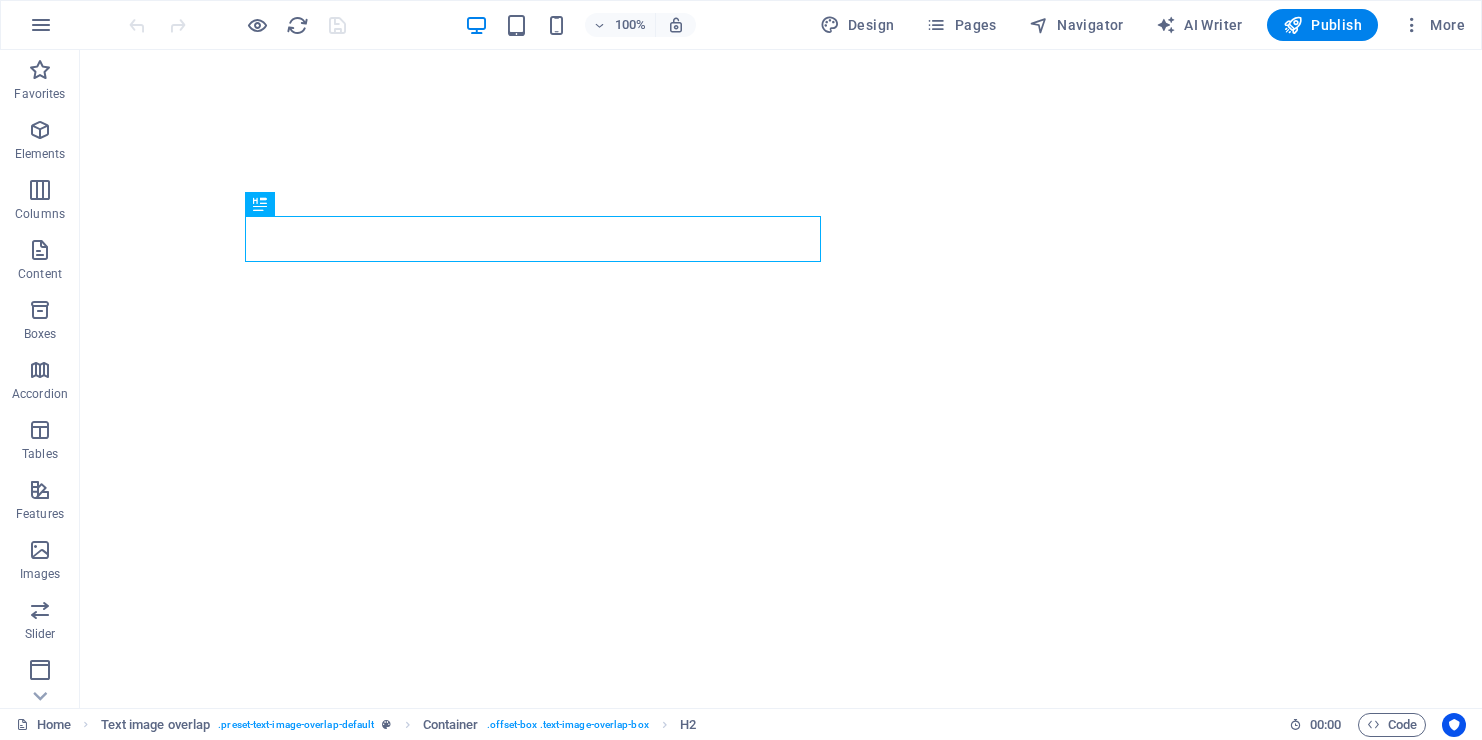 scroll, scrollTop: 0, scrollLeft: 0, axis: both 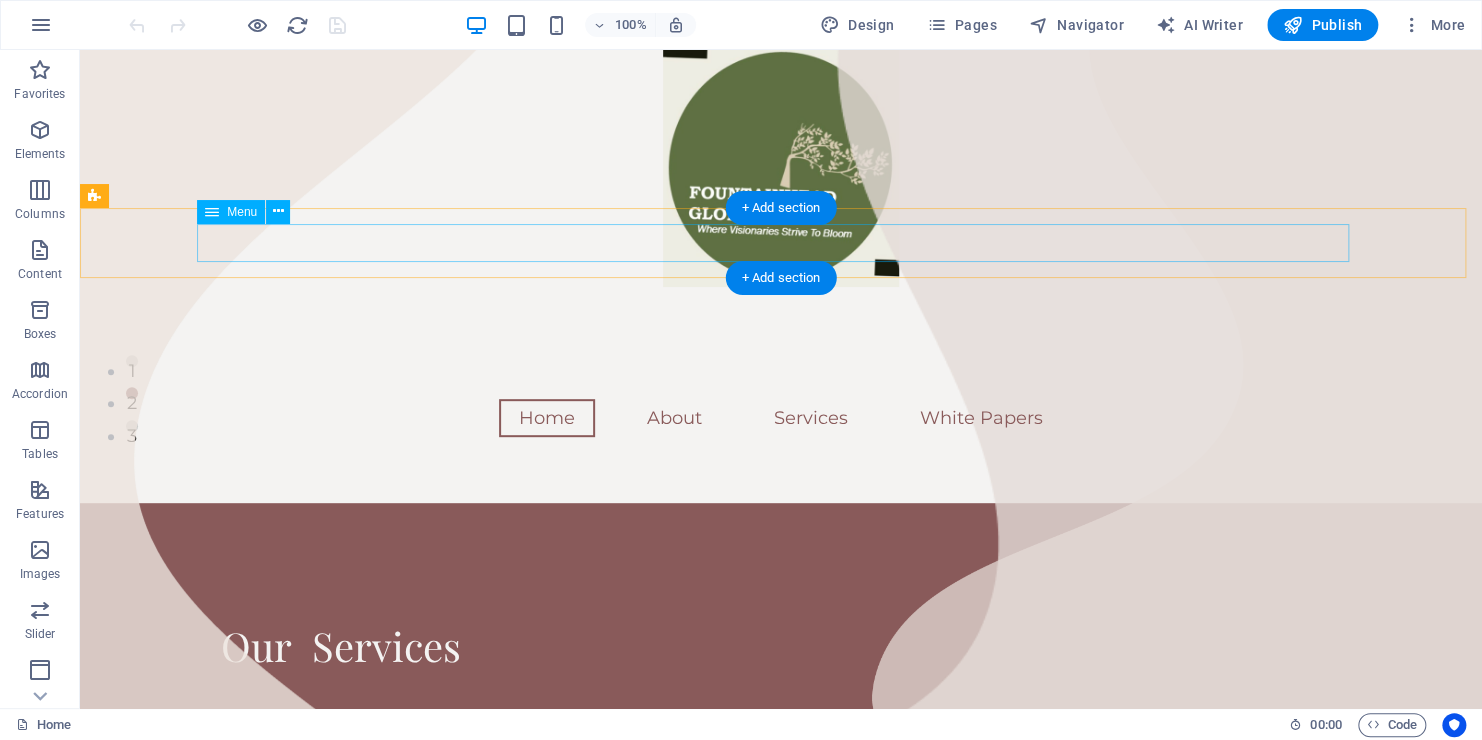 click on "Home About Services White Papers" at bounding box center [781, 418] 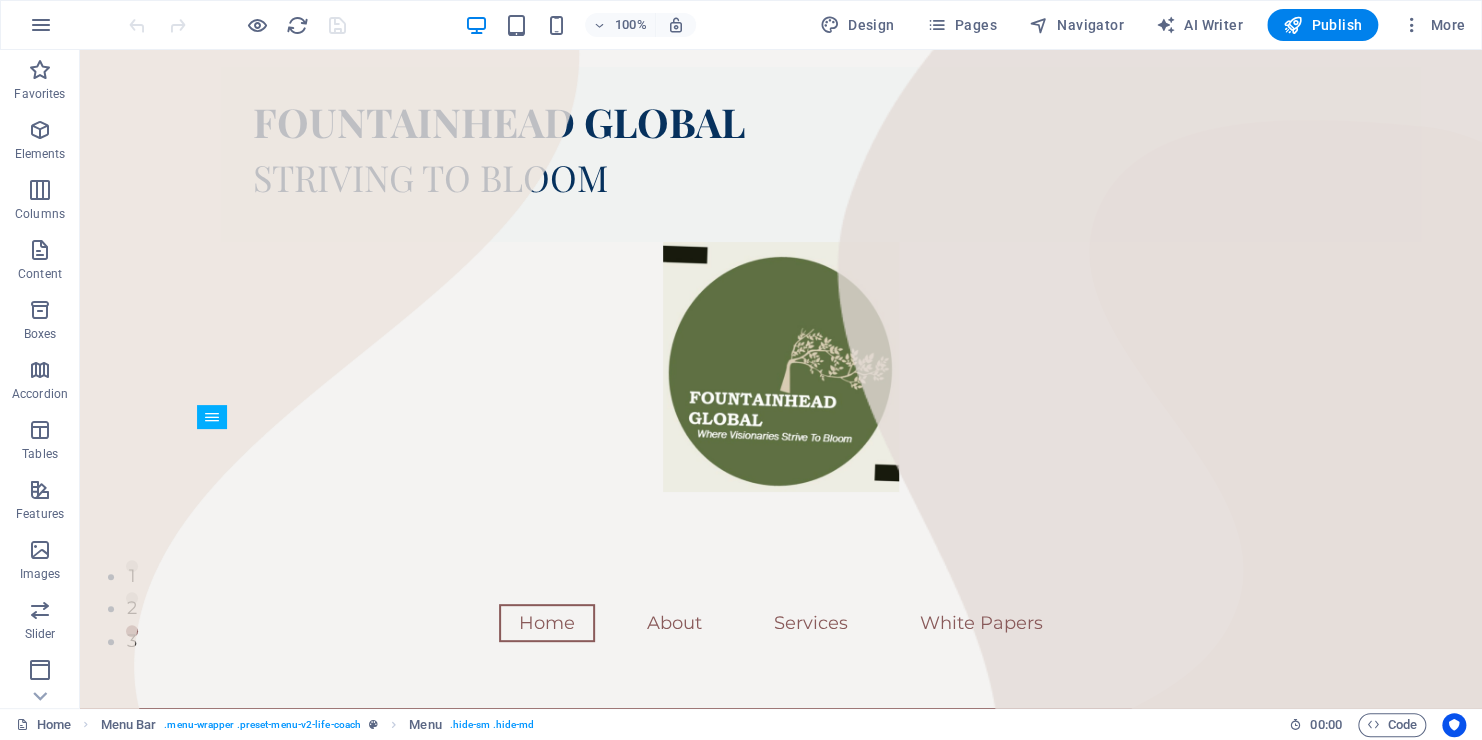 scroll, scrollTop: 76, scrollLeft: 0, axis: vertical 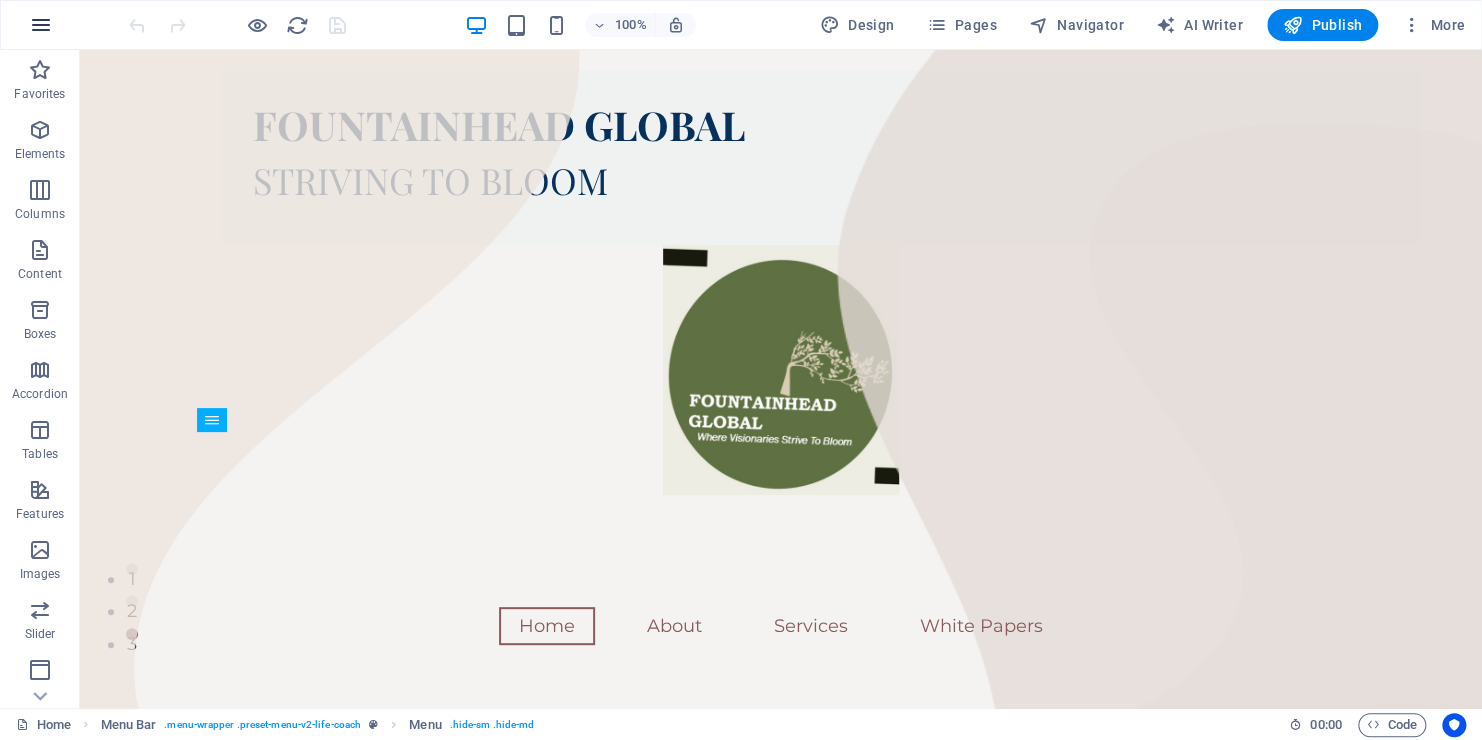 click at bounding box center (41, 25) 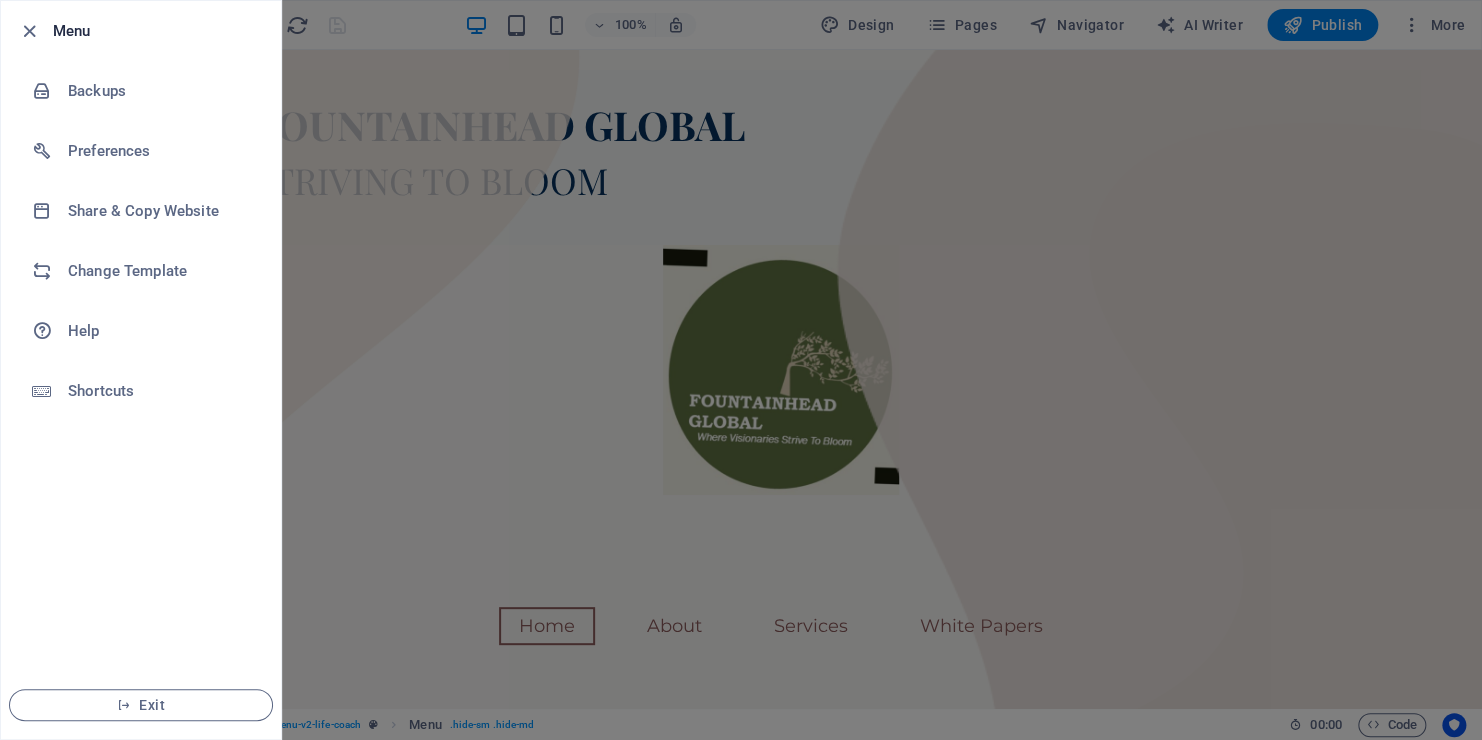 click at bounding box center (741, 370) 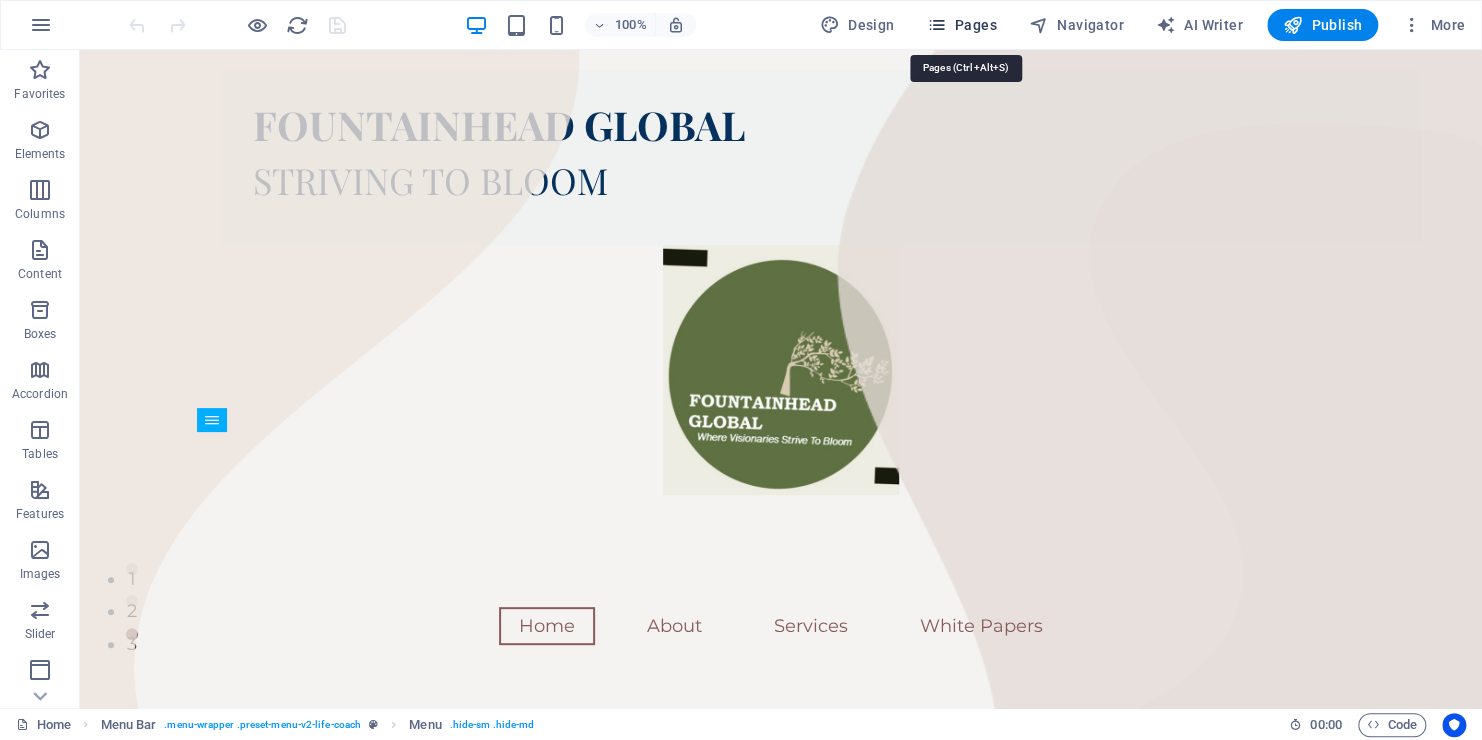 click on "Pages" at bounding box center [961, 25] 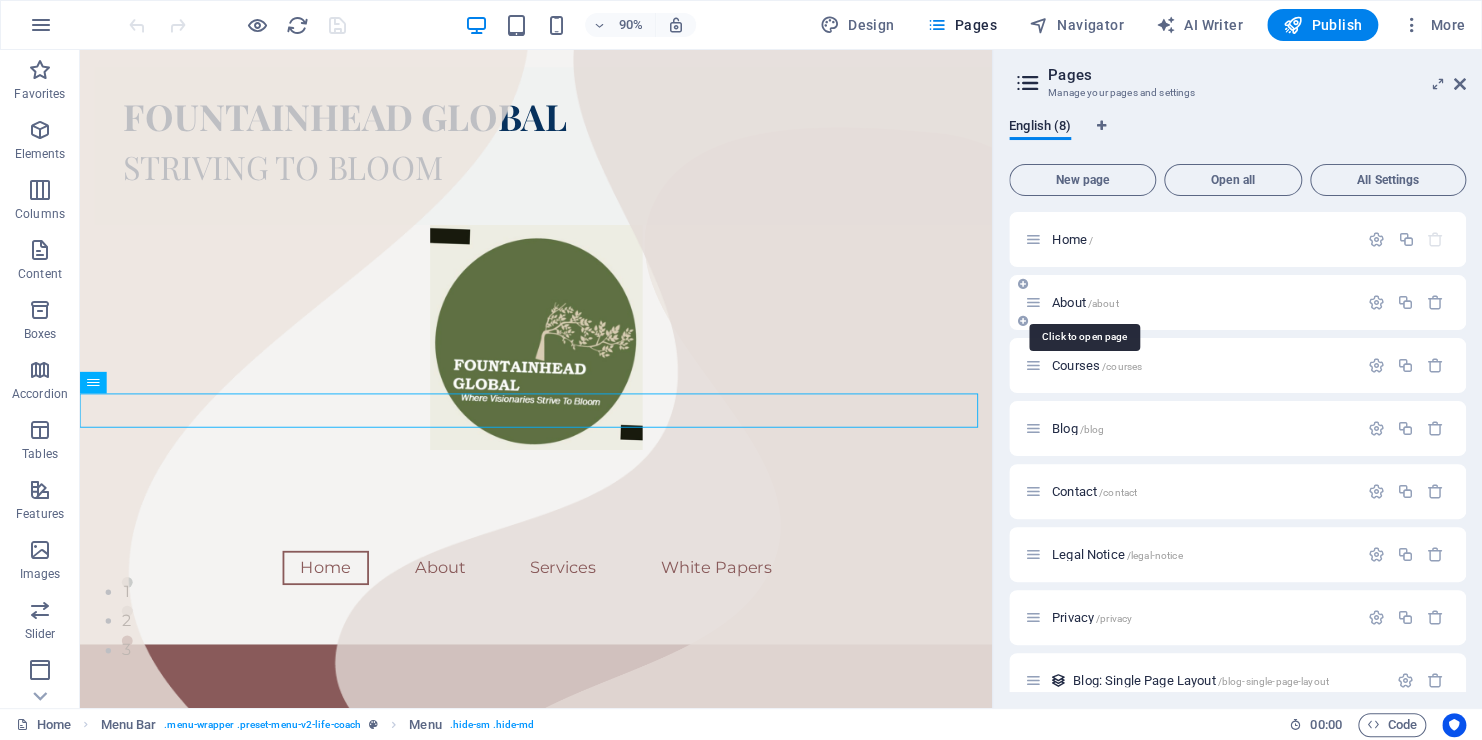 click on "About /about" at bounding box center (1085, 302) 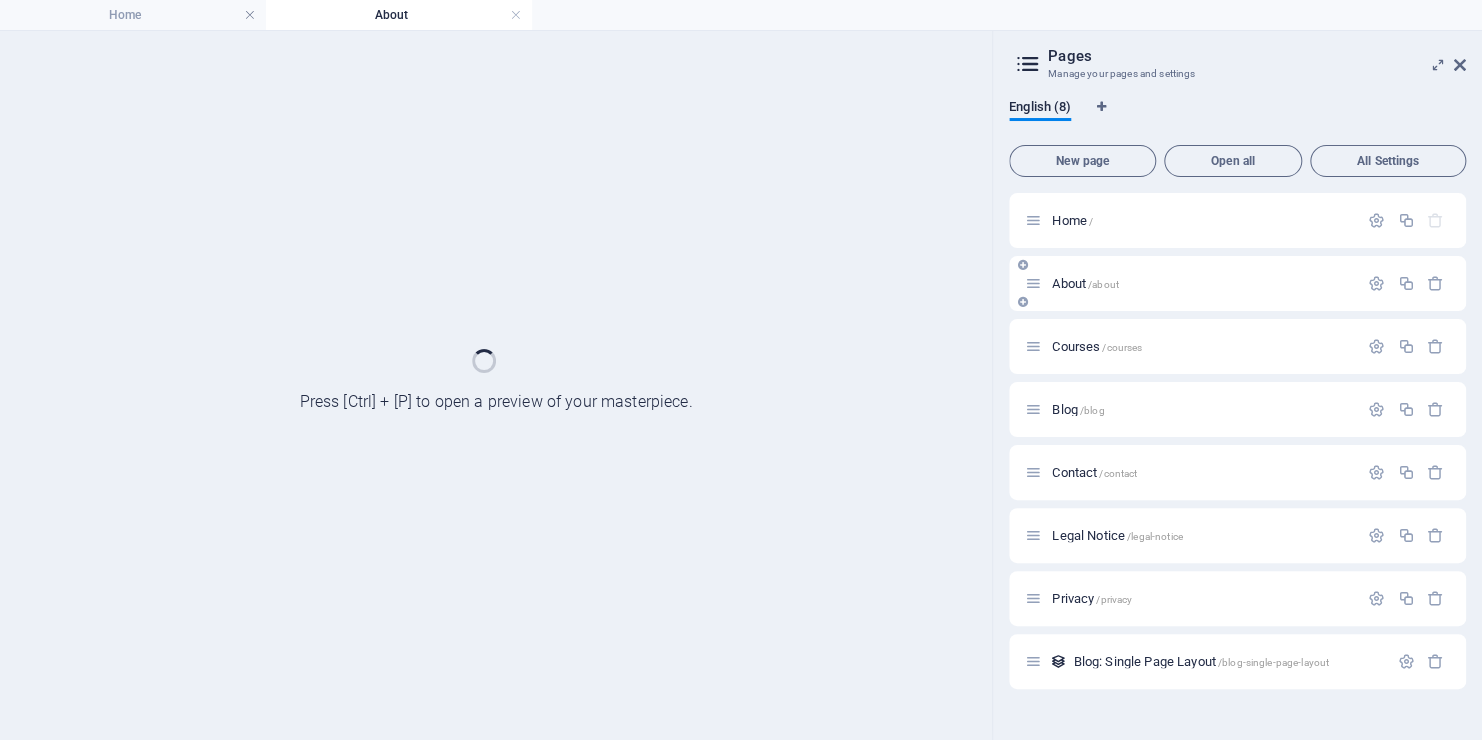 scroll, scrollTop: 0, scrollLeft: 0, axis: both 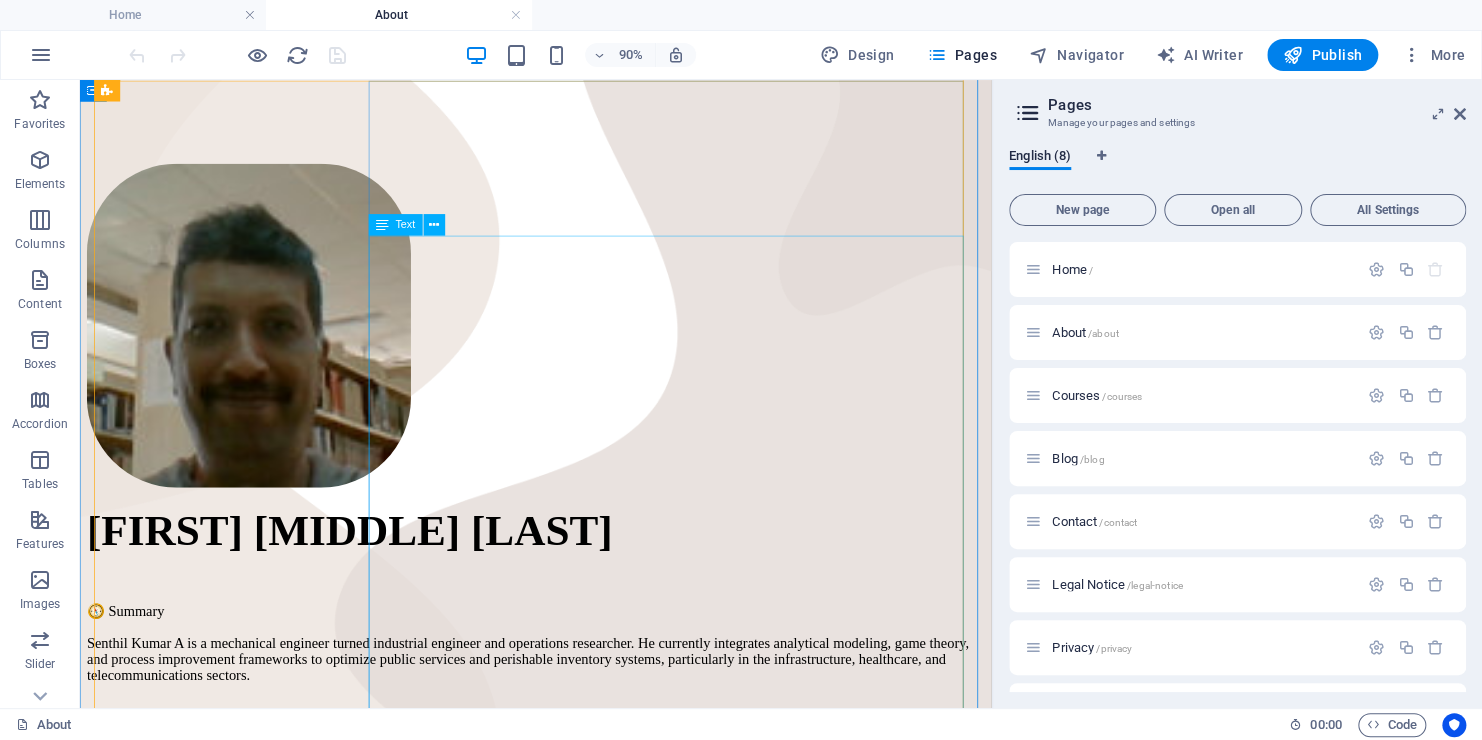 click on "🧭 Summary Senthil Kumar A is a mechanical engineer turned industrial engineer and operations researcher. He currently integrates analytical modeling, game theory, and process improvement frameworks to optimize public services and perishable inventory systems, particularly in the infrastructure, healthcare, and telecommunications sectors.  🎓 Academic Background Undergraduate Studies : B.E., Mechanical Engineering Sardar Vallabhbhai National Institute of Technology, Surat, Gujarat (1989-1993) Graduate Studies: M.S., Industrial Engineering from Pennsylvania State University (1994–1996)  Doctoral Studies: Fellow (Ph.D) , Operations Management & Quantitative Techniques at Indian Institute of Management Indore (2016–2022)  🔬 Research & Expertise **Primary Research Areas:**  Public–private partnerships, Six Sigma in service industries, game-theoretic incentives in PPPs, game theory modeling in international relations, and revenue optimization using Six Sigma. **Skills:**  📝 Select Publications" at bounding box center (586, 1239) 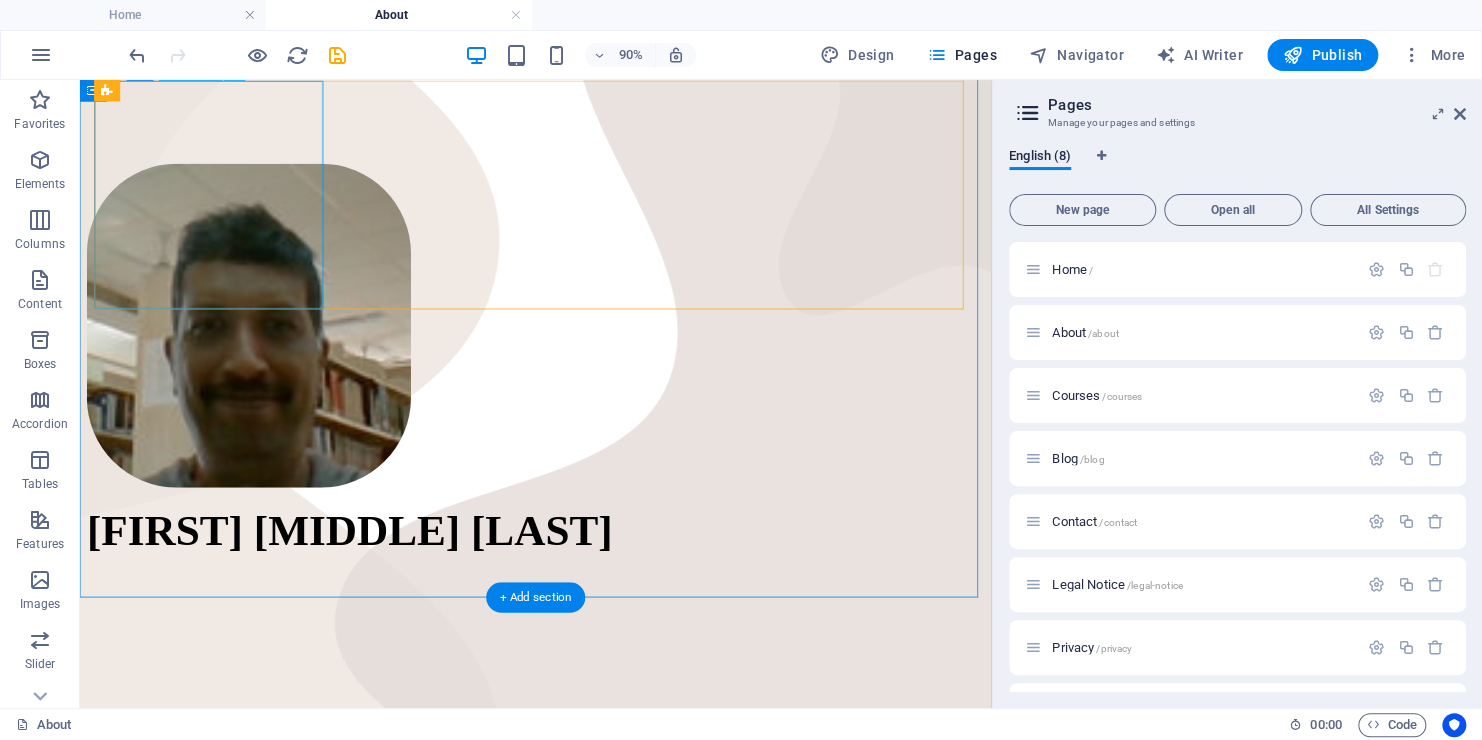 click at bounding box center [586, 355] 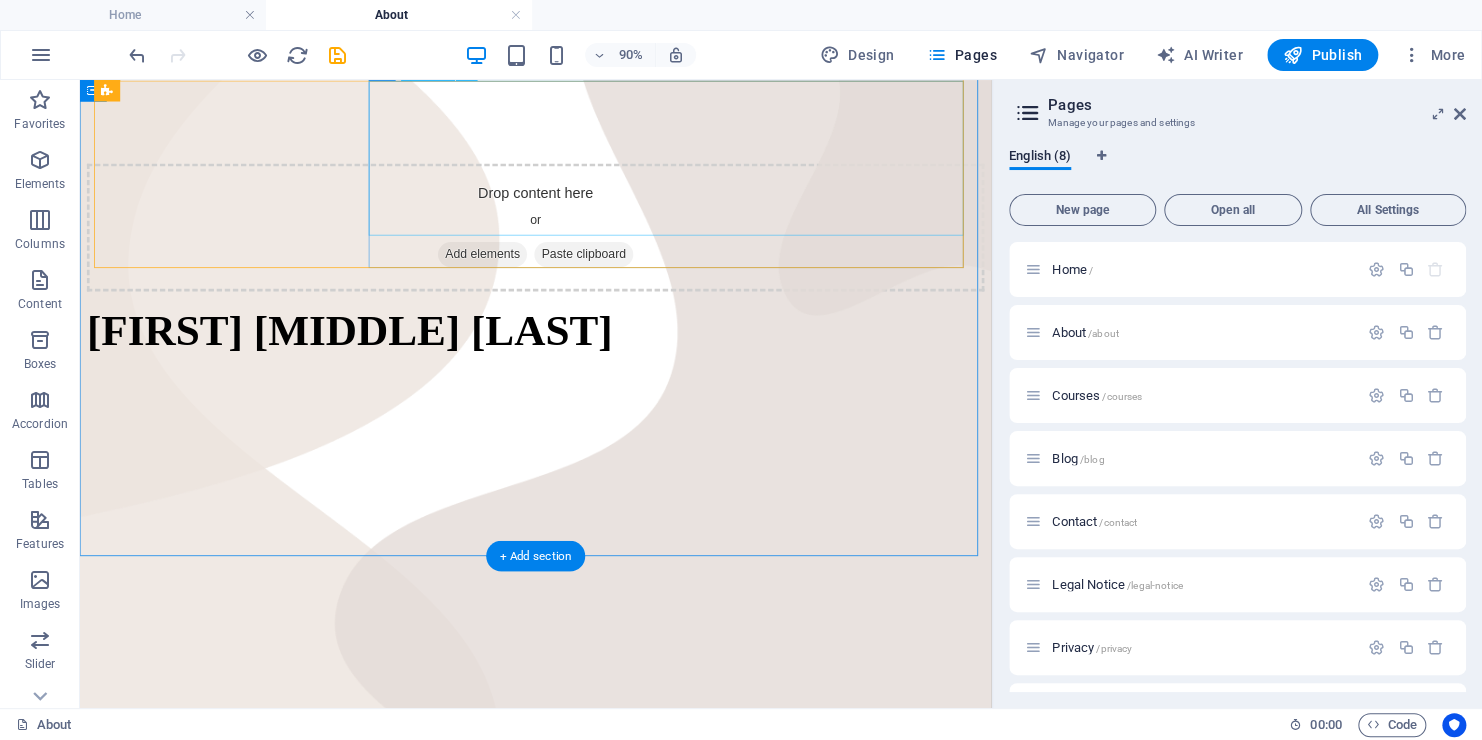 click on "SENTHIL KUMAR ANANTHARAMAN" at bounding box center (586, 358) 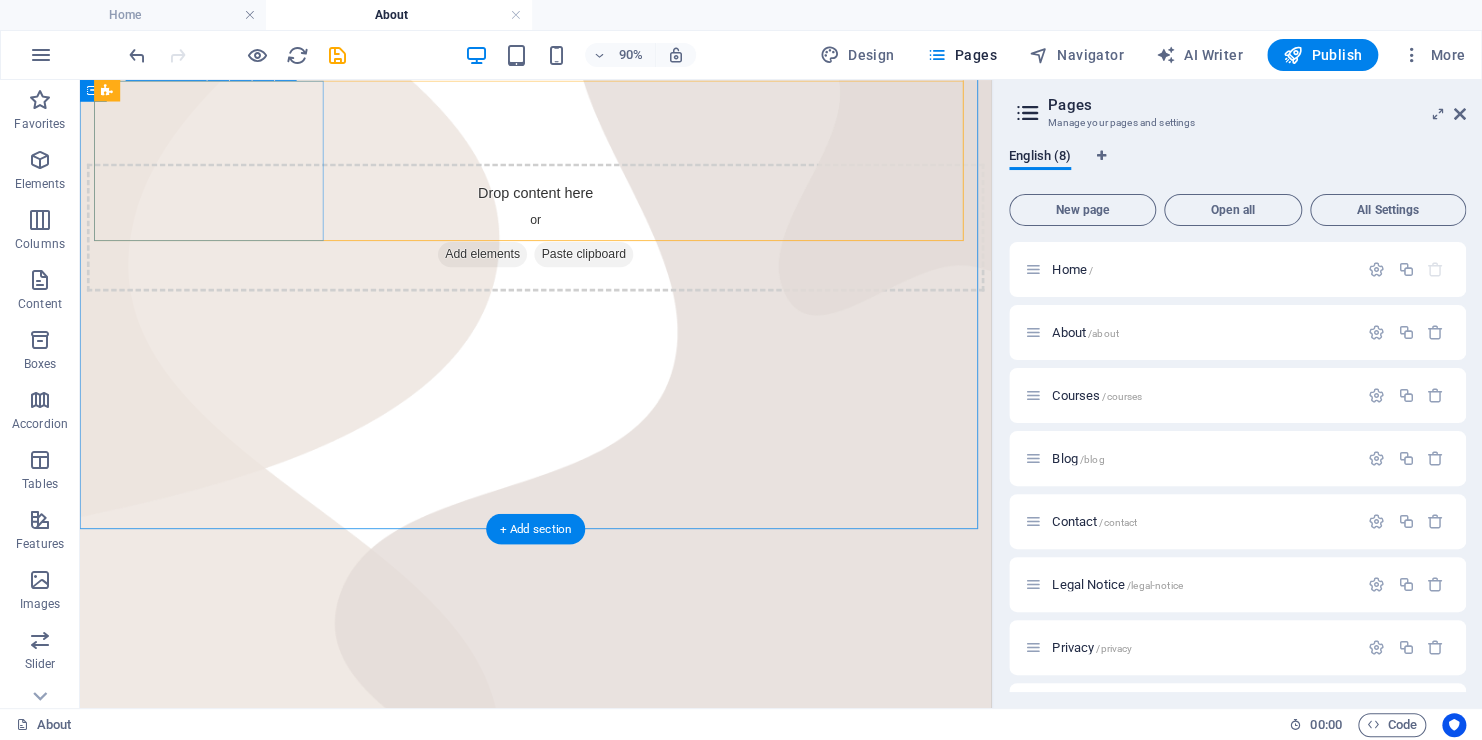 click on "Paste clipboard" at bounding box center [640, 274] 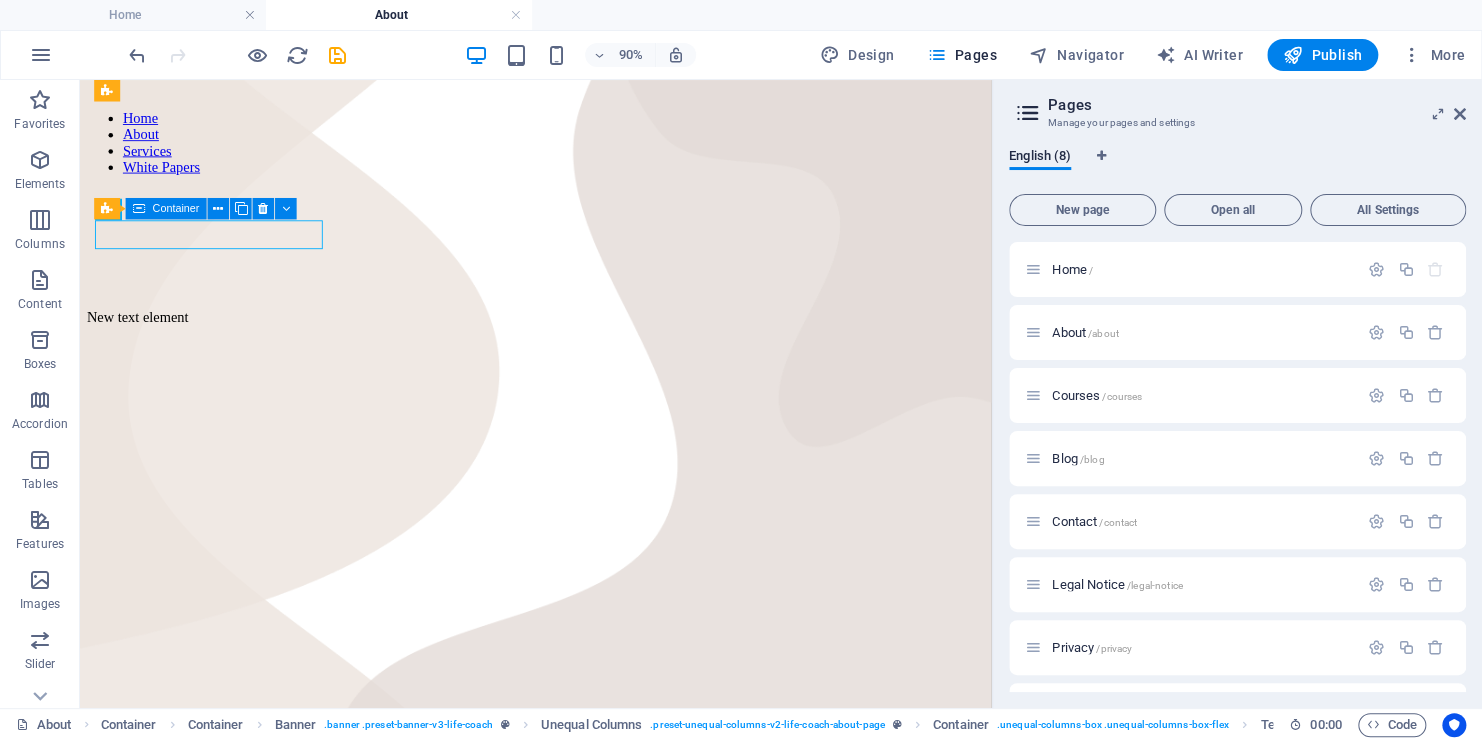scroll, scrollTop: 0, scrollLeft: 0, axis: both 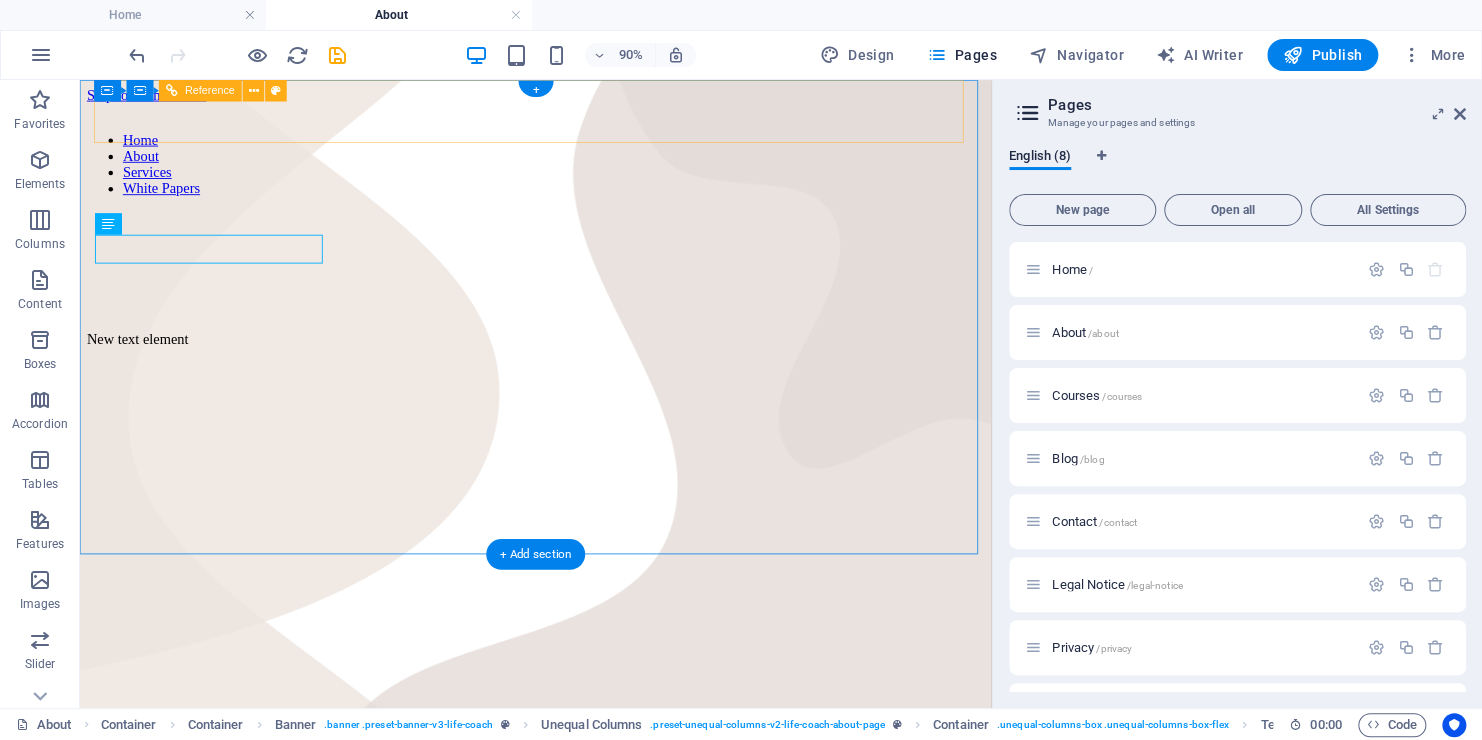 click on "Home About Services White Papers" at bounding box center (586, 174) 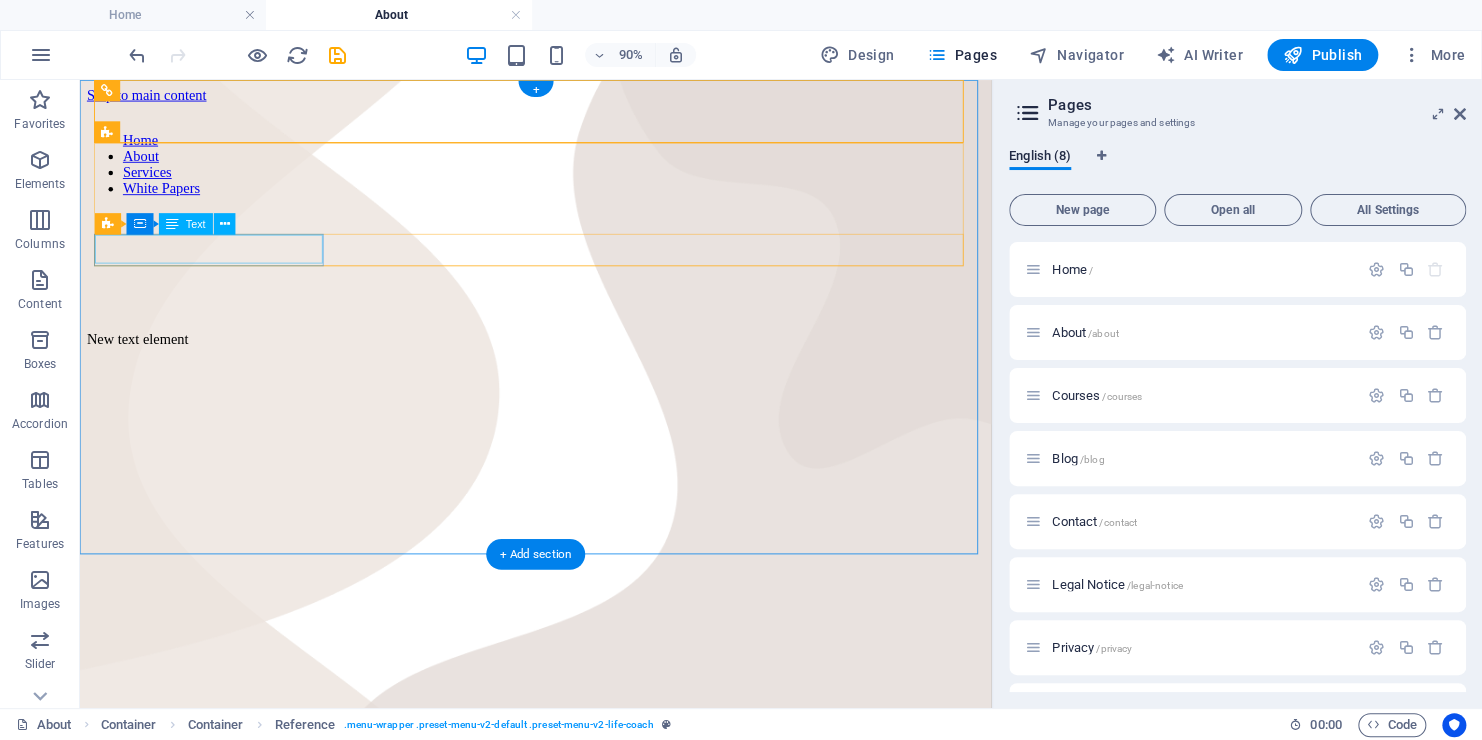 click on "New text element" at bounding box center (586, 368) 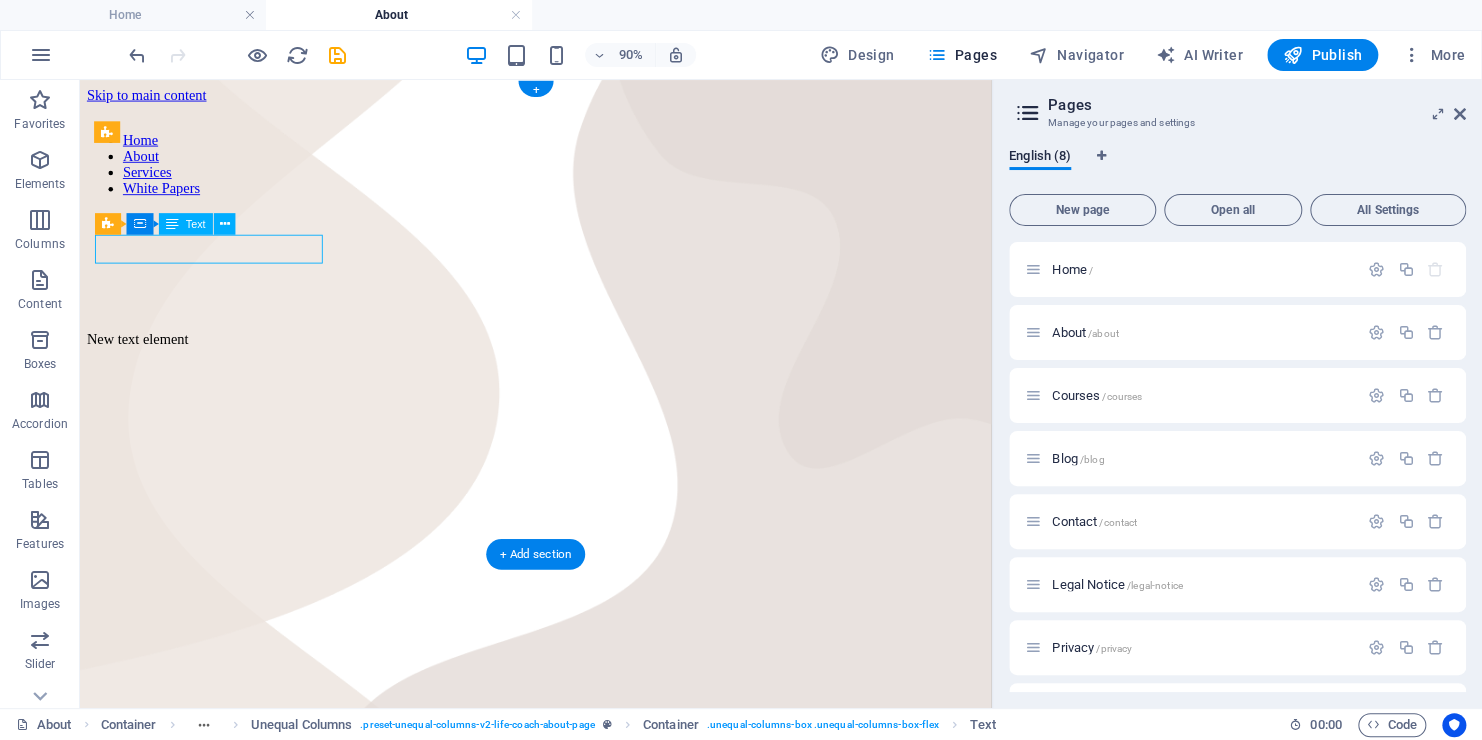 click on "New text element" at bounding box center (586, 368) 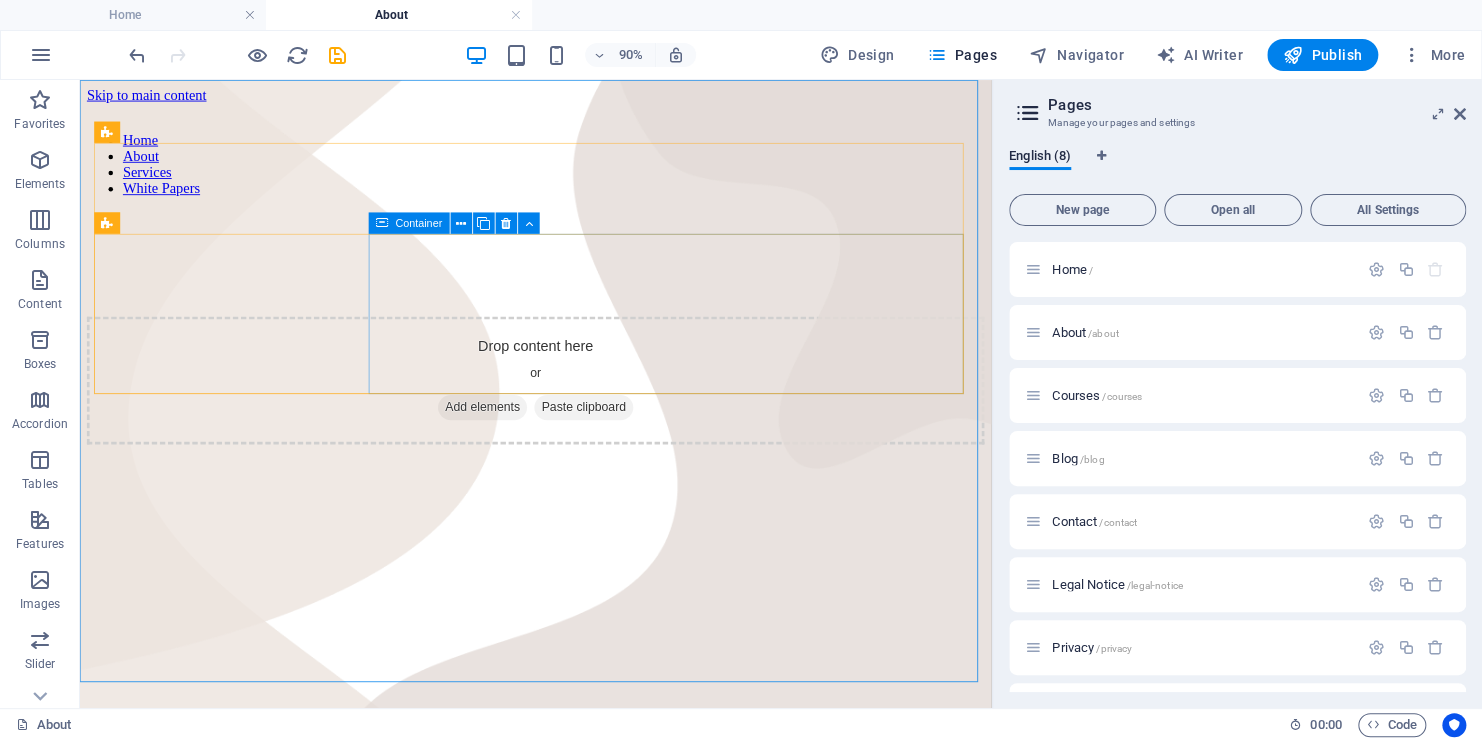 click on "Container" at bounding box center (419, 223) 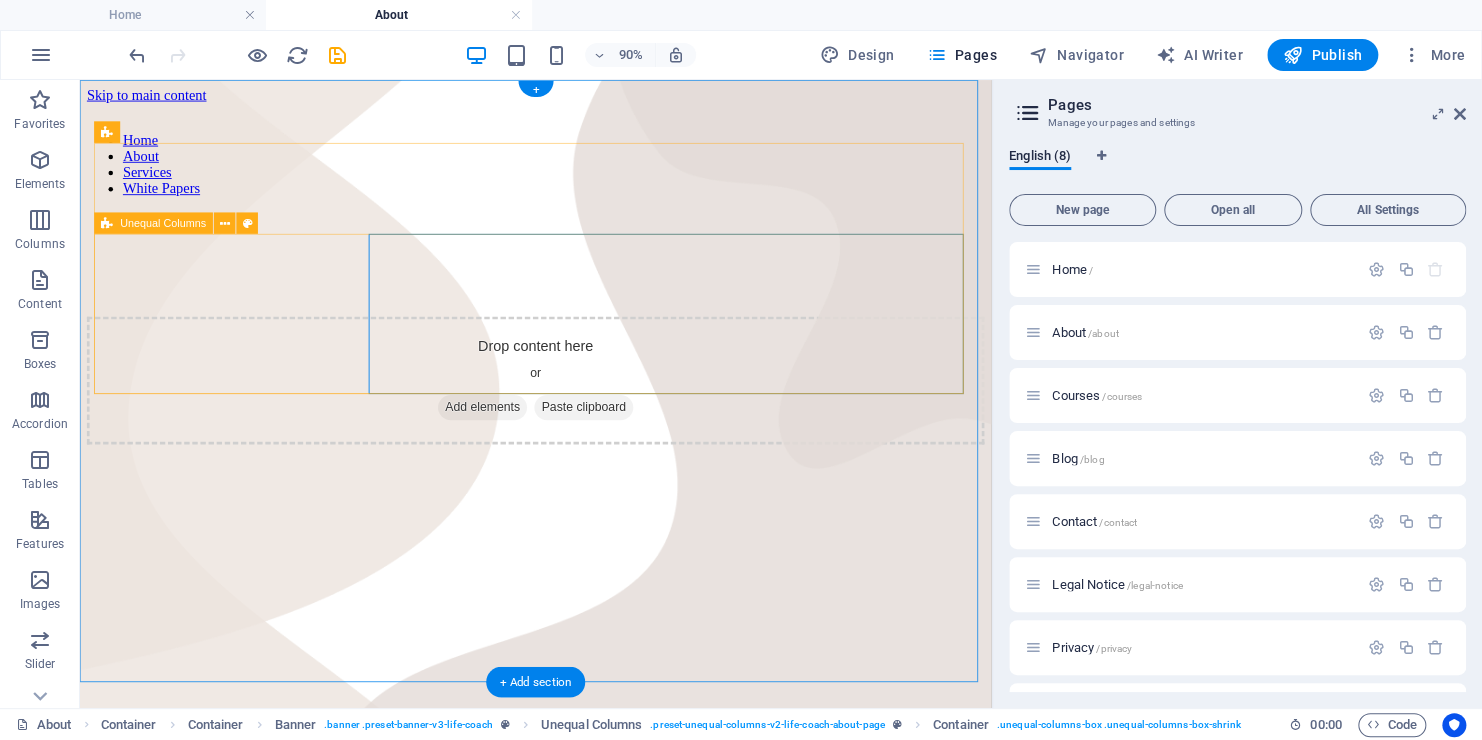 click on "Drop content here or  Add elements  Paste clipboard" at bounding box center [586, 432] 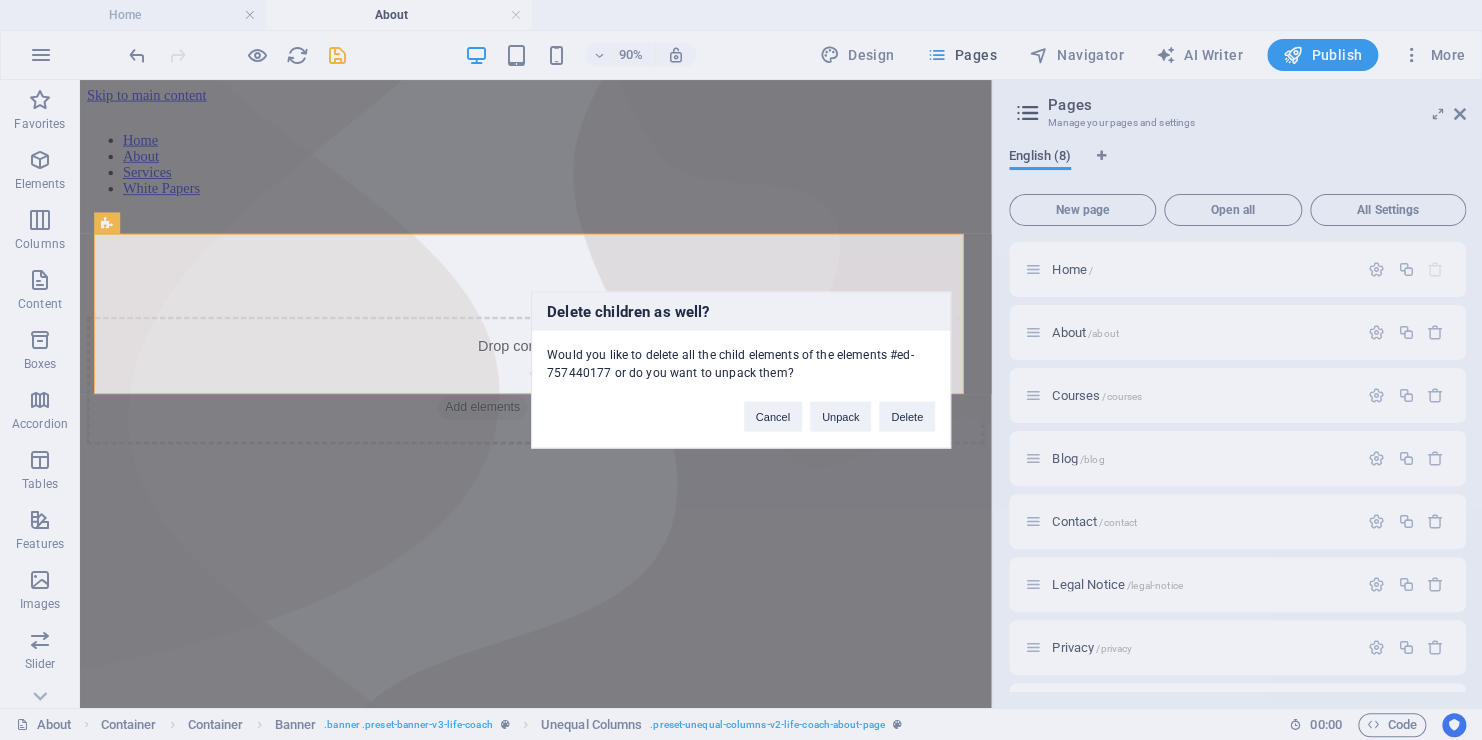 type 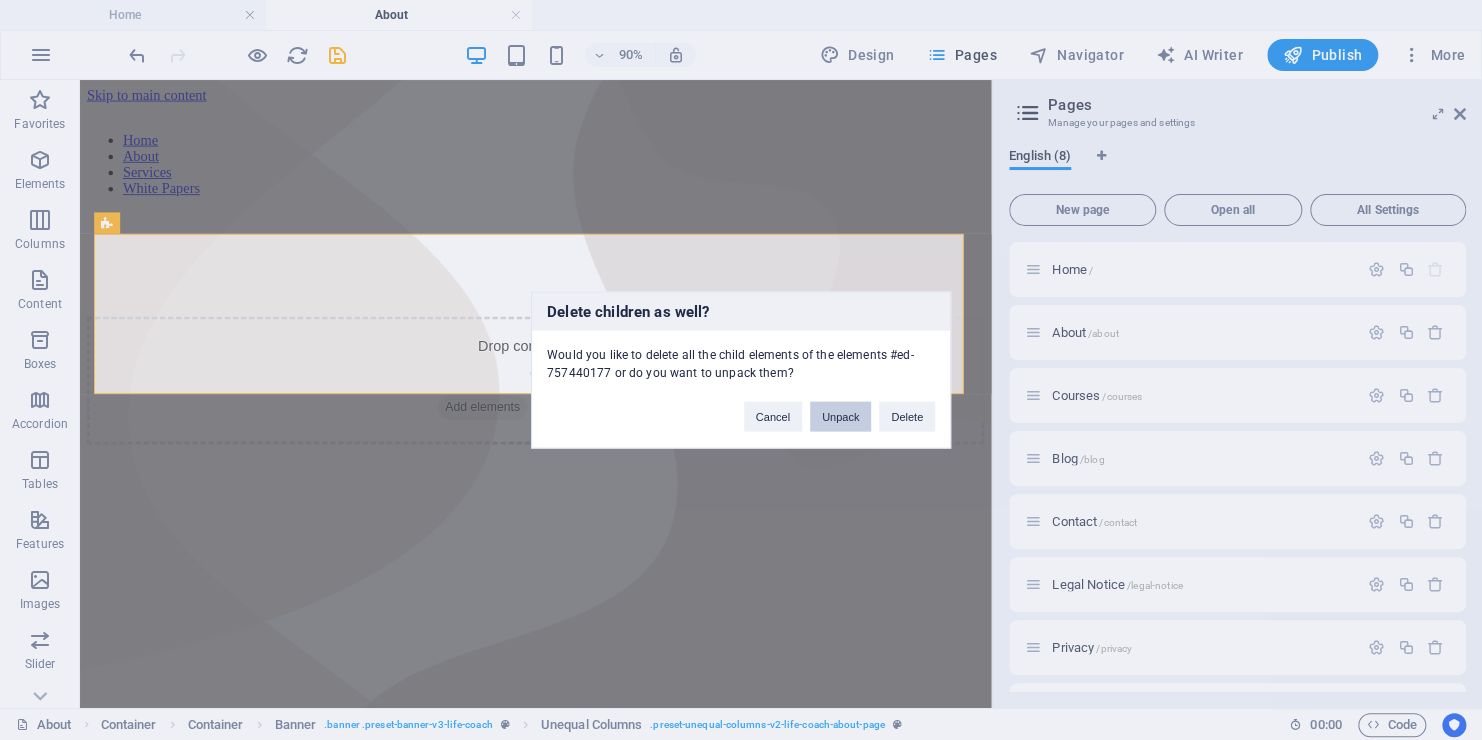 click on "Unpack" at bounding box center (840, 417) 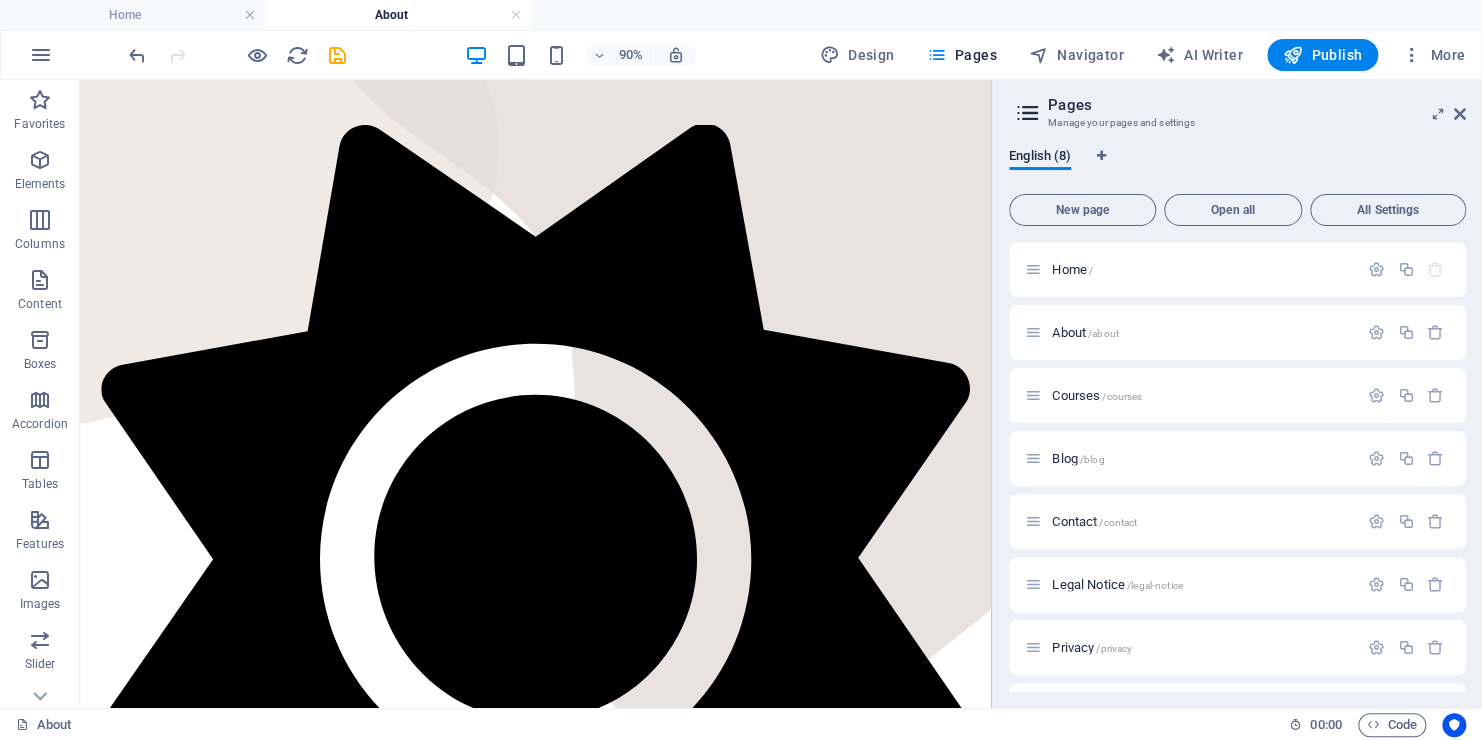 scroll, scrollTop: 844, scrollLeft: 0, axis: vertical 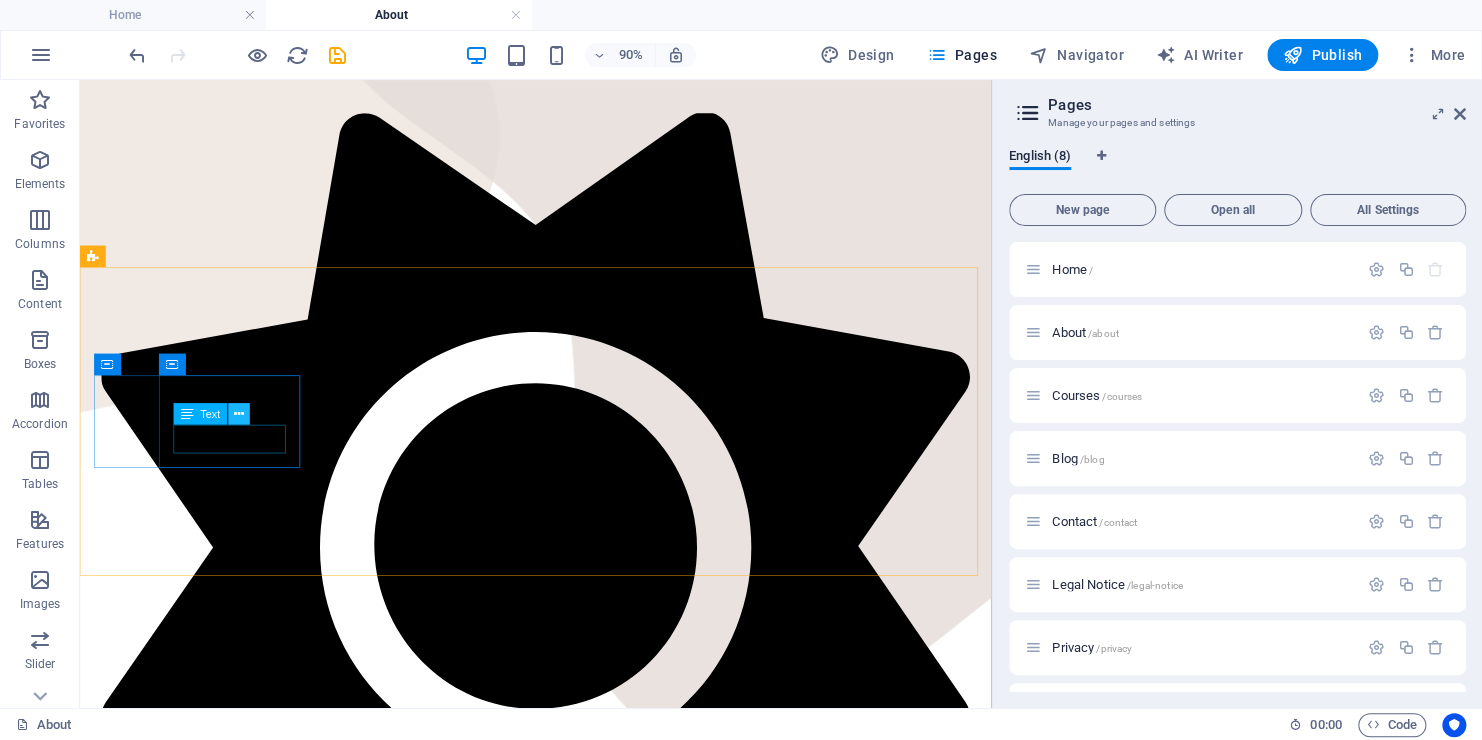 click at bounding box center (240, 414) 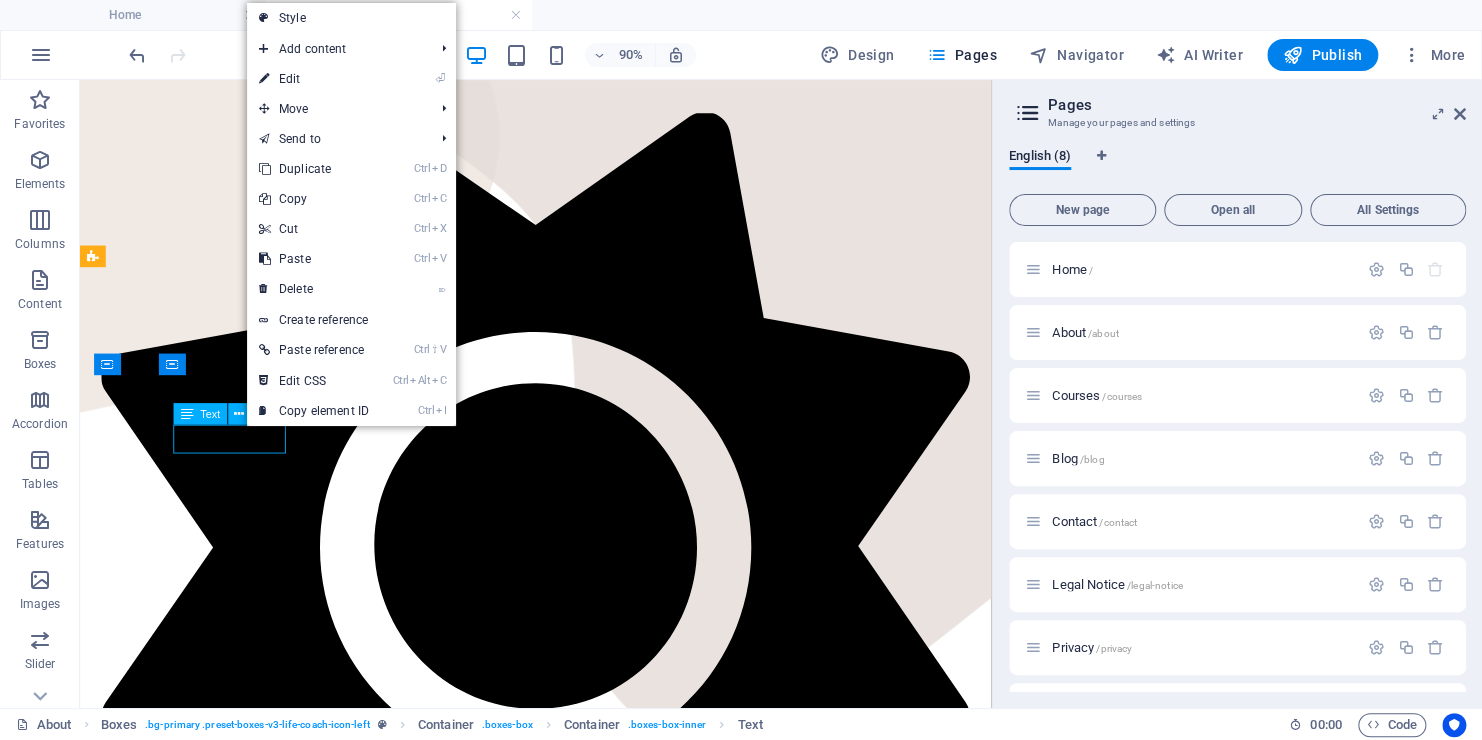 click on "Text" at bounding box center (211, 413) 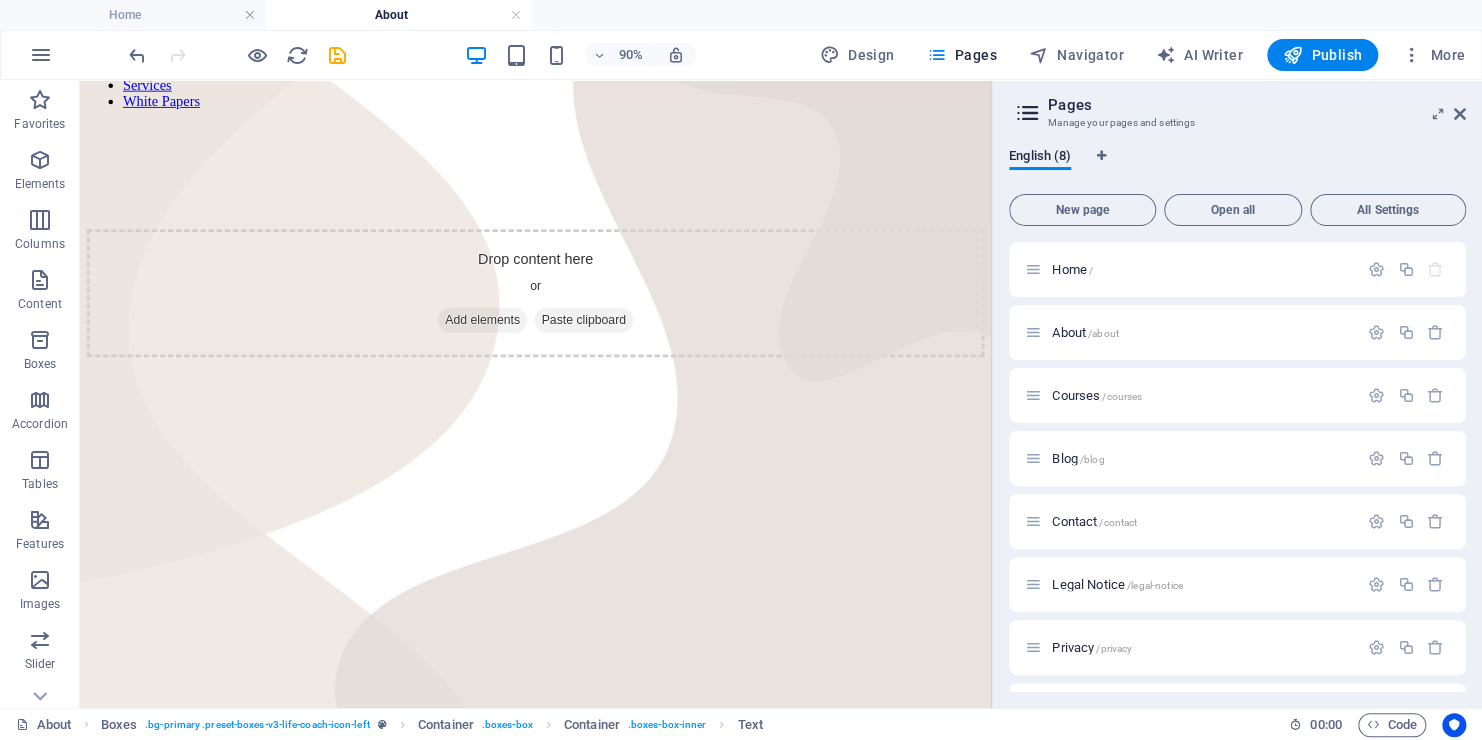 scroll, scrollTop: 0, scrollLeft: 0, axis: both 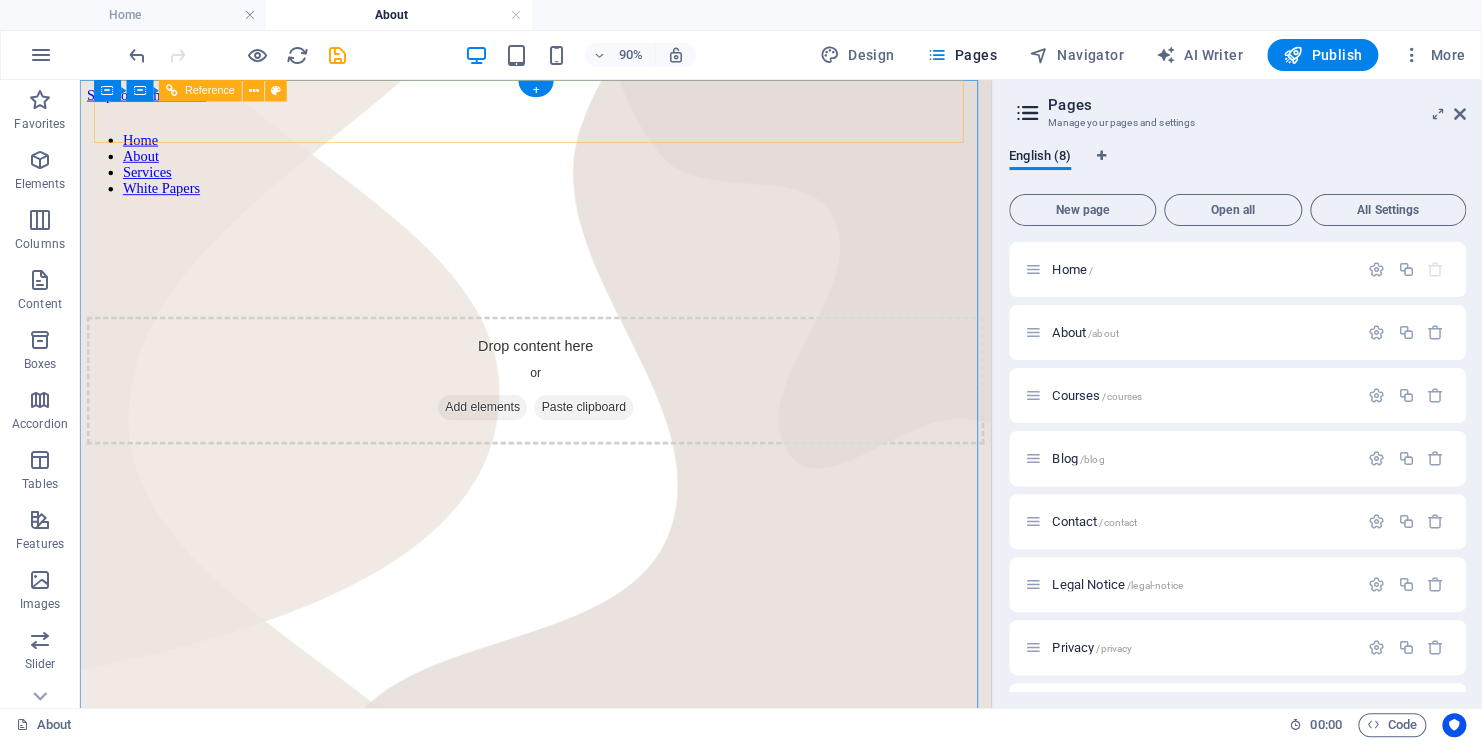 click on "Home About Services White Papers" at bounding box center [586, 174] 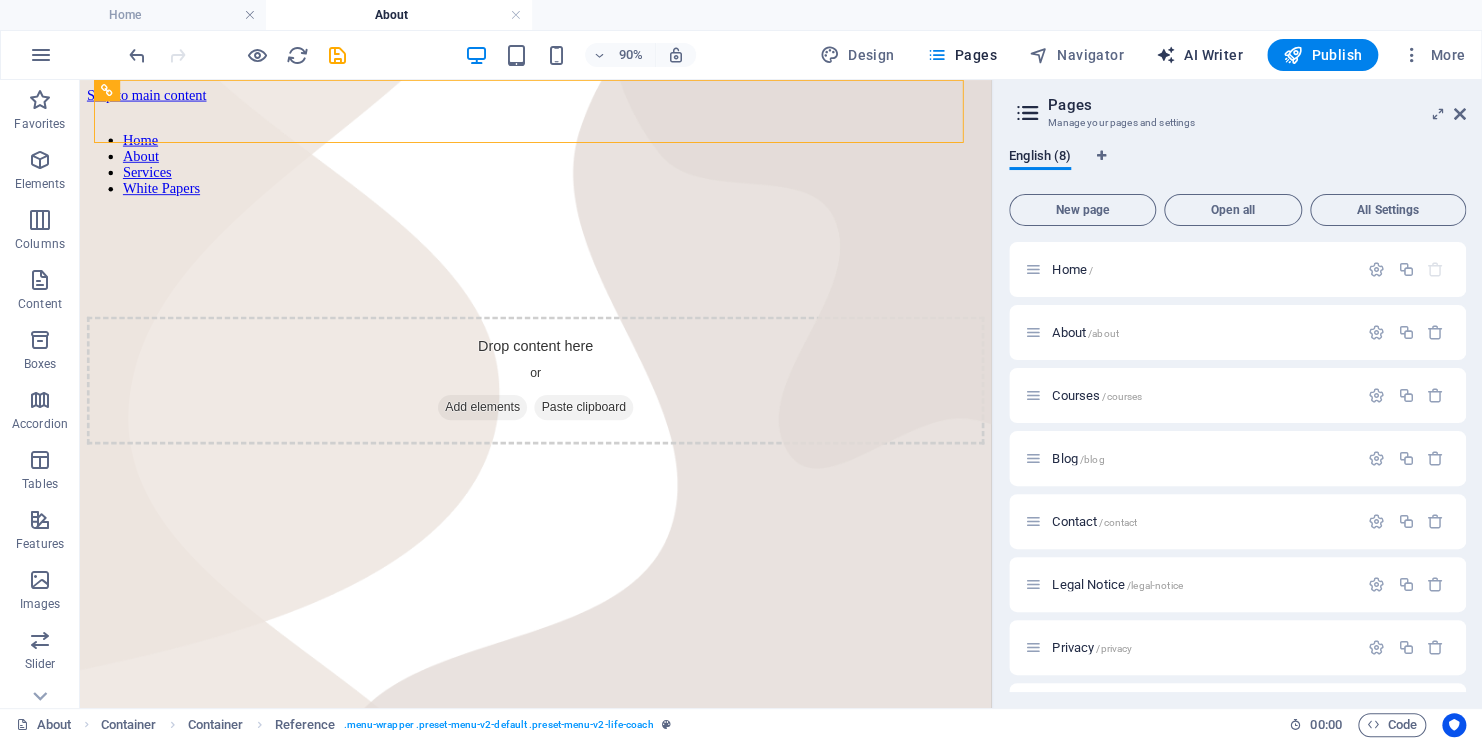 click on "AI Writer" at bounding box center (1199, 55) 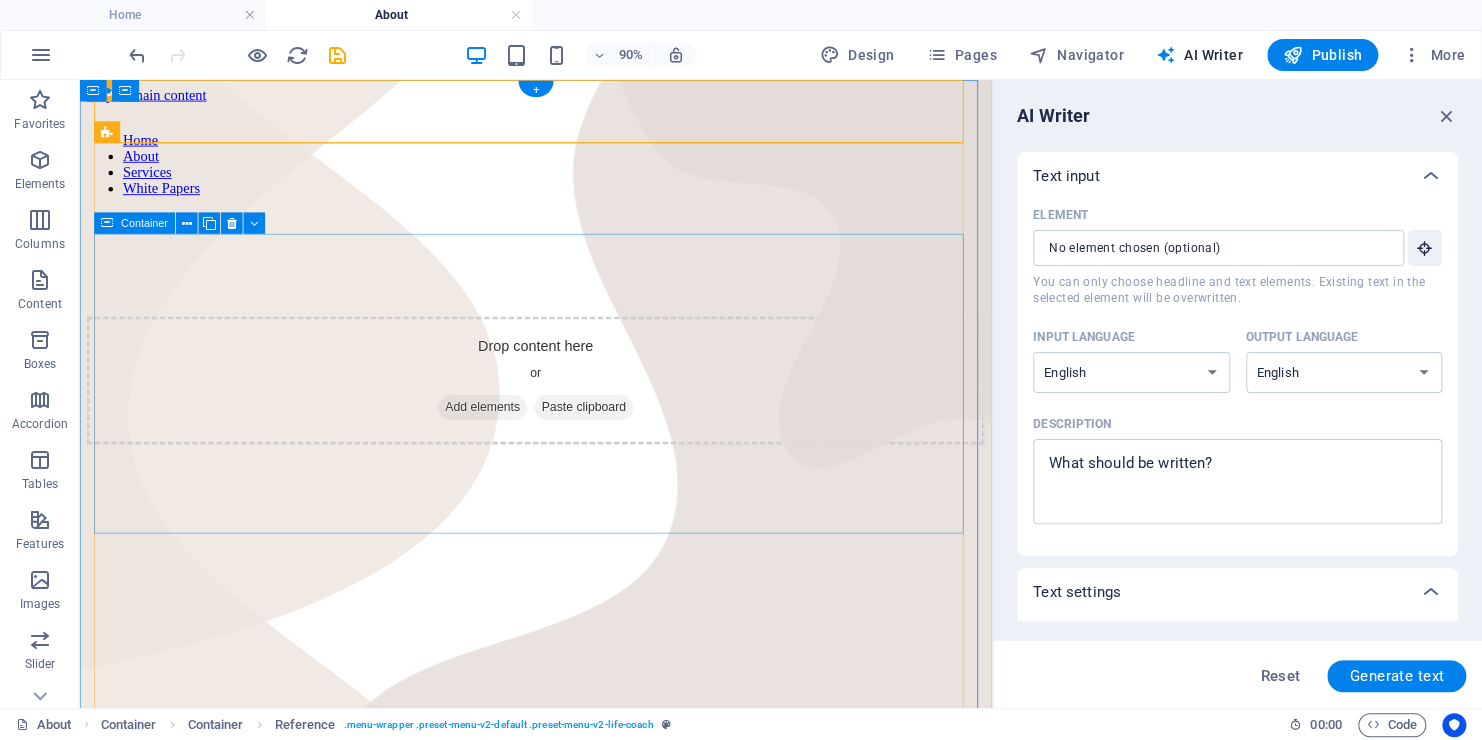 click on "Drop content here or  Add elements  Paste clipboard" at bounding box center [586, 414] 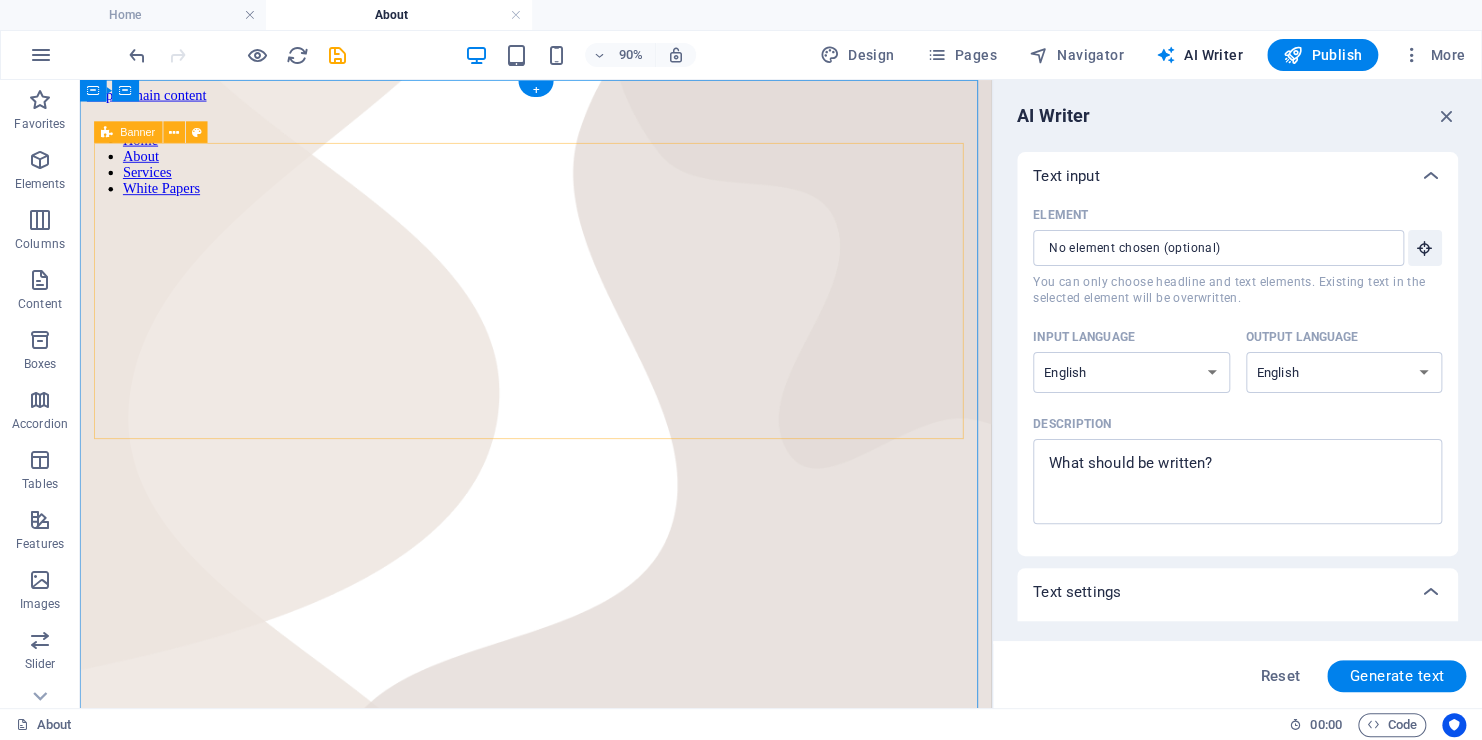 click at bounding box center [586, 310] 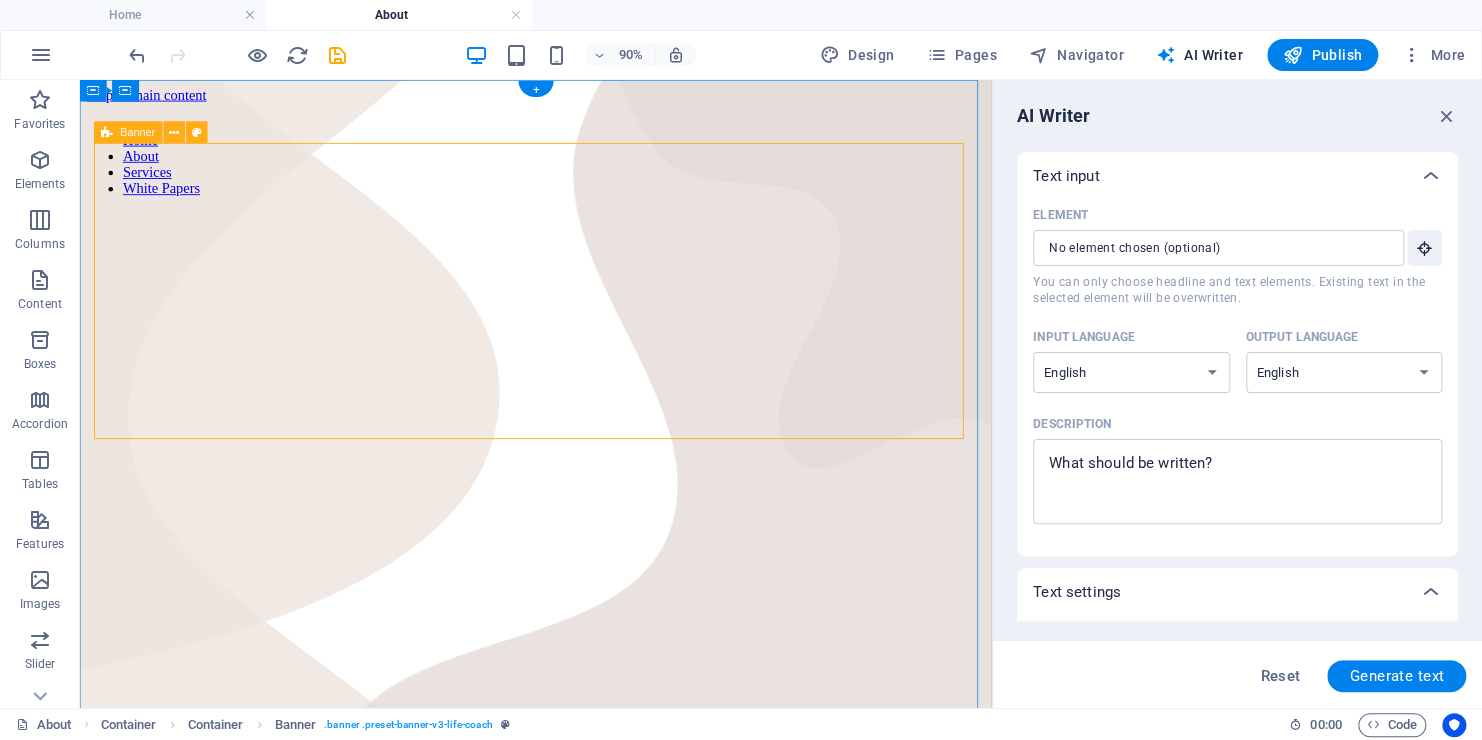 click at bounding box center [586, 310] 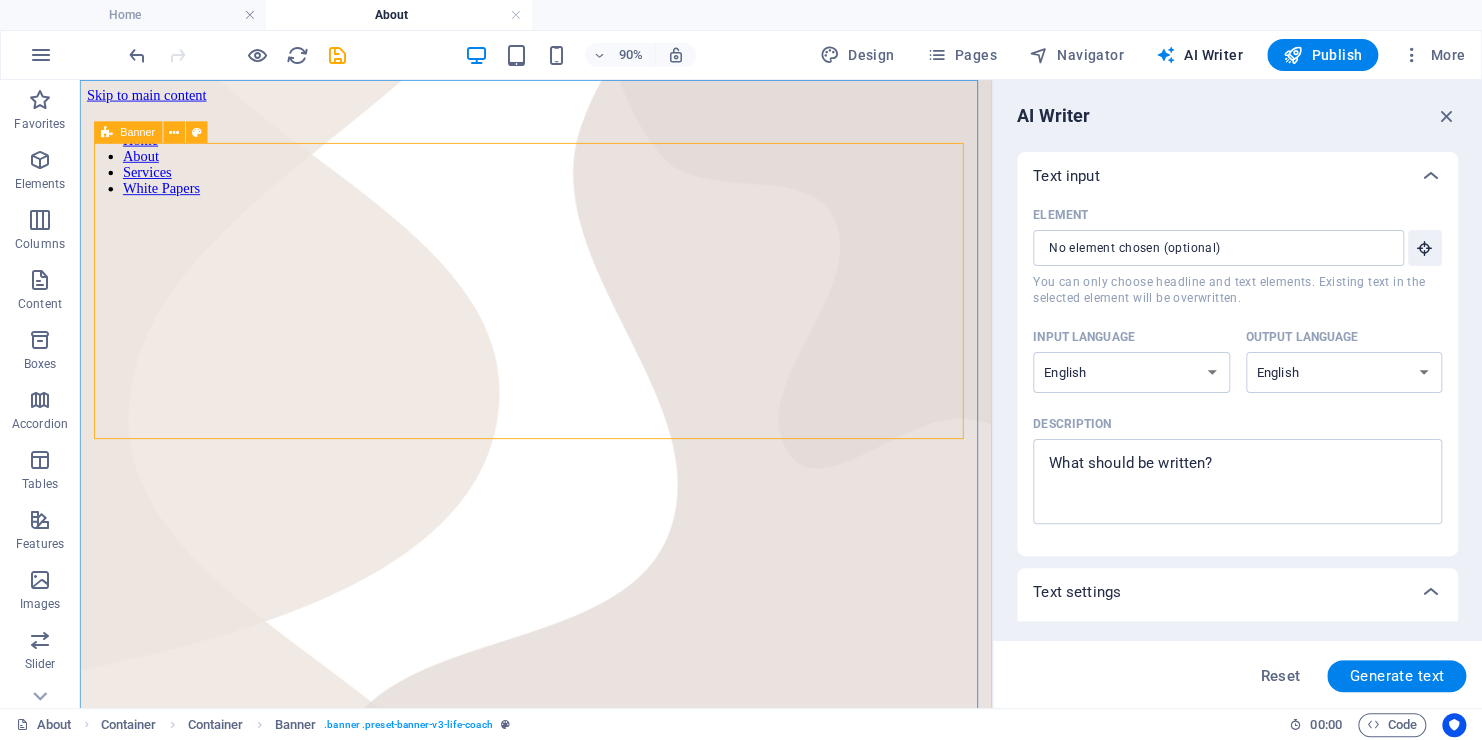 click on "Banner" at bounding box center [138, 132] 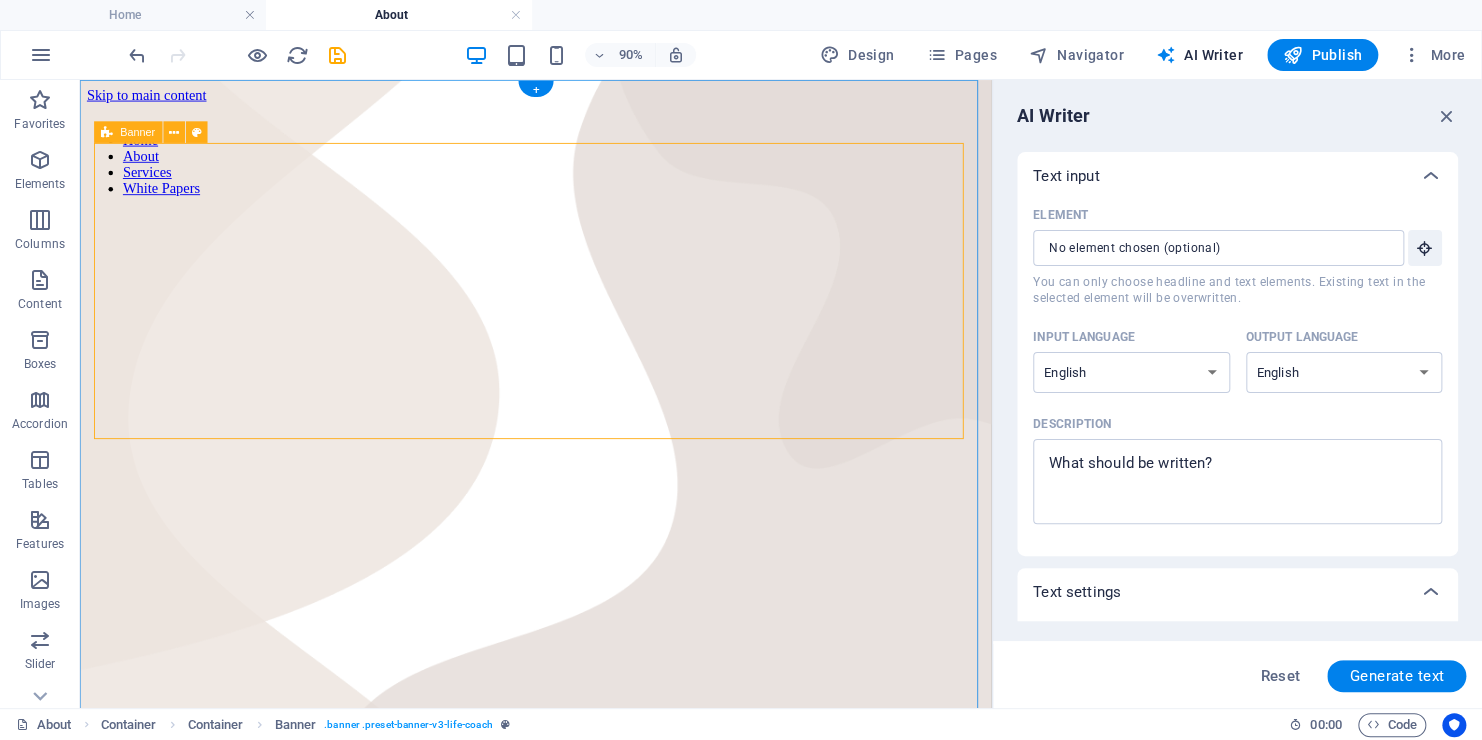 click at bounding box center [586, 310] 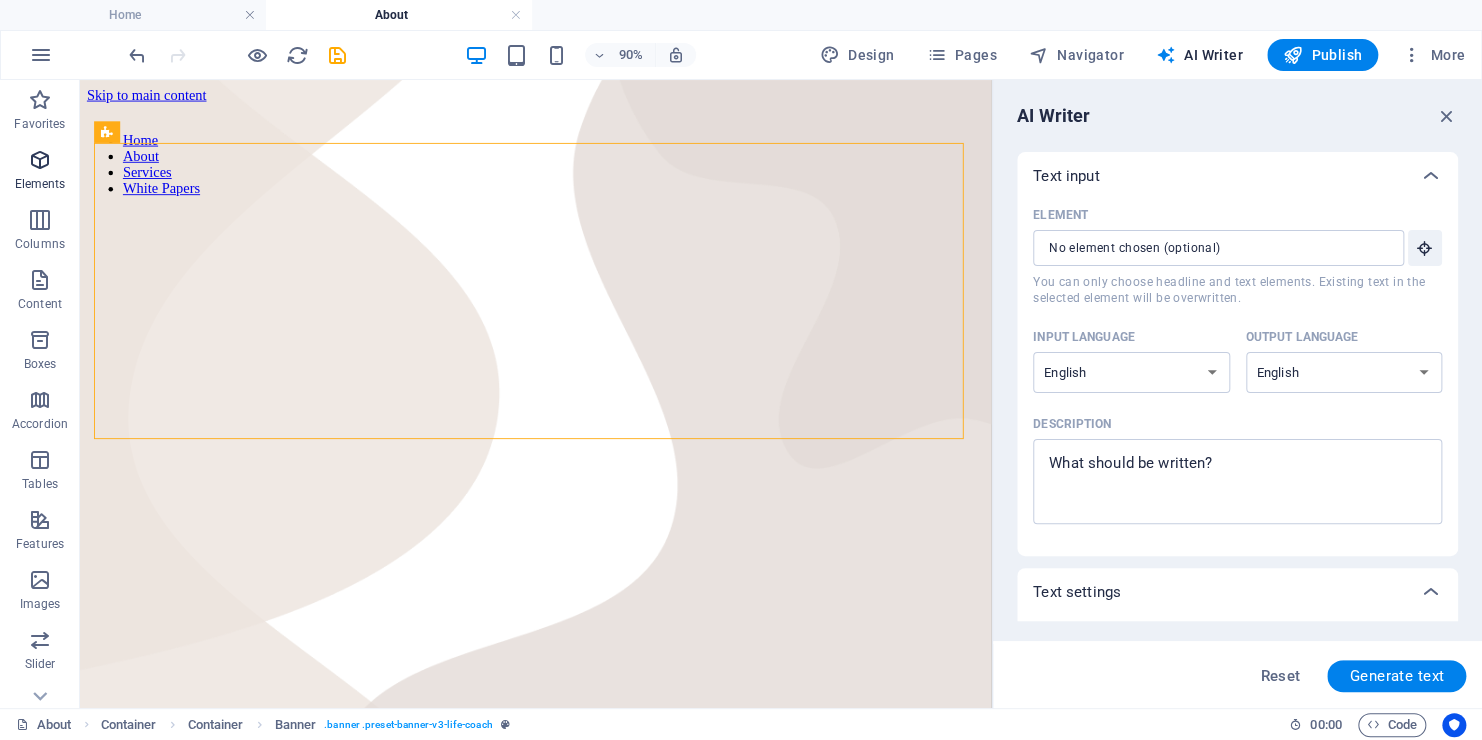 click at bounding box center (40, 160) 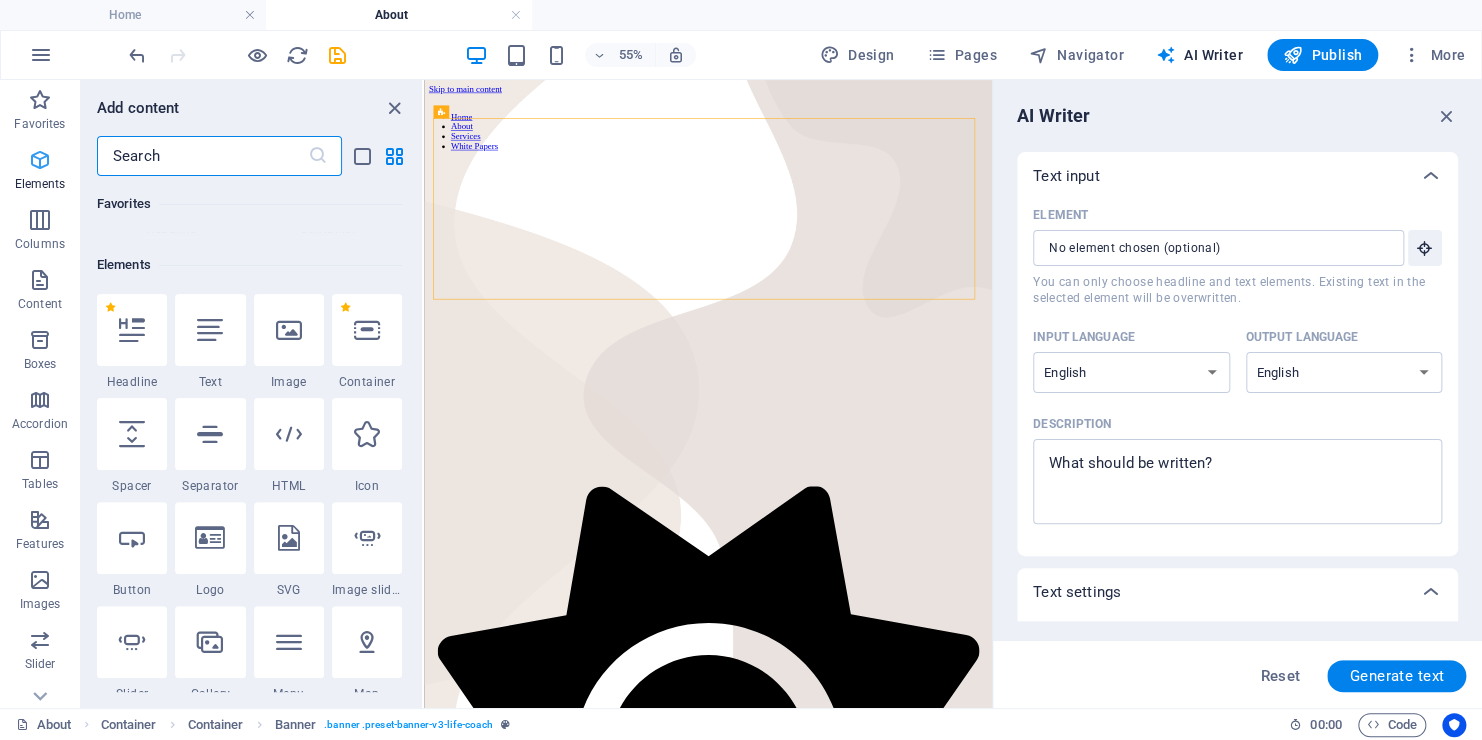 scroll, scrollTop: 212, scrollLeft: 0, axis: vertical 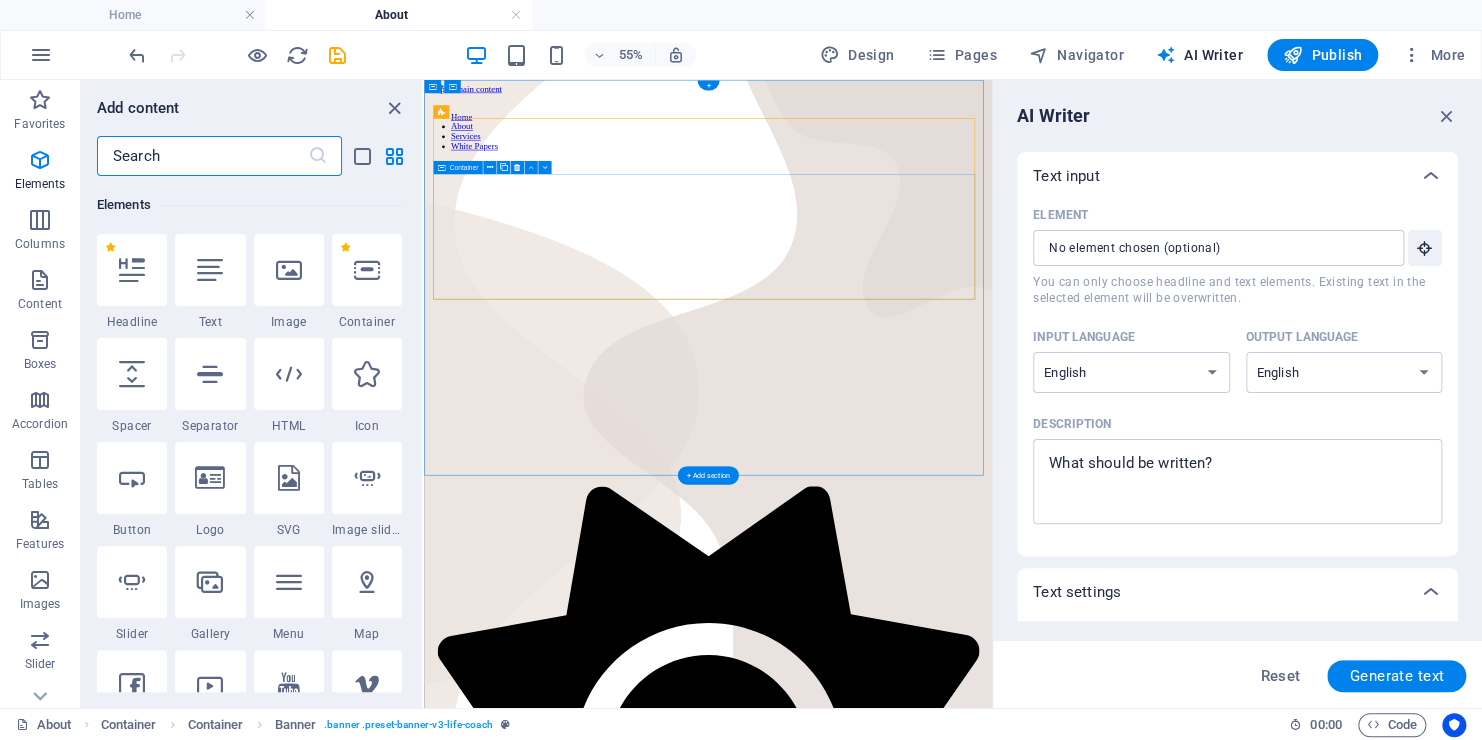 click at bounding box center (940, 361) 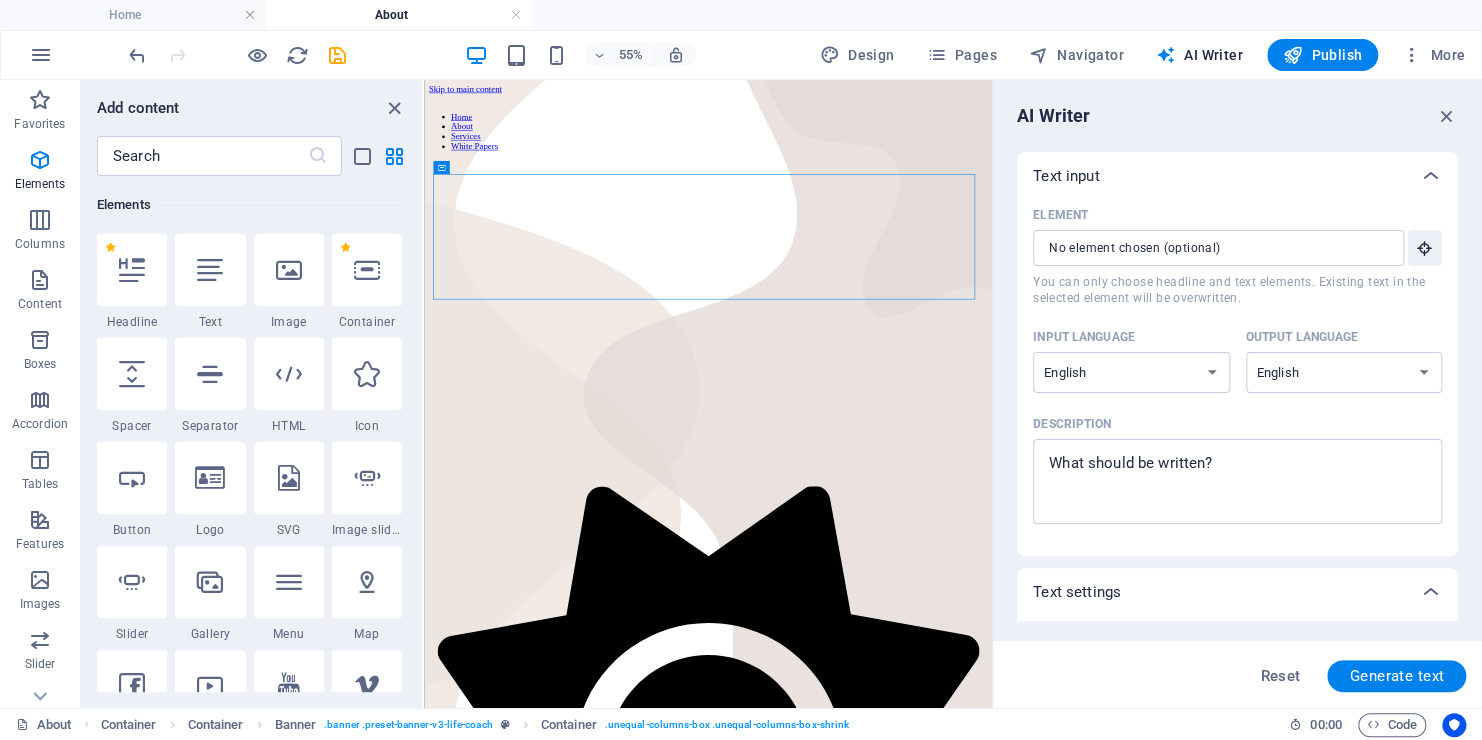 click on "Home About" at bounding box center (741, 15) 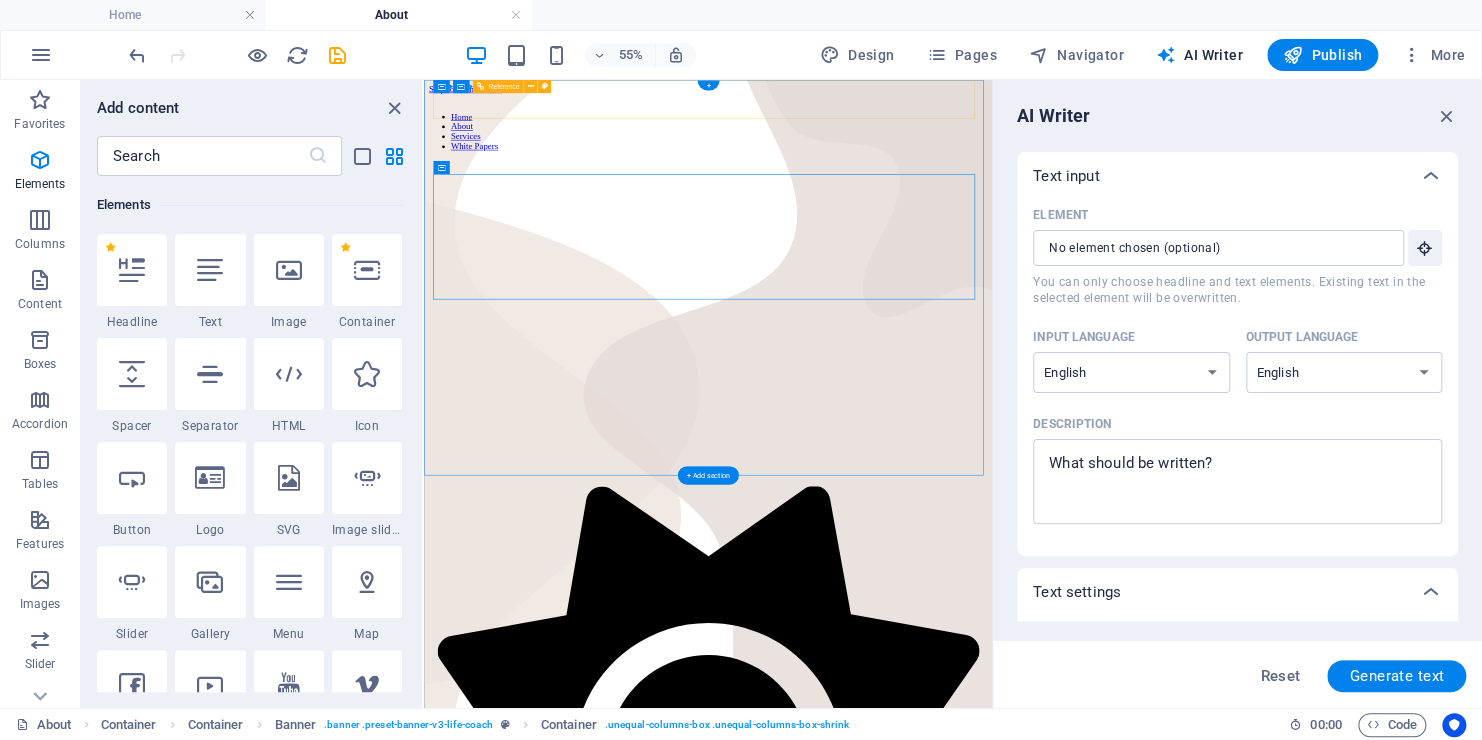click on "Home About Services White Papers" at bounding box center [940, 174] 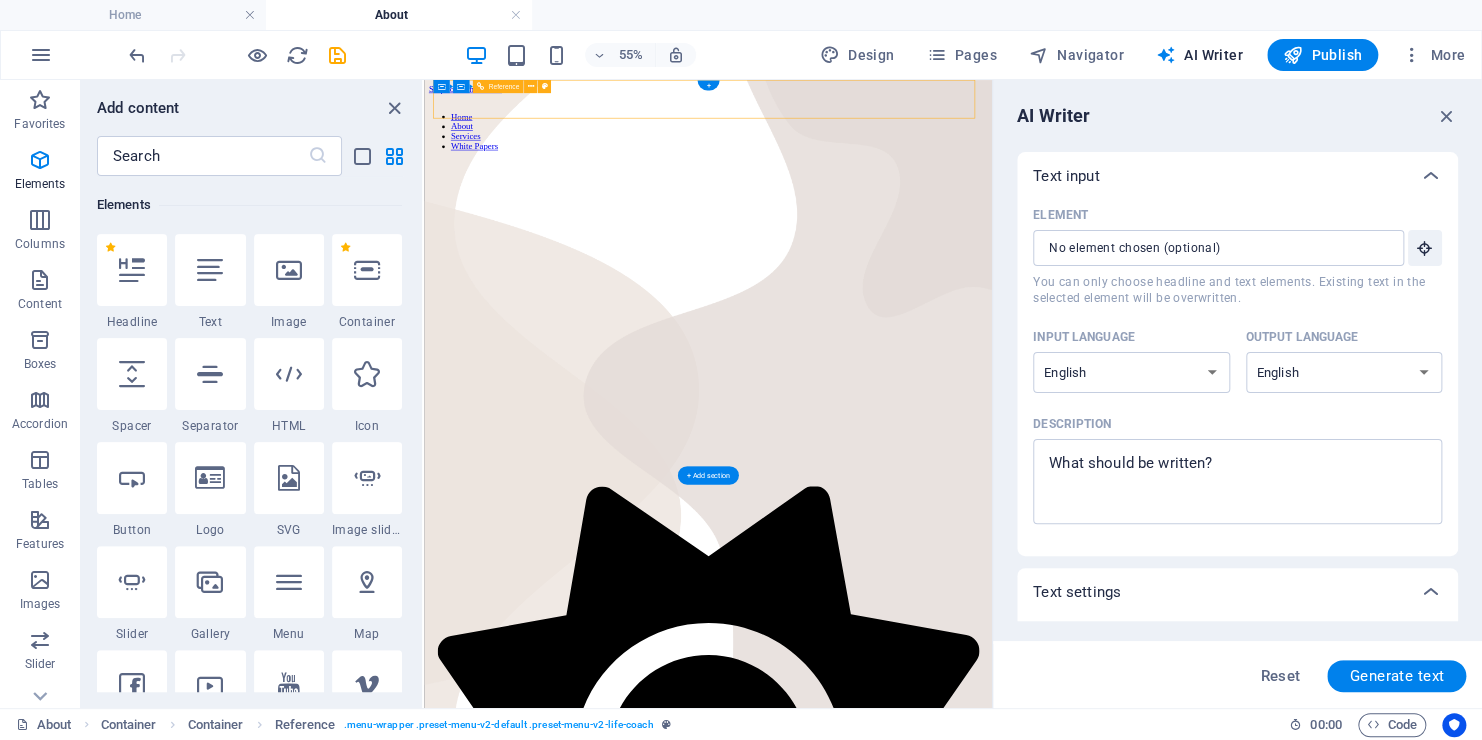 click on "Home About Services White Papers" at bounding box center (940, 174) 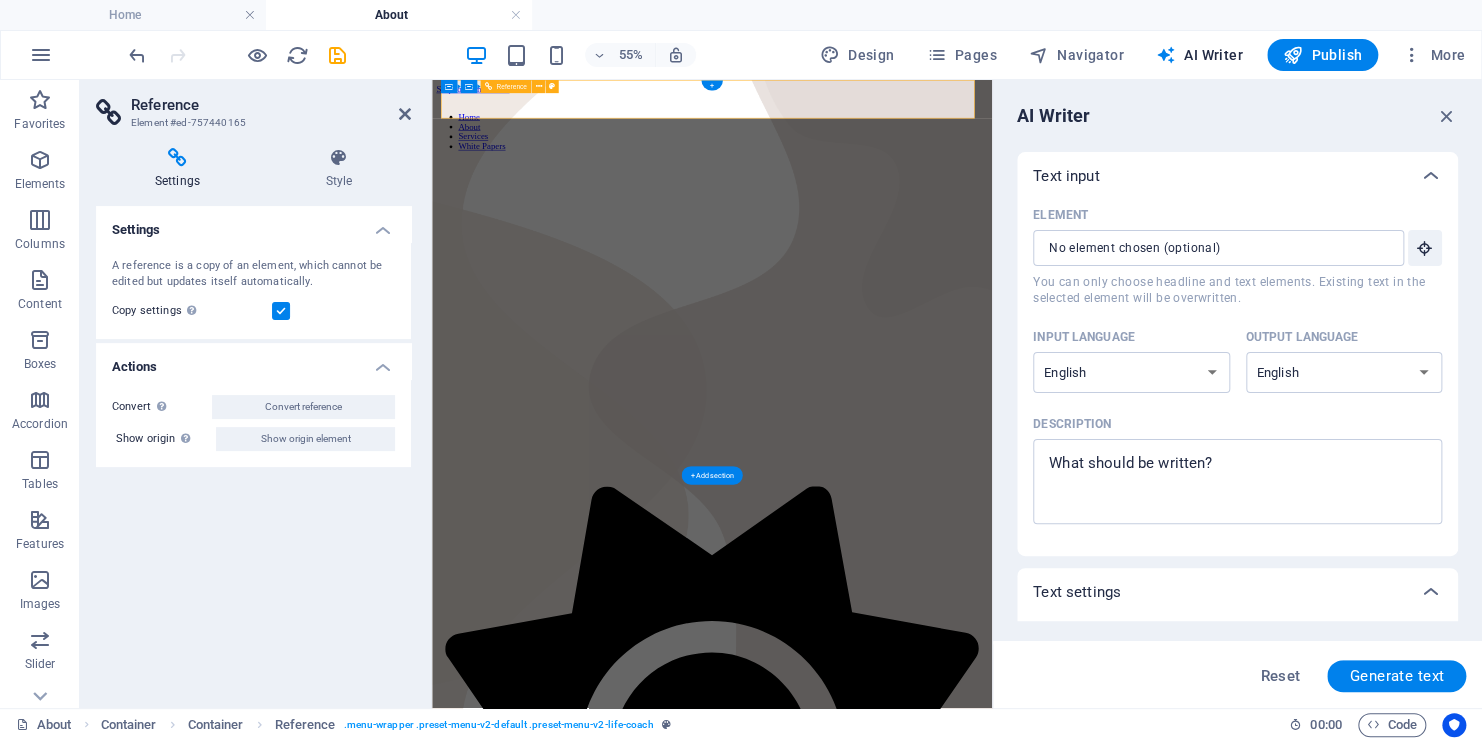 click on "Home About Services White Papers" at bounding box center [941, 174] 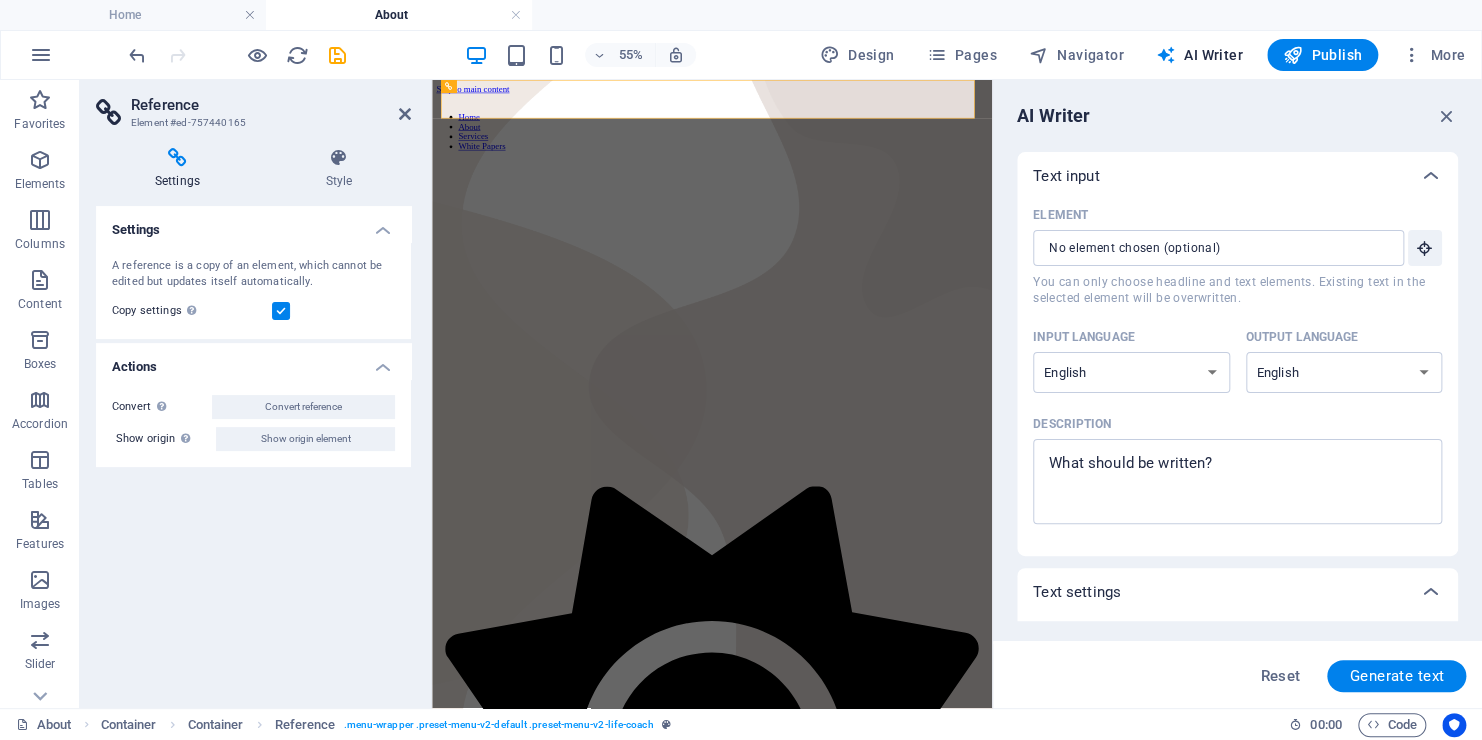 drag, startPoint x: 1460, startPoint y: 360, endPoint x: 1449, endPoint y: 242, distance: 118.511604 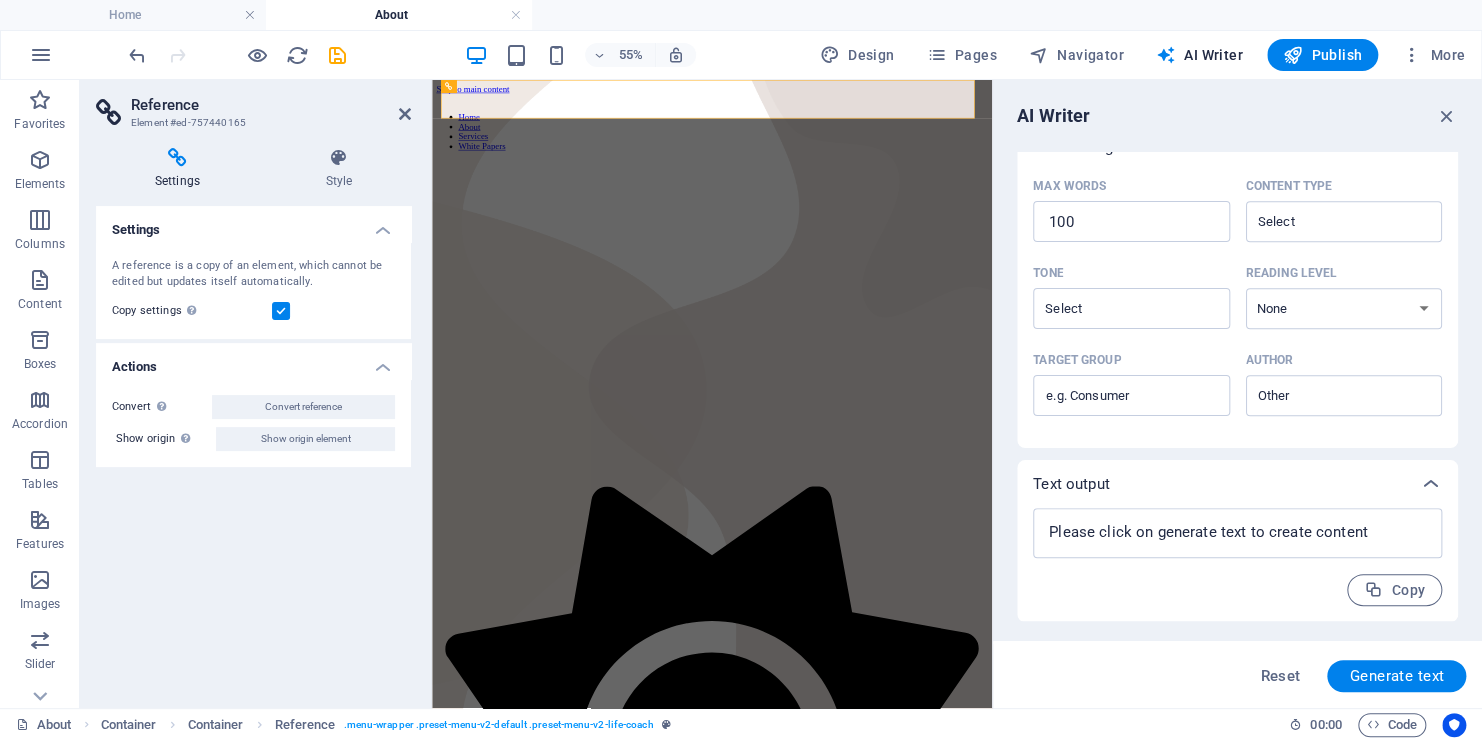 scroll, scrollTop: 0, scrollLeft: 0, axis: both 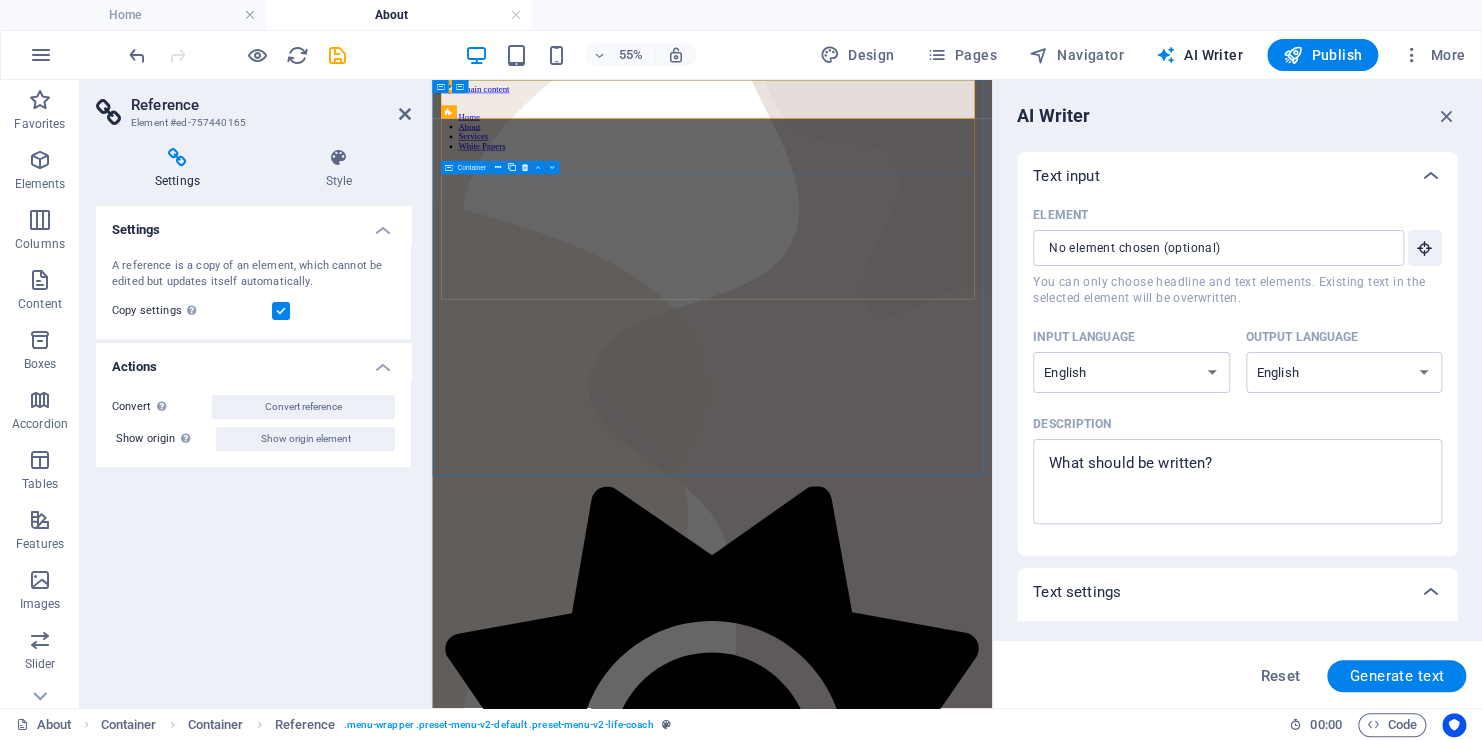 click at bounding box center (941, 361) 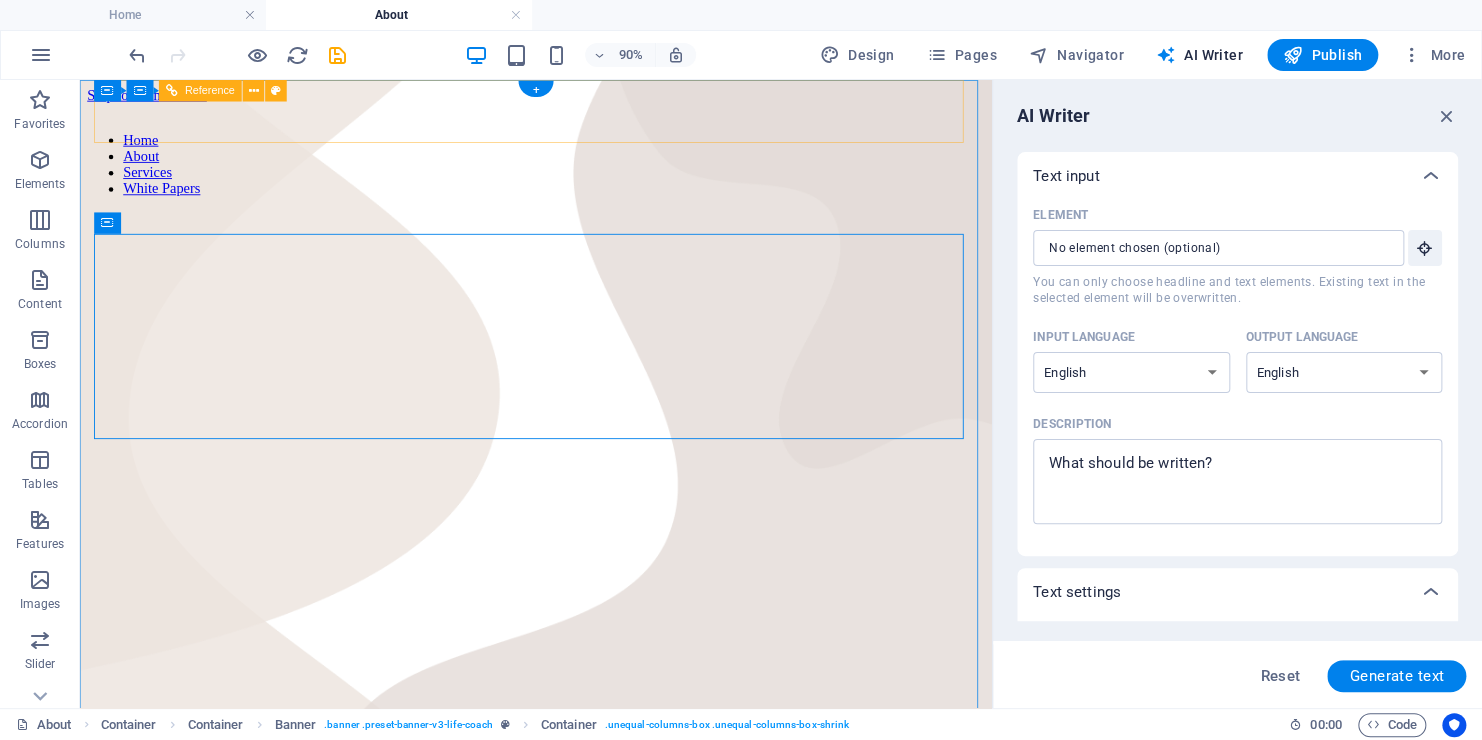click on "Home About Services White Papers" at bounding box center [586, 174] 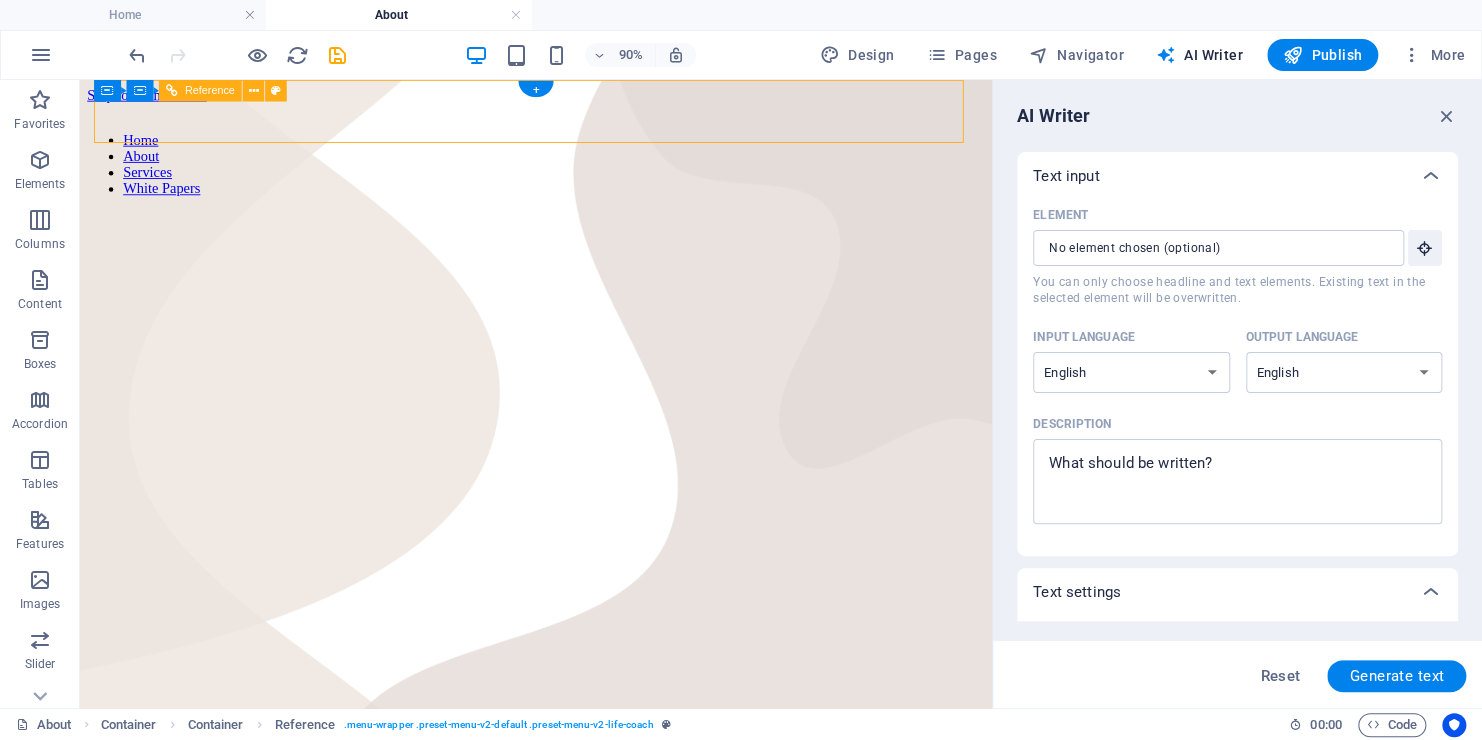click on "Home About Services White Papers" at bounding box center (586, 174) 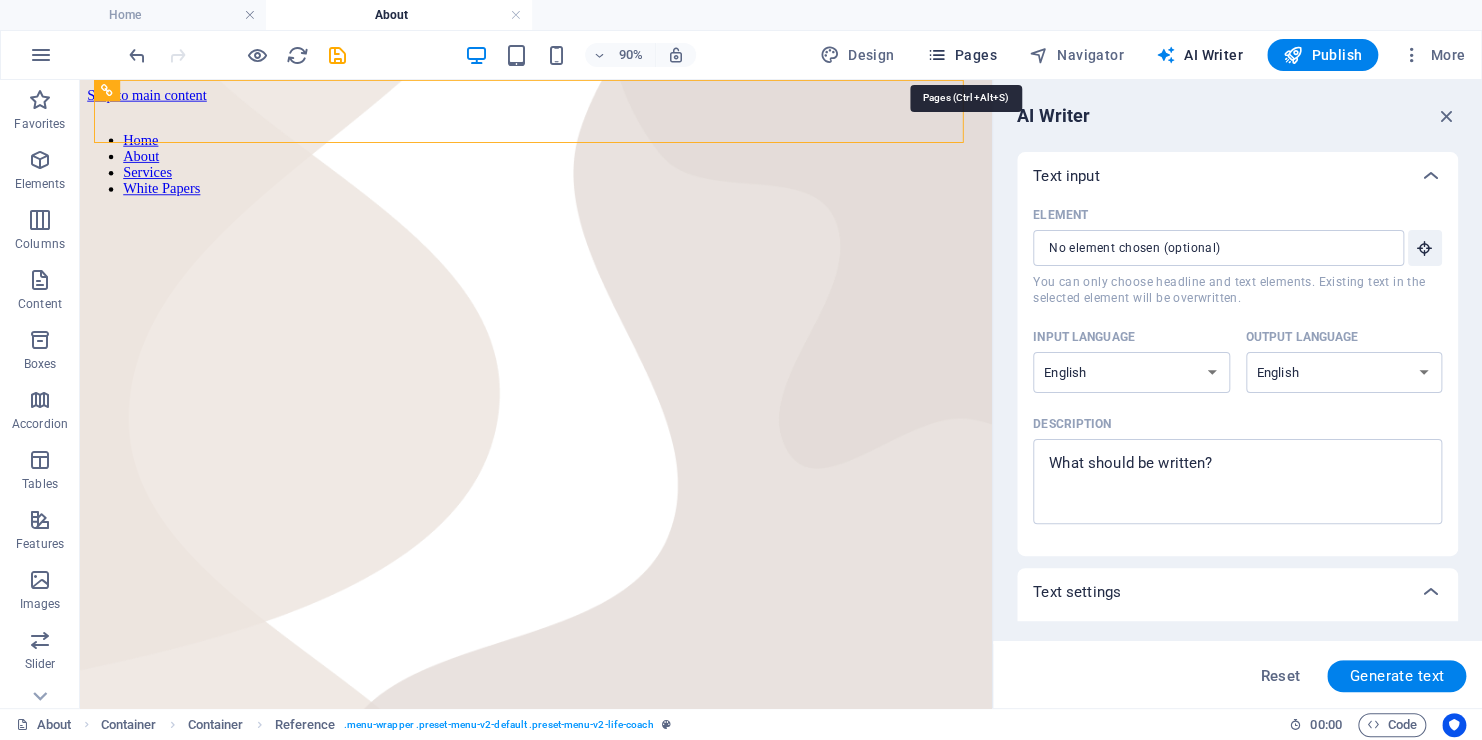 click on "Pages" at bounding box center (961, 55) 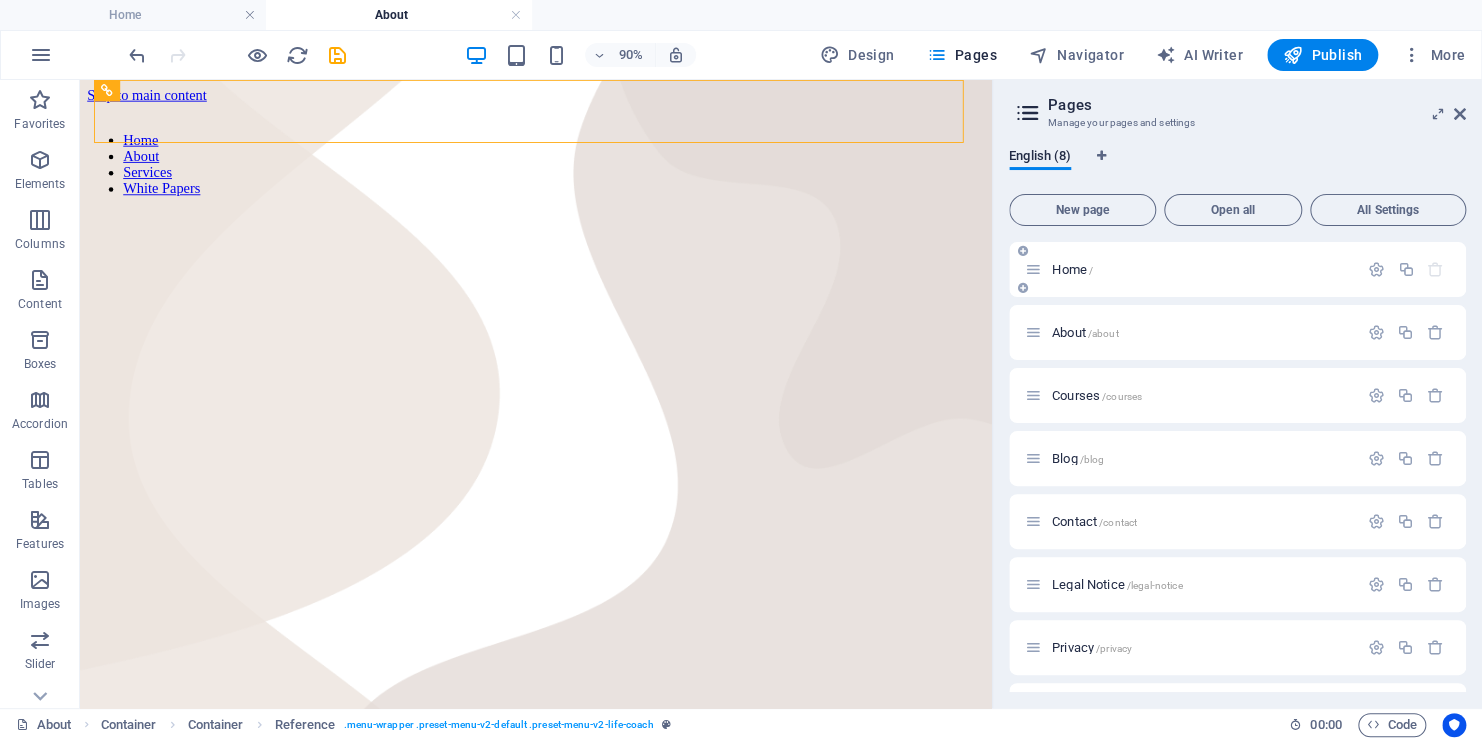 click on "Home /" at bounding box center [1191, 269] 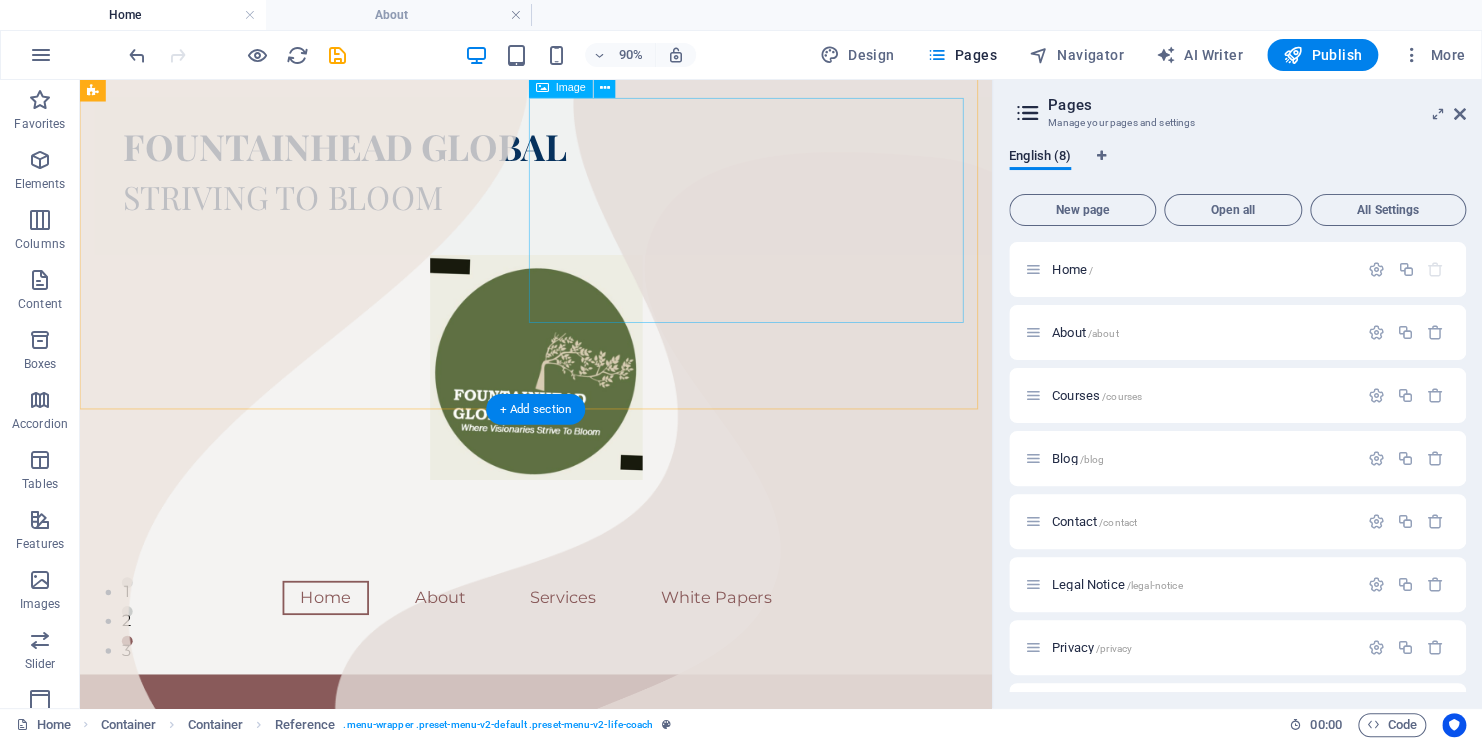 click at bounding box center [586, 400] 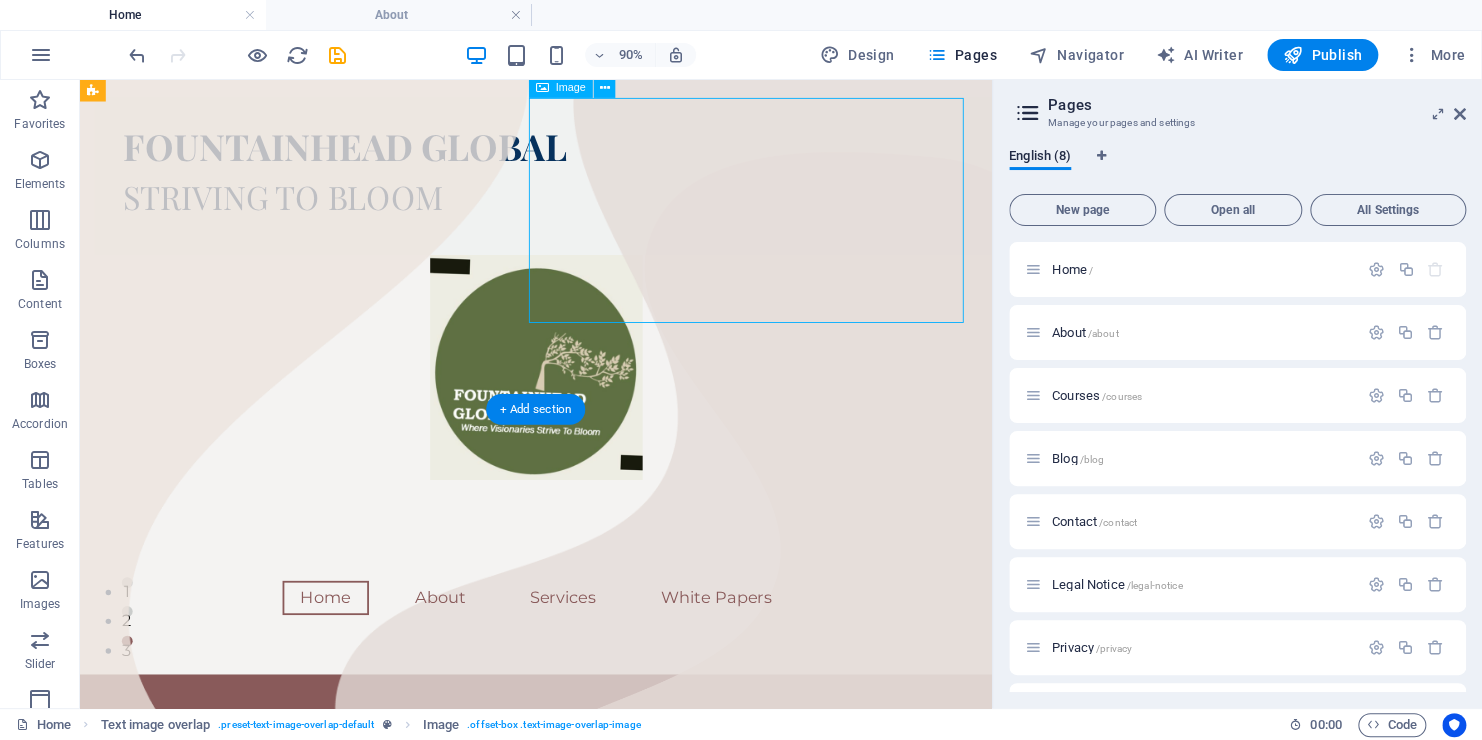 click at bounding box center (586, 400) 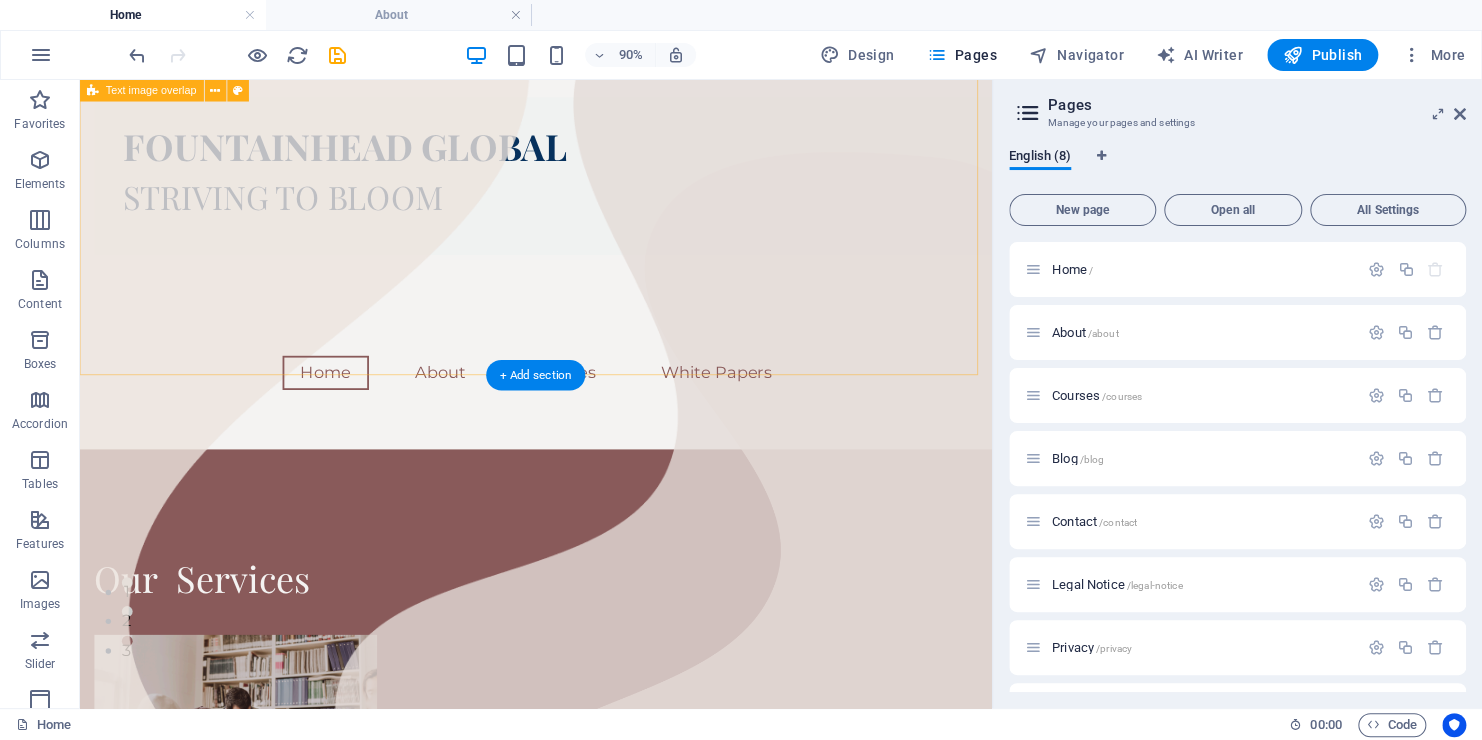 scroll, scrollTop: 38, scrollLeft: 0, axis: vertical 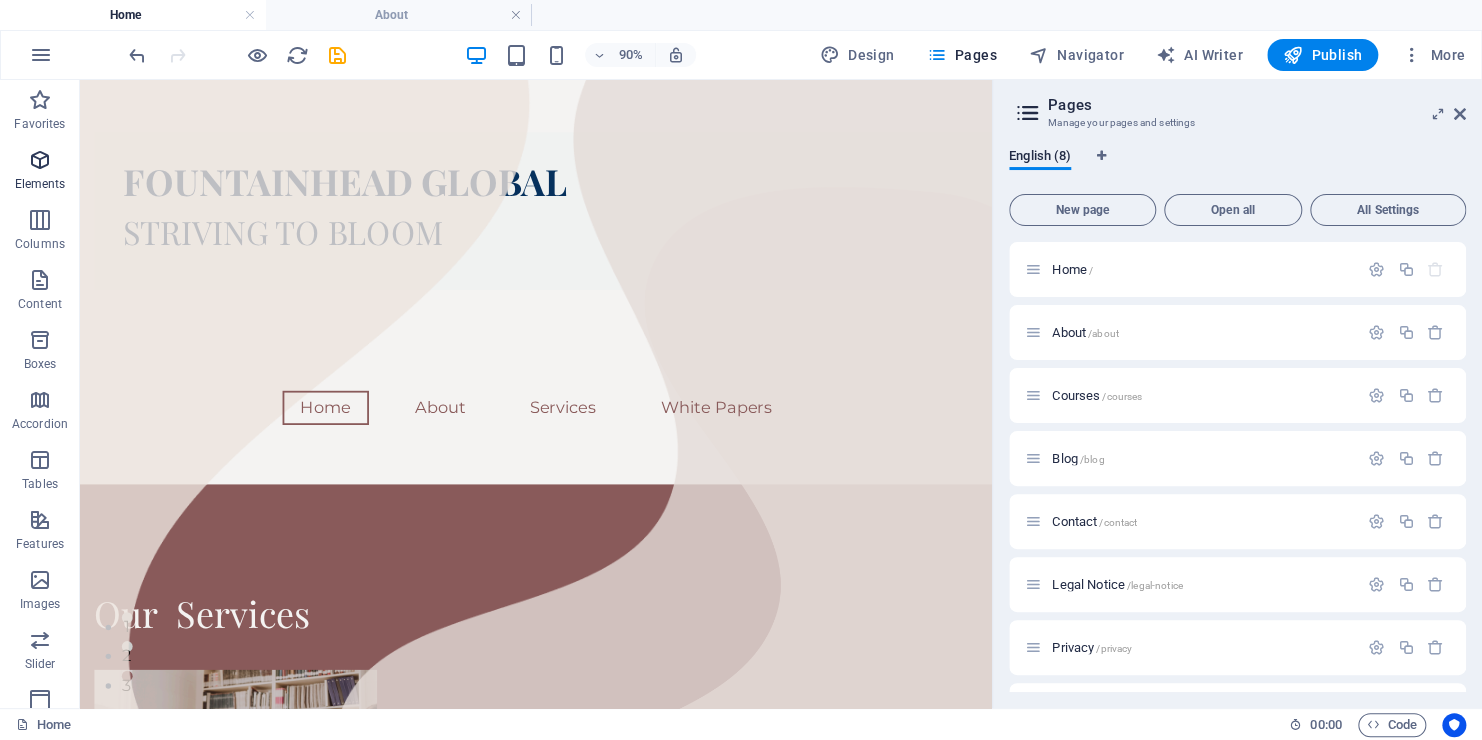 click at bounding box center [40, 160] 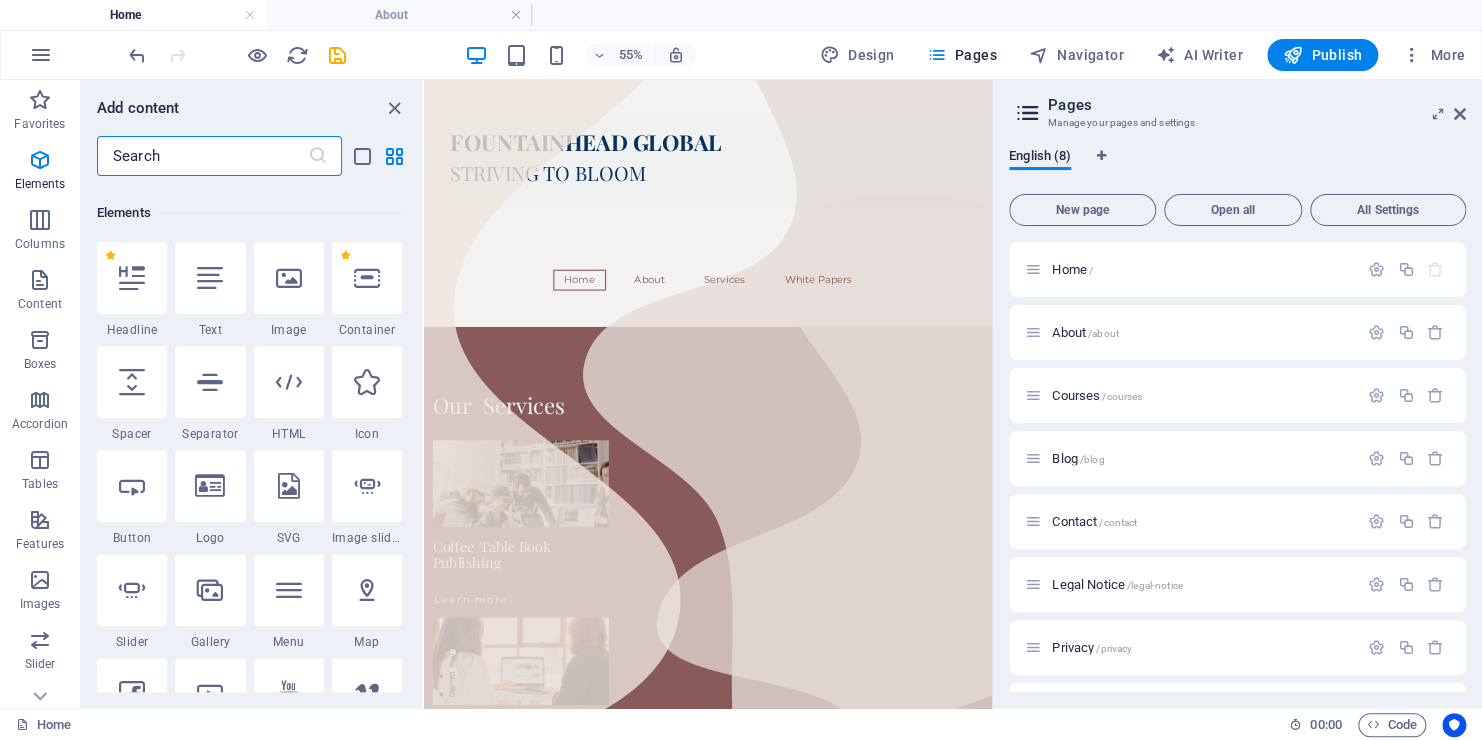scroll, scrollTop: 212, scrollLeft: 0, axis: vertical 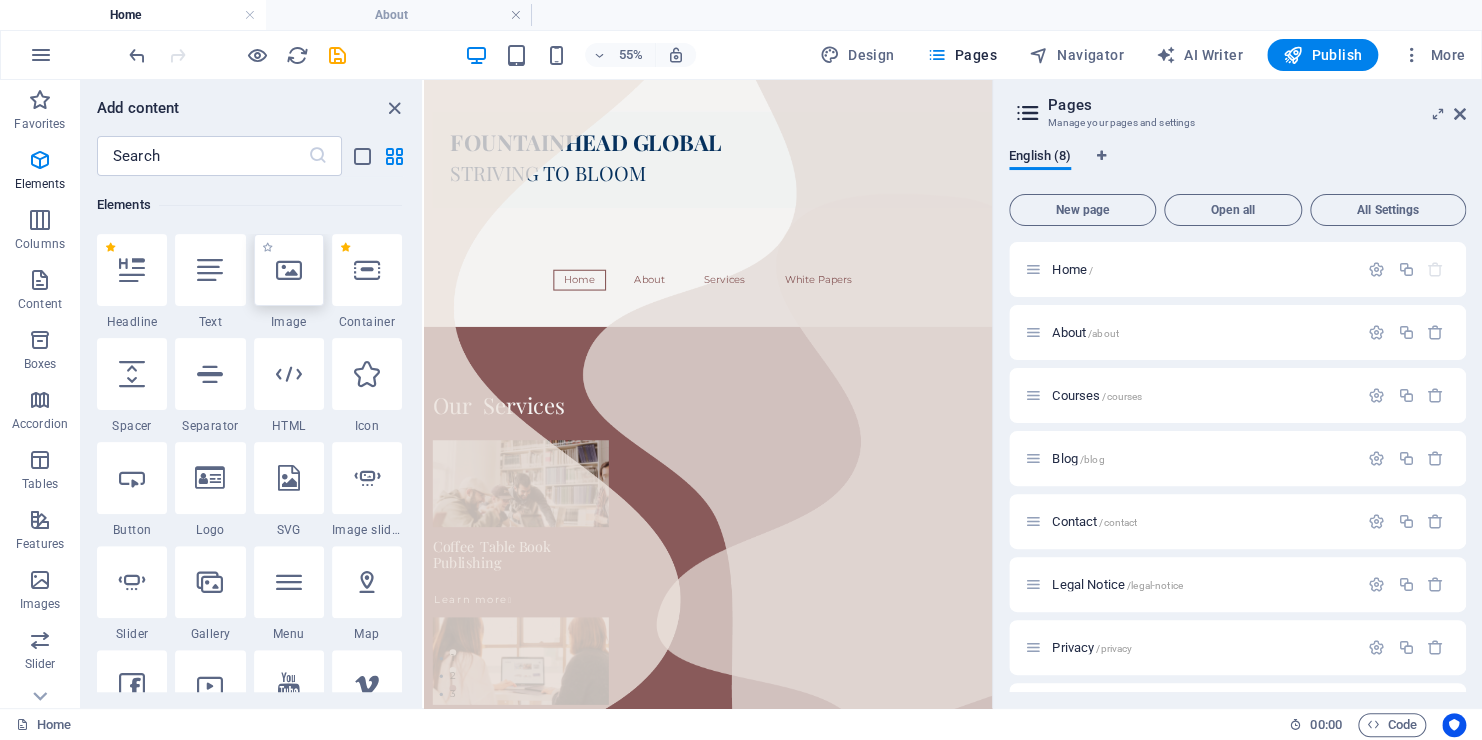 click at bounding box center (289, 270) 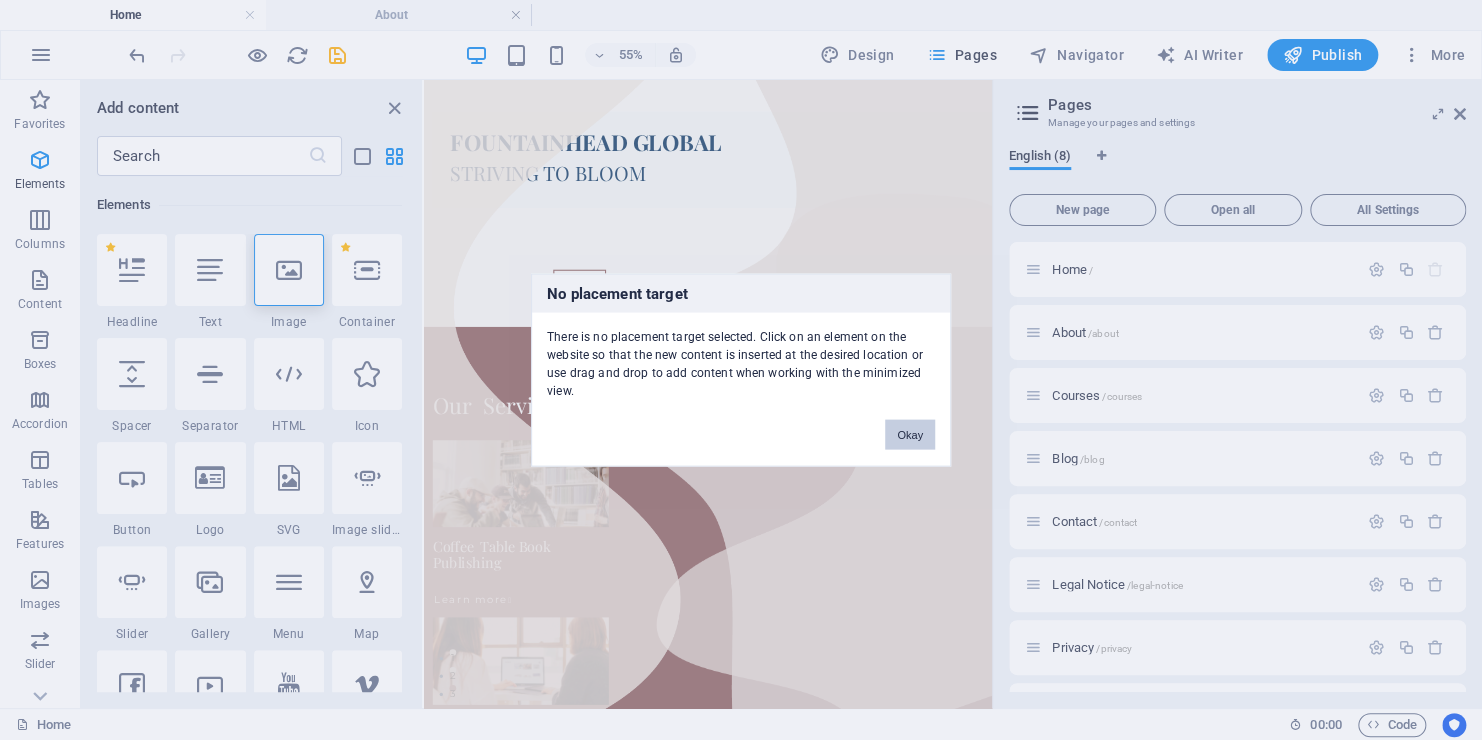 click on "Okay" at bounding box center (910, 435) 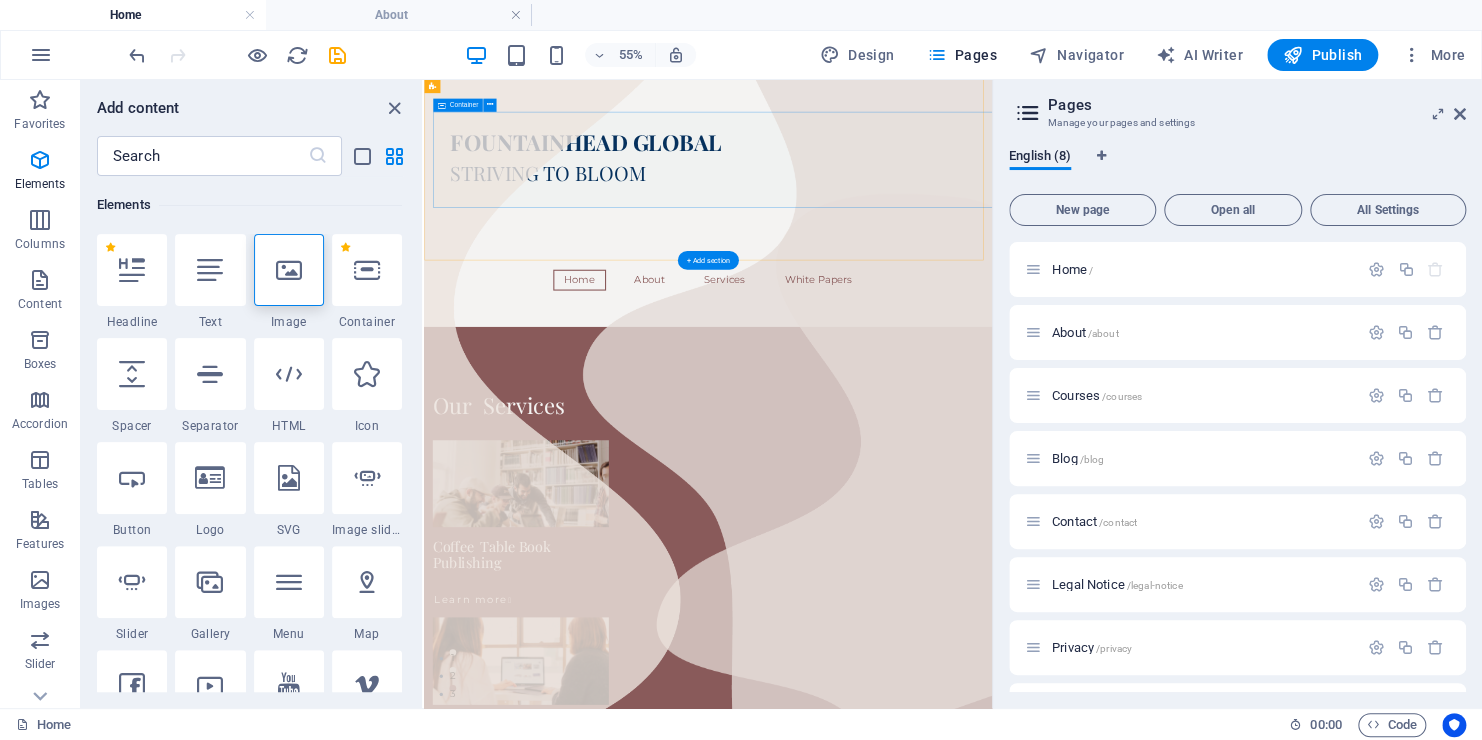 click on "FOUNTAINHEAD GLOBAL STRIVING TO BLOOM" at bounding box center [980, 225] 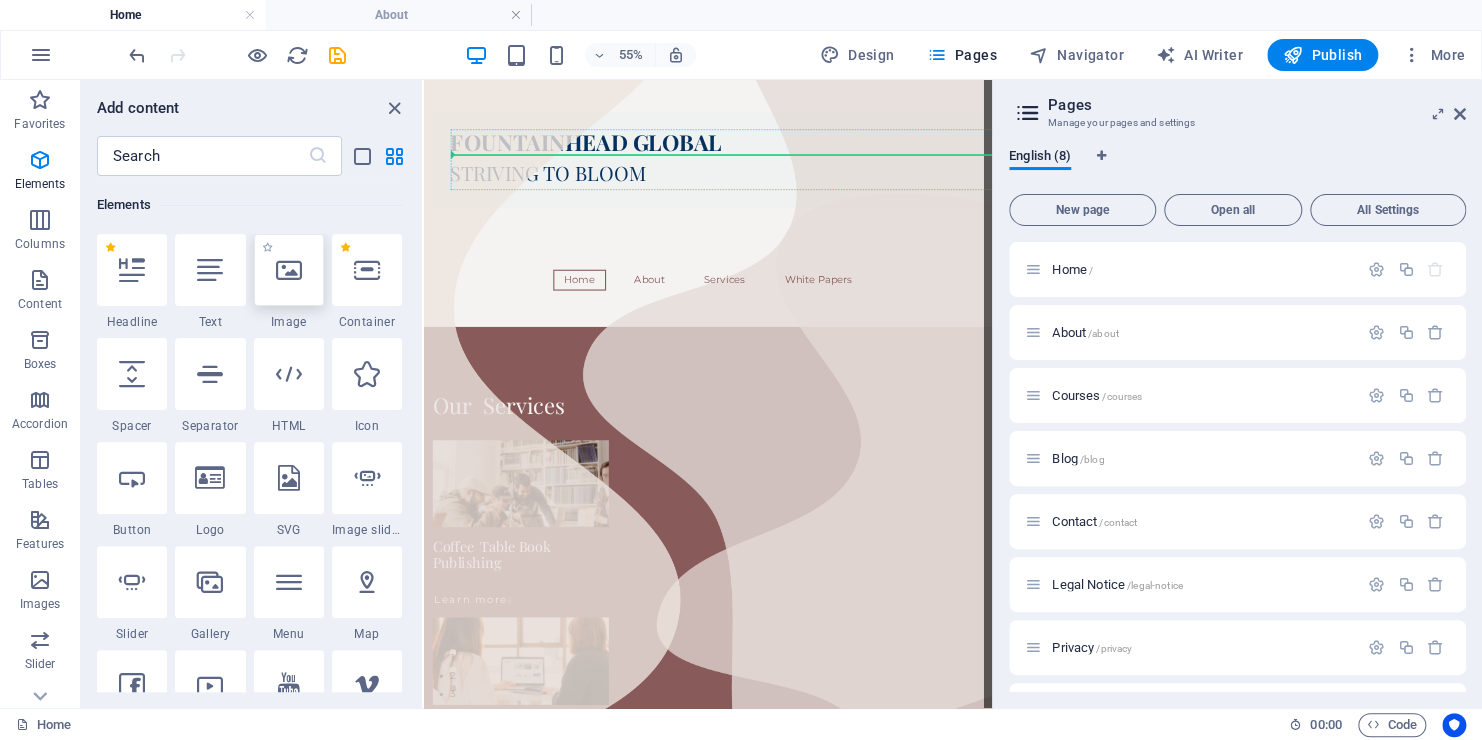 scroll, scrollTop: 0, scrollLeft: 0, axis: both 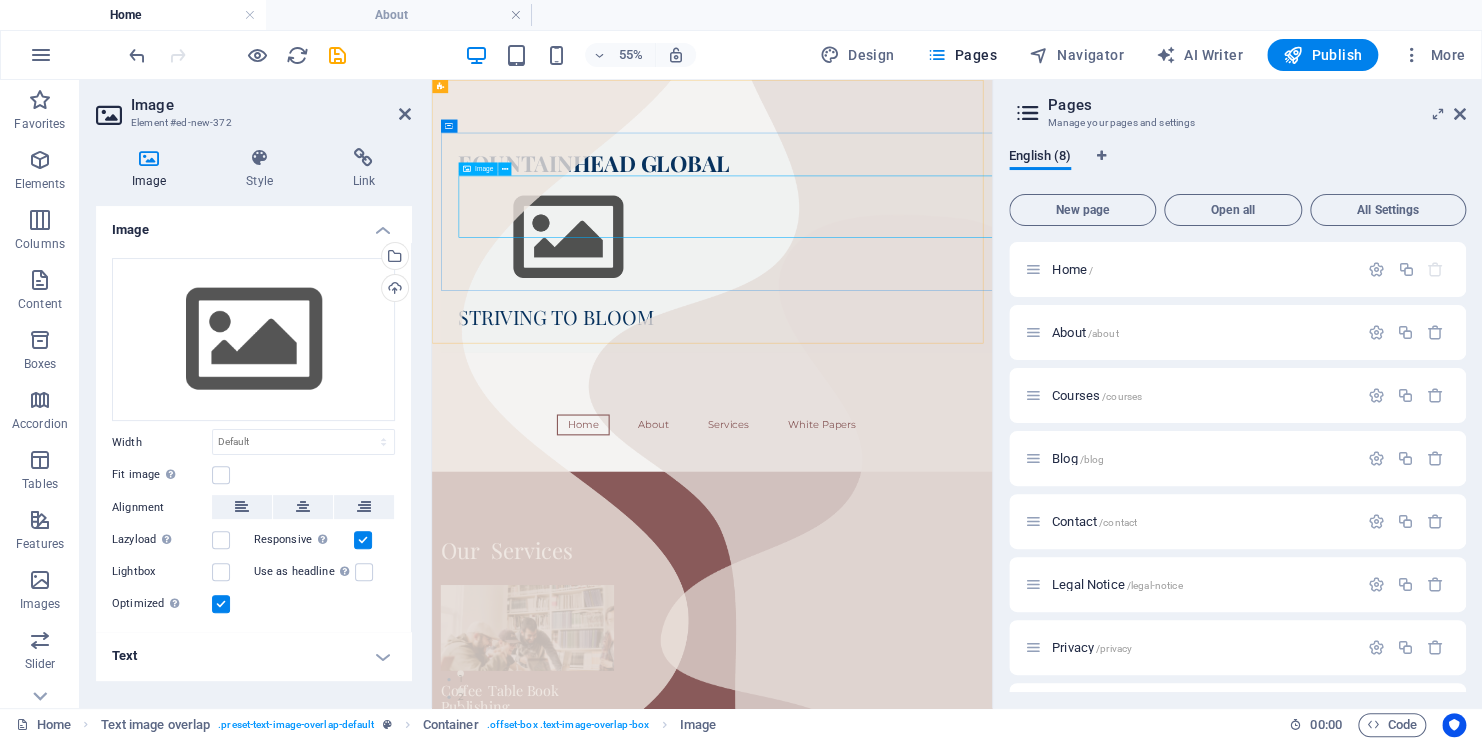 click at bounding box center [981, 366] 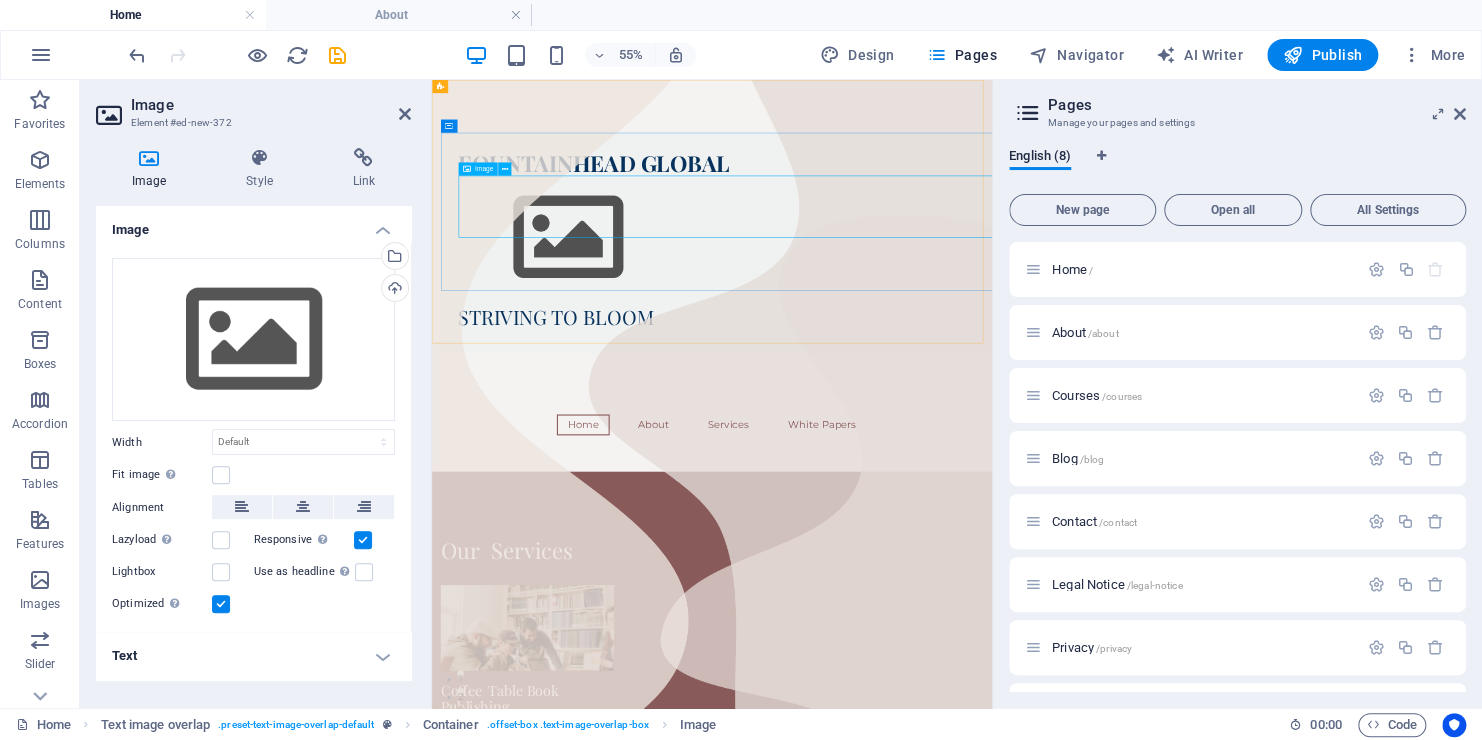 click at bounding box center [981, 366] 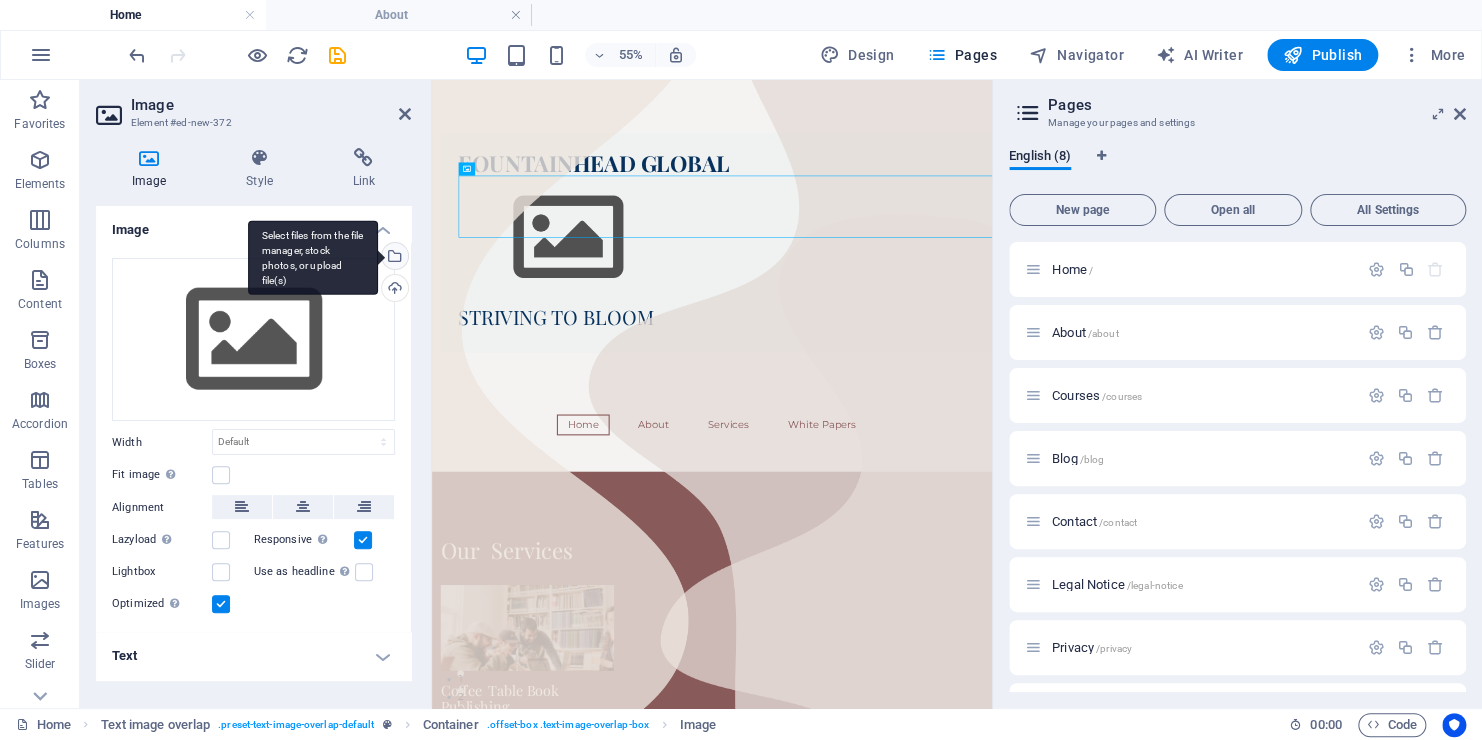 click on "Select files from the file manager, stock photos, or upload file(s)" at bounding box center (393, 258) 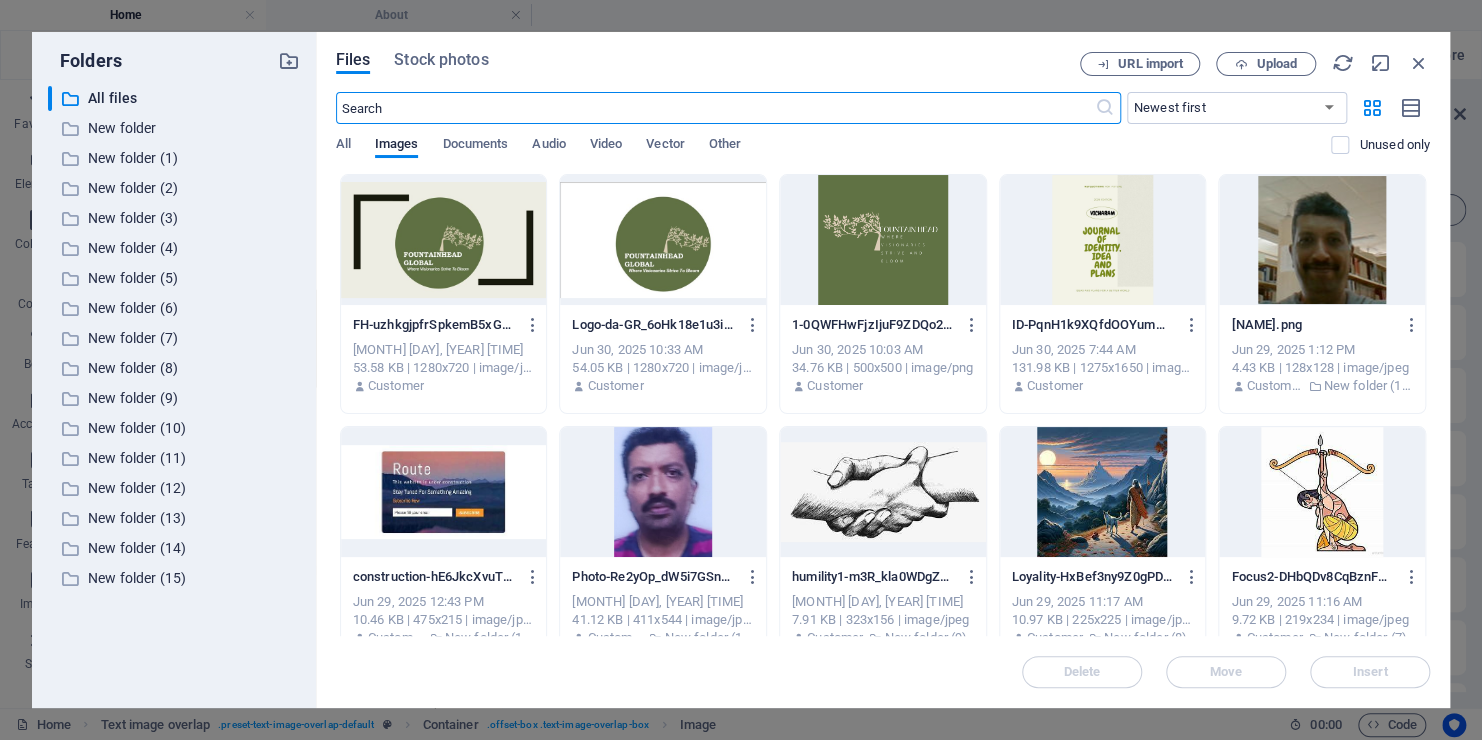 click on "​ Newest first Oldest first Name (A-Z) Name (Z-A) Size (0-9) Size (9-0) Resolution (0-9) Resolution (9-0) All Images Documents Audio Video Vector Other Unused only" at bounding box center (883, 133) 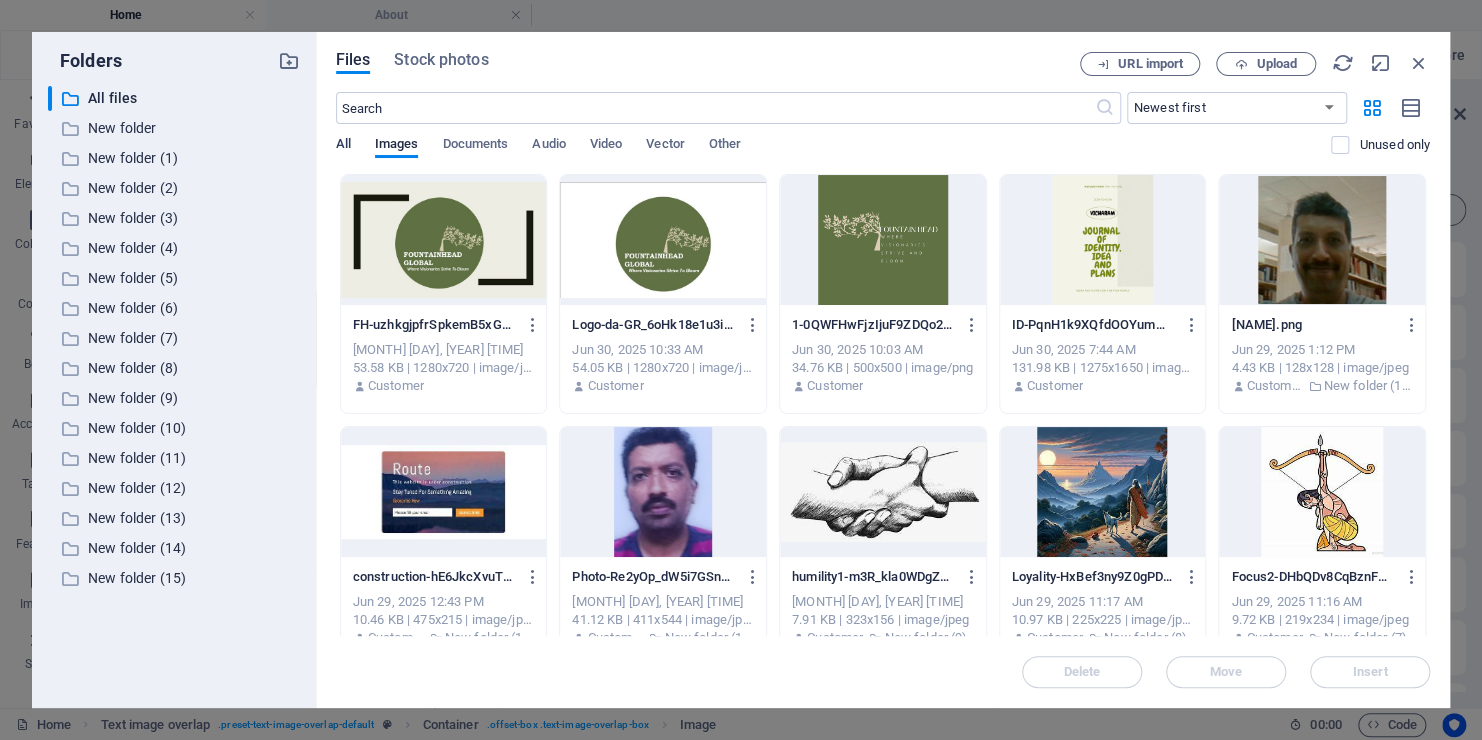 click on "All" at bounding box center (343, 146) 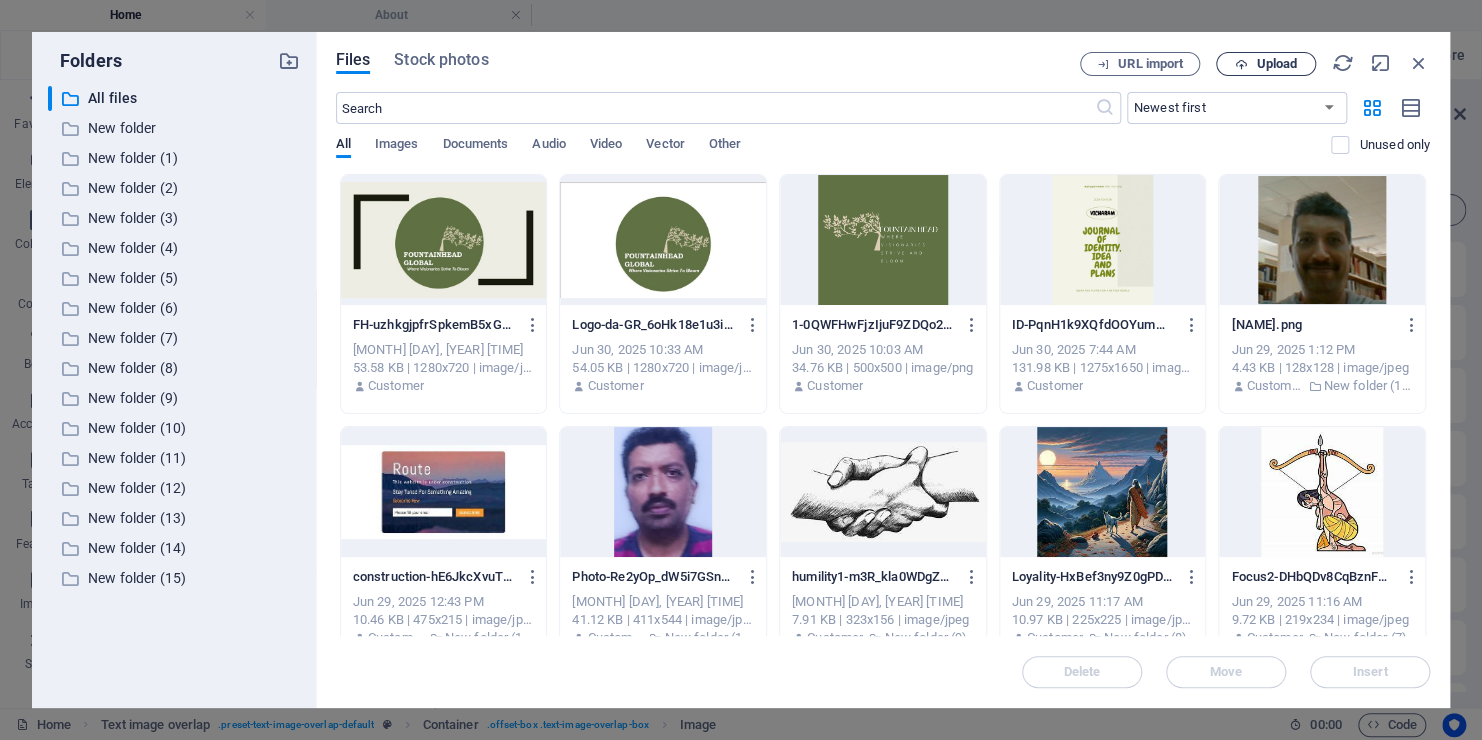 click on "Upload" at bounding box center [1276, 64] 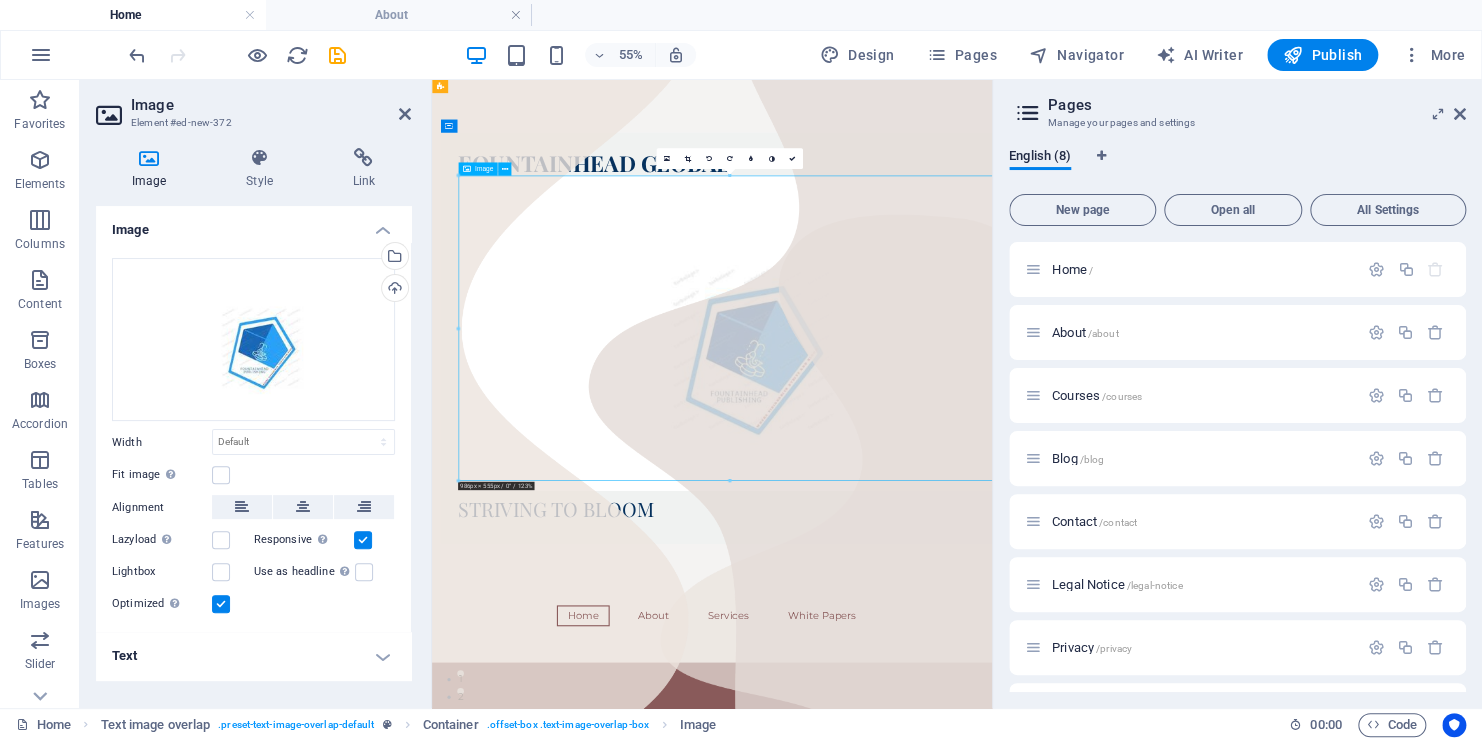 drag, startPoint x: 893, startPoint y: 557, endPoint x: 774, endPoint y: 545, distance: 119.60351 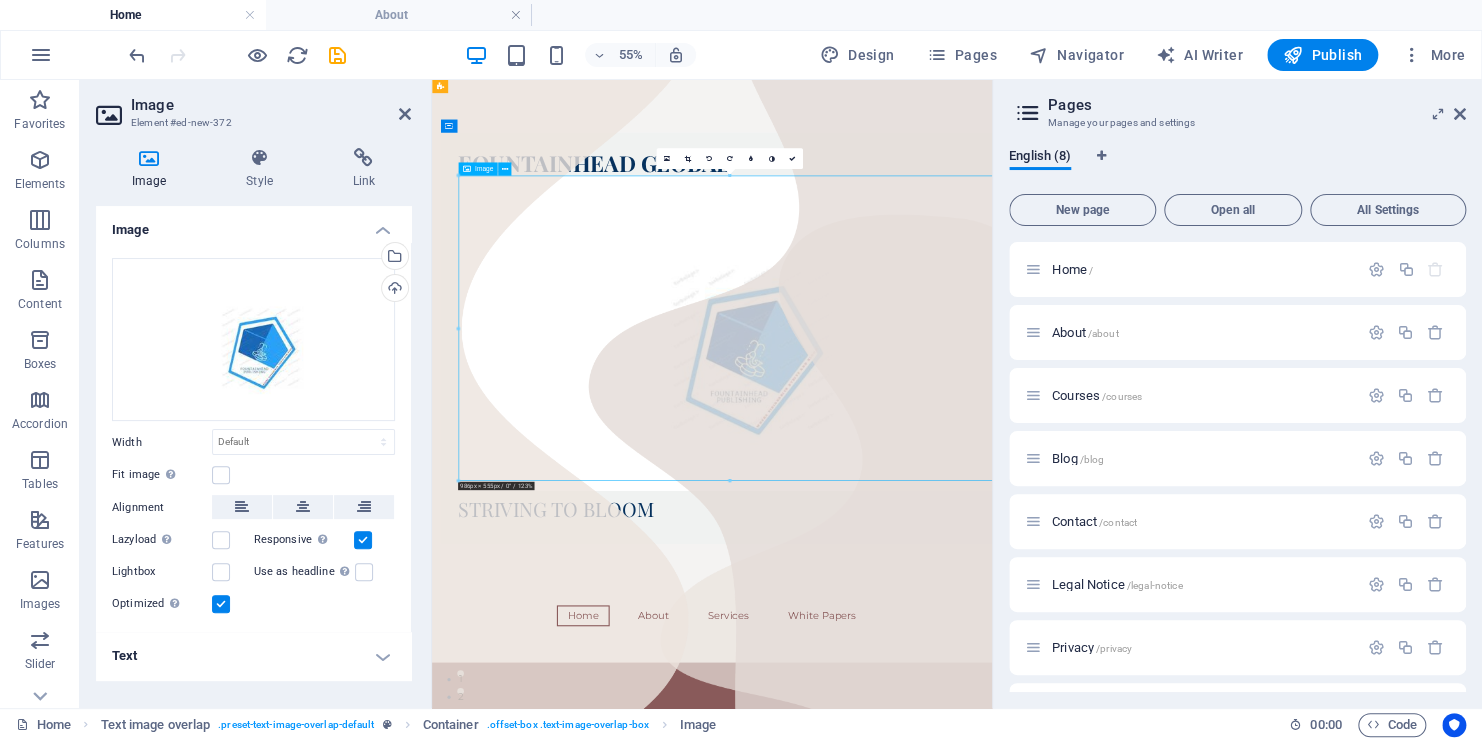 click at bounding box center (981, 540) 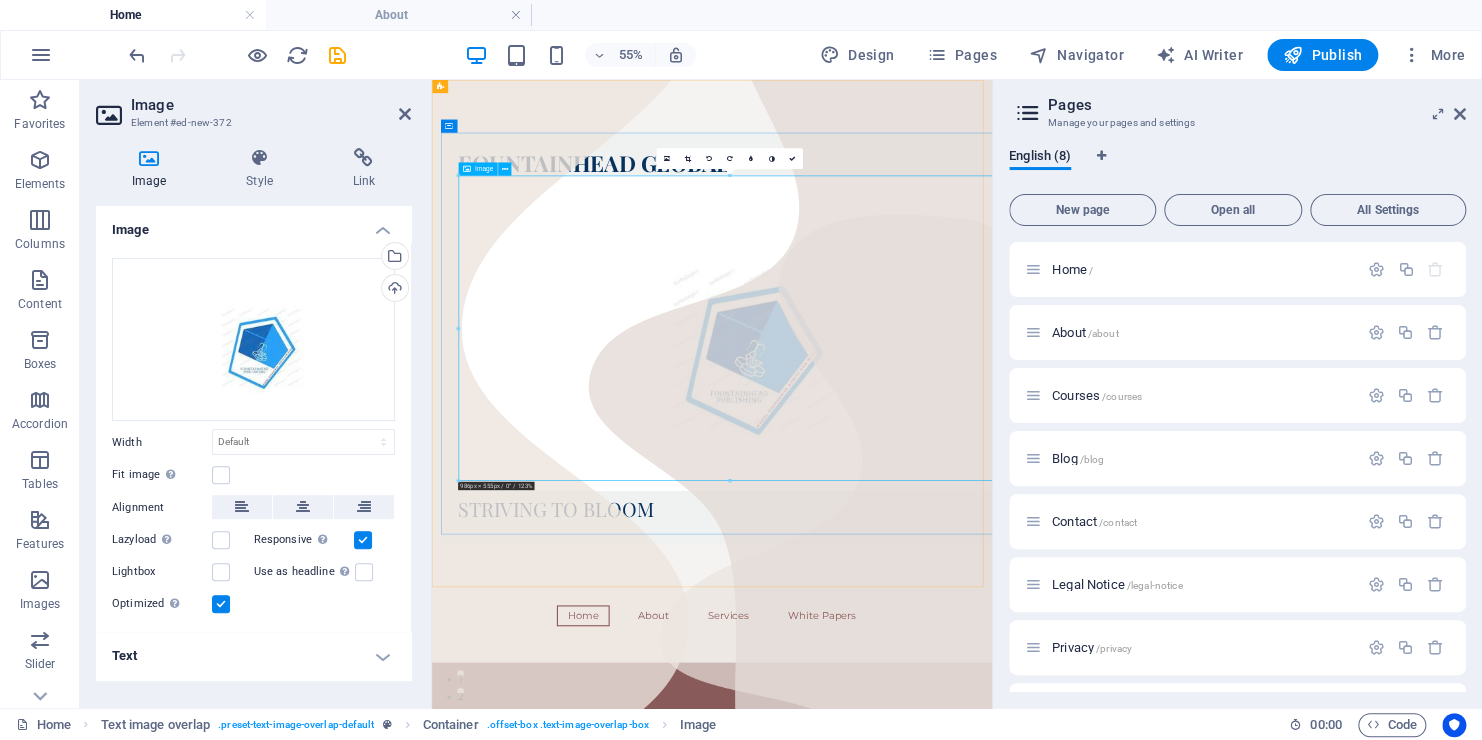 click at bounding box center (981, 540) 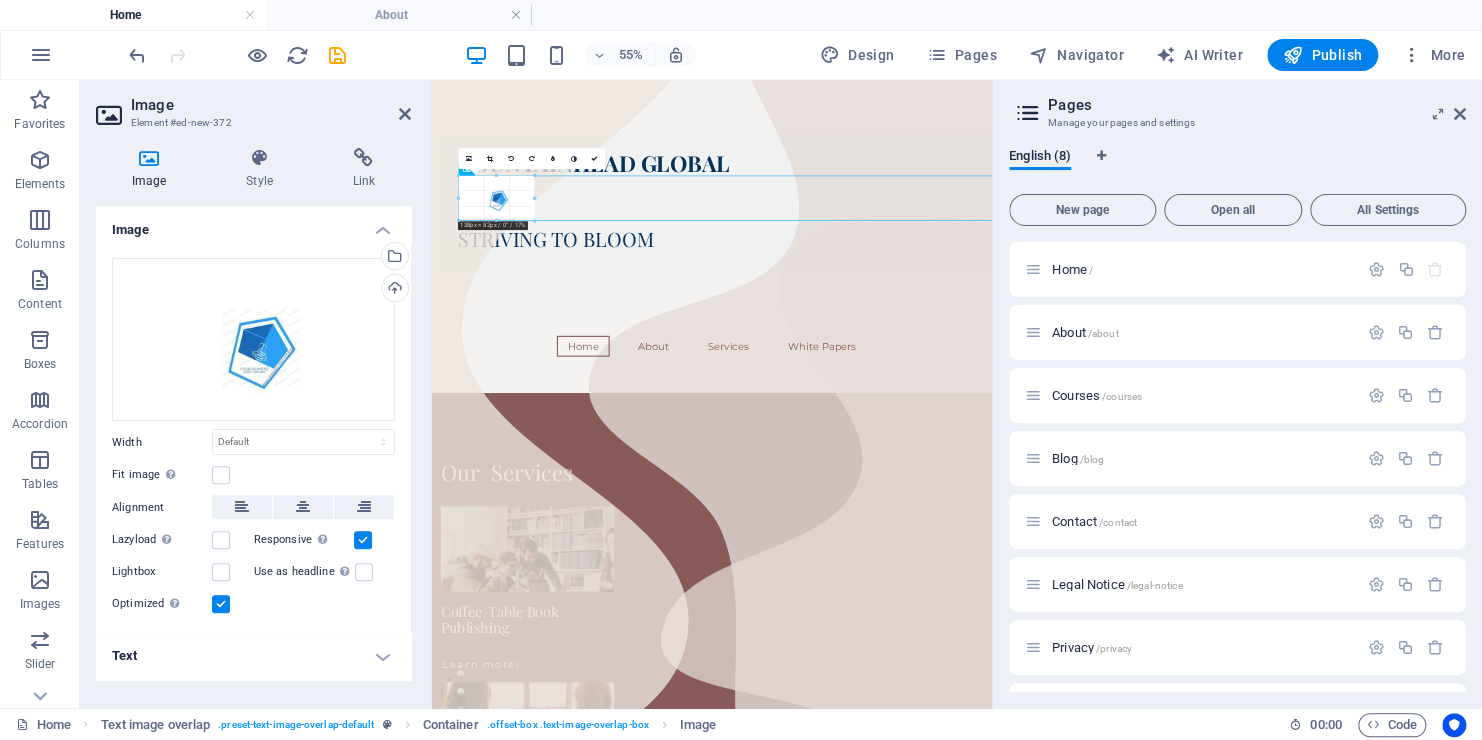 drag, startPoint x: 457, startPoint y: 480, endPoint x: 1305, endPoint y: -72, distance: 1011.834 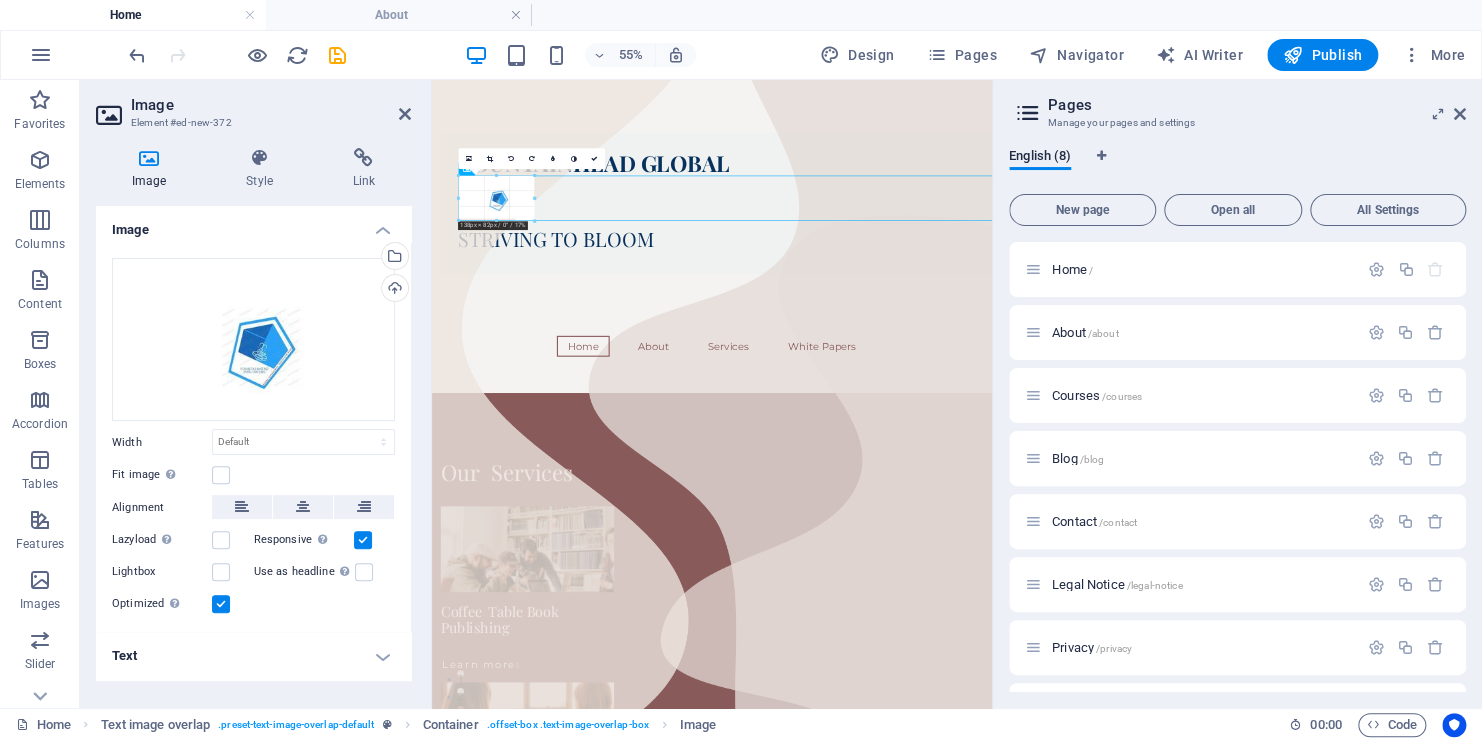 type on "138" 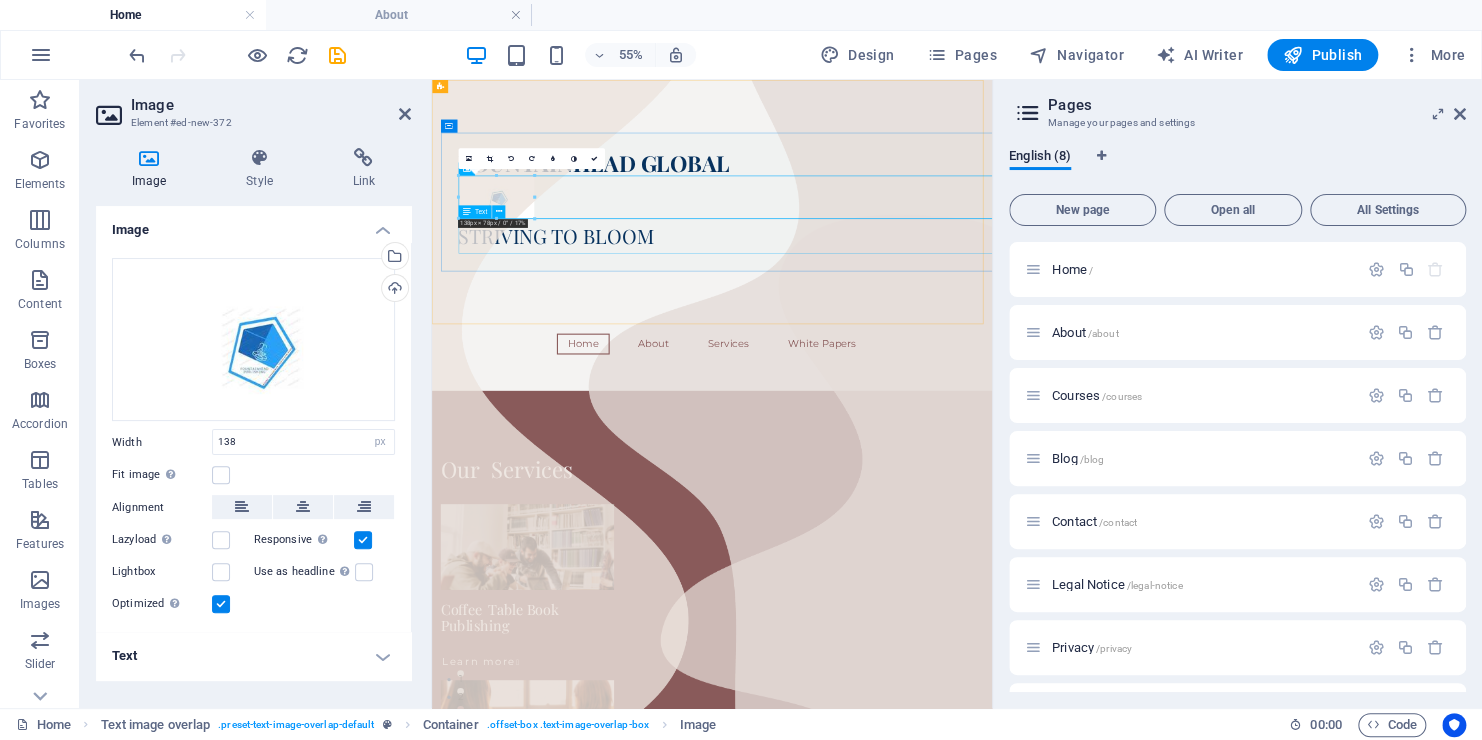 drag, startPoint x: 967, startPoint y: 297, endPoint x: 651, endPoint y: 349, distance: 320.2499 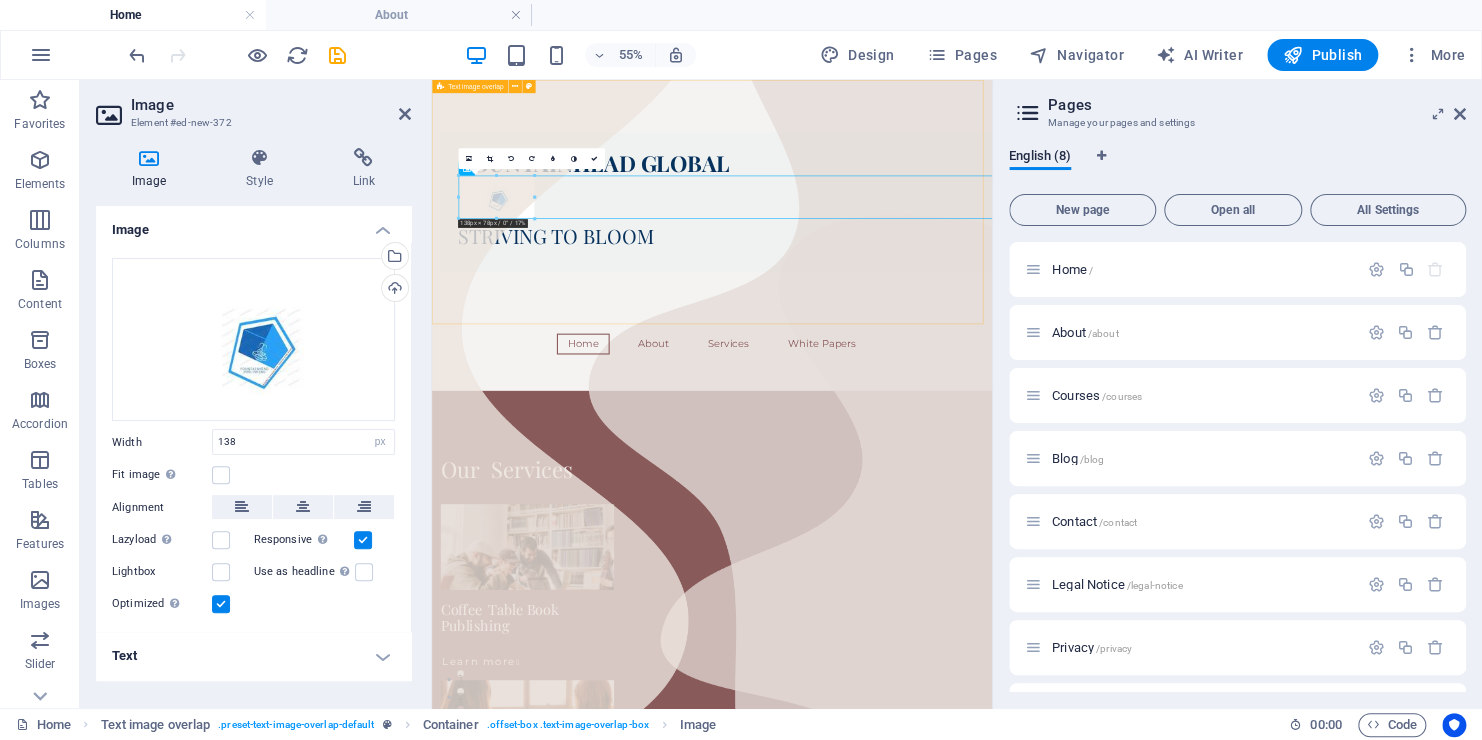click on "FOUNTAINHEAD GLOBAL STRIVING TO BLOOM" at bounding box center [941, 302] 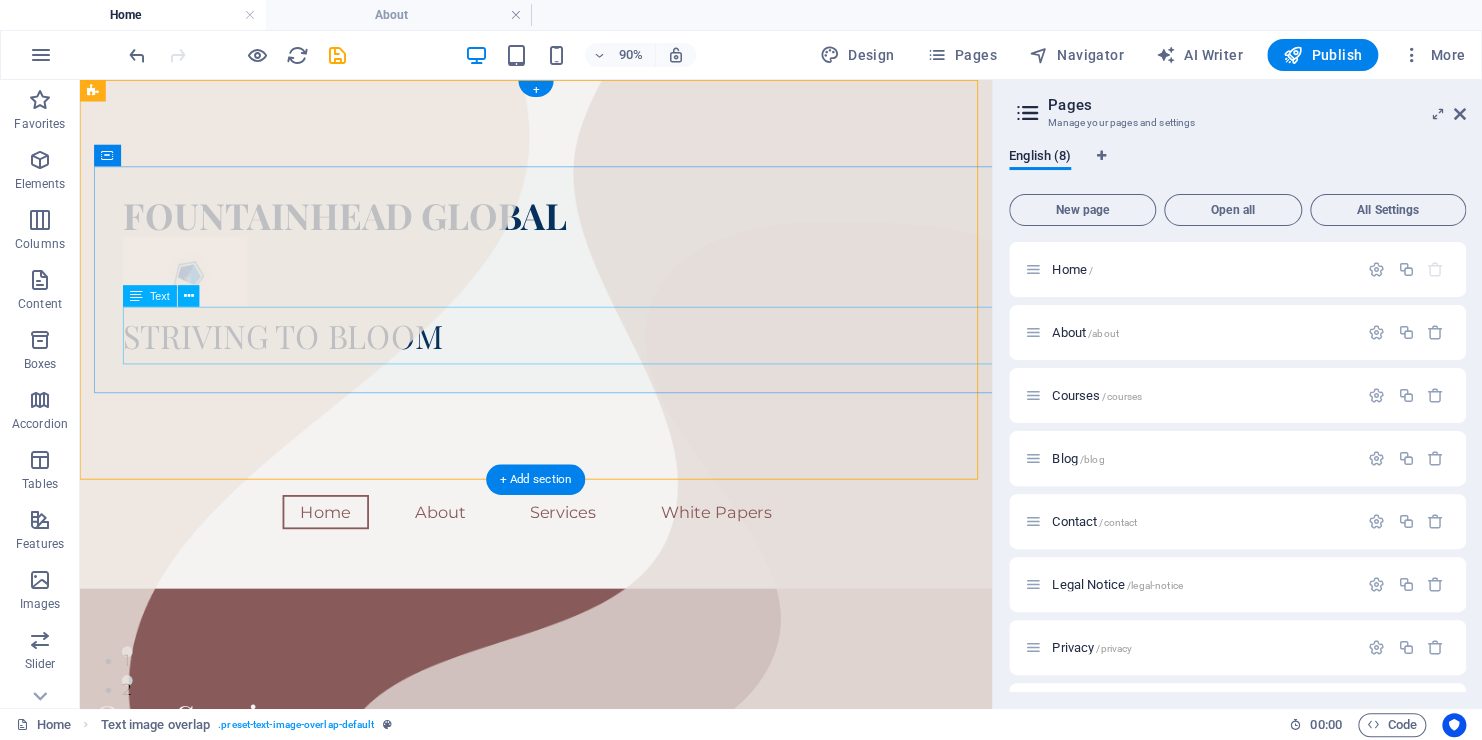 click on "STRIVING TO BLOOM" at bounding box center [626, 364] 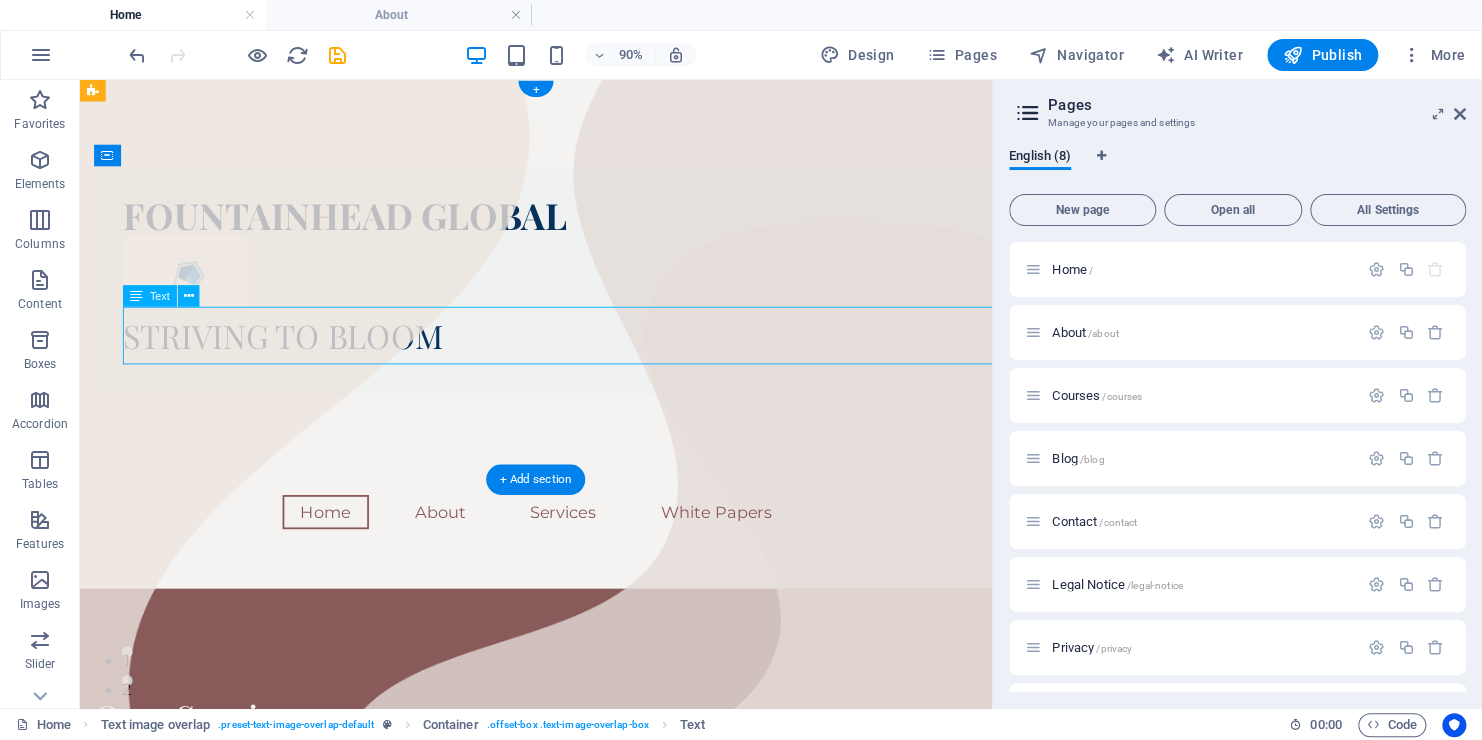 click on "STRIVING TO BLOOM" at bounding box center [626, 364] 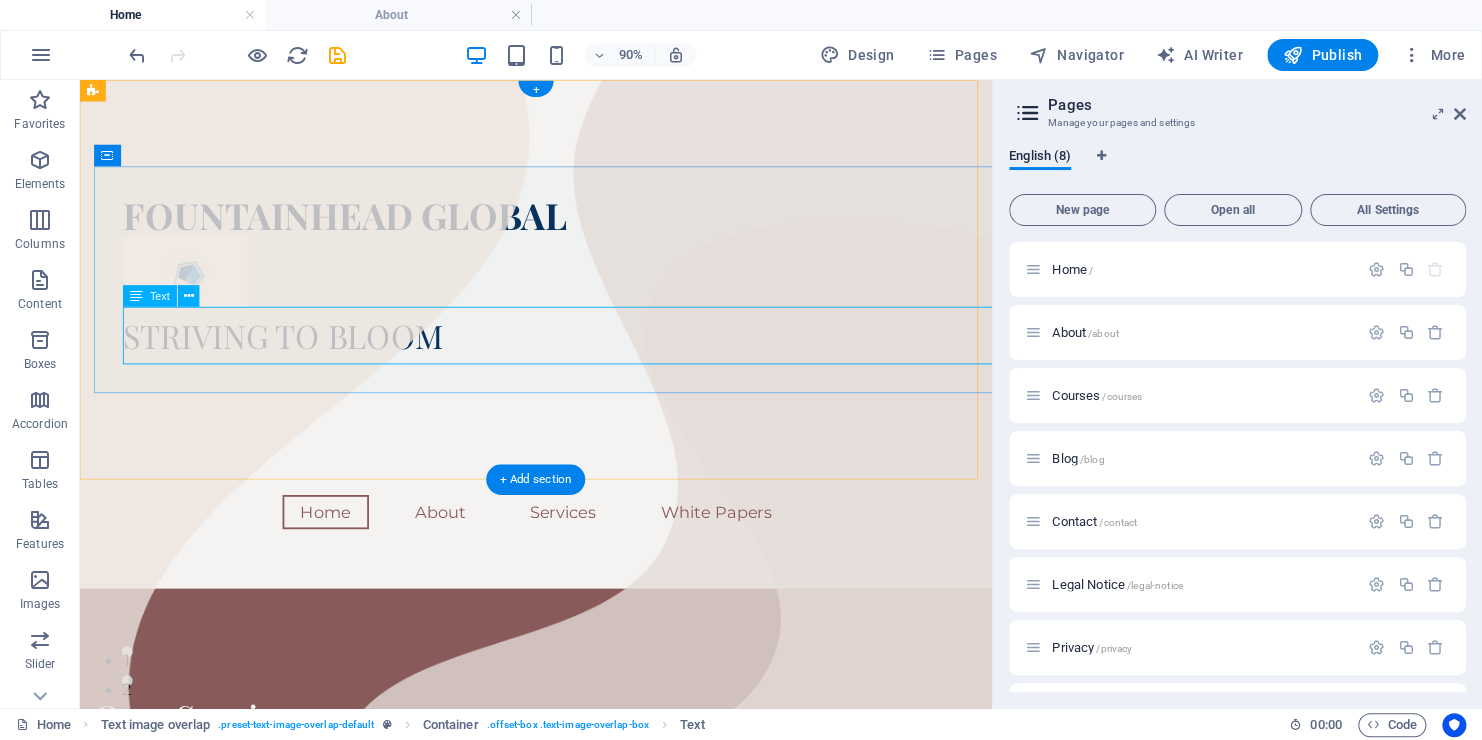 click on "STRIVING TO BLOOM" at bounding box center (626, 364) 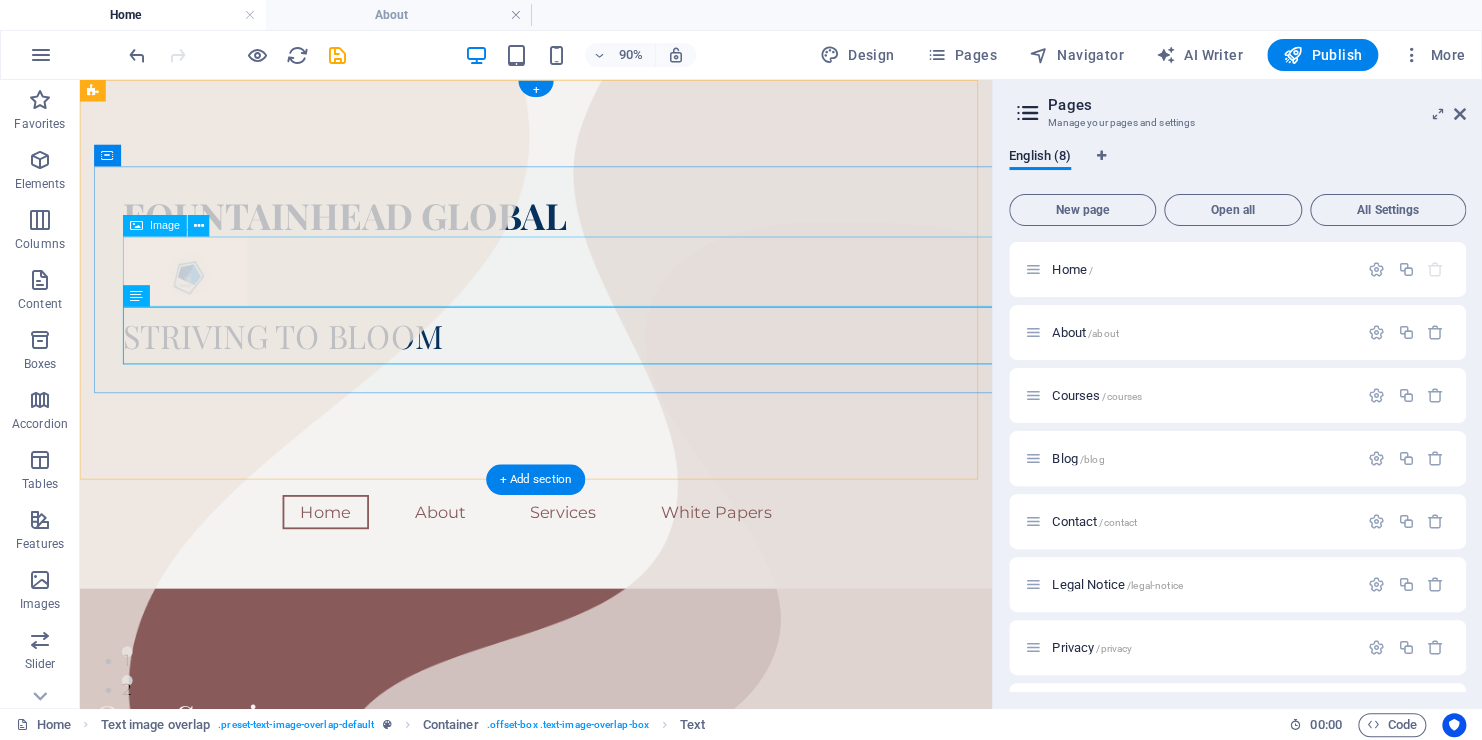 click at bounding box center (626, 293) 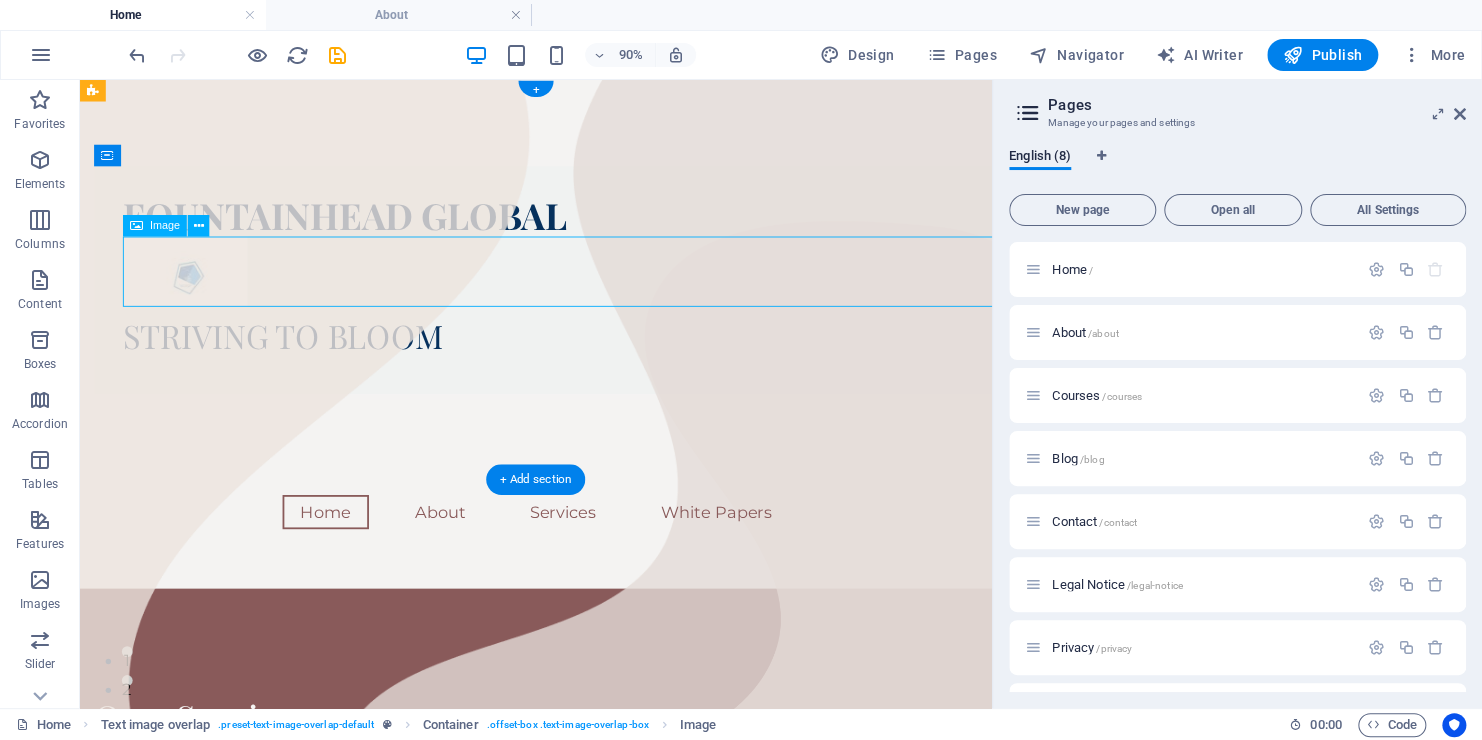 click at bounding box center (626, 293) 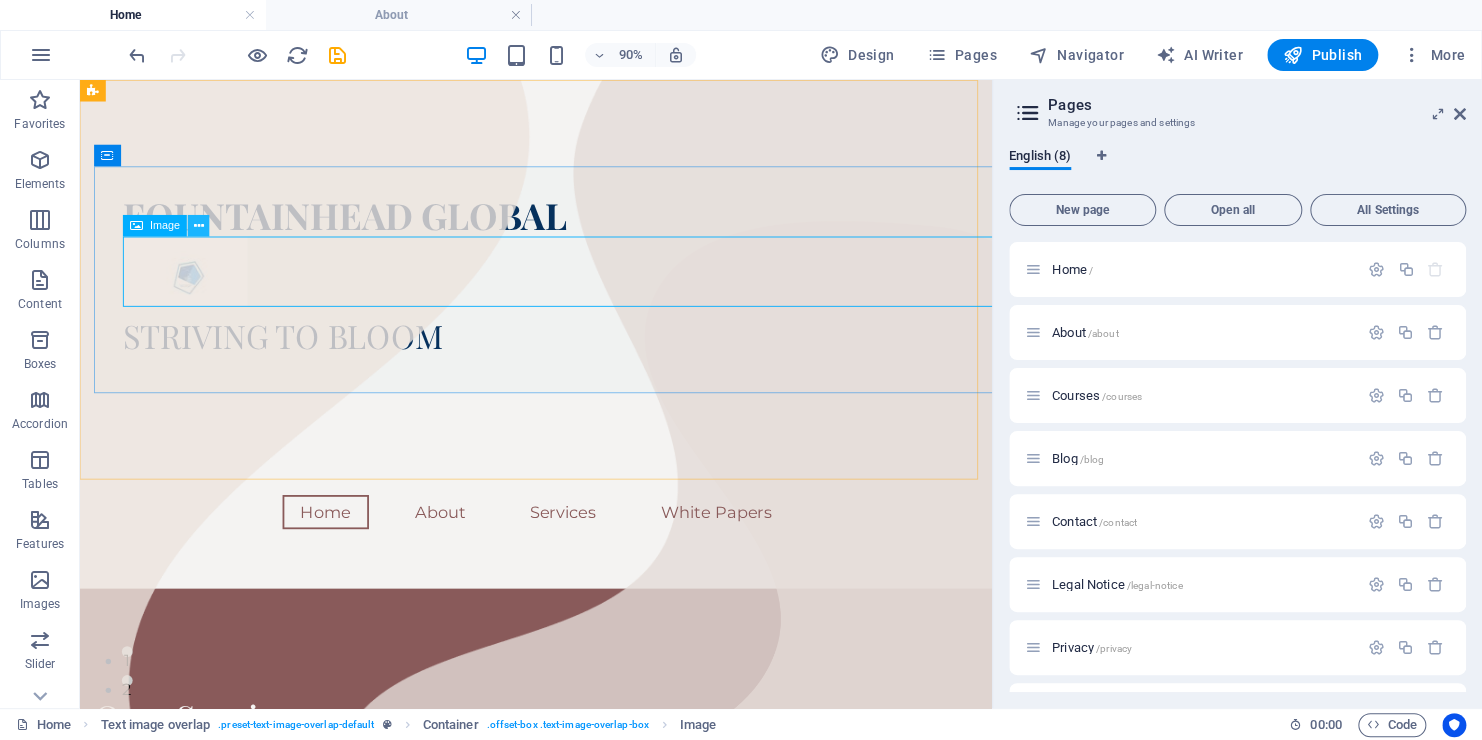 click at bounding box center (199, 225) 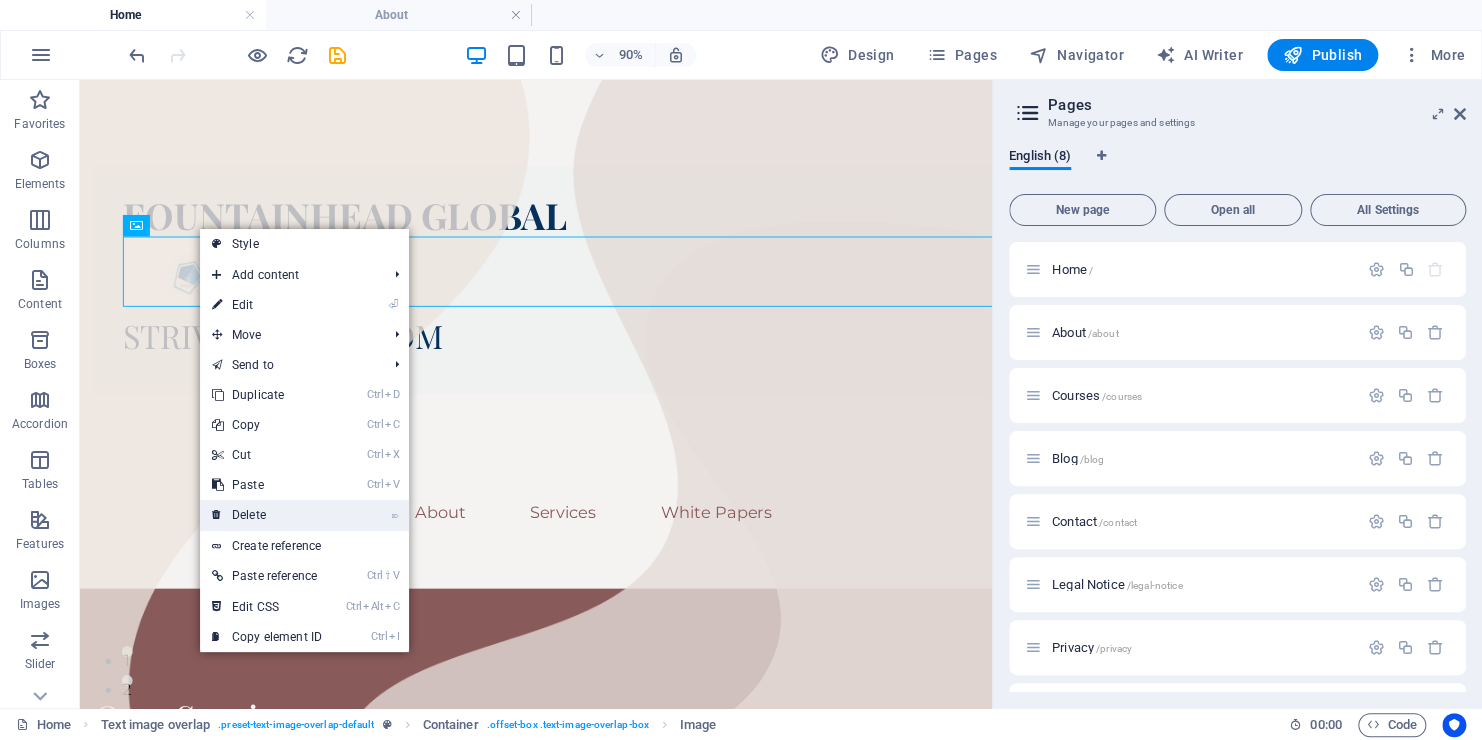 click on "⌦  Delete" at bounding box center (267, 515) 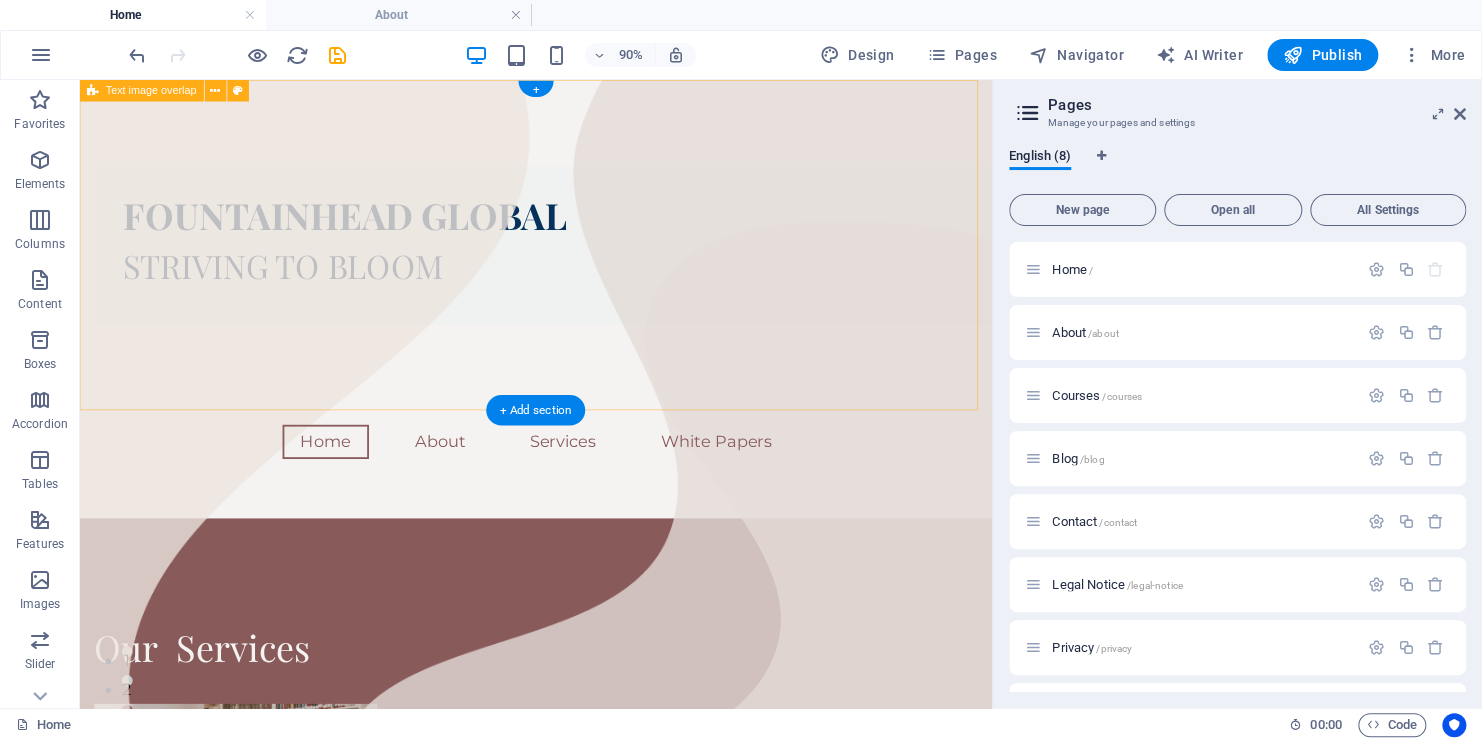 click on "FOUNTAINHEAD GLOBAL STRIVING TO BLOOM" at bounding box center [586, 263] 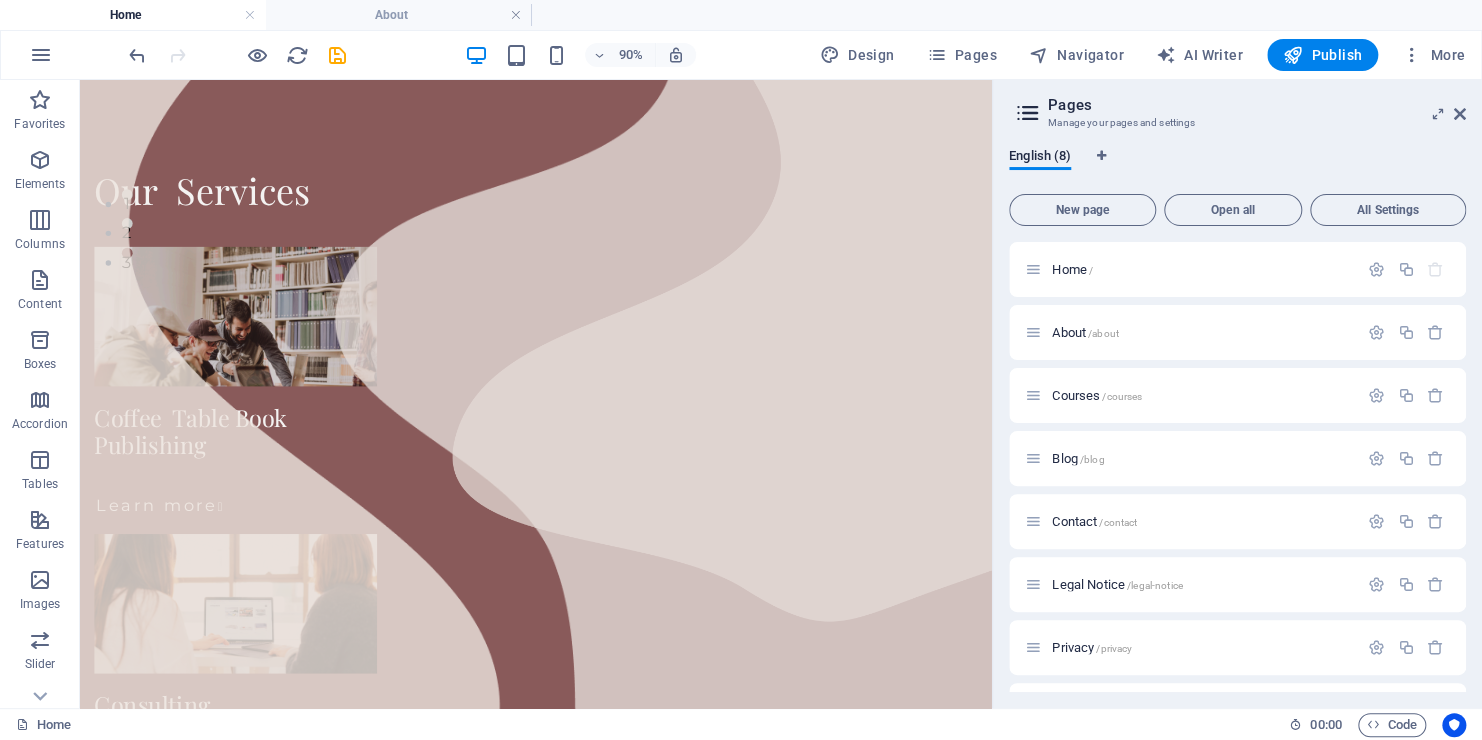 scroll, scrollTop: 0, scrollLeft: 0, axis: both 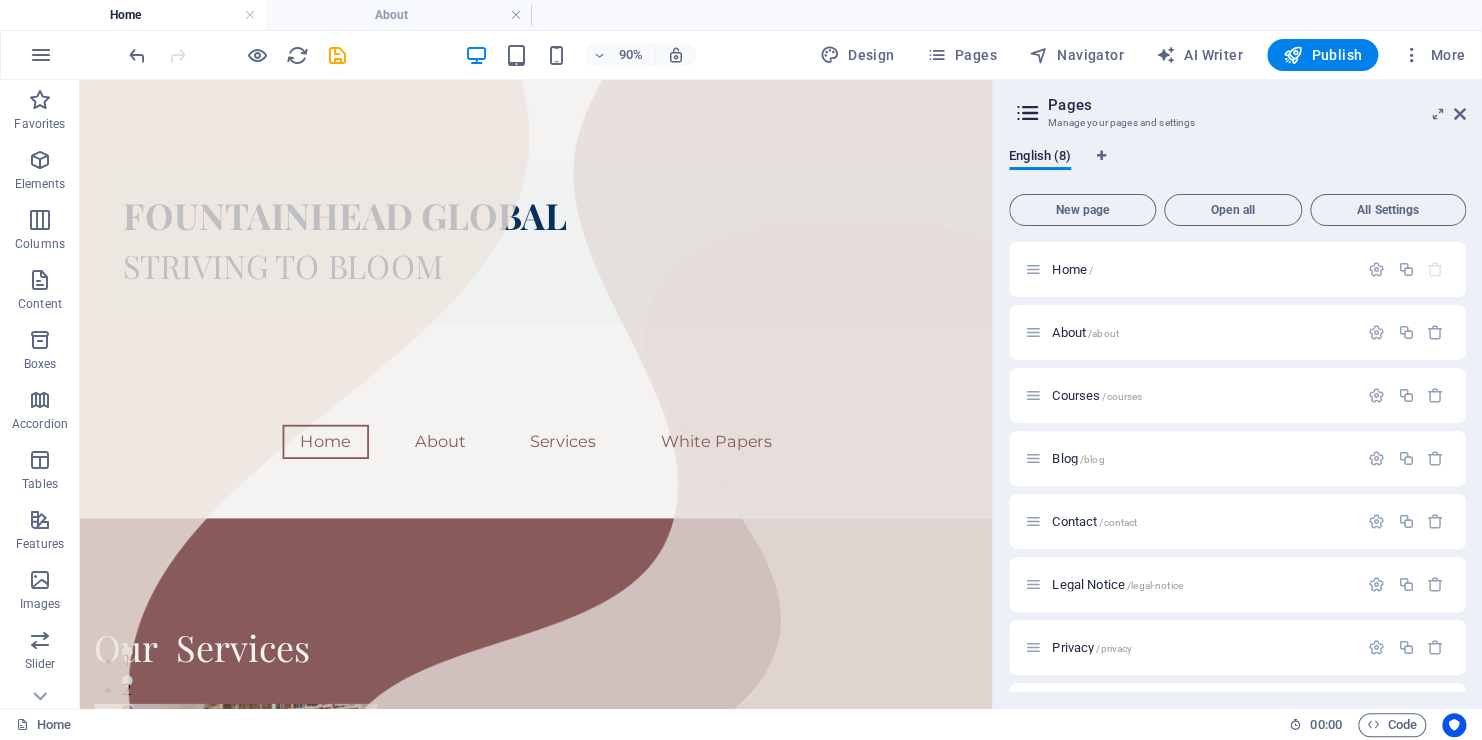 click on "Pages Manage your pages and settings English (8) New page Open all All Settings Home / About /about Courses /courses Blog /blog Contact /contact Legal Notice /legal-notice Privacy /privacy Blog: Single Page Layout /blog-single-page-layout" at bounding box center (1237, 394) 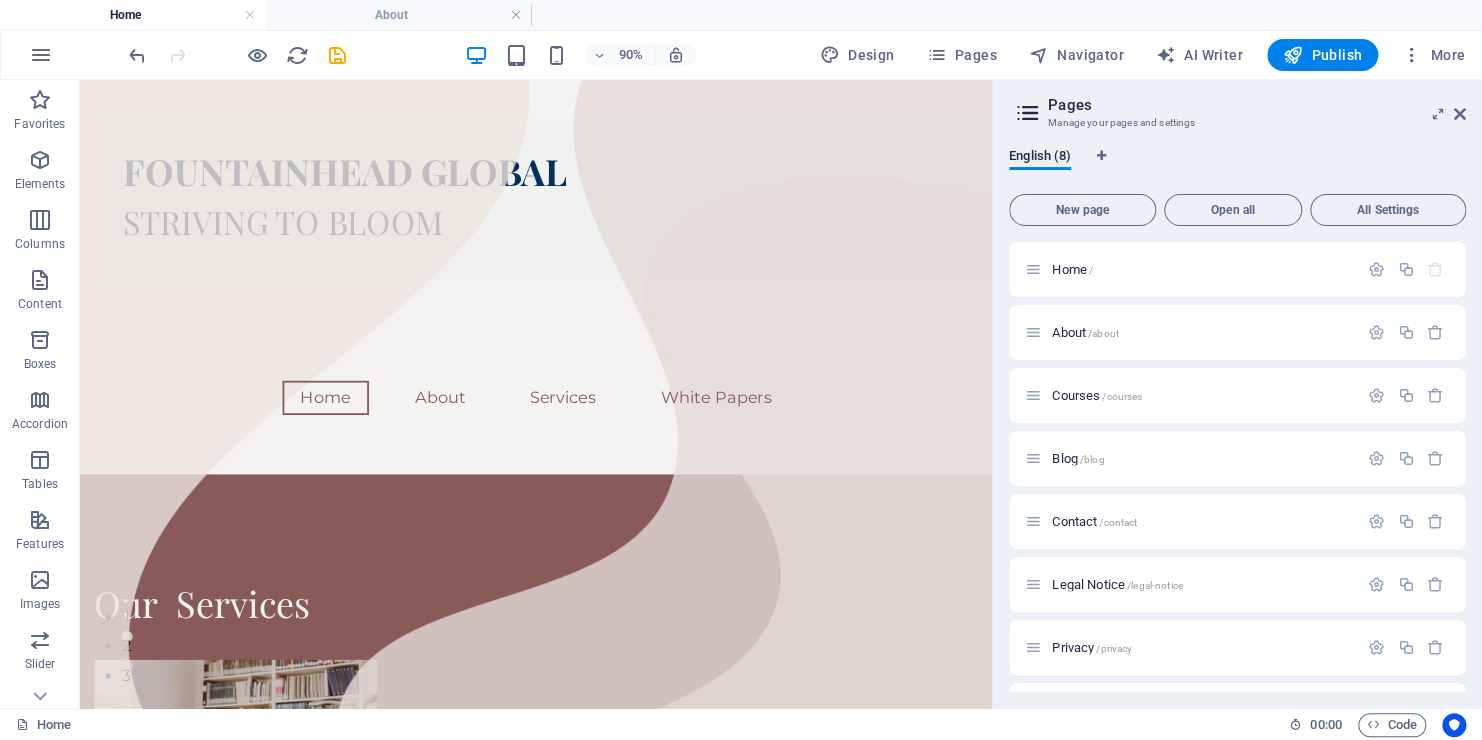 scroll, scrollTop: 0, scrollLeft: 0, axis: both 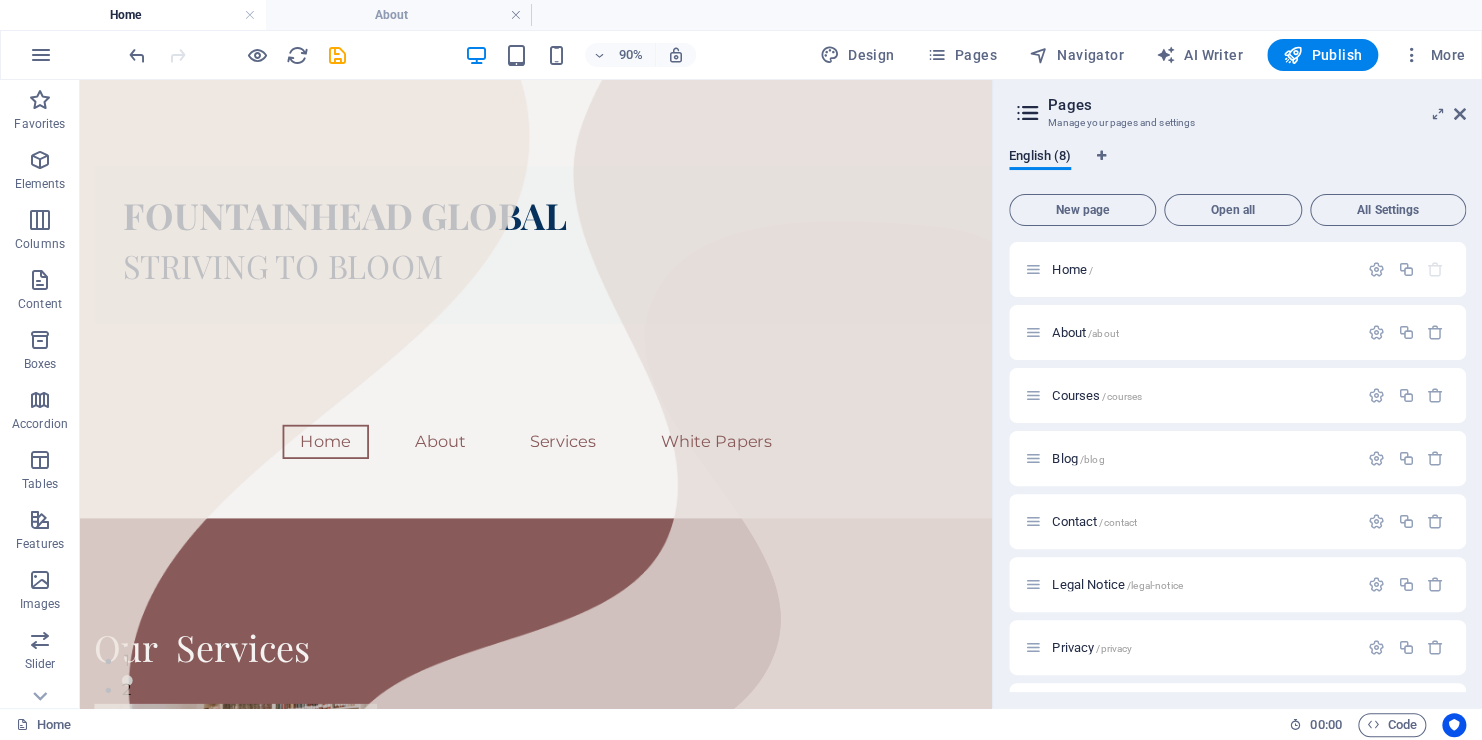 drag, startPoint x: 1090, startPoint y: 109, endPoint x: 1037, endPoint y: 134, distance: 58.60034 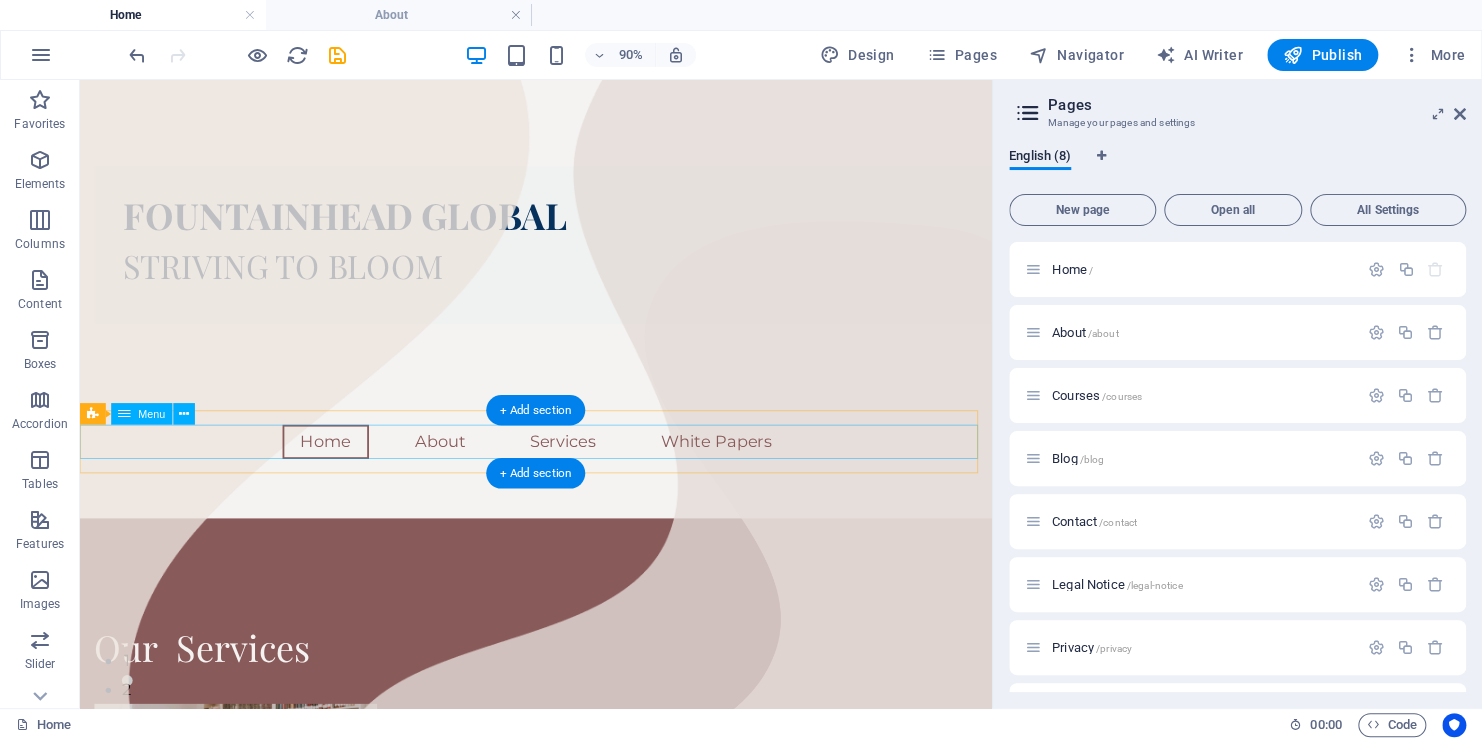 click on "Home About Services White Papers" at bounding box center (586, 482) 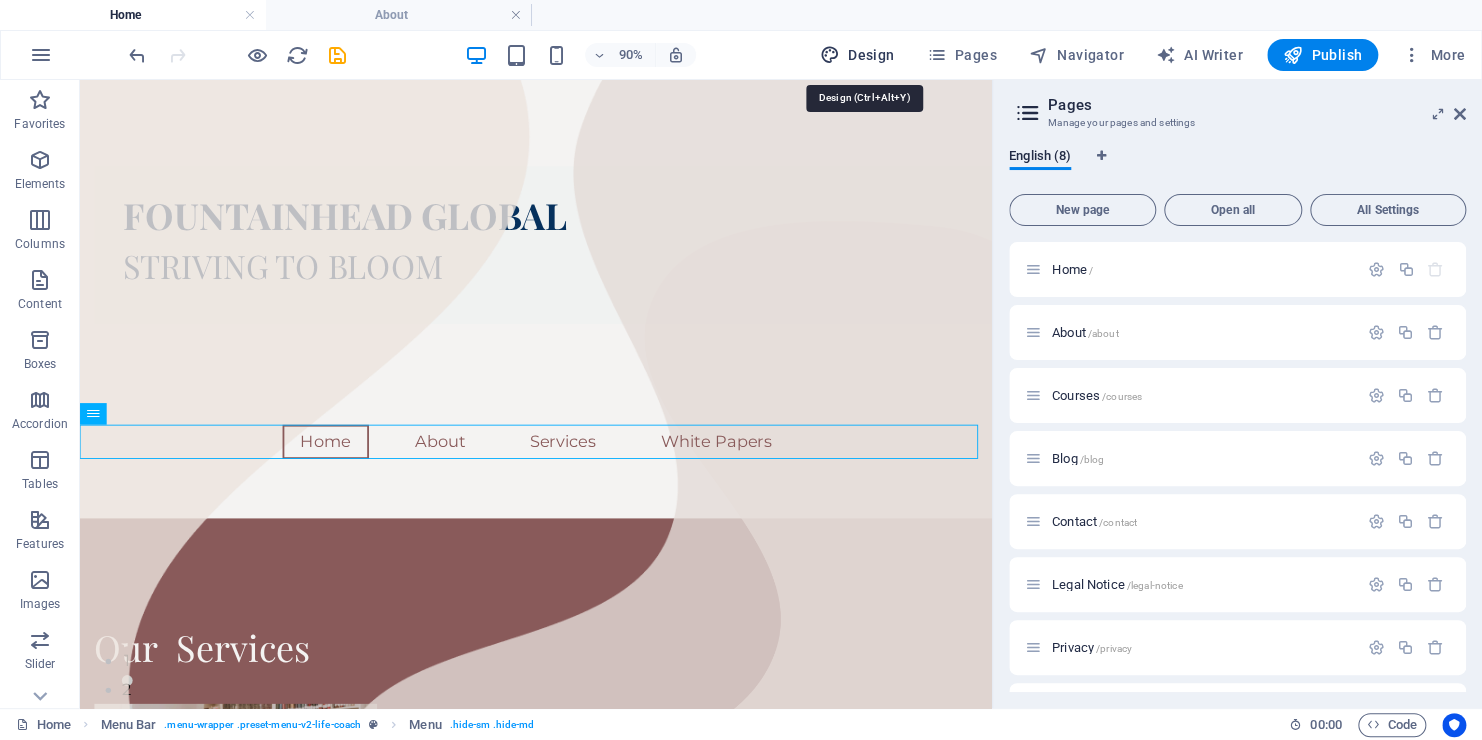 click on "Design" at bounding box center (857, 55) 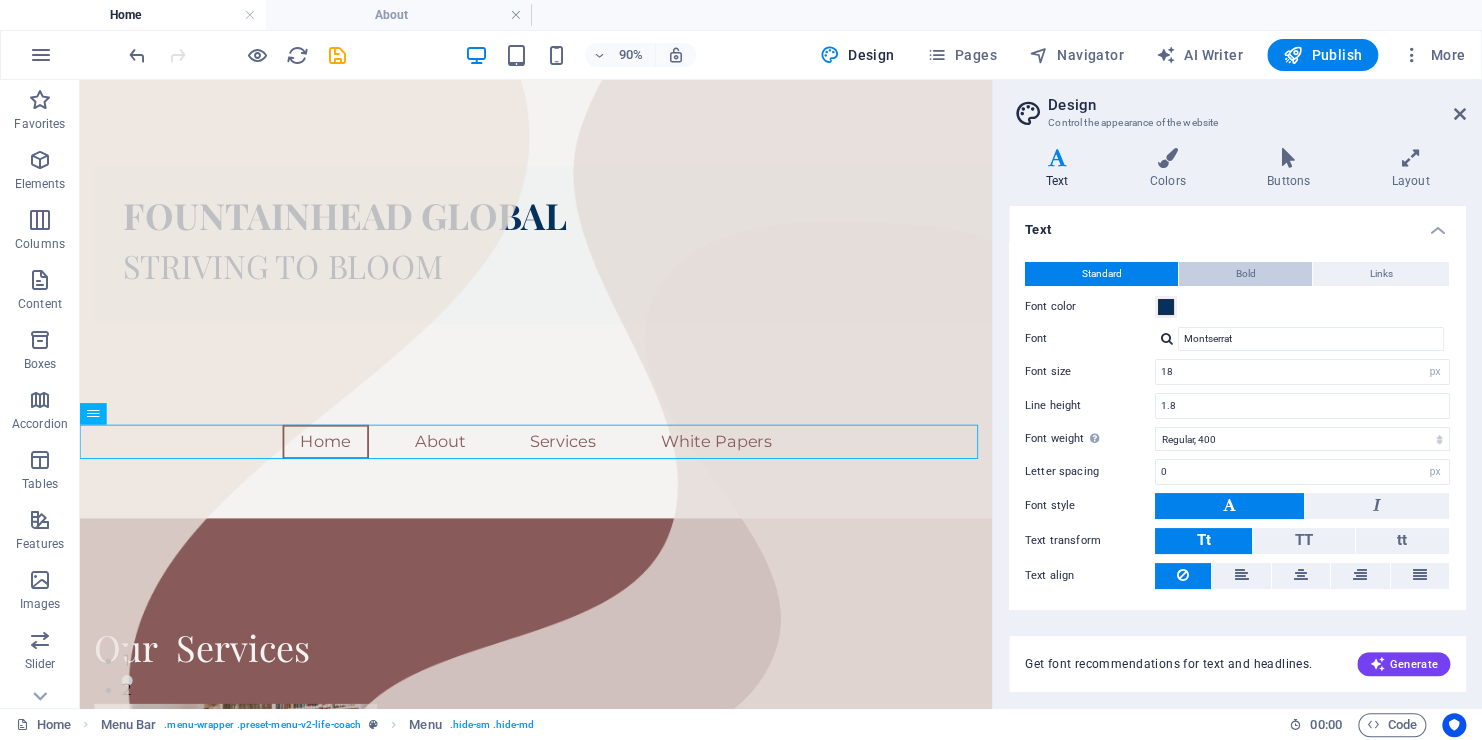 click on "Bold" at bounding box center (1246, 274) 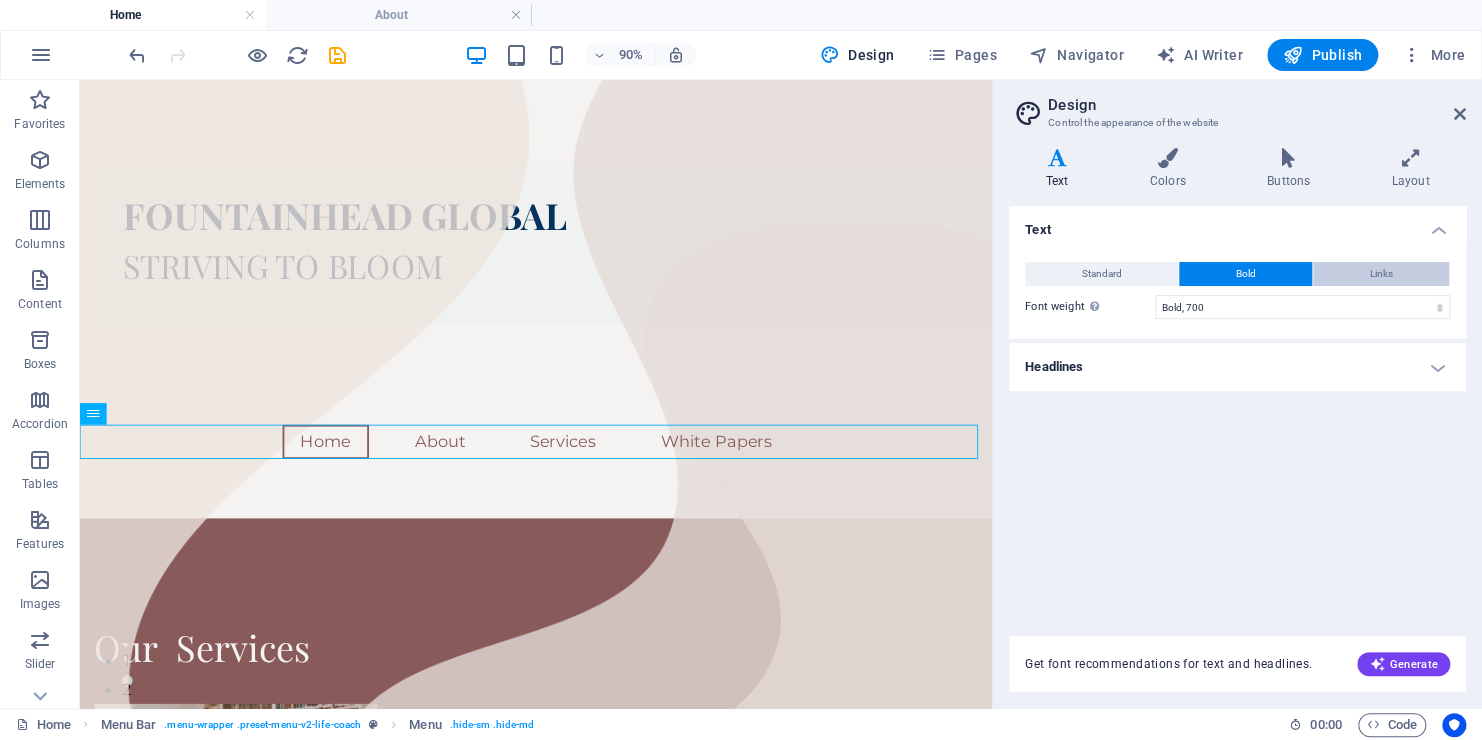 click on "Links" at bounding box center [1381, 274] 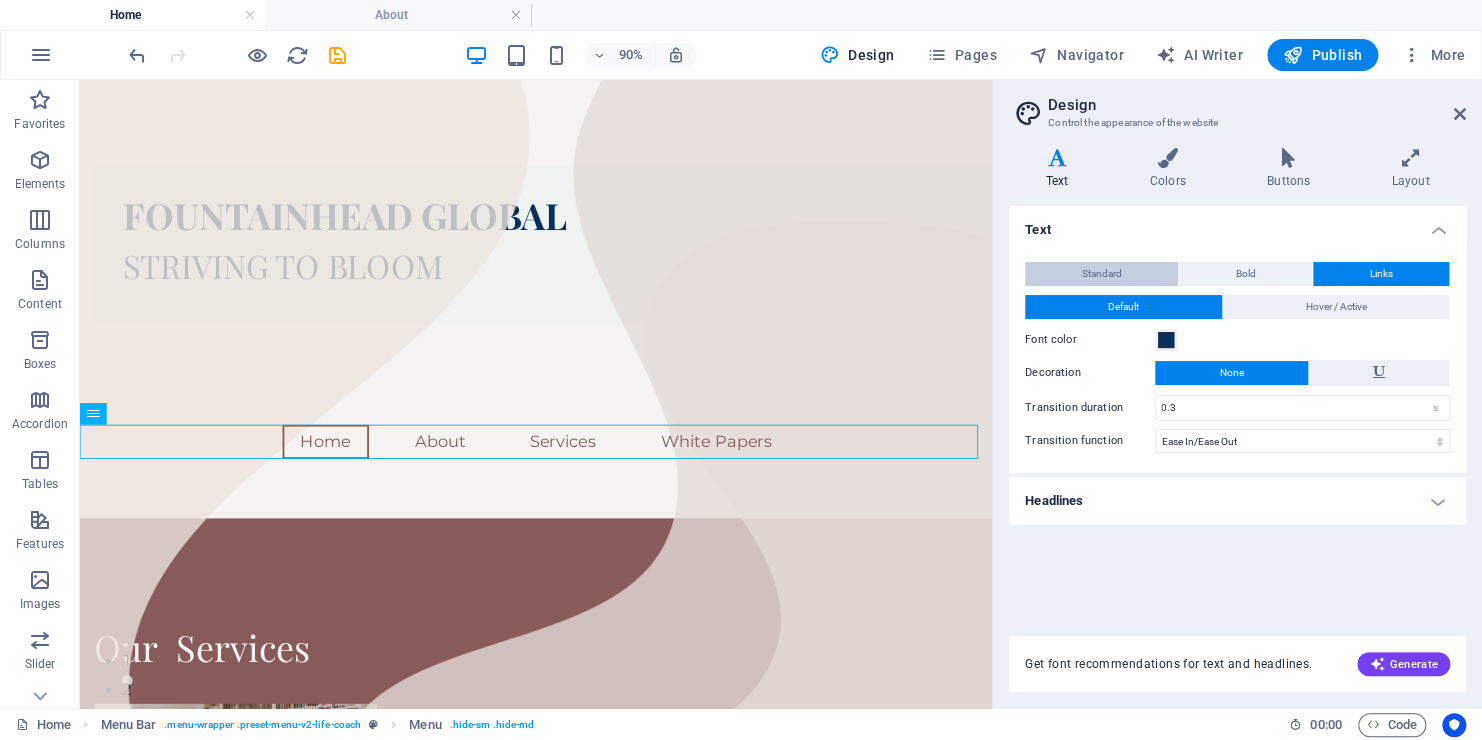 click on "Standard" at bounding box center (1102, 274) 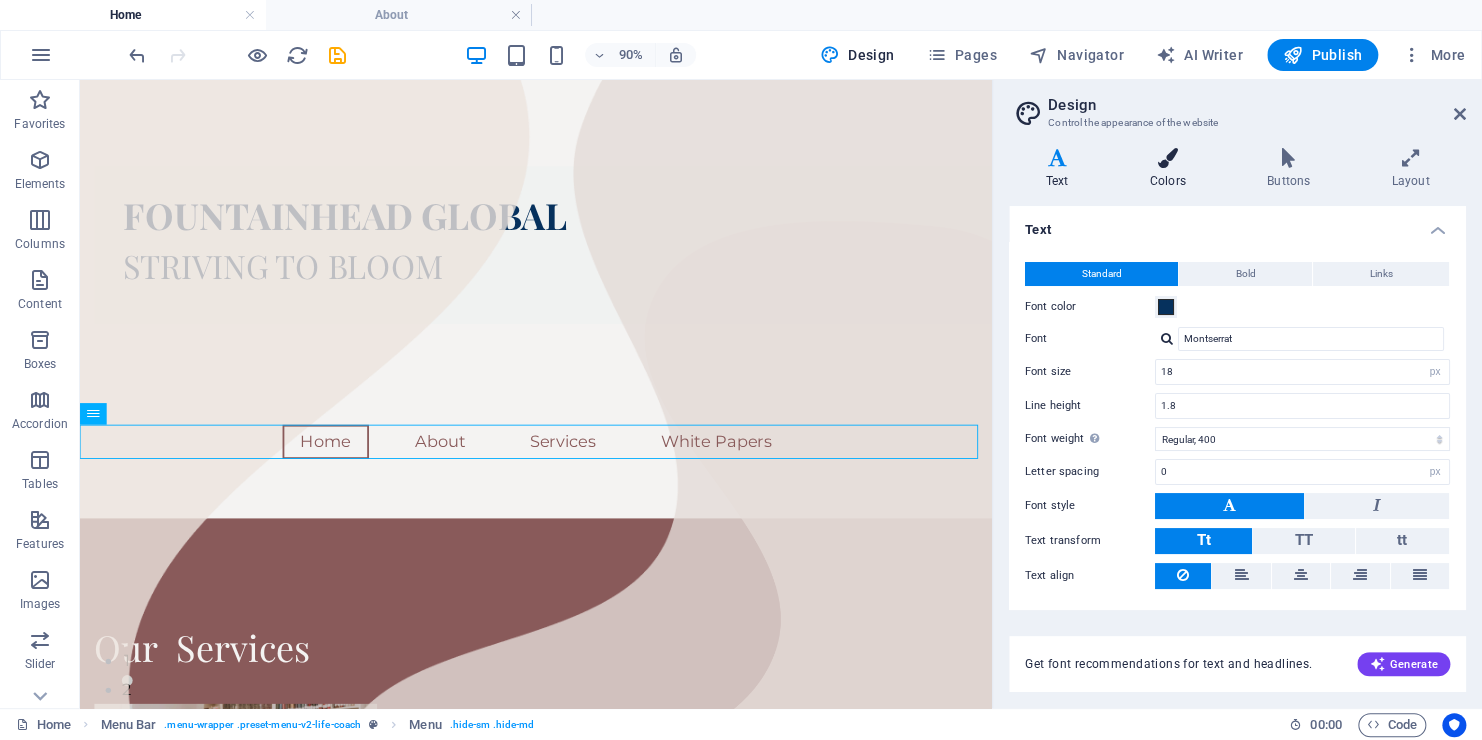 click at bounding box center [1167, 158] 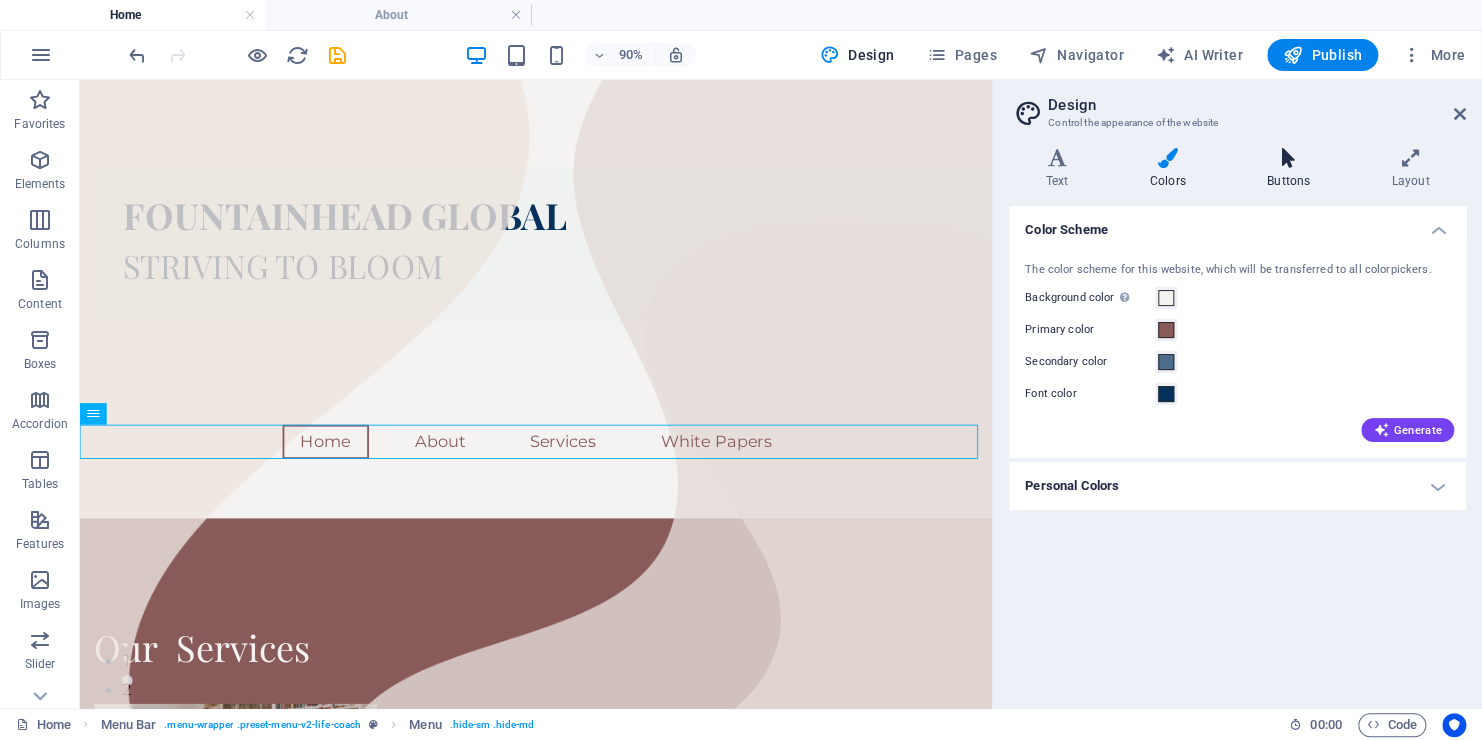 click at bounding box center [1288, 158] 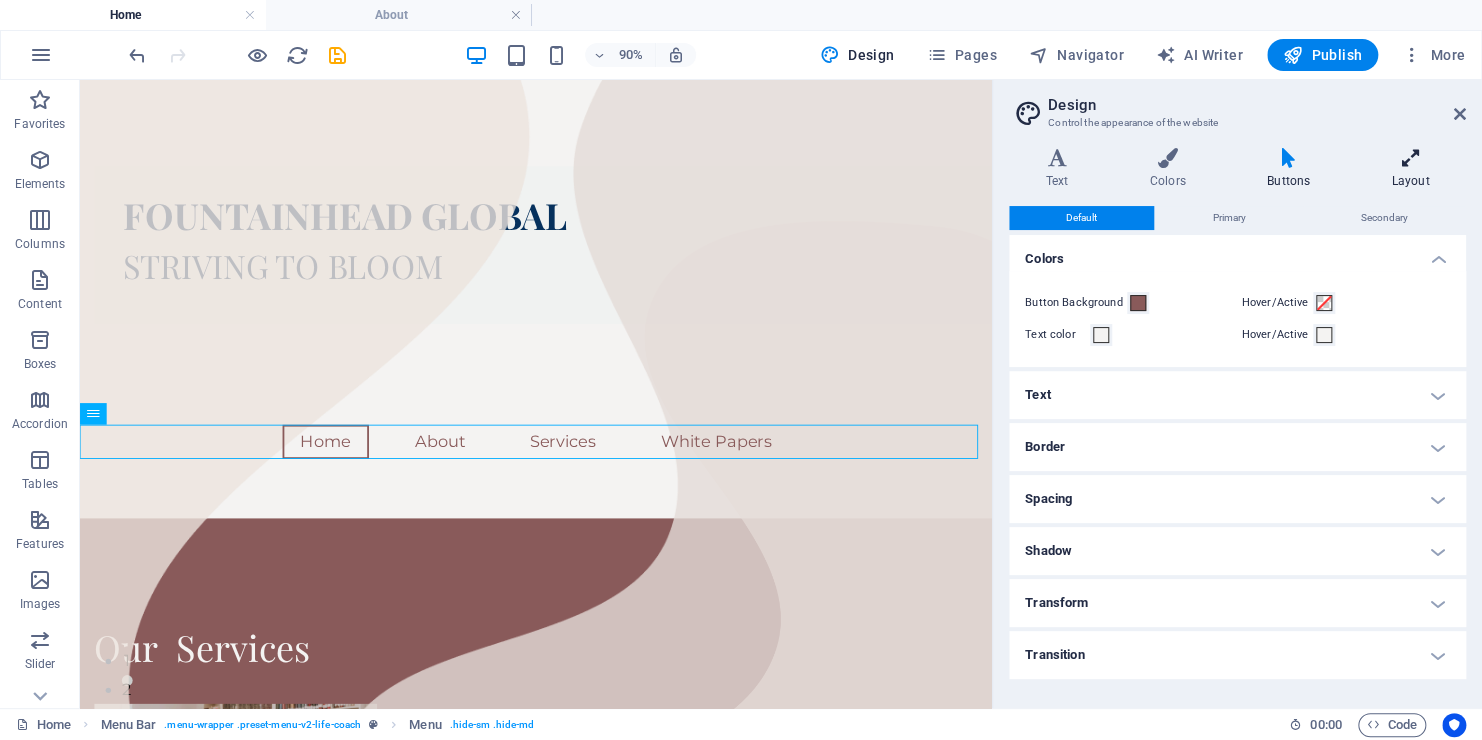 click at bounding box center (1410, 158) 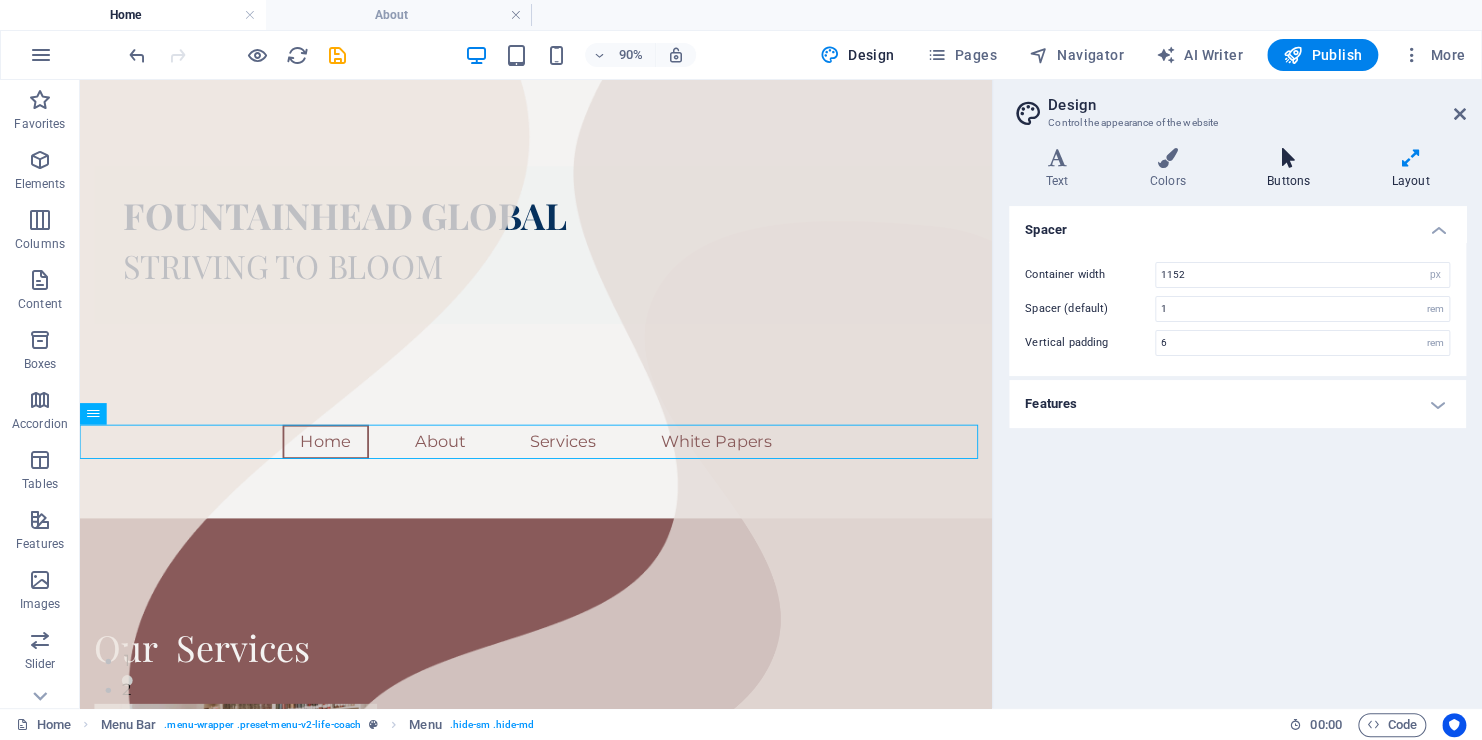 click on "Buttons" at bounding box center (1292, 169) 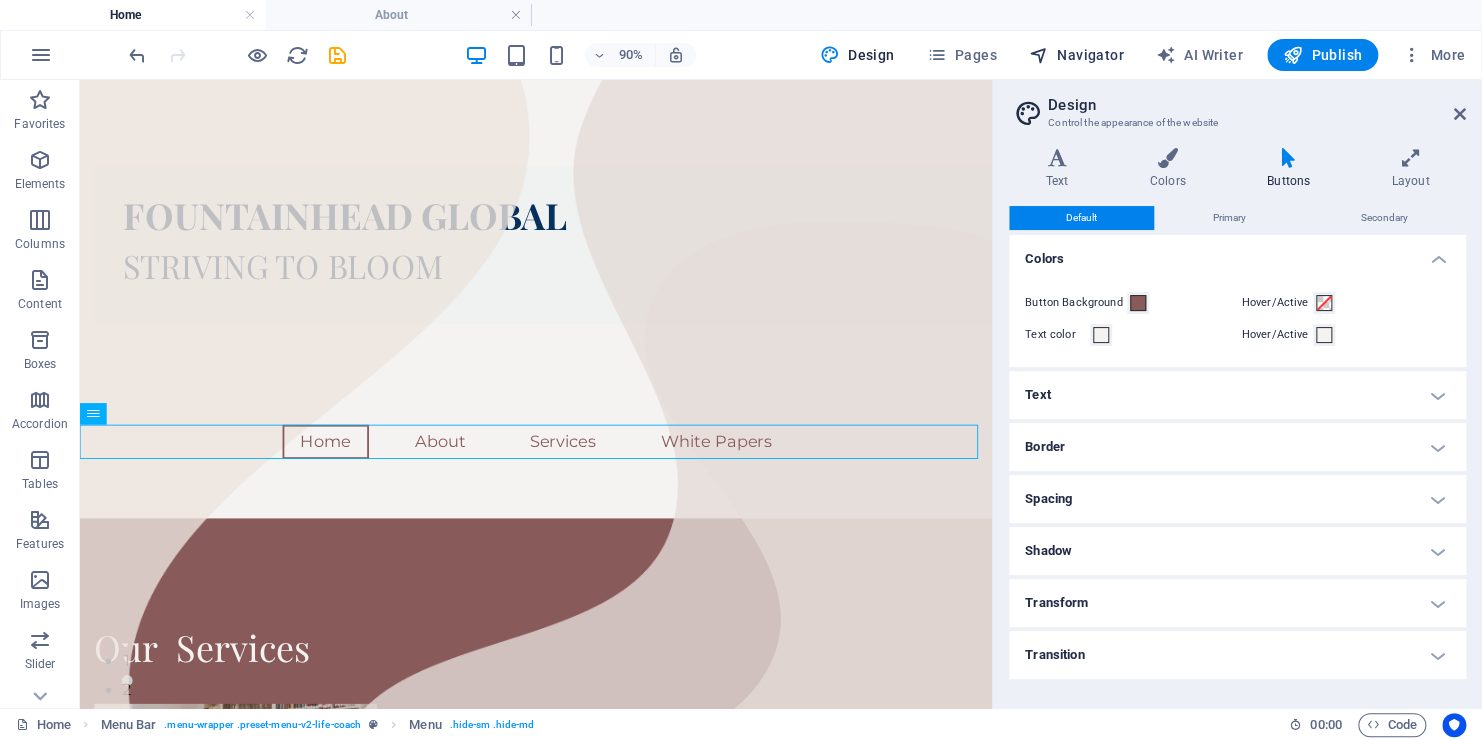click on "Navigator" at bounding box center [1076, 55] 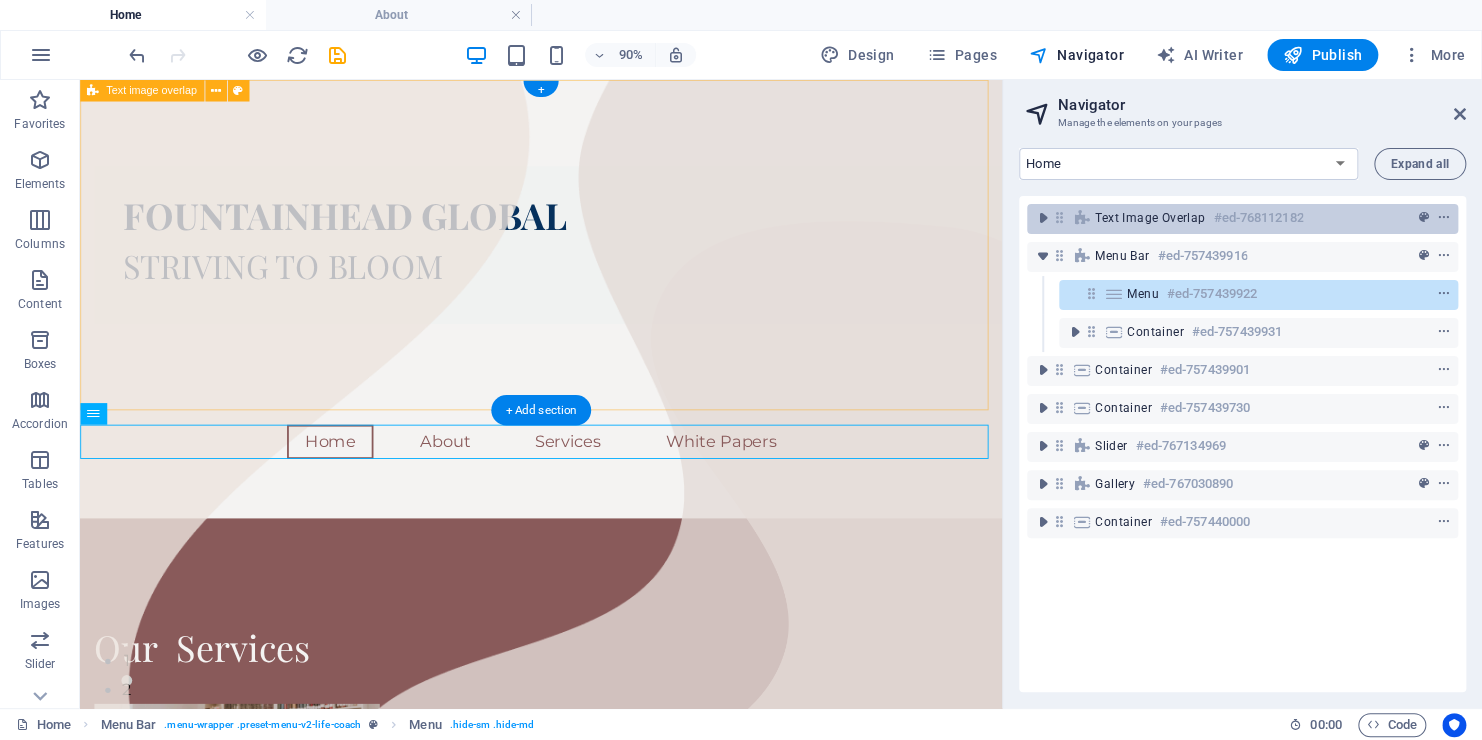 click on "Text image overlap" at bounding box center (1150, 218) 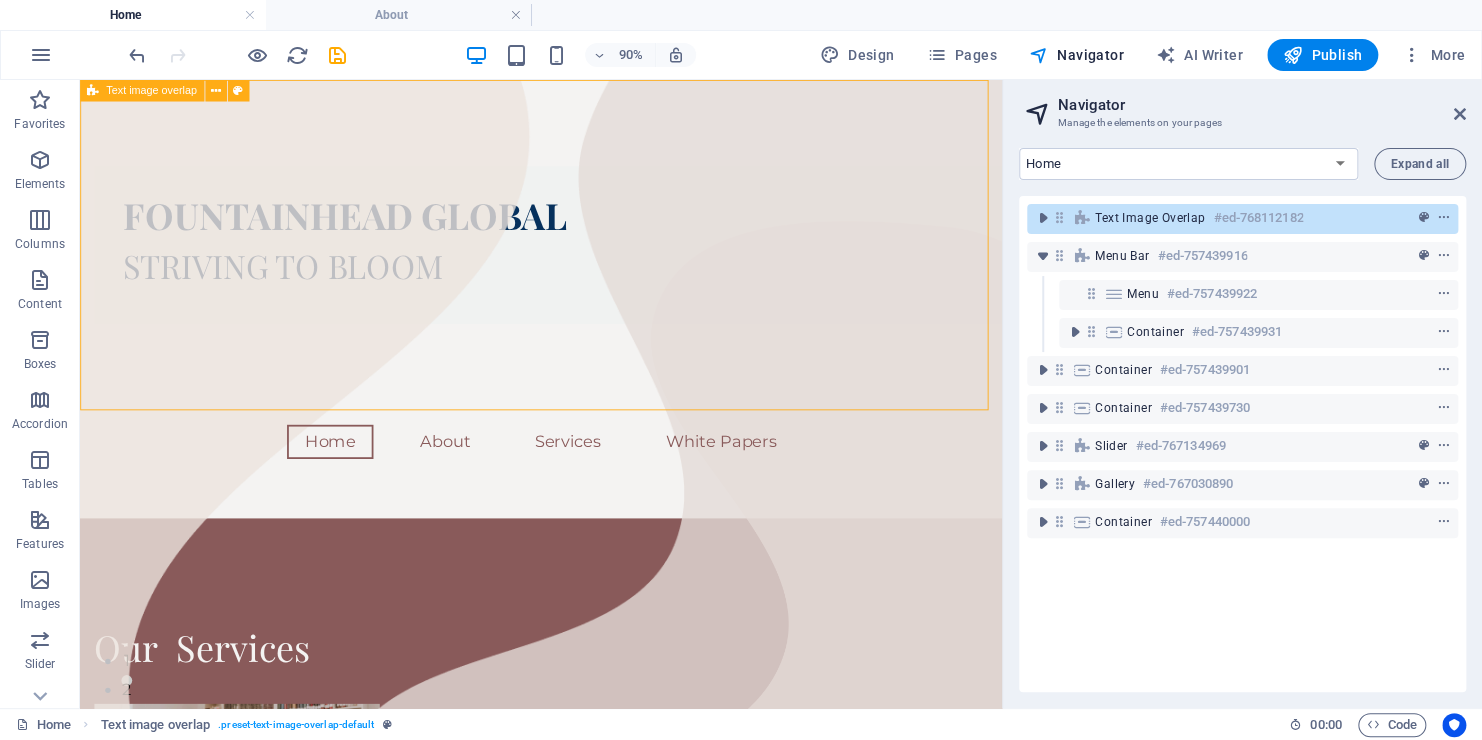 click on "Text image overlap" at bounding box center (151, 90) 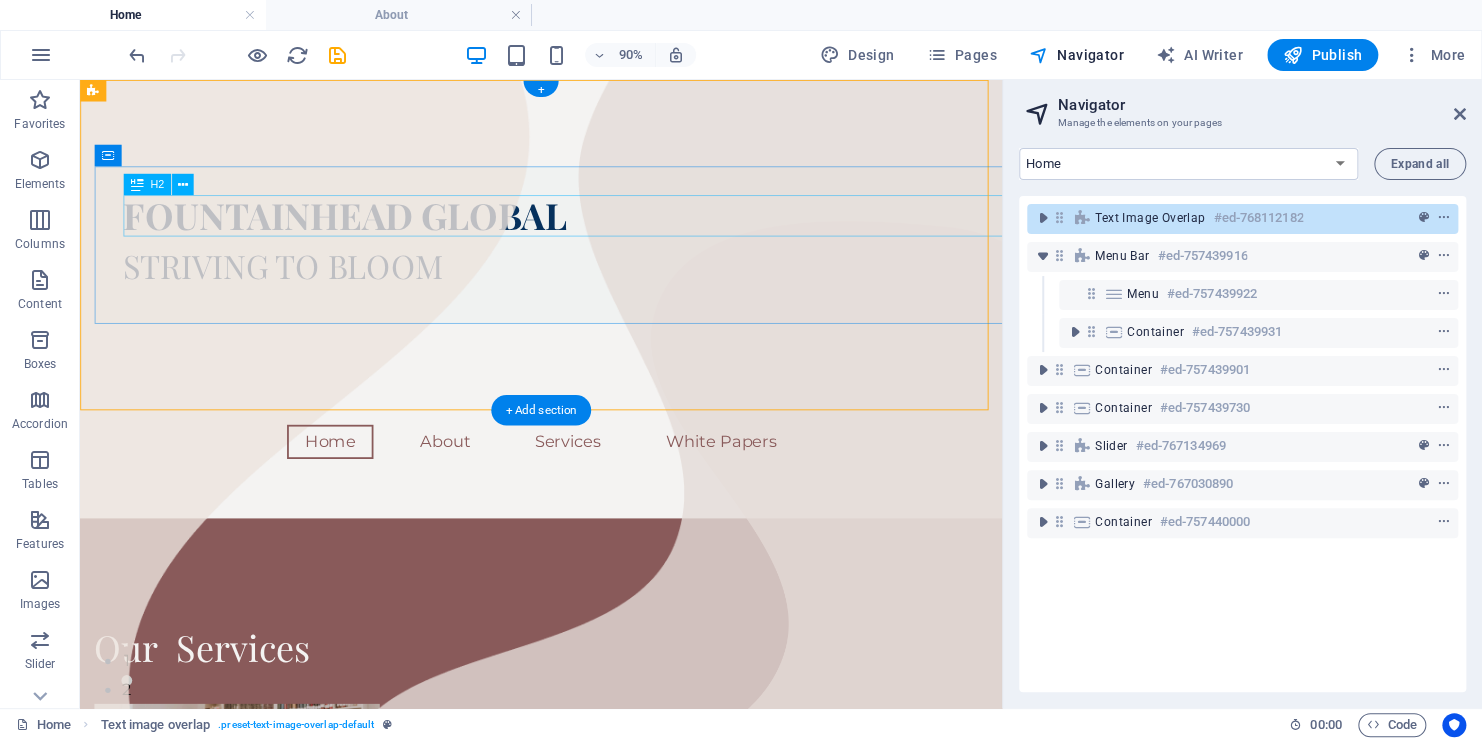 click on "FOUNTAINHEAD GLOBAL" at bounding box center (632, 231) 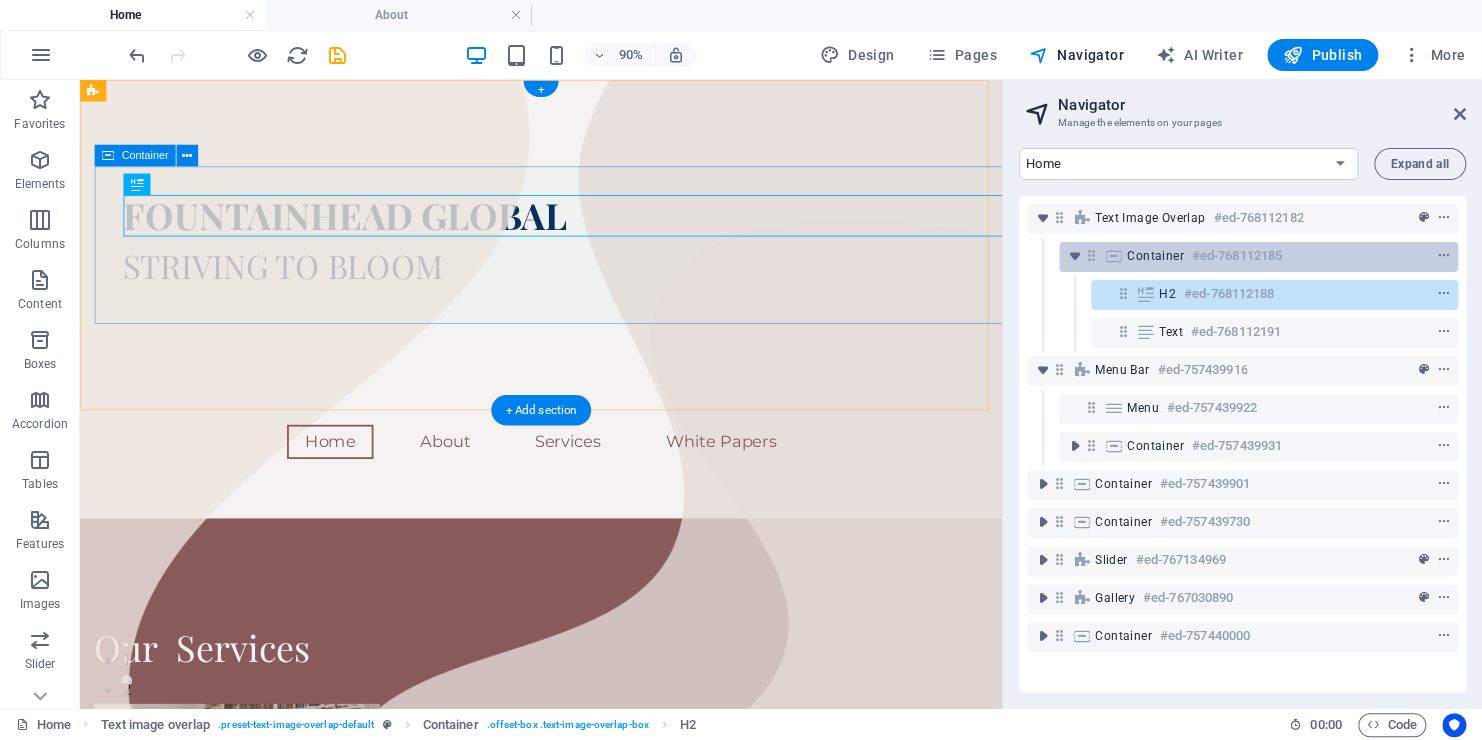 click on "#ed-768112185" at bounding box center [1237, 256] 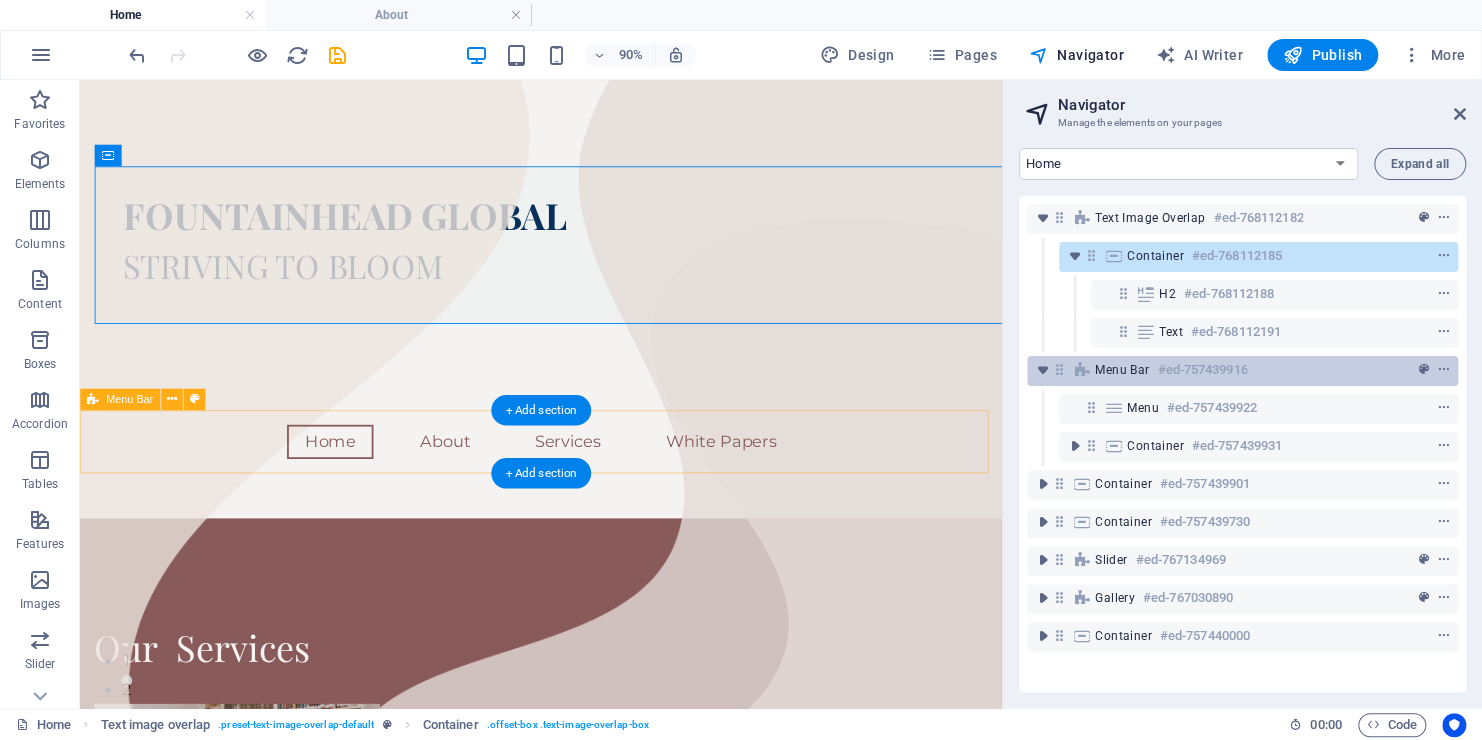 click on "#ed-757439916" at bounding box center (1202, 370) 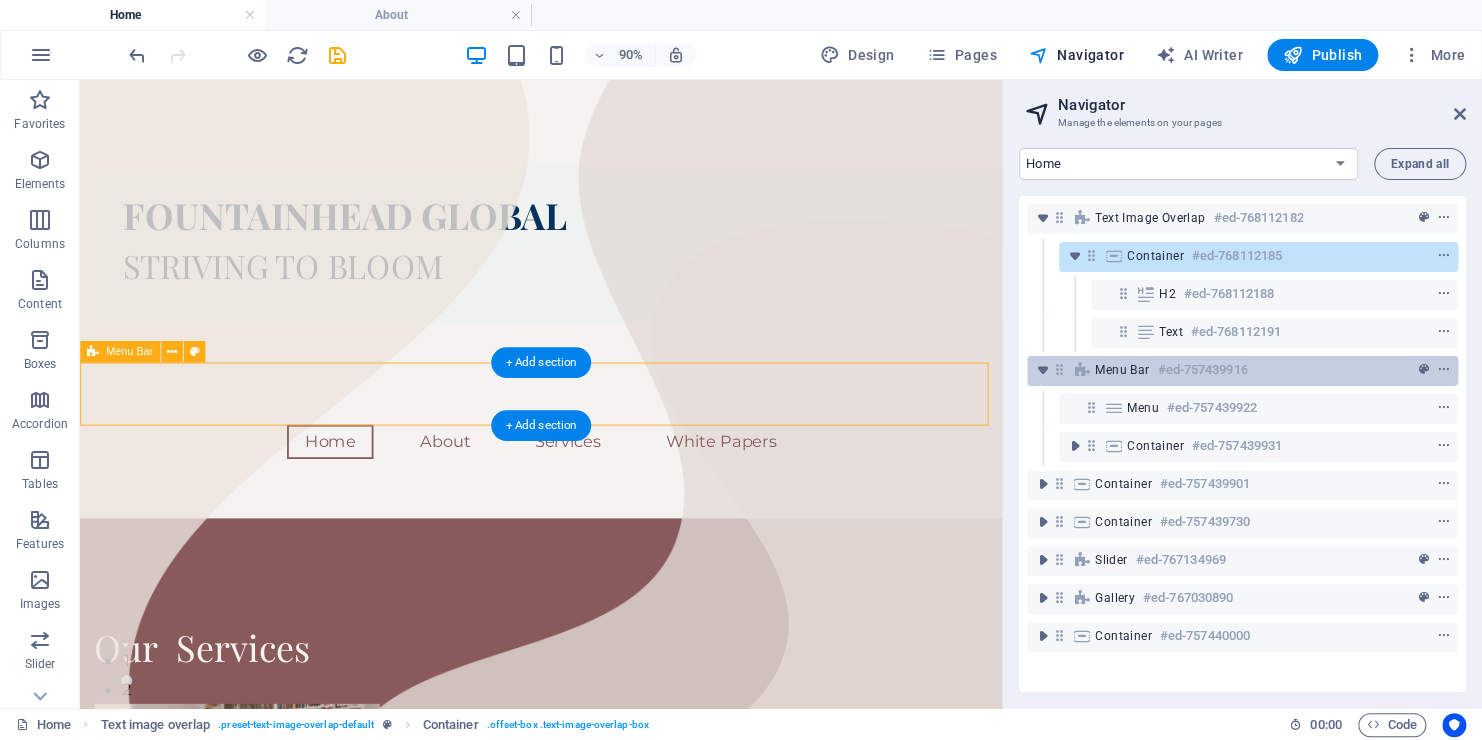 scroll, scrollTop: 52, scrollLeft: 0, axis: vertical 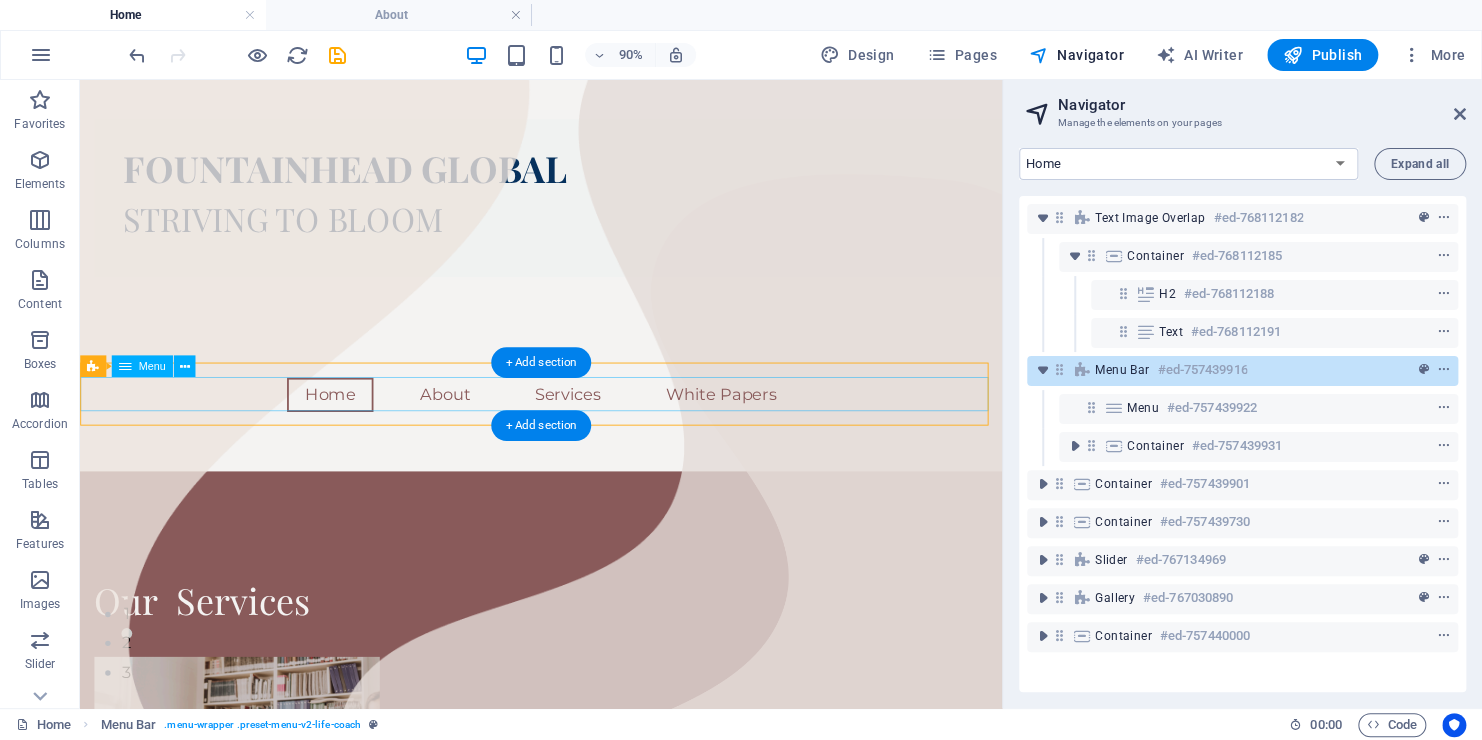 click on "Home About Services White Papers" at bounding box center [592, 430] 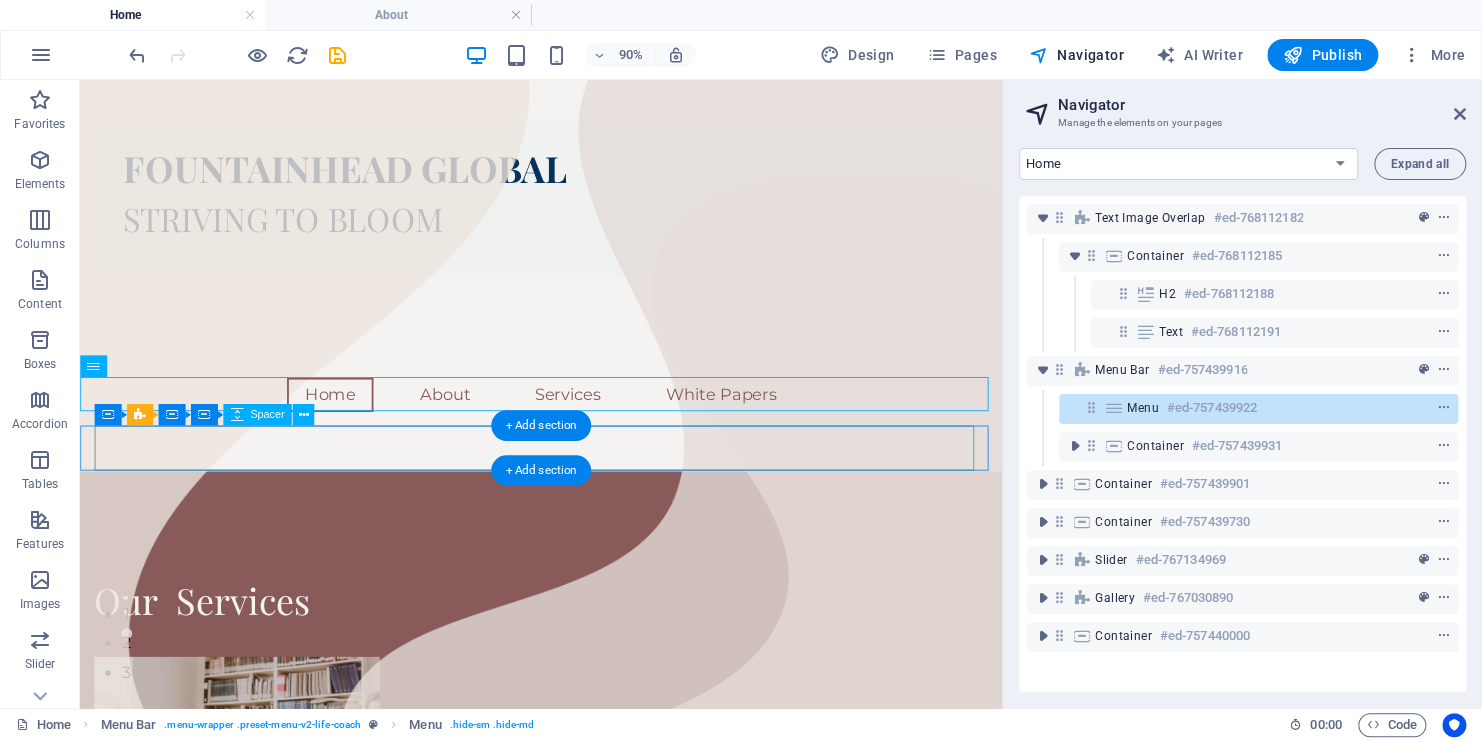 click at bounding box center (592, 490) 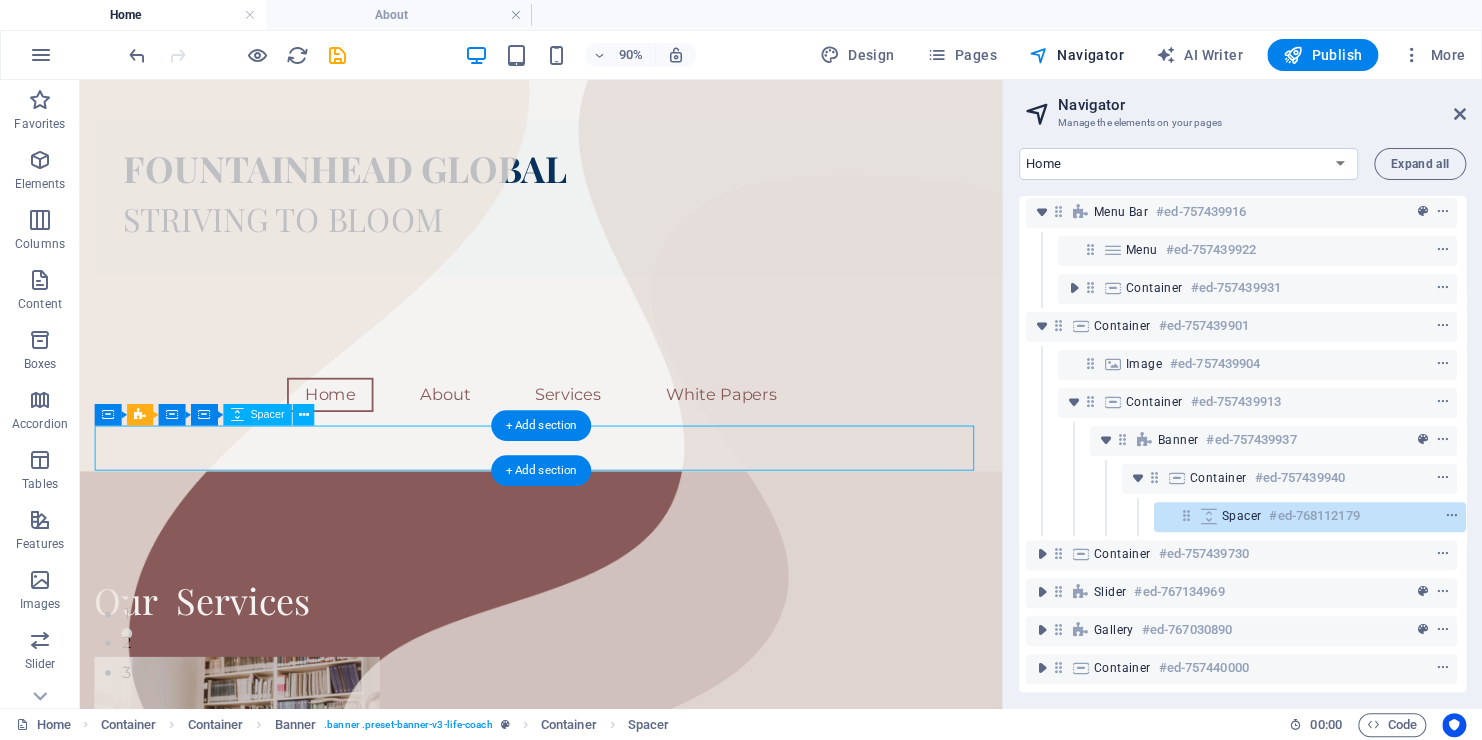 scroll, scrollTop: 173, scrollLeft: 4, axis: both 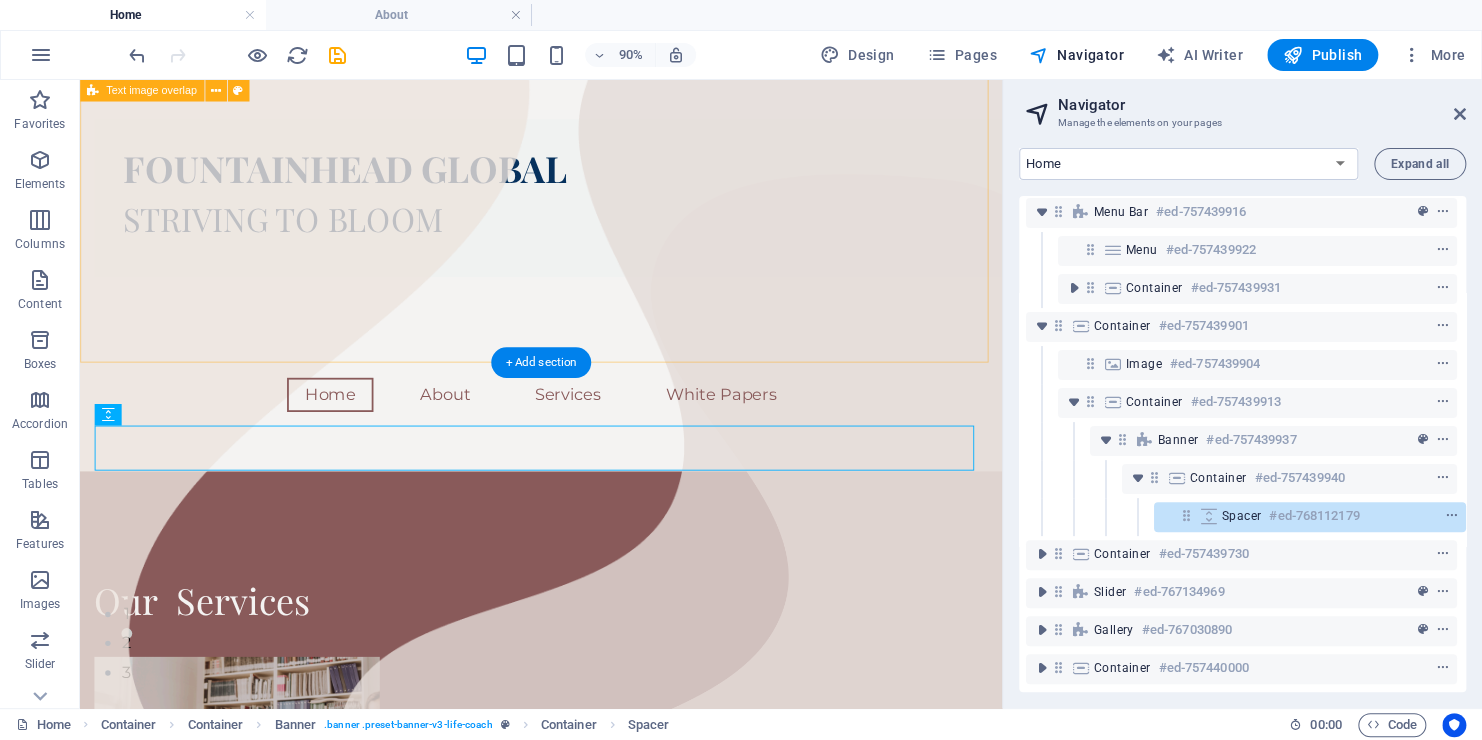 click on "FOUNTAINHEAD GLOBAL STRIVING TO BLOOM" at bounding box center (592, 211) 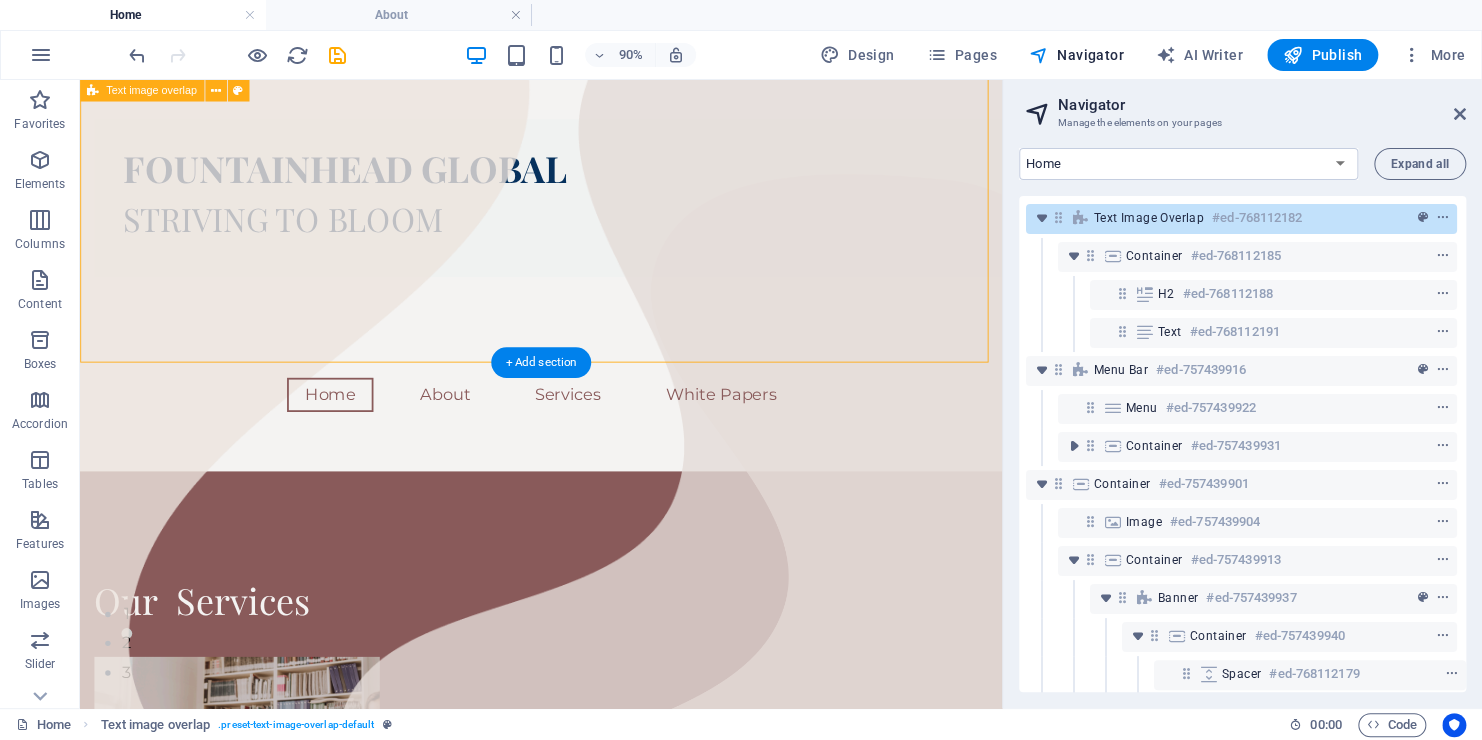 scroll, scrollTop: 0, scrollLeft: 4, axis: horizontal 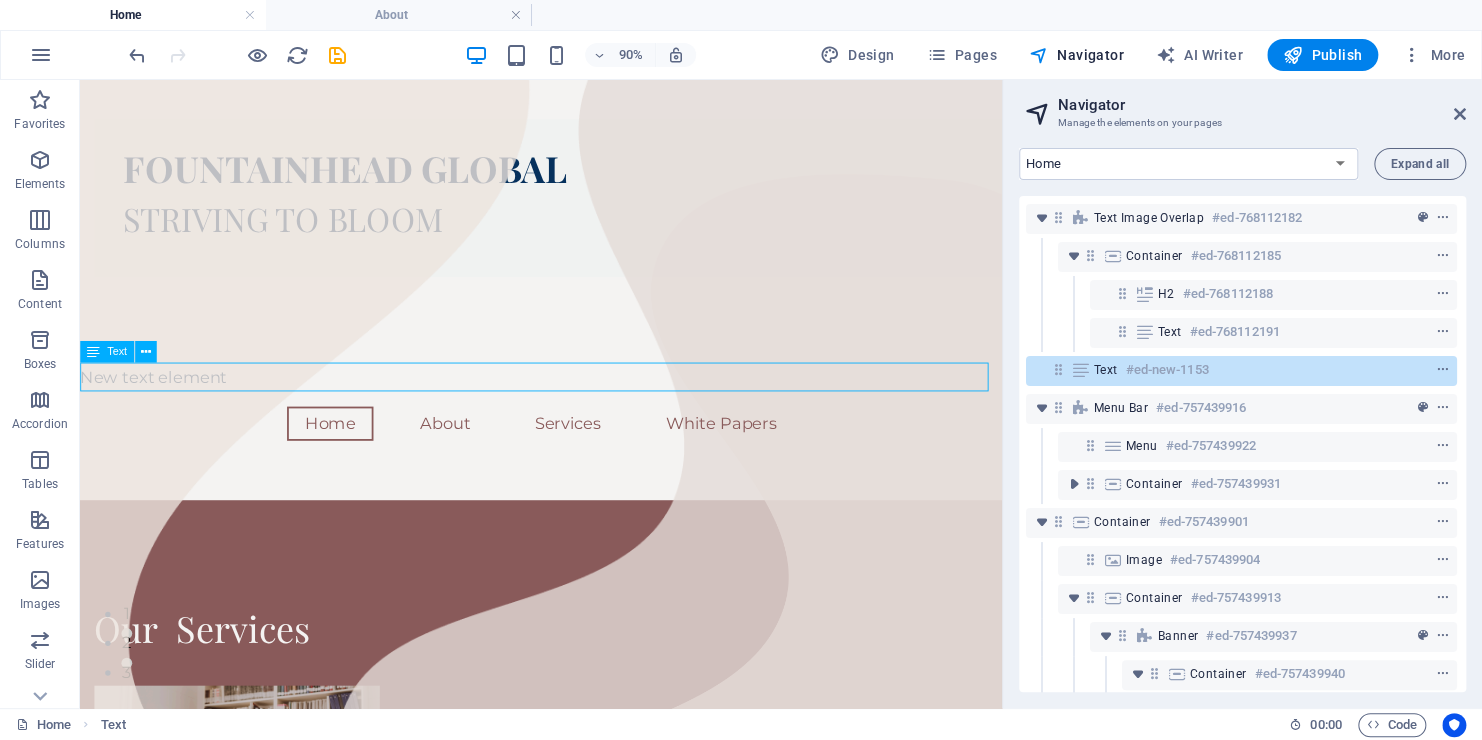 click on "New text element" at bounding box center [592, 411] 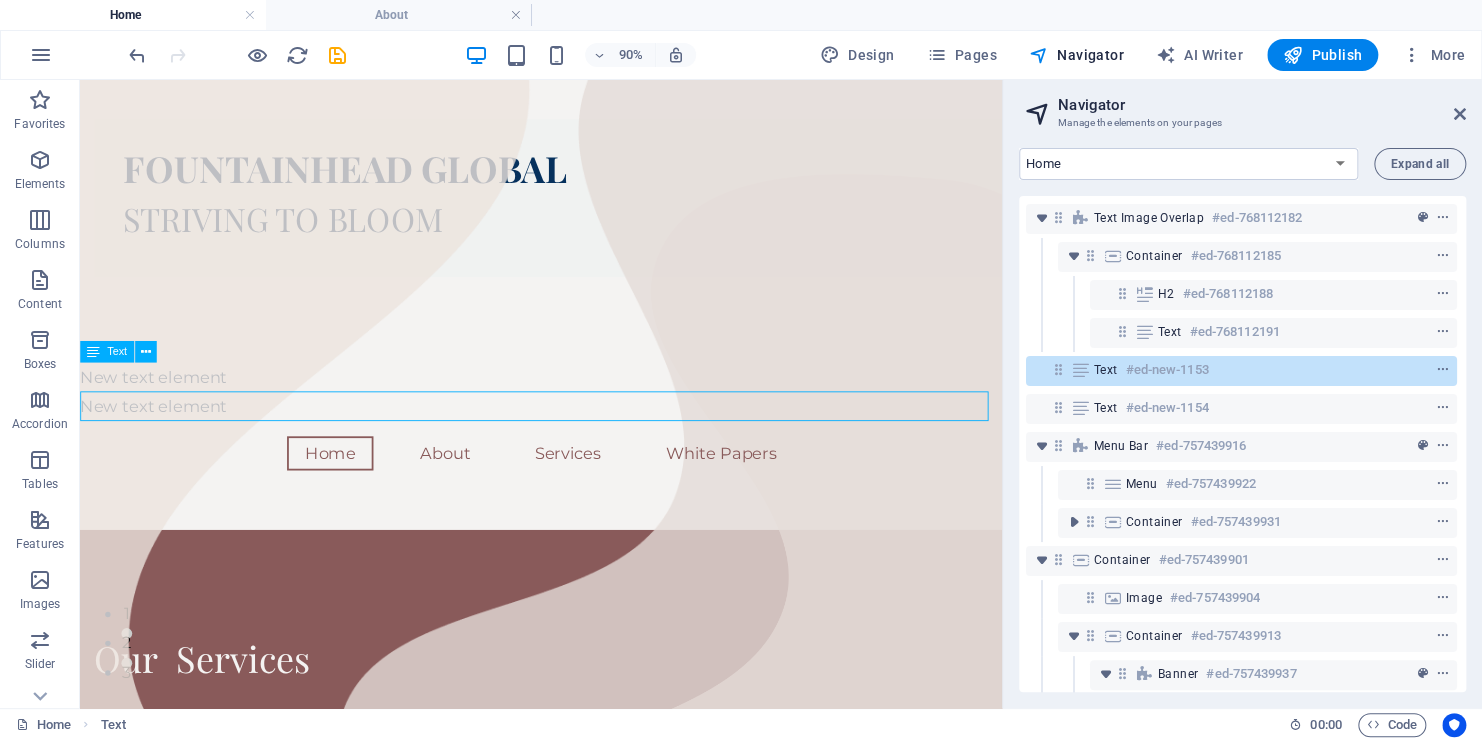 click on "New text element" at bounding box center [592, 411] 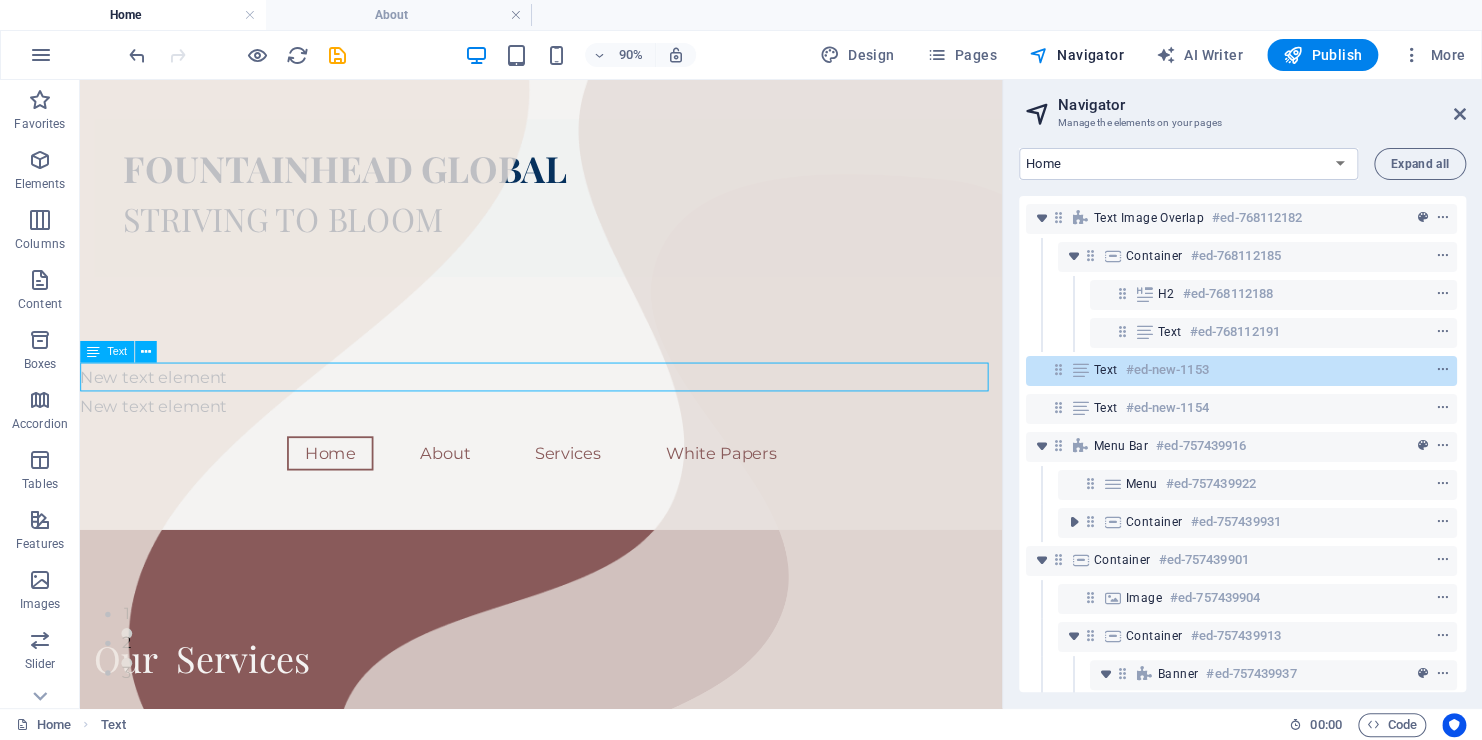 click on "New text element" at bounding box center [592, 411] 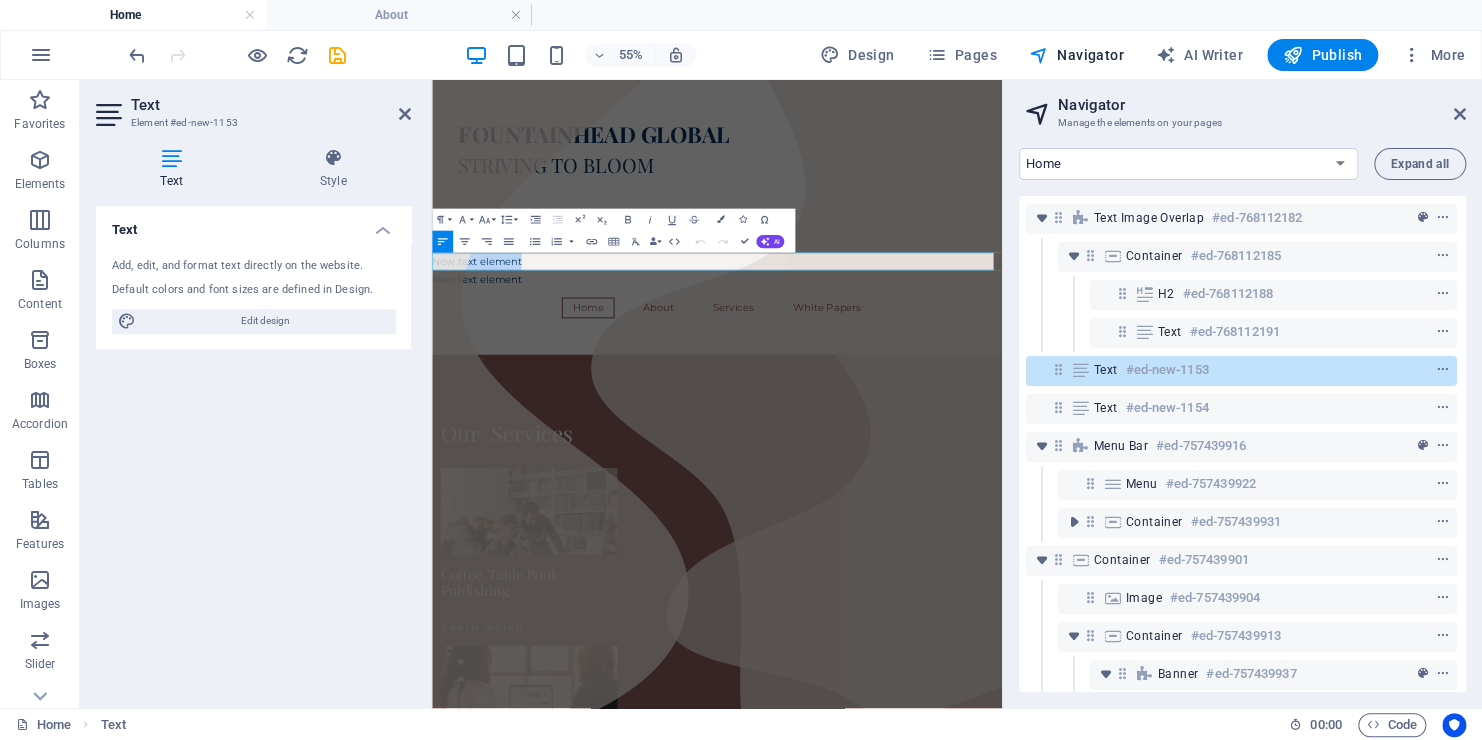 click on "New text element" at bounding box center (950, 411) 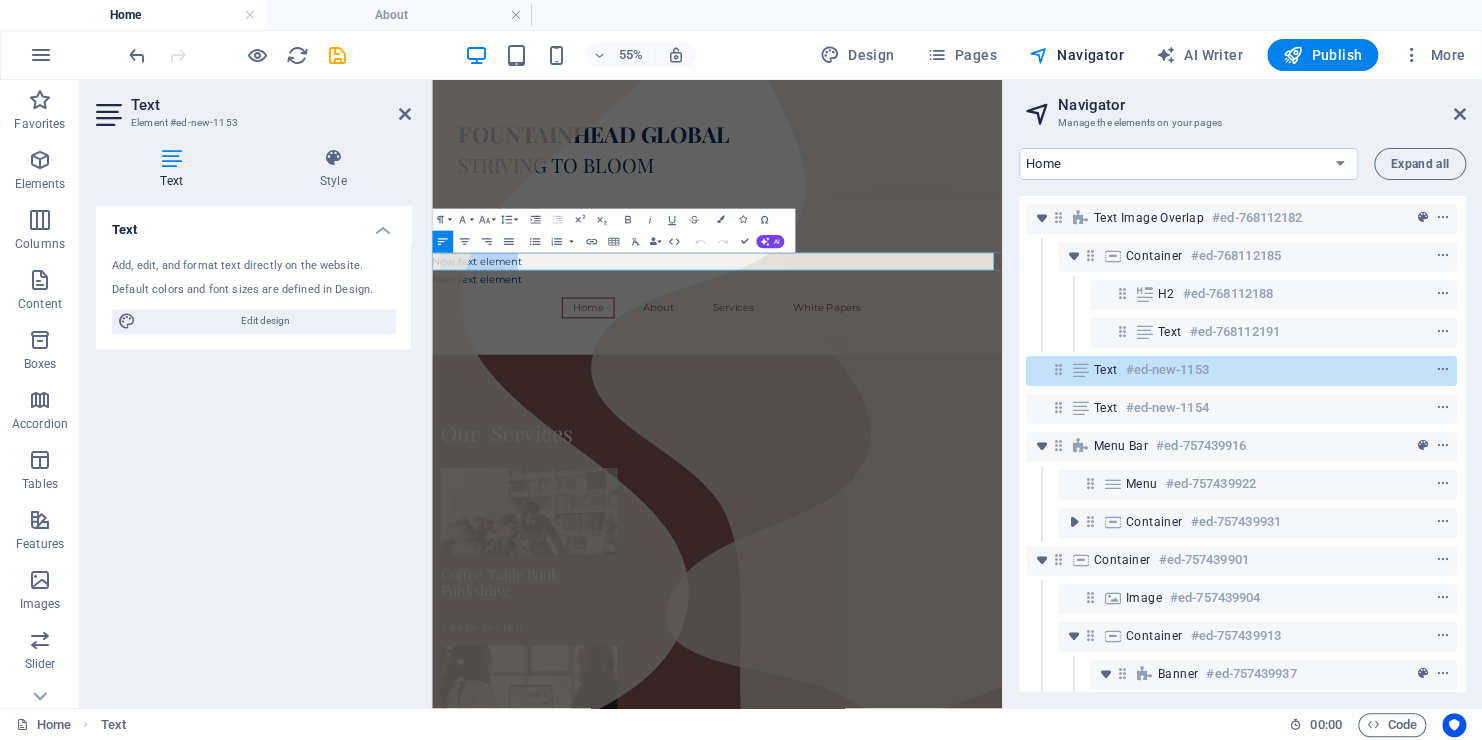 drag, startPoint x: 586, startPoint y: 414, endPoint x: 448, endPoint y: 415, distance: 138.00362 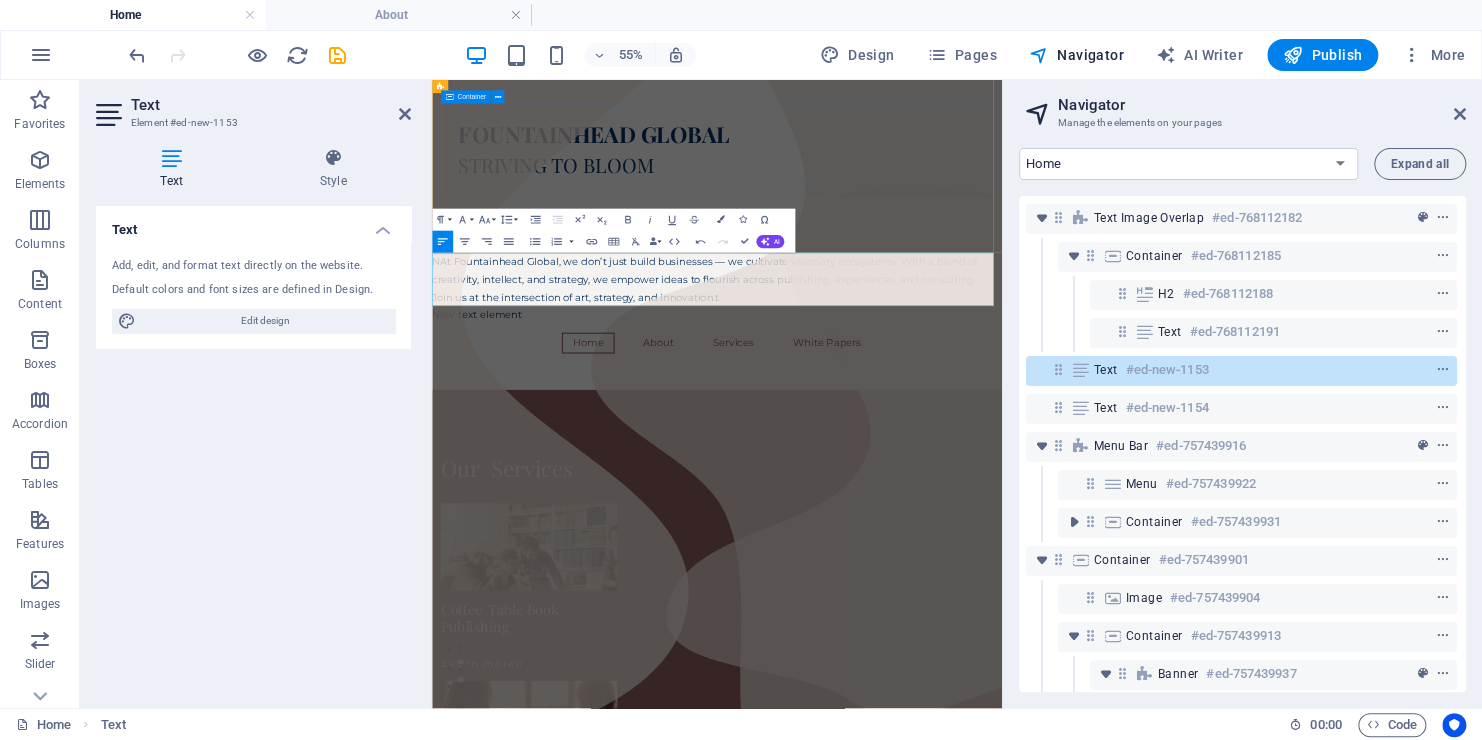 click on "FOUNTAINHEAD GLOBAL STRIVING TO BLOOM" at bounding box center (990, 211) 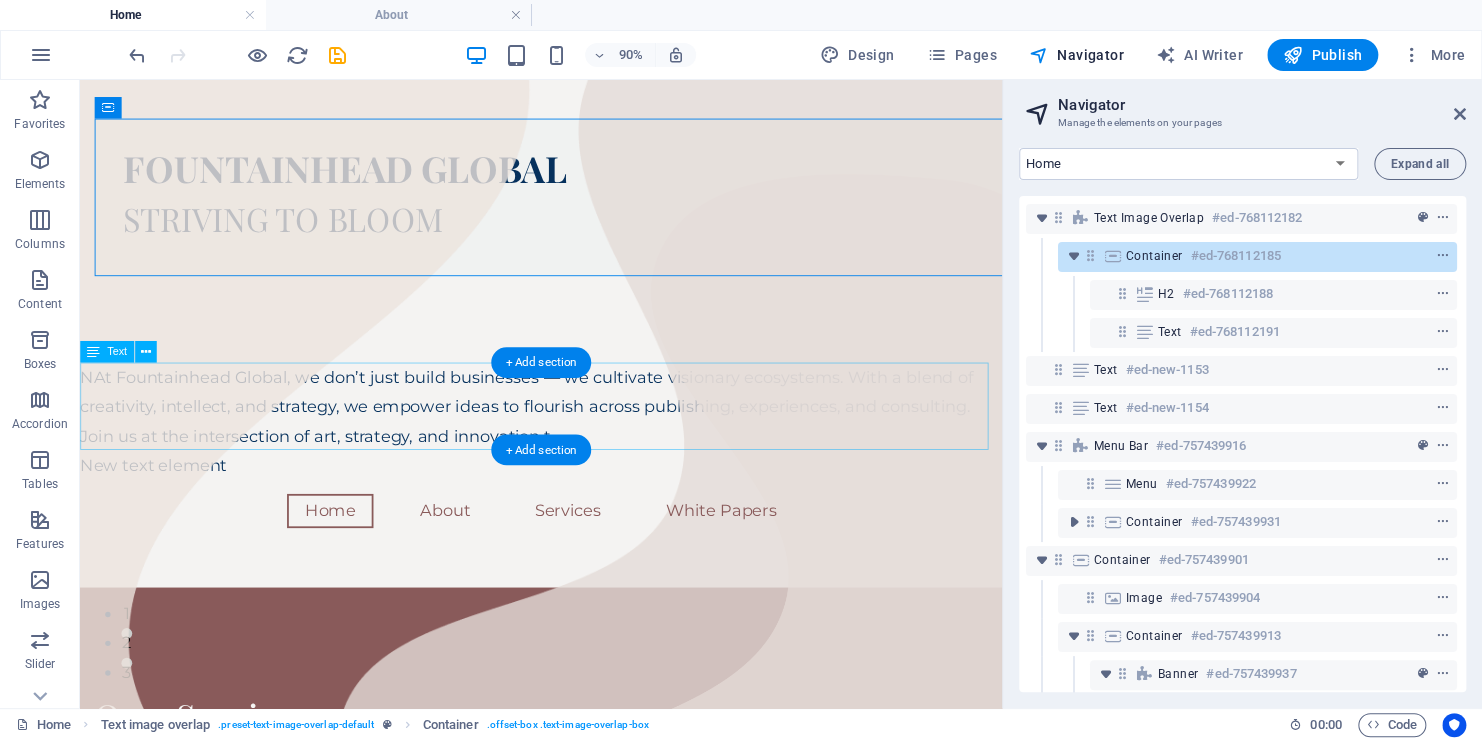click on "NAt Fountainhead Global, we don’t just build businesses — we cultivate visionary ecosystems. With a blend of creativity, intellect, and strategy, we empower ideas to flourish across publishing, experiences, and consulting. Join us at the intersection of art, strategy, and innovation.t" at bounding box center [592, 443] 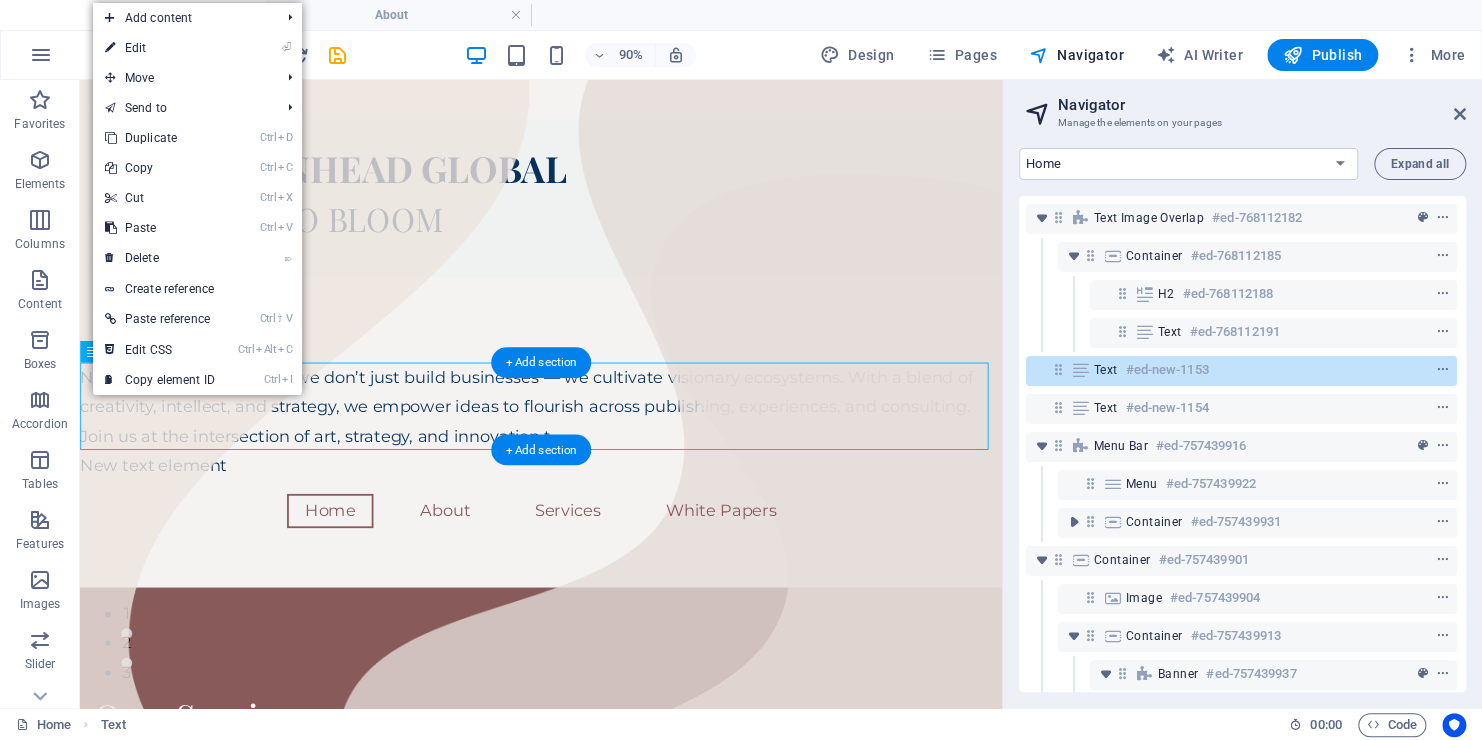 click on "NAt Fountainhead Global, we don’t just build businesses — we cultivate visionary ecosystems. With a blend of creativity, intellect, and strategy, we empower ideas to flourish across publishing, experiences, and consulting. Join us at the intersection of art, strategy, and innovation.t" at bounding box center [592, 443] 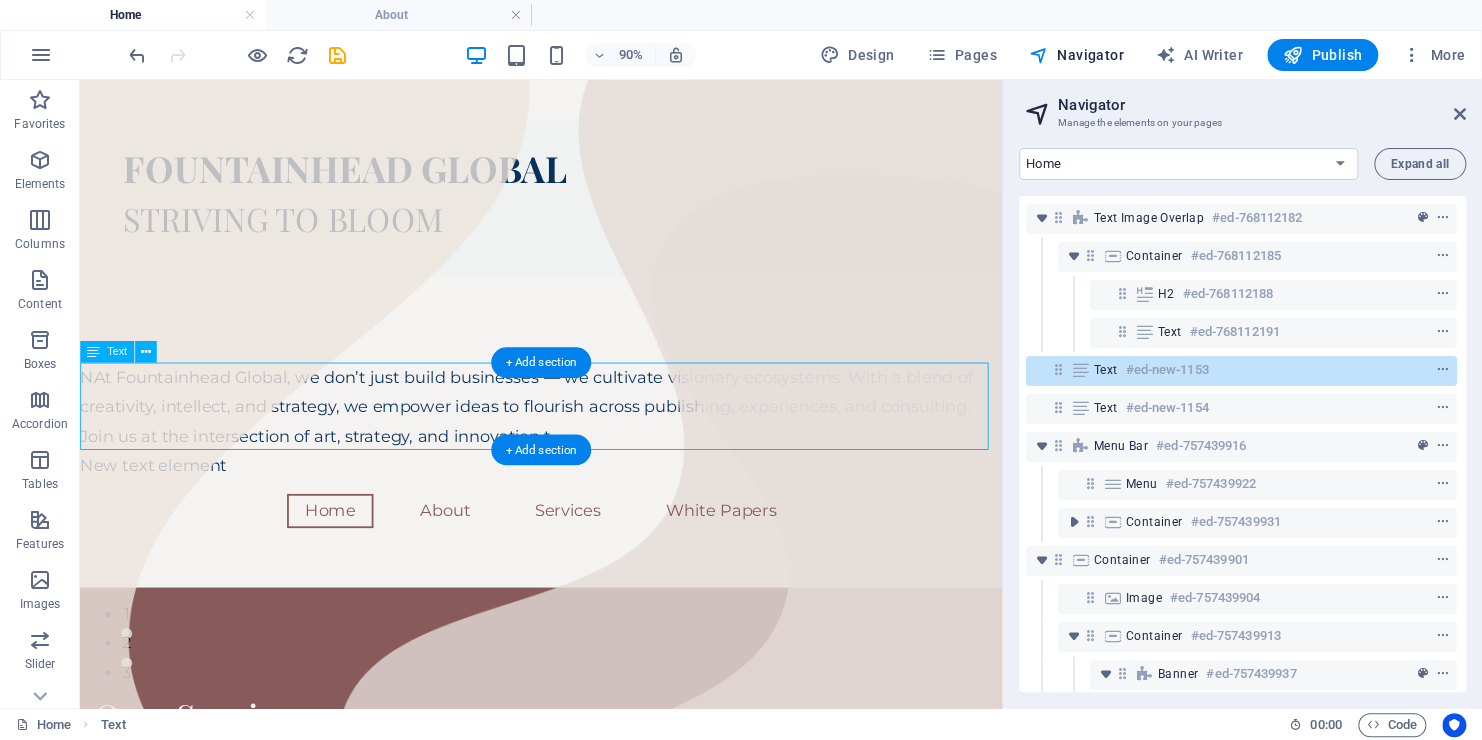 click on "NAt Fountainhead Global, we don’t just build businesses — we cultivate visionary ecosystems. With a blend of creativity, intellect, and strategy, we empower ideas to flourish across publishing, experiences, and consulting. Join us at the intersection of art, strategy, and innovation.t" at bounding box center (592, 443) 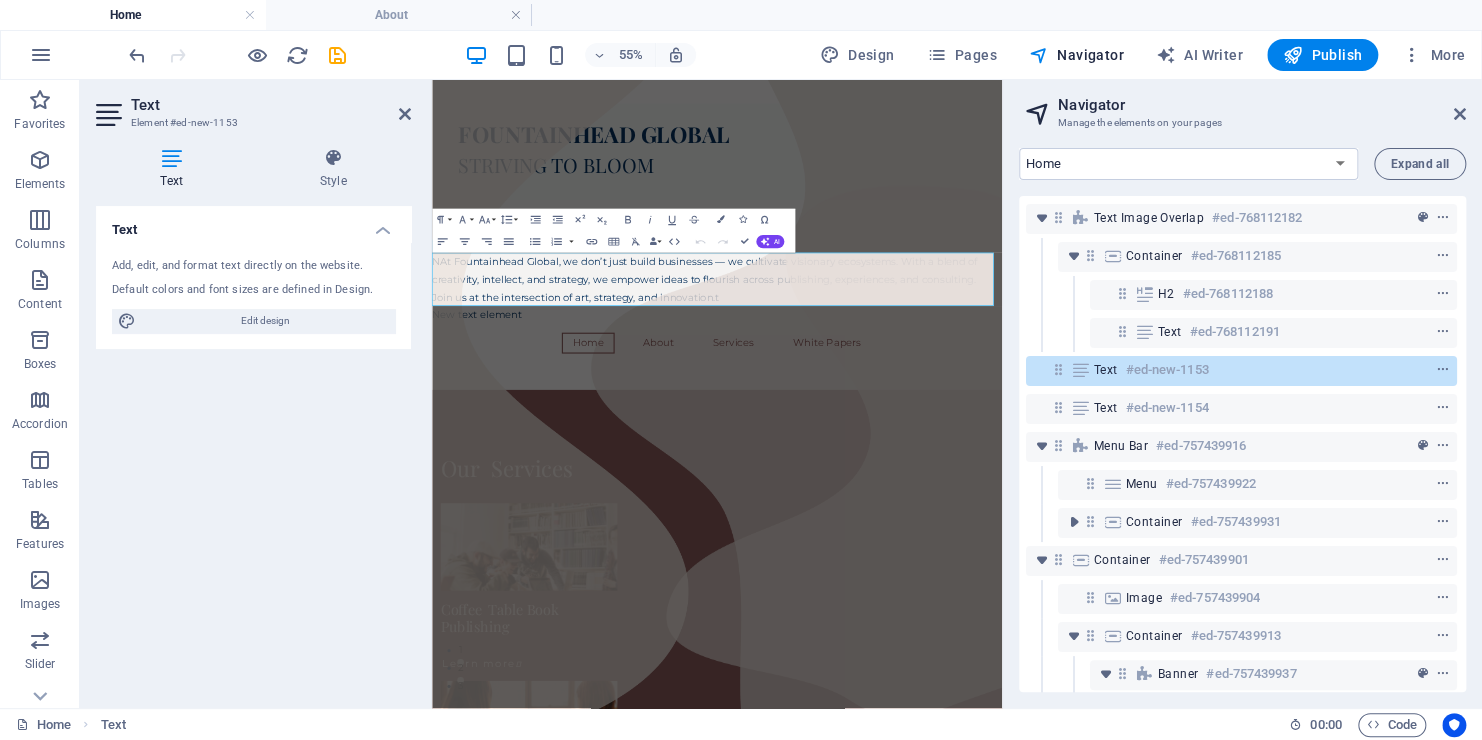 click on "Text Add, edit, and format text directly on the website. Default colors and font sizes are defined in Design. Edit design Alignment Left aligned Centered Right aligned" at bounding box center [253, 449] 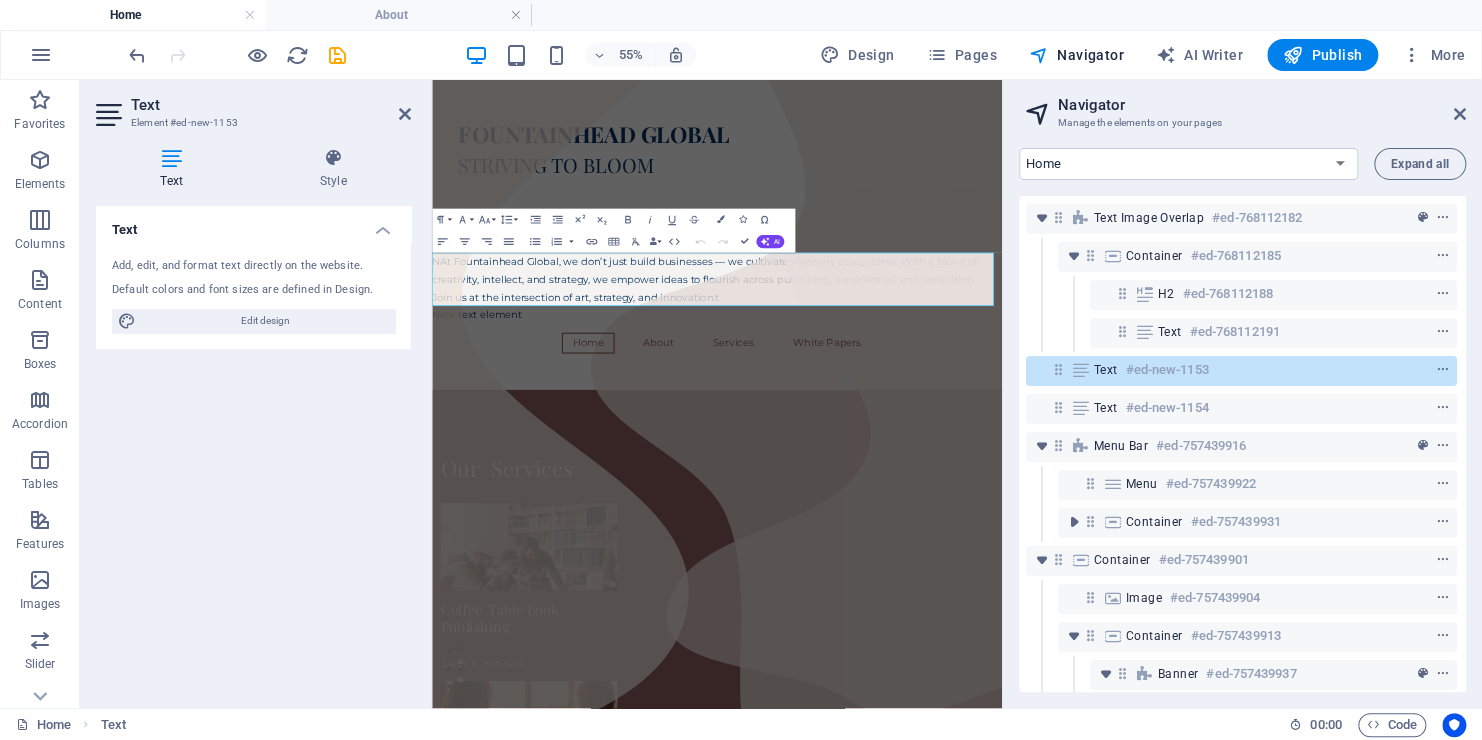 click on "NAt Fountainhead Global, we don’t just build businesses — we cultivate visionary ecosystems. With a blend of creativity, intellect, and strategy, we empower ideas to flourish across publishing, experiences, and consulting. Join us at the intersection of art, strategy, and innovation.t" at bounding box center (950, 443) 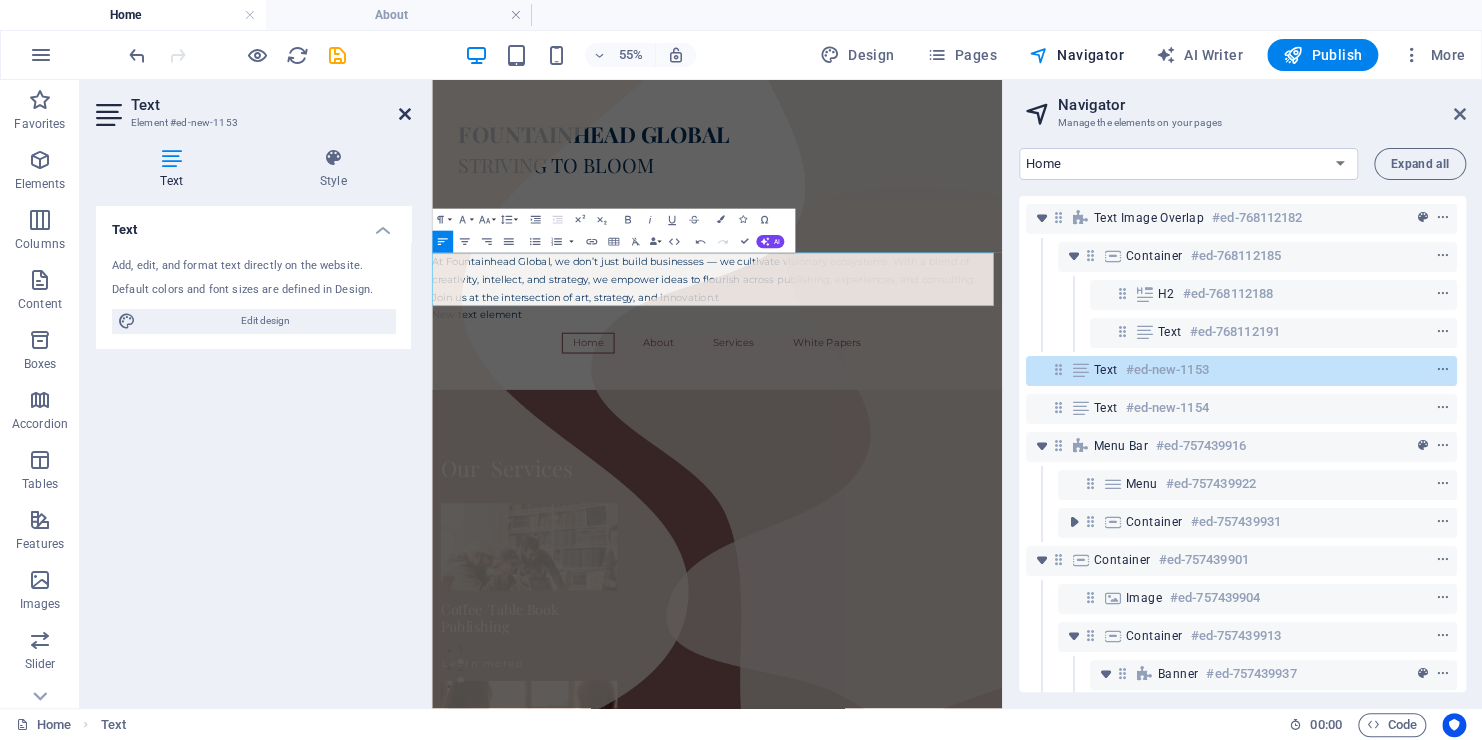 click at bounding box center [405, 114] 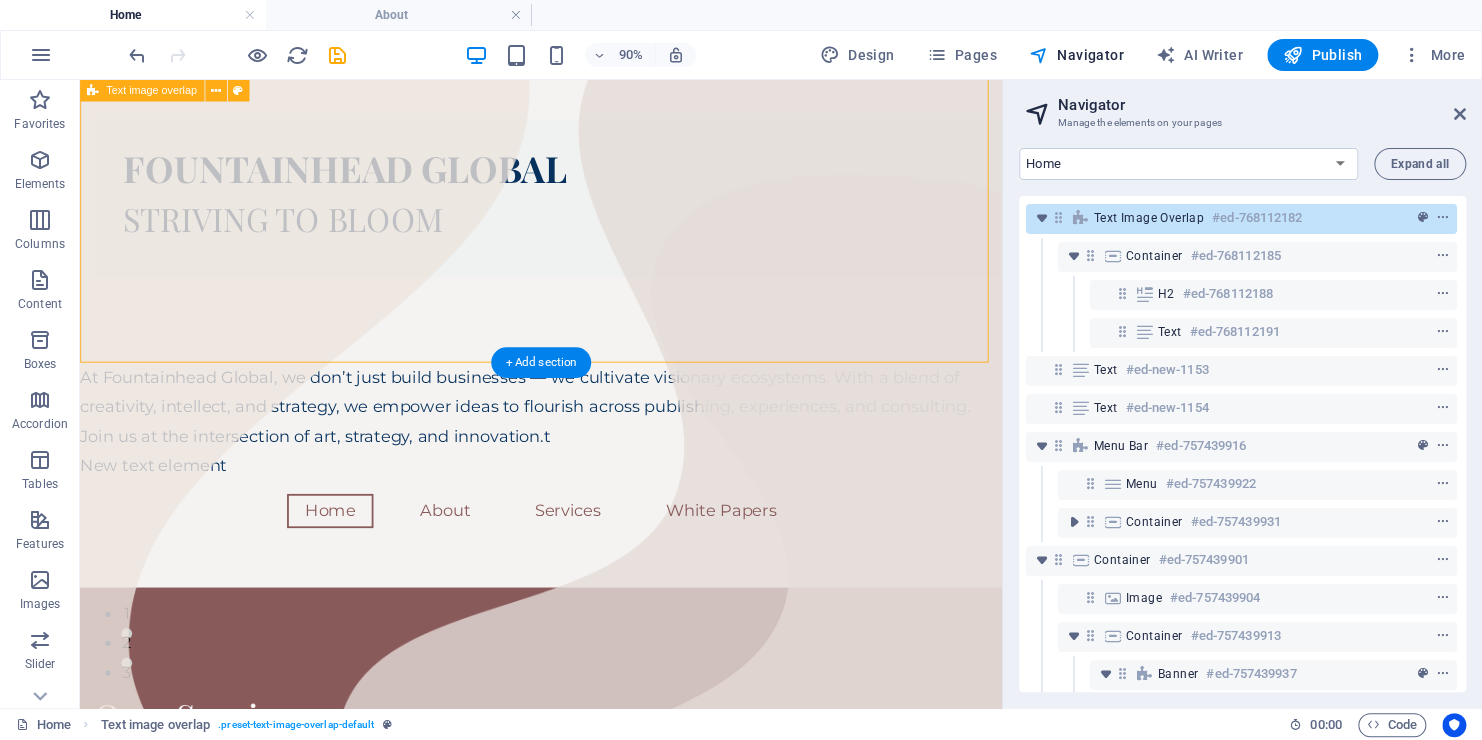 drag, startPoint x: 968, startPoint y: 391, endPoint x: 952, endPoint y: 306, distance: 86.492775 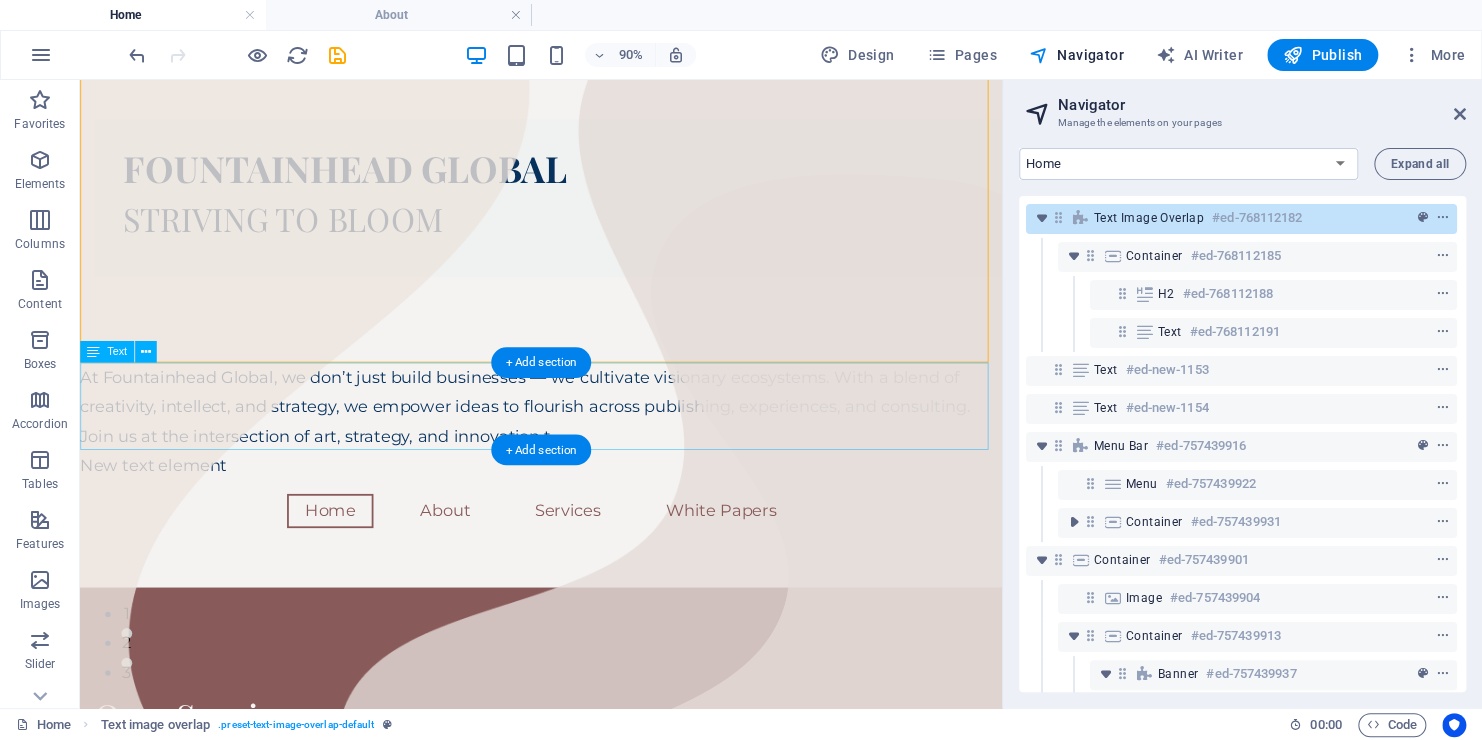 click on "At Fountainhead Global, we don’t just build businesses — we cultivate visionary ecosystems. With a blend of creativity, intellect, and strategy, we empower ideas to flourish across publishing, experiences, and consulting. Join us at the intersection of art, strategy, and innovation.t" at bounding box center [592, 443] 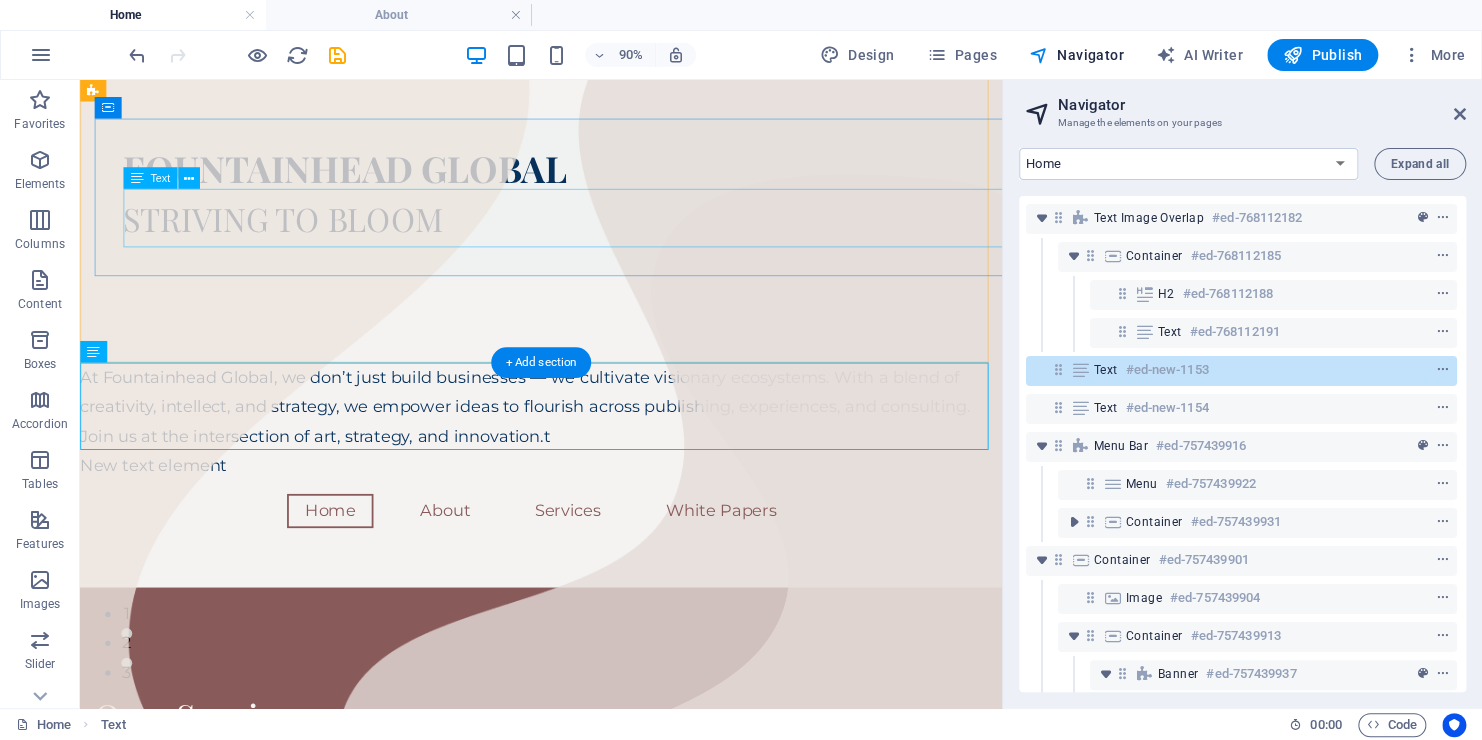 click on "STRIVING TO BLOOM" at bounding box center (632, 234) 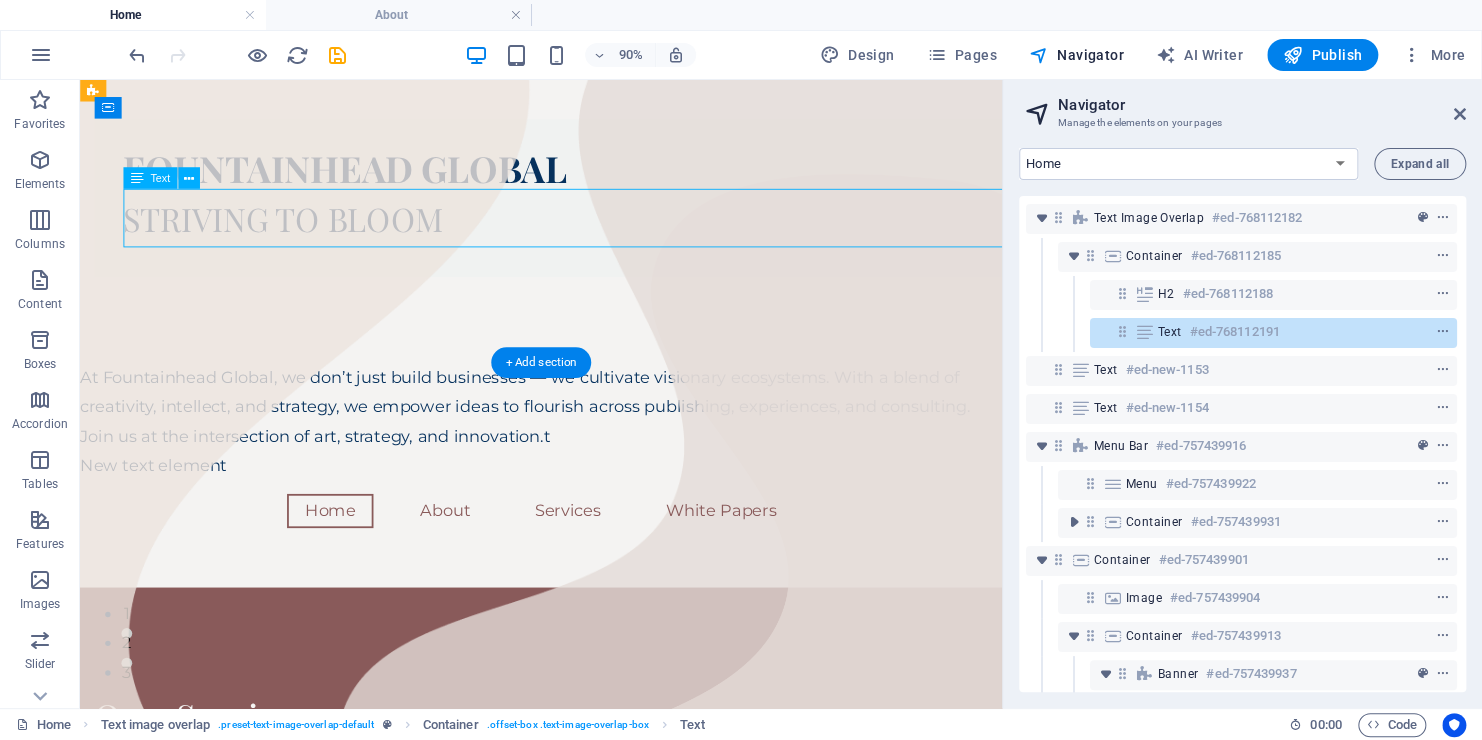 click on "STRIVING TO BLOOM" at bounding box center [632, 234] 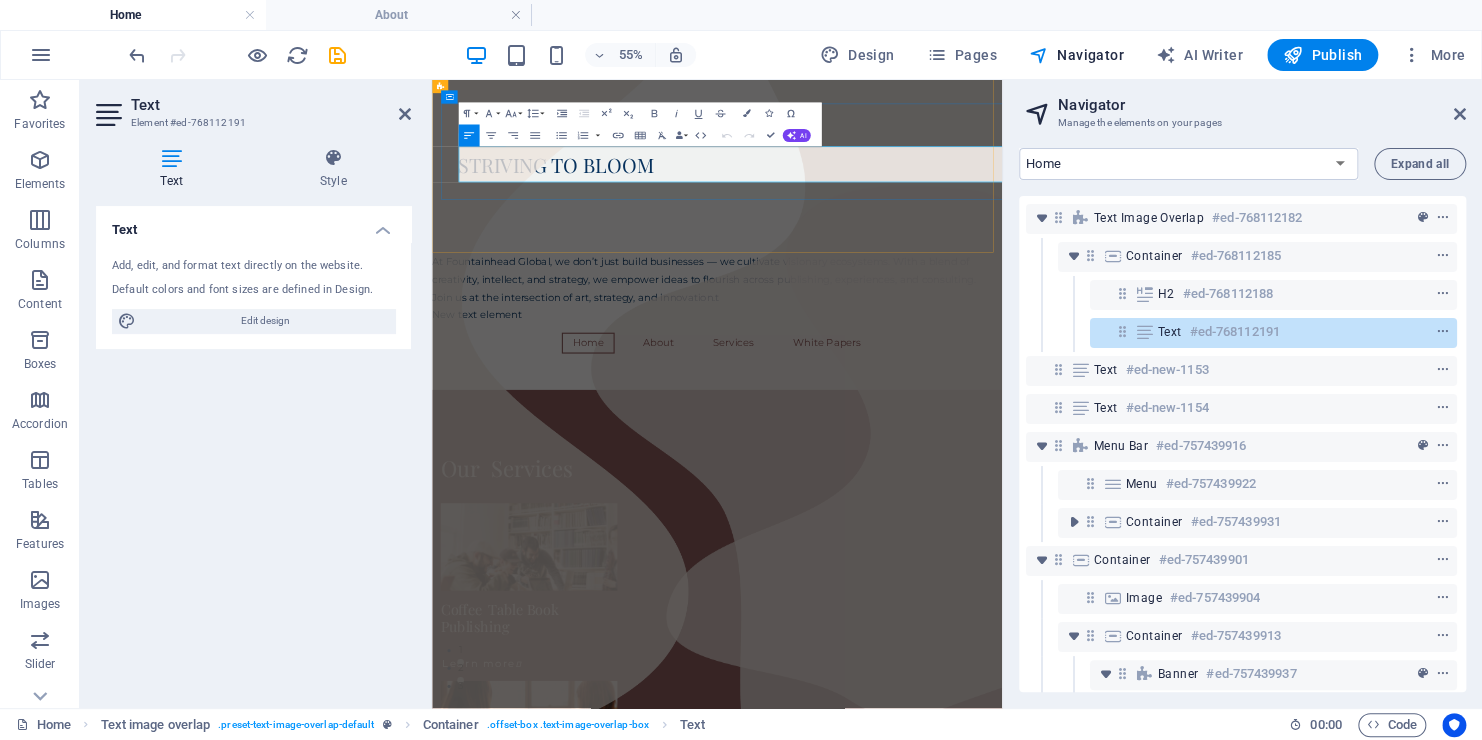 click on "STRIVING TO BLOOM" at bounding box center [657, 234] 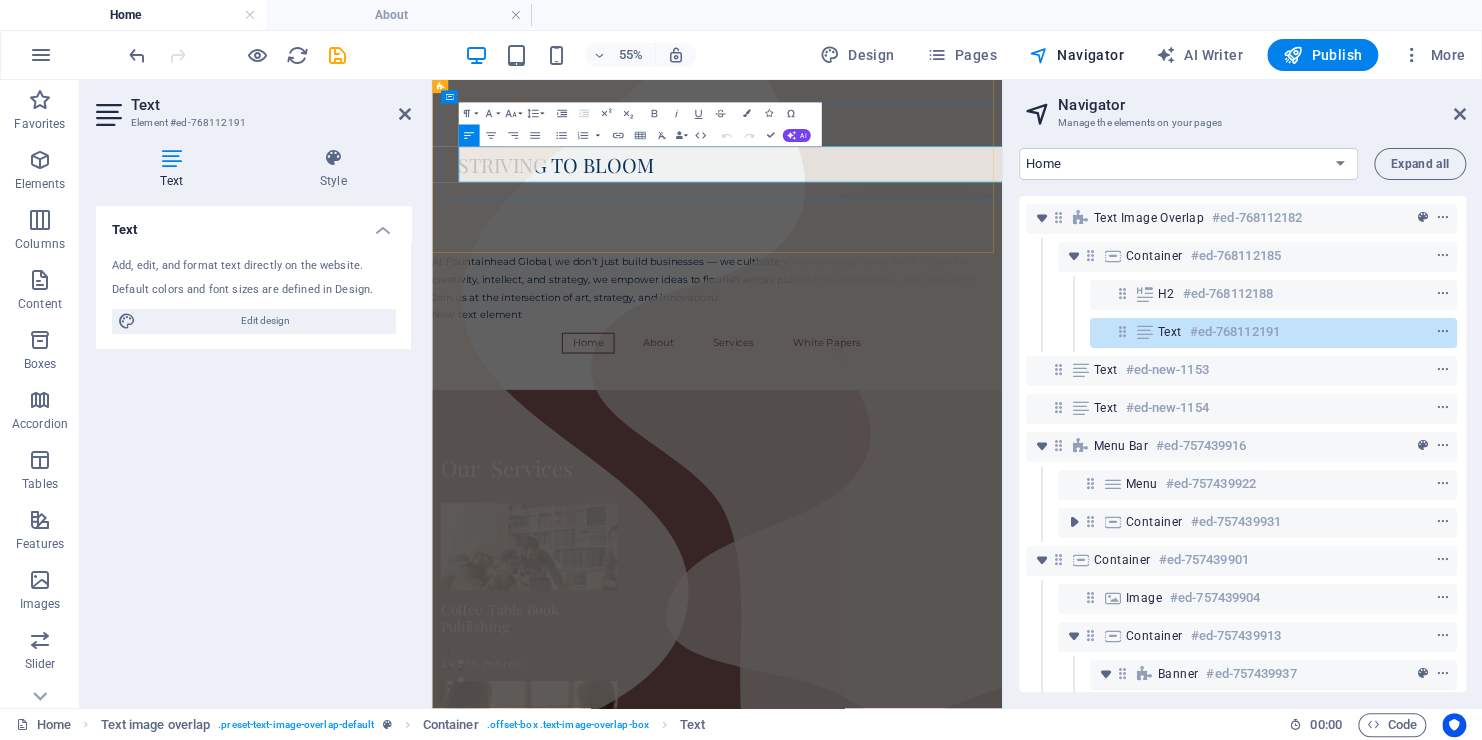 type 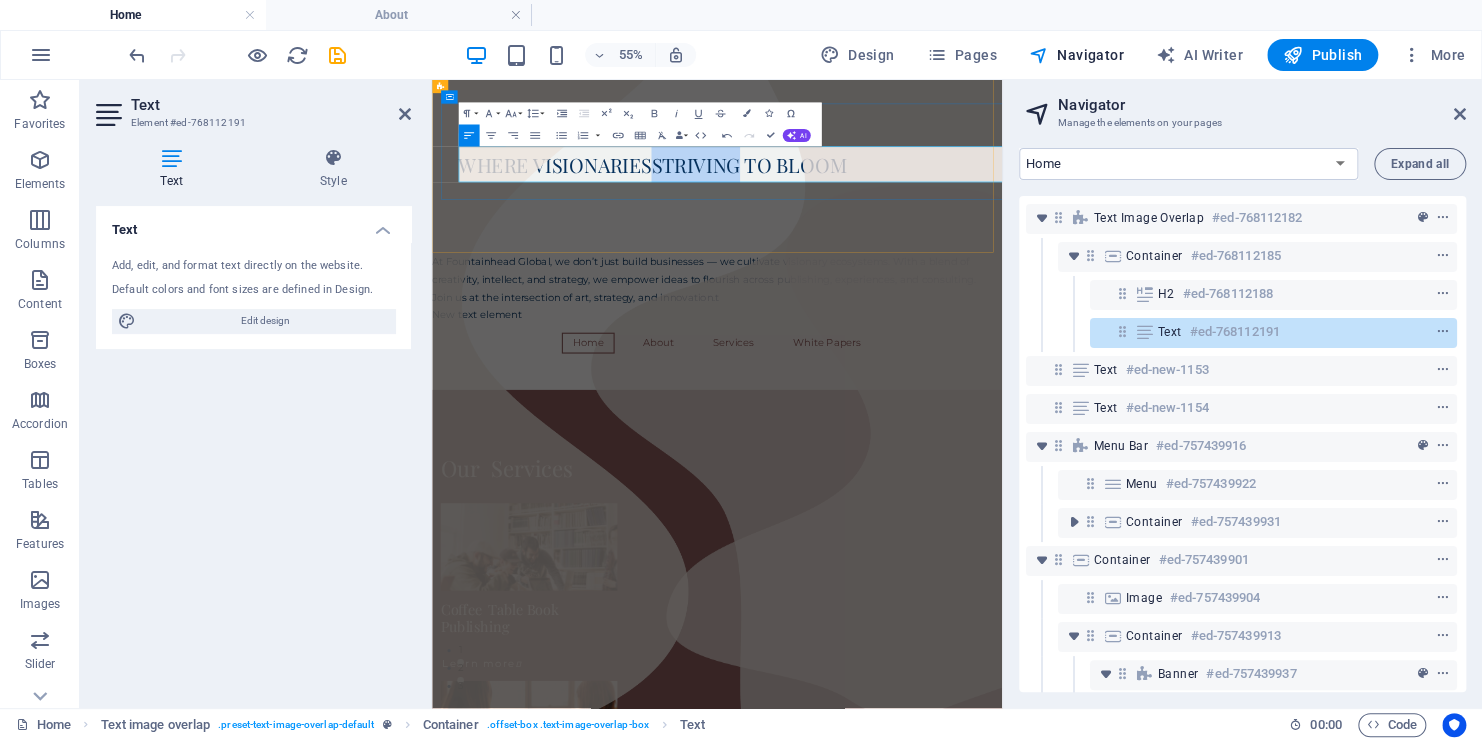 click on "WHERE VISIONARIES  STRIVING TO BLOOM" at bounding box center (833, 234) 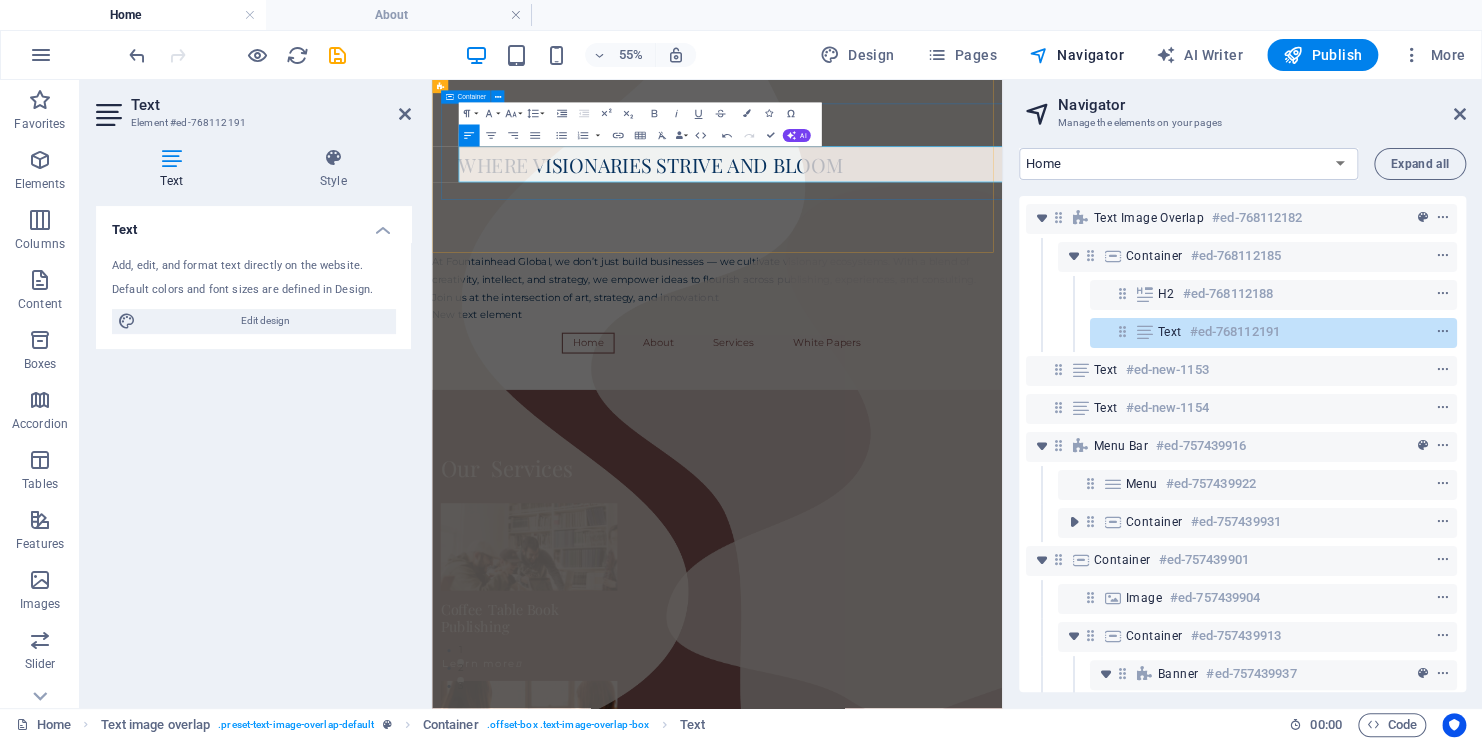 click on "FOUNTAINHEAD GLOBAL WHERE VISIONARIES STRIVE AND BLOOM" at bounding box center (990, 211) 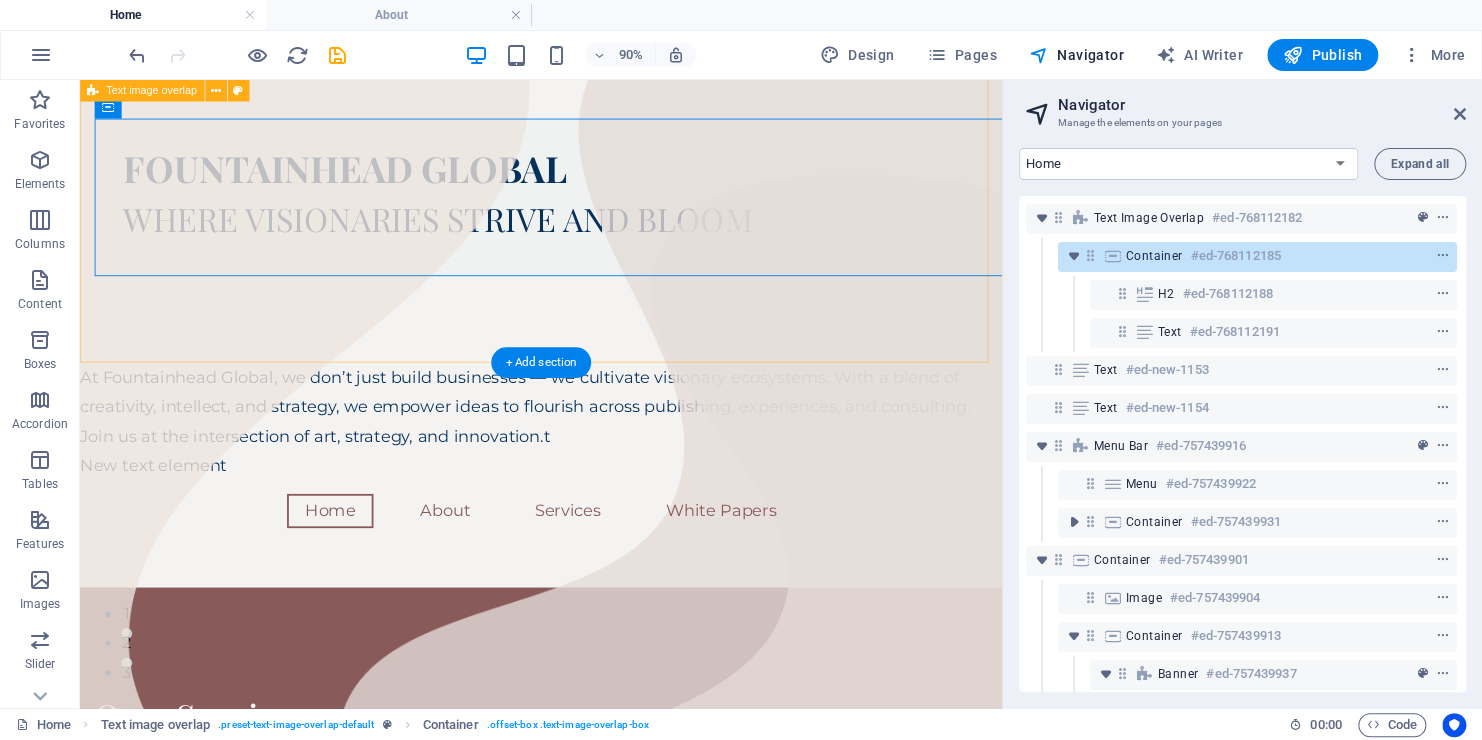 click on "FOUNTAINHEAD GLOBAL WHERE VISIONARIES STRIVE AND BLOOM" at bounding box center (592, 211) 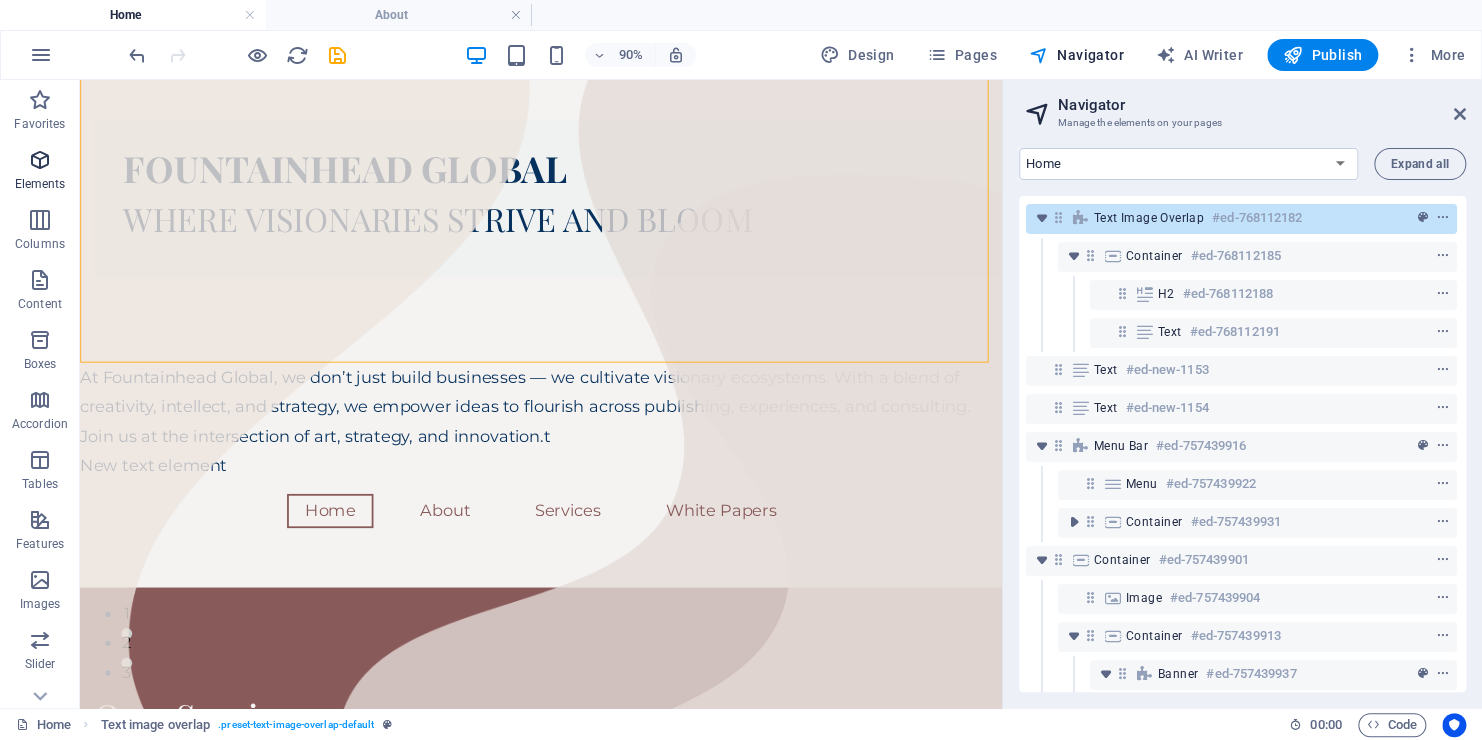 click at bounding box center [40, 160] 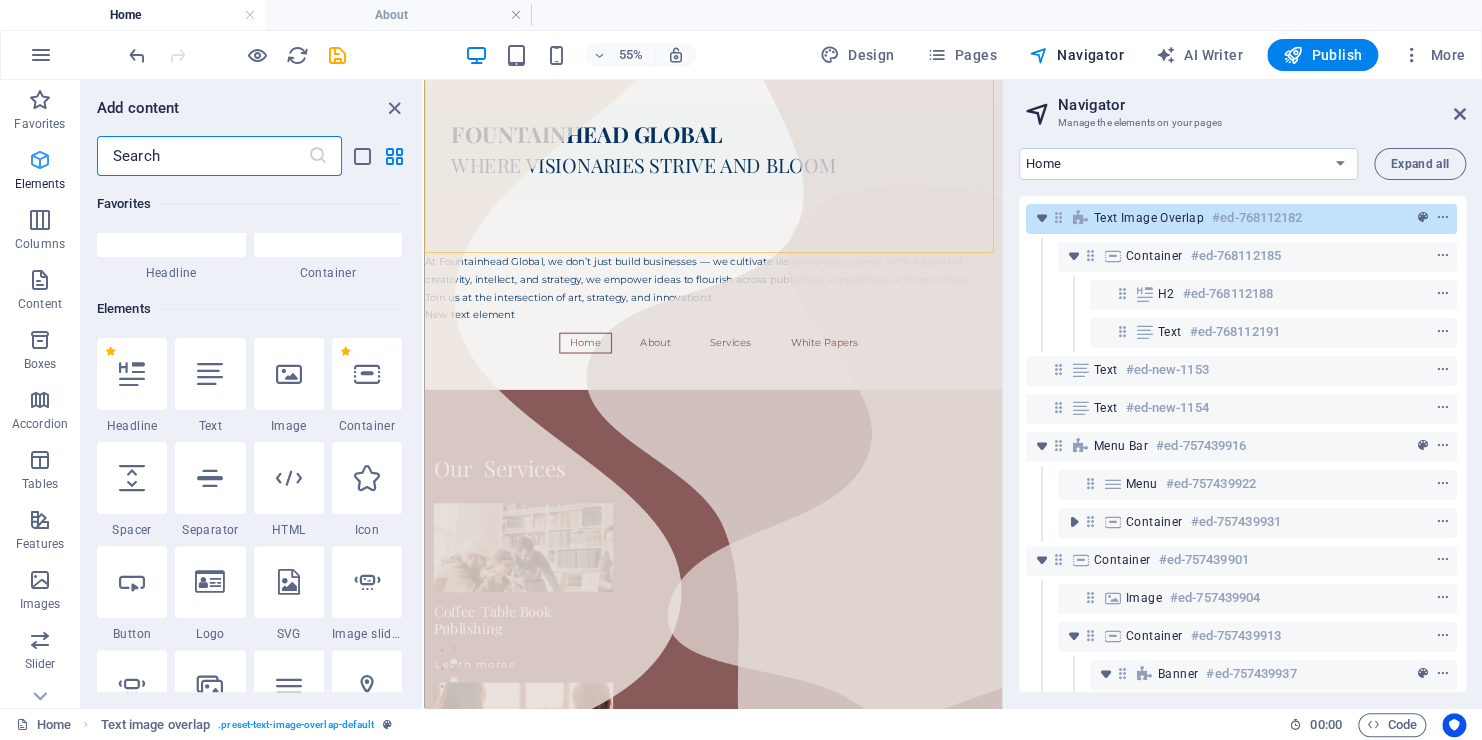scroll, scrollTop: 212, scrollLeft: 0, axis: vertical 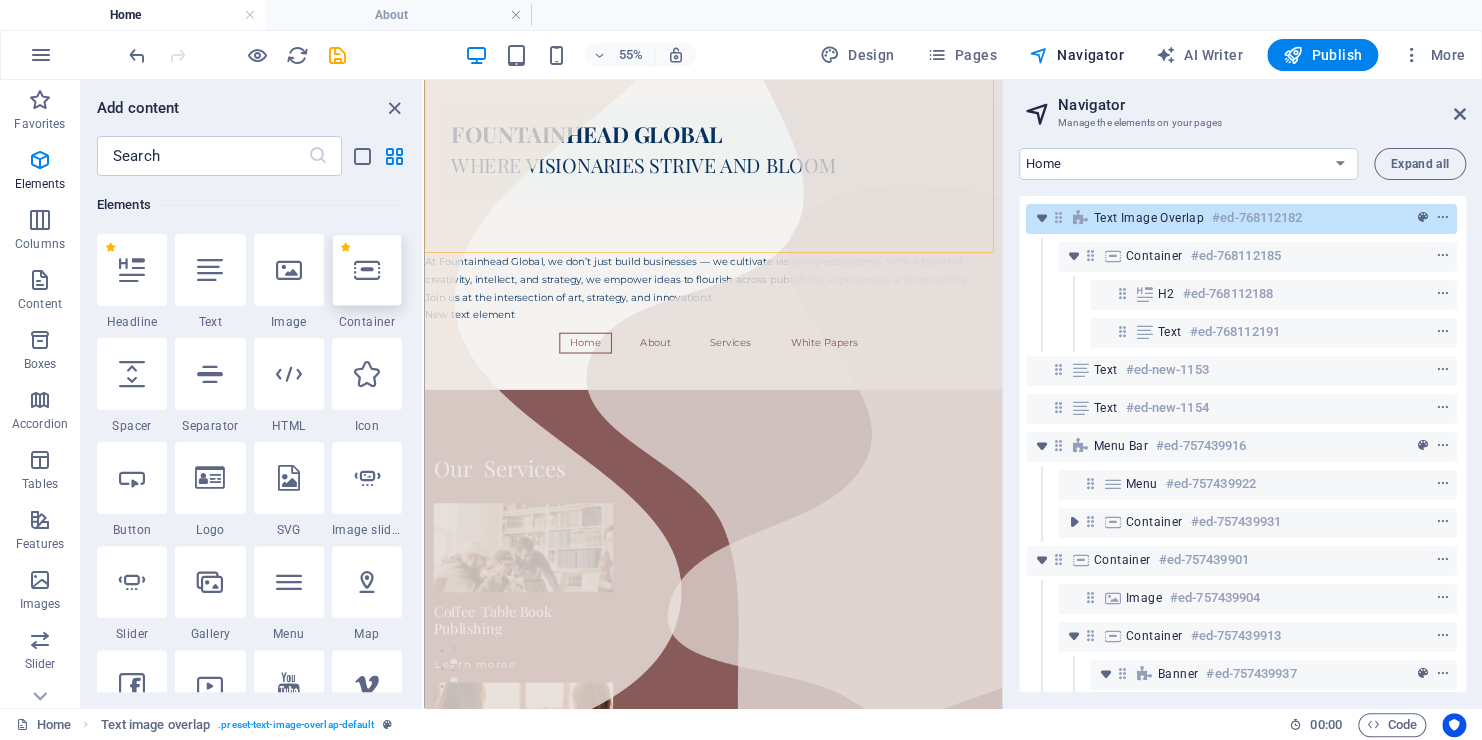click at bounding box center (367, 270) 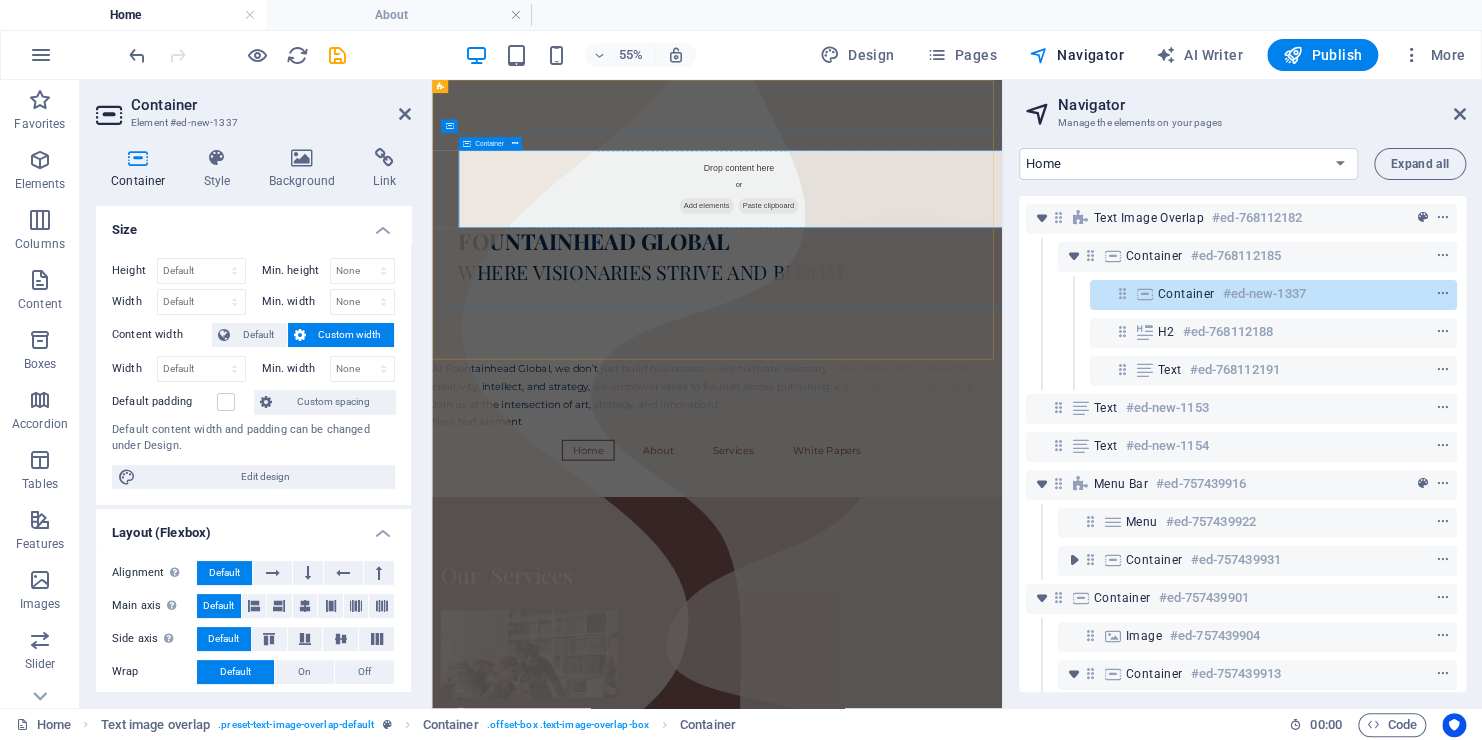 click on "Drop content here or  Add elements  Paste clipboard" at bounding box center [990, 279] 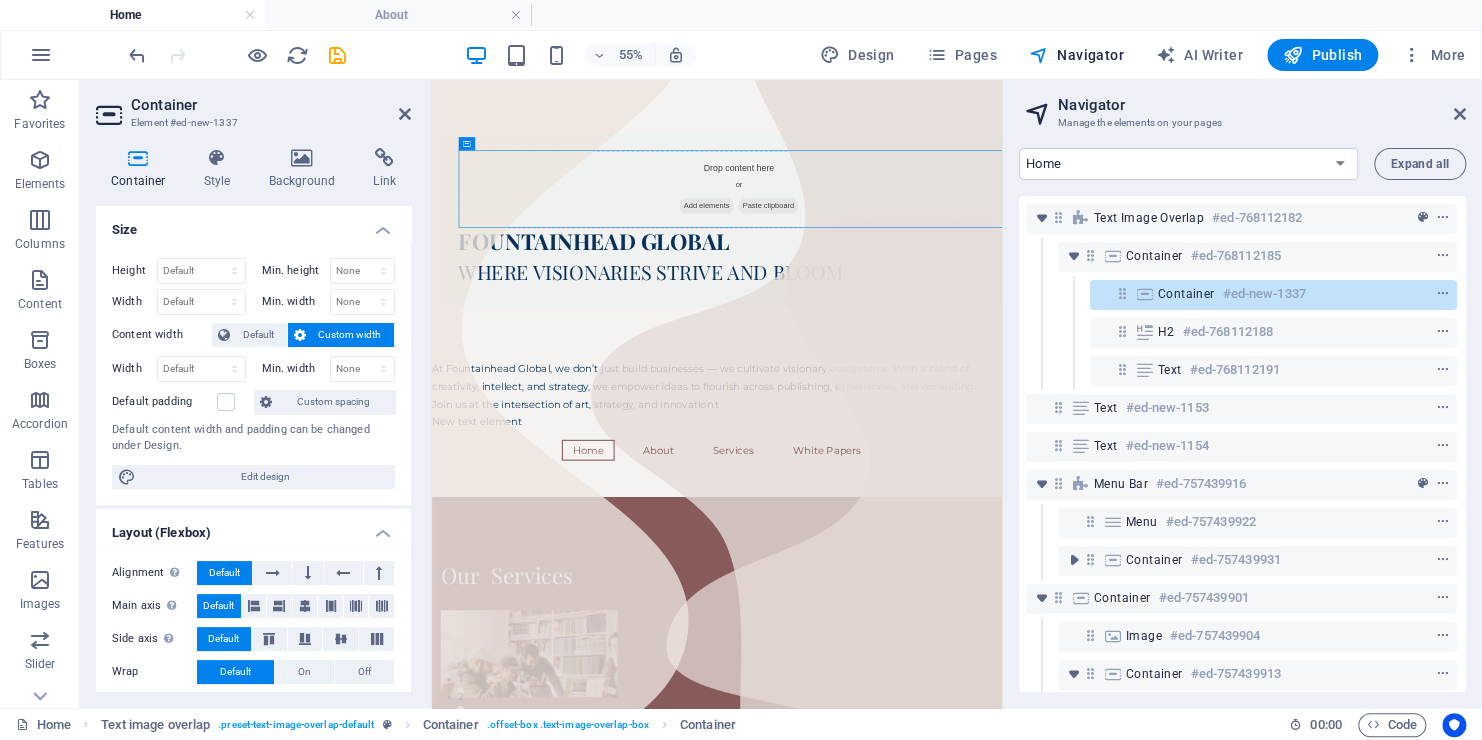 drag, startPoint x: 893, startPoint y: 230, endPoint x: 947, endPoint y: 229, distance: 54.00926 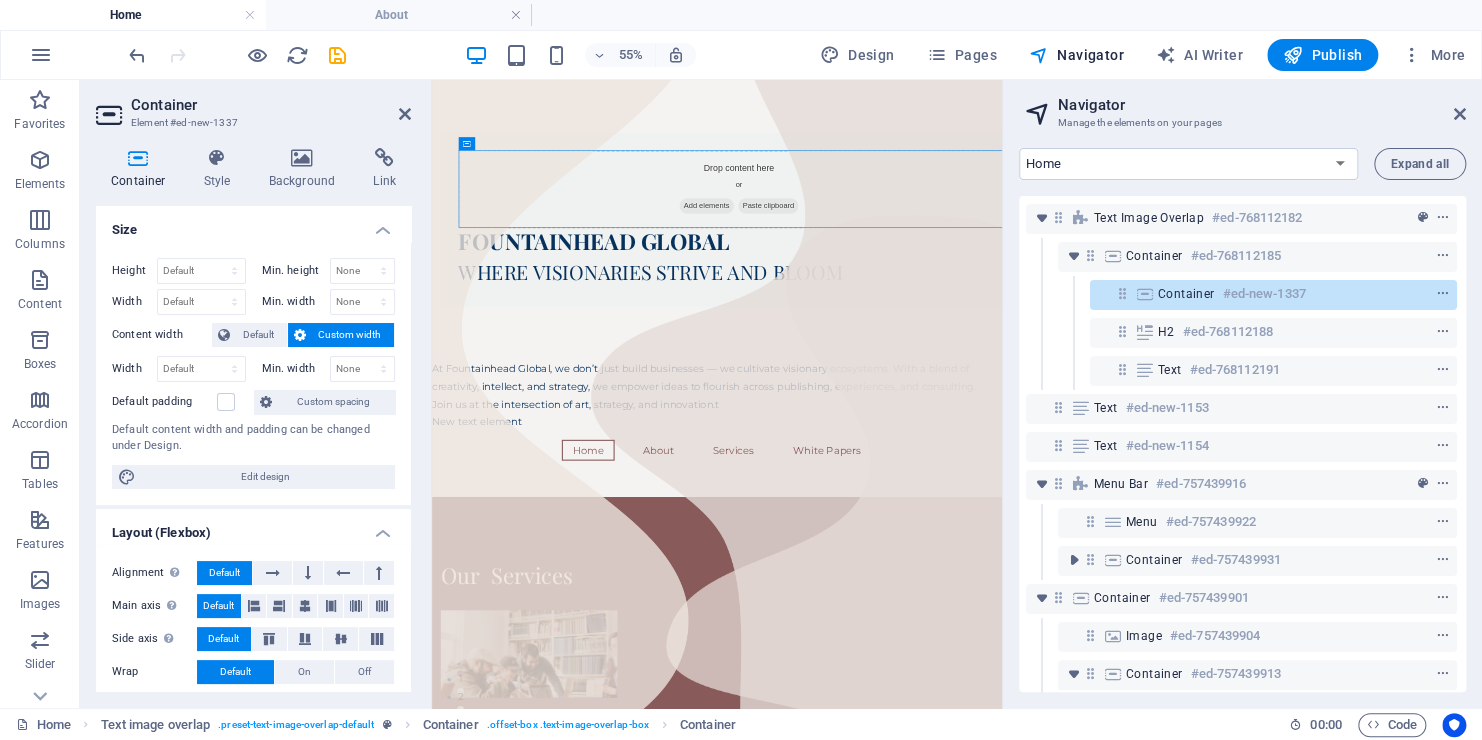 click on "Add elements" at bounding box center (931, 309) 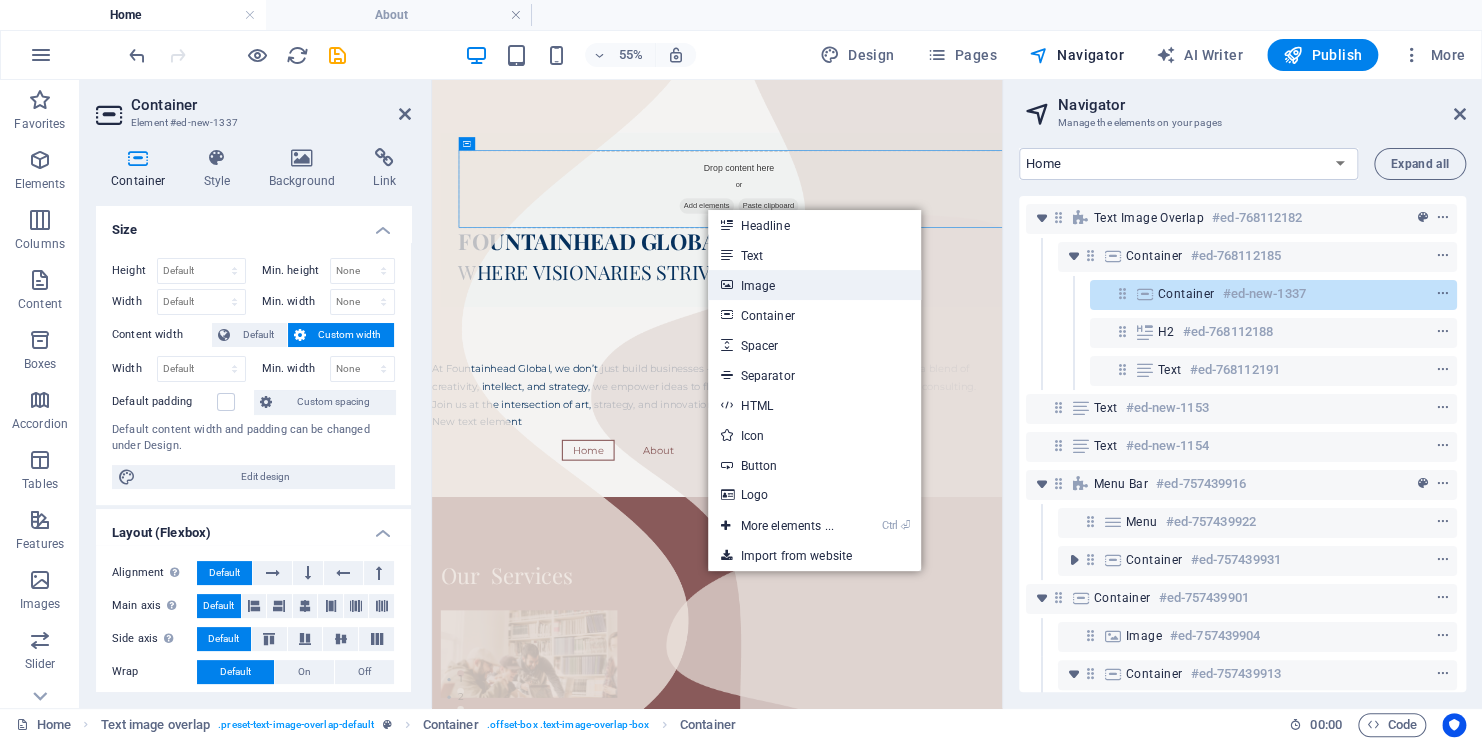 click on "Image" at bounding box center (814, 285) 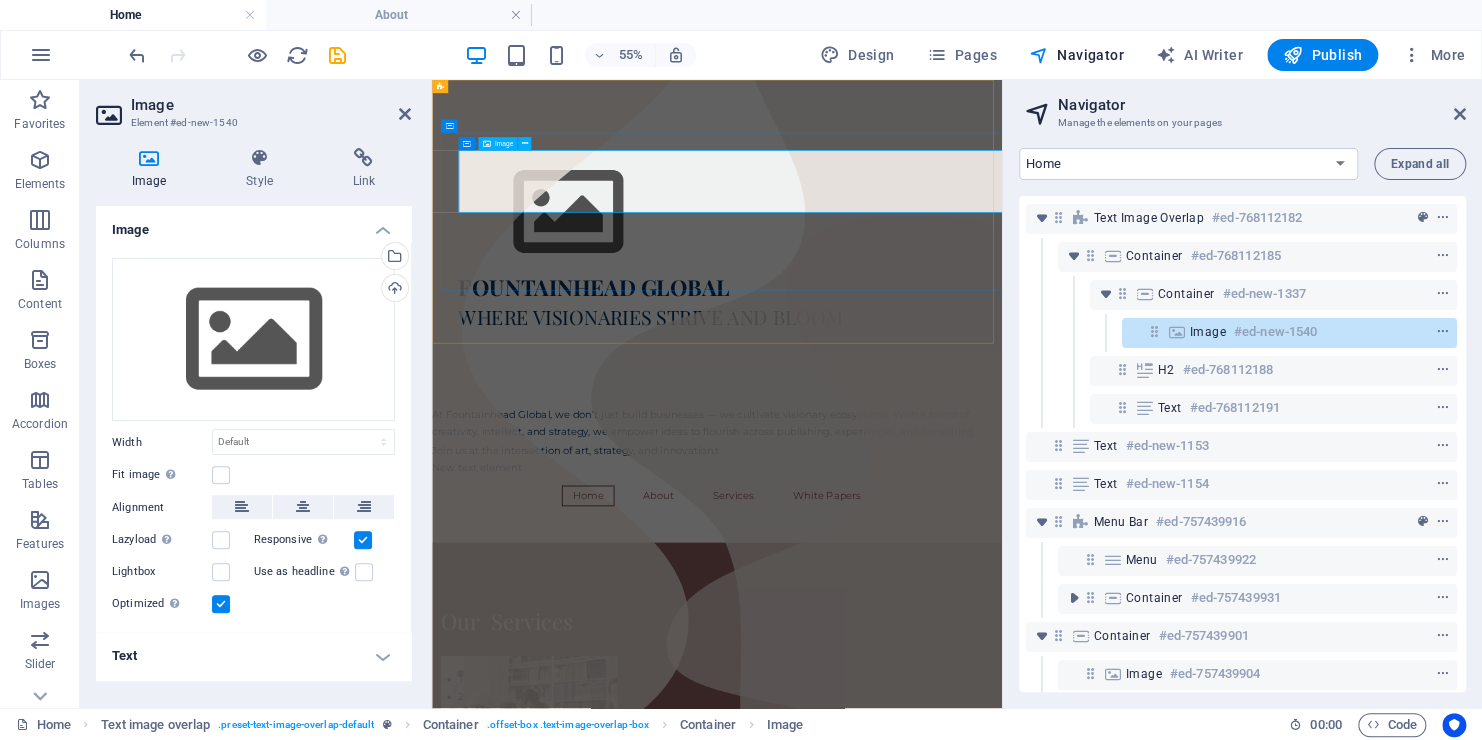 click at bounding box center (990, 320) 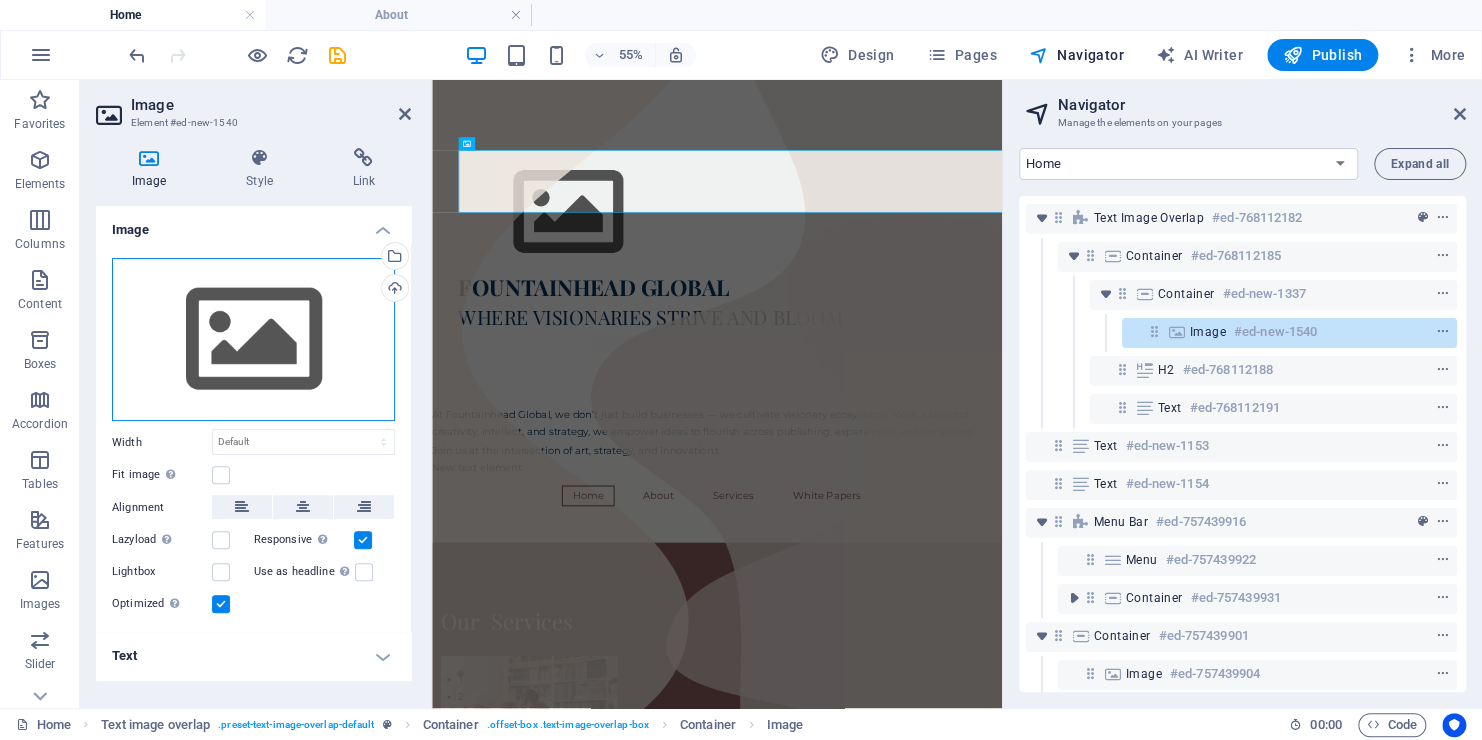 click on "Drag files here, click to choose files or select files from Files or our free stock photos & videos" at bounding box center [253, 340] 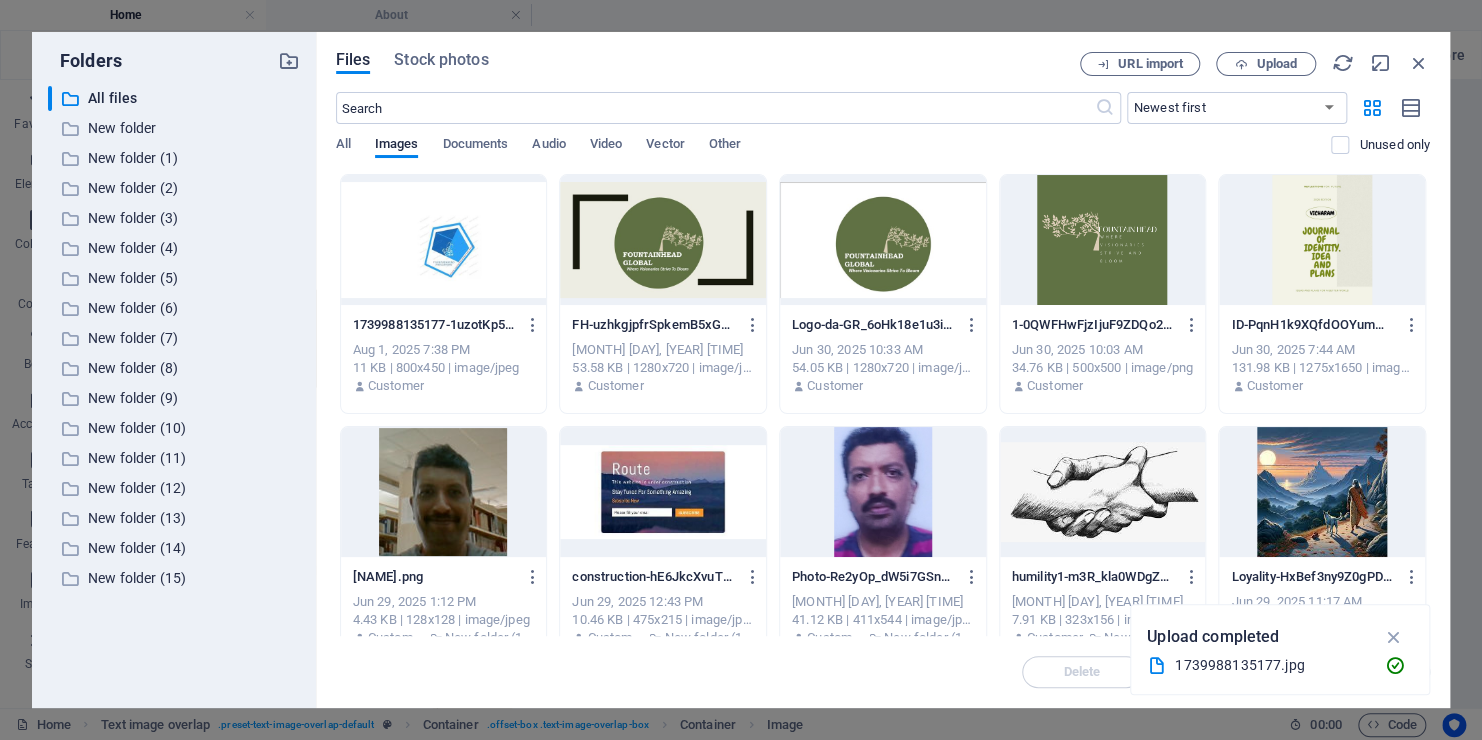 click at bounding box center [444, 240] 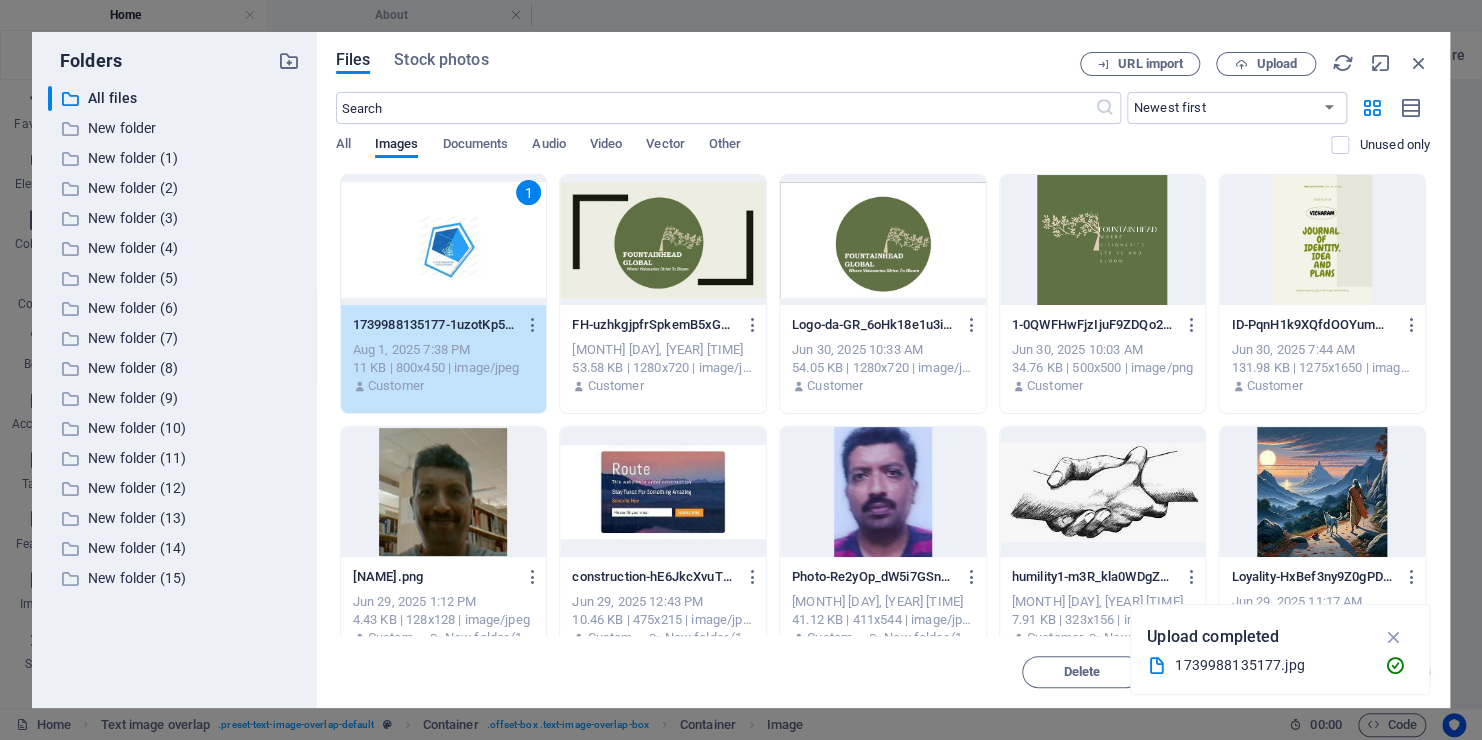 click on "1" at bounding box center (444, 240) 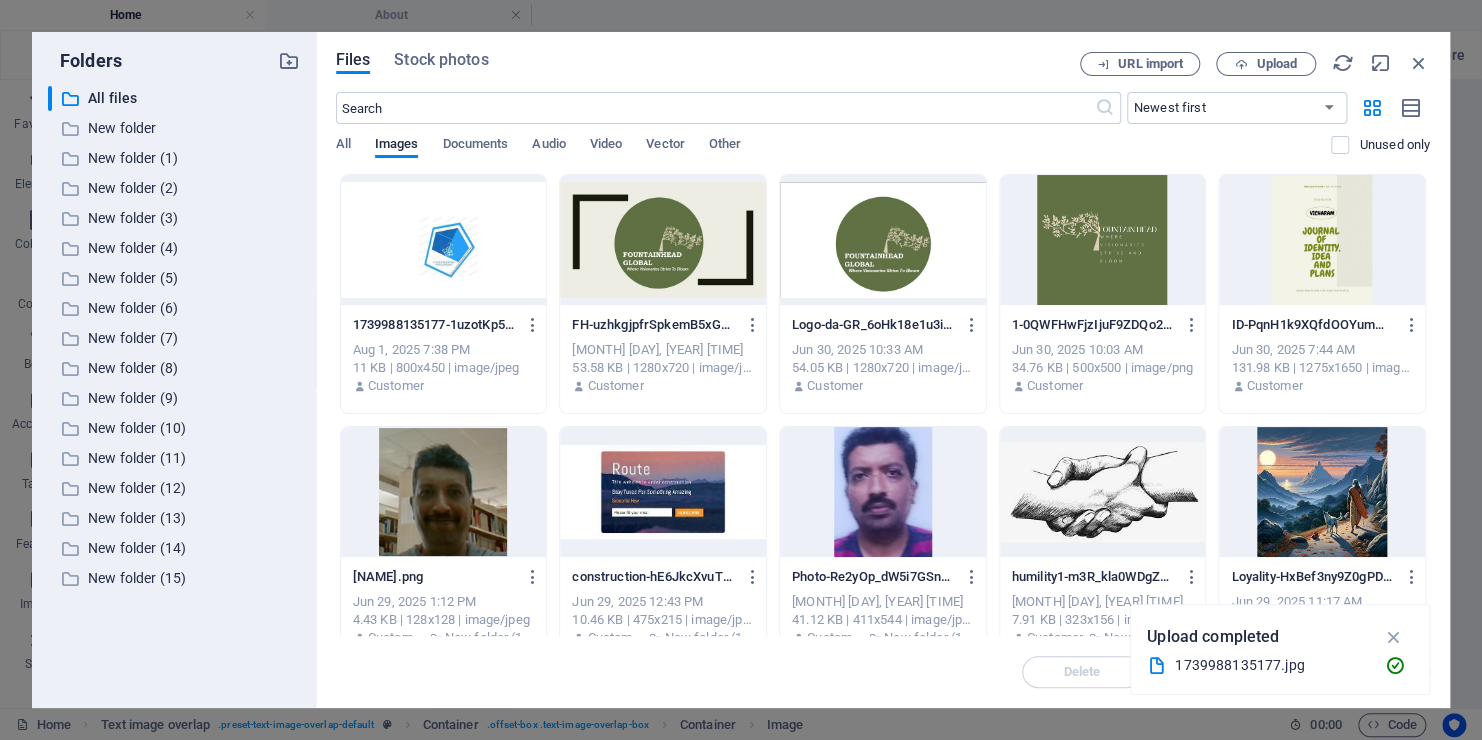 click at bounding box center (444, 240) 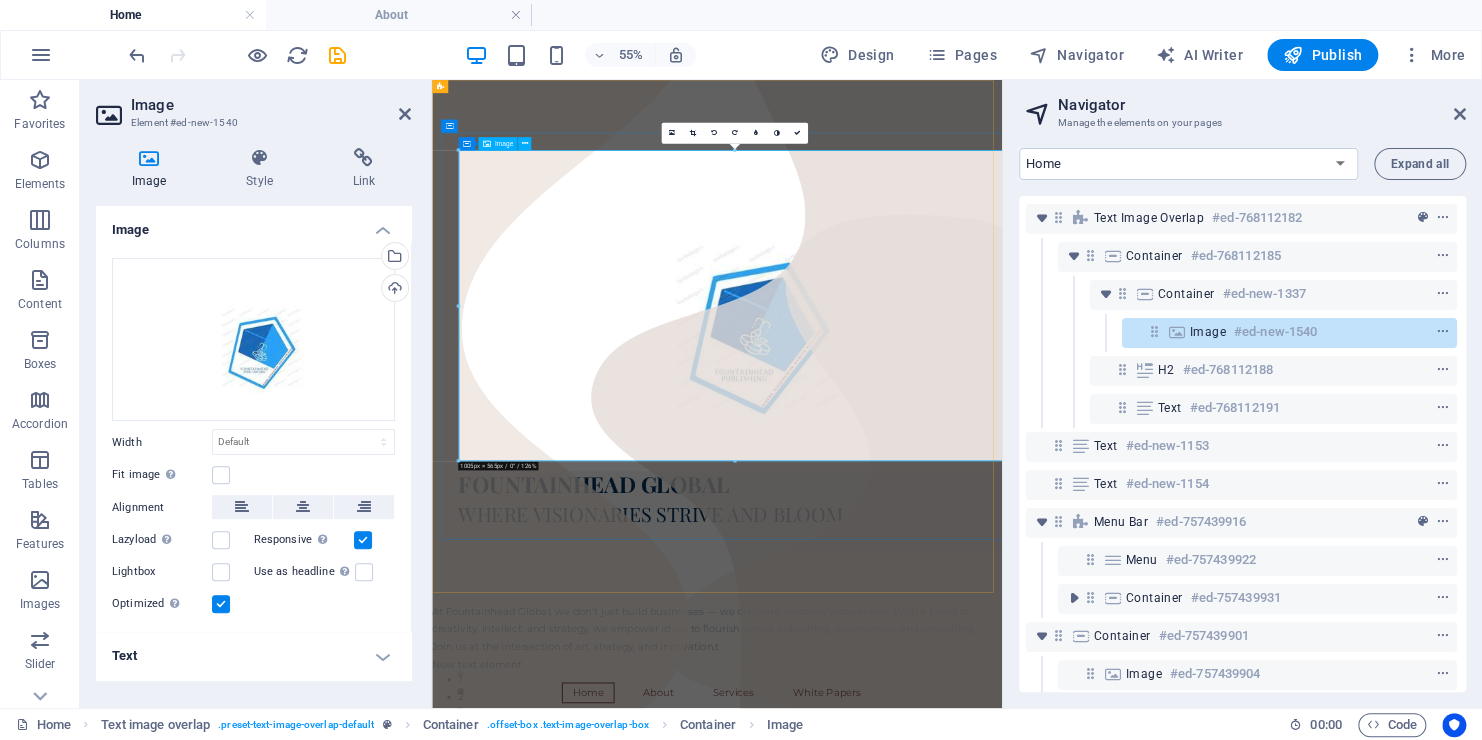drag, startPoint x: 893, startPoint y: 541, endPoint x: 554, endPoint y: 410, distance: 363.43088 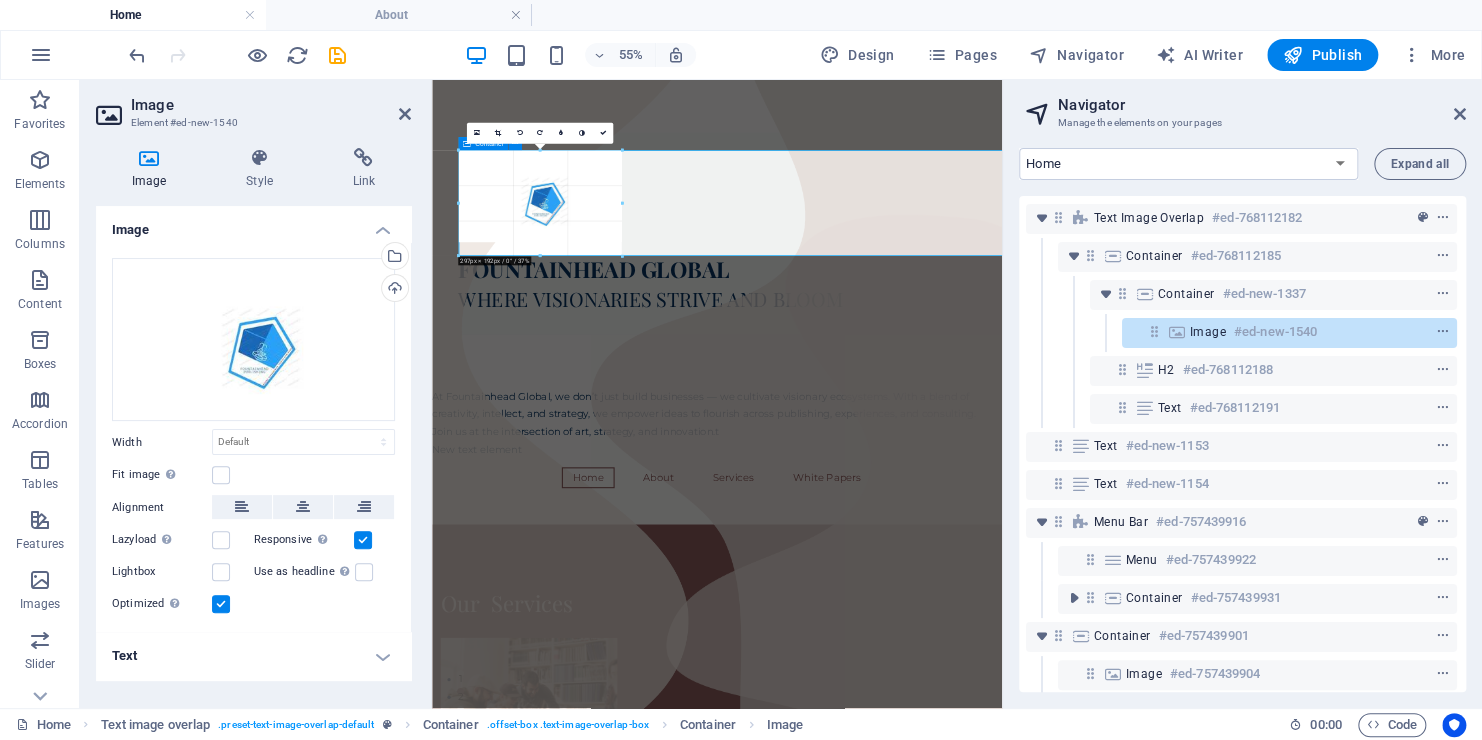 click on "Image Element #ed-new-1540" at bounding box center [253, 106] 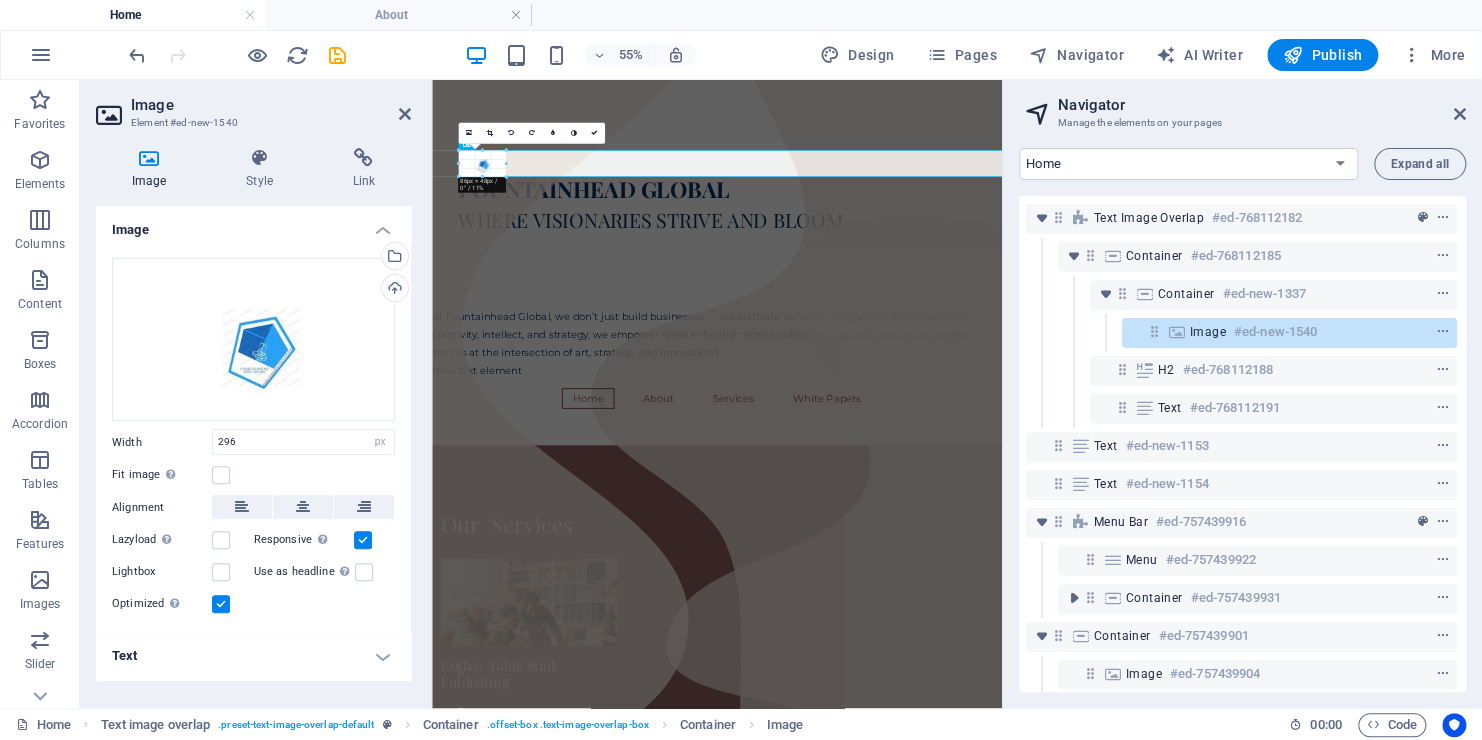 drag, startPoint x: 622, startPoint y: 241, endPoint x: 382, endPoint y: 115, distance: 271.06458 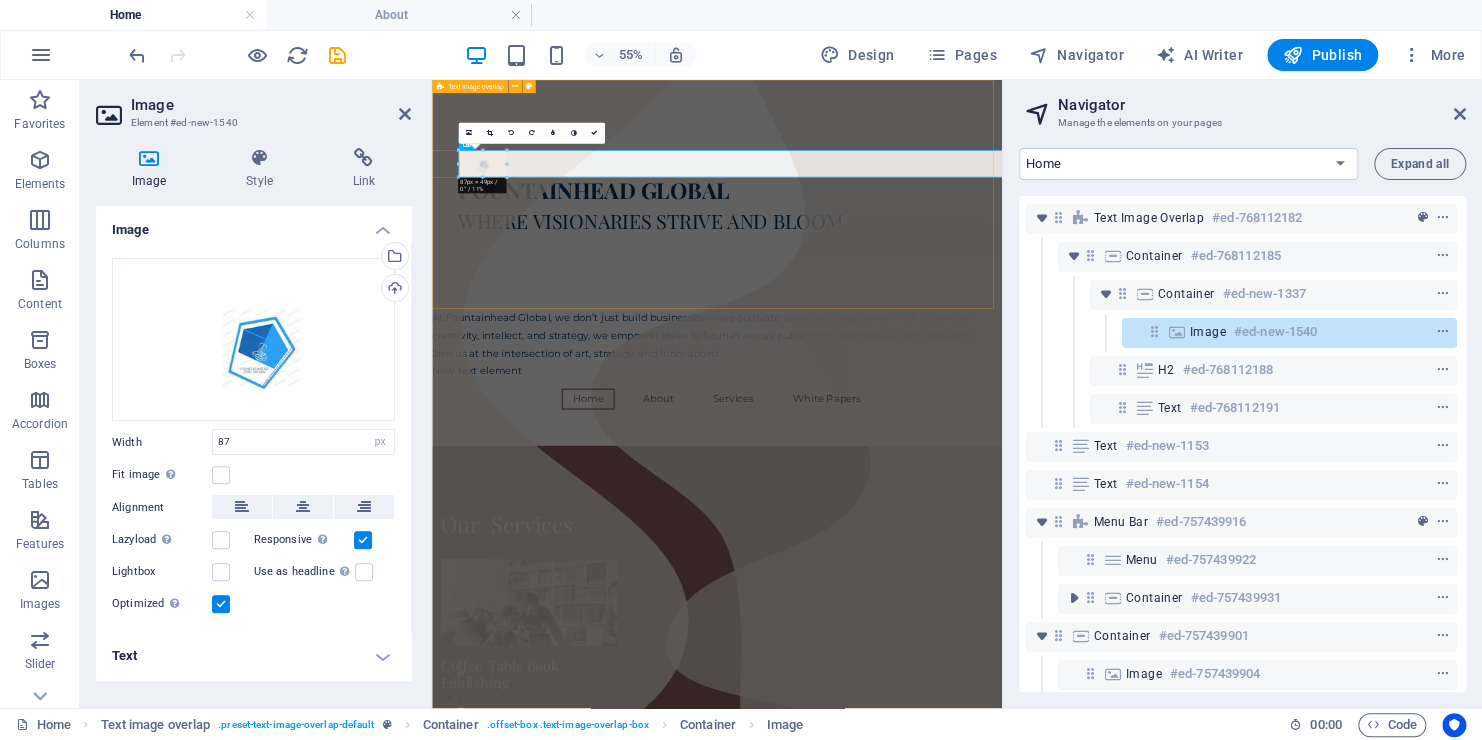 click on "FOUNTAINHEAD GLOBAL WHERE VISIONARIES STRIVE AND BLOOM" at bounding box center [950, 288] 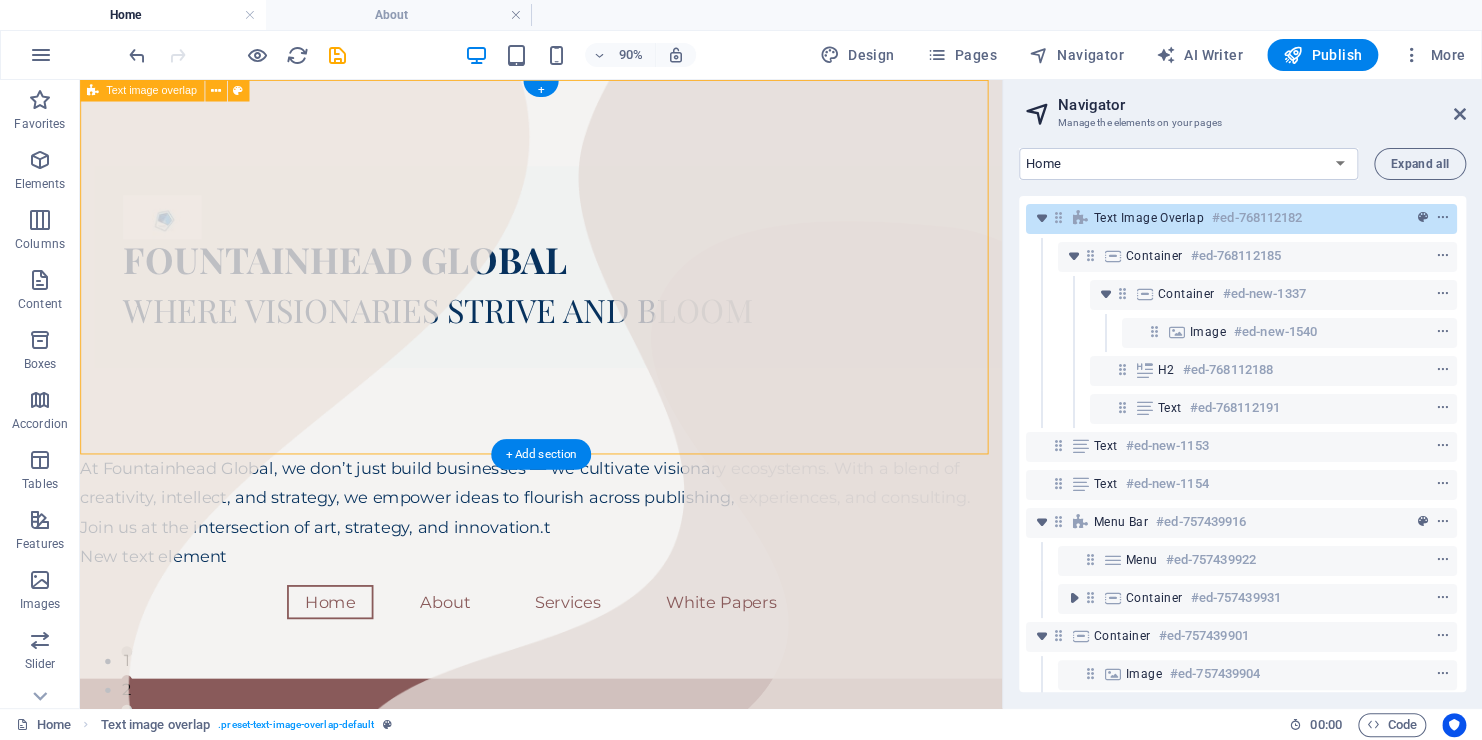 click on "FOUNTAINHEAD GLOBAL WHERE VISIONARIES STRIVE AND BLOOM" at bounding box center (592, 288) 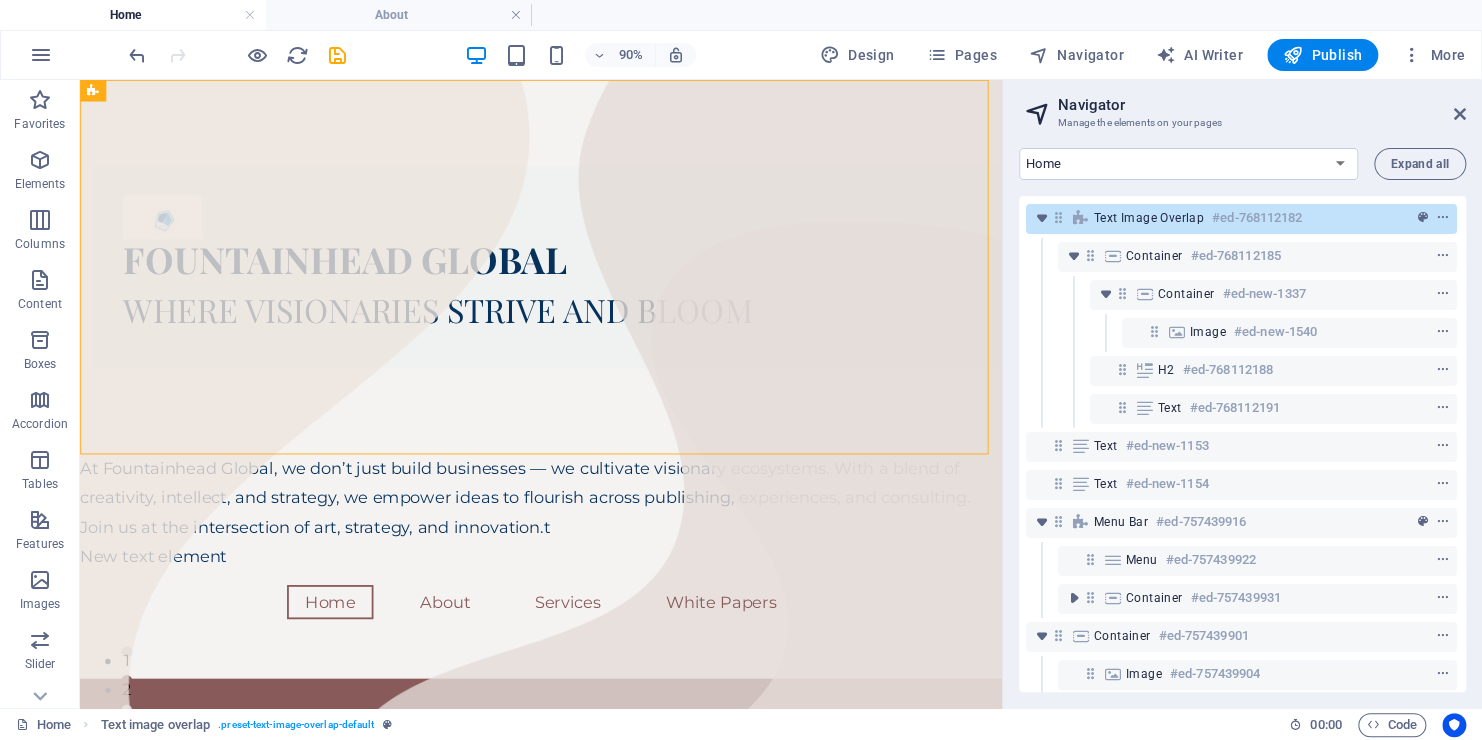 click on "Home About" at bounding box center (741, 15) 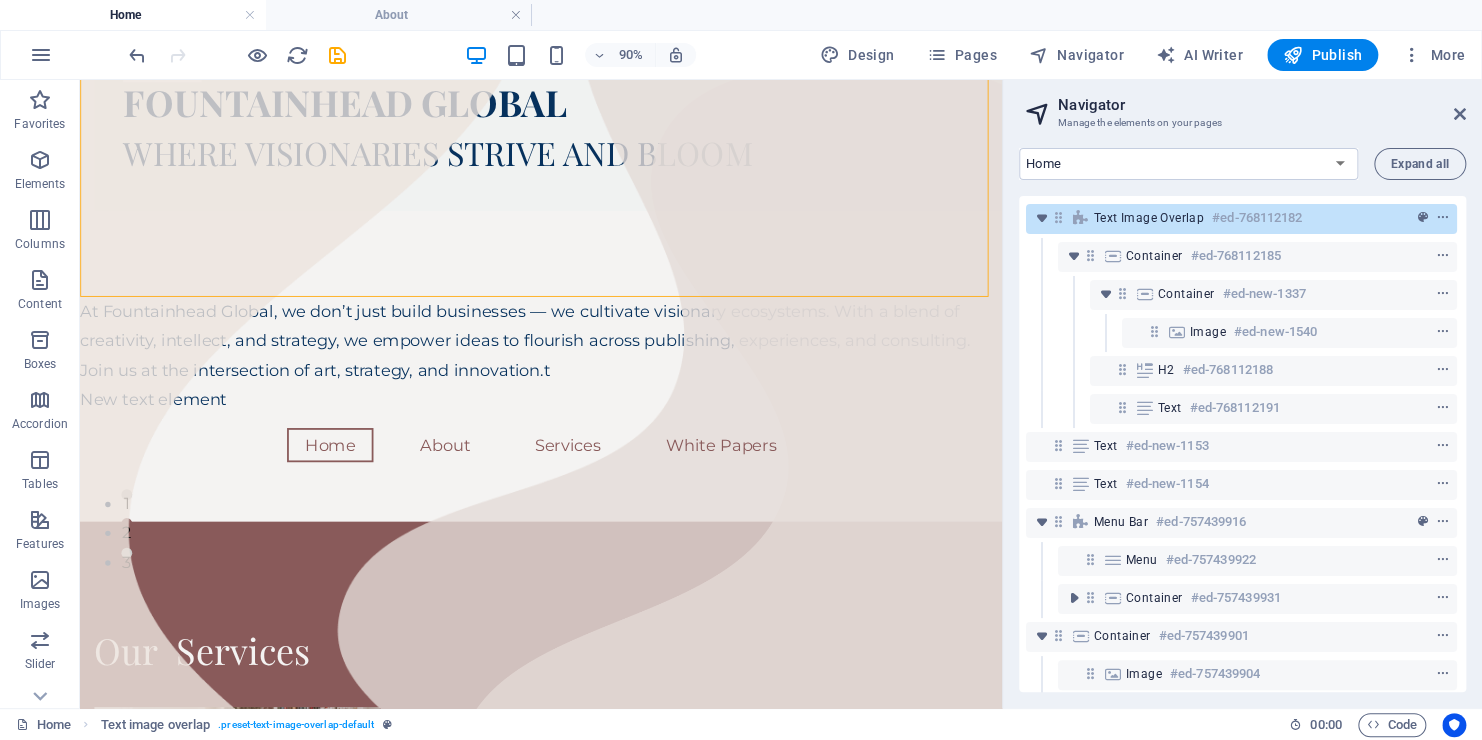 scroll, scrollTop: 172, scrollLeft: 0, axis: vertical 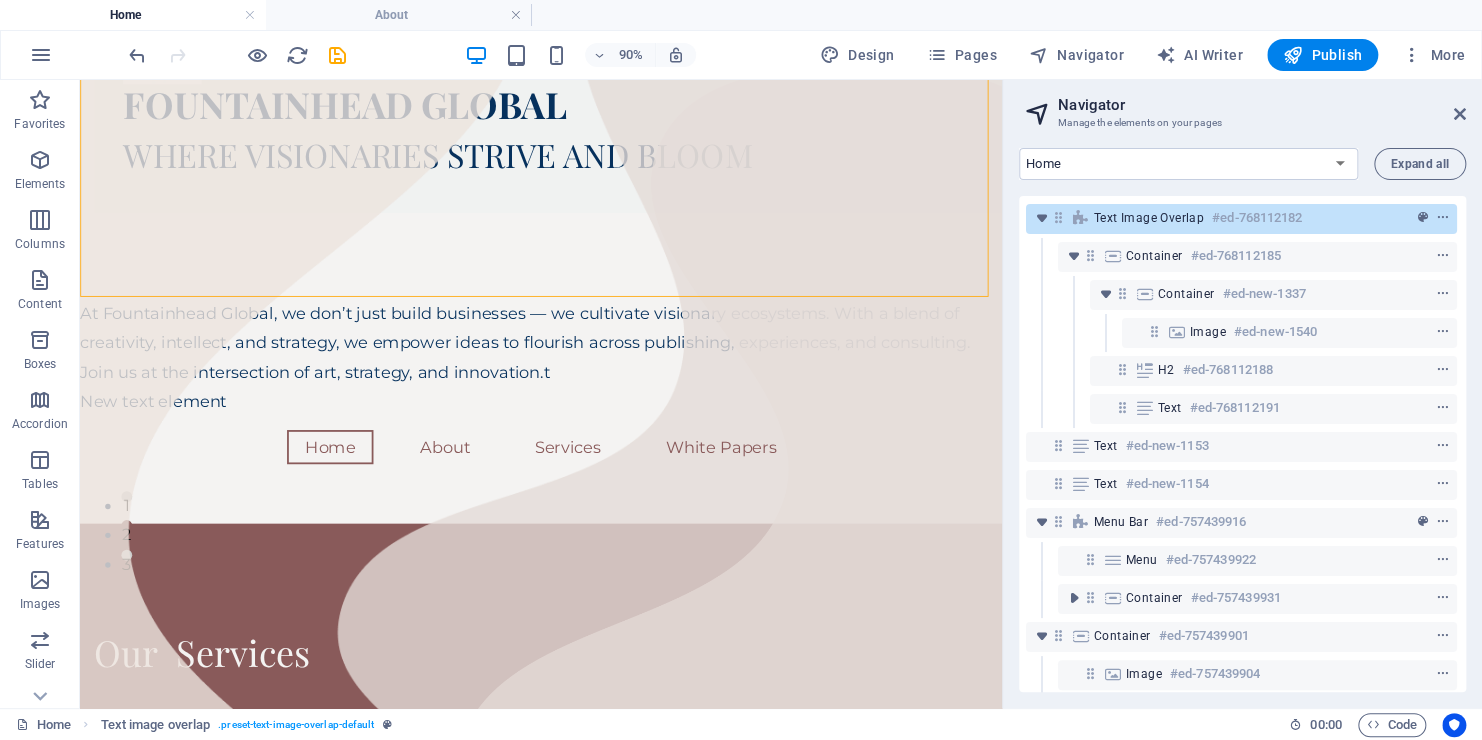 drag, startPoint x: 1100, startPoint y: 145, endPoint x: 1085, endPoint y: 273, distance: 128.87592 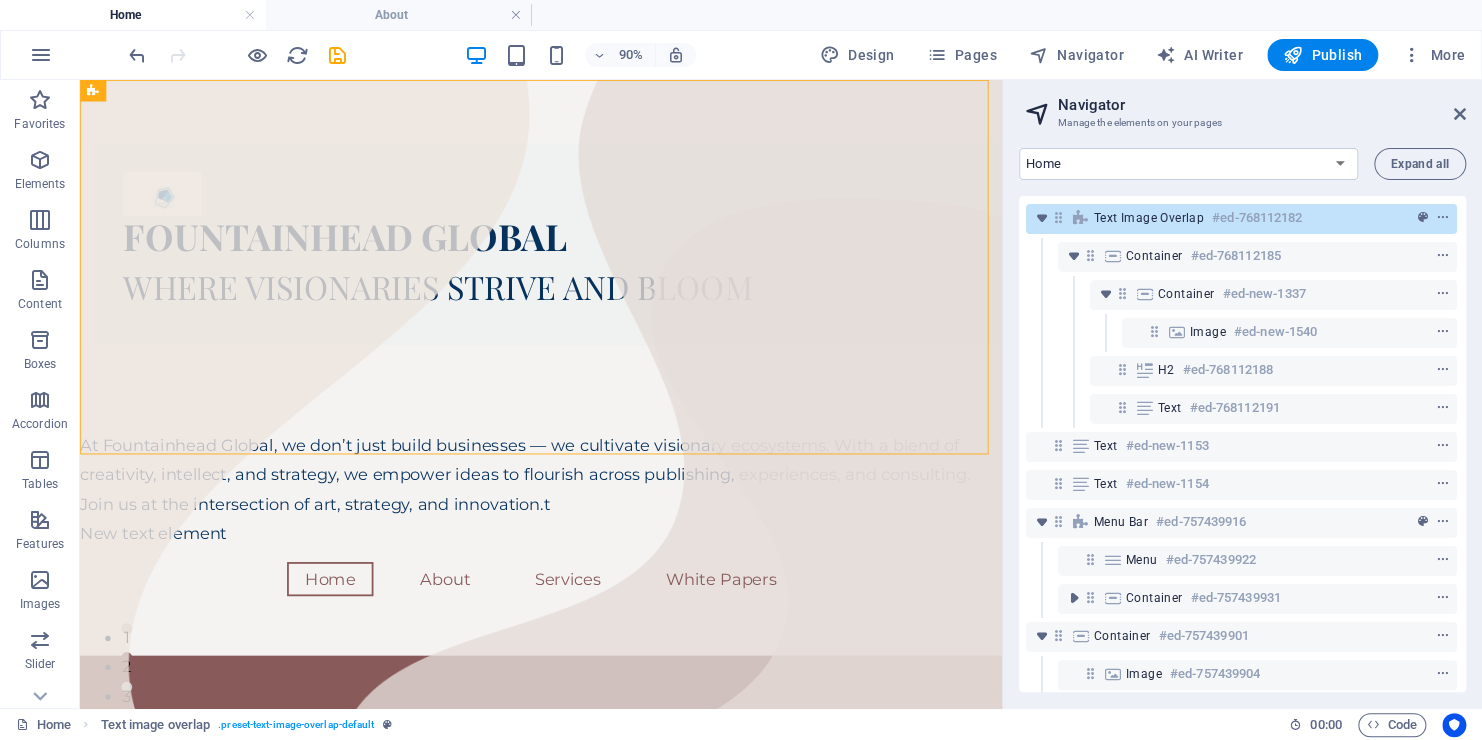 scroll, scrollTop: 0, scrollLeft: 0, axis: both 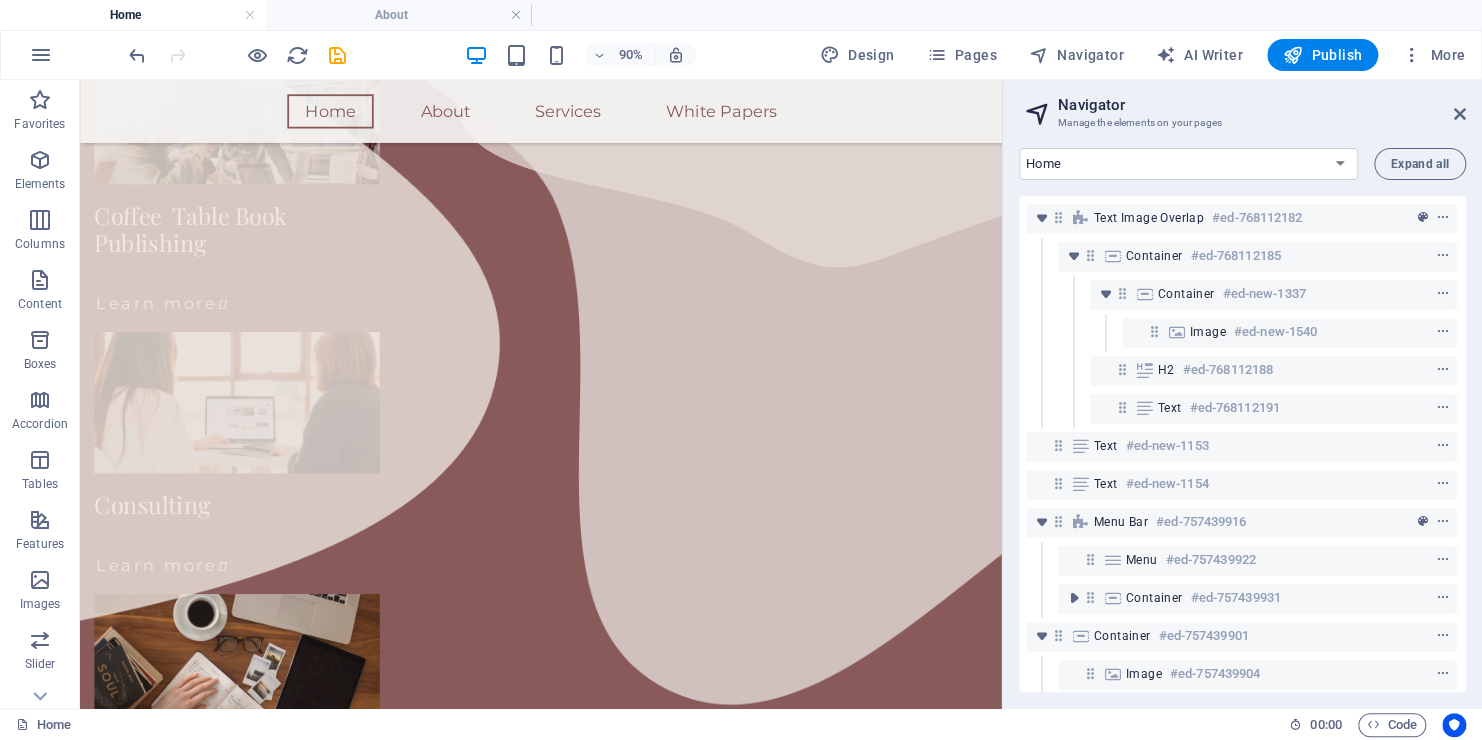 drag, startPoint x: 1098, startPoint y: 482, endPoint x: 1101, endPoint y: 419, distance: 63.07139 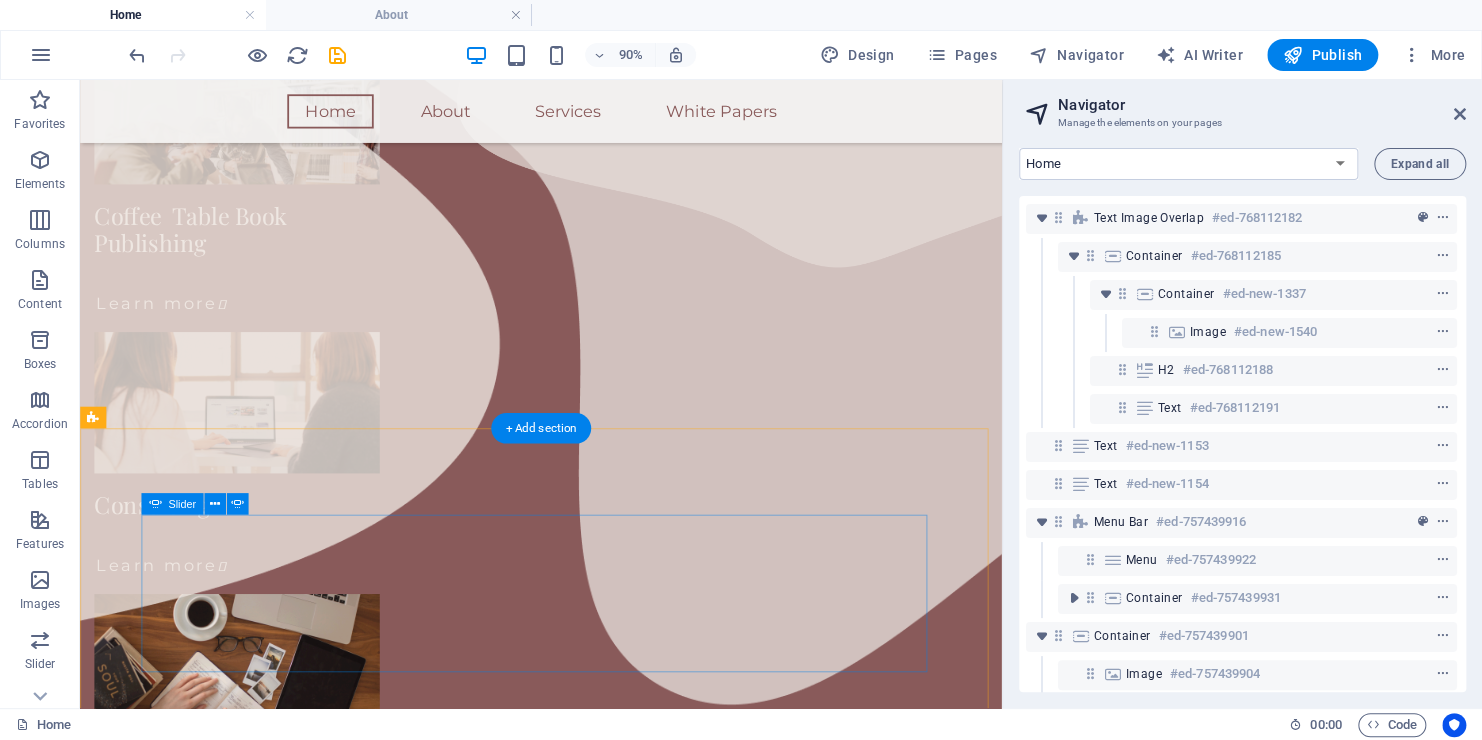 click at bounding box center (592, 1168) 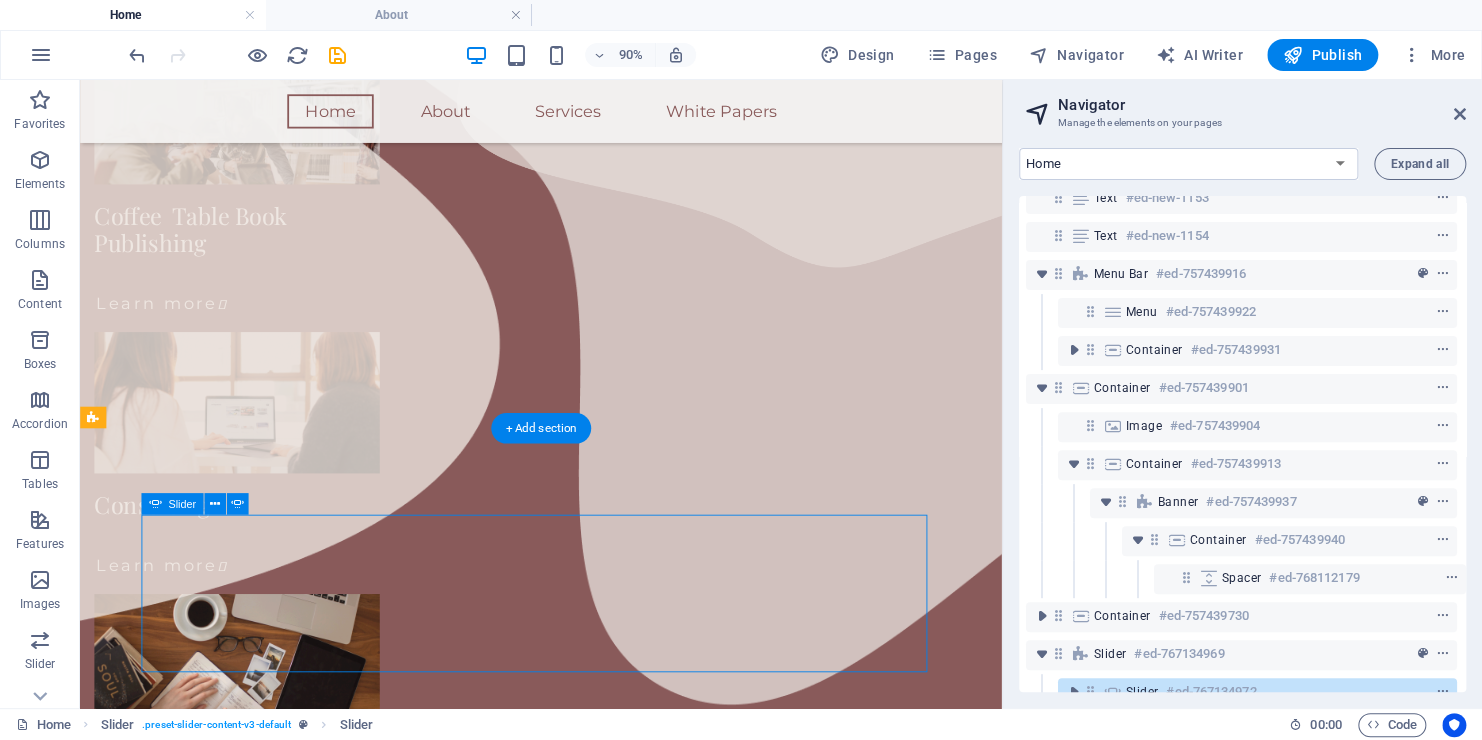 scroll, scrollTop: 363, scrollLeft: 4, axis: both 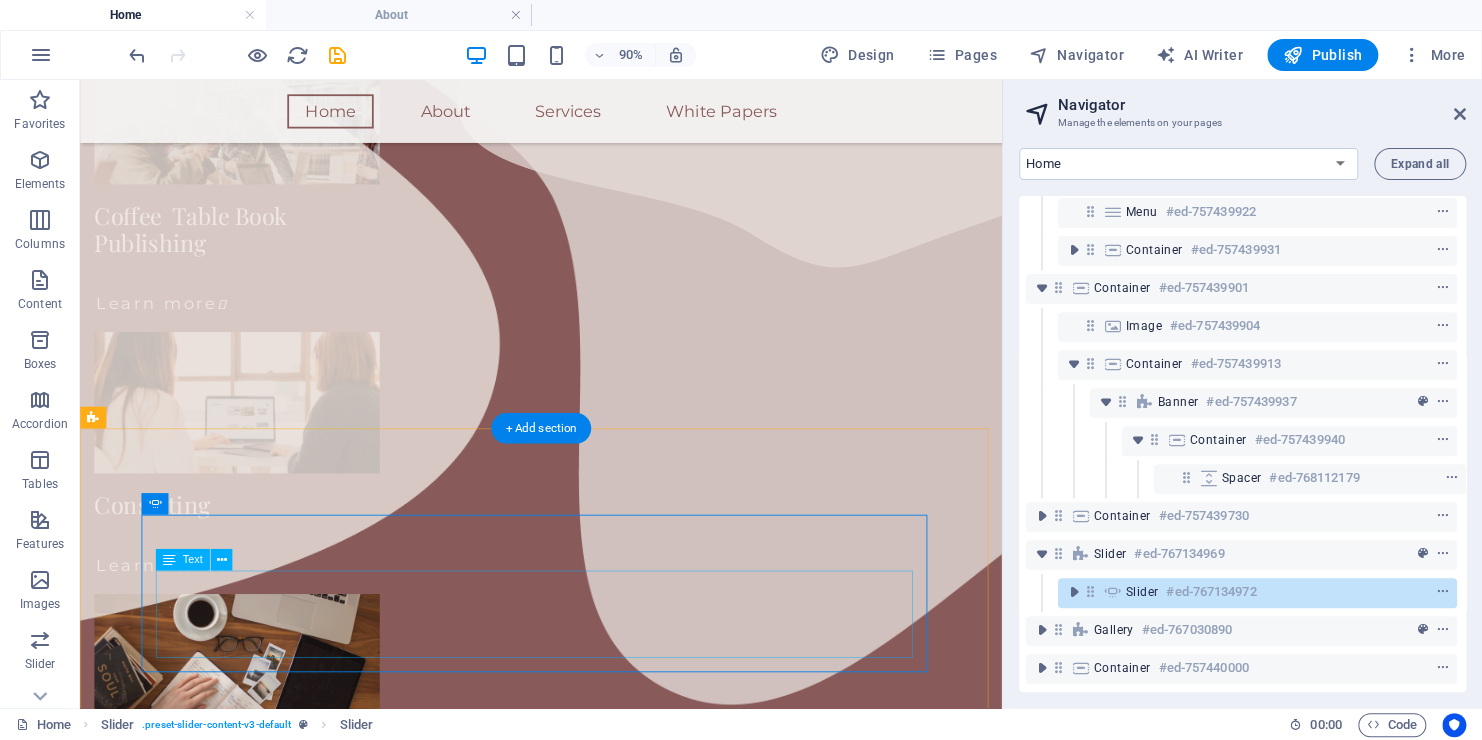 click on ""At Fountainhead Global, our vision is to empower individuals and organizations worldwide through exceptional consulting and thought-leading publications—building lasting partnerships and creating meaningful, positive impact for a brighter, more informed future."" at bounding box center (-305, 2333) 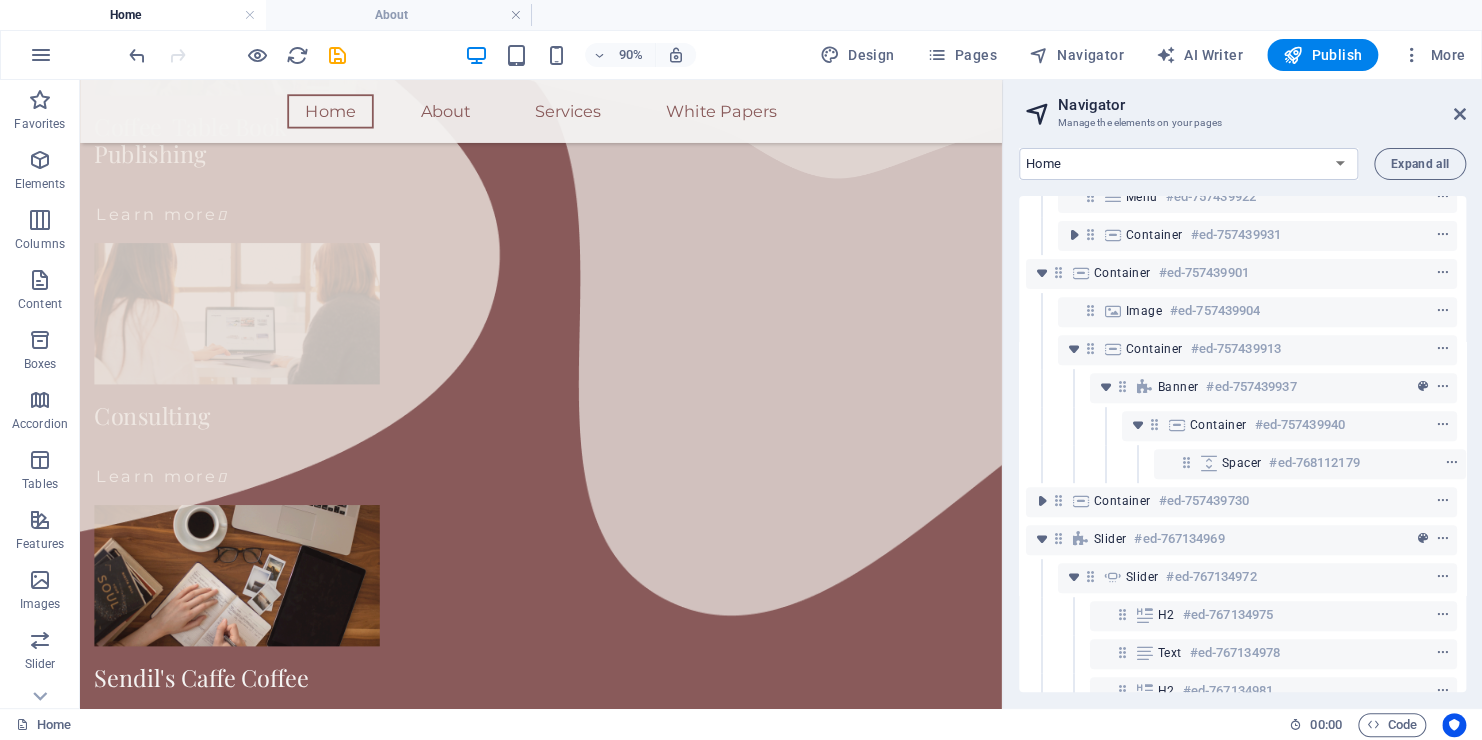scroll, scrollTop: 1016, scrollLeft: 0, axis: vertical 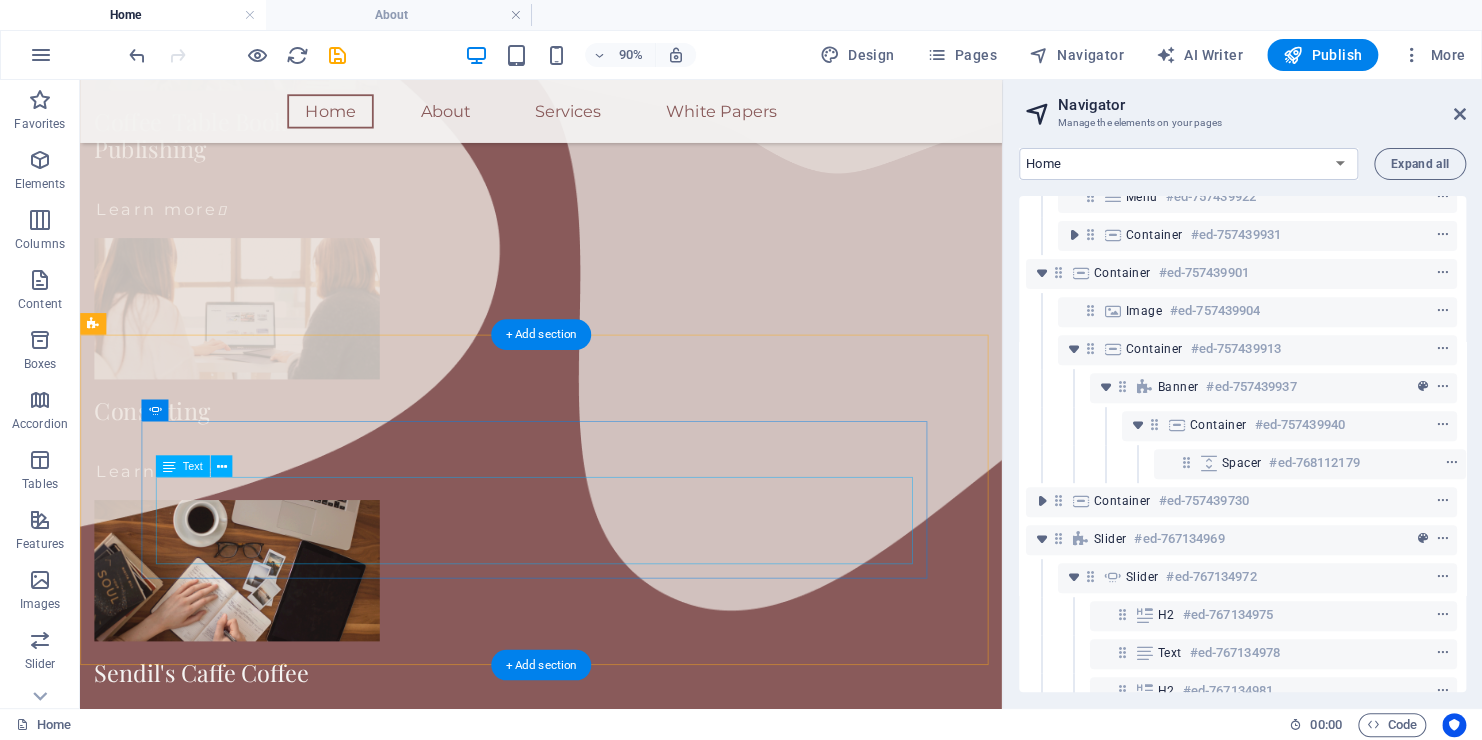 click on ""At Fountainhead Global, our vision is to empower individuals and organizations worldwide through exceptional consulting and thought-leading publications—building lasting partnerships and creating meaningful, positive impact for a brighter, more informed future."" at bounding box center (-305, 2229) 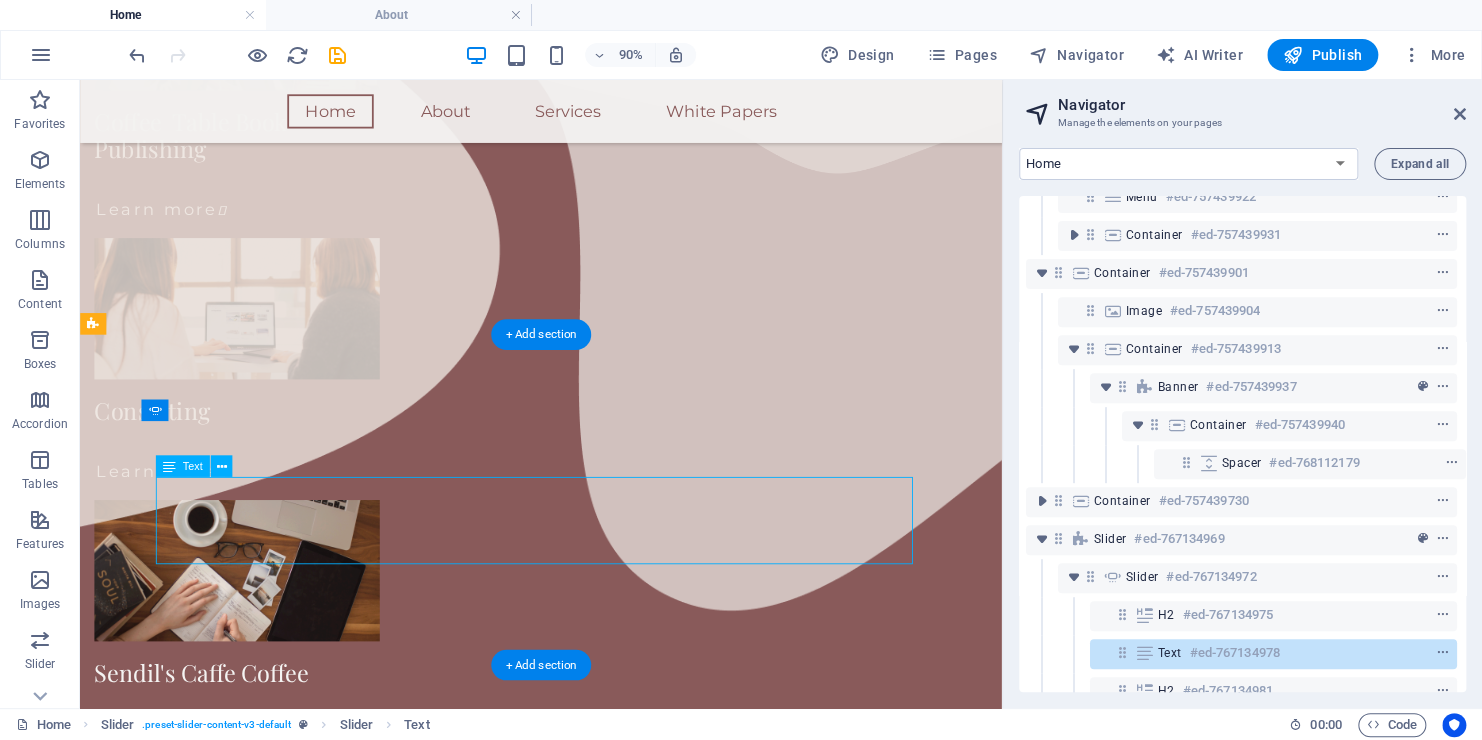 click on ""At Fountainhead Global, our vision is to empower individuals and organizations worldwide through exceptional consulting and thought-leading publications—building lasting partnerships and creating meaningful, positive impact for a brighter, more informed future."" at bounding box center (-305, 2229) 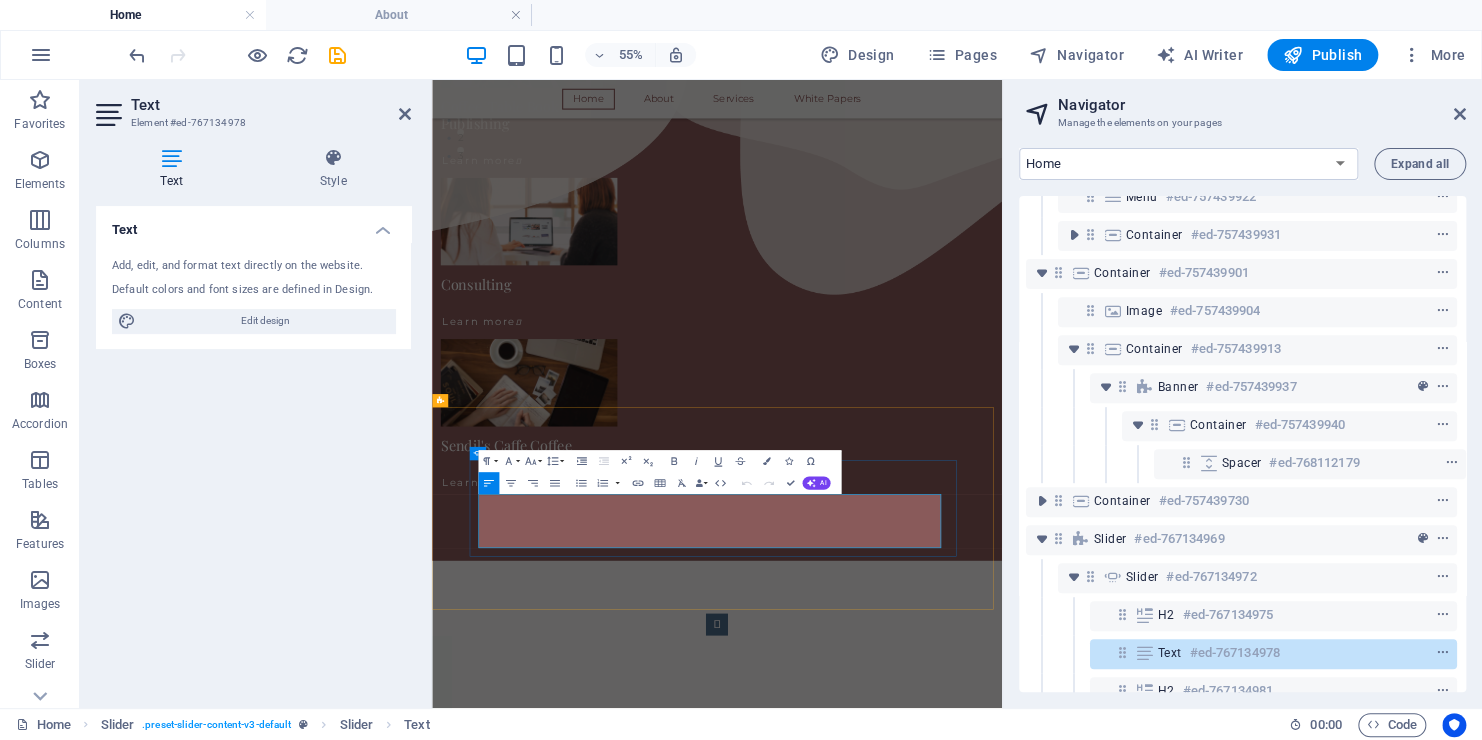 scroll, scrollTop: 705, scrollLeft: 0, axis: vertical 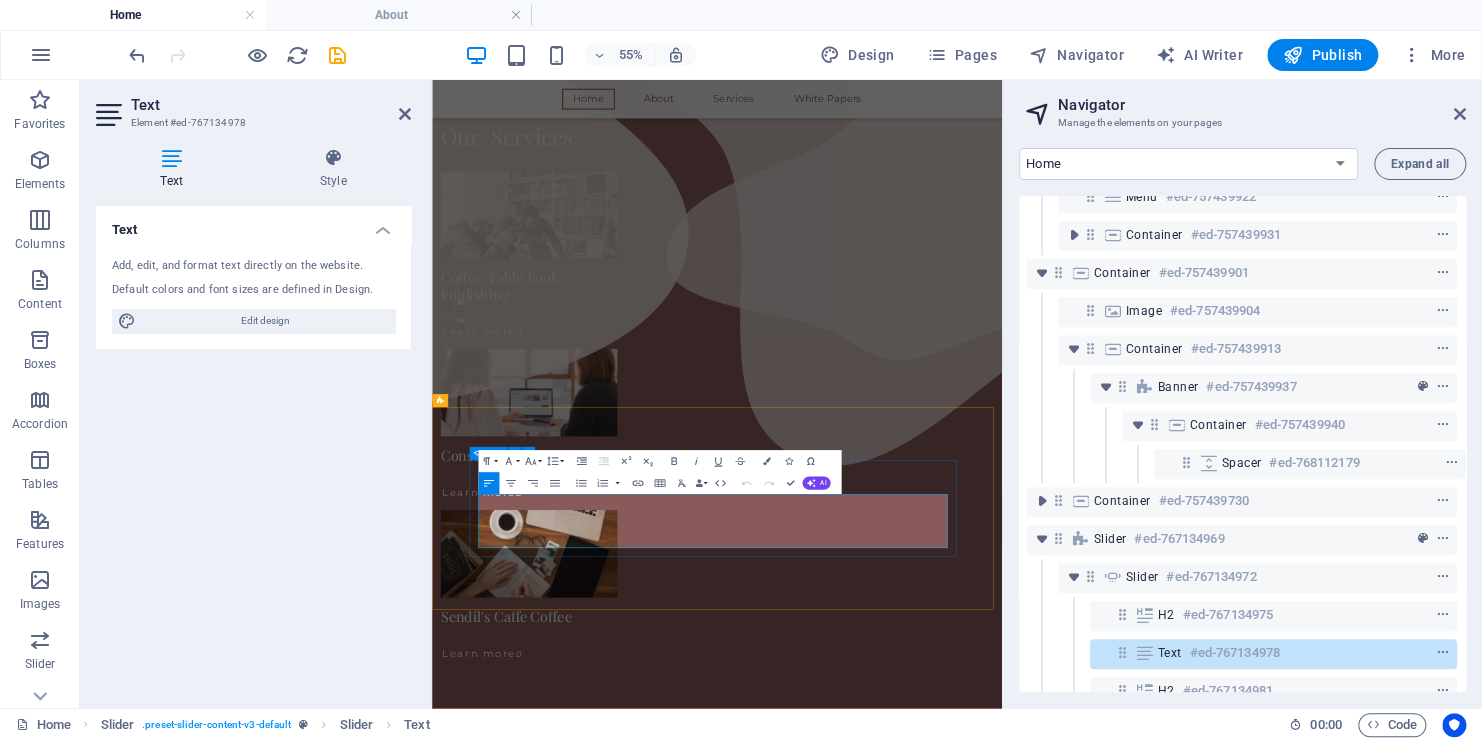 drag, startPoint x: 1348, startPoint y: 910, endPoint x: 500, endPoint y: 847, distance: 850.337 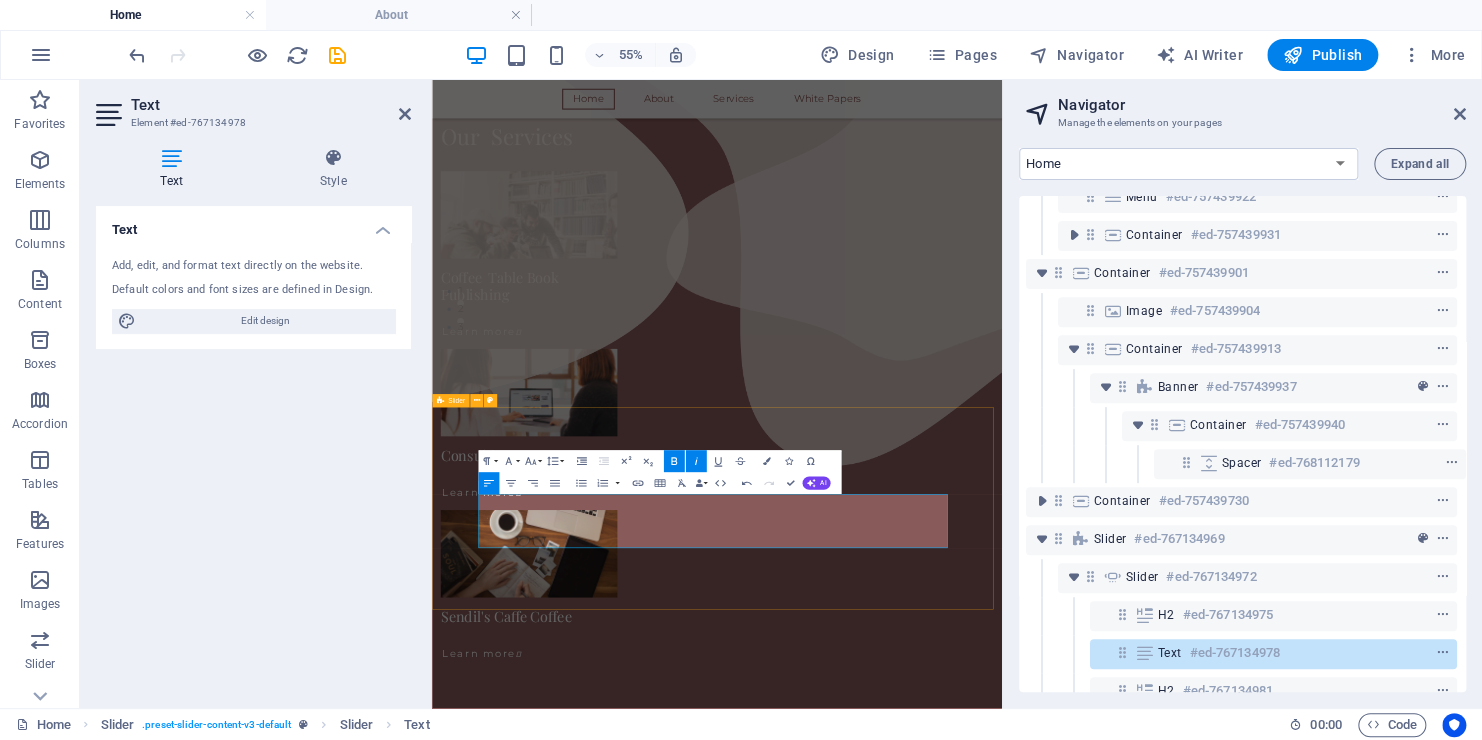 click on "VALUES Focus, Loyalty, Humility, Sacrifice, Strength, and Wisdom are our basic values based on which  the following core  values were derived  Excellence We strive for the highest standards in our consulting services and publications, delivering value that exceeds expectations. Integrity We act with honesty, transparency, and ethics in every relationship and decision. Insightfulness We provide deep, evidence-based insights that empower clients to make informed, strategic choices. Collaboration We believe in building strong, lasting partnerships rooted in trust, respect, and shared success. Innovation We embrace creativity and forward-thinking to continuously evolve our offerings and stay ahead of emerging trends. Impact We are committed to making a meaningful difference in the lives of individuals, organizations, and communities. Lifelong Learning We value continuous growth and knowledge sharing as essential to personal and professional advancement. VISION MISSION   VALUES Excellence Integrity Innovation 1" at bounding box center [950, 1488] 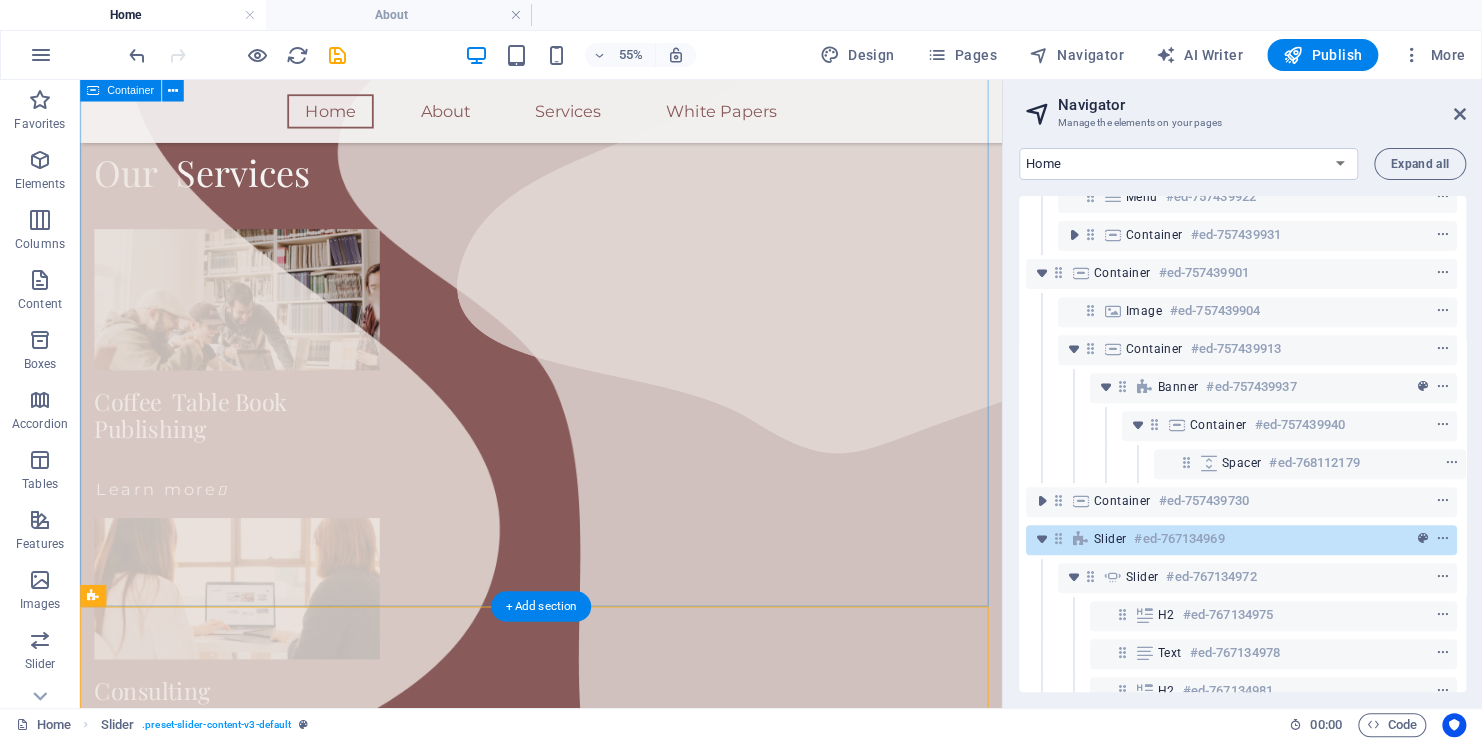 scroll, scrollTop: 1144, scrollLeft: 0, axis: vertical 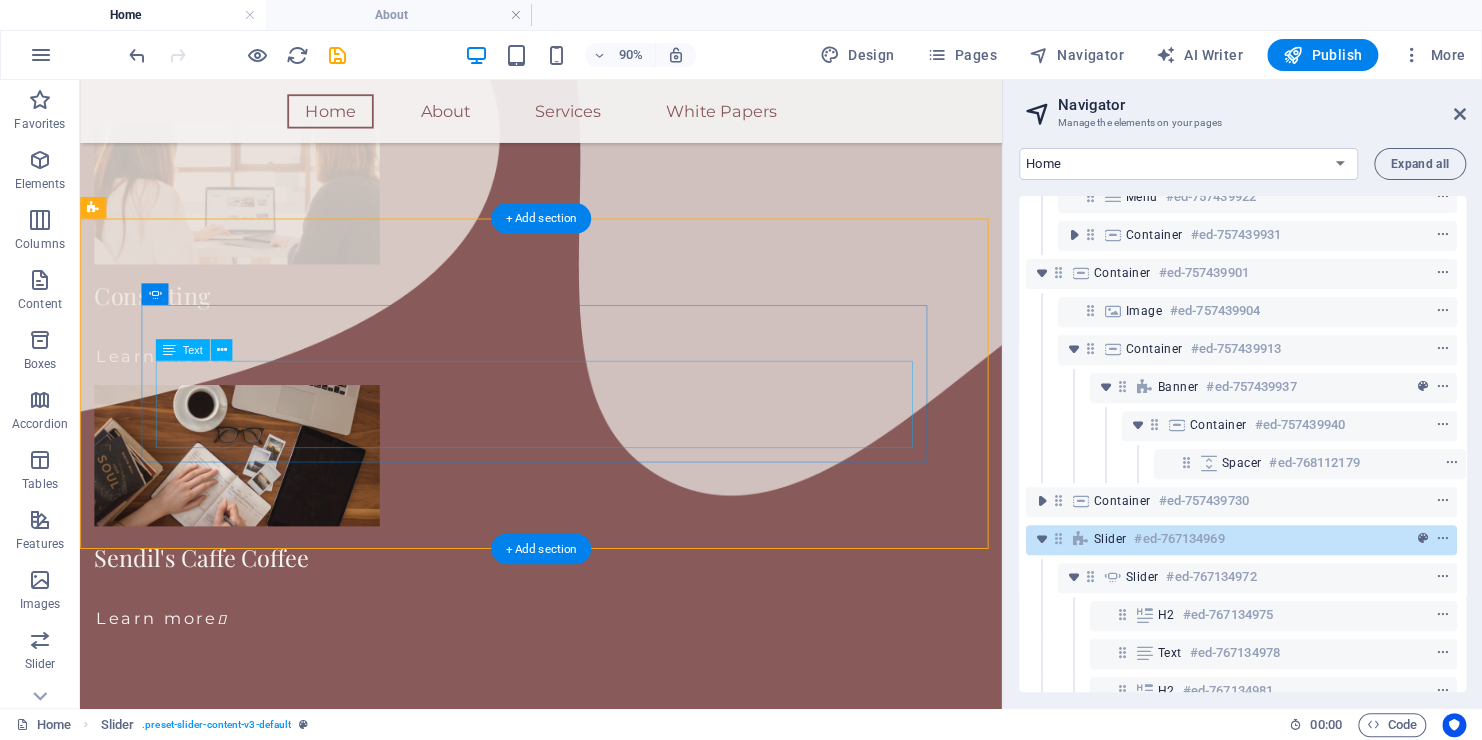 click on "Fountainhead Global envisions a world where strategic insight, creative expression, and immersive experiences converge—building a transformative enterprise where intellect meets experience, visionaries lead with purpose, and every idea has the power to bloom." at bounding box center (-305, 2101) 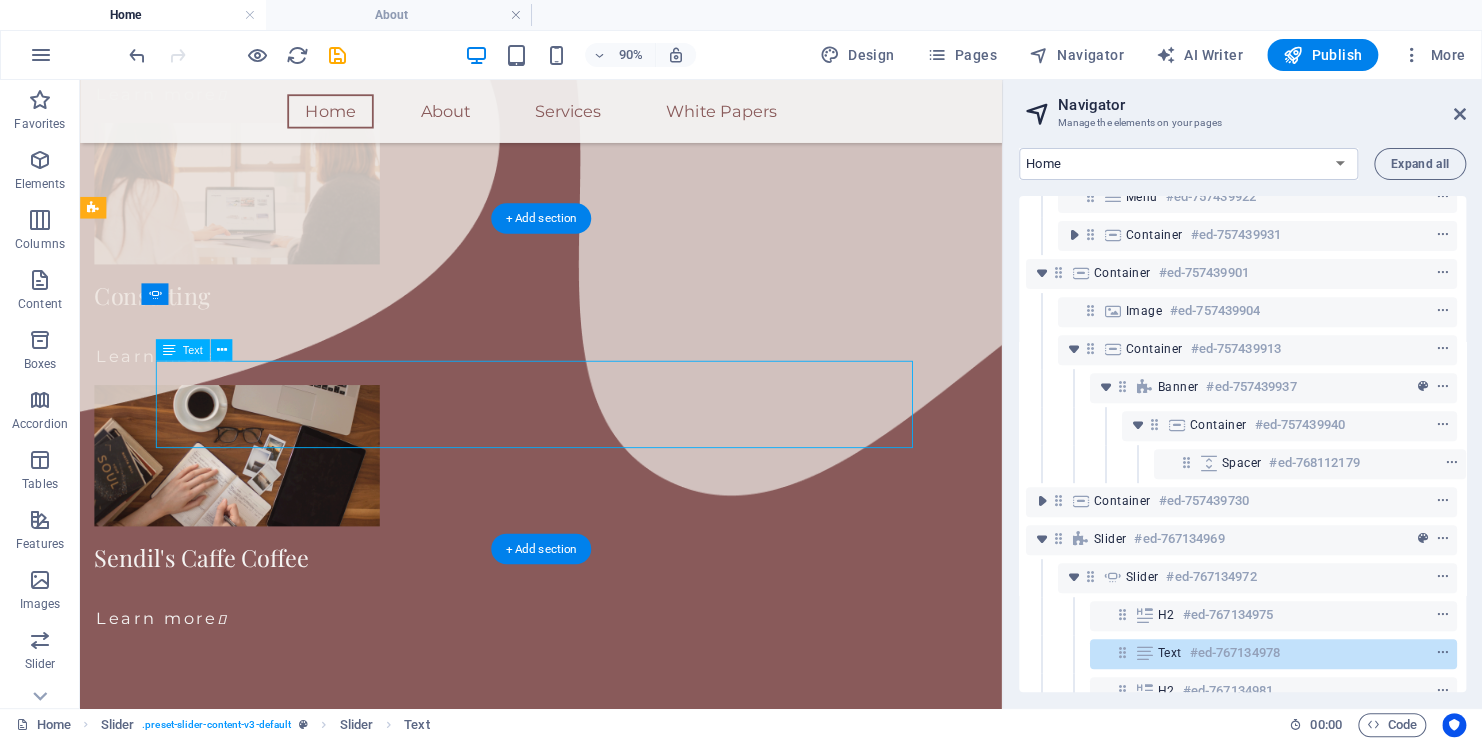 click on "Fountainhead Global envisions a world where strategic insight, creative expression, and immersive experiences converge—building a transformative enterprise where intellect meets experience, visionaries lead with purpose, and every idea has the power to bloom." at bounding box center [-305, 2101] 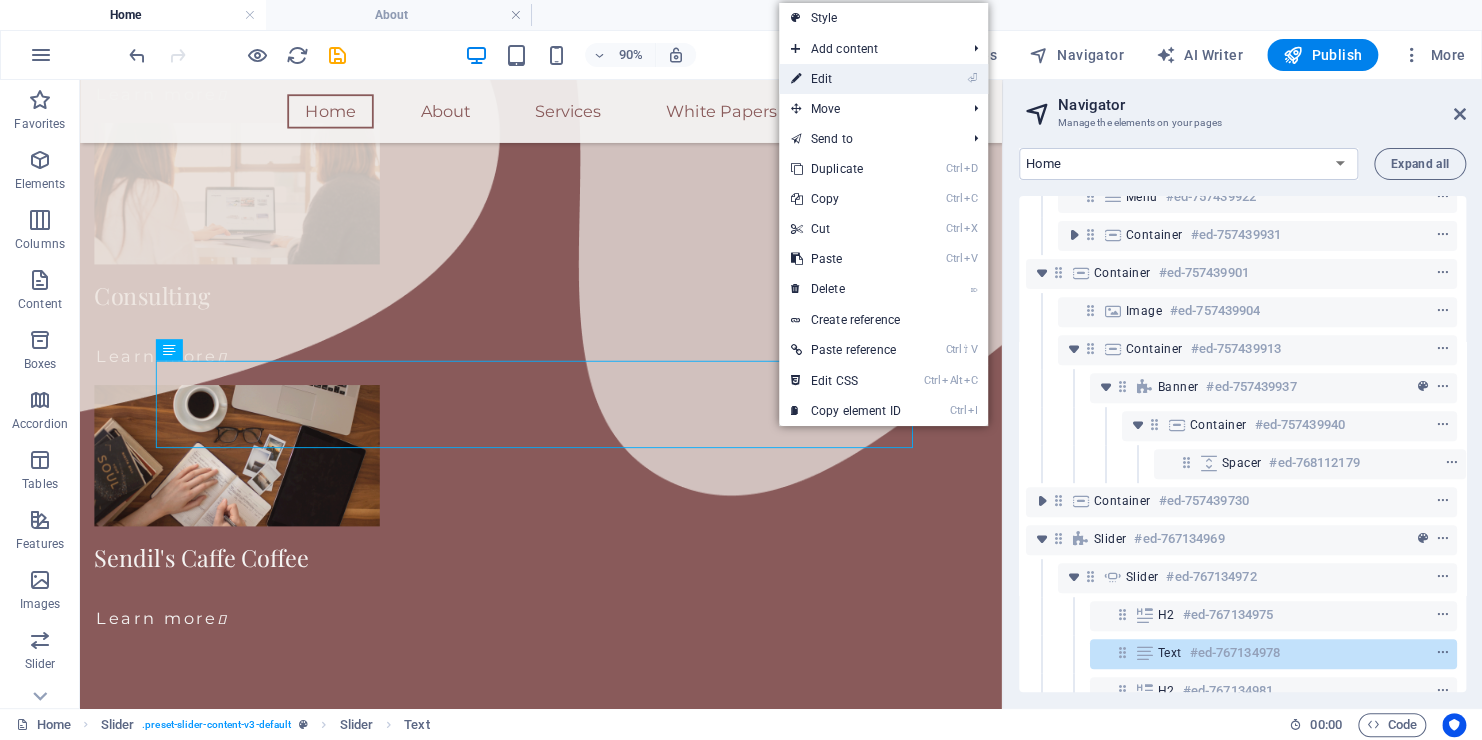 click on "⏎  Edit" at bounding box center (846, 79) 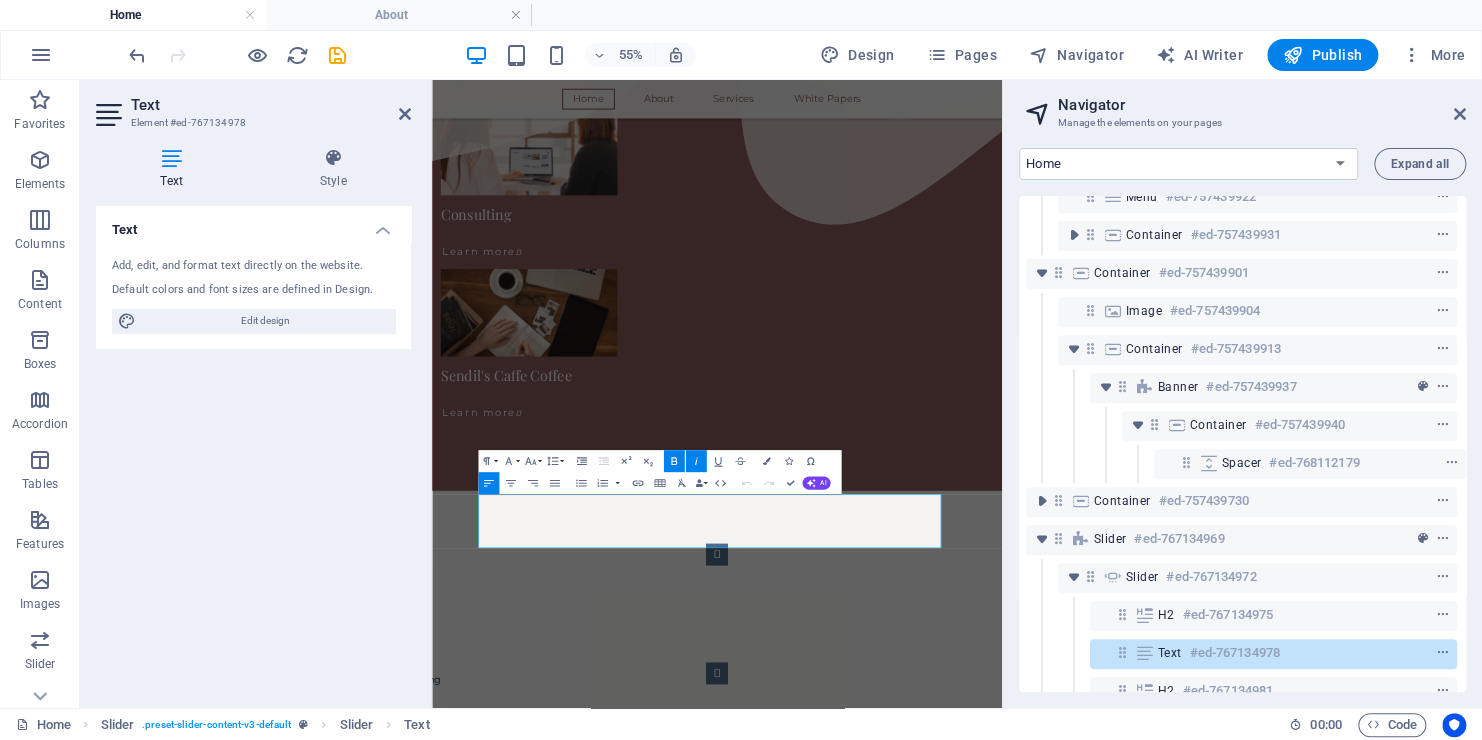 scroll, scrollTop: 705, scrollLeft: 0, axis: vertical 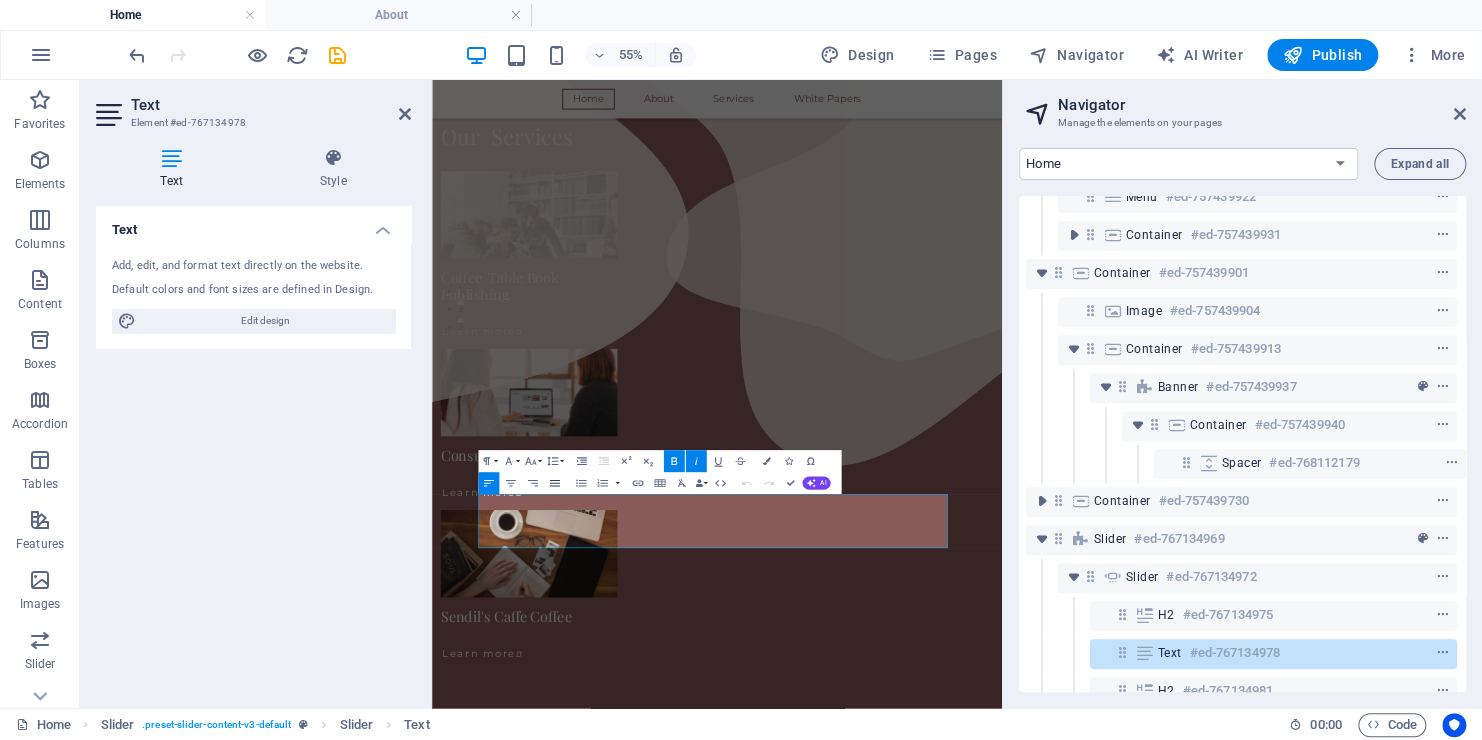 click 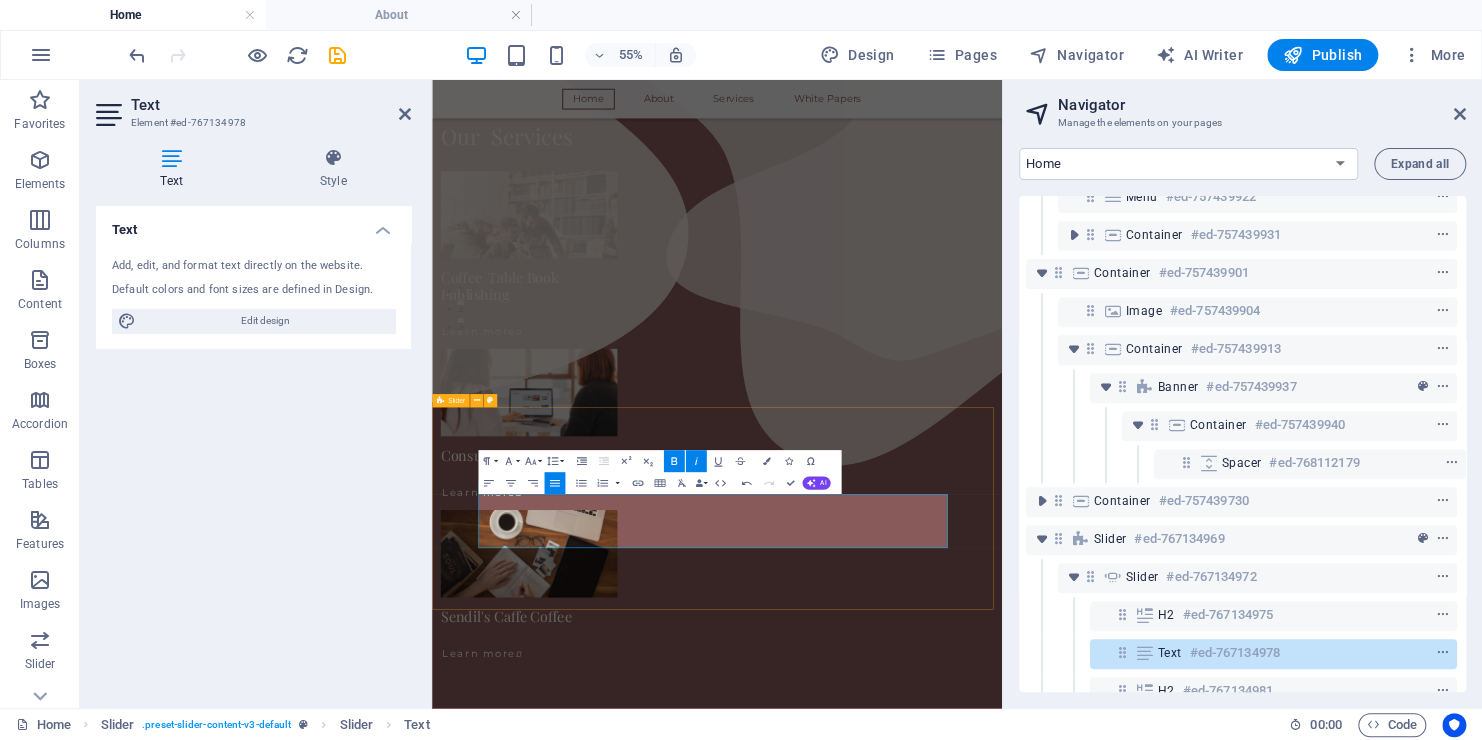 click on "VALUES Focus, Loyalty, Humility, Sacrifice, Strength, and Wisdom are our basic values based on which  the following core  values were derived  Excellence We strive for the highest standards in our consulting services and publications, delivering value that exceeds expectations. Integrity We act with honesty, transparency, and ethics in every relationship and decision. Insightfulness We provide deep, evidence-based insights that empower clients to make informed, strategic choices. Collaboration We believe in building strong, lasting partnerships rooted in trust, respect, and shared success. Innovation We embrace creativity and forward-thinking to continuously evolve our offerings and stay ahead of emerging trends. Impact We are committed to making a meaningful difference in the lives of individuals, organizations, and communities. Lifelong Learning We value continuous growth and knowledge sharing as essential to personal and professional advancement. VISION MISSION   VALUES Excellence Integrity Innovation 1" at bounding box center (950, 1488) 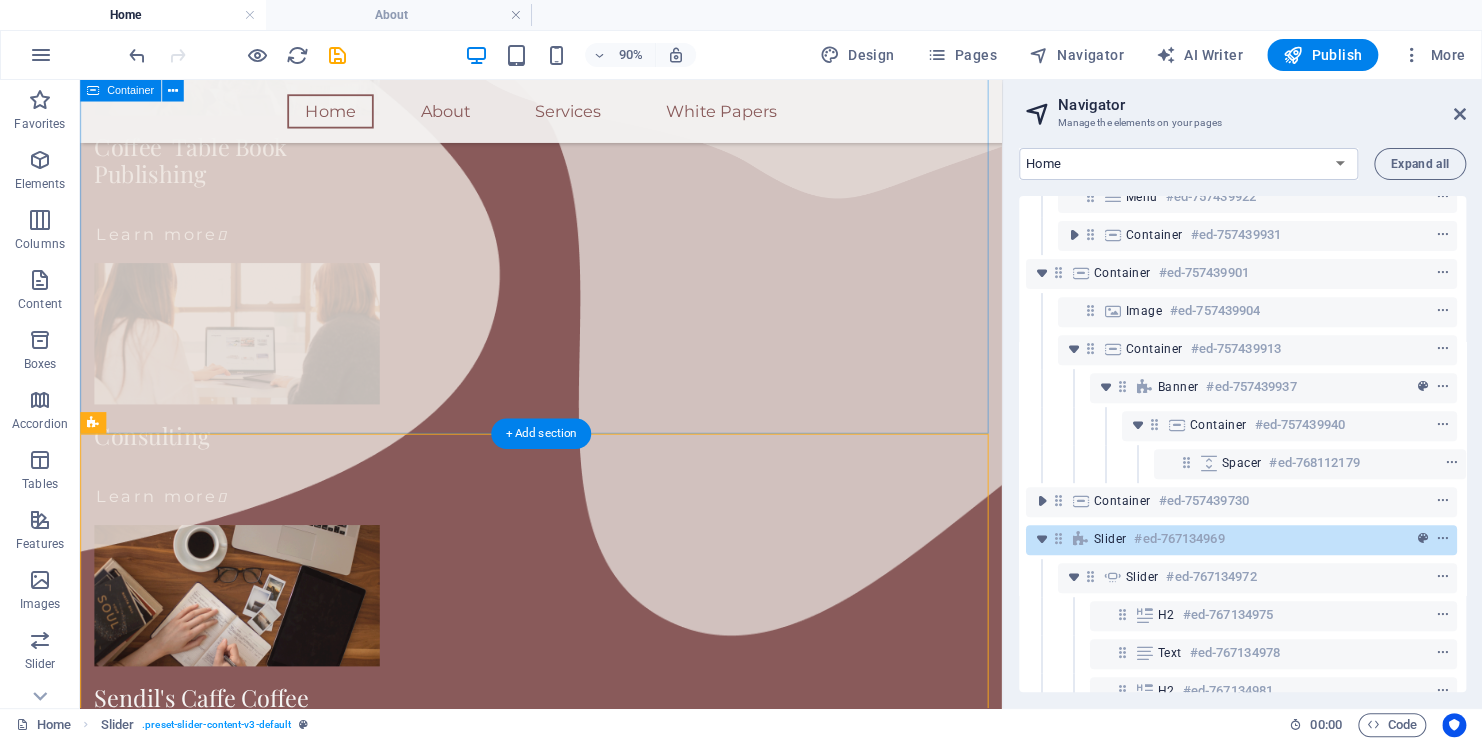 scroll, scrollTop: 1144, scrollLeft: 0, axis: vertical 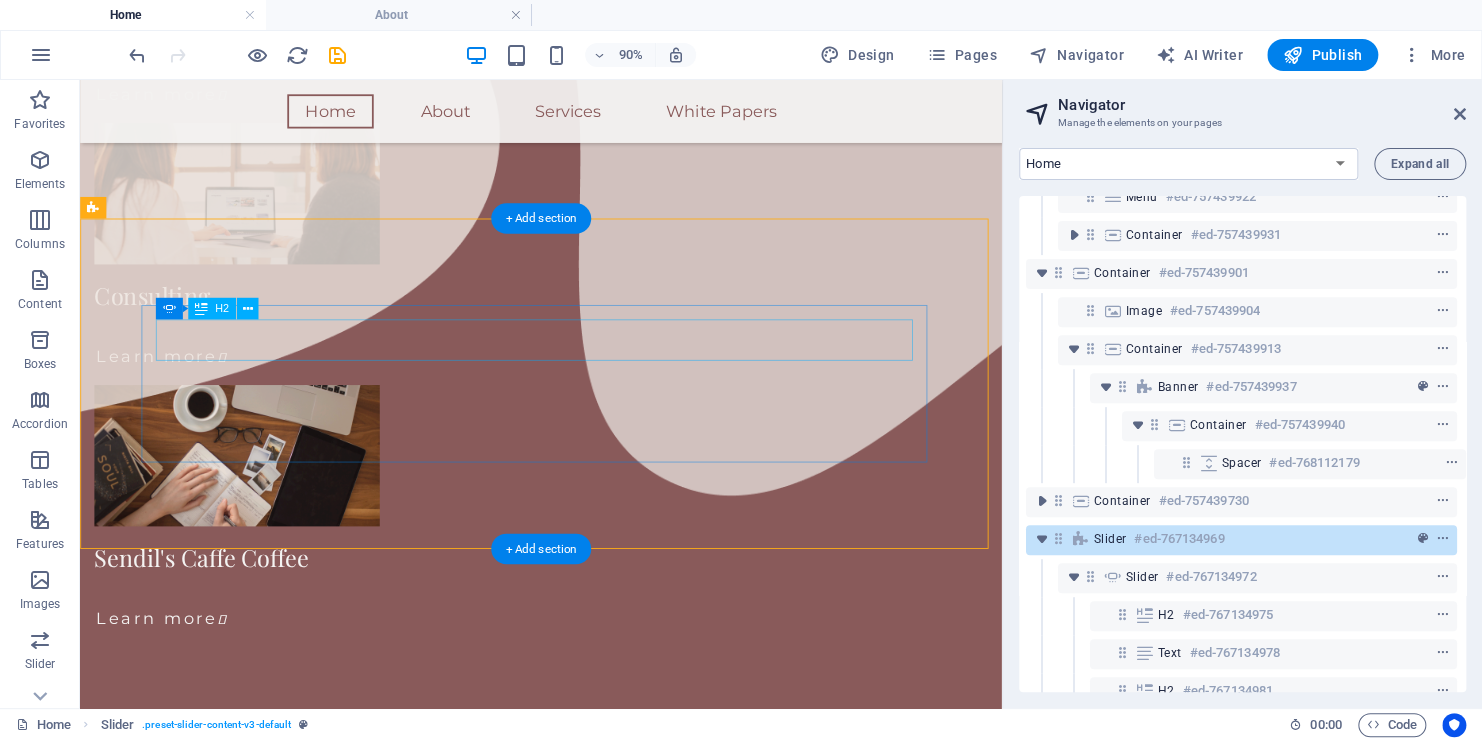click on "VISION" at bounding box center (-305, 2013) 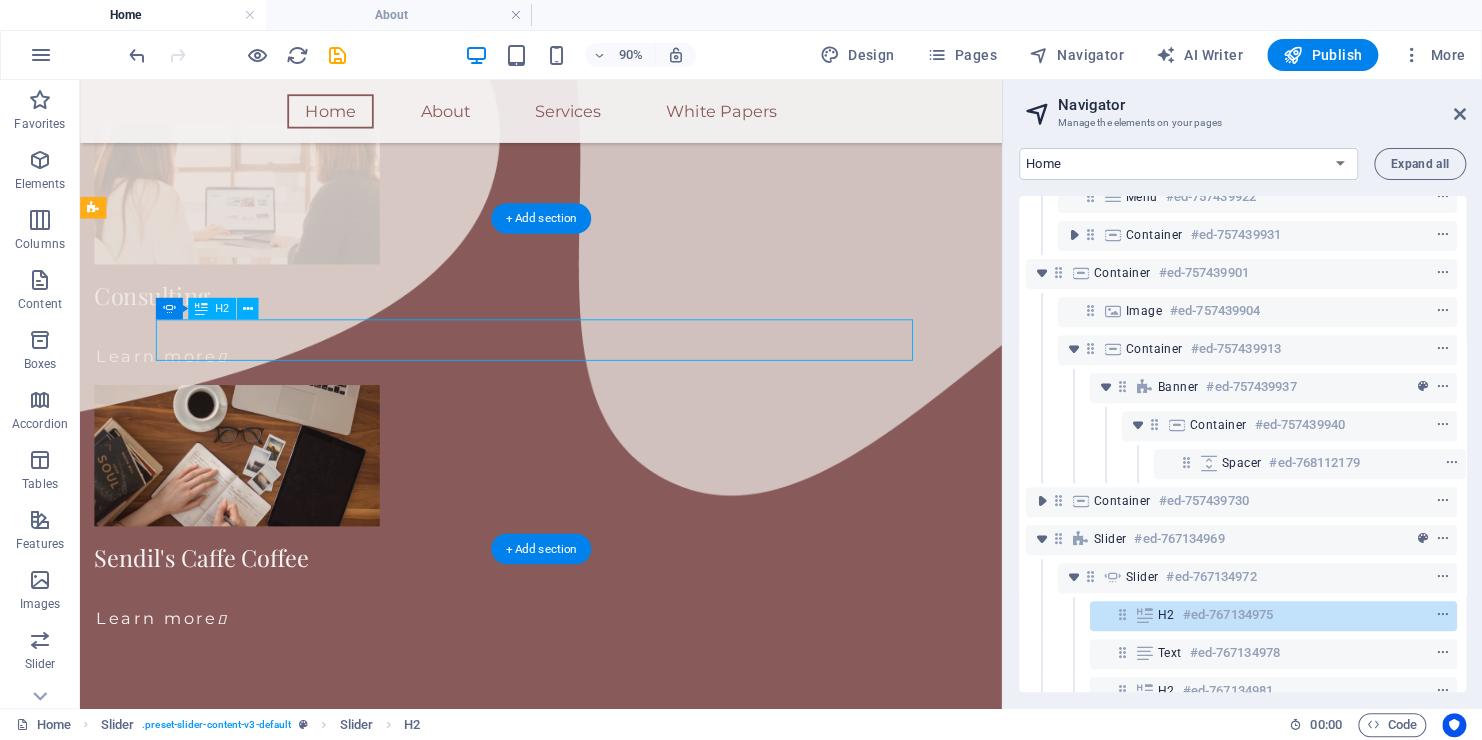 click on "VISION" at bounding box center [-305, 2013] 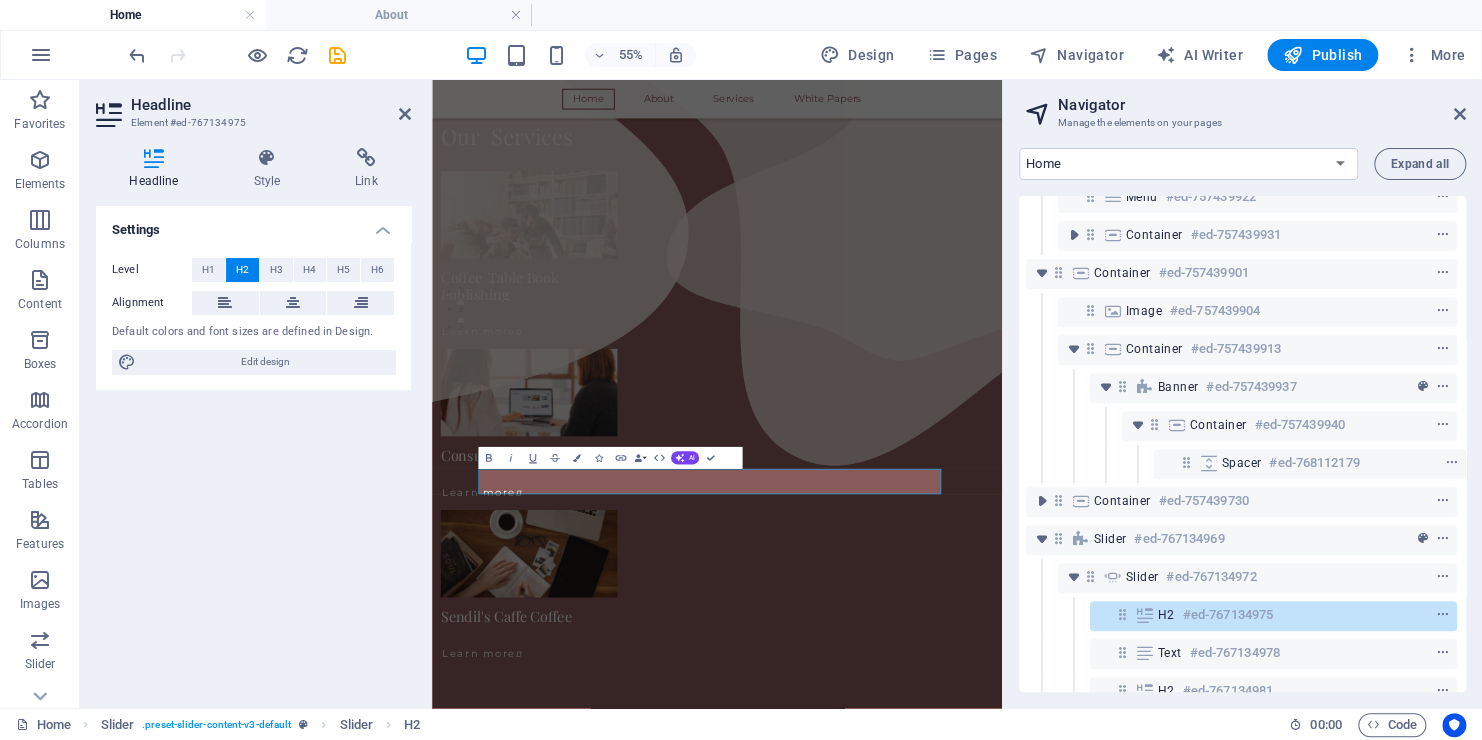click on "Level H1 H2 H3 H4 H5 H6 Alignment Default colors and font sizes are defined in Design. Edit design" at bounding box center (253, 316) 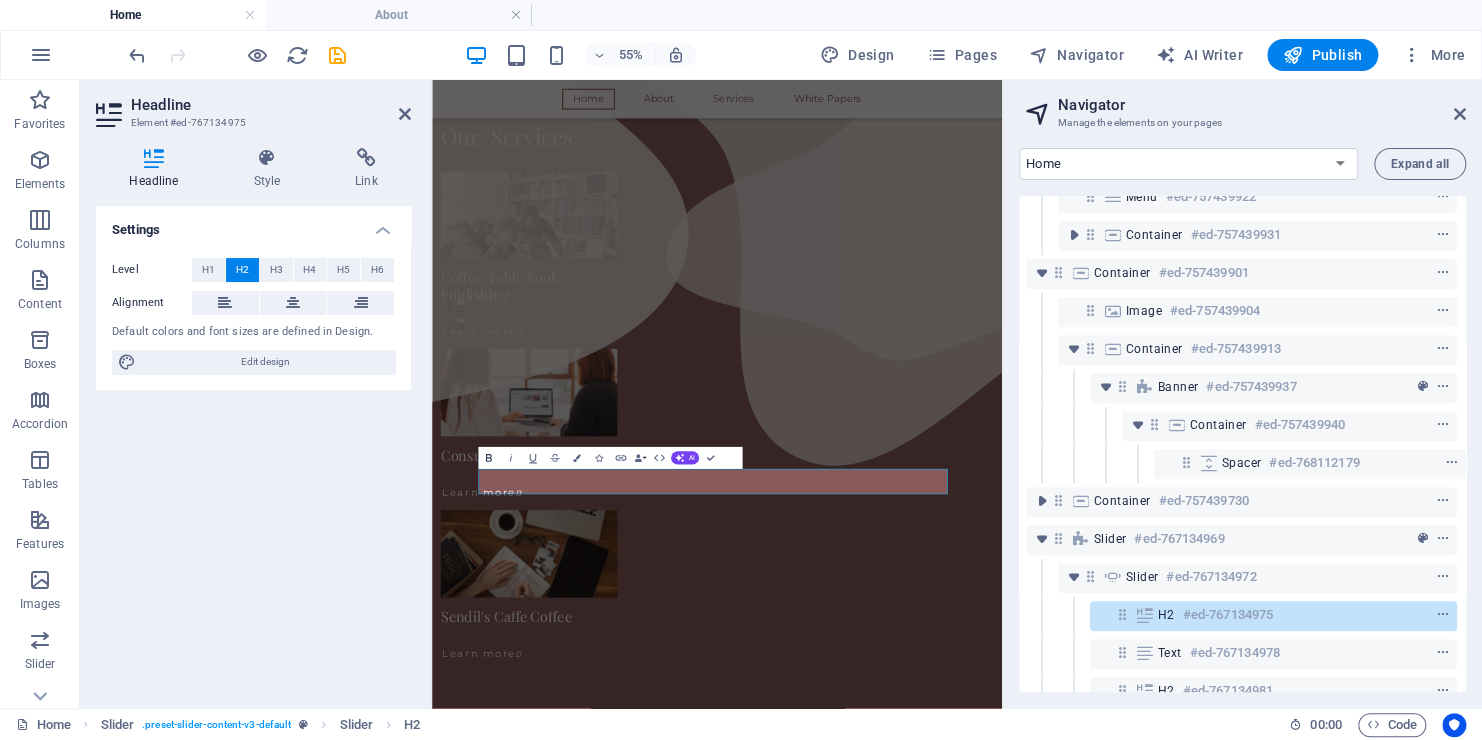 click on "Bold" at bounding box center (488, 458) 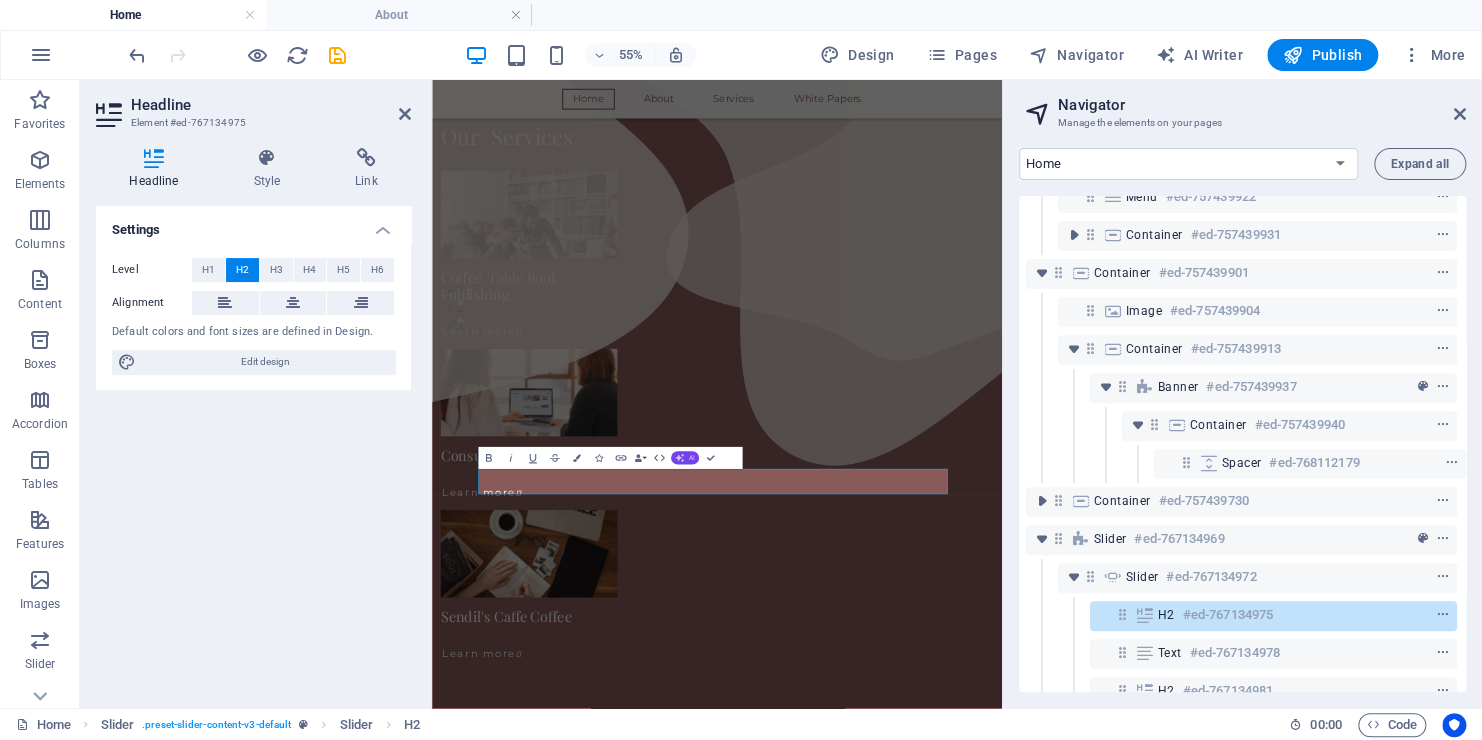 click 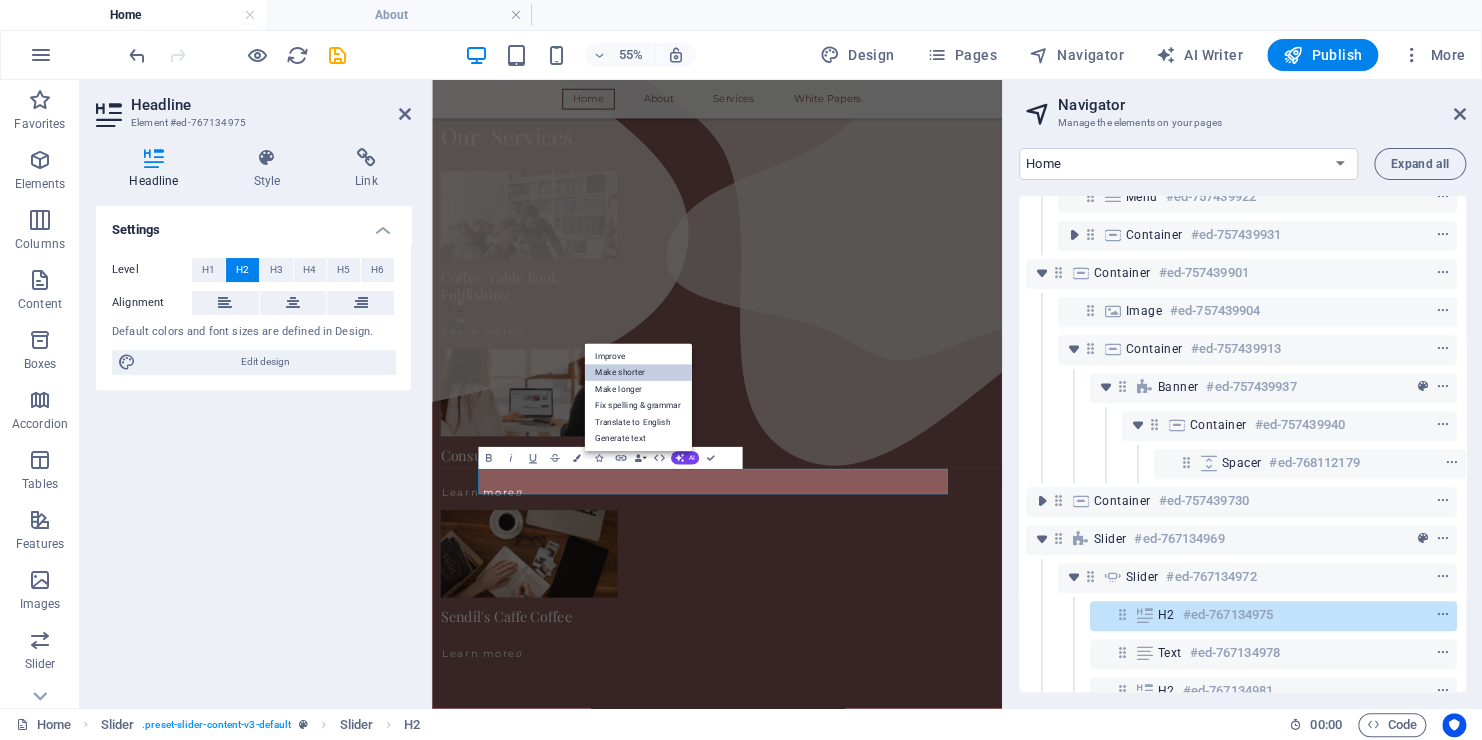 click on "Make shorter" at bounding box center [637, 373] 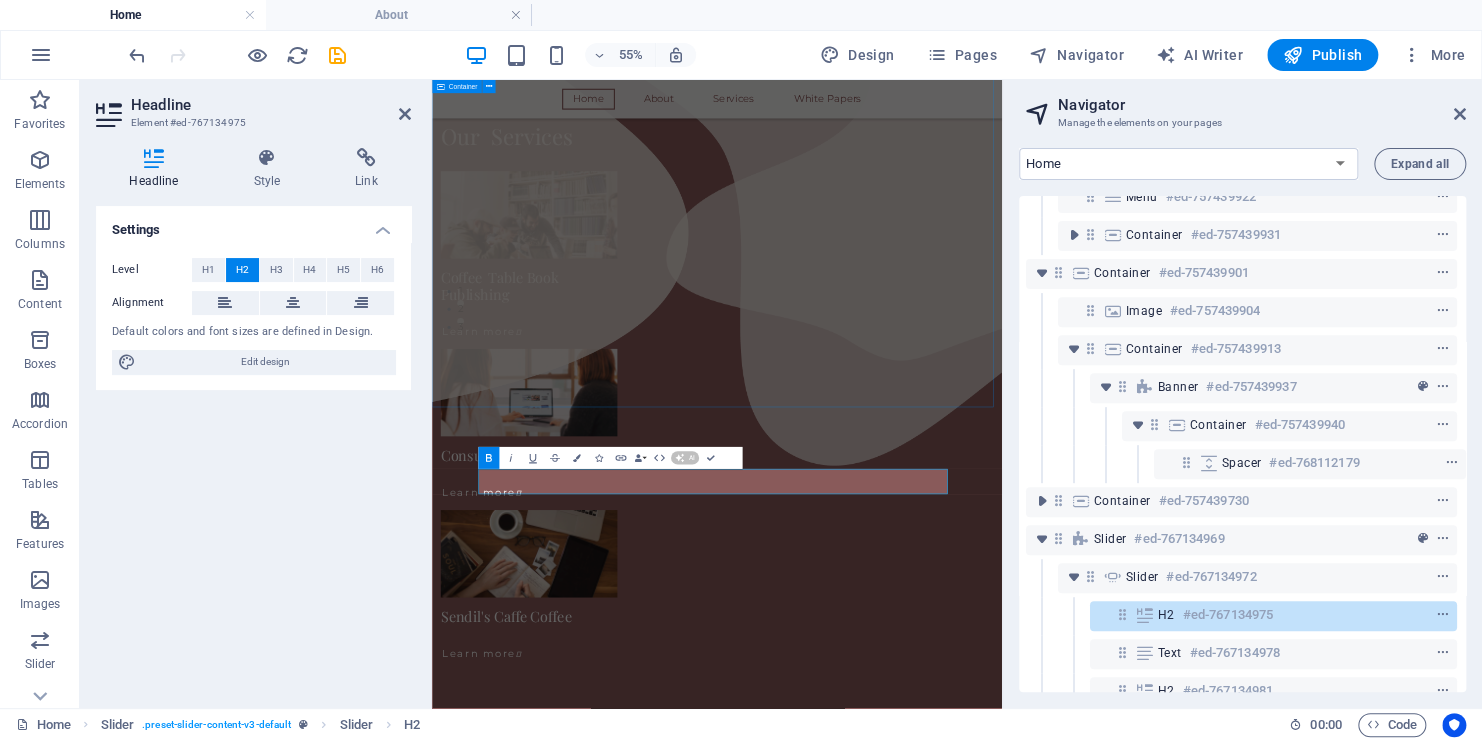 type 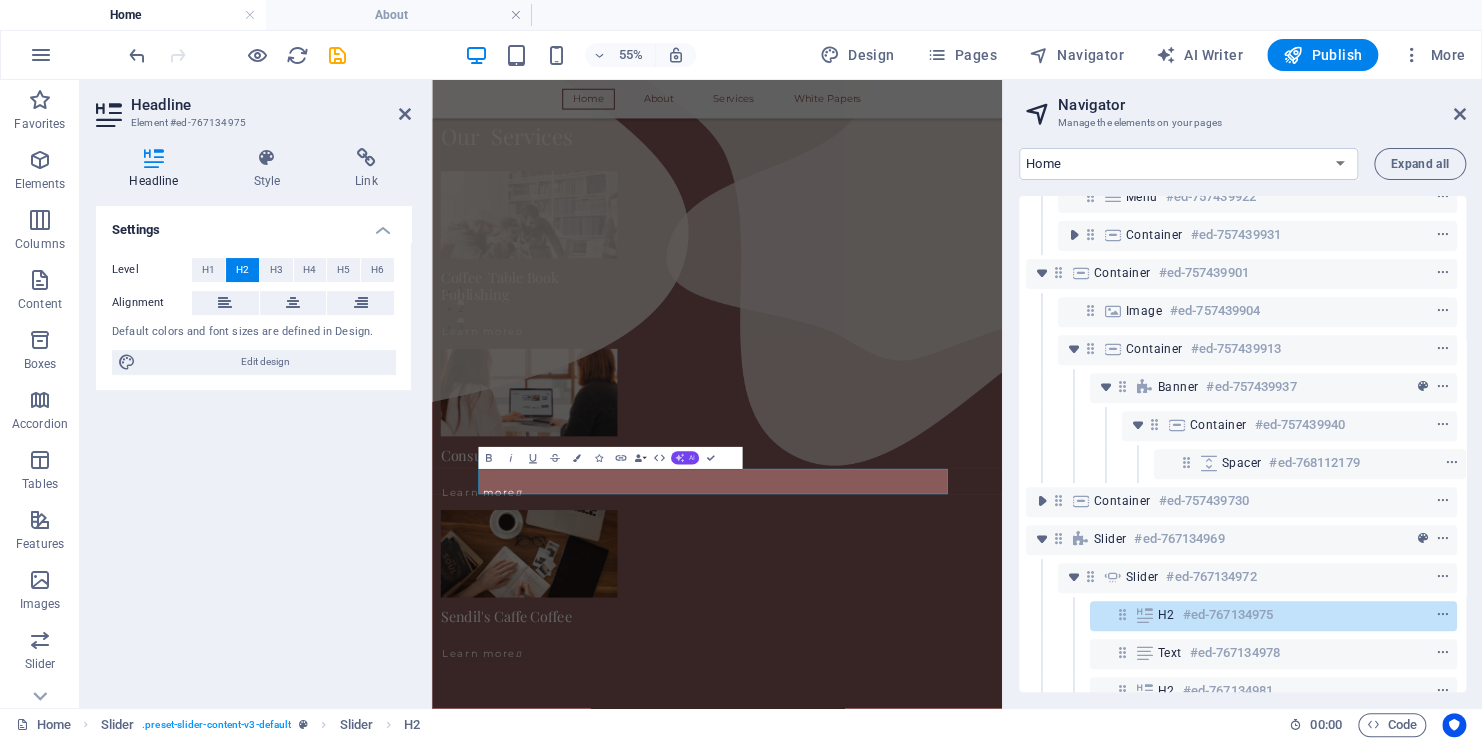 click on "AI" at bounding box center (685, 458) 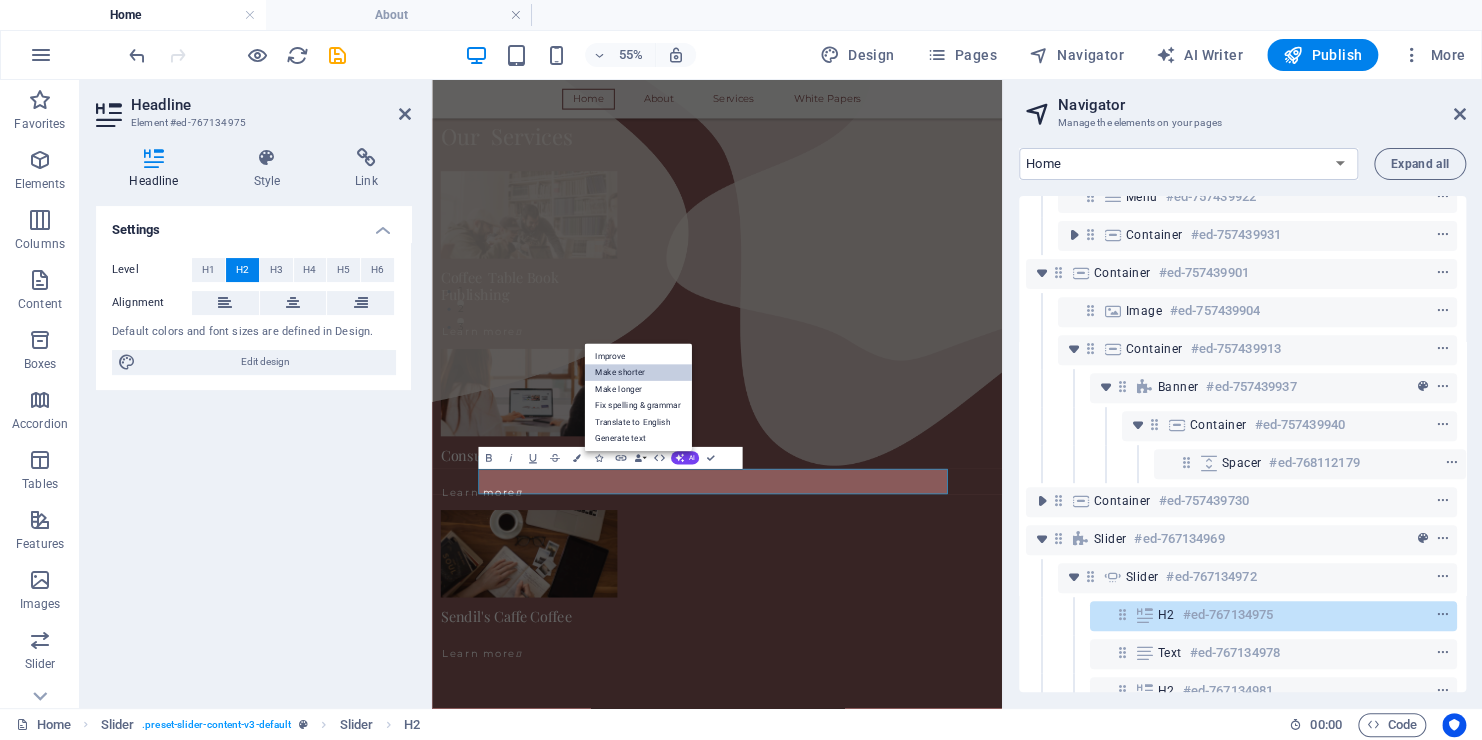 click on "Make shorter" at bounding box center [637, 373] 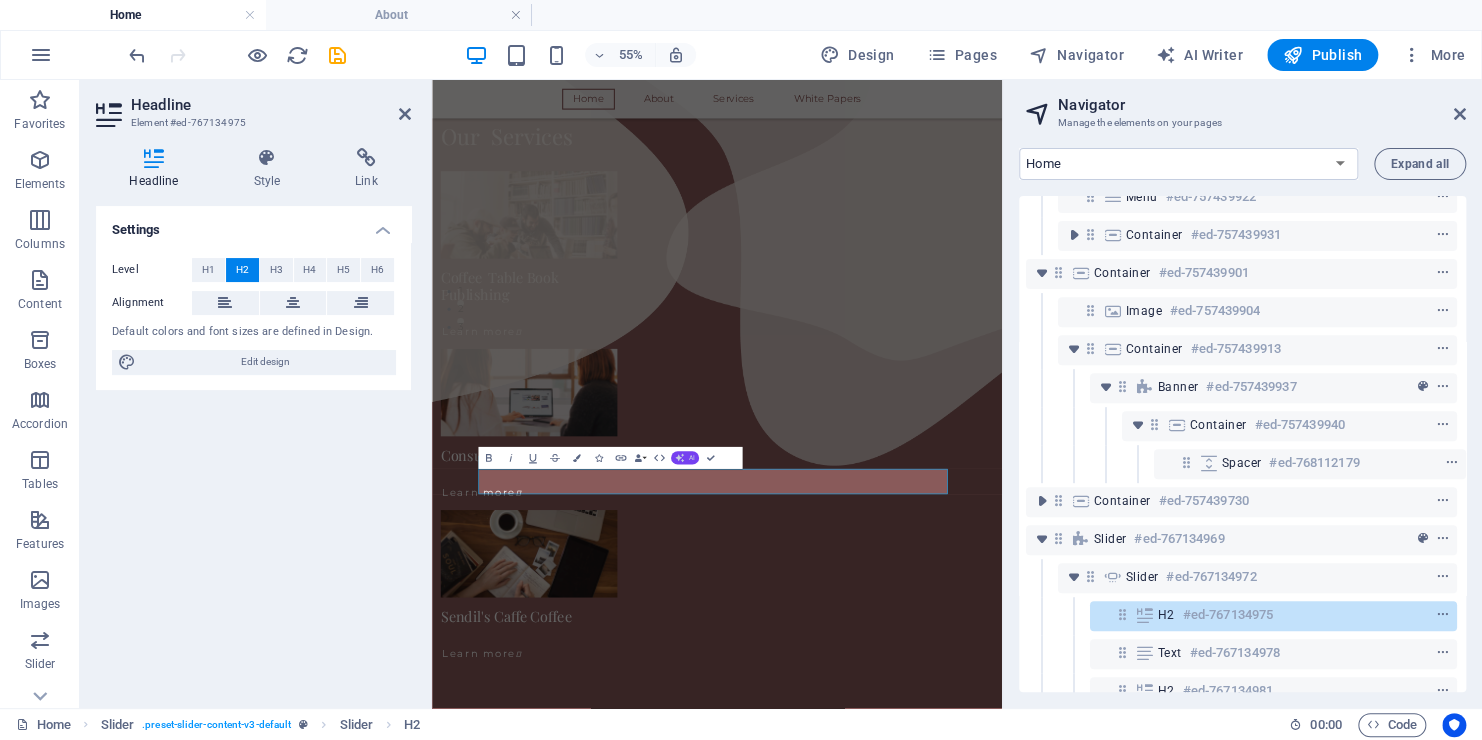 click on "AI" at bounding box center [685, 458] 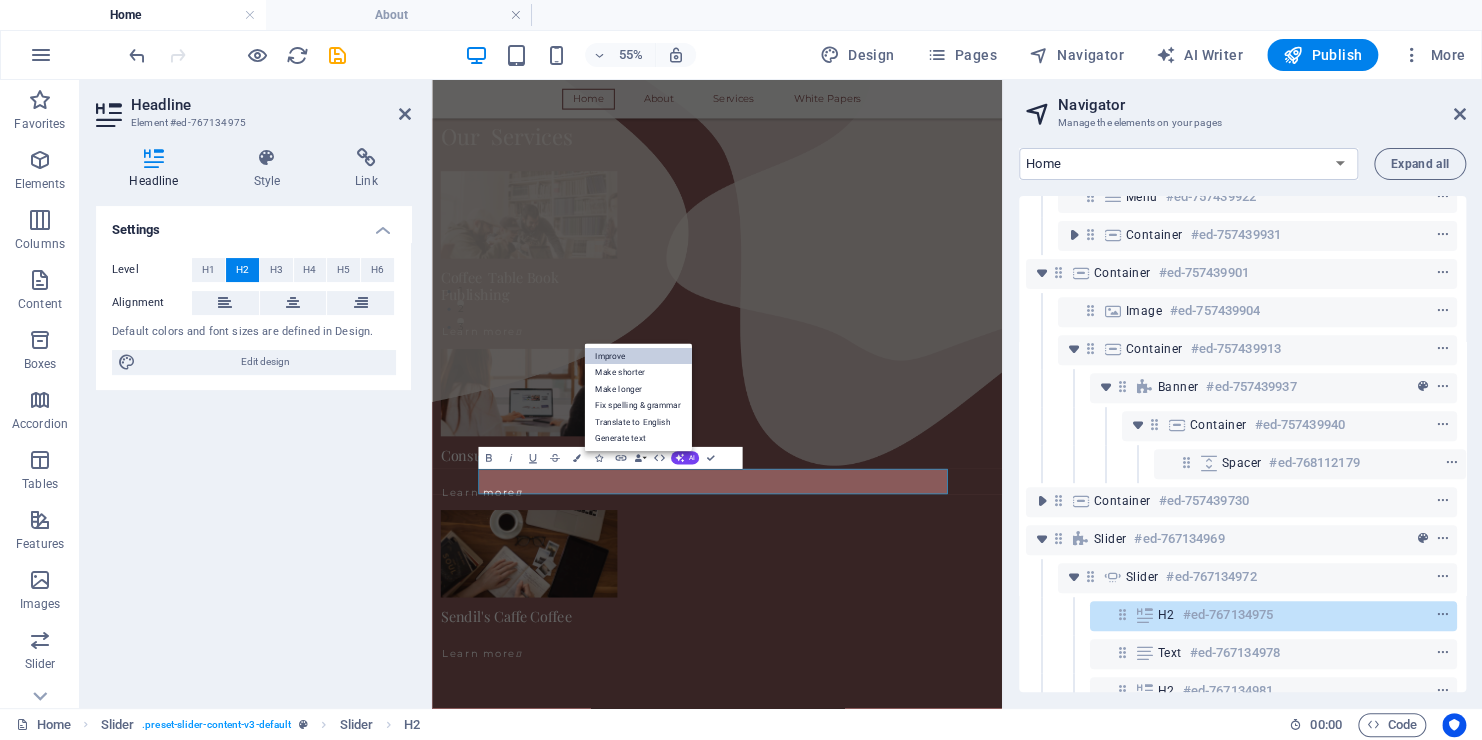 click on "Improve" at bounding box center [637, 356] 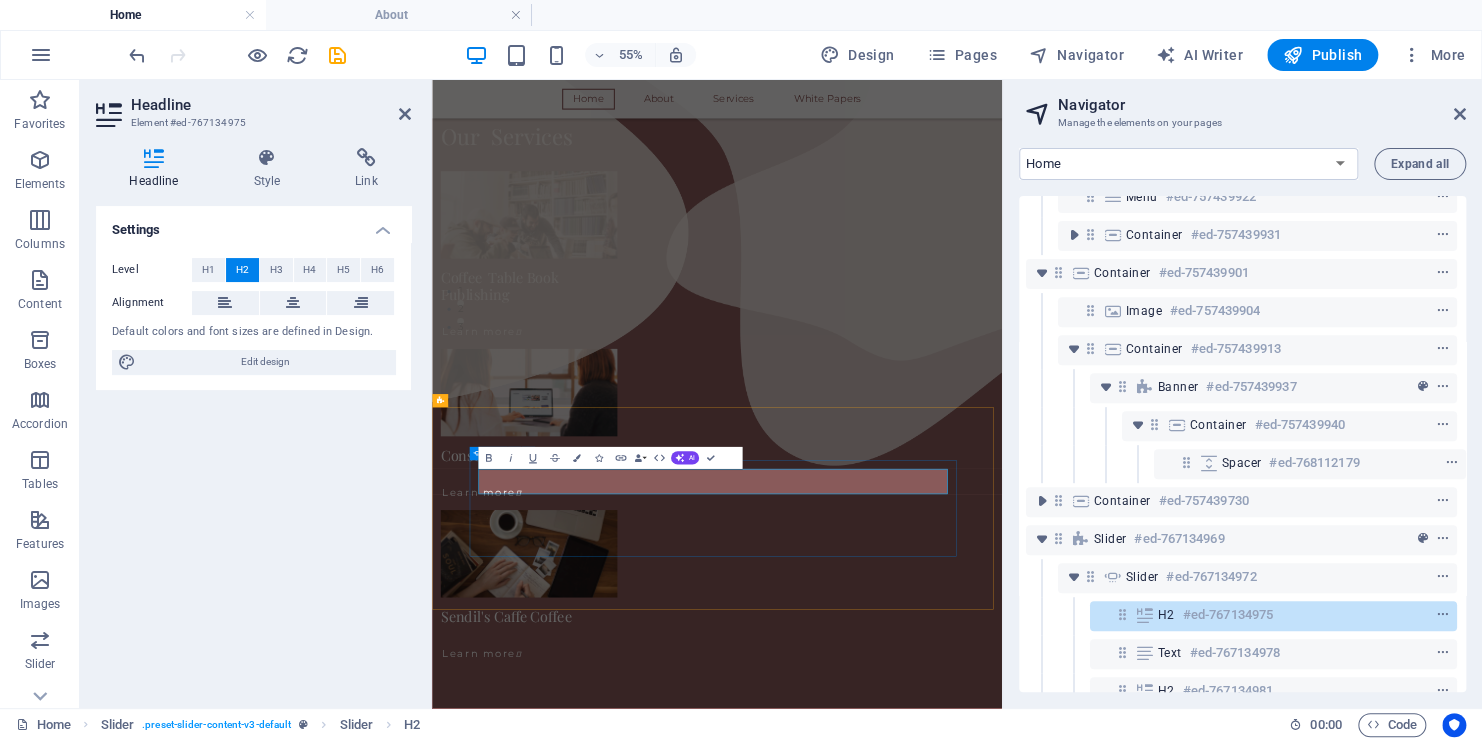 drag, startPoint x: 651, startPoint y: 802, endPoint x: 509, endPoint y: 802, distance: 142 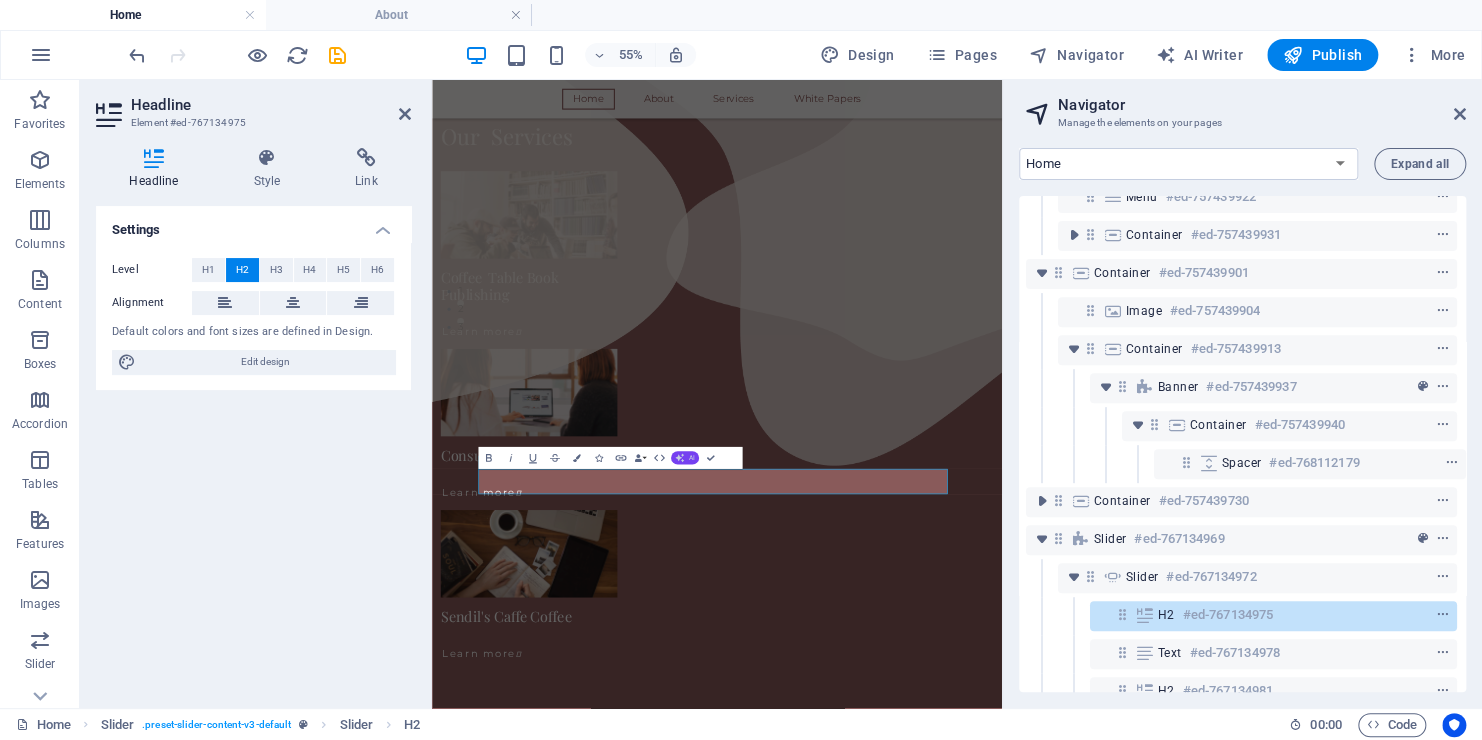 click 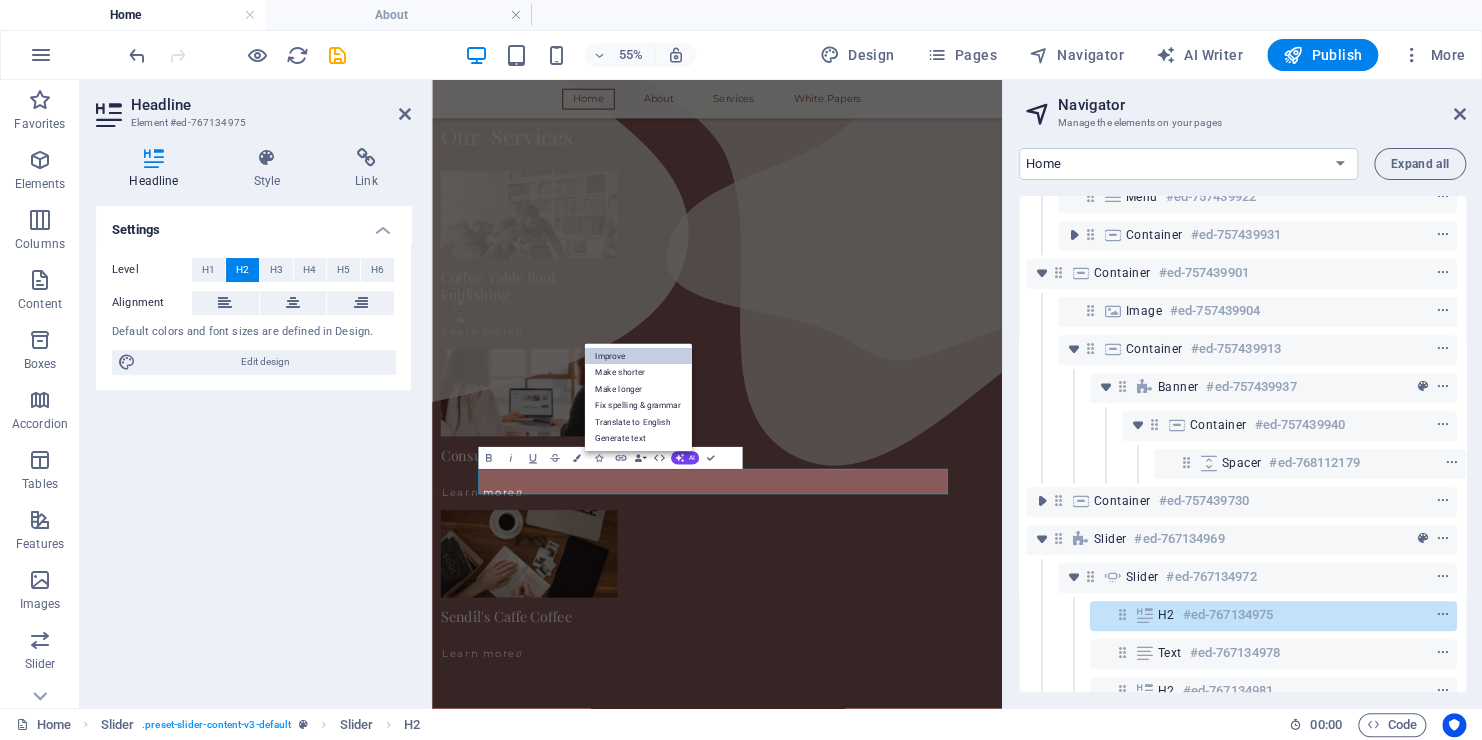 click on "Improve" at bounding box center (637, 356) 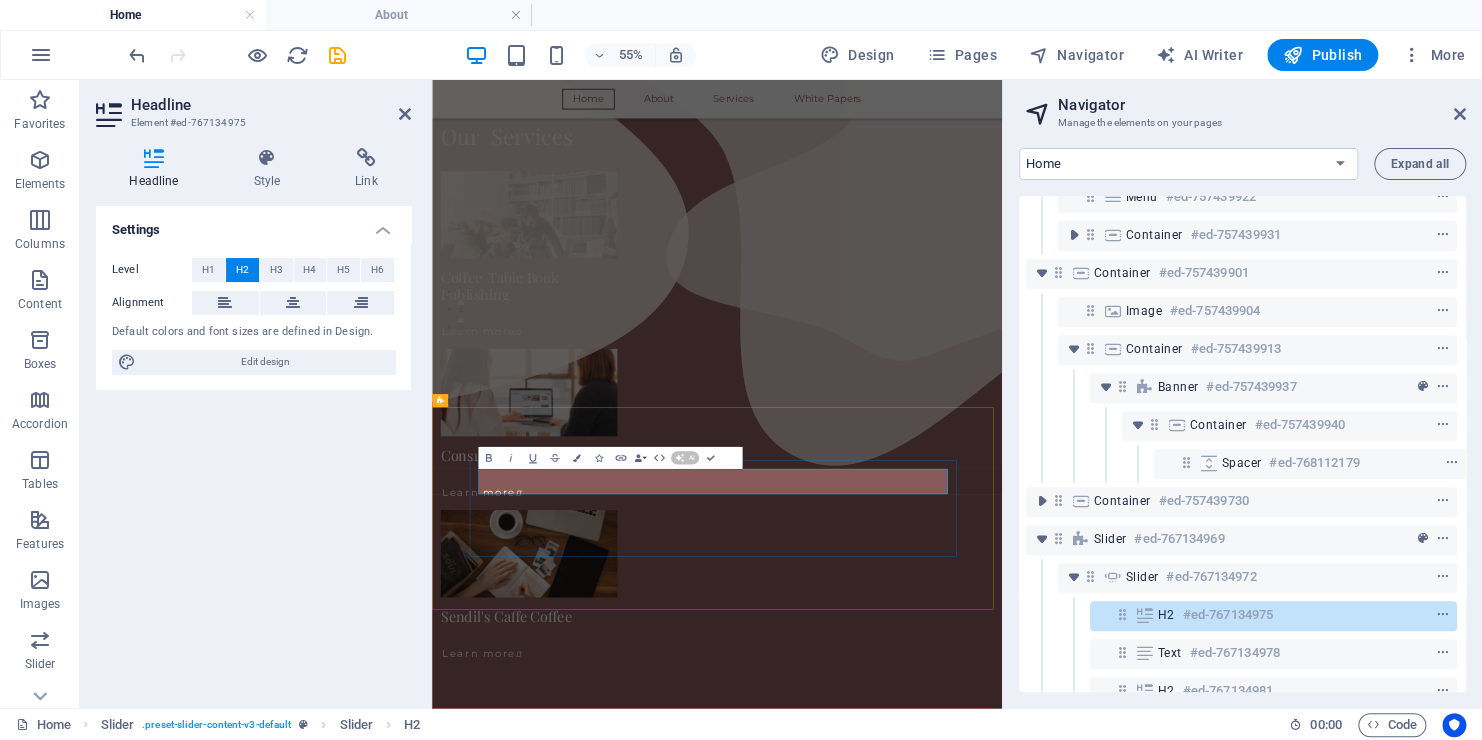 click on "VISION:" at bounding box center (41, 2458) 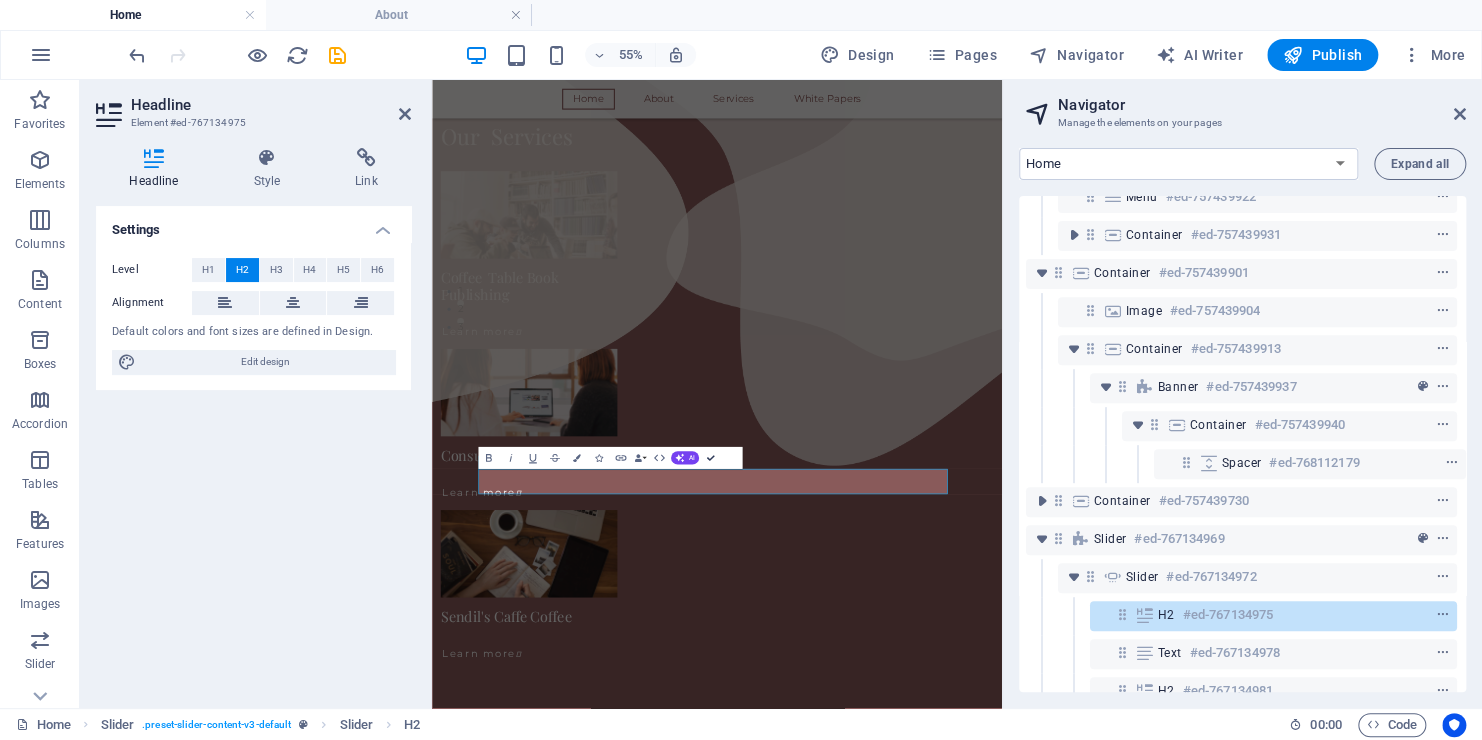 scroll, scrollTop: 1084, scrollLeft: 0, axis: vertical 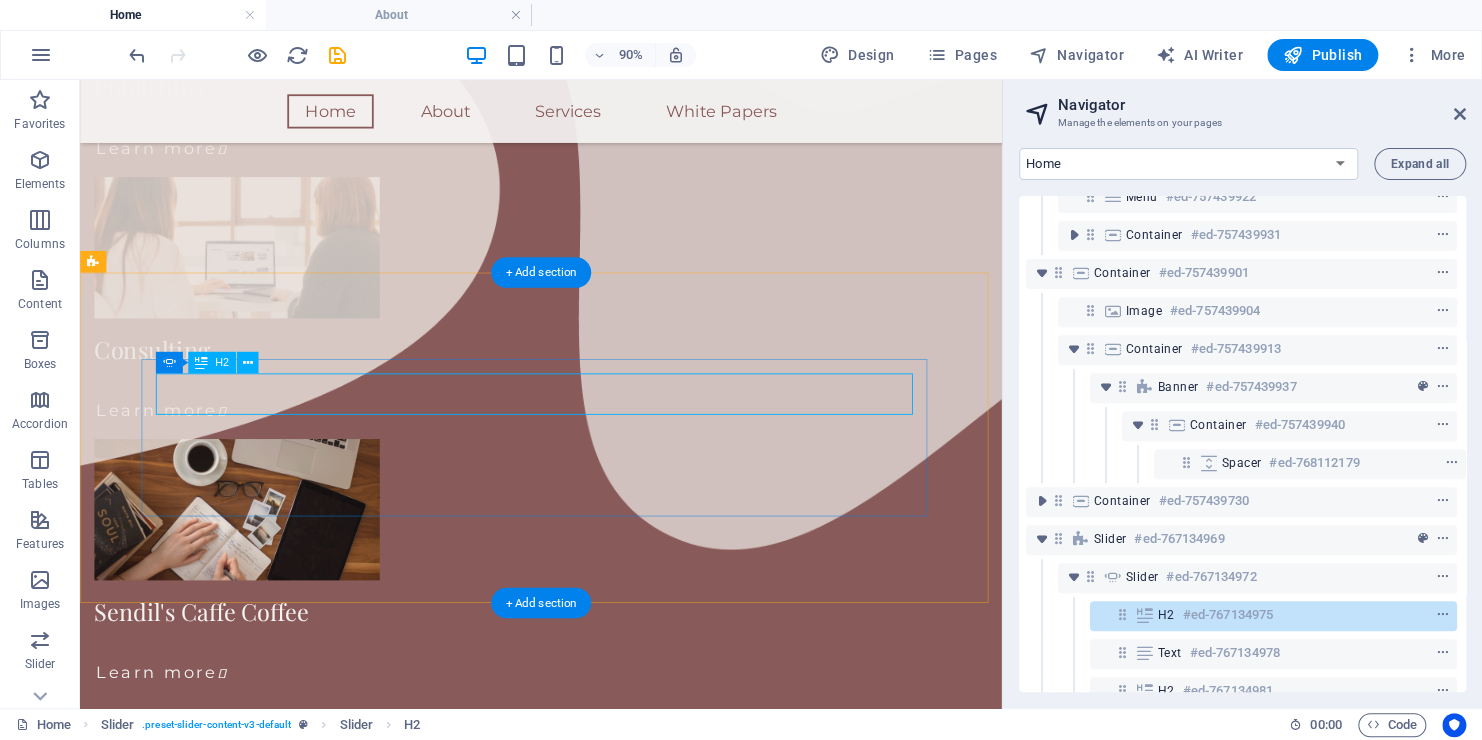 click on "VISION:" at bounding box center (-305, 2073) 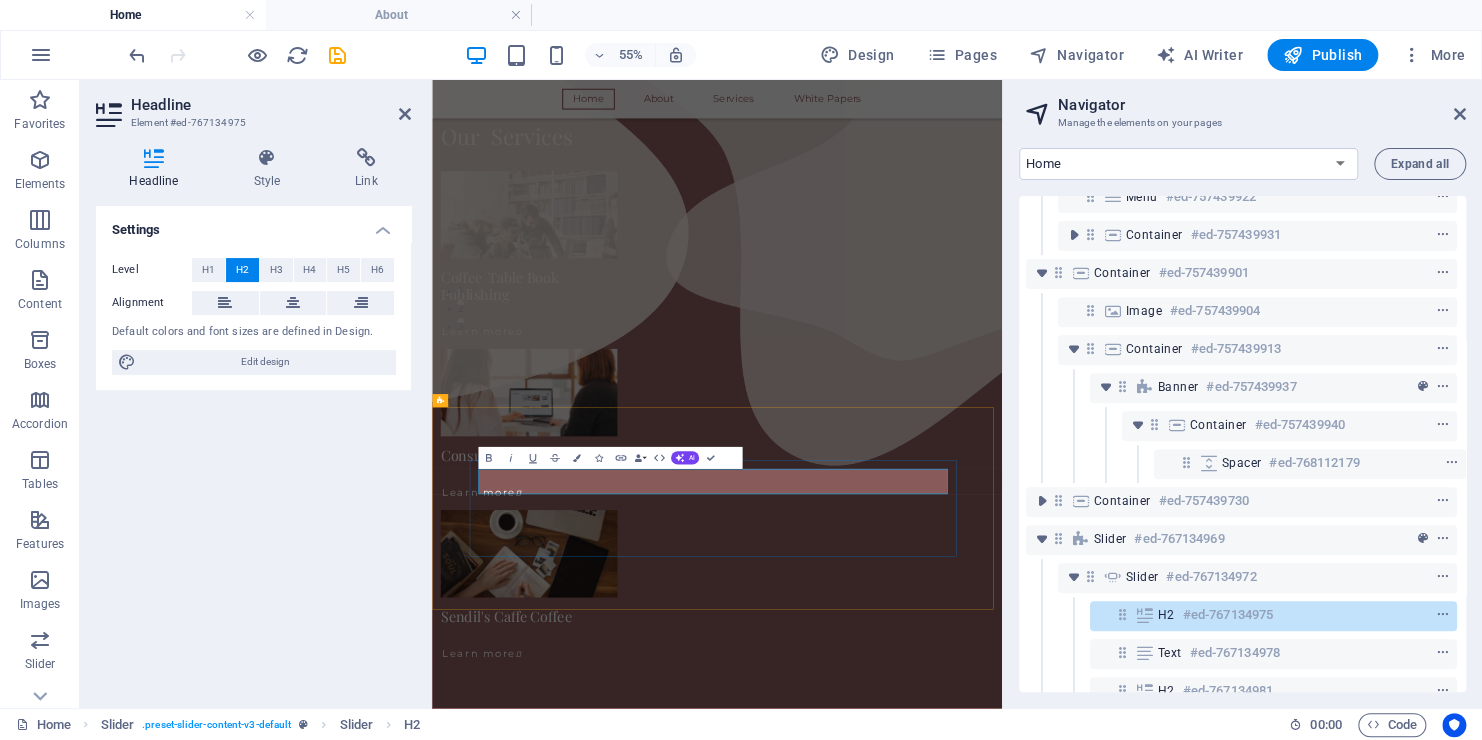 click on "VISION:" at bounding box center [41, 2458] 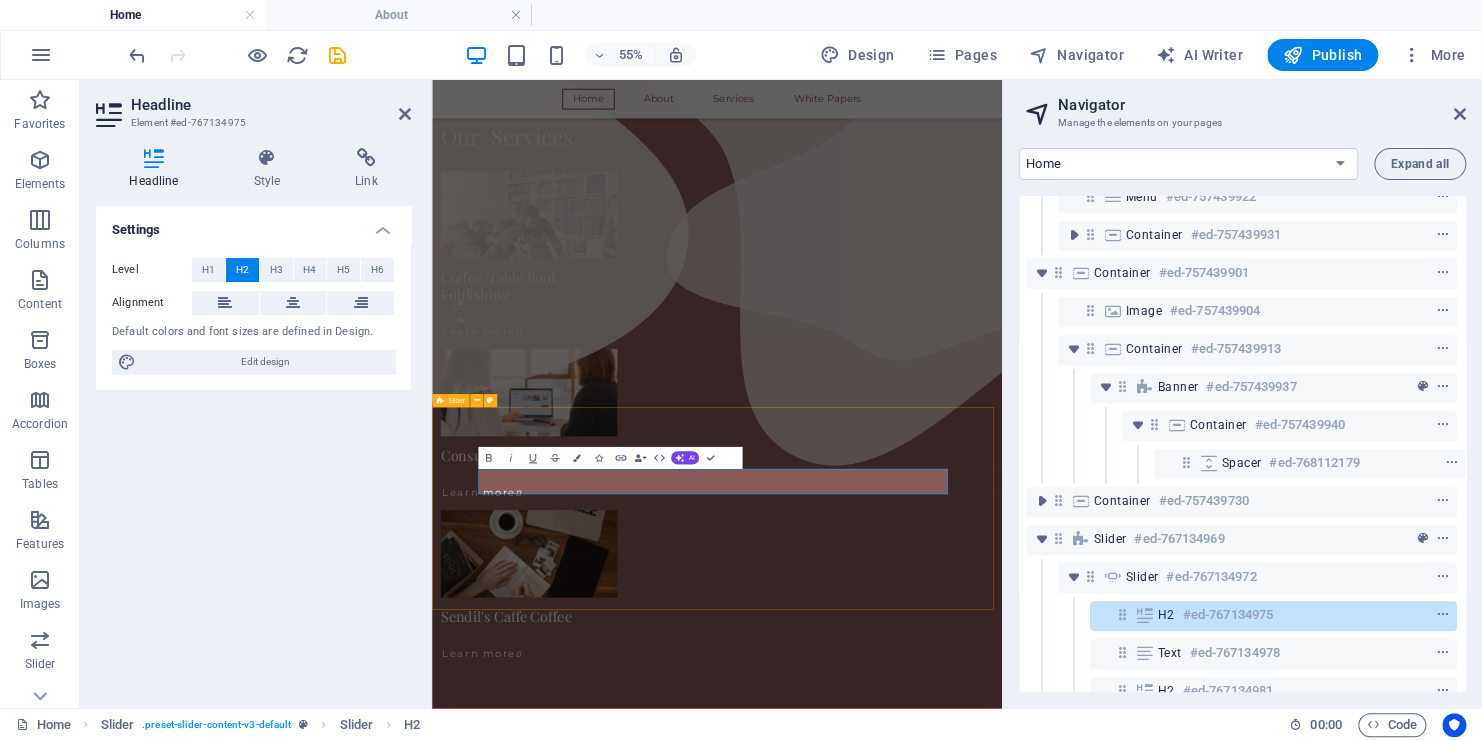 click on "VALUES Focus, Loyalty, Humility, Sacrifice, Strength, and Wisdom are our basic values based on which  the following core  values were derived  Excellence We strive for the highest standards in our consulting services and publications, delivering value that exceeds expectations. Integrity We act with honesty, transparency, and ethics in every relationship and decision. Insightfulness We provide deep, evidence-based insights that empower clients to make informed, strategic choices. Collaboration We believe in building strong, lasting partnerships rooted in trust, respect, and shared success. Innovation We embrace creativity and forward-thinking to continuously evolve our offerings and stay ahead of emerging trends. Impact We are committed to making a meaningful difference in the lives of individuals, organizations, and communities. Lifelong Learning We value continuous growth and knowledge sharing as essential to personal and professional advancement. VISION MISSION   VALUES Excellence Integrity Innovation 1" at bounding box center [950, 1488] 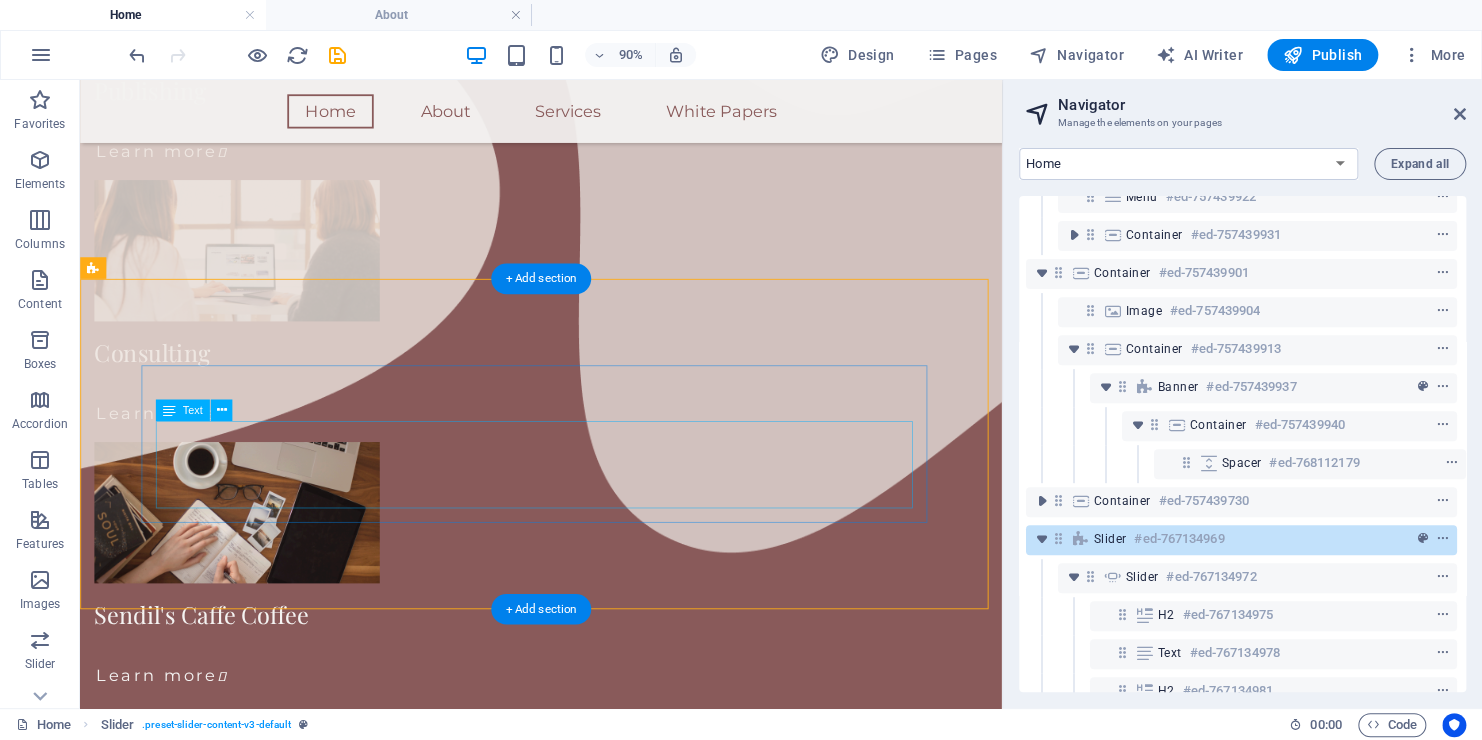scroll, scrollTop: 1084, scrollLeft: 0, axis: vertical 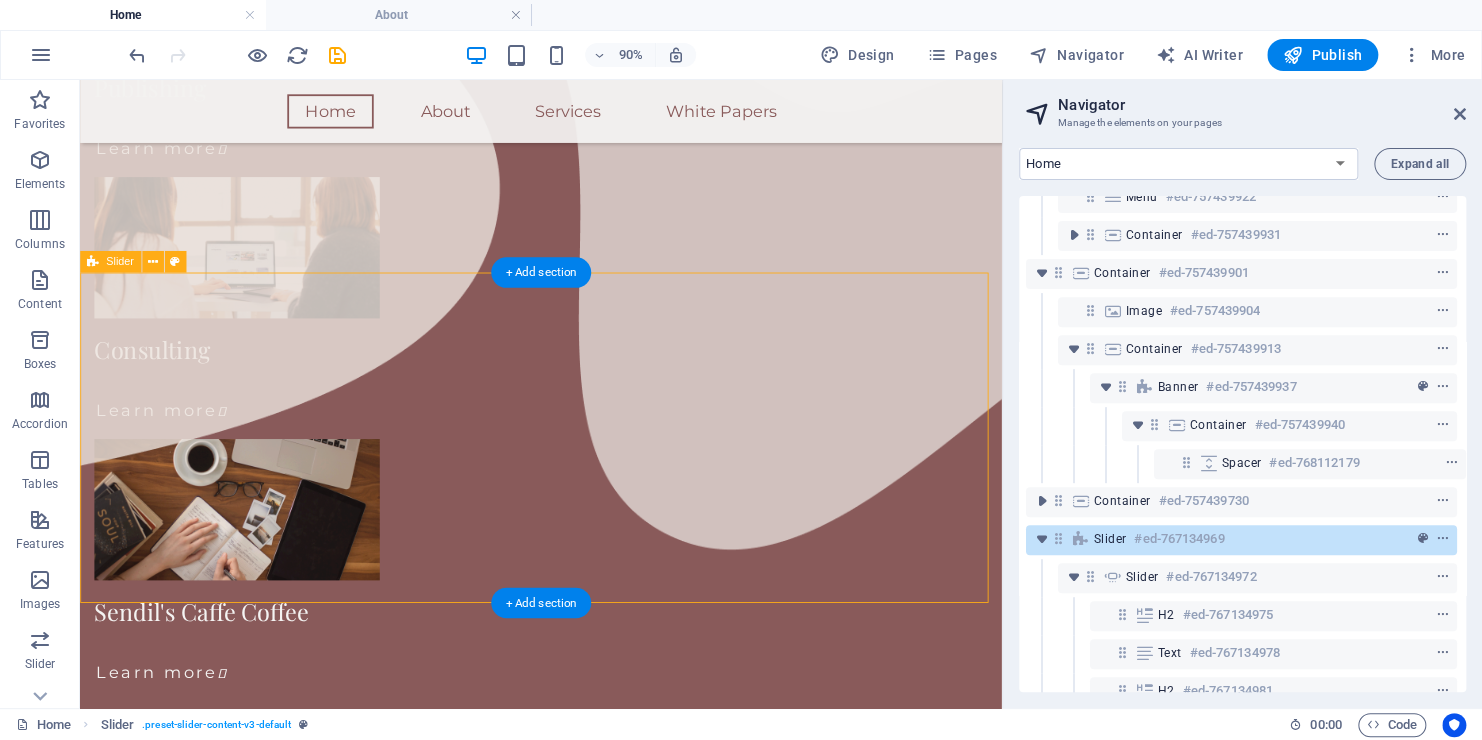 click on "VALUES Focus, Loyalty, Humility, Sacrifice, Strength, and Wisdom are our basic values based on which  the following core  values were derived  Excellence We strive for the highest standards in our consulting services and publications, delivering value that exceeds expectations. Integrity We act with honesty, transparency, and ethics in every relationship and decision. Insightfulness We provide deep, evidence-based insights that empower clients to make informed, strategic choices. Collaboration We believe in building strong, lasting partnerships rooted in trust, respect, and shared success. Innovation We embrace creativity and forward-thinking to continuously evolve our offerings and stay ahead of emerging trends. Impact We are committed to making a meaningful difference in the lives of individuals, organizations, and communities. Lifelong Learning We value continuous growth and knowledge sharing as essential to personal and professional advancement. VISION MISSION   VALUES Excellence Integrity Innovation 1" at bounding box center (592, 1103) 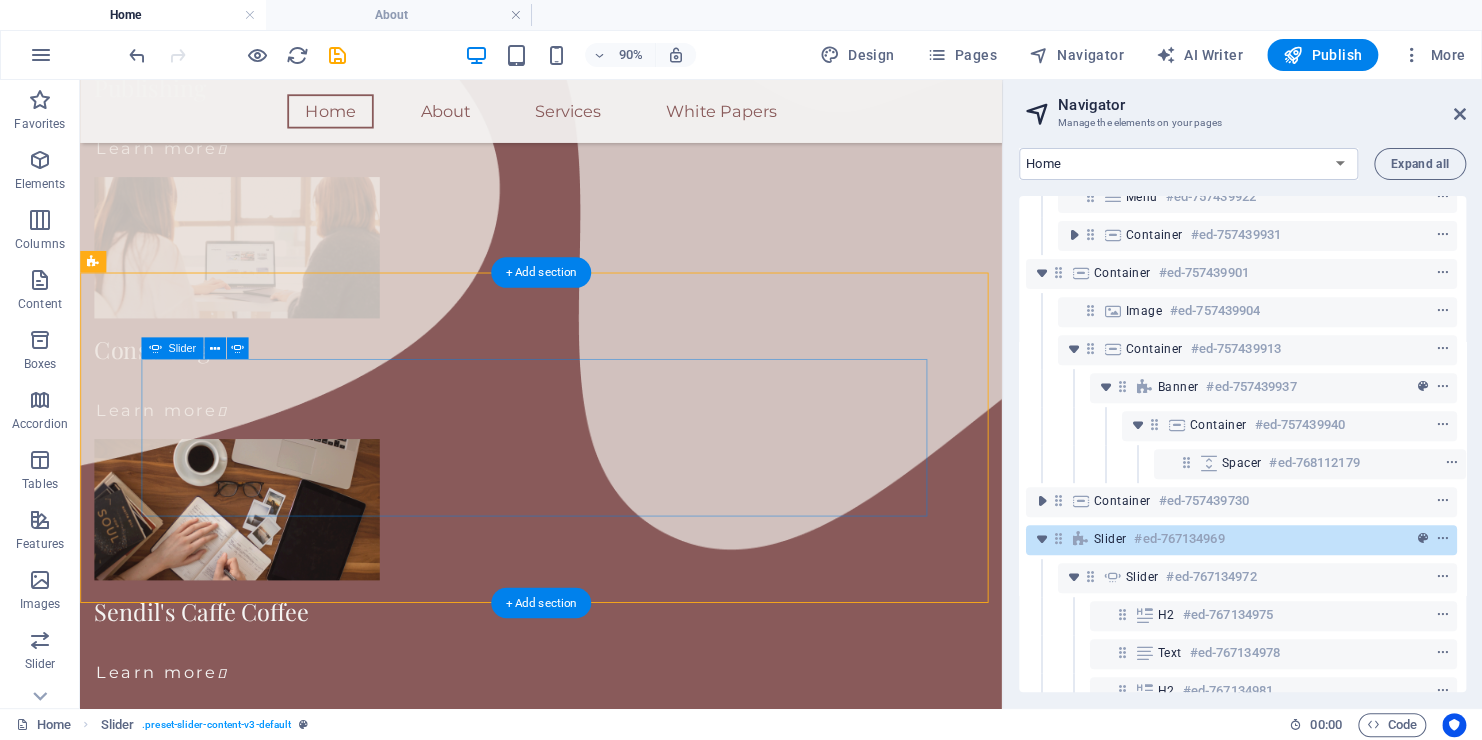 click at bounding box center (592, 1212) 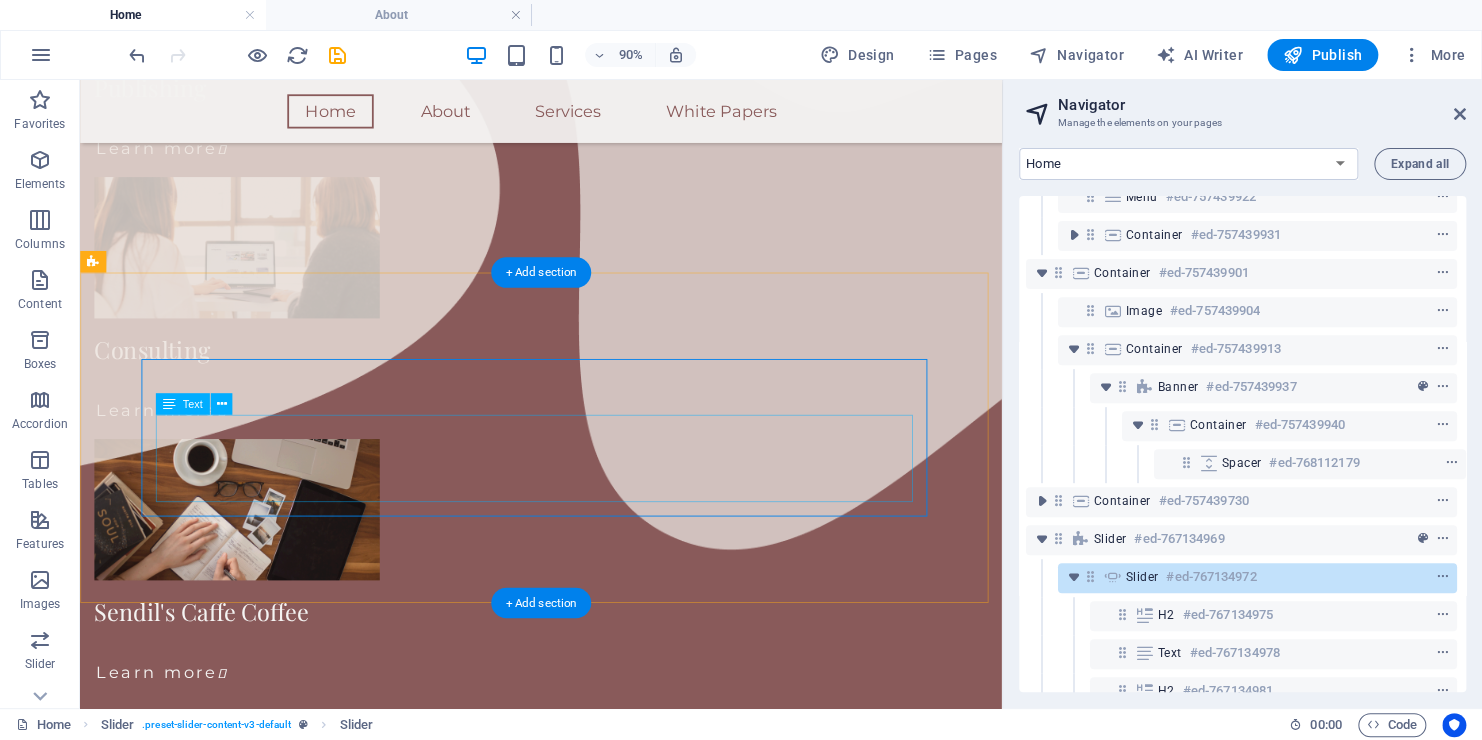 click on "Our mission at FountainHead Global is to deliver high-quality consulting services and publish impactful knowledge that enables informed decision-making, drives sustainable growth, and nurtures long-term relationships with clients, partners, and communities."" at bounding box center (-1178, 2368) 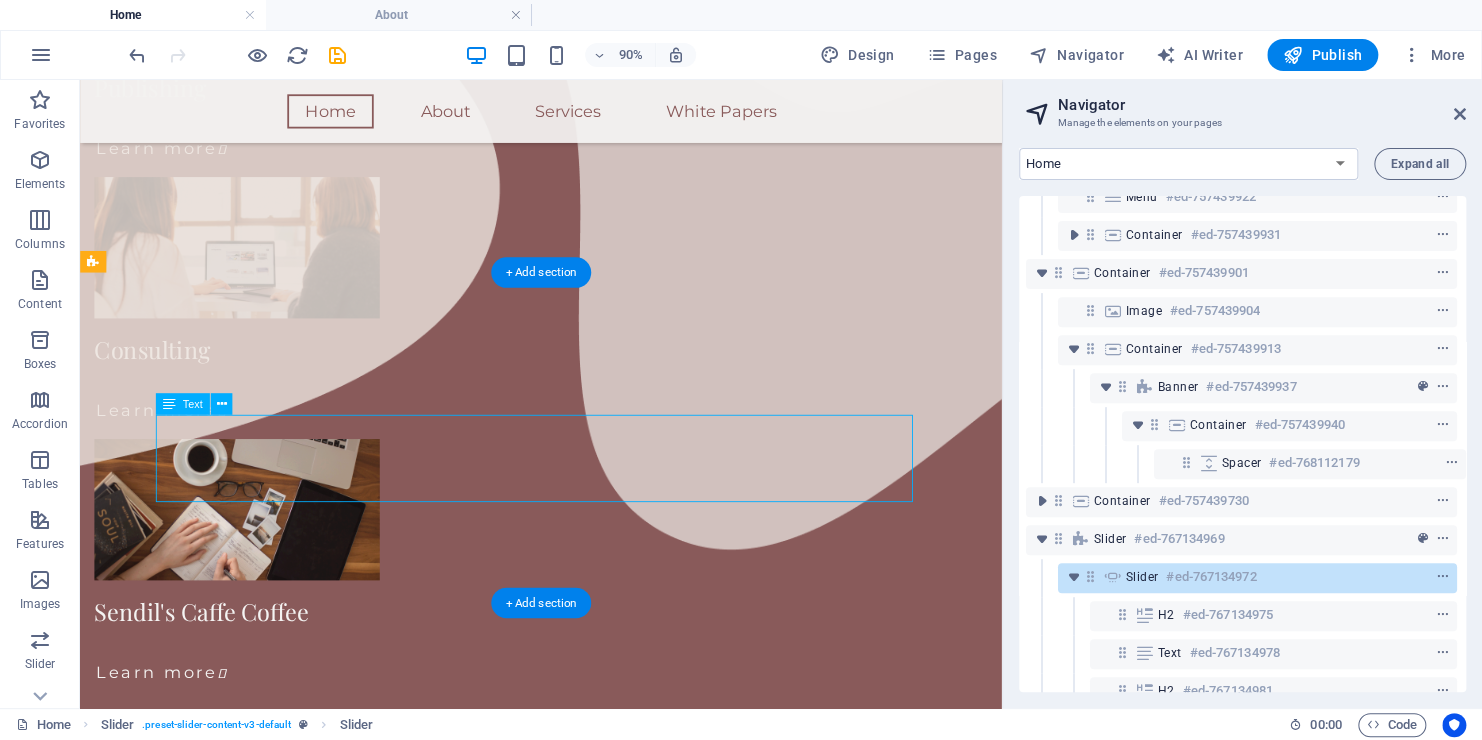 click on "Our mission at FountainHead Global is to deliver high-quality consulting services and publish impactful knowledge that enables informed decision-making, drives sustainable growth, and nurtures long-term relationships with clients, partners, and communities."" at bounding box center (-1178, 2368) 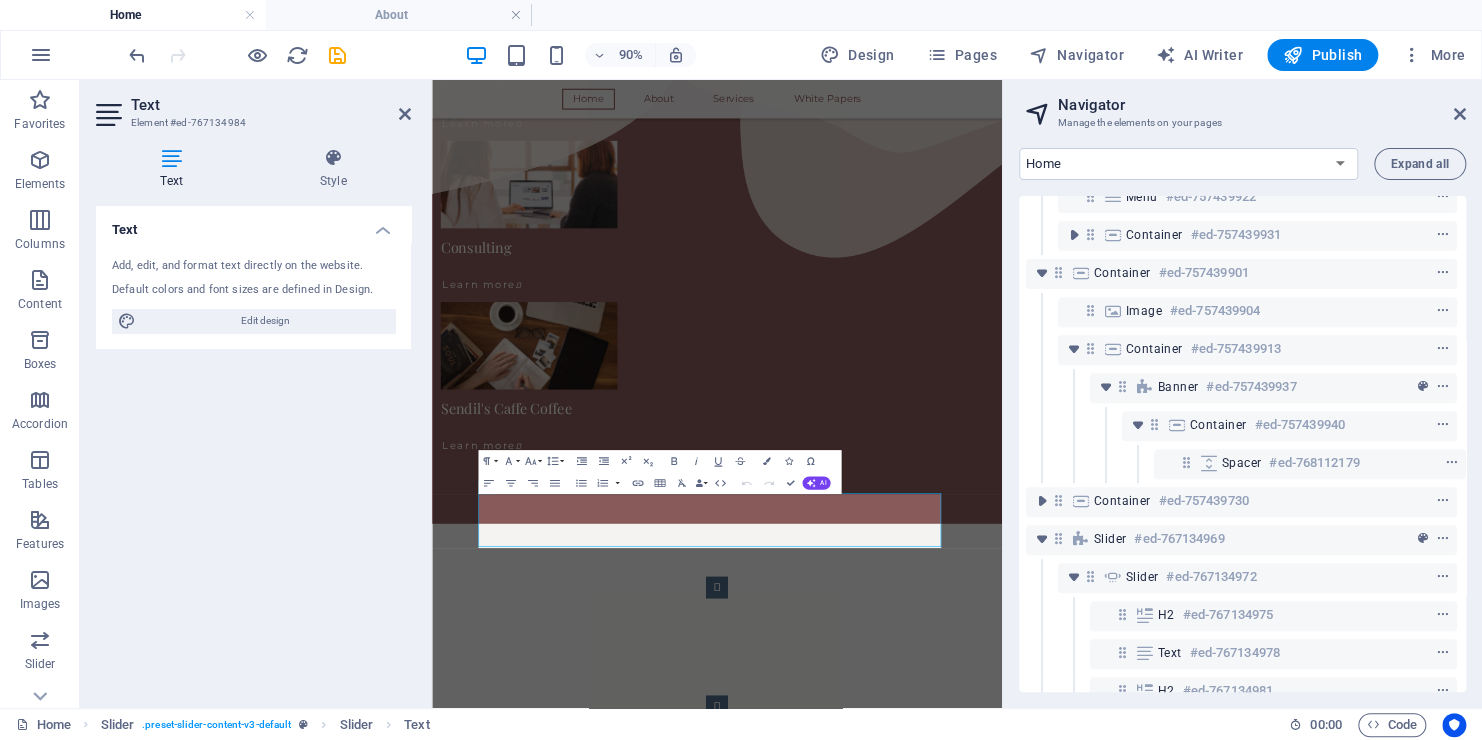 scroll, scrollTop: 577, scrollLeft: 4, axis: both 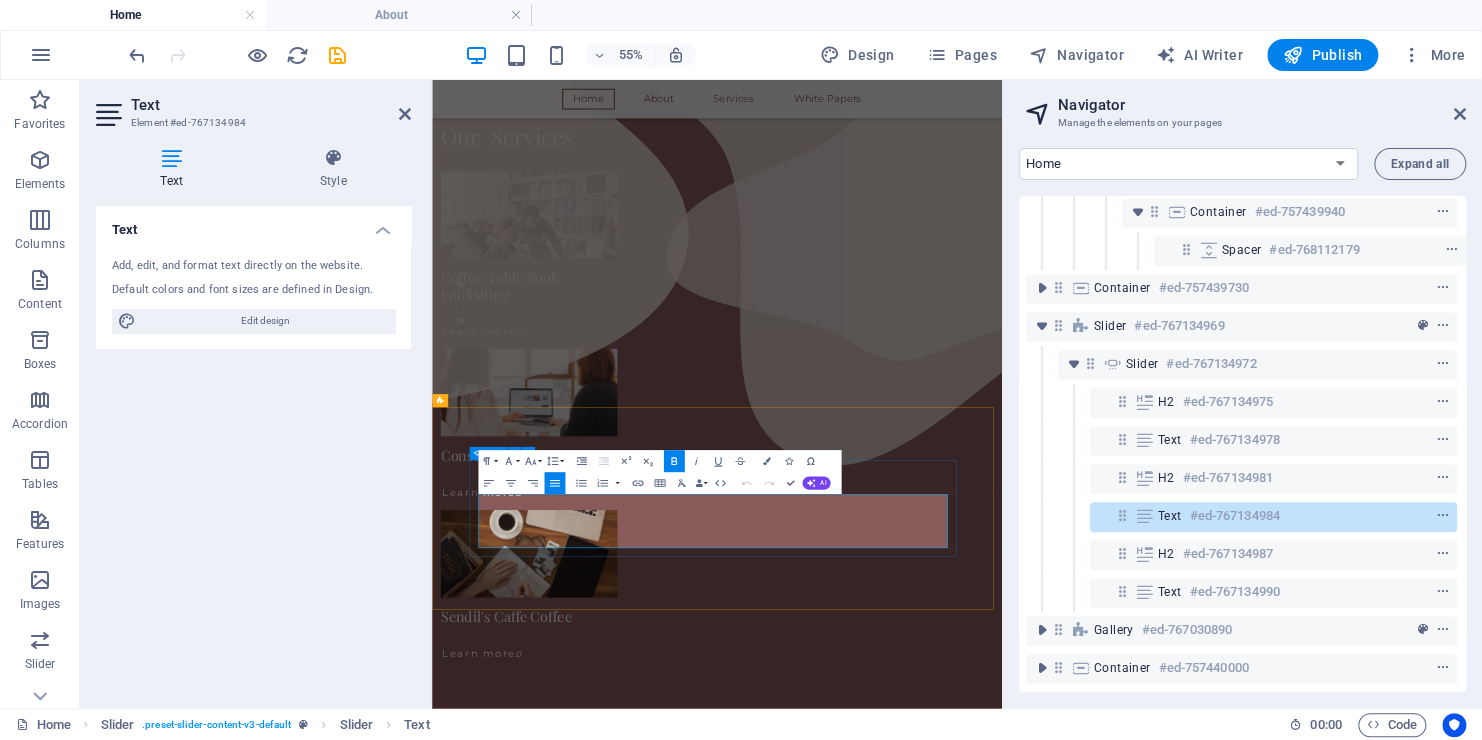 drag, startPoint x: 1341, startPoint y: 909, endPoint x: 507, endPoint y: 843, distance: 836.6074 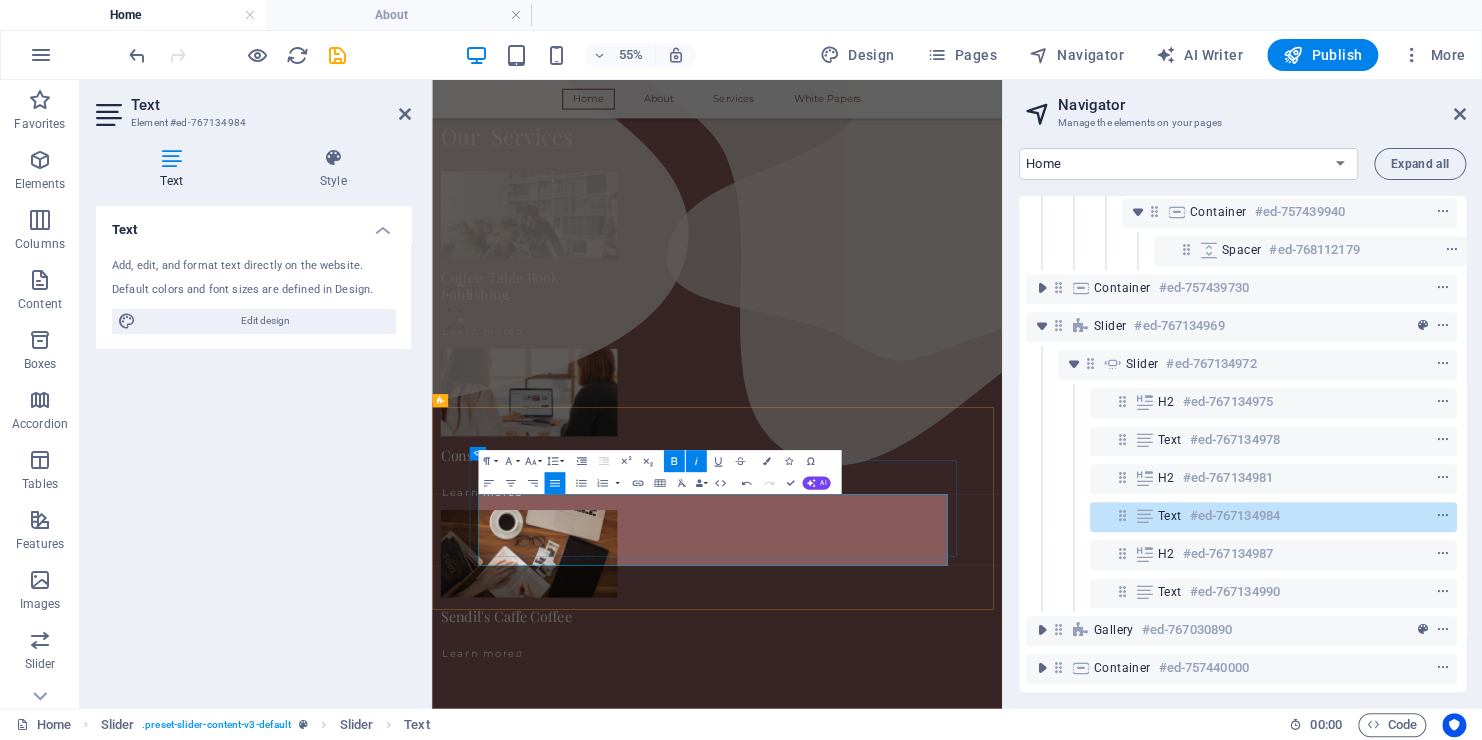 click on "To empower creators, thinkers, and institutions by delivering high-impact publishing, immersive intellectual experiences, and strategic consulting—through a purpose-driven platform that celebrates stories, cultivates insight, and transforms ideas into enduring legacies." at bounding box center [-844, 2753] 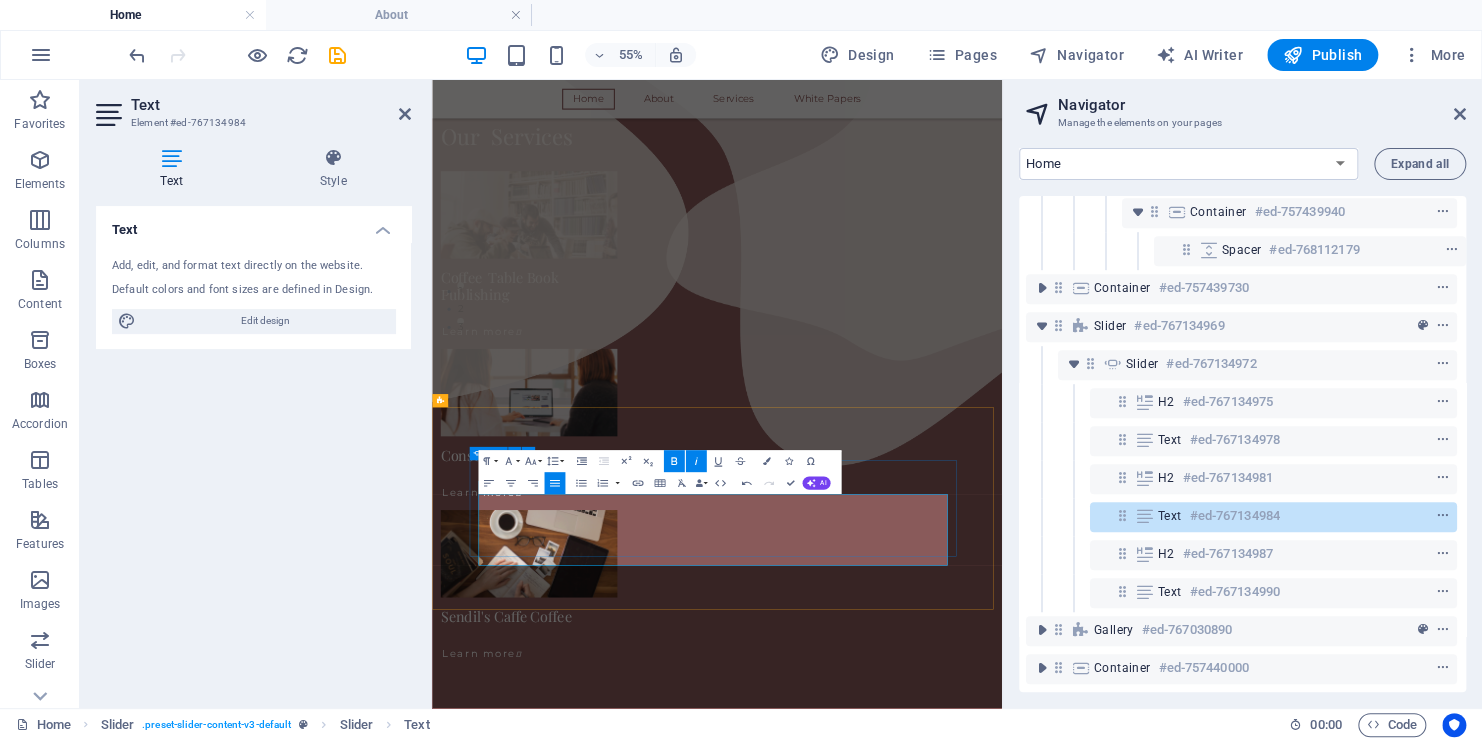 drag, startPoint x: 1361, startPoint y: 866, endPoint x: 1374, endPoint y: 865, distance: 13.038404 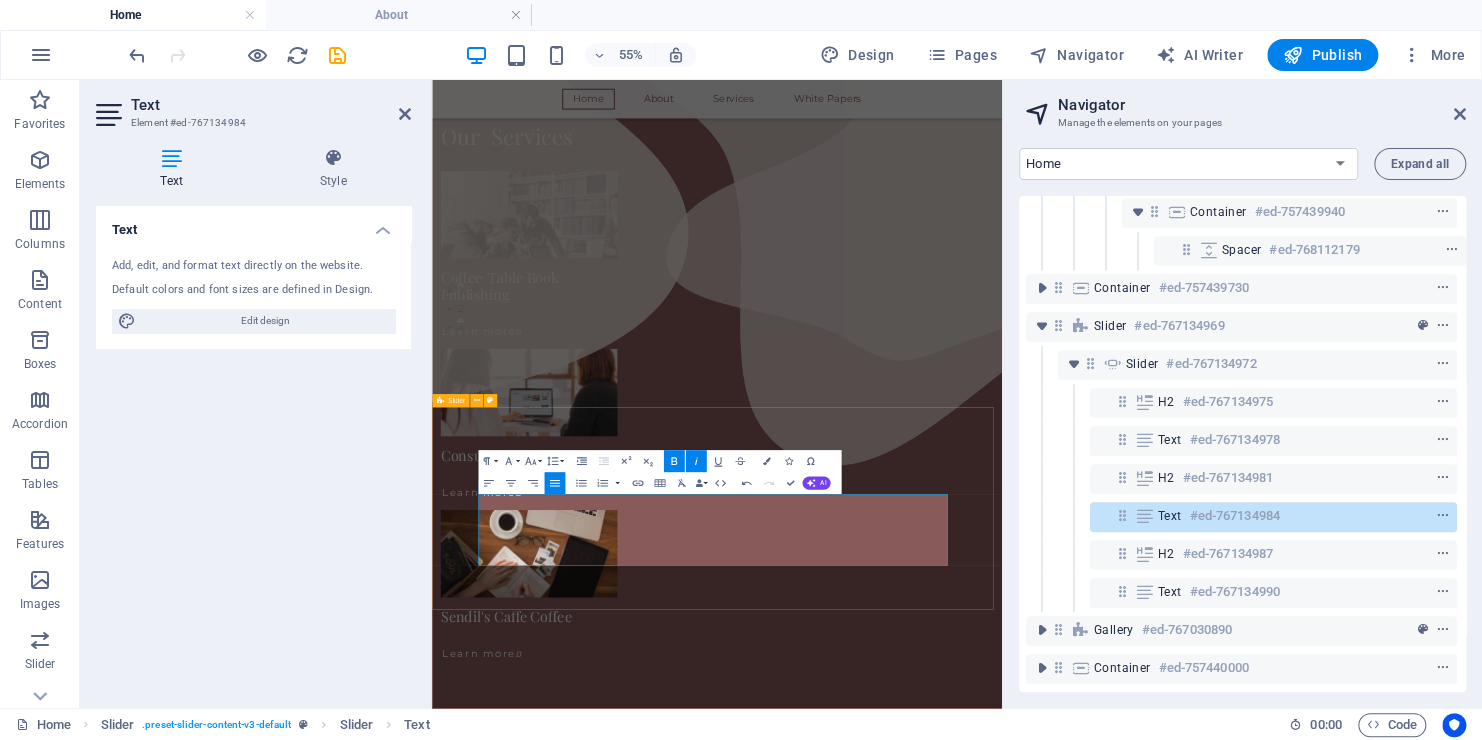 click on "VALUES Focus, Loyalty, Humility, Sacrifice, Strength, and Wisdom are our basic values based on which  the following core  values were derived  Excellence We strive for the highest standards in our consulting services and publications, delivering value that exceeds expectations. Integrity We act with honesty, transparency, and ethics in every relationship and decision. Insightfulness We provide deep, evidence-based insights that empower clients to make informed, strategic choices. Collaboration We believe in building strong, lasting partnerships rooted in trust, respect, and shared success. Innovation We embrace creativity and forward-thinking to continuously evolve our offerings and stay ahead of emerging trends. Impact We are committed to making a meaningful difference in the lives of individuals, organizations, and communities. Lifelong Learning We value continuous growth and knowledge sharing as essential to personal and professional advancement. VISION MISSION   VALUES Excellence Integrity Innovation 1" at bounding box center (950, 1488) 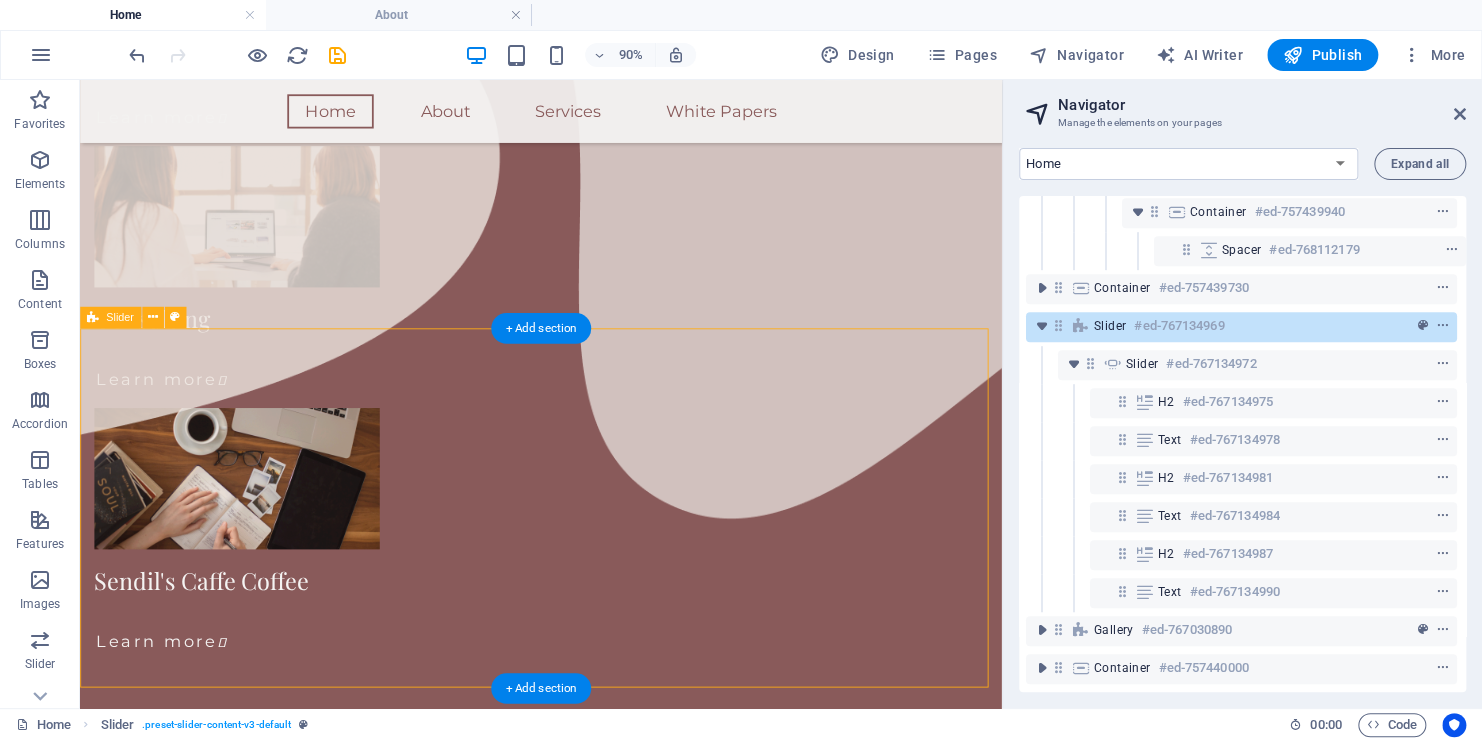 scroll, scrollTop: 1172, scrollLeft: 0, axis: vertical 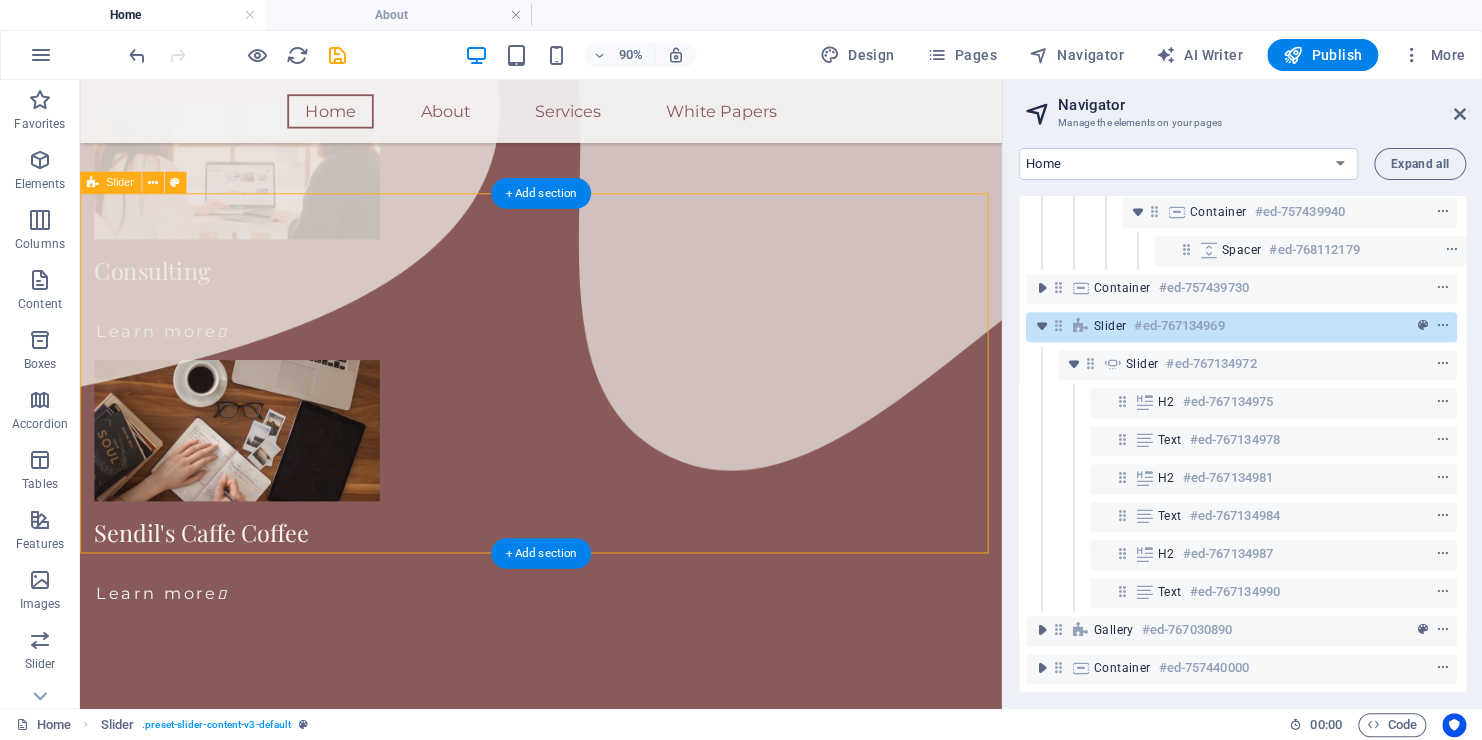 click on "VALUES Focus, Loyalty, Humility, Sacrifice, Strength, and Wisdom are our basic values based on which  the following core  values were derived  Excellence We strive for the highest standards in our consulting services and publications, delivering value that exceeds expectations. Integrity We act with honesty, transparency, and ethics in every relationship and decision. Insightfulness We provide deep, evidence-based insights that empower clients to make informed, strategic choices. Collaboration We believe in building strong, lasting partnerships rooted in trust, respect, and shared success. Innovation We embrace creativity and forward-thinking to continuously evolve our offerings and stay ahead of emerging trends. Impact We are committed to making a meaningful difference in the lives of individuals, organizations, and communities. Lifelong Learning We value continuous growth and knowledge sharing as essential to personal and professional advancement. VISION MISSION   VALUES Excellence Integrity Innovation 1" at bounding box center (592, 1032) 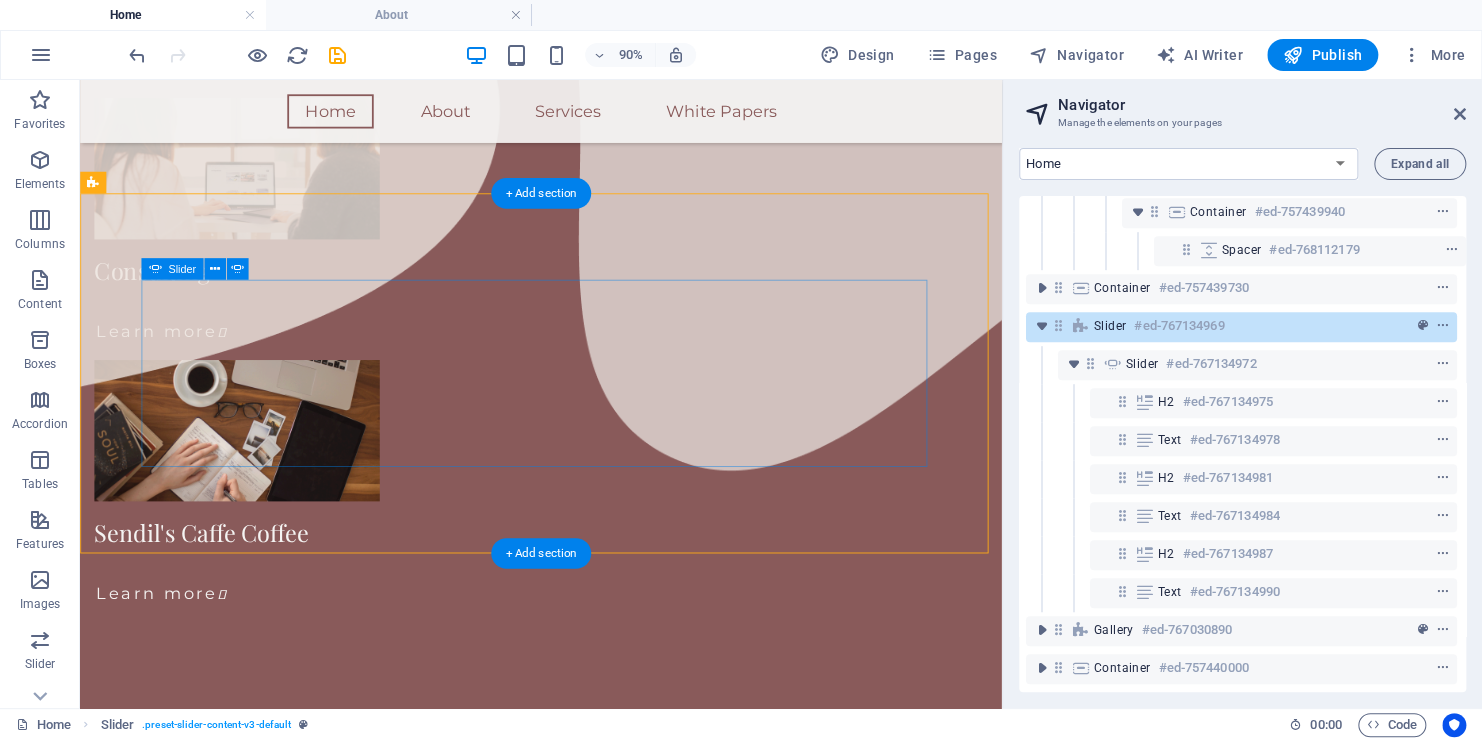 click at bounding box center (592, 908) 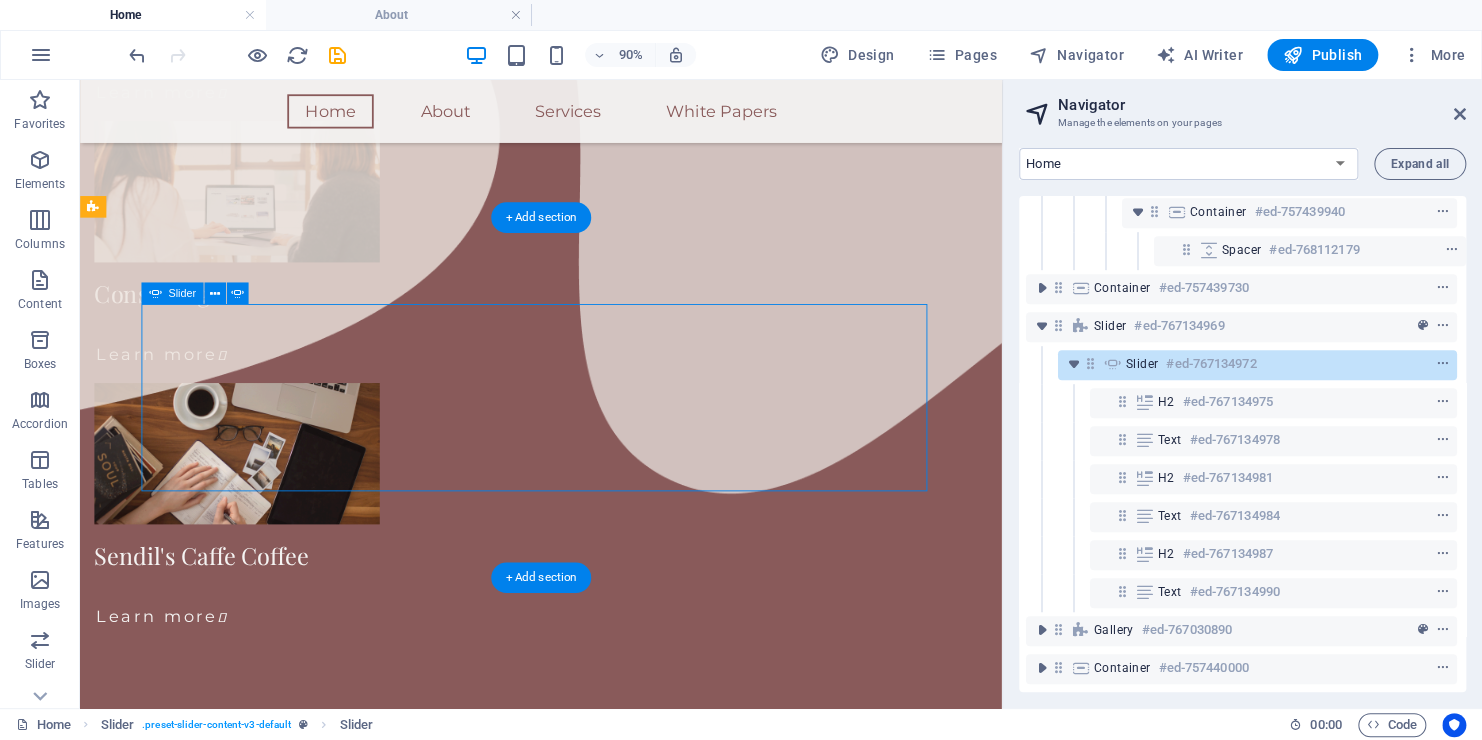 scroll, scrollTop: 1144, scrollLeft: 0, axis: vertical 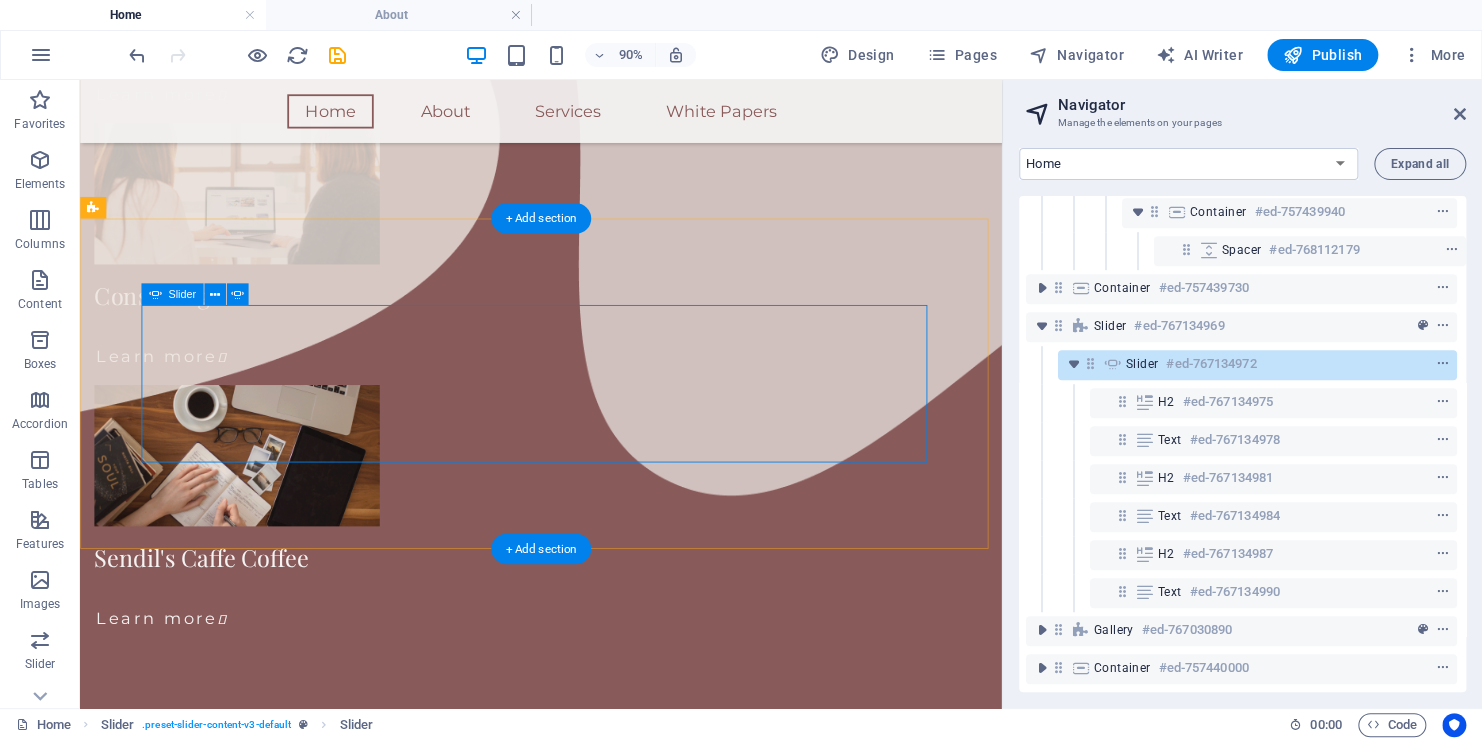 click at bounding box center [592, 1152] 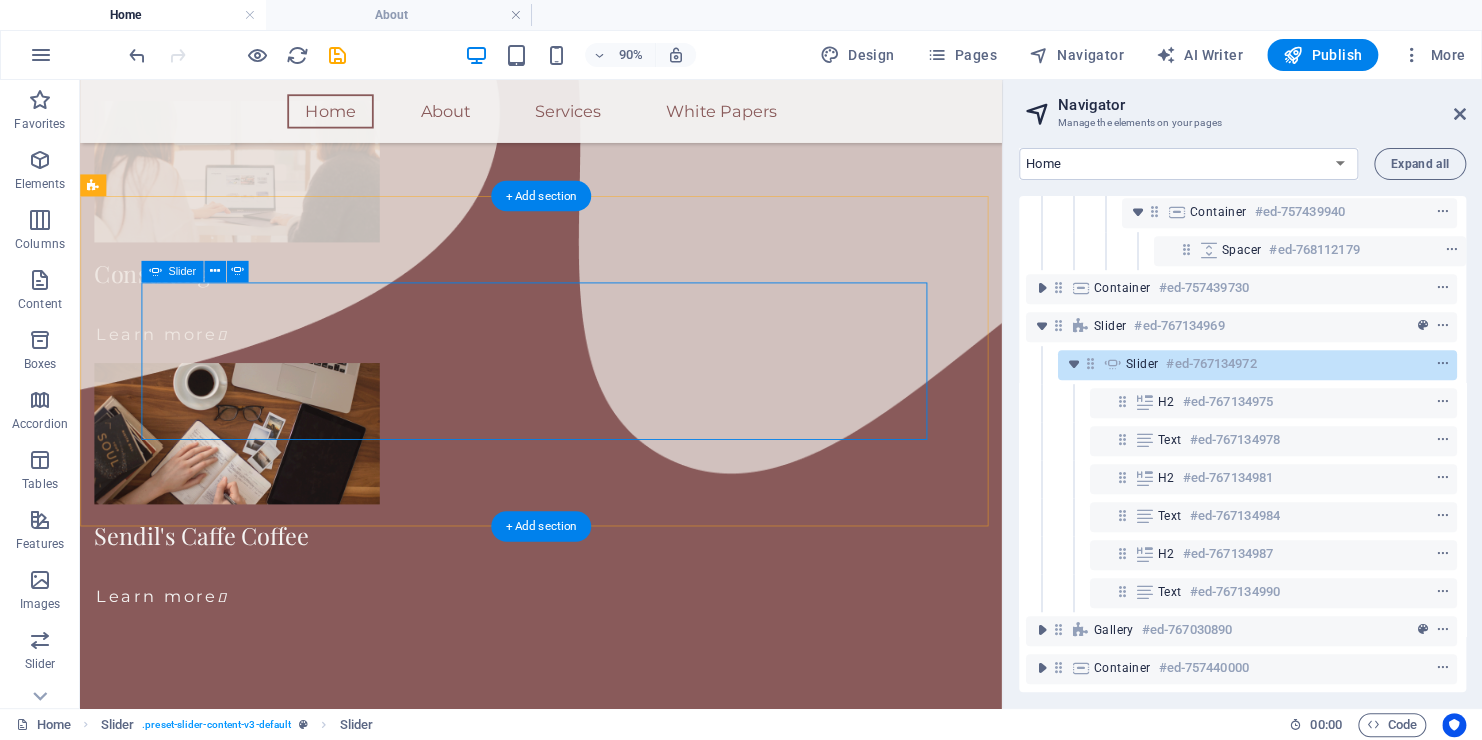 scroll, scrollTop: 1172, scrollLeft: 0, axis: vertical 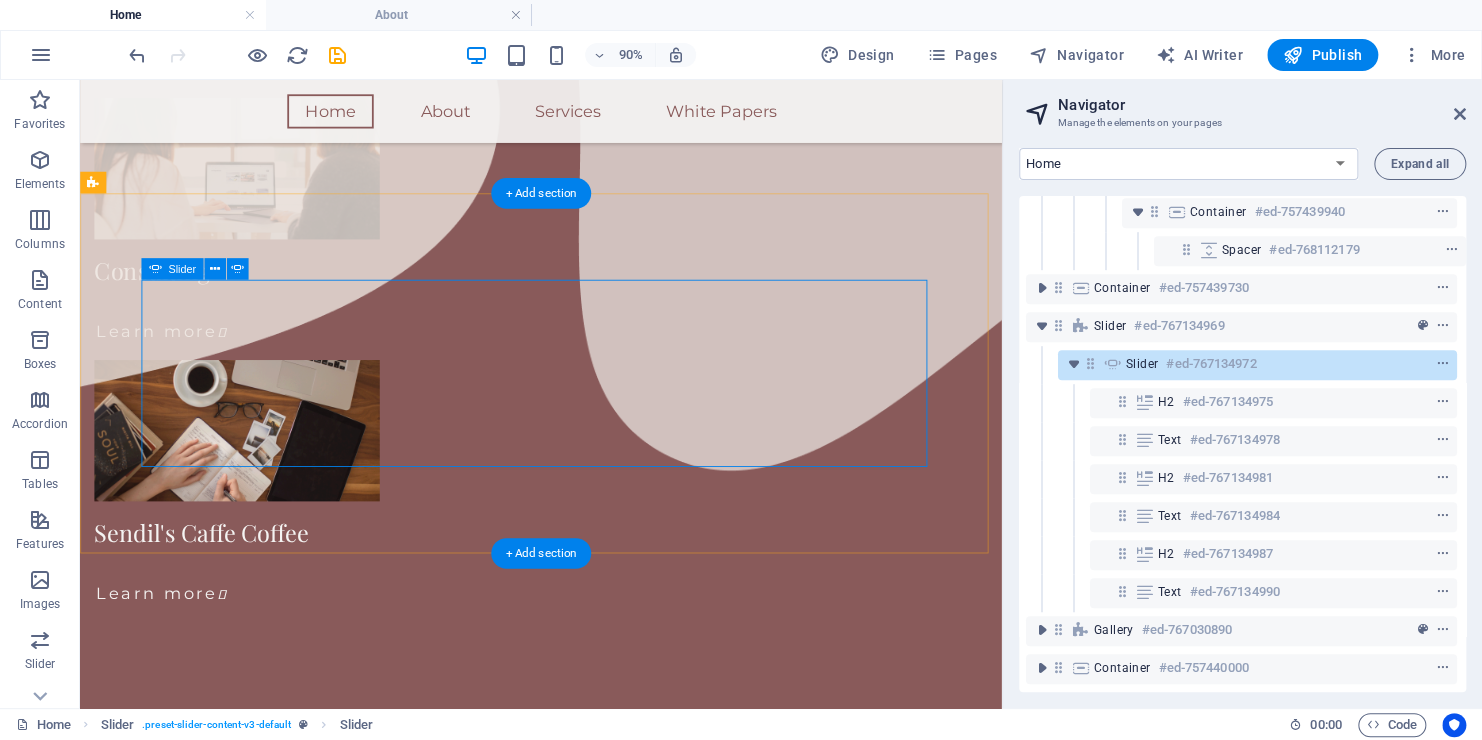 click at bounding box center [592, 1156] 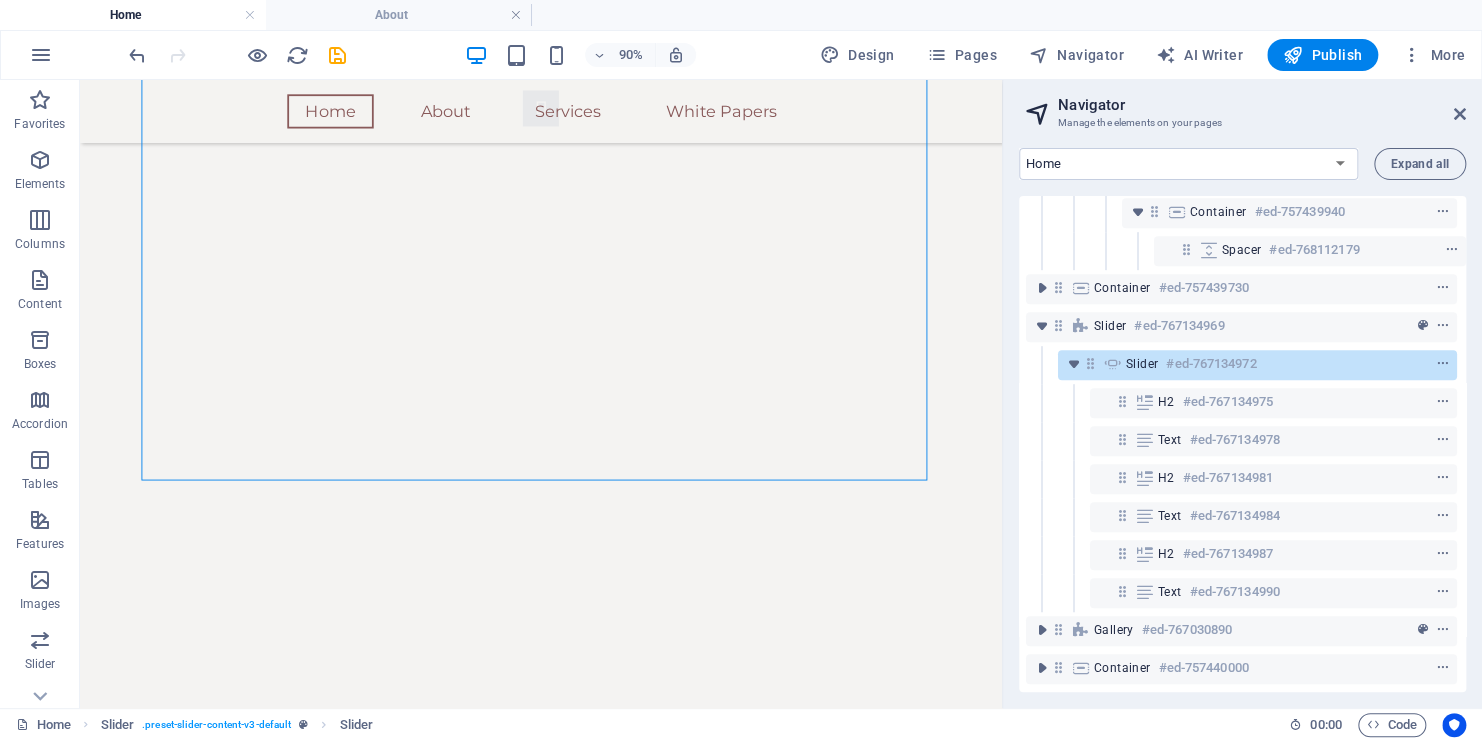 scroll, scrollTop: 1987, scrollLeft: 0, axis: vertical 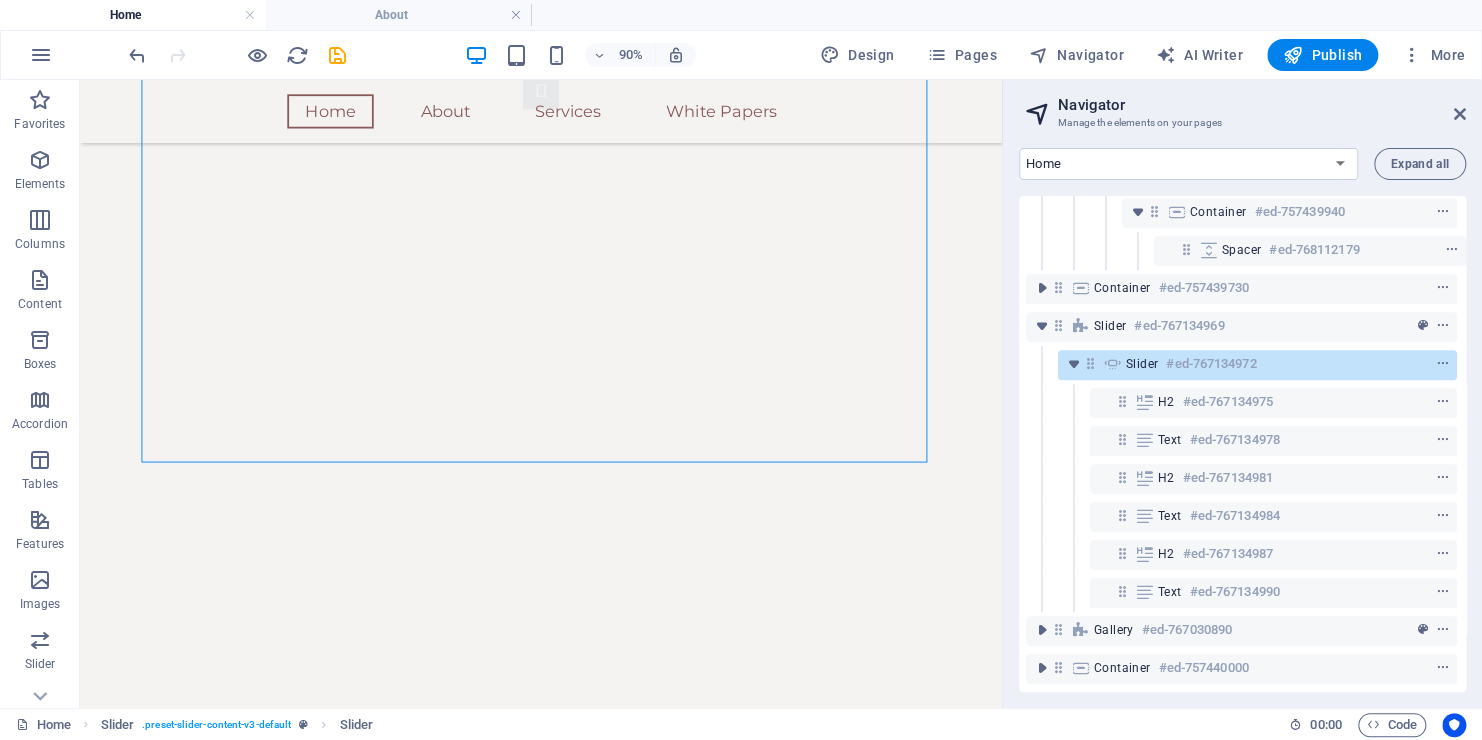 drag, startPoint x: 1092, startPoint y: 425, endPoint x: 1092, endPoint y: 667, distance: 242 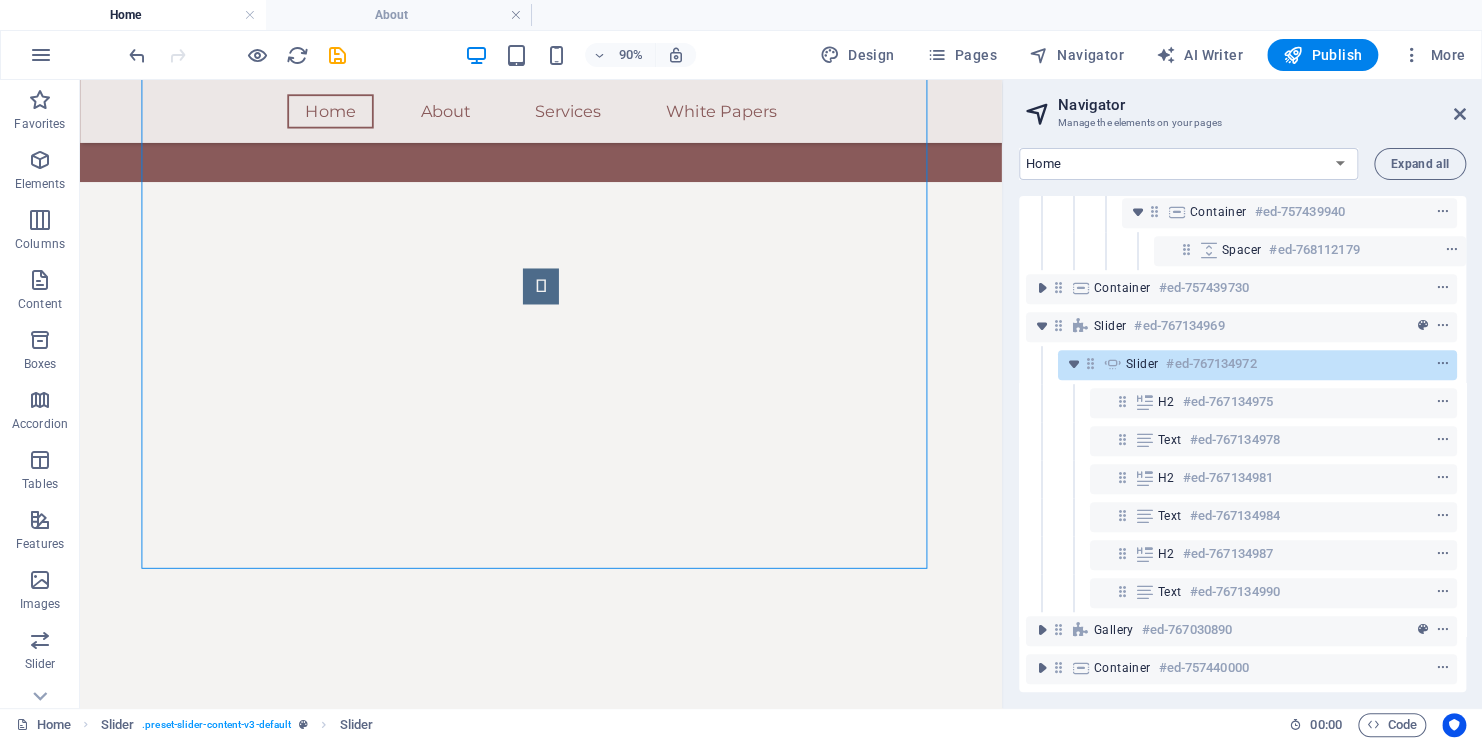 scroll, scrollTop: 1987, scrollLeft: 0, axis: vertical 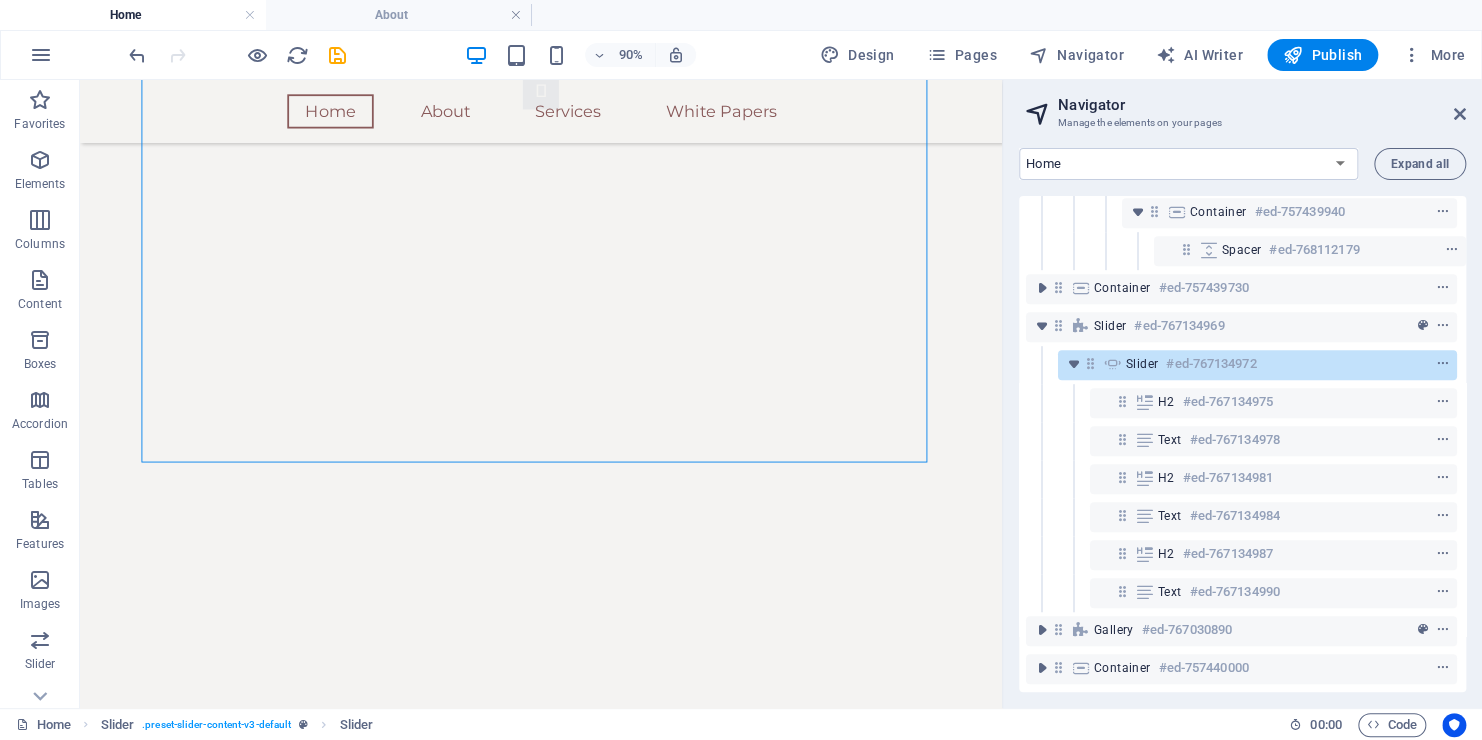 drag, startPoint x: 1097, startPoint y: 618, endPoint x: 1113, endPoint y: 664, distance: 48.703182 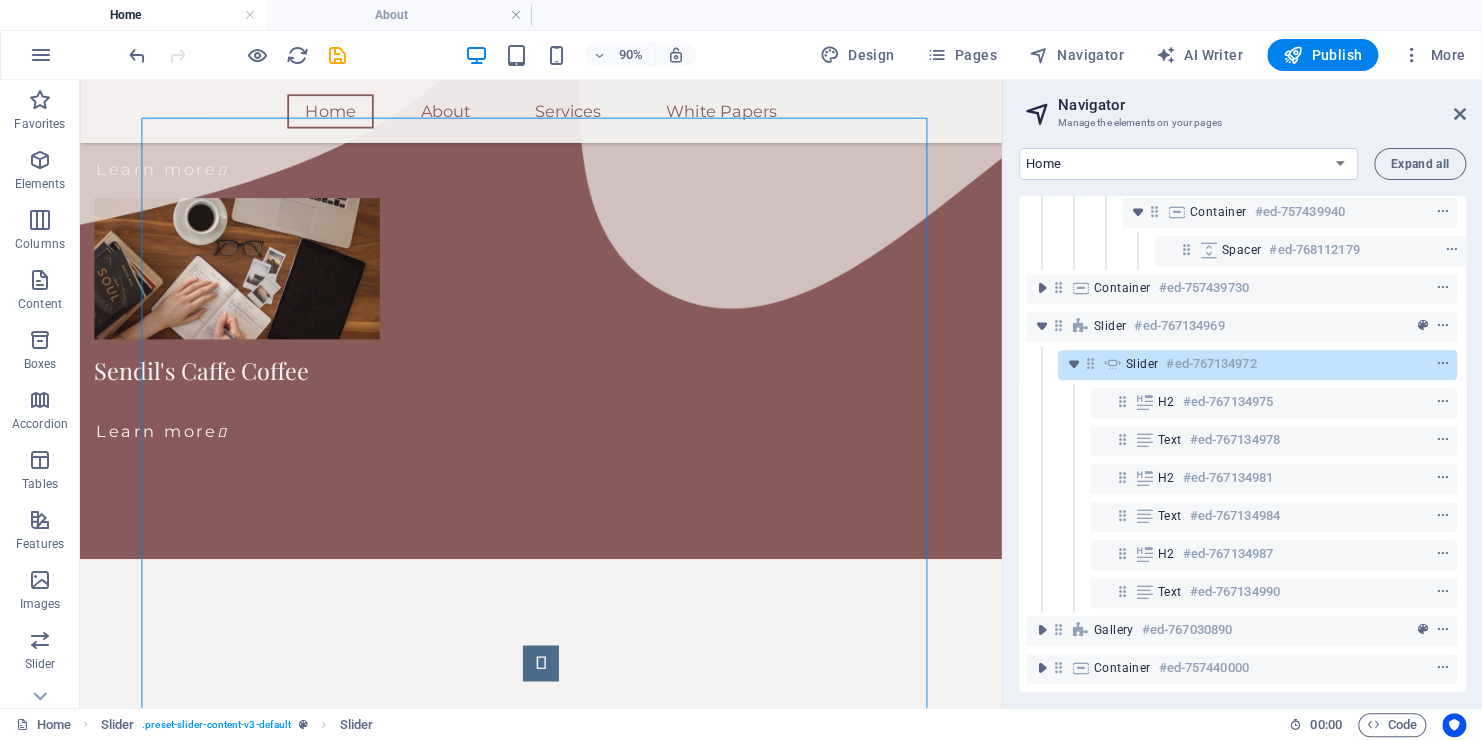 scroll, scrollTop: 1345, scrollLeft: 0, axis: vertical 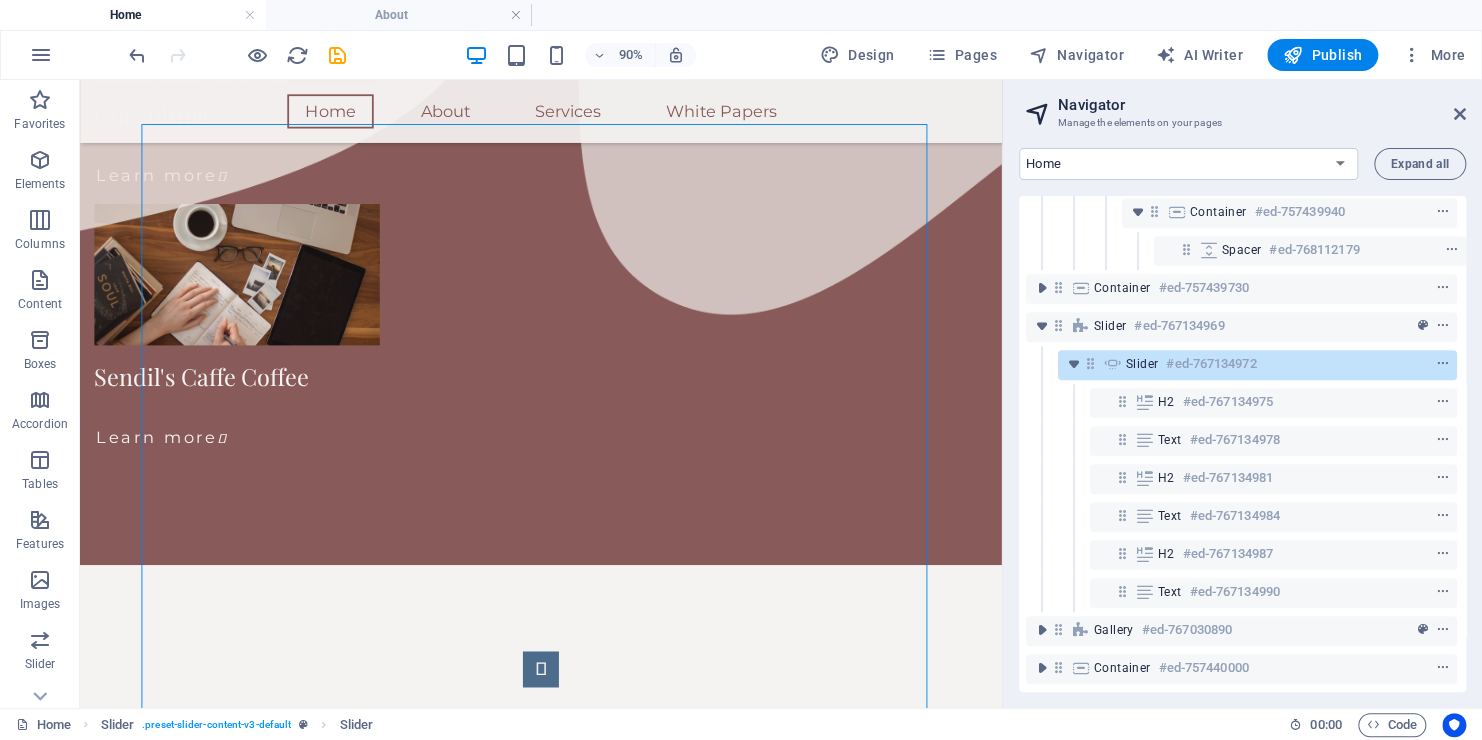drag, startPoint x: 1001, startPoint y: 596, endPoint x: 1001, endPoint y: 456, distance: 140 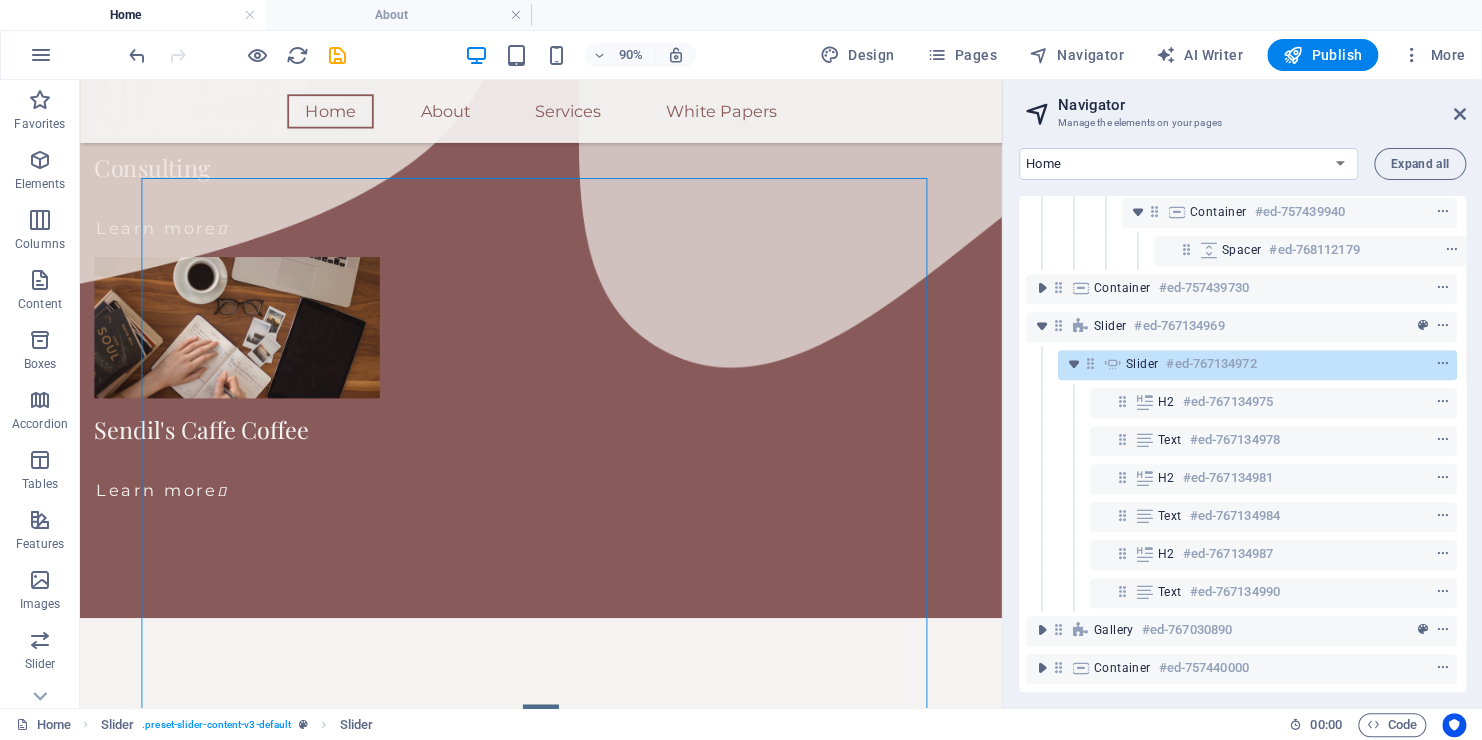 scroll, scrollTop: 1293, scrollLeft: 0, axis: vertical 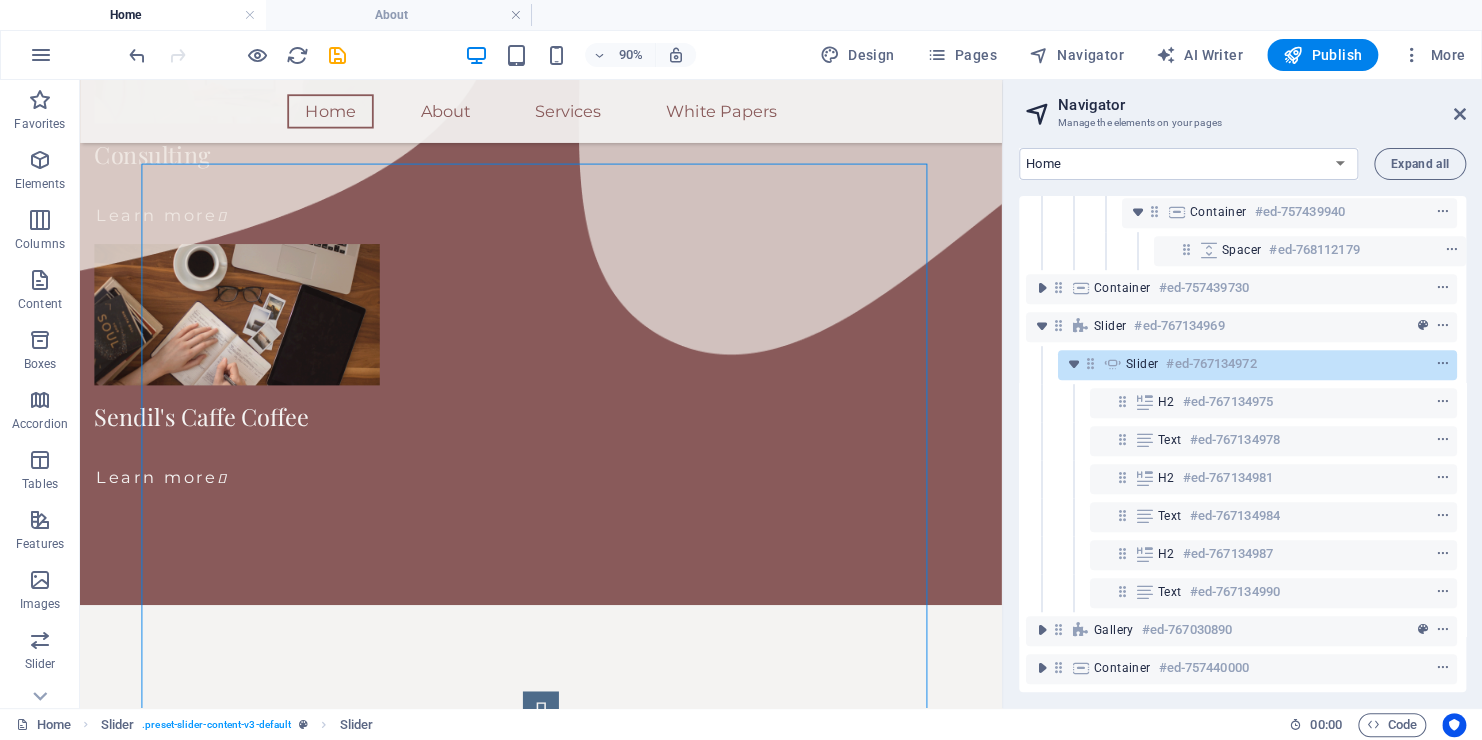 drag, startPoint x: 1092, startPoint y: 511, endPoint x: 1082, endPoint y: 539, distance: 29.732138 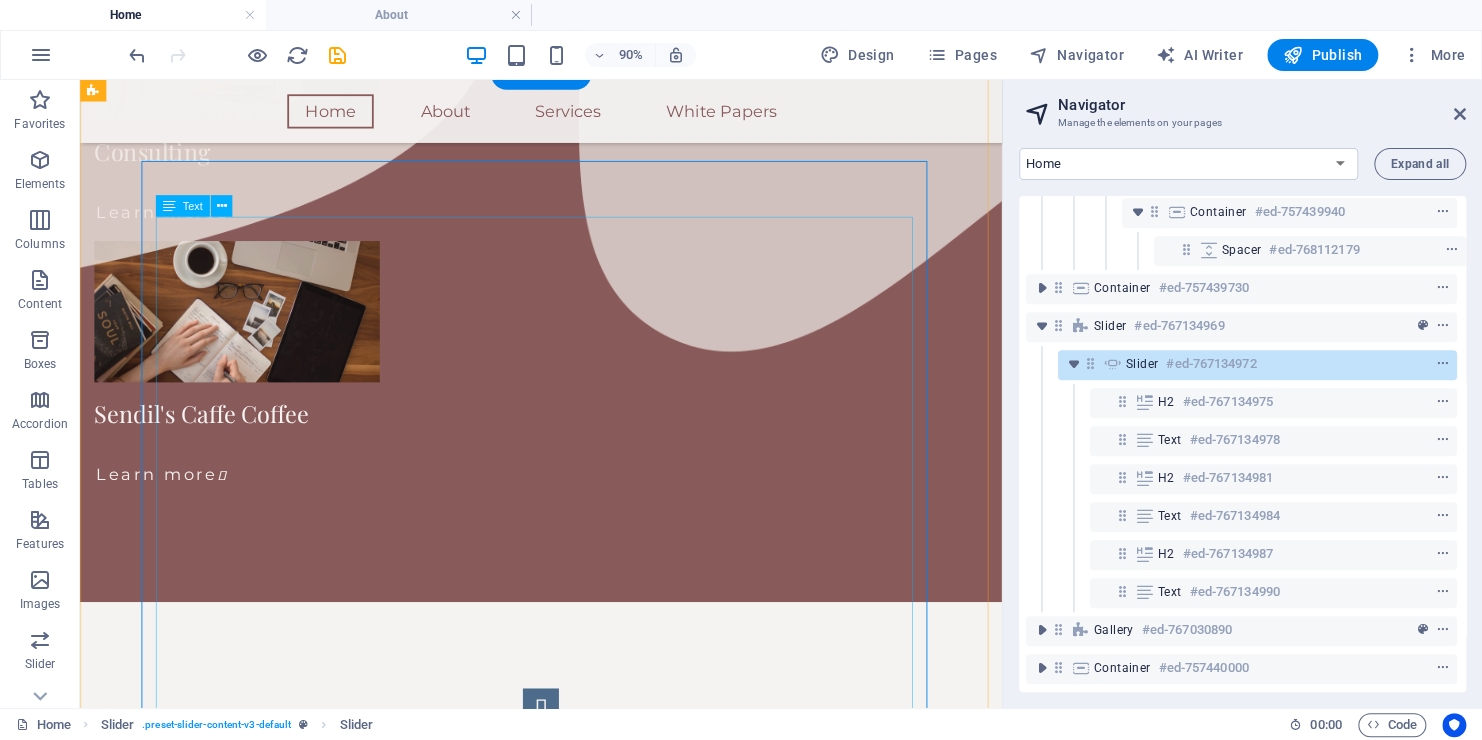 click on "Focus, Loyalty, Humility, Sacrifice, Strength, and Wisdom are our basic values based on which  the following core  values were derived  Excellence We strive for the highest standards in our consulting services and publications, delivering value that exceeds expectations. Integrity We act with honesty, transparency, and ethics in every relationship and decision. Insightfulness We provide deep, evidence-based insights that empower clients to make informed, strategic choices. Collaboration We believe in building strong, lasting partnerships rooted in trust, respect, and shared success. Innovation We embrace creativity and forward-thinking to continuously evolve our offerings and stay ahead of emerging trends. Impact We are committed to making a meaningful difference in the lives of individuals, organizations, and communities. Lifelong Learning We value continuous growth and knowledge sharing as essential to personal and professional advancement." at bounding box center [-2051, 2760] 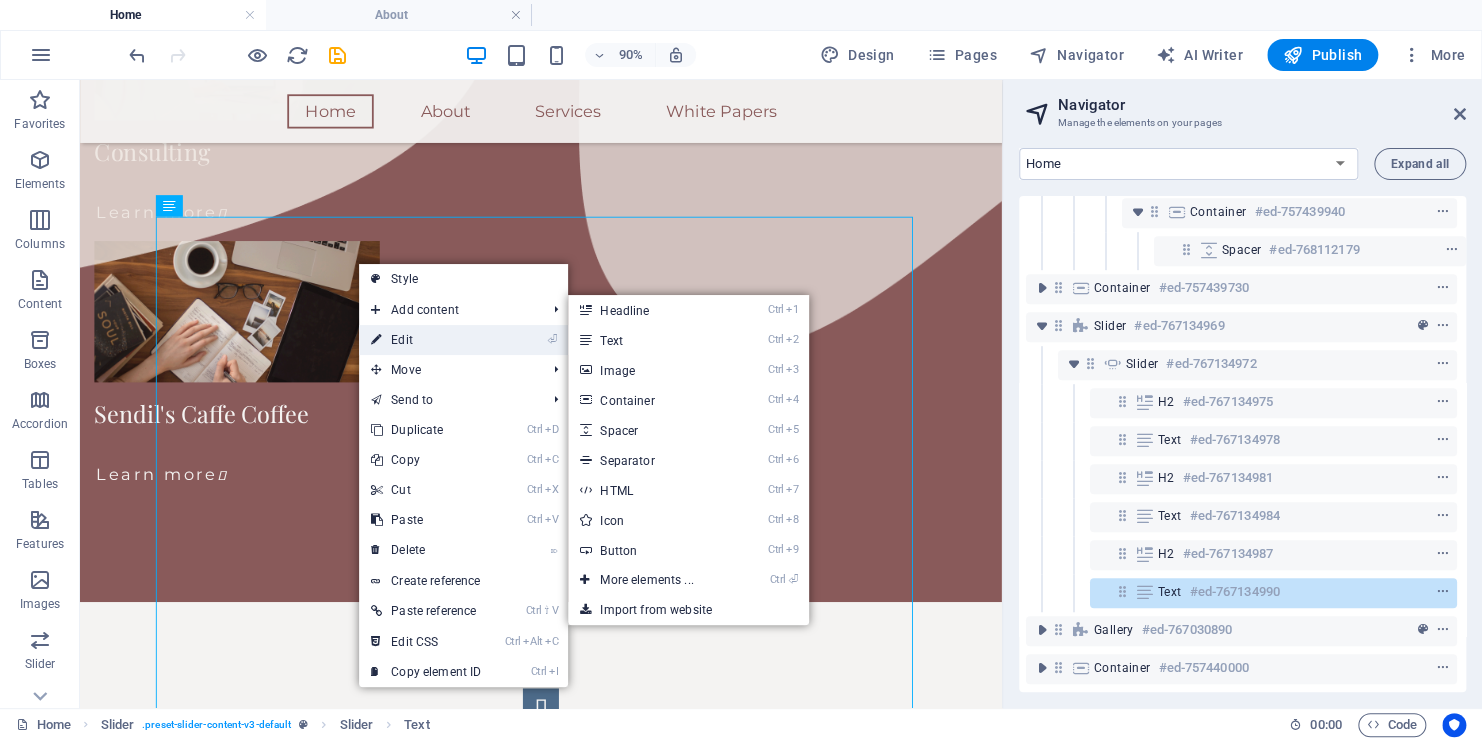 click on "⏎  Edit" at bounding box center (426, 340) 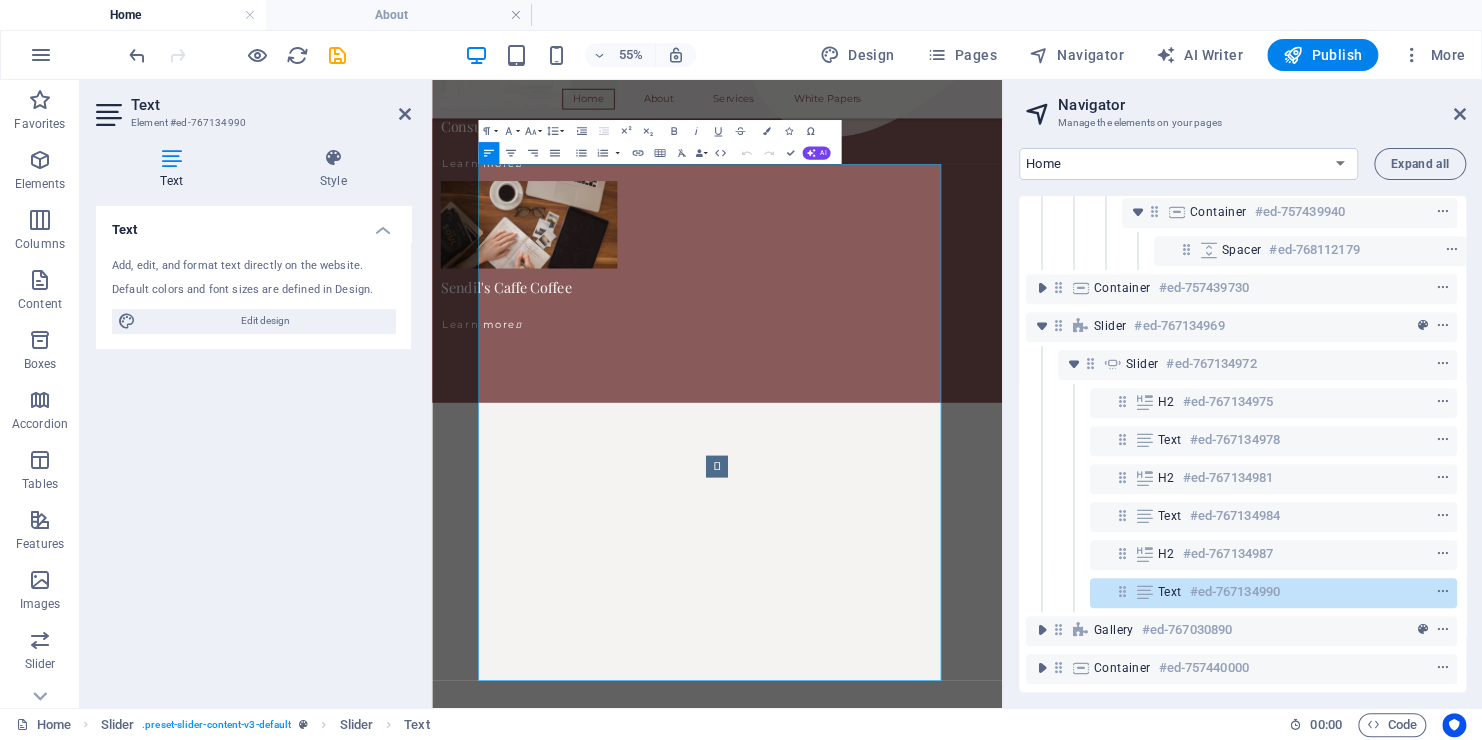 scroll, scrollTop: 1306, scrollLeft: 0, axis: vertical 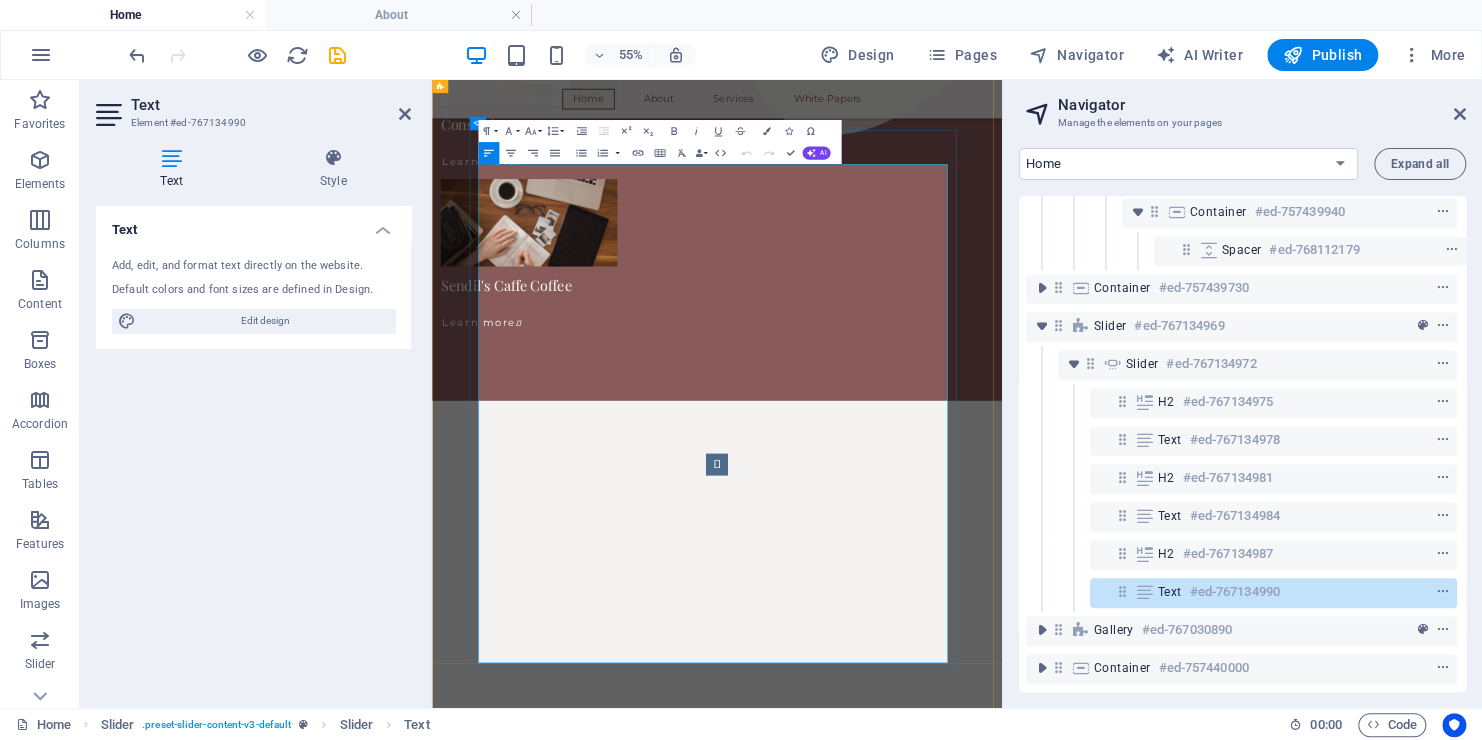 click on "Focus, Loyalty, Humility, Sacrifice, Strength, and Wisdom are our basic values based on which  the following core  values were derived" at bounding box center (-1729, 2327) 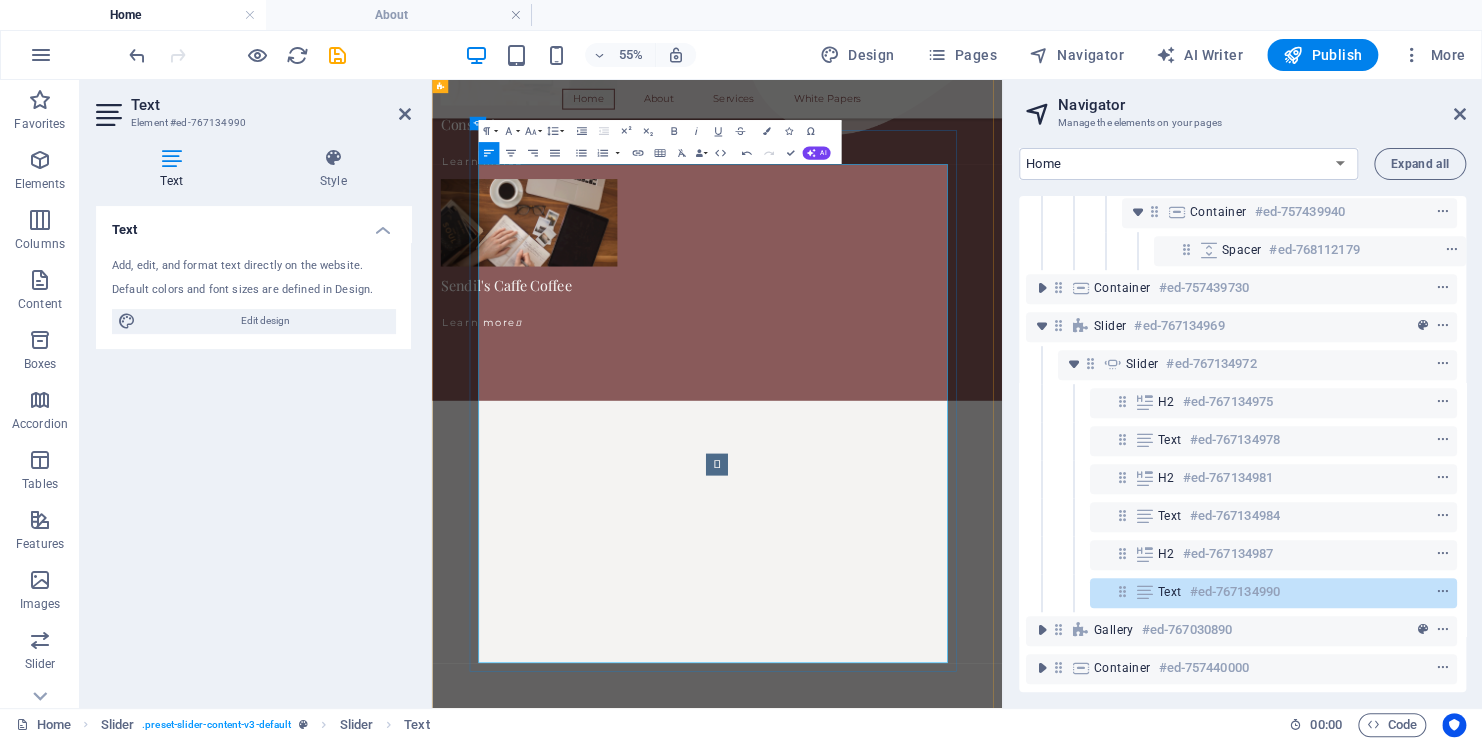 type 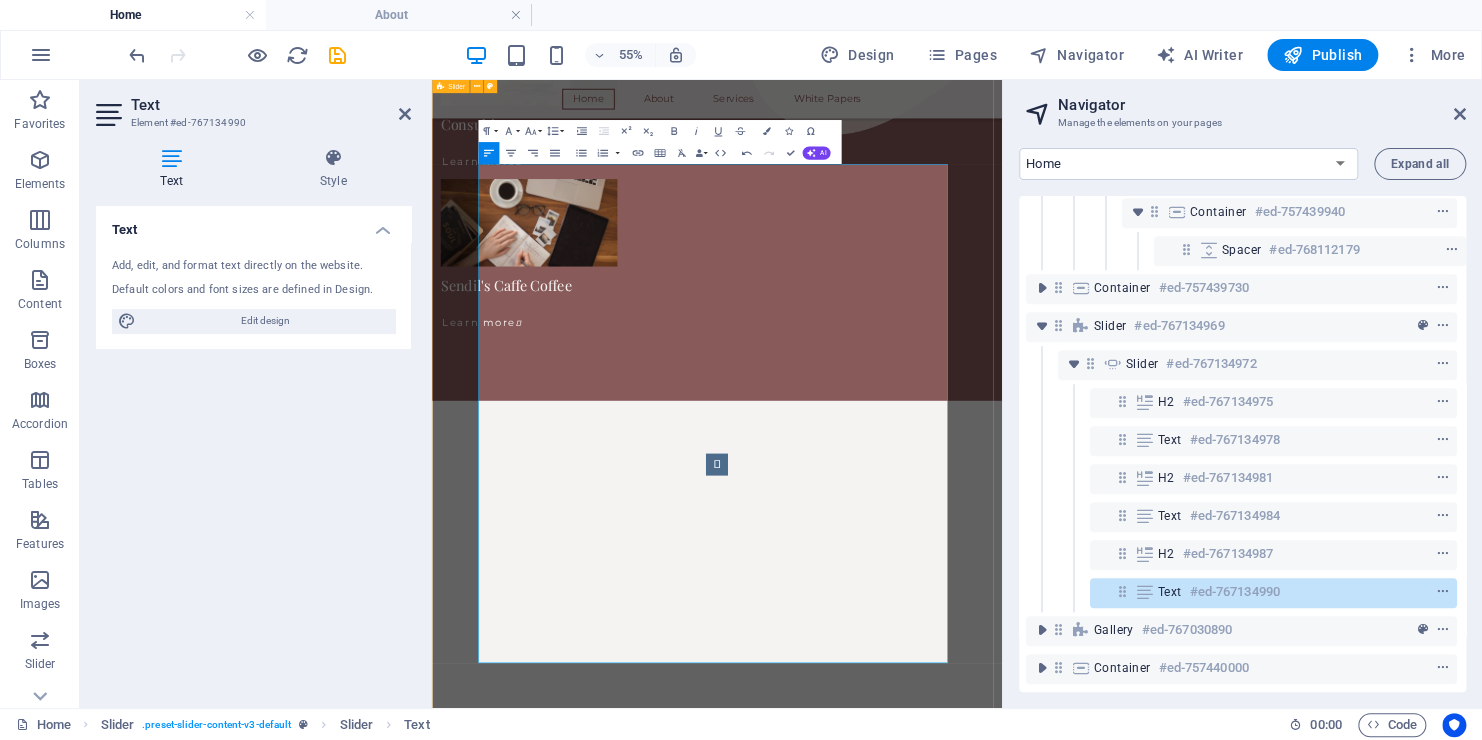 click on "VALUES Focus, Loyalty, Humility, Sacrifice, Strength, and Wisdom are our basic values based on which  the following core  values were derived  Excellence We strive for the highest standards in our consulting services and publications, delivering value that exceeds expectations. Integrity We act with honesty, transparency, and ethics in every relationship and decision. Insightfulness We provide deep, evidence-based insights that empower clients to make informed, strategic choices. Collaboration We believe in building strong, lasting partnerships rooted in trust, respect, and shared success. Innovation We embrace creativity and forward-thinking to continuously evolve our offerings and stay ahead of emerging trends. Impact We are committed to making a meaningful difference in the lives of individuals, organizations, and communities. Lifelong Learning We value continuous growth and knowledge sharing as essential to personal and professional advancement. VISION MISSION   VALUES   Excellence Integrity Impact 1" at bounding box center (950, 1292) 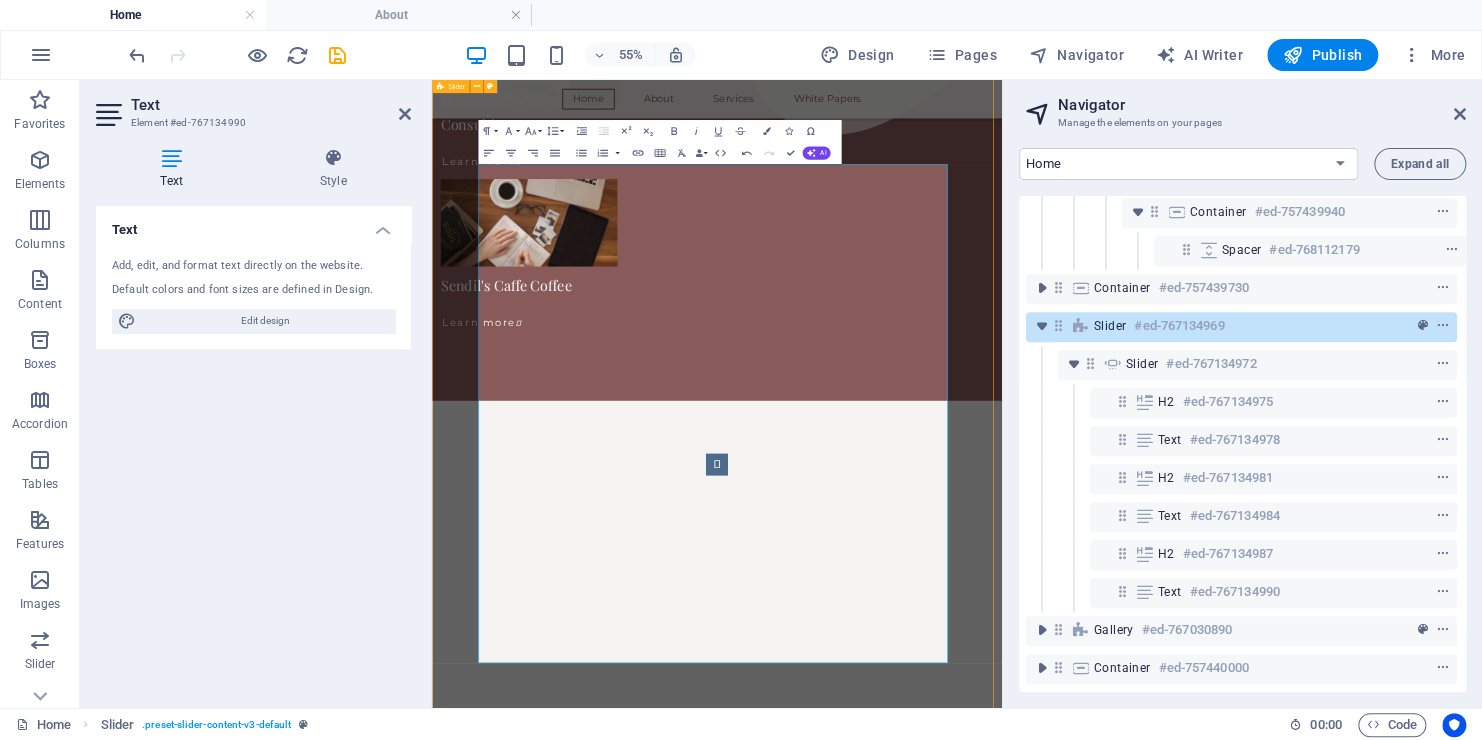 scroll, scrollTop: 1304, scrollLeft: 0, axis: vertical 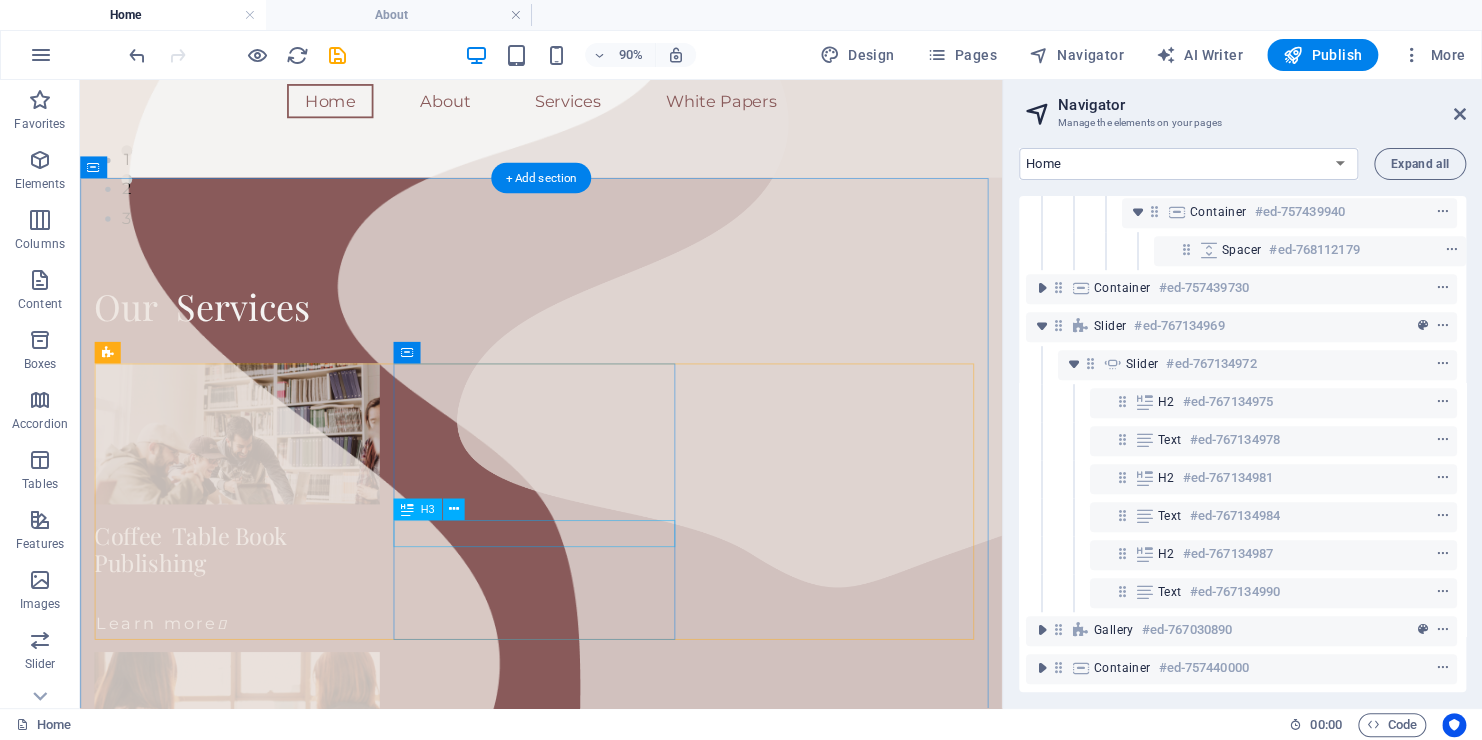 click on "Consulting" at bounding box center (254, 908) 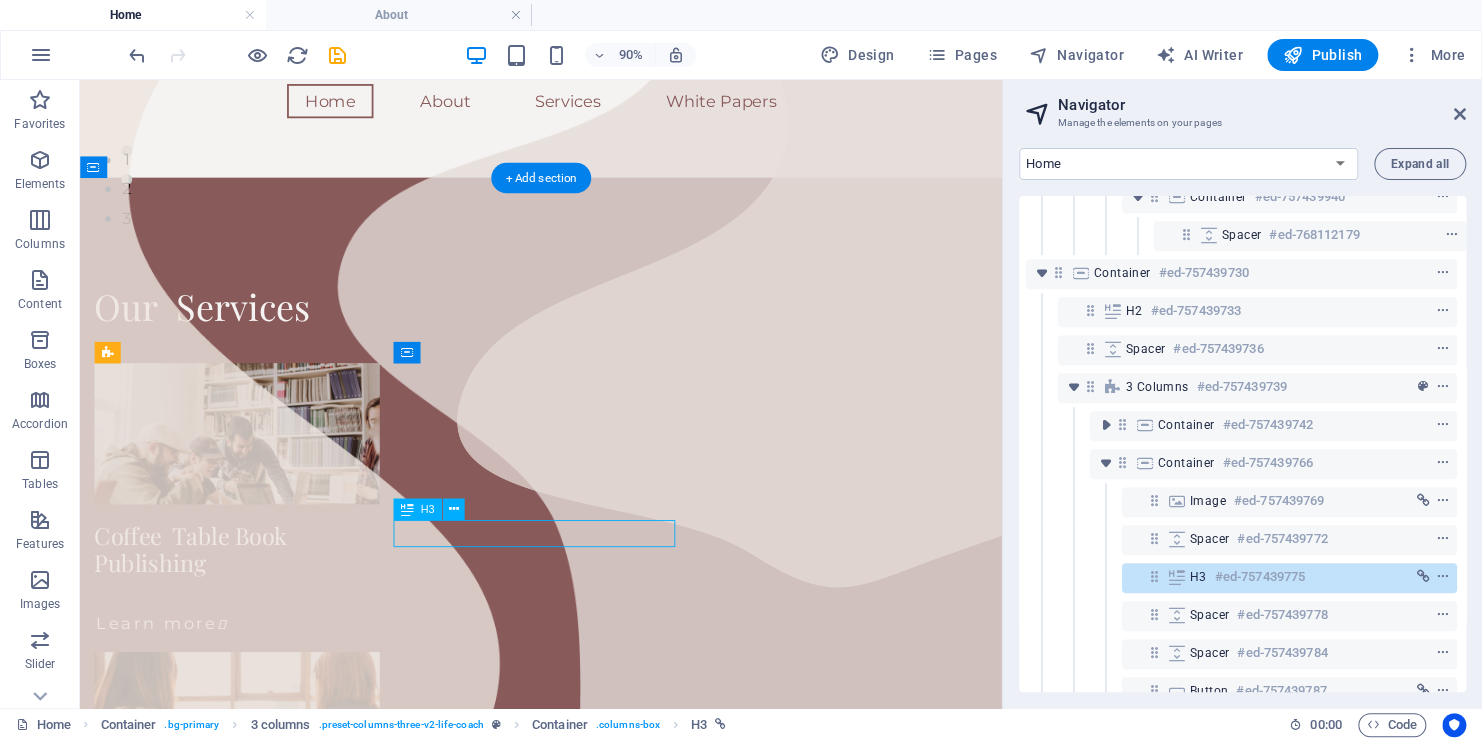 click on "Consulting" at bounding box center (254, 908) 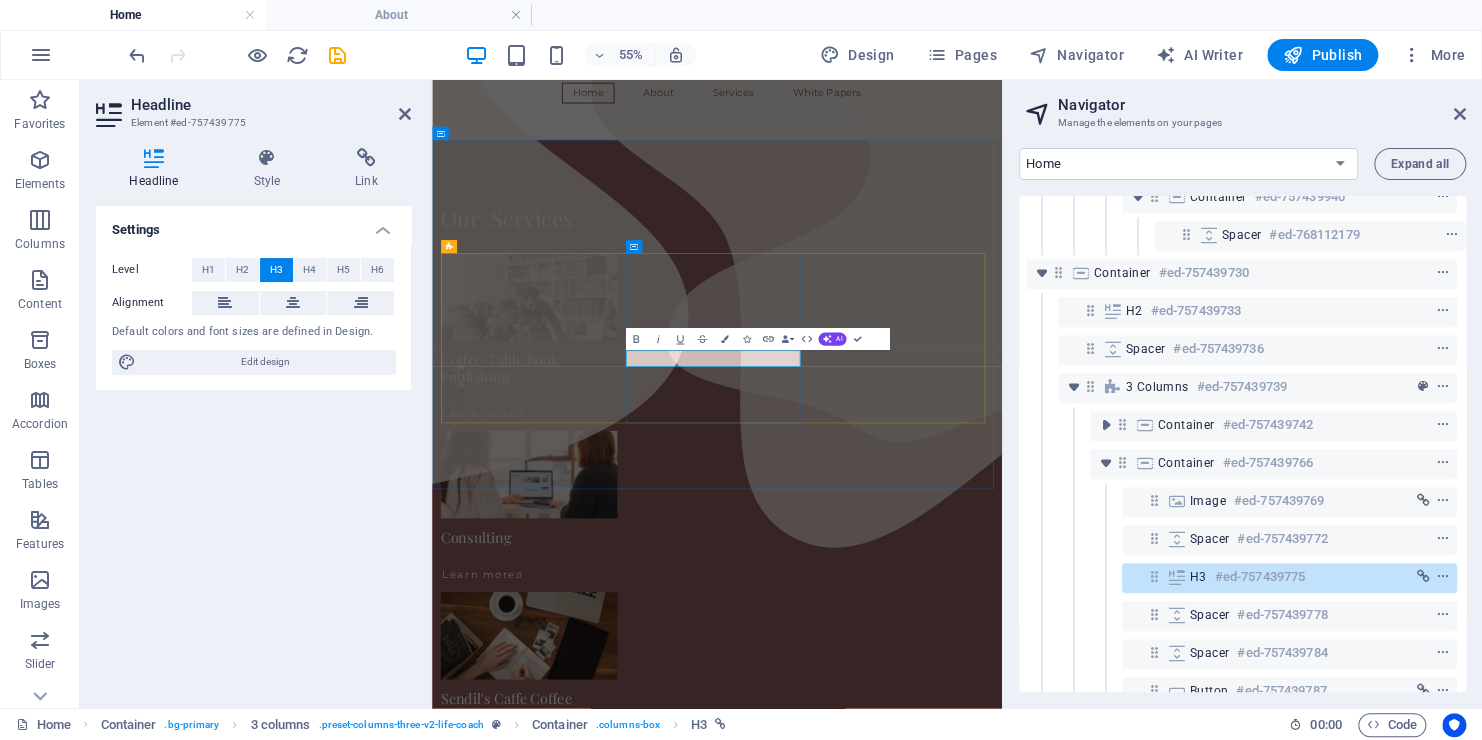click on "Consulting" at bounding box center (512, 911) 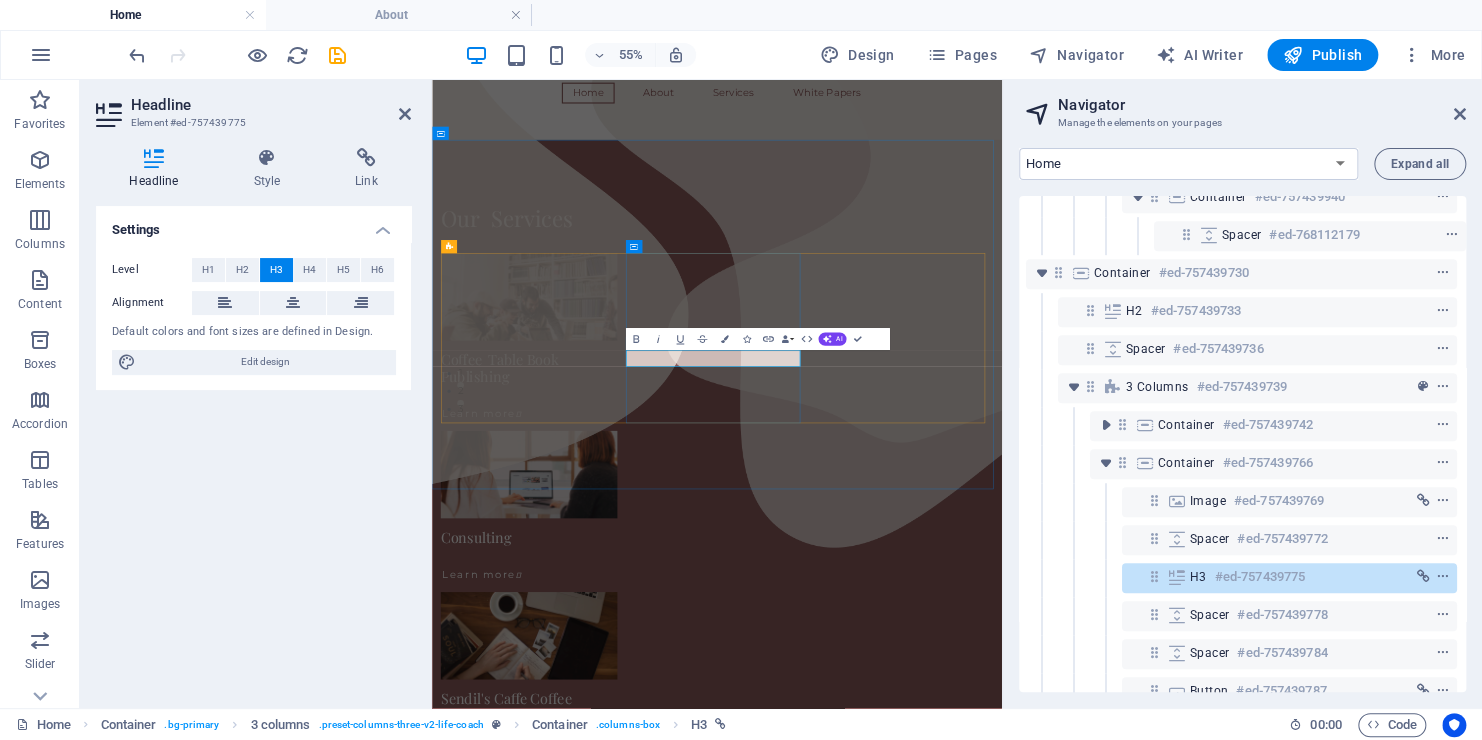 click on "Consulting" at bounding box center [608, 912] 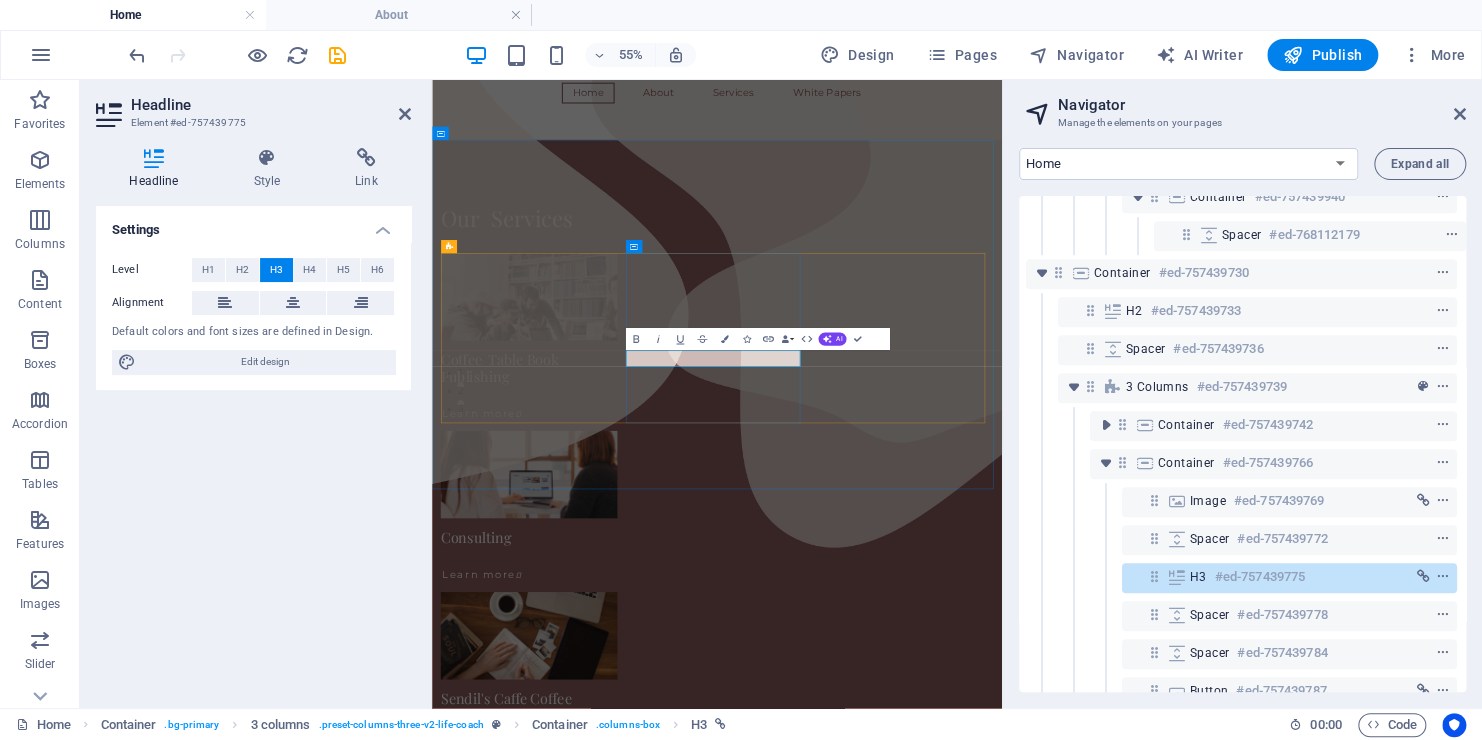 type 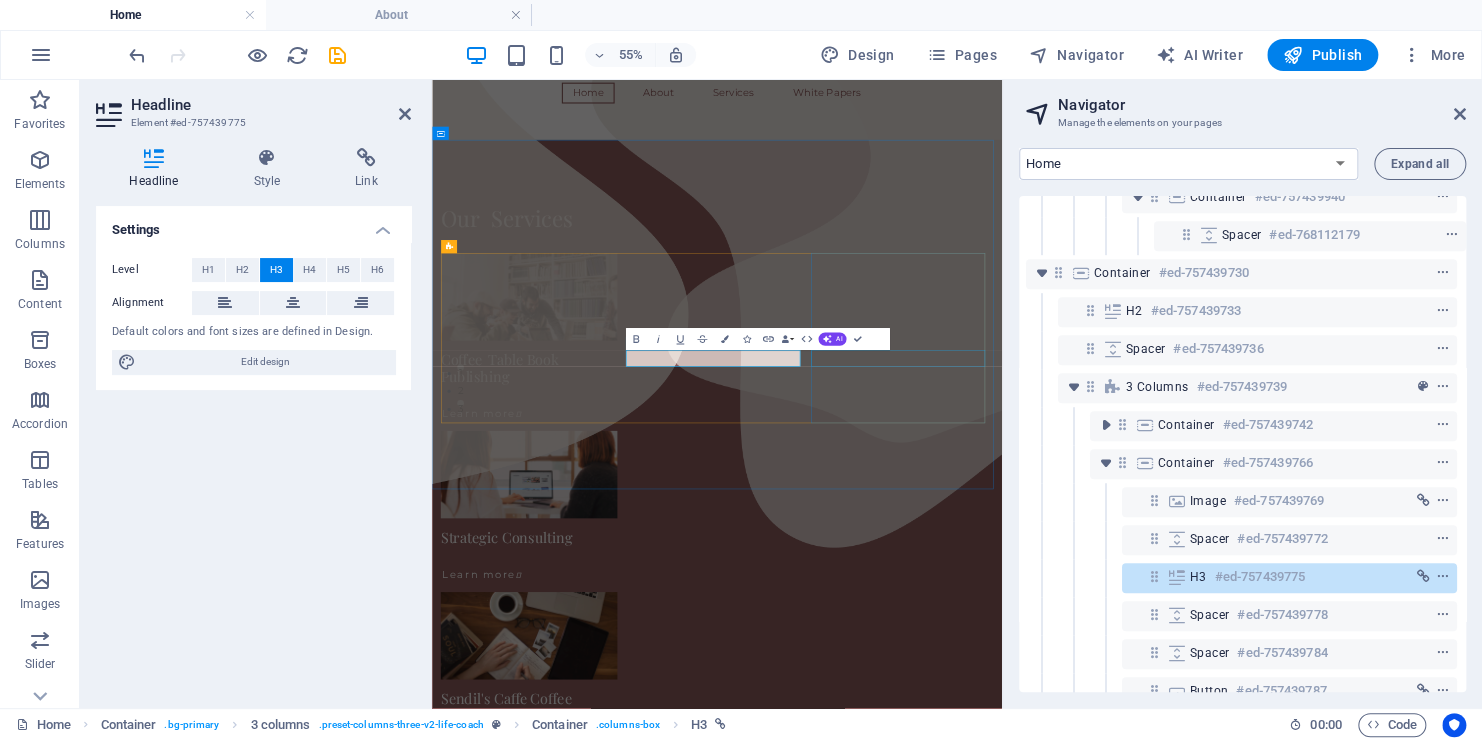 click on "Sendil's Caffe Coffee" at bounding box center [608, 1205] 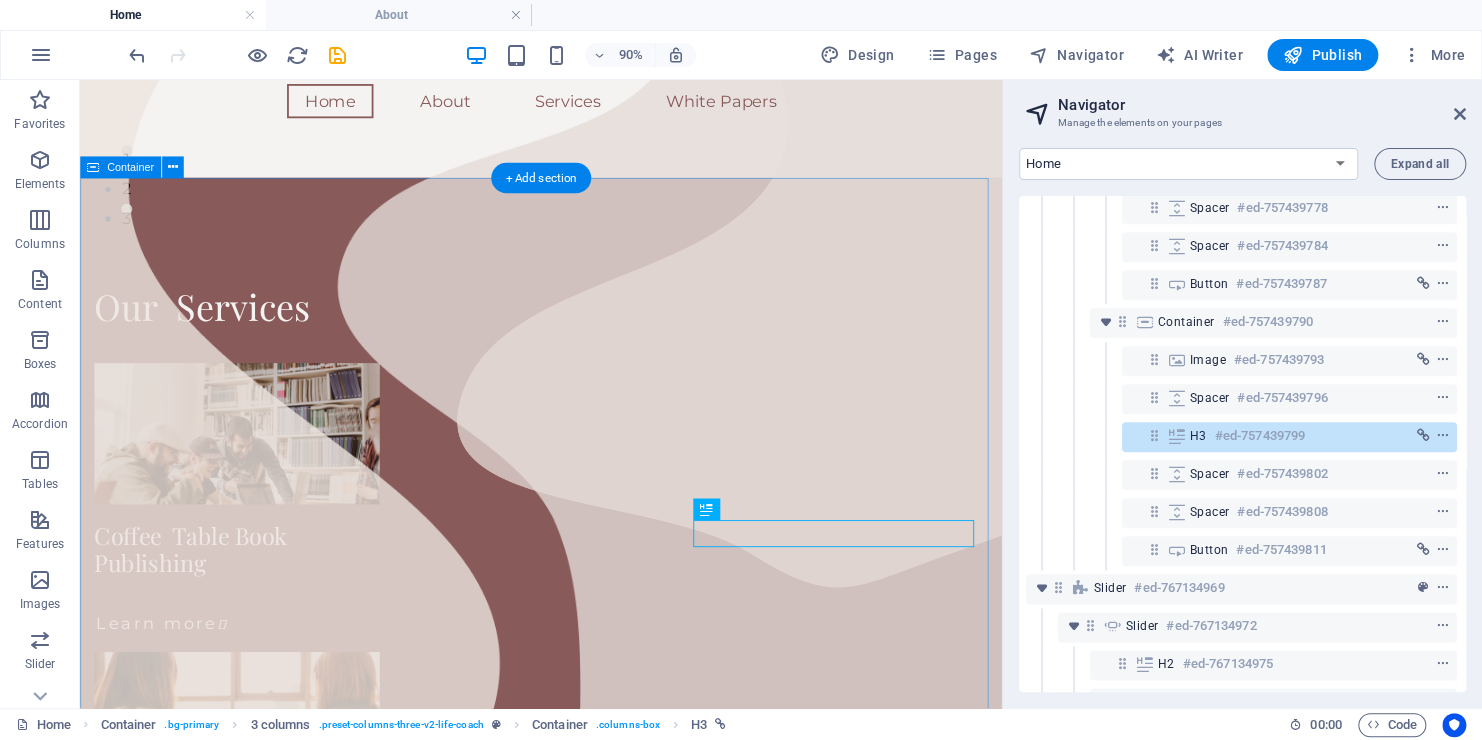 click on "Our  Services Coffee  Table Book Publishing Learn more   Strategic Consulting Learn more   Sendil's Caffe Coffee Learn more  " at bounding box center [592, 798] 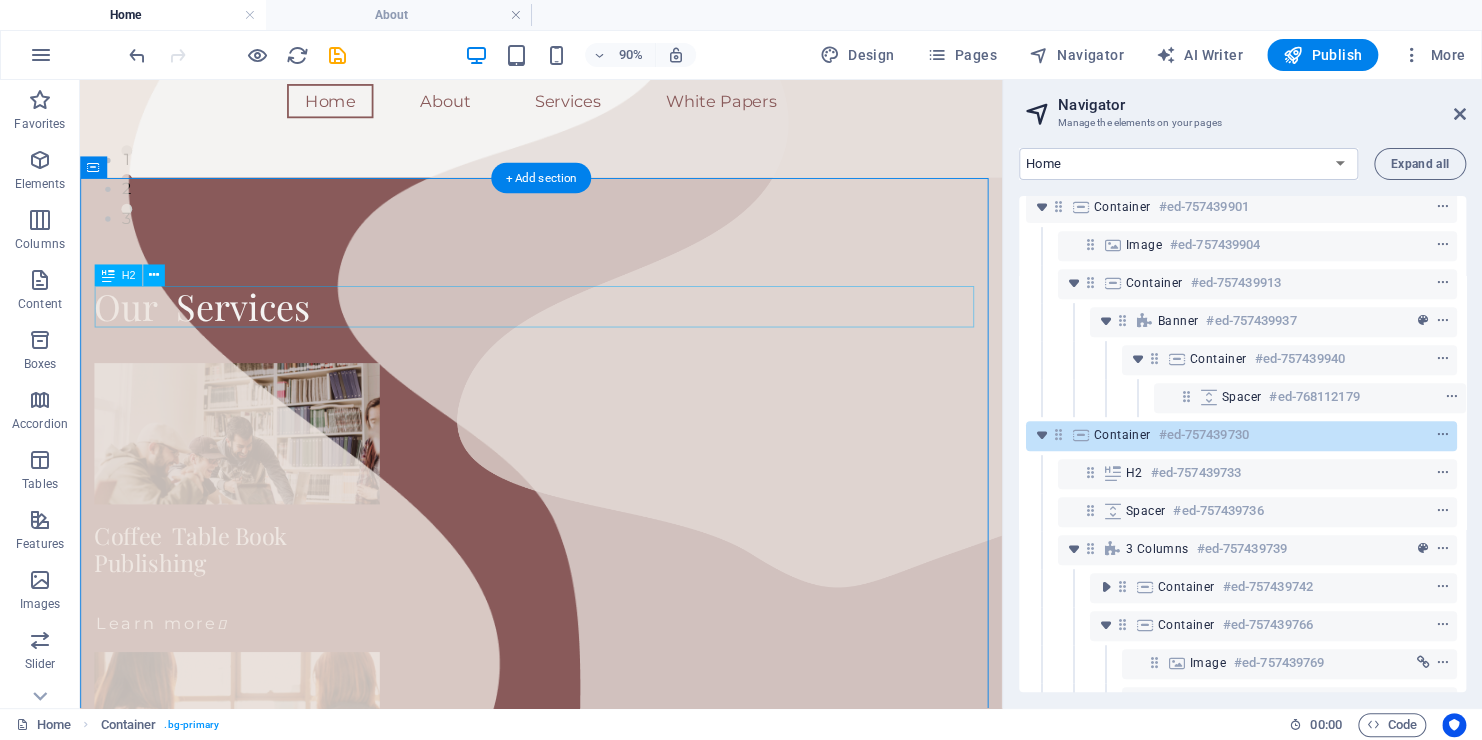 scroll, scrollTop: 428, scrollLeft: 4, axis: both 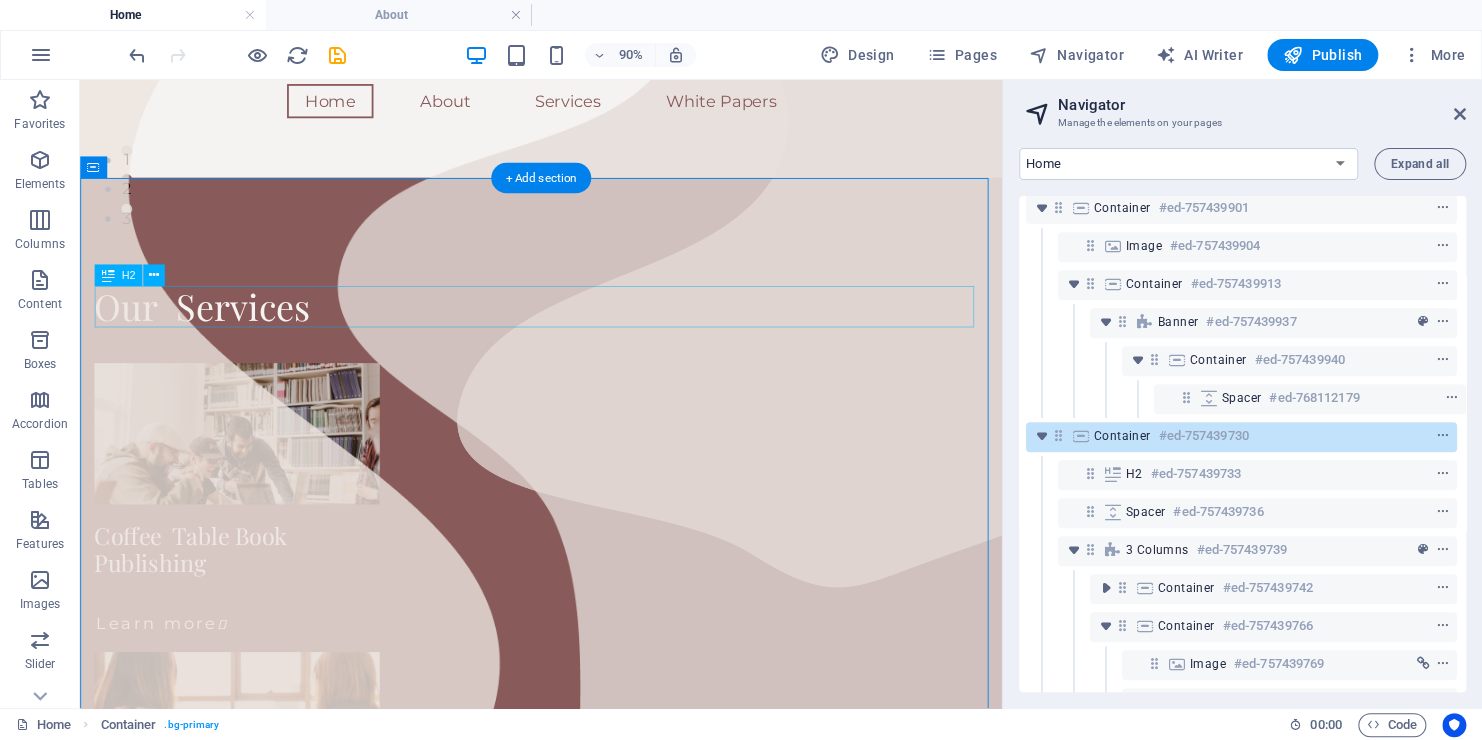 click on "Our  Services" at bounding box center (592, 332) 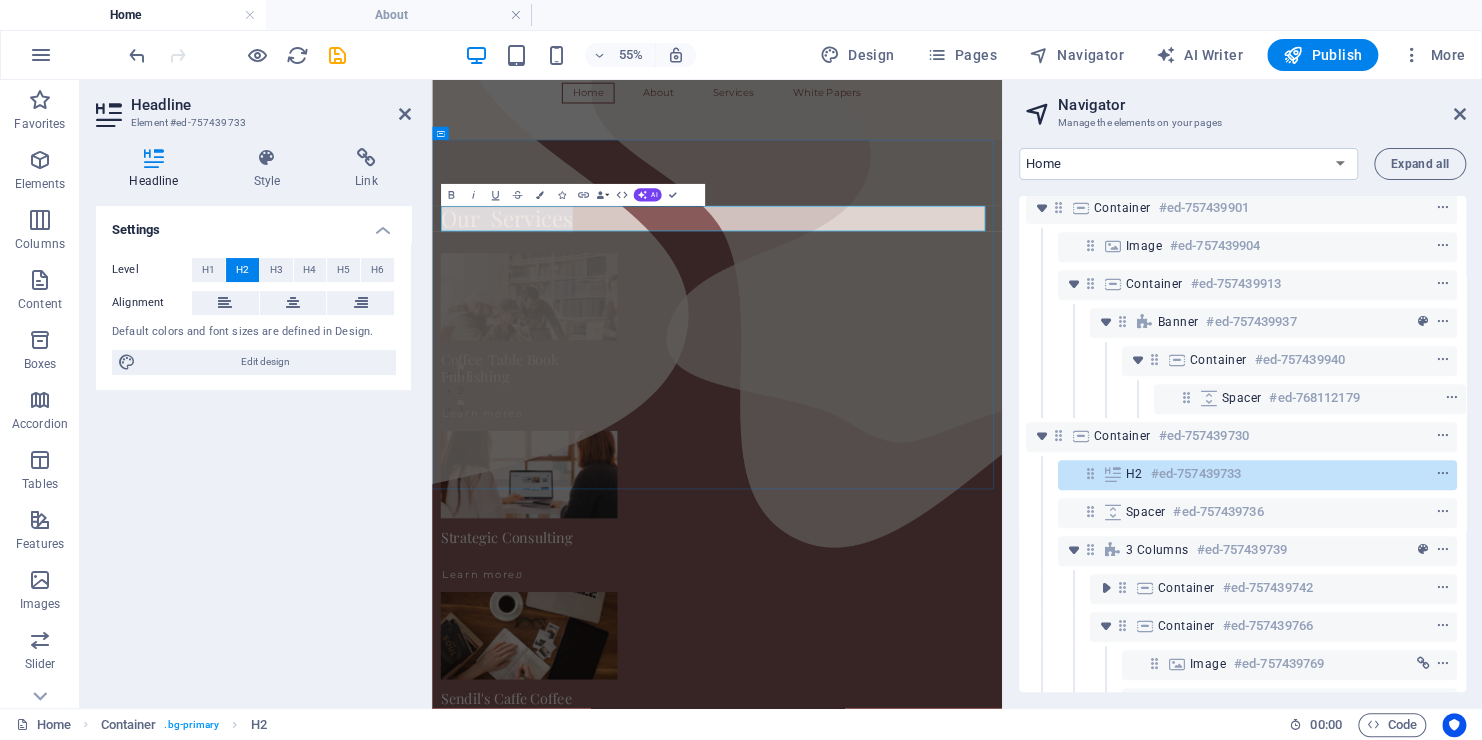click on "Our  Services" at bounding box center (950, 332) 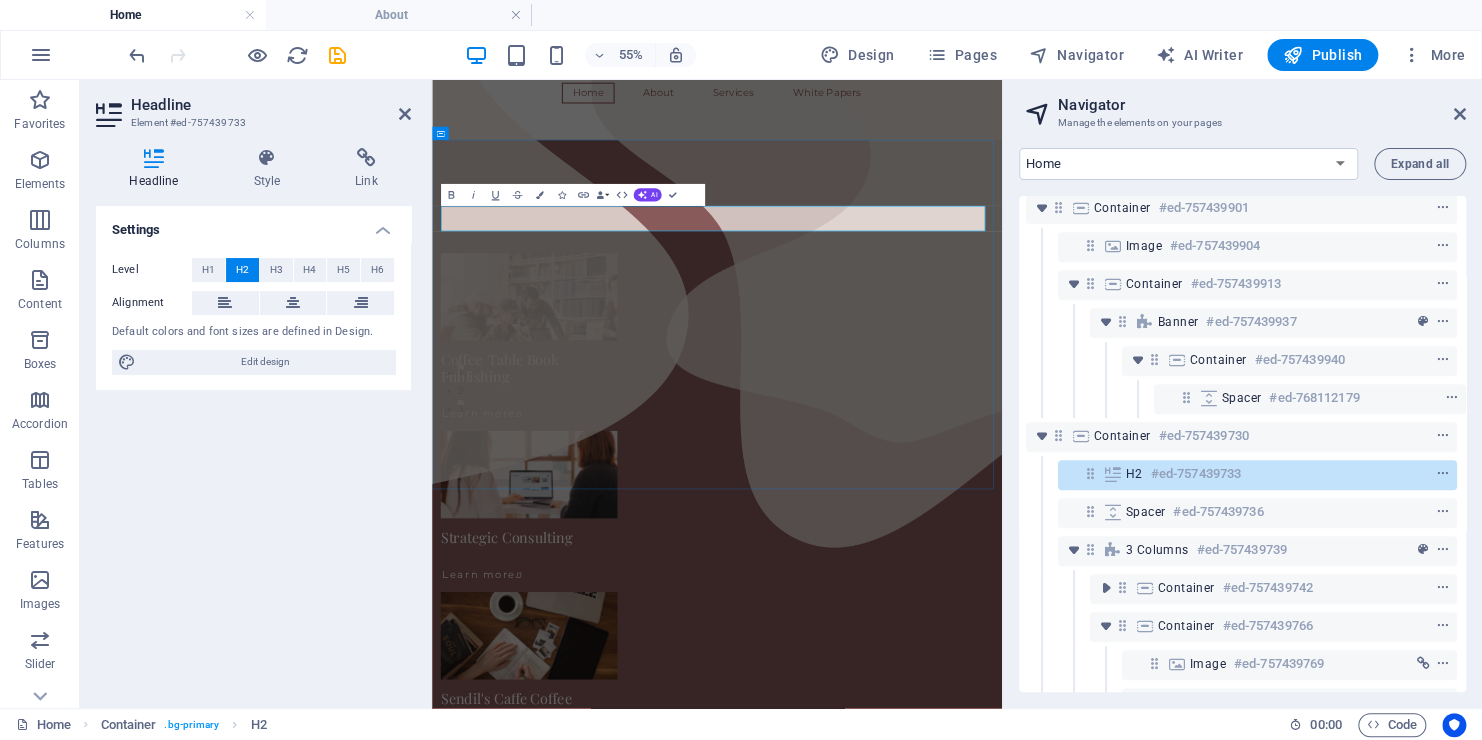 type 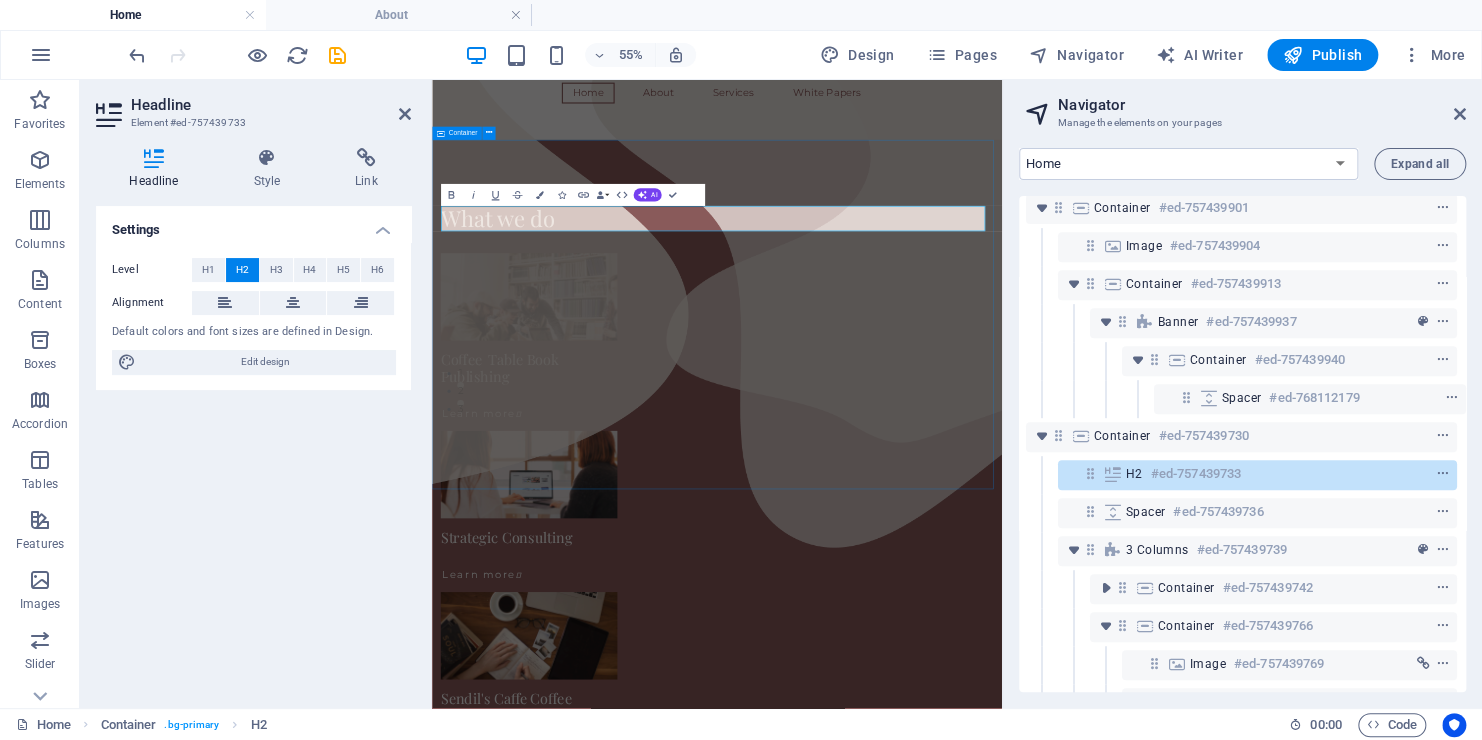 click on "What we do Coffee  Table Book Publishing Learn more   Strategic Consulting Learn more   Sendil's Caffe Coffee Learn more  " at bounding box center (950, 801) 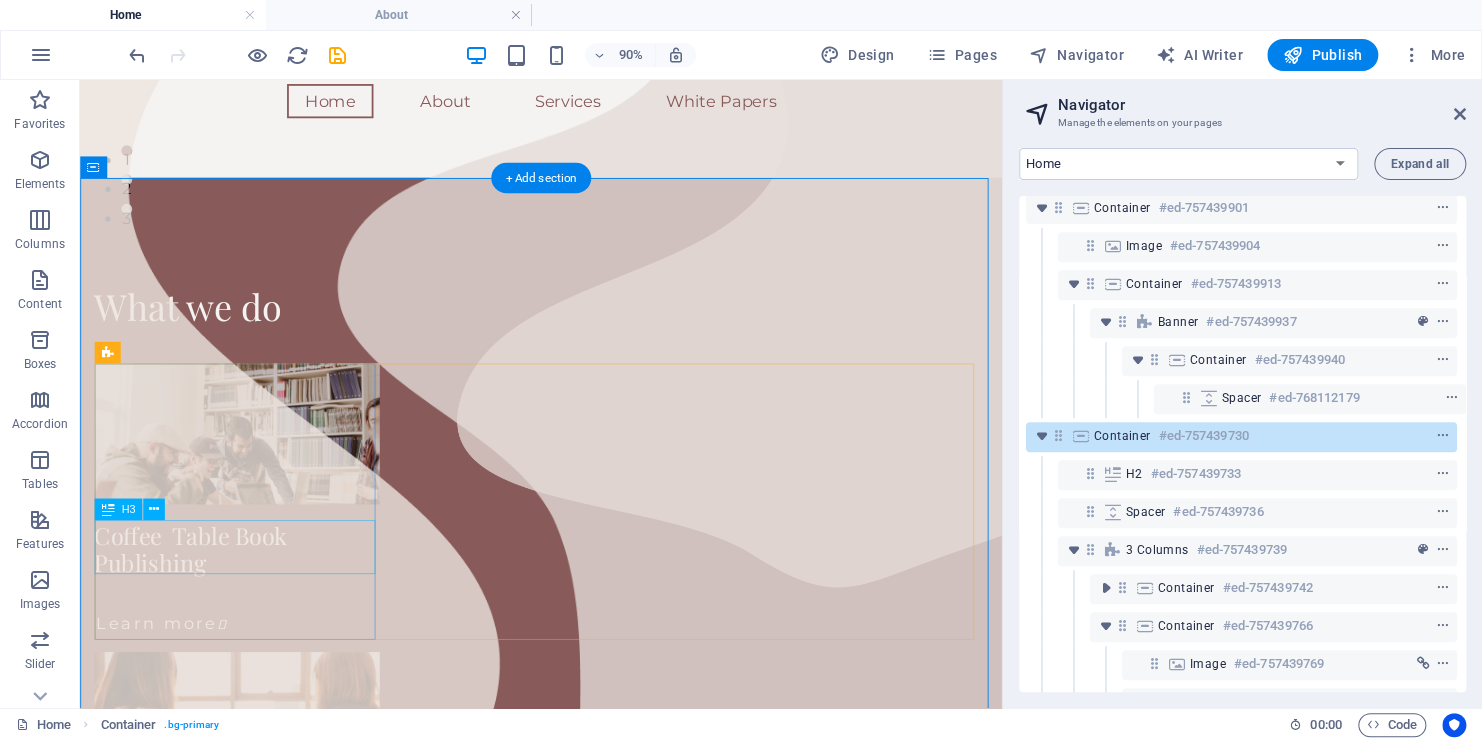 click on "Coffee  Table Book Publishing" at bounding box center [254, 602] 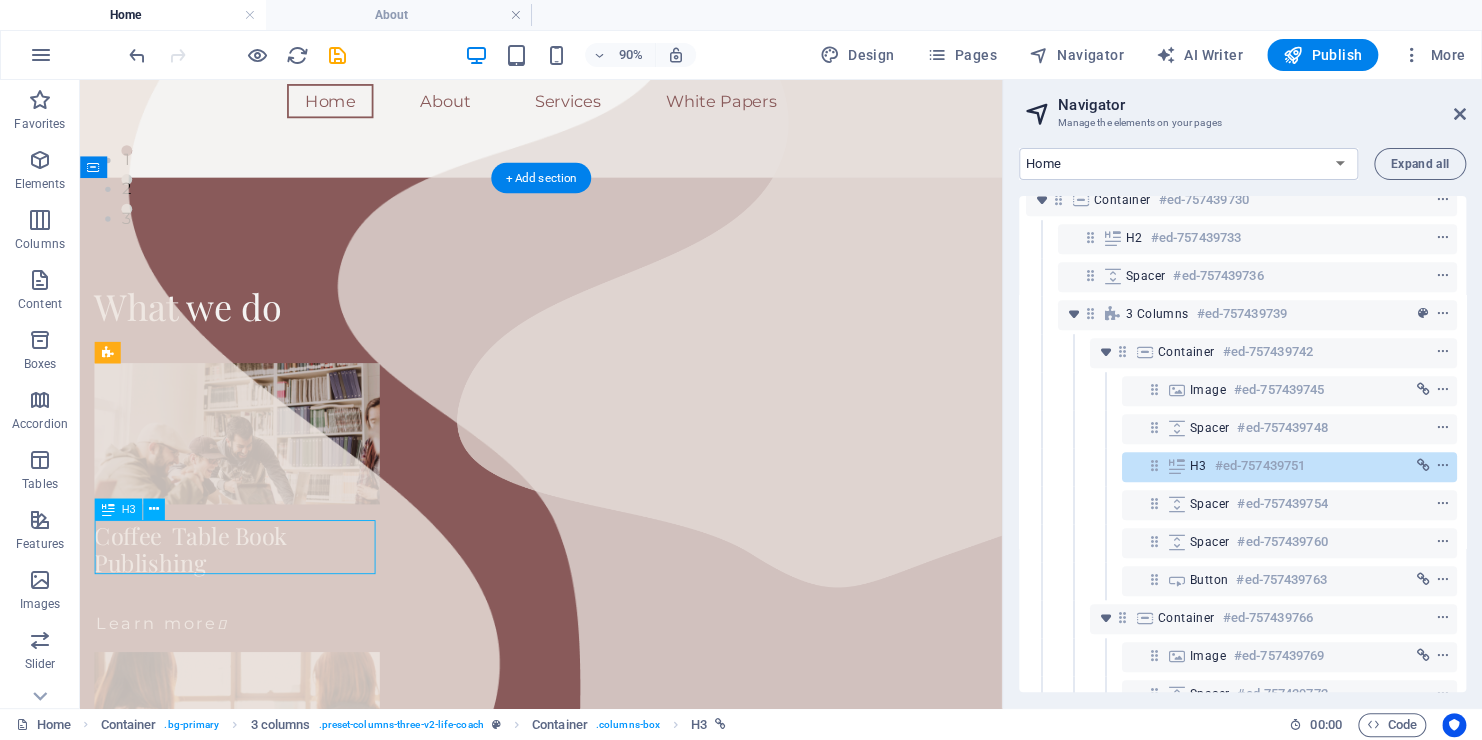 scroll, scrollTop: 694, scrollLeft: 4, axis: both 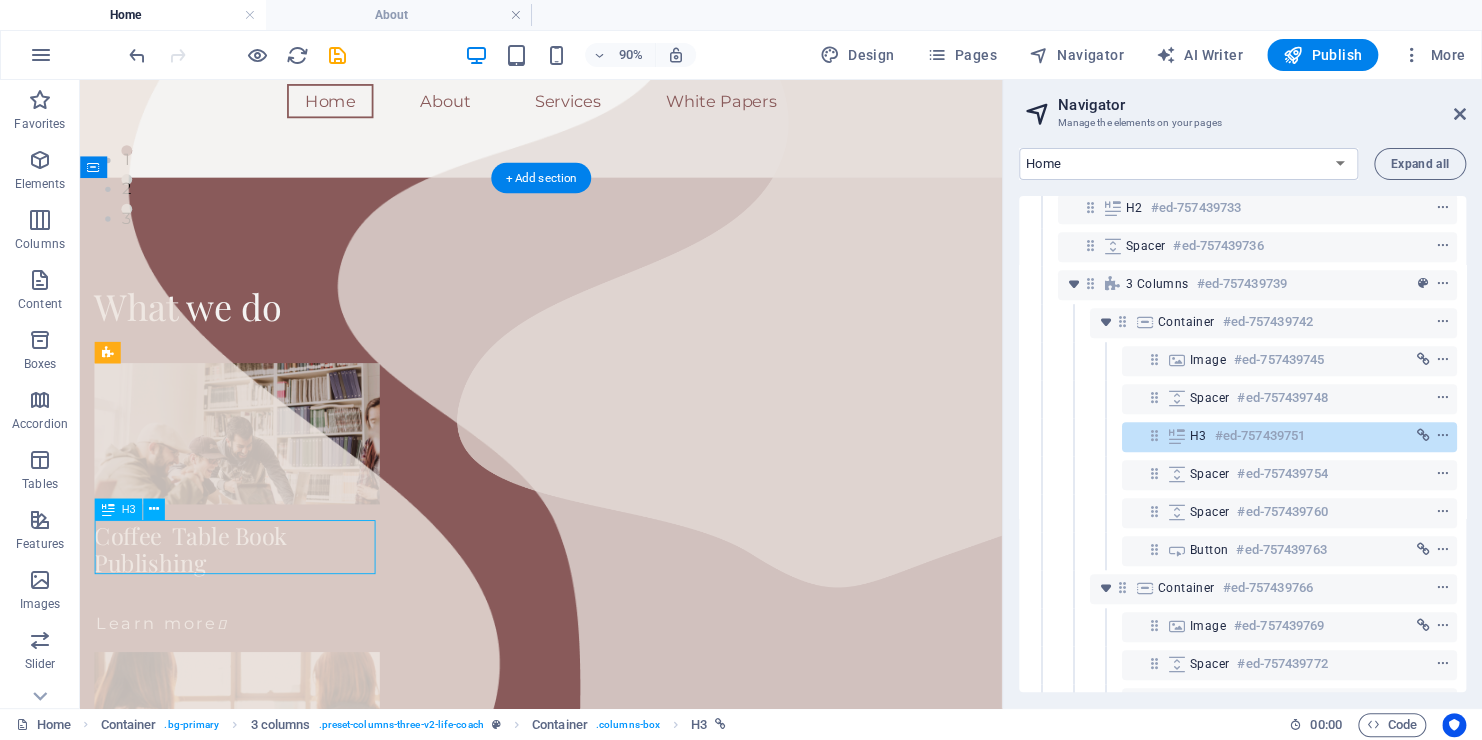click on "Coffee  Table Book Publishing" at bounding box center [254, 602] 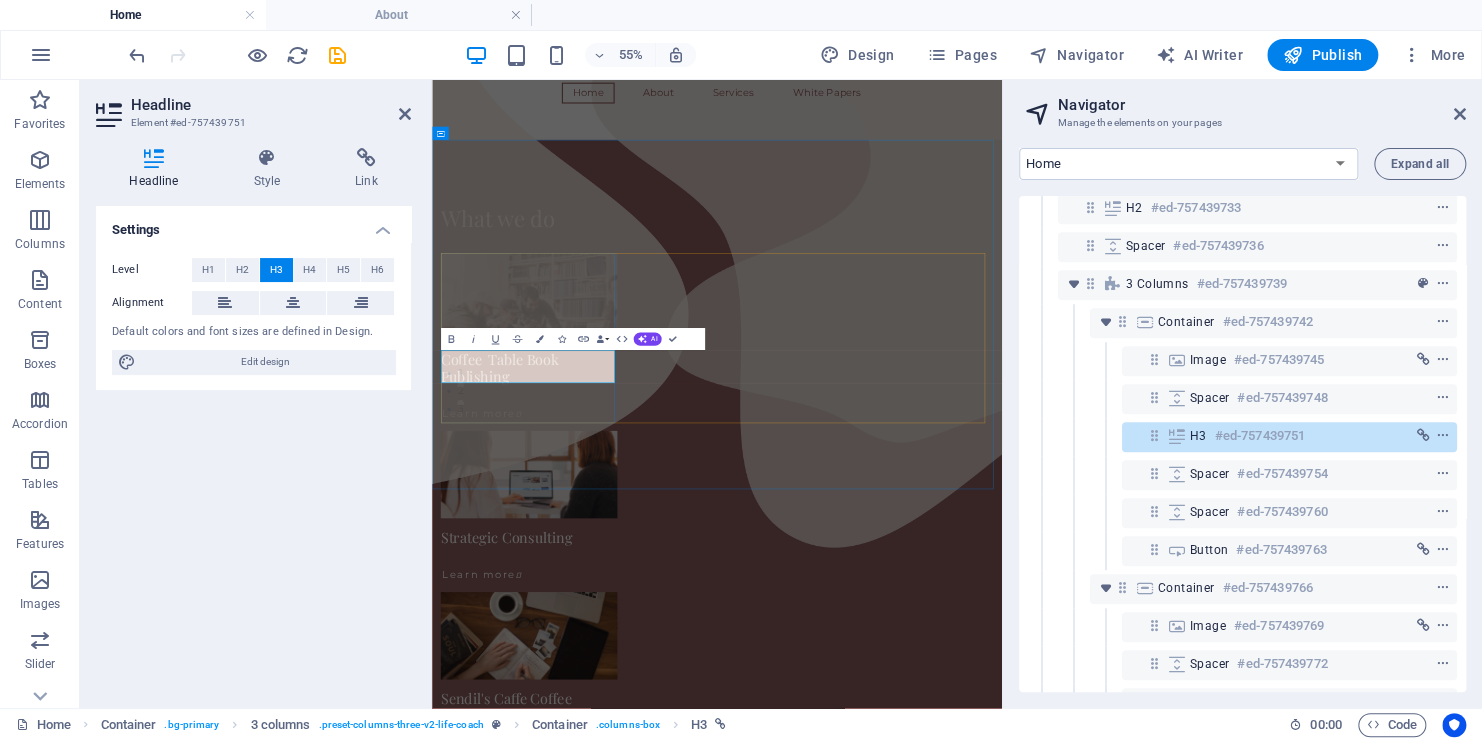 click on "Coffee  Table Book Publishing" at bounding box center [608, 604] 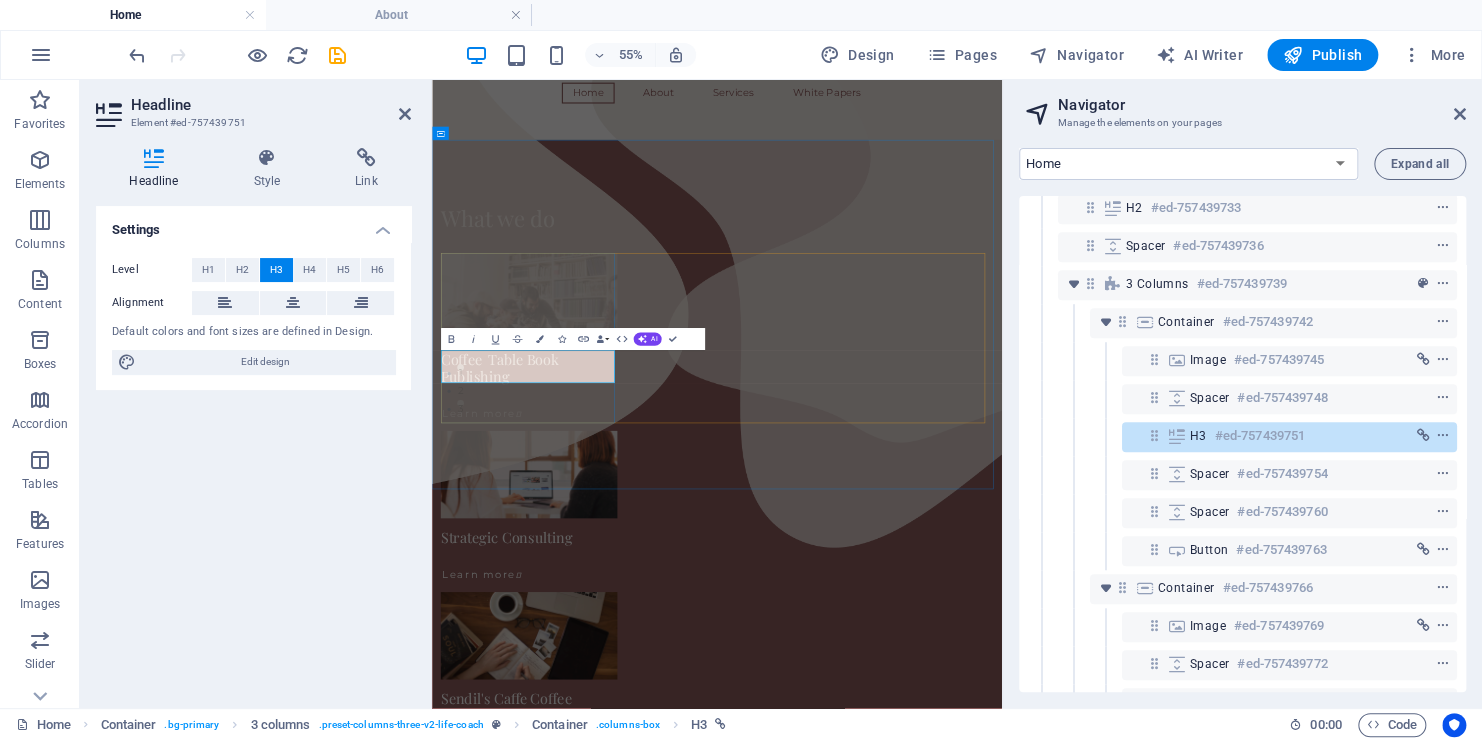 type 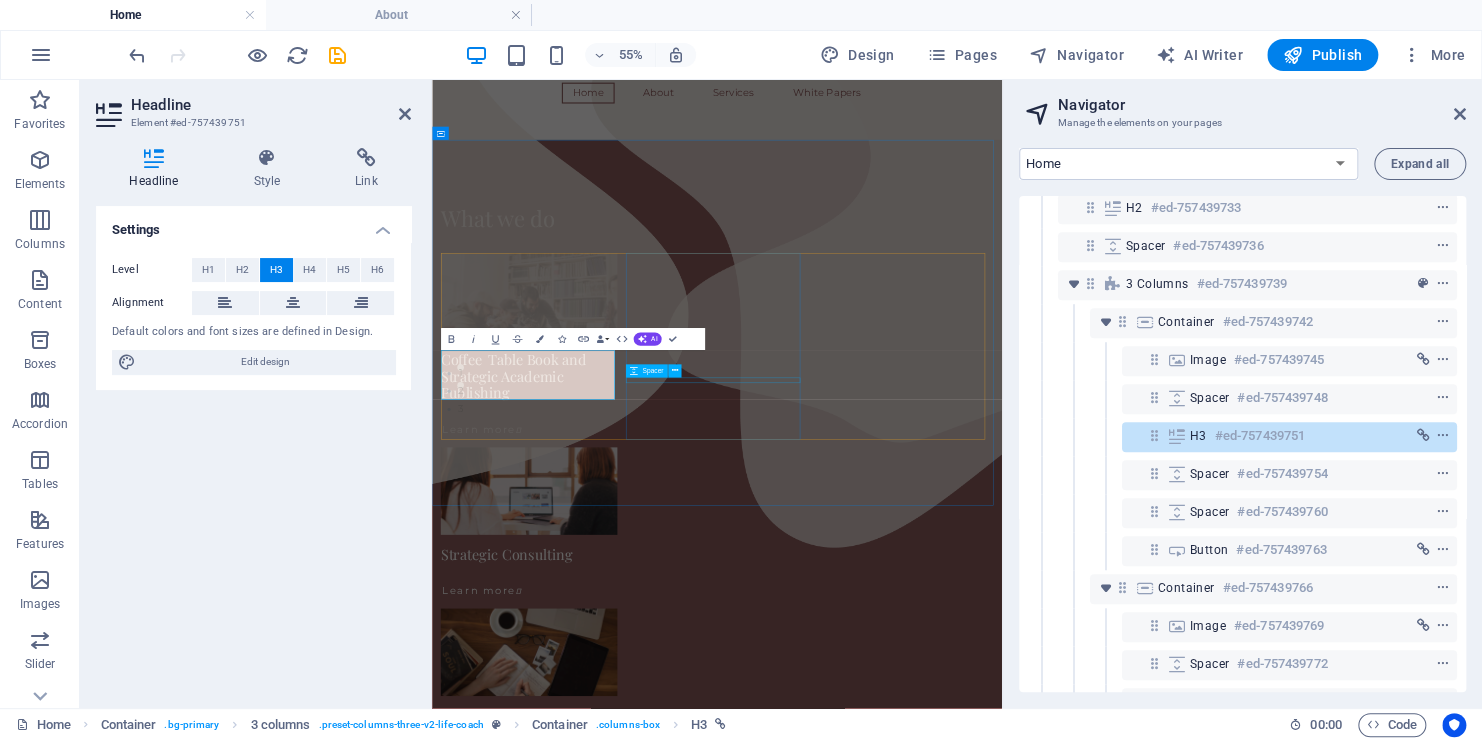 click at bounding box center (608, 982) 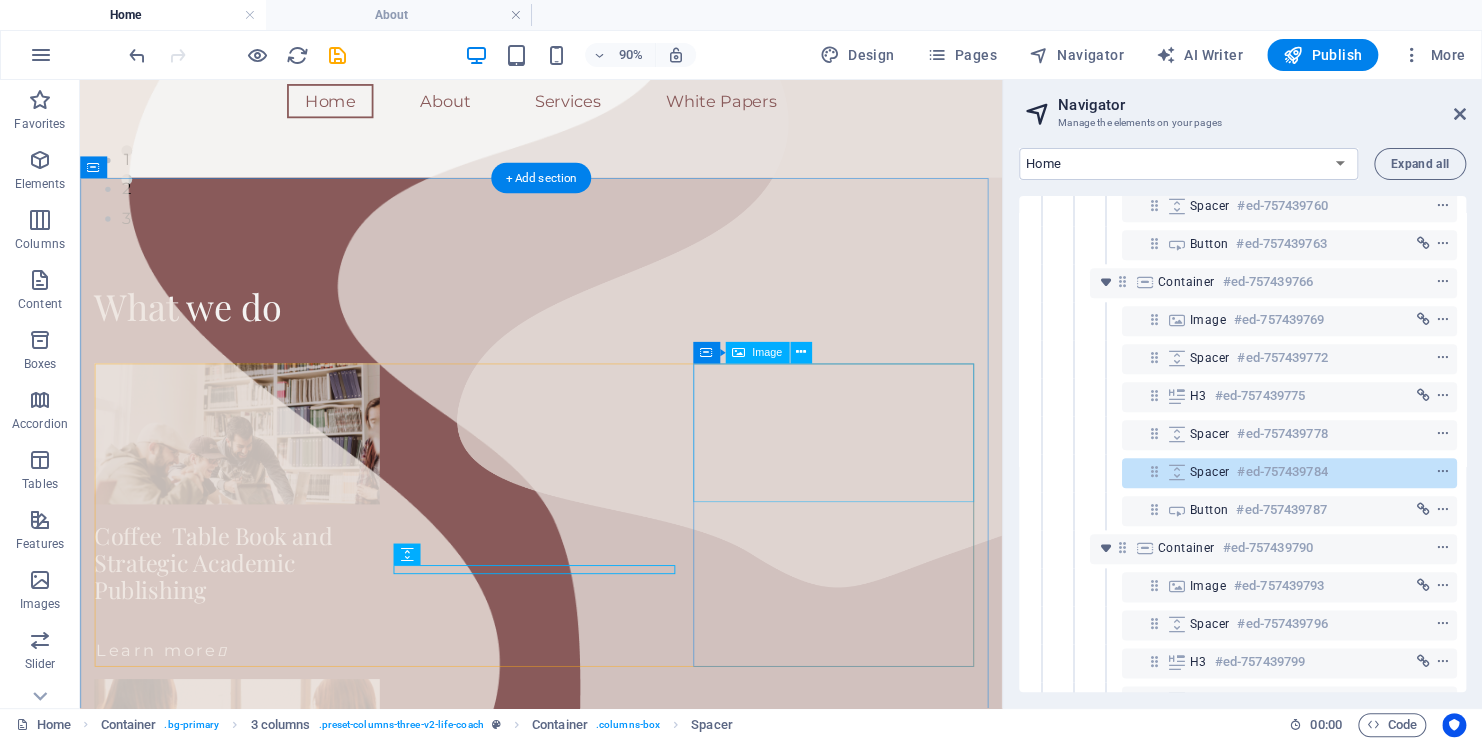 scroll, scrollTop: 1036, scrollLeft: 4, axis: both 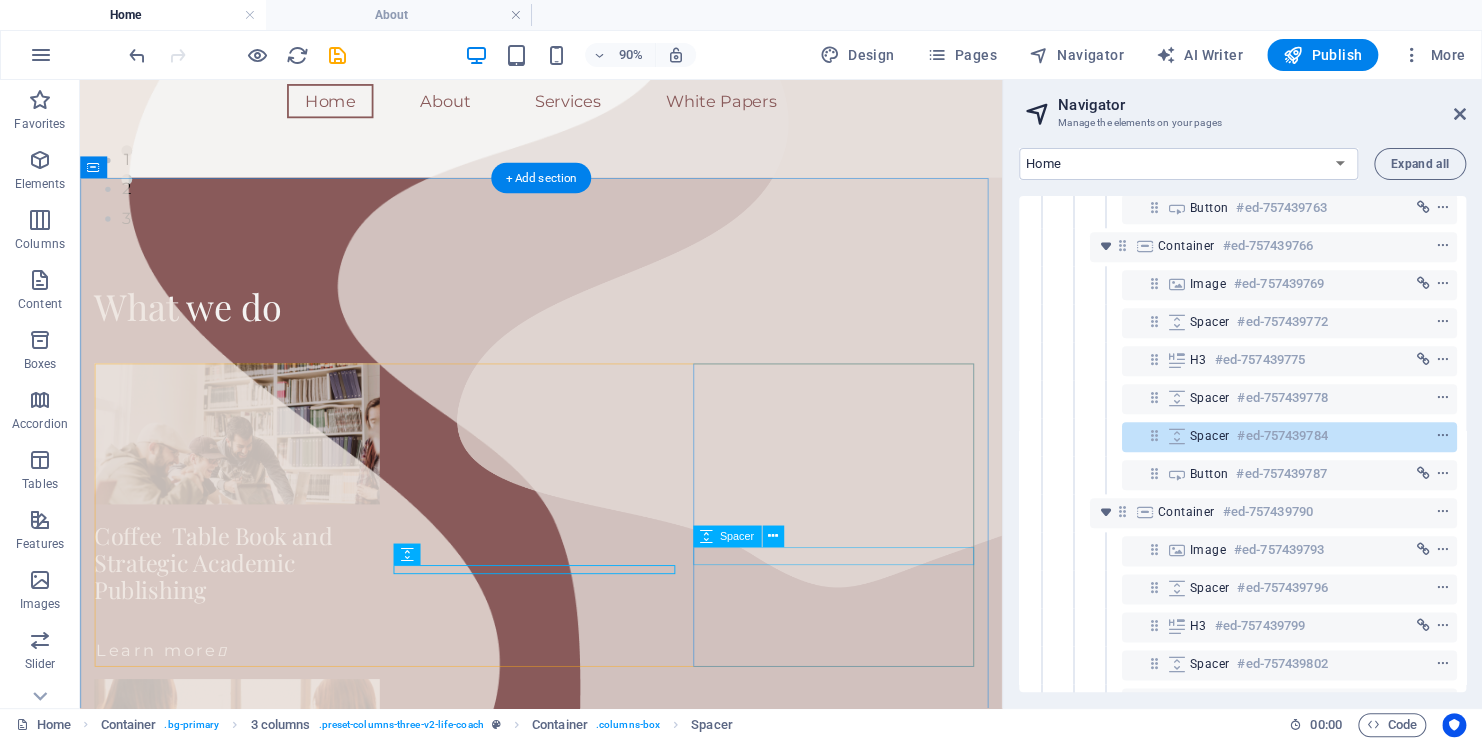 click at bounding box center [254, 1254] 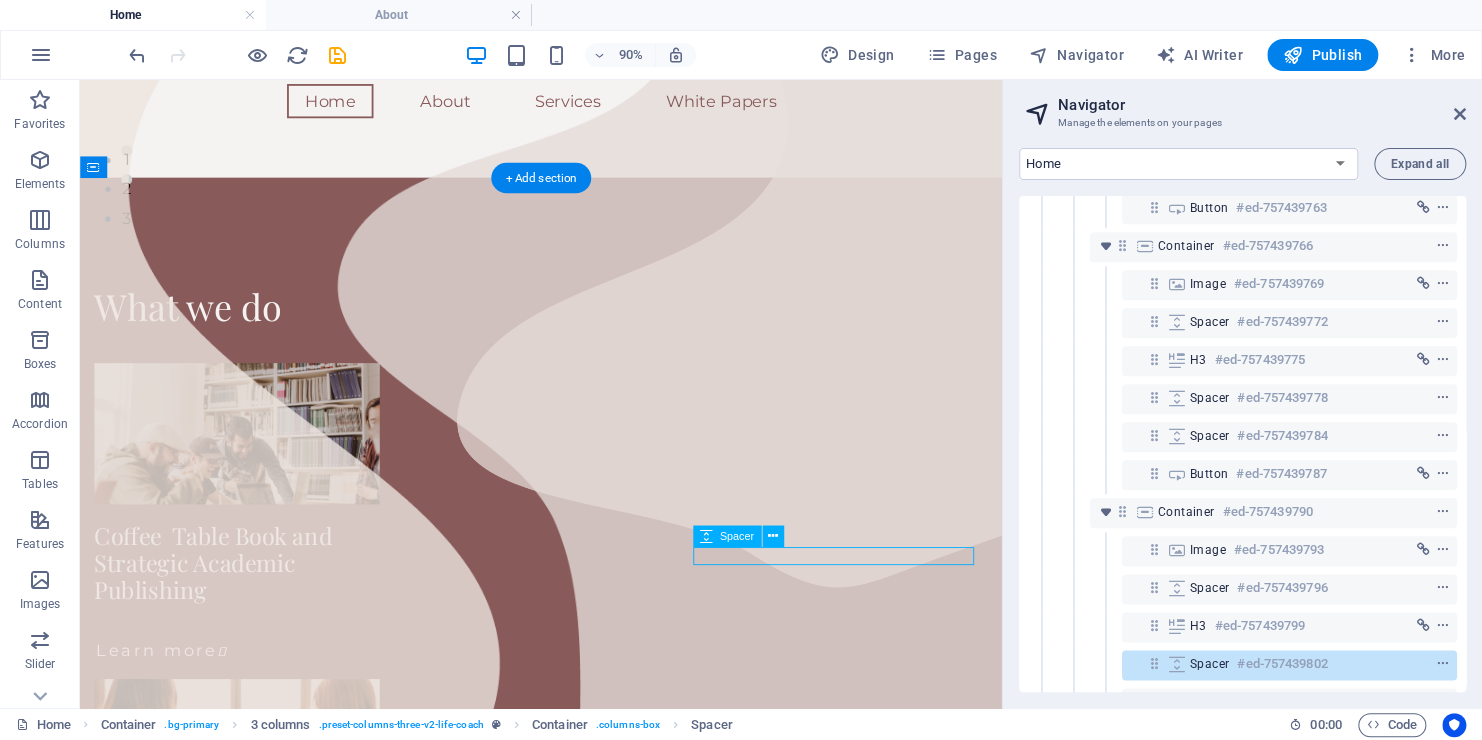 click at bounding box center [254, 1254] 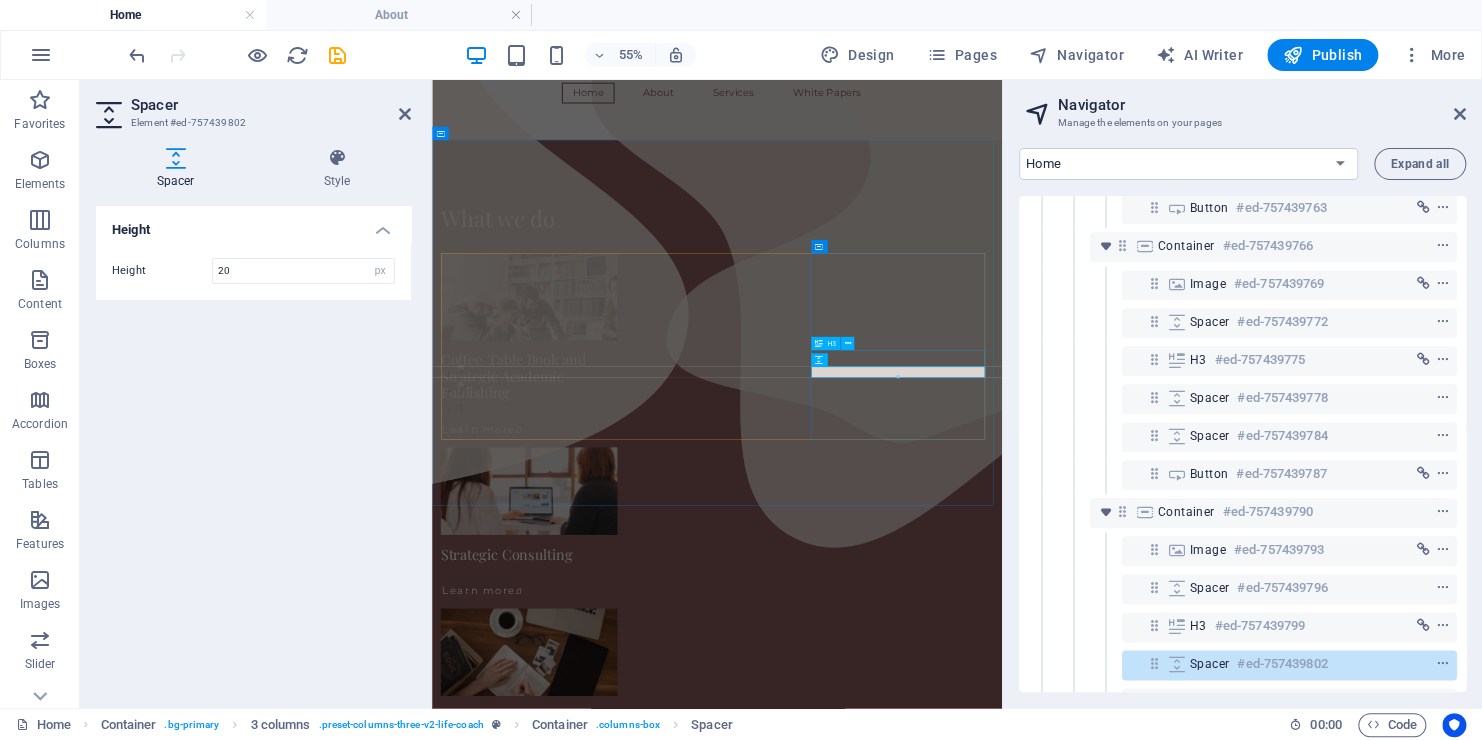 click on "Sendil's Caffe Coffee" at bounding box center [608, 1235] 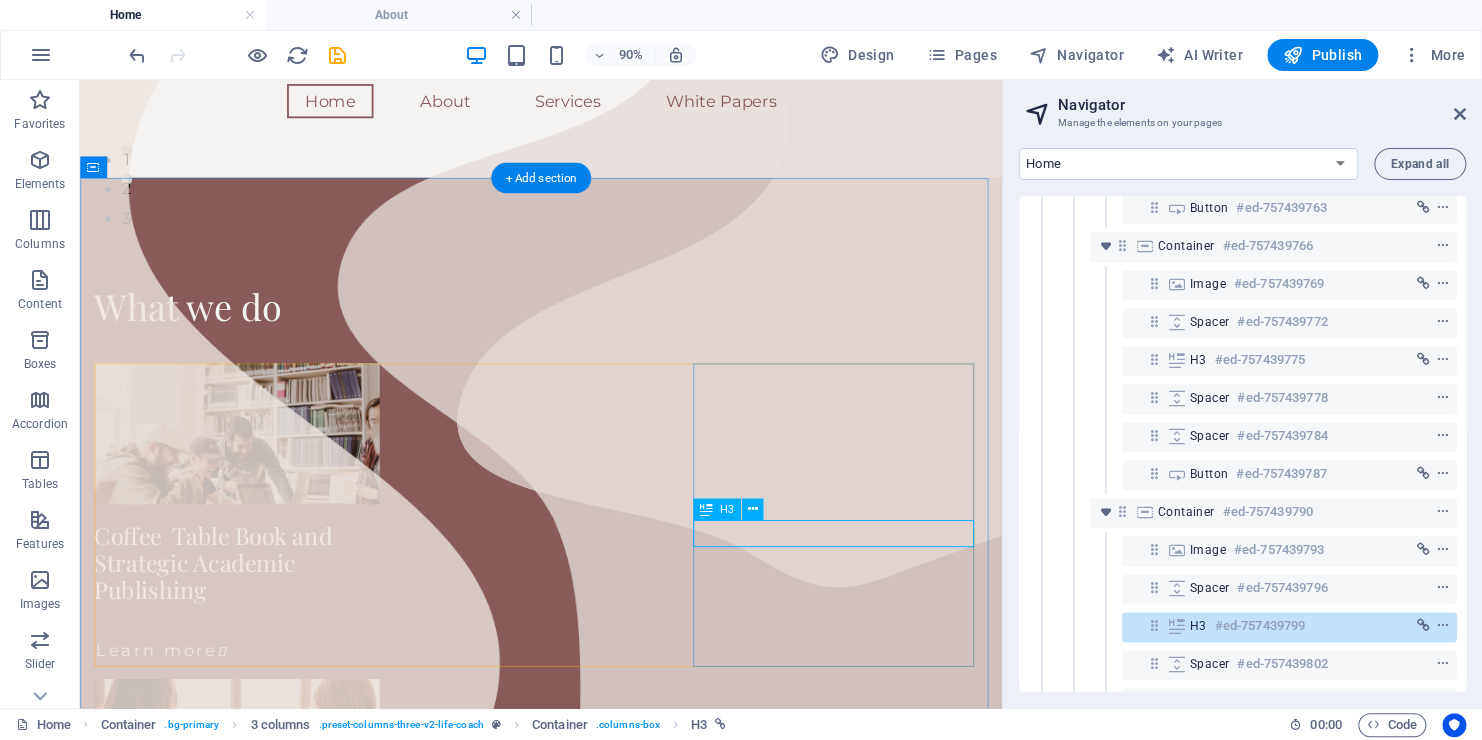 click on "Sendil's Caffe Coffee" at bounding box center (254, 1229) 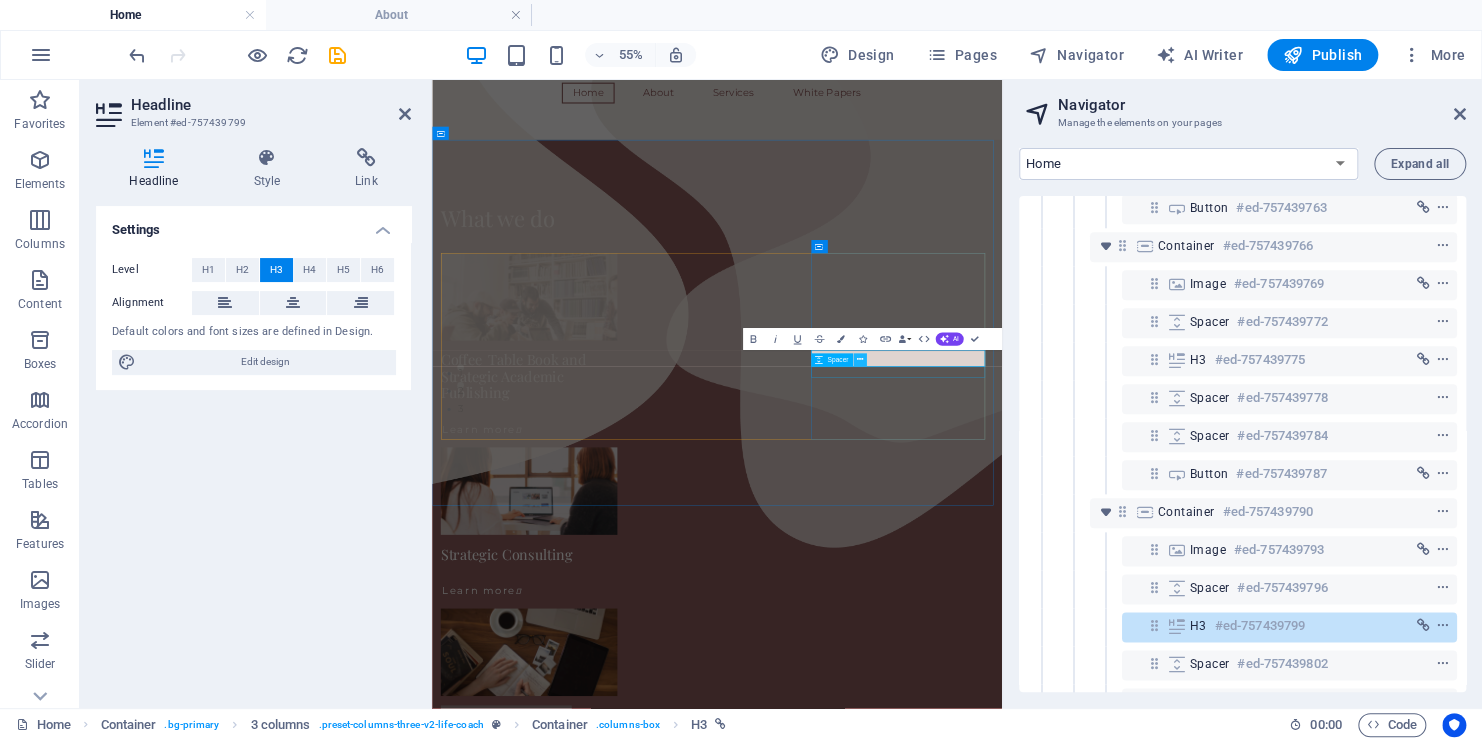 click at bounding box center [860, 360] 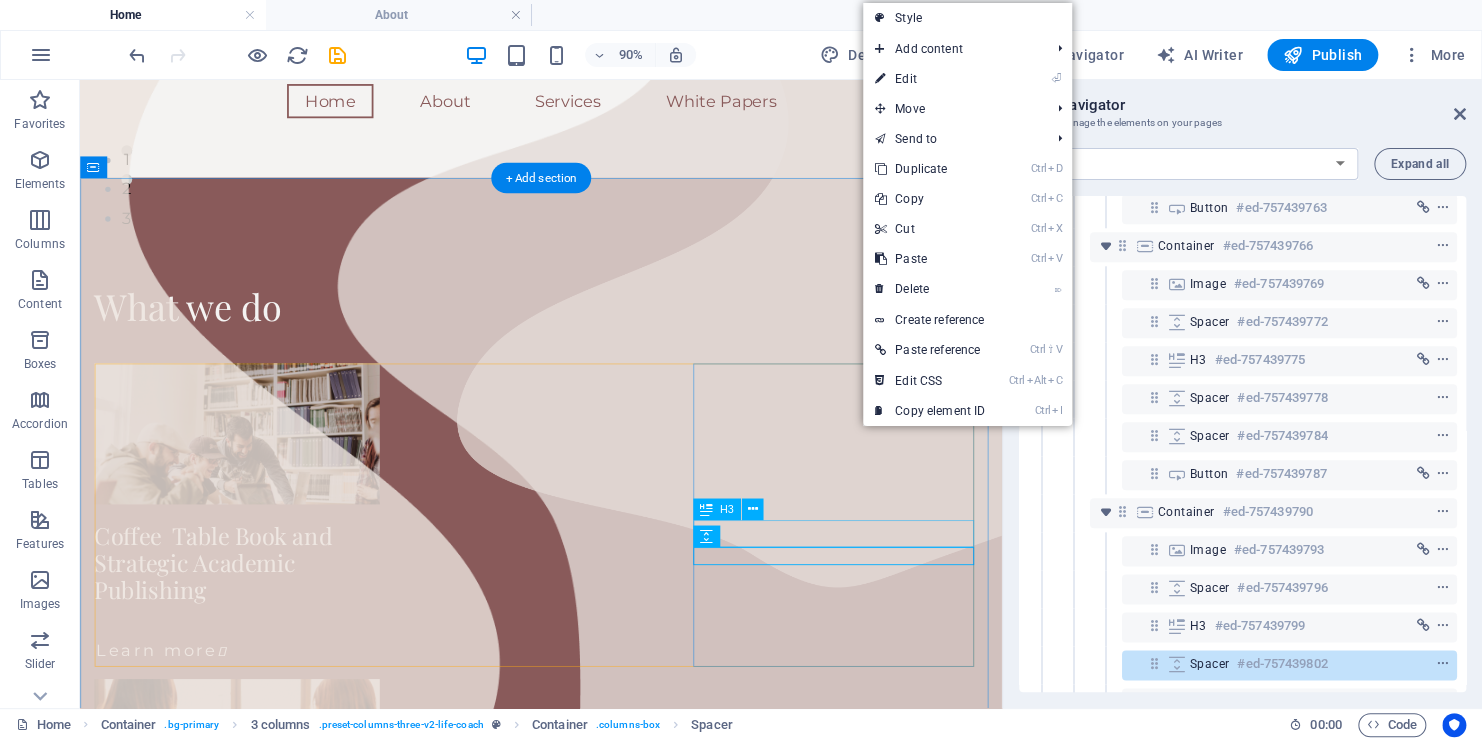 click on "Sendil's Caffe Coffee" at bounding box center (254, 1229) 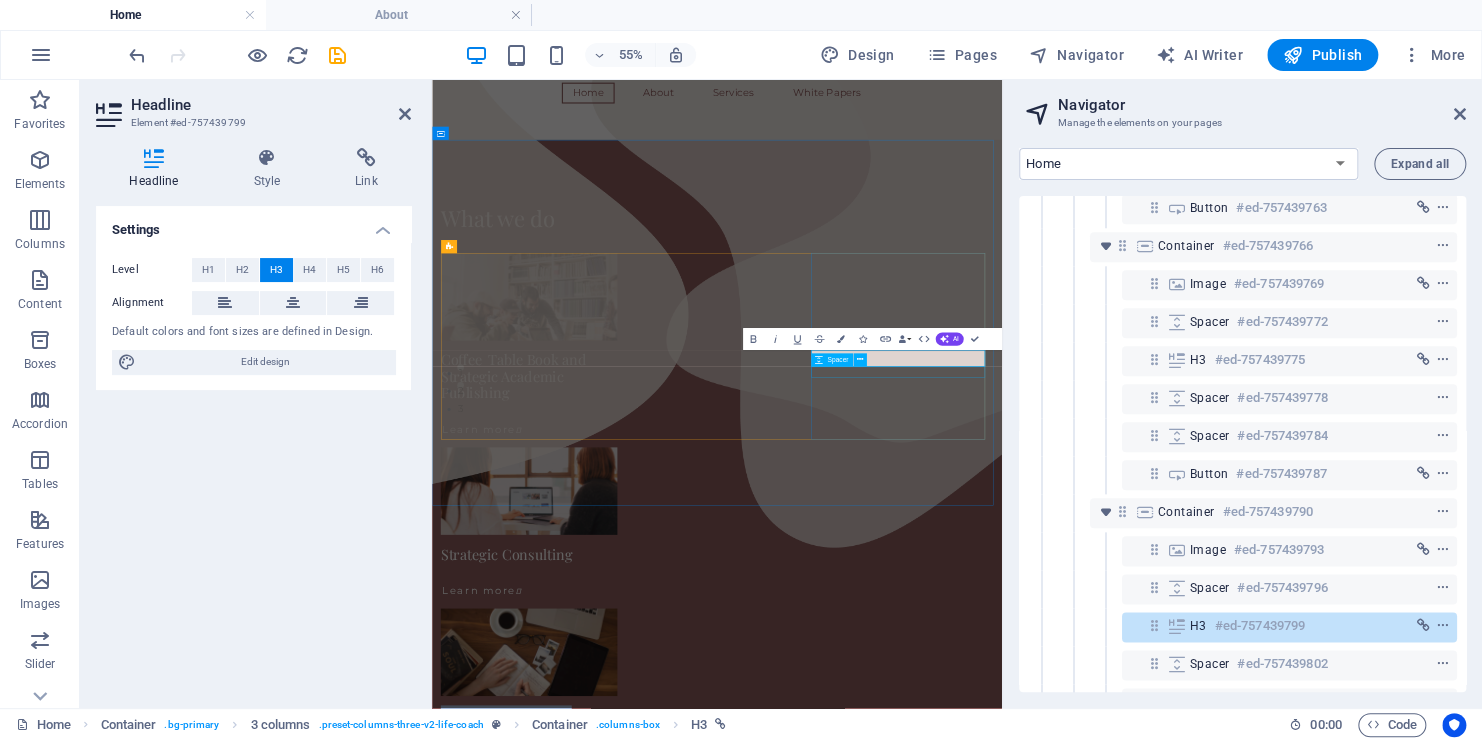 click at bounding box center (608, 1260) 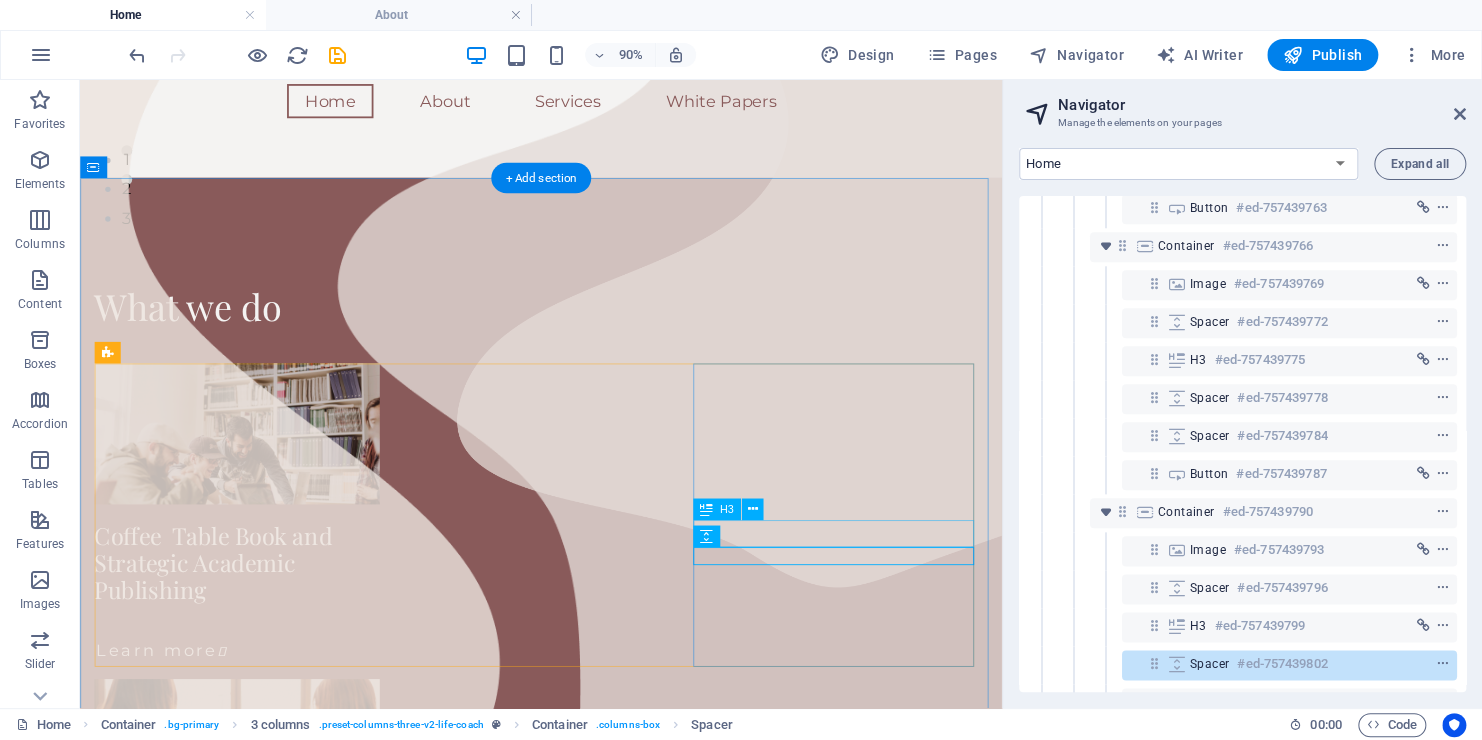 click on "Sendil's Caffe Coffee" at bounding box center [254, 1229] 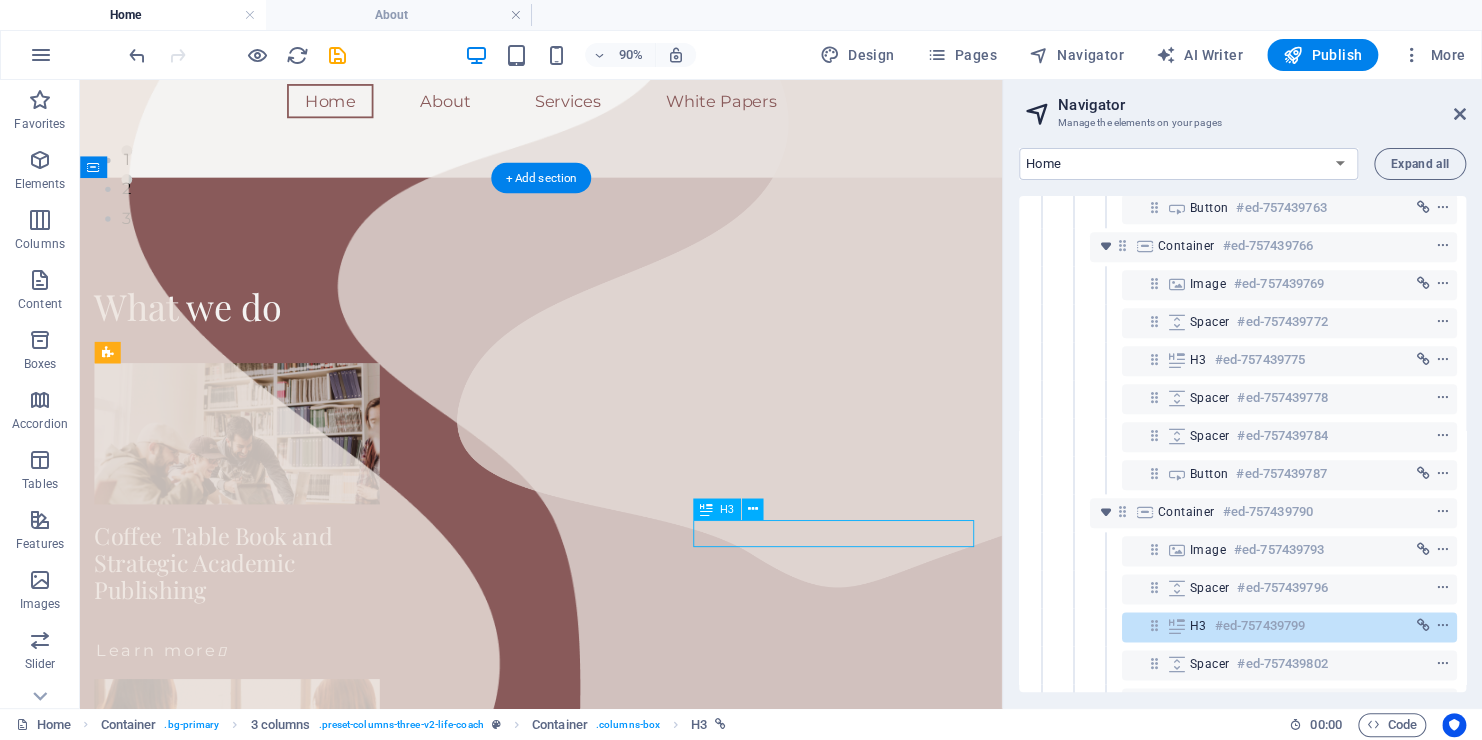 click on "Sendil's Caffe Coffee" at bounding box center [254, 1229] 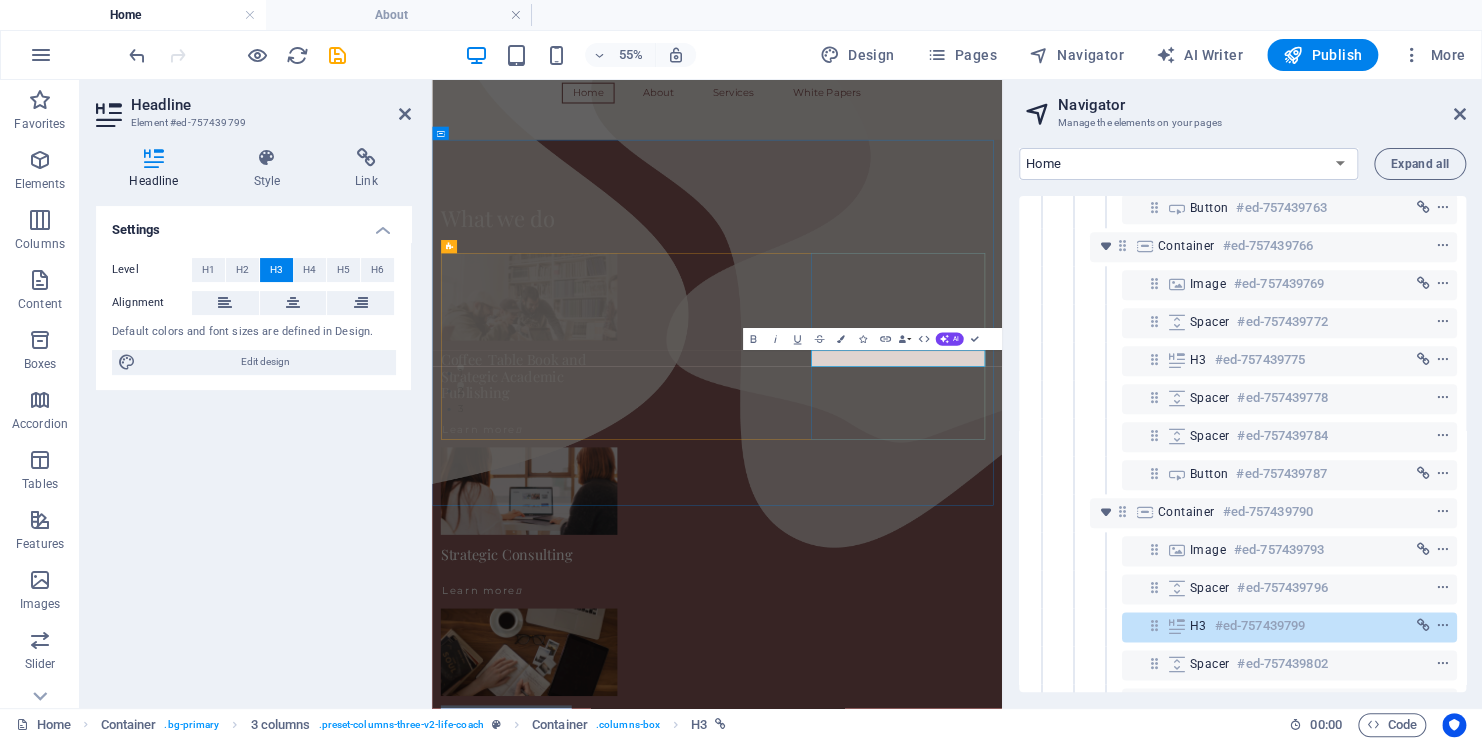click on "Sendil's Caffe Coffee" at bounding box center [567, 1234] 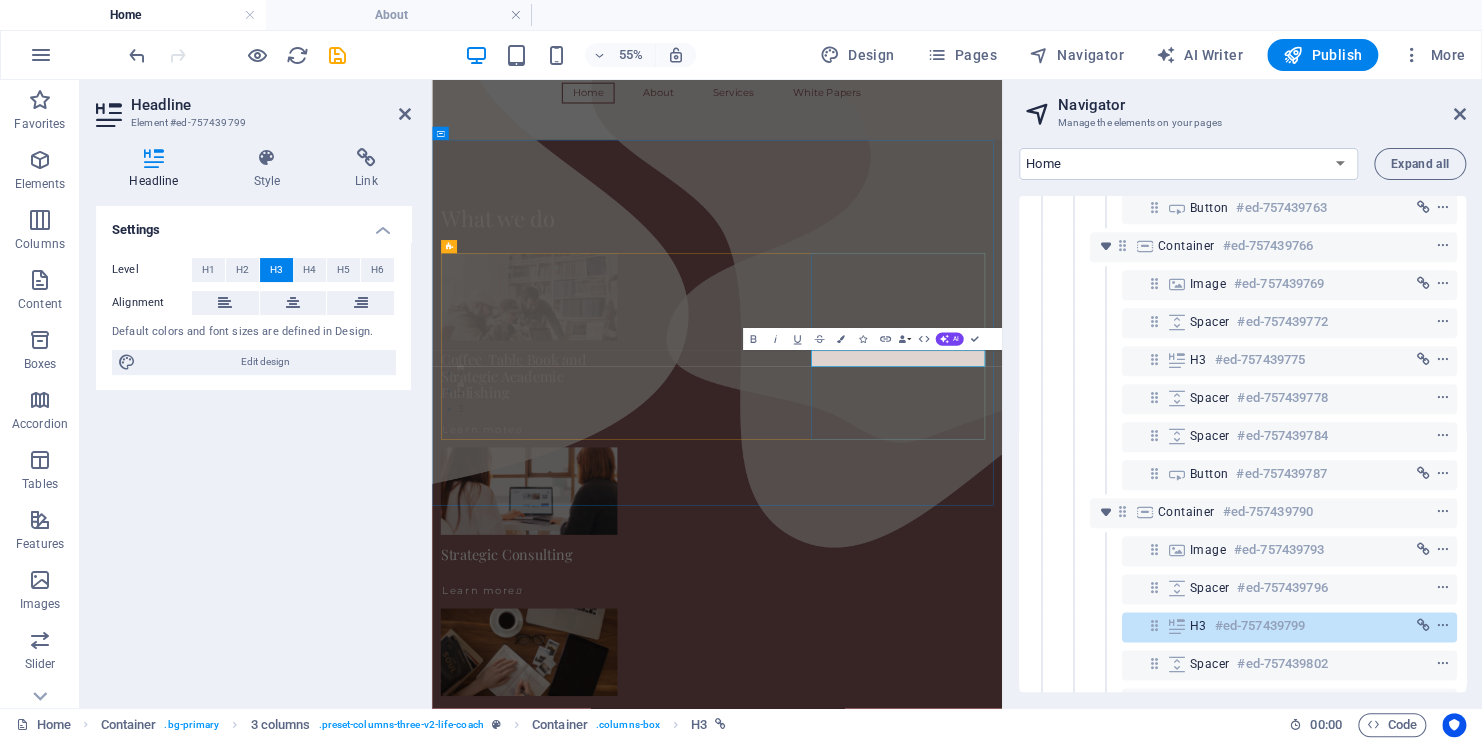 click on "Sendil's Caffe Coffee" at bounding box center (567, 1234) 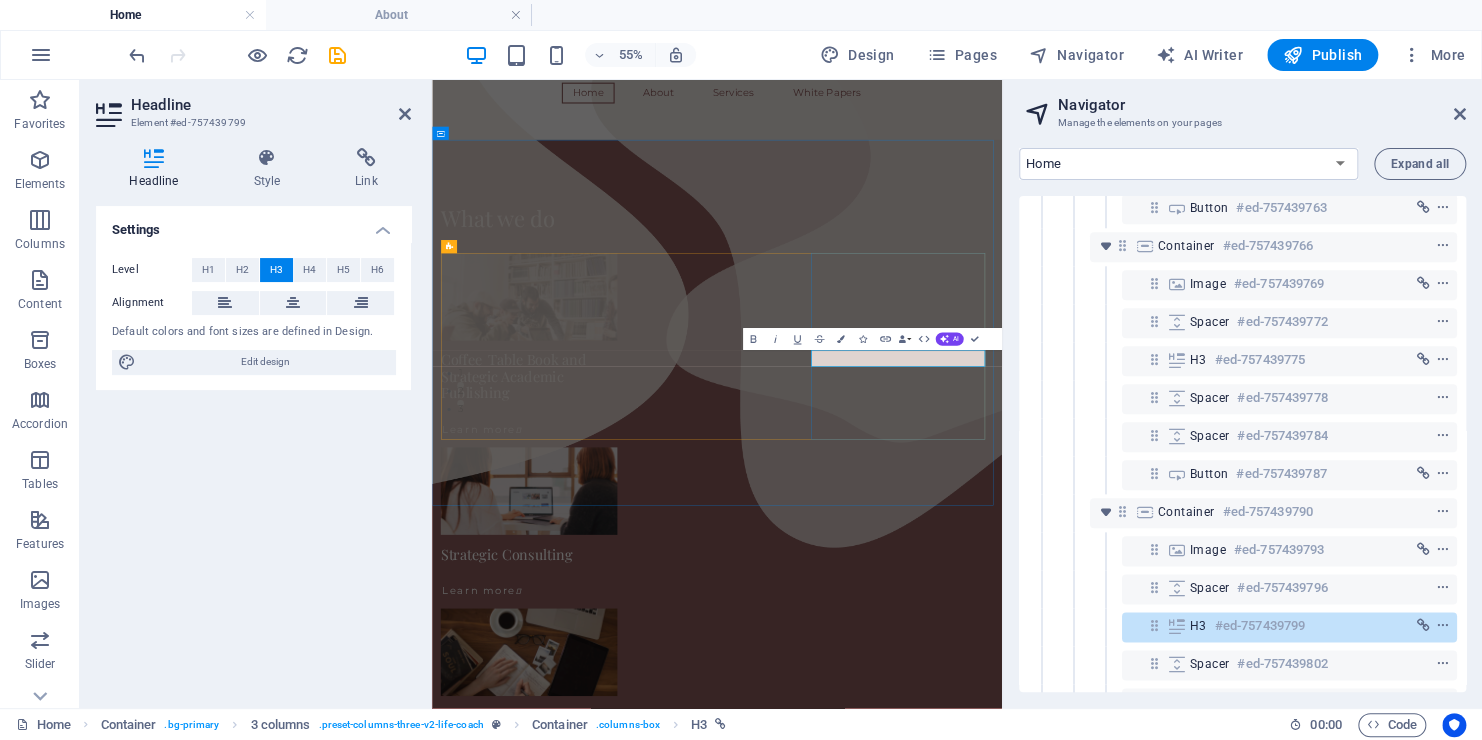 type 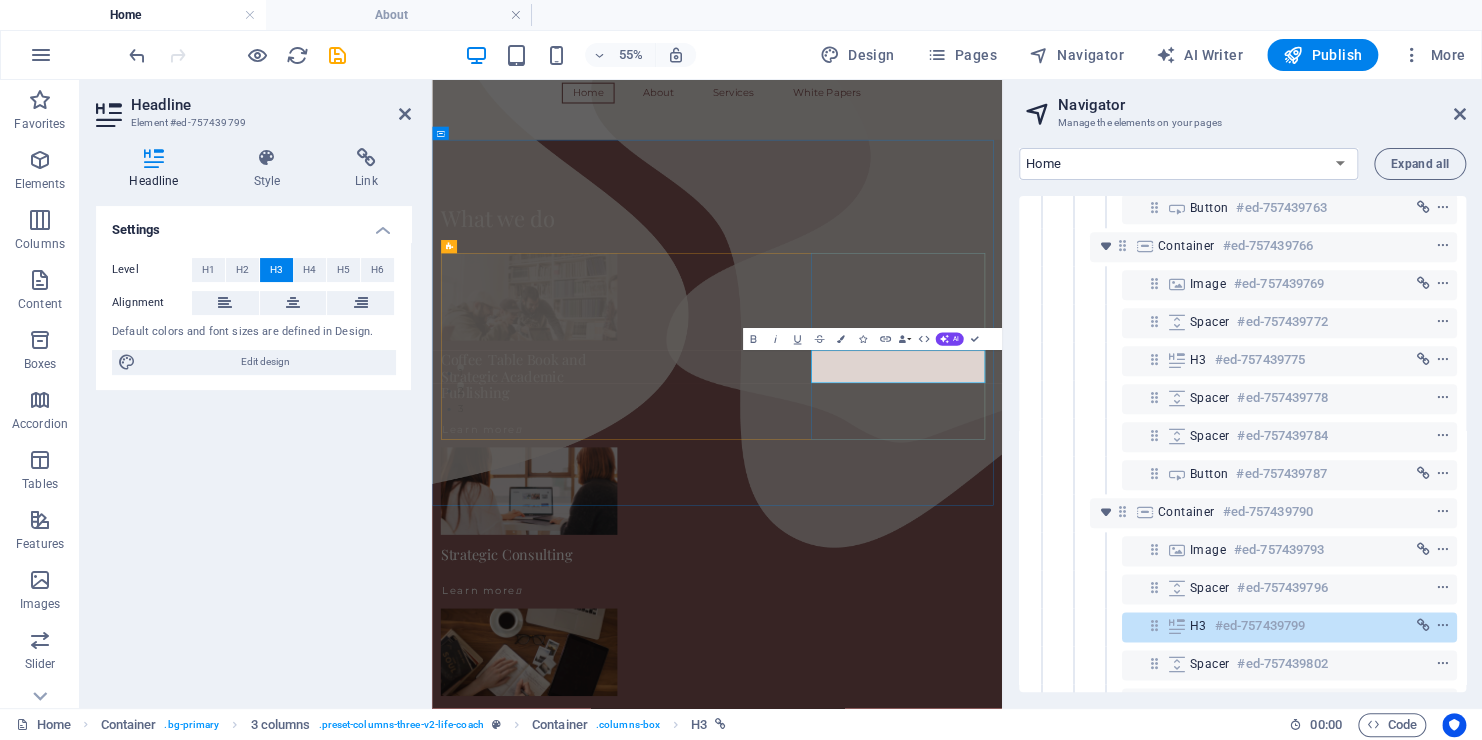 click on "Sendil's NxtGen Caffe Coffee" at bounding box center [573, 1249] 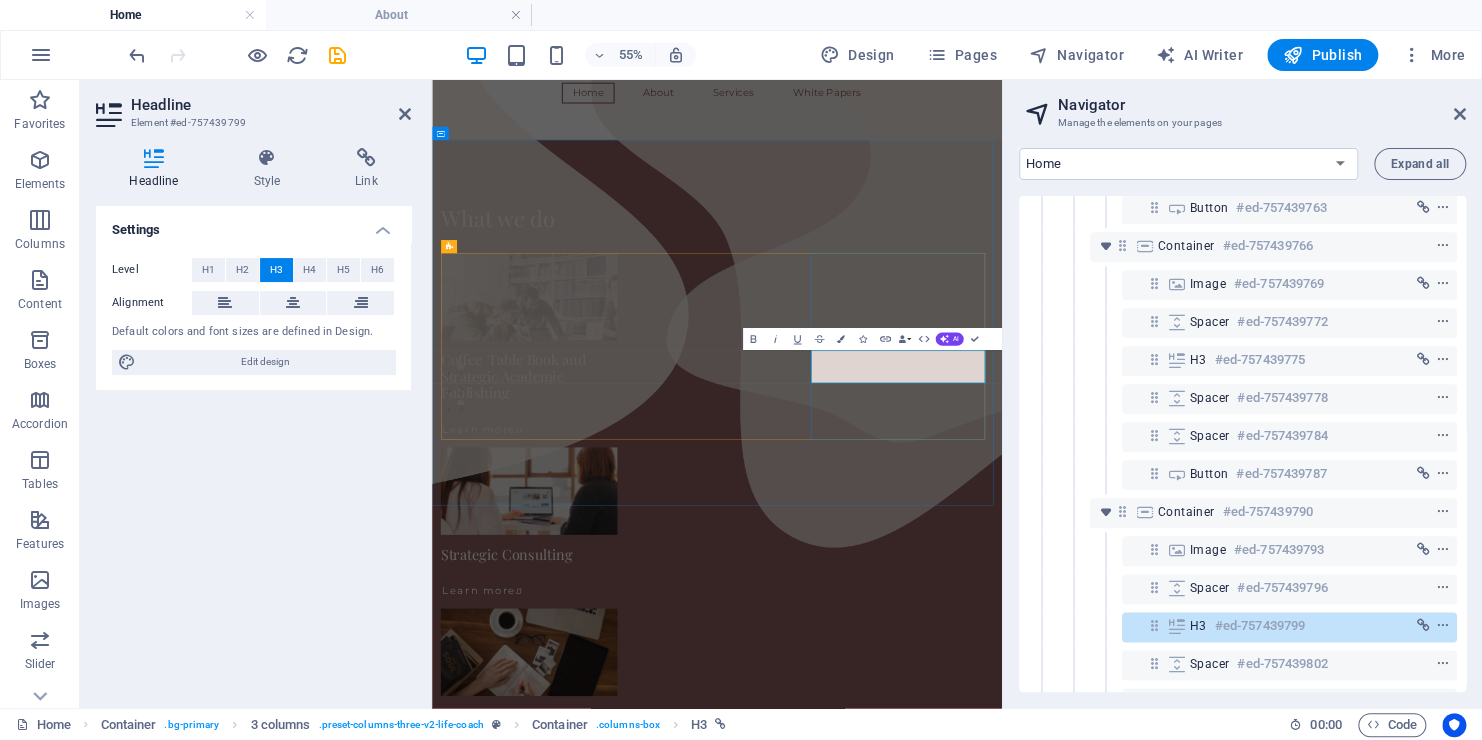 click on "Sendil's NxtGen Coffee Caffe" at bounding box center [580, 1249] 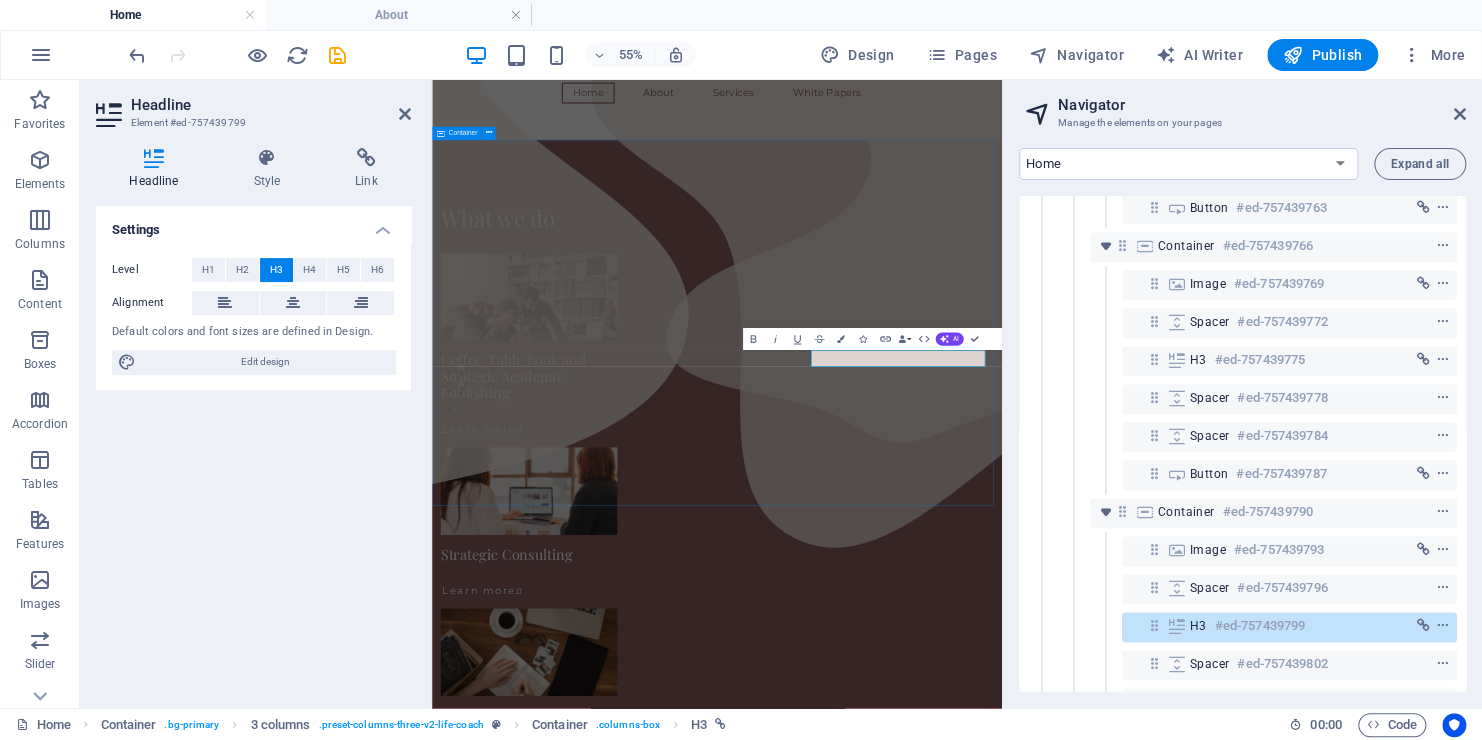 click on "What we do Coffee  Table Book and Strategic Academic Publishing Learn more   Strategic Consulting Learn more   NxtGen Coffee Caffe  Learn more  " at bounding box center (950, 816) 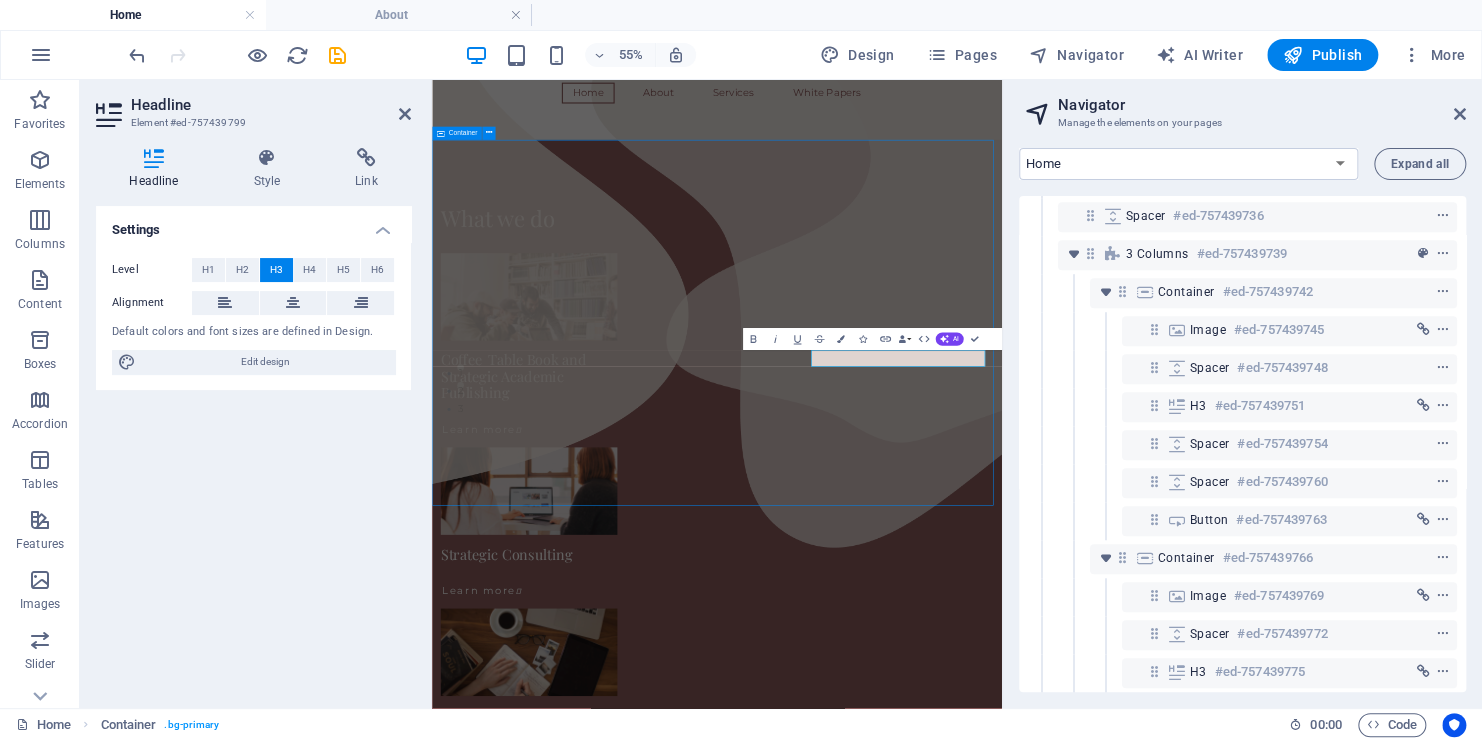 scroll, scrollTop: 554, scrollLeft: 0, axis: vertical 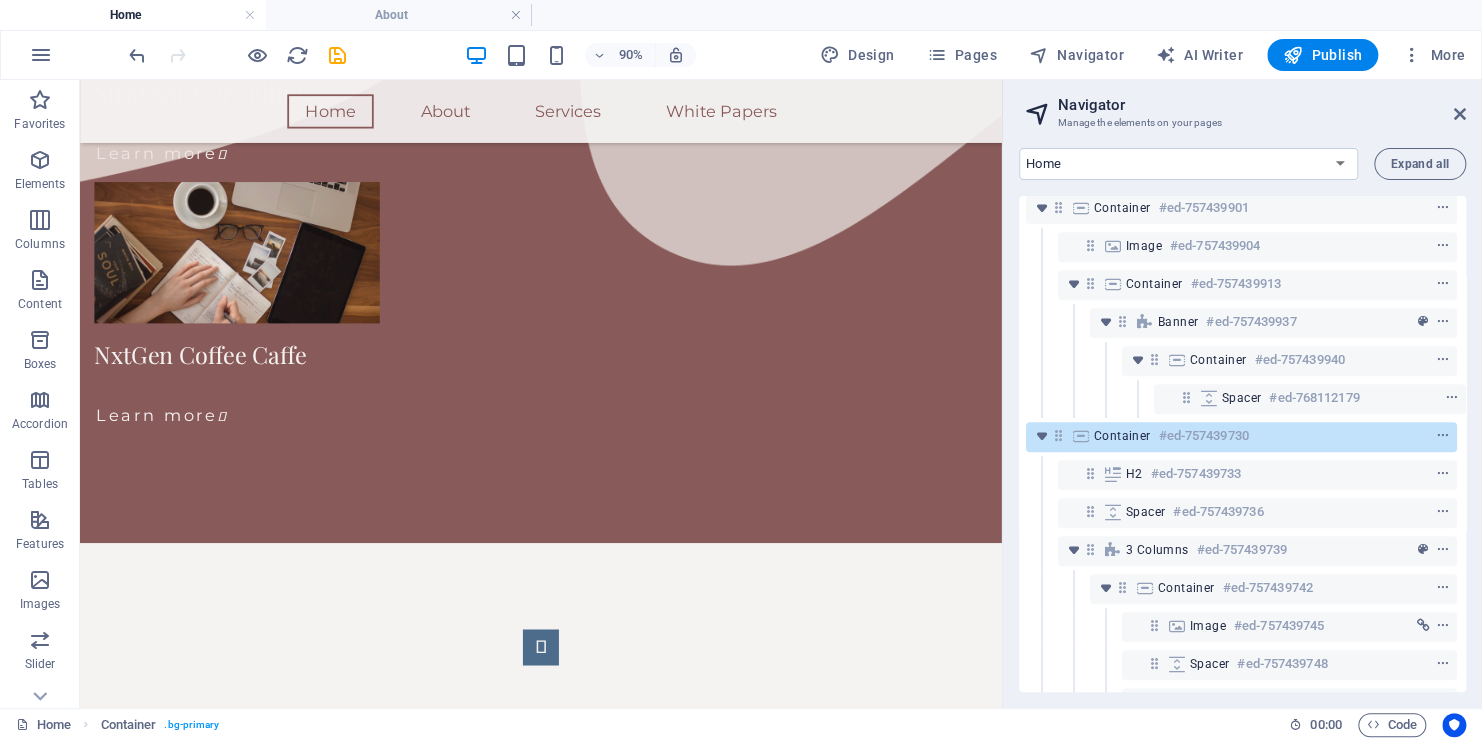 drag, startPoint x: 1096, startPoint y: 349, endPoint x: 1092, endPoint y: 609, distance: 260.03076 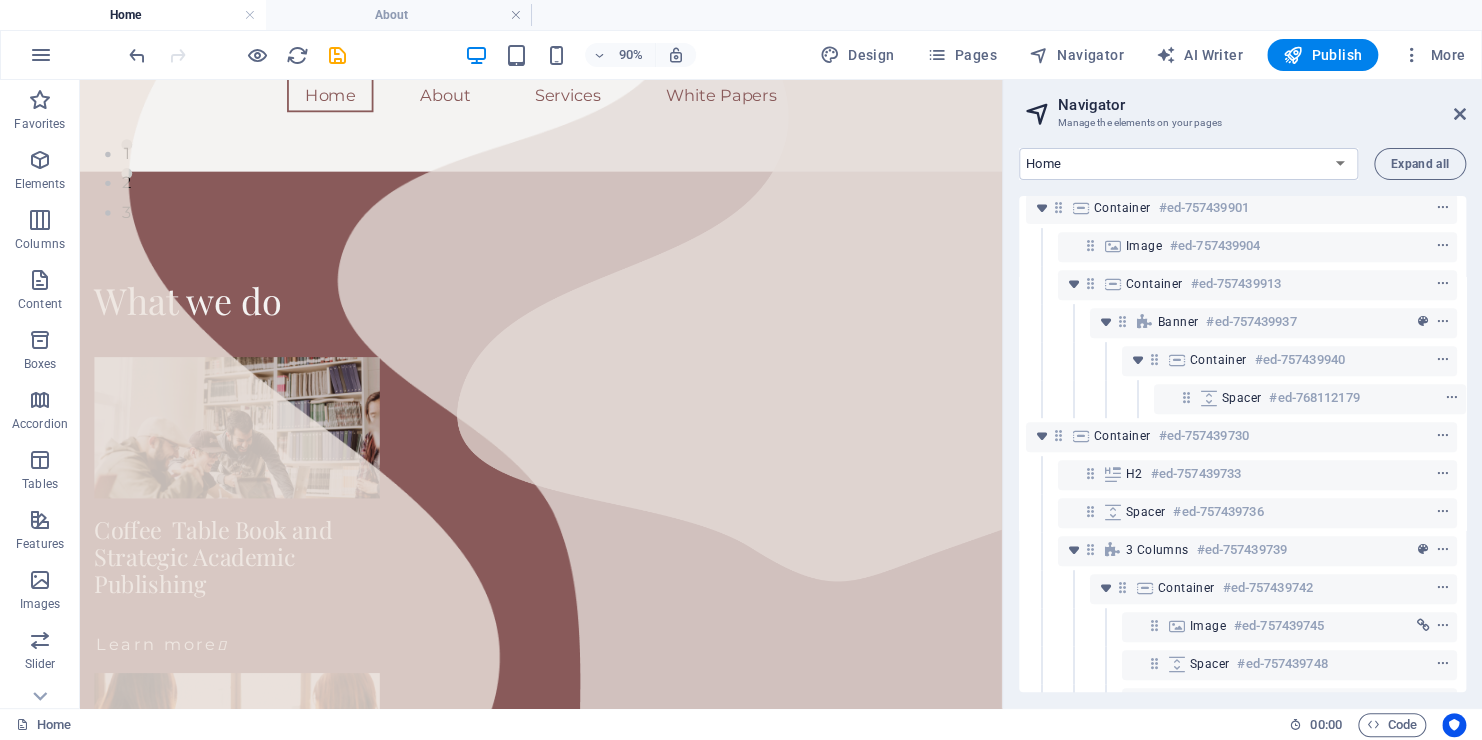 scroll, scrollTop: 633, scrollLeft: 0, axis: vertical 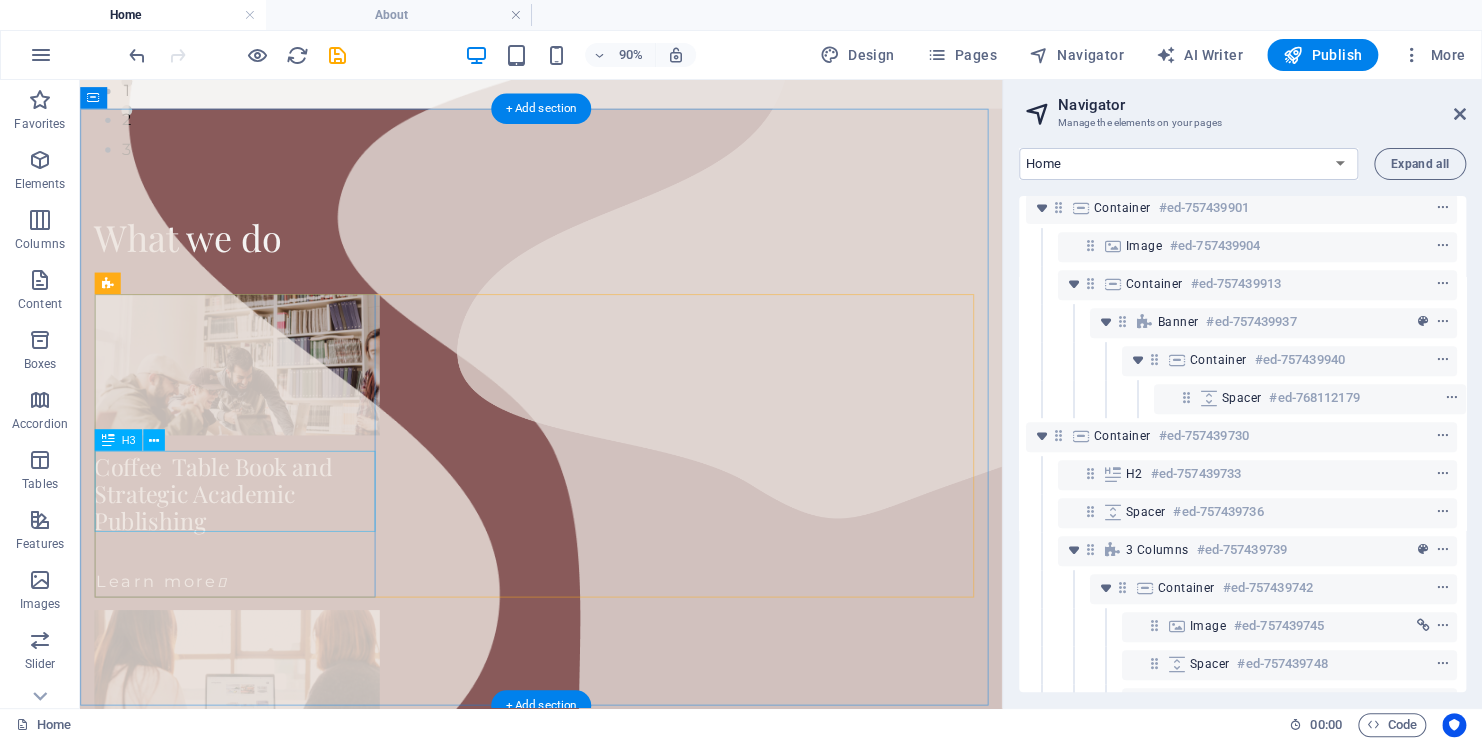 click on "Coffee  Table Book and Strategic Academic Publishing" at bounding box center (254, 540) 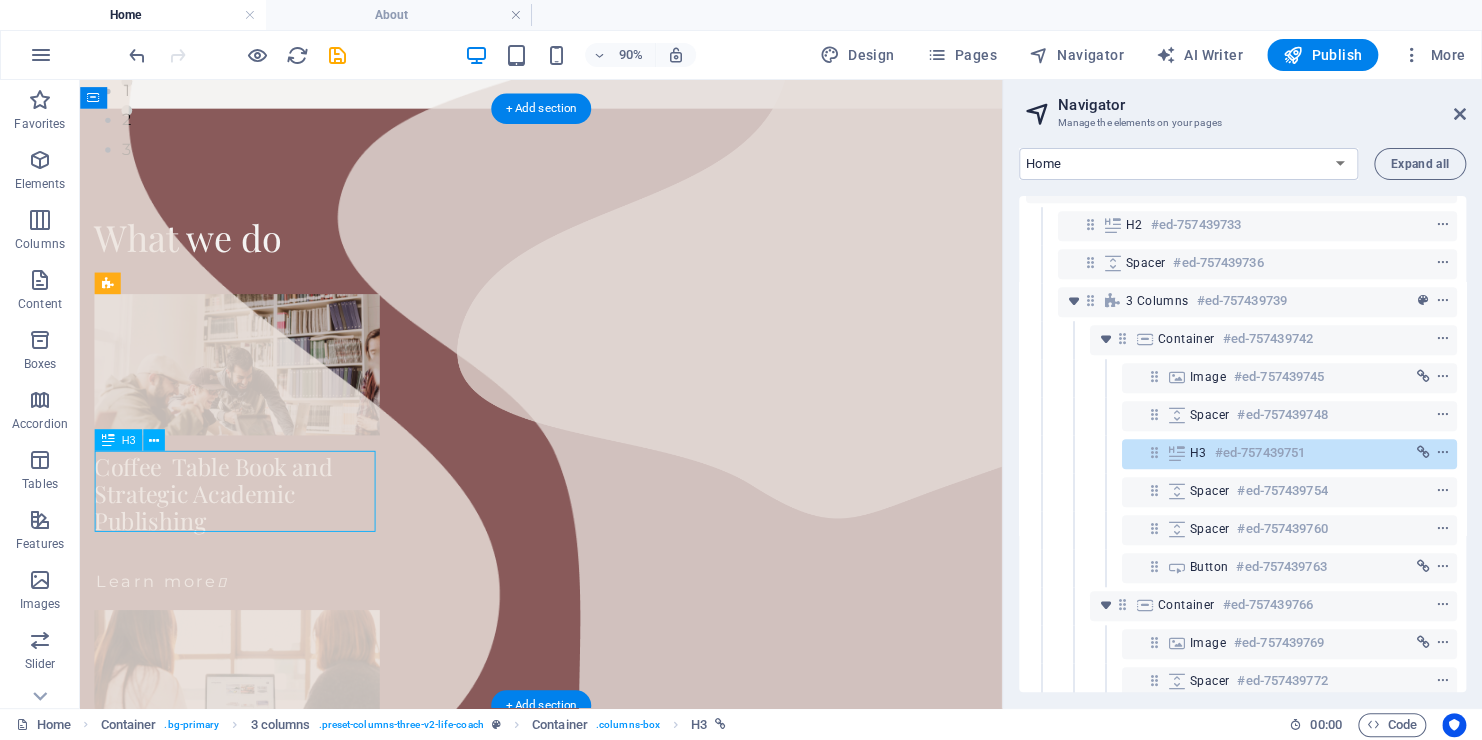 scroll, scrollTop: 694, scrollLeft: 4, axis: both 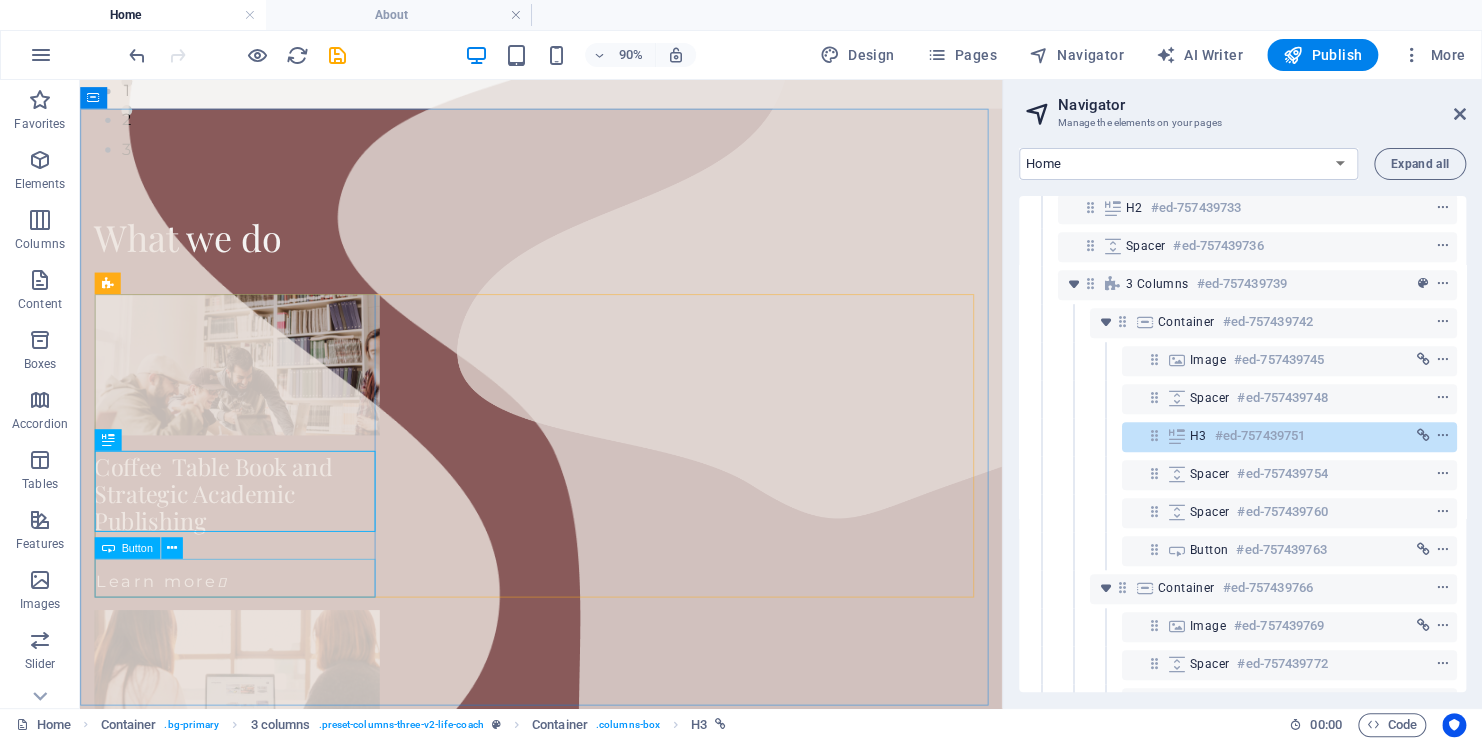 click on "Button" at bounding box center [136, 548] 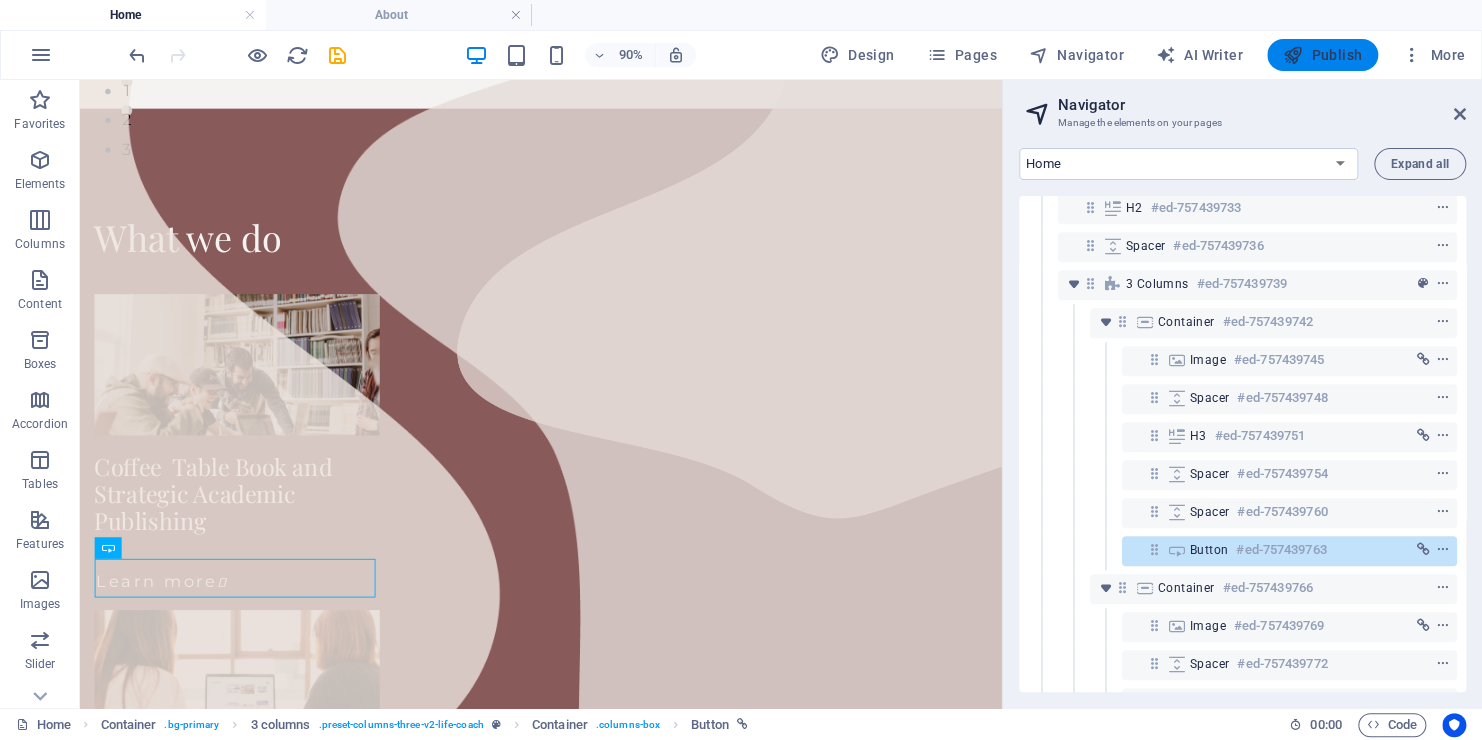 click on "Publish" at bounding box center (1322, 55) 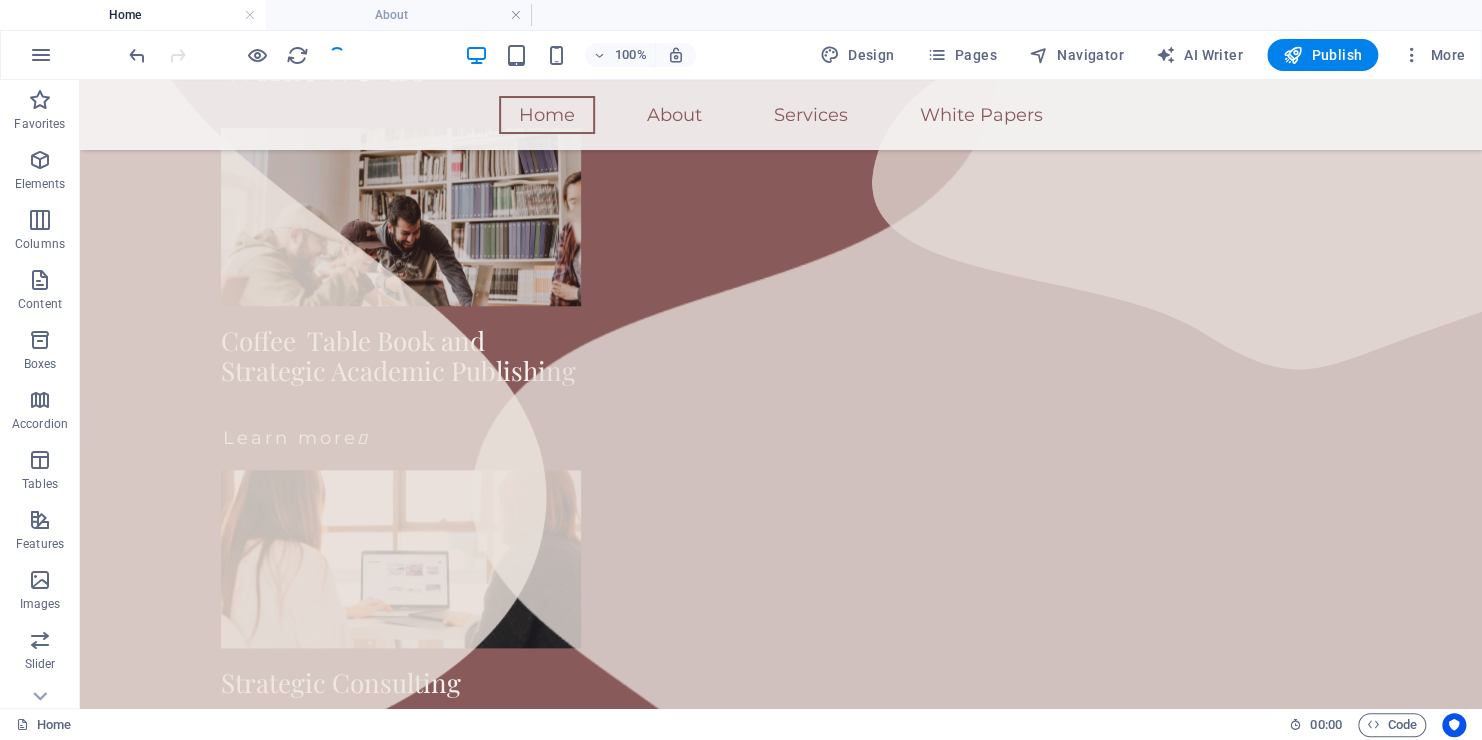 scroll, scrollTop: 834, scrollLeft: 0, axis: vertical 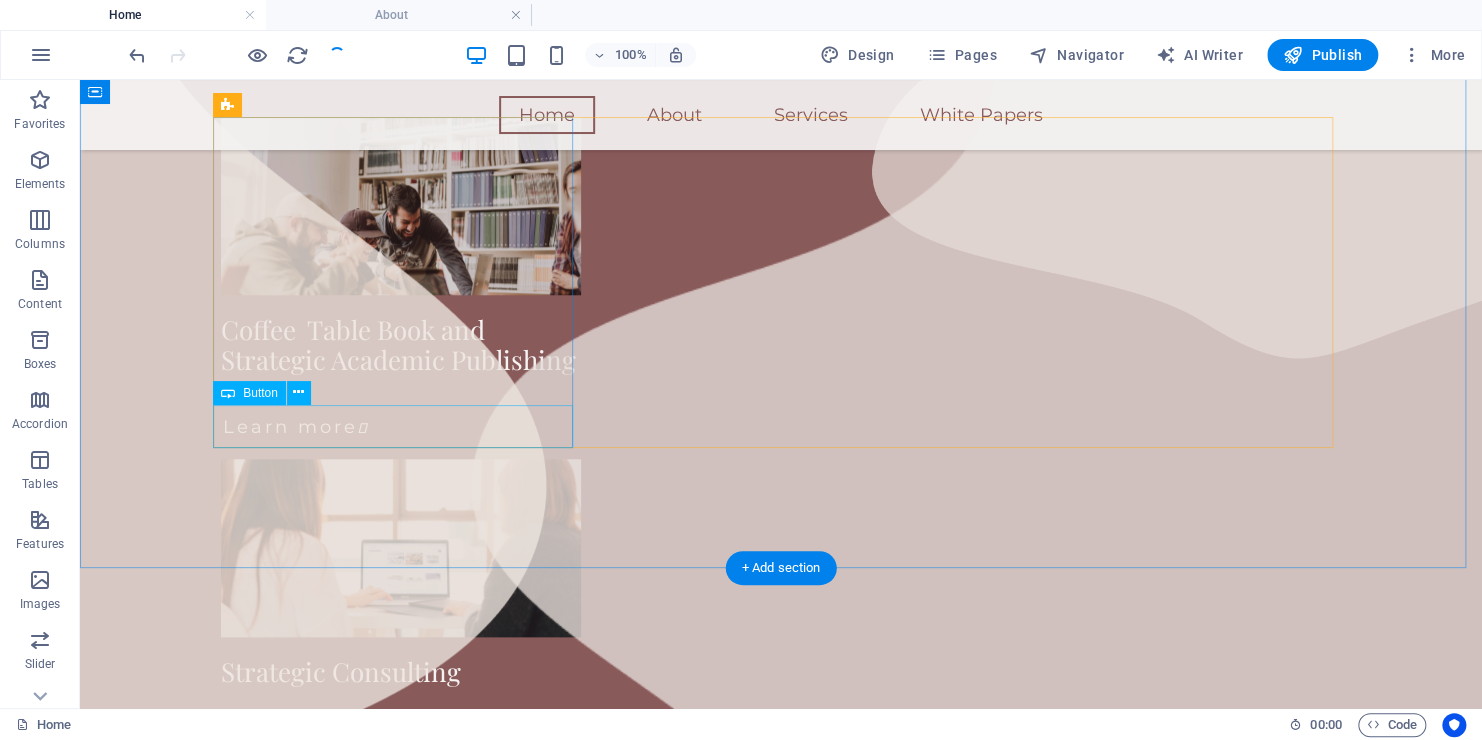click on "Learn more  " at bounding box center [401, 427] 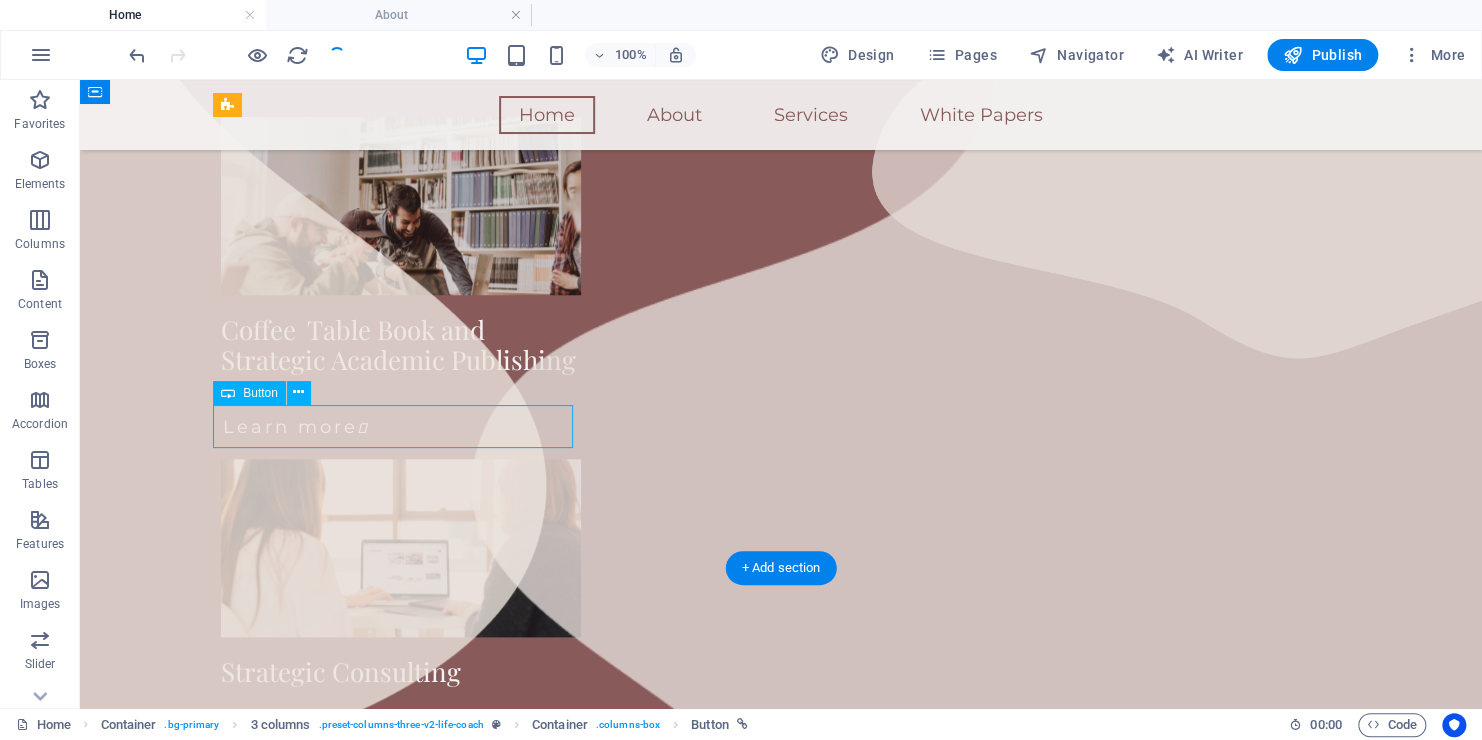 click on "Learn more  " at bounding box center (401, 427) 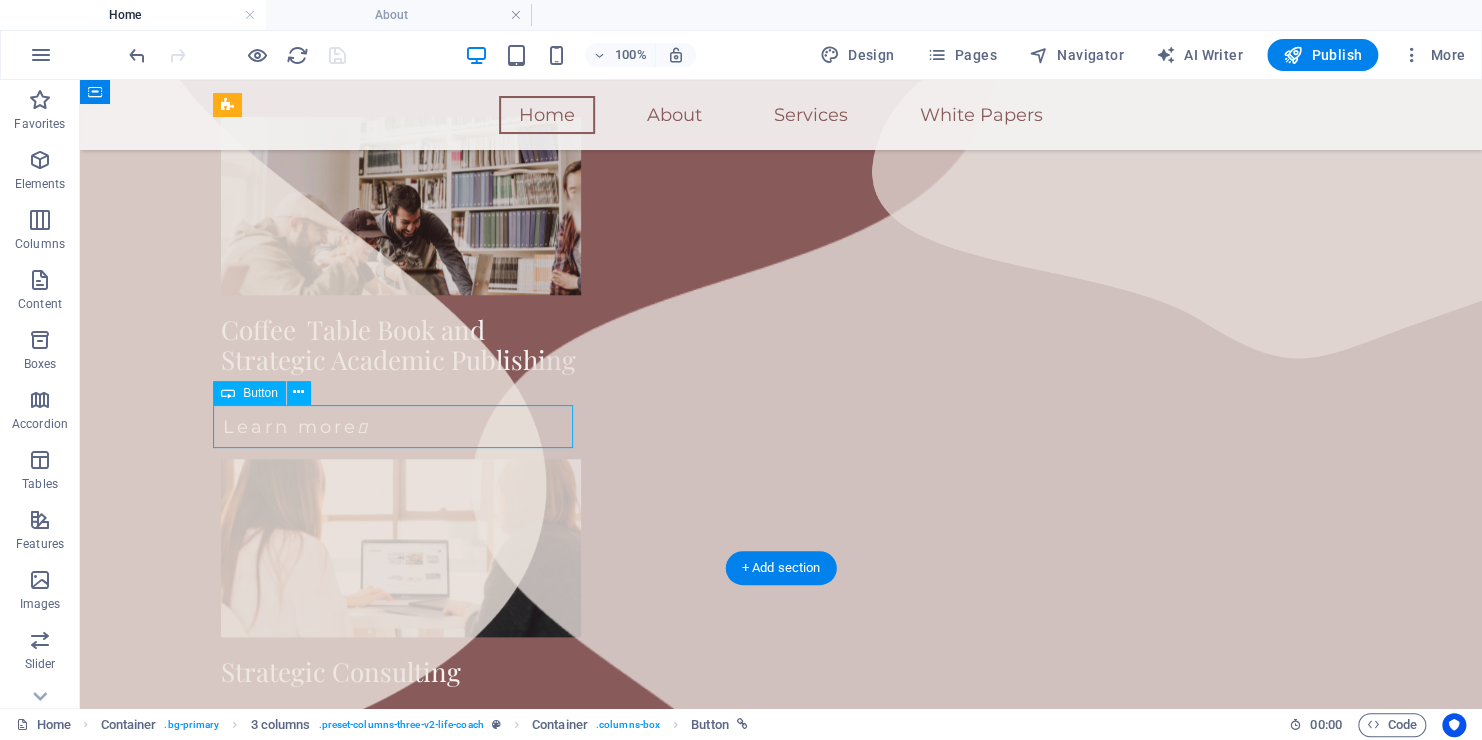 click on "Learn more  " at bounding box center (401, 427) 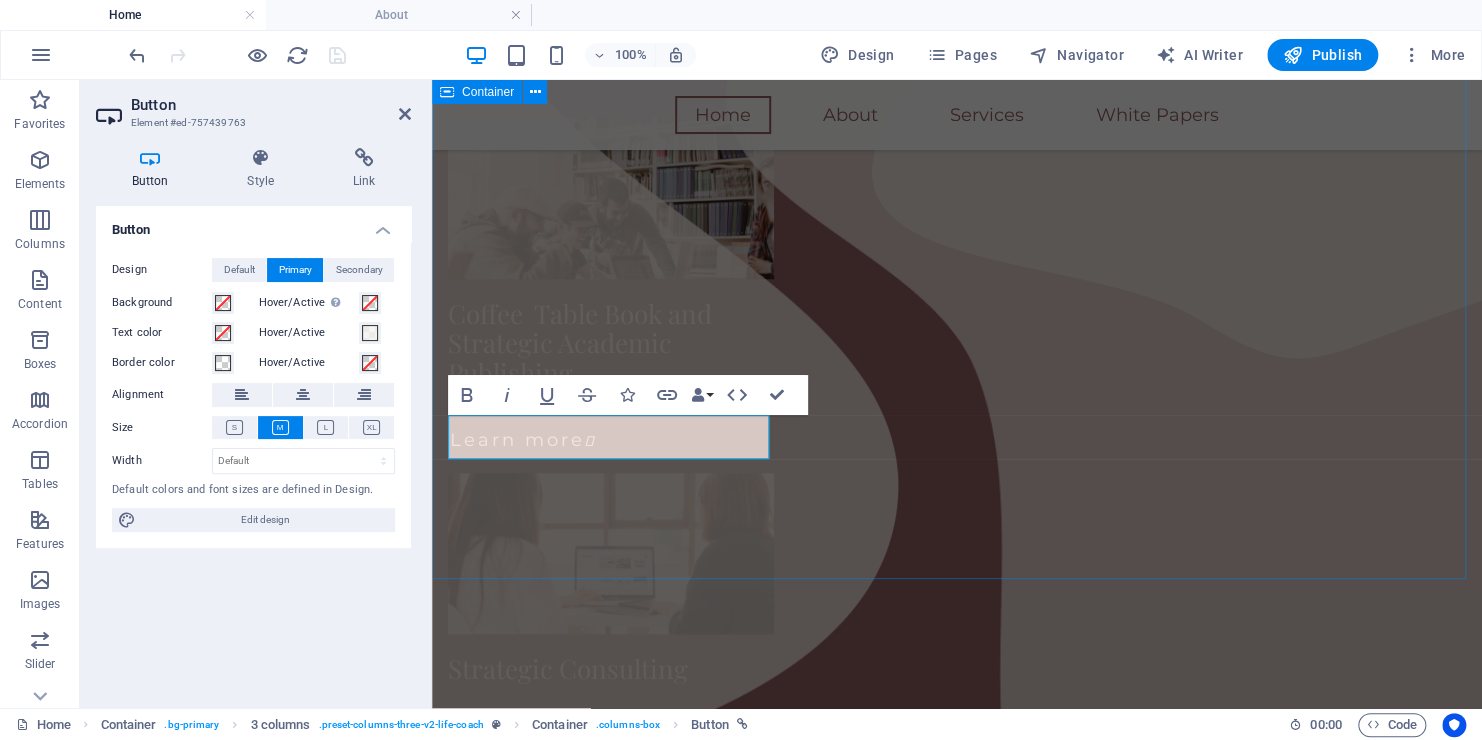 click on "What we do Coffee  Table Book and Strategic Academic Publishing Learn more   Strategic Consulting Learn more   NxtGen Coffee Caffe  Learn more  " at bounding box center [957, 542] 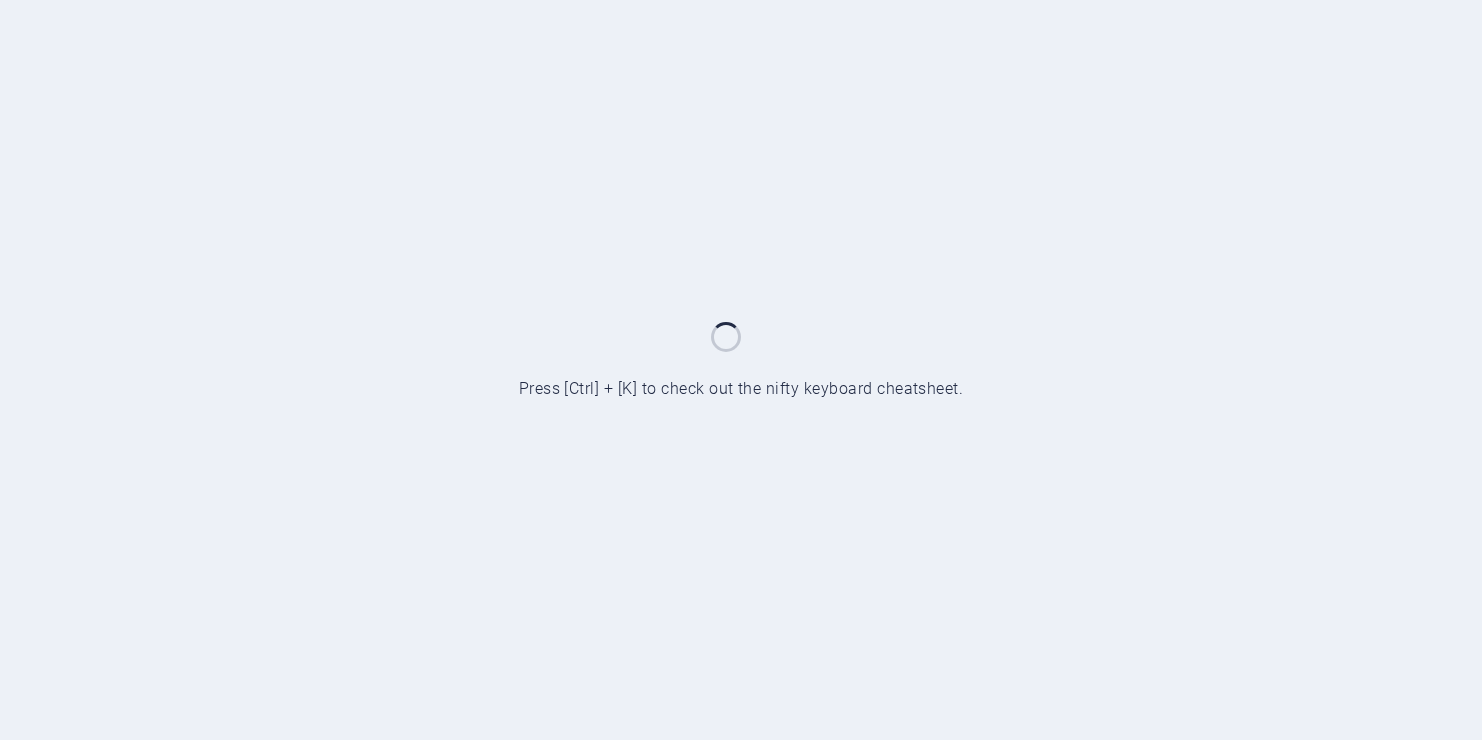 scroll, scrollTop: 0, scrollLeft: 0, axis: both 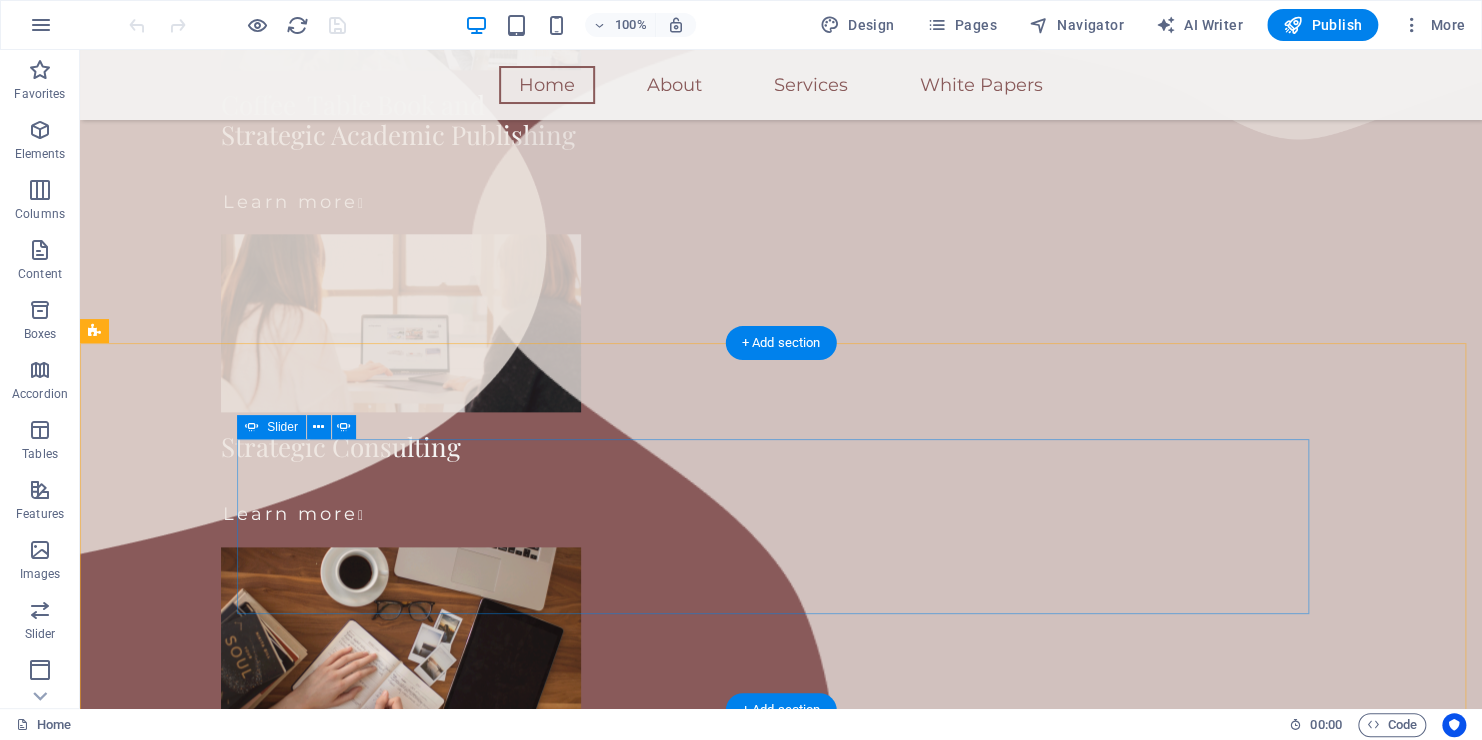 click at bounding box center [781, 1300] 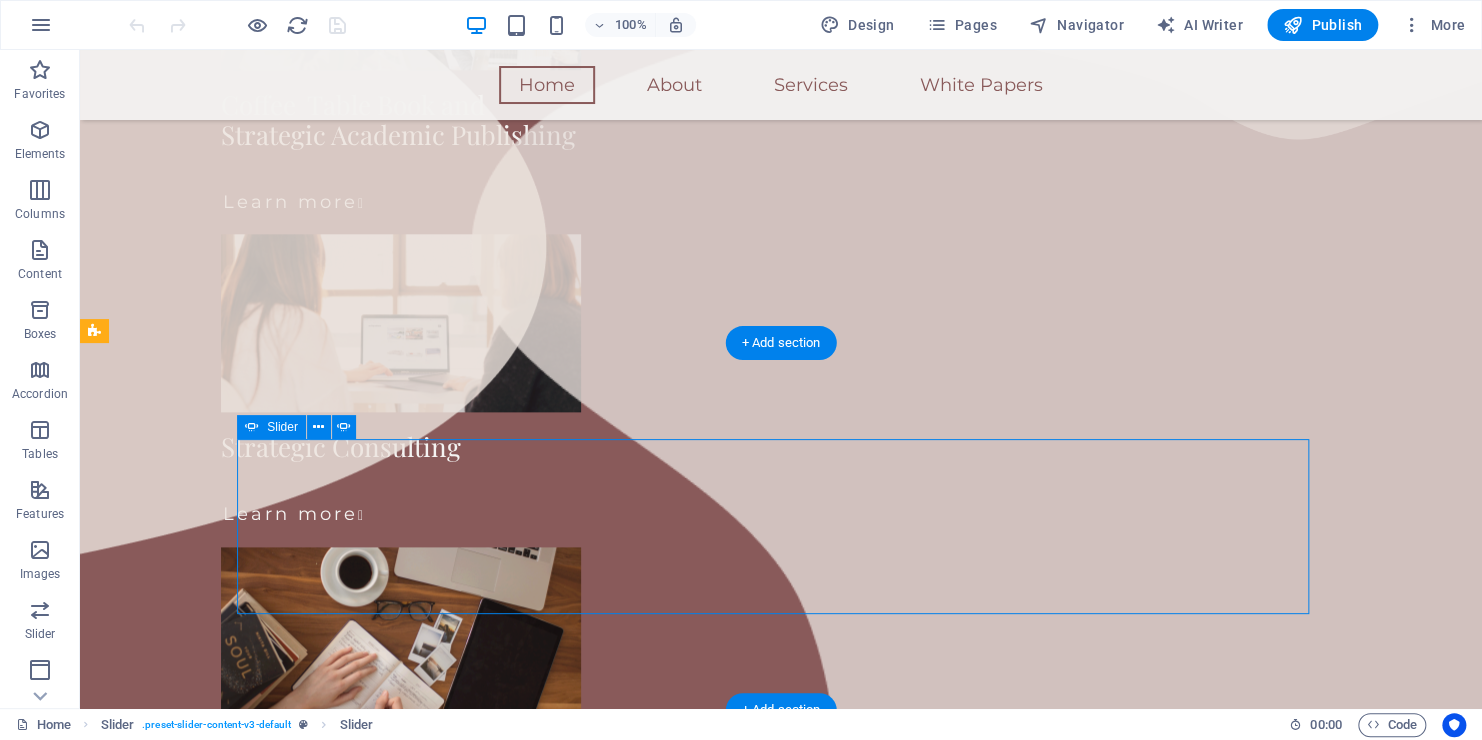 click at bounding box center [781, 1300] 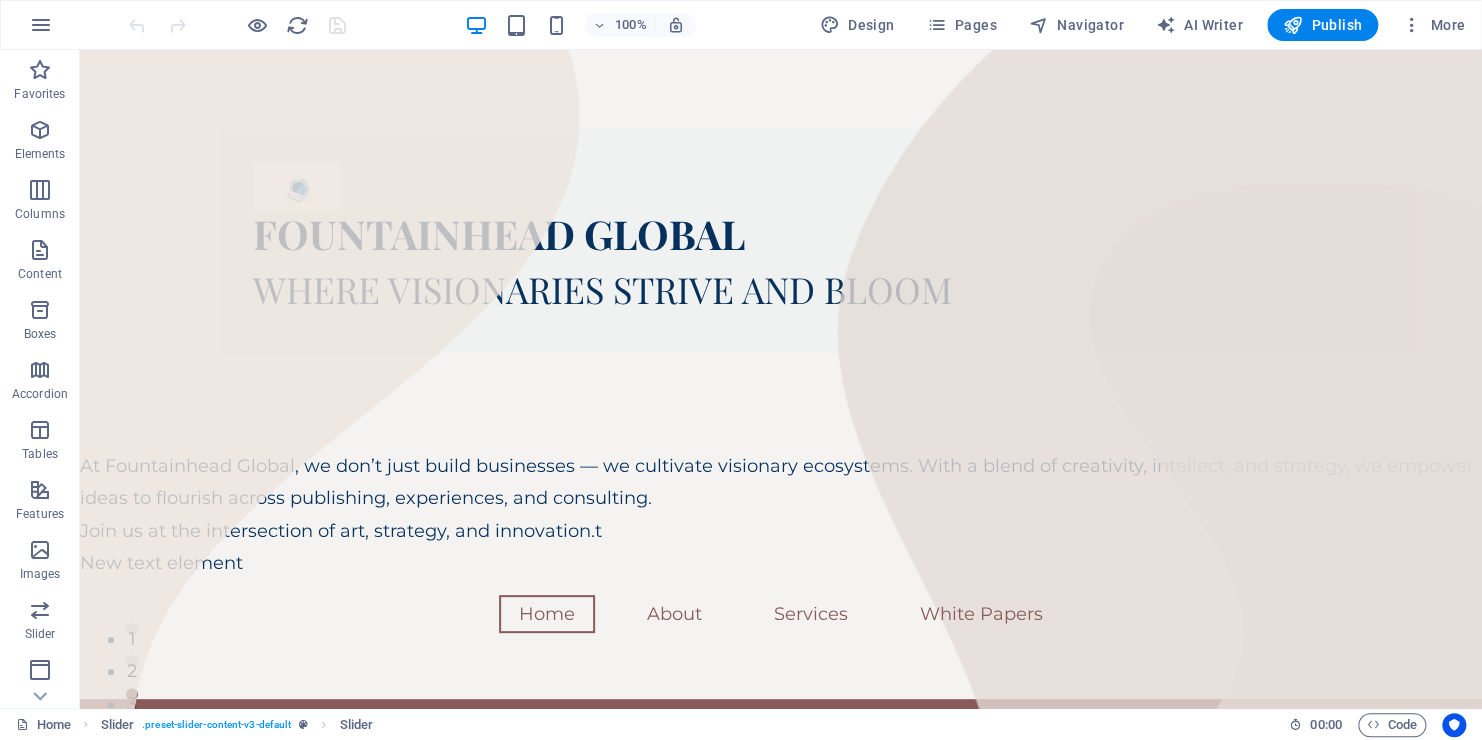 scroll, scrollTop: 0, scrollLeft: 0, axis: both 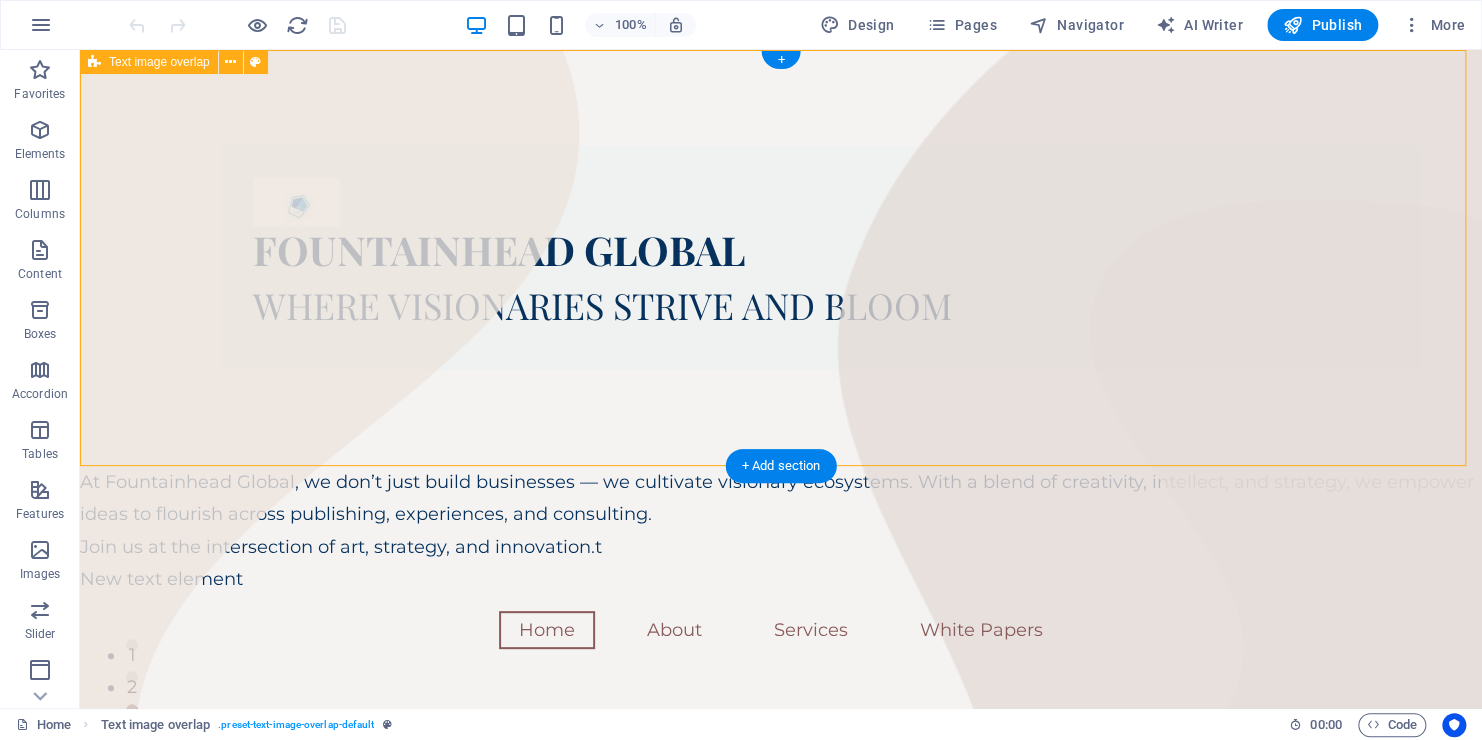 drag, startPoint x: 393, startPoint y: 141, endPoint x: 258, endPoint y: 140, distance: 135.00371 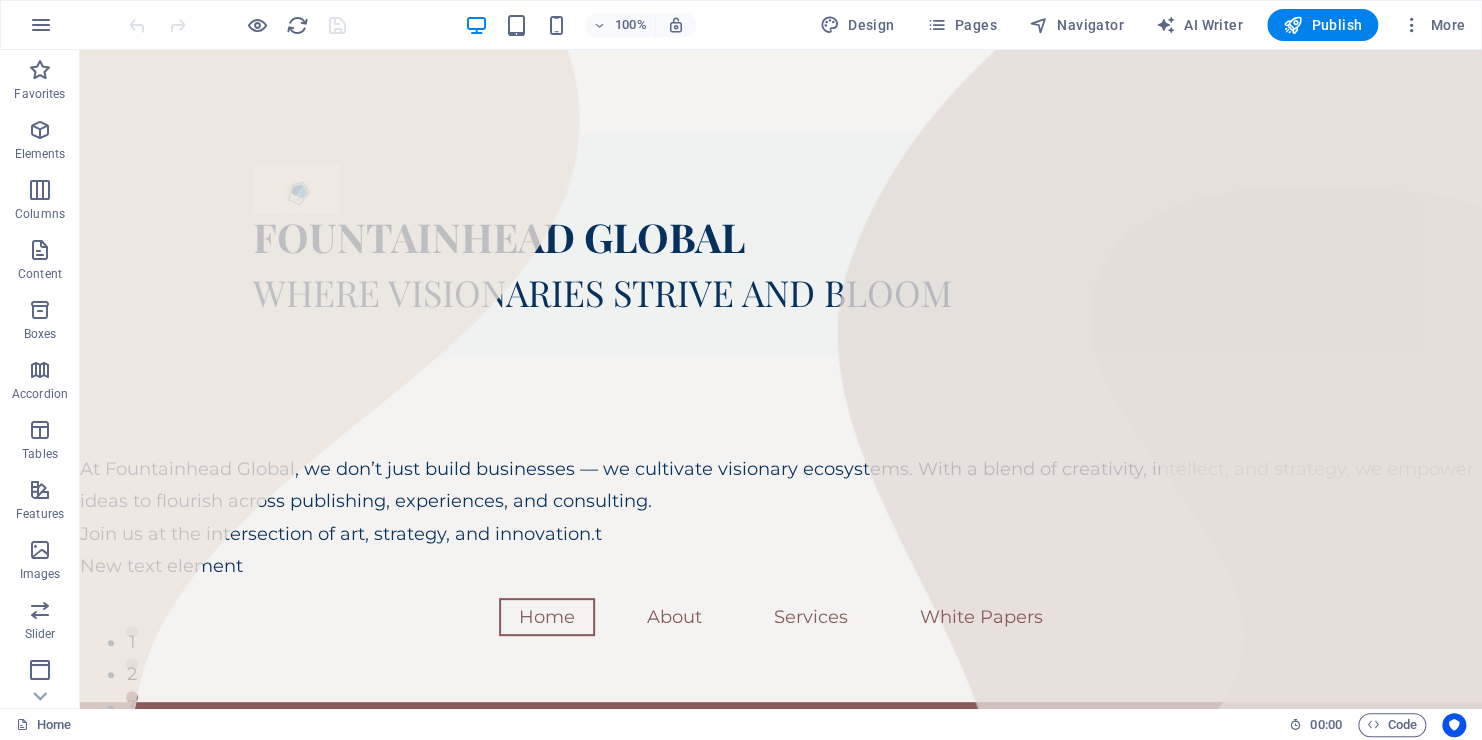 scroll, scrollTop: 0, scrollLeft: 0, axis: both 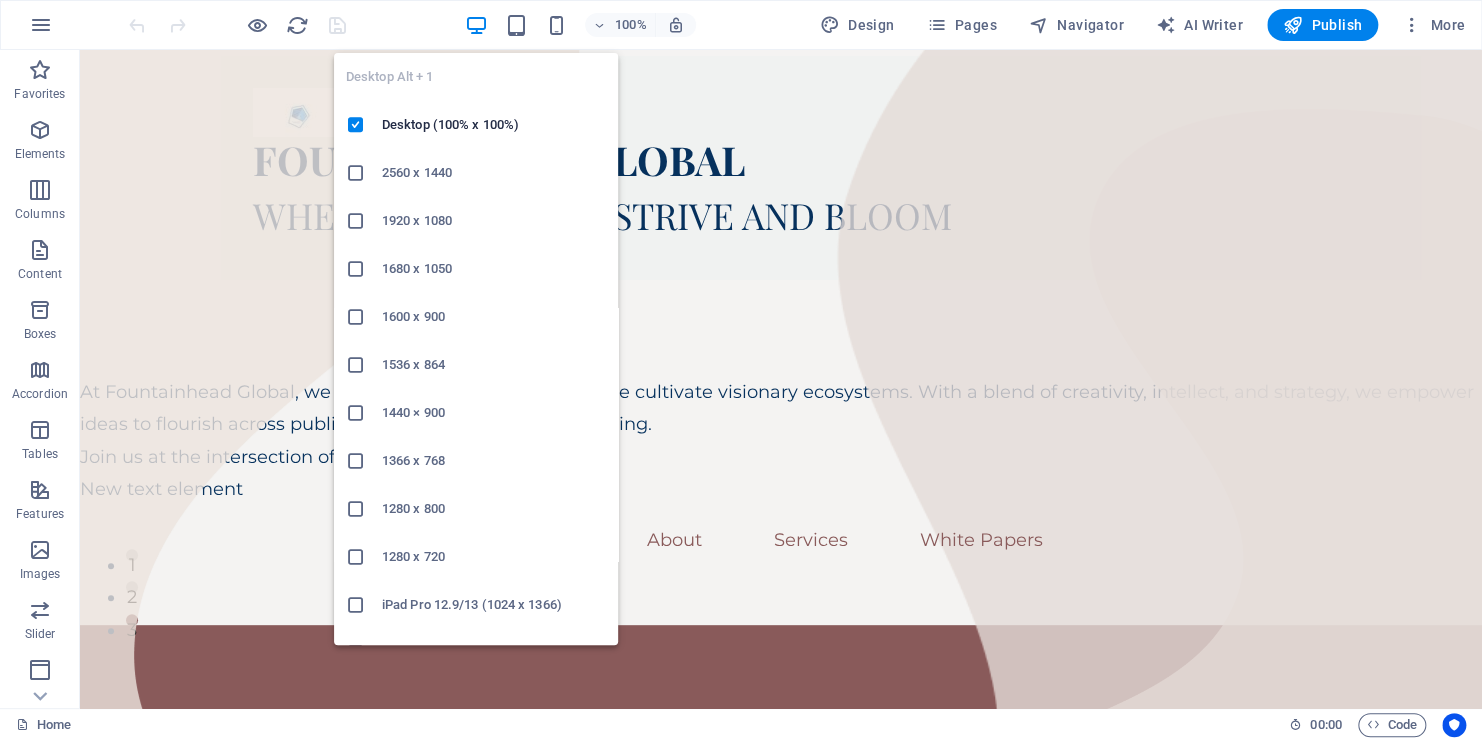 click at bounding box center (476, 25) 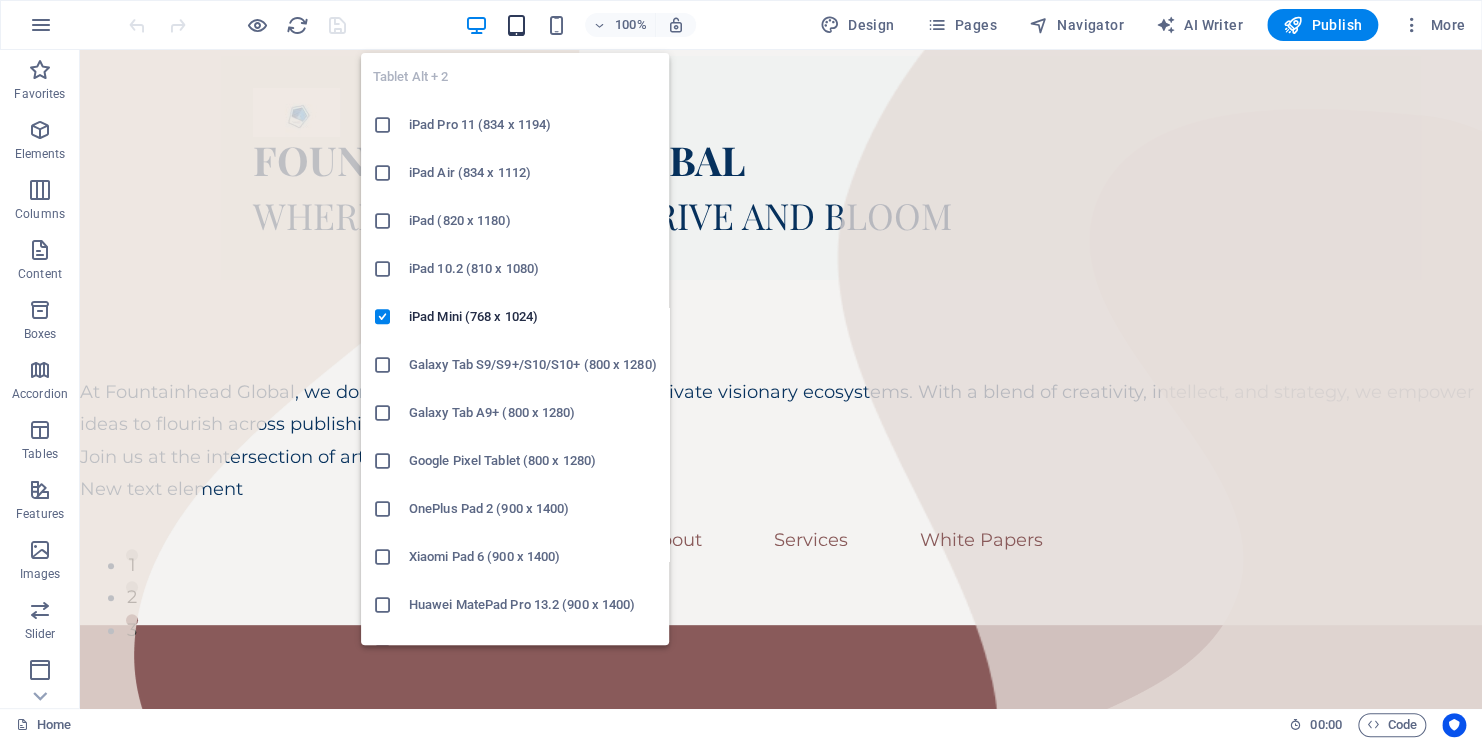 click at bounding box center [516, 25] 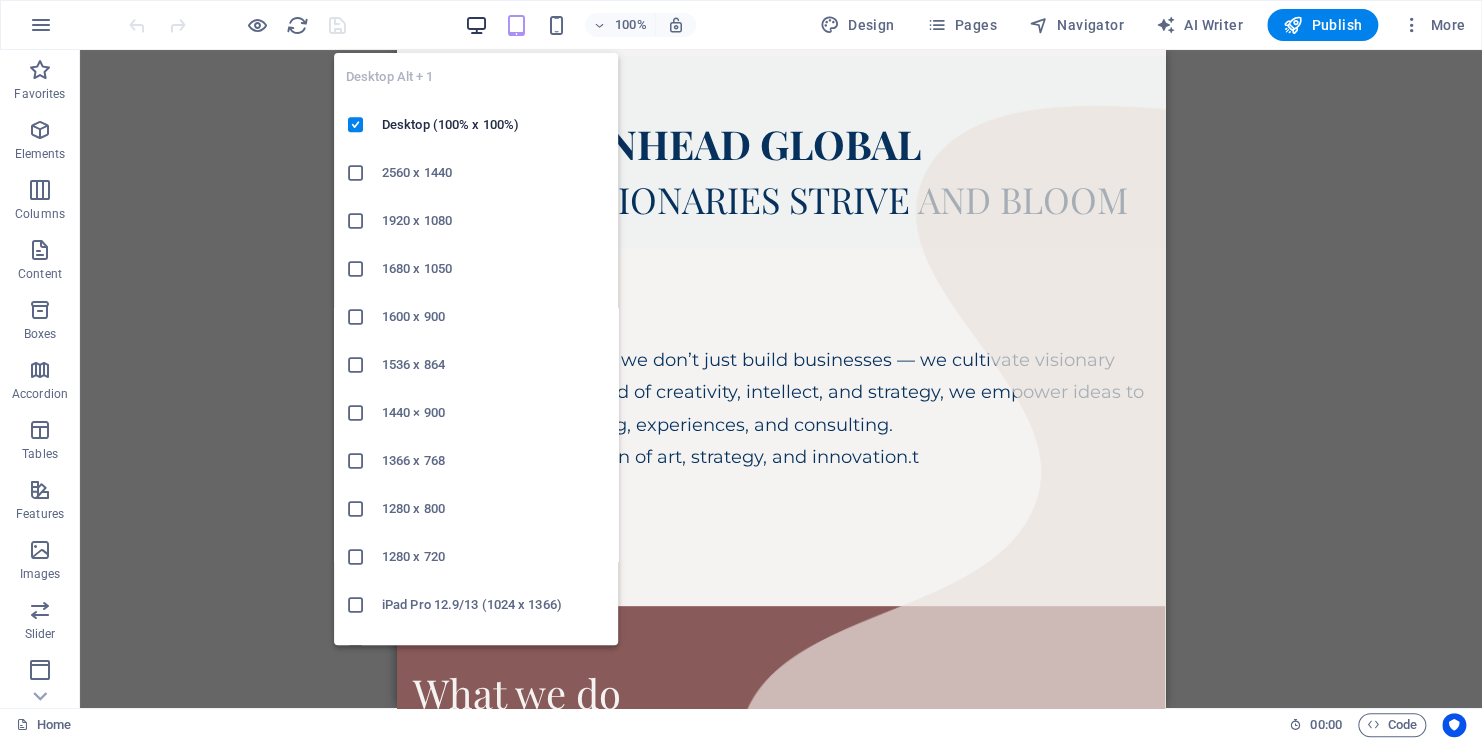 click at bounding box center [476, 25] 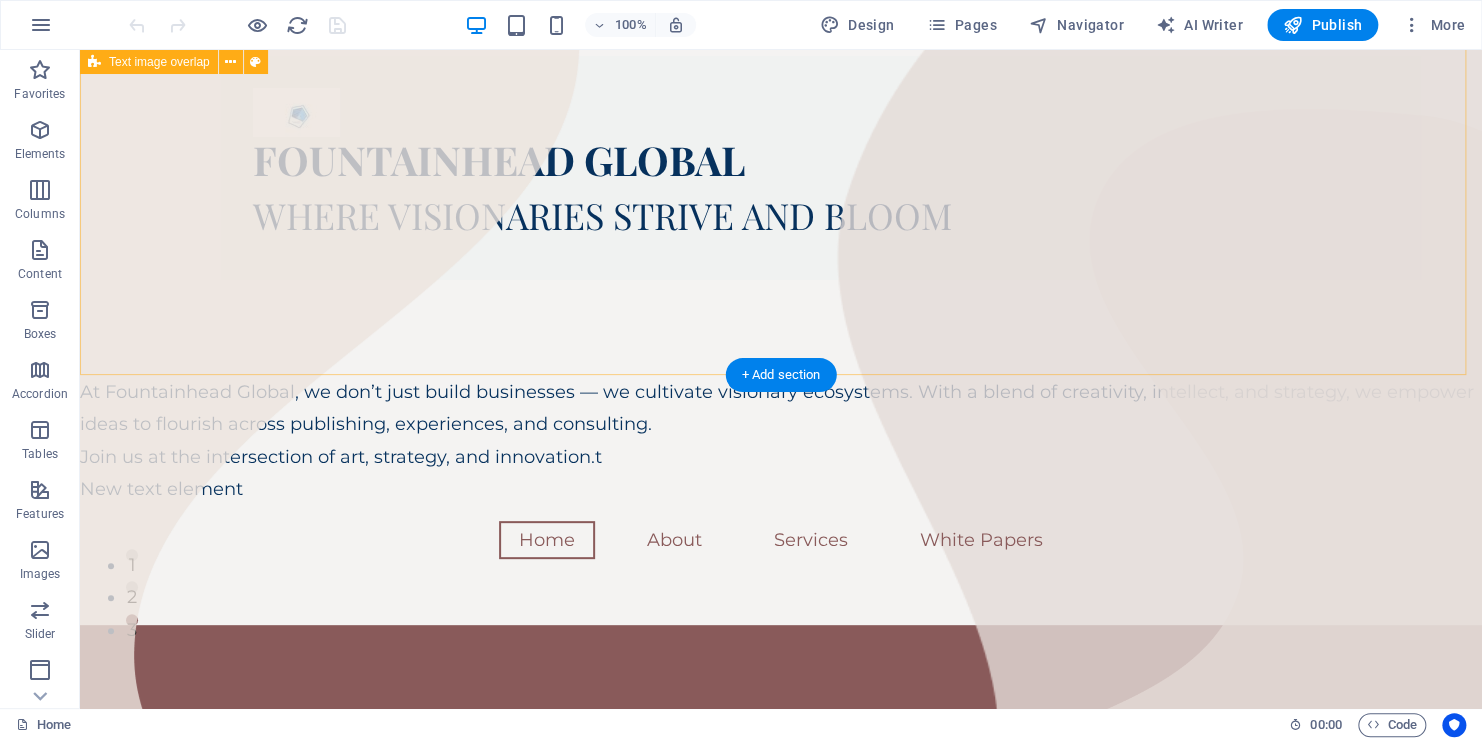 click on "FOUNTAINHEAD GLOBAL WHERE VISIONARIES STRIVE AND BLOOM" at bounding box center (781, 168) 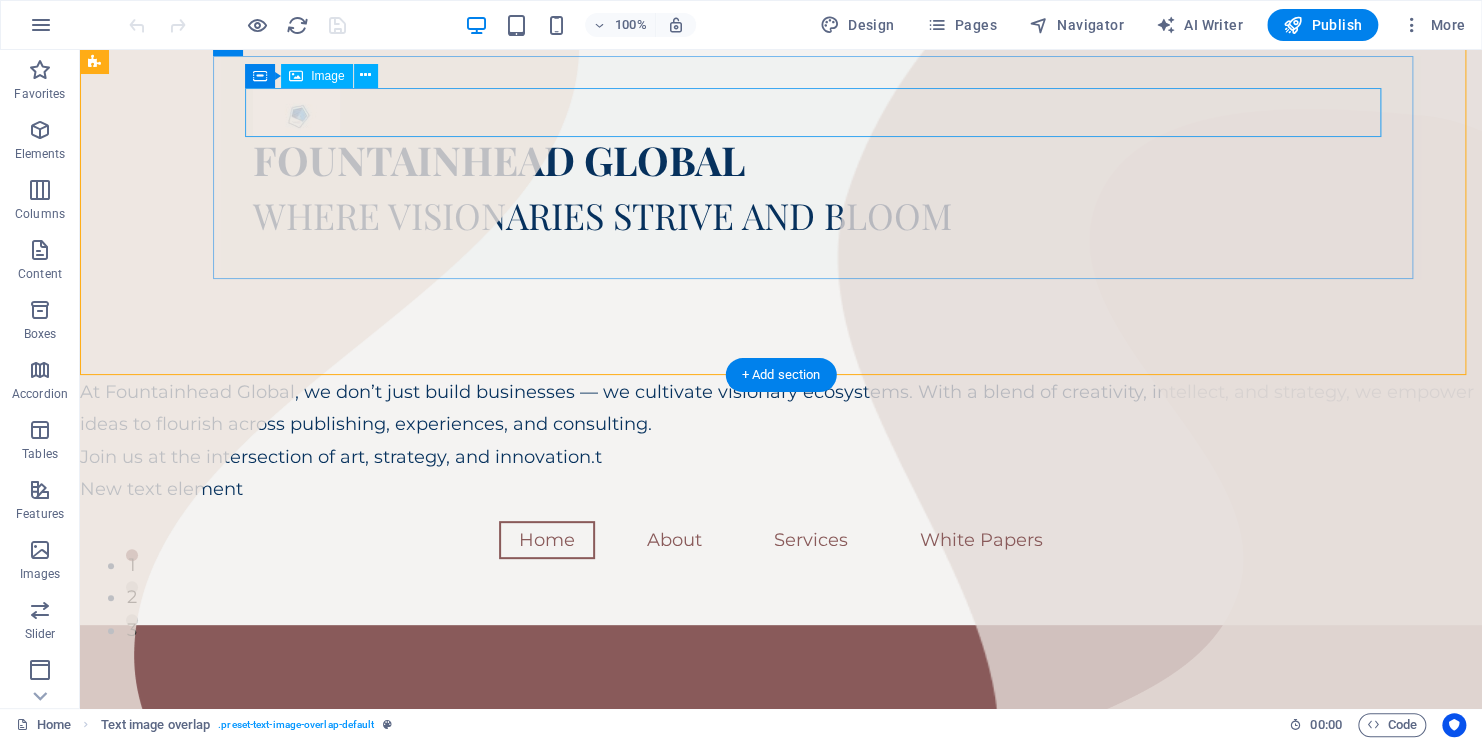 click at bounding box center (821, 112) 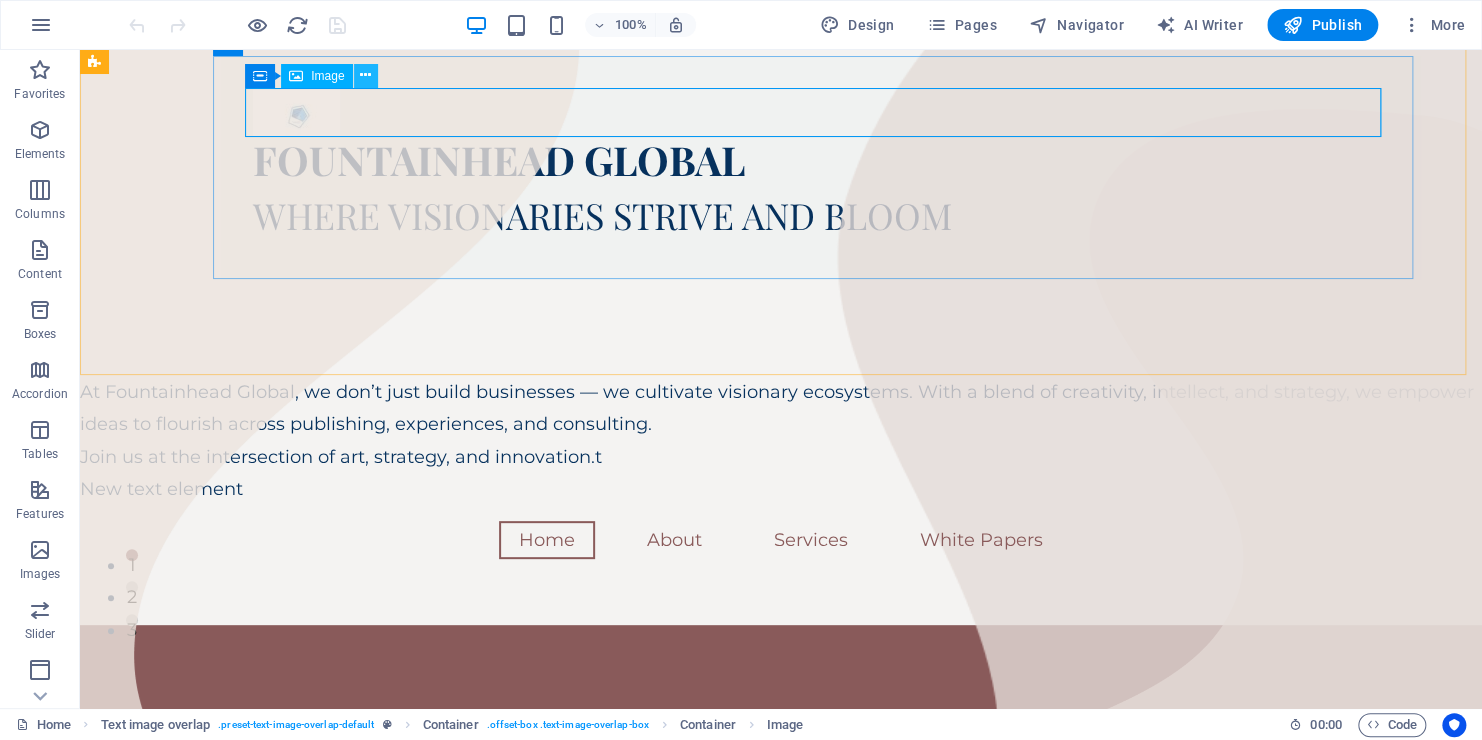 click at bounding box center (365, 75) 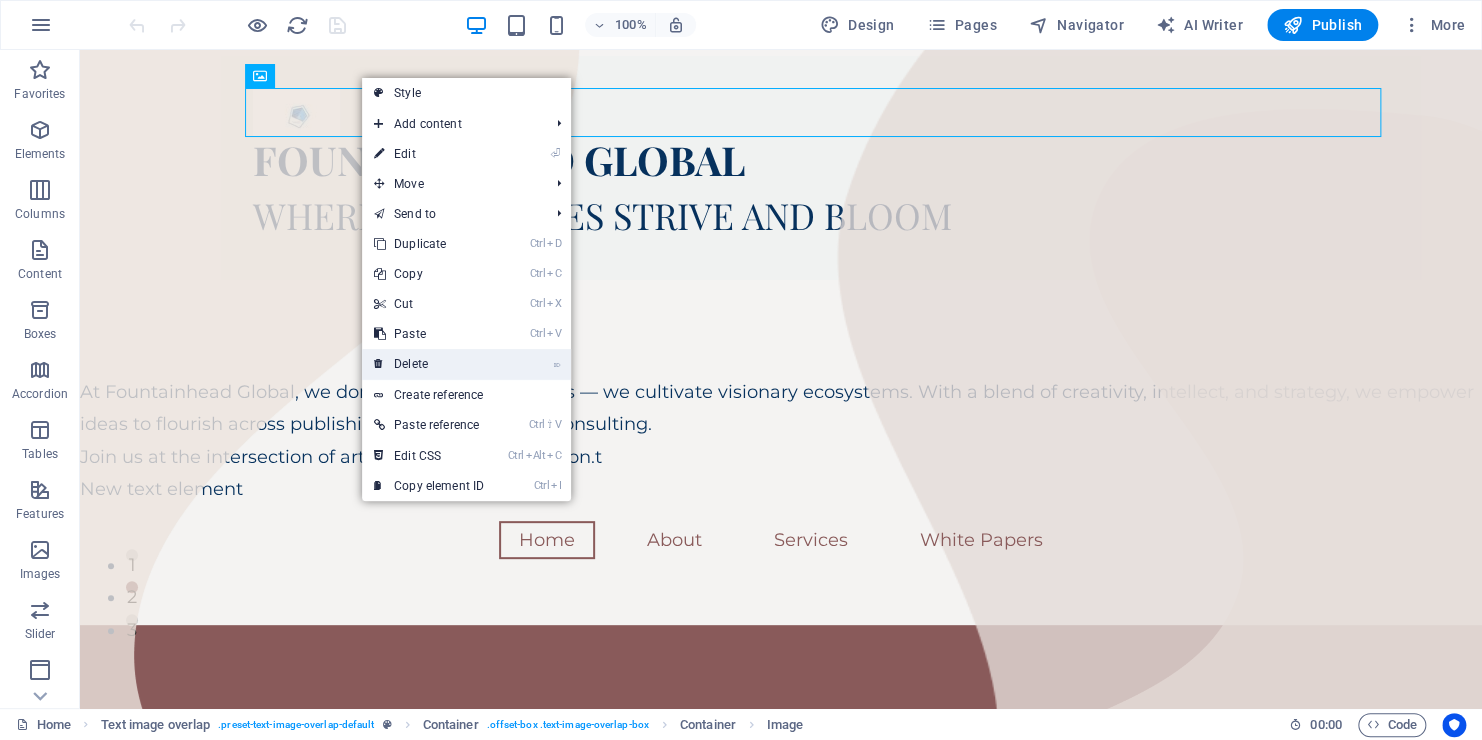 click on "⌦  Delete" at bounding box center [429, 364] 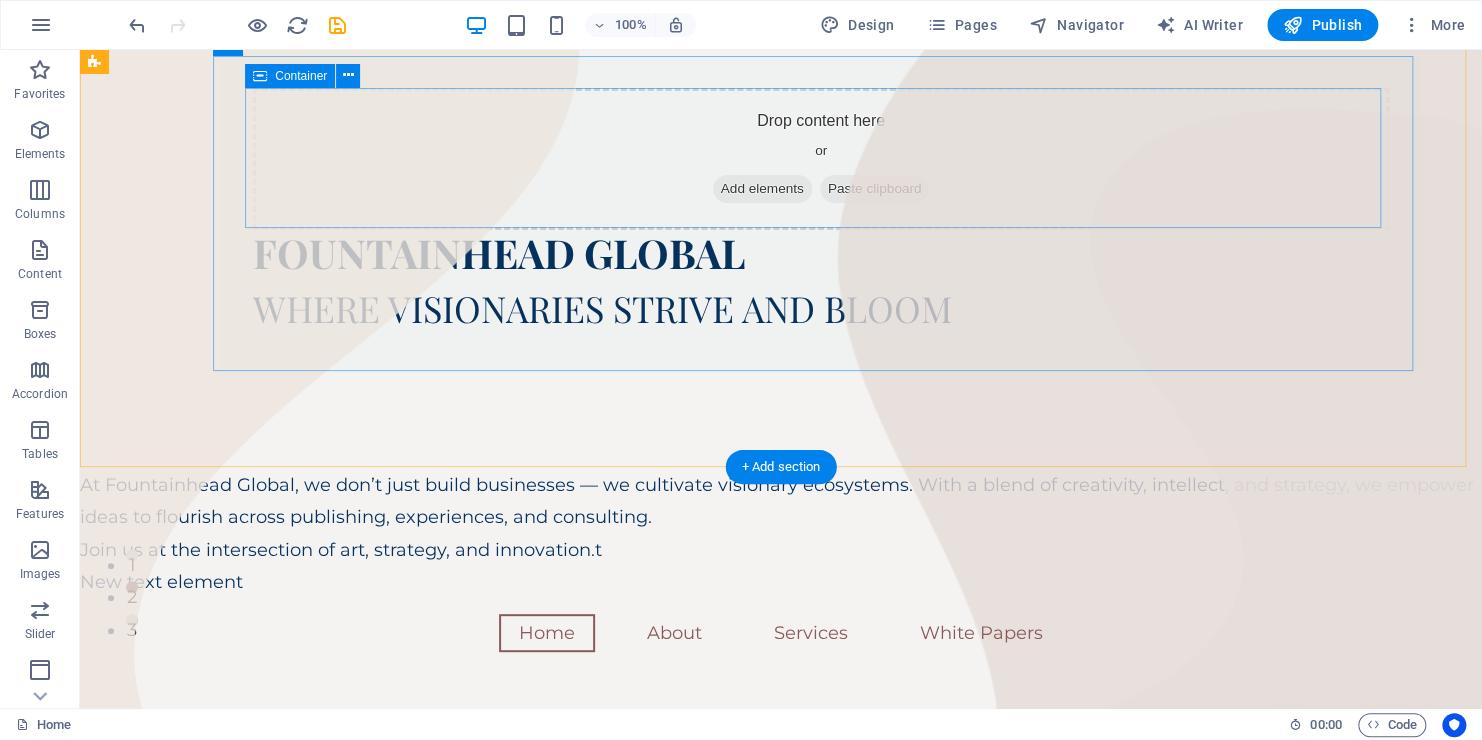 click on "Drop content here or  Add elements  Paste clipboard" at bounding box center [821, 159] 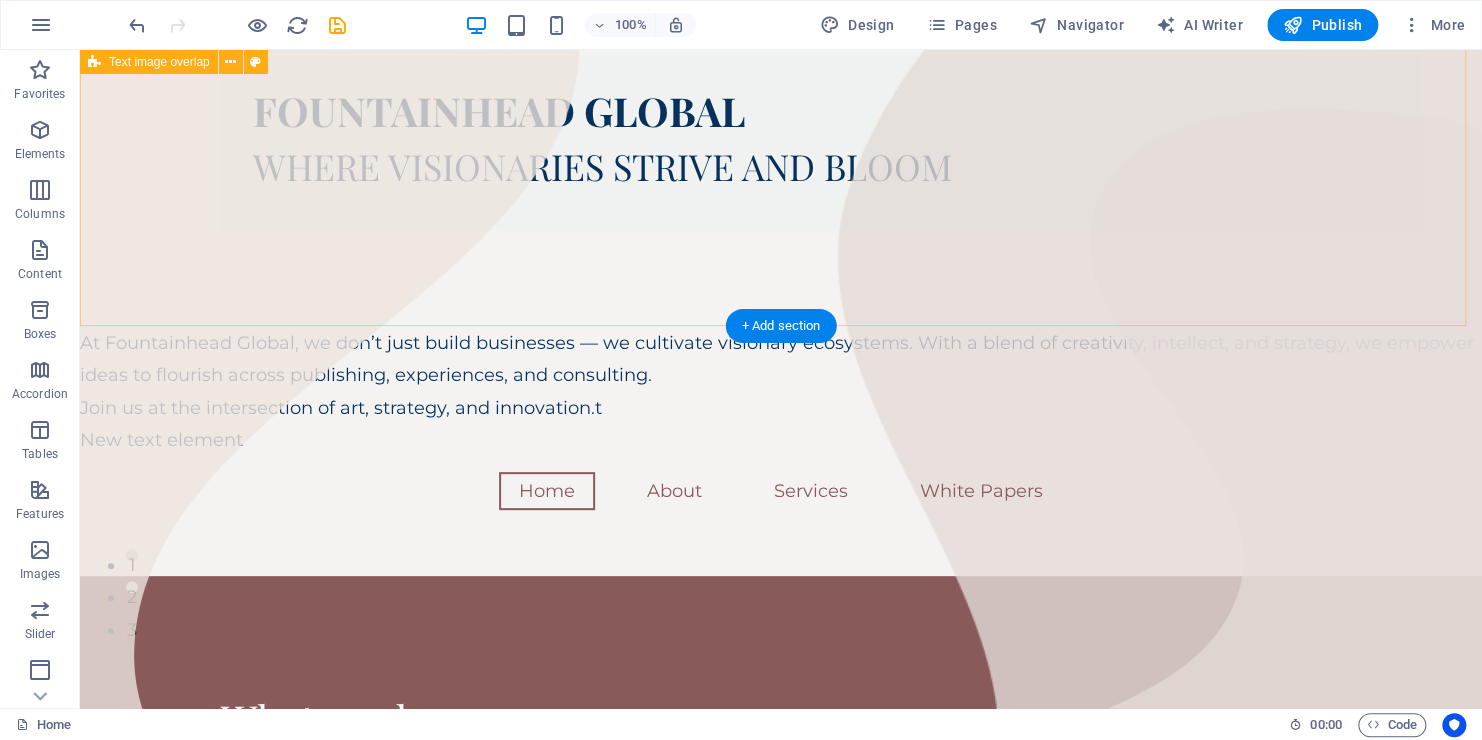 click on "FOUNTAINHEAD GLOBAL WHERE VISIONARIES STRIVE AND BLOOM" at bounding box center [781, 143] 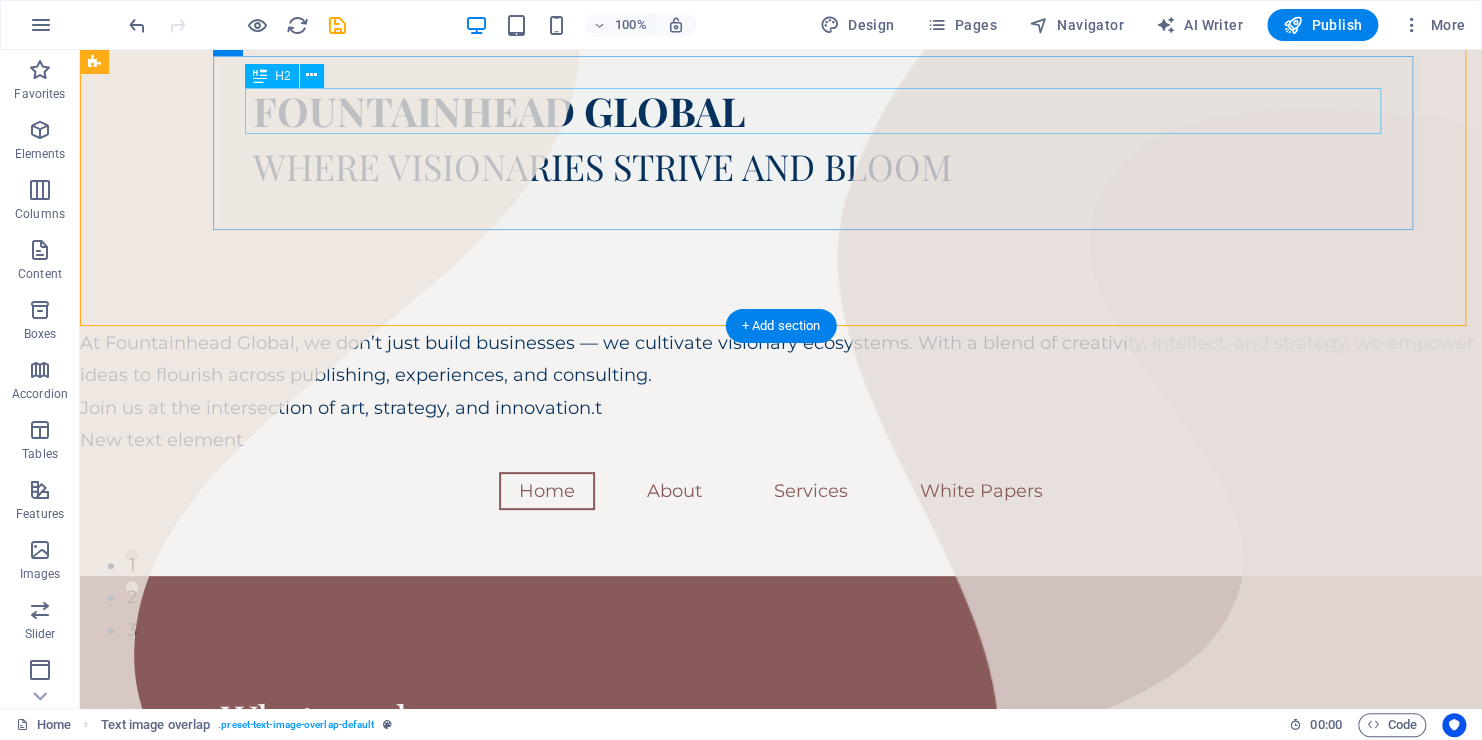 click on "FOUNTAINHEAD GLOBAL" at bounding box center [821, 111] 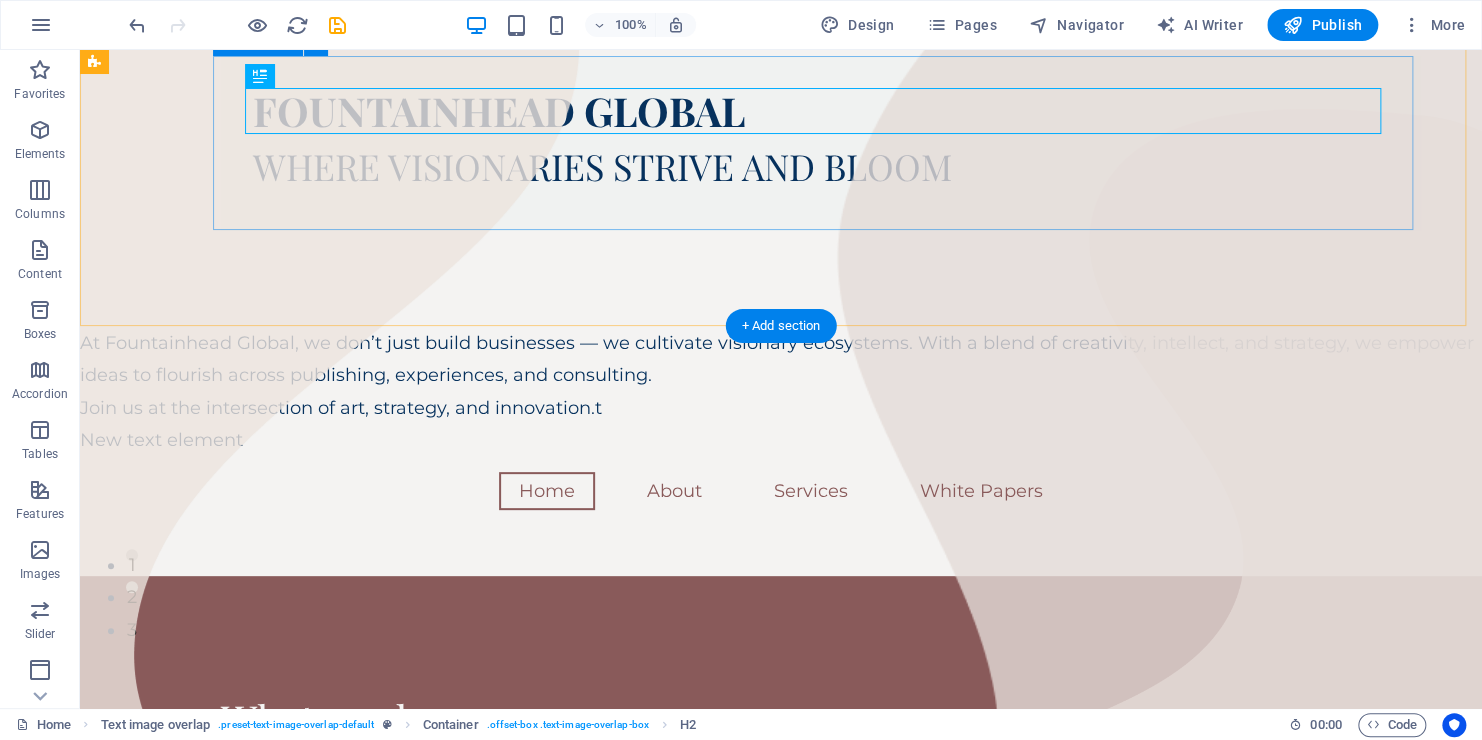 click on "FOUNTAINHEAD GLOBAL WHERE VISIONARIES STRIVE AND BLOOM" at bounding box center [821, 143] 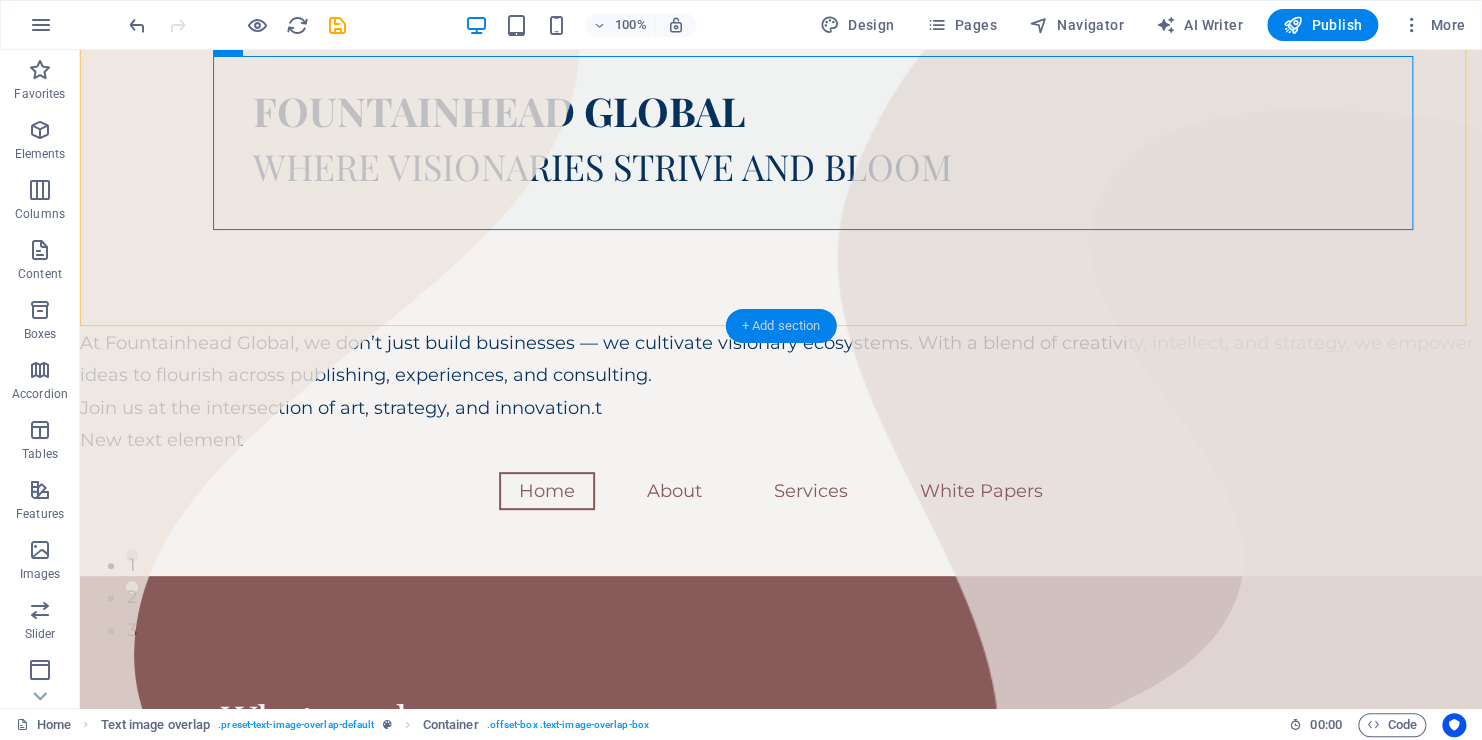 click on "+ Add section" at bounding box center [781, 326] 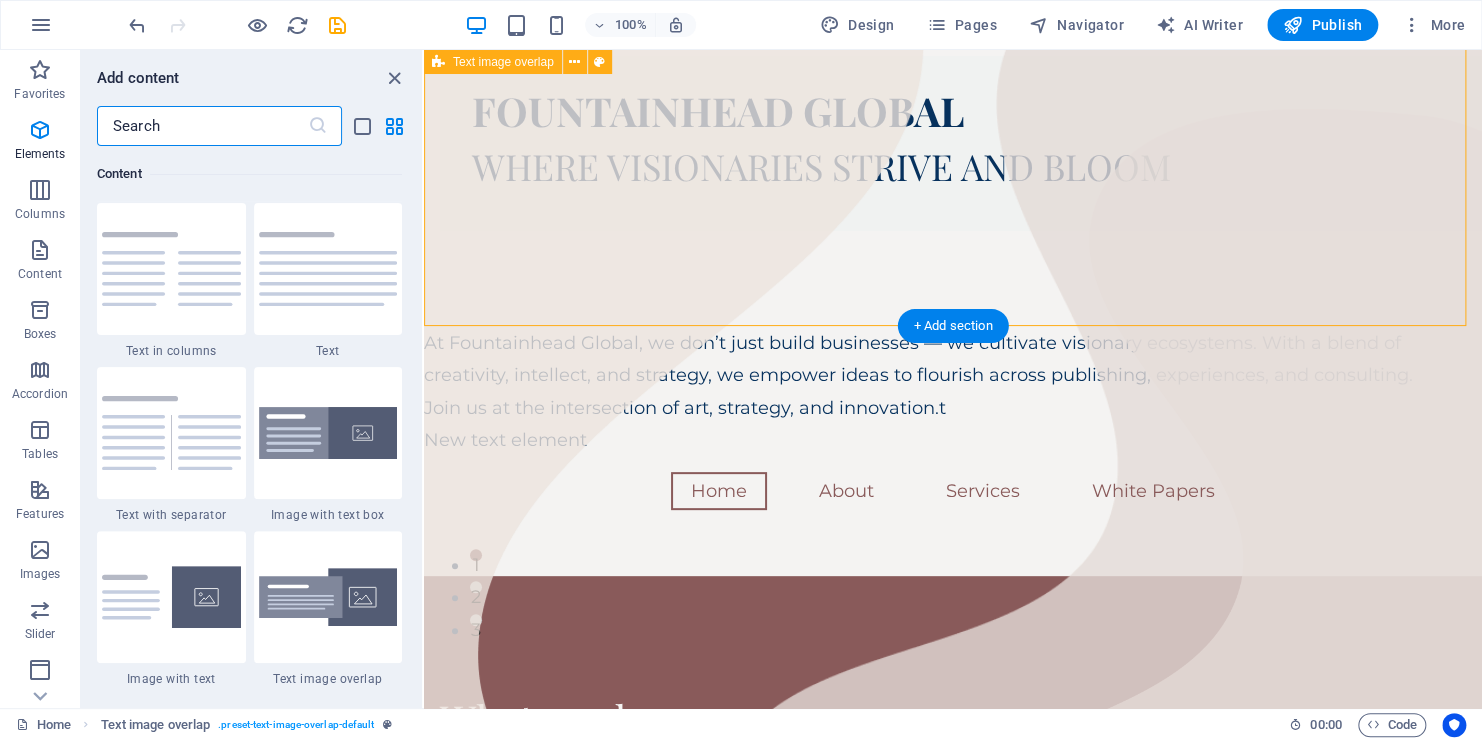 scroll, scrollTop: 3499, scrollLeft: 0, axis: vertical 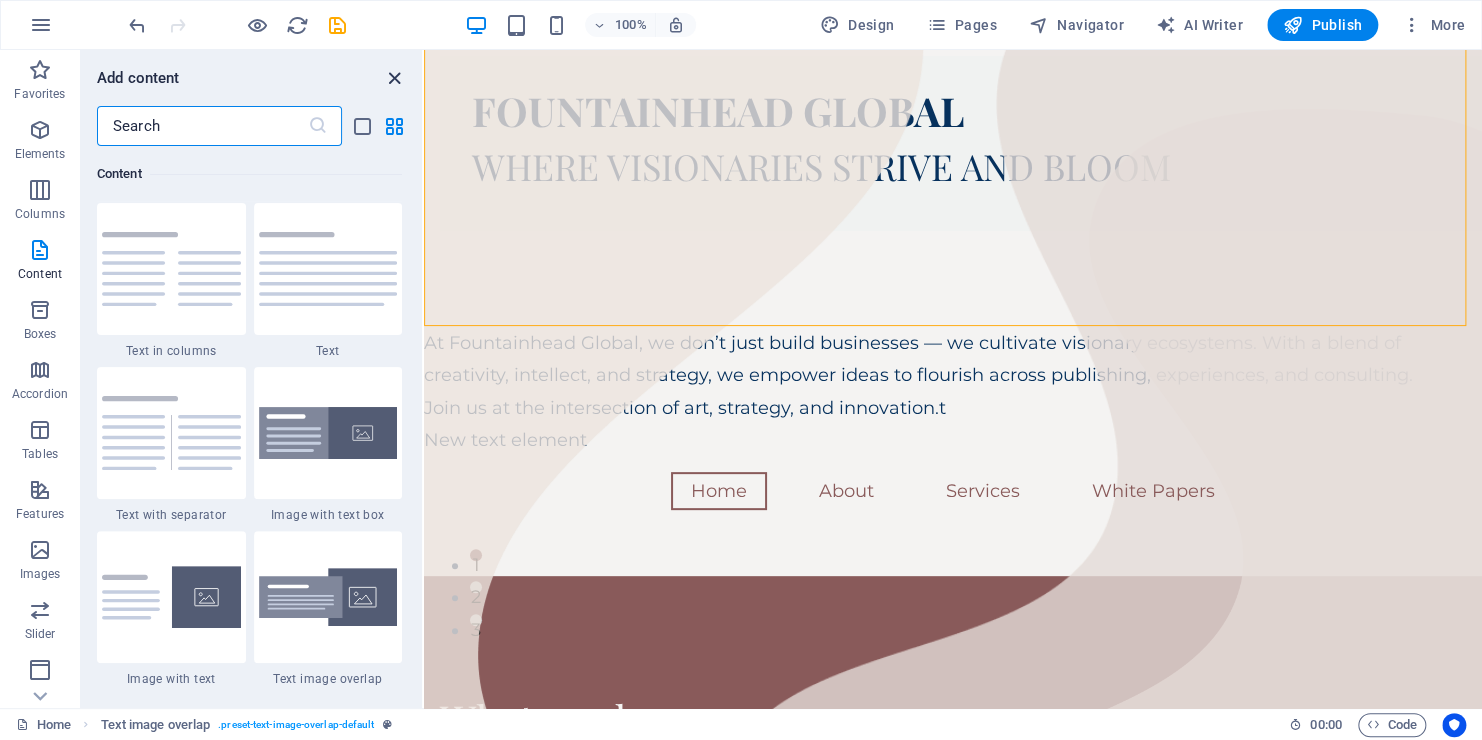 click at bounding box center [394, 78] 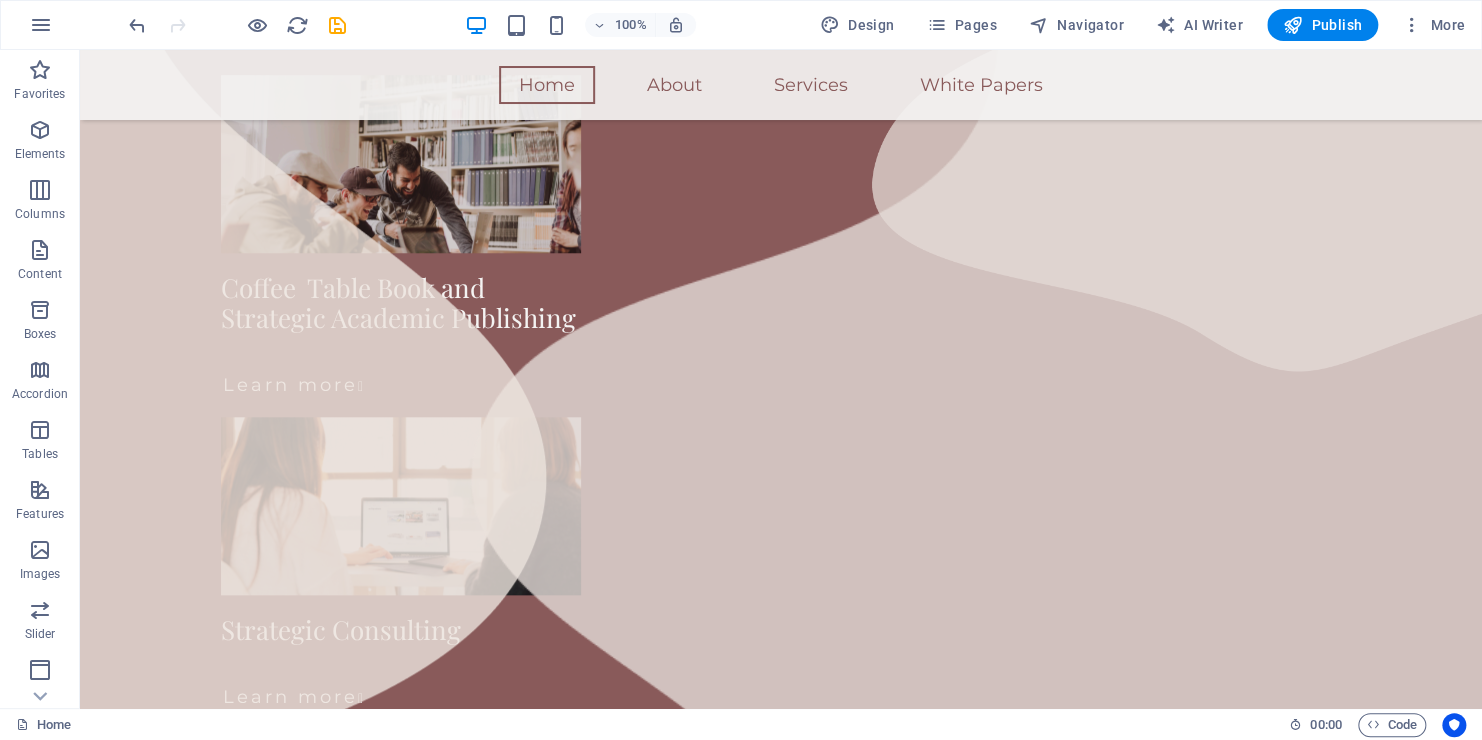scroll, scrollTop: 792, scrollLeft: 0, axis: vertical 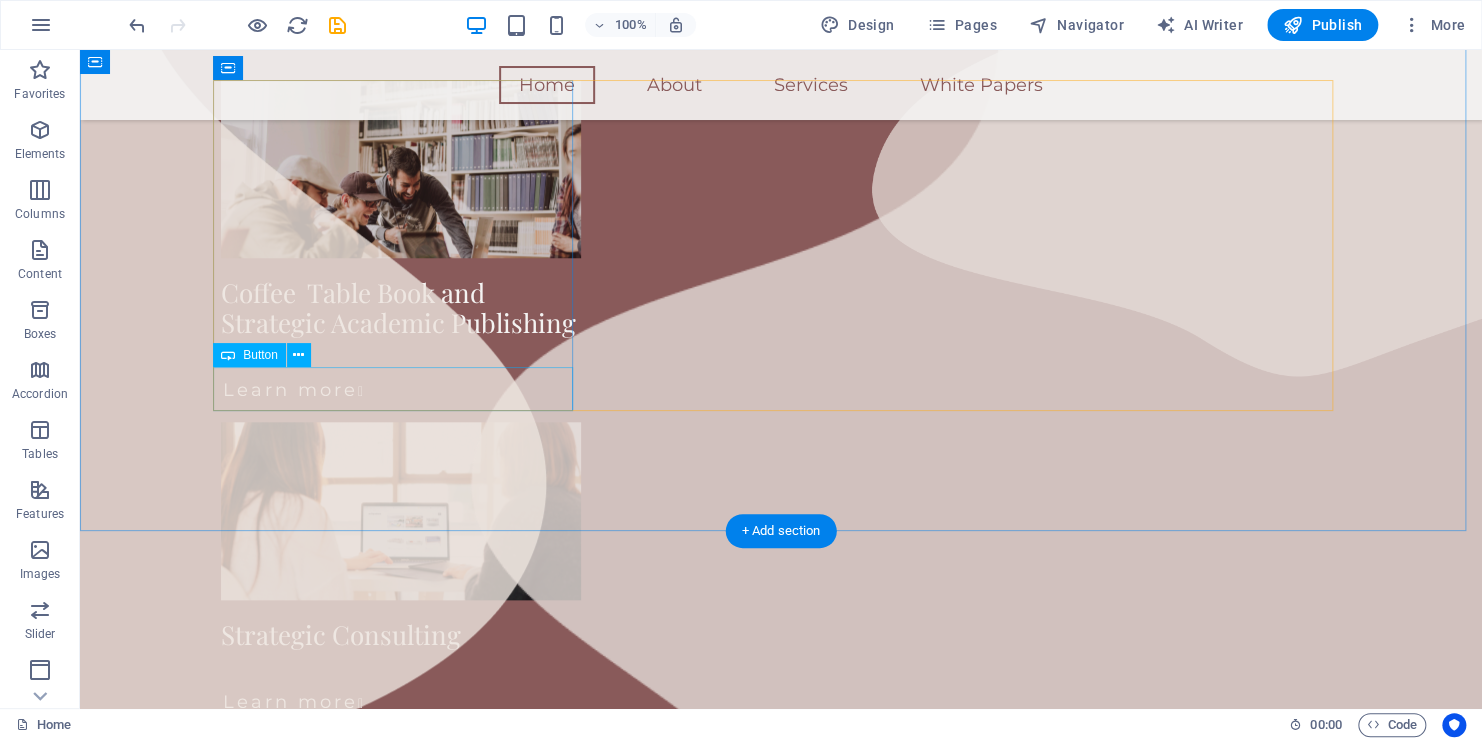 click on "Learn more  " at bounding box center (401, 390) 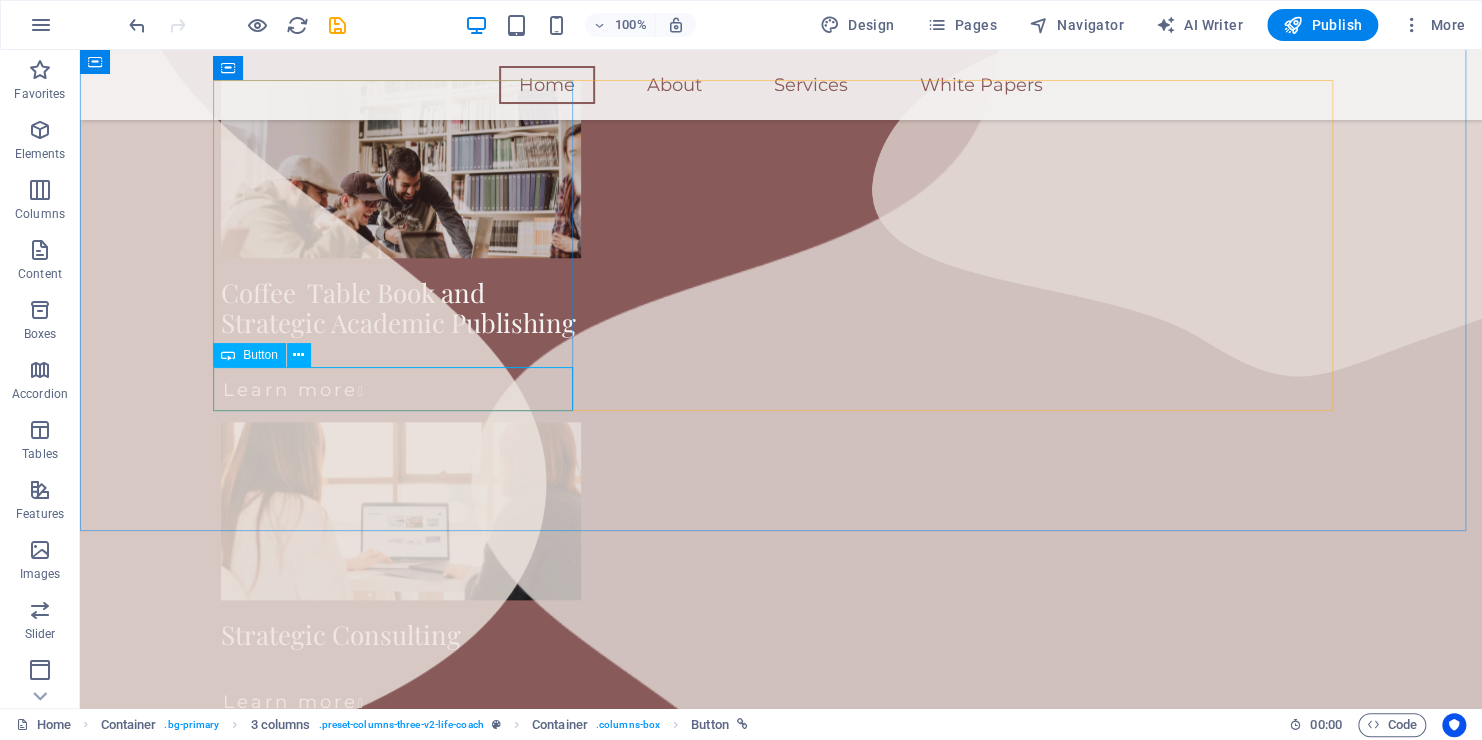 click on "Button" at bounding box center [260, 355] 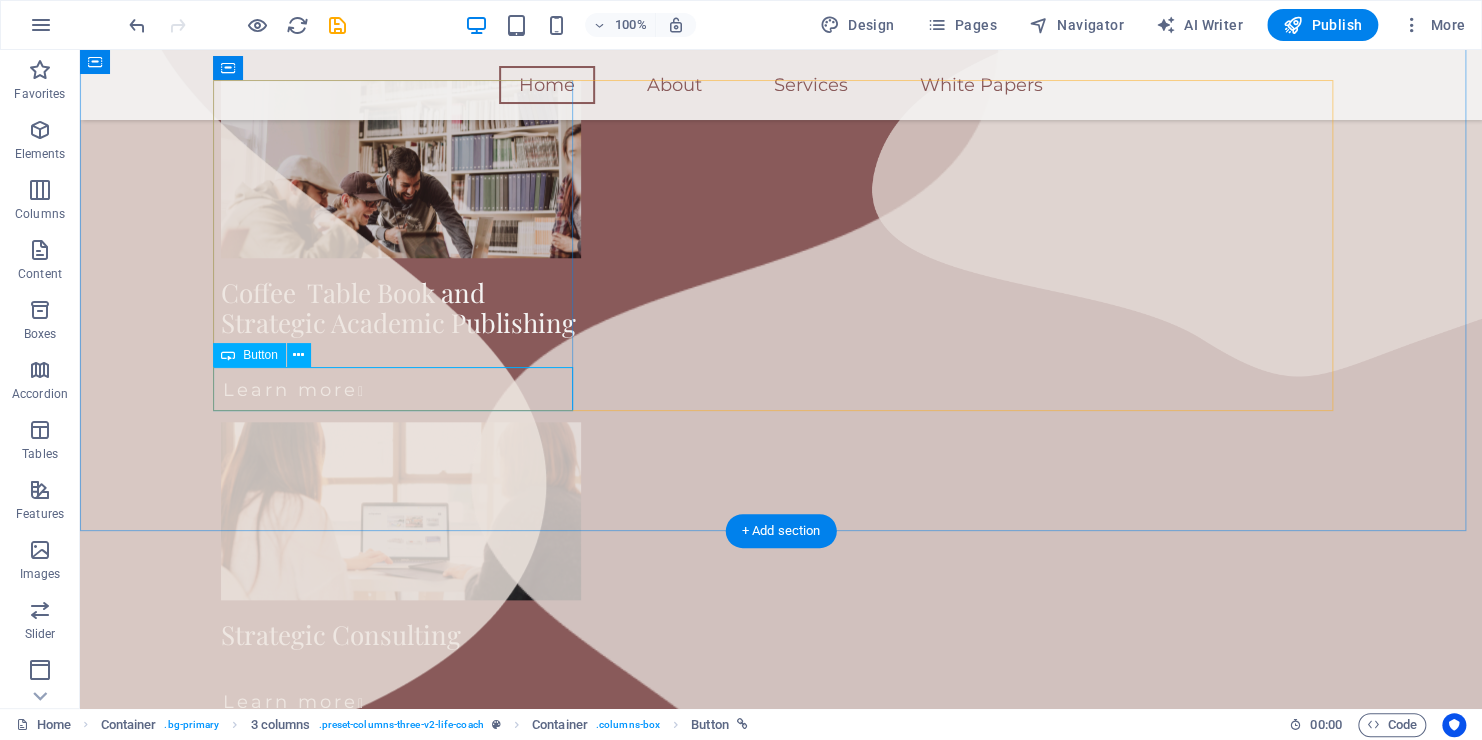 click on "Learn more  " at bounding box center (401, 390) 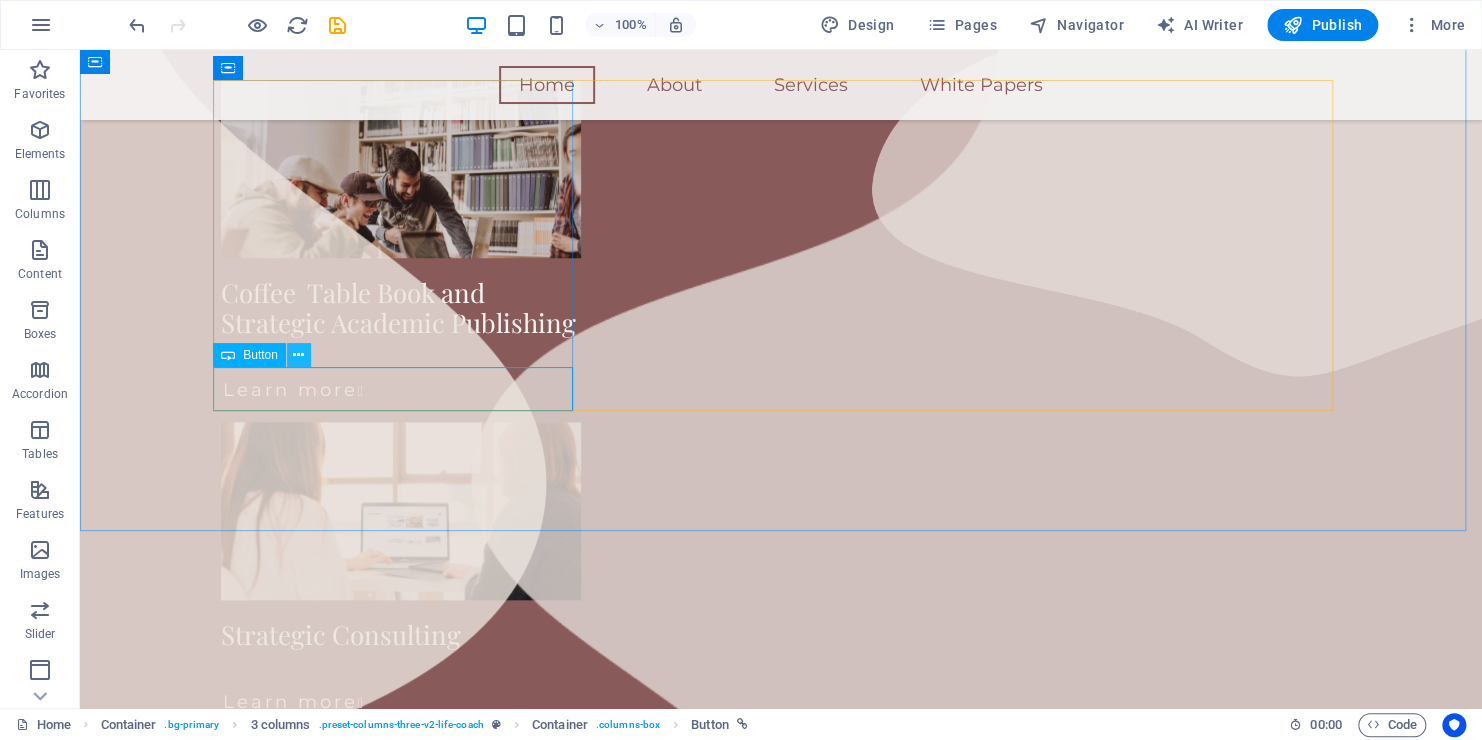 click at bounding box center [299, 355] 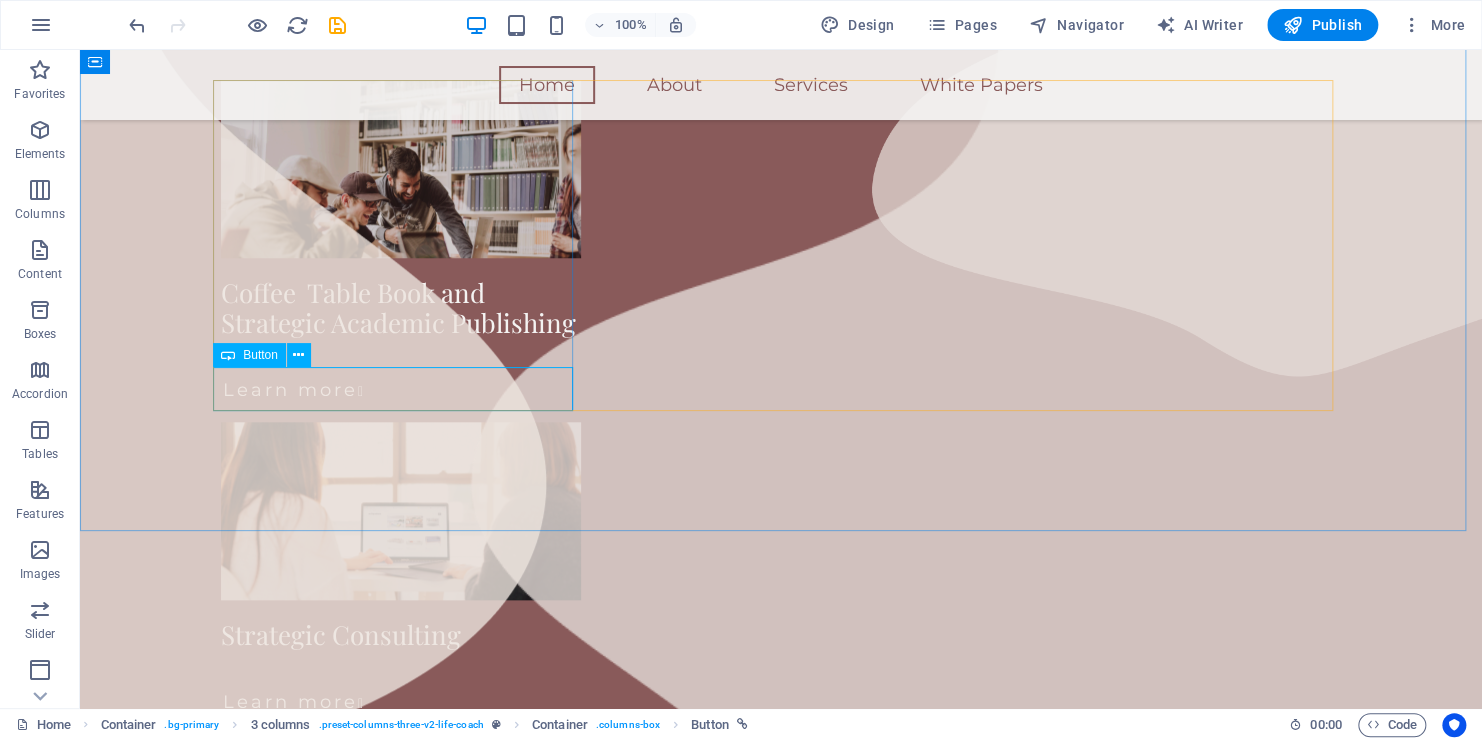 click on "Button" at bounding box center [249, 355] 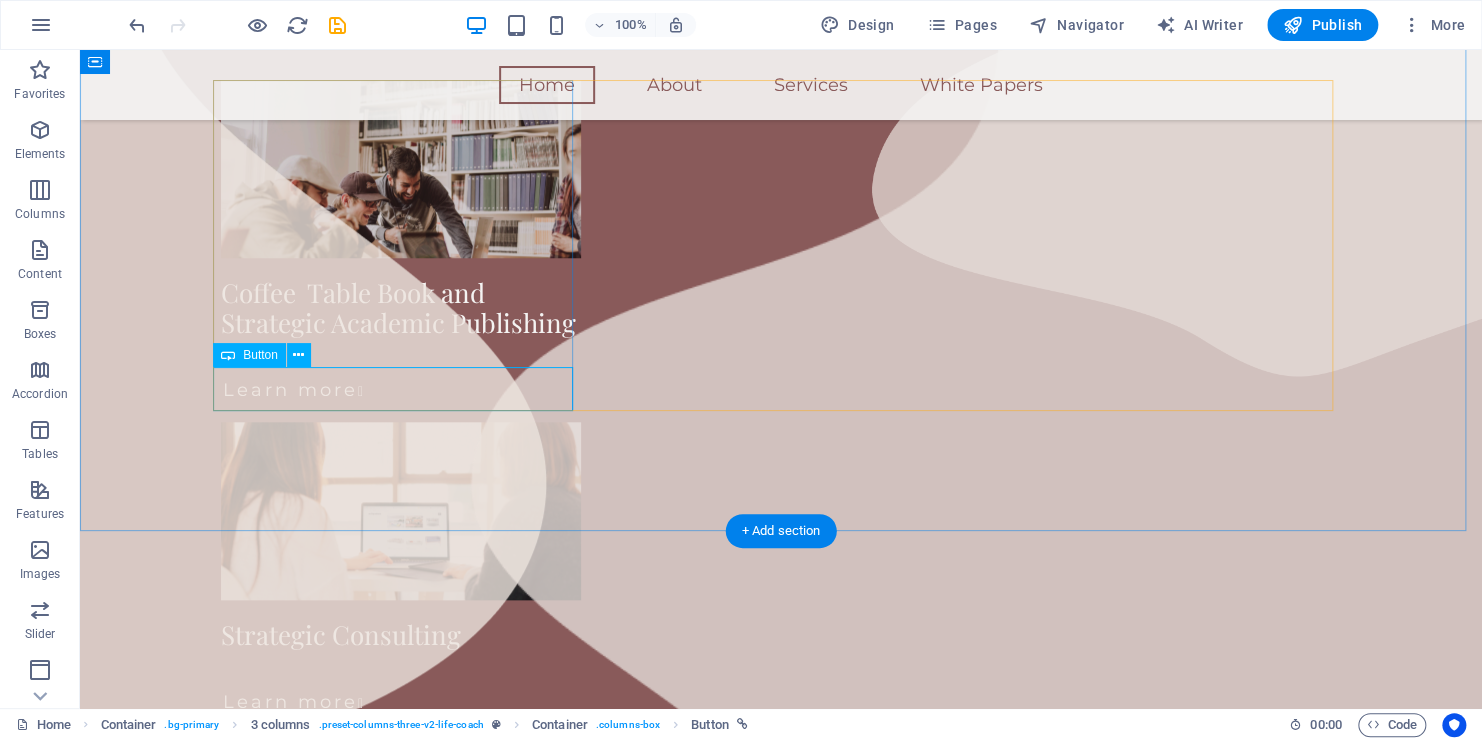click on "Learn more  " at bounding box center [401, 390] 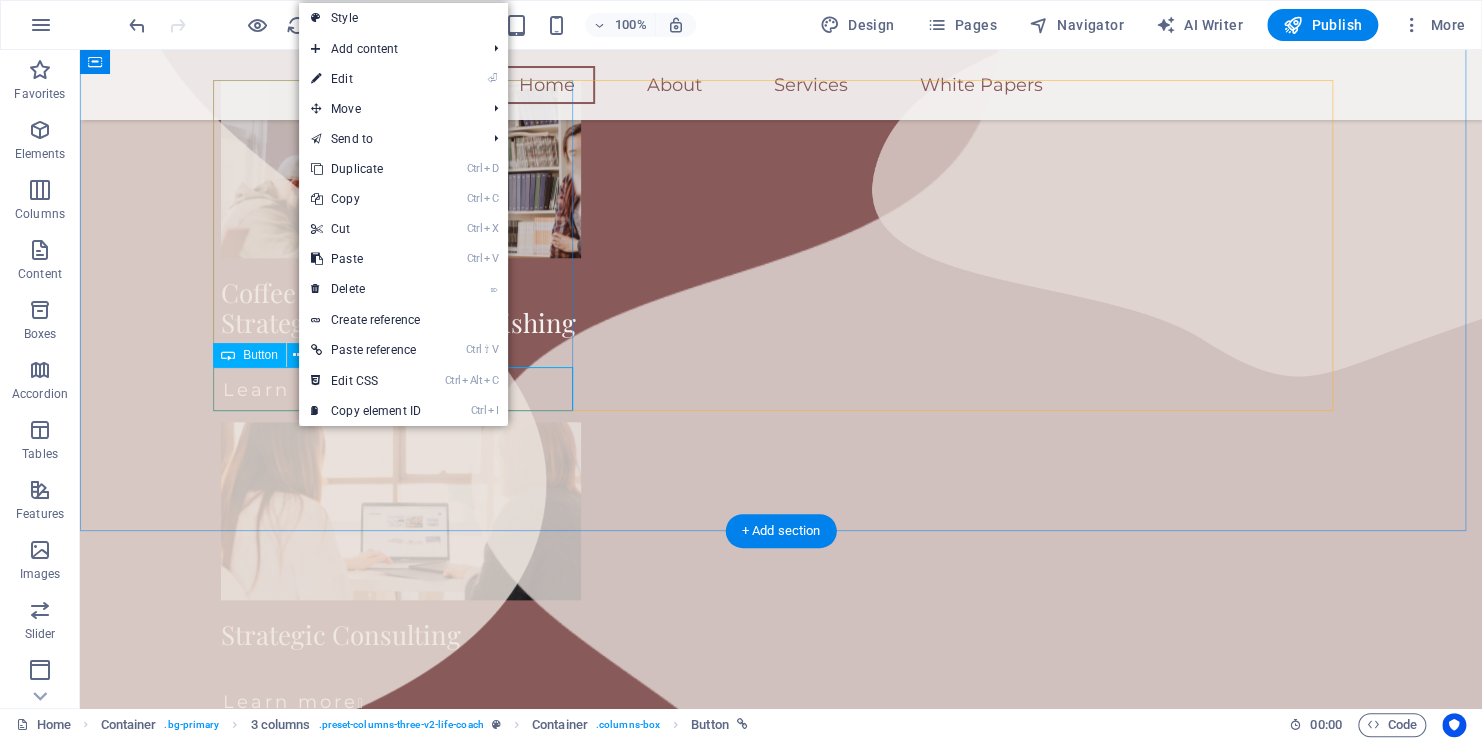 click on "Learn more  " at bounding box center [401, 390] 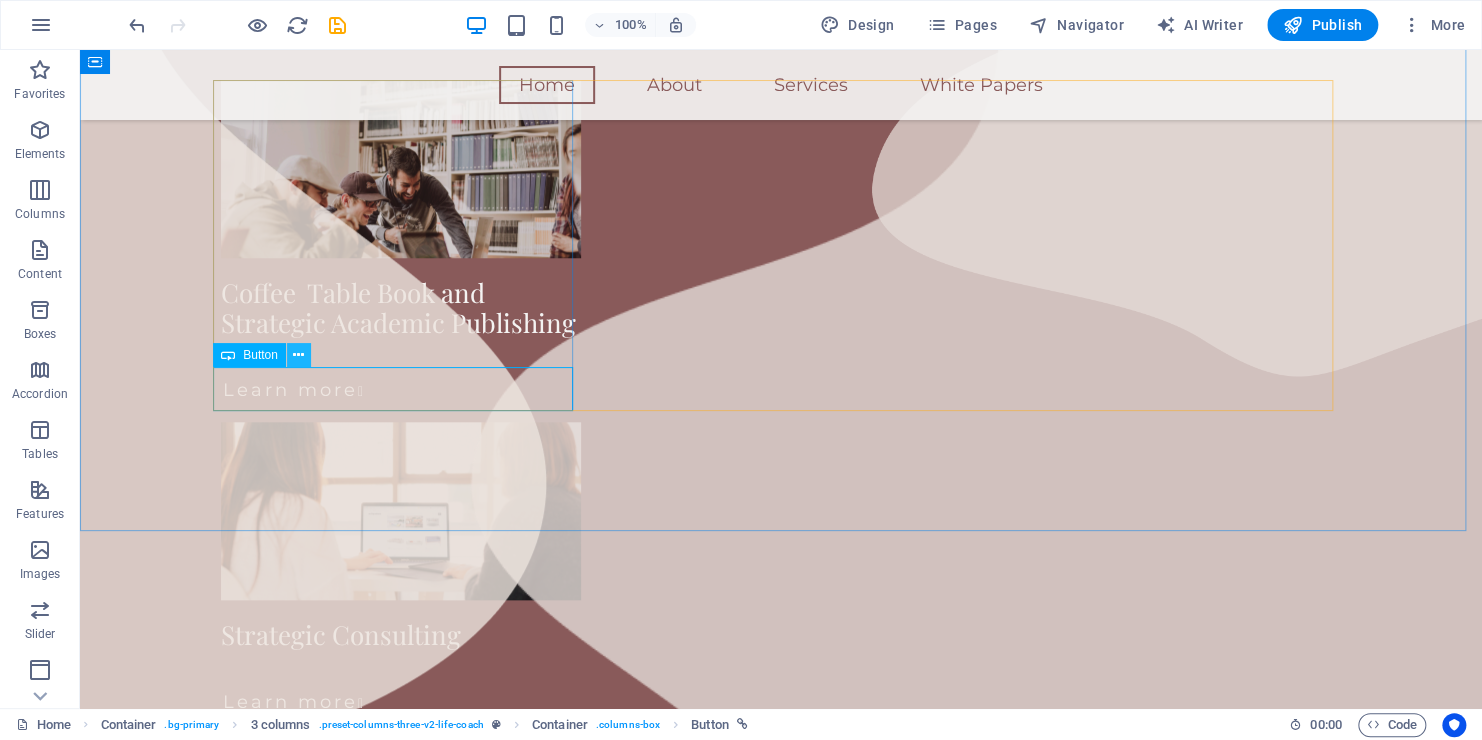 click at bounding box center [298, 355] 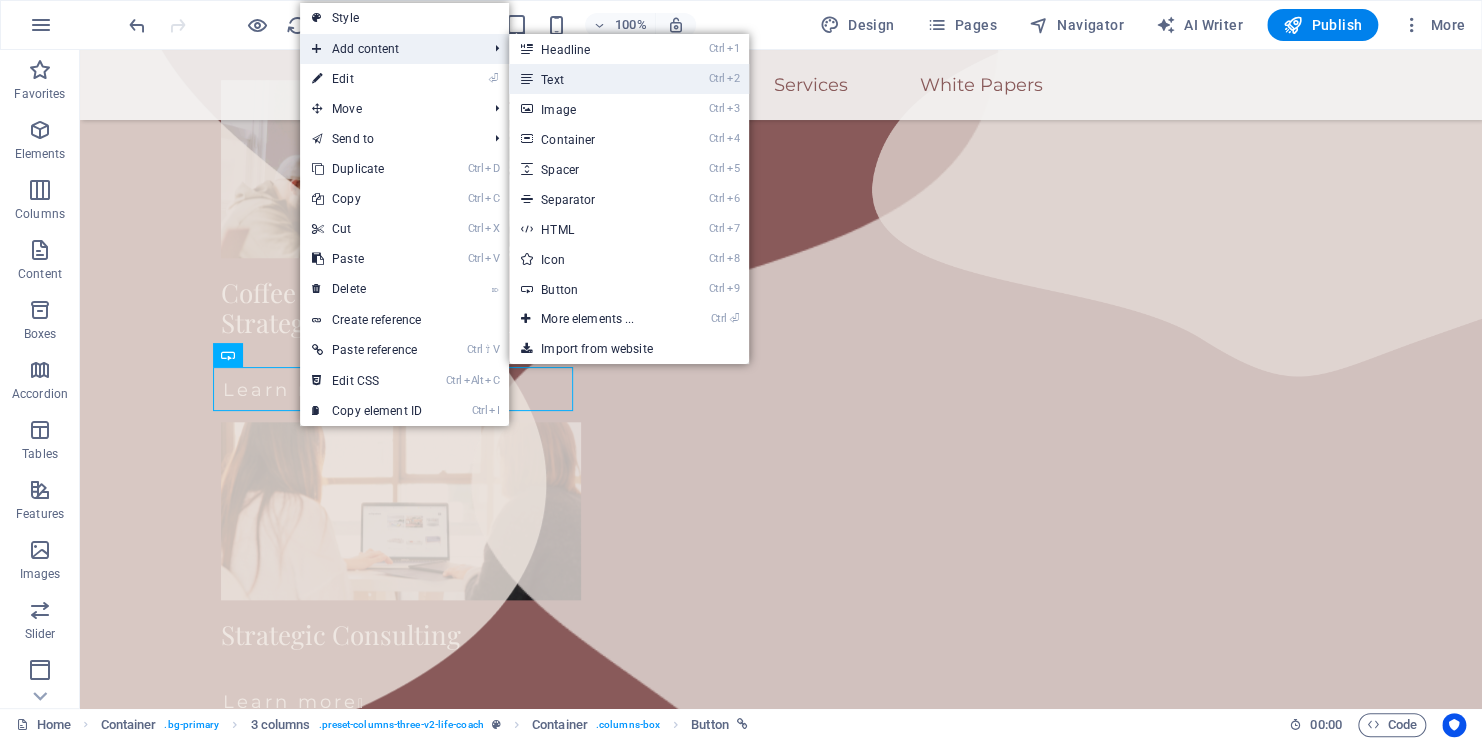 click on "Ctrl 2  Text" at bounding box center (591, 79) 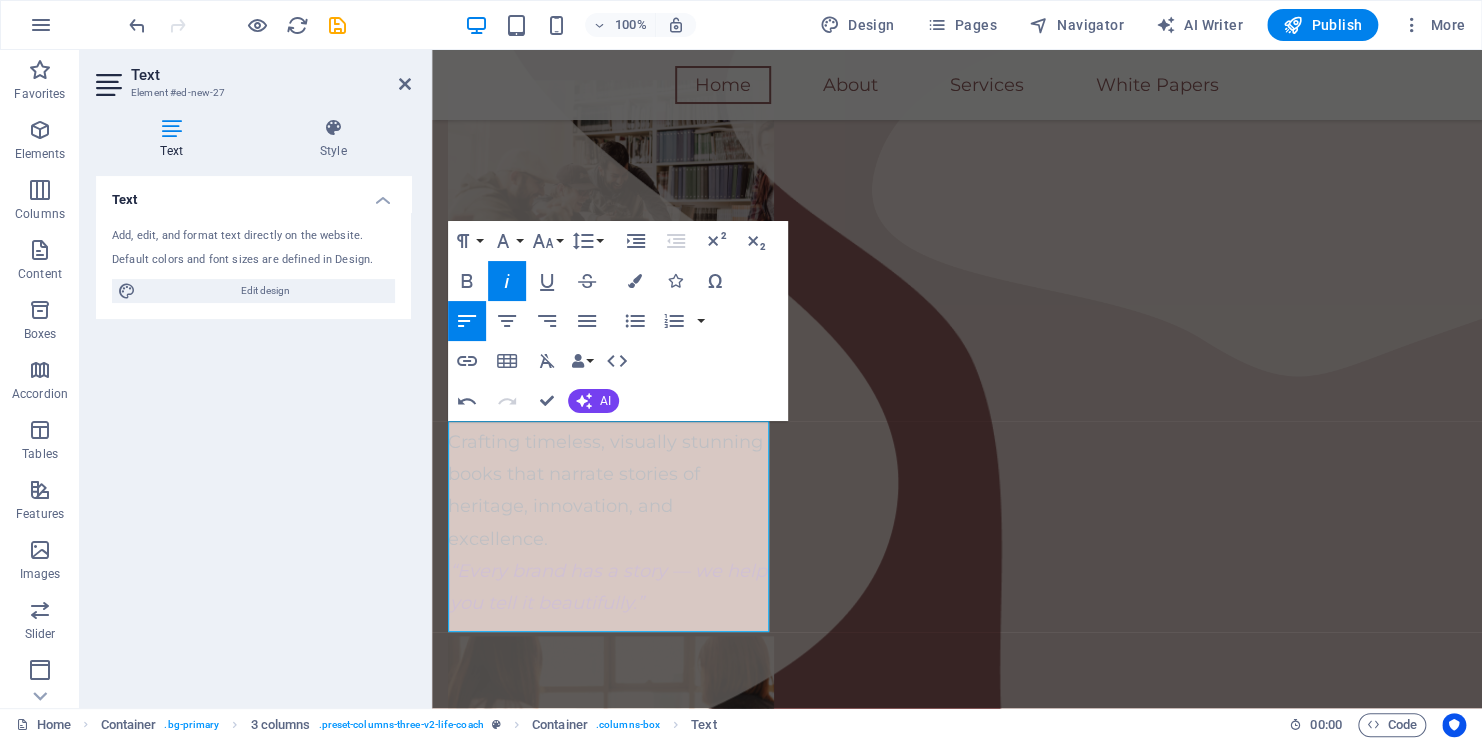 click 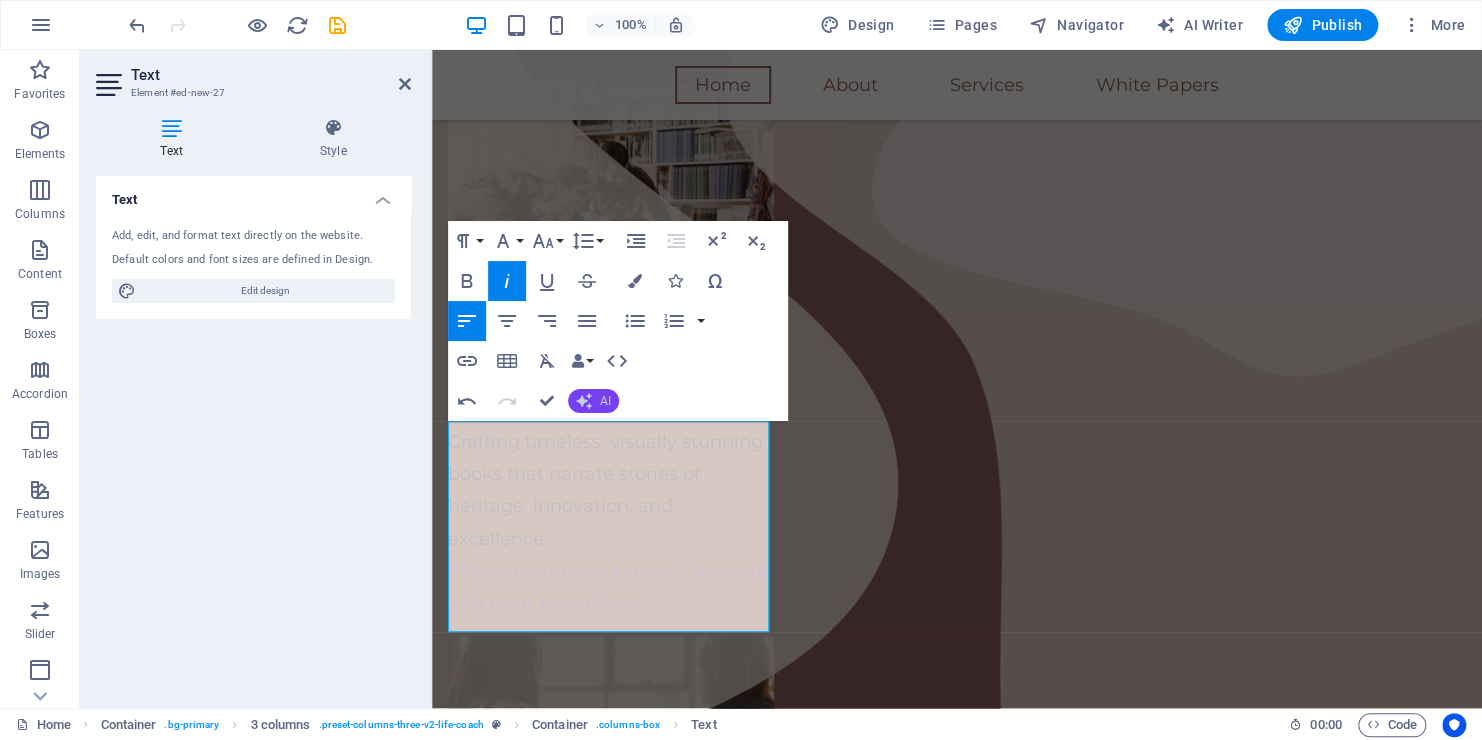 click on "AI" at bounding box center (605, 401) 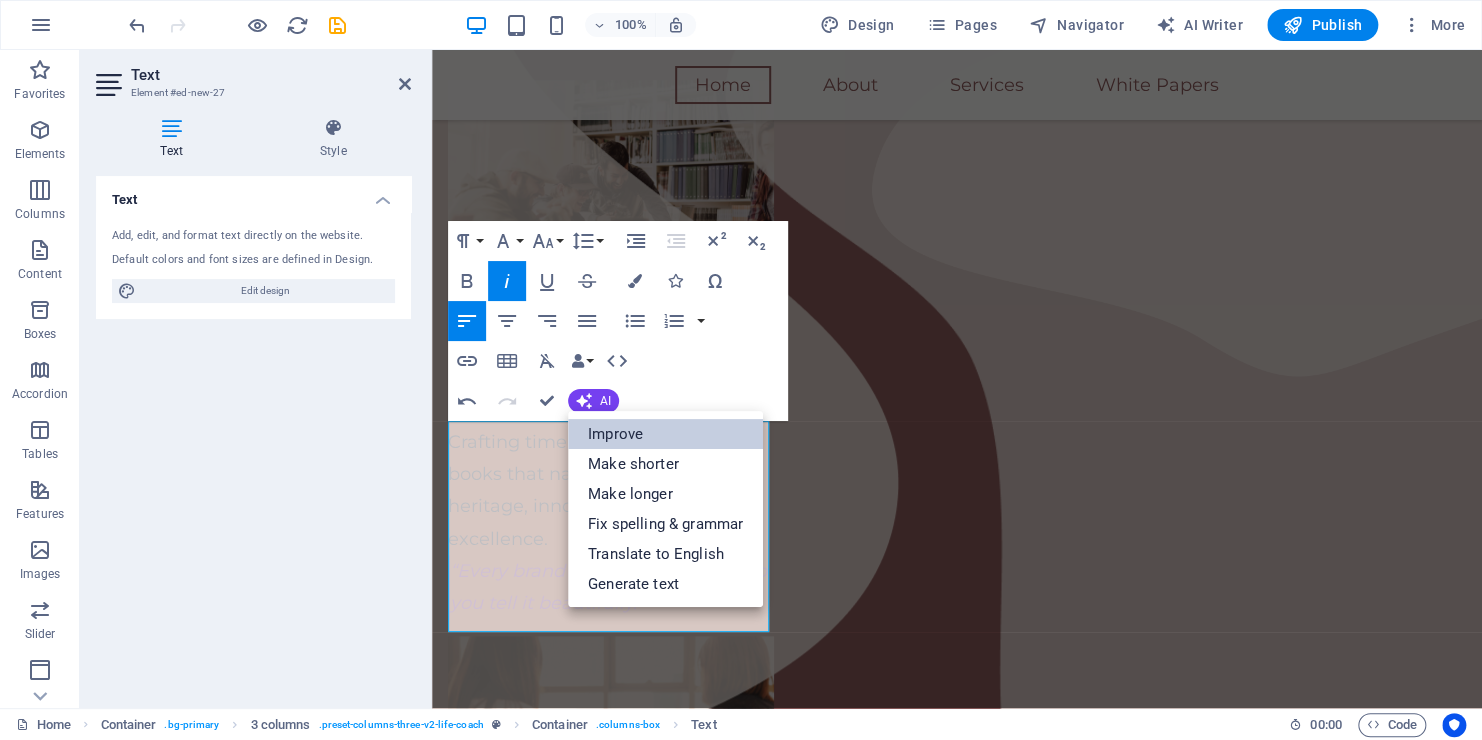 click on "Improve" at bounding box center (665, 434) 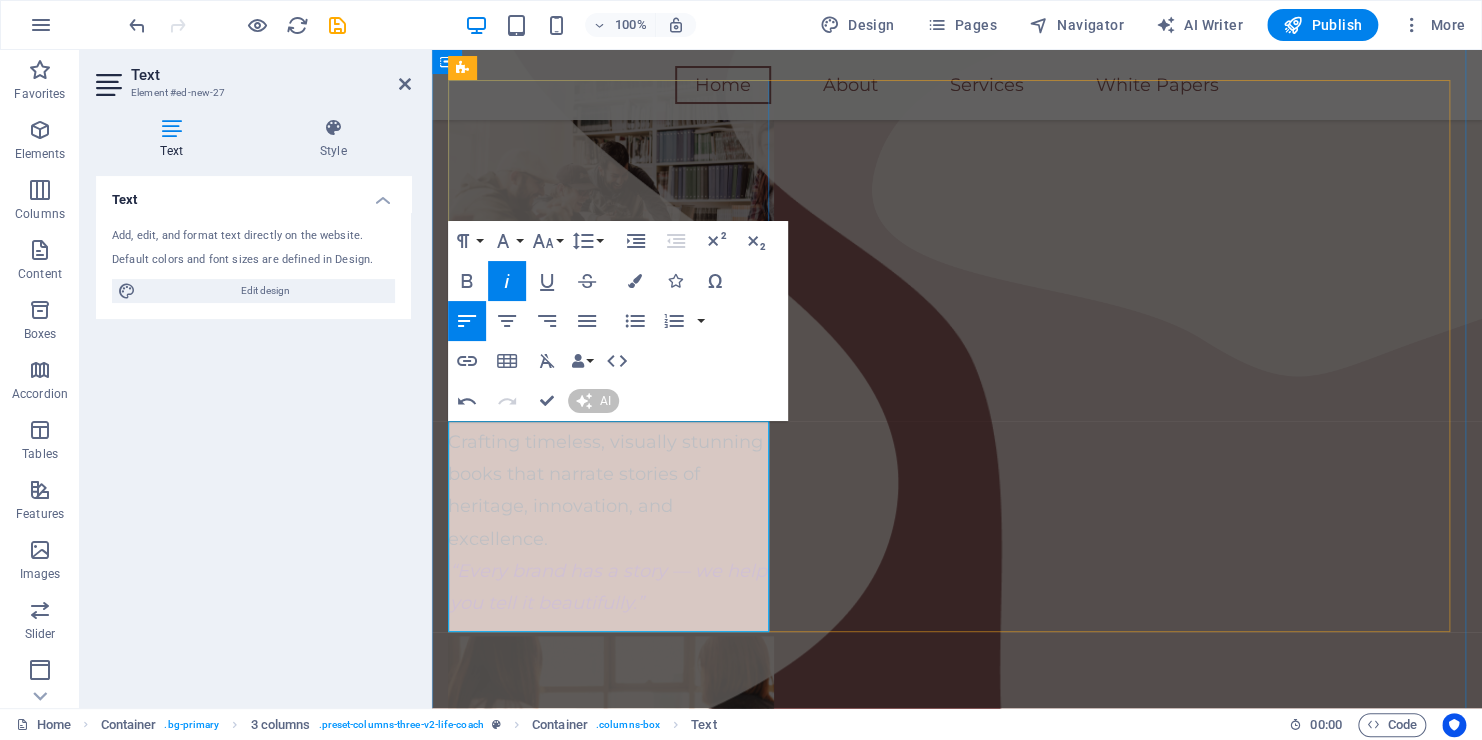 type 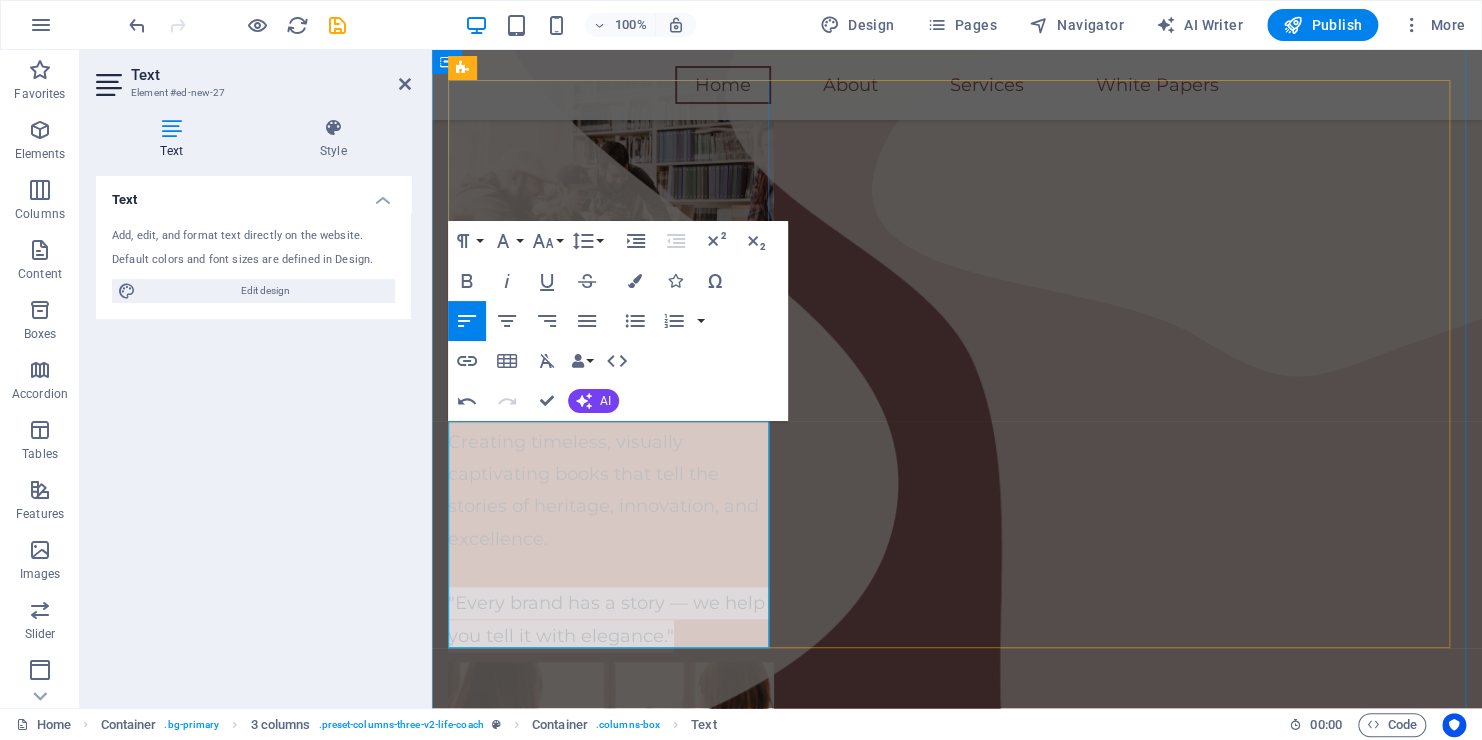 drag, startPoint x: 673, startPoint y: 632, endPoint x: 449, endPoint y: 596, distance: 226.87442 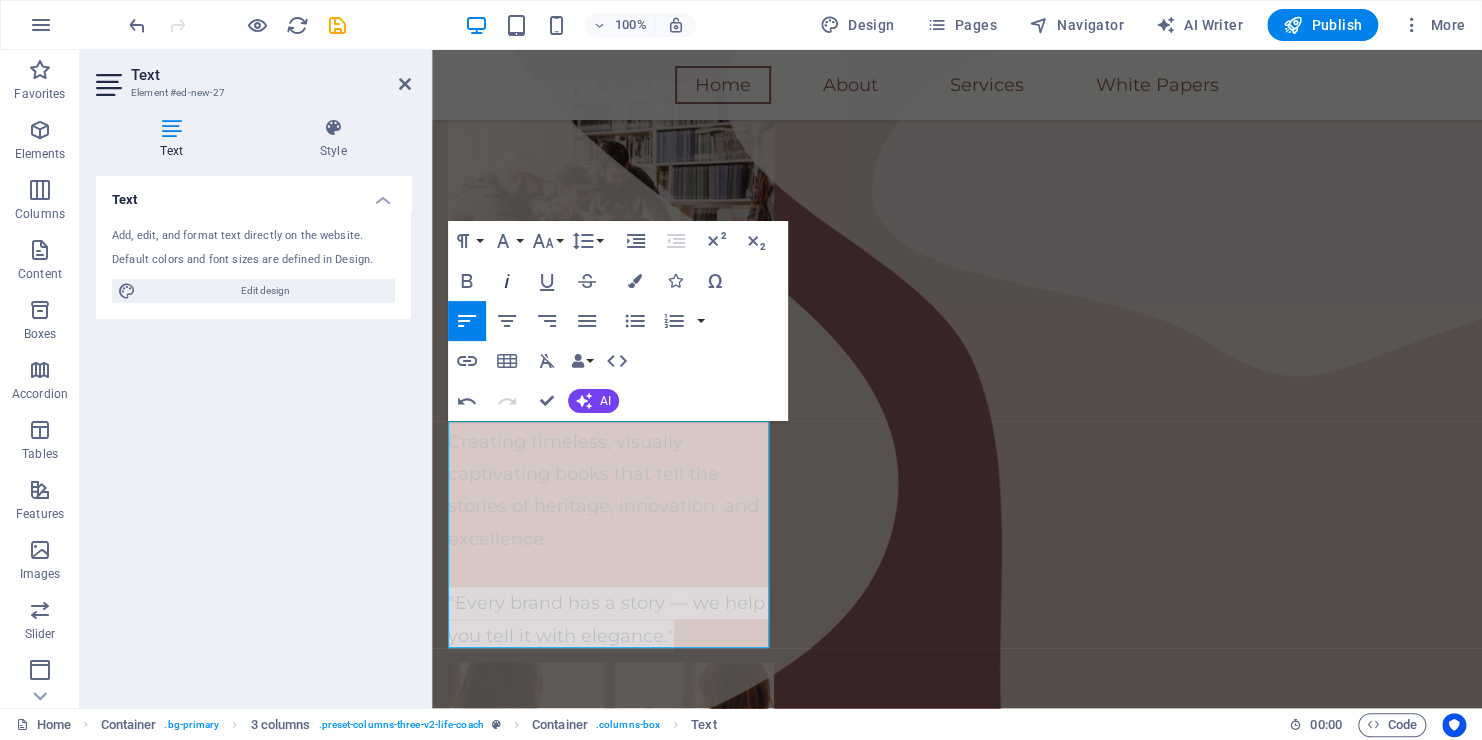 click 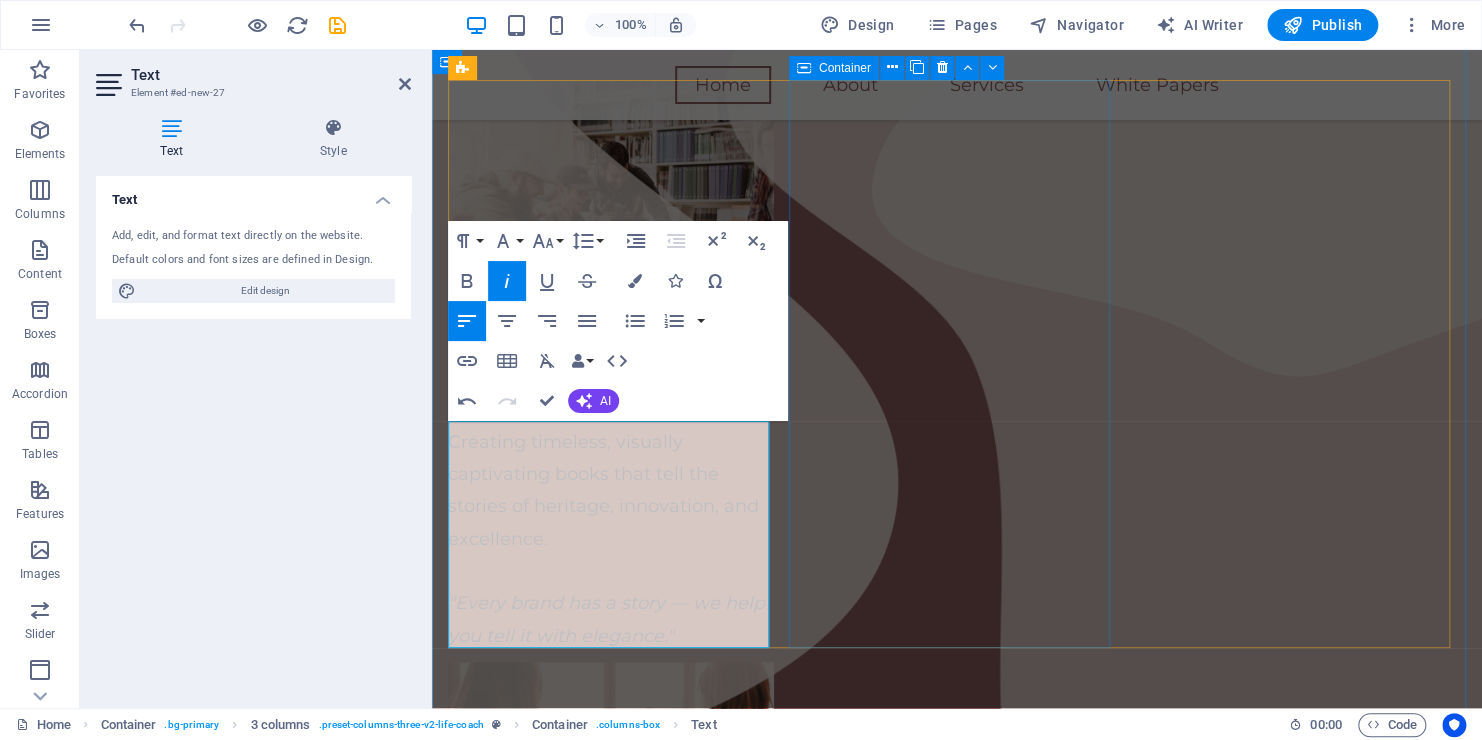 click on "Strategic Consulting Learn more  " at bounding box center (611, 804) 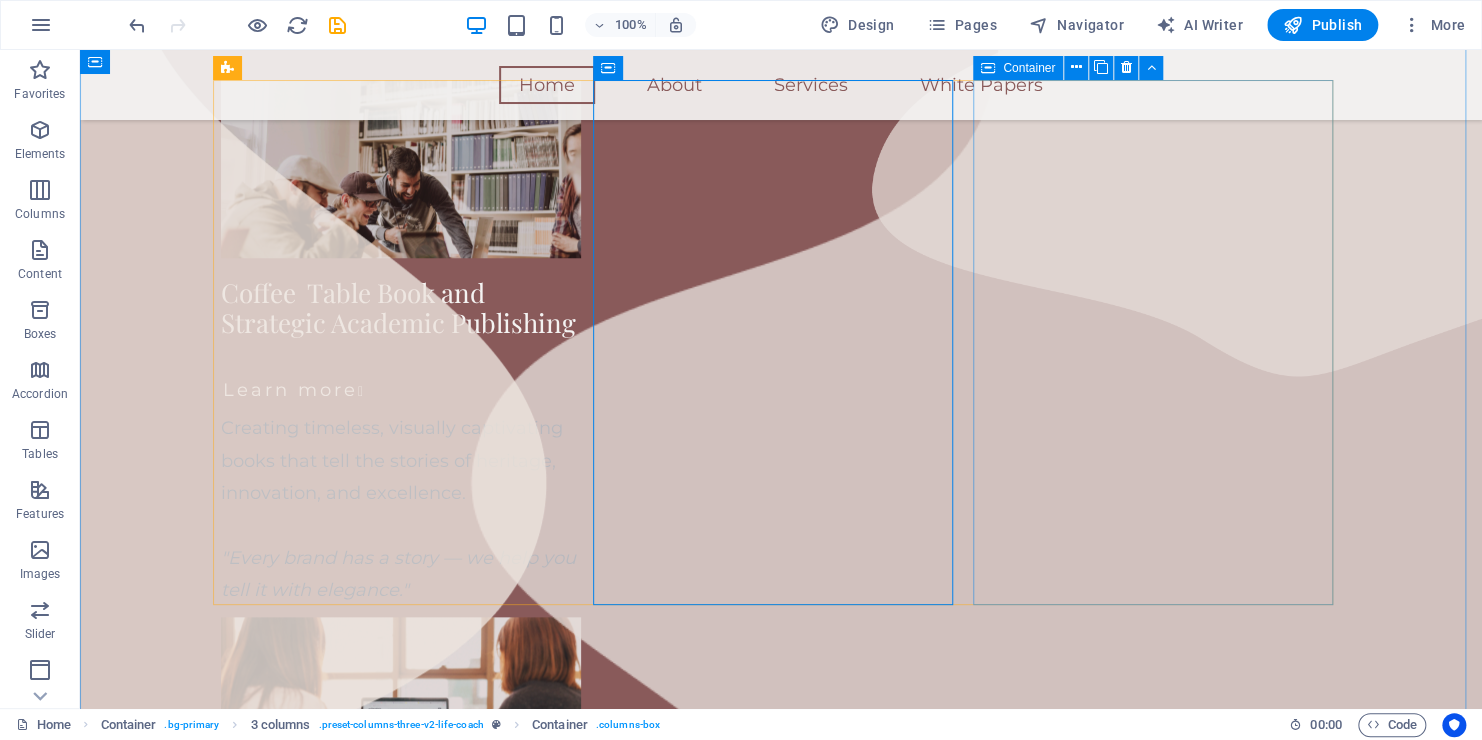 click on "NxtGen Coffee Caffe  Learn more  " at bounding box center (401, 1080) 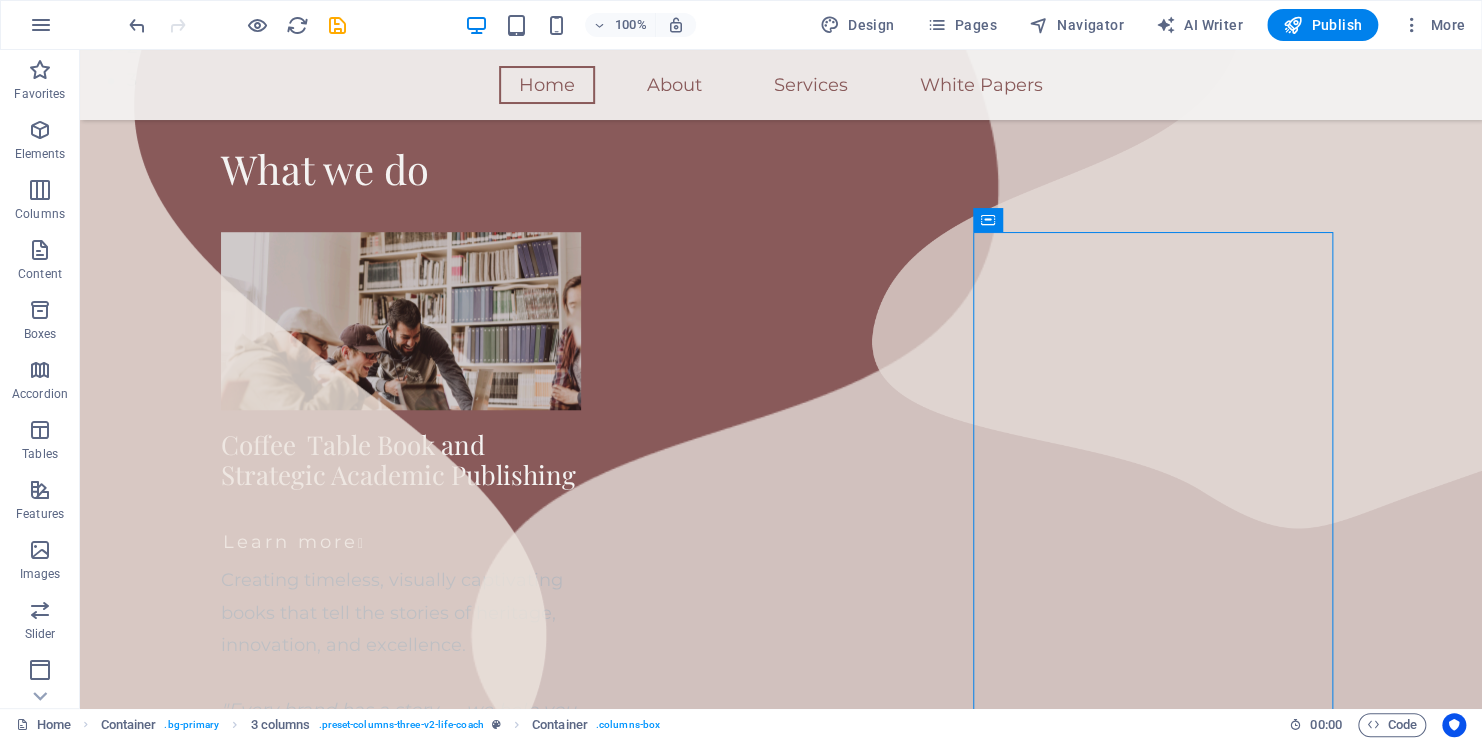 scroll, scrollTop: 736, scrollLeft: 0, axis: vertical 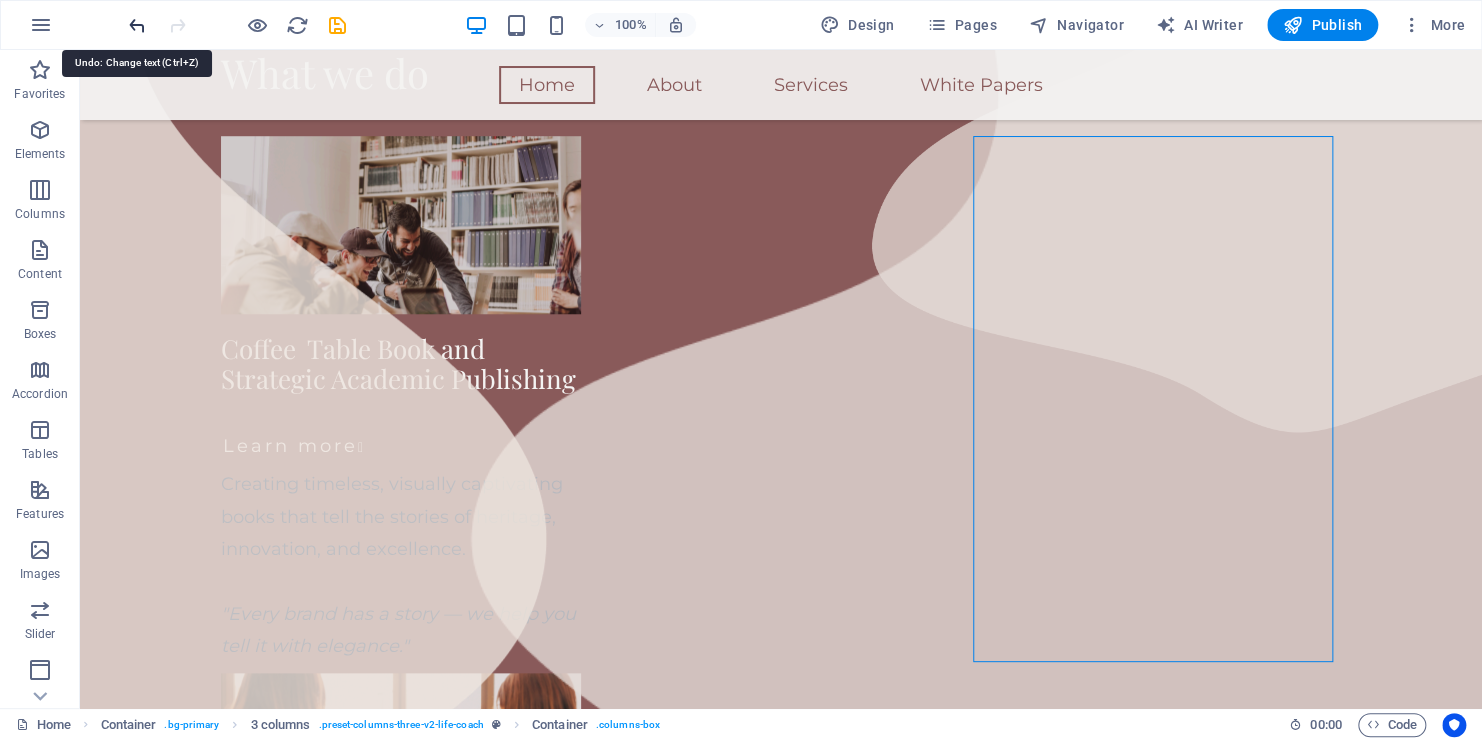 click at bounding box center [137, 25] 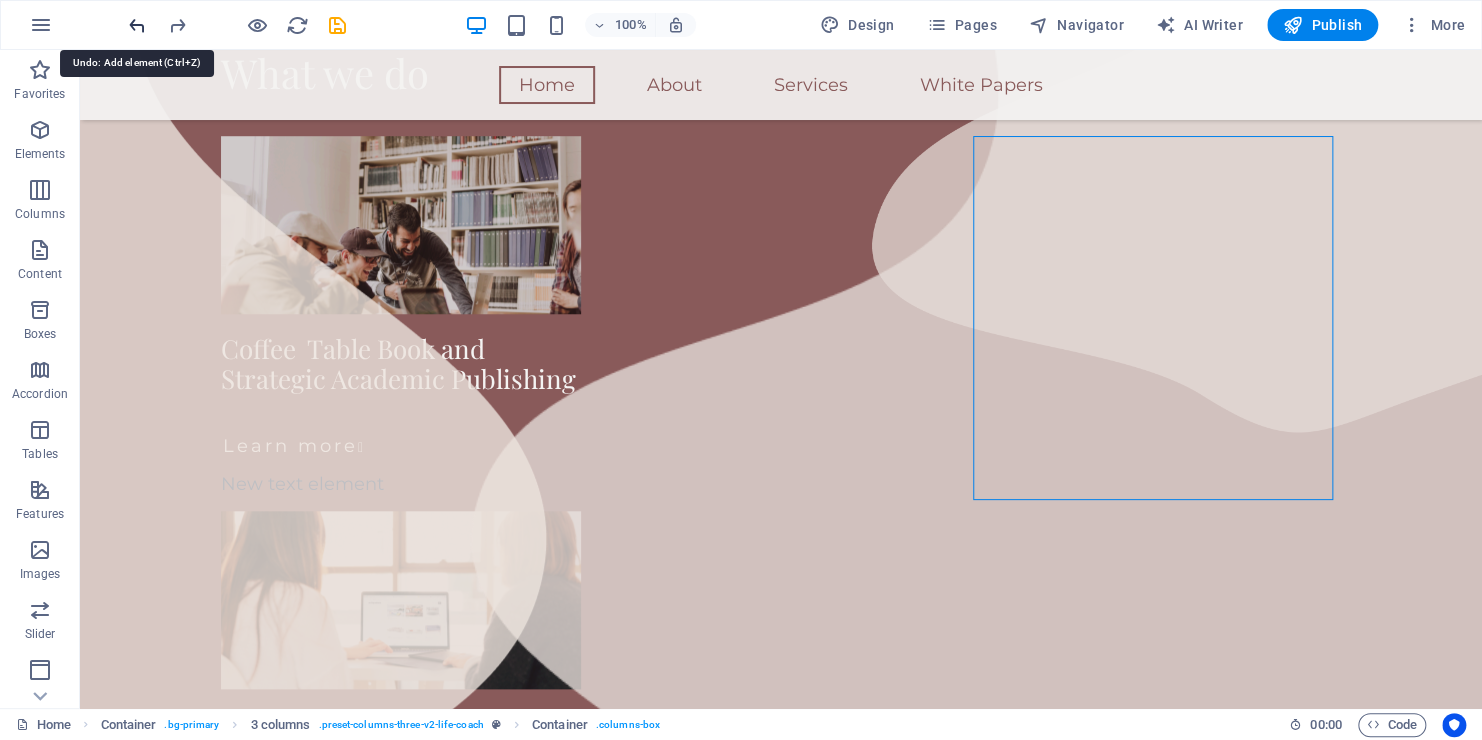 click at bounding box center (137, 25) 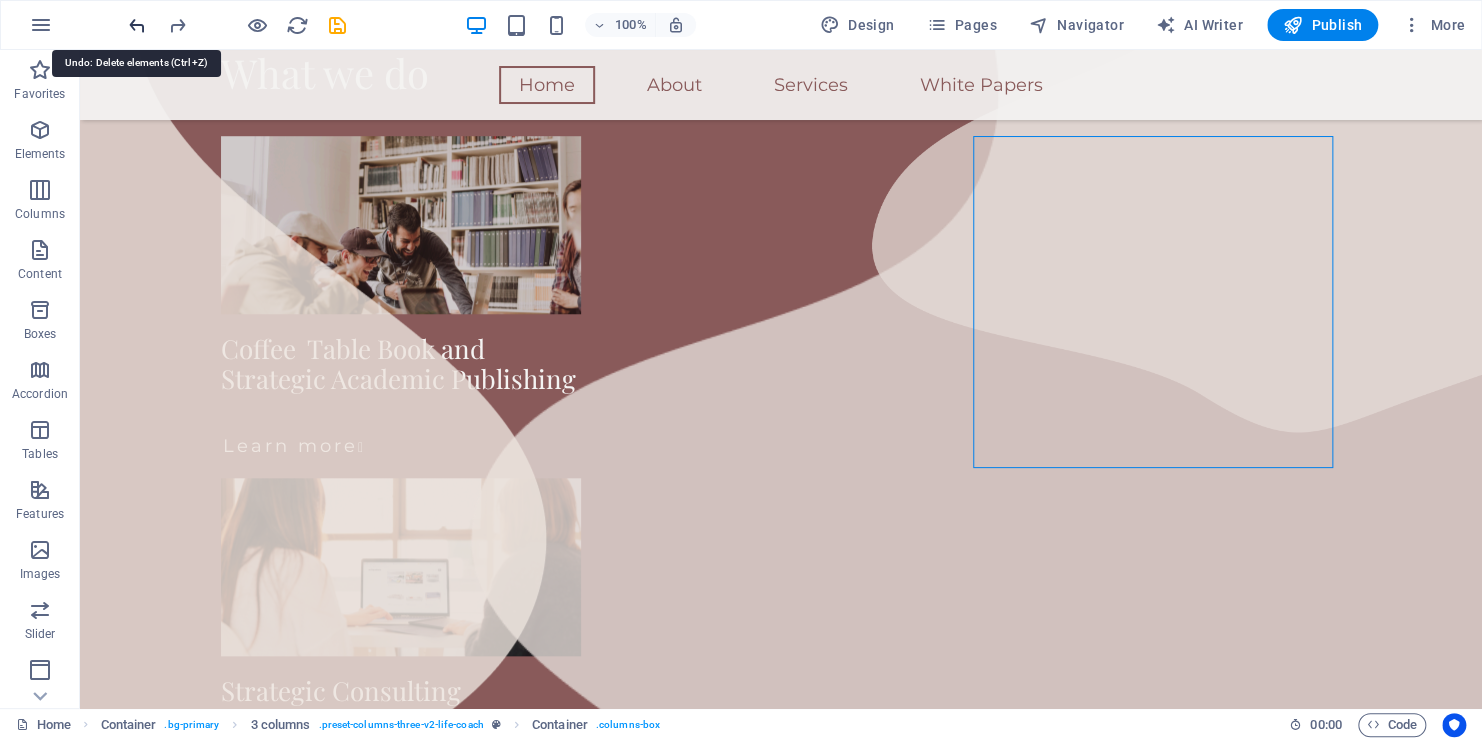 click at bounding box center [137, 25] 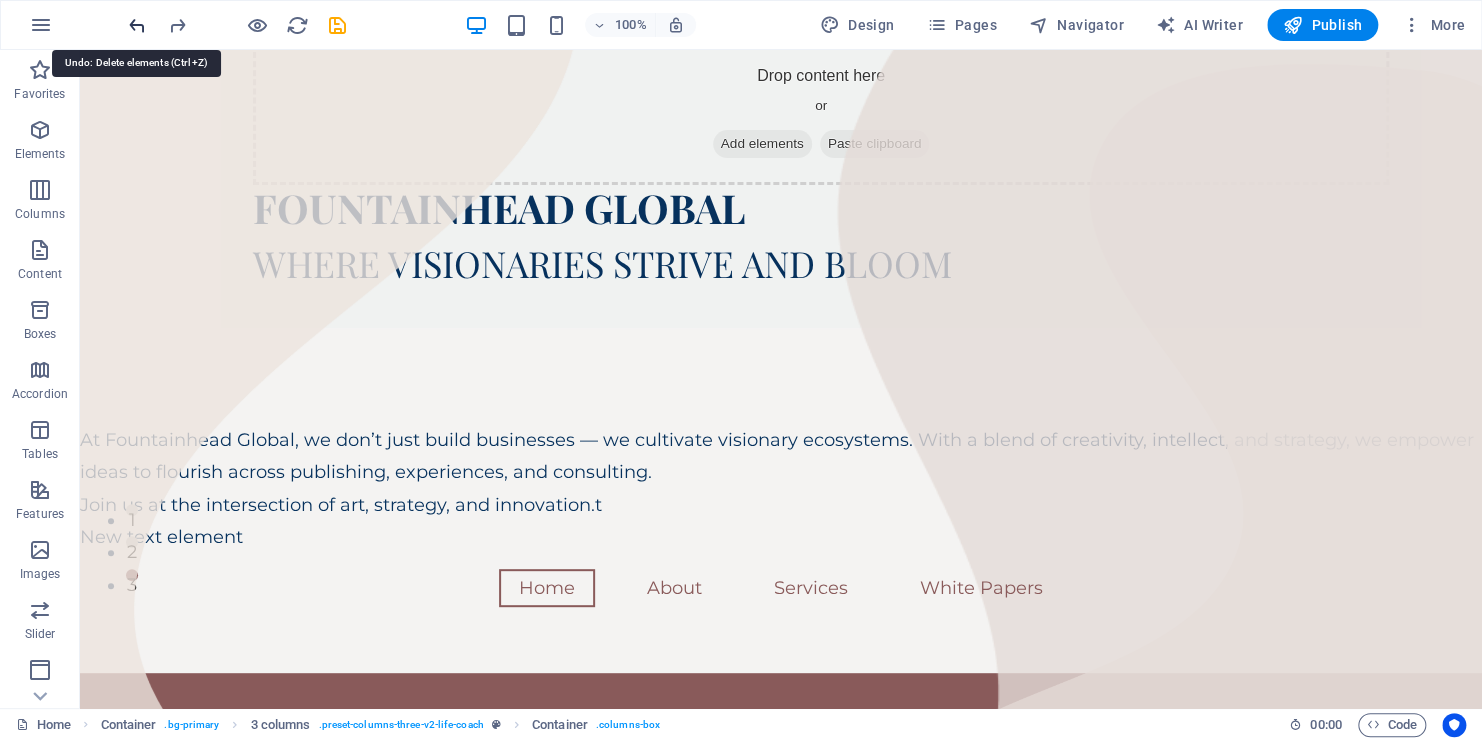 scroll, scrollTop: 0, scrollLeft: 0, axis: both 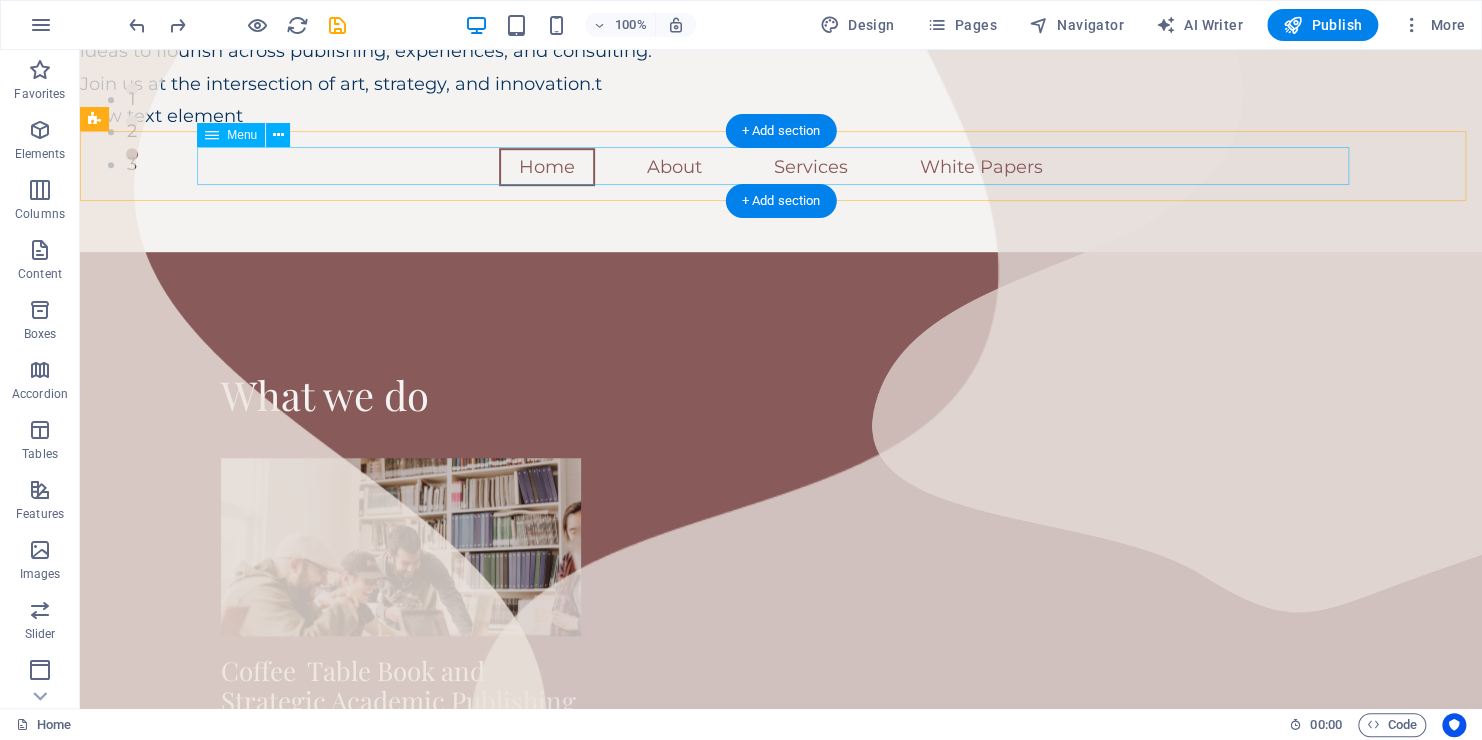 click on "Home About Services White Papers" at bounding box center (781, 167) 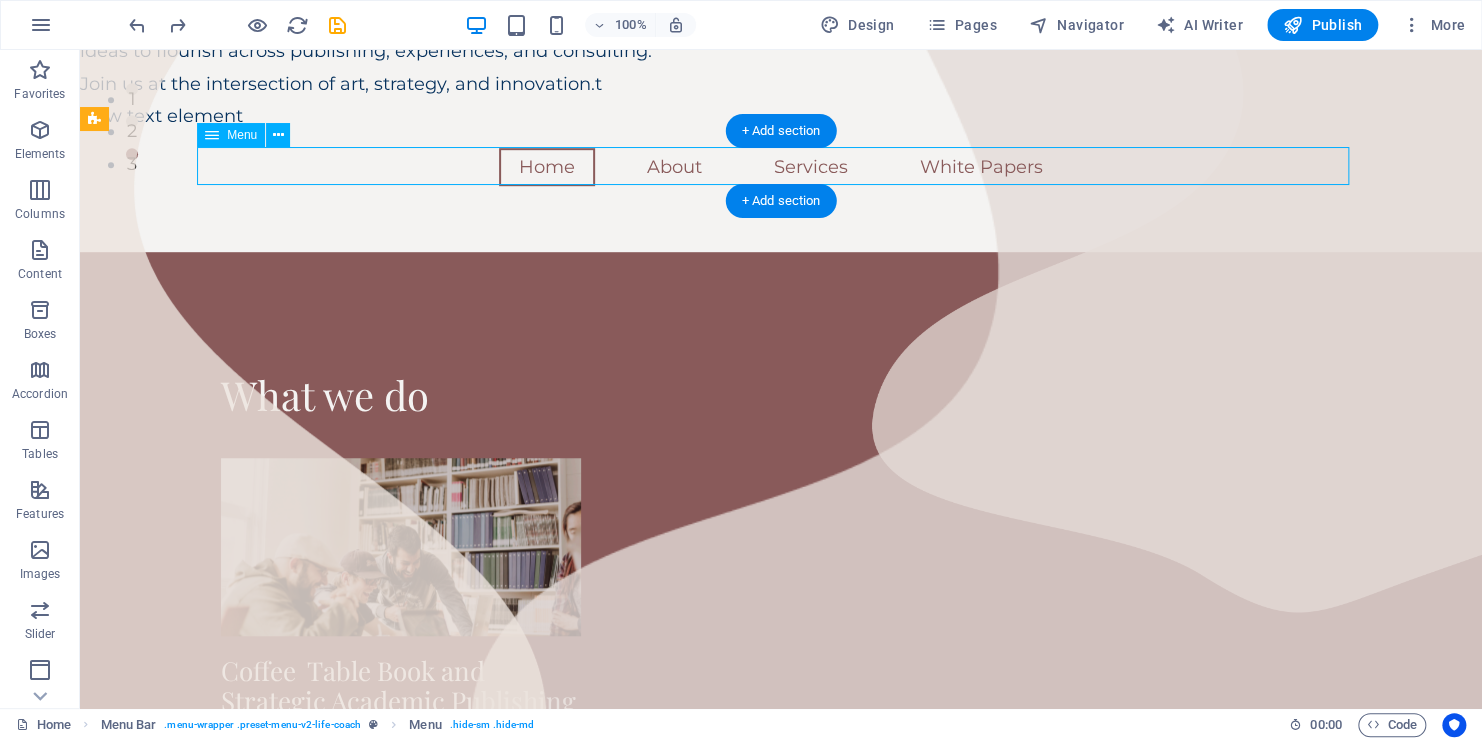 click on "Home About Services White Papers" at bounding box center (781, 167) 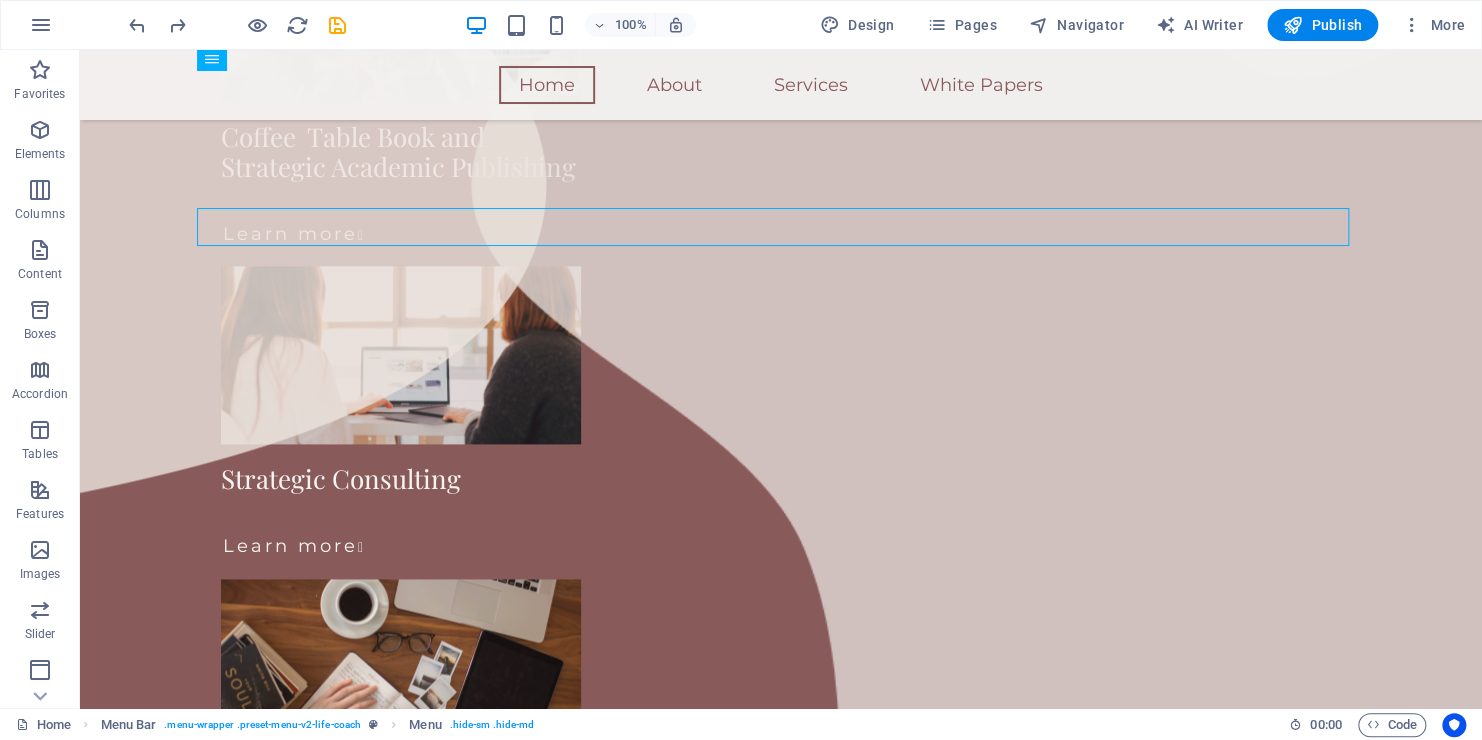scroll, scrollTop: 1085, scrollLeft: 0, axis: vertical 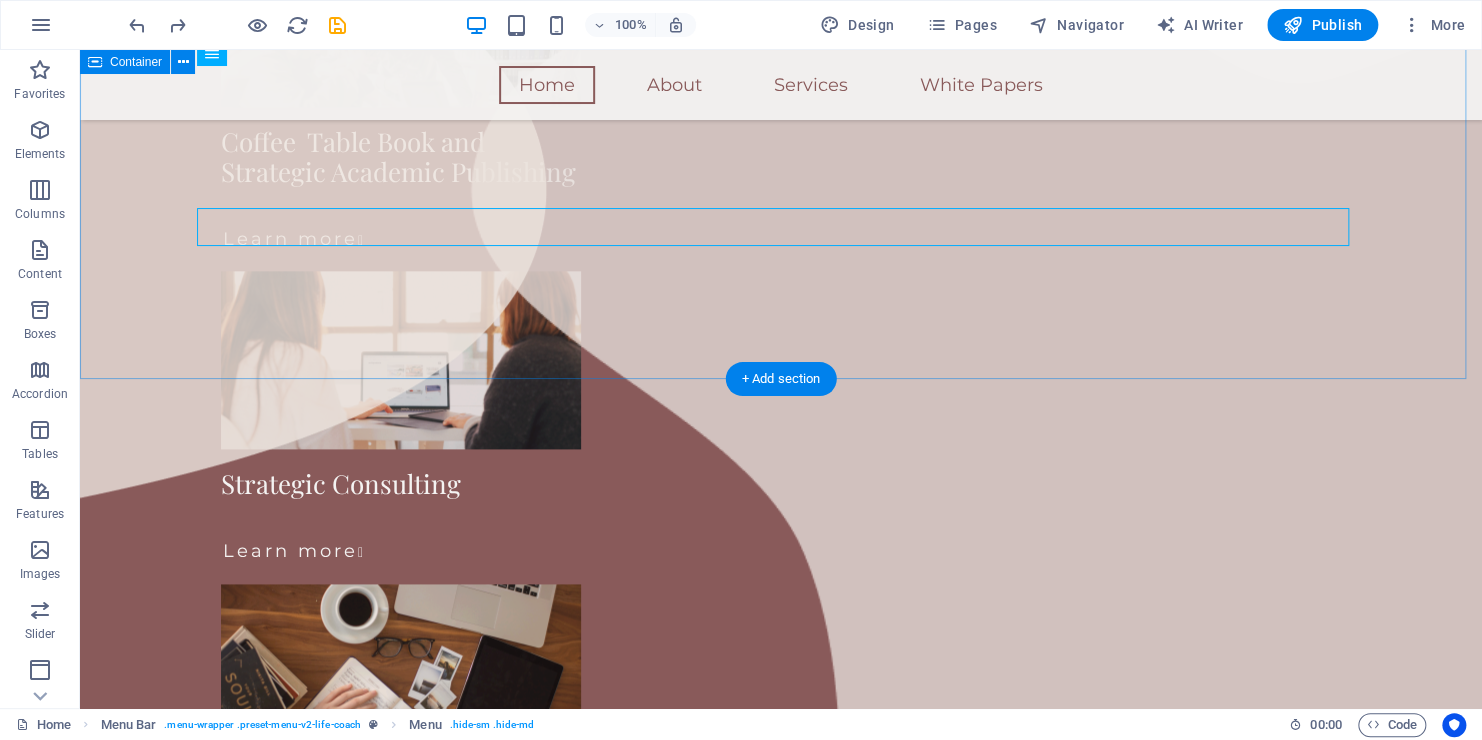 click on "What we do Coffee  Table Book and Strategic Academic Publishing Learn more   Strategic Consulting Learn more   NxtGen Coffee Caffe  Learn more  " at bounding box center [781, 364] 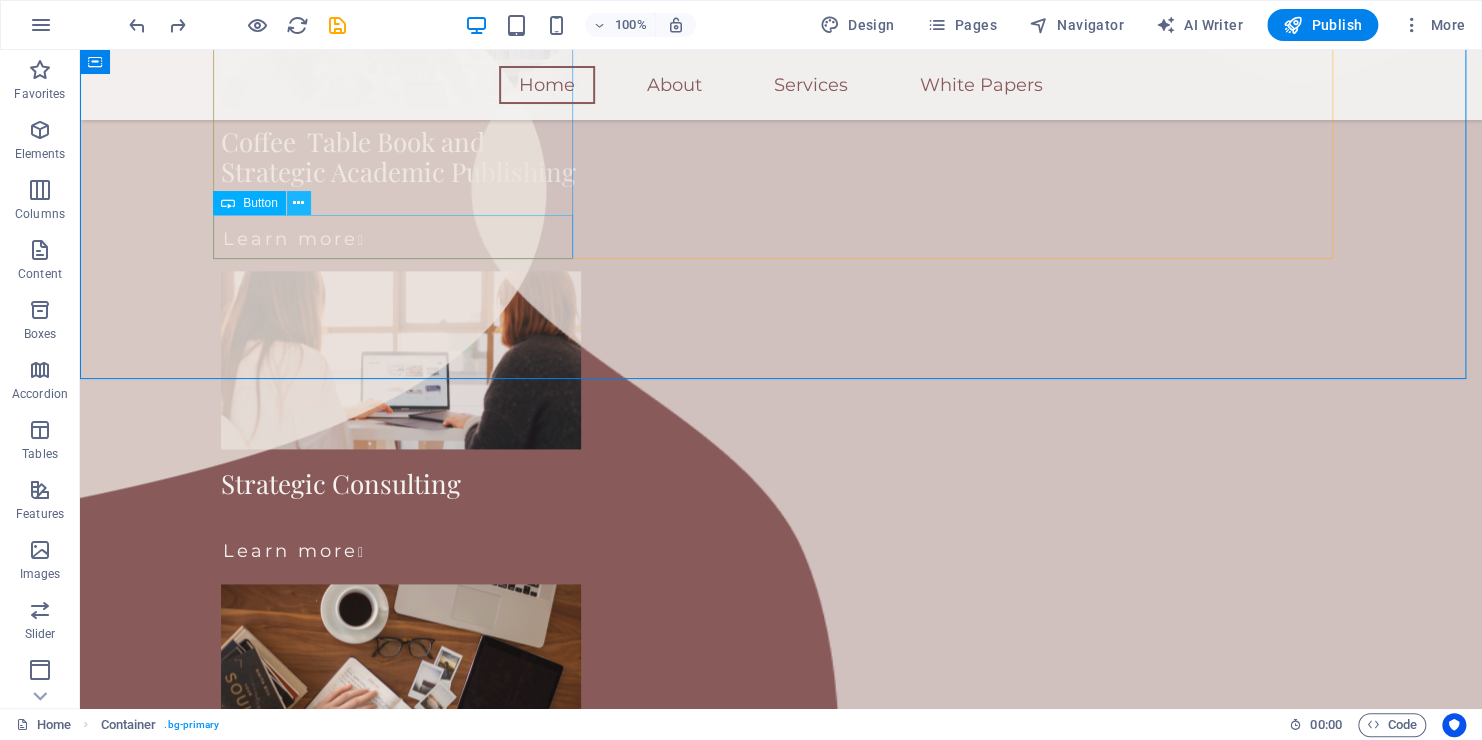 click at bounding box center (298, 203) 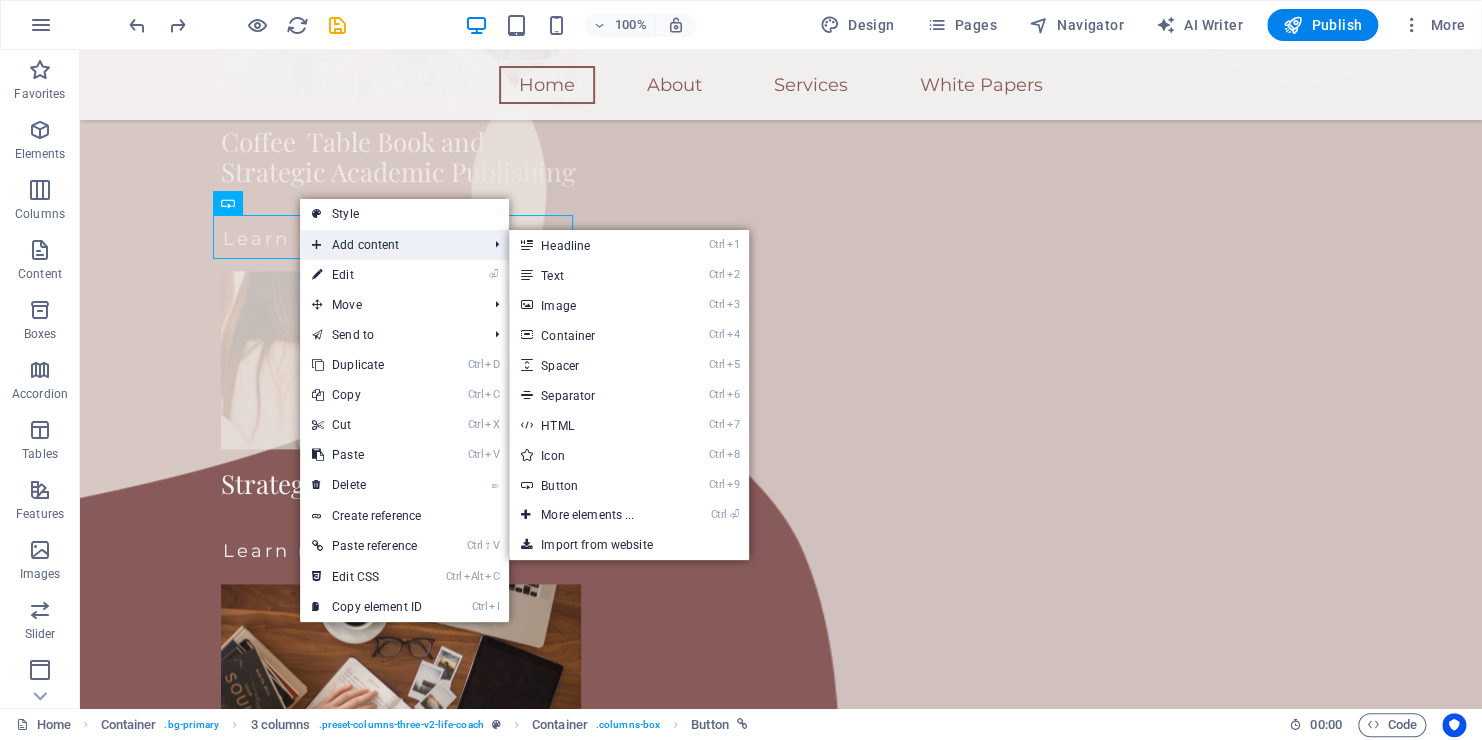 click on "Add content" at bounding box center (389, 245) 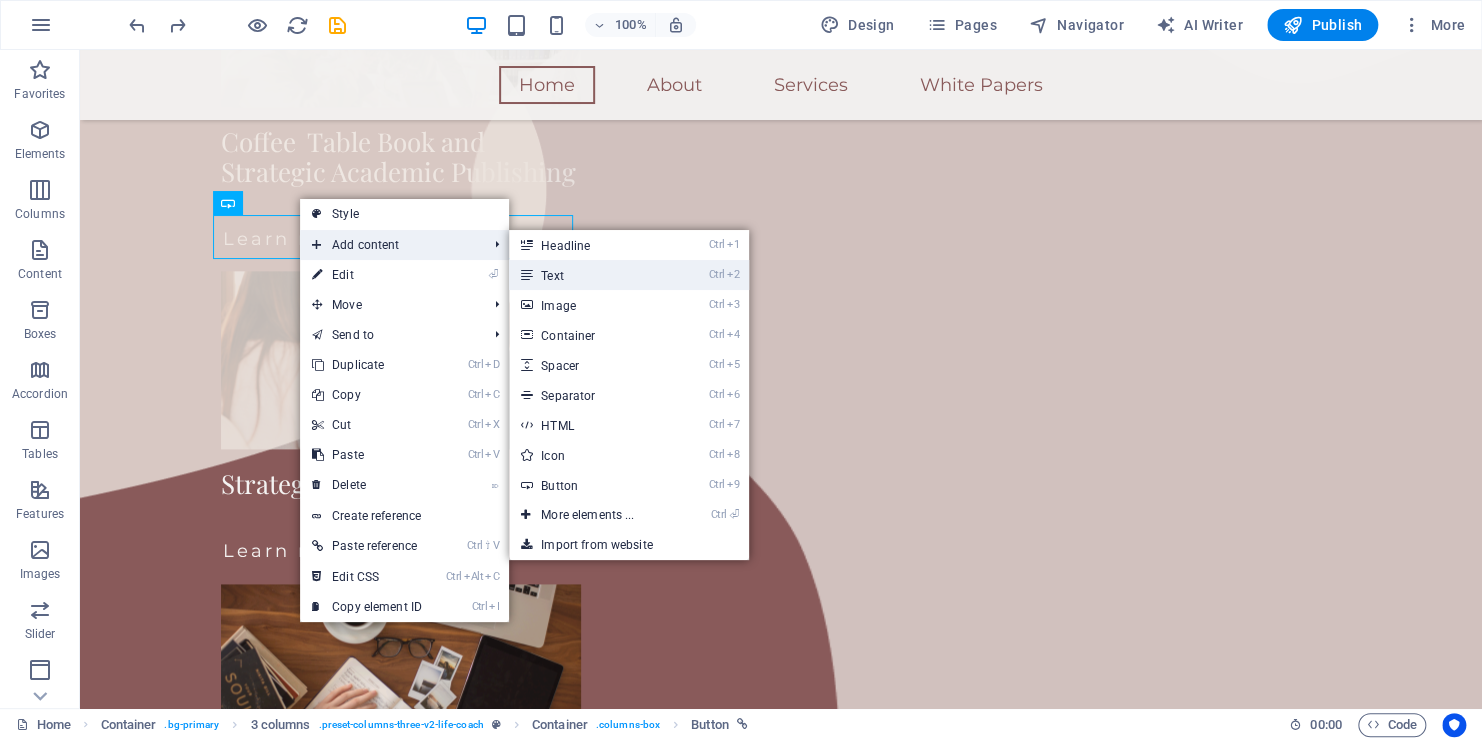 click on "Ctrl 2  Text" at bounding box center [591, 275] 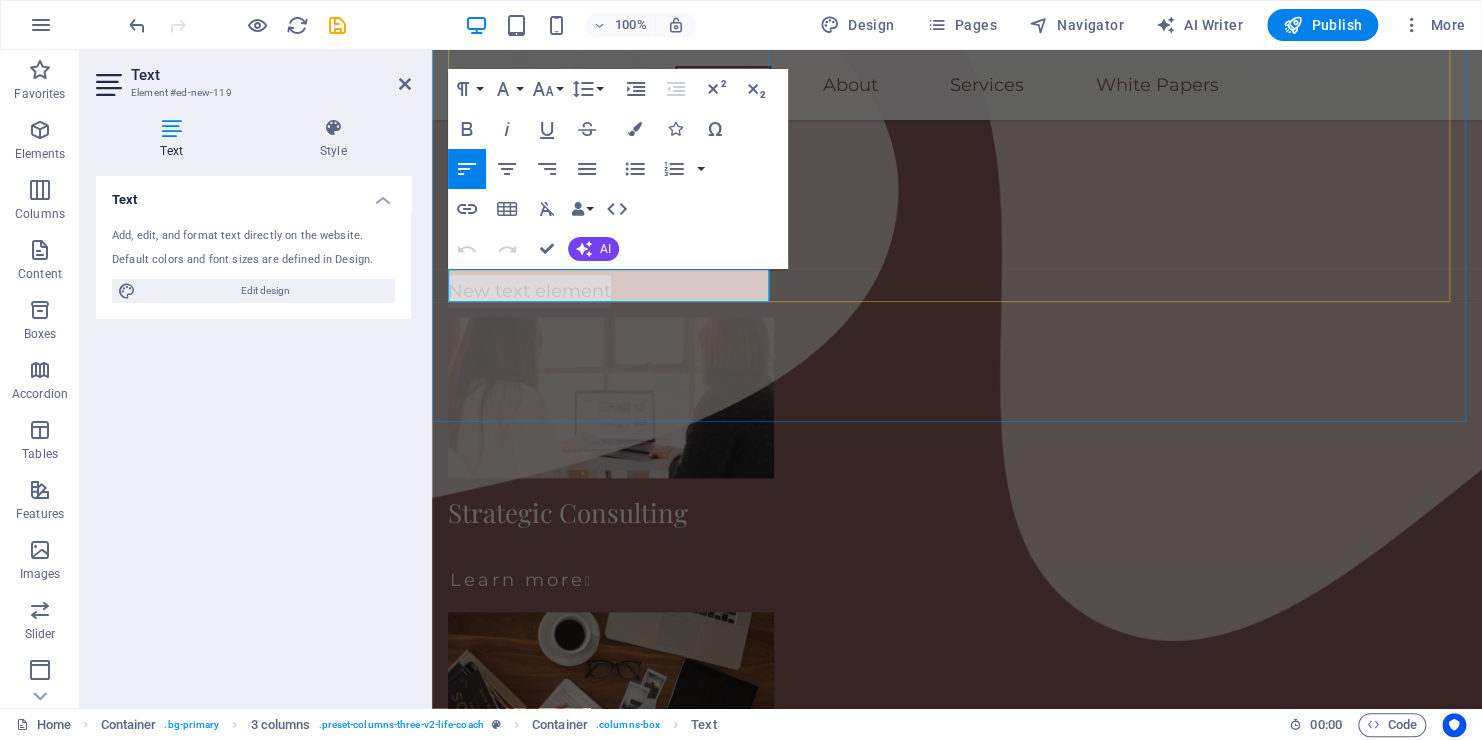 click on "New text element" at bounding box center (611, 291) 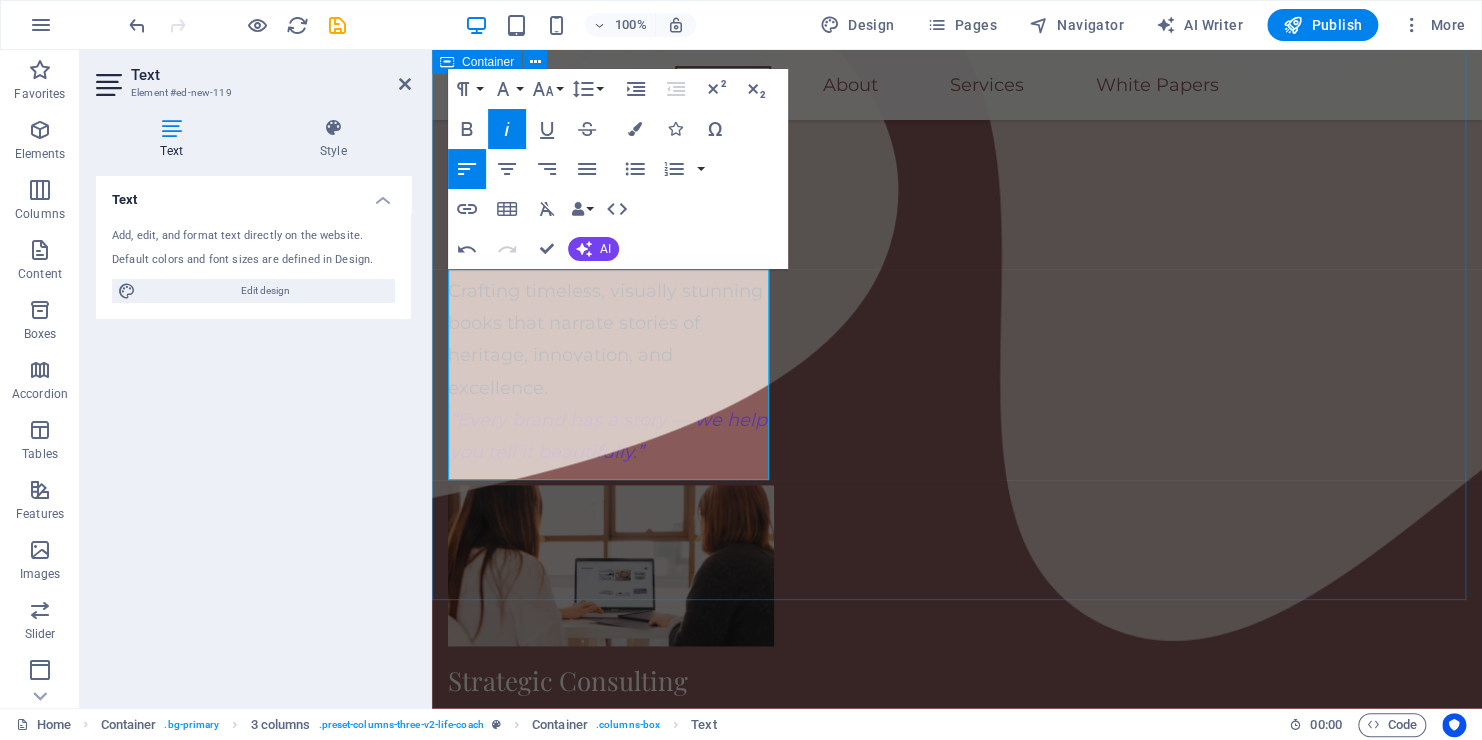 click on "What we do Coffee  Table Book and Strategic Academic Publishing Learn more   Crafting timeless, visually stunning books that narrate stories of heritage, innovation, and excellence. “Every brand has a story — we help you tell it beautifully.” Strategic Consulting Learn more   NxtGen Coffee Caffe  Learn more  " at bounding box center (957, 454) 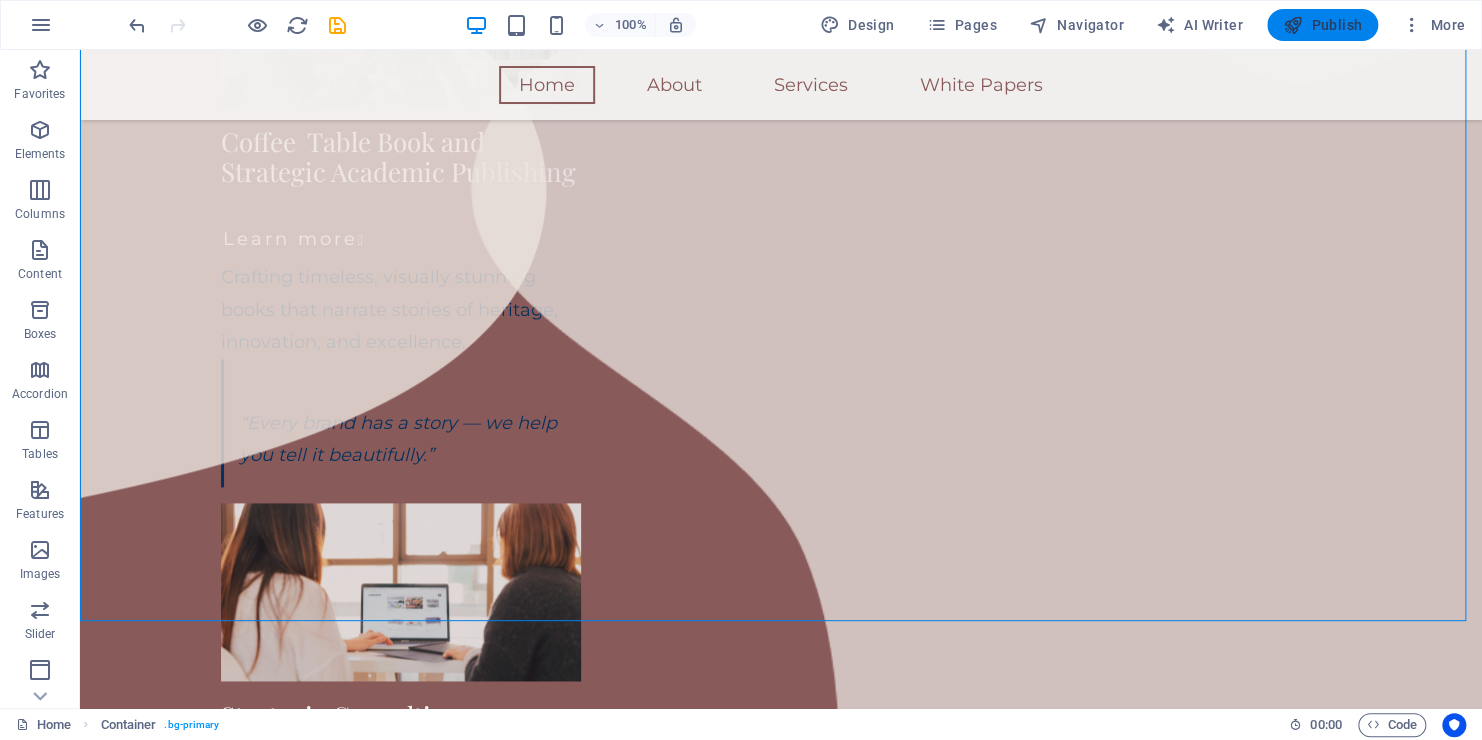 click on "Publish" at bounding box center [1322, 25] 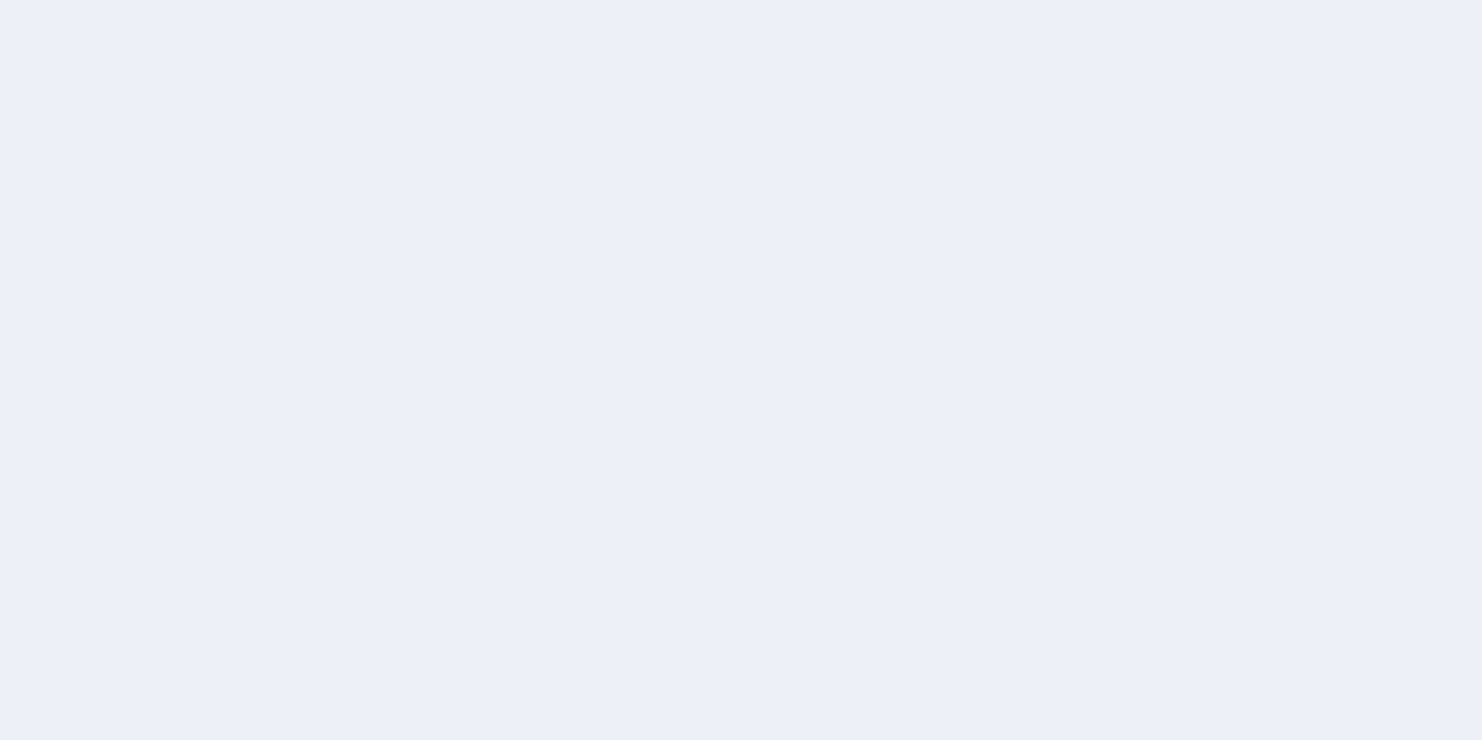 scroll, scrollTop: 0, scrollLeft: 0, axis: both 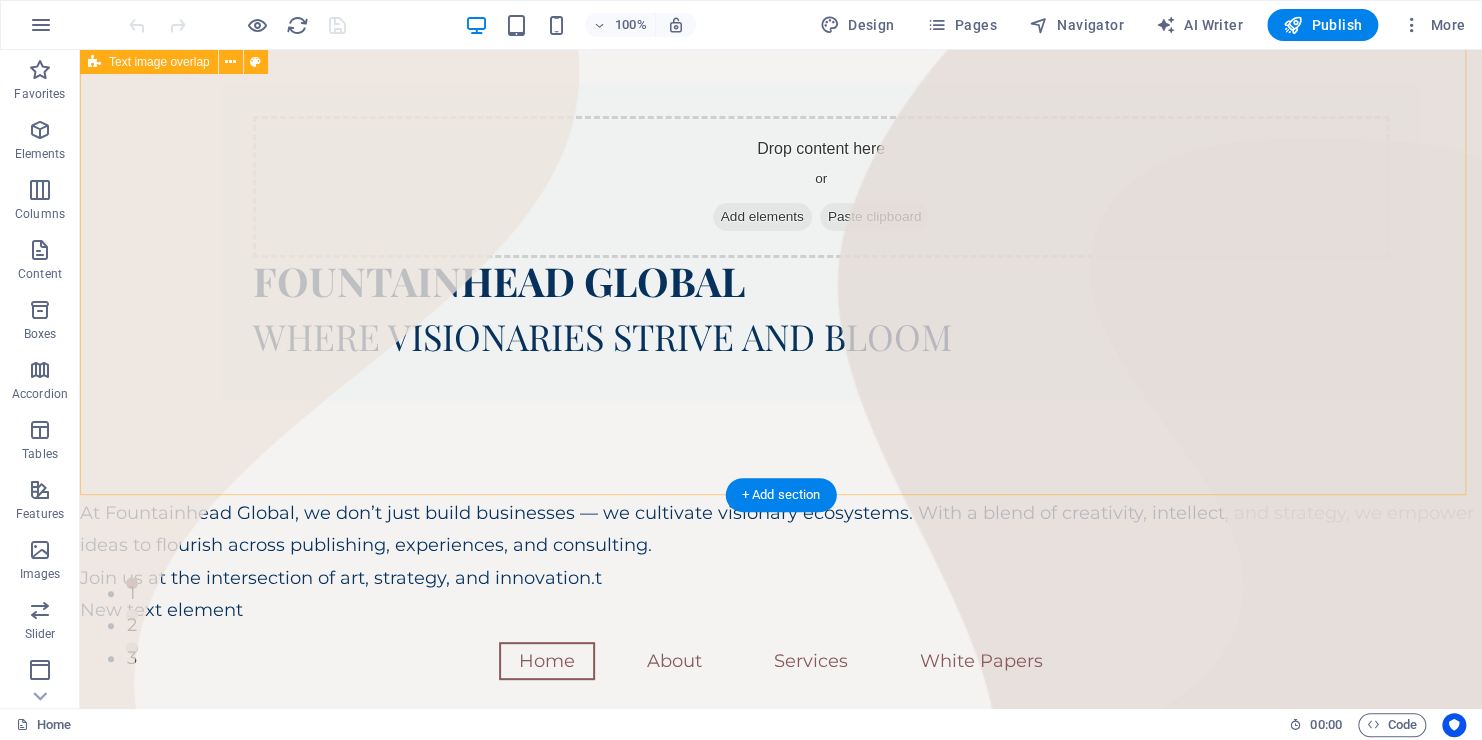 click on "Drop content here or  Add elements  Paste clipboard FOUNTAINHEAD GLOBAL WHERE VISIONARIES STRIVE AND BLOOM" at bounding box center (781, 242) 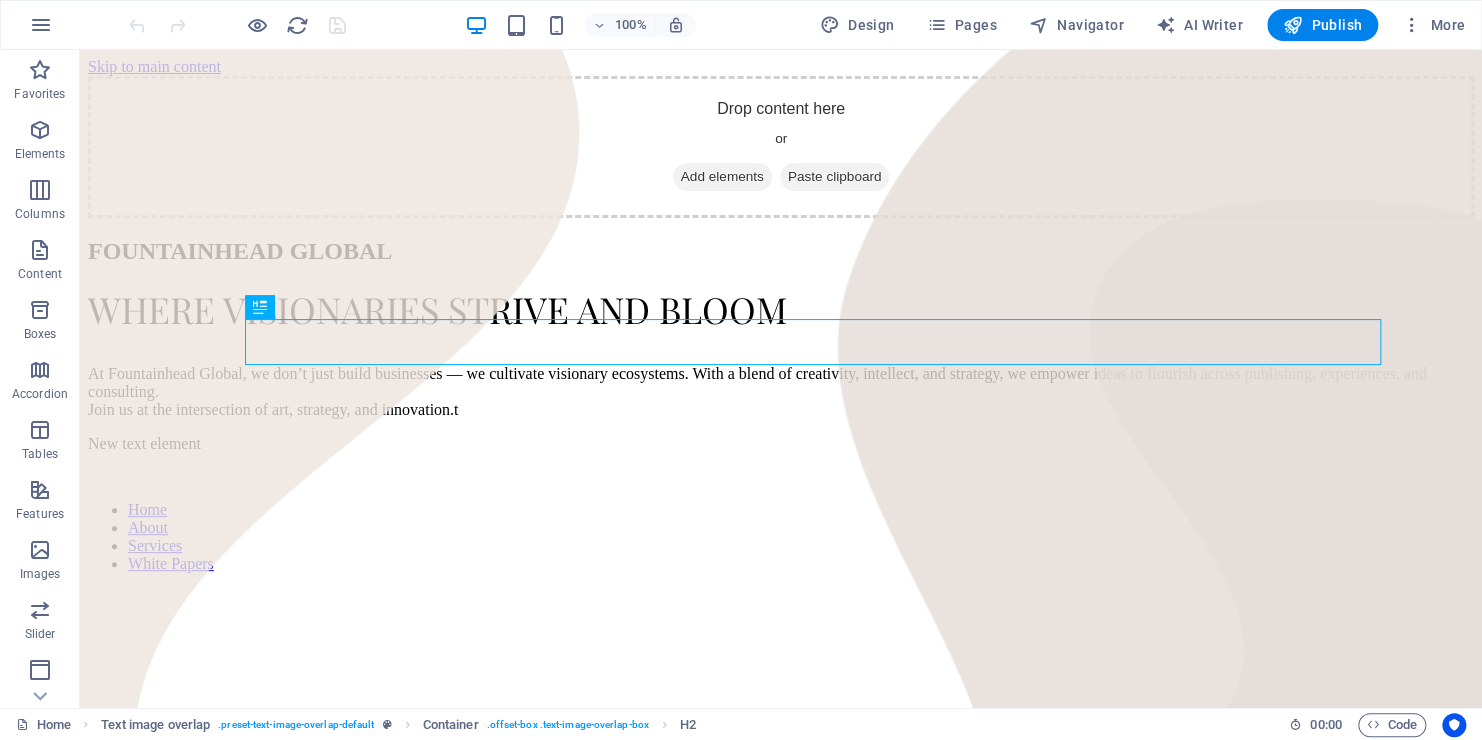 scroll, scrollTop: 0, scrollLeft: 0, axis: both 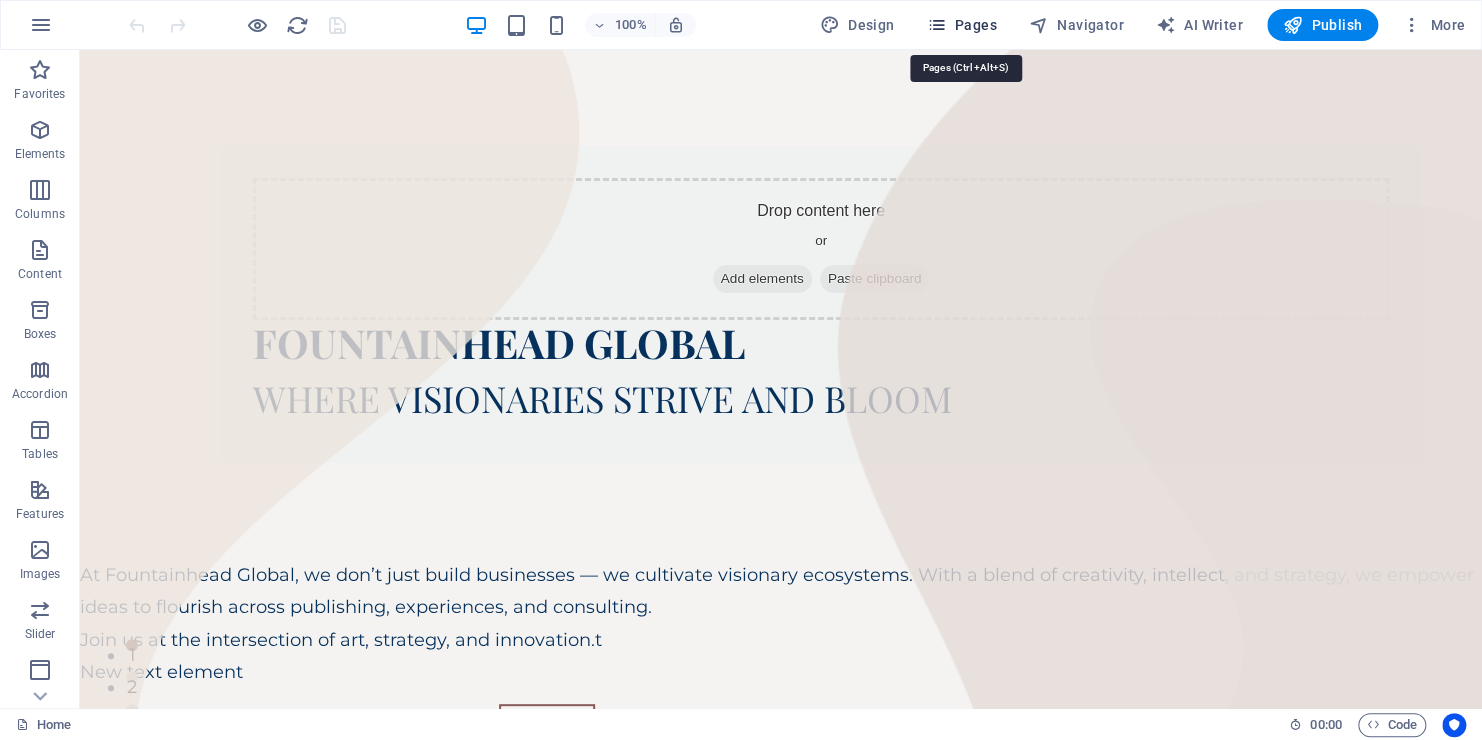click on "Pages" at bounding box center [961, 25] 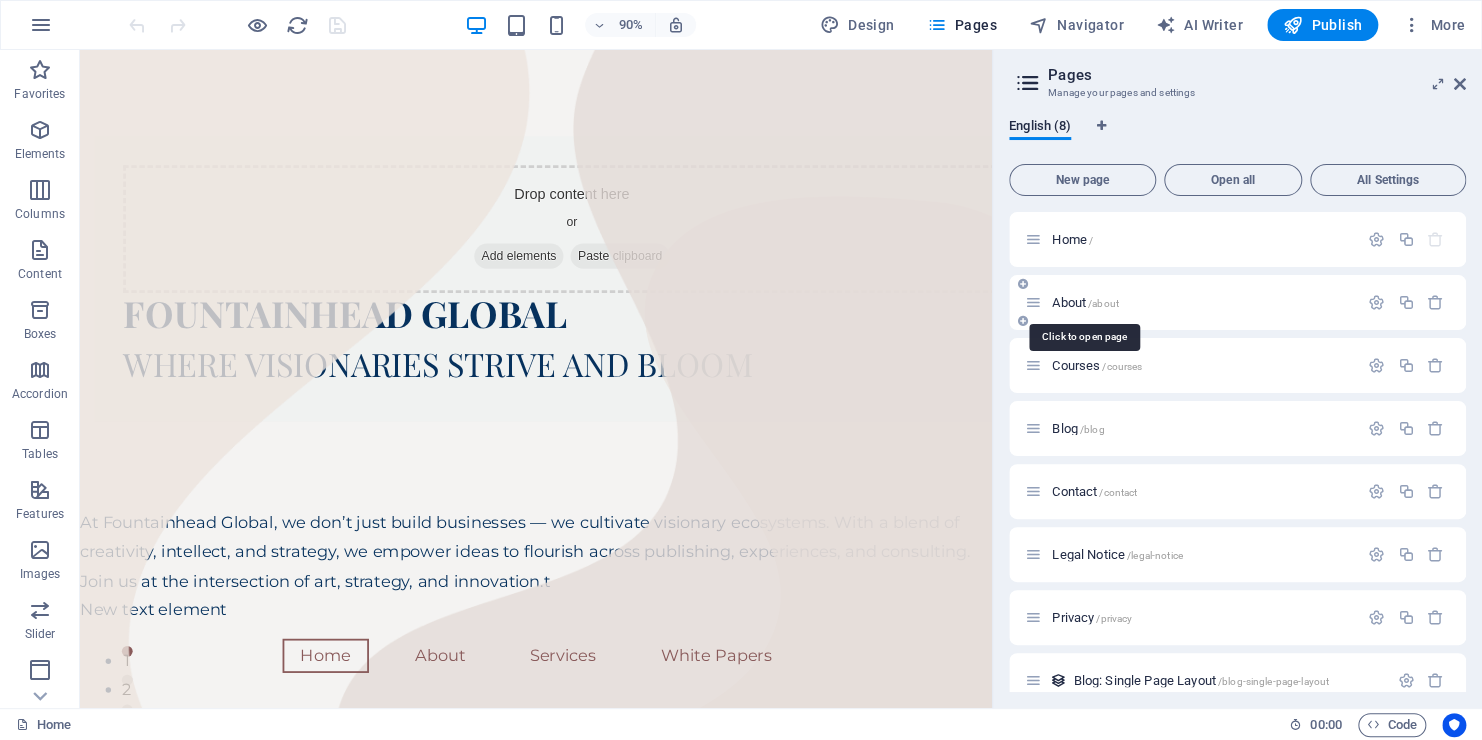 click on "About /about" at bounding box center [1085, 302] 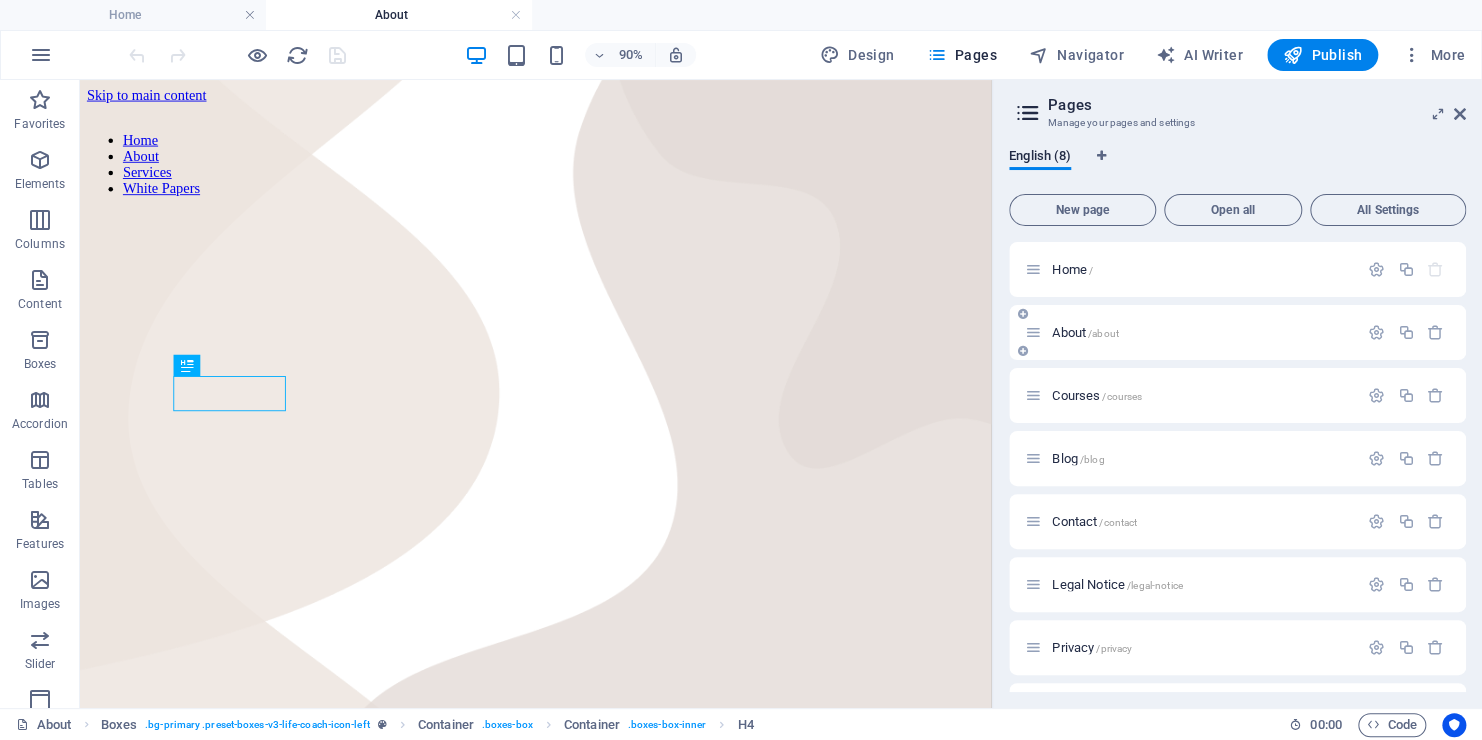 scroll, scrollTop: 525, scrollLeft: 0, axis: vertical 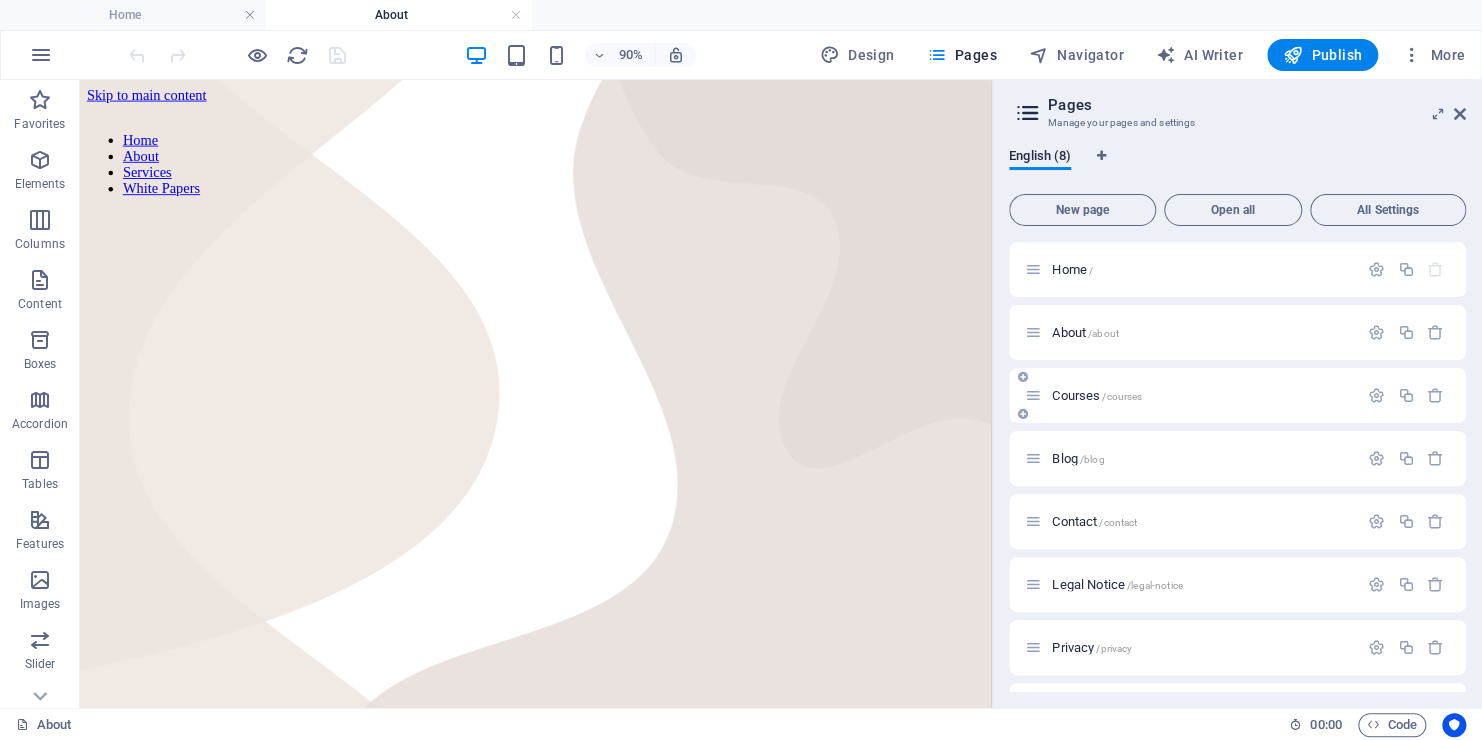 click on "Courses /courses" at bounding box center (1097, 395) 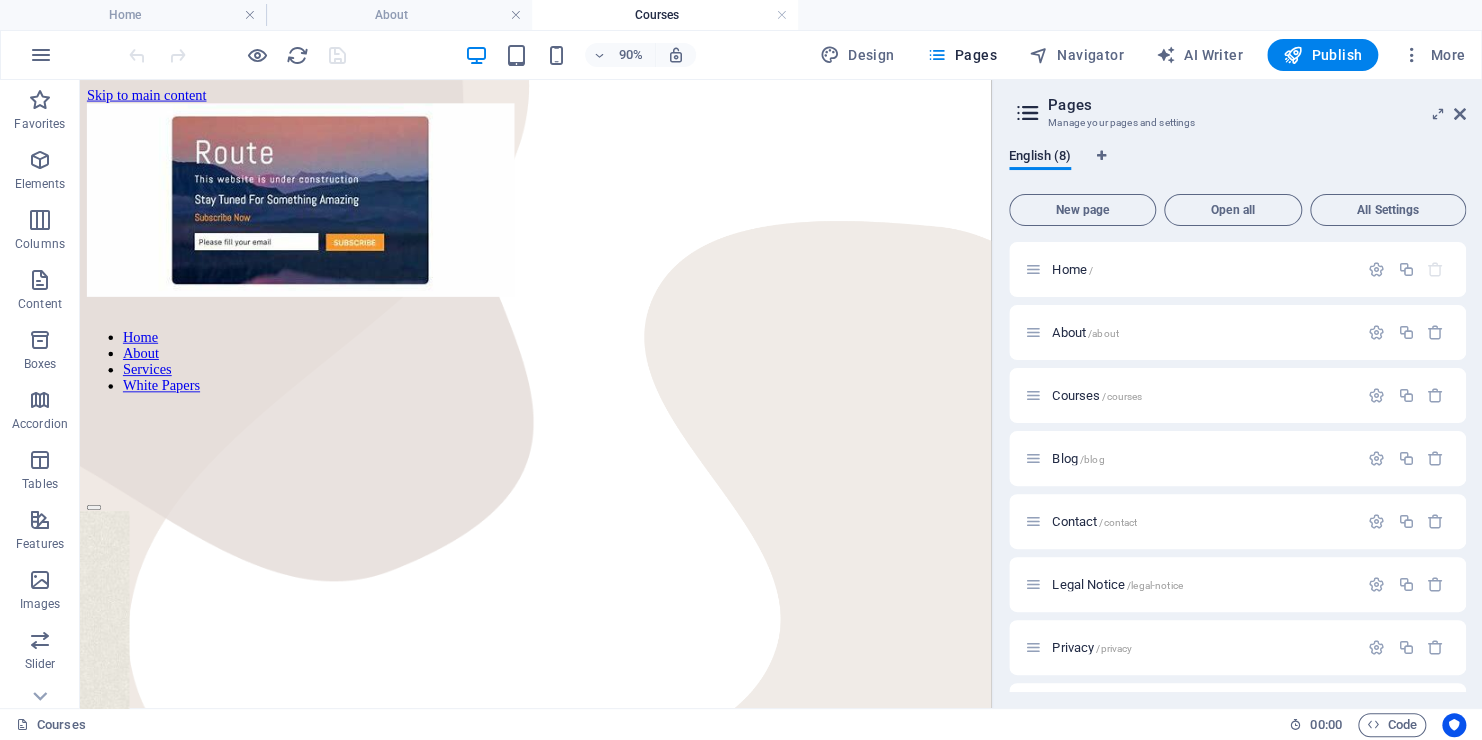 scroll, scrollTop: 0, scrollLeft: 0, axis: both 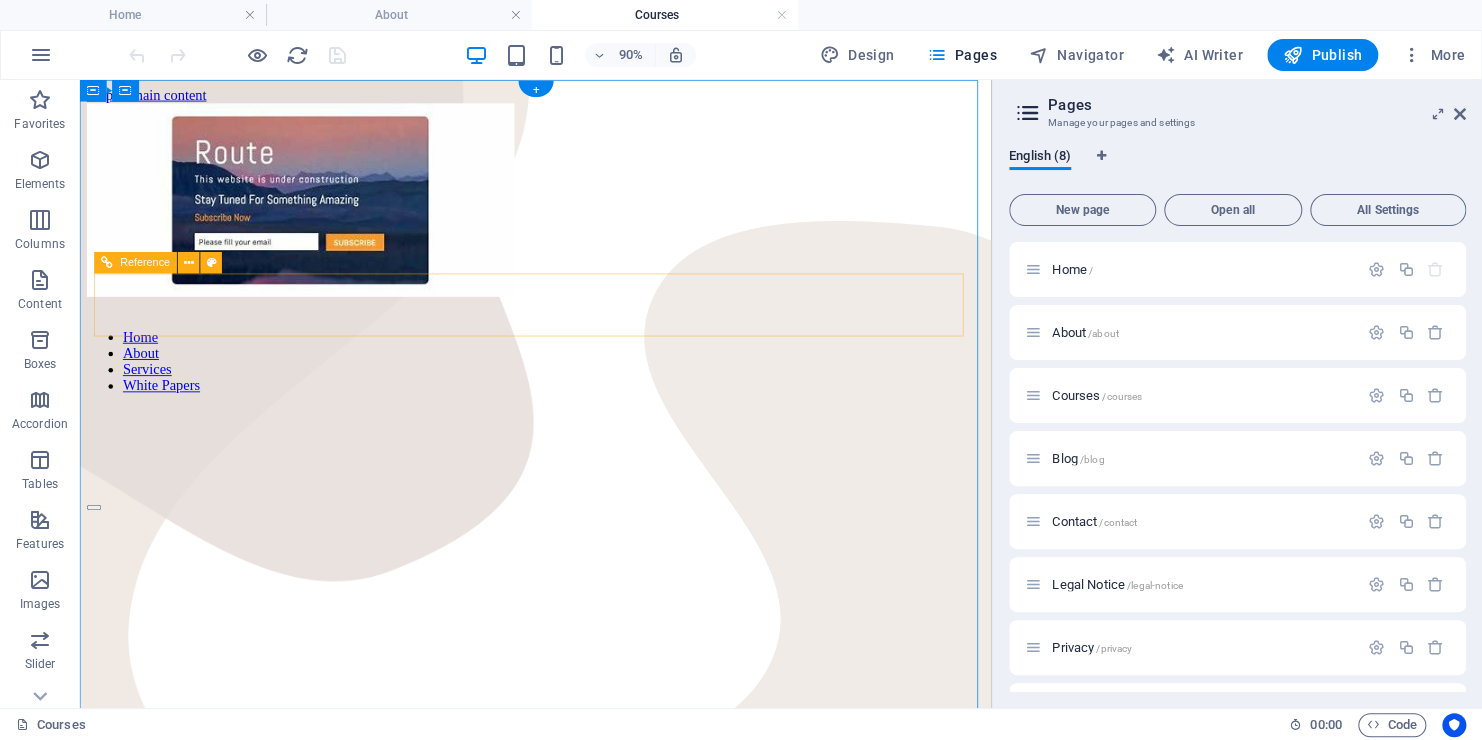 click on "Home About Services White Papers" at bounding box center (586, 393) 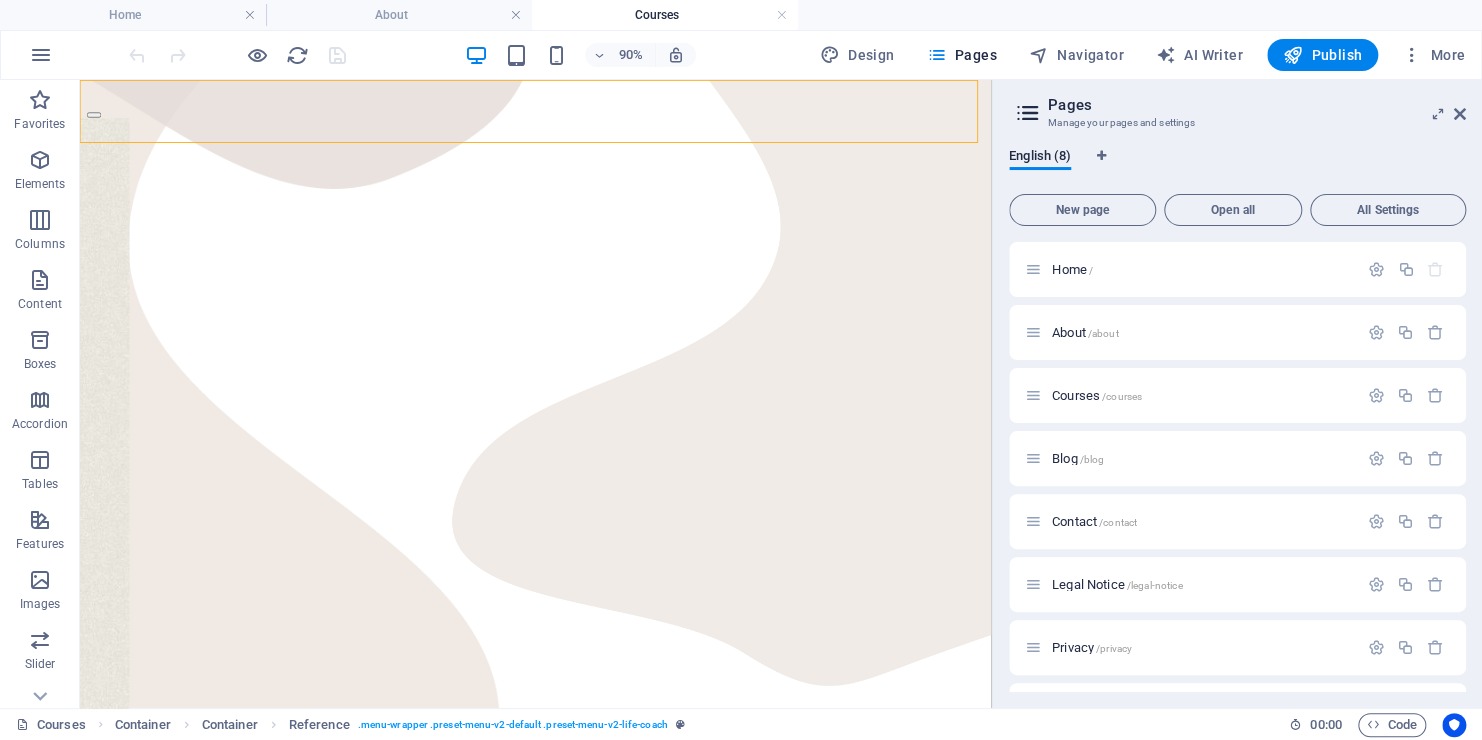 scroll, scrollTop: 0, scrollLeft: 0, axis: both 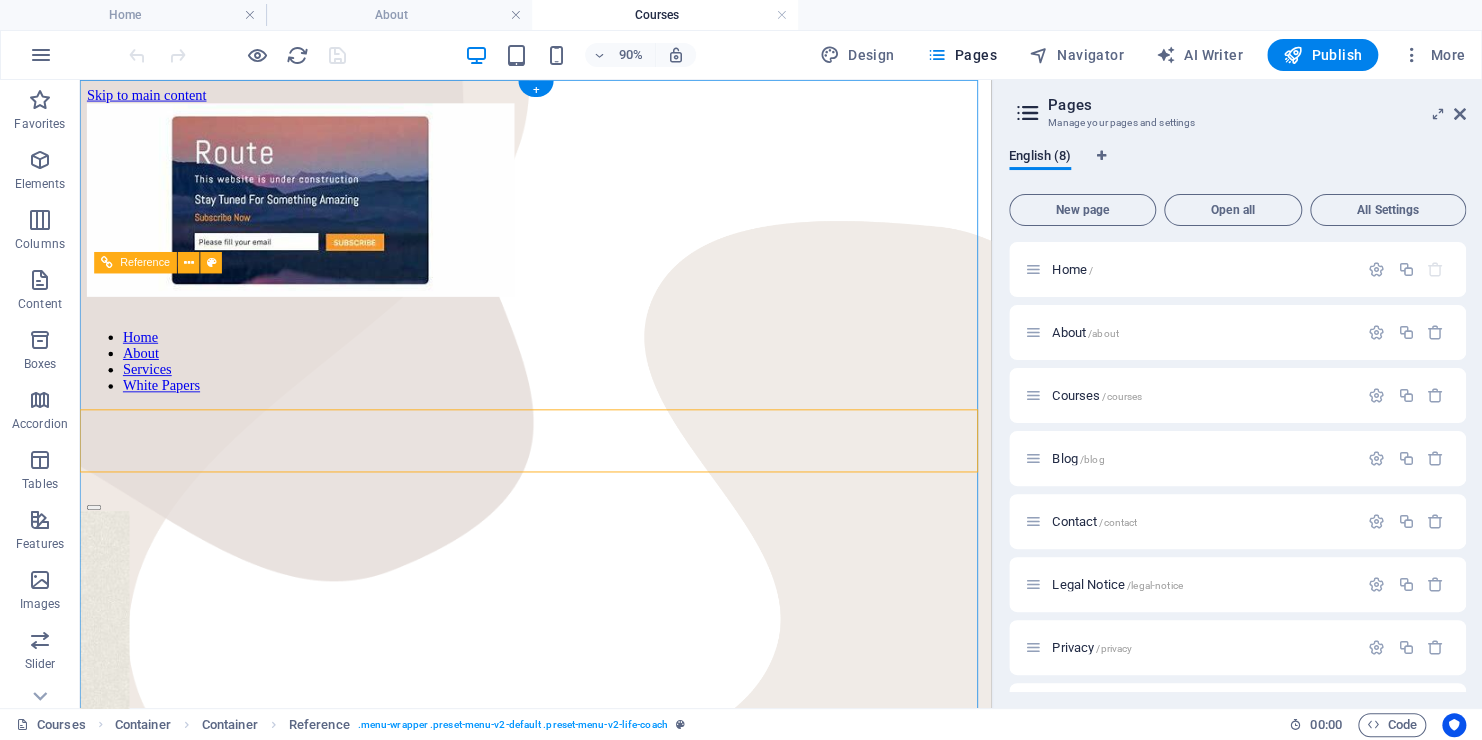 click on "Home About Services White Papers" at bounding box center [586, 393] 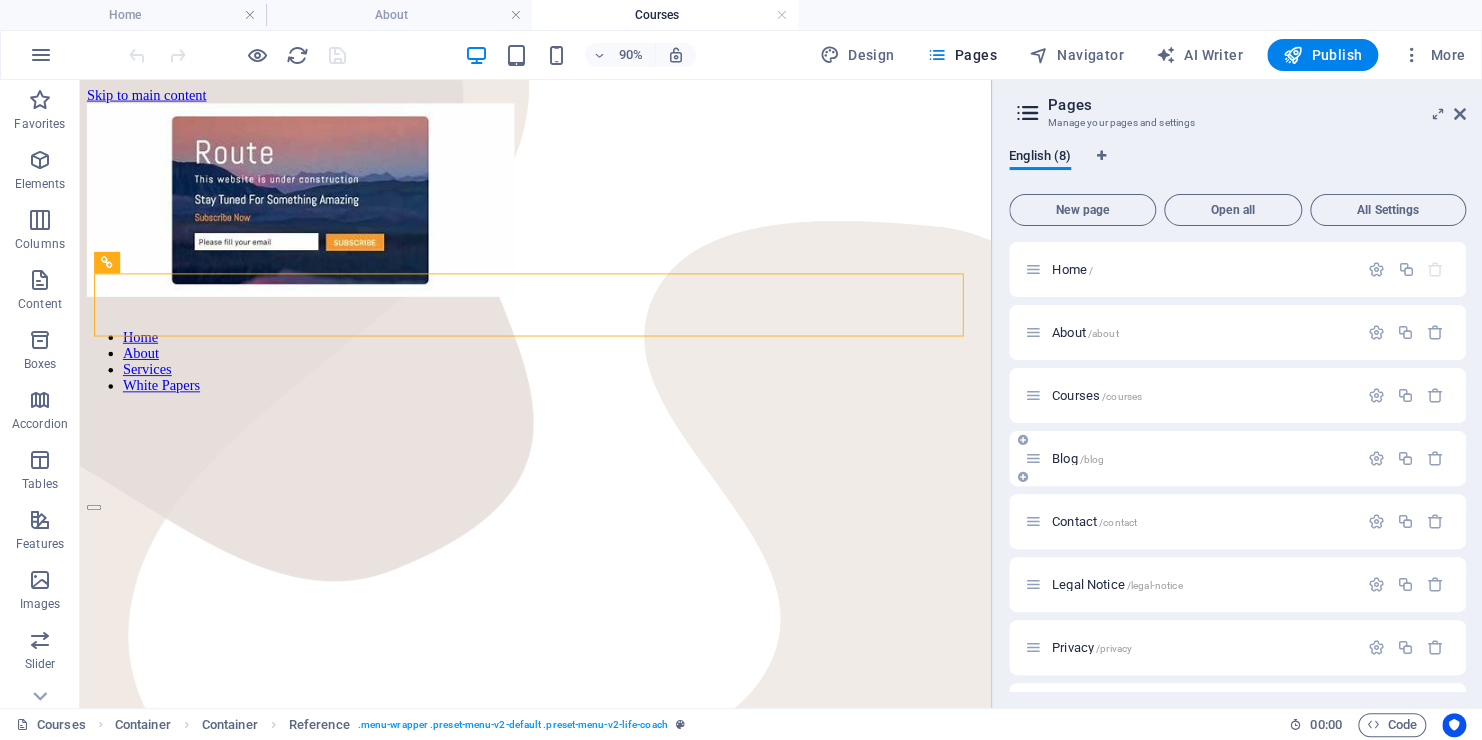 click on "Blog /blog" at bounding box center (1078, 458) 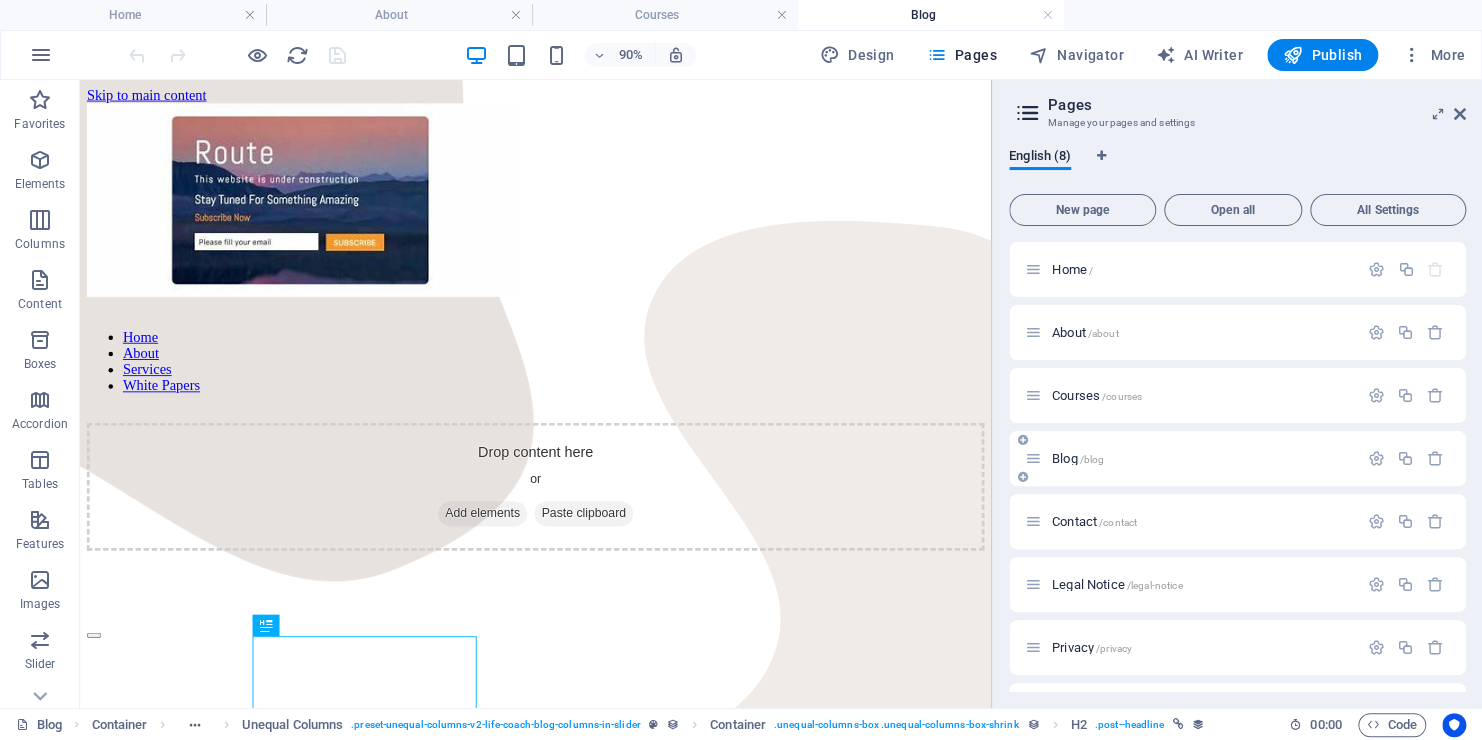scroll, scrollTop: 0, scrollLeft: 0, axis: both 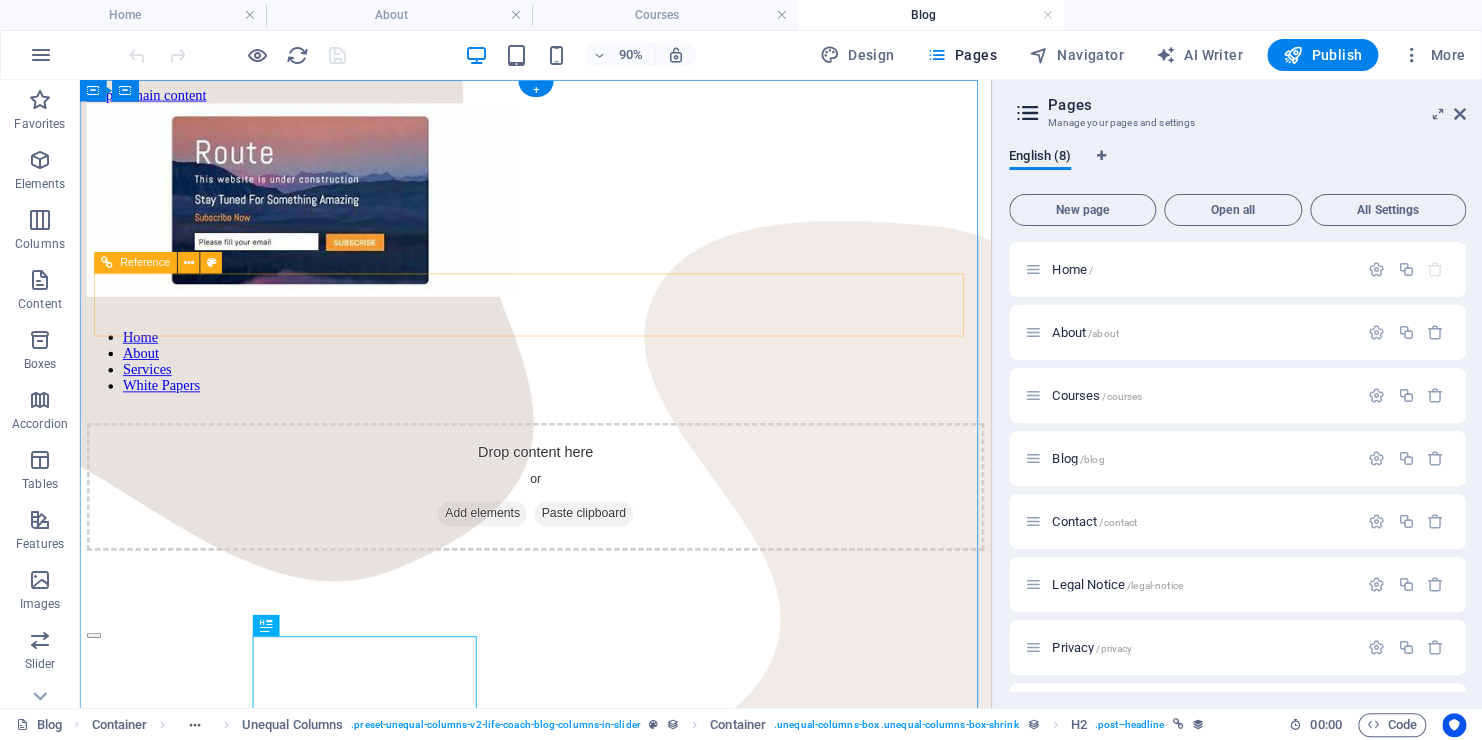 click on "Home About Services White Papers" at bounding box center (586, 393) 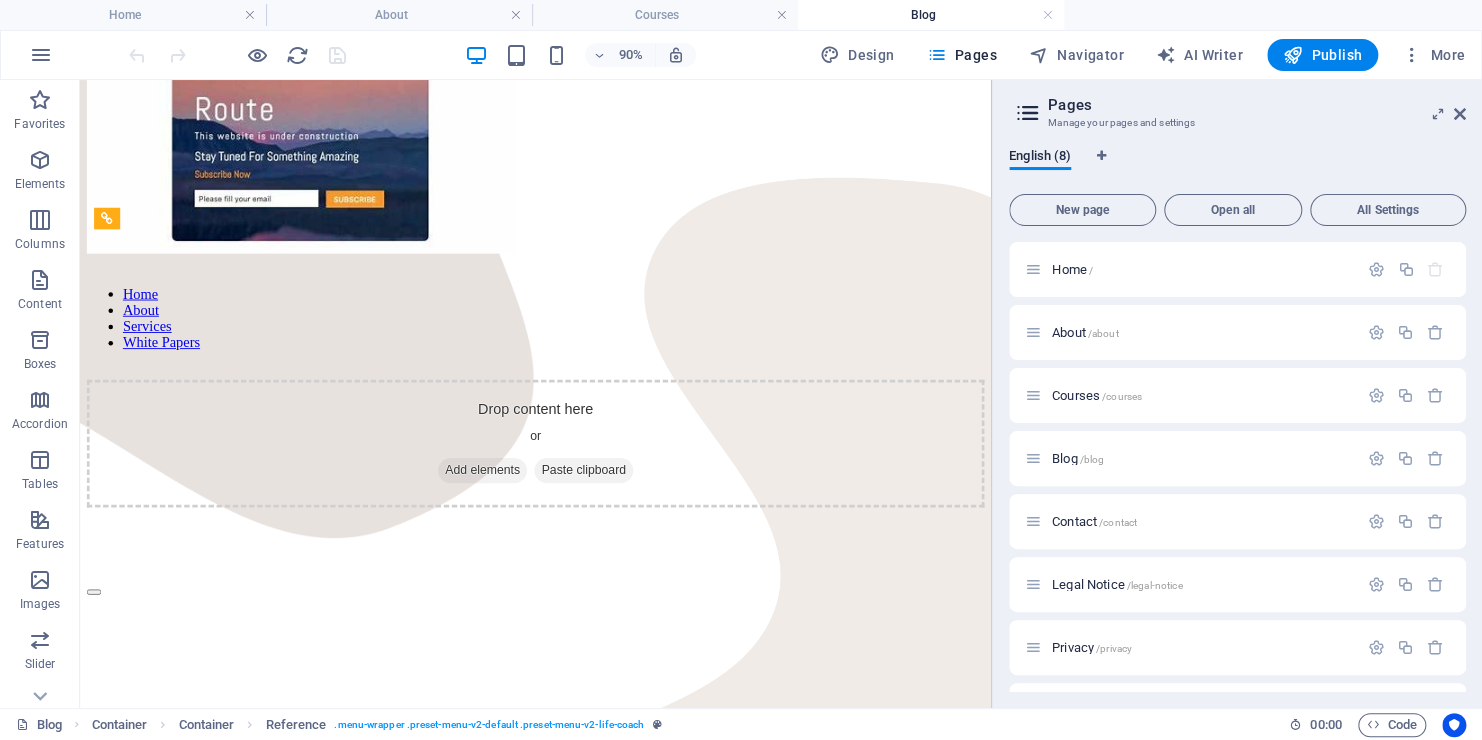 scroll, scrollTop: 44, scrollLeft: 0, axis: vertical 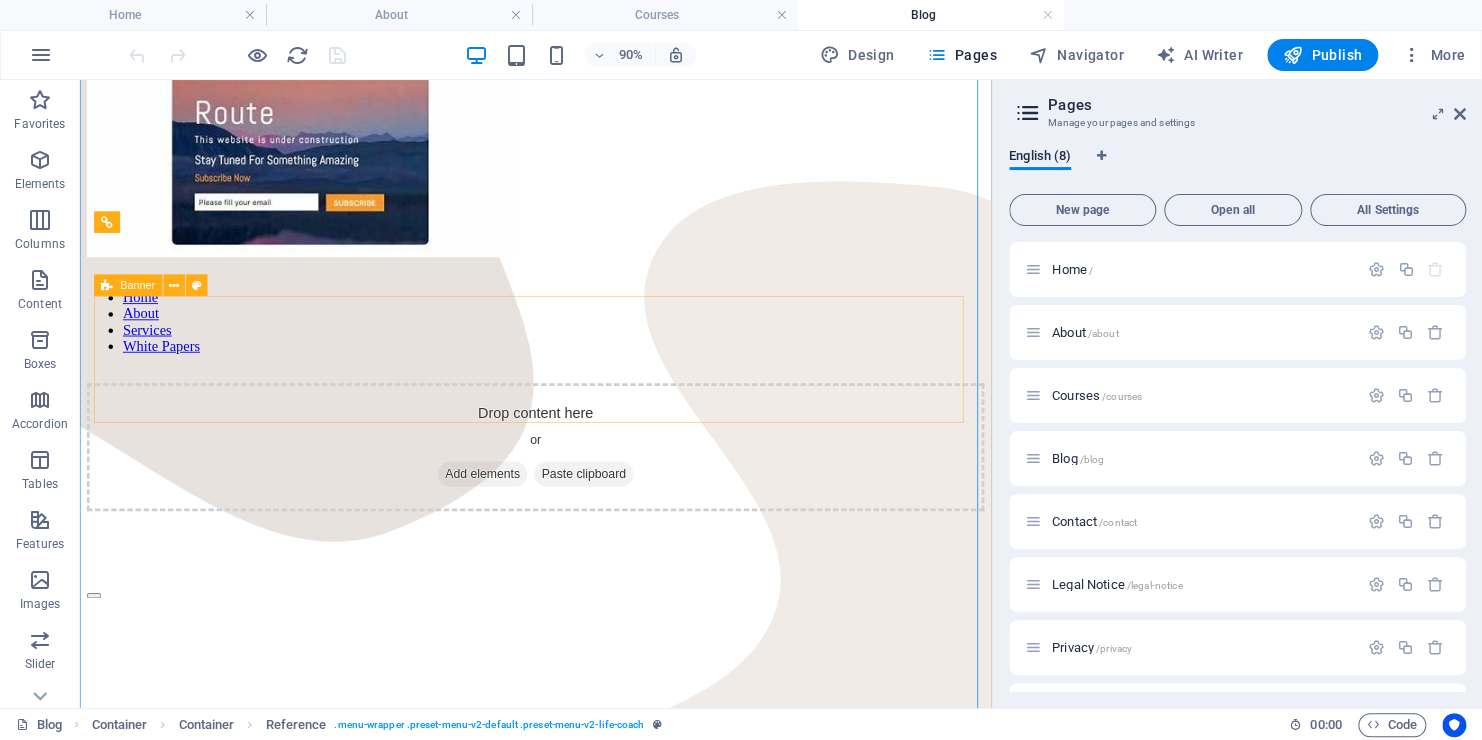 click on "Drop content here or  Add elements  Paste clipboard" at bounding box center (586, 488) 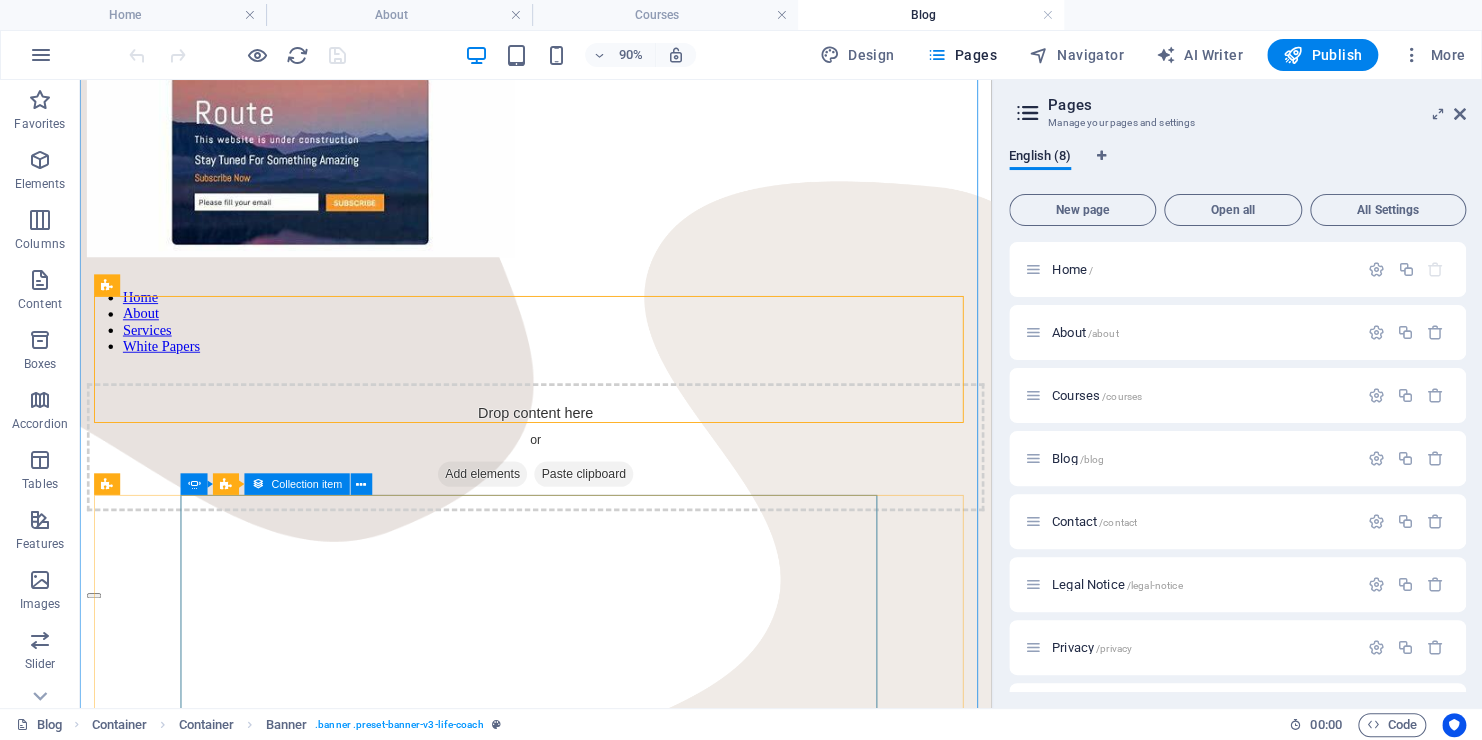 click on "[DATE] [CATEGORY] Find a Job that Makes You Happy [FIRST] [LAST] Life COACH There are many variations of passages of Lorem Ipsum available, but the majority have suffered alteration in some form, by injected humour, or randomised words which don't look even slightly believable. If you are... Read more  " at bounding box center [-299, 2430] 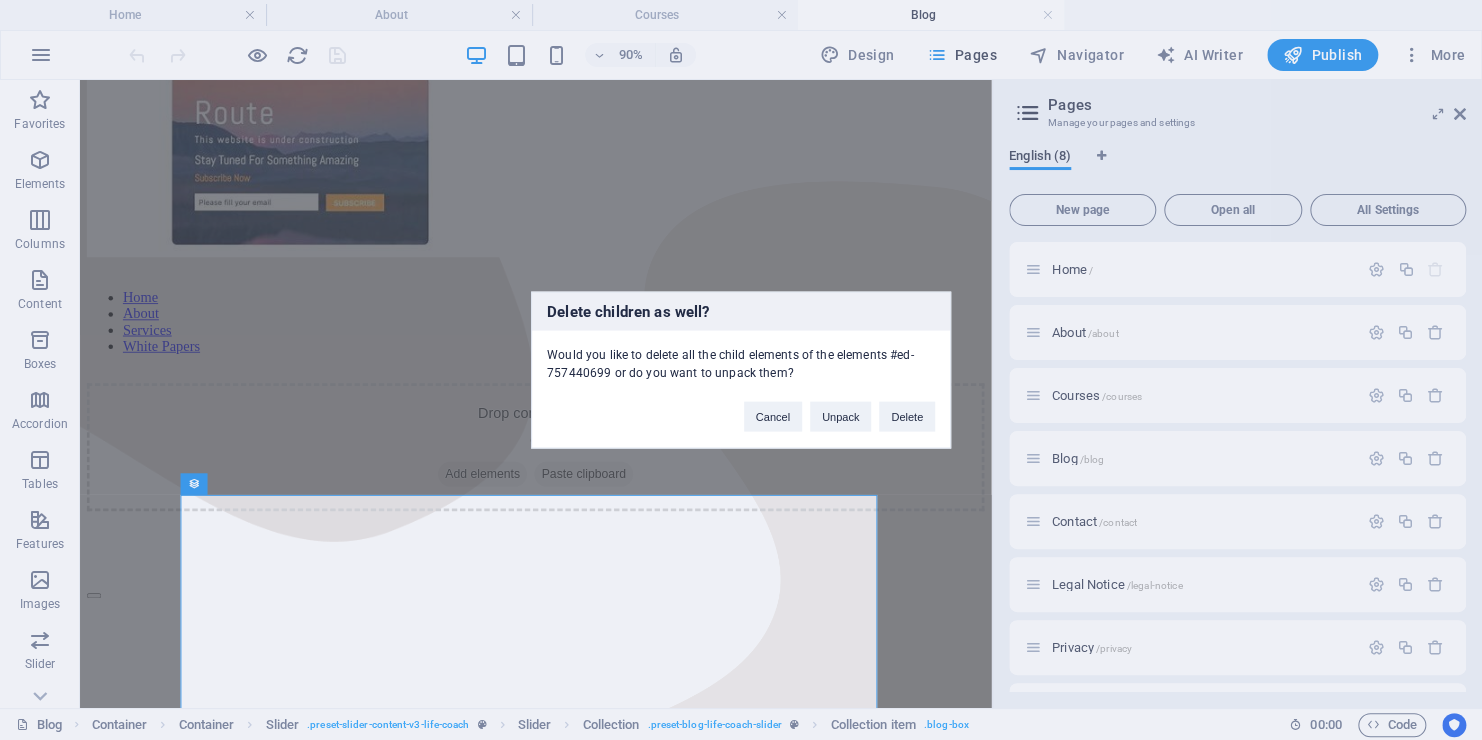 type 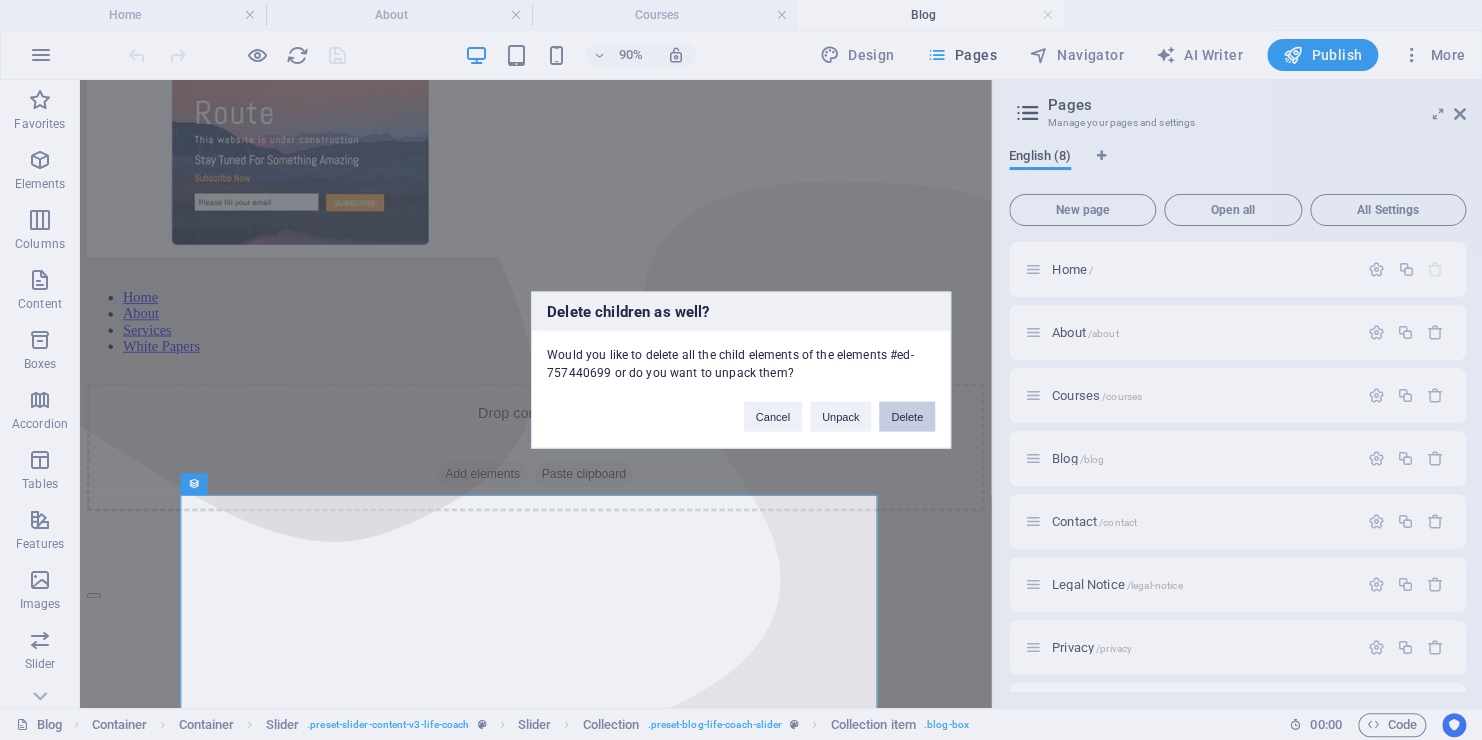 click on "Delete" at bounding box center [907, 417] 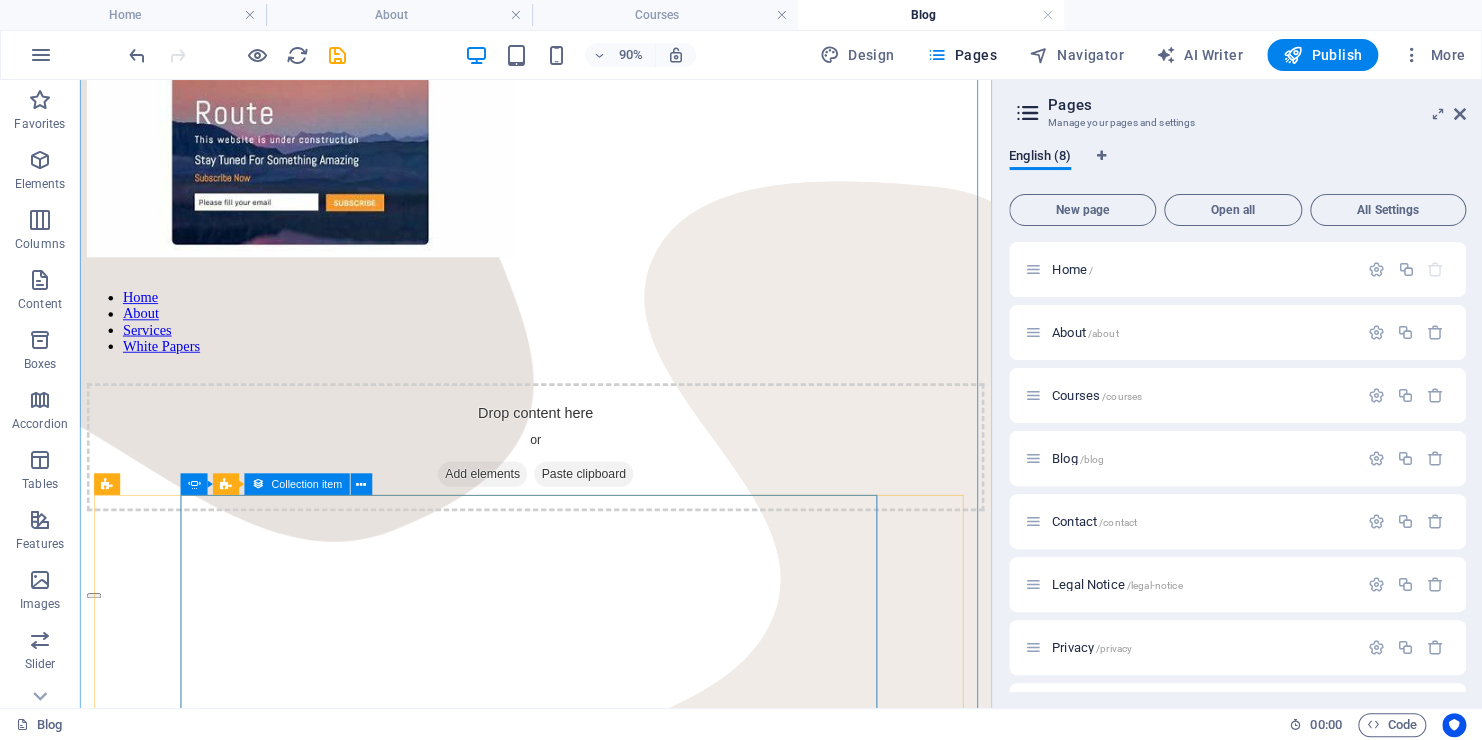 click on "[DATE] [CATEGORY] Find a Job that Makes You Happy [FIRST] [LAST] Life COACH There are many variations of passages of Lorem Ipsum available, but the majority have suffered alteration in some form, by injected humour, or randomised words which don't look even slightly believable. If you are... Read more  " at bounding box center [-299, 3087] 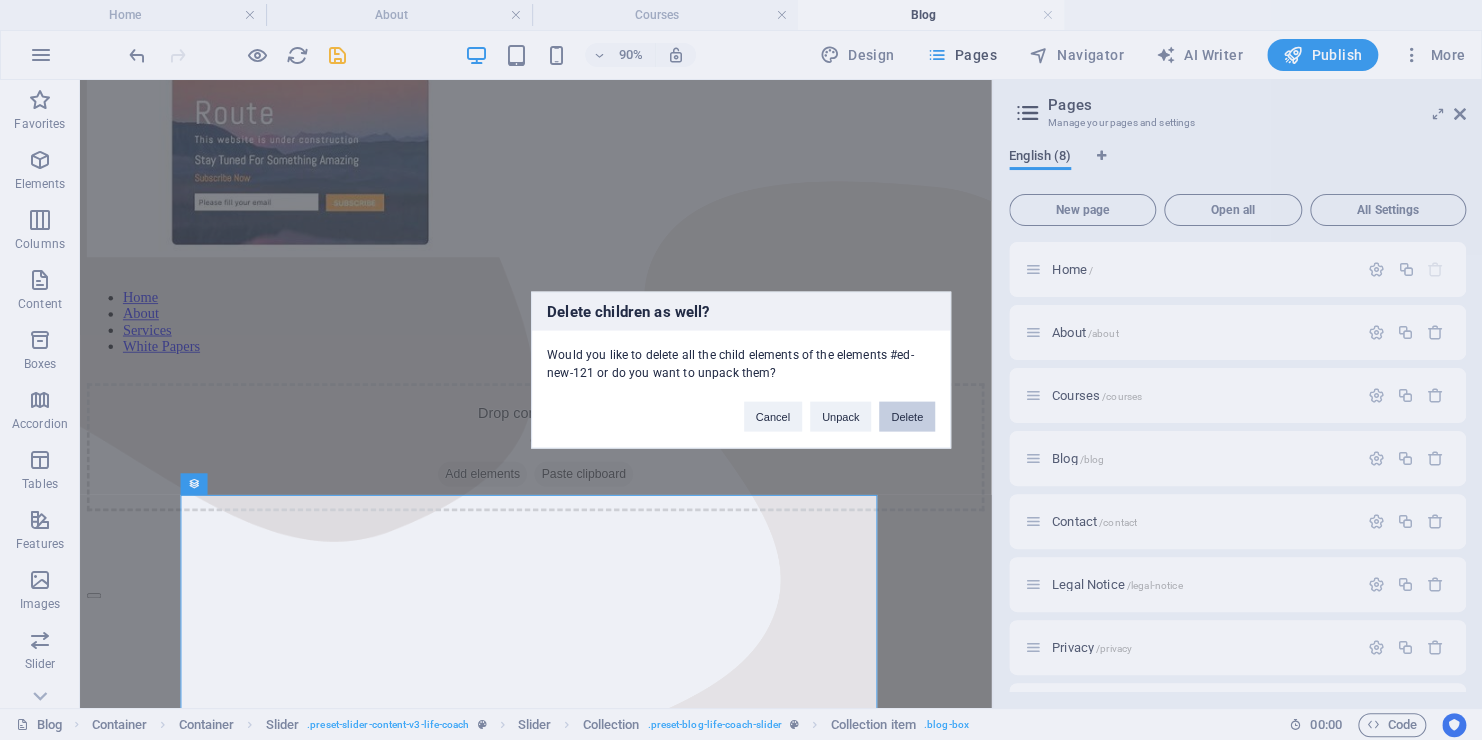 click on "Delete" at bounding box center [907, 417] 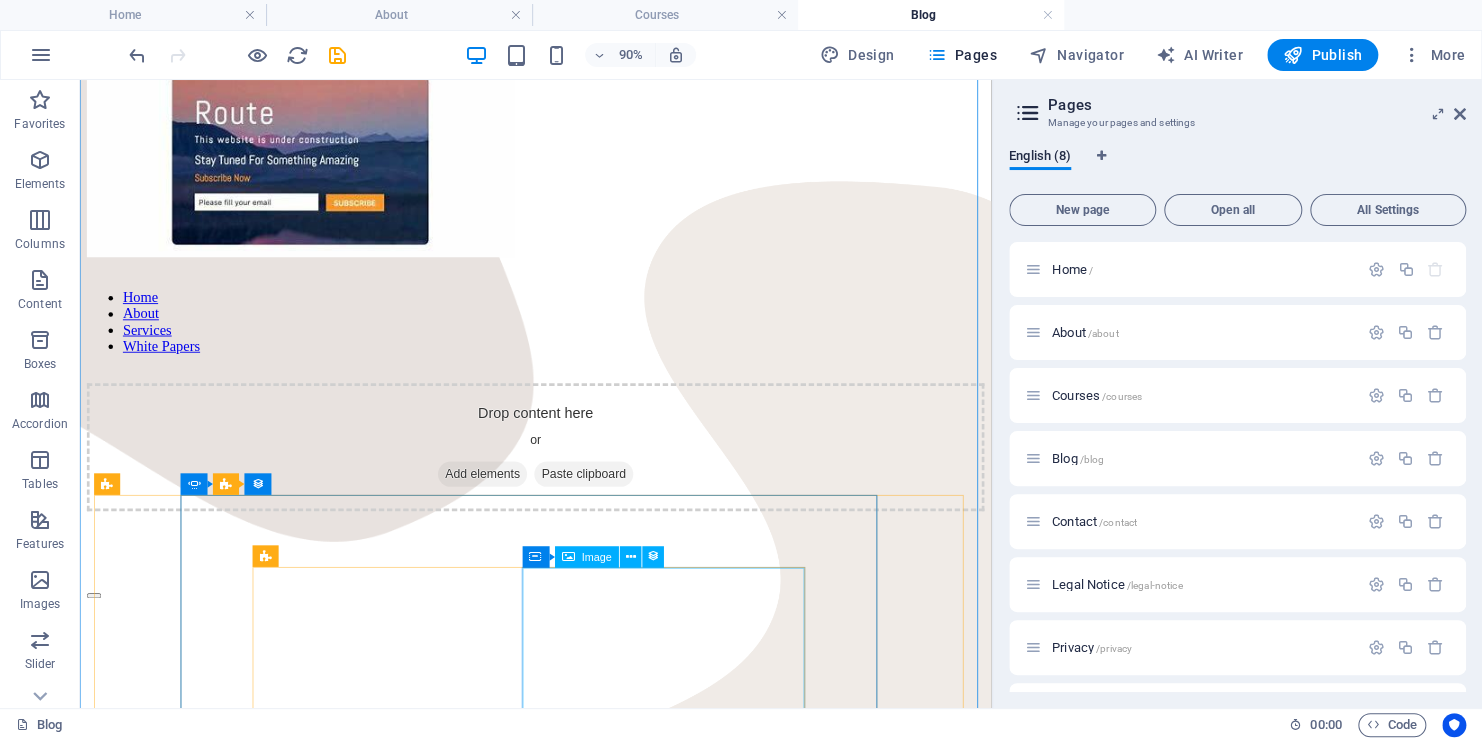 click at bounding box center (-299, 3610) 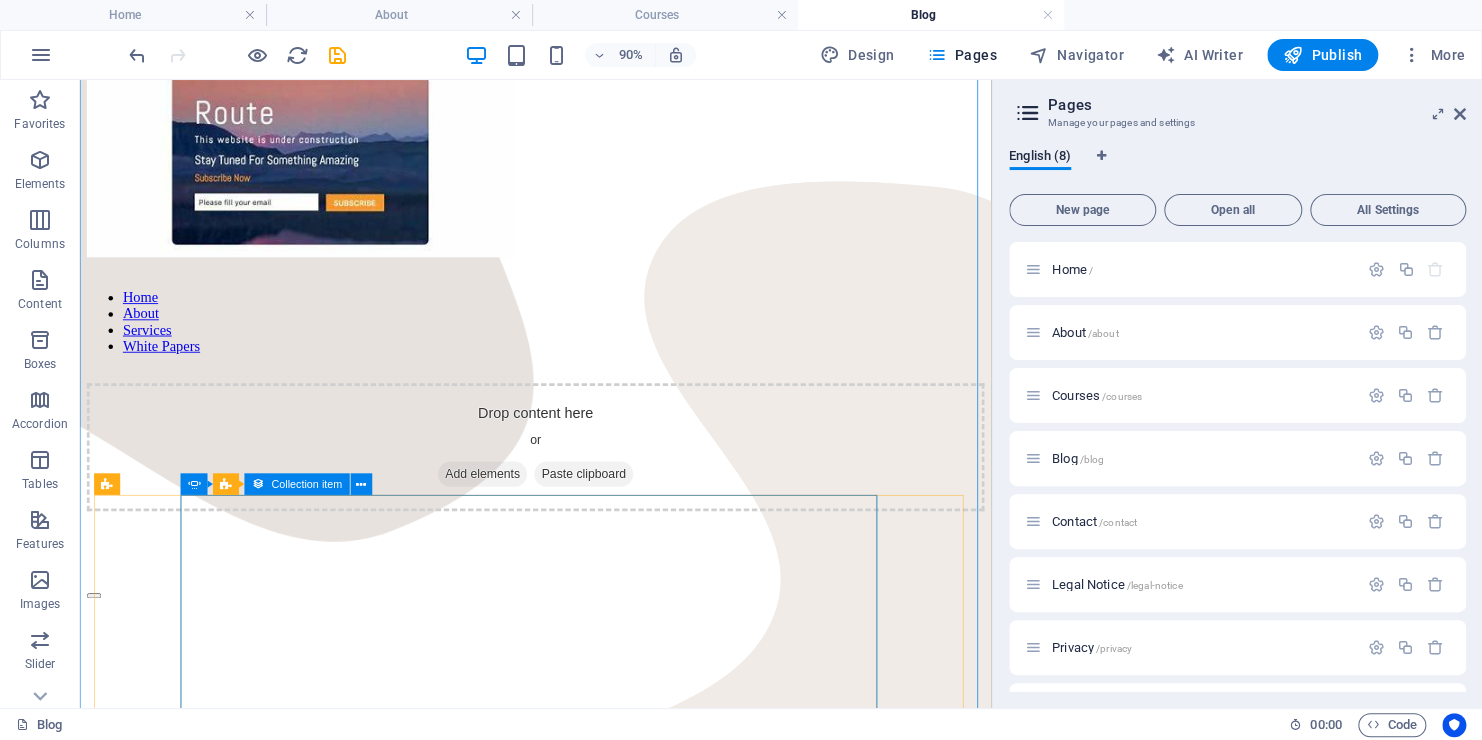 click on "07/29/2022 Happiness Find a Job that Makes You Happy Esther Howard Life COACH There are many variations of passages of Lorem Ipsum available, but the majority have suffered alteration in some form, by injected humour, or randomised words which don't look even slightly believable. If you are... Read more   Drop content here or  Add elements  Paste clipboard" at bounding box center [-299, 2951] 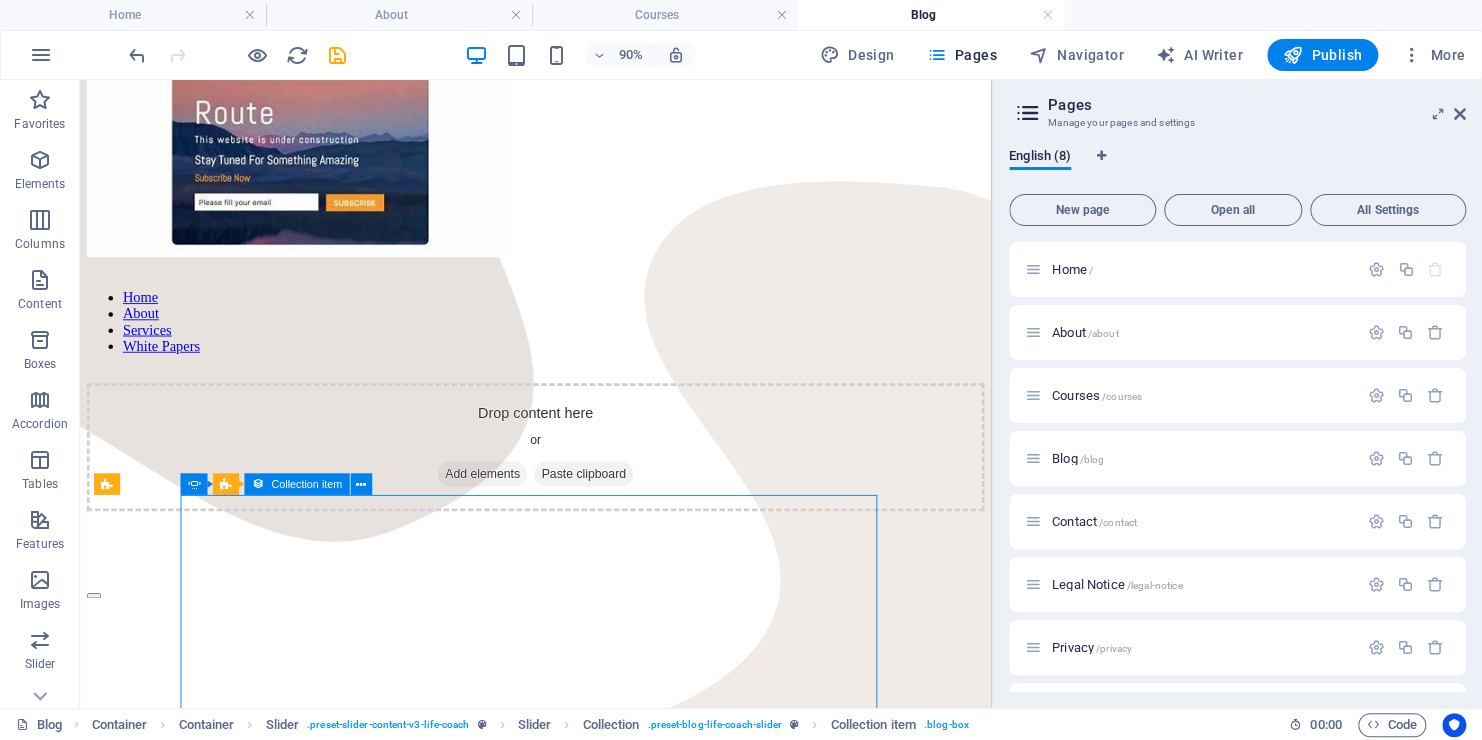 click on "07/29/2022 Happiness Find a Job that Makes You Happy Esther Howard Life COACH There are many variations of passages of Lorem Ipsum available, but the majority have suffered alteration in some form, by injected humour, or randomised words which don't look even slightly believable. If you are... Read more   Drop content here or  Add elements  Paste clipboard" at bounding box center (-299, 2951) 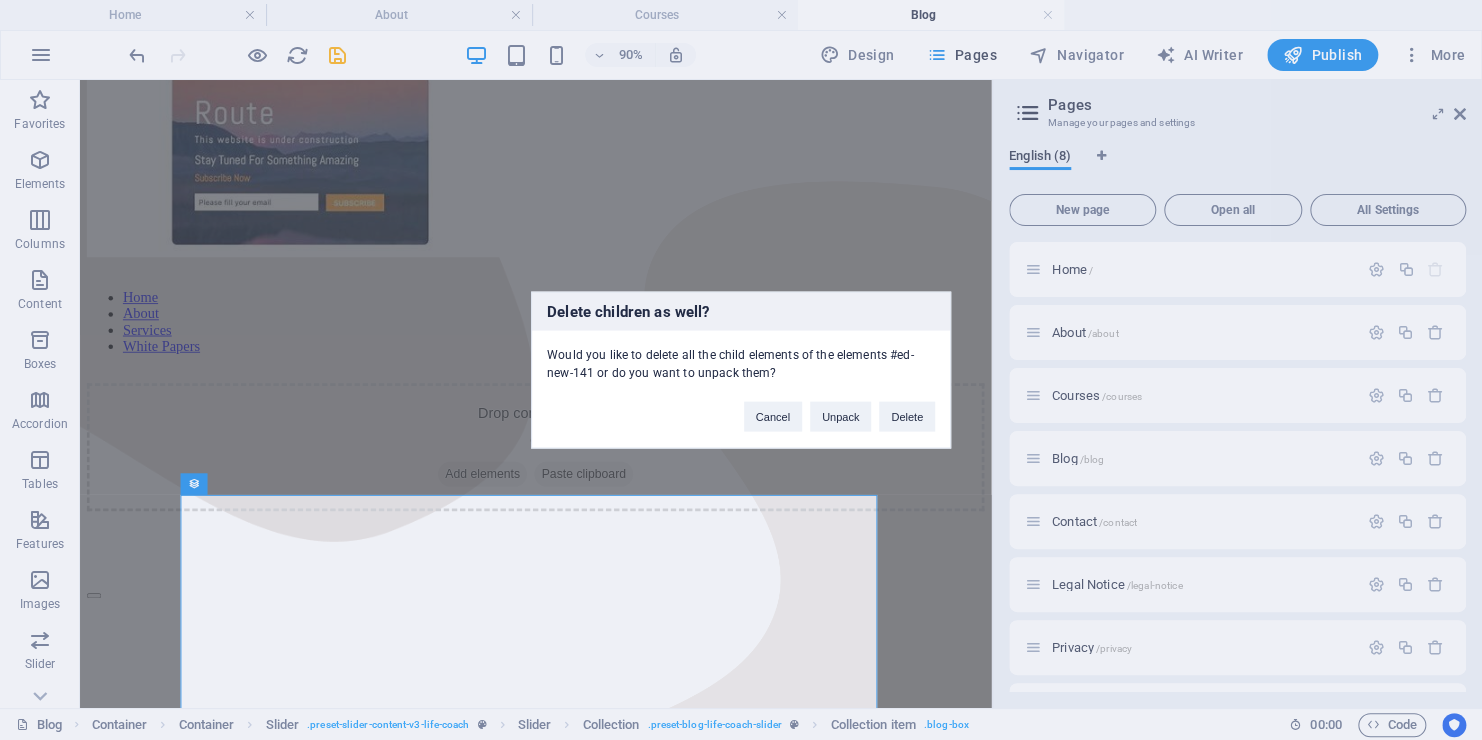 type 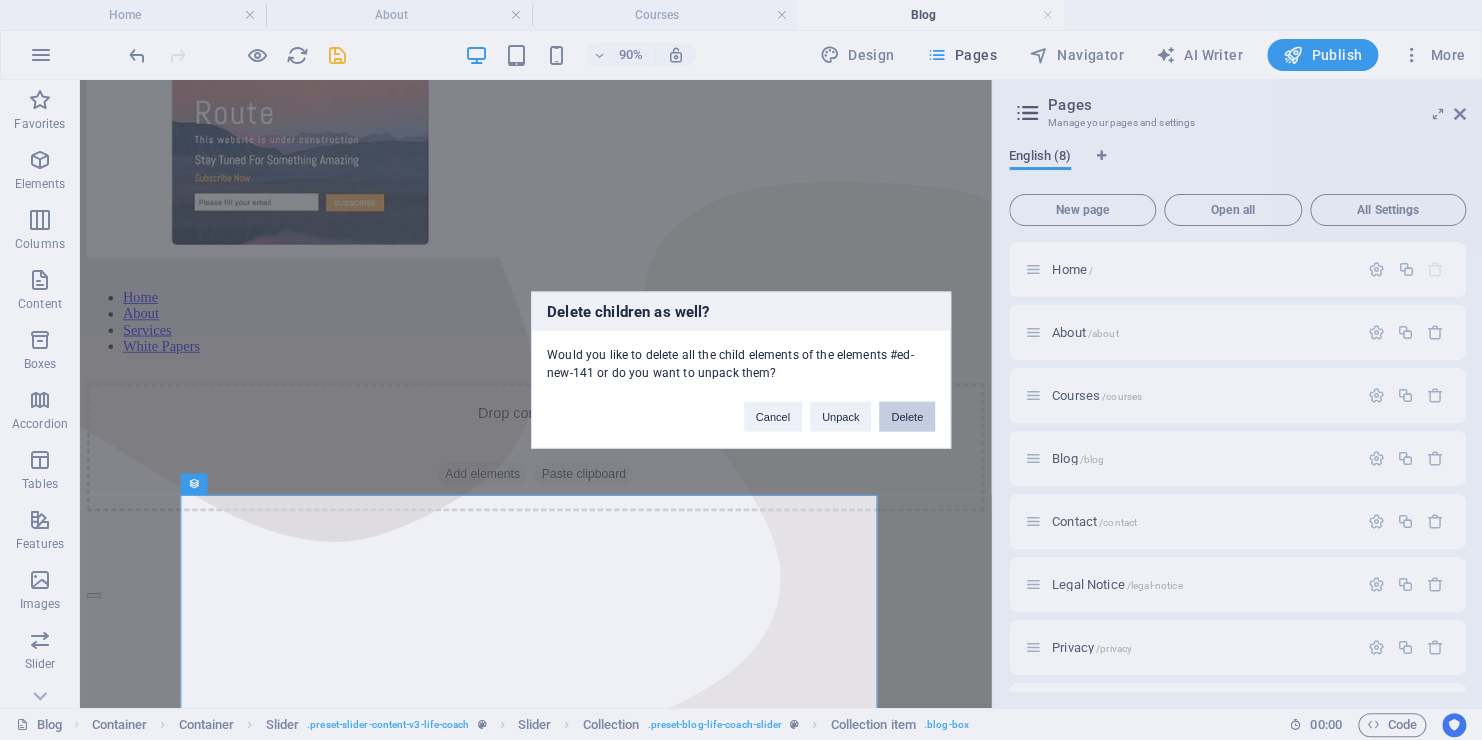click on "Delete" at bounding box center (907, 417) 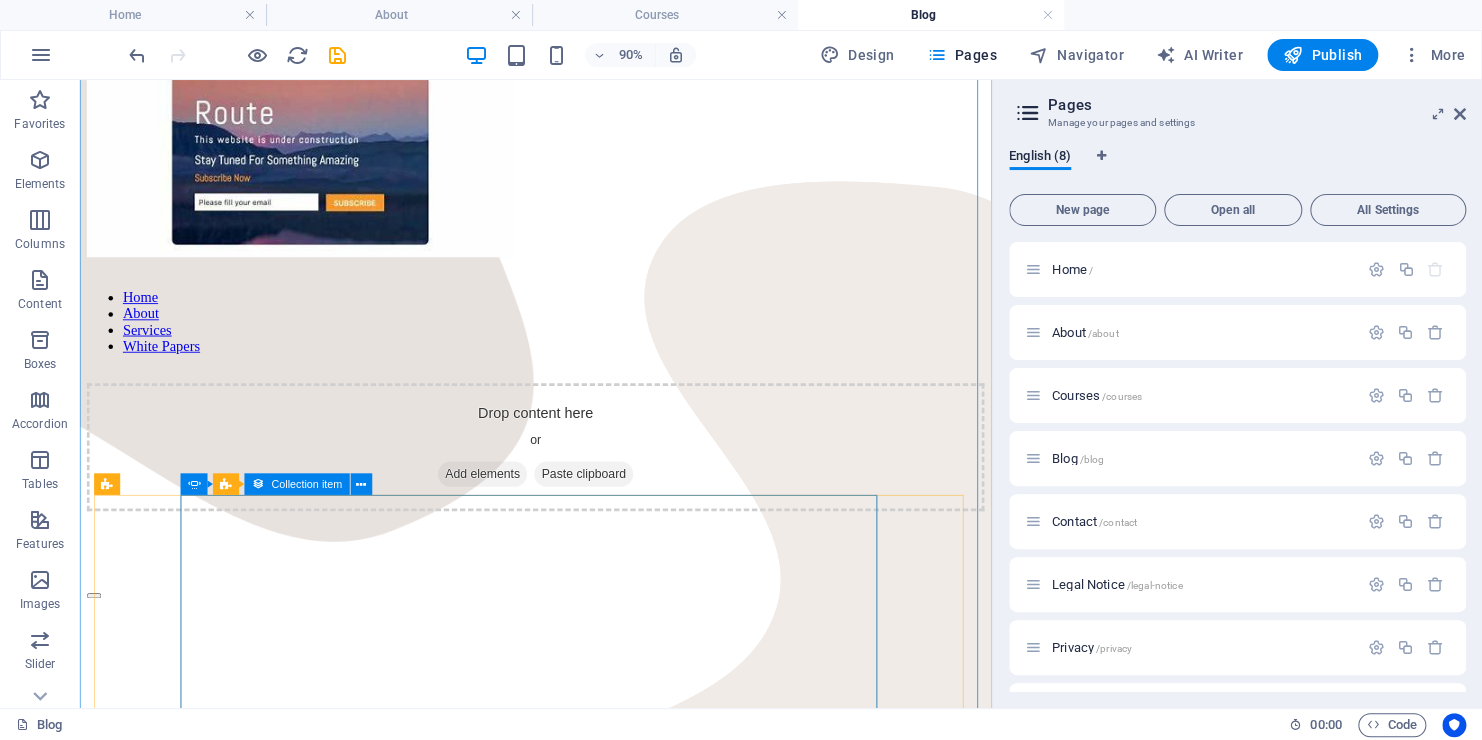 click on "07/29/2022 Happiness Find a Job that Makes You Happy Esther Howard Life COACH There are many variations of passages of Lorem Ipsum available, but the majority have suffered alteration in some form, by injected humour, or randomised words which don't look even slightly believable. If you are... Read more   Drop content here or  Add elements  Paste clipboard" at bounding box center [-299, 2951] 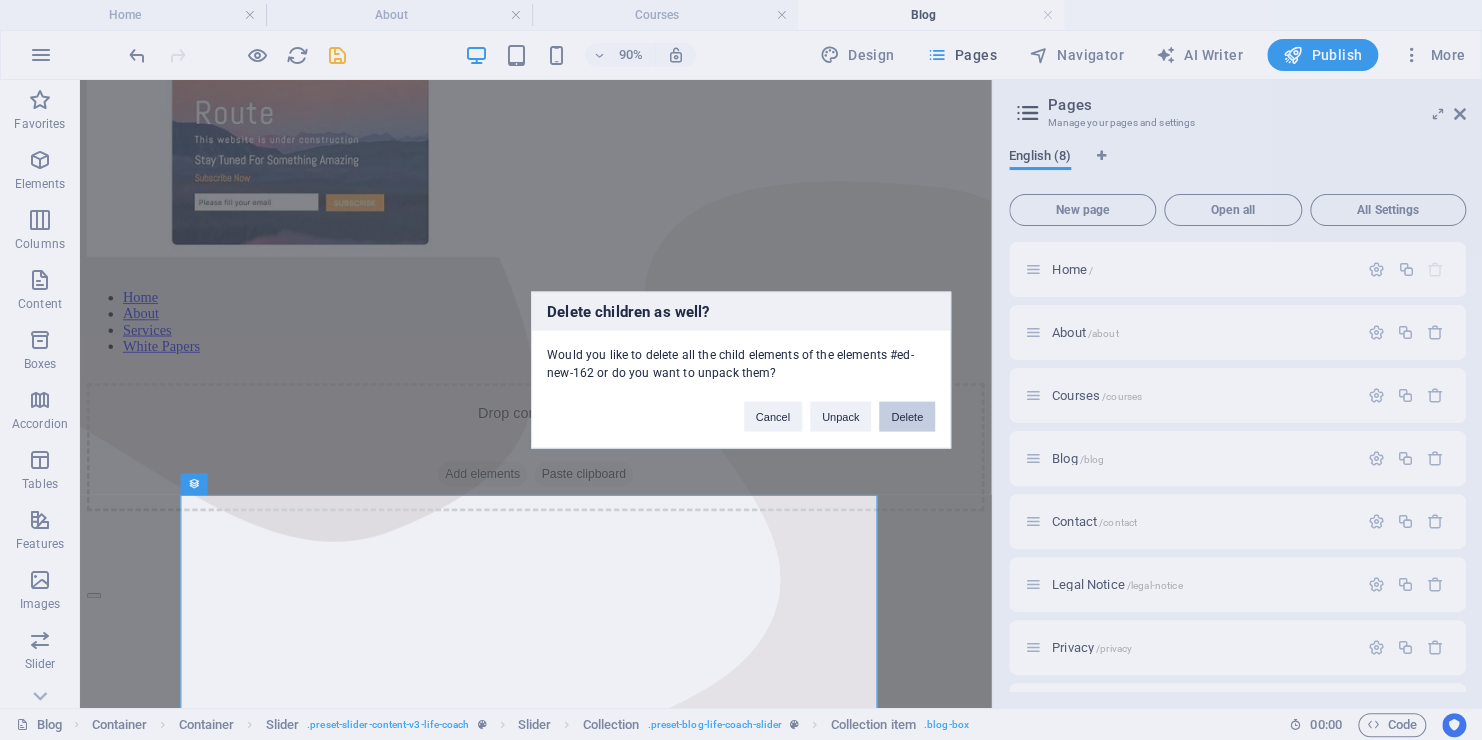 click on "Delete" at bounding box center (907, 417) 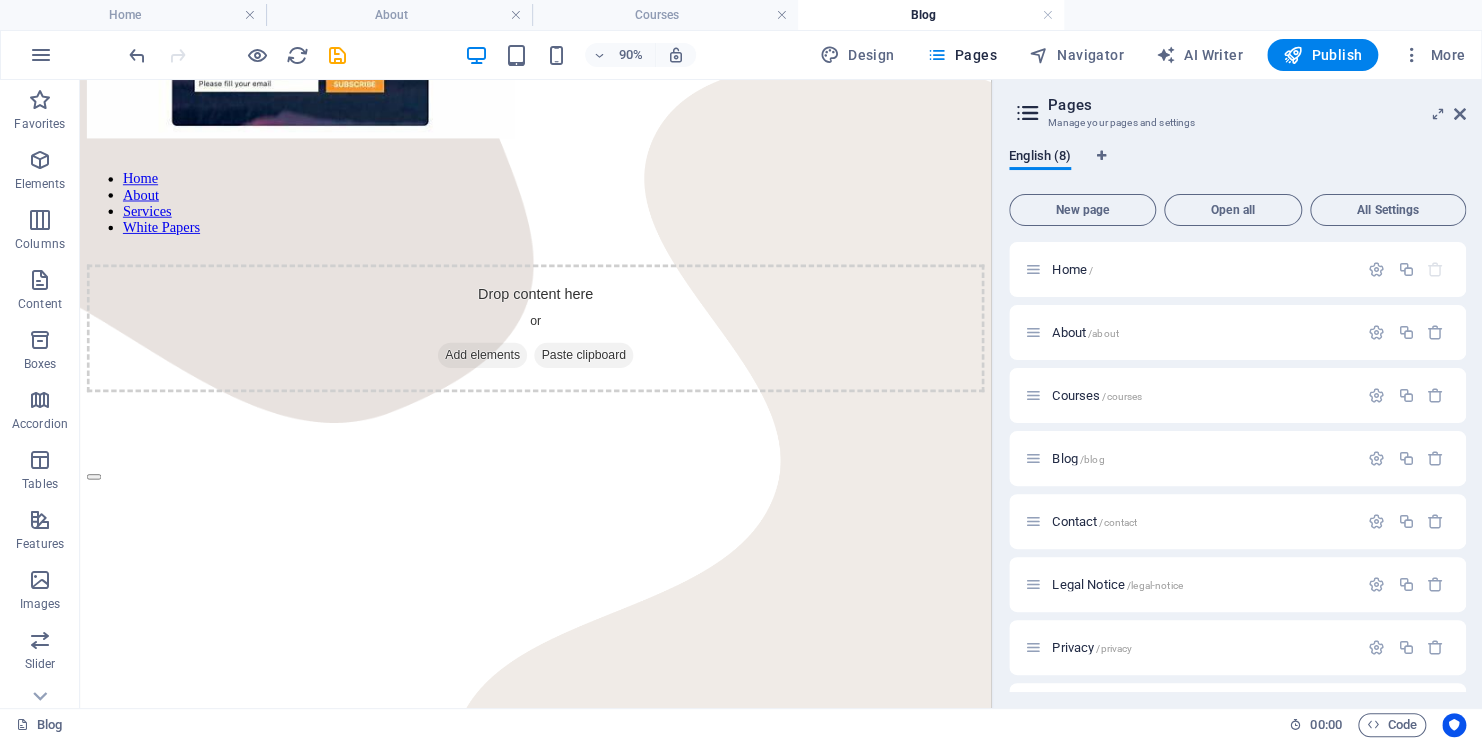 scroll, scrollTop: 0, scrollLeft: 0, axis: both 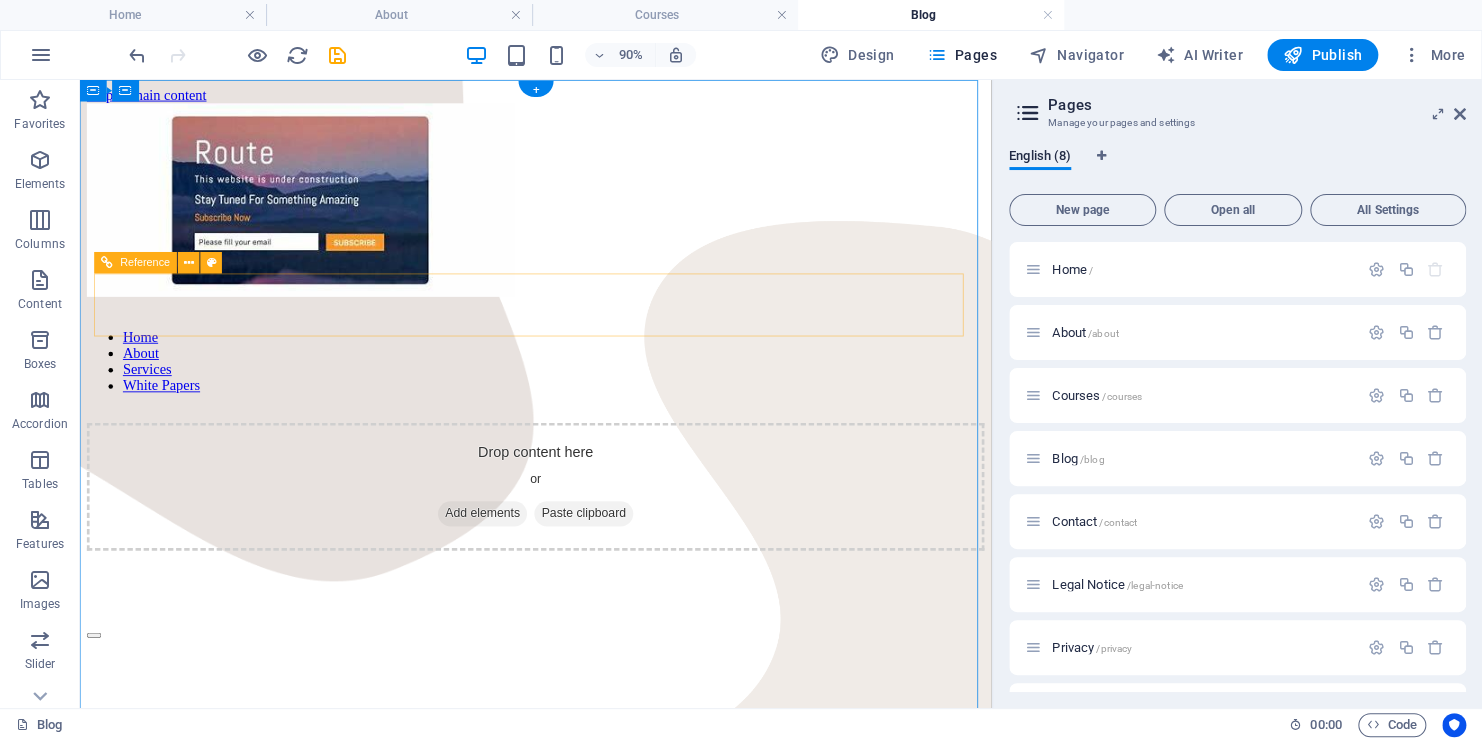 click on "Home About Services White Papers" at bounding box center [586, 393] 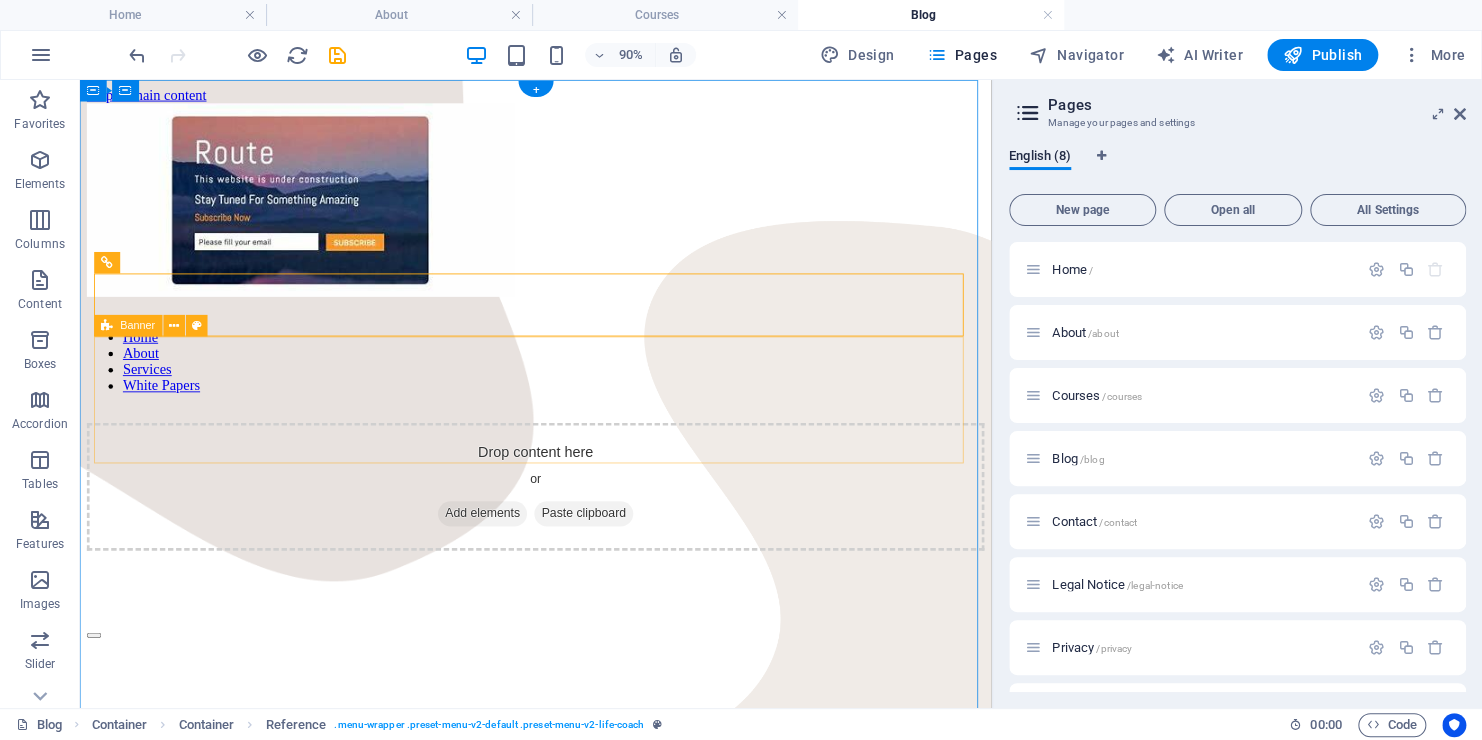click on "Drop content here or  Add elements  Paste clipboard" at bounding box center (586, 532) 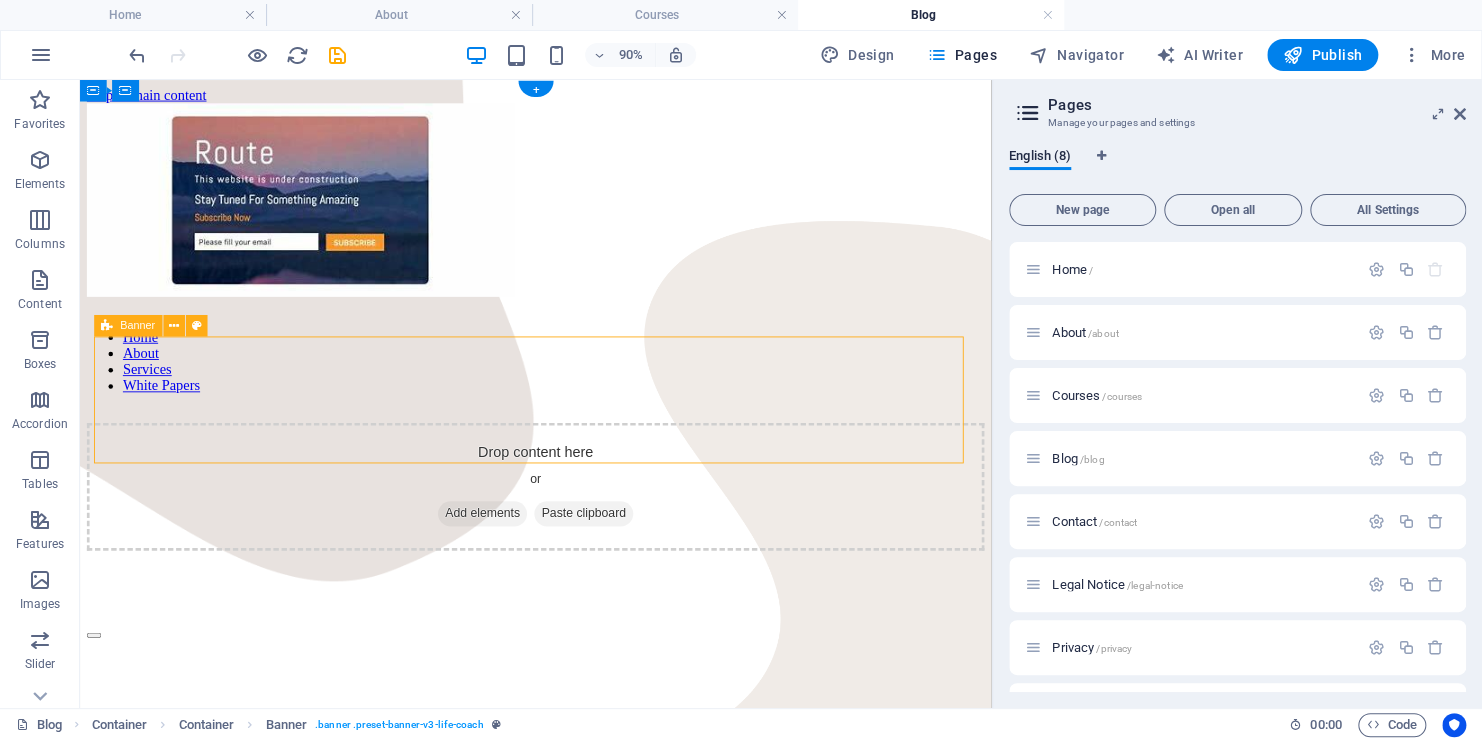 click on "Add elements" at bounding box center (527, 562) 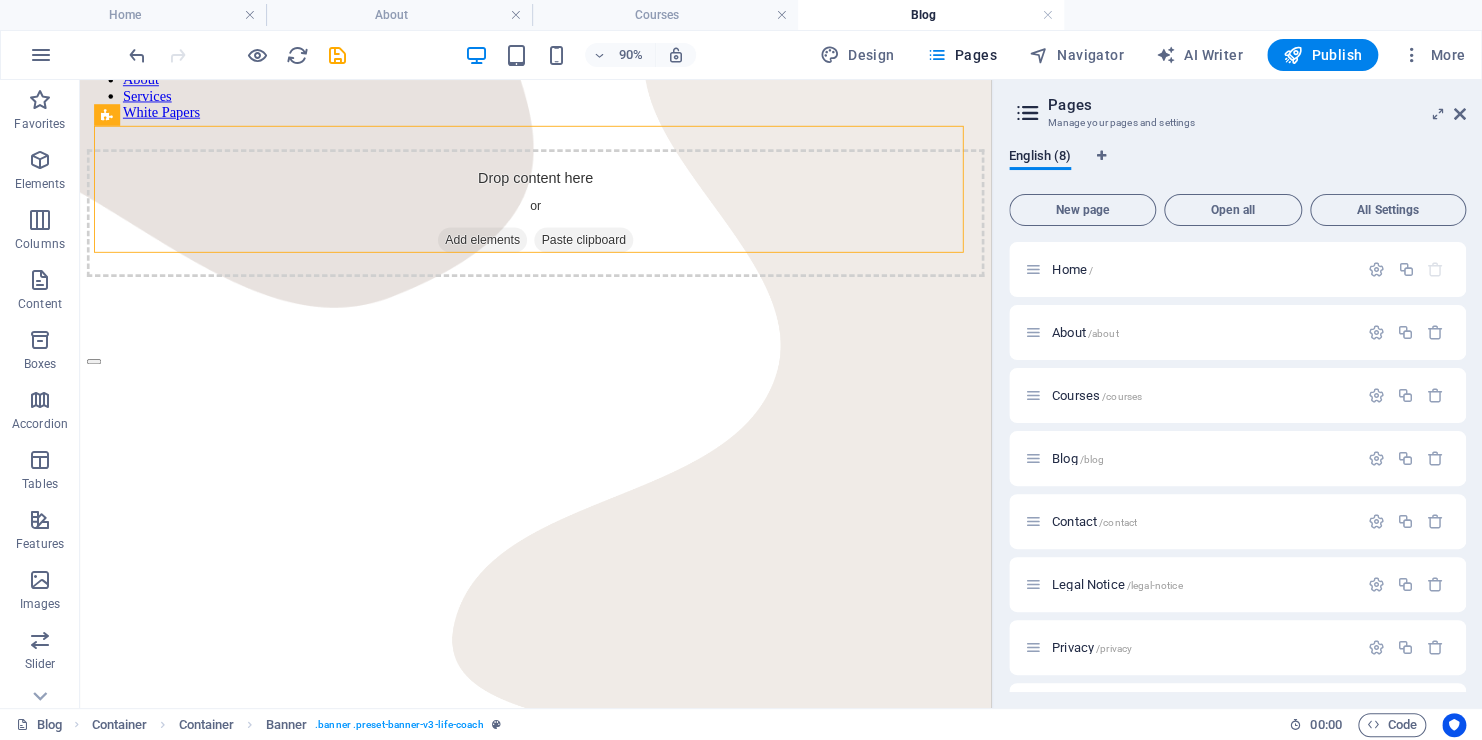 scroll, scrollTop: 320, scrollLeft: 0, axis: vertical 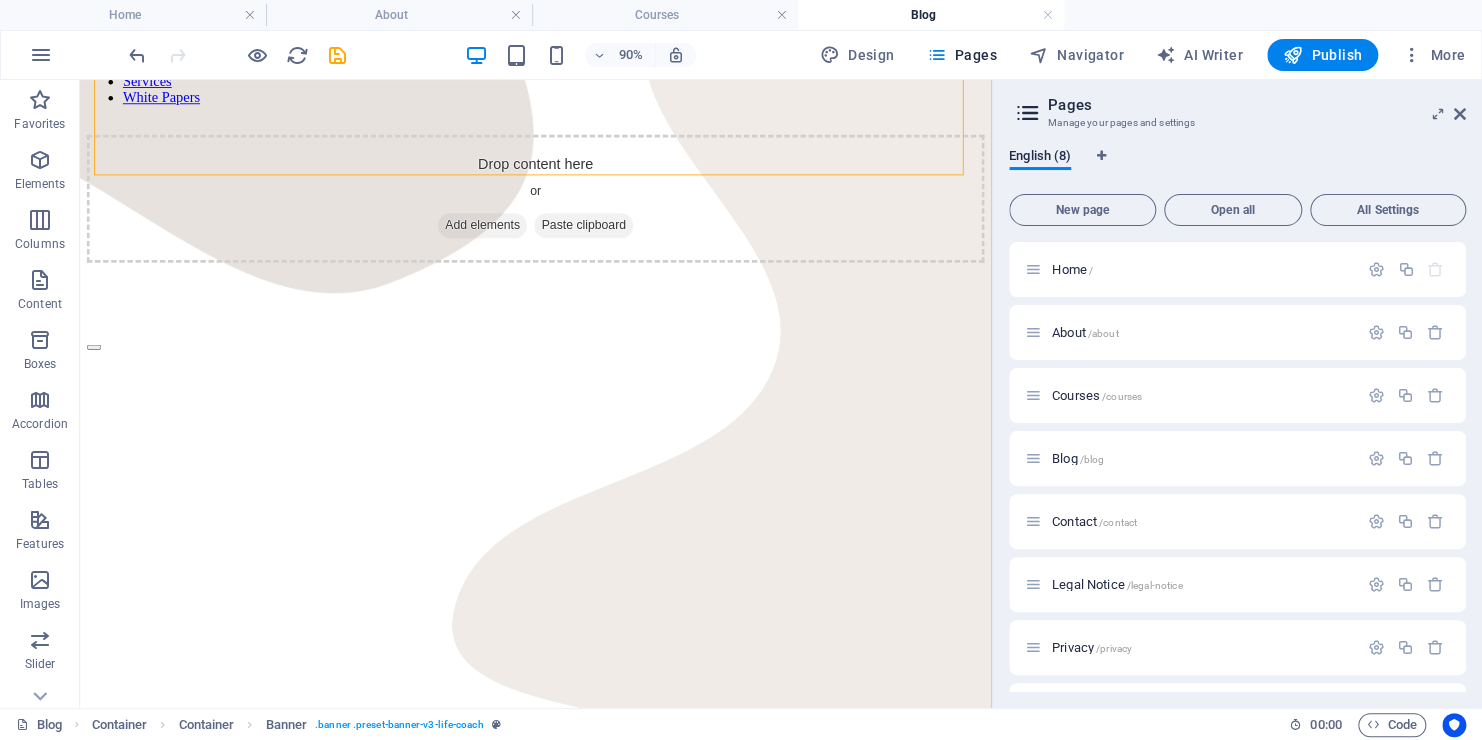 click on "Blog Container Container Banner . banner .preset-banner-v3-life-coach 00 : 00 Code" at bounding box center (741, 724) 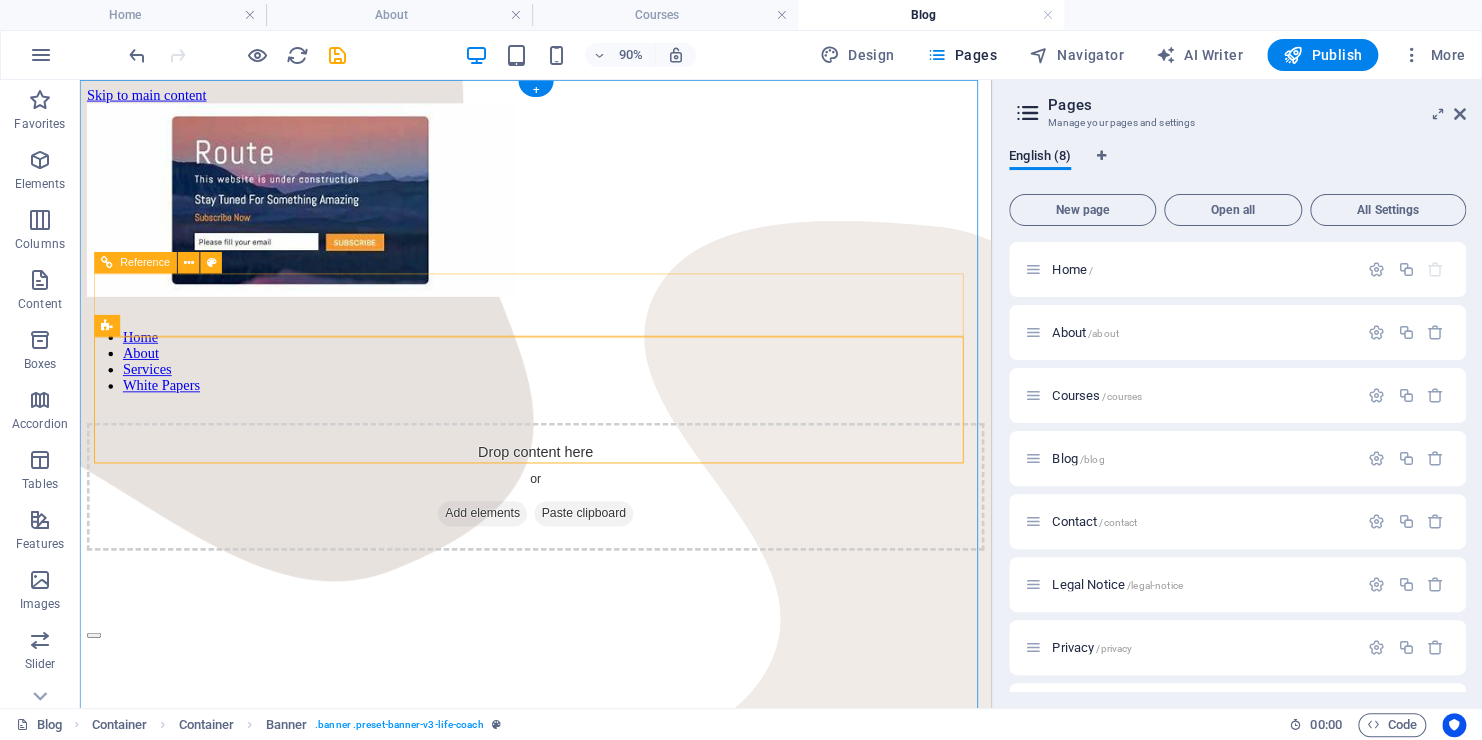 click on "Home About Services White Papers" at bounding box center (586, 393) 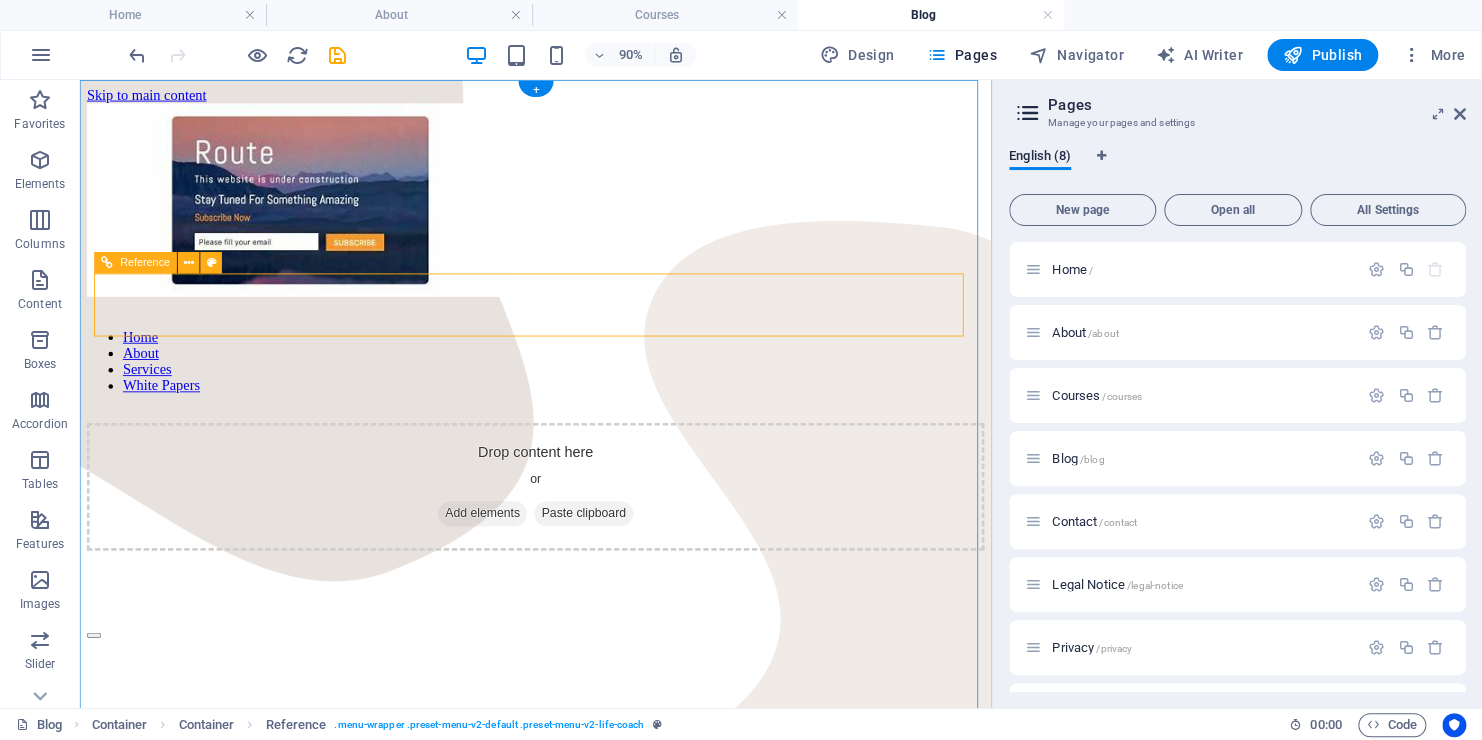 click on "Home About Services White Papers" at bounding box center (586, 393) 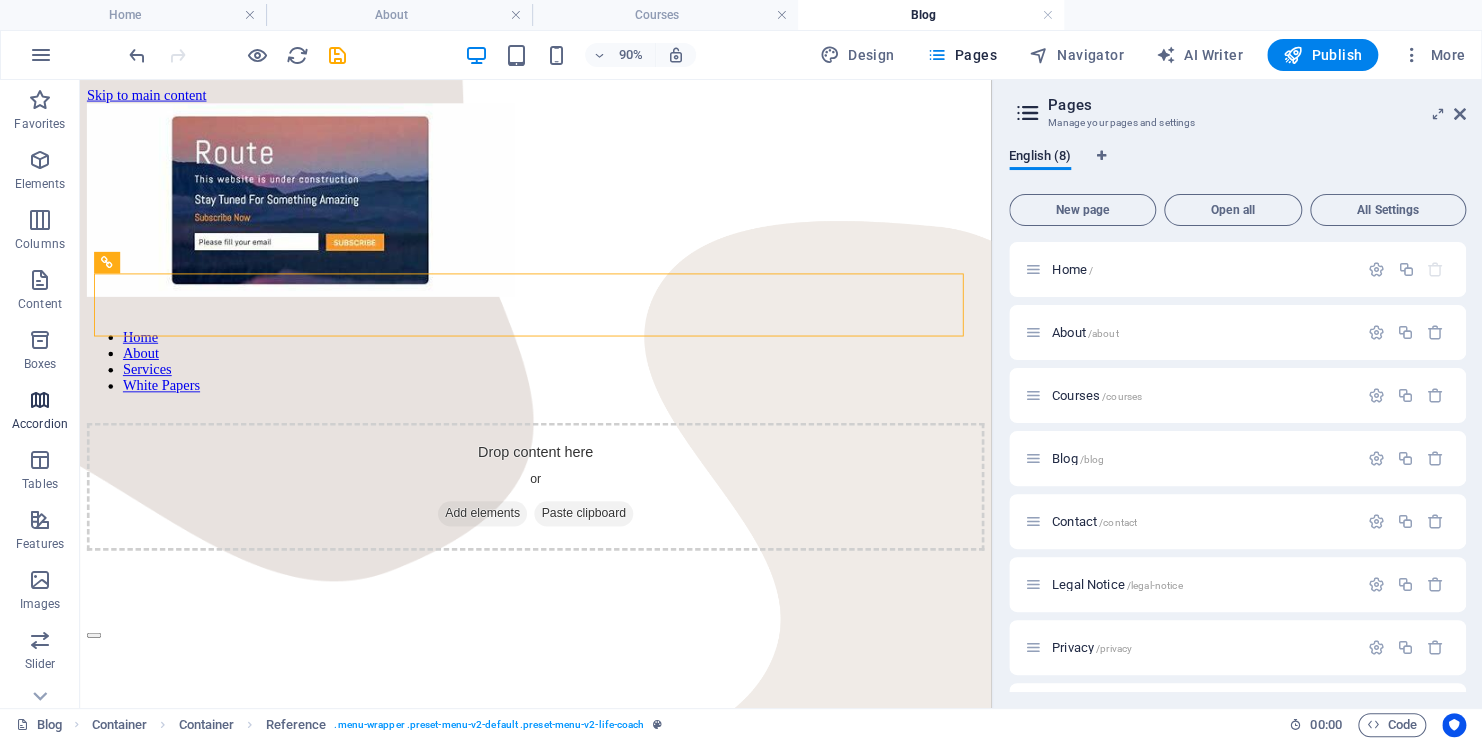 click at bounding box center (40, 400) 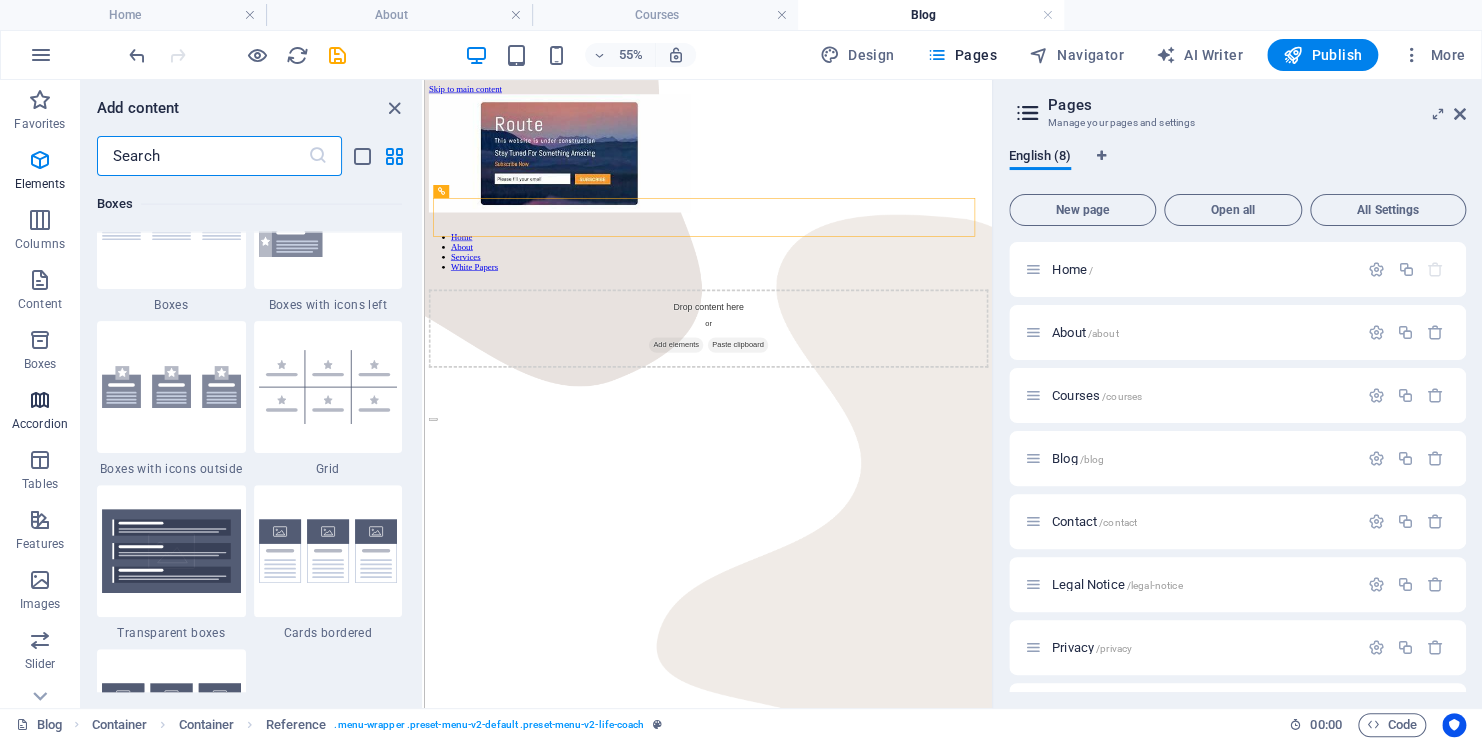 scroll, scrollTop: 6384, scrollLeft: 0, axis: vertical 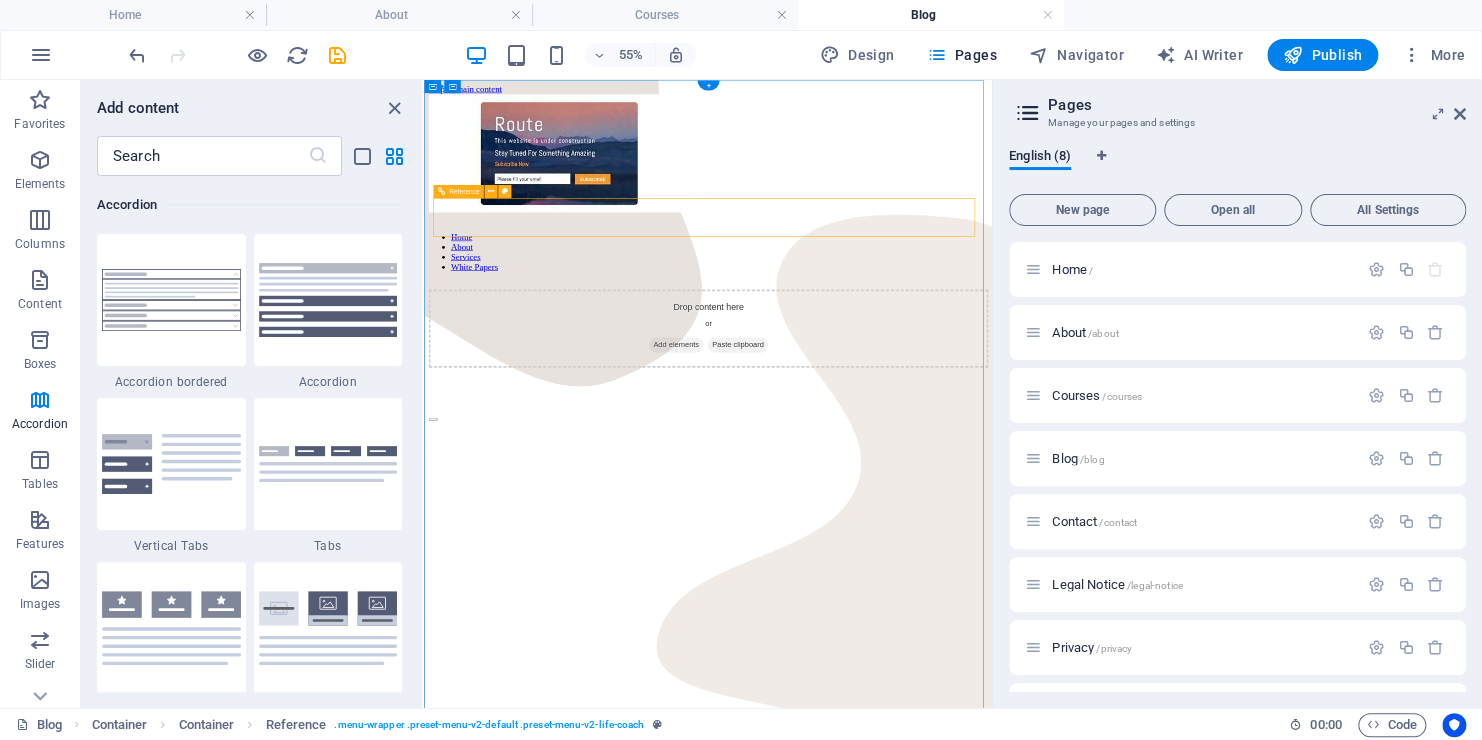 click on "Home About Services White Papers" at bounding box center (940, 393) 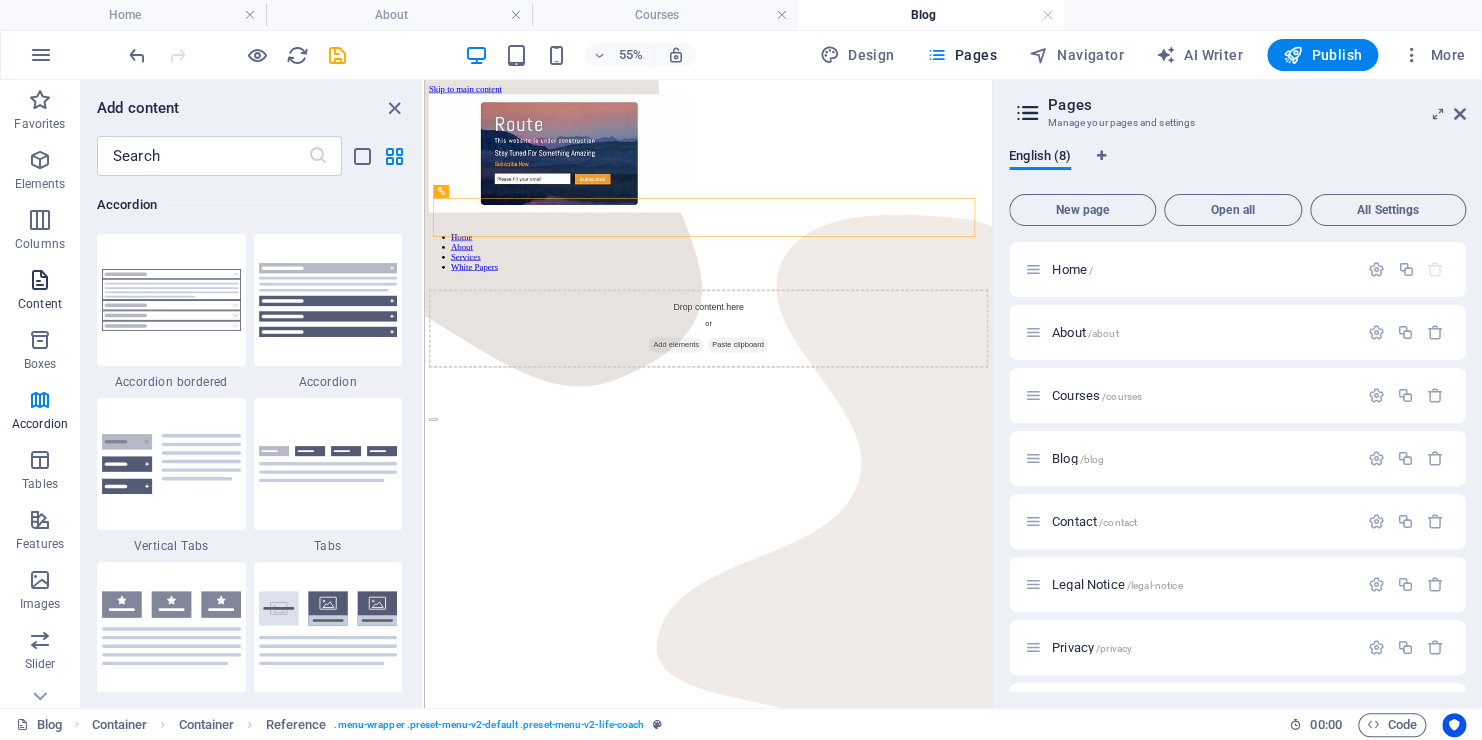 click on "Content" at bounding box center [40, 292] 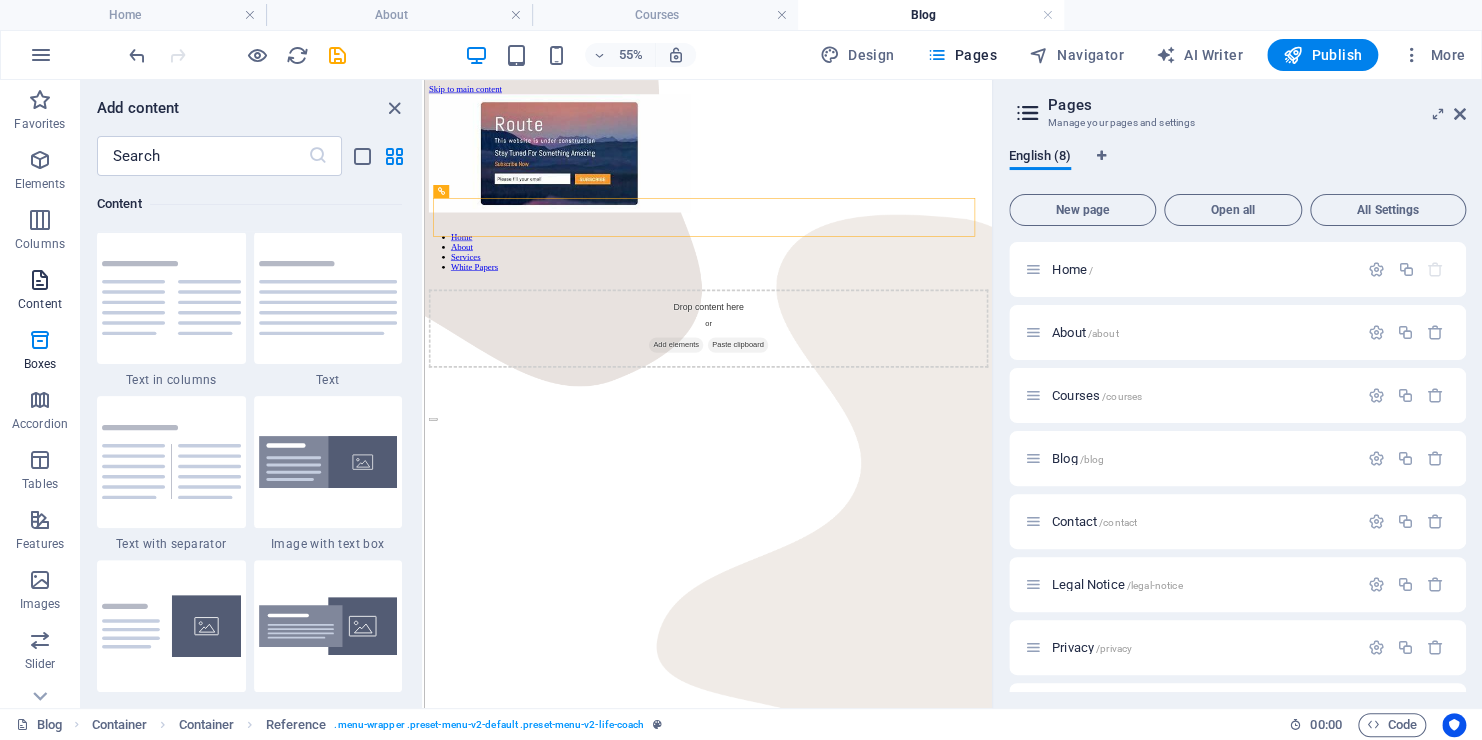 scroll, scrollTop: 3499, scrollLeft: 0, axis: vertical 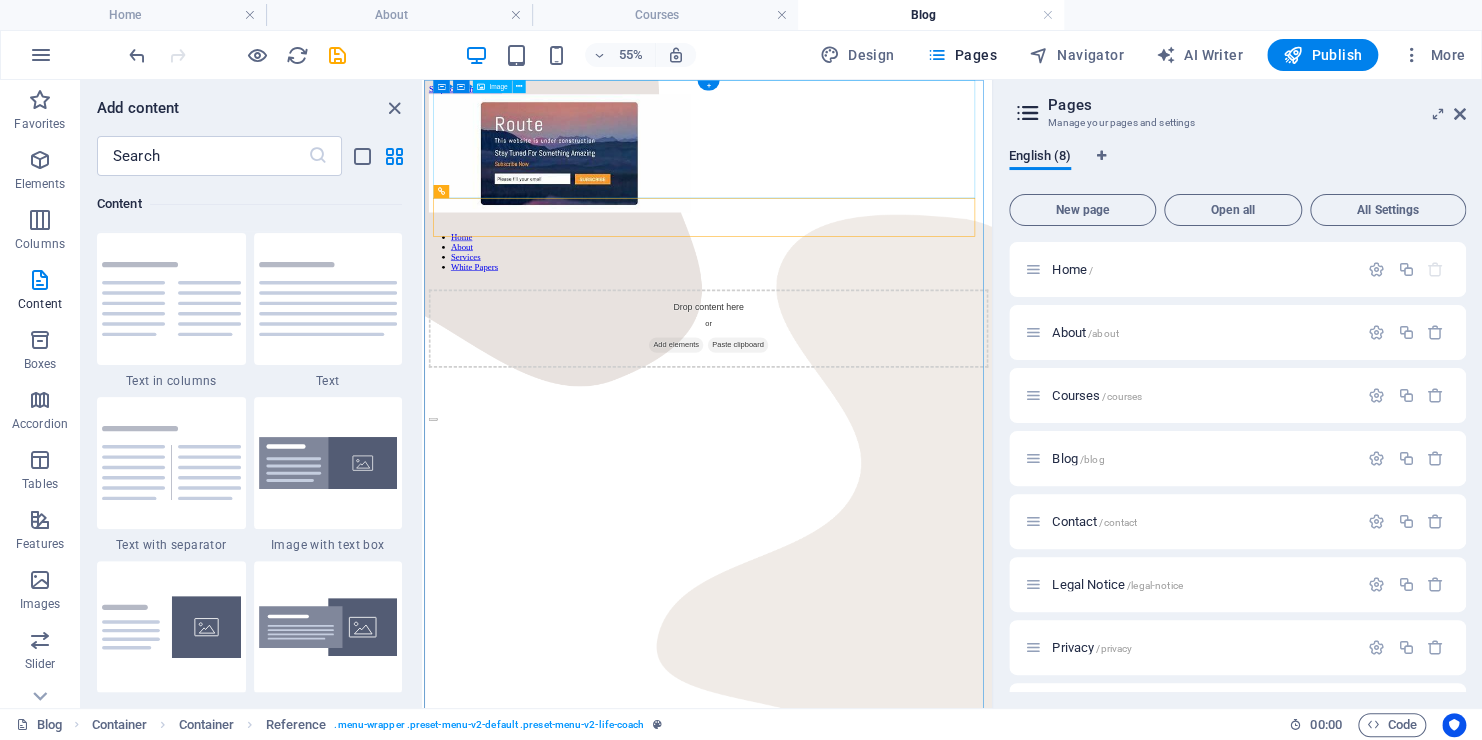 click at bounding box center (940, 215) 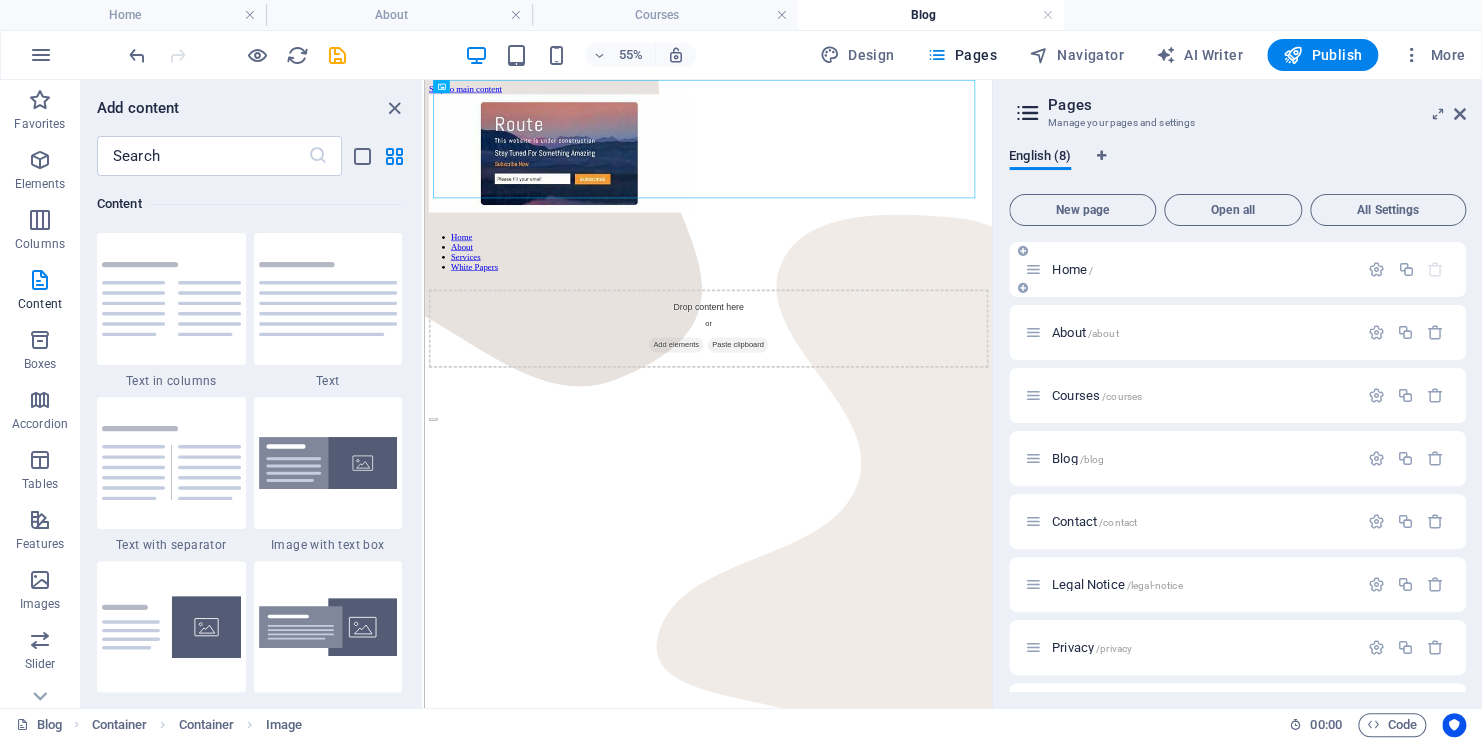 click on "Home /" at bounding box center (1072, 269) 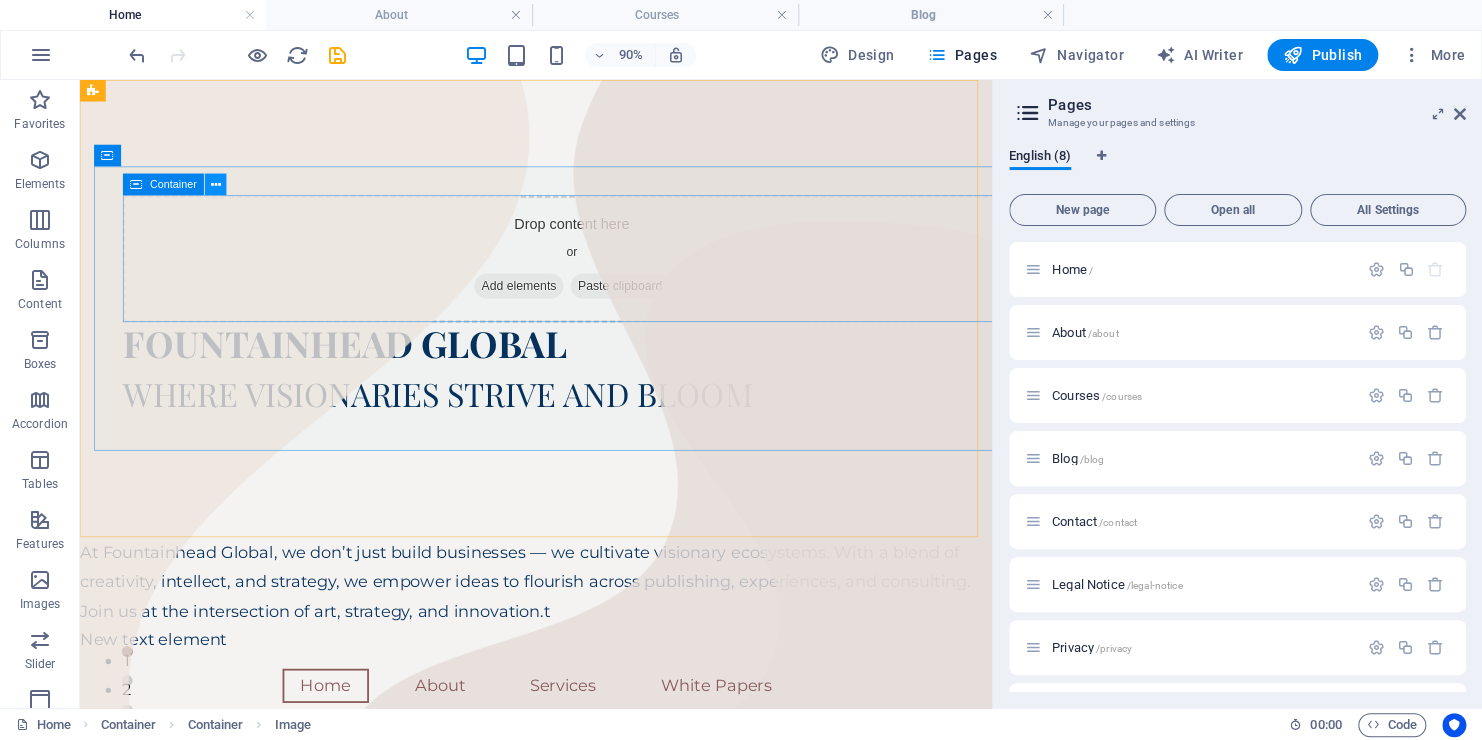 click at bounding box center [216, 185] 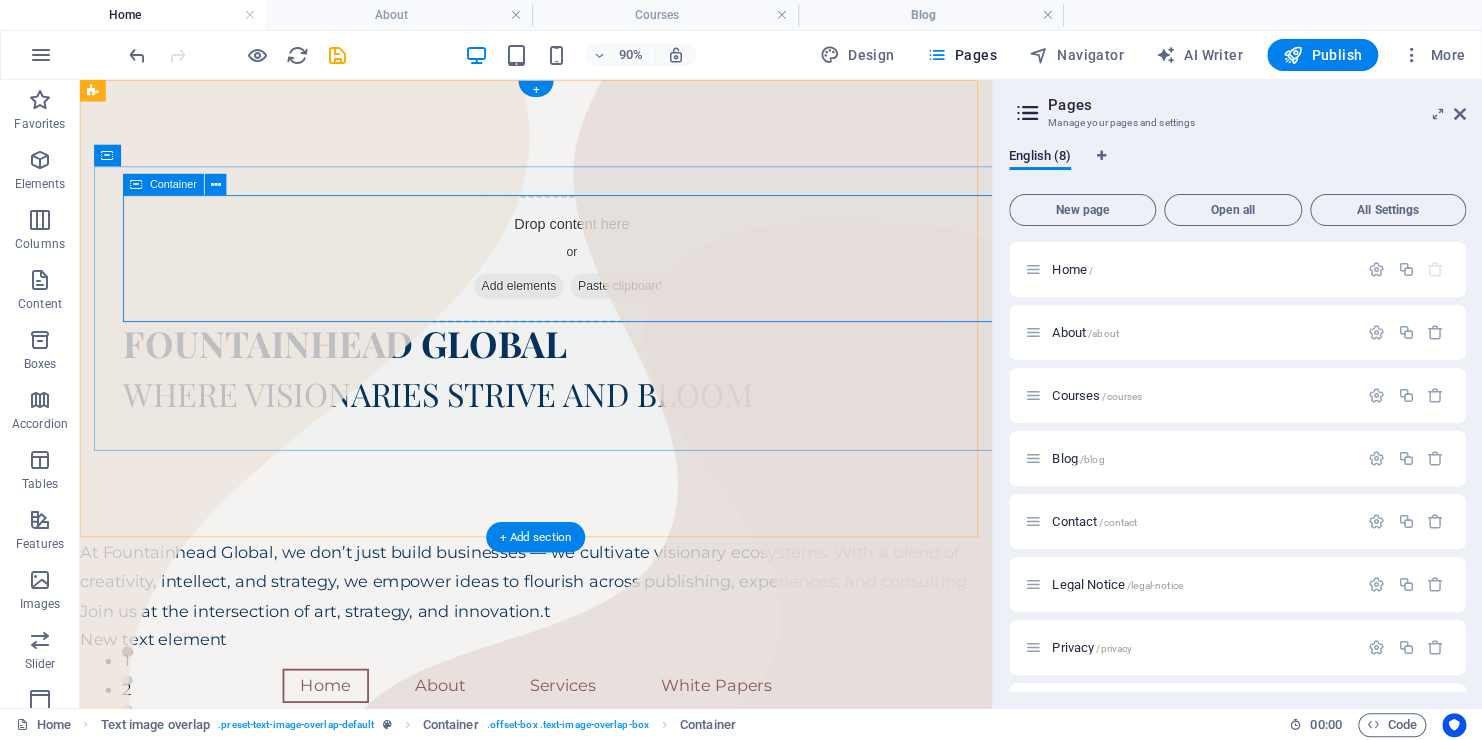 click on "Drop content here or  Add elements  Paste clipboard" at bounding box center [626, 279] 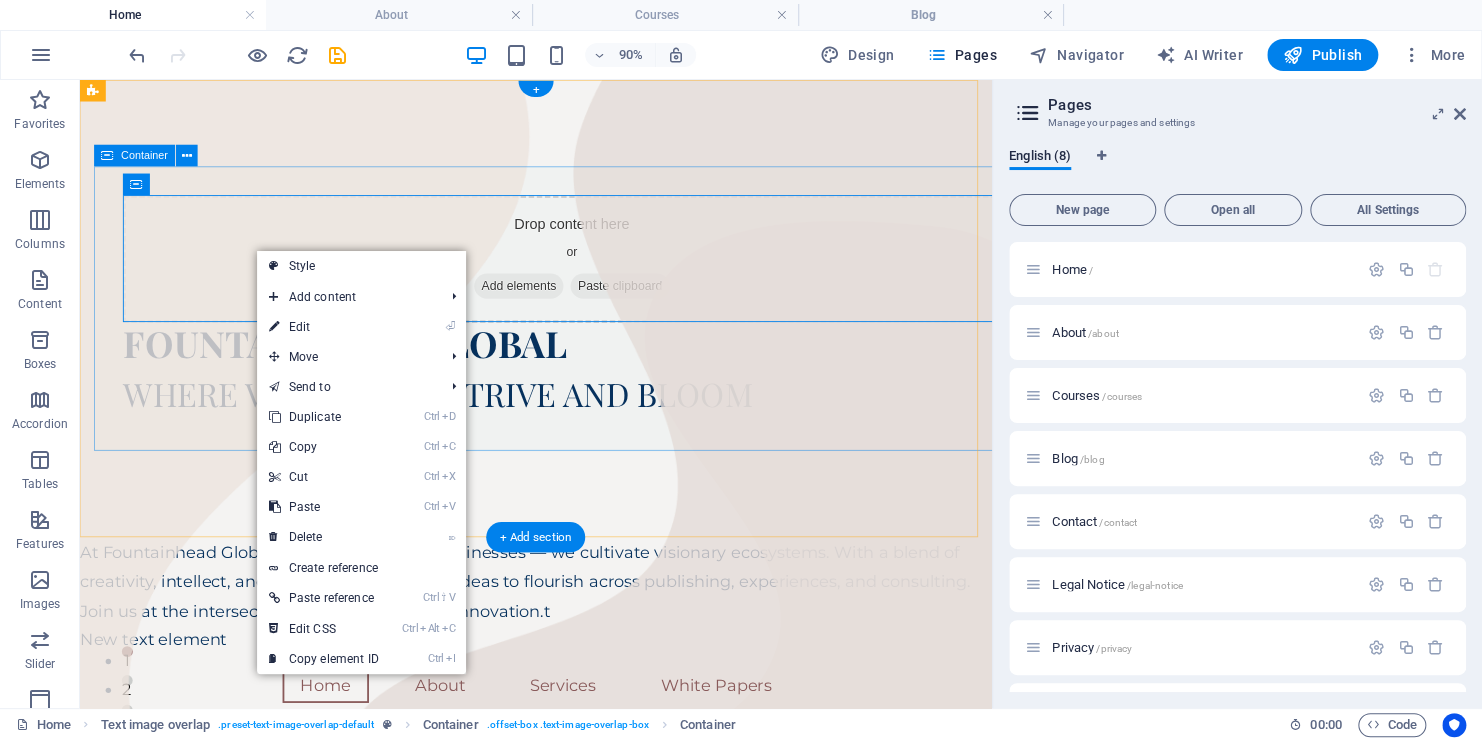 click on "Drop content here or  Add elements  Paste clipboard FOUNTAINHEAD GLOBAL WHERE VISIONARIES STRIVE AND BLOOM" at bounding box center [626, 334] 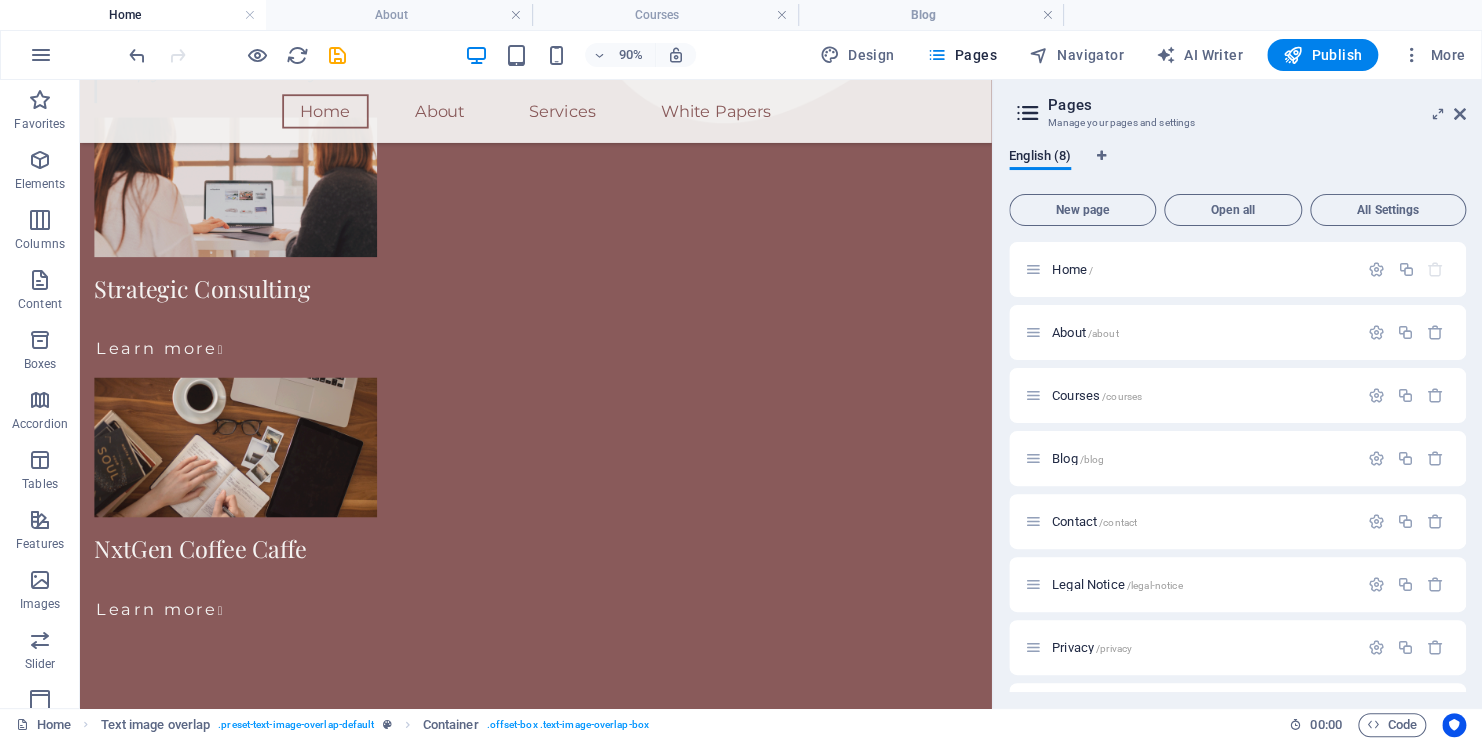 scroll, scrollTop: 1569, scrollLeft: 0, axis: vertical 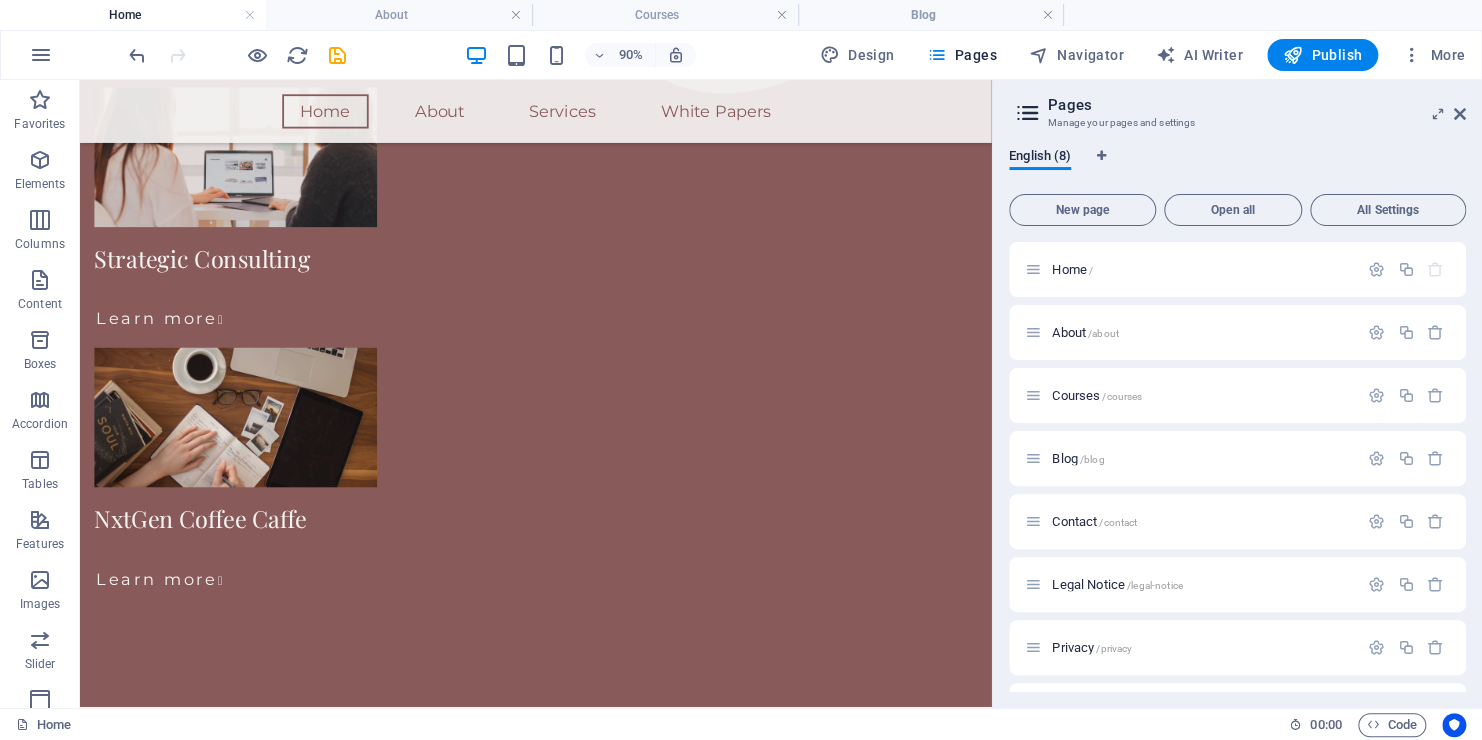 drag, startPoint x: 1084, startPoint y: 279, endPoint x: 1092, endPoint y: 733, distance: 454.07047 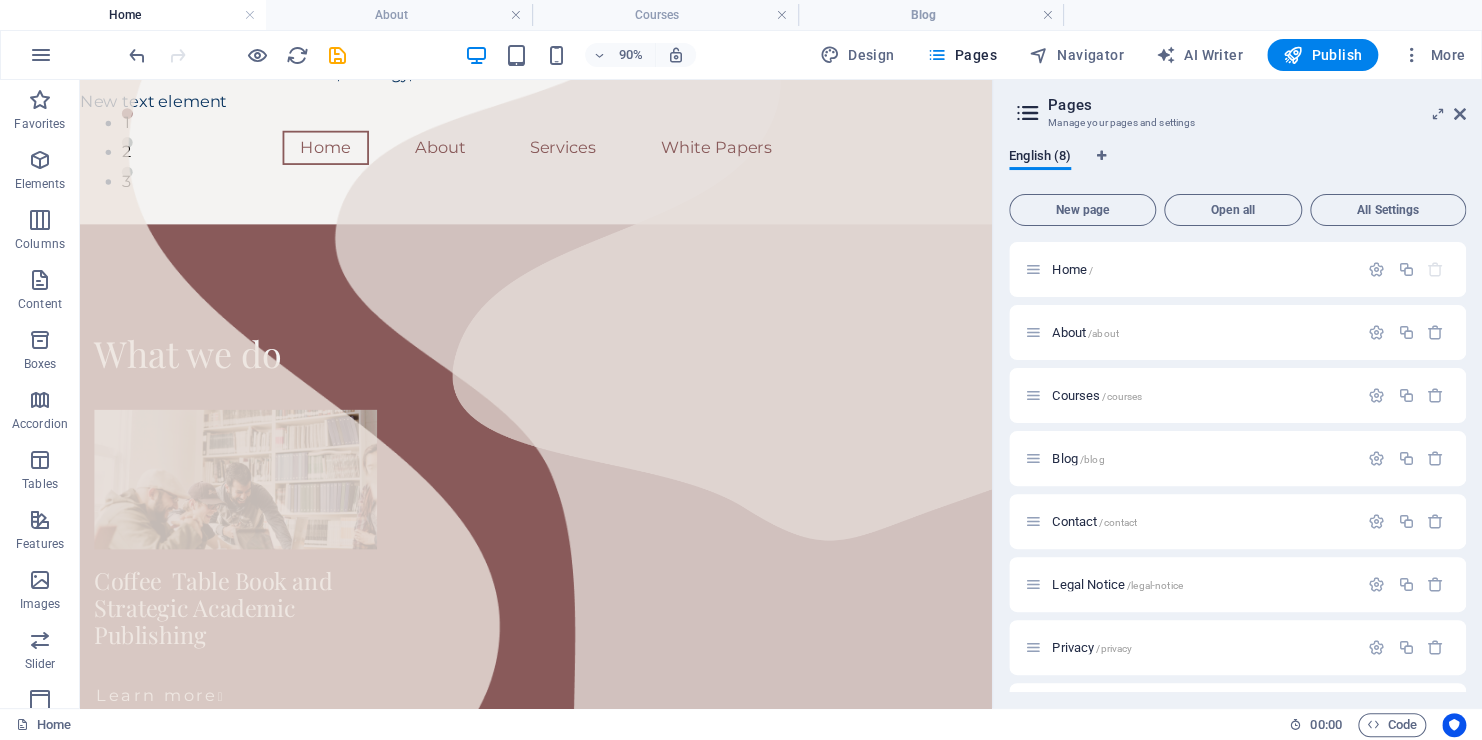 scroll, scrollTop: 592, scrollLeft: 0, axis: vertical 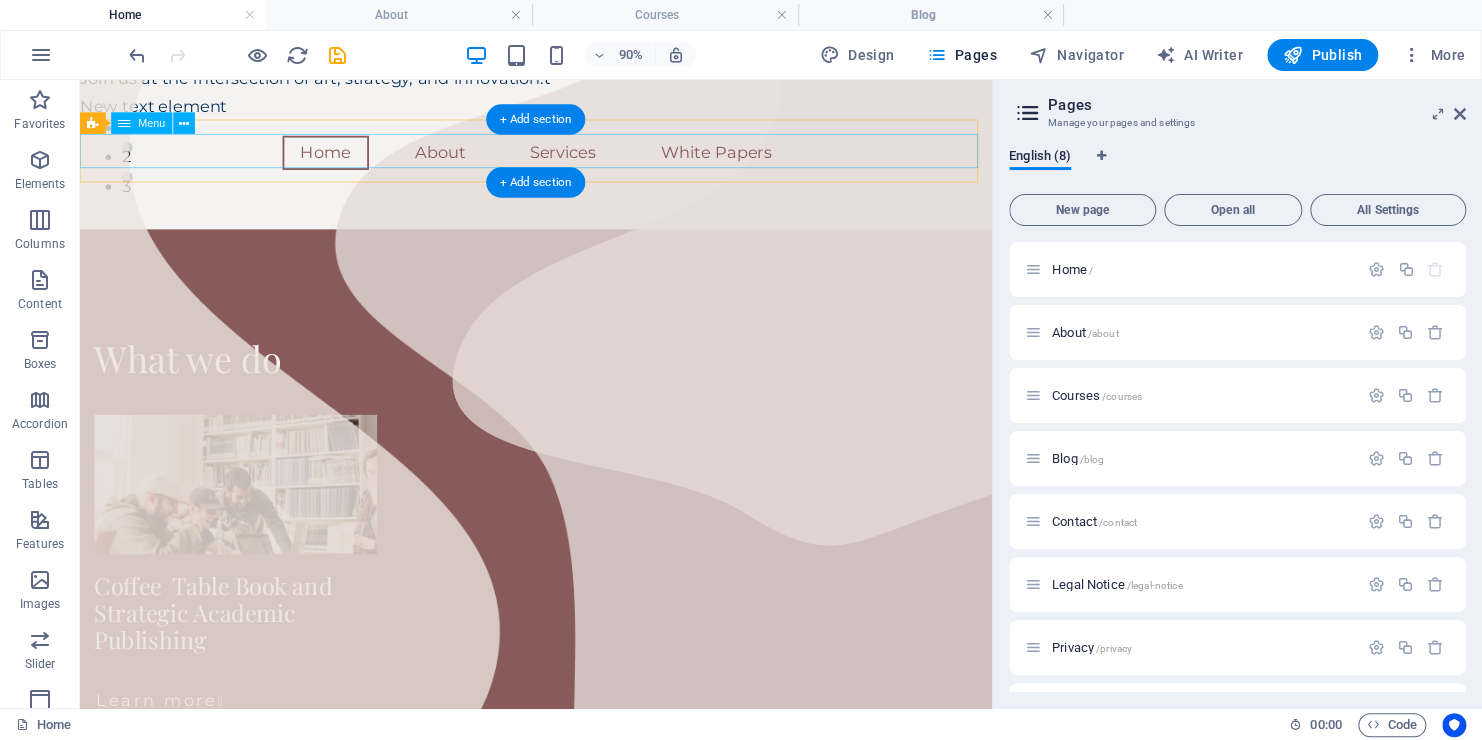 click on "Home About Services White Papers" at bounding box center (586, 161) 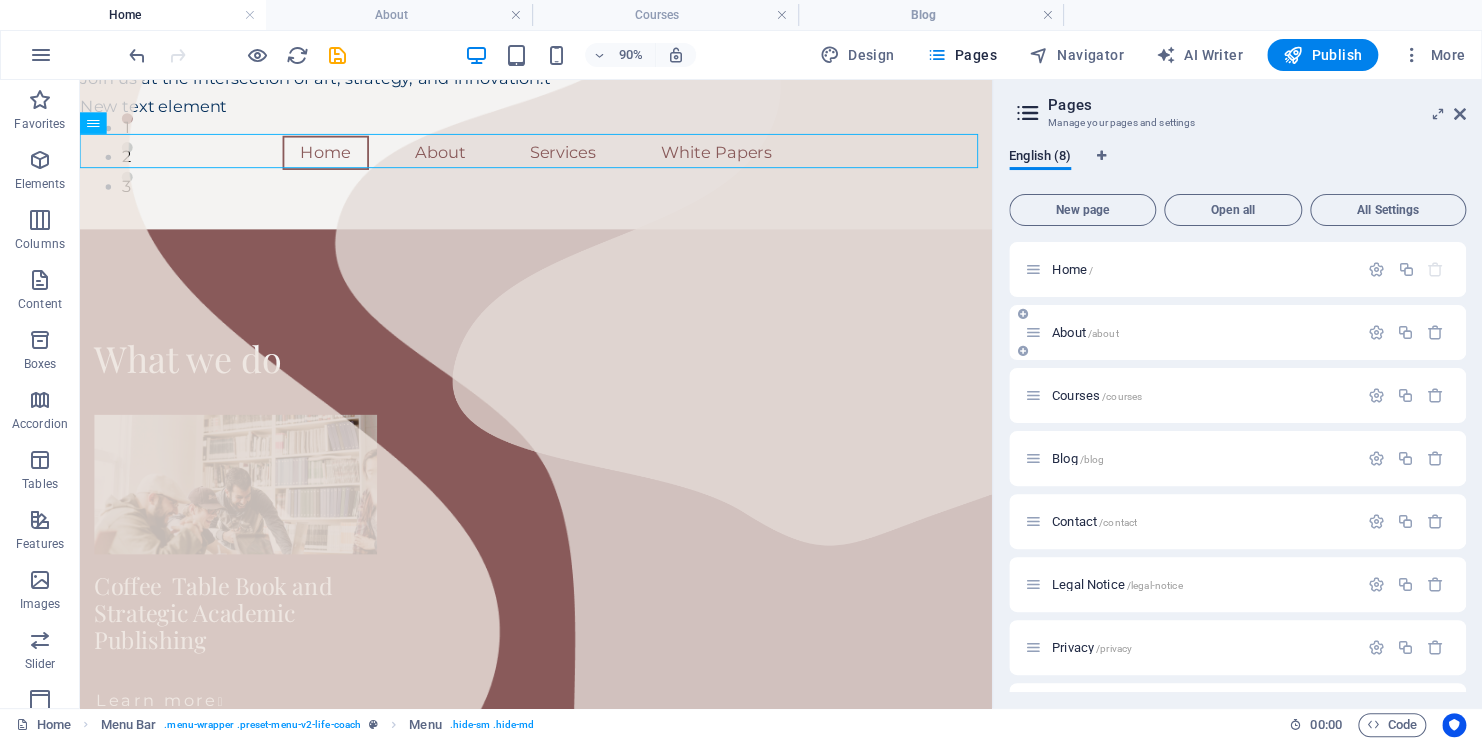click on "About /about" at bounding box center [1191, 332] 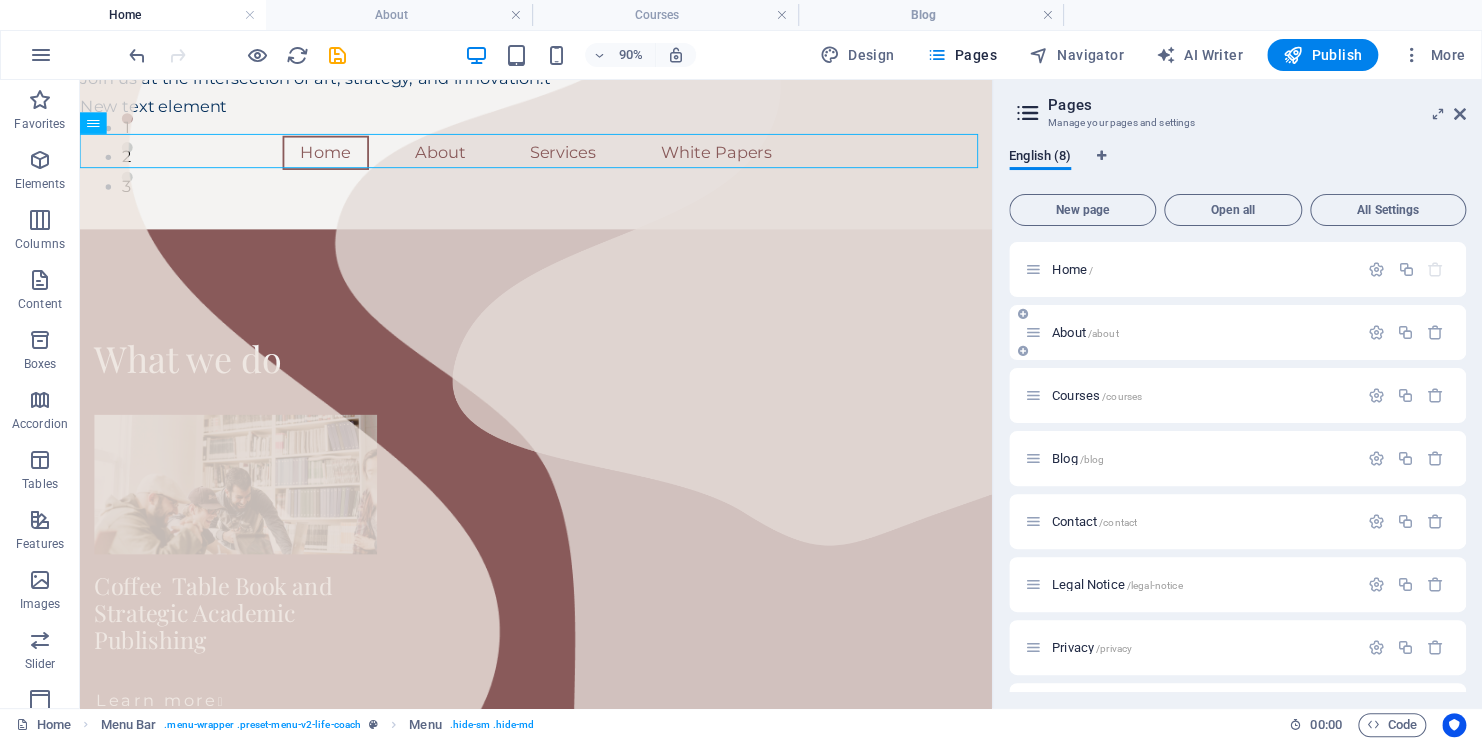 click on "About /about" at bounding box center [1085, 332] 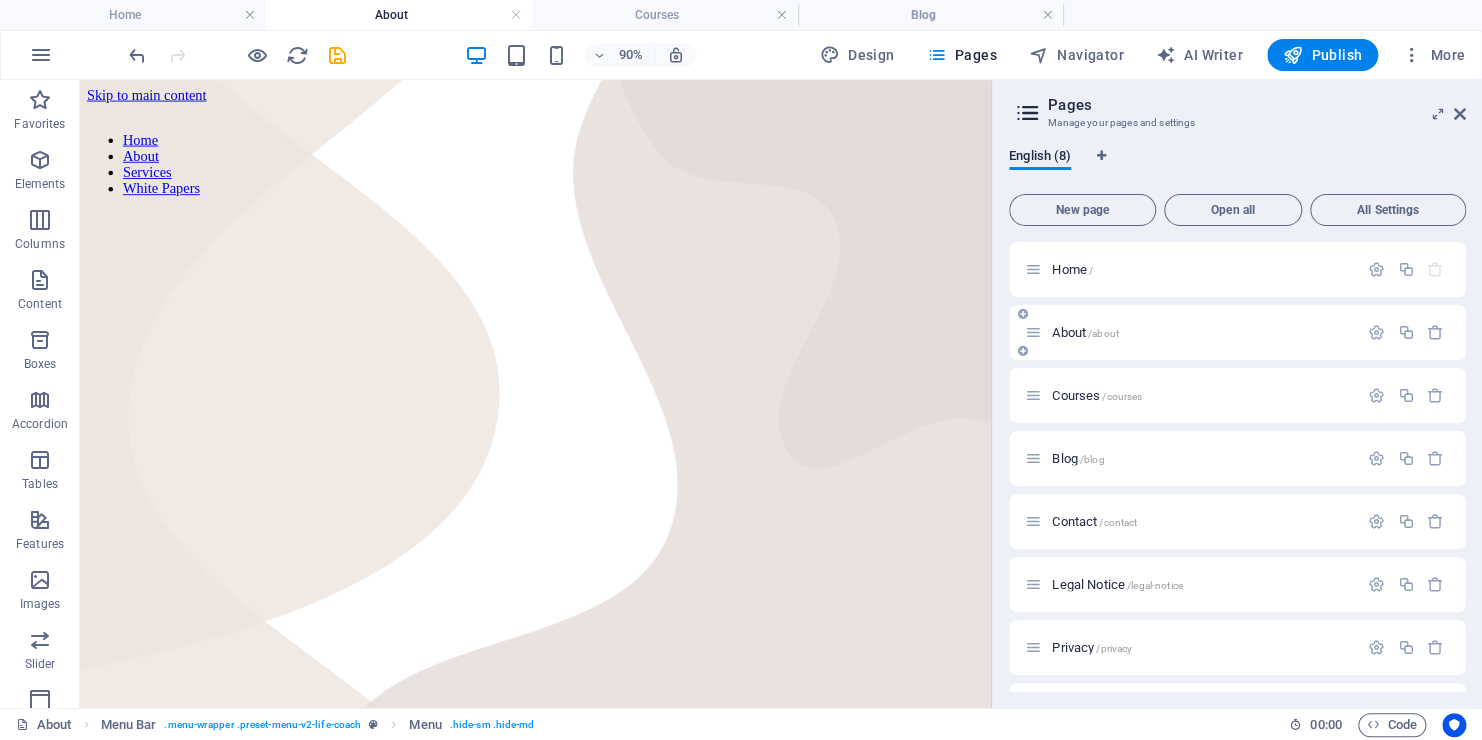 scroll, scrollTop: 0, scrollLeft: 0, axis: both 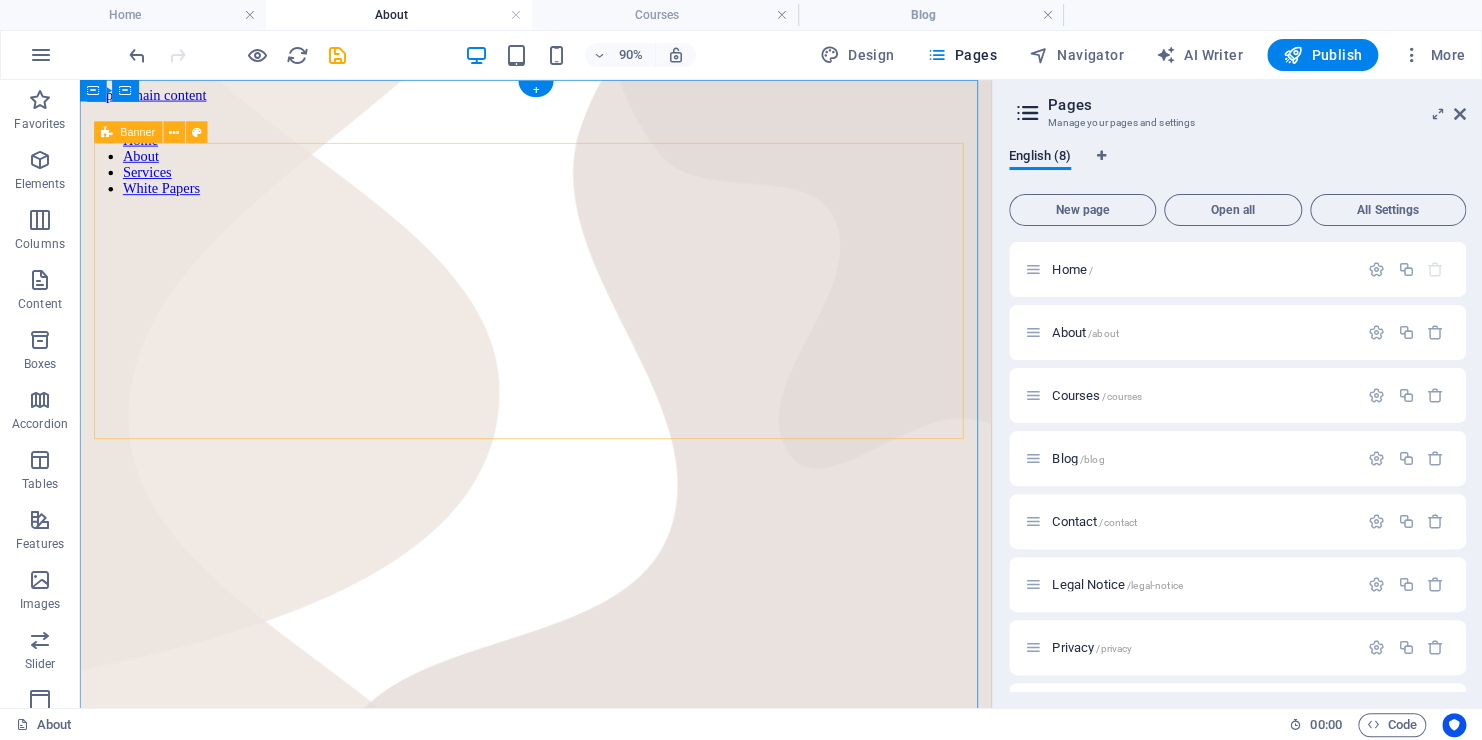 click at bounding box center [586, 310] 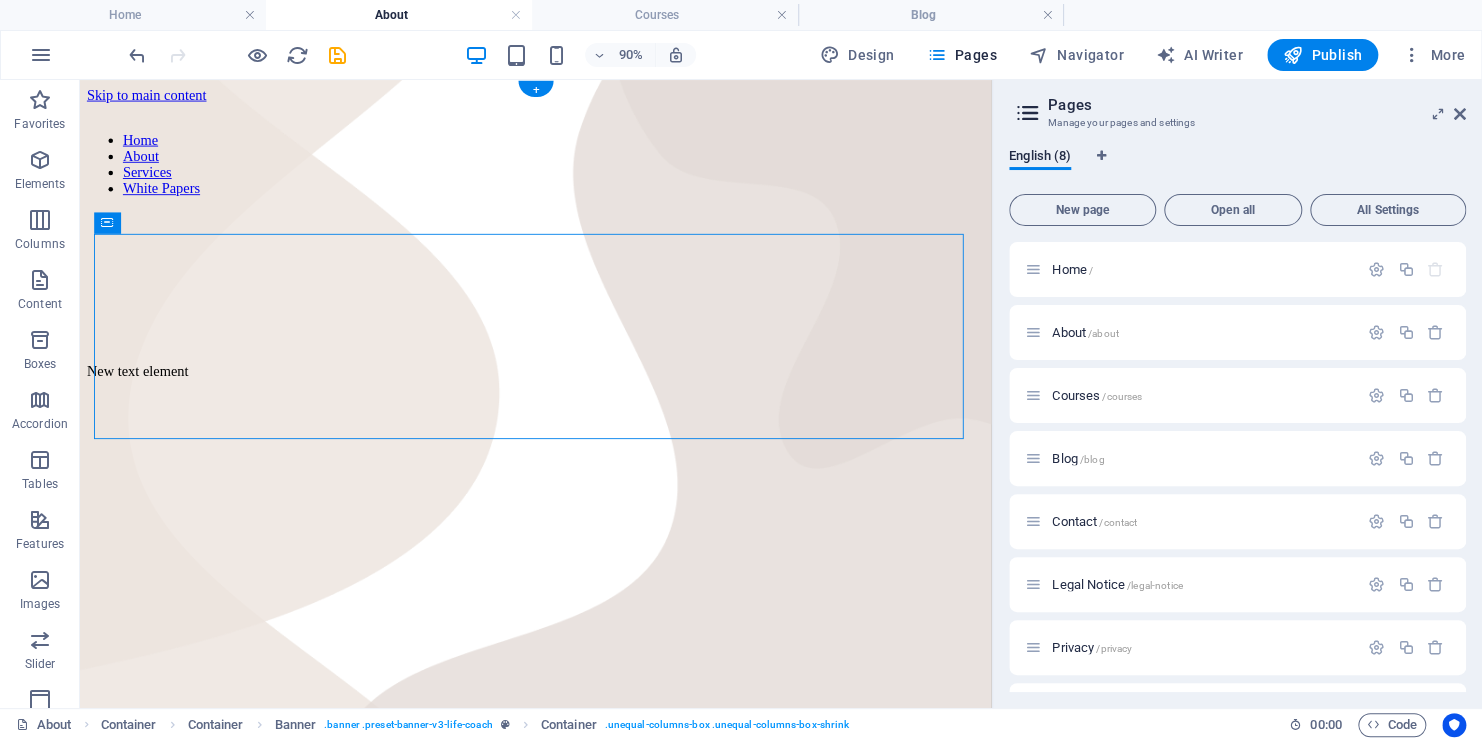 drag, startPoint x: 260, startPoint y: 474, endPoint x: 238, endPoint y: 301, distance: 174.39323 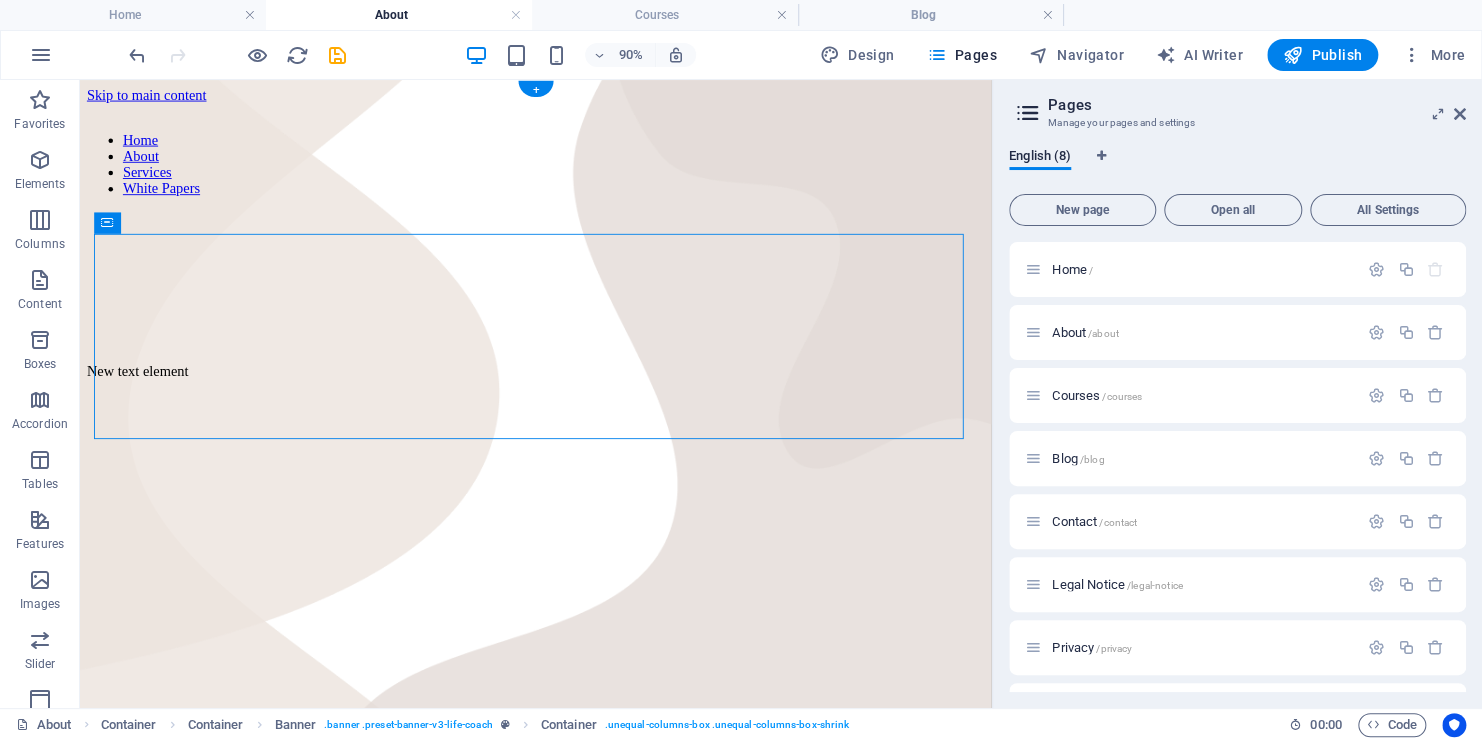 click at bounding box center [586, 361] 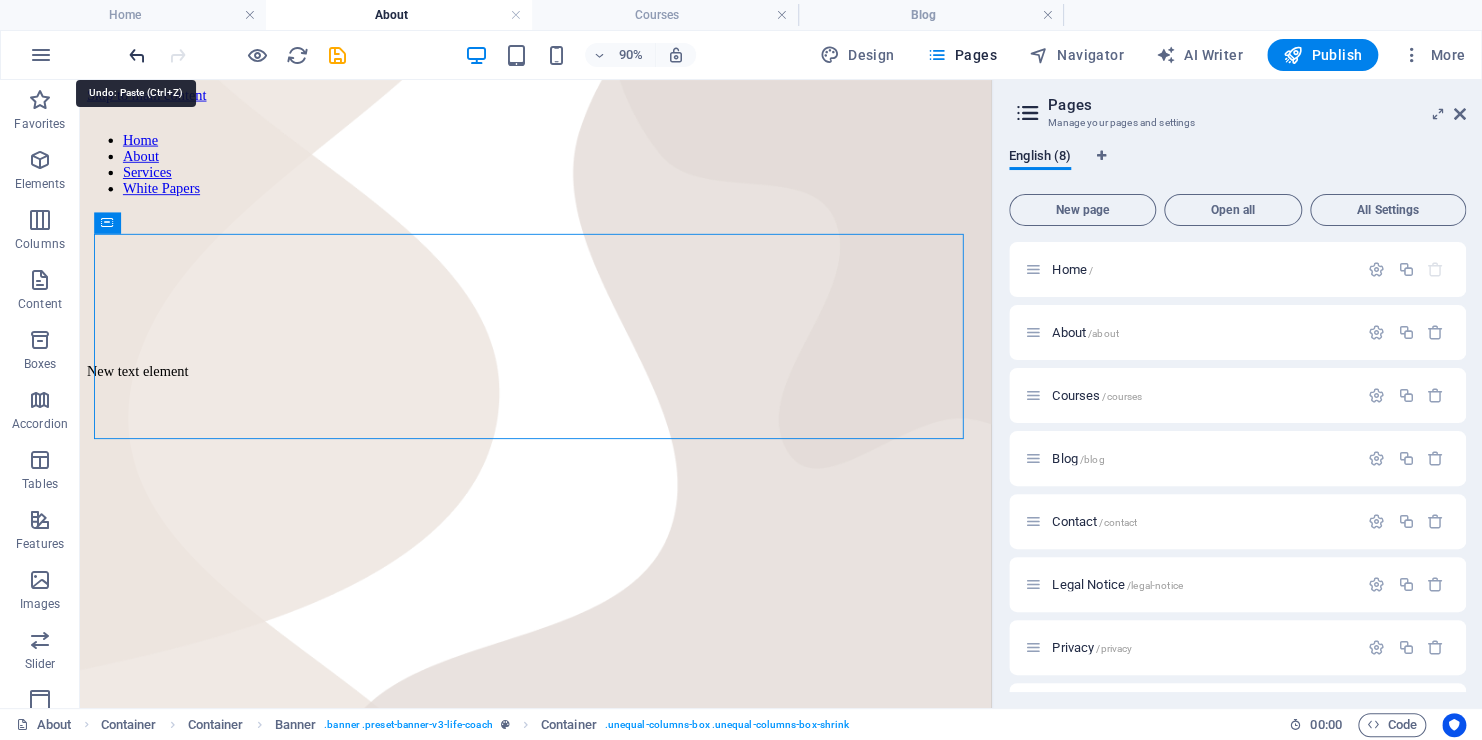 click at bounding box center (137, 55) 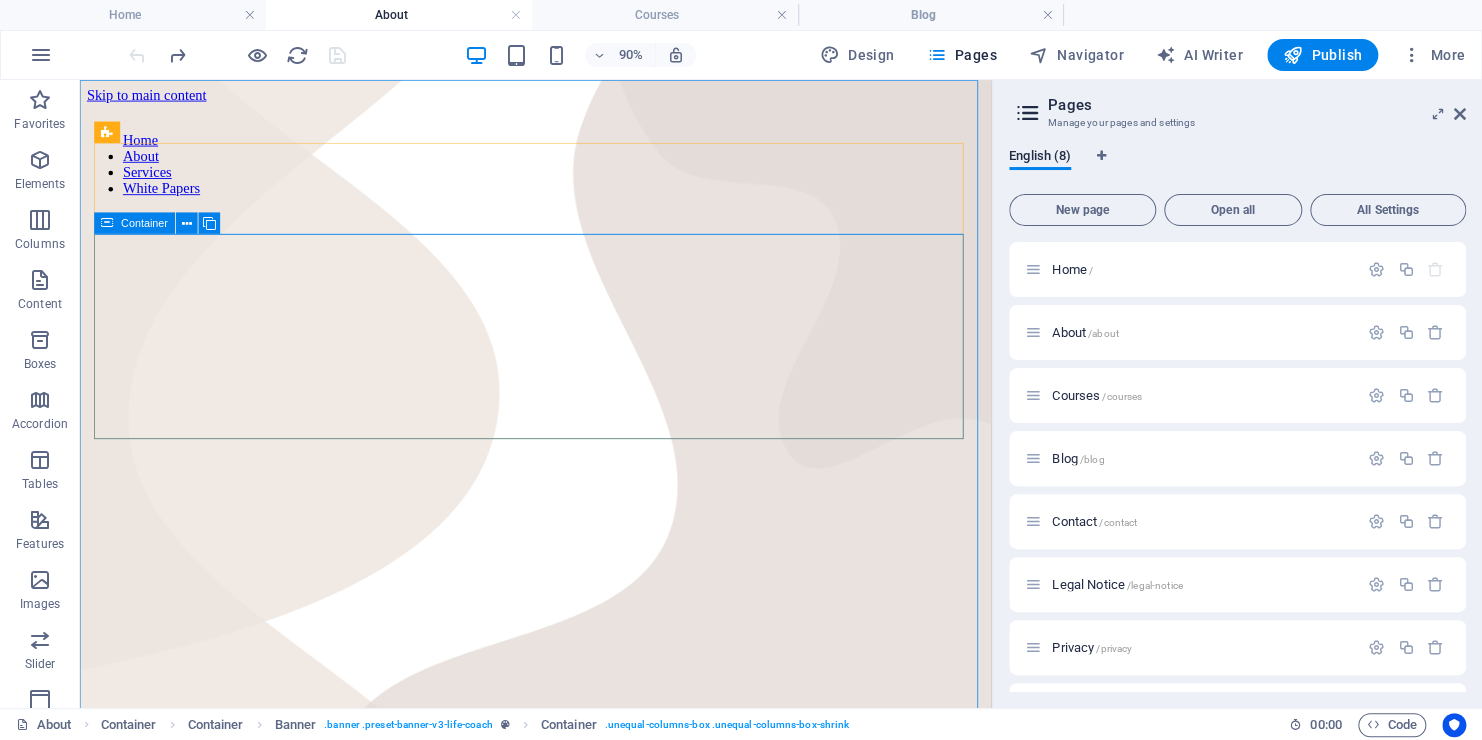 click on "Container" at bounding box center [144, 223] 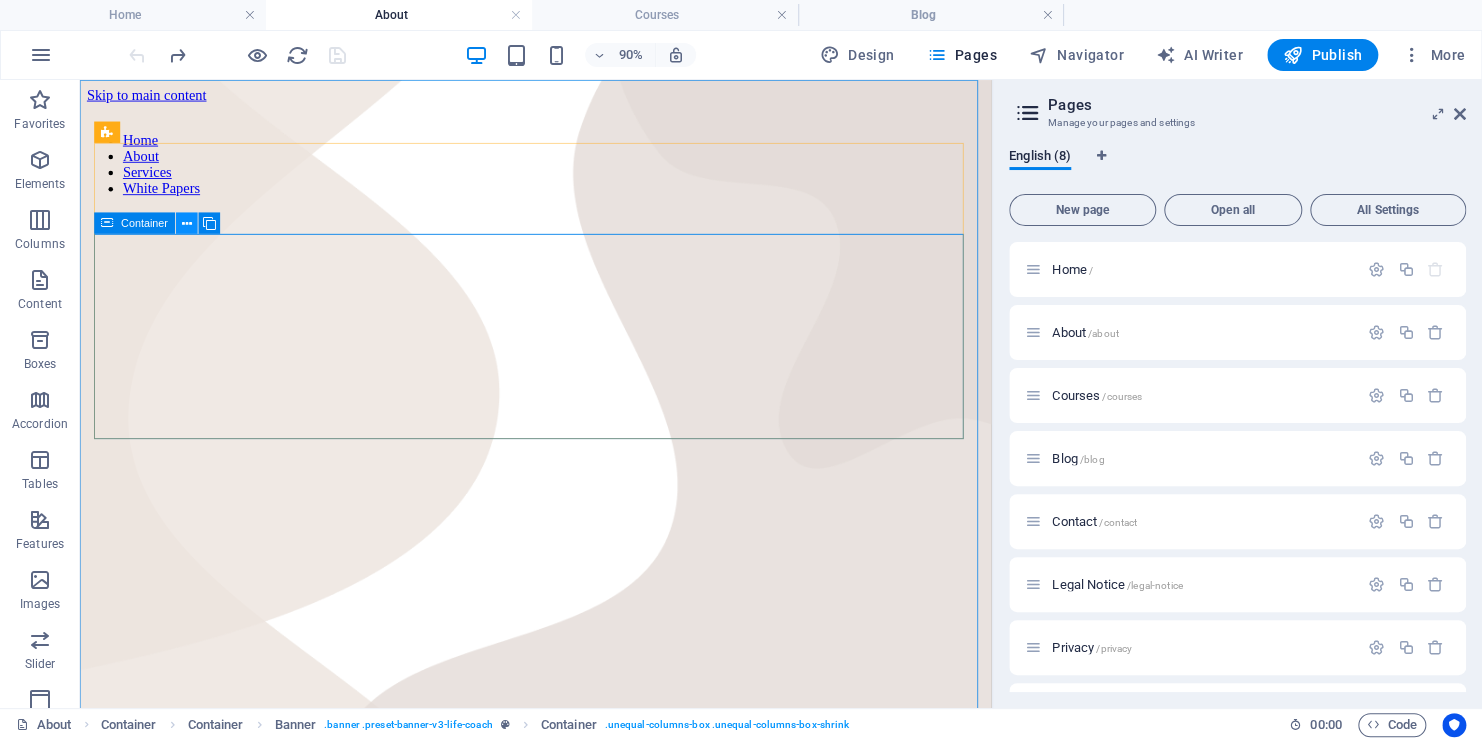 click at bounding box center (187, 223) 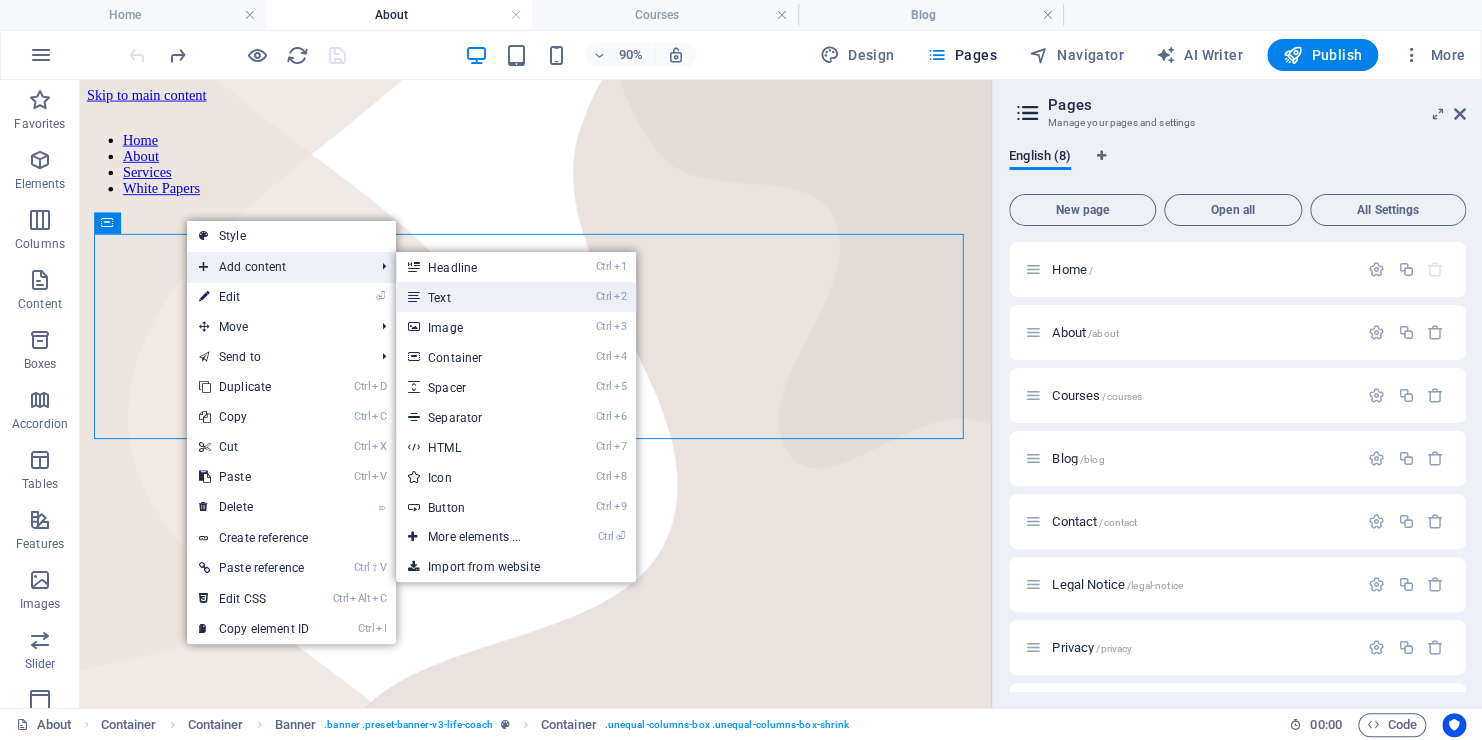click on "Ctrl 2  Text" at bounding box center (478, 297) 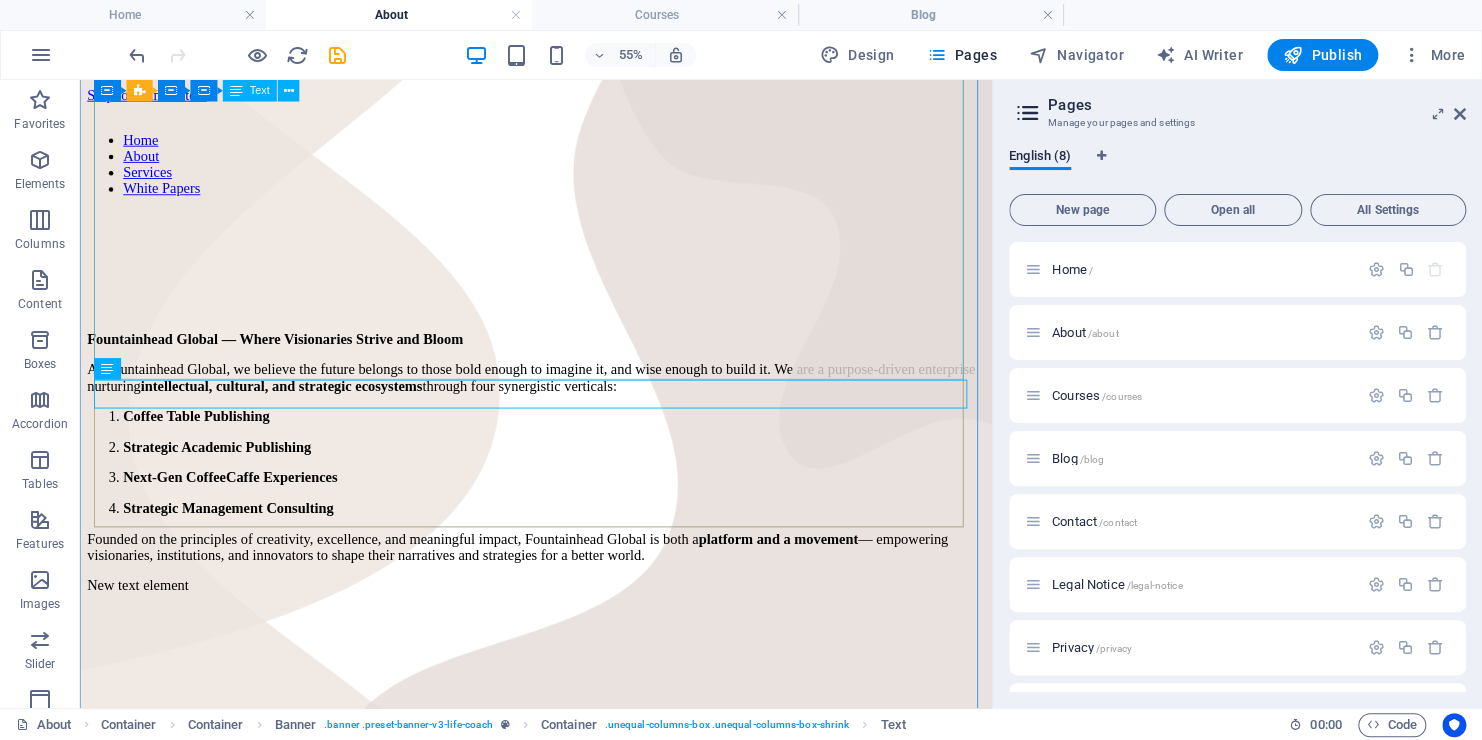 scroll, scrollTop: 420, scrollLeft: 0, axis: vertical 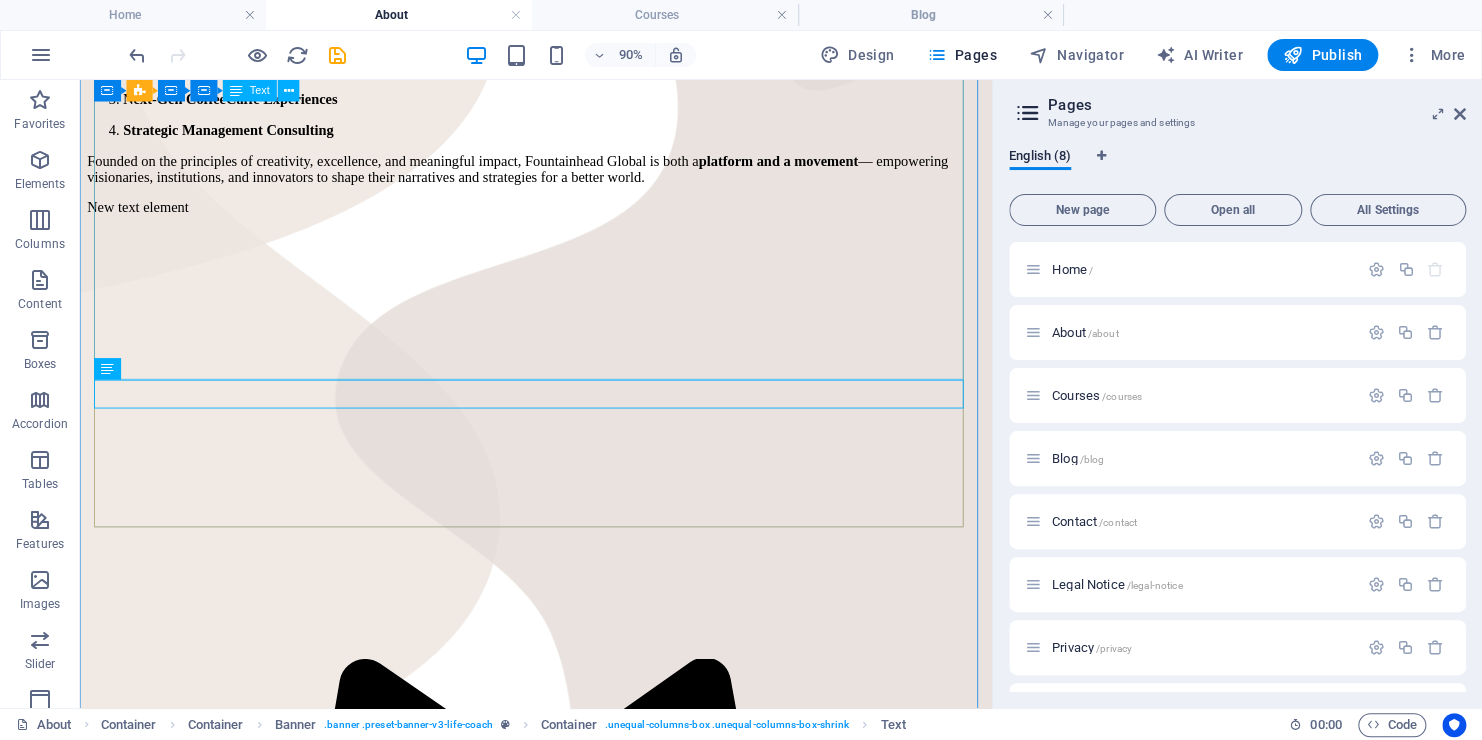 click on "Fountainhead Global — Where Visionaries Strive and Bloom At Fountainhead Global, we believe the future belongs to those bold enough to imagine it, and wise enough to build it. We are a purpose-driven enterprise nurturing  intellectual, cultural, and strategic ecosystems  through four synergistic verticals: Coffee Table Publishing Strategic Academic Publishing Next-Gen CoffeeCaffe Experiences Strategic Management Consulting Founded on the principles of creativity, excellence, and meaningful impact, Fountainhead Global is both a  platform and a movement  — empowering visionaries, institutions, and innovators to shape their narratives and strategies for a better world." at bounding box center [586, 68] 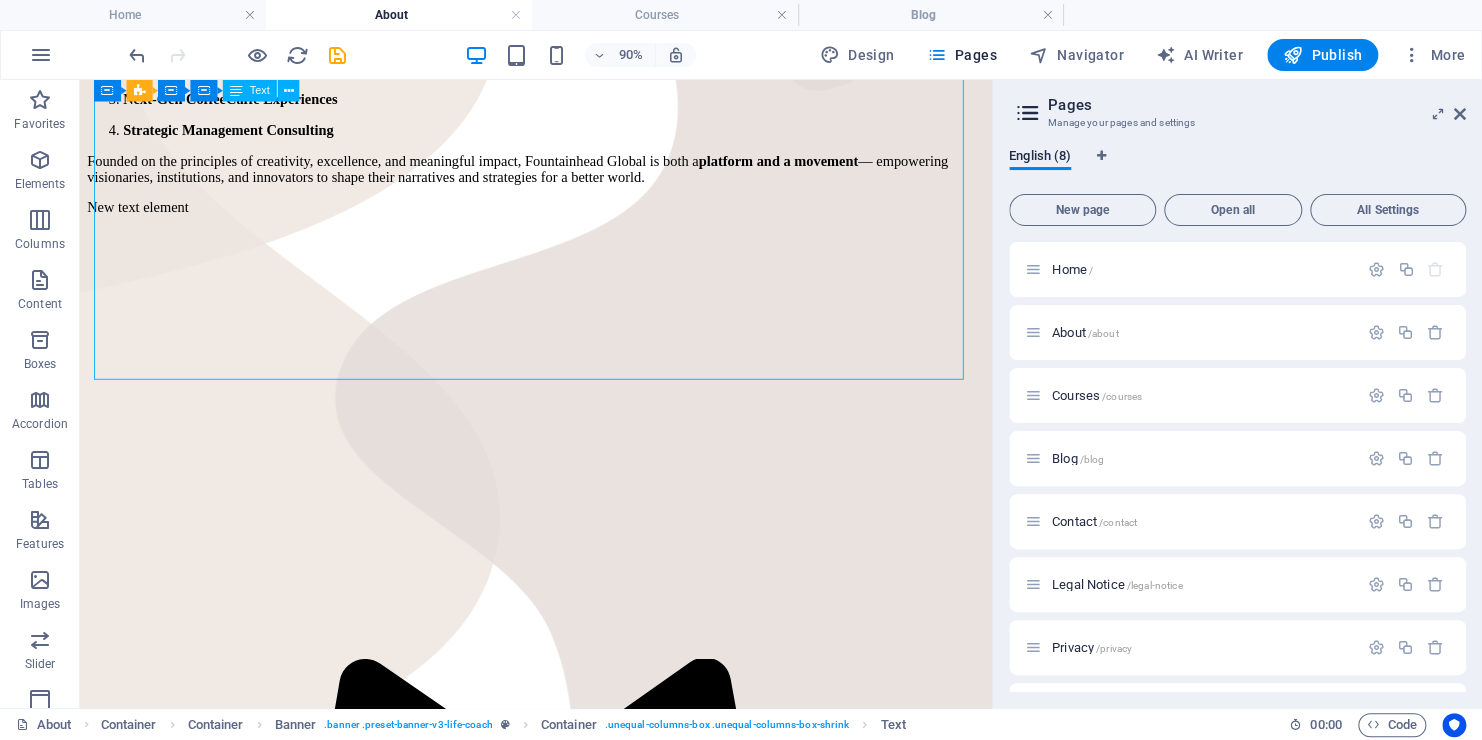 click on "Fountainhead Global — Where Visionaries Strive and Bloom At Fountainhead Global, we believe the future belongs to those bold enough to imagine it, and wise enough to build it. We are a purpose-driven enterprise nurturing  intellectual, cultural, and strategic ecosystems  through four synergistic verticals: Coffee Table Publishing Strategic Academic Publishing Next-Gen CoffeeCaffe Experiences Strategic Management Consulting Founded on the principles of creativity, excellence, and meaningful impact, Fountainhead Global is both a  platform and a movement  — empowering visionaries, institutions, and innovators to shape their narratives and strategies for a better world." at bounding box center (586, 68) 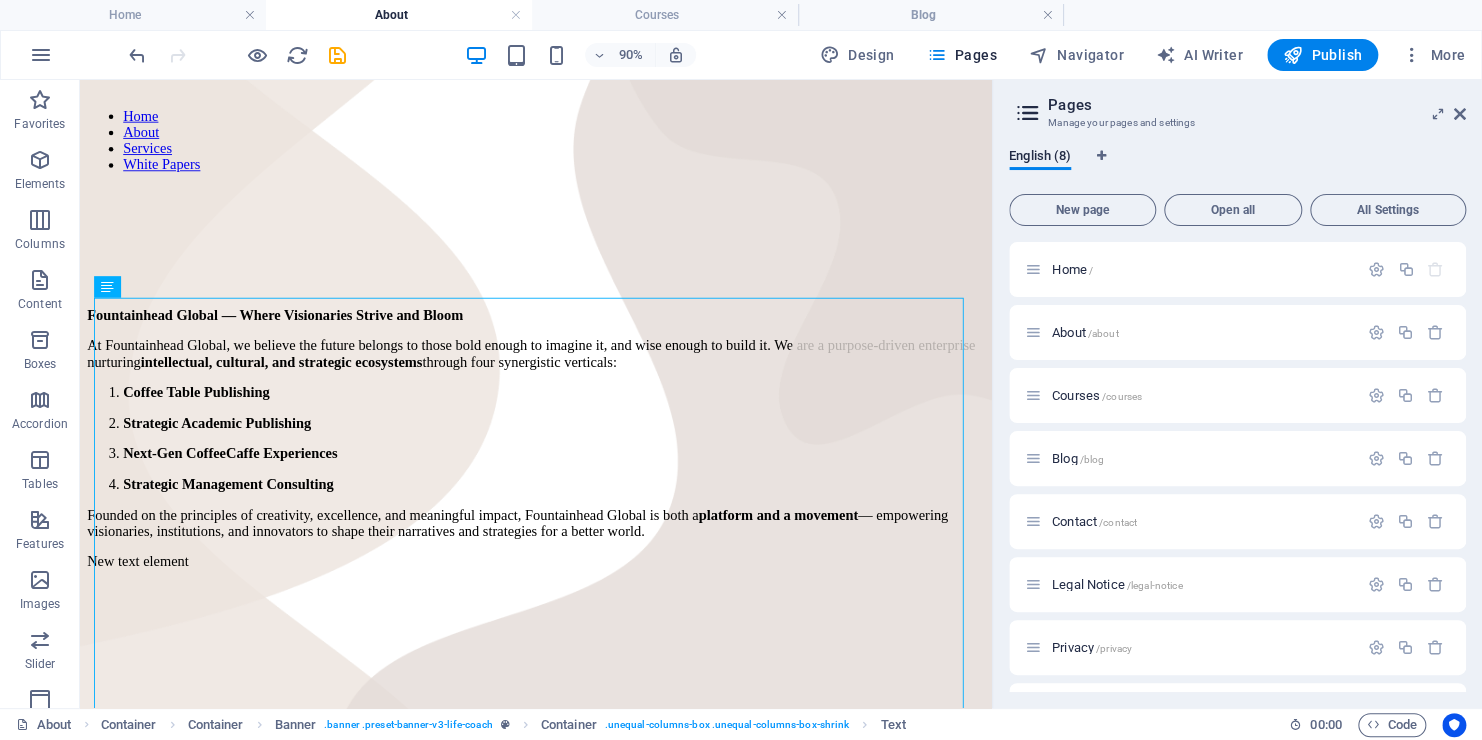 scroll, scrollTop: 21, scrollLeft: 0, axis: vertical 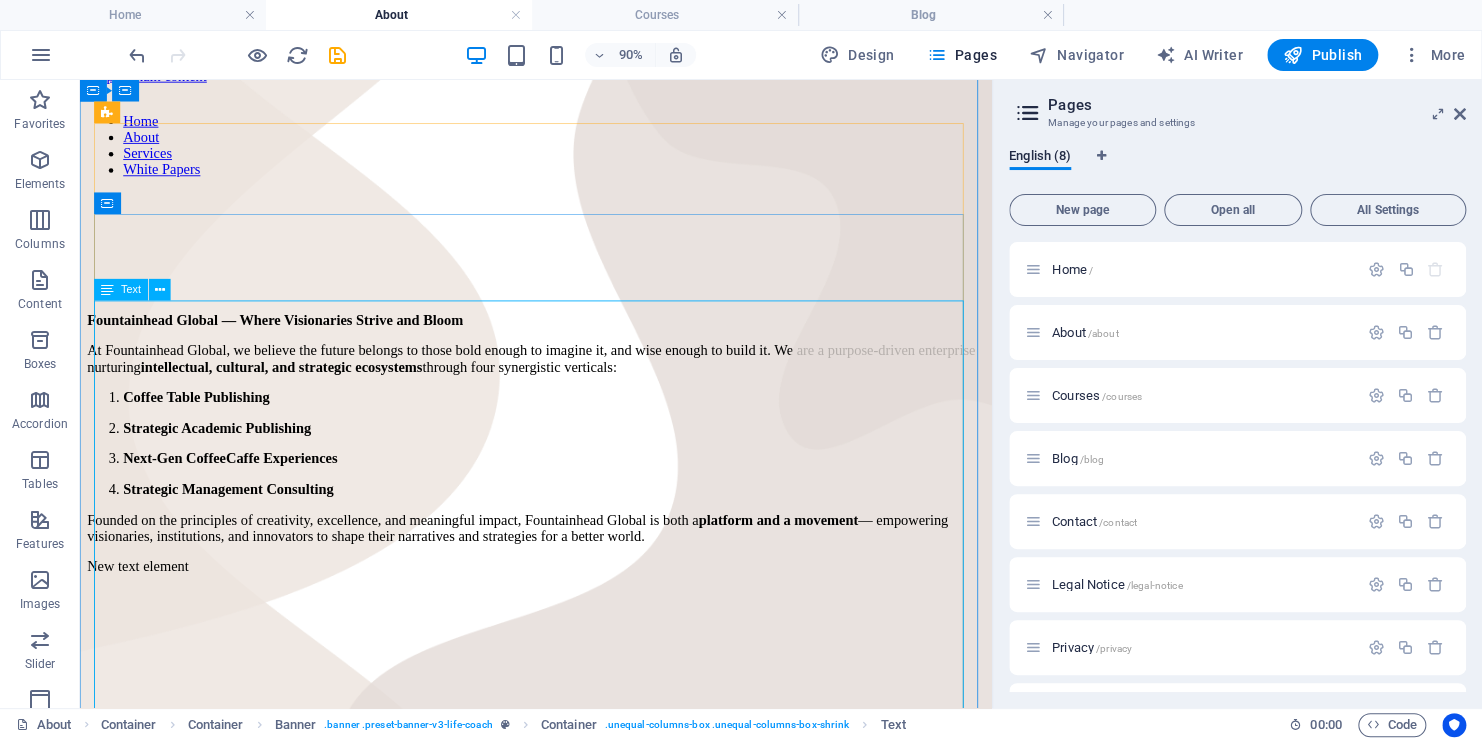 click on "Fountainhead Global — Where Visionaries Strive and Bloom At Fountainhead Global, we believe the future belongs to those bold enough to imagine it, and wise enough to build it. We are a purpose-driven enterprise nurturing  intellectual, cultural, and strategic ecosystems  through four synergistic verticals: Coffee Table Publishing Strategic Academic Publishing Next-Gen CoffeeCaffe Experiences Strategic Management Consulting Founded on the principles of creativity, excellence, and meaningful impact, Fountainhead Global is both a  platform and a movement  — empowering visionaries, institutions, and innovators to shape their narratives and strategies for a better world." at bounding box center (586, 467) 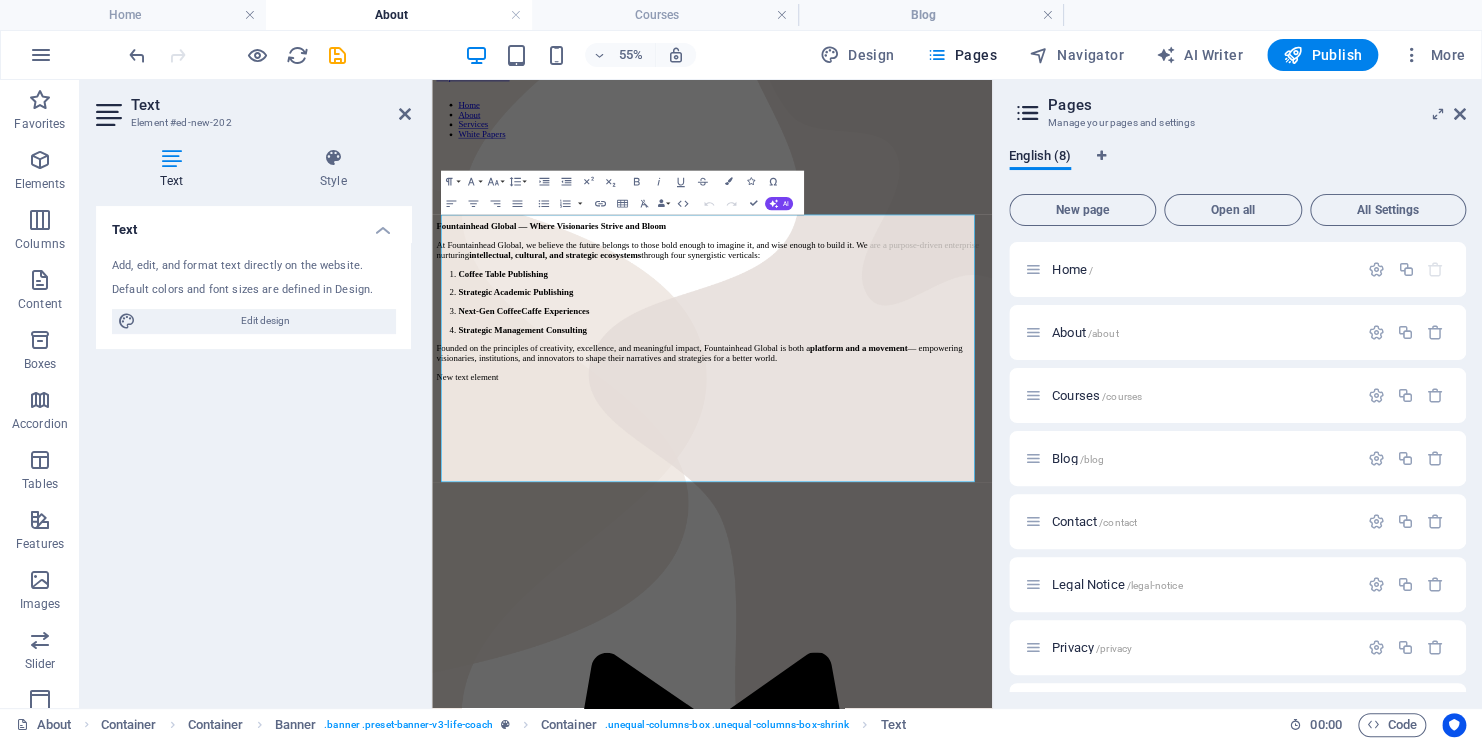 click on "Text Add, edit, and format text directly on the website. Default colors and font sizes are defined in Design. Edit design Alignment Left aligned Centered Right aligned" at bounding box center (253, 449) 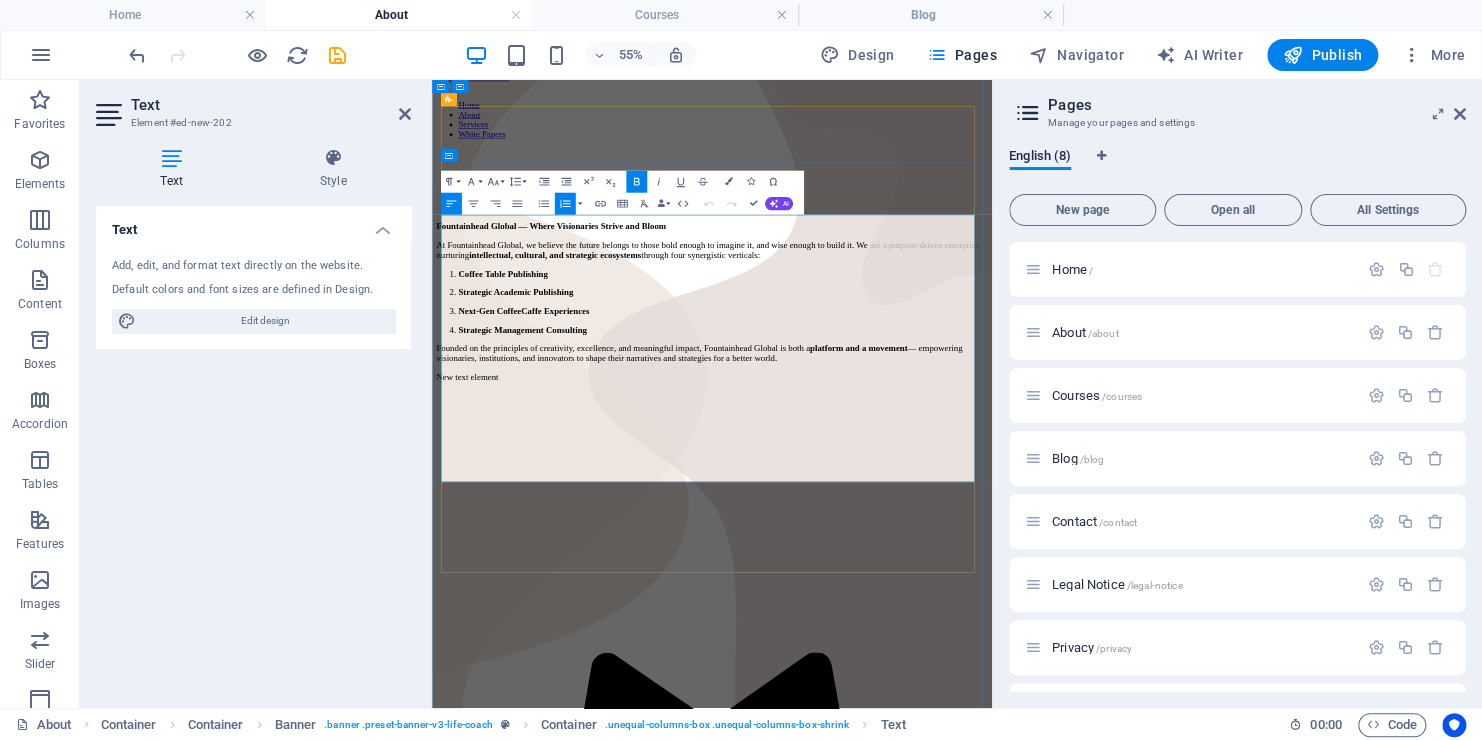 click on "Coffee Table Publishing" at bounding box center [961, 433] 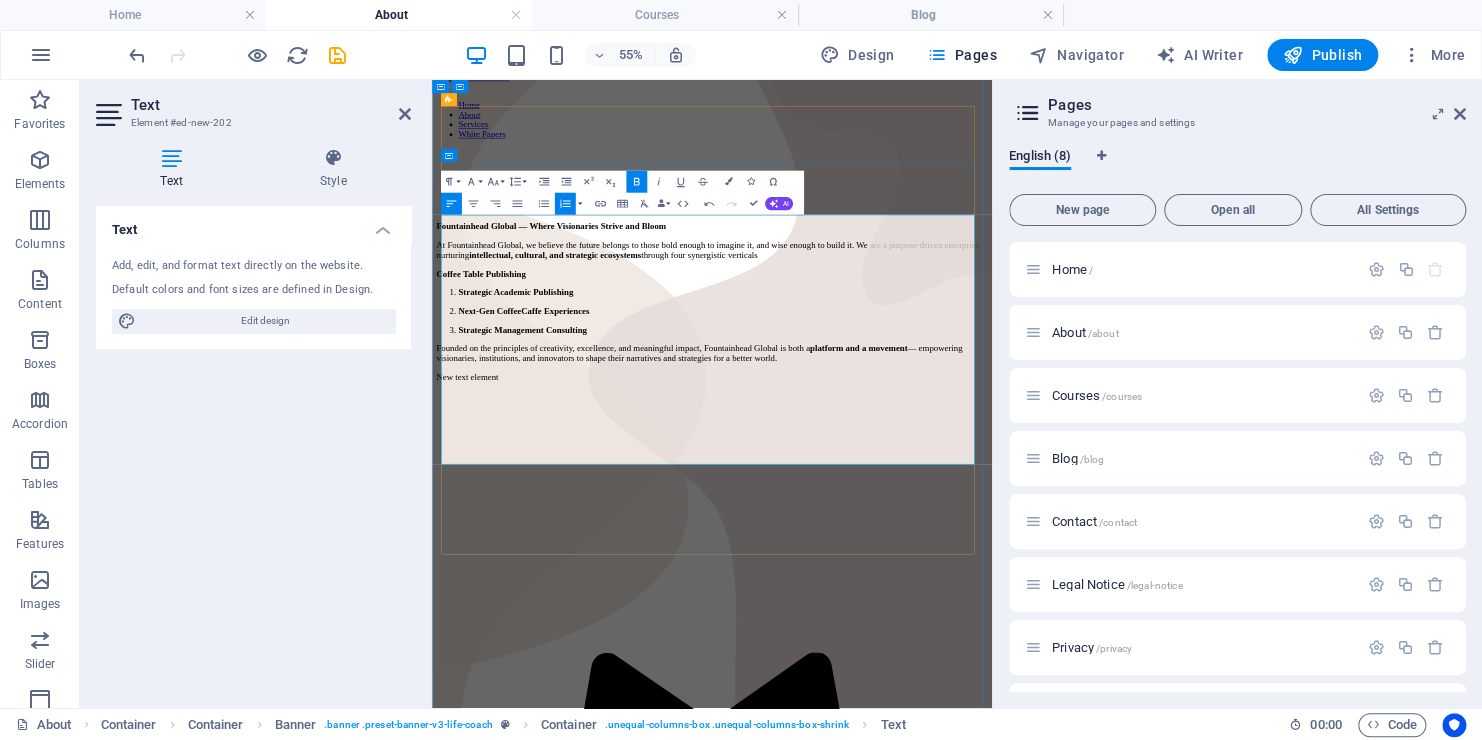 click on "Strategic Academic Publishing" at bounding box center [961, 467] 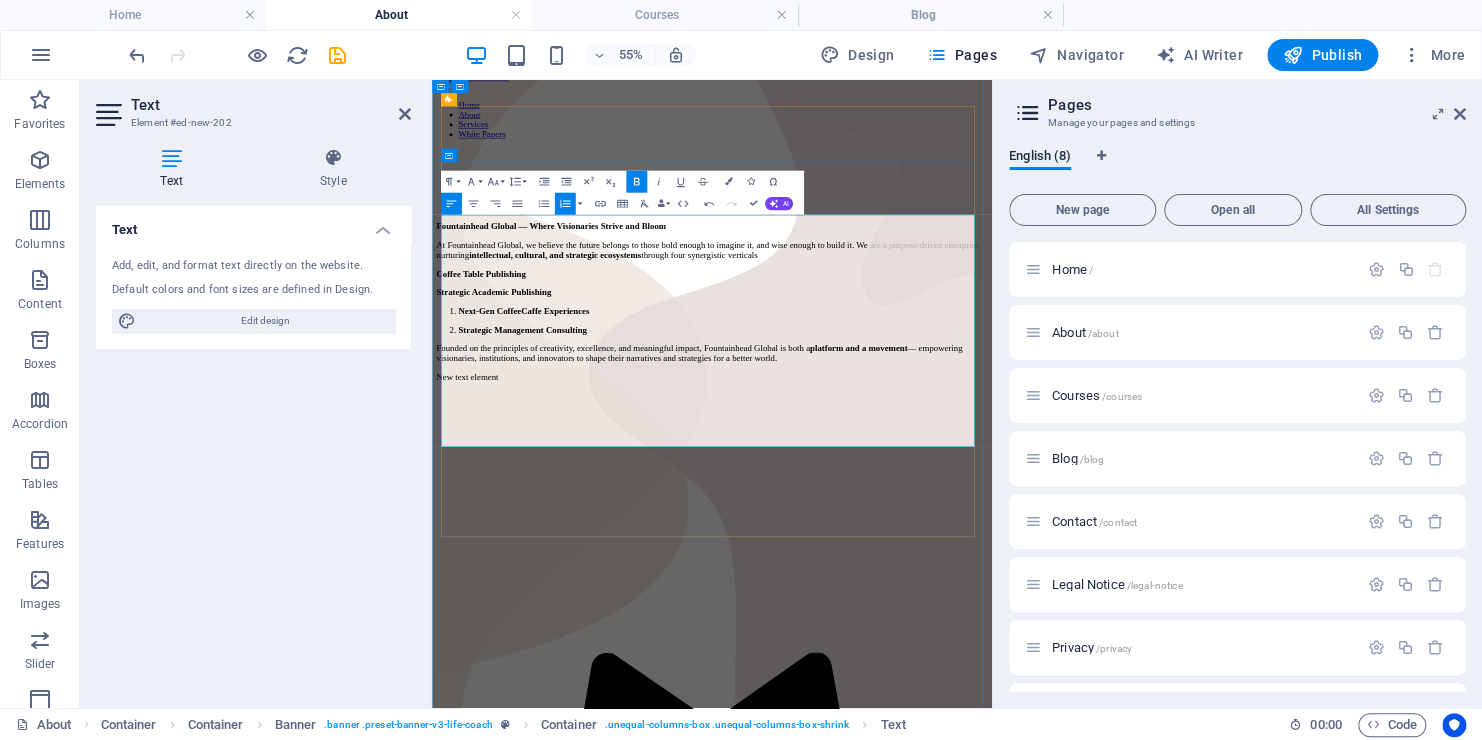 click on "Next-Gen CoffeeCaffe Experiences" at bounding box center (599, 500) 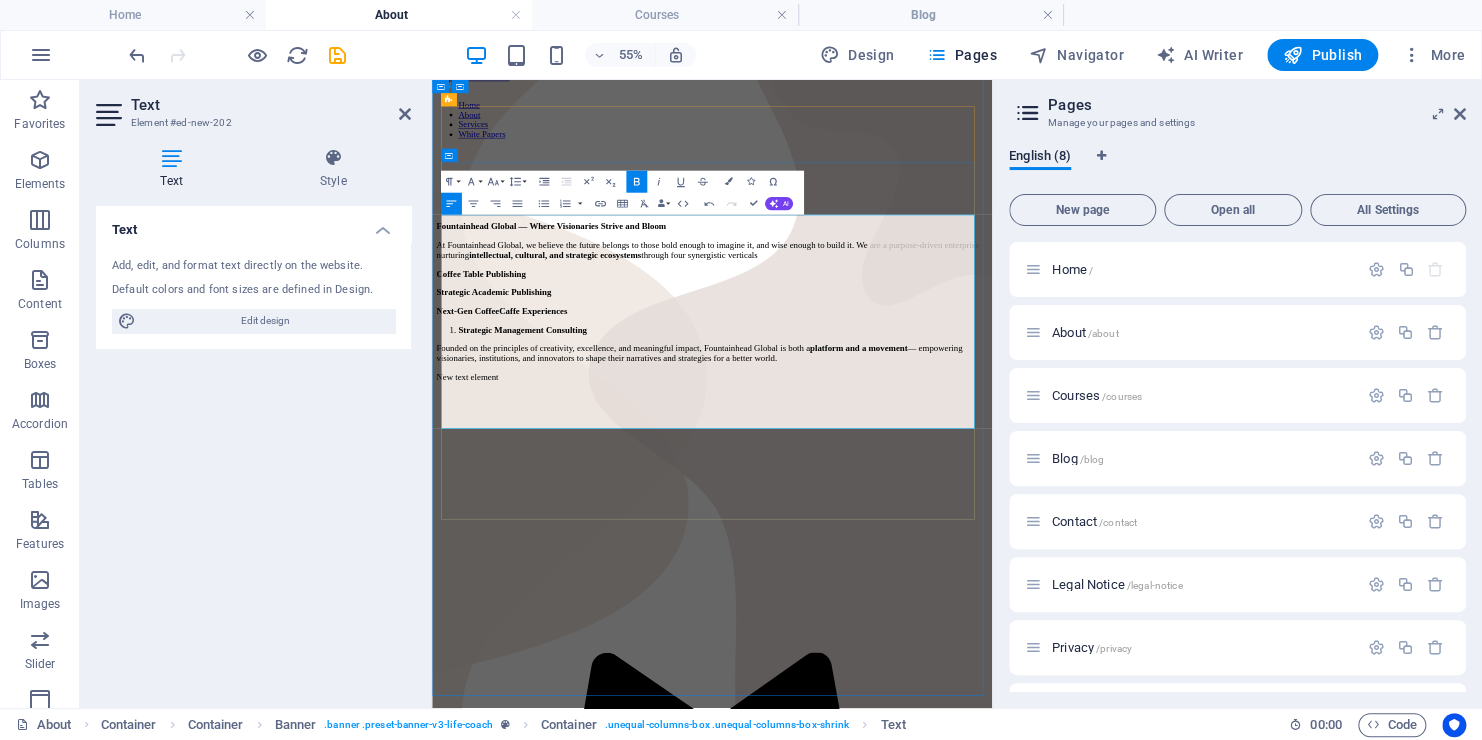 click on "Strategic Management Consulting" at bounding box center [597, 534] 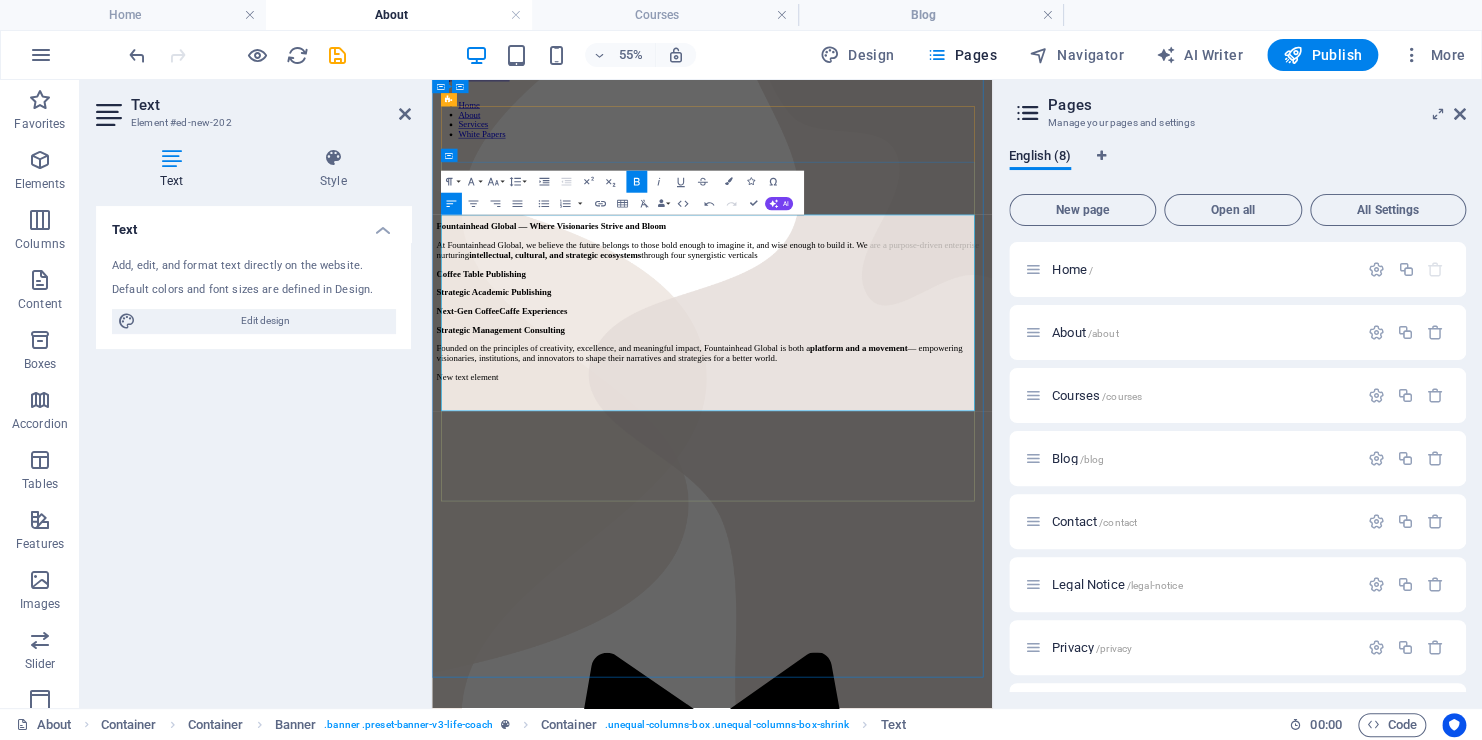 click on "Fountainhead Global — Where Visionaries Strive and Bloom" at bounding box center [649, 346] 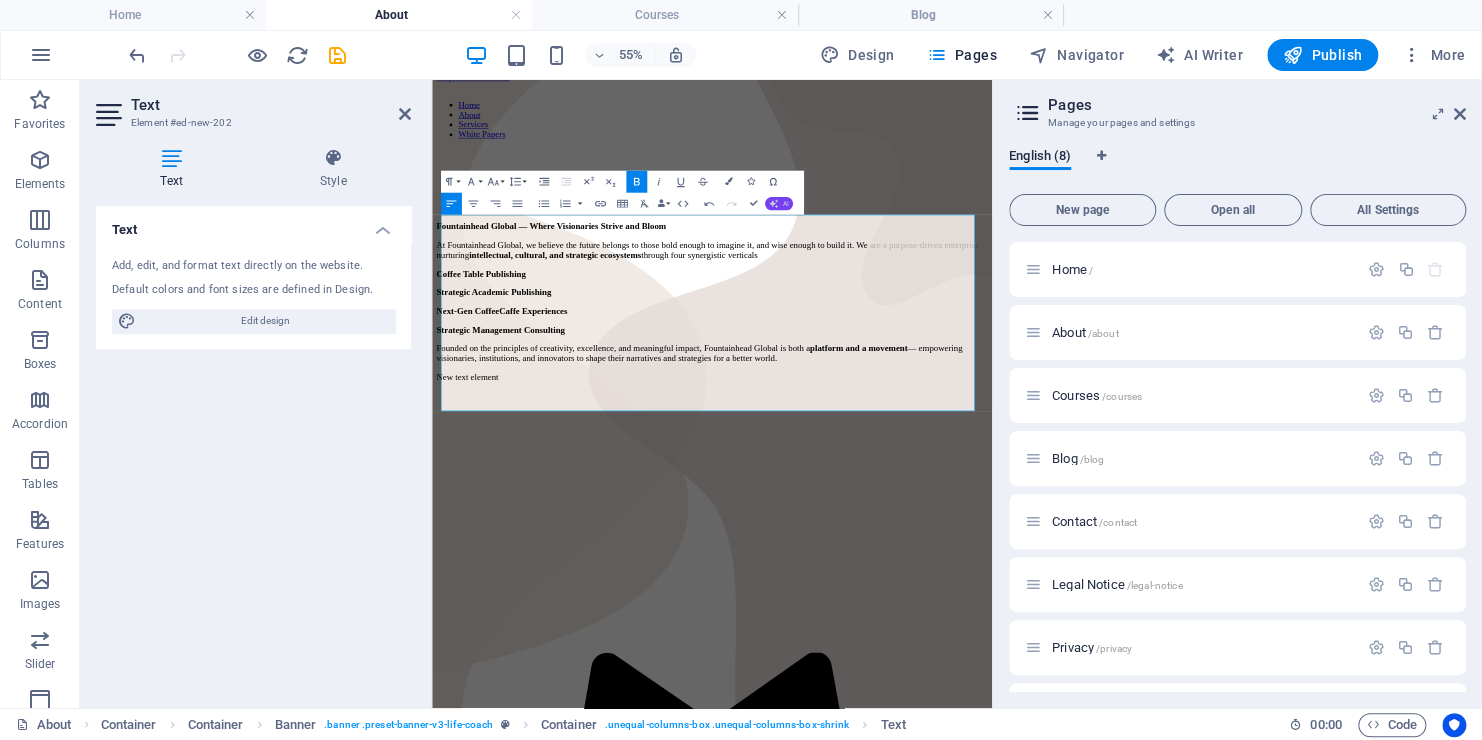 click 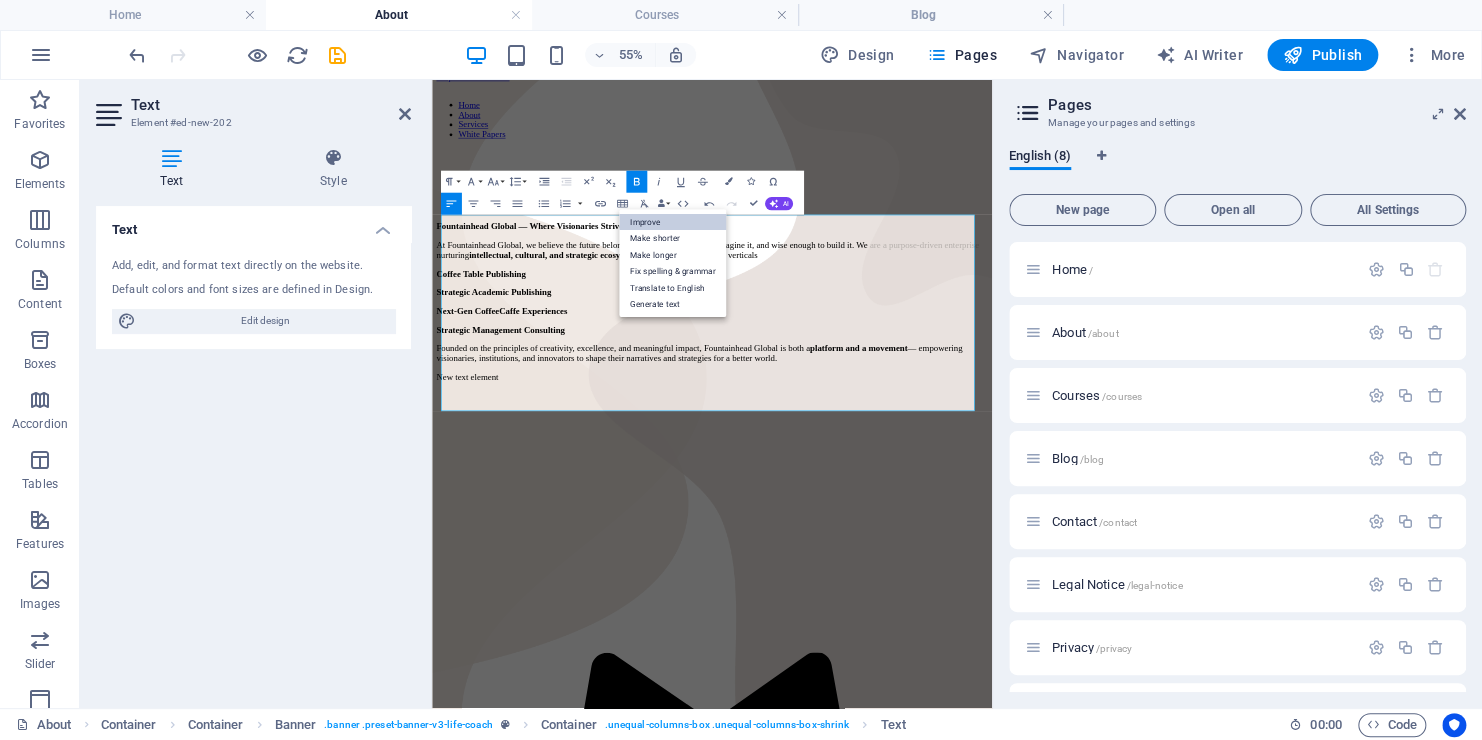 click on "Improve" at bounding box center [672, 222] 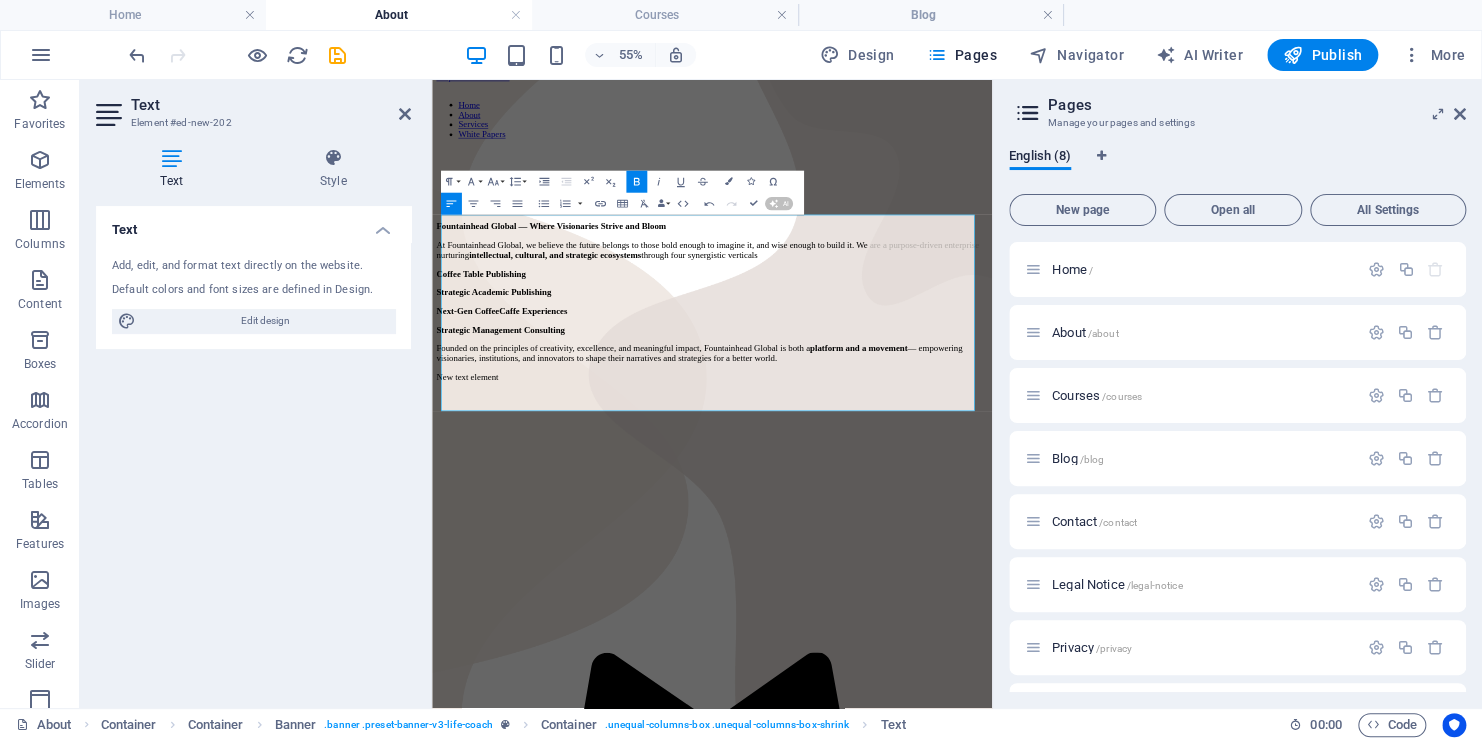 type 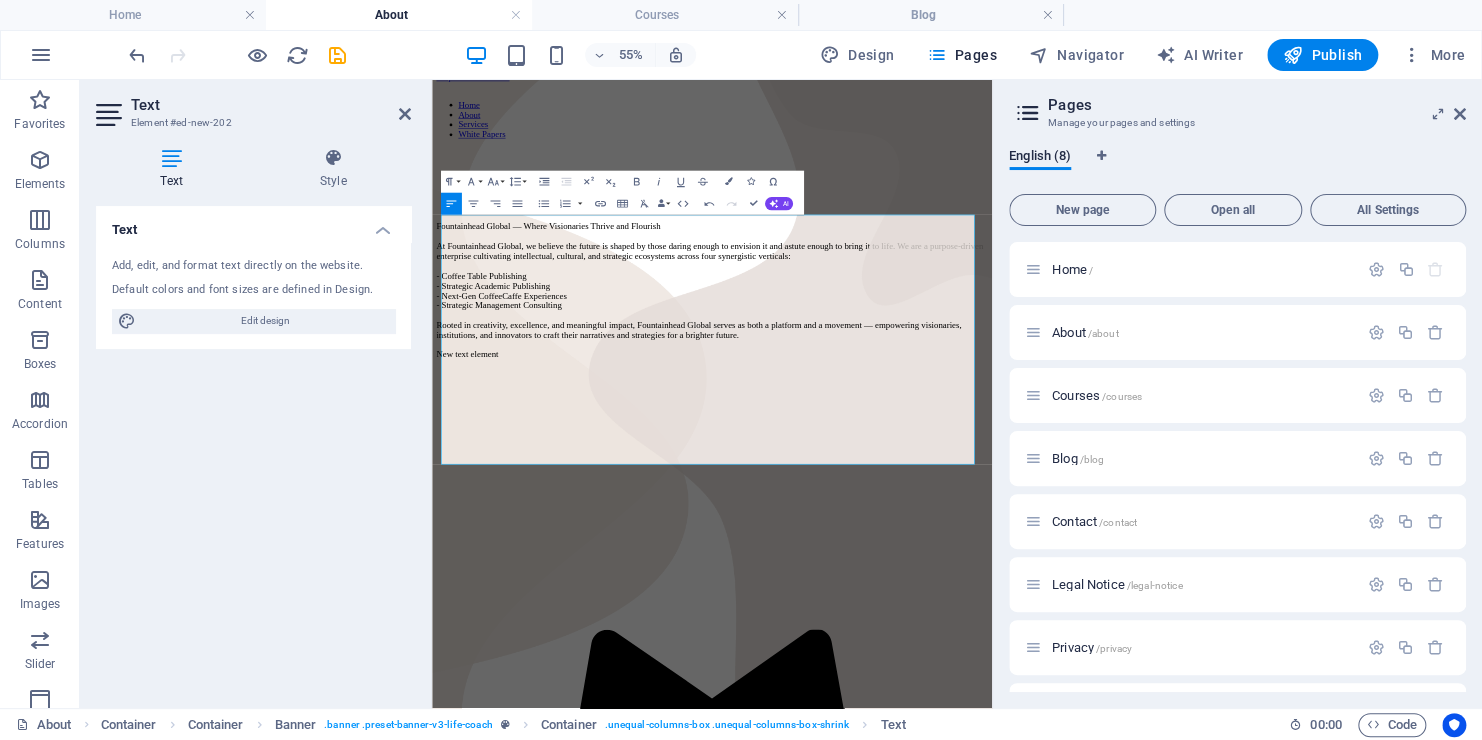 drag, startPoint x: 758, startPoint y: 677, endPoint x: 860, endPoint y: 304, distance: 386.69498 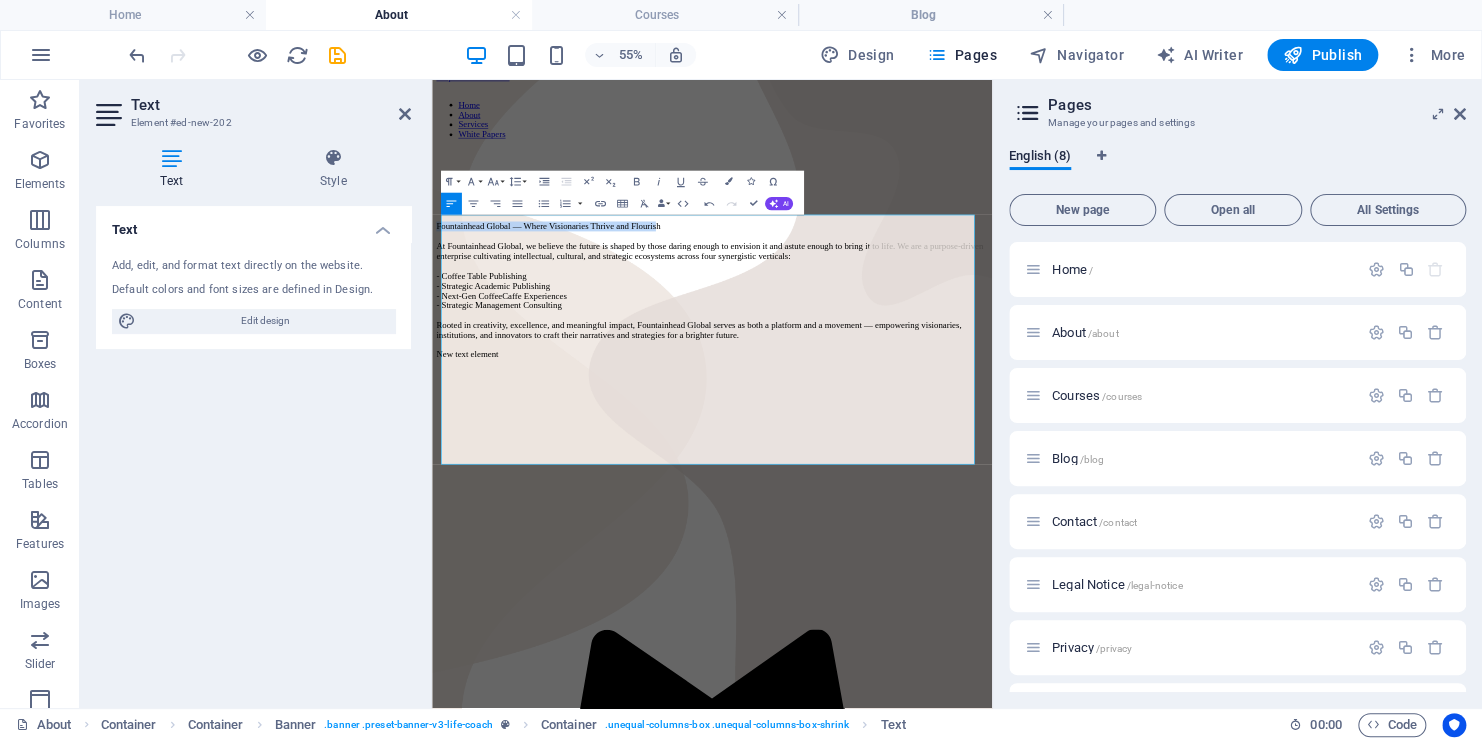 drag, startPoint x: 993, startPoint y: 347, endPoint x: 422, endPoint y: 346, distance: 571.00085 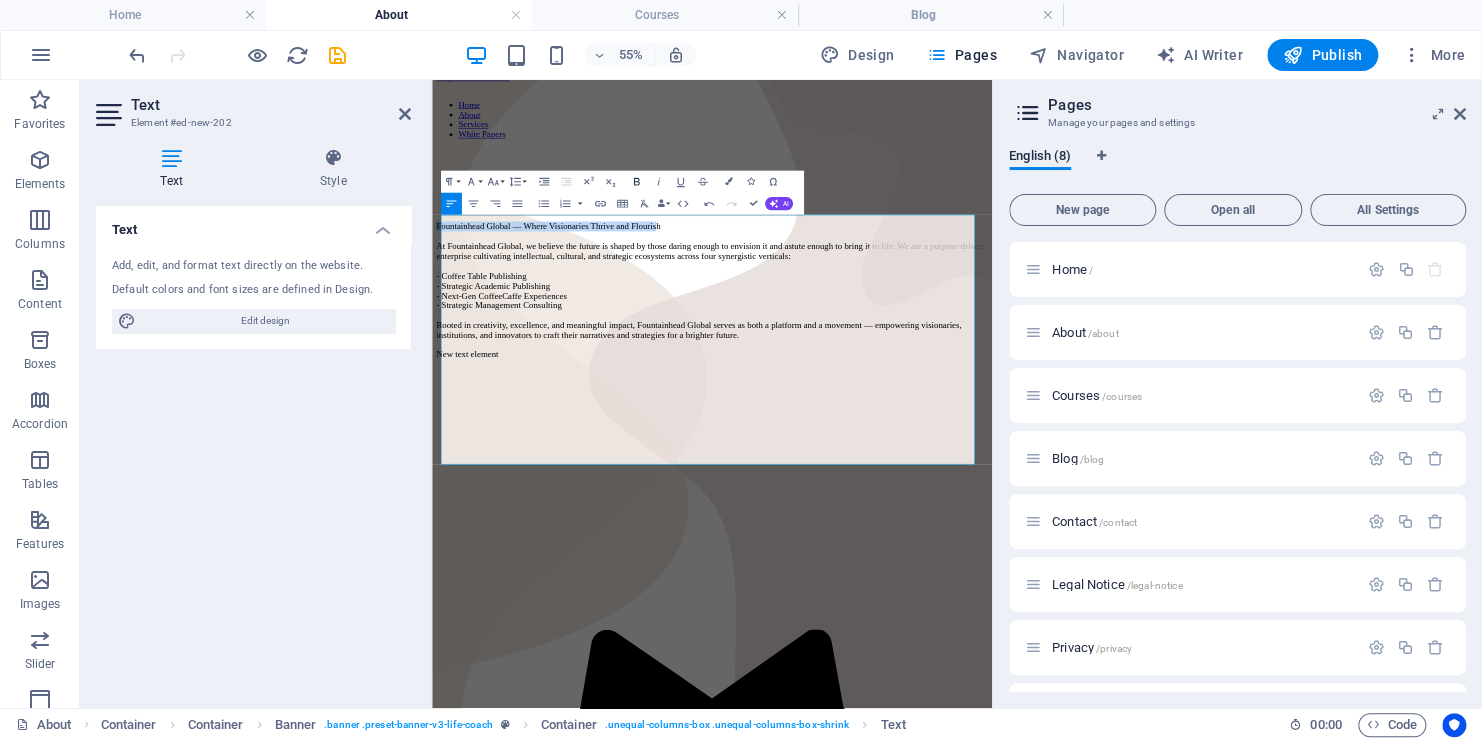 click 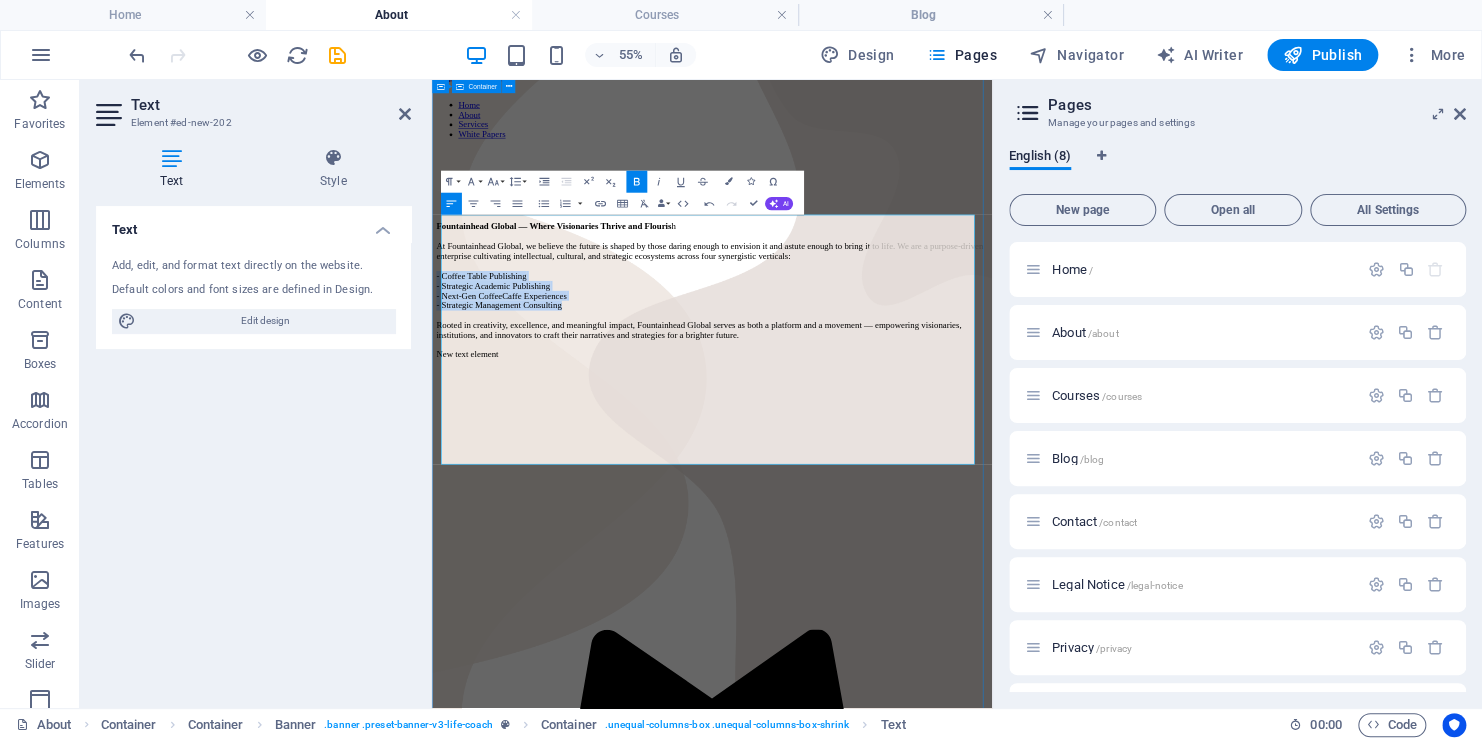 drag, startPoint x: 801, startPoint y: 635, endPoint x: 446, endPoint y: 535, distance: 368.81567 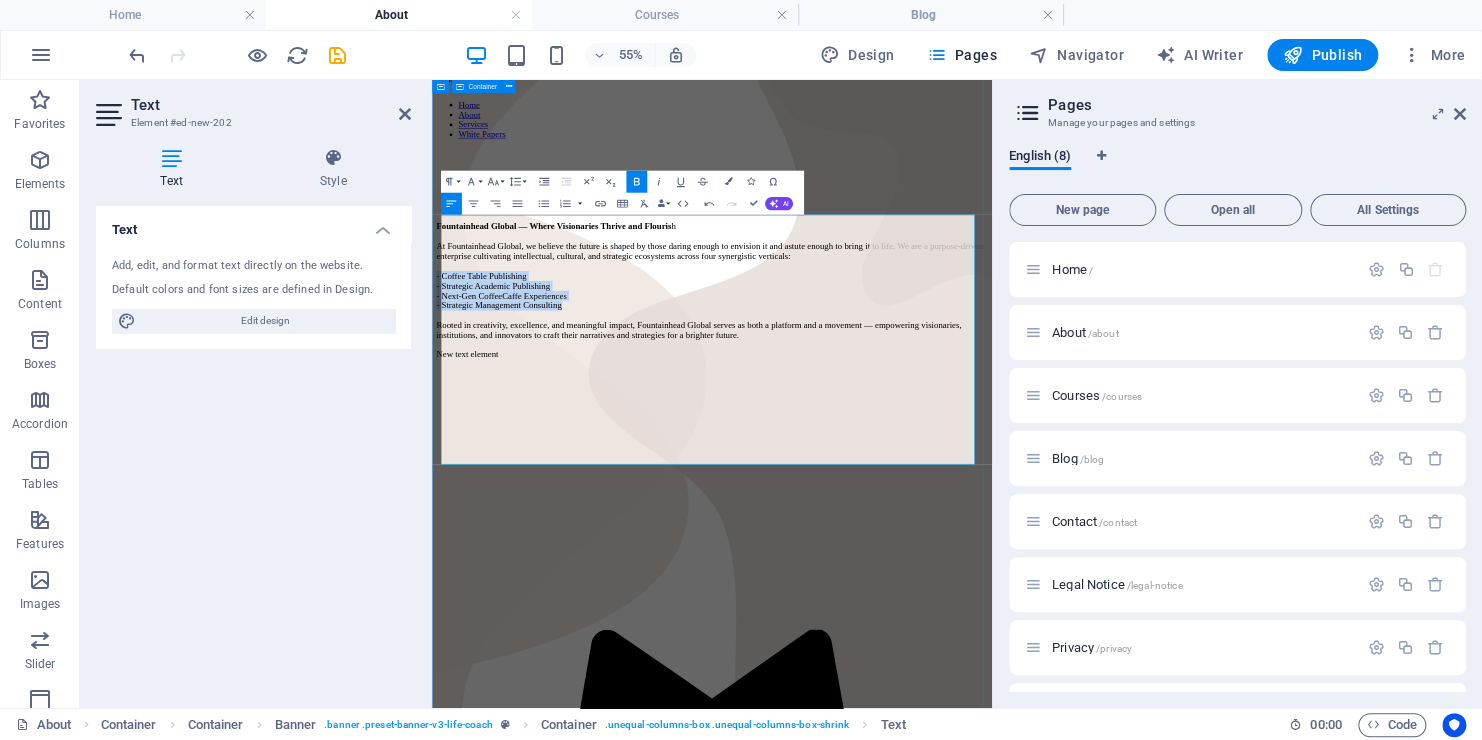 click on "Home About Services White Papers Fountainhead Global — Where Visionaries Thrive and Flouris h At Fountainhead Global, we believe the future is shaped by those daring enough to envision it and astute enough to bring it to life. We are a purpose-driven enterprise cultivating intellectual, cultural, and strategic ecosystems across four synergistic verticals: - Coffee Table Publishing - Strategic Academic Publishing - Next-Gen CoffeeCaffe Experiences - Strategic Management Consulting Rooted in creativity, excellence, and meaningful impact, Fountainhead Global serves as both a platform and a movement — empowering visionaries, institutions, and innovators to craft their narratives and strategies for a brighter future. New text element" at bounding box center [941, 522] 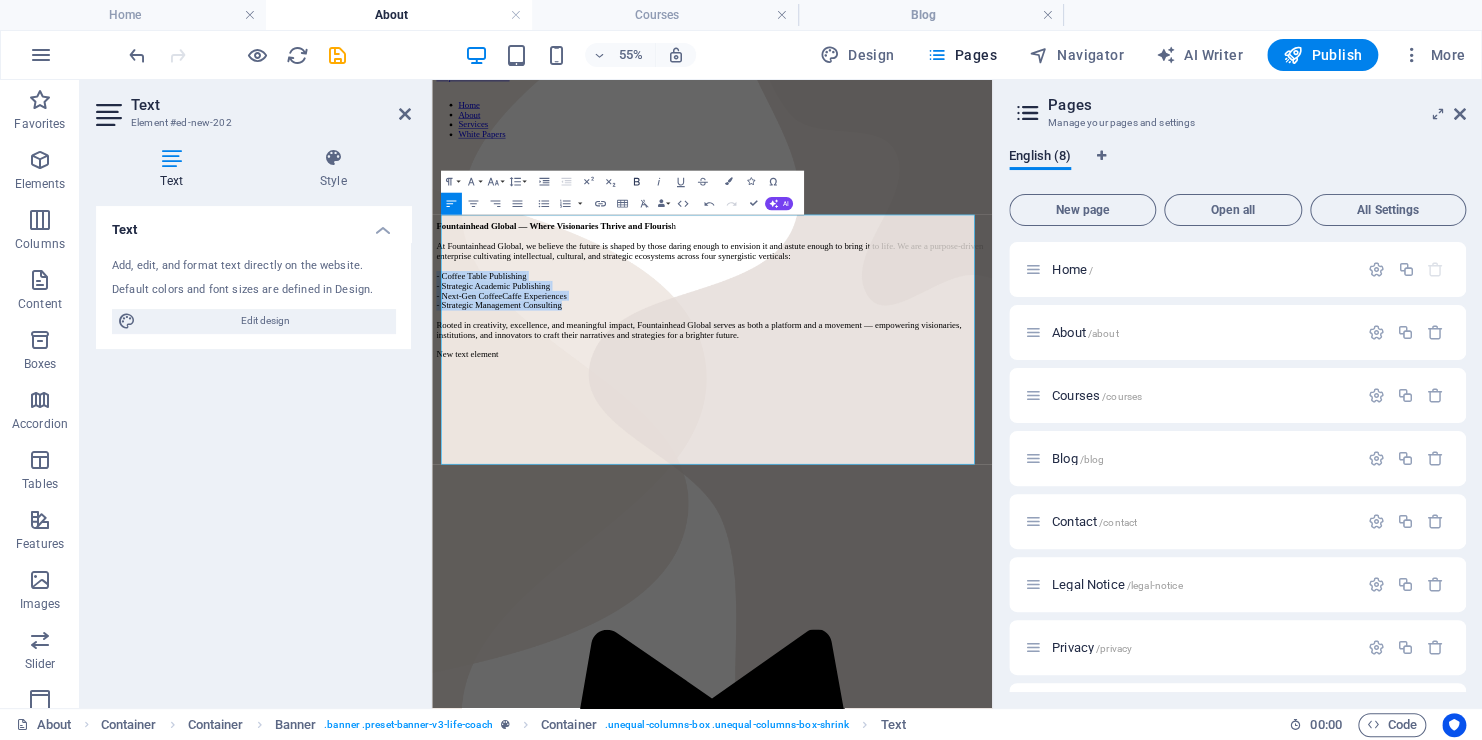 click 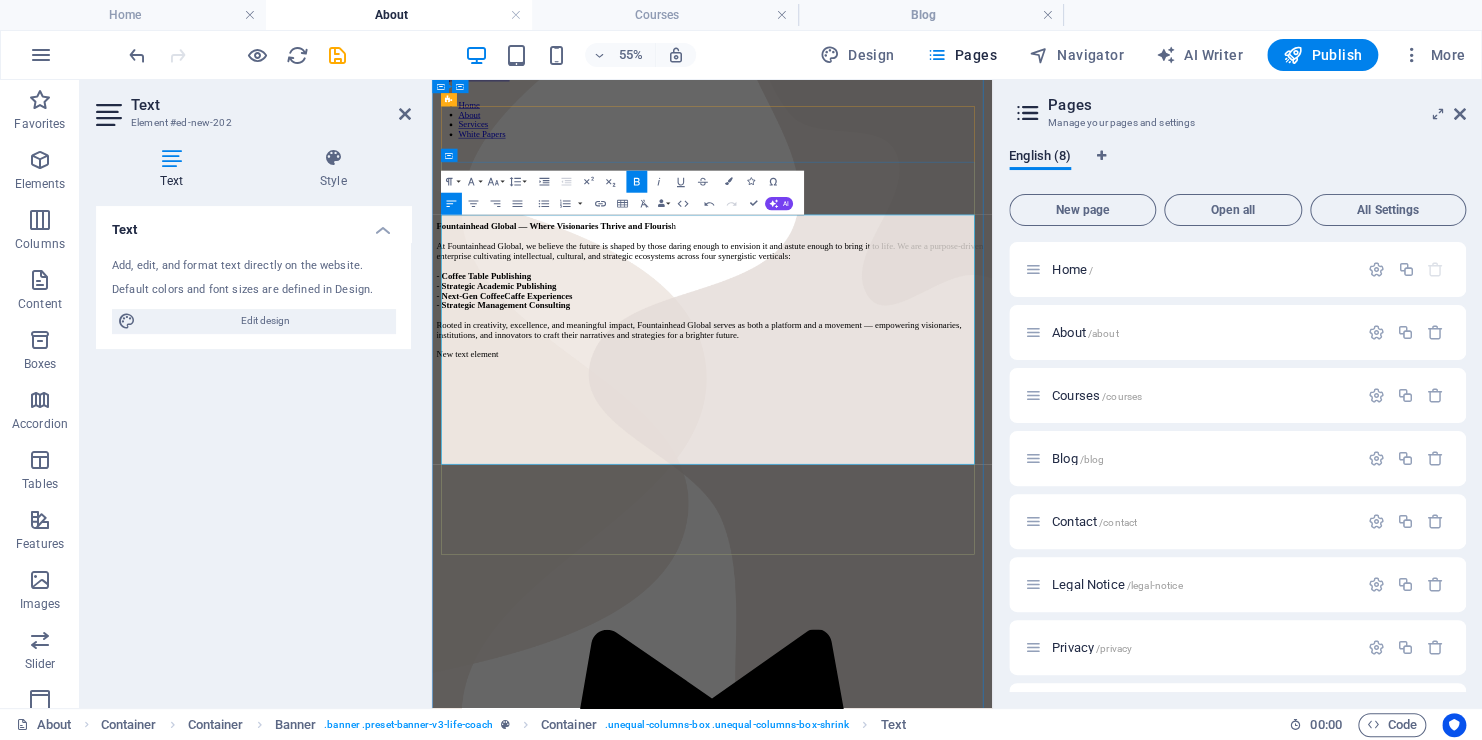 click on "Fountainhead Global — Where Visionaries Thrive and Flouris h At Fountainhead Global, we believe the future is shaped by those daring enough to envision it and astute enough to bring it to life. We are a purpose-driven enterprise cultivating intellectual, cultural, and strategic ecosystems across four synergistic verticals: - Coffee Table Publishing - Strategic Academic Publishing - Next-Gen CoffeeCaffe Experiences - Strategic Management Consulting Rooted in creativity, excellence, and meaningful impact, Fountainhead Global serves as both a platform and a movement — empowering visionaries, institutions, and innovators to craft their narratives and strategies for a brighter future." at bounding box center [941, 446] 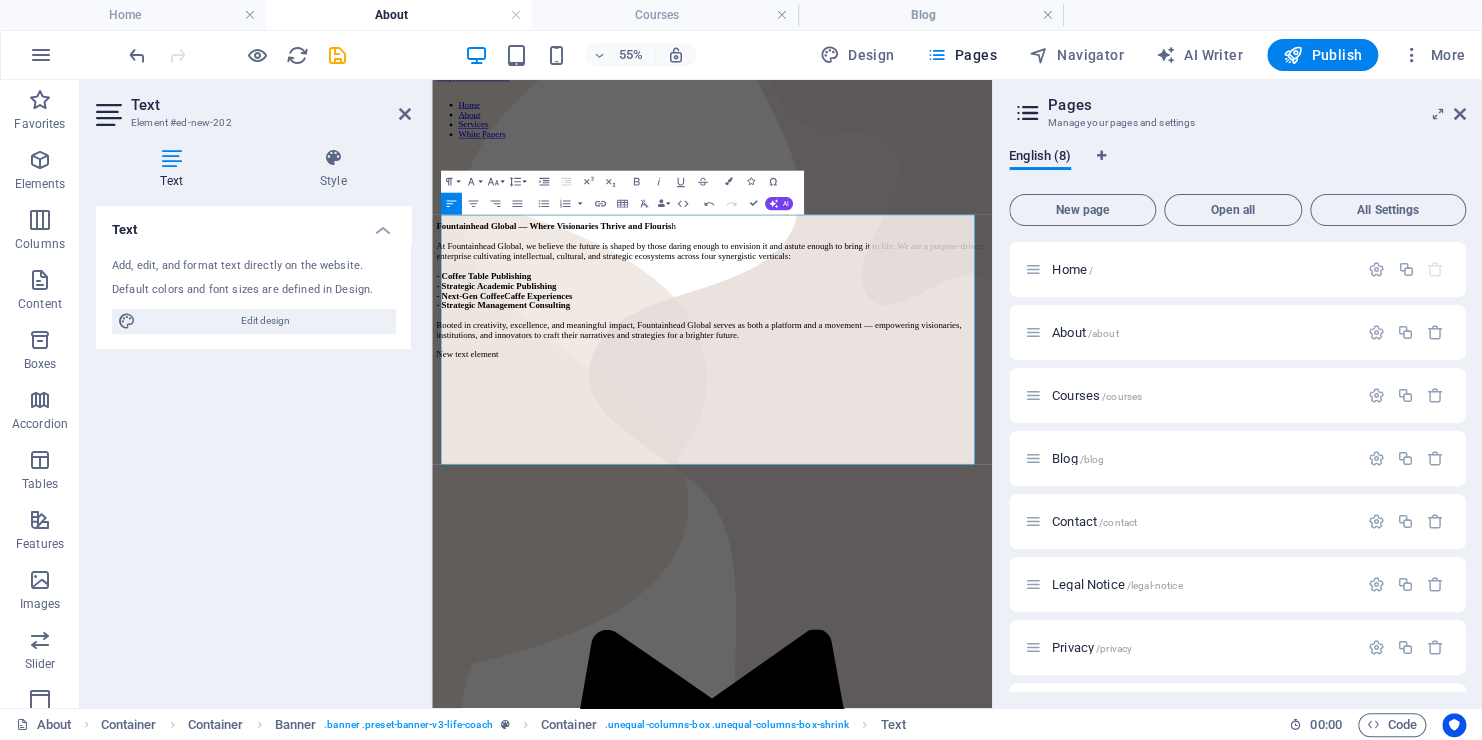 click on "empowering" at bounding box center [432, 80] 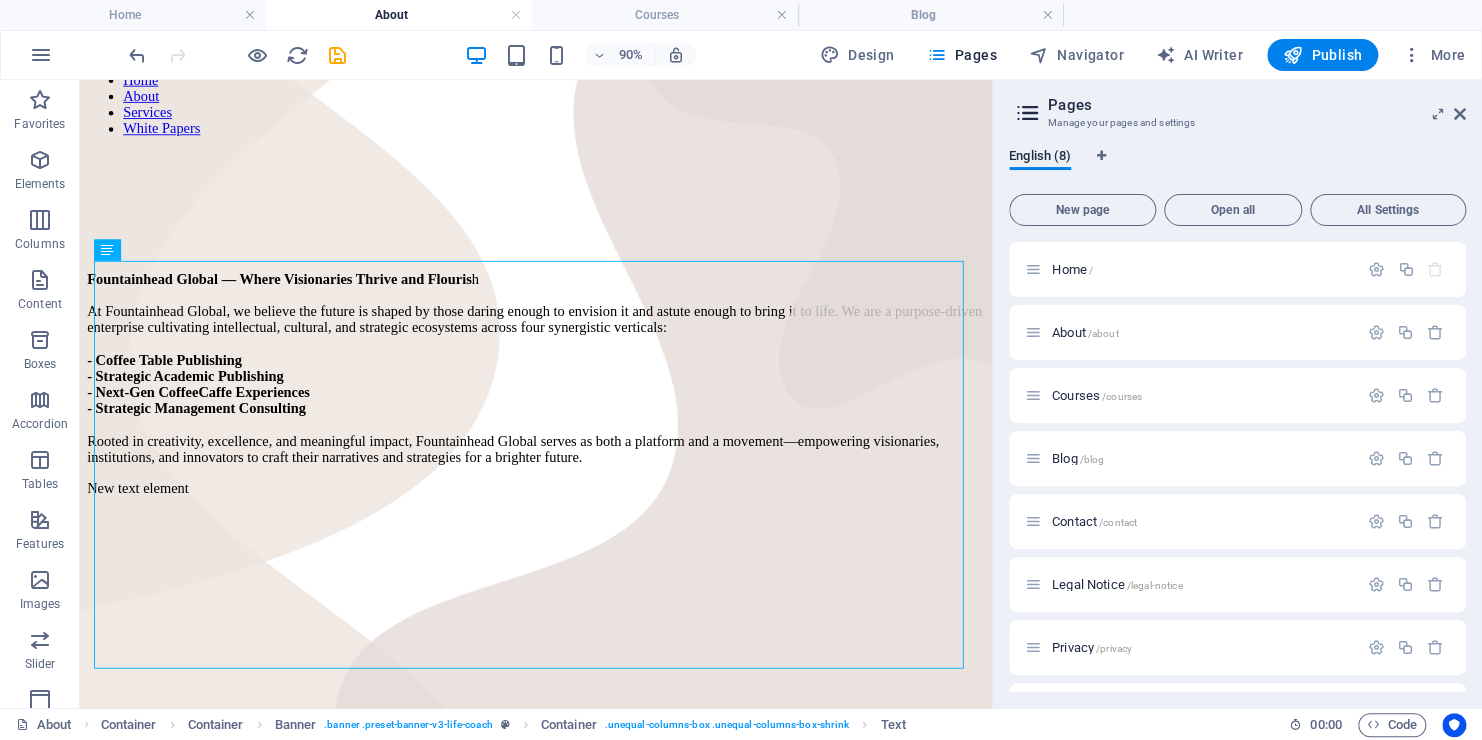 scroll, scrollTop: 0, scrollLeft: 0, axis: both 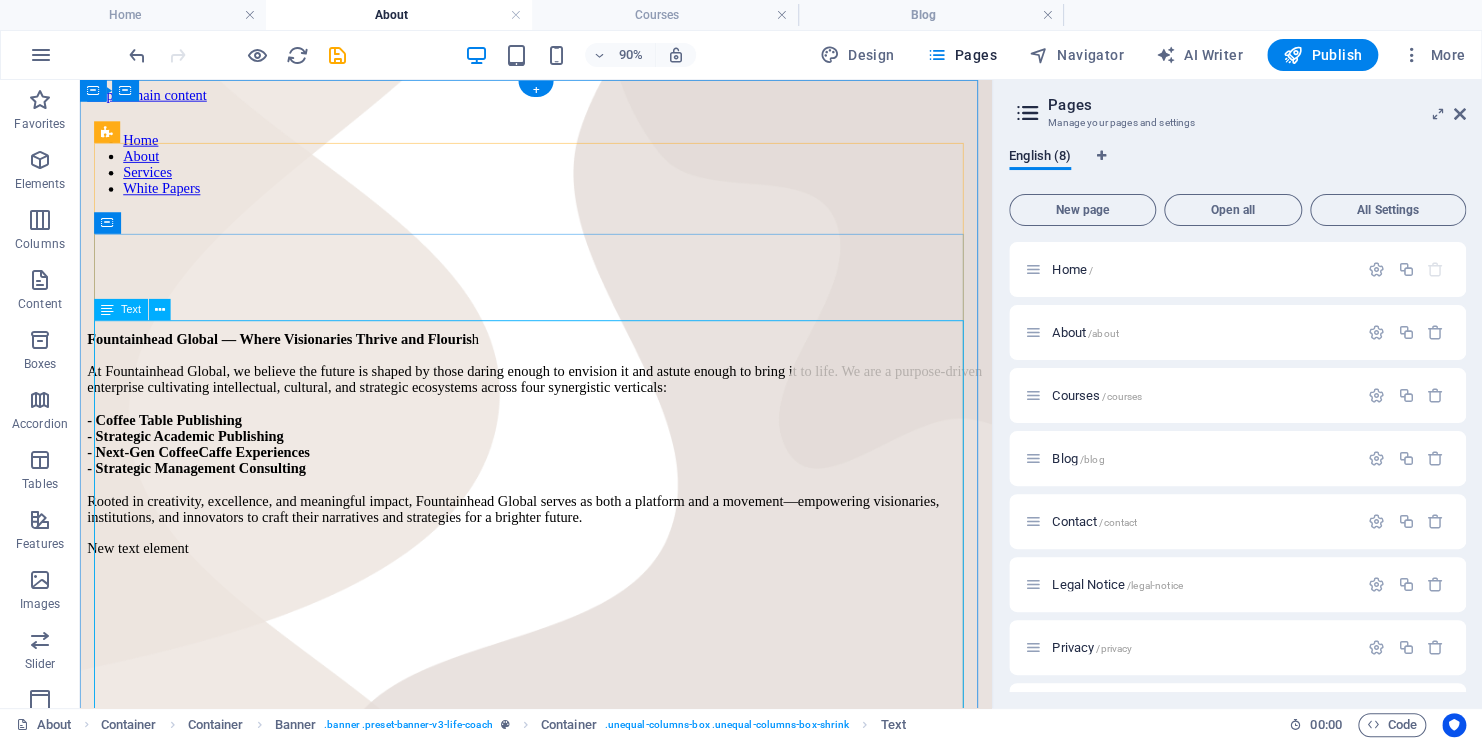 click on "Fountainhead Global — Where Visionaries Thrive and Flouris h At Fountainhead Global, we believe the future is shaped by those daring enough to envision it and astute enough to bring it to life. We are a purpose-driven enterprise cultivating intellectual, cultural, and strategic ecosystems across four synergistic verticals: - Coffee Table Publishing - Strategic Academic Publishing - Next-Gen CoffeeCaffe Experiences - Strategic Management Consulting Rooted in creativity, excellence, and meaningful impact, Fountainhead Global serves as both a platform and a movement—empowering visionaries, institutions, and innovators to craft their narratives and strategies for a brighter future." at bounding box center (586, 467) 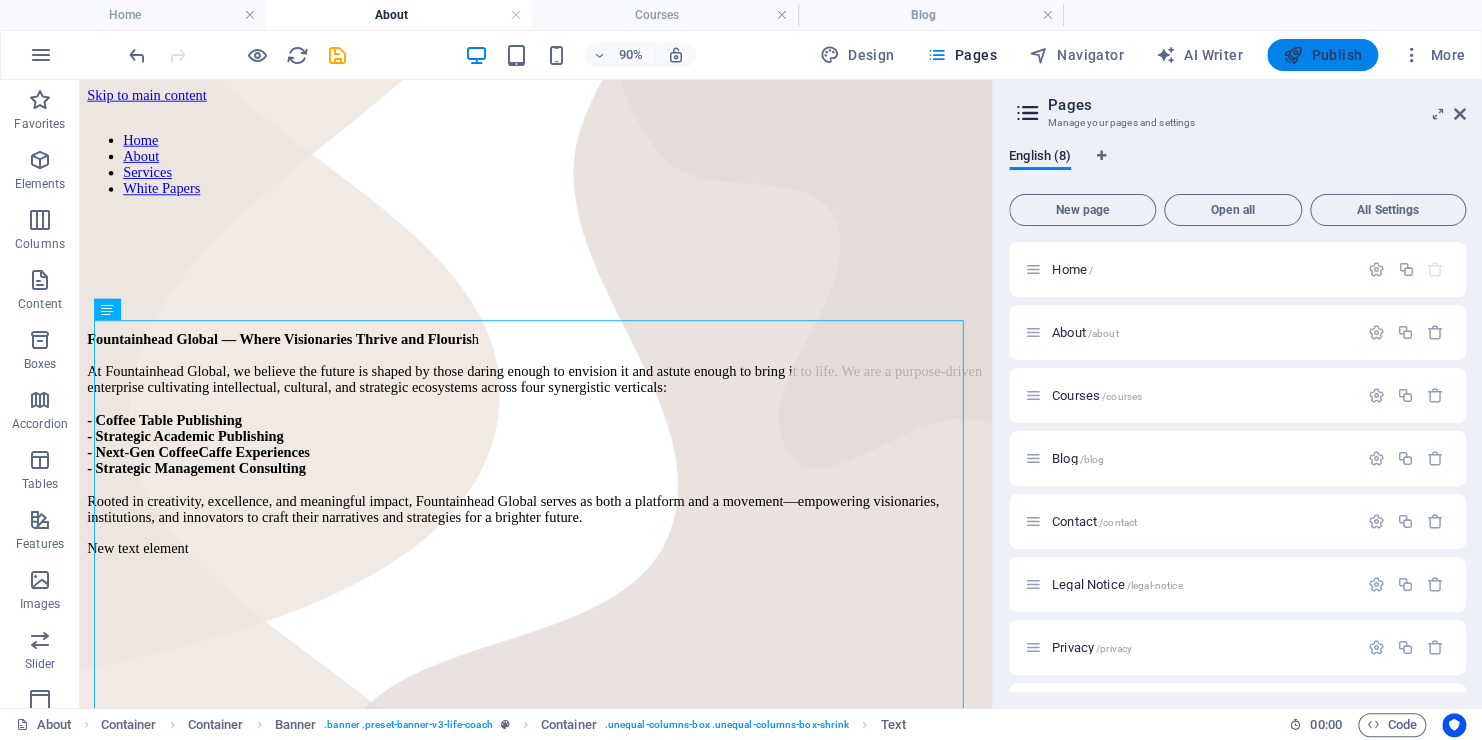 click on "Publish" at bounding box center (1322, 55) 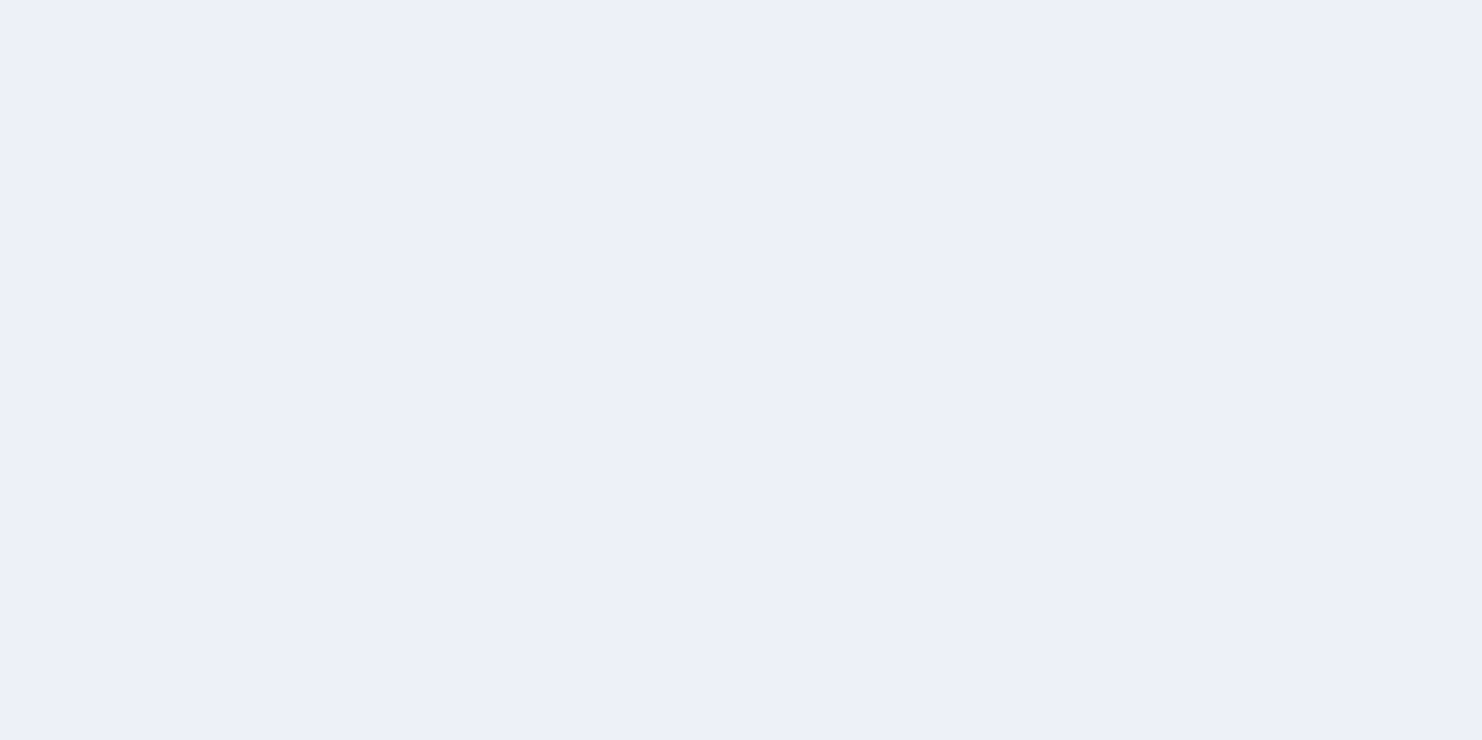scroll, scrollTop: 0, scrollLeft: 0, axis: both 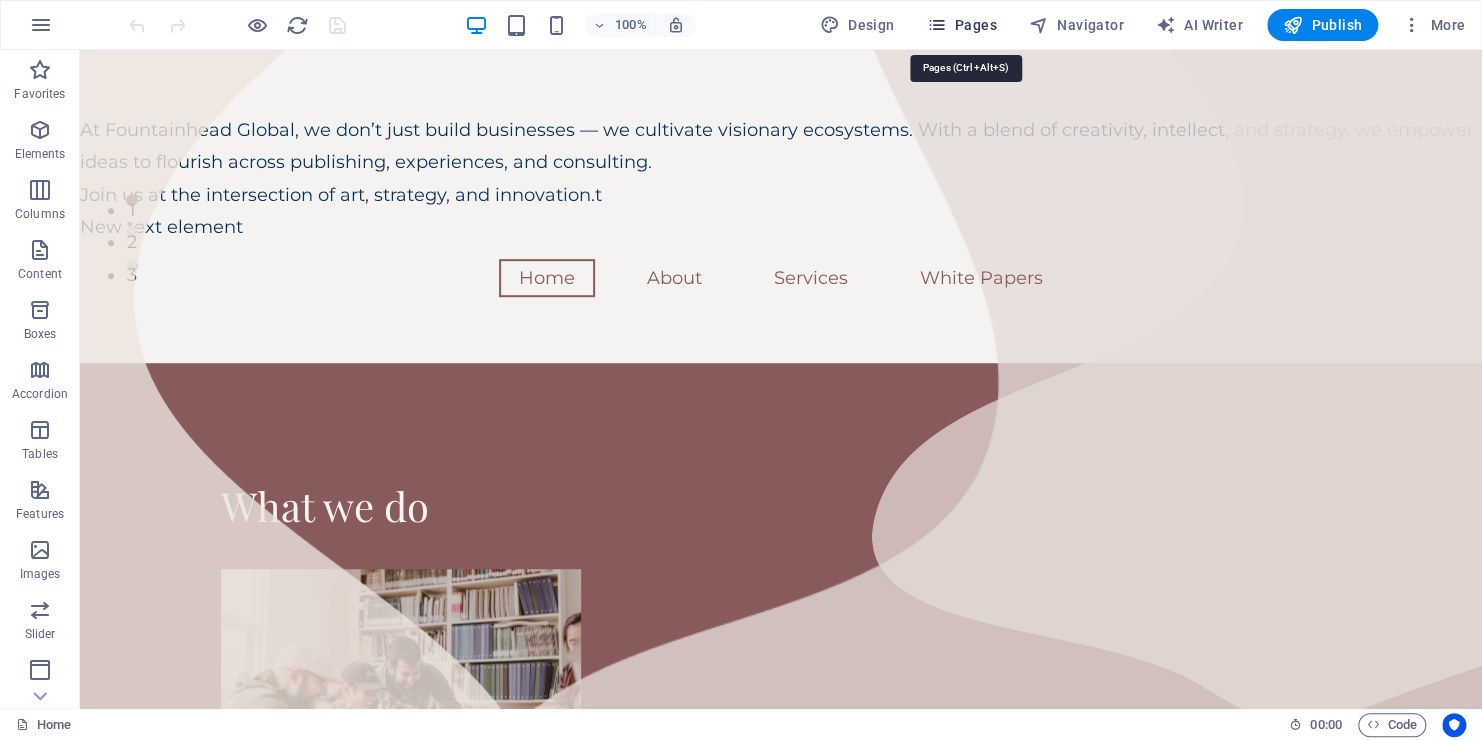 click at bounding box center (936, 25) 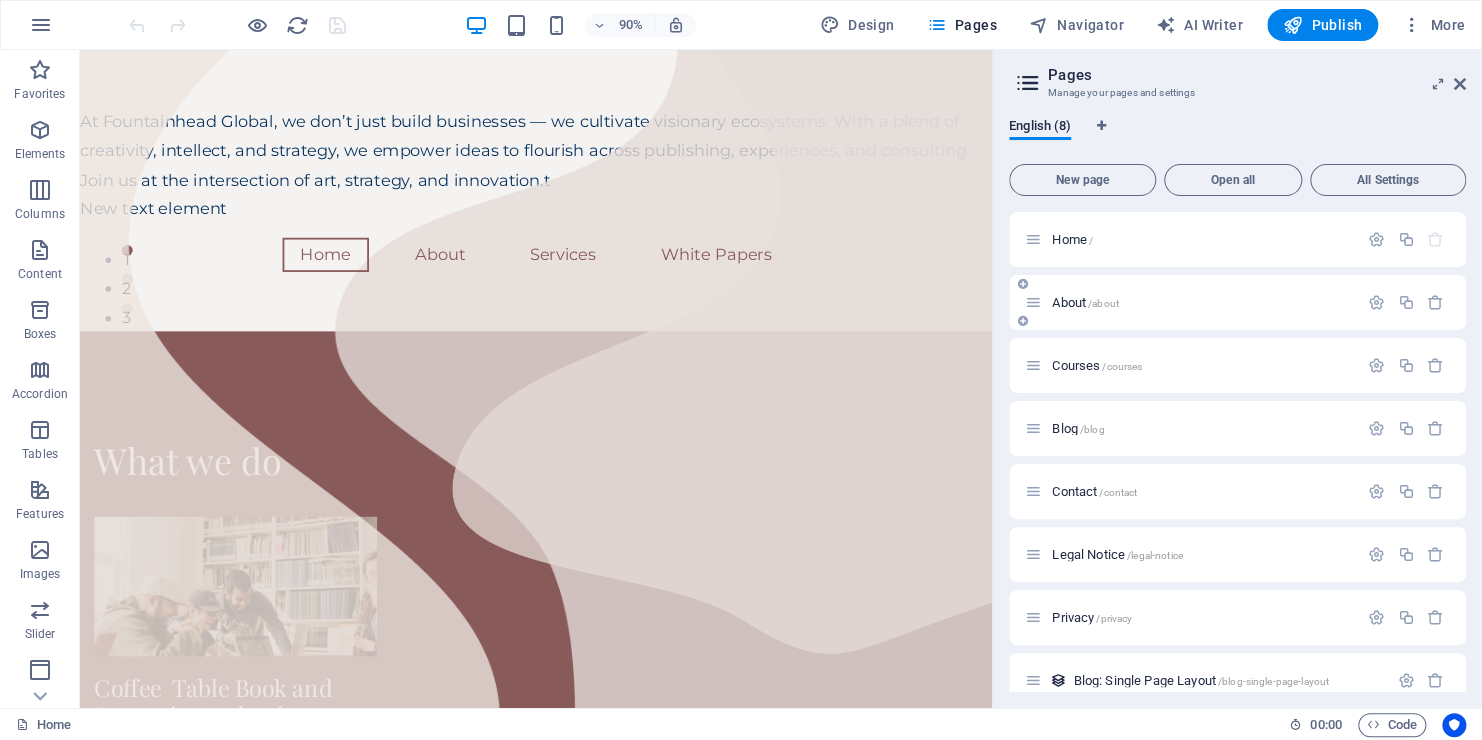 click on "About /about" at bounding box center [1085, 302] 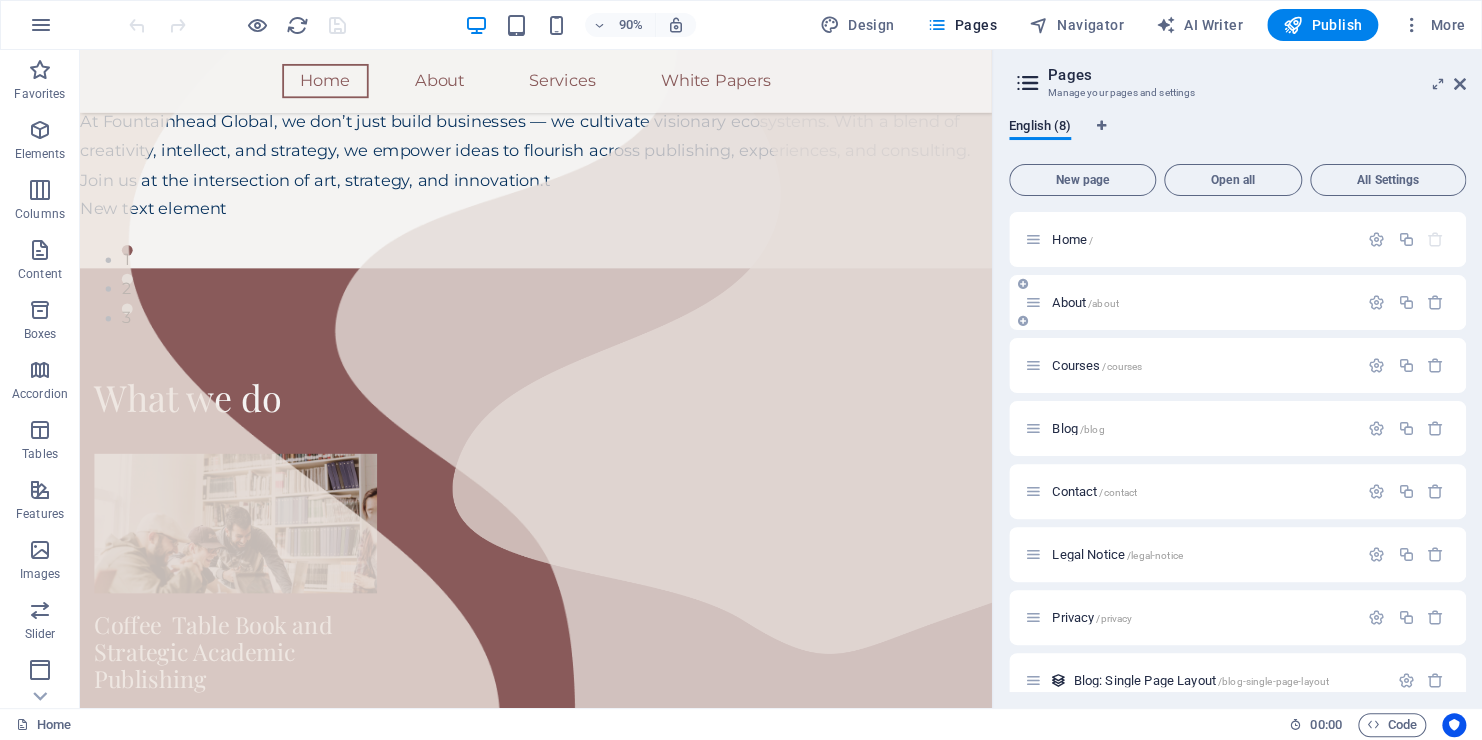 scroll, scrollTop: 0, scrollLeft: 0, axis: both 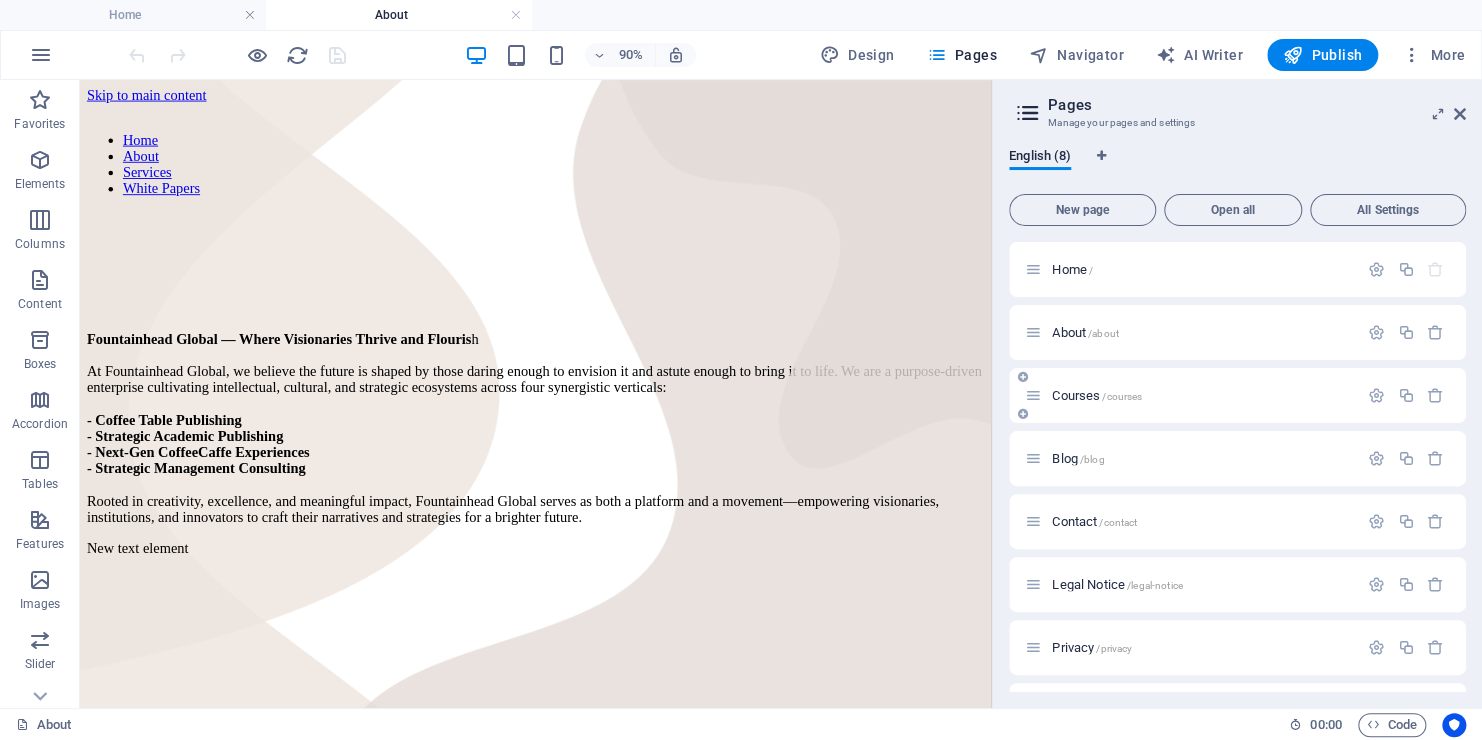 click on "Courses /courses" at bounding box center (1097, 395) 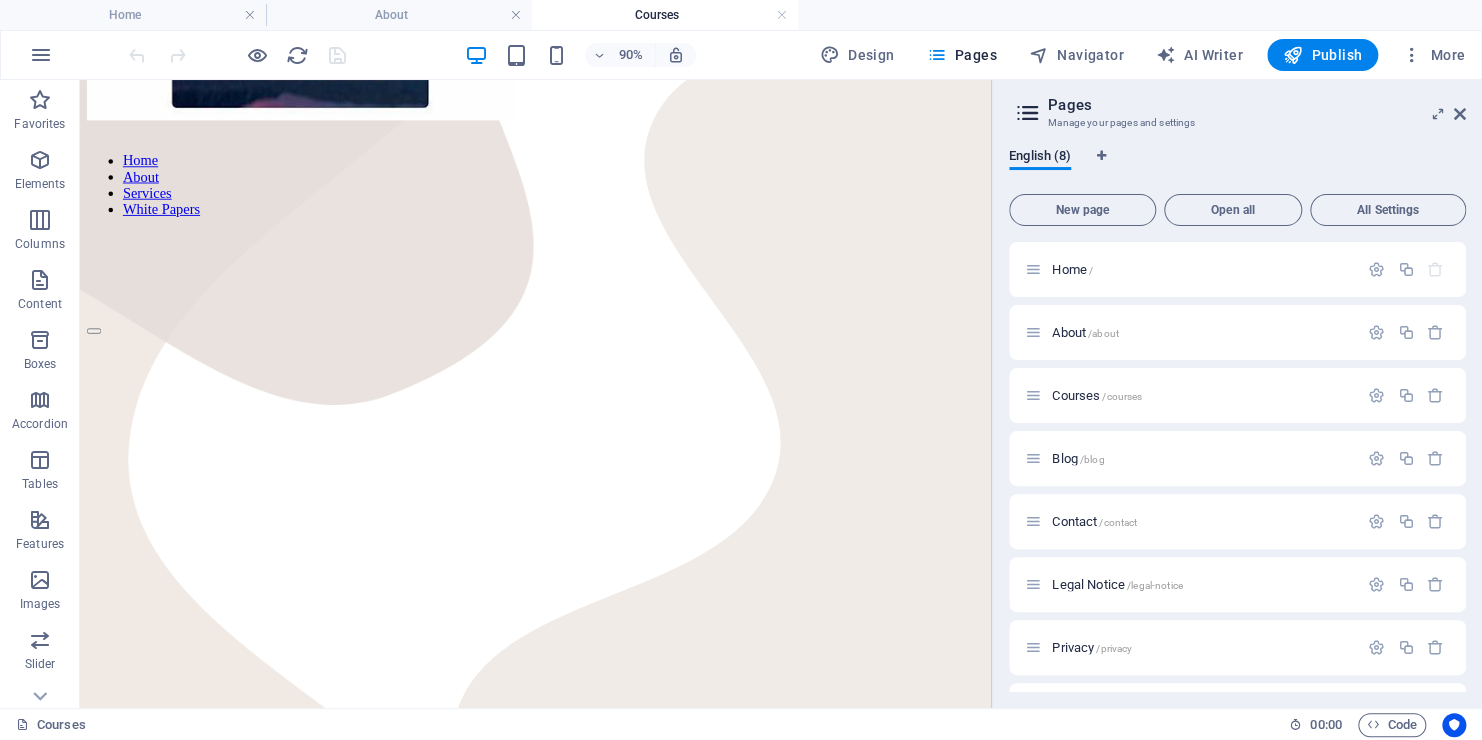 scroll, scrollTop: 115, scrollLeft: 0, axis: vertical 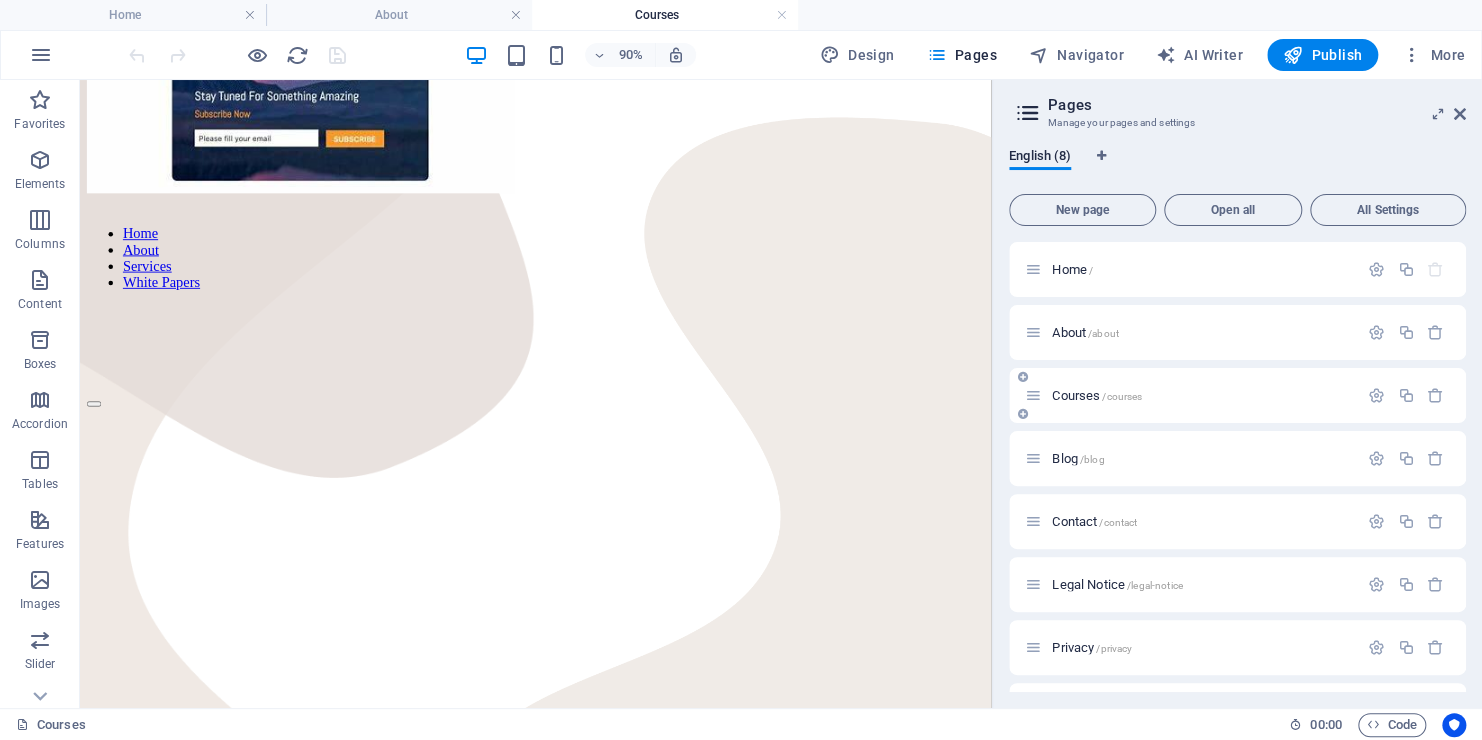 click on "Courses /courses" at bounding box center (1097, 395) 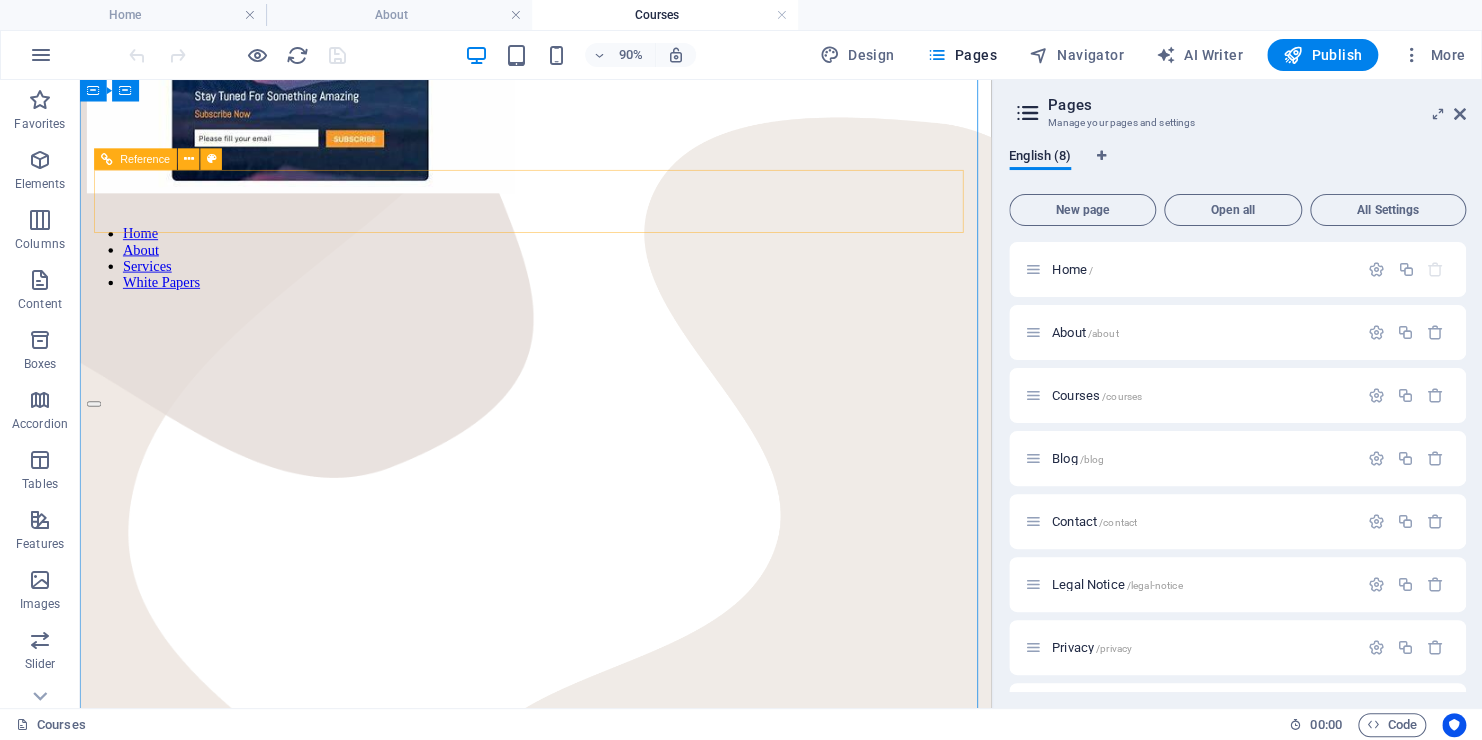 click on "Home About Services White Papers" at bounding box center (586, 278) 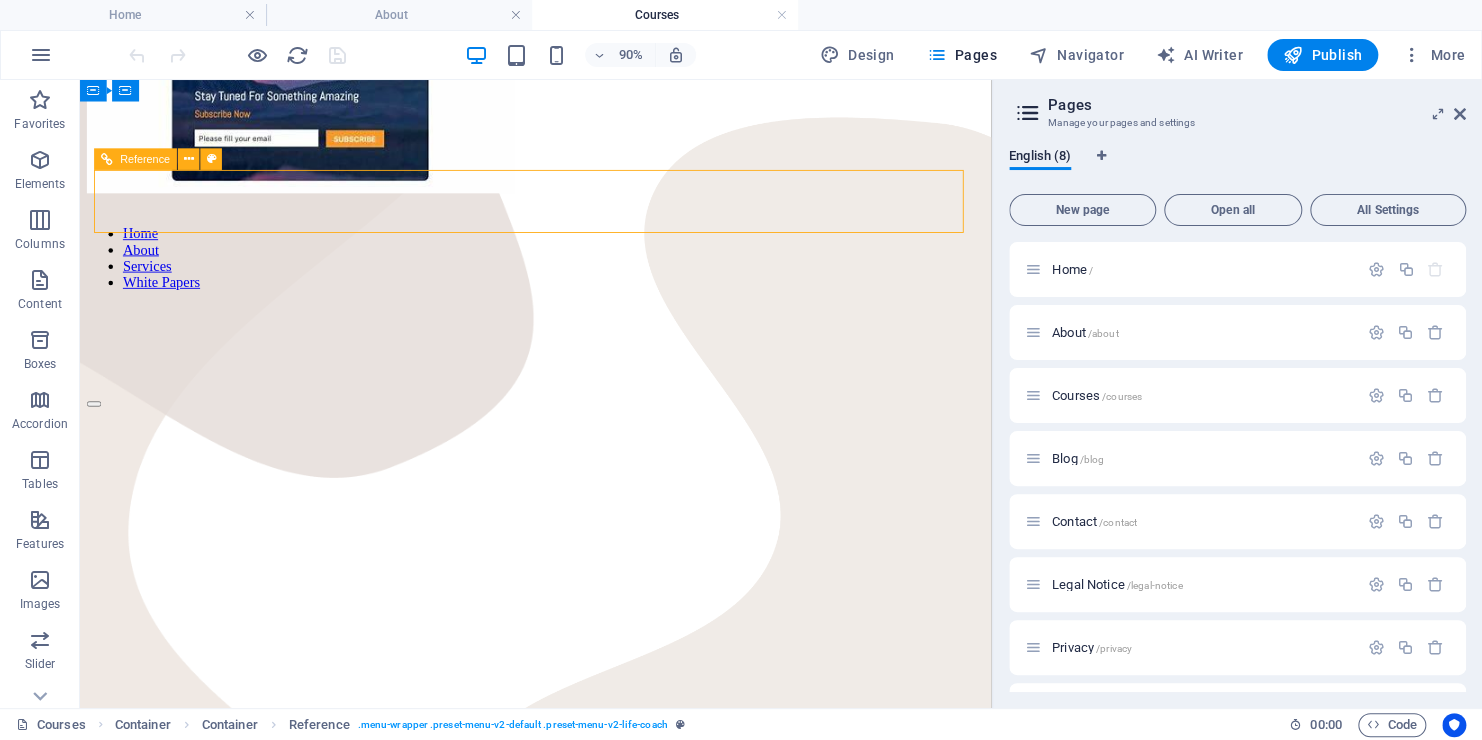 click on "Home About Services White Papers" at bounding box center [586, 278] 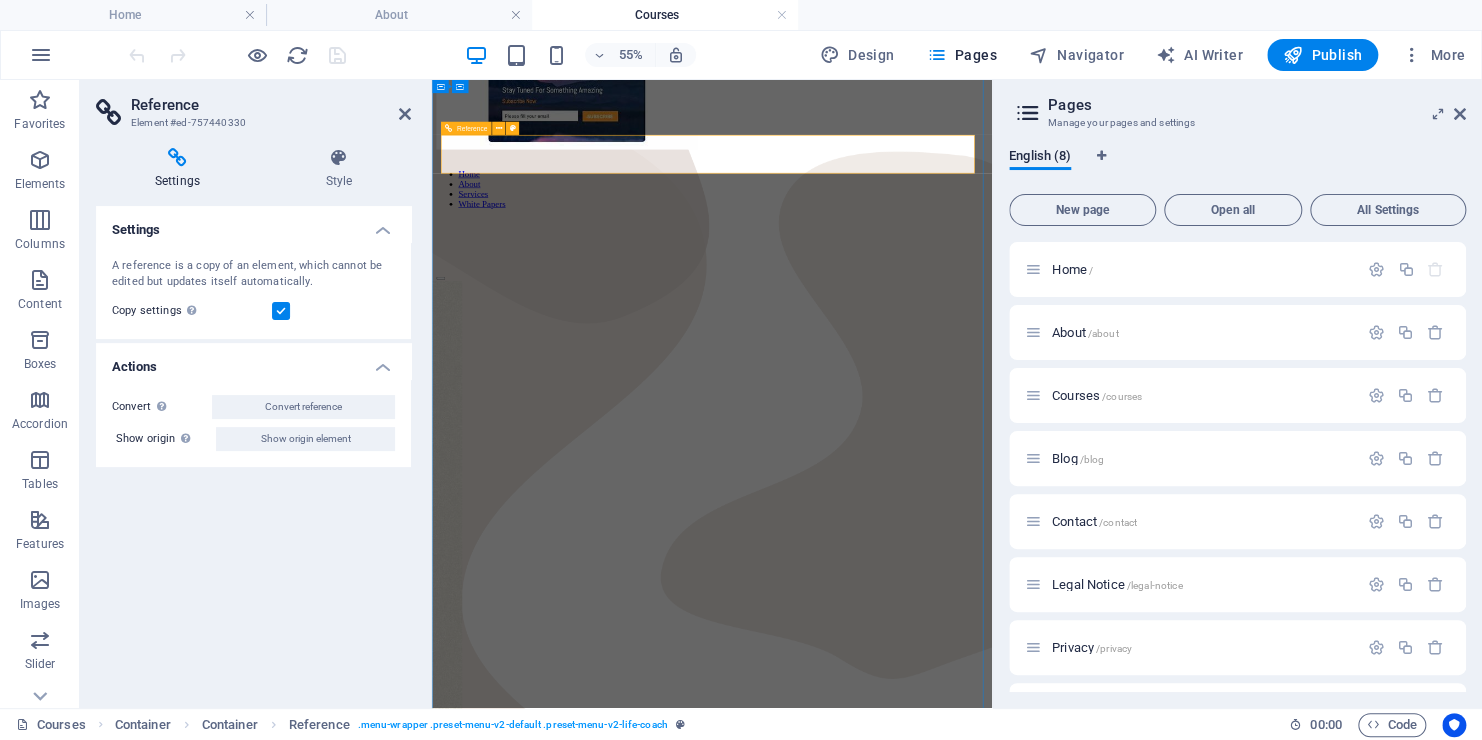 click on "Home About Services White Papers" at bounding box center (941, 278) 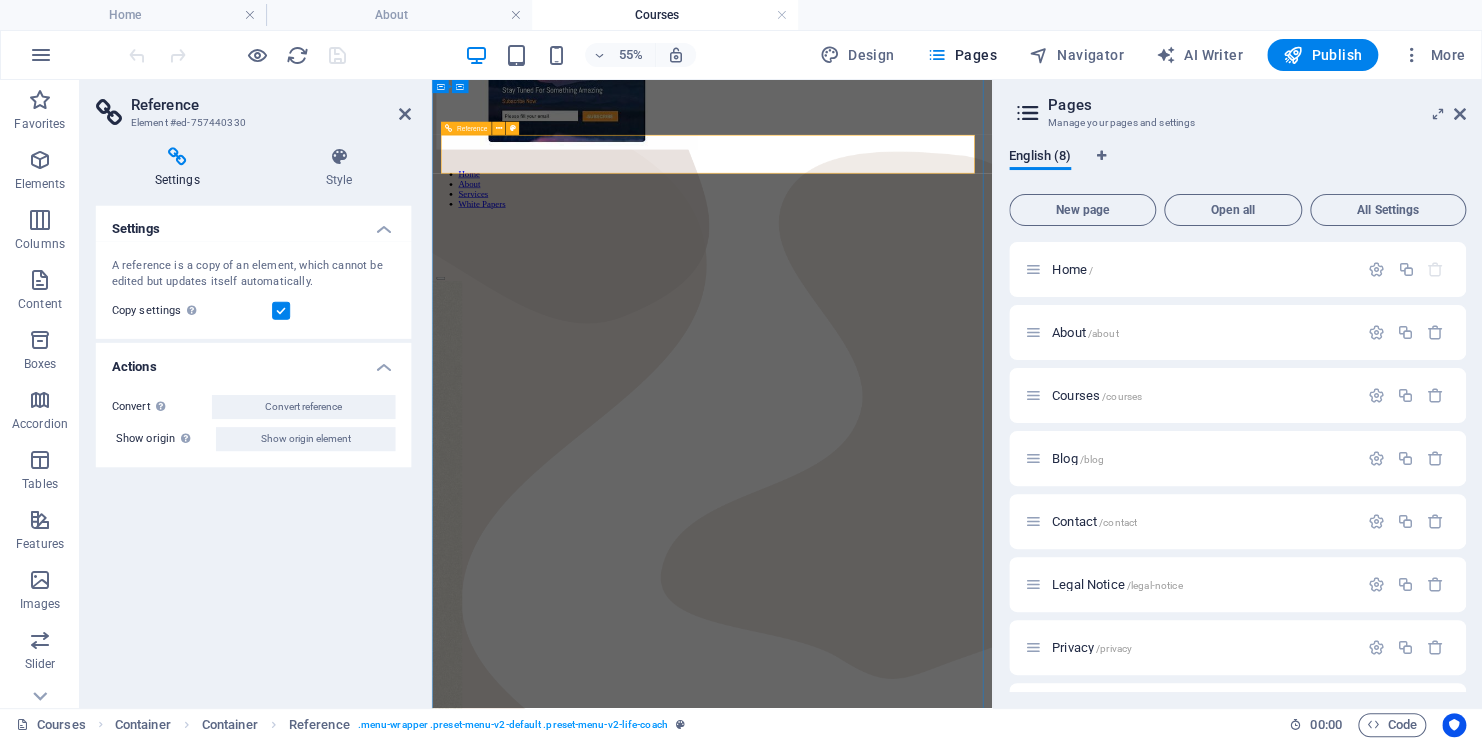 click on "Home About Services White Papers" at bounding box center (941, 278) 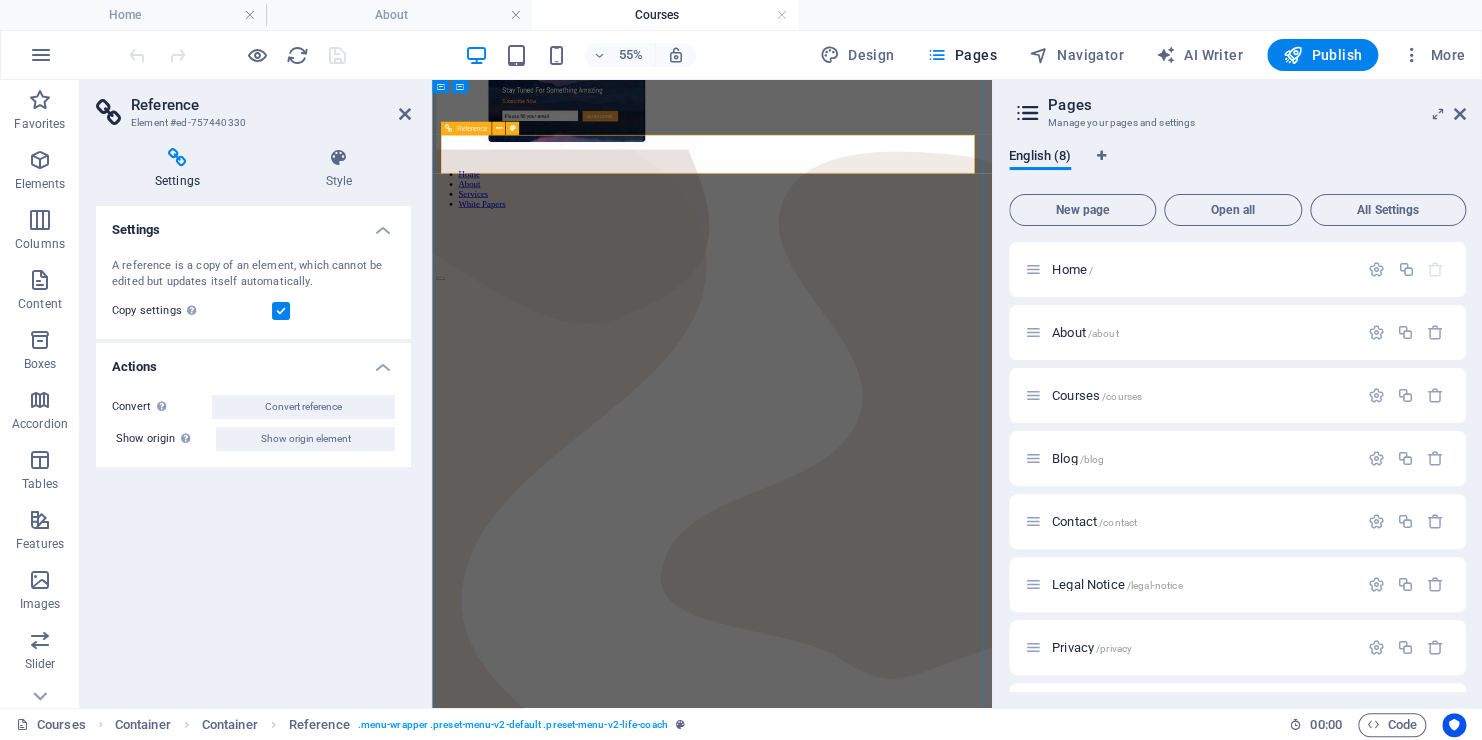 click on "Home About Services White Papers" at bounding box center [941, 278] 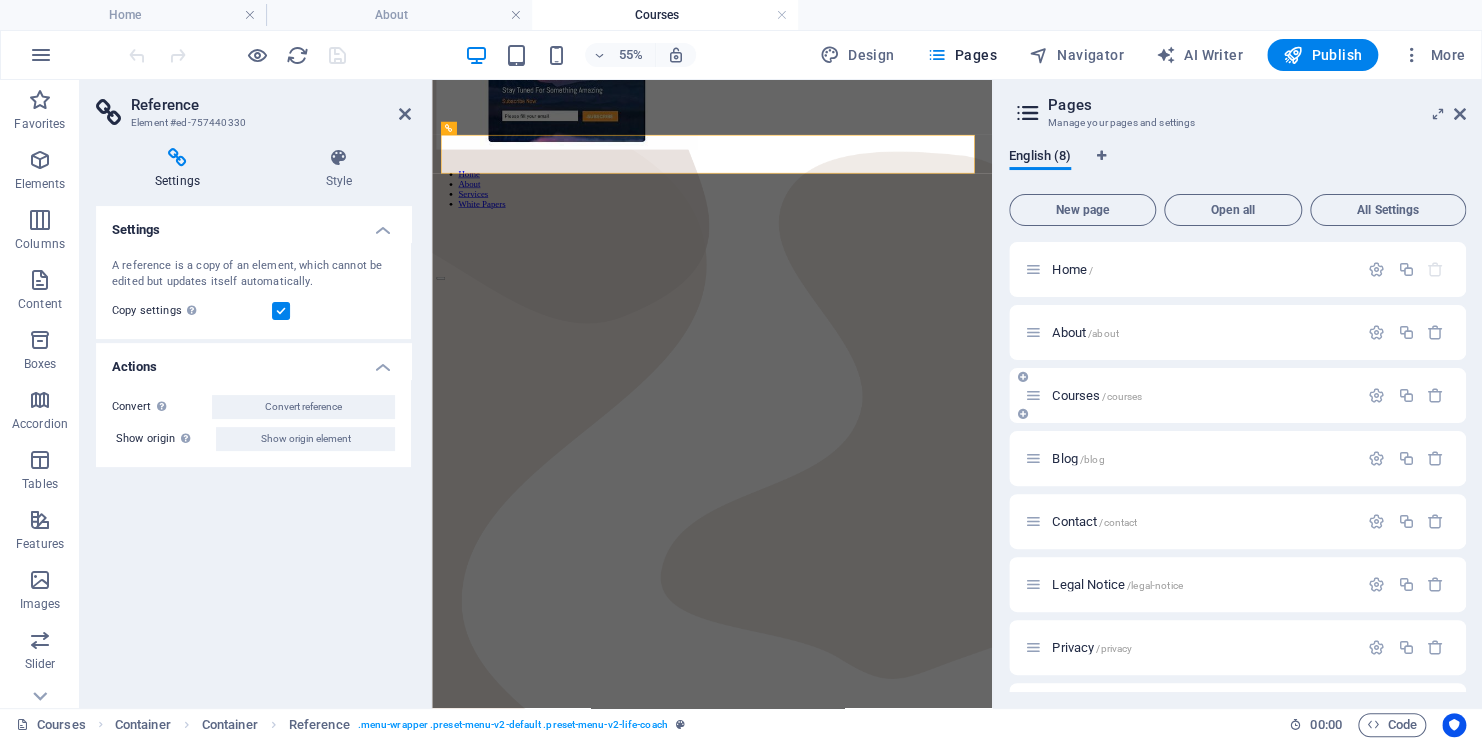 click on "Courses /courses" at bounding box center (1191, 395) 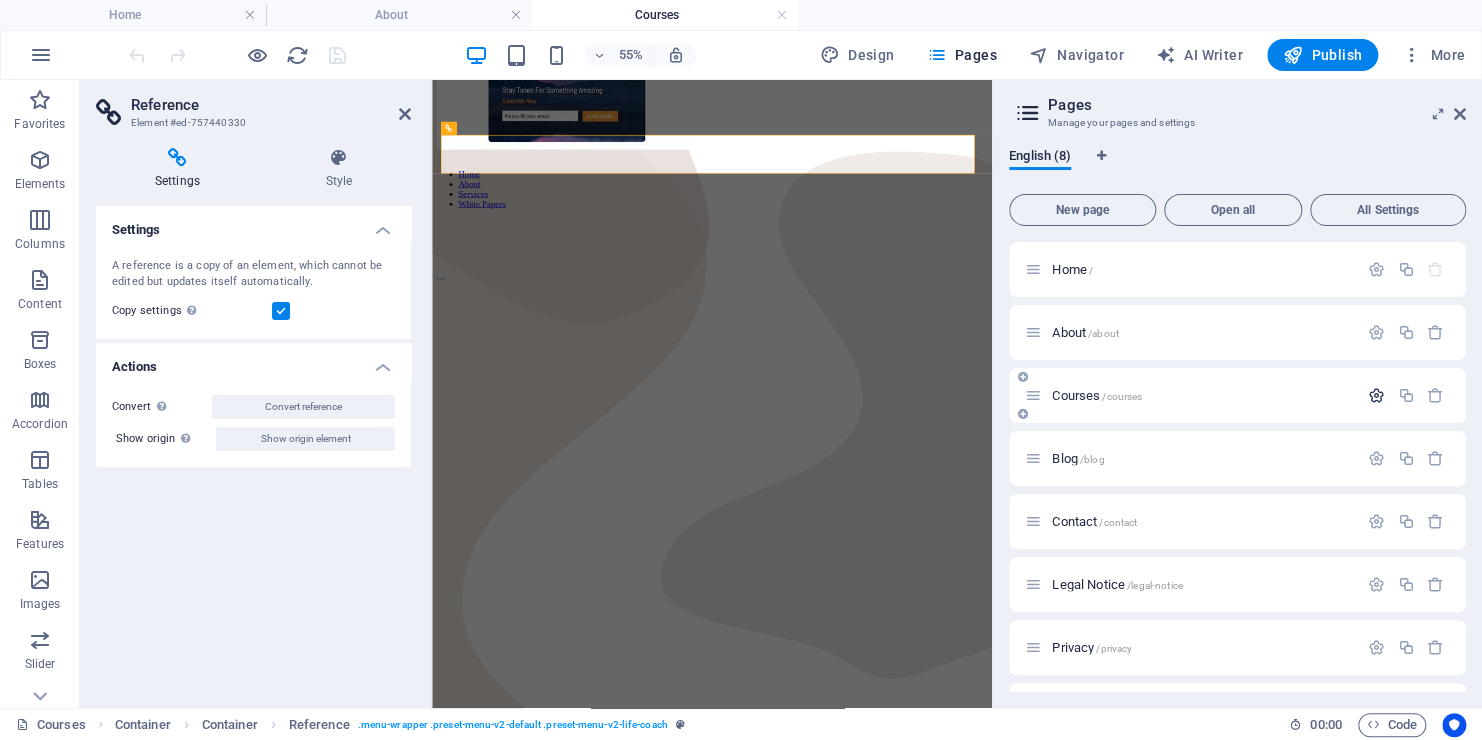 click at bounding box center (1376, 395) 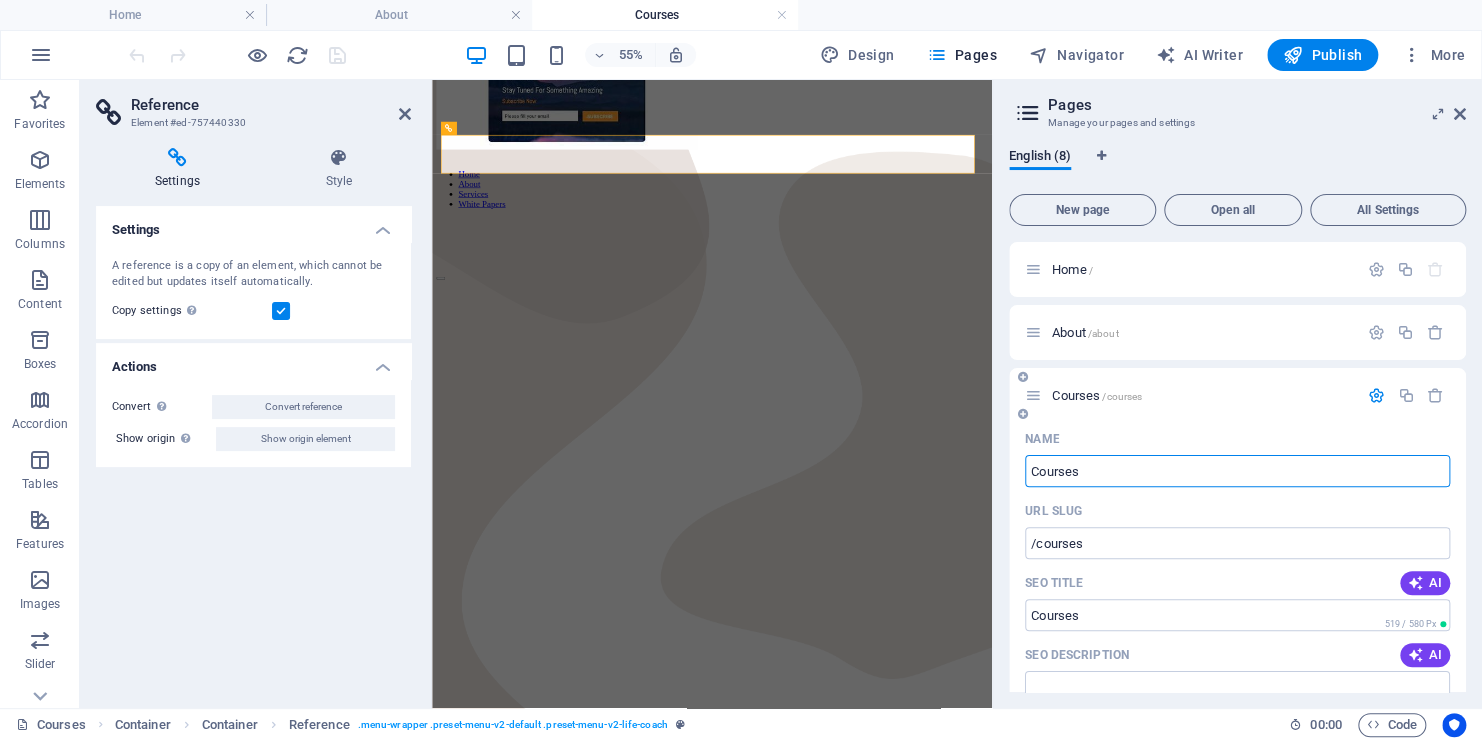 click on "Courses" at bounding box center (1237, 471) 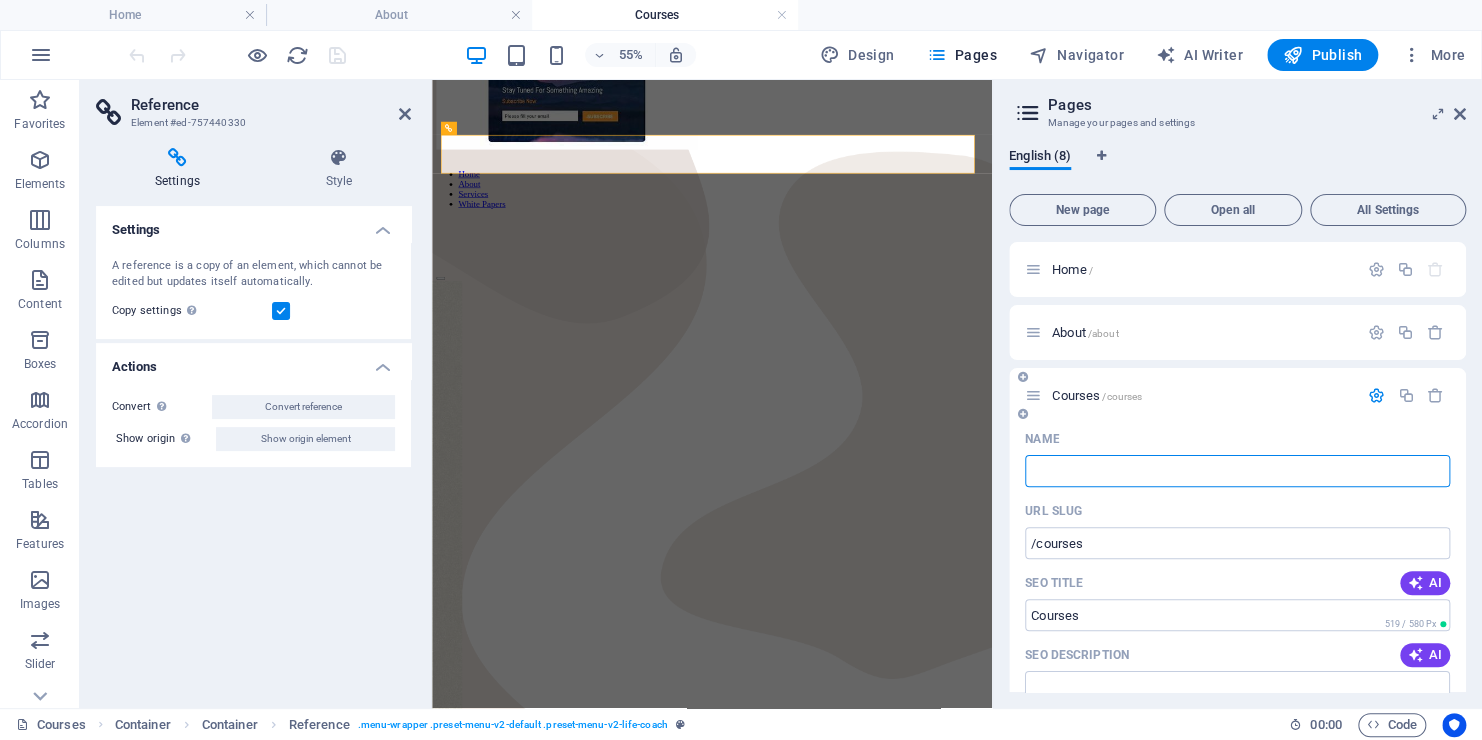 type 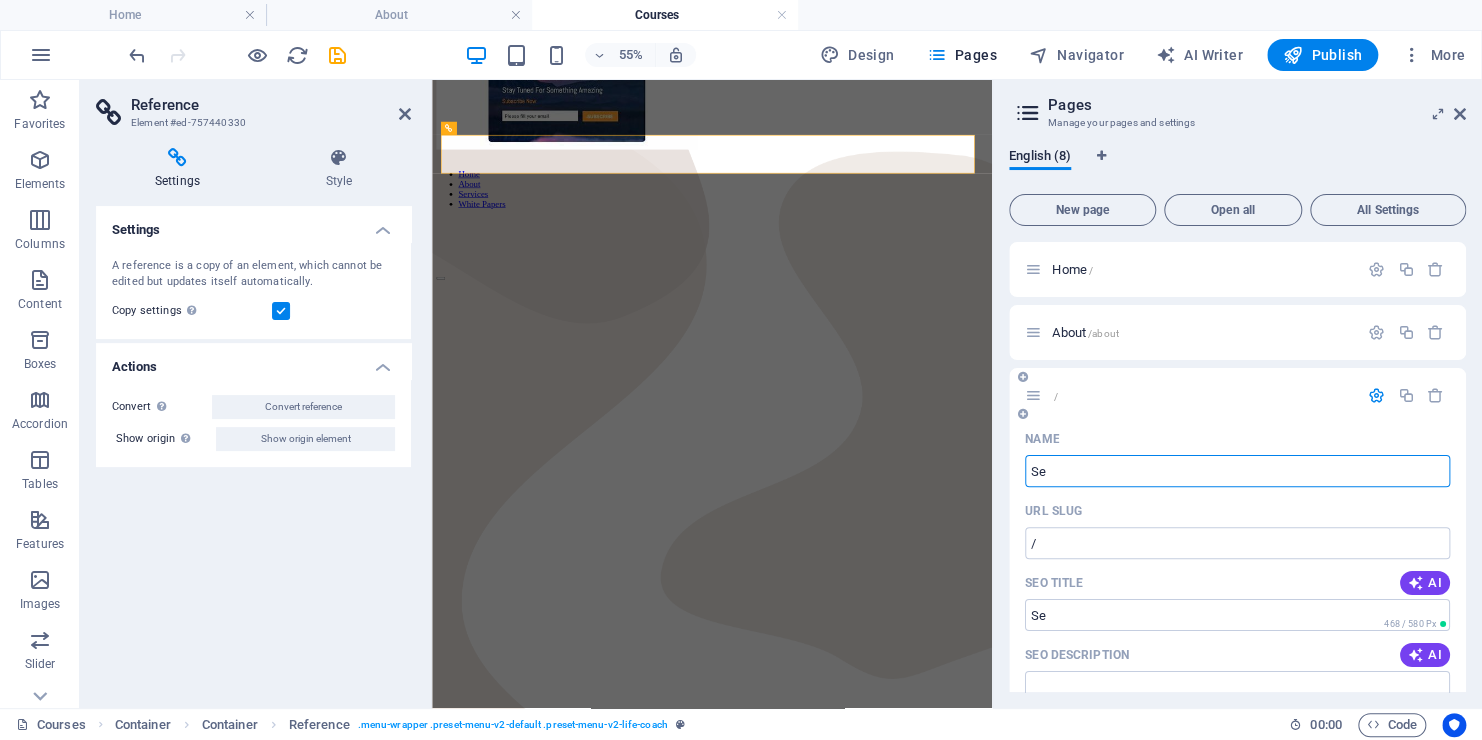 type on "Se" 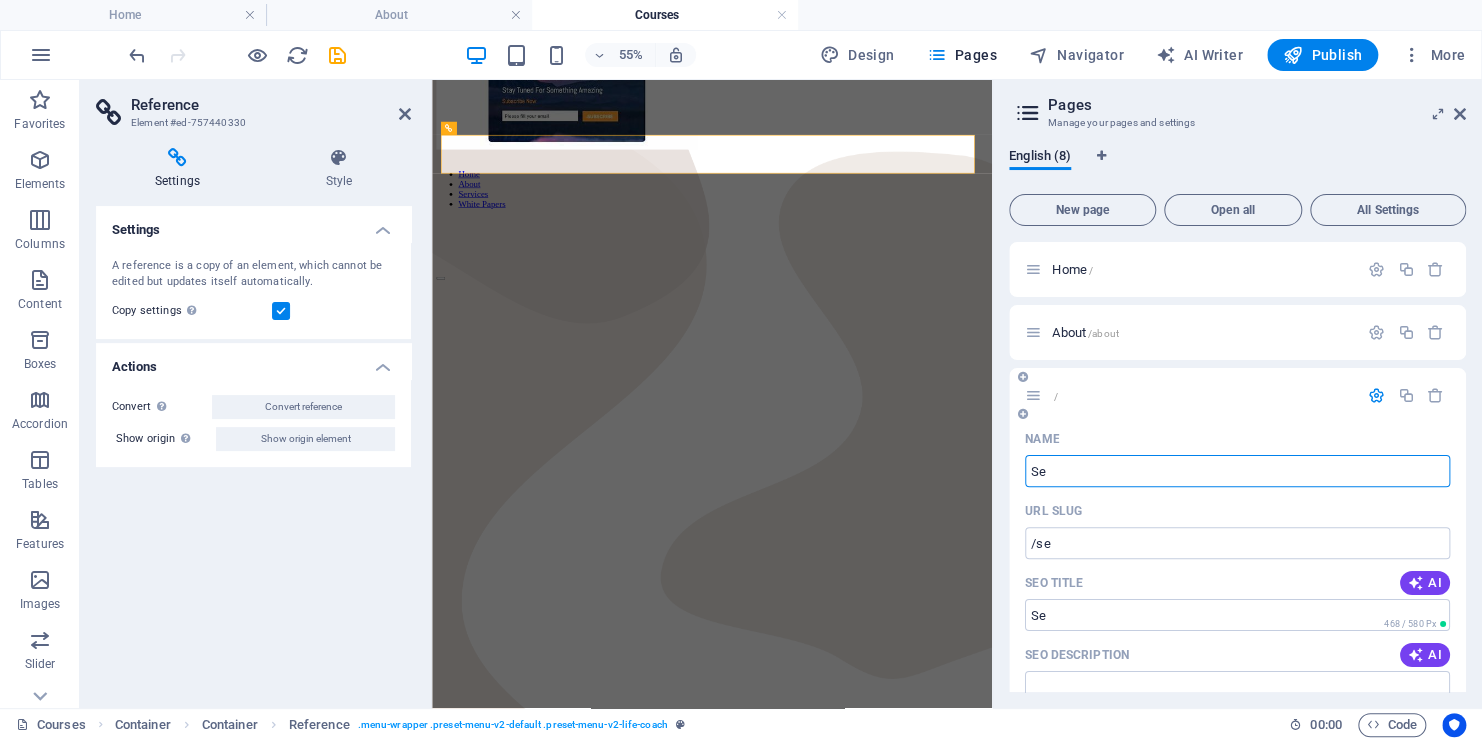 type on "Se" 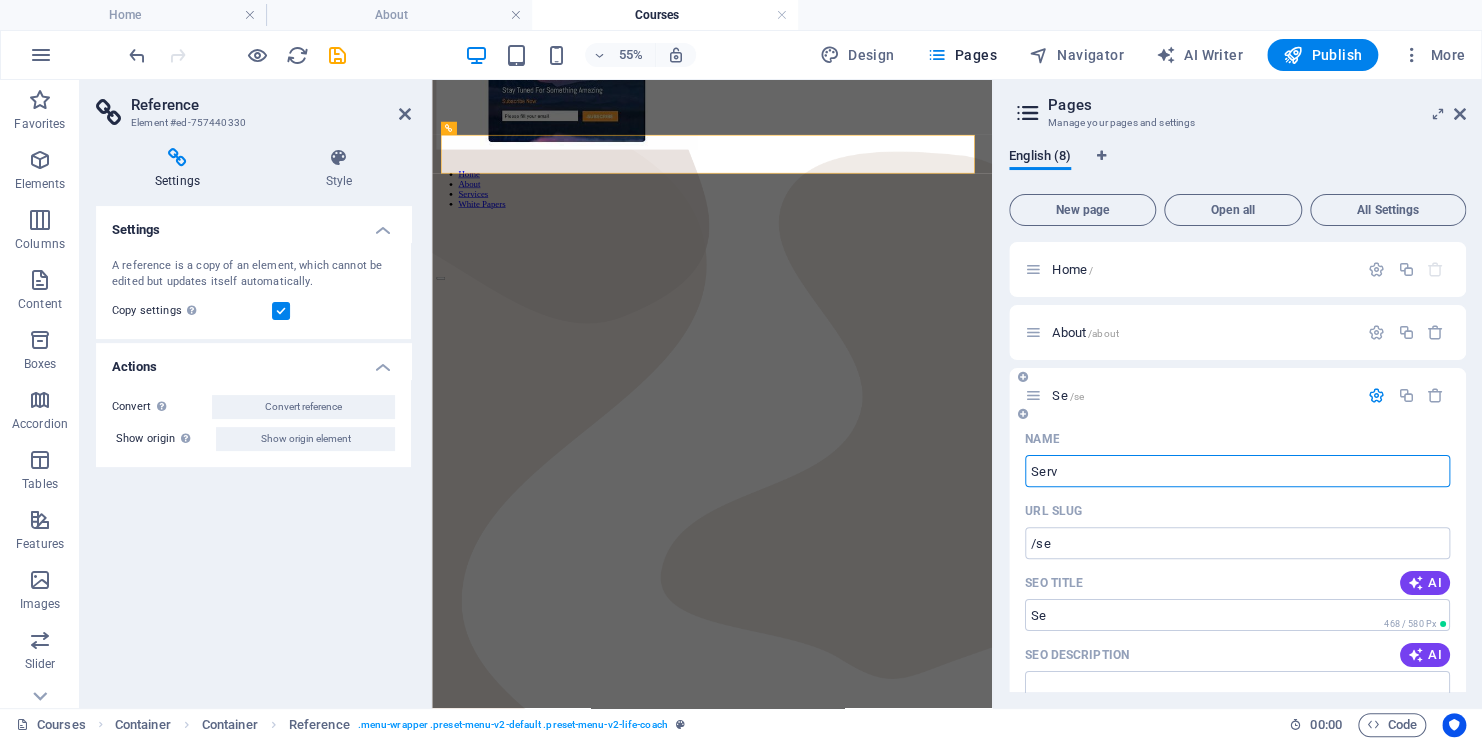 type on "Servi" 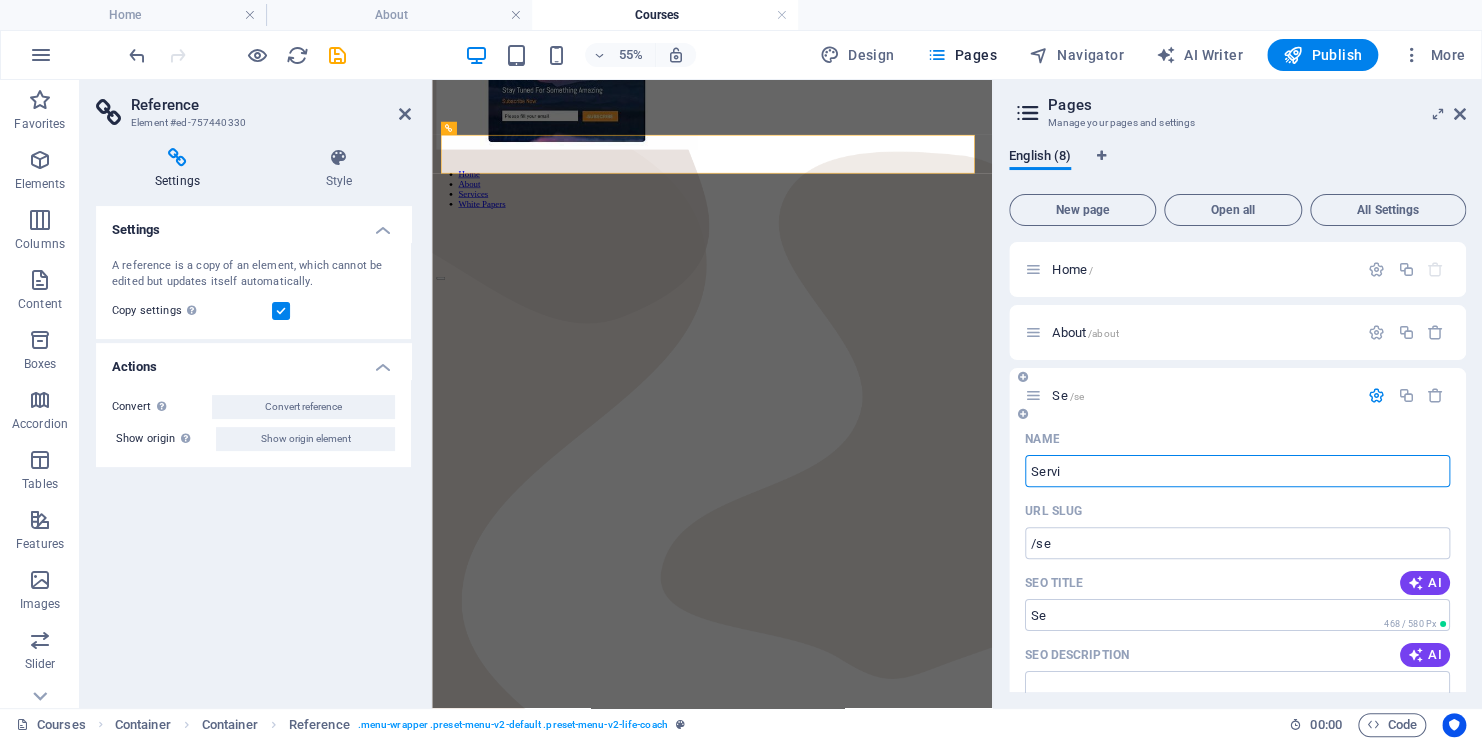 type on "/serv" 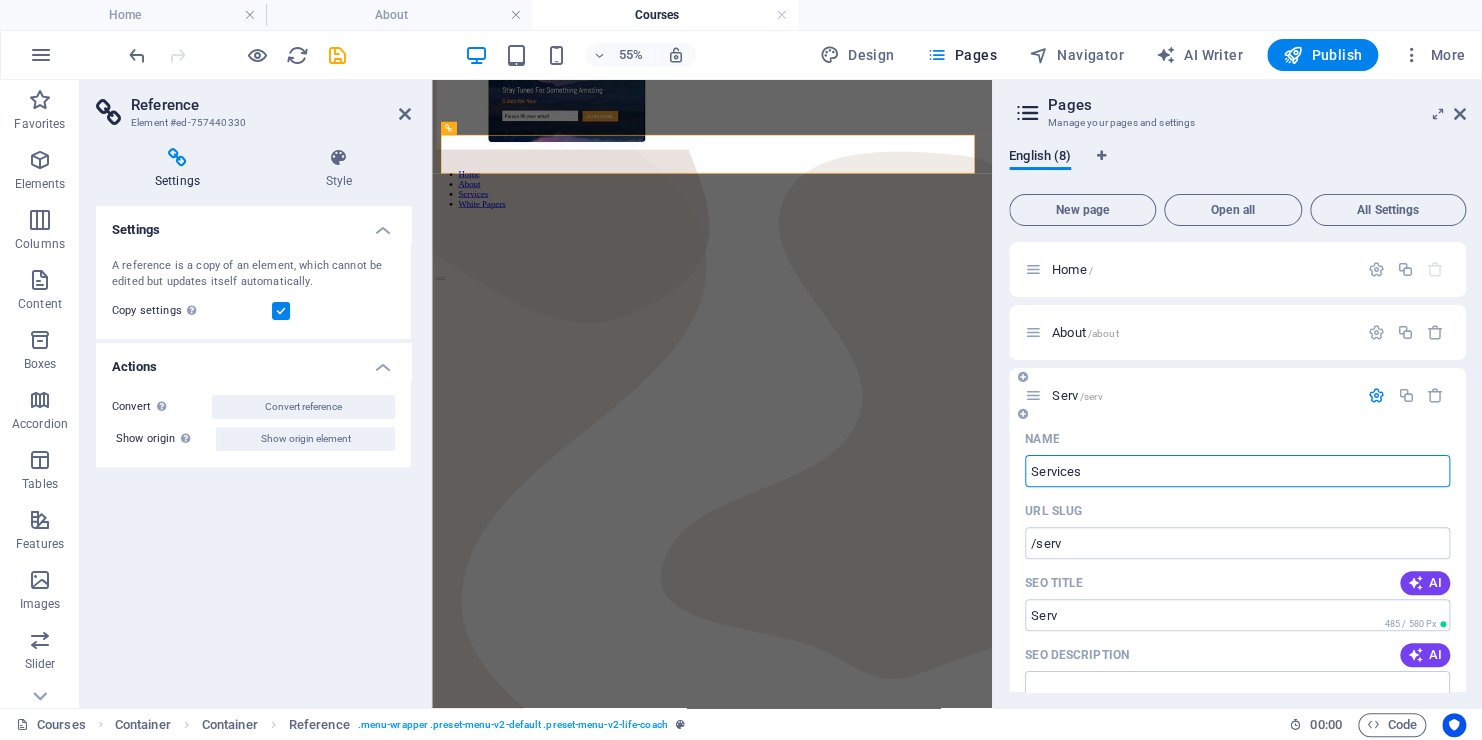 type on "Services" 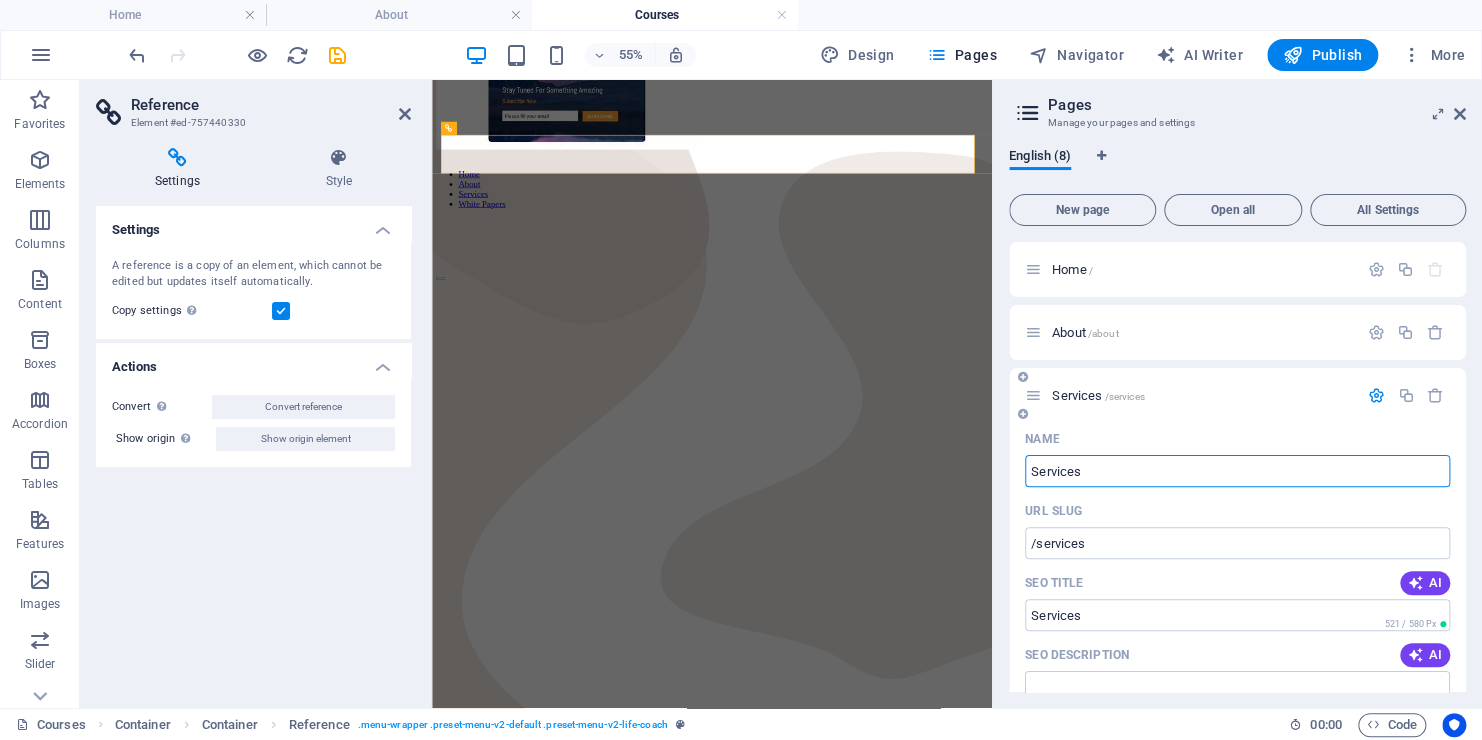 type on "Services" 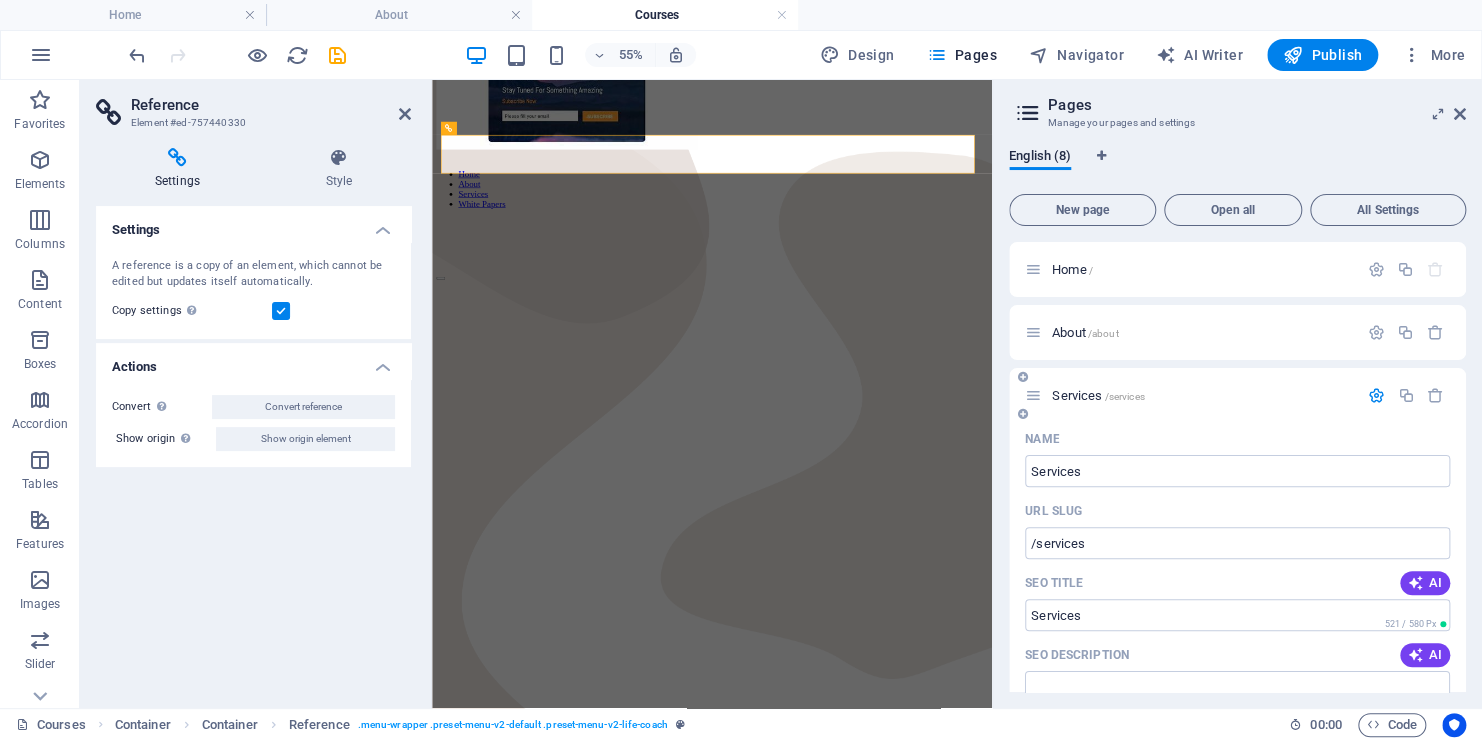 click on "Name Services ​ URL SLUG /services ​ SEO Title AI Services ​ 521 / 580 Px SEO Description AI ​ 299 / 990 Px SEO Keywords AI ​ Settings Menu Noindex Preview Mobile Desktop www.example.com services Services - xn--i1bn7b5ak5bro7cb6etc4gc7d4a.xn--h2brj9c xn--i1bn7b5ak5bro7cb6etc4gc7d4a.xn--h2brj9c Meta tags ​ Preview Image (Open Graph) Drag files here, click to choose files or select files from Files or our free stock photos & videos More Settings" at bounding box center [1237, 833] 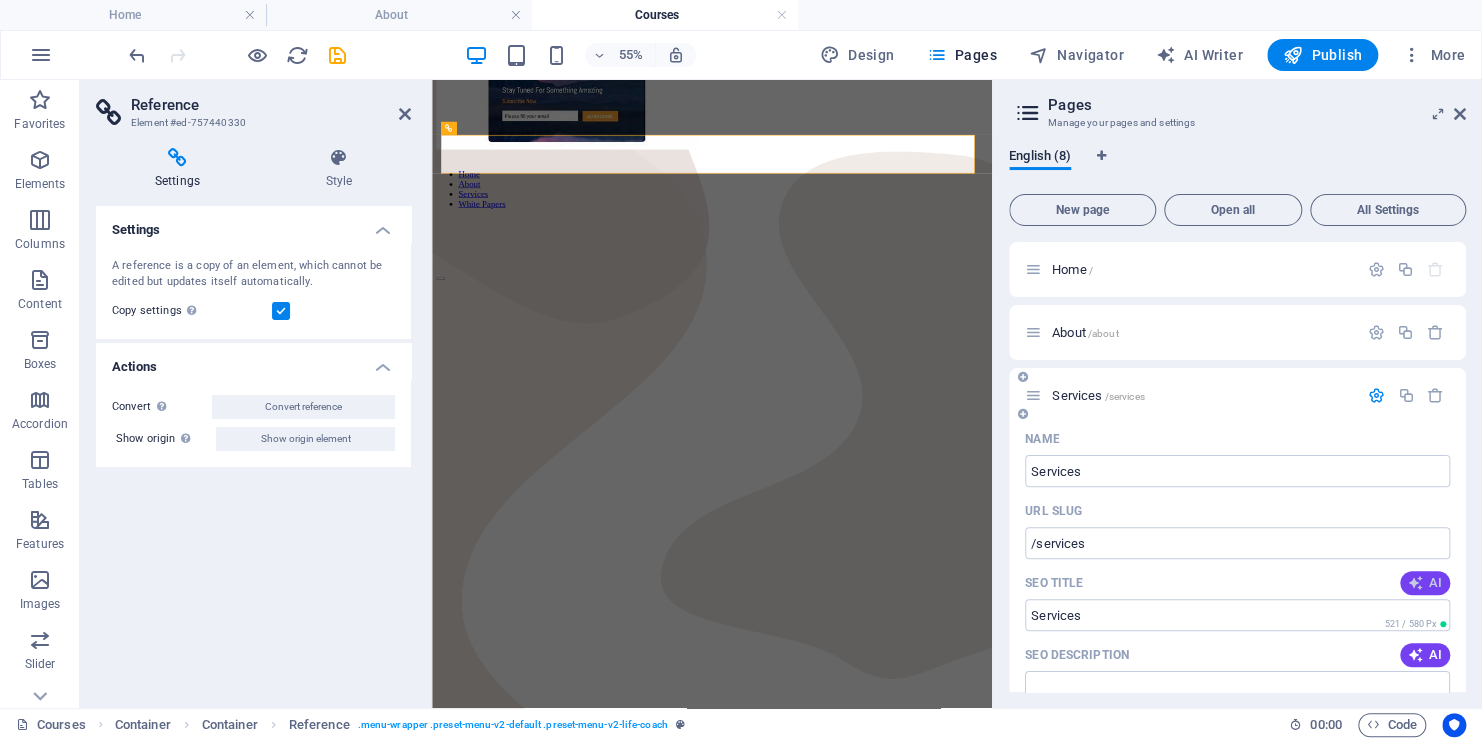 click on "AI" at bounding box center (1425, 583) 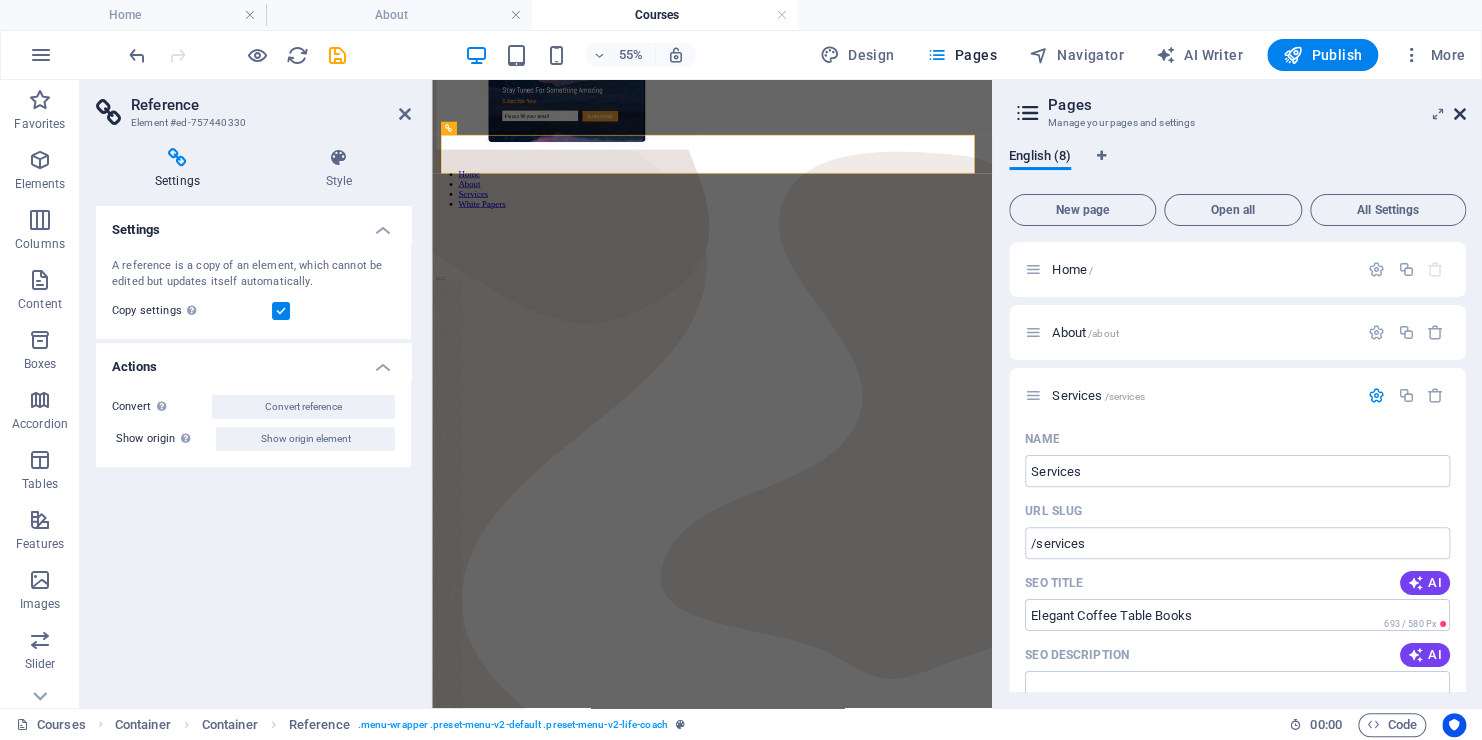 click at bounding box center (1460, 114) 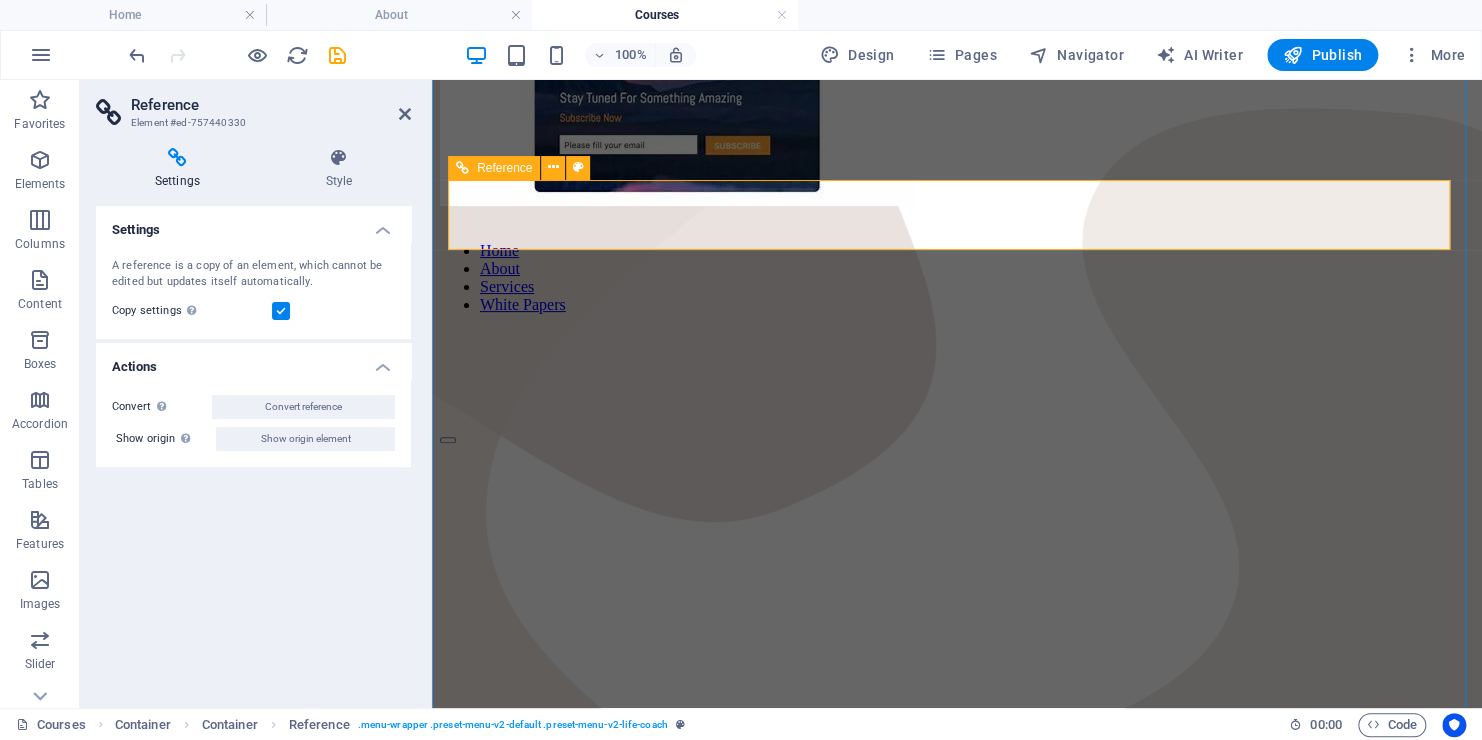 click on "Home About Services White Papers" at bounding box center [957, 278] 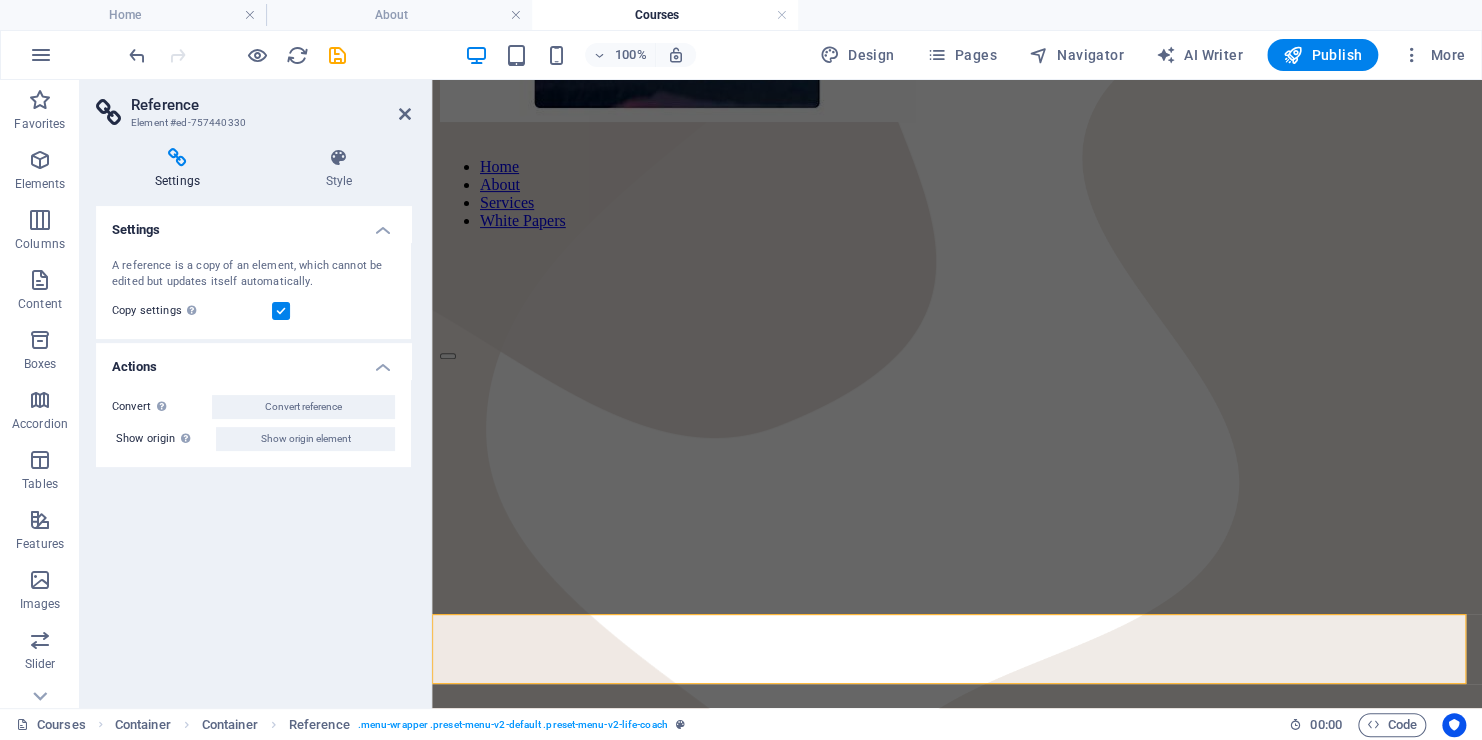 scroll, scrollTop: 0, scrollLeft: 0, axis: both 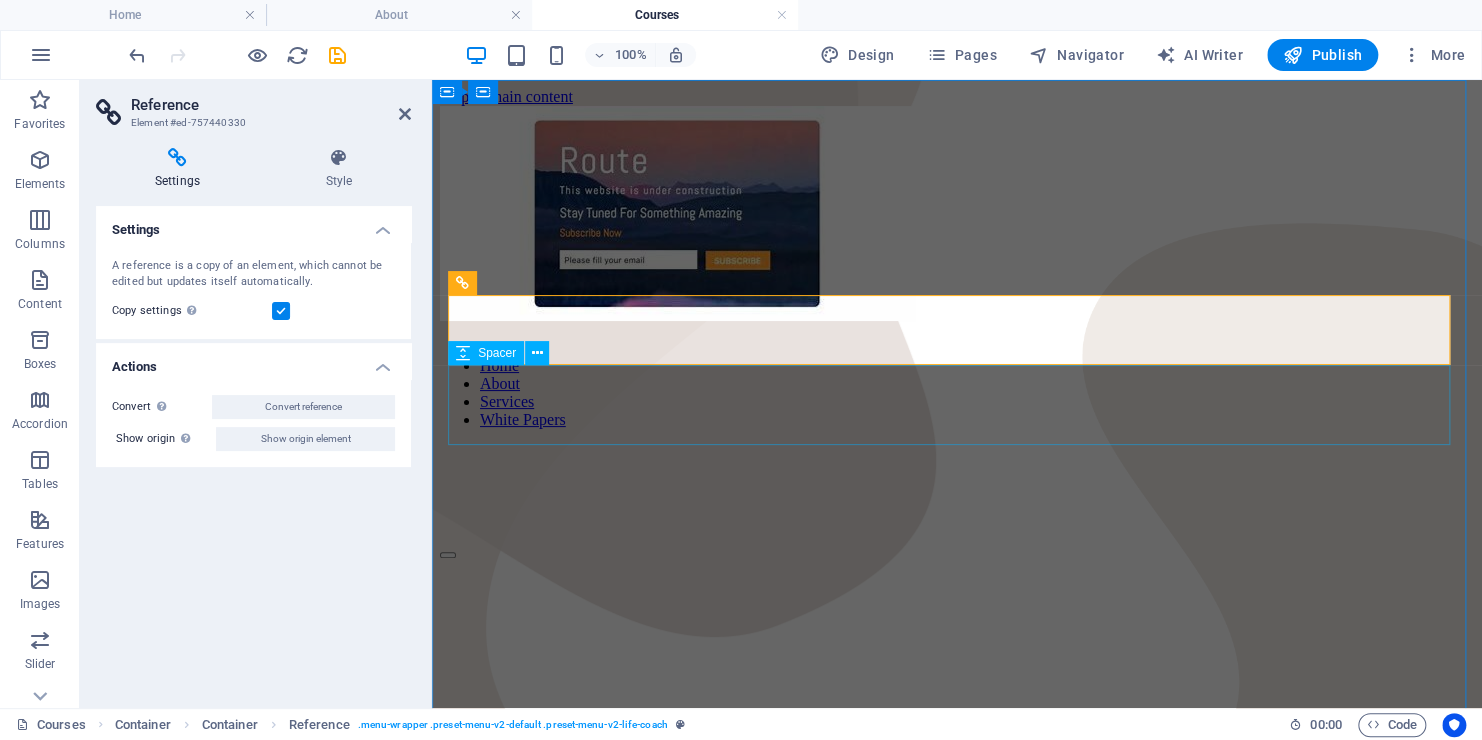click at bounding box center (957, 501) 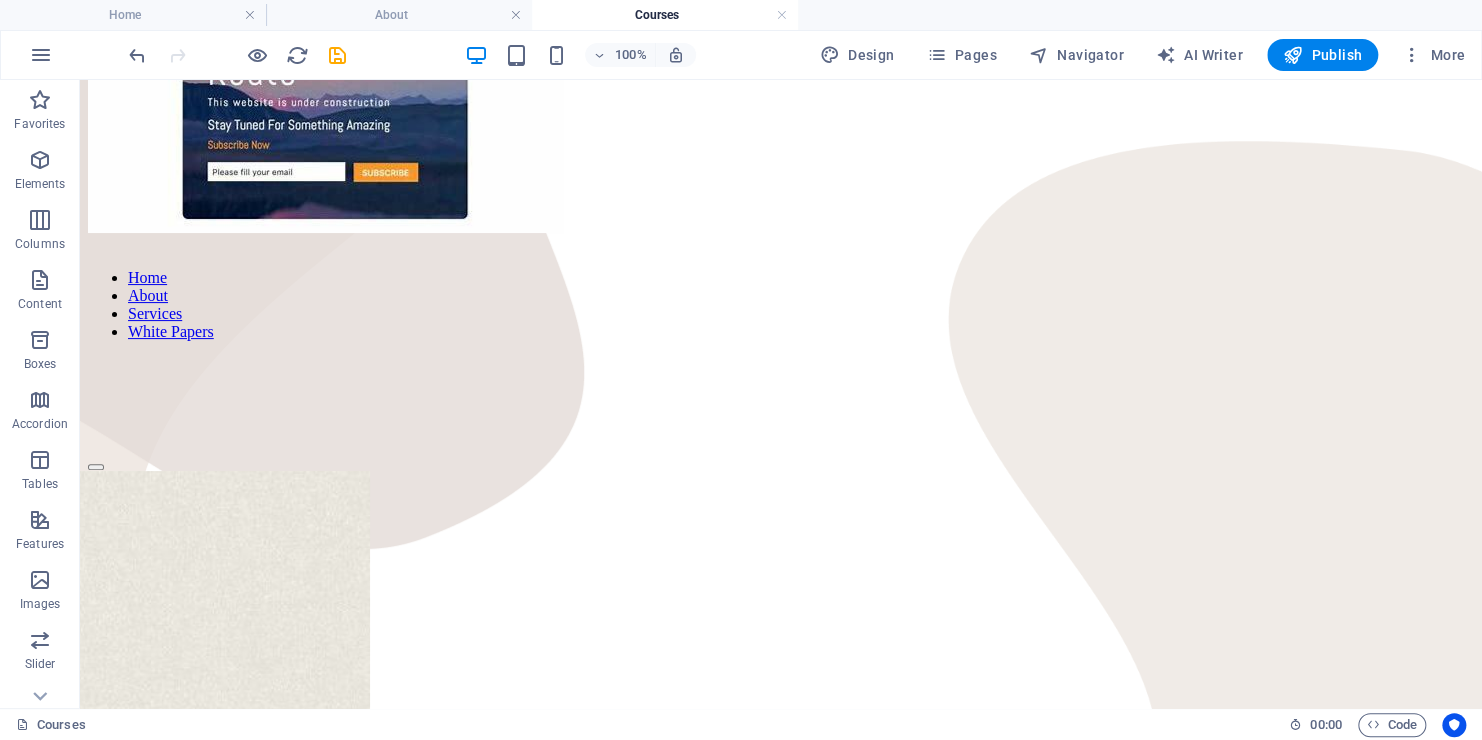 scroll, scrollTop: 84, scrollLeft: 0, axis: vertical 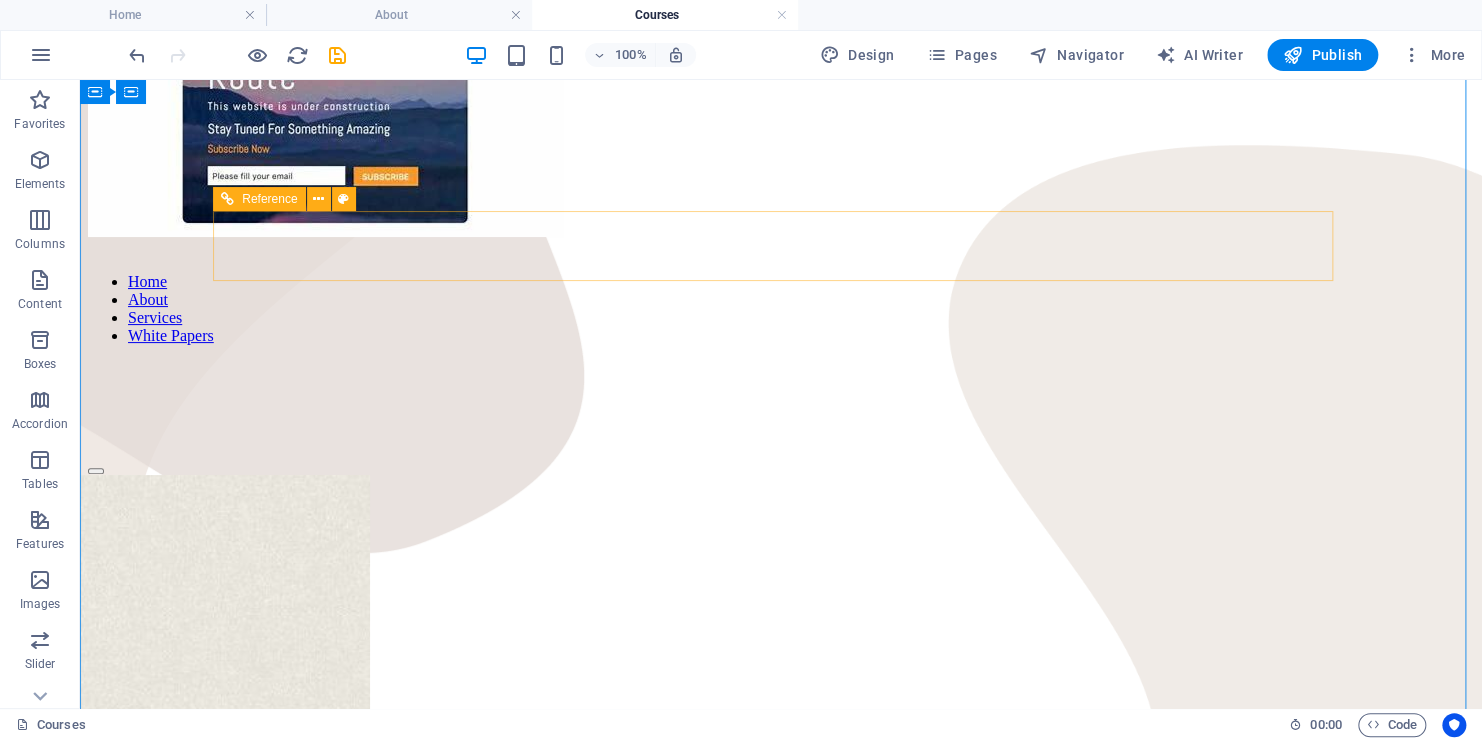 click on "Home About Services White Papers" at bounding box center (781, 309) 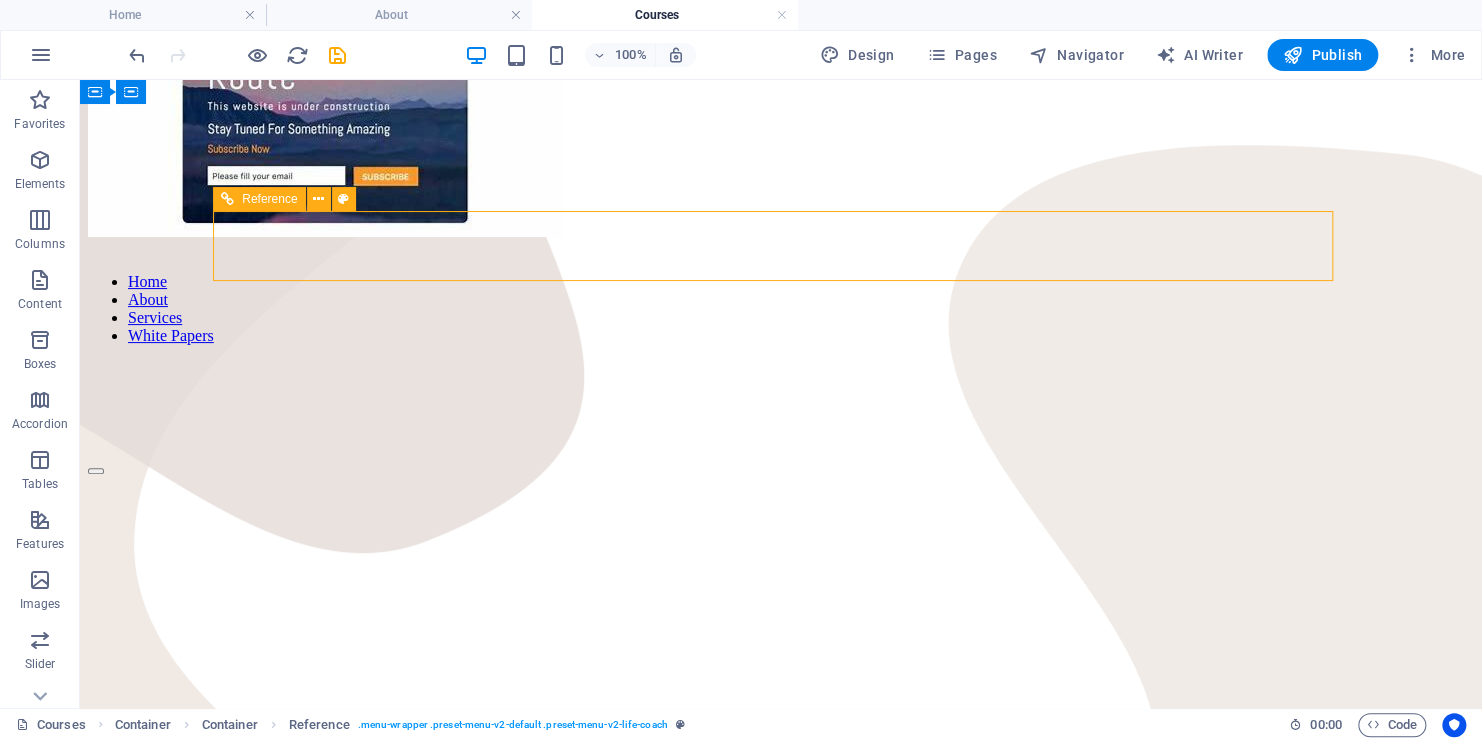 click on "Home About Services White Papers" at bounding box center [781, 309] 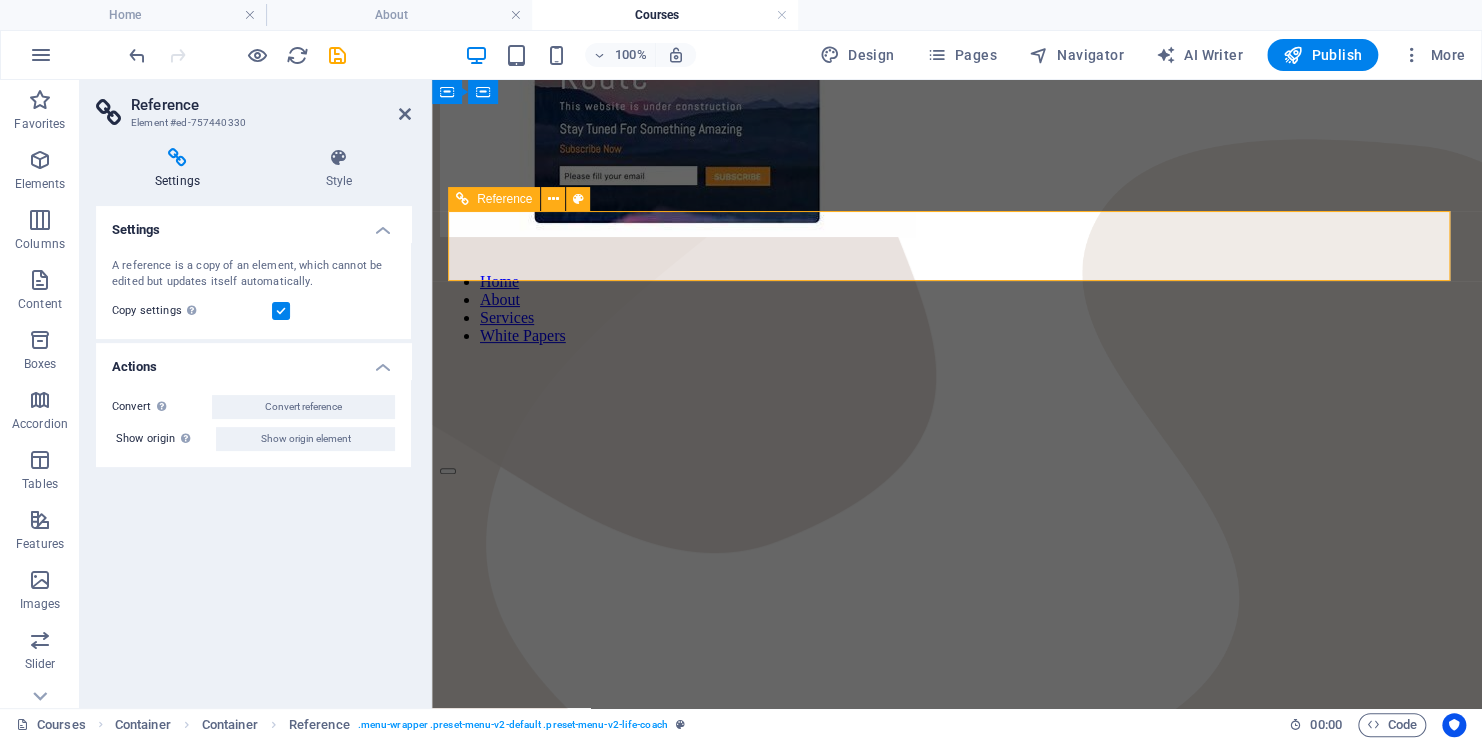 click on "Home About Services White Papers" at bounding box center (957, 309) 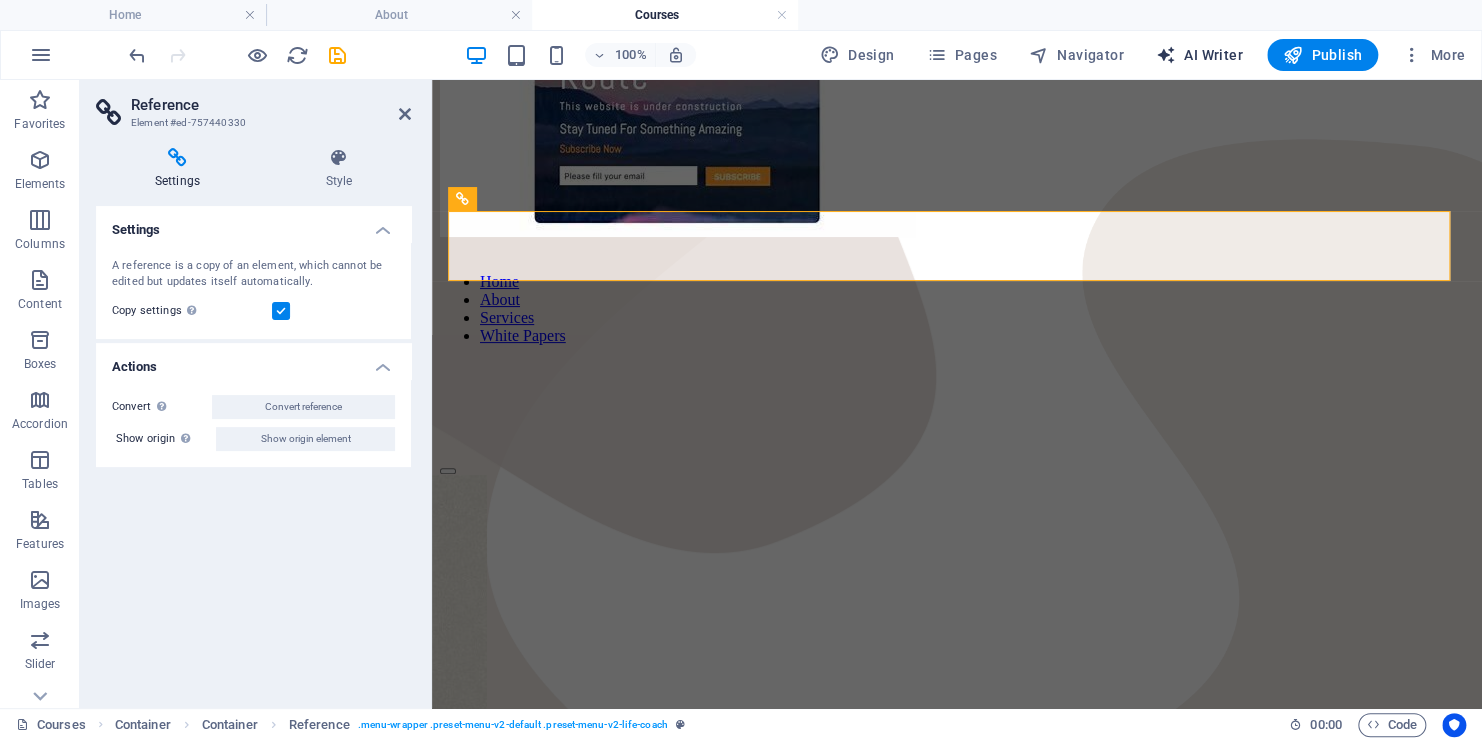 click on "AI Writer" at bounding box center (1199, 55) 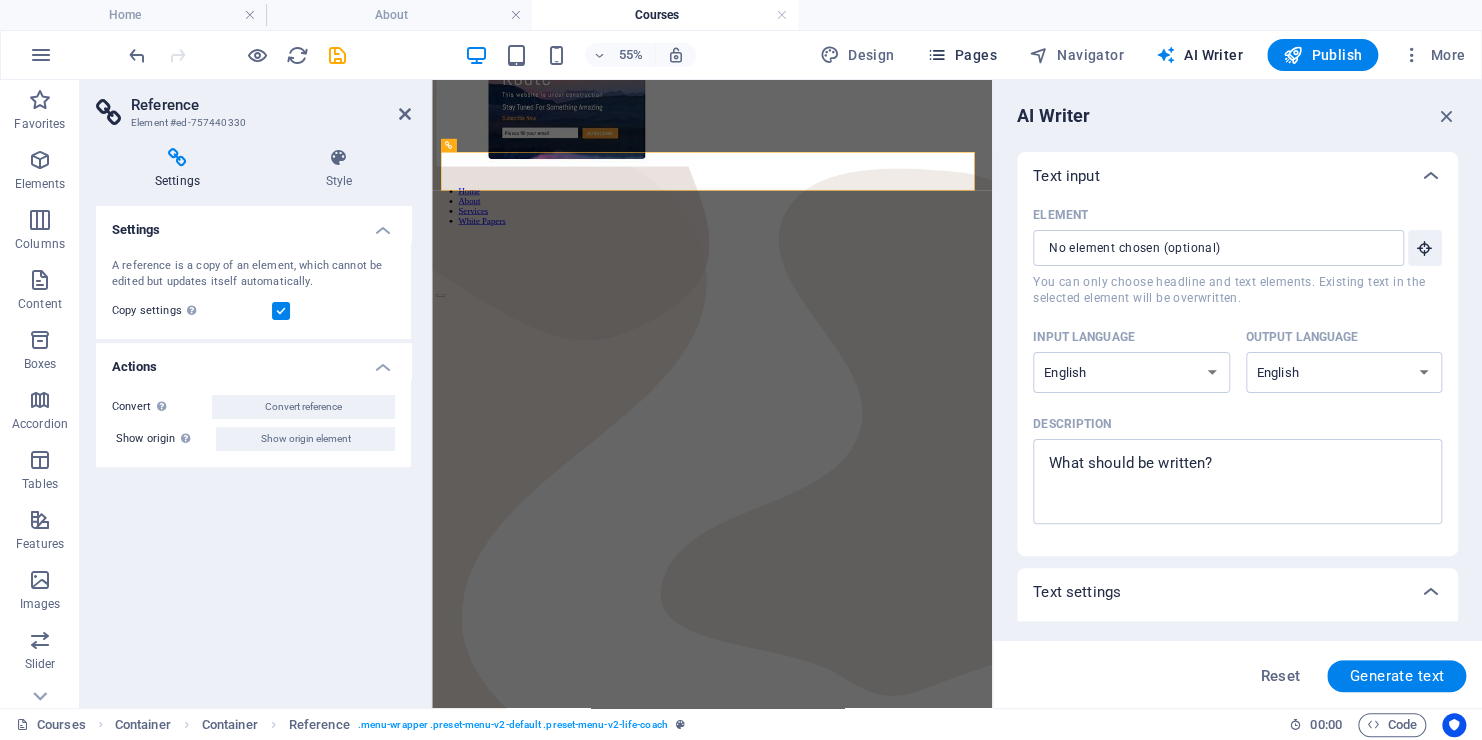 click on "Pages" at bounding box center [961, 55] 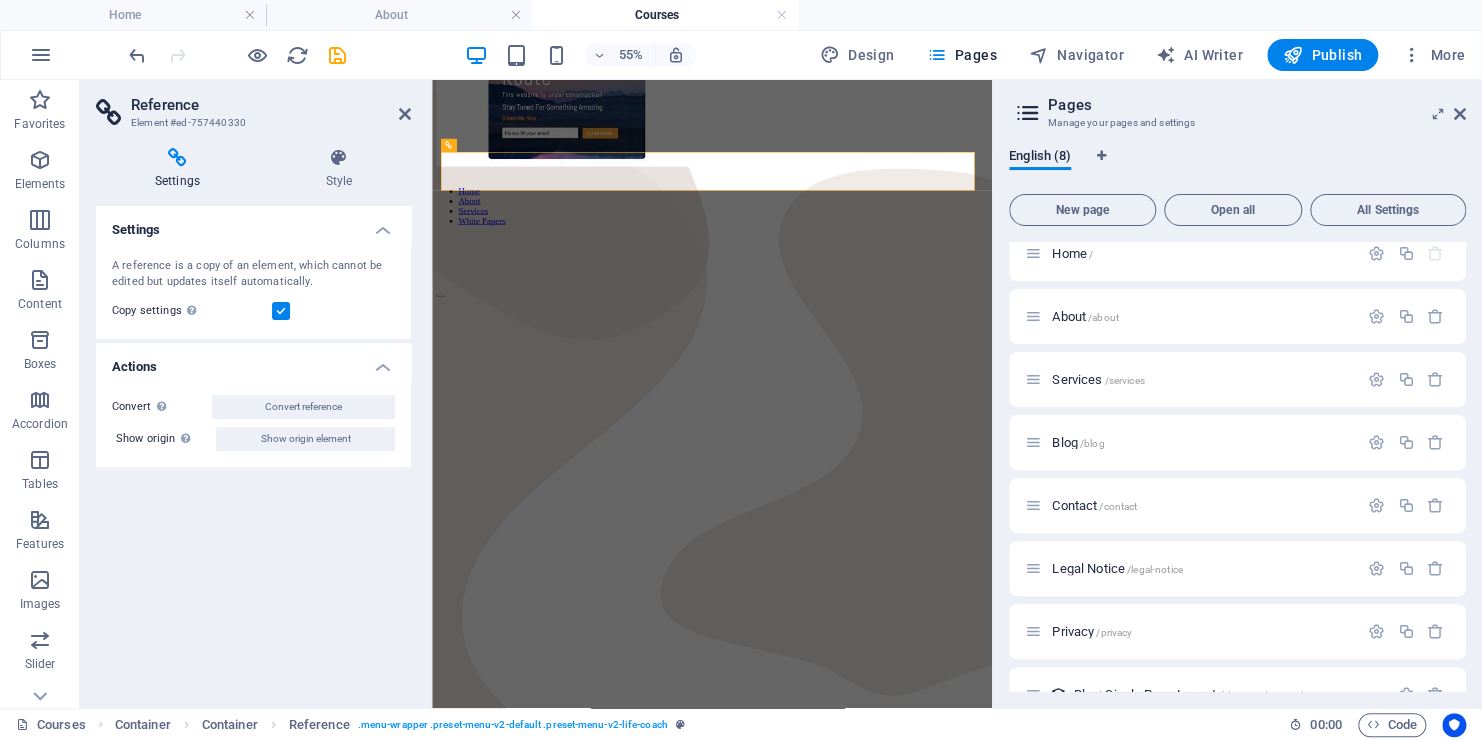 scroll, scrollTop: 53, scrollLeft: 0, axis: vertical 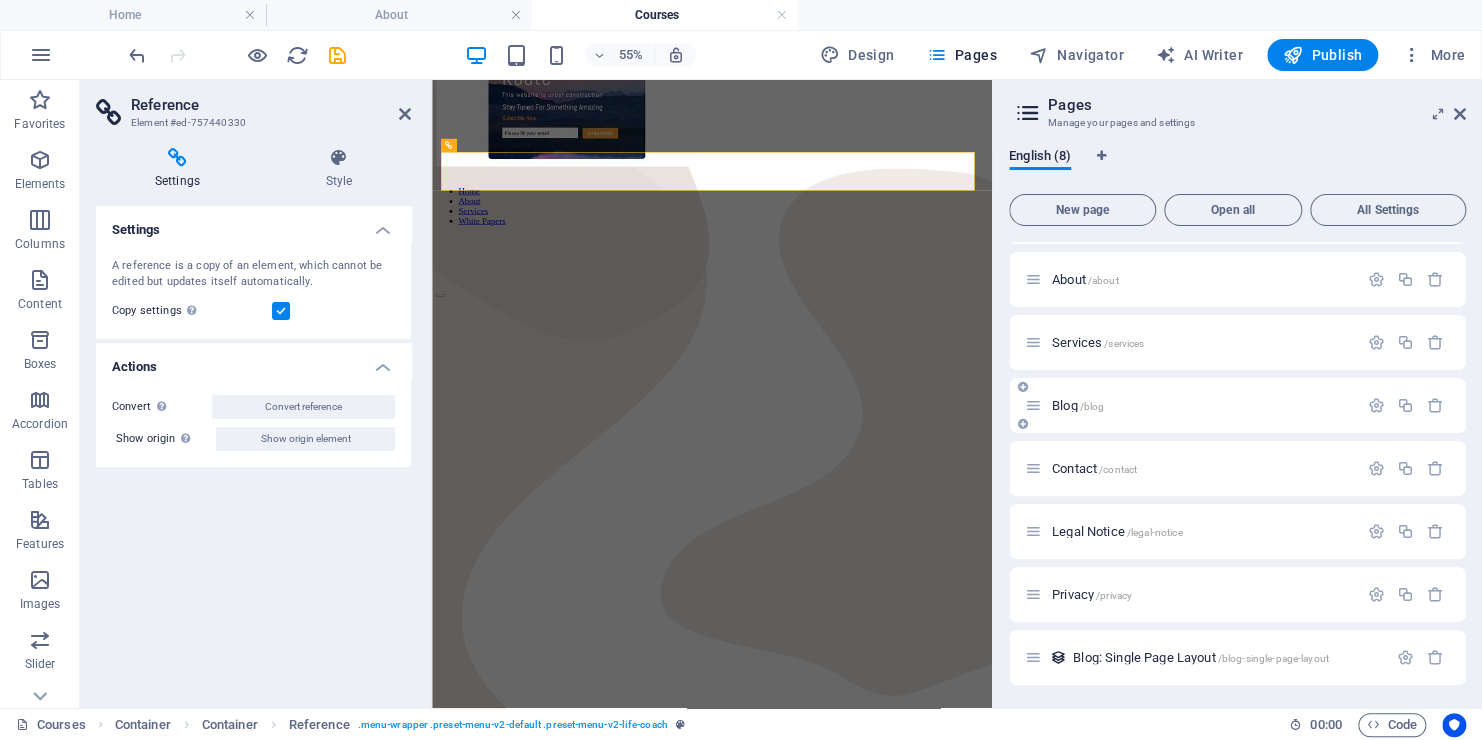 click on "/blog" at bounding box center (1092, 406) 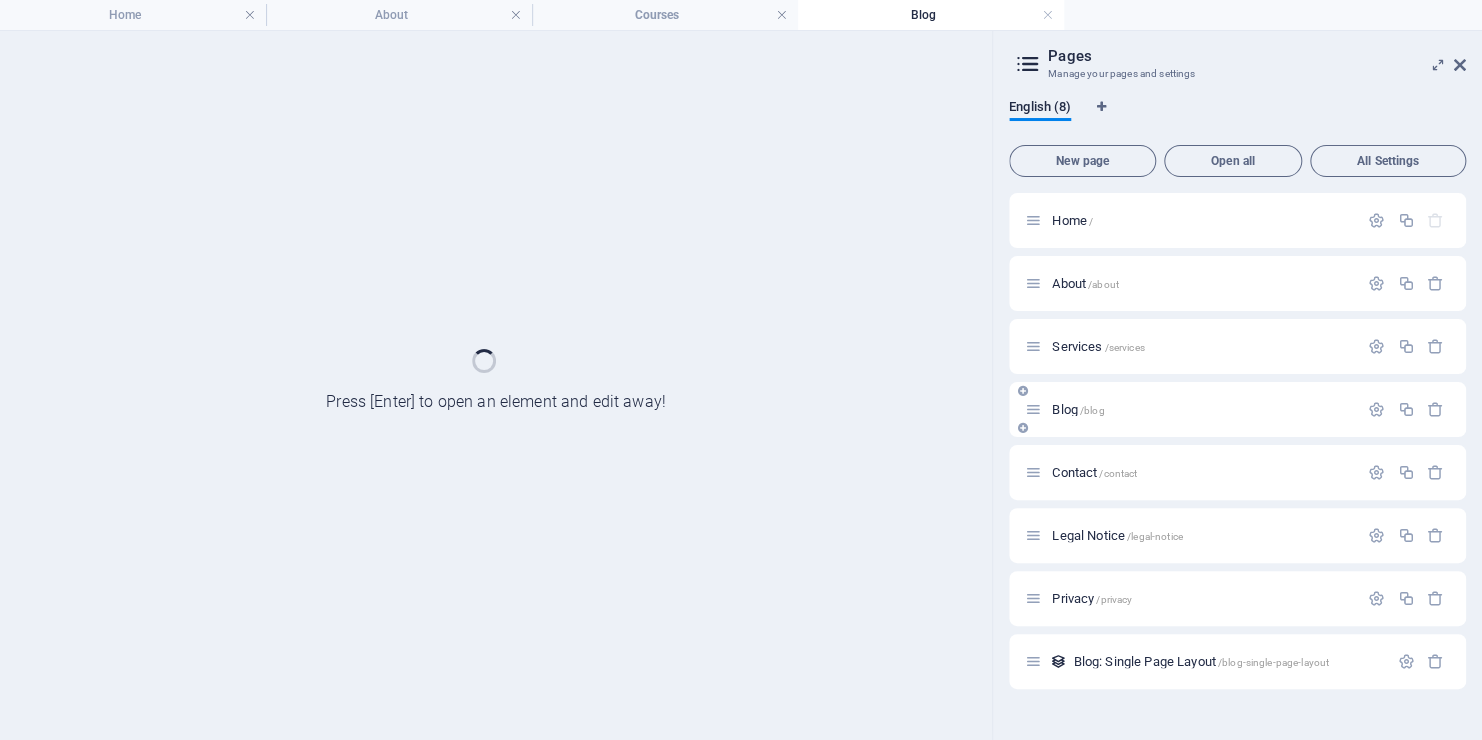 scroll, scrollTop: 0, scrollLeft: 0, axis: both 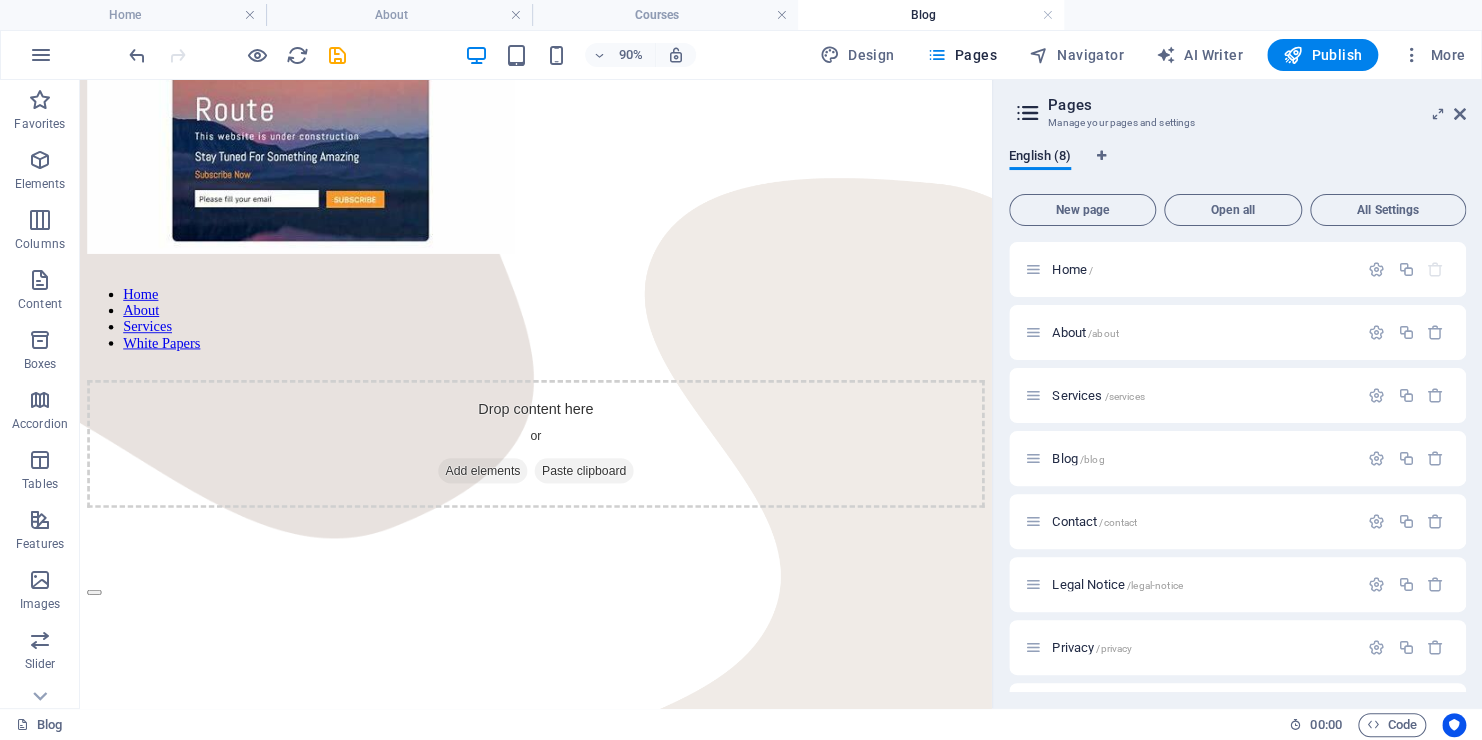 drag, startPoint x: 1083, startPoint y: 230, endPoint x: 1114, endPoint y: 312, distance: 87.66413 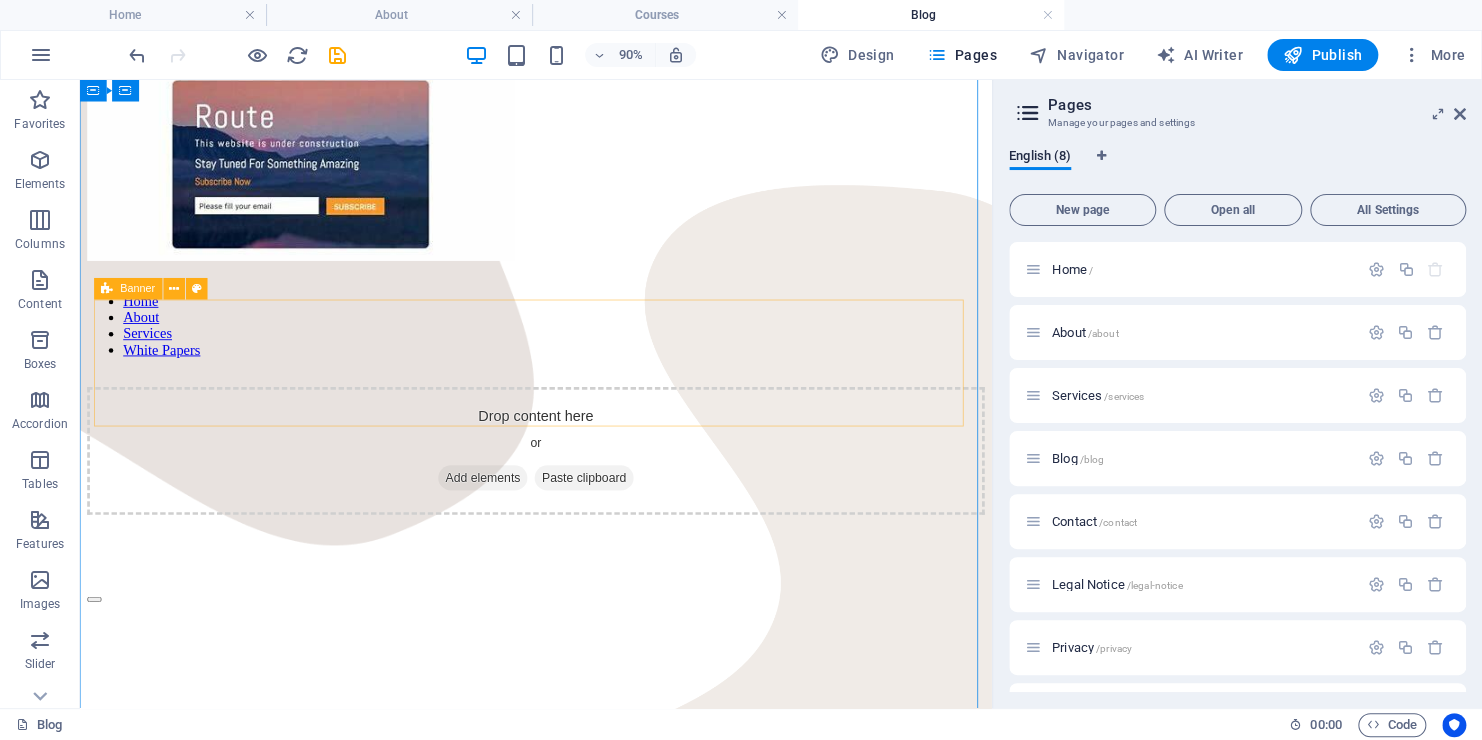 click on "Add elements" at bounding box center (527, 522) 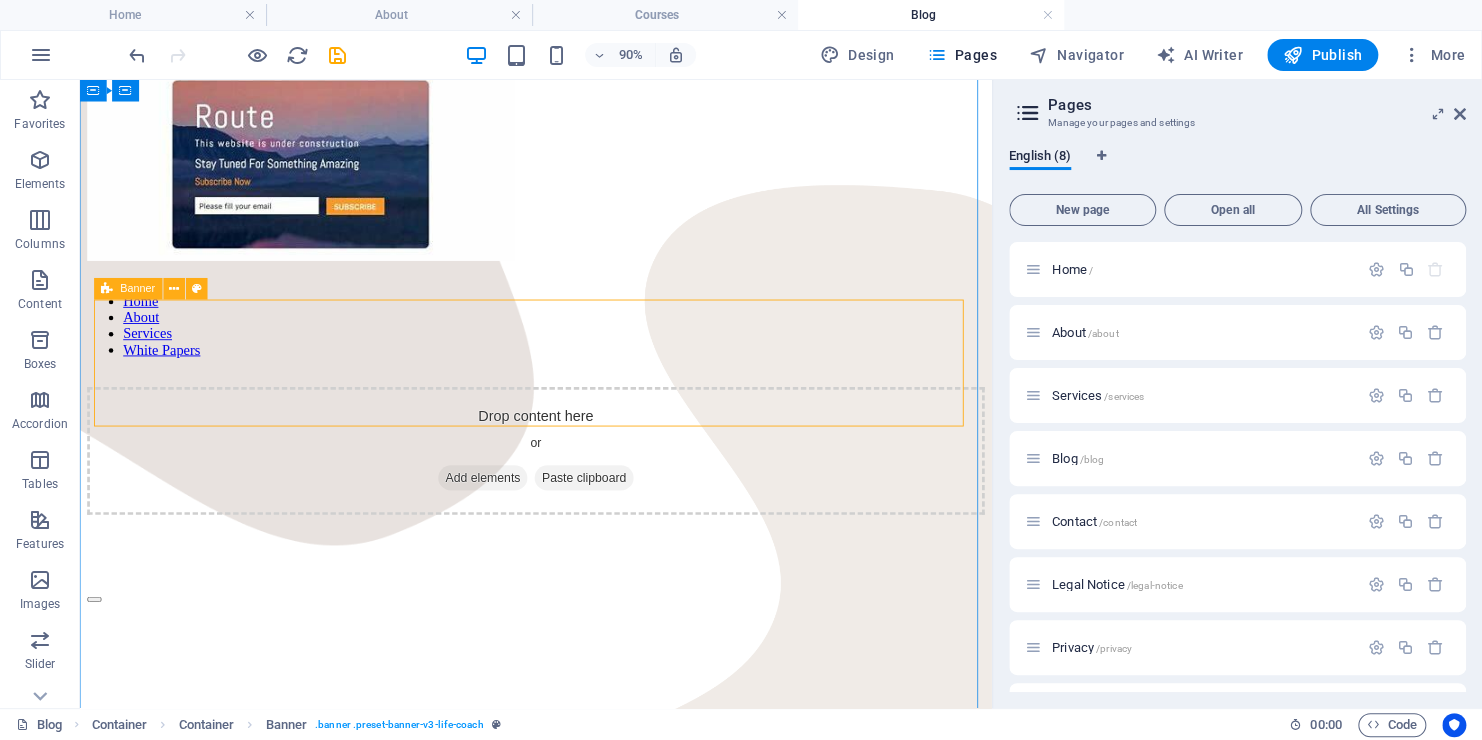 click on "Drop content here or  Add elements  Paste clipboard" at bounding box center (586, 492) 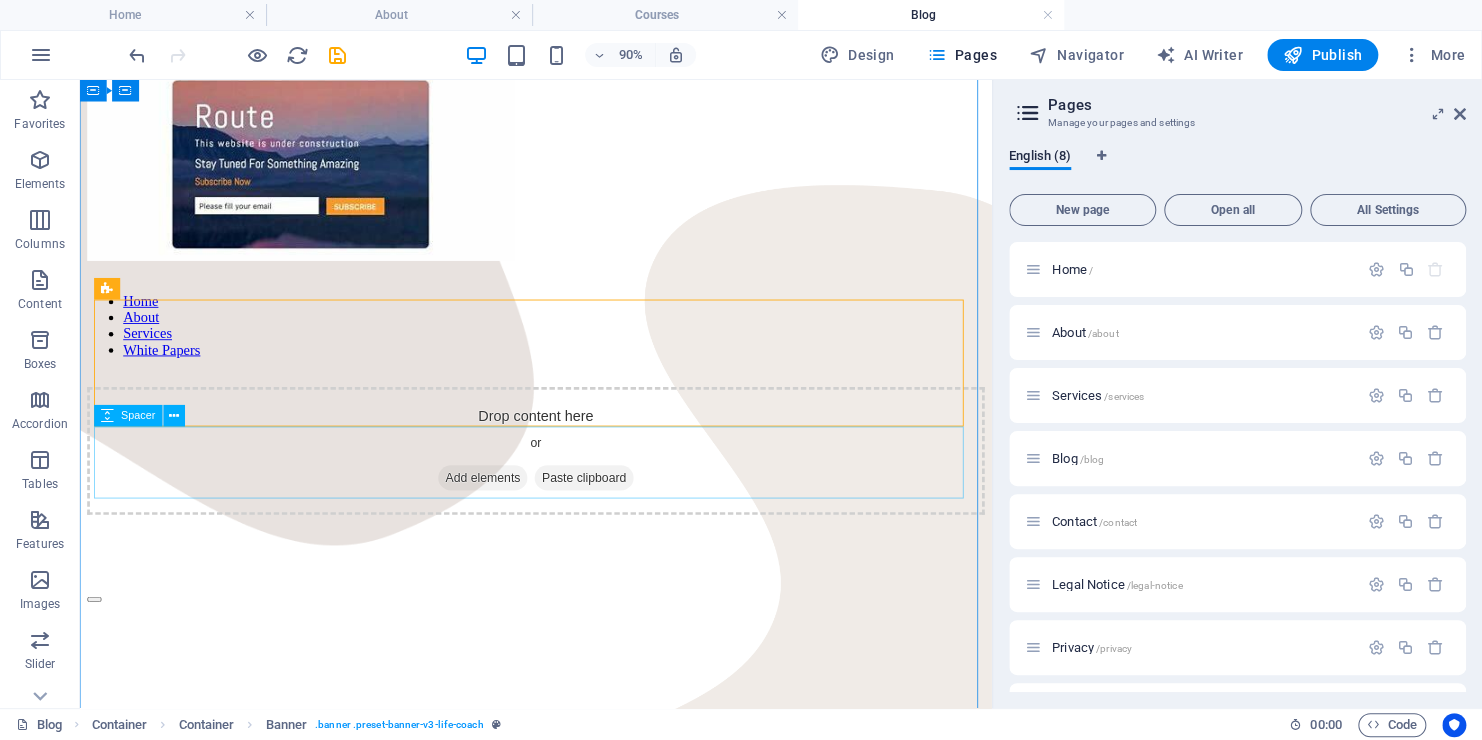 click at bounding box center (586, 603) 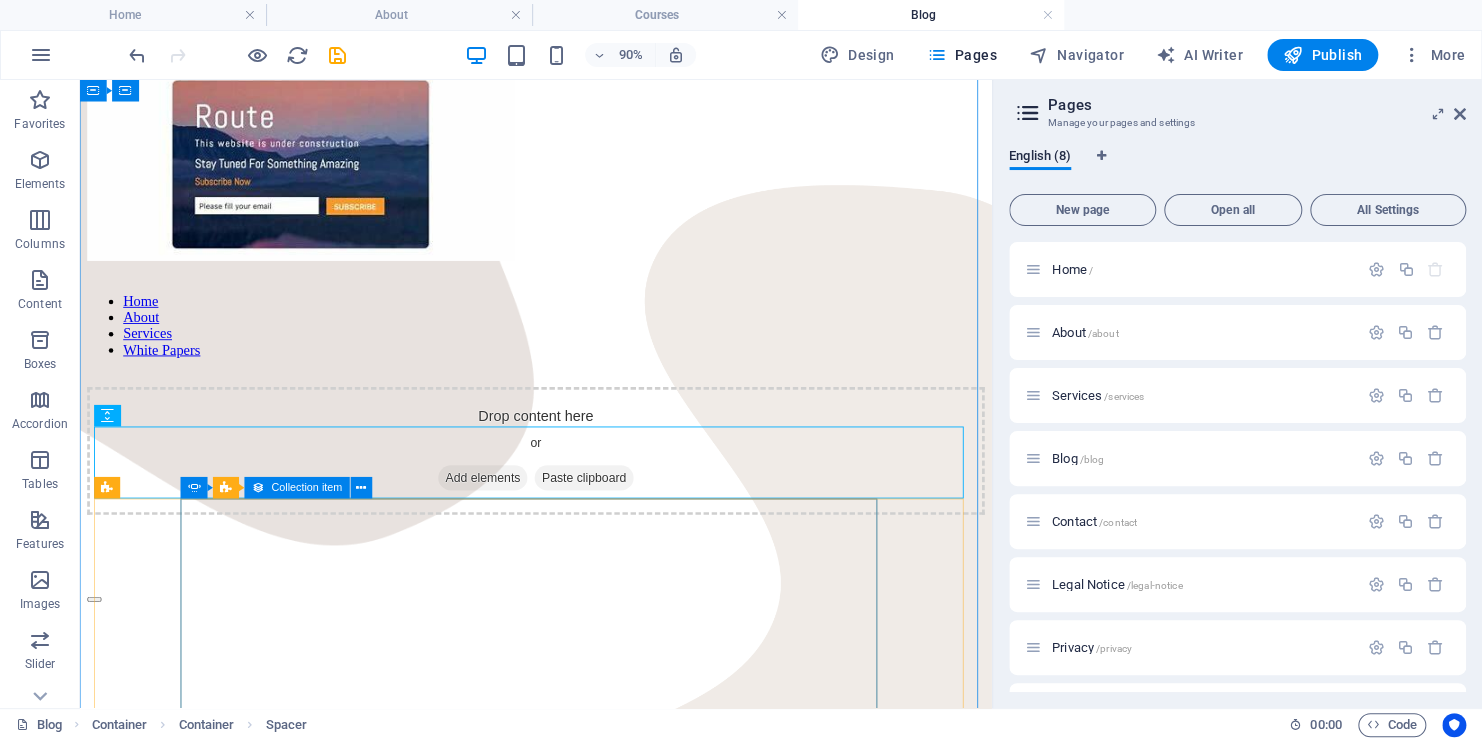 click on "07/29/2022 Happiness Find a Job that Makes You Happy Esther Howard Life COACH There are many variations of passages of Lorem Ipsum available, but the majority have suffered alteration in some form, by injected humour, or randomised words which don't look even slightly believable. If you are... Read more   Drop content here or  Add elements  Paste clipboard" at bounding box center [-299, 2298] 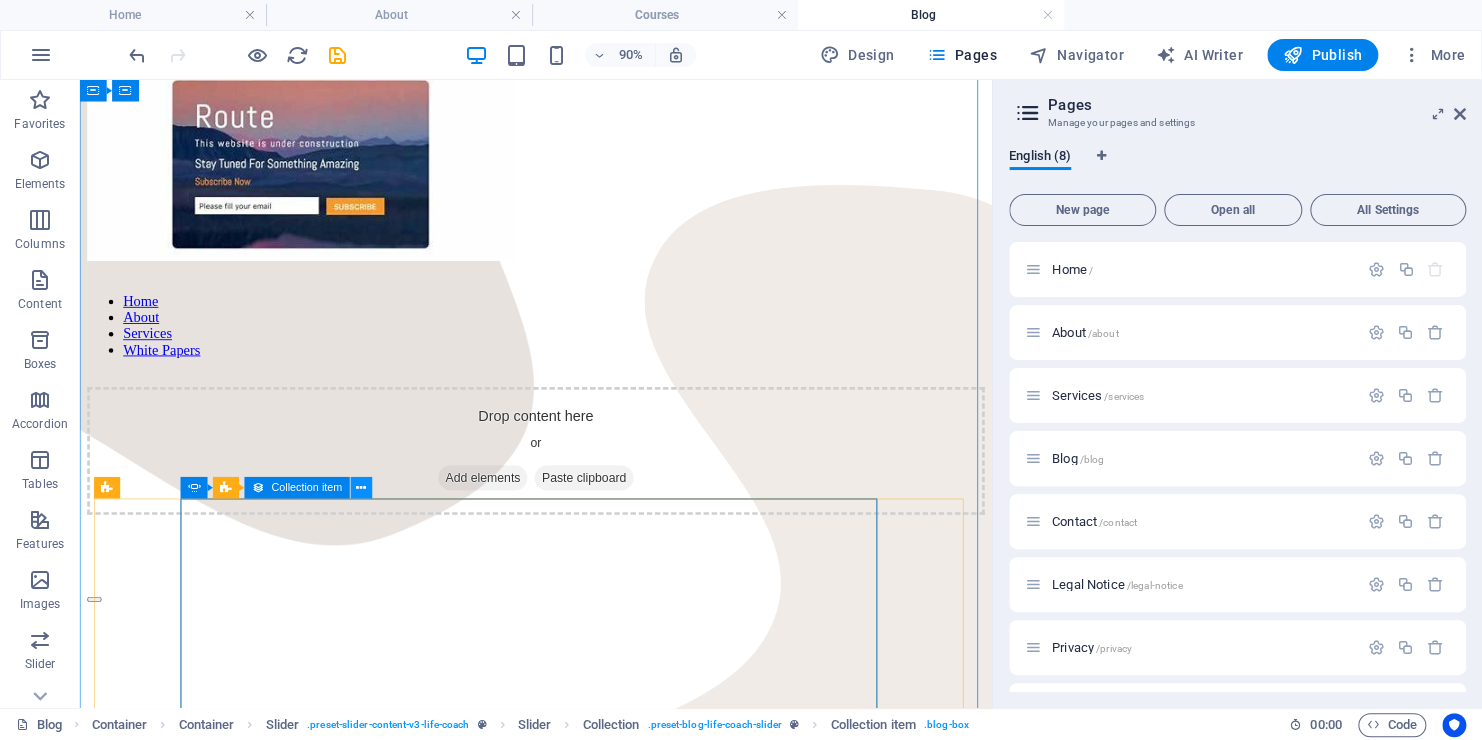 click at bounding box center [361, 487] 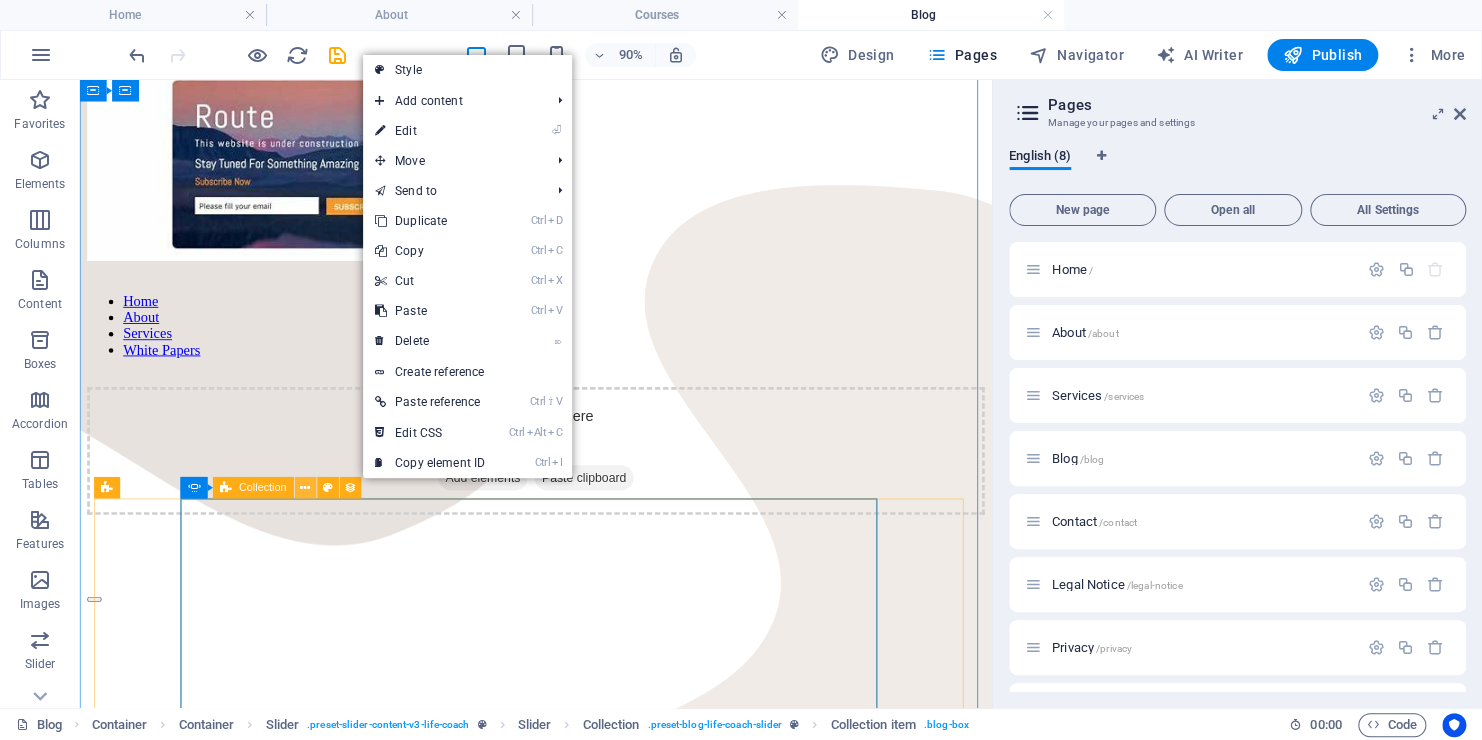 click at bounding box center (306, 487) 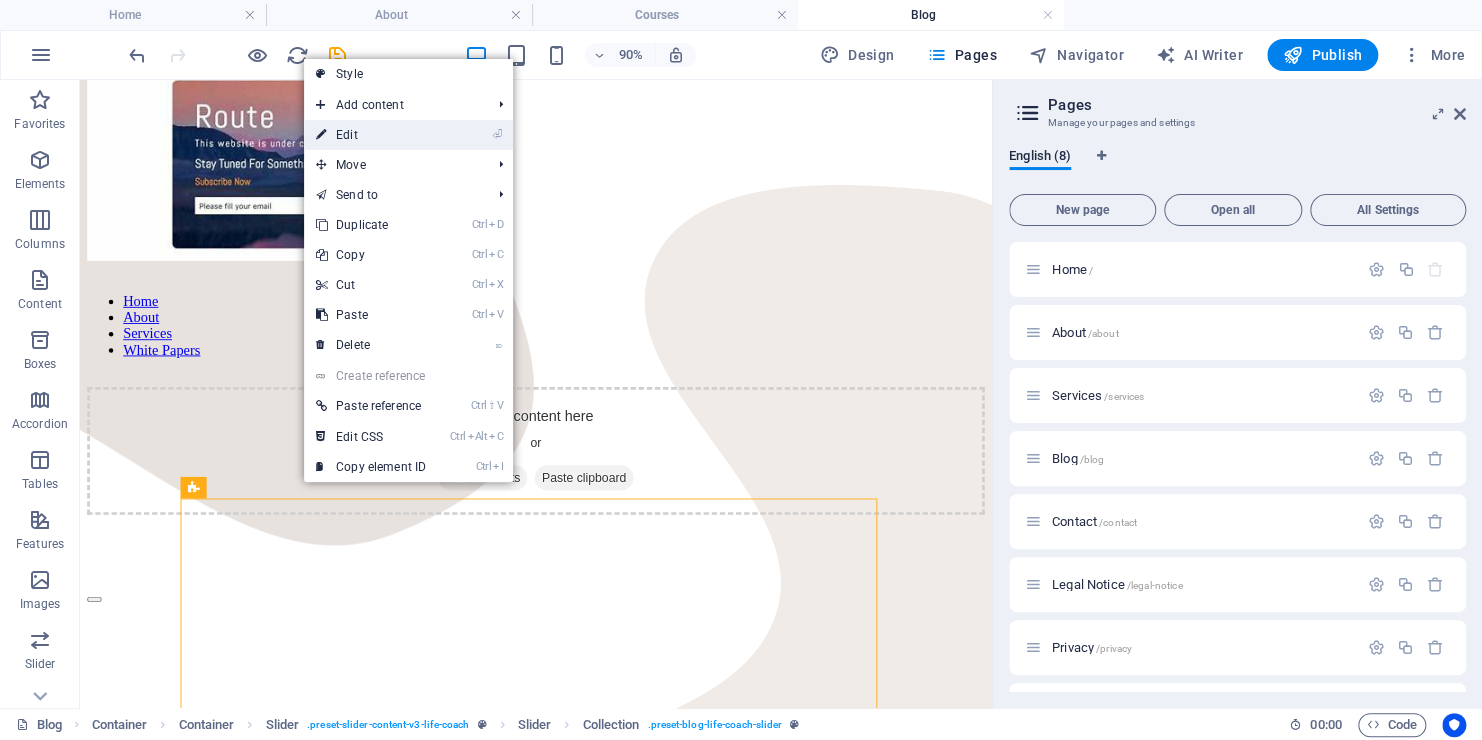 click on "⏎  Edit" at bounding box center (371, 135) 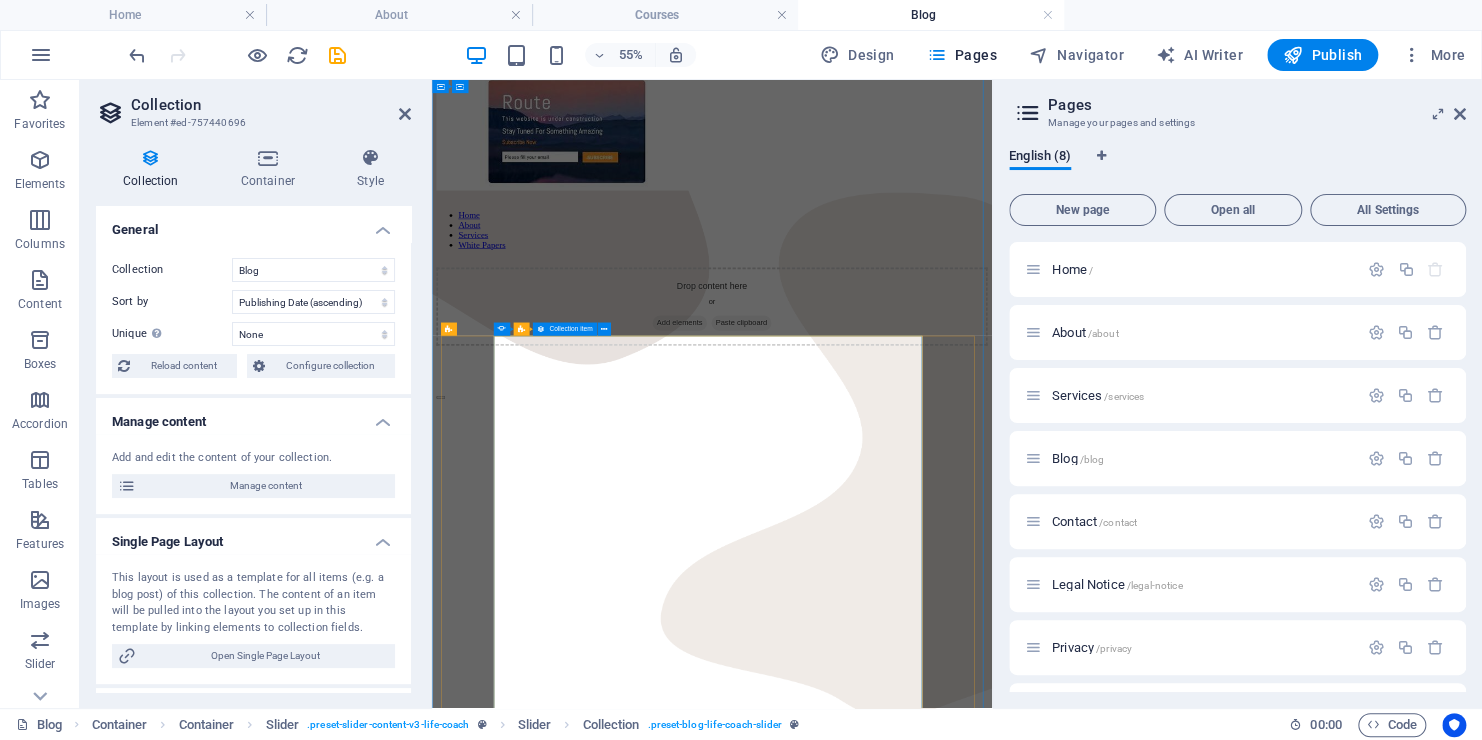 click on "07/29/2022 Happiness Find a Job that Makes You Happy Esther Howard Life COACH There are many variations of passages of Lorem Ipsum available, but the majority have suffered alteration in some form, by injected humour, or randomised words which don't look even slightly believable. If you are... Read more   Drop content here or  Add elements  Paste clipboard" at bounding box center (50, 2301) 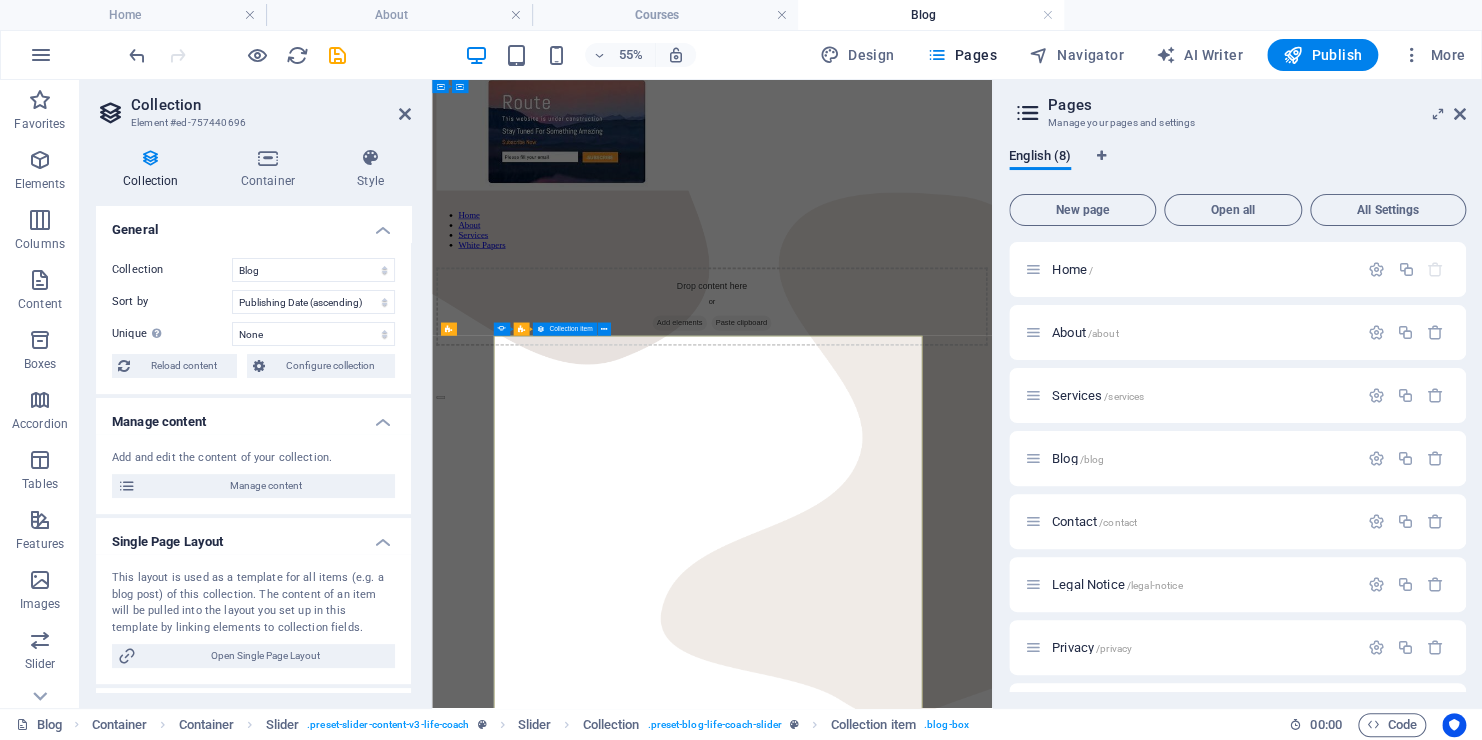 click on "07/29/2022 Happiness Find a Job that Makes You Happy Esther Howard Life COACH There are many variations of passages of Lorem Ipsum available, but the majority have suffered alteration in some form, by injected humour, or randomised words which don't look even slightly believable. If you are... Read more   Drop content here or  Add elements  Paste clipboard" at bounding box center (50, 2301) 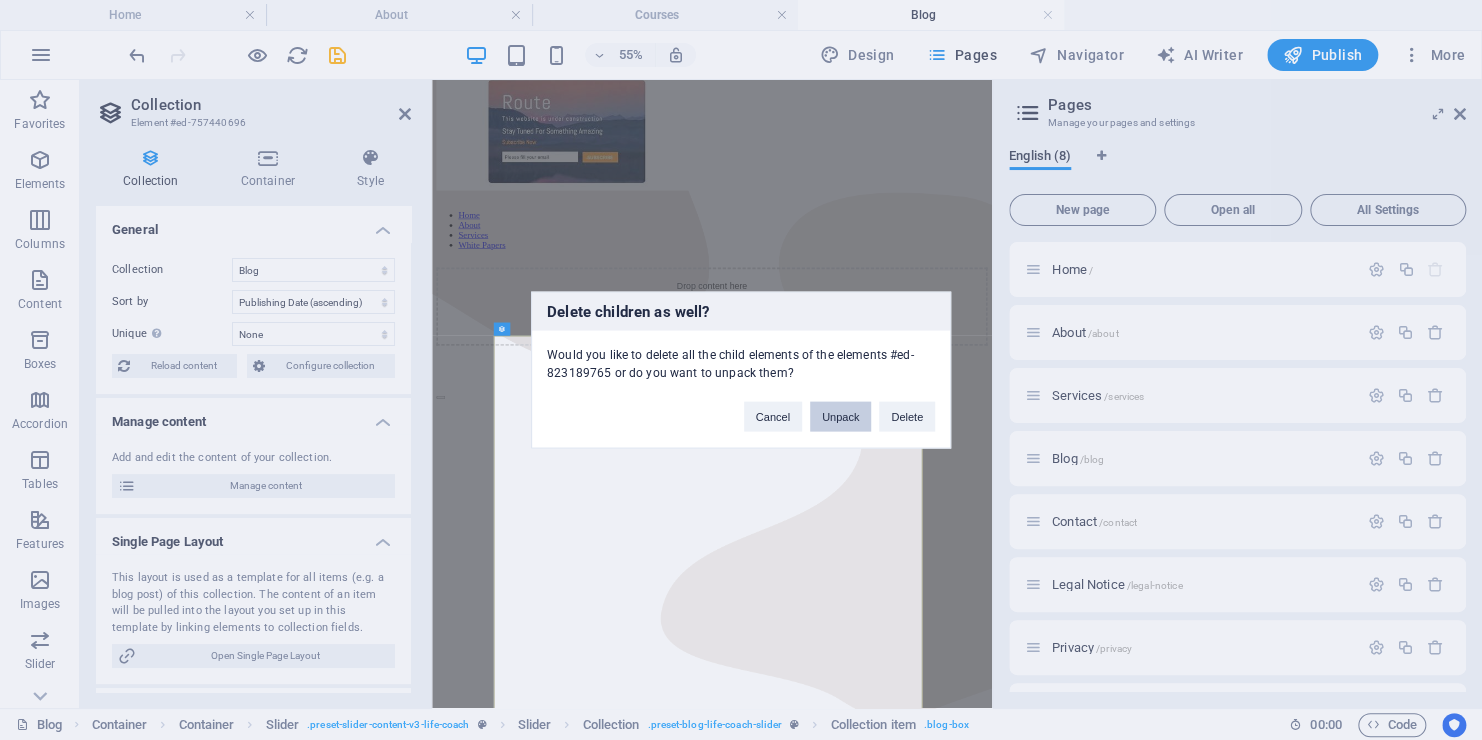 click on "Unpack" at bounding box center (840, 417) 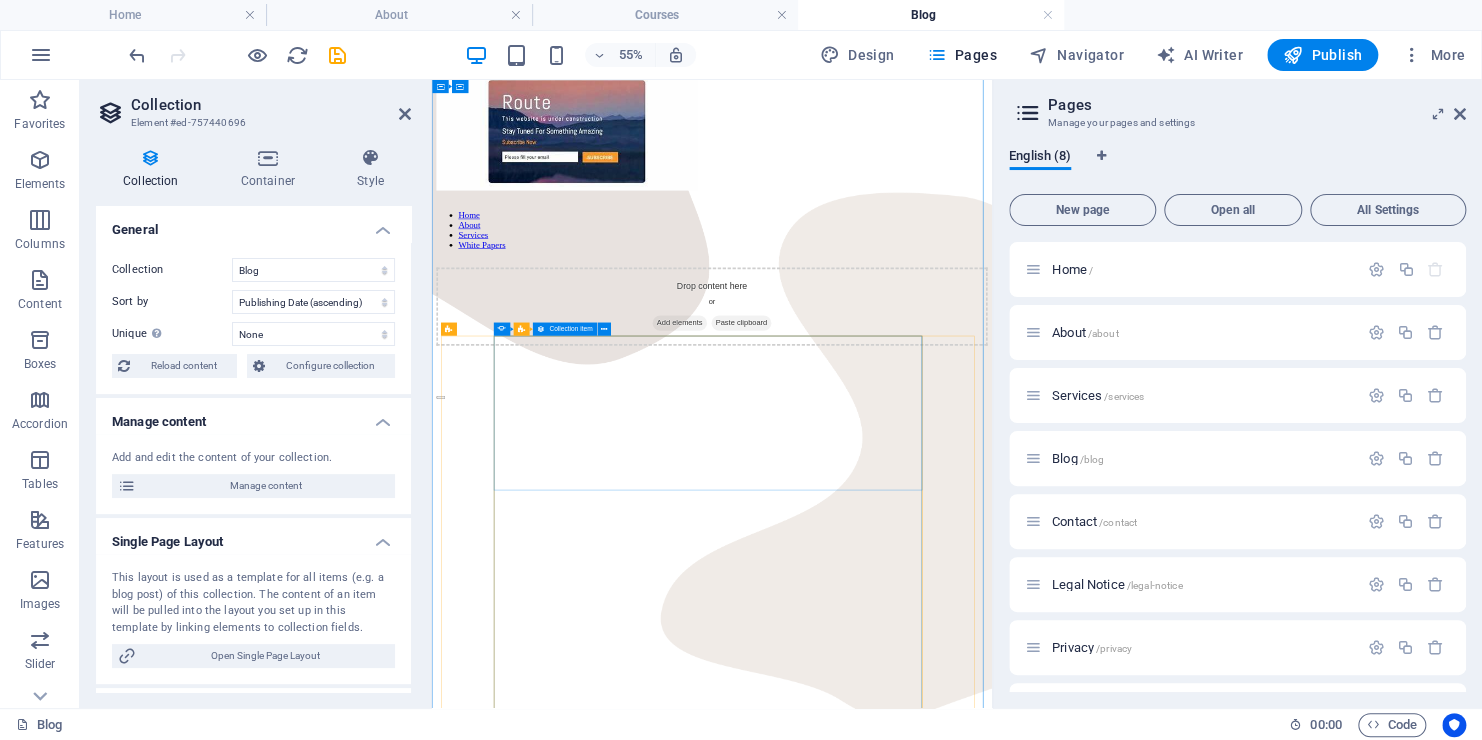 click on "Add elements and assign them to collection fields or  Add elements  Paste clipboard" at bounding box center (50, 2403) 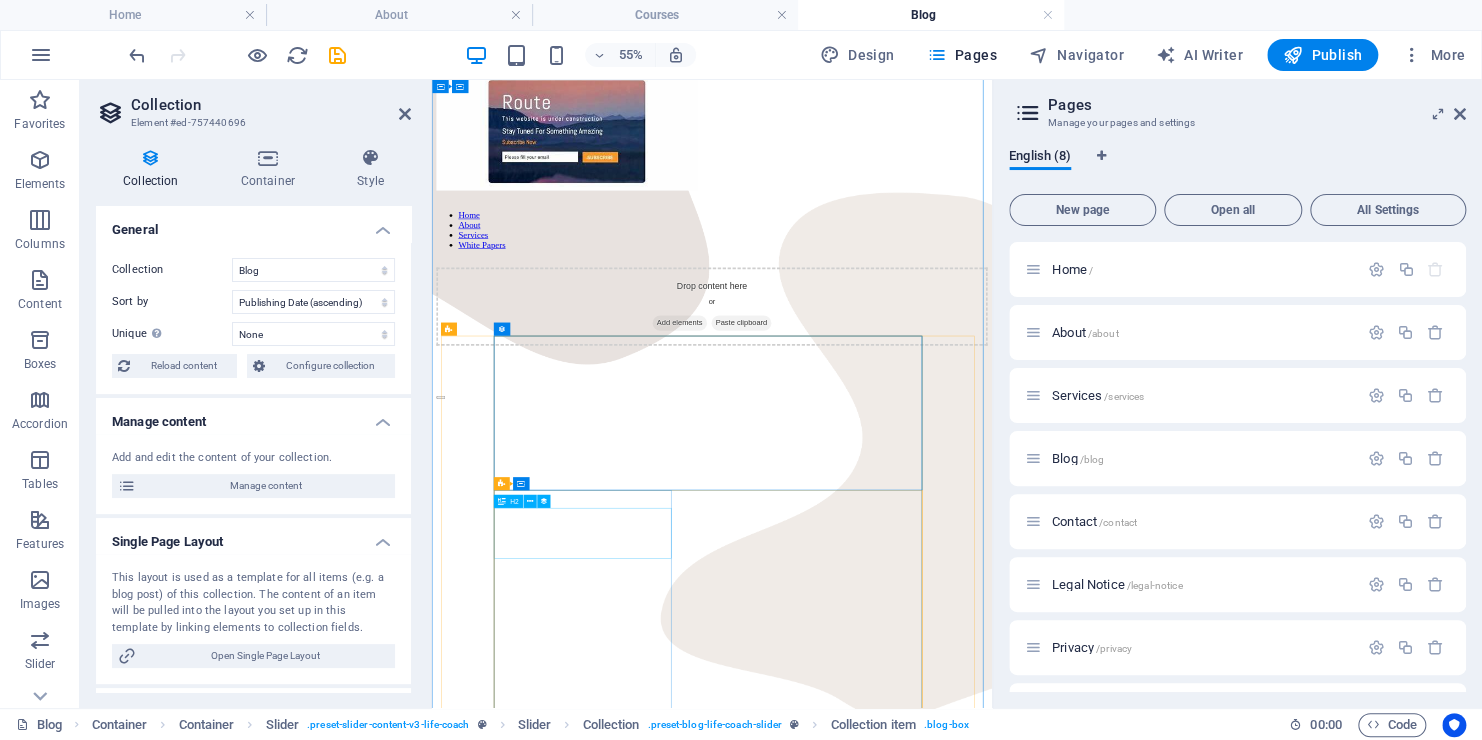 click on "Find a Job that Makes You Happy" at bounding box center (50, 2623) 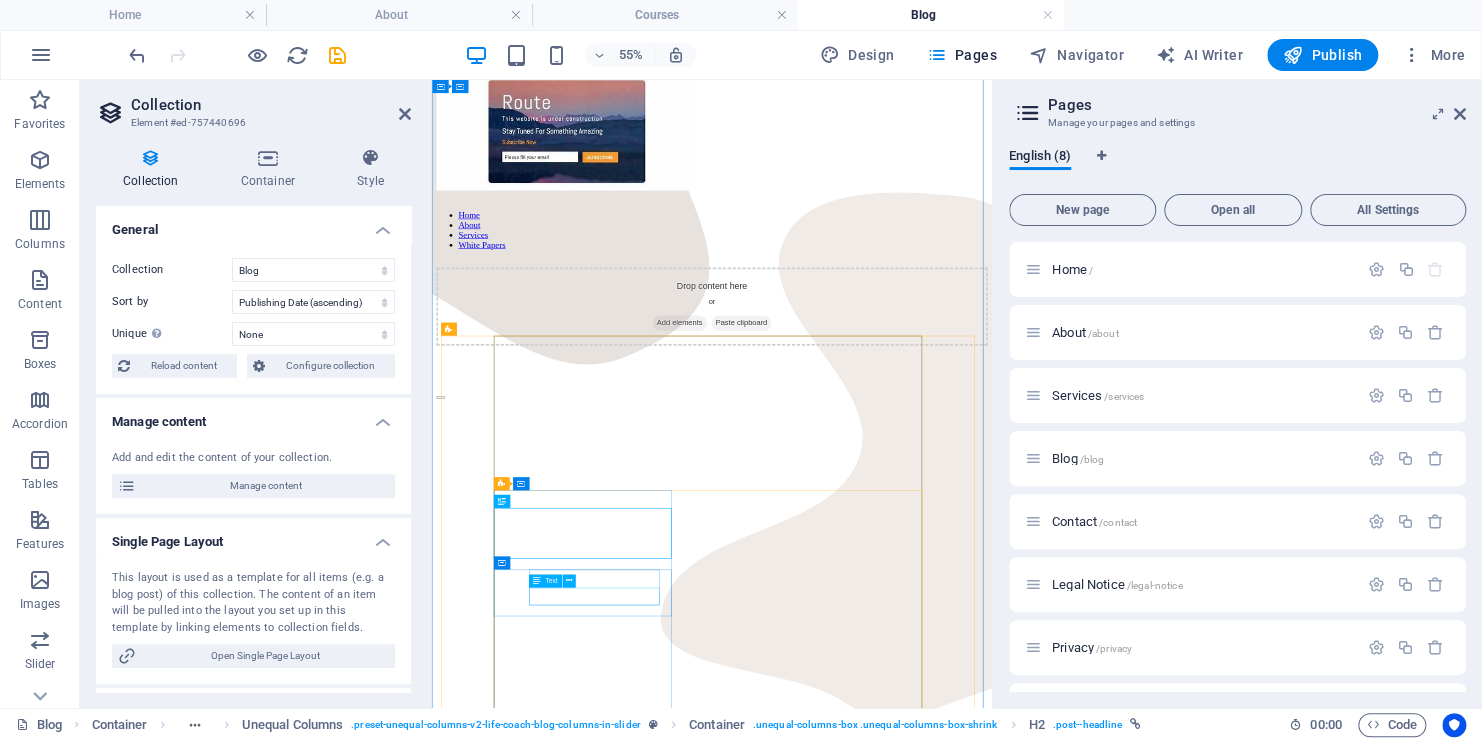 click on "Life COACH" at bounding box center [50, 2772] 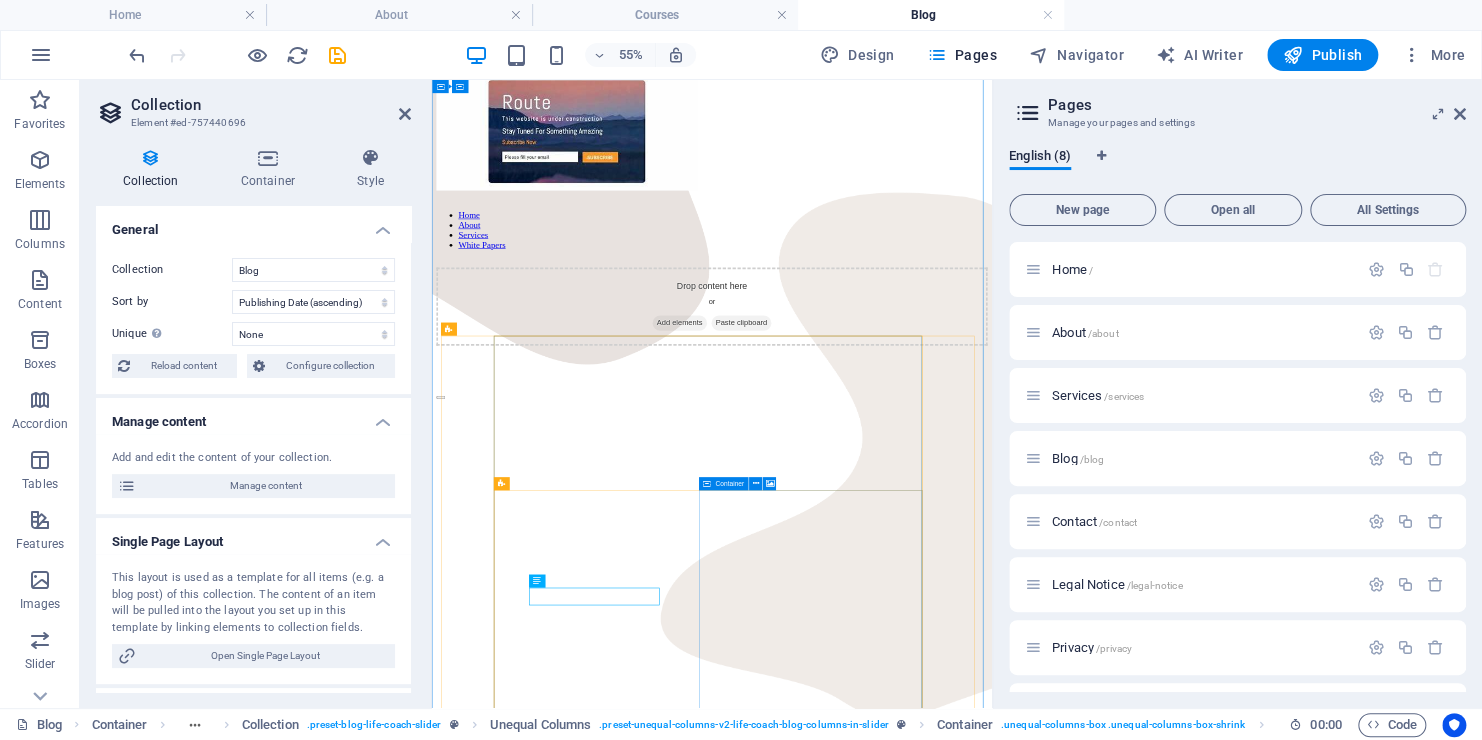 click on "Drop content here or  Add elements  Paste clipboard" at bounding box center [50, 3478] 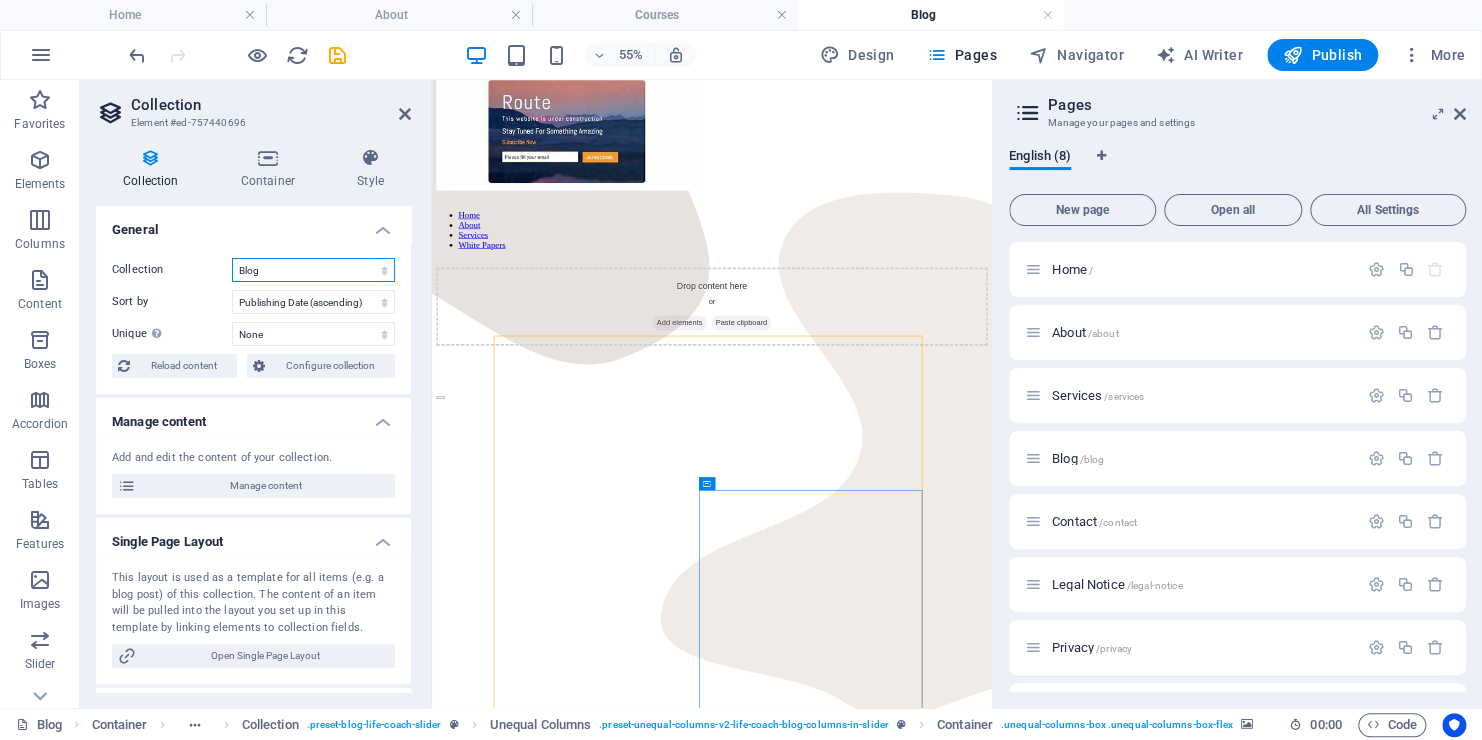 click on "Blog" at bounding box center (313, 270) 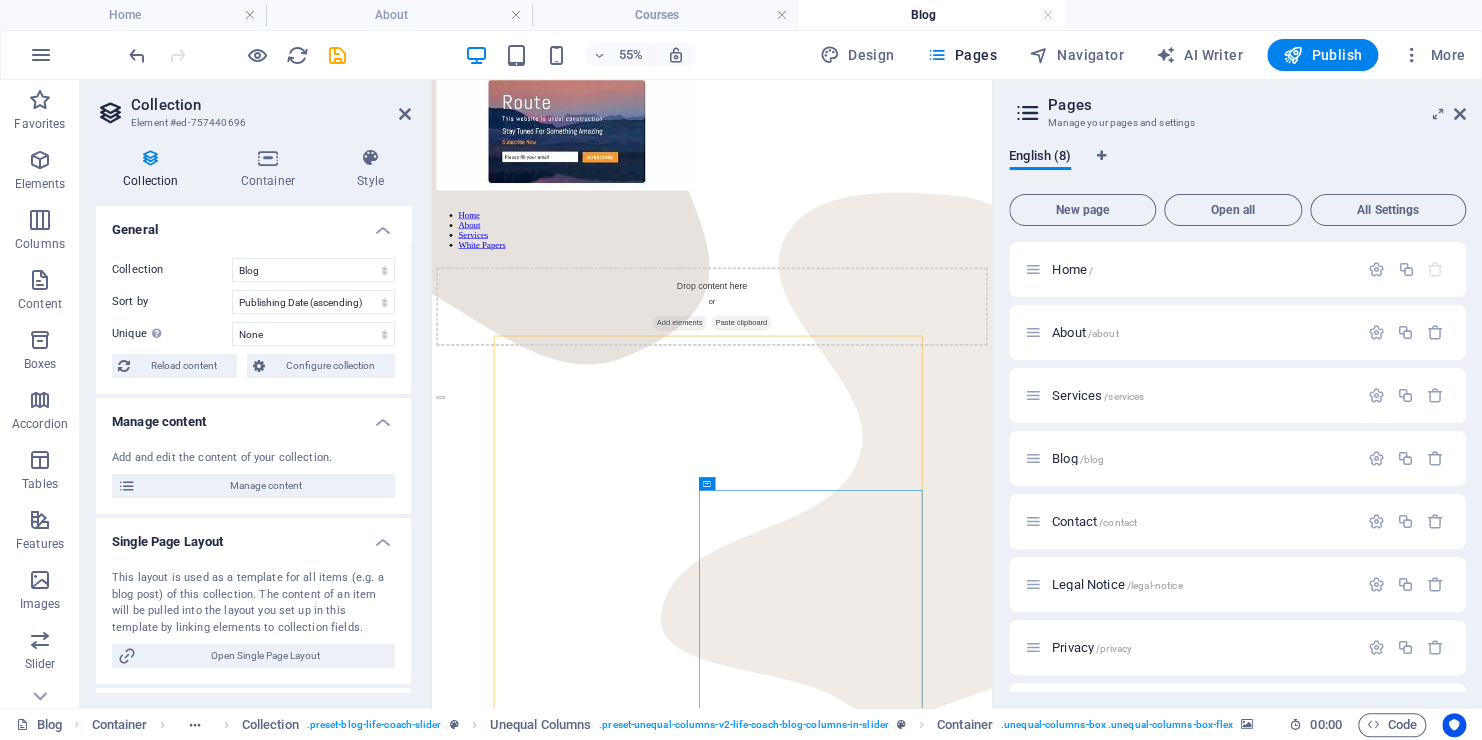 click at bounding box center [151, 158] 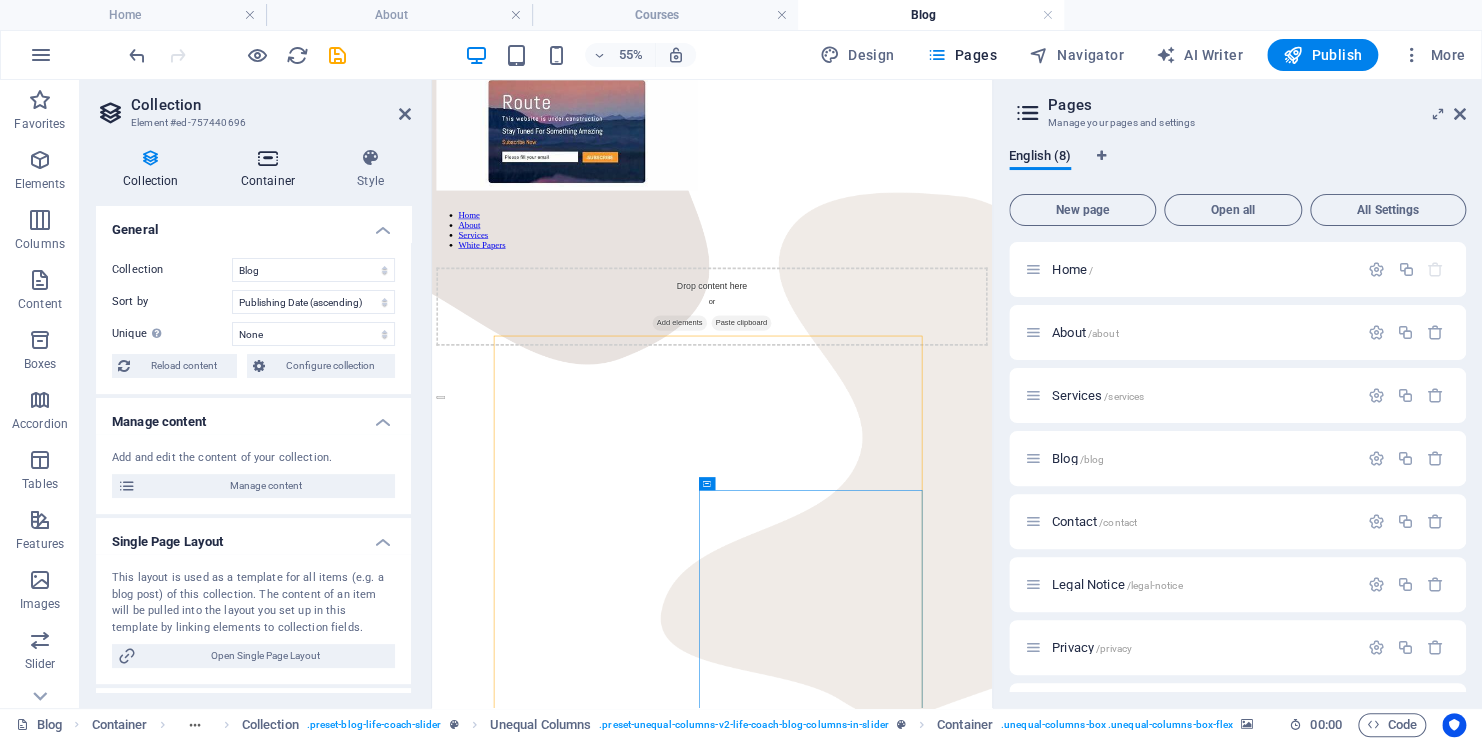 click at bounding box center [268, 158] 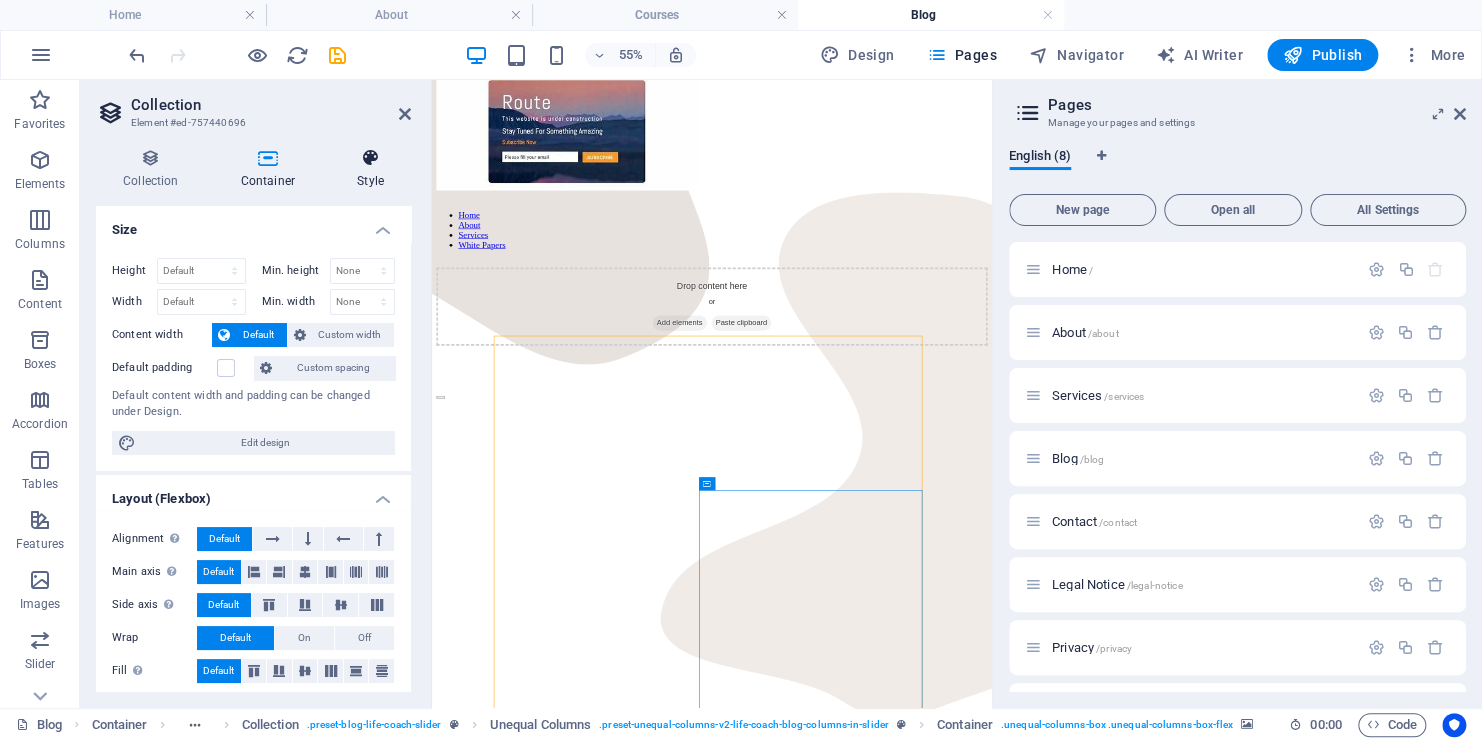 click at bounding box center (370, 158) 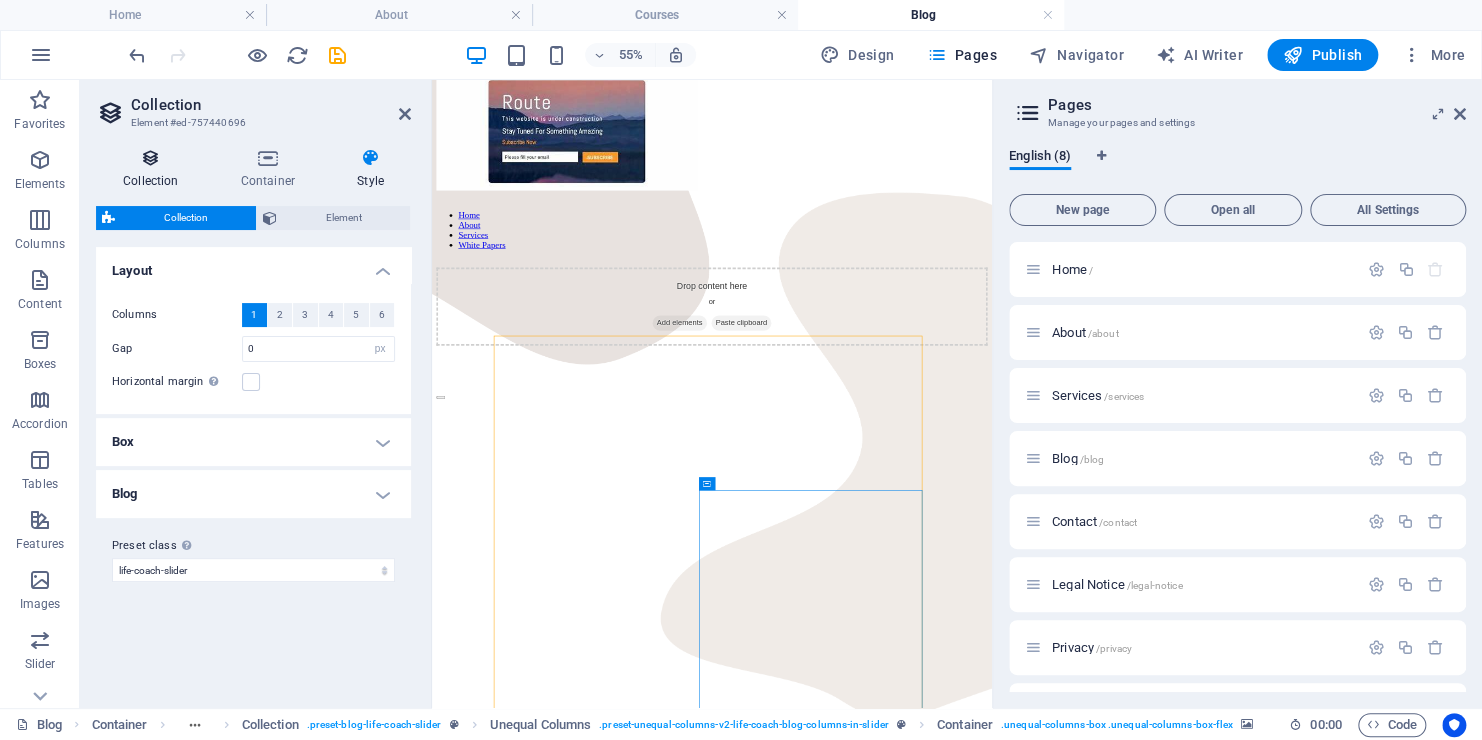 click at bounding box center (151, 158) 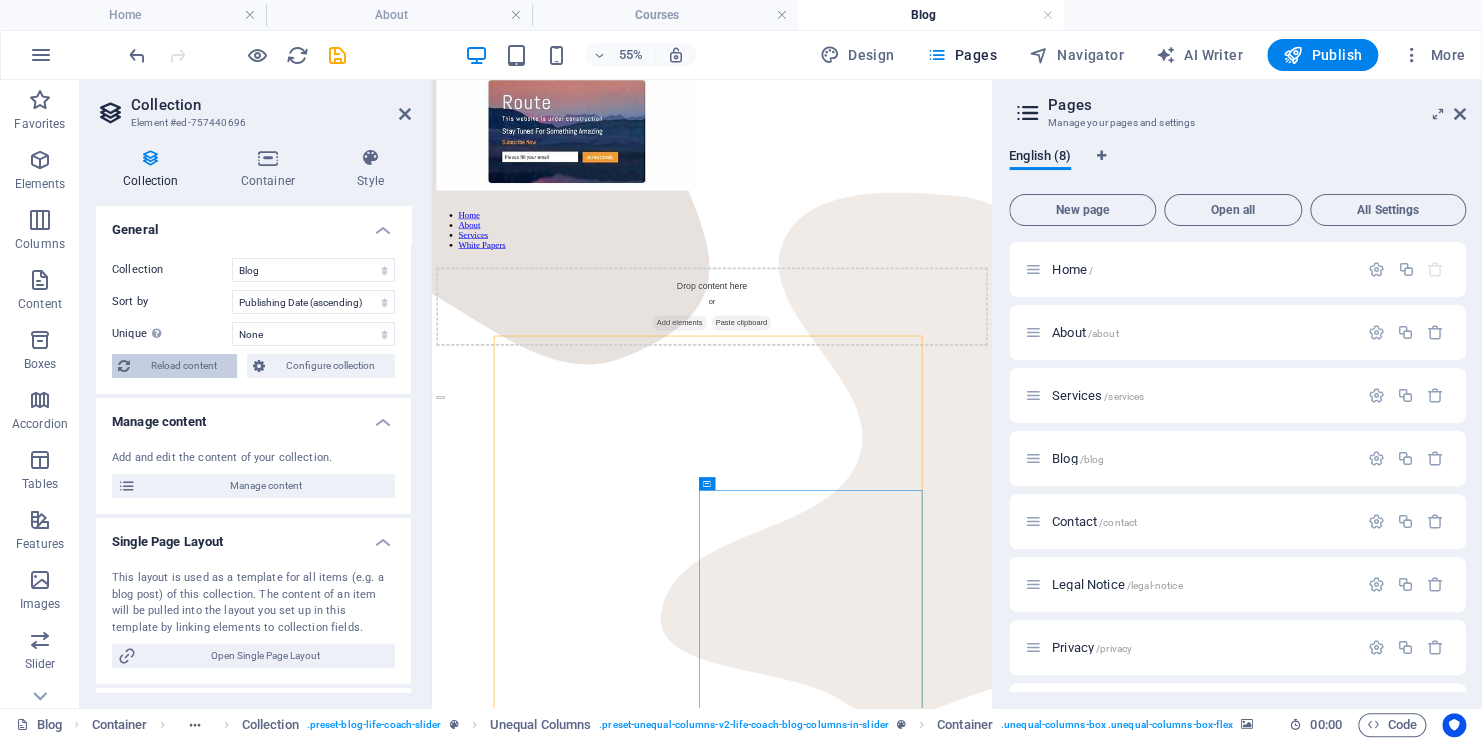 click on "Reload content" at bounding box center (183, 366) 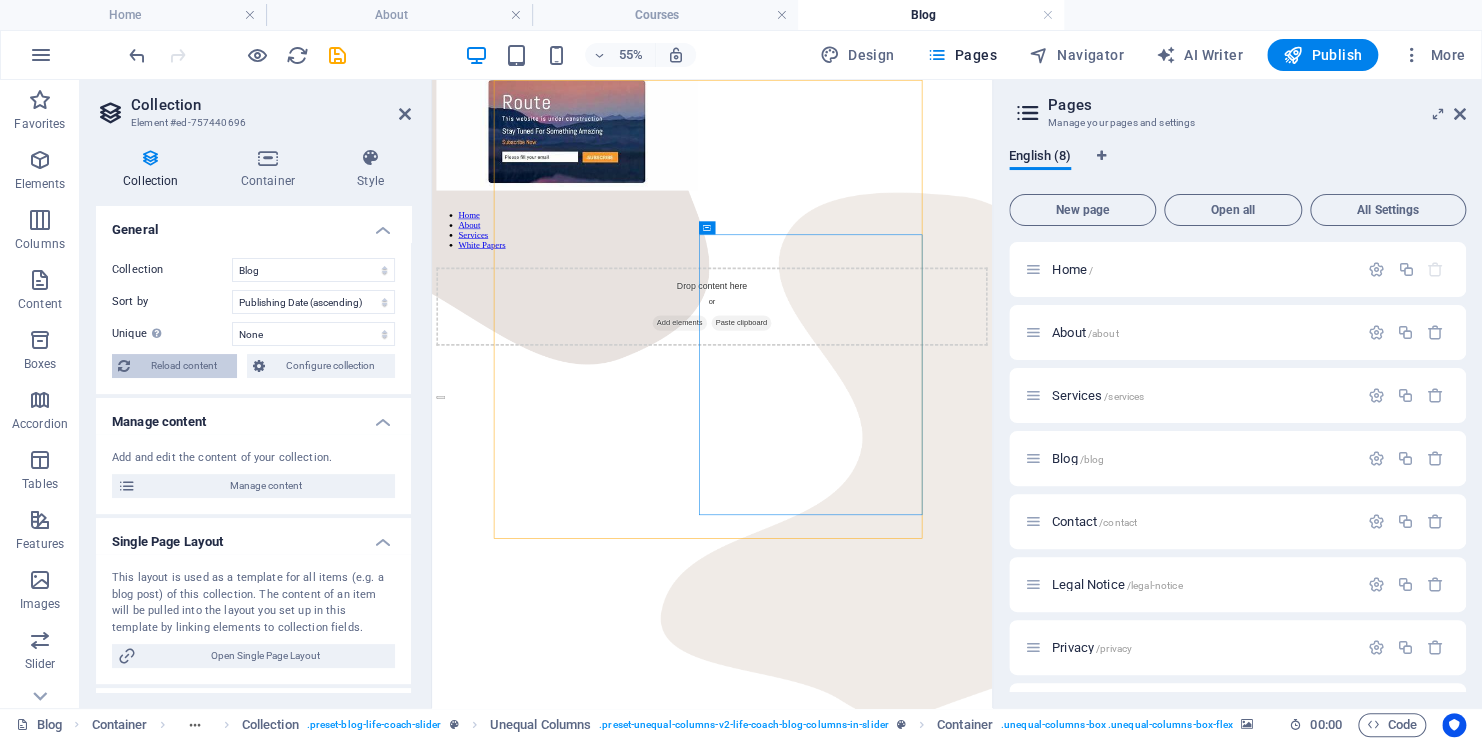 scroll, scrollTop: 505, scrollLeft: 0, axis: vertical 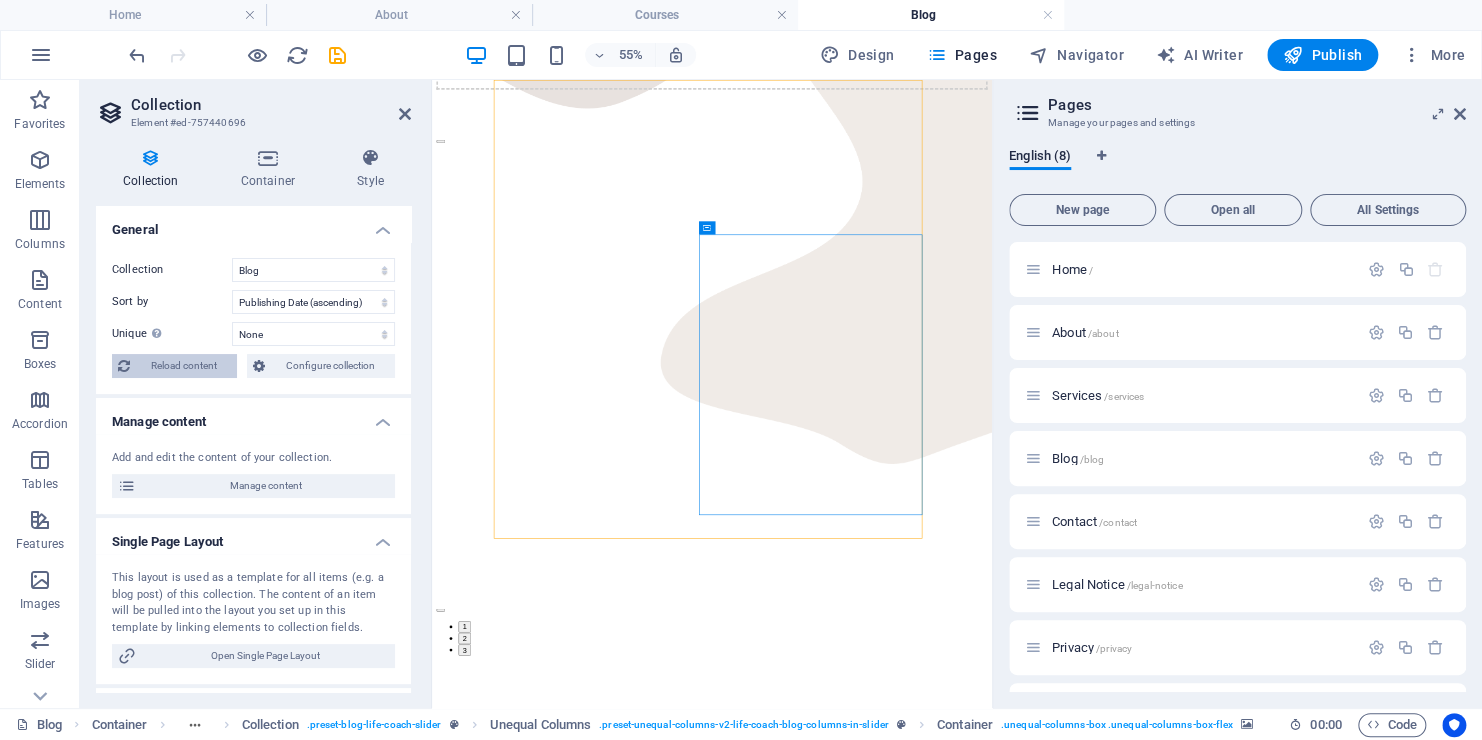 select on "columns.publishing_date_ASC" 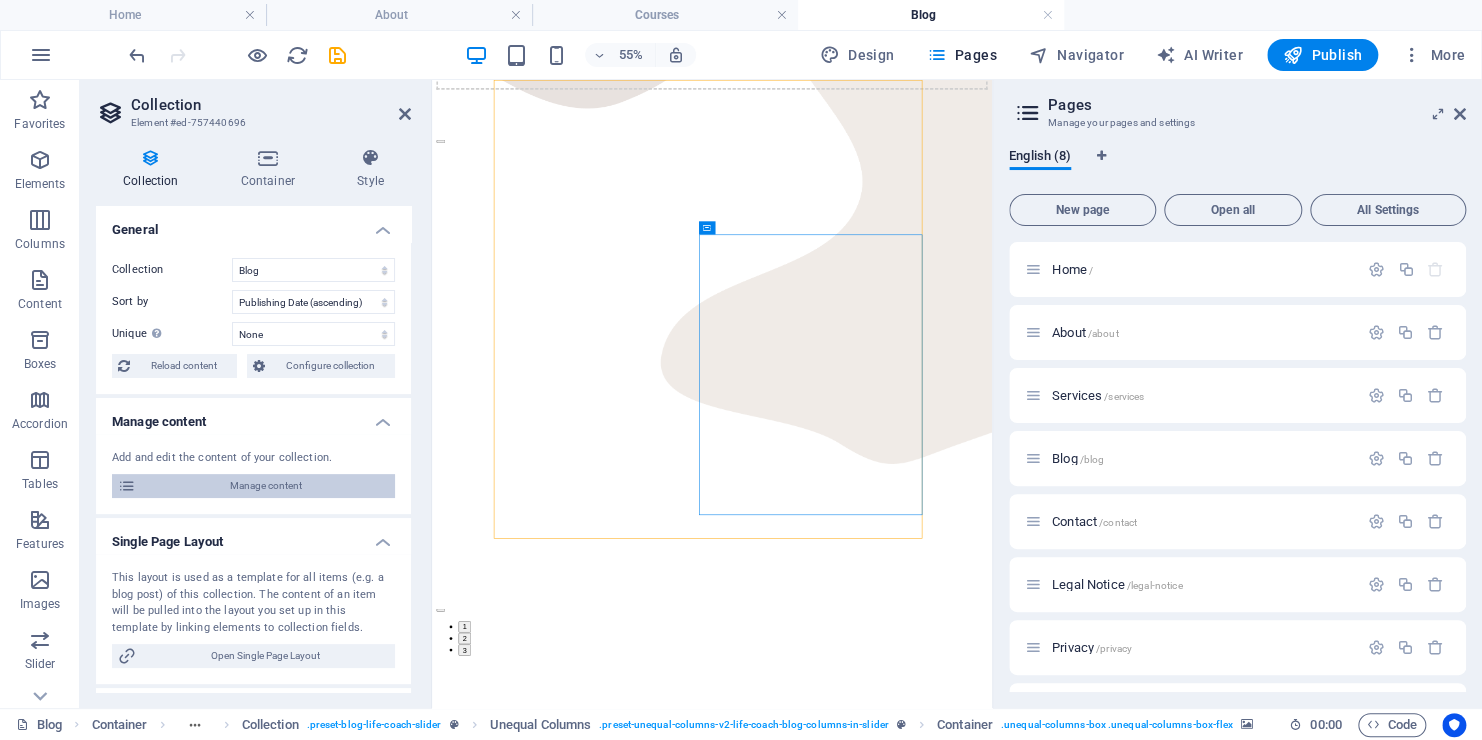 click on "Manage content" at bounding box center [265, 486] 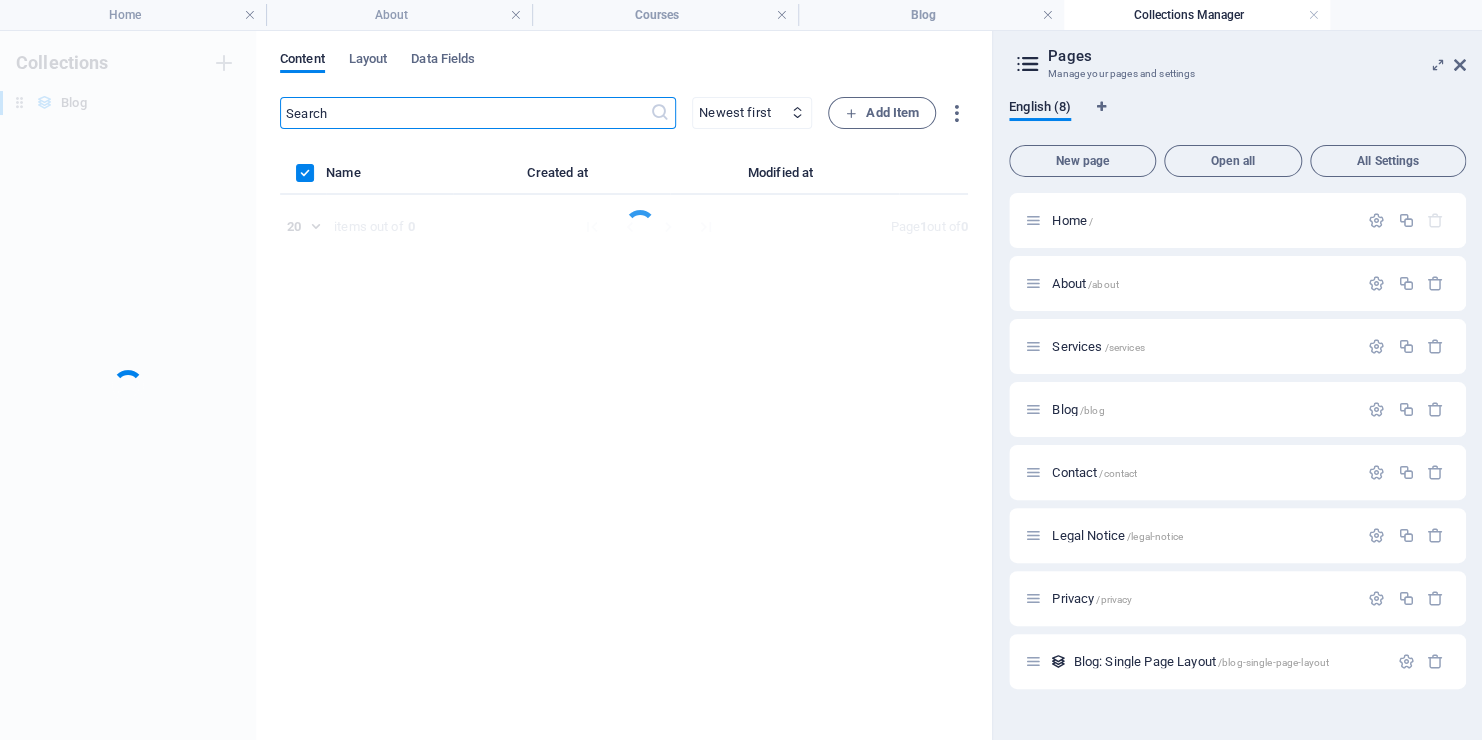 scroll, scrollTop: 0, scrollLeft: 0, axis: both 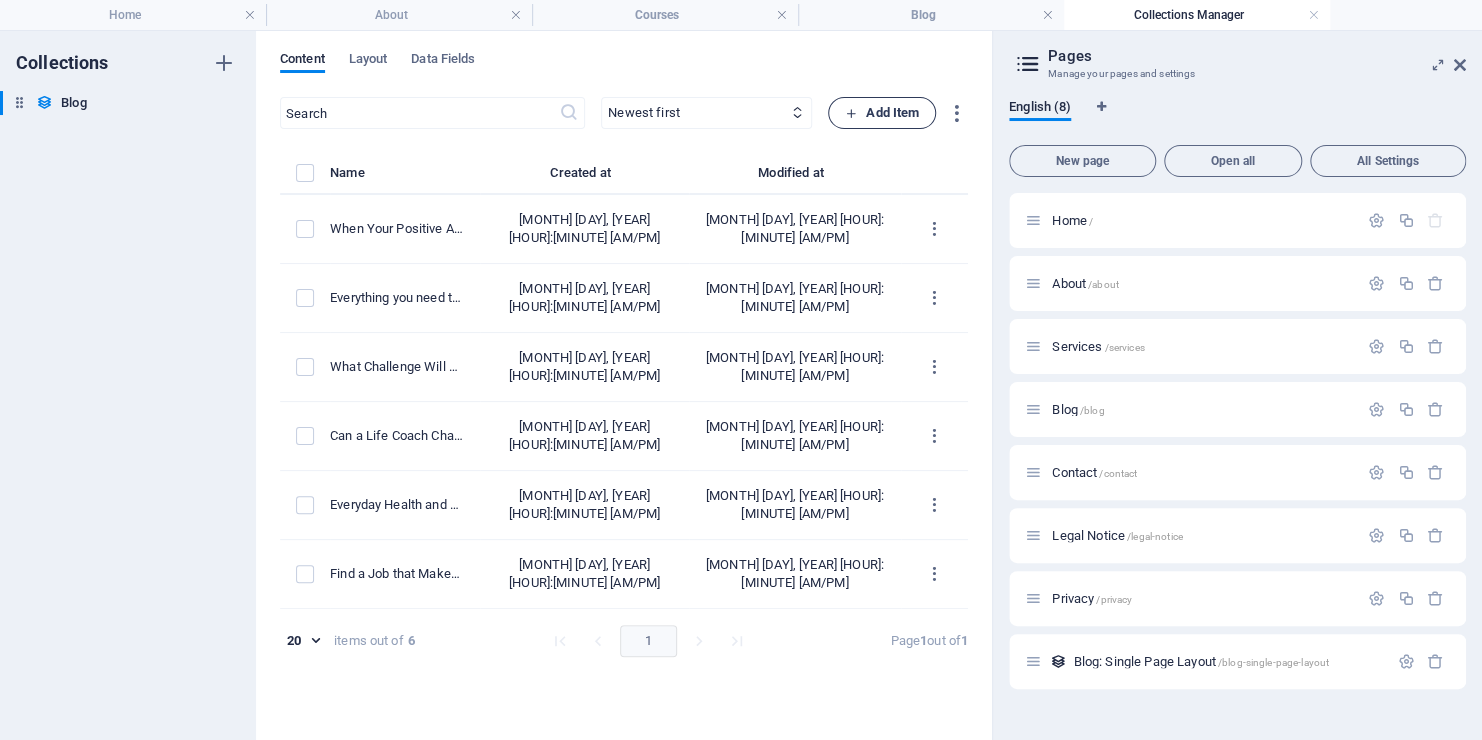 click on "Add Item" at bounding box center [882, 113] 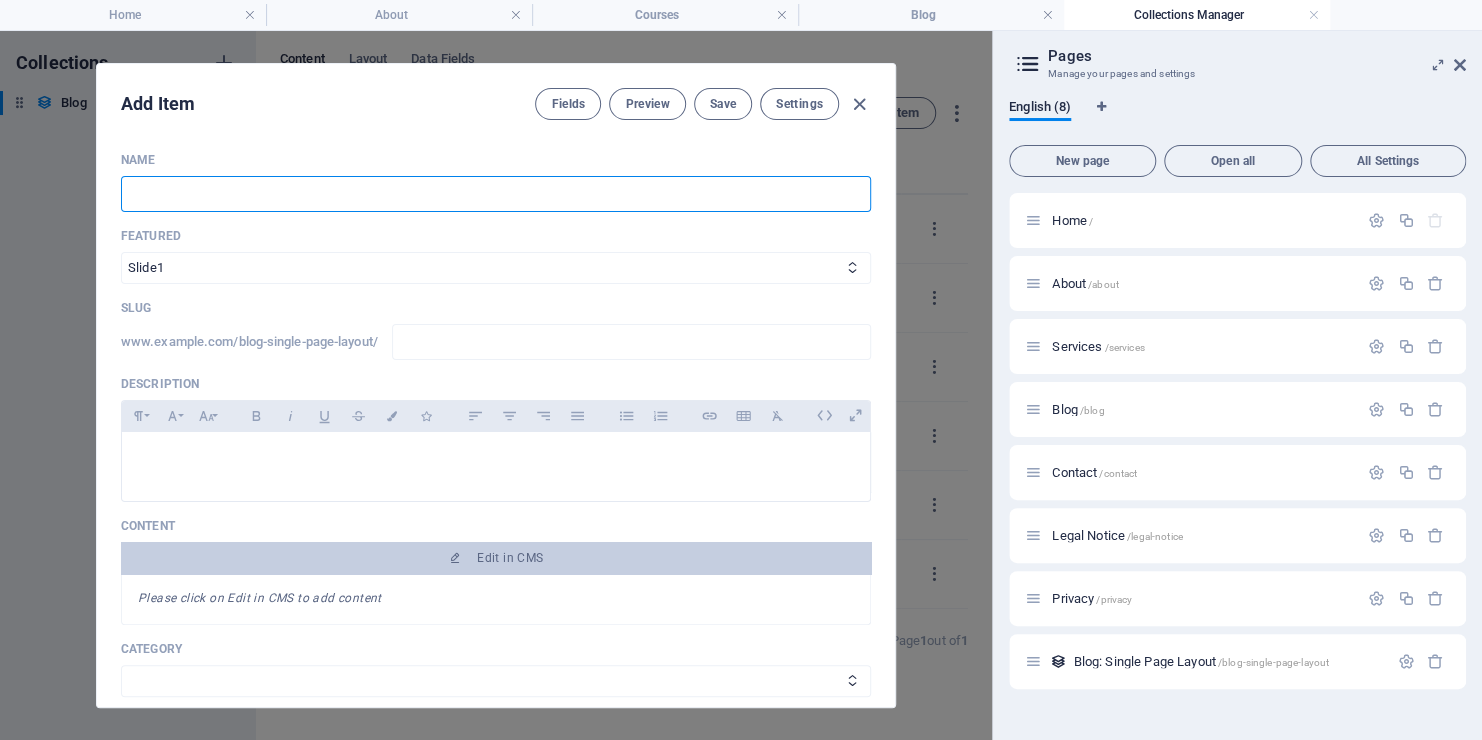 click at bounding box center [496, 194] 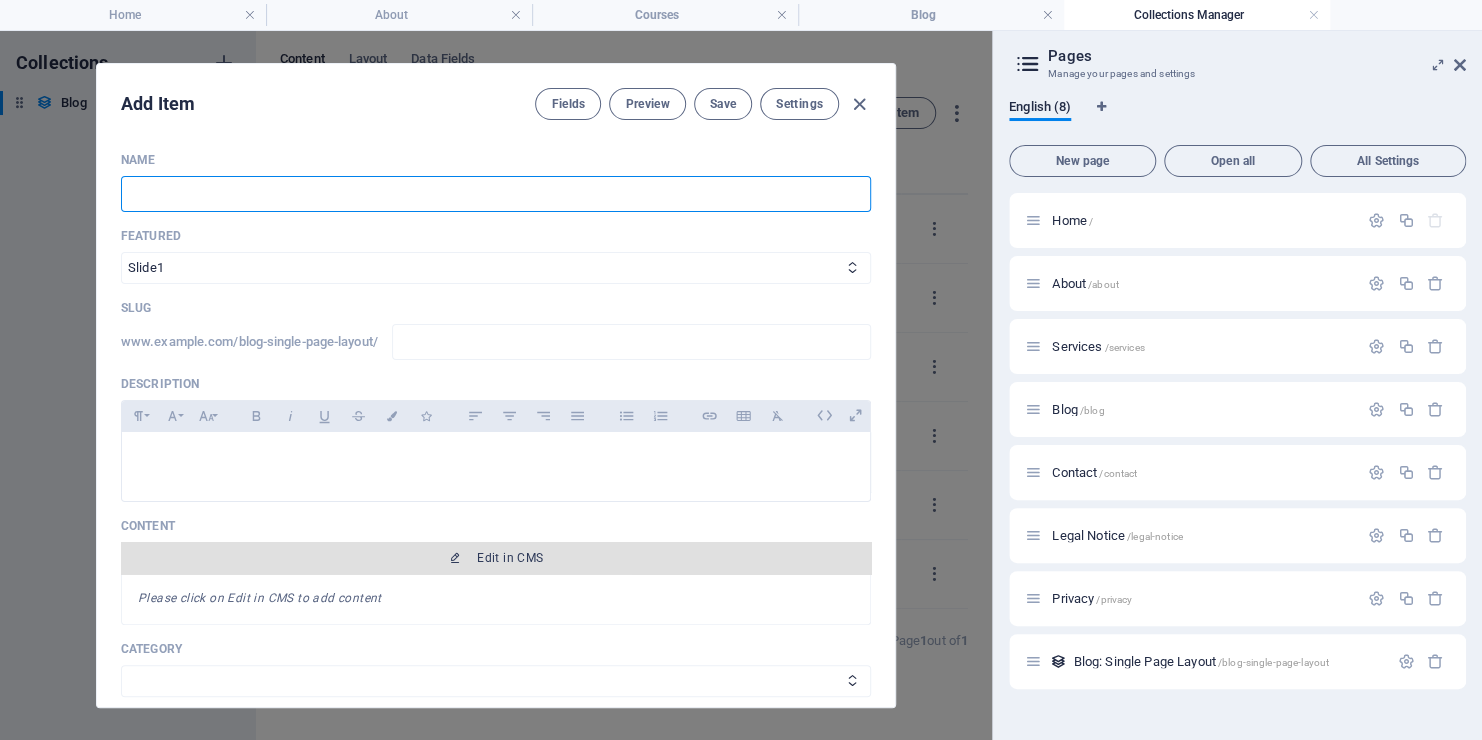 click on "Edit in CMS" at bounding box center [510, 558] 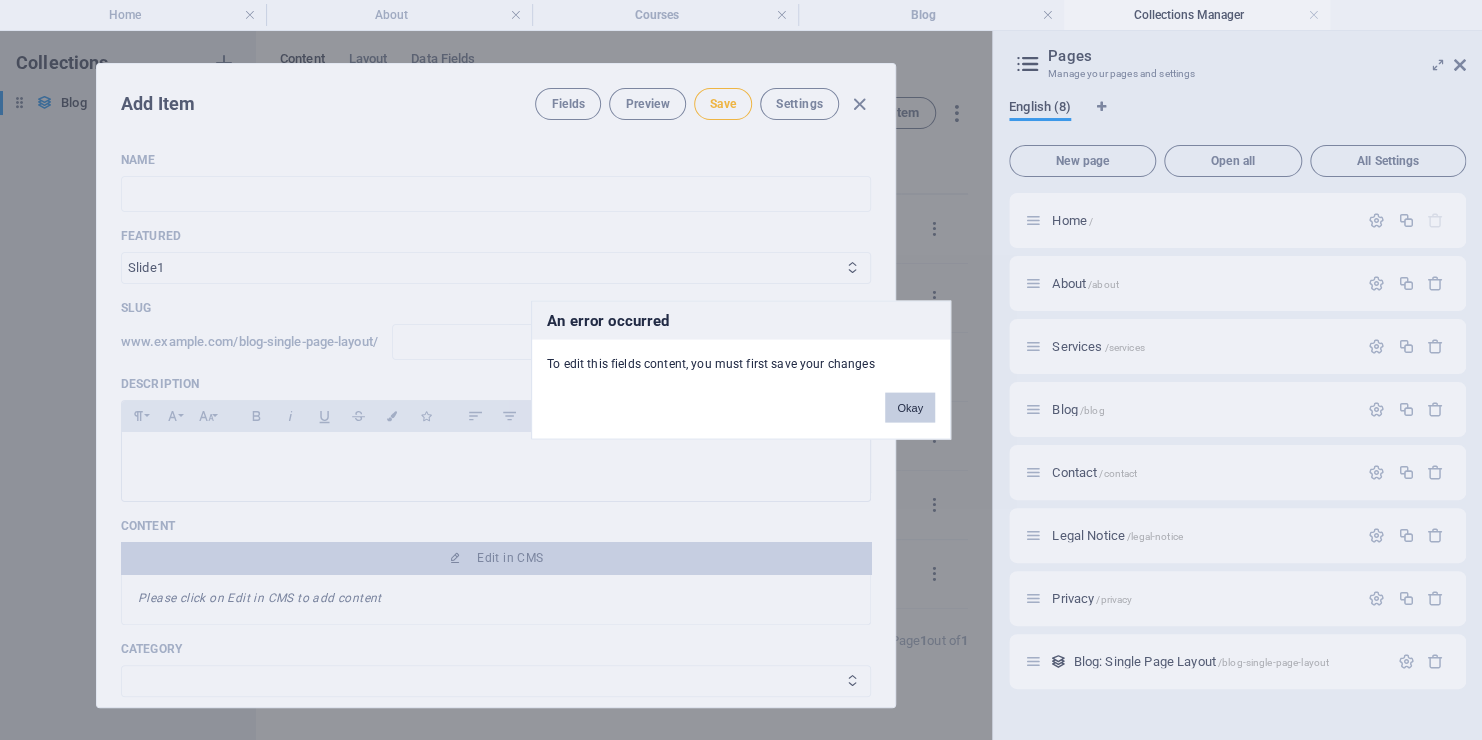 click on "Okay" at bounding box center (910, 408) 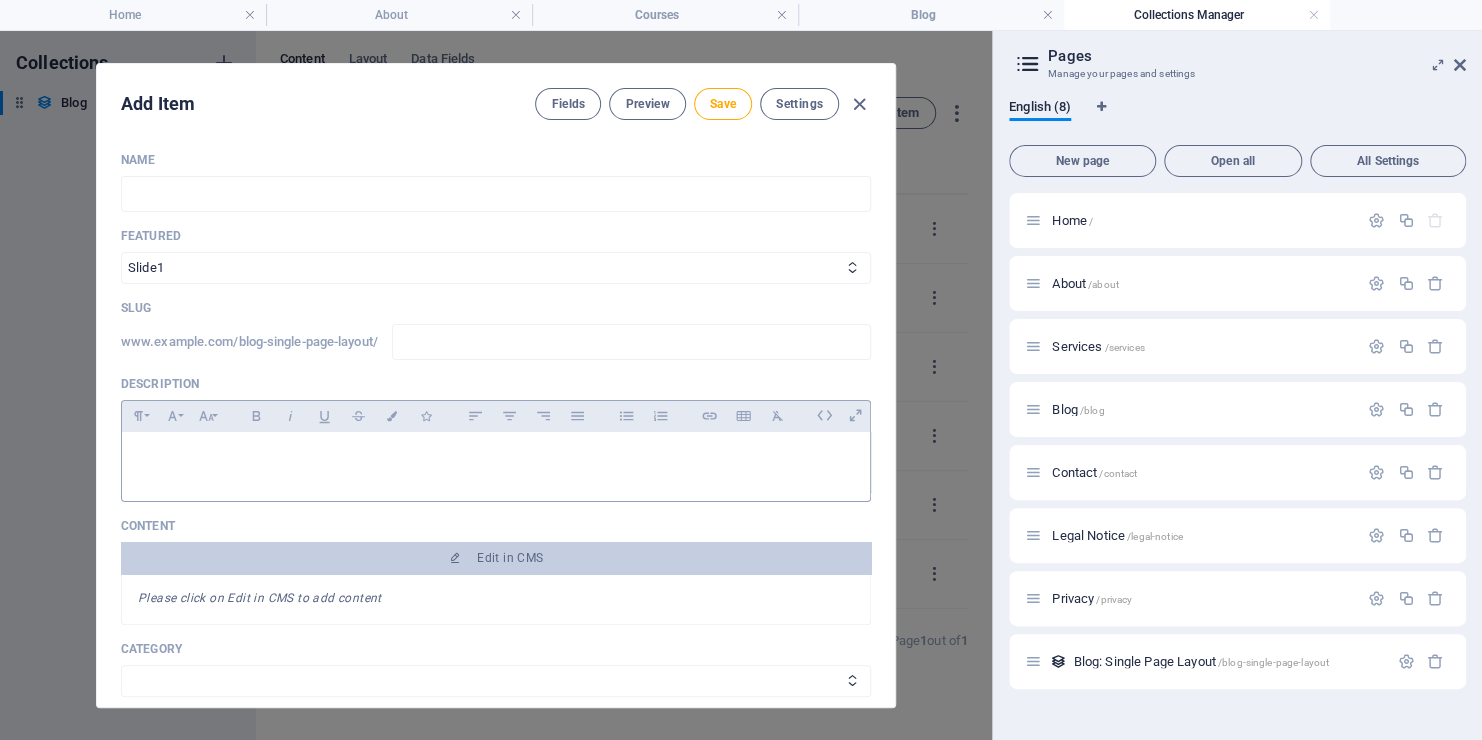 click at bounding box center (496, 457) 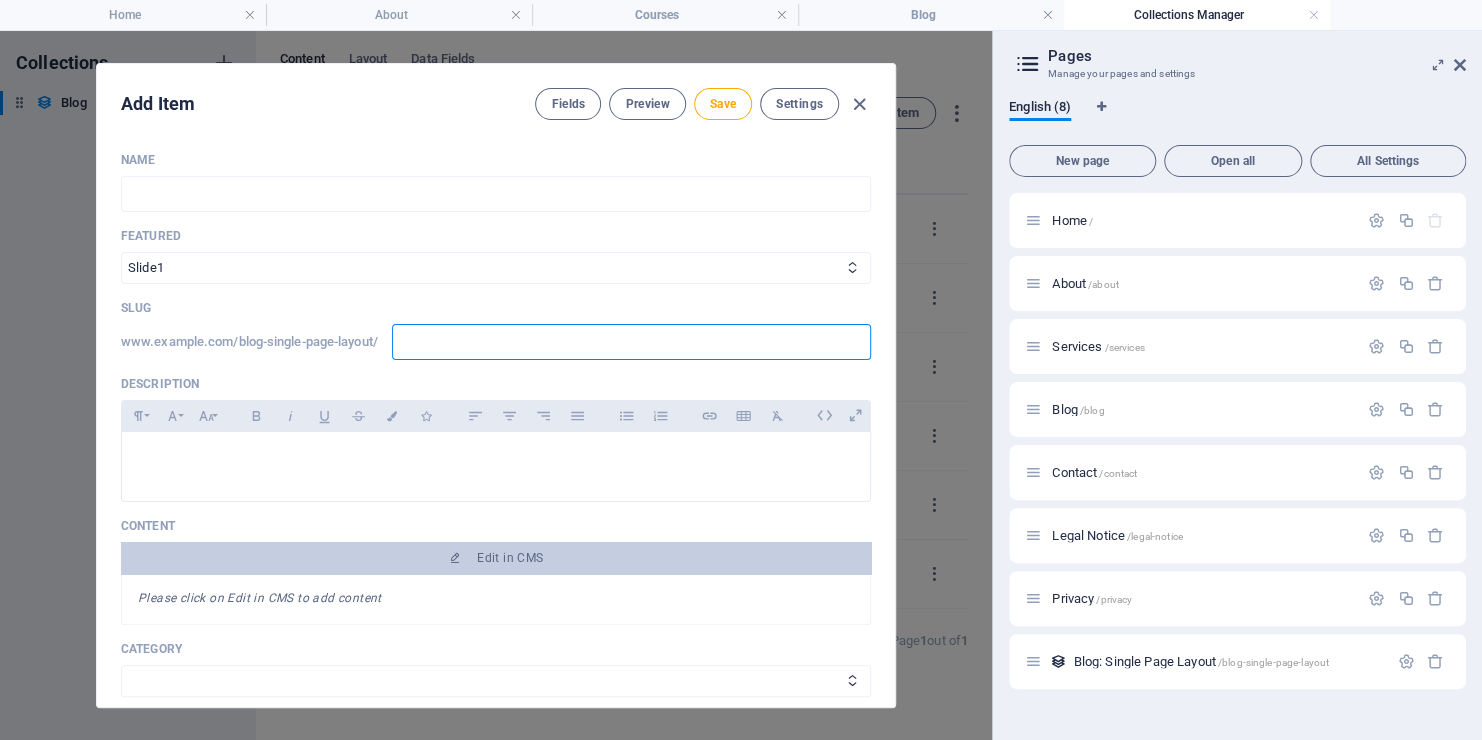 click at bounding box center (631, 342) 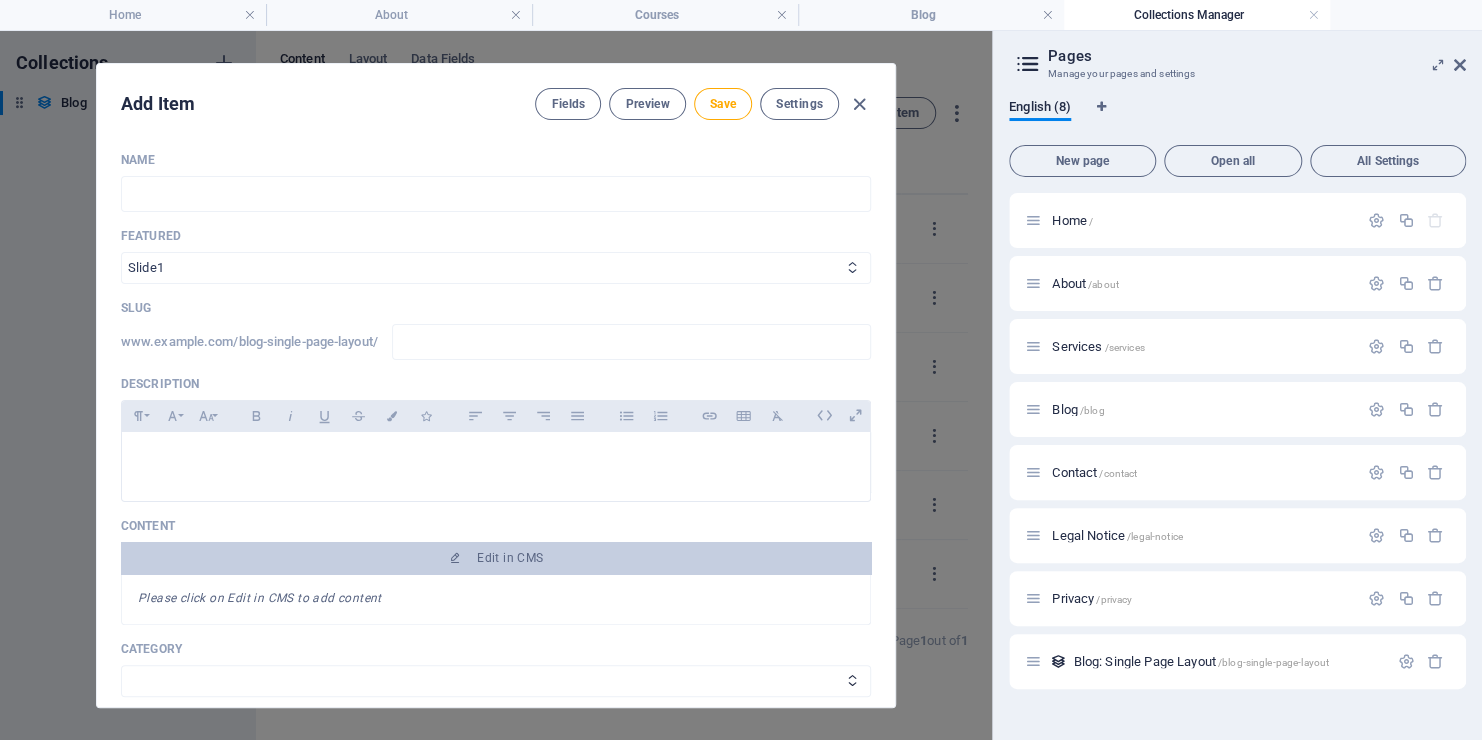 click on "Slide1 Slide2 Slide3" at bounding box center (496, 268) 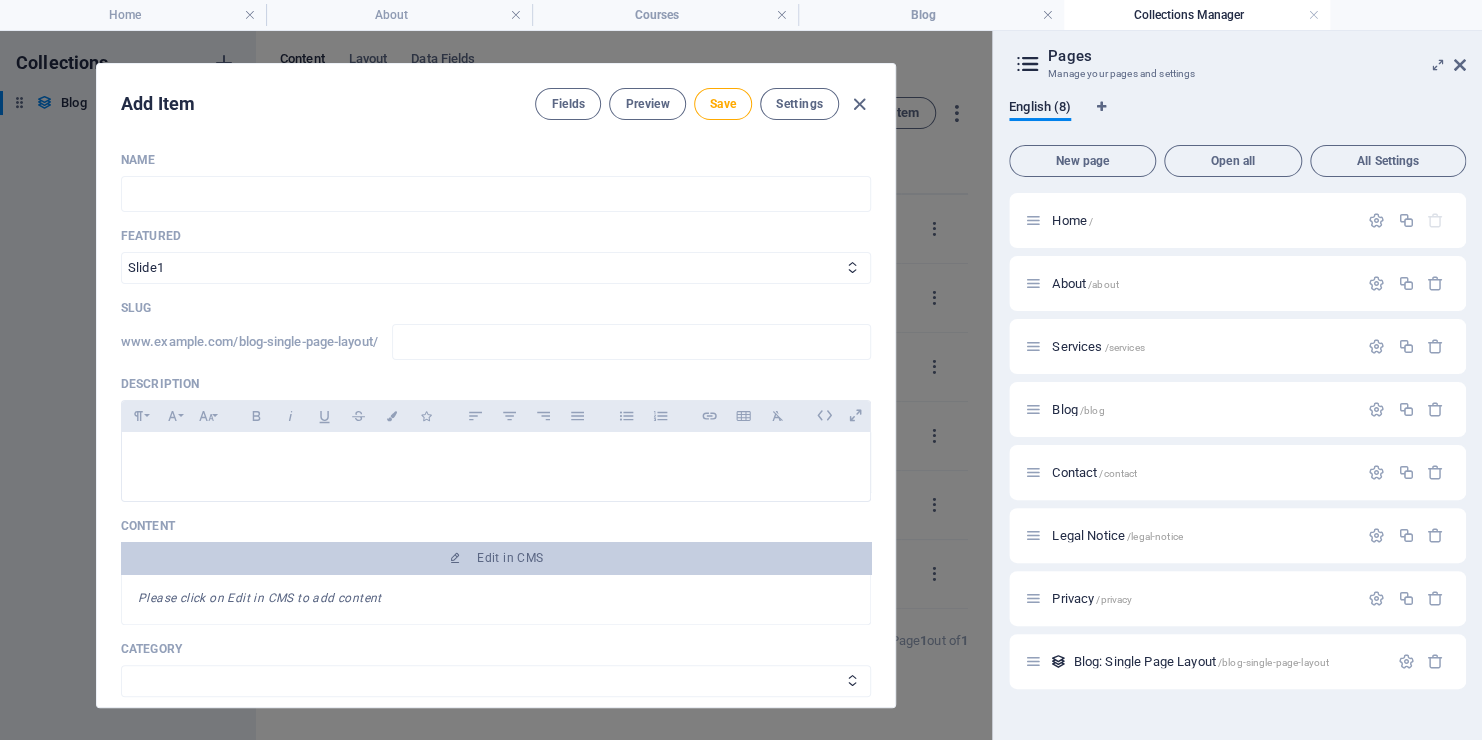 click on "Slide1 Slide2 Slide3" at bounding box center [496, 268] 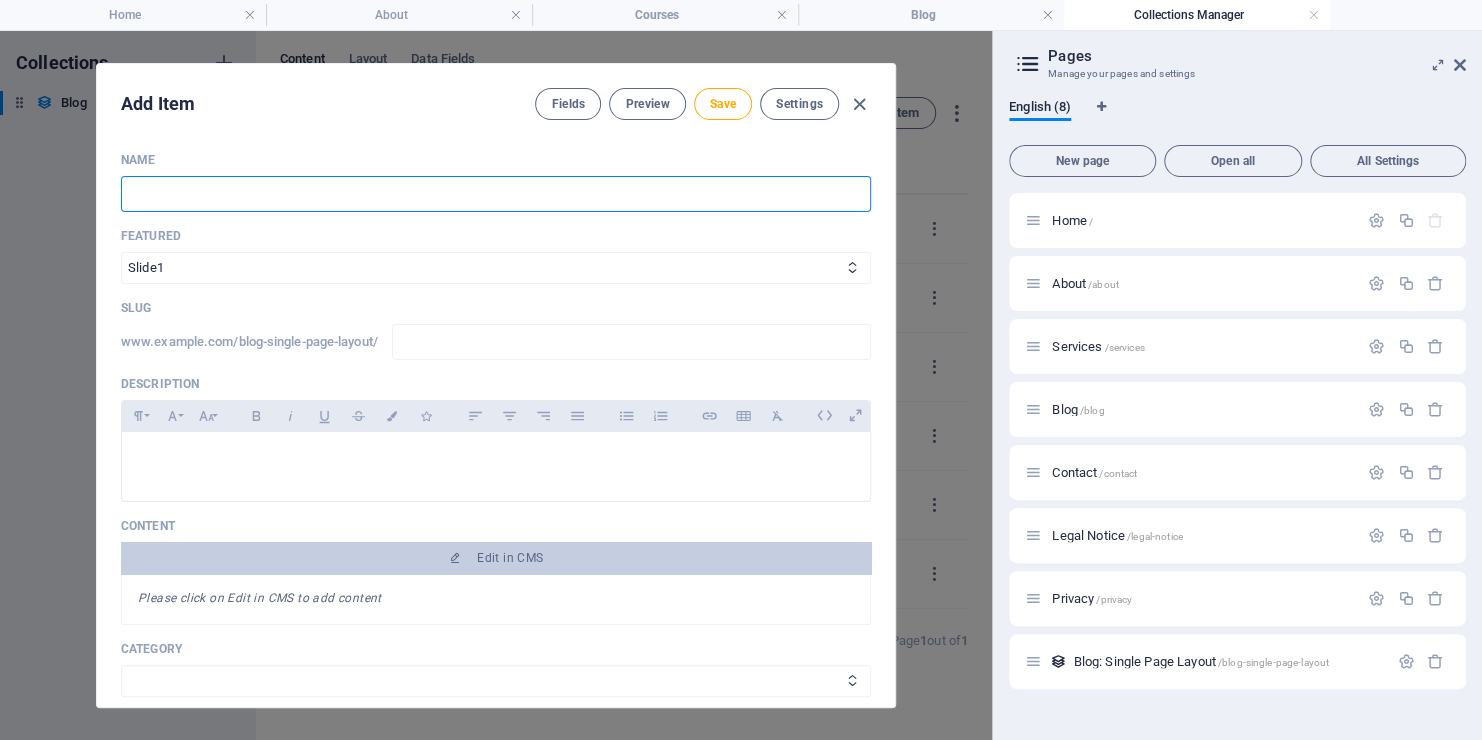 click at bounding box center (496, 194) 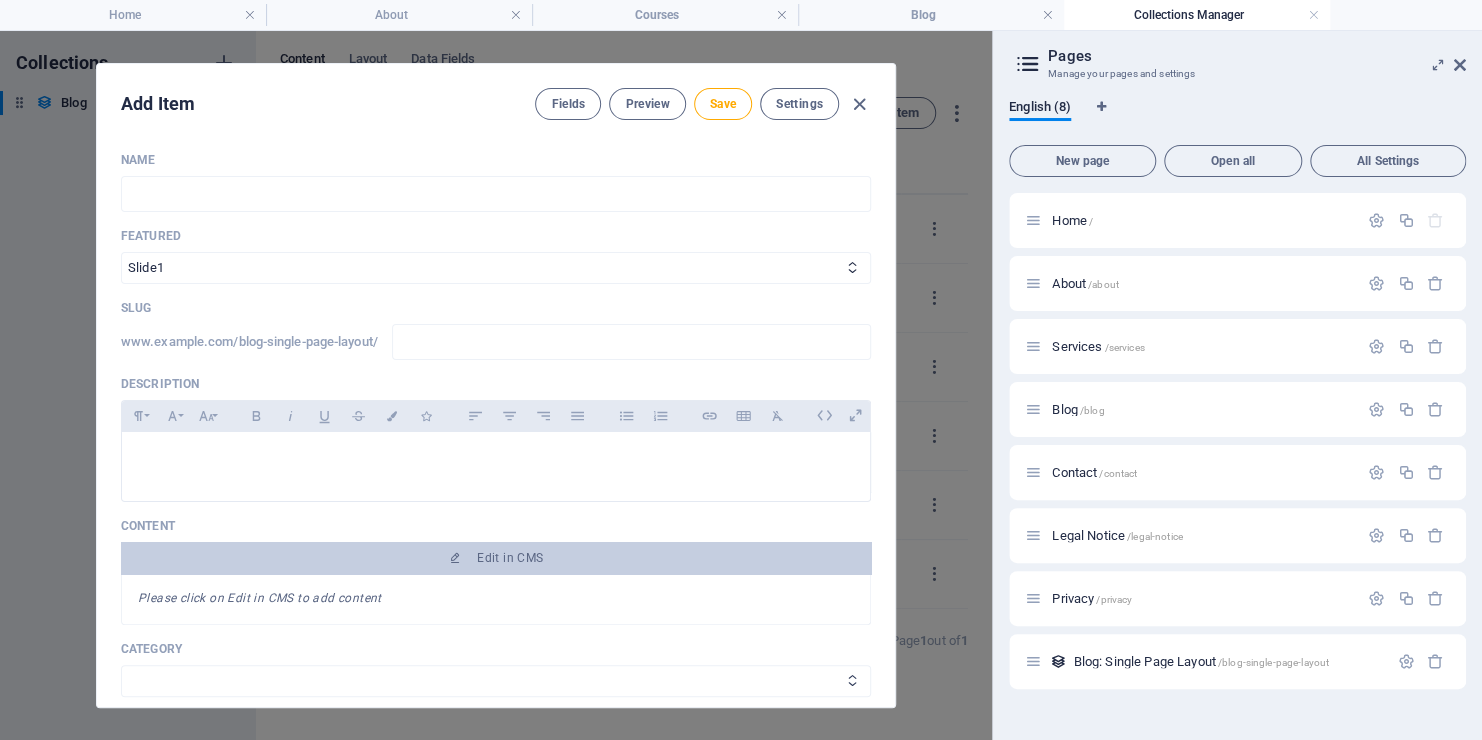 click on "Add Item Fields Preview Save Settings" at bounding box center [496, 100] 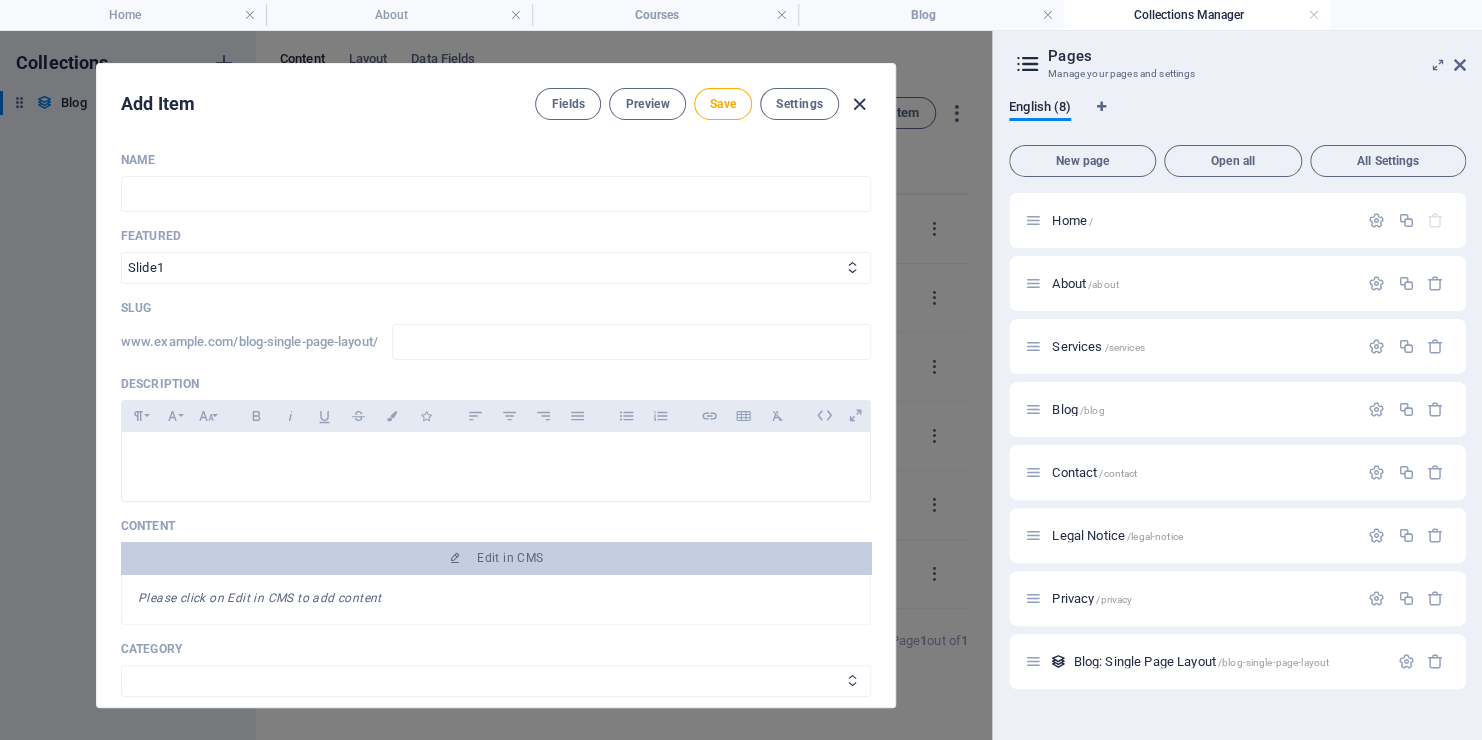 click at bounding box center [859, 104] 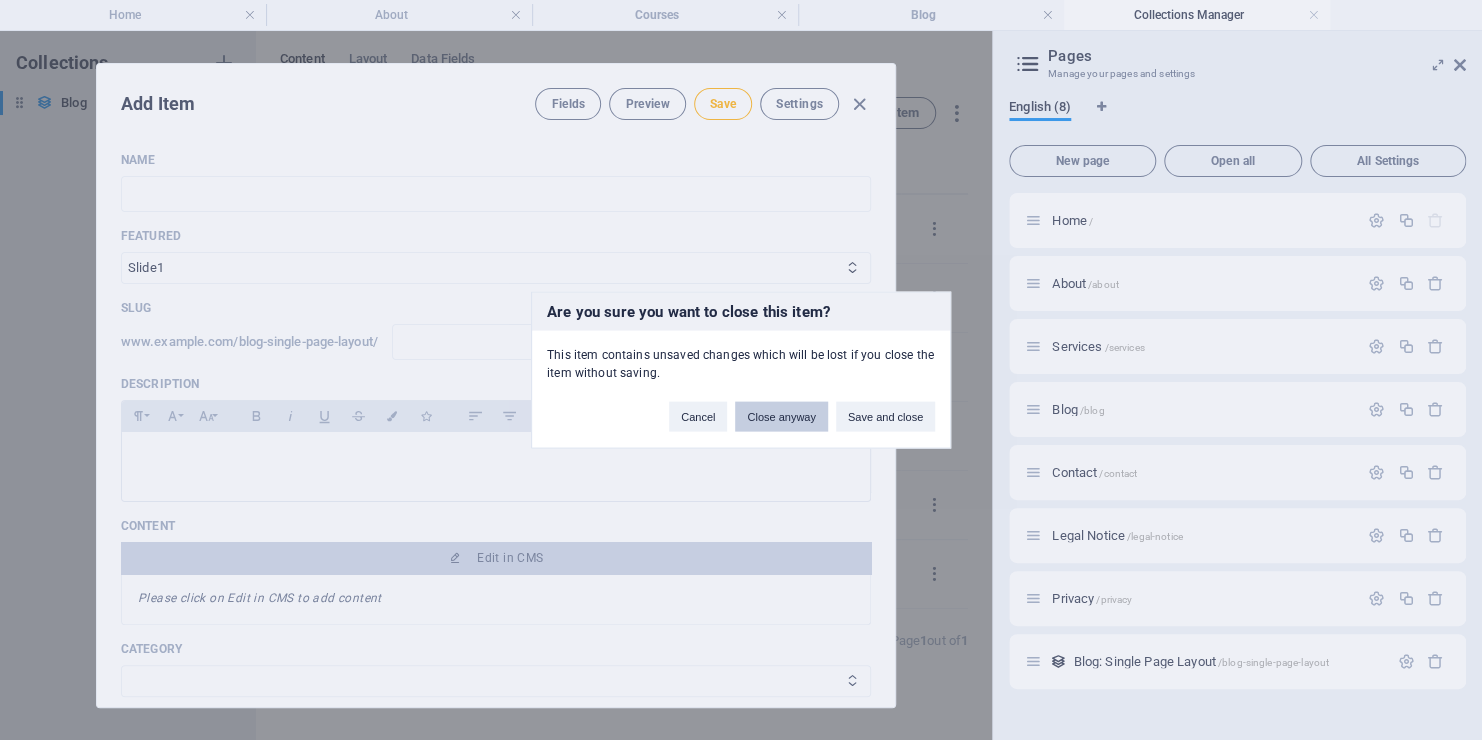 click on "Close anyway" at bounding box center [781, 417] 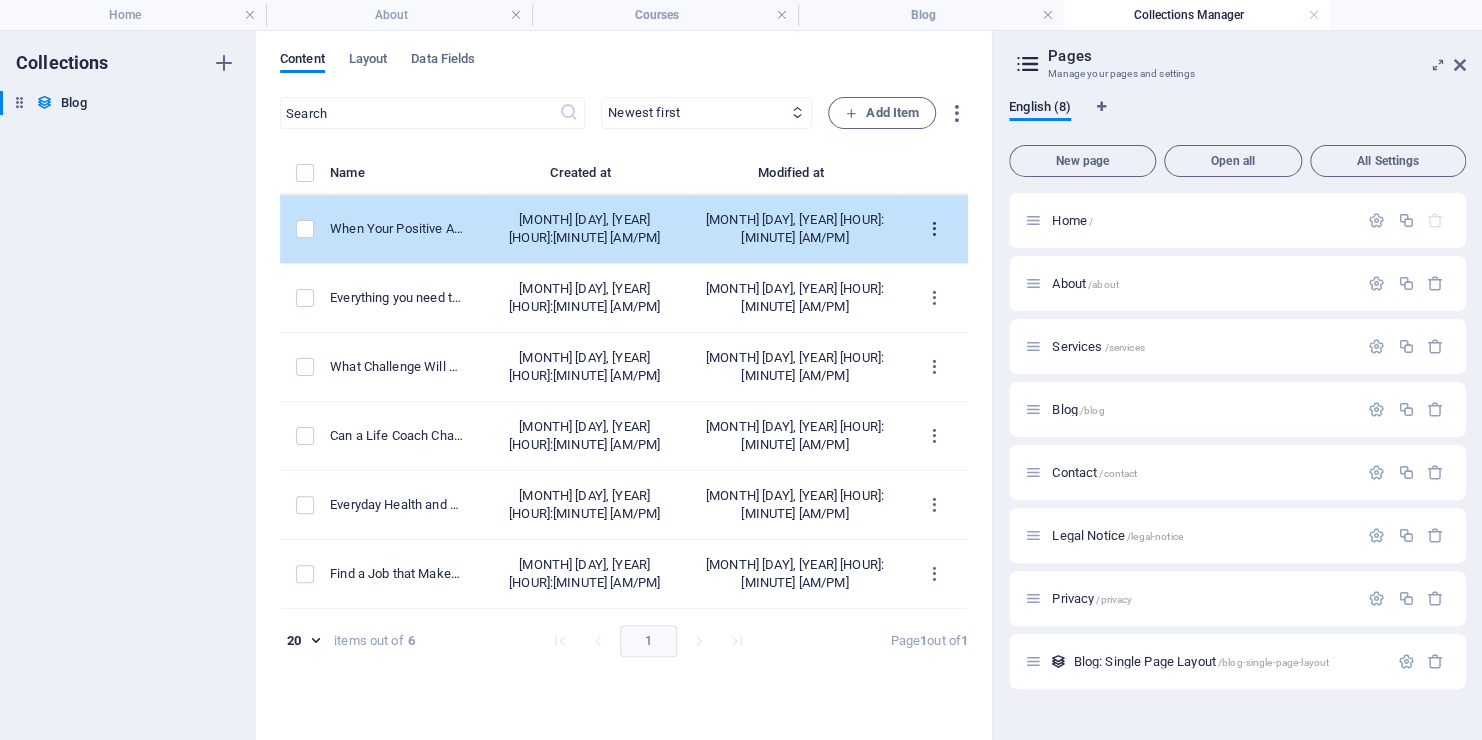 click at bounding box center [934, 229] 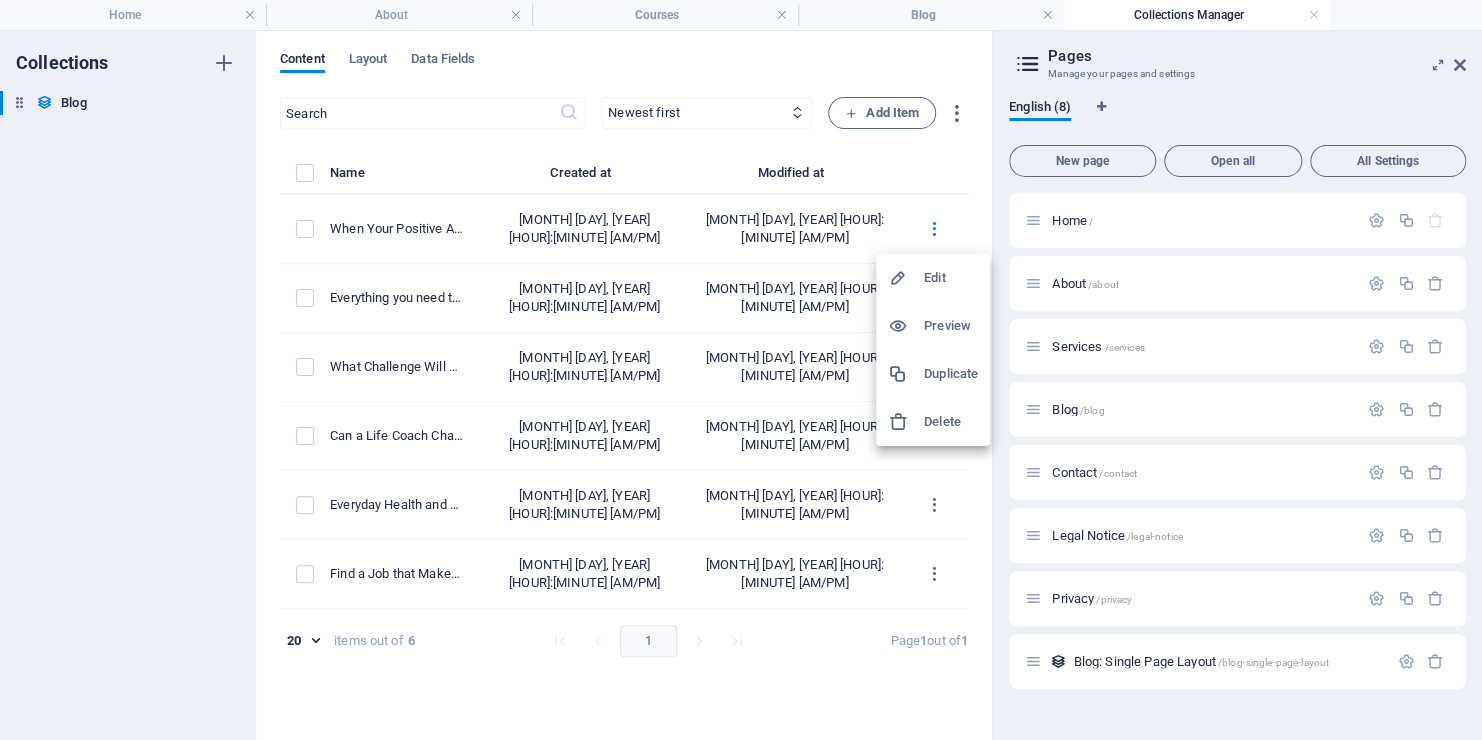click on "Edit" at bounding box center [951, 278] 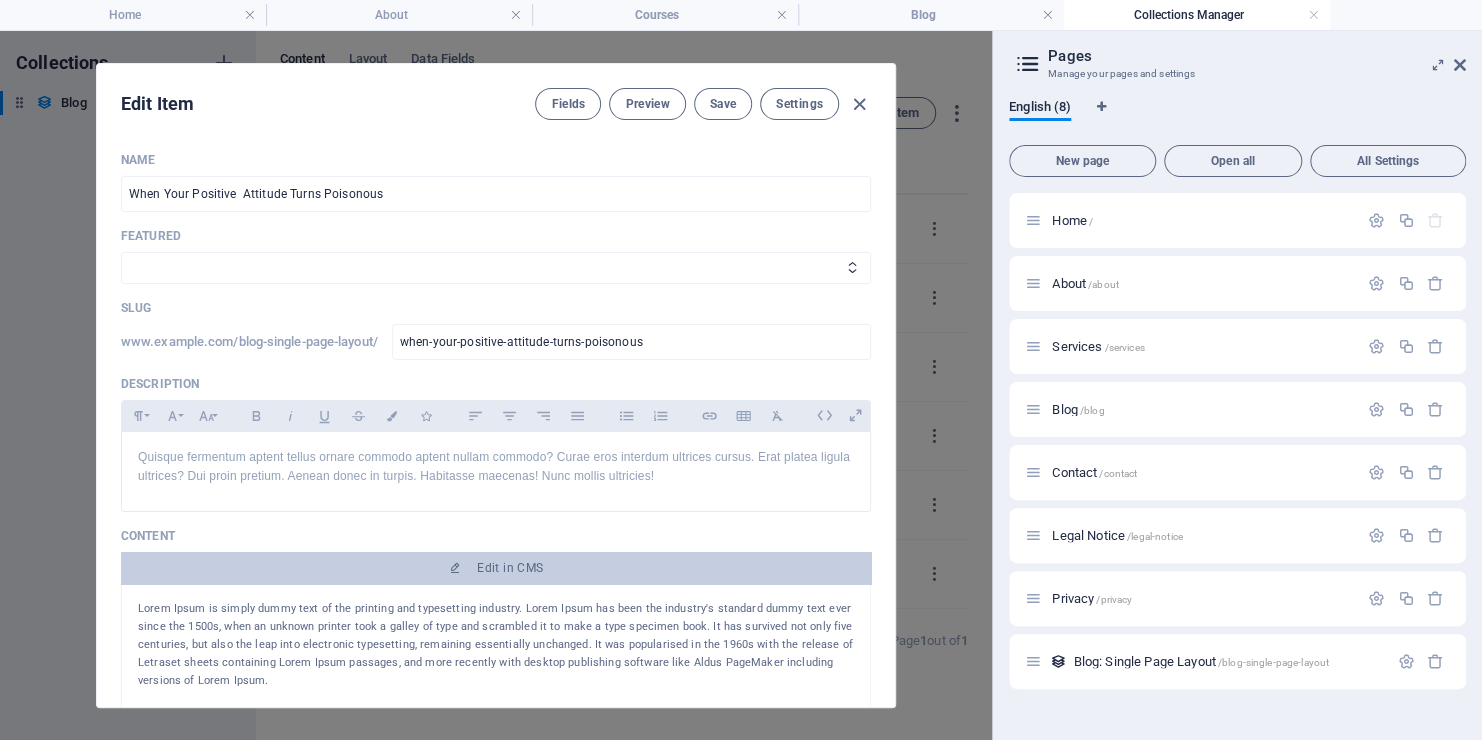 drag, startPoint x: 889, startPoint y: 223, endPoint x: 893, endPoint y: 448, distance: 225.03555 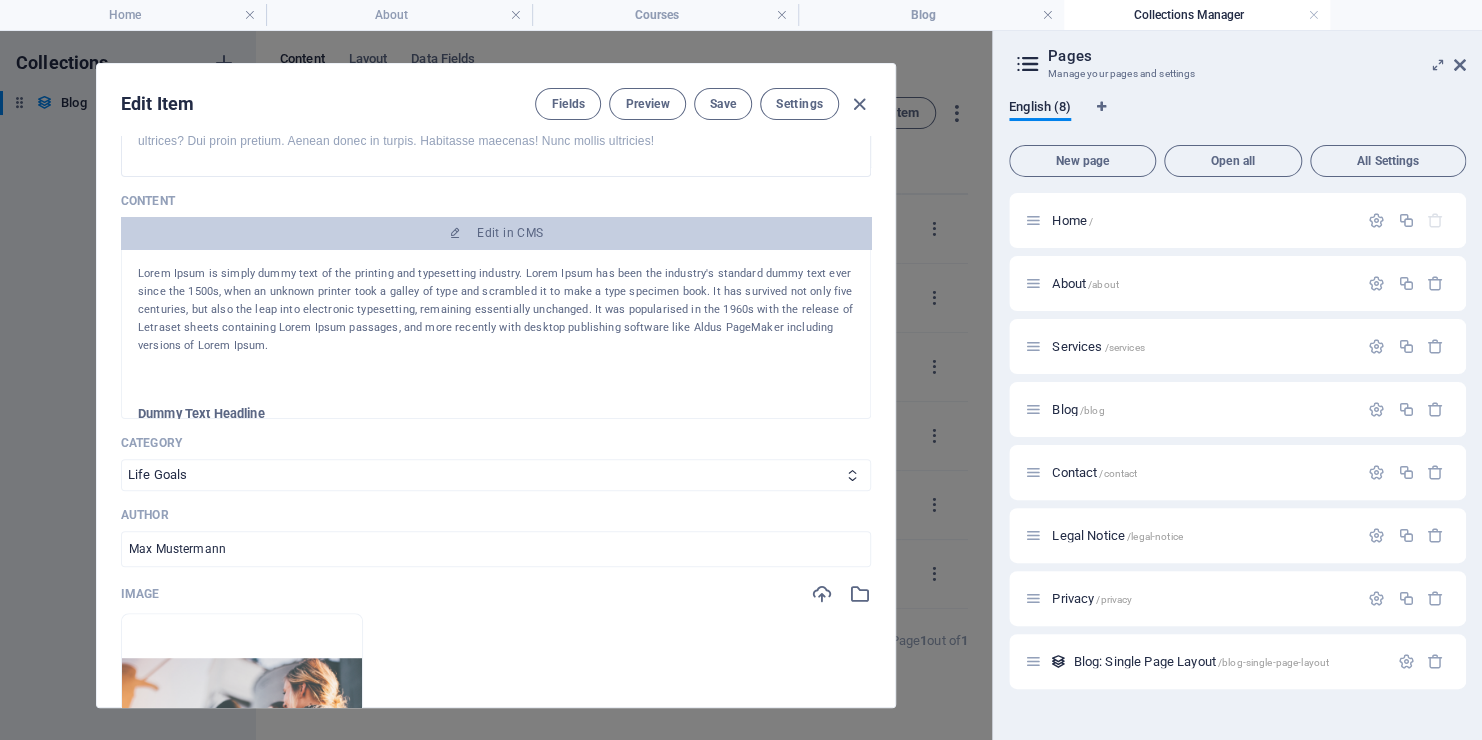 scroll, scrollTop: 0, scrollLeft: 0, axis: both 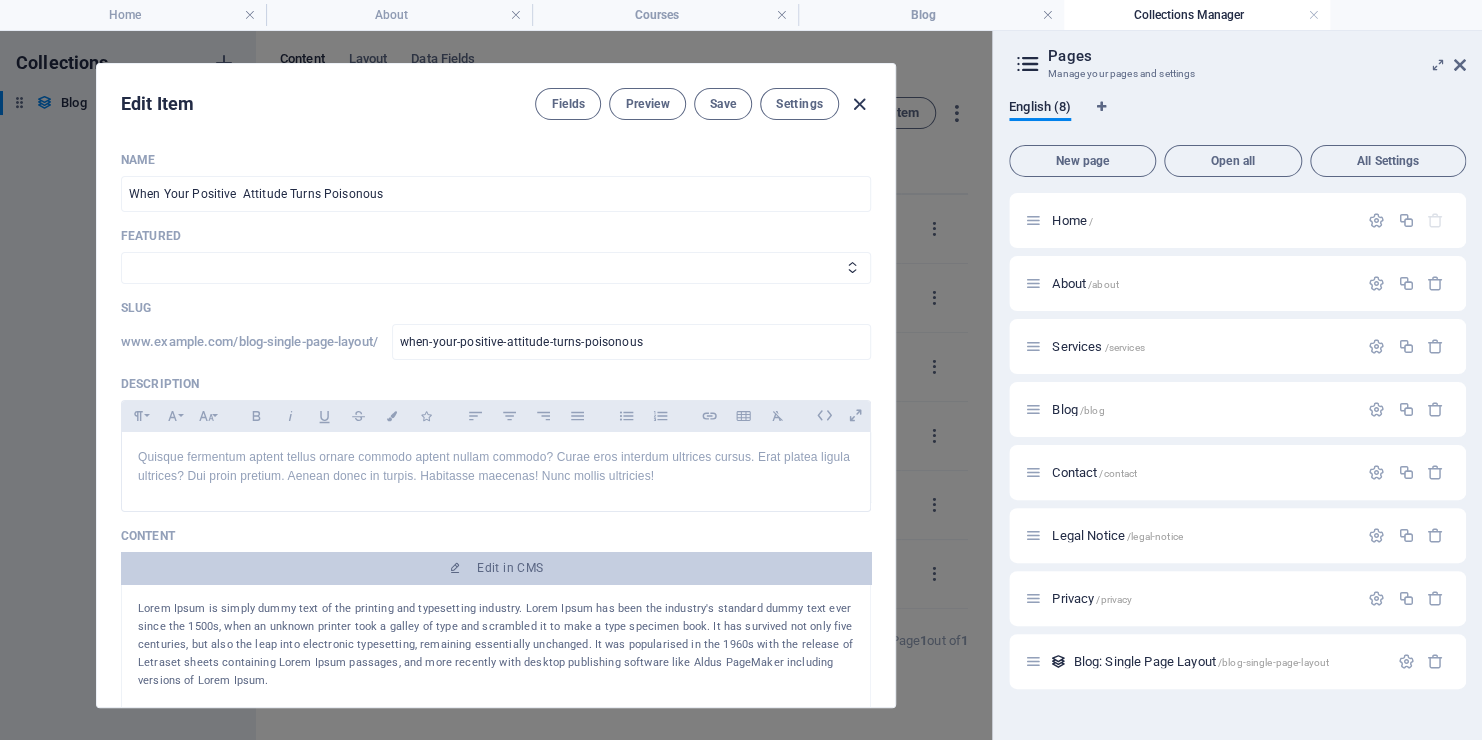 click at bounding box center (859, 104) 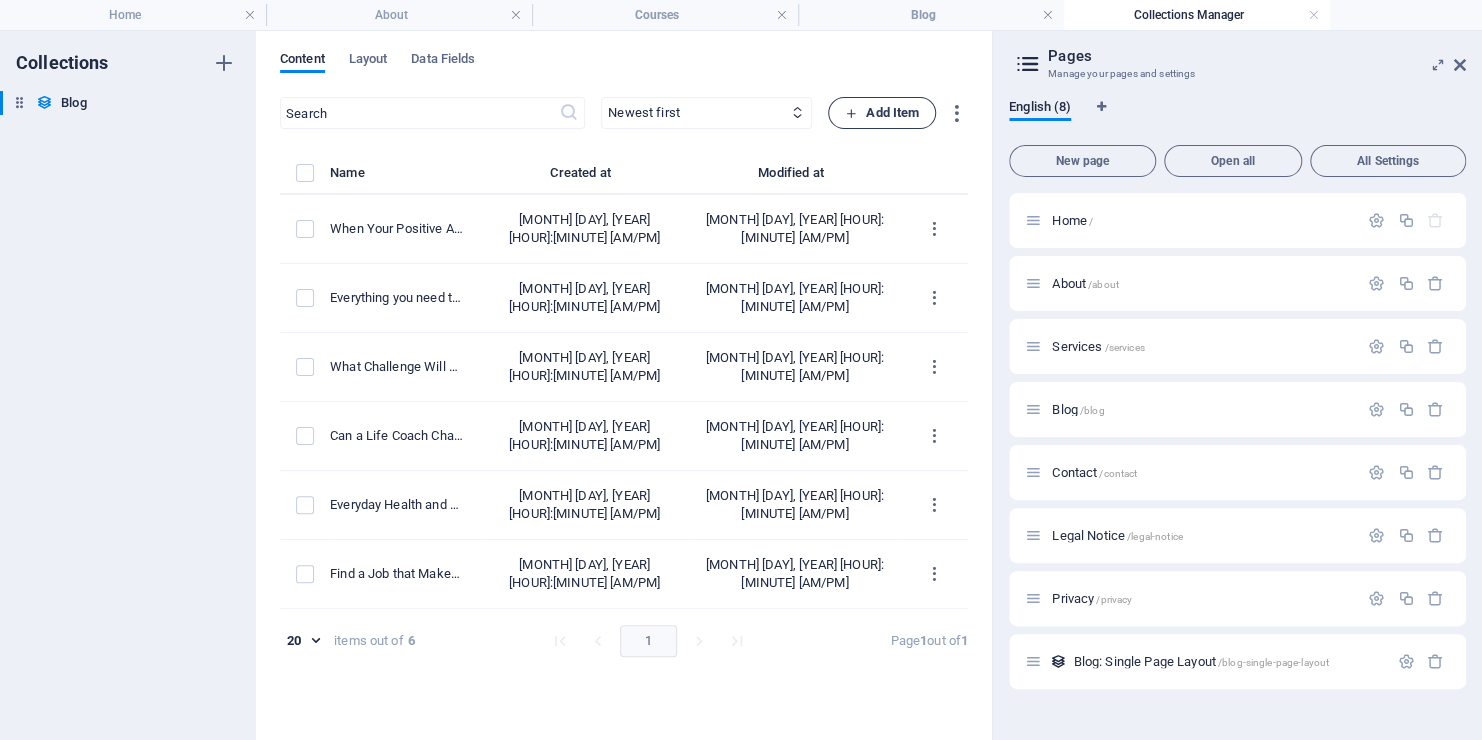 click on "Add Item" at bounding box center (882, 113) 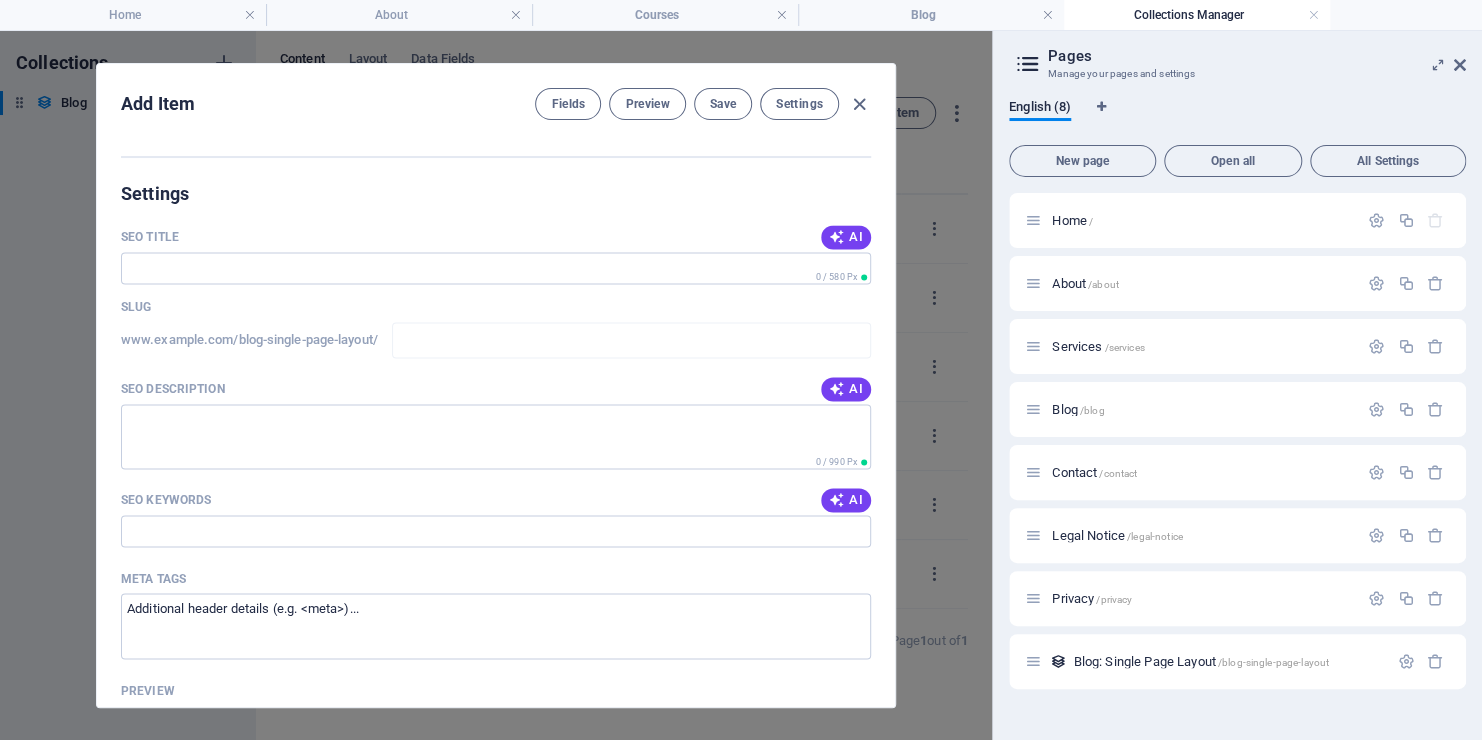 scroll, scrollTop: 1931, scrollLeft: 0, axis: vertical 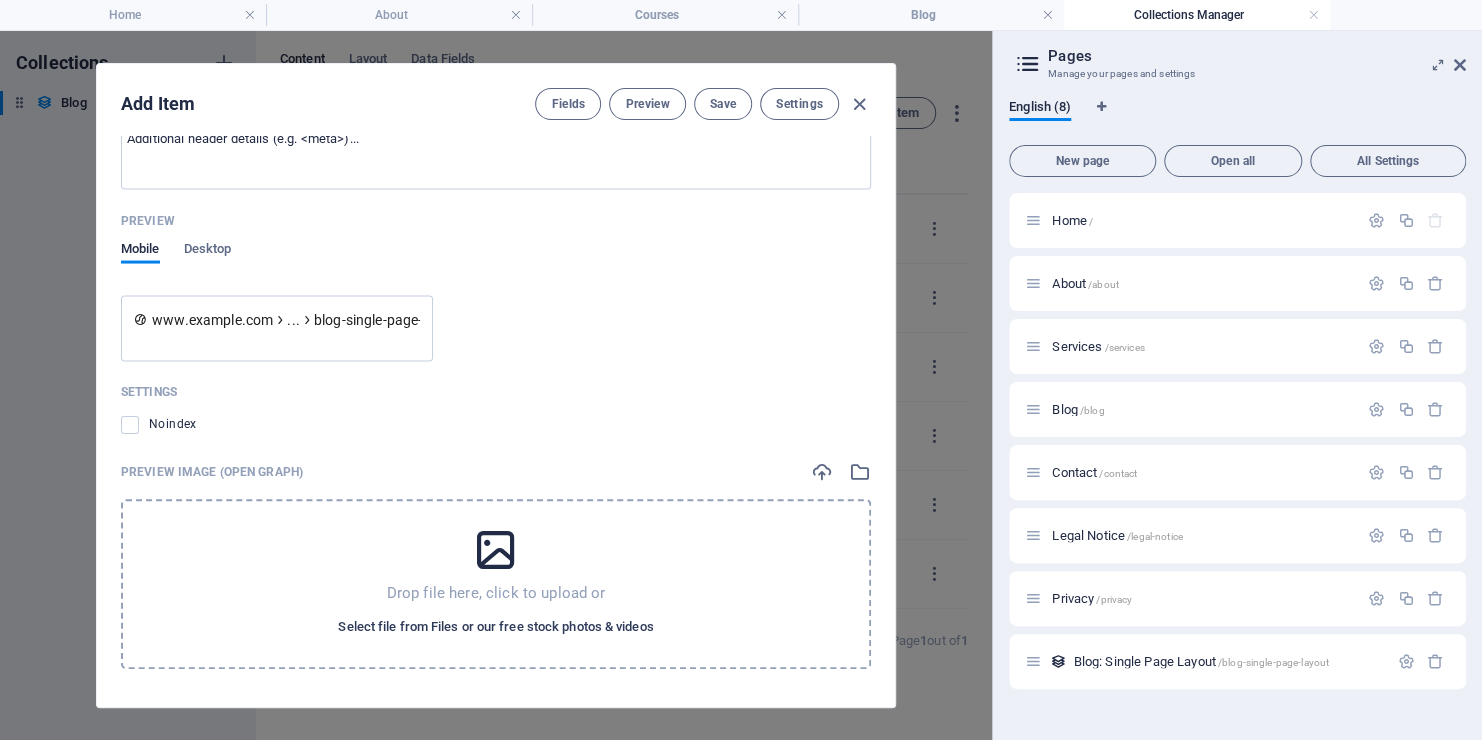 click on "Select file from Files or our free stock photos & videos" at bounding box center (495, 627) 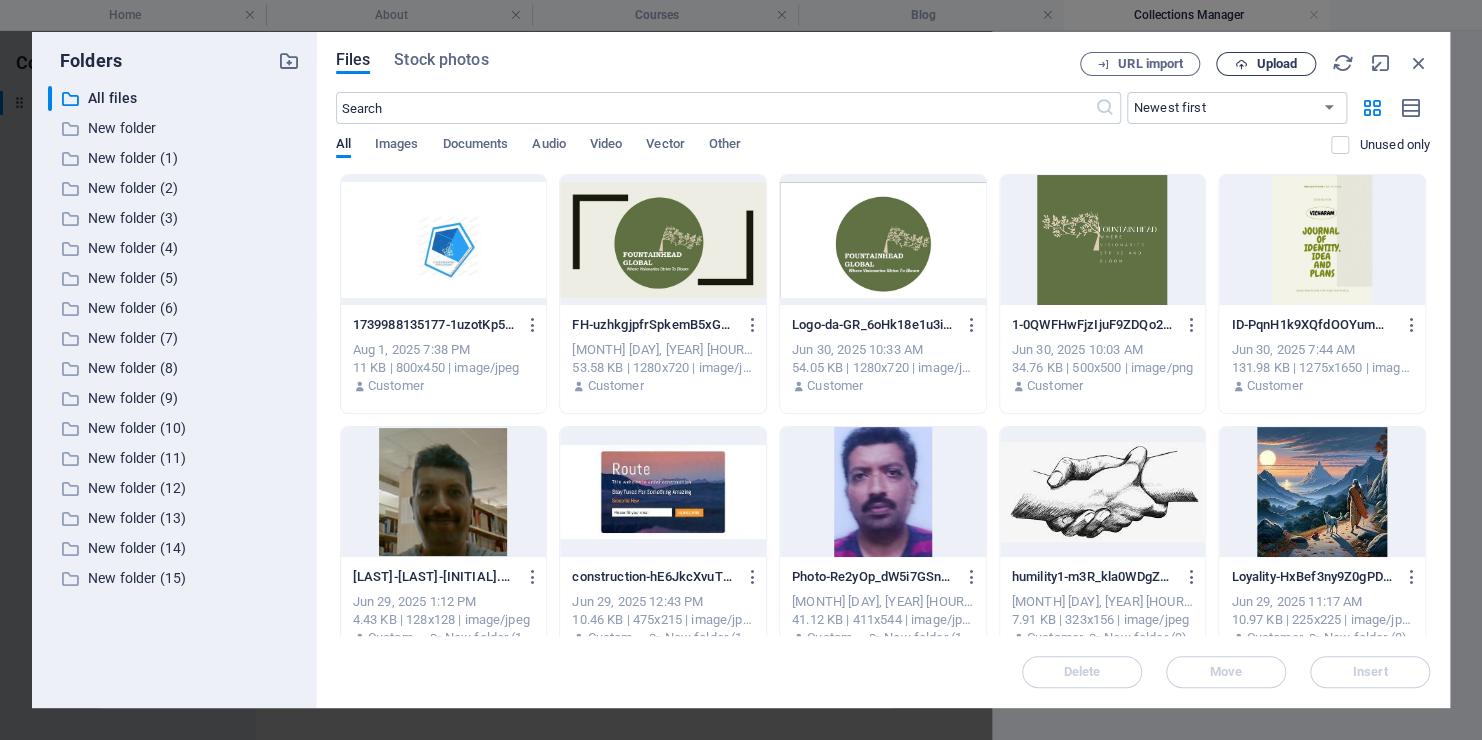 click on "Upload" at bounding box center (1266, 64) 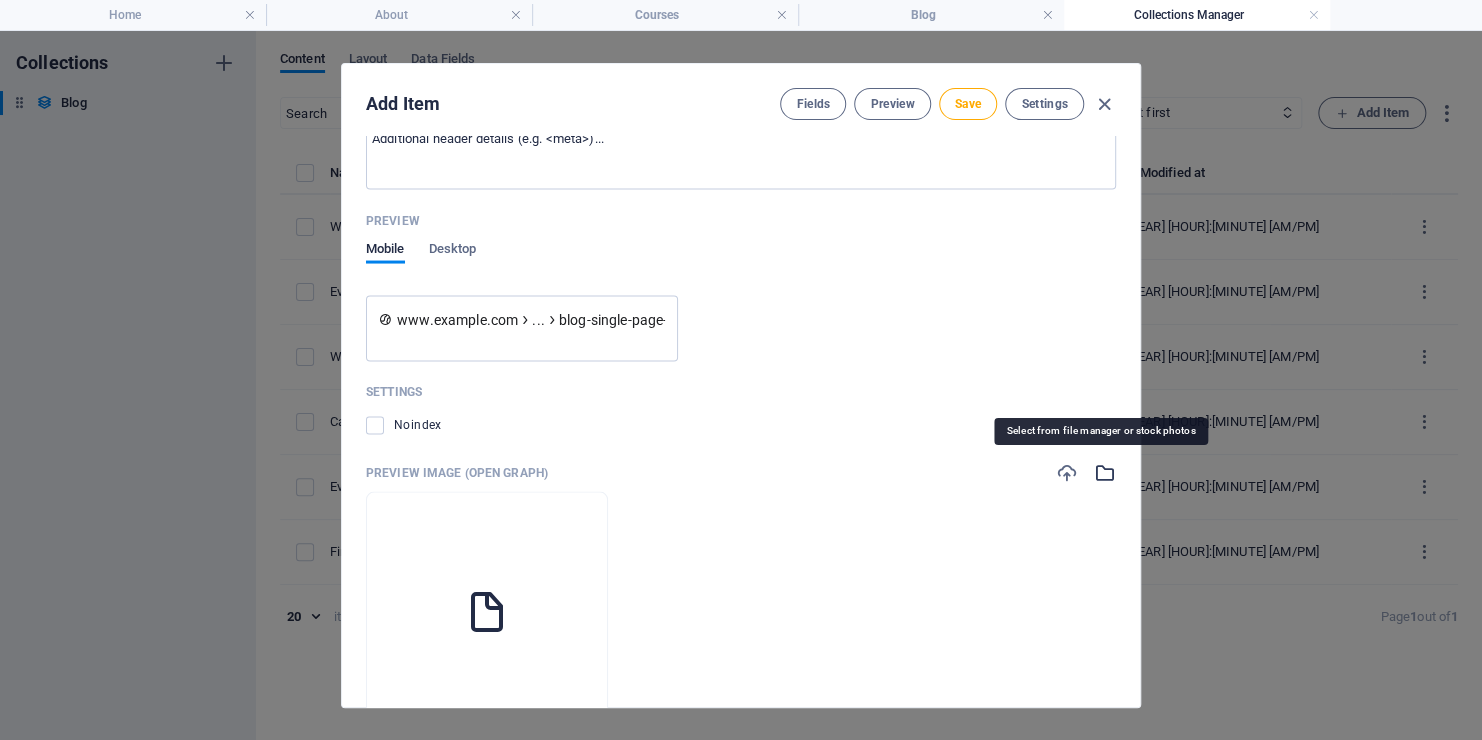 click at bounding box center (1105, 472) 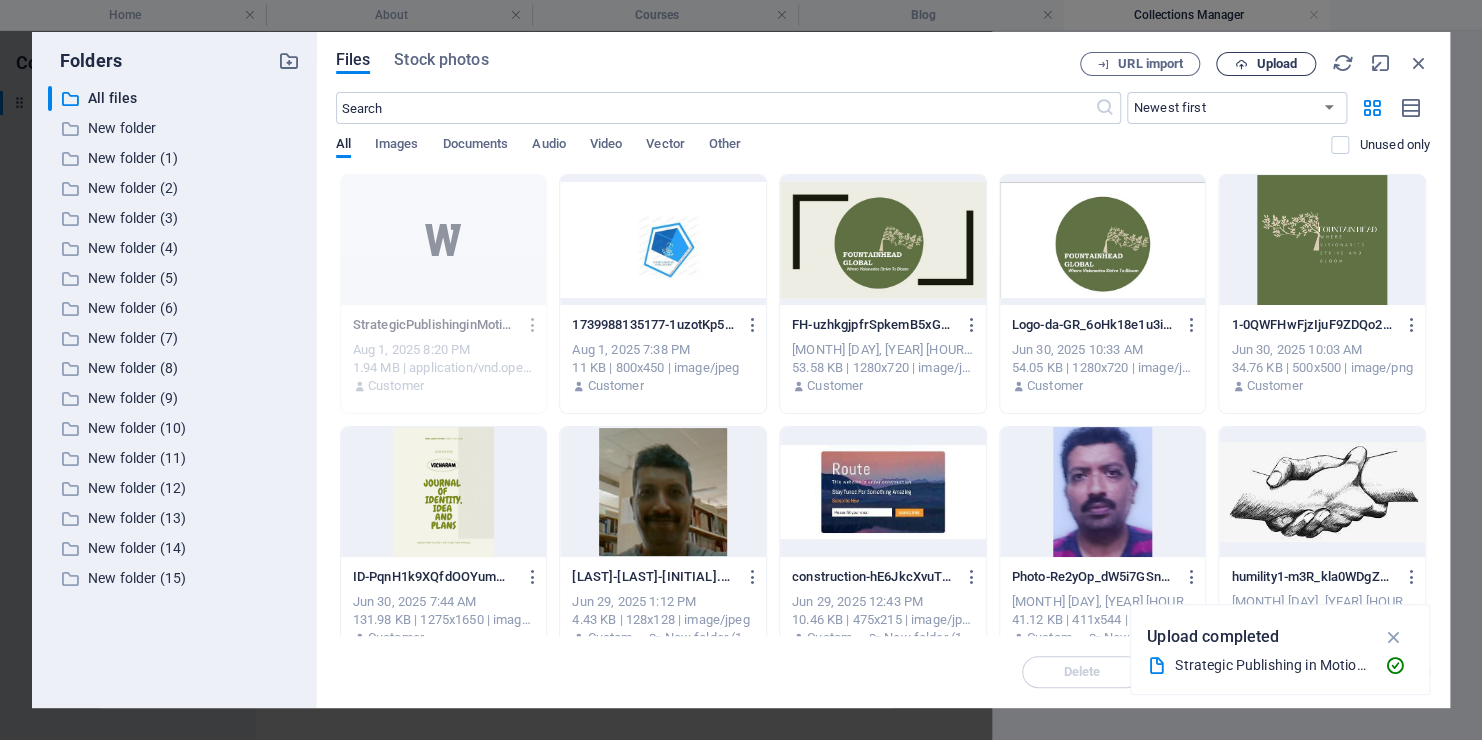 click on "Upload" at bounding box center (1276, 64) 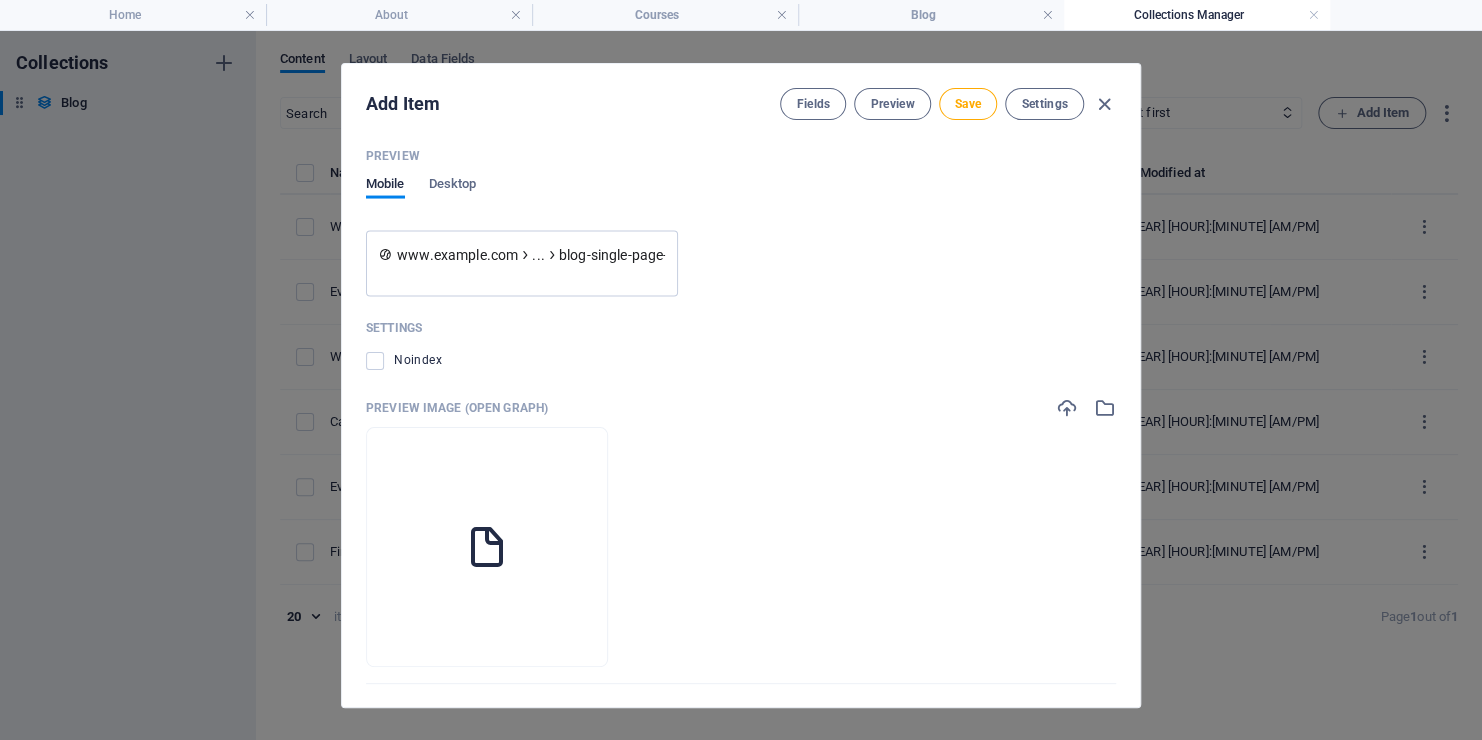 scroll, scrollTop: 2009, scrollLeft: 0, axis: vertical 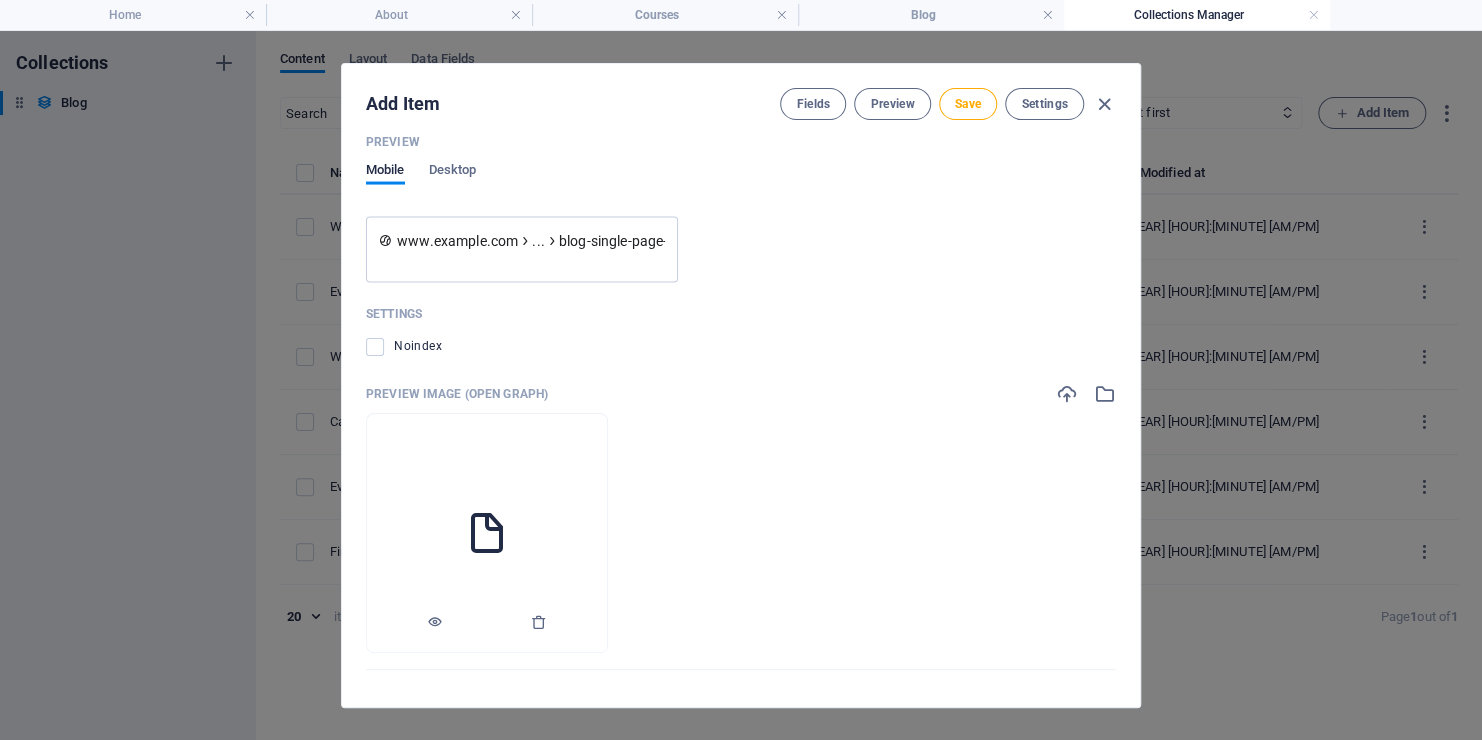 click at bounding box center (487, 533) 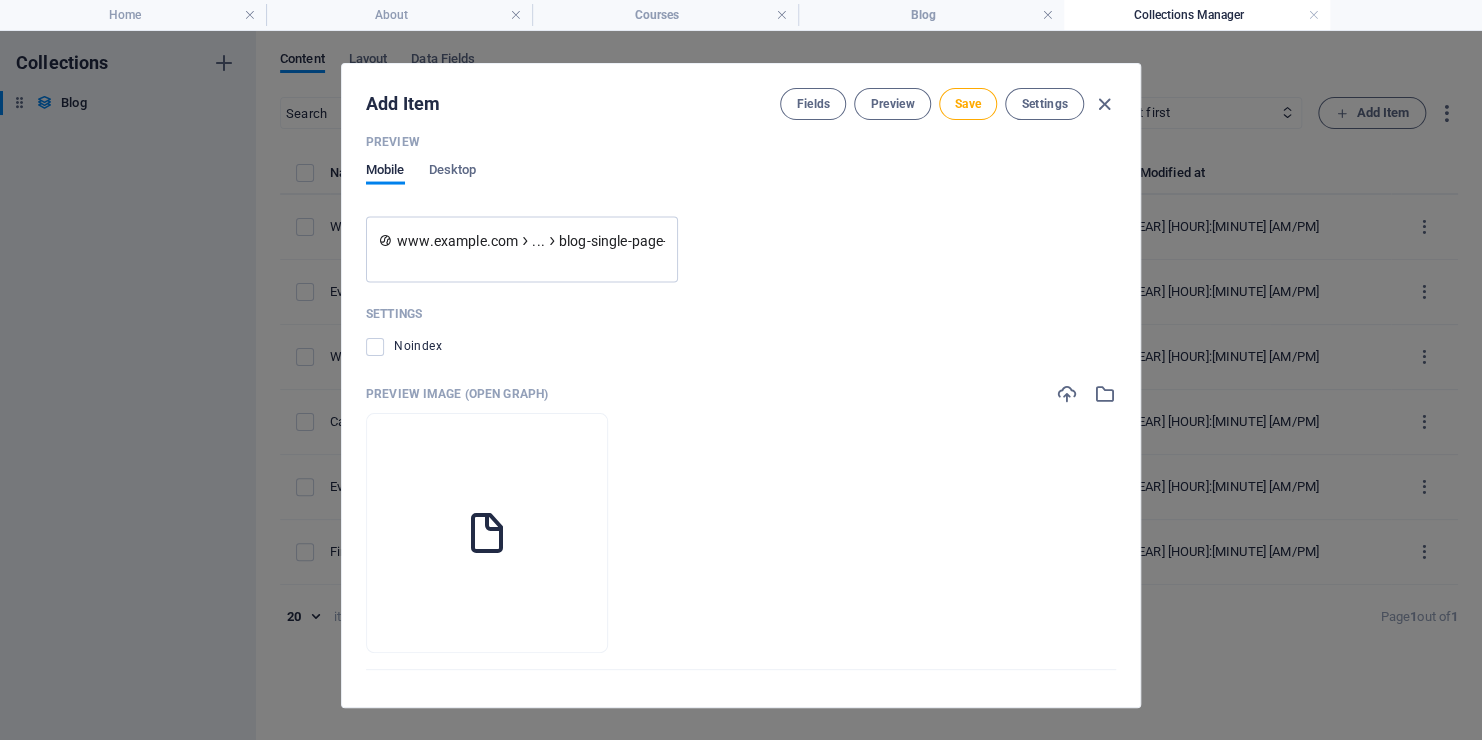 click on "Preview Image (Open Graph)" at bounding box center (457, 394) 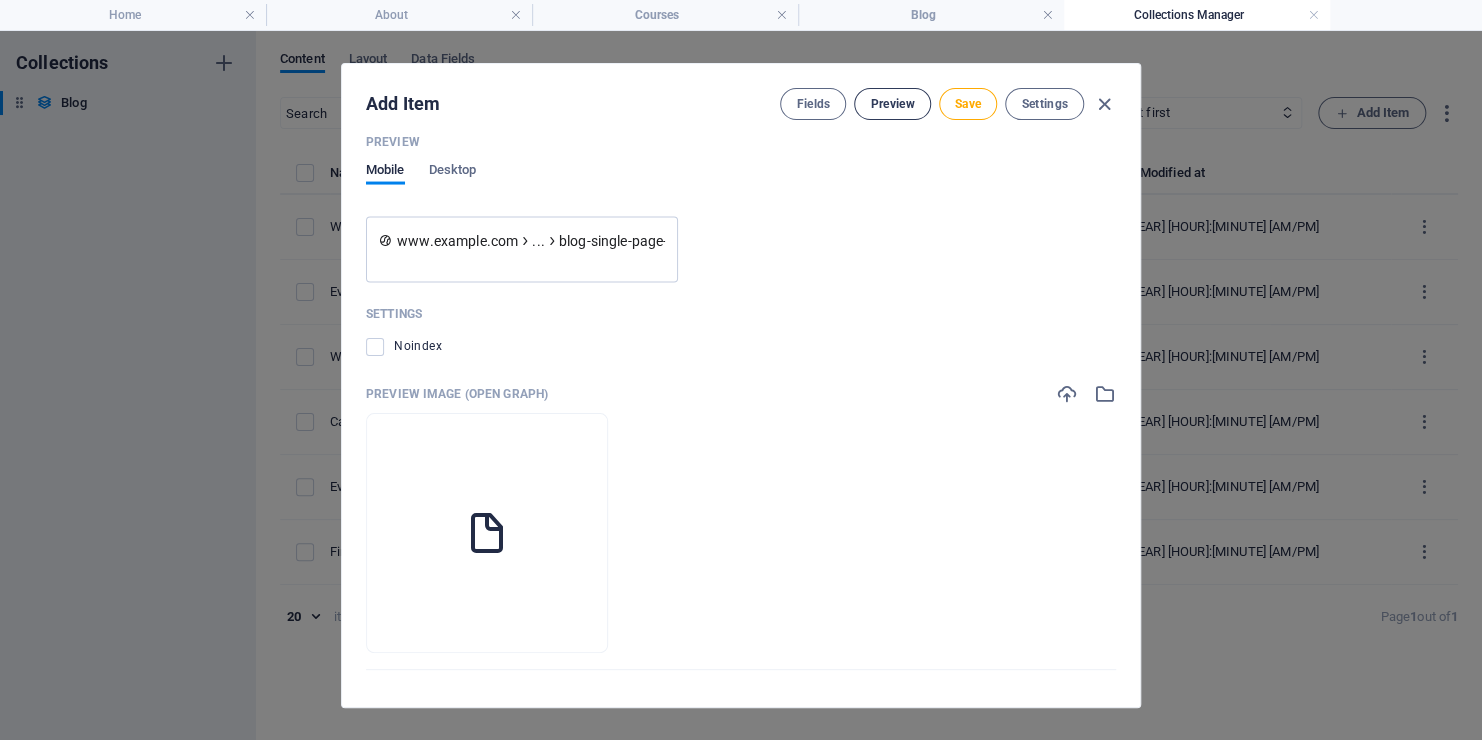 click on "Preview" at bounding box center [892, 104] 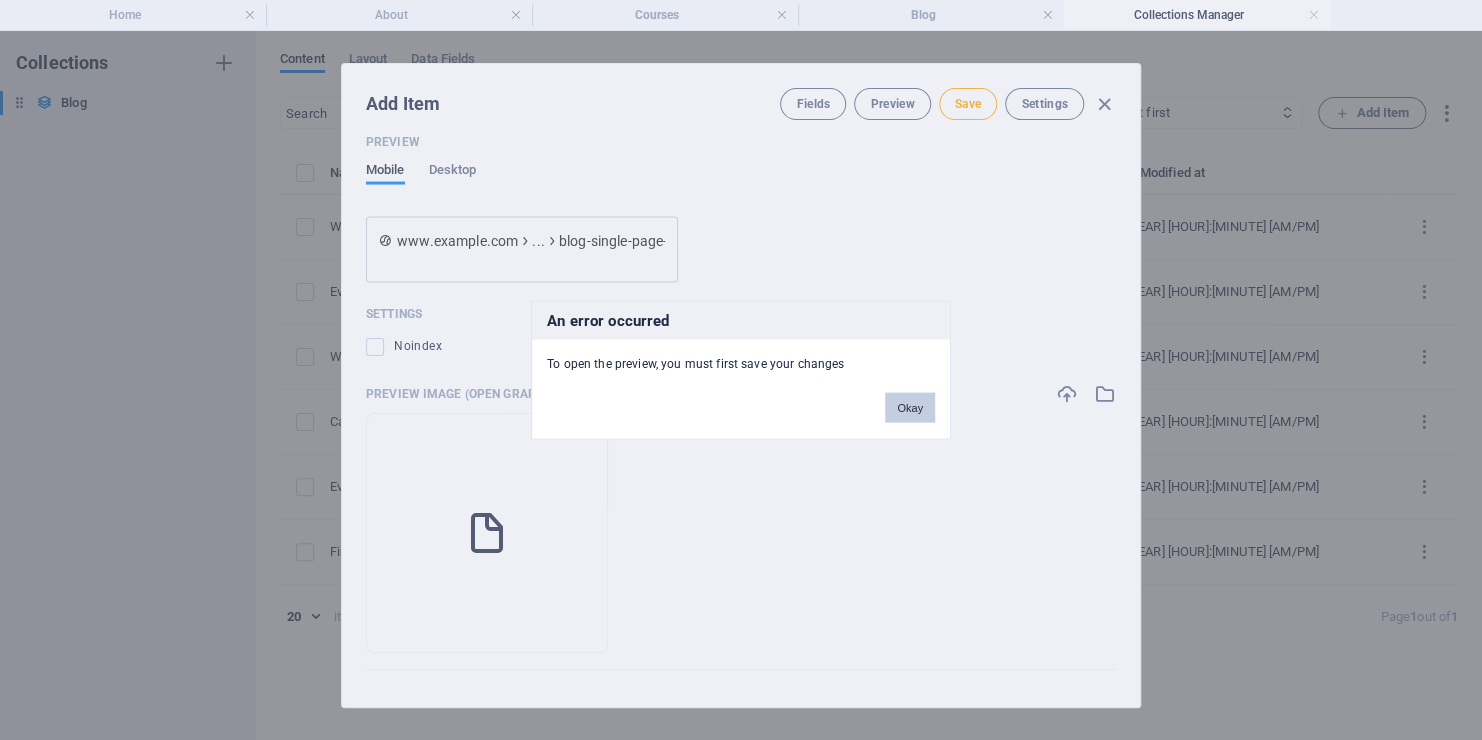 click on "Okay" at bounding box center (910, 408) 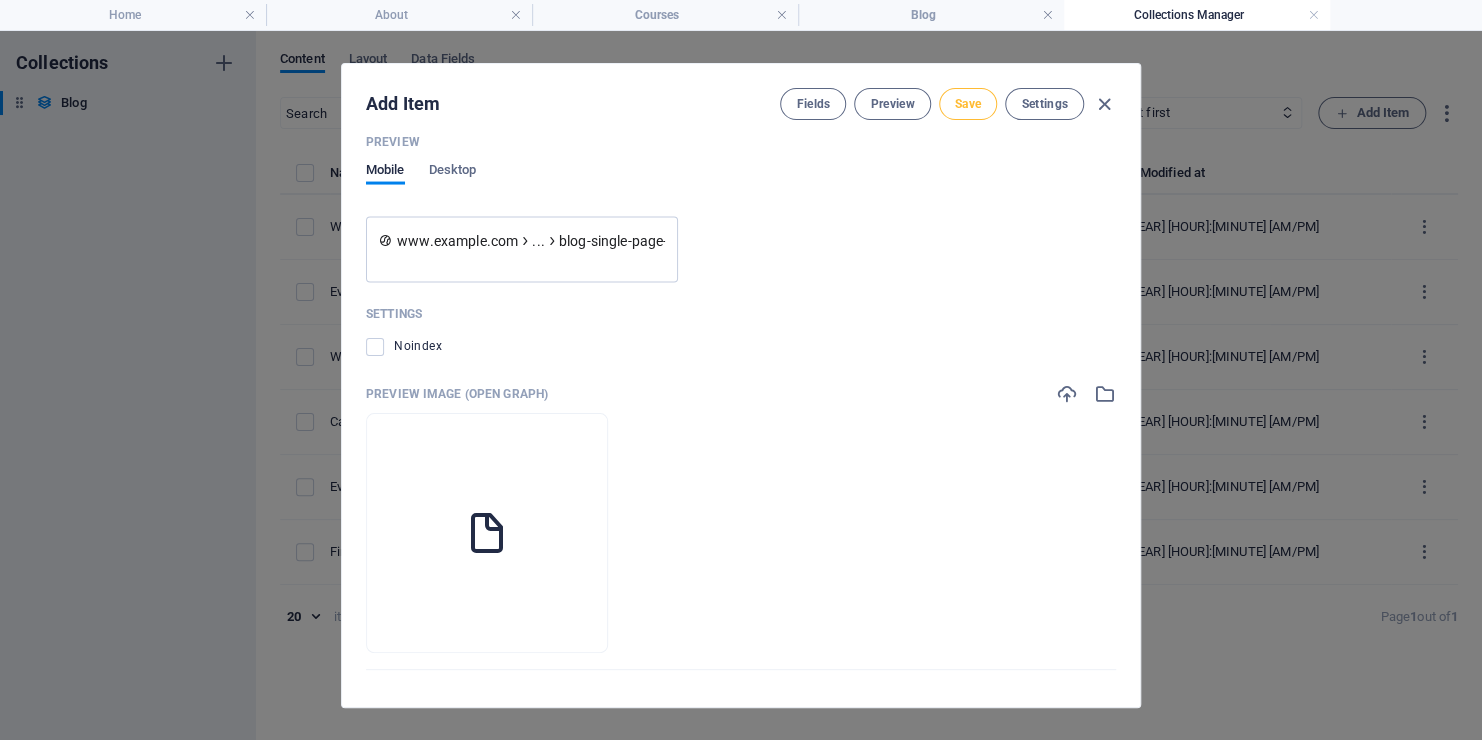click on "Save" at bounding box center [968, 104] 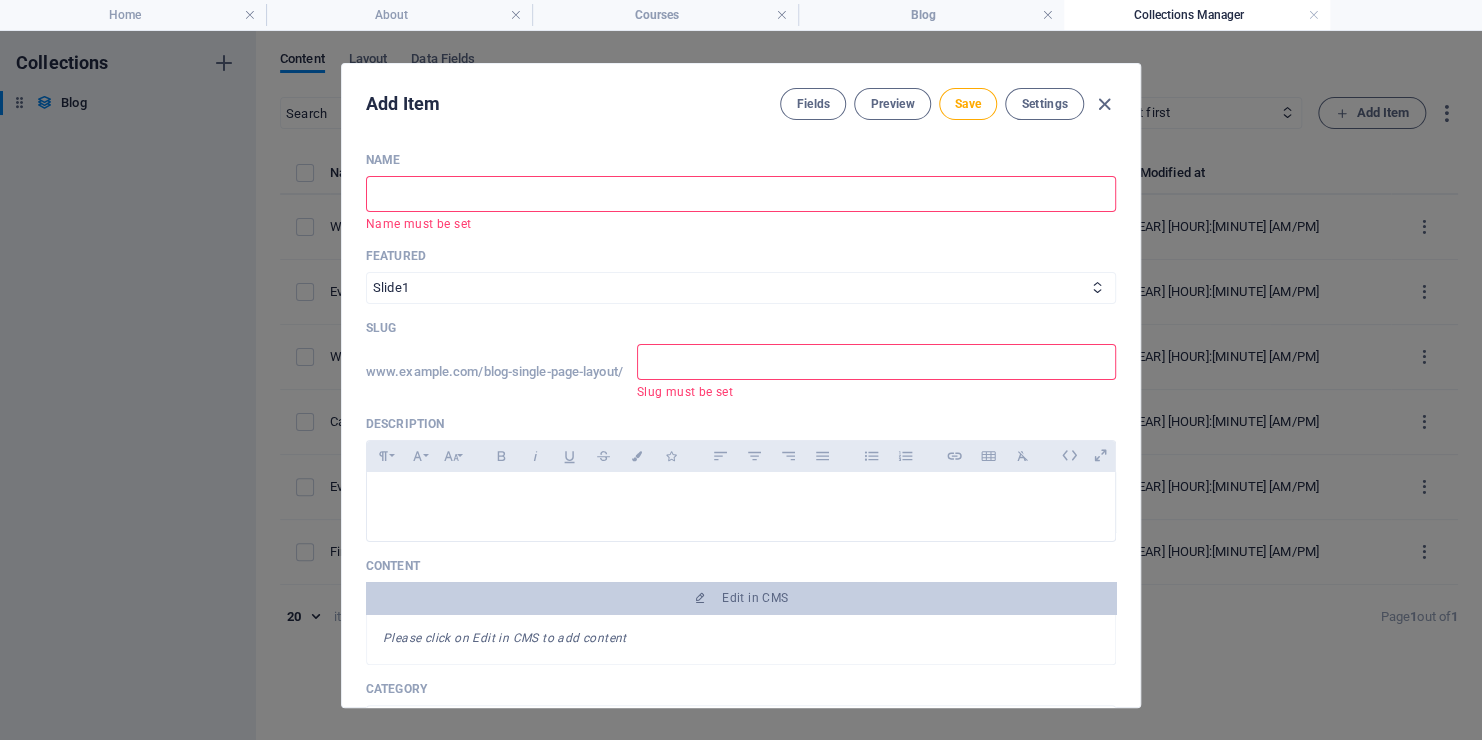 click at bounding box center [741, 194] 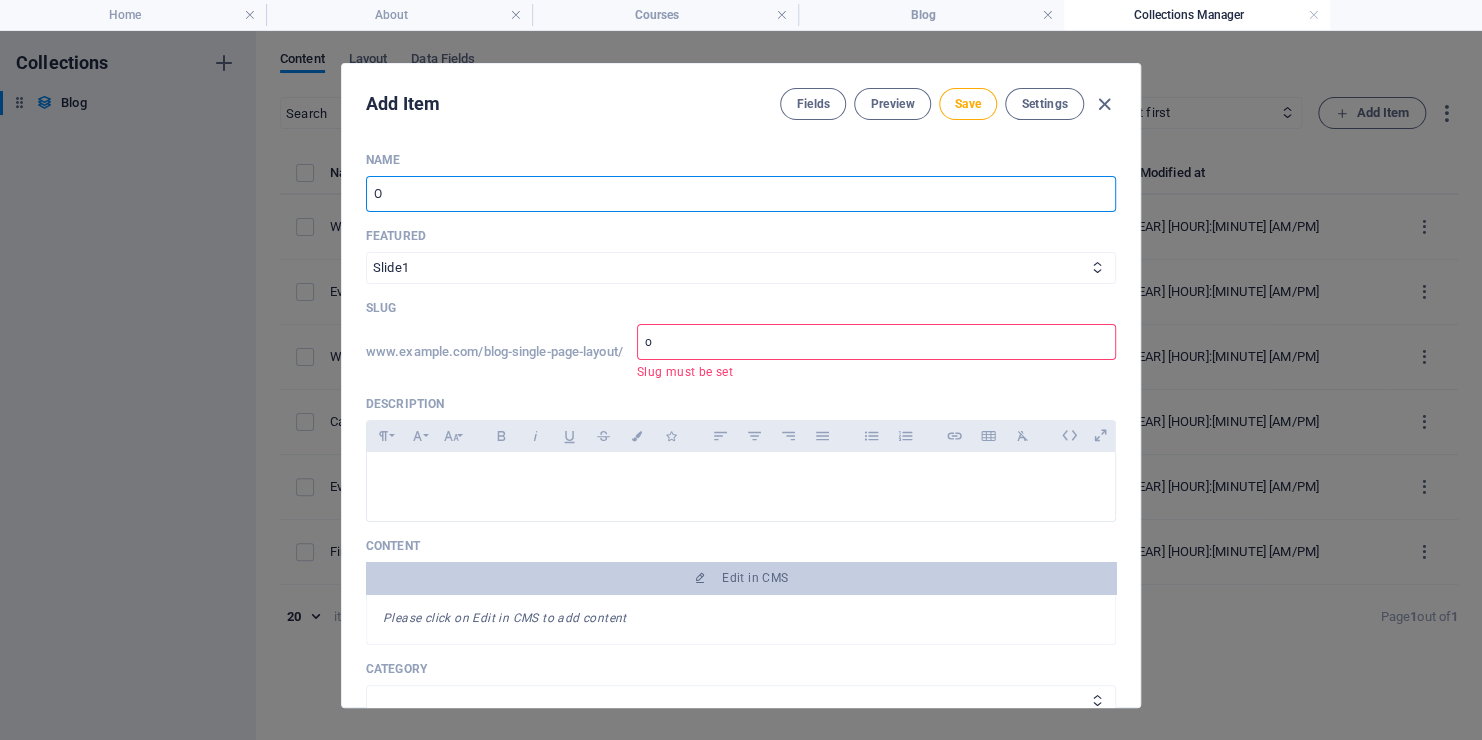 type on "Ou" 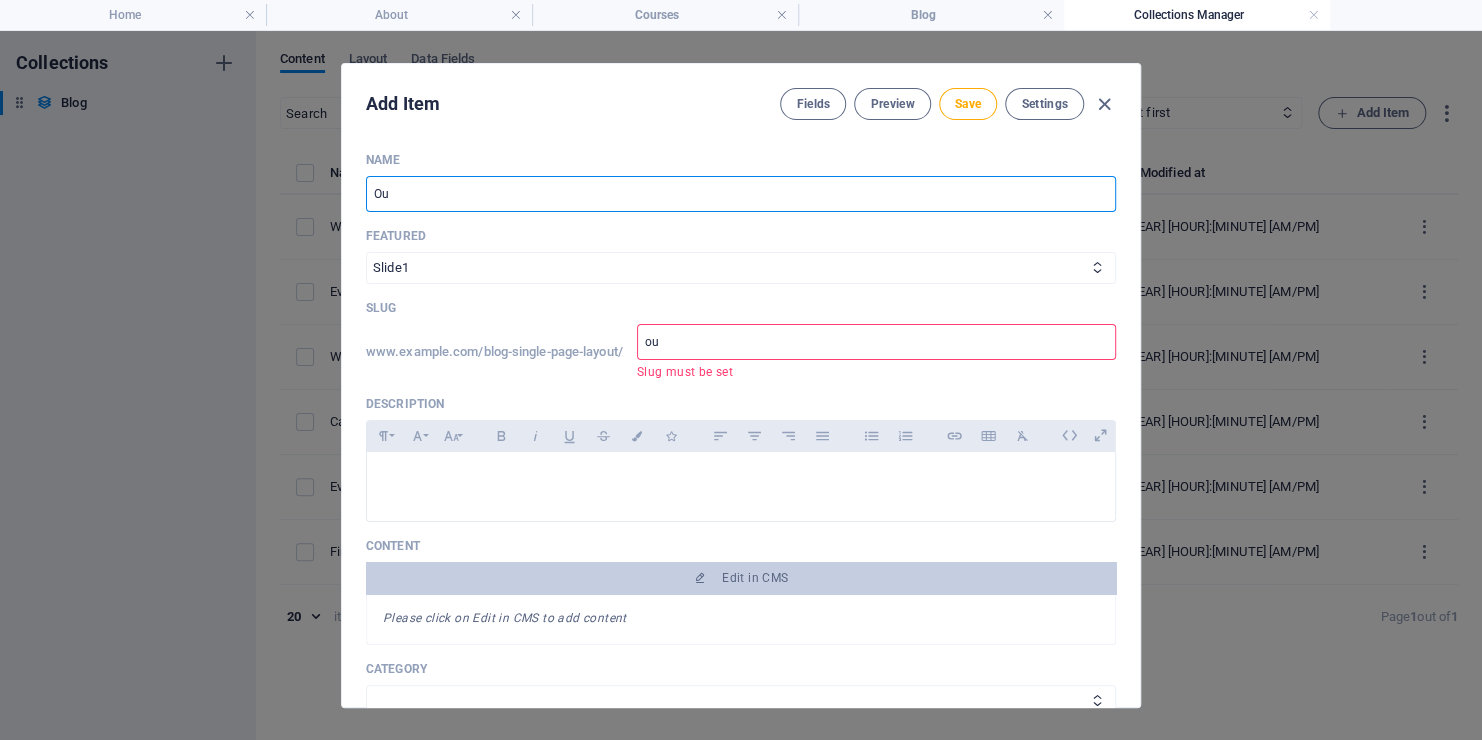 type on "Our" 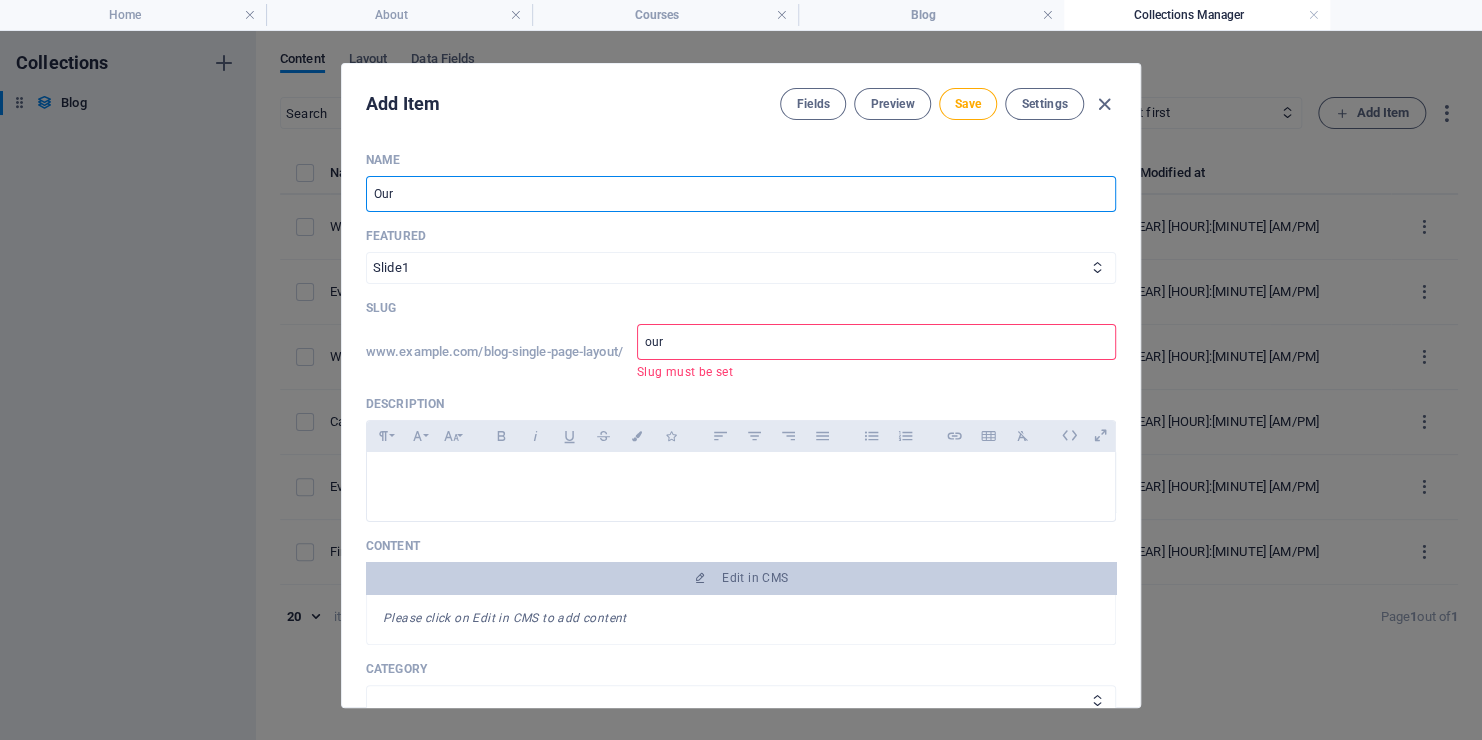 type on "Ou" 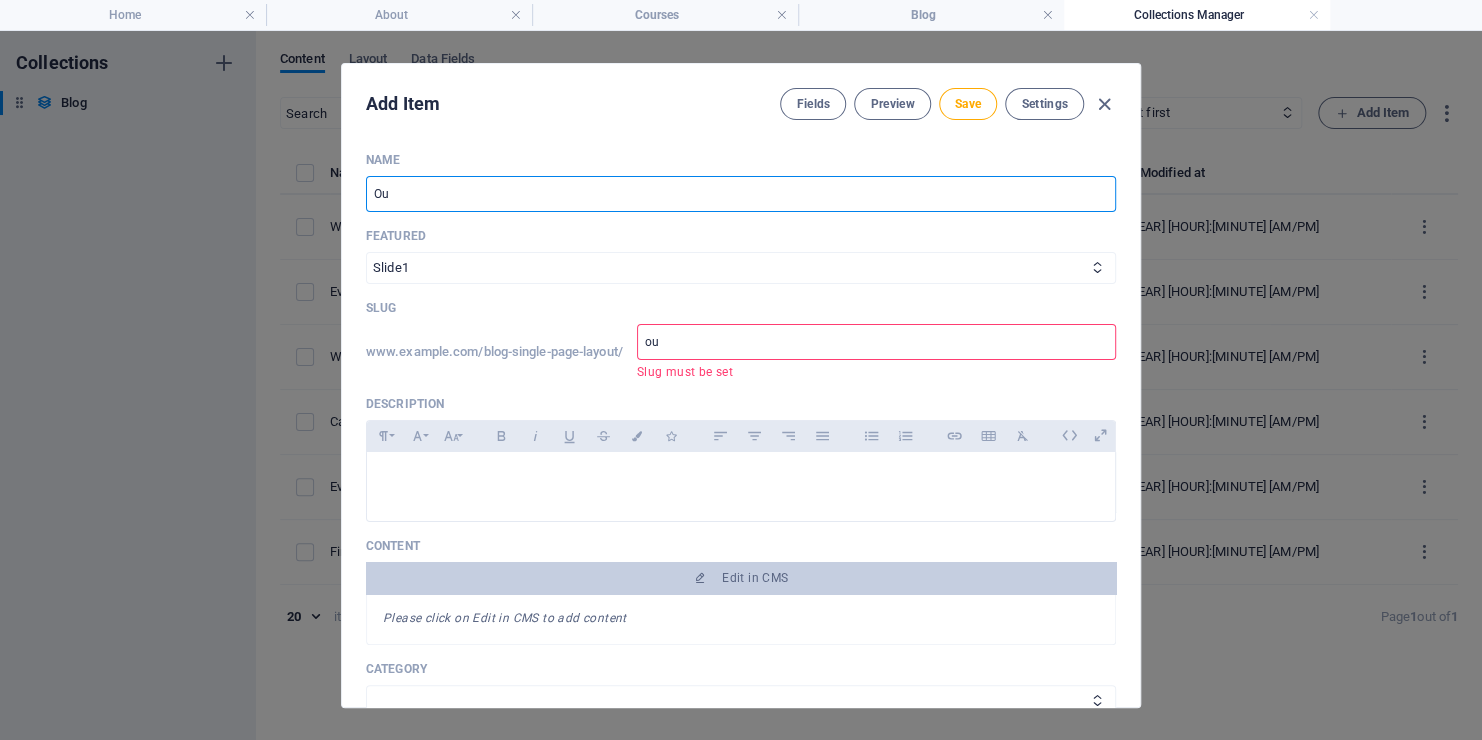type on "O" 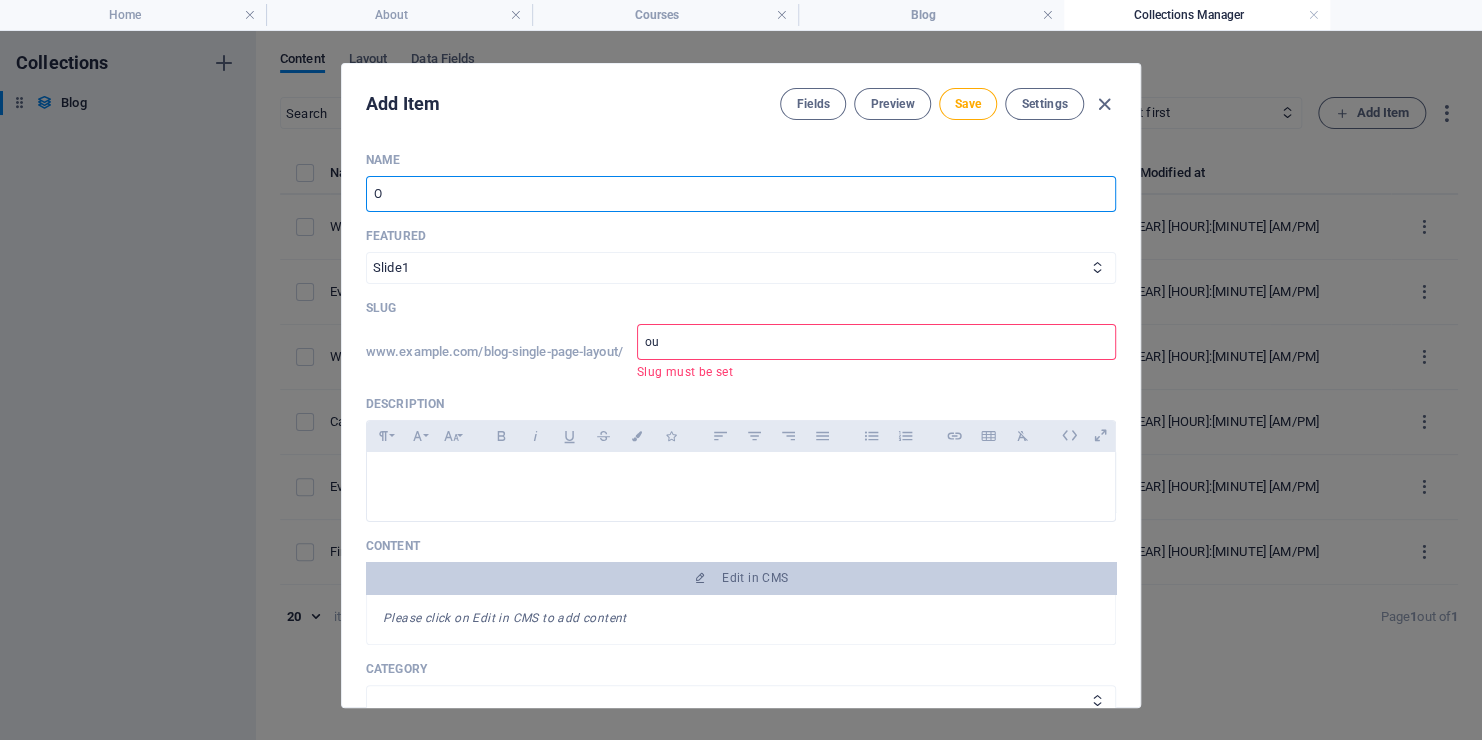 type on "o" 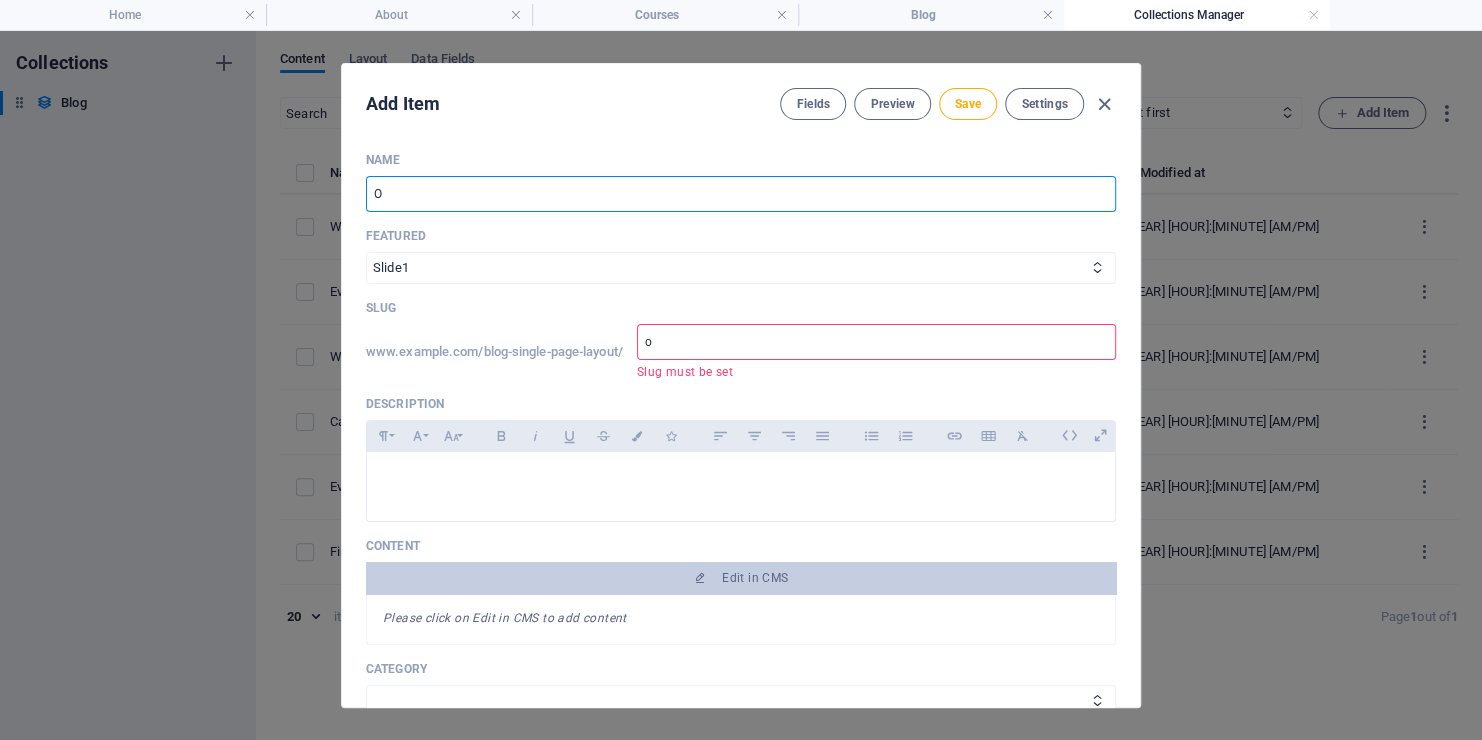 type 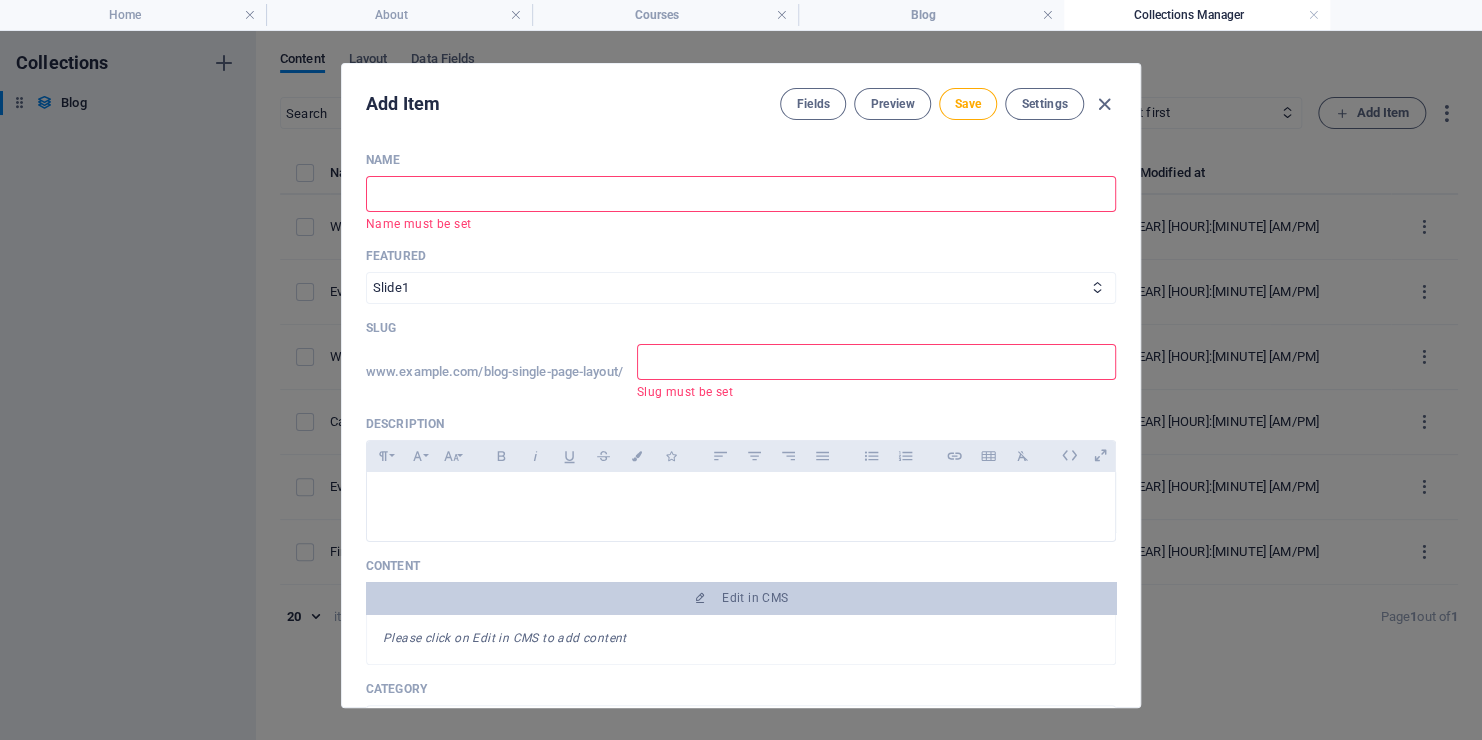 type on "O" 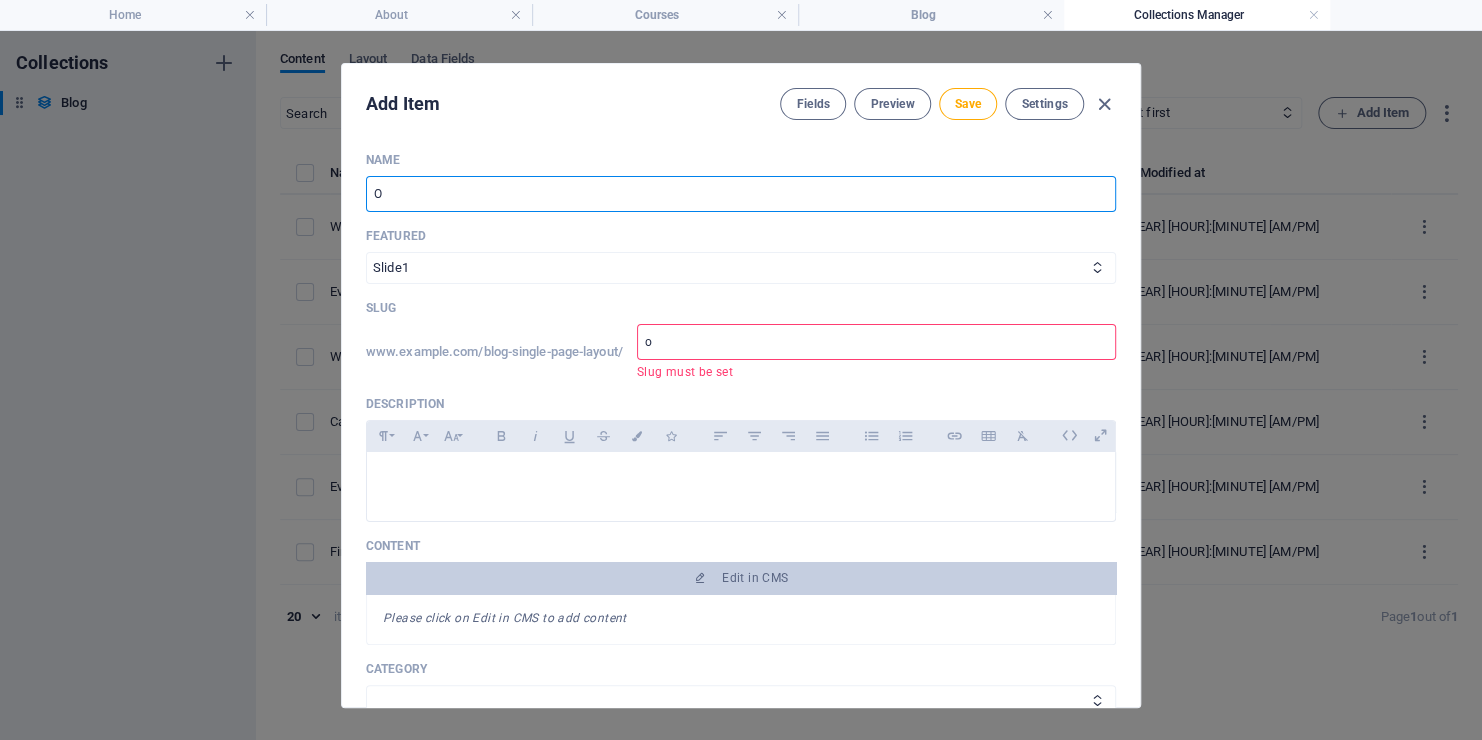 type on "Ou" 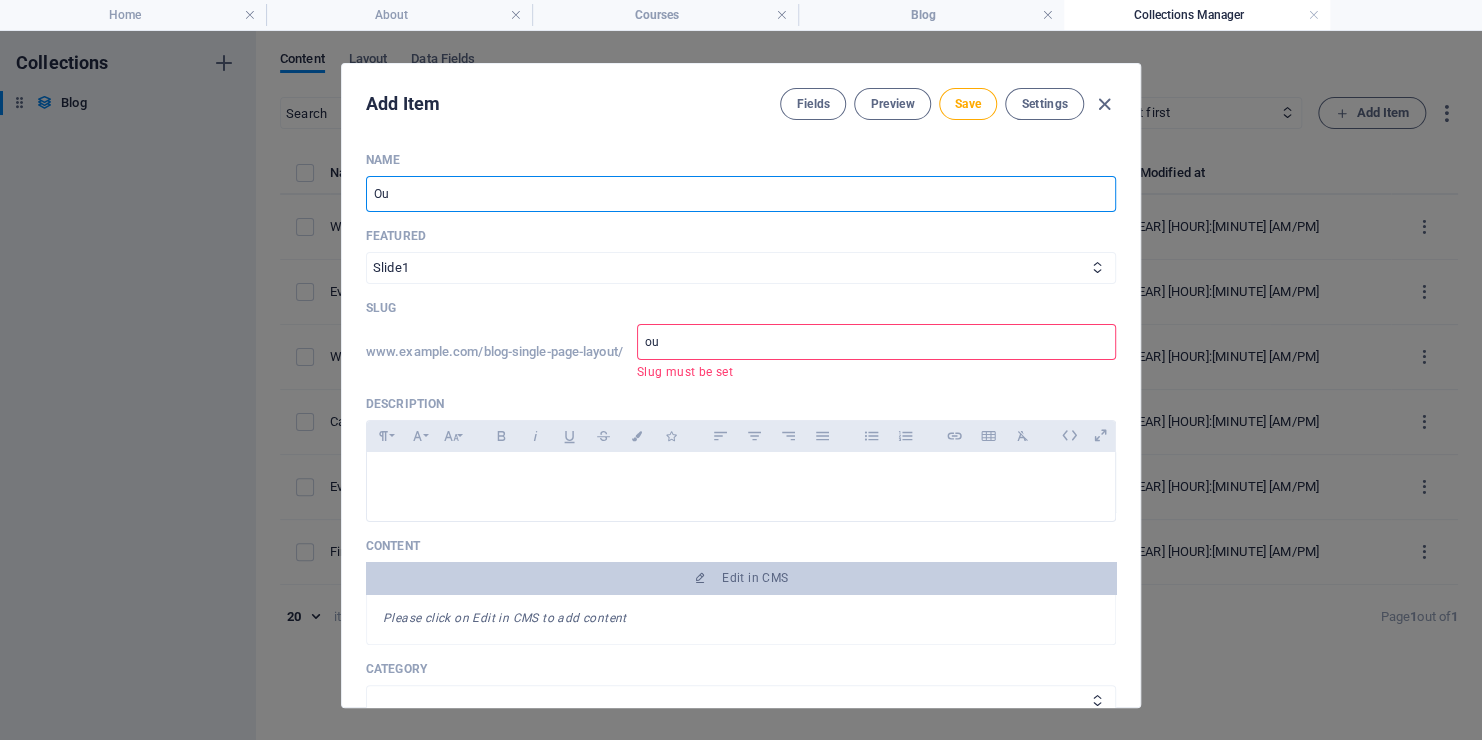 type on "Our" 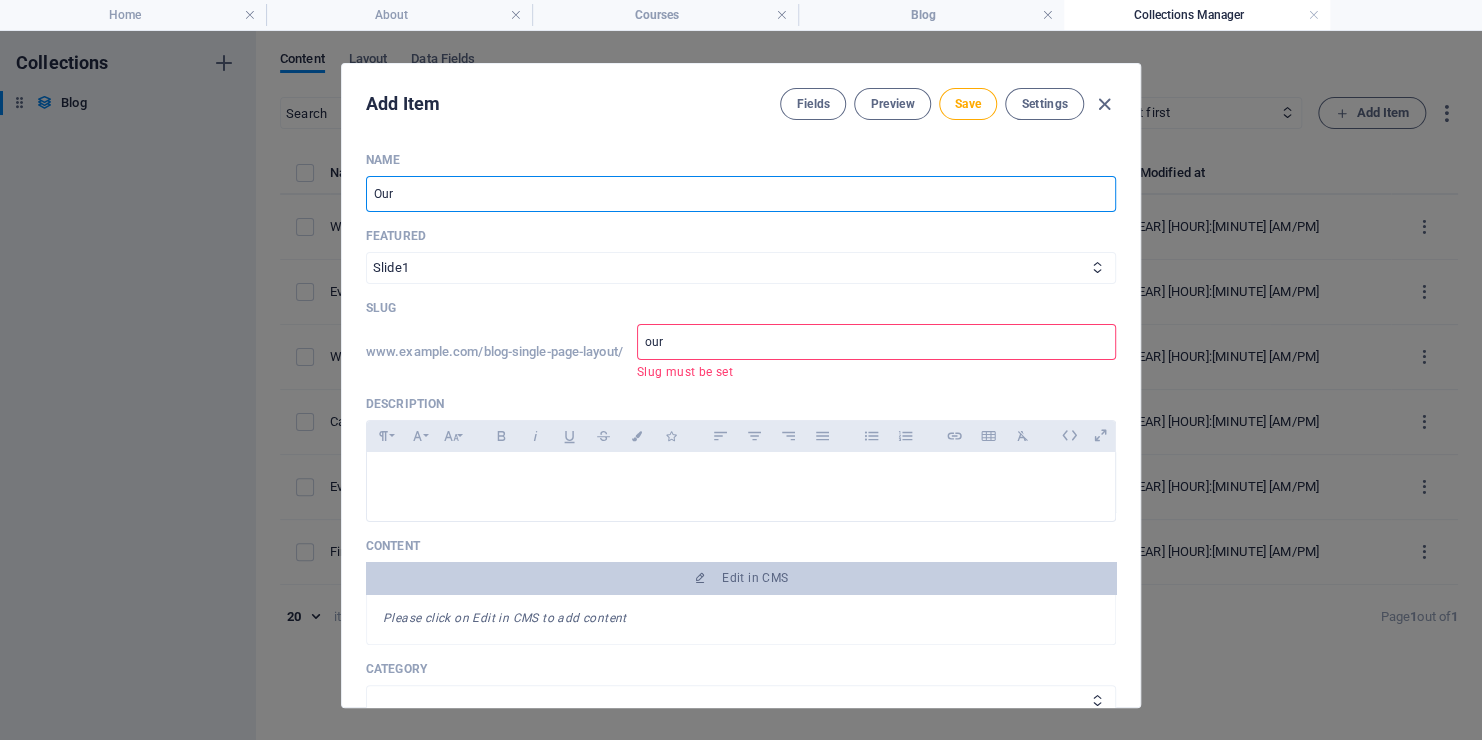 type on "Ou" 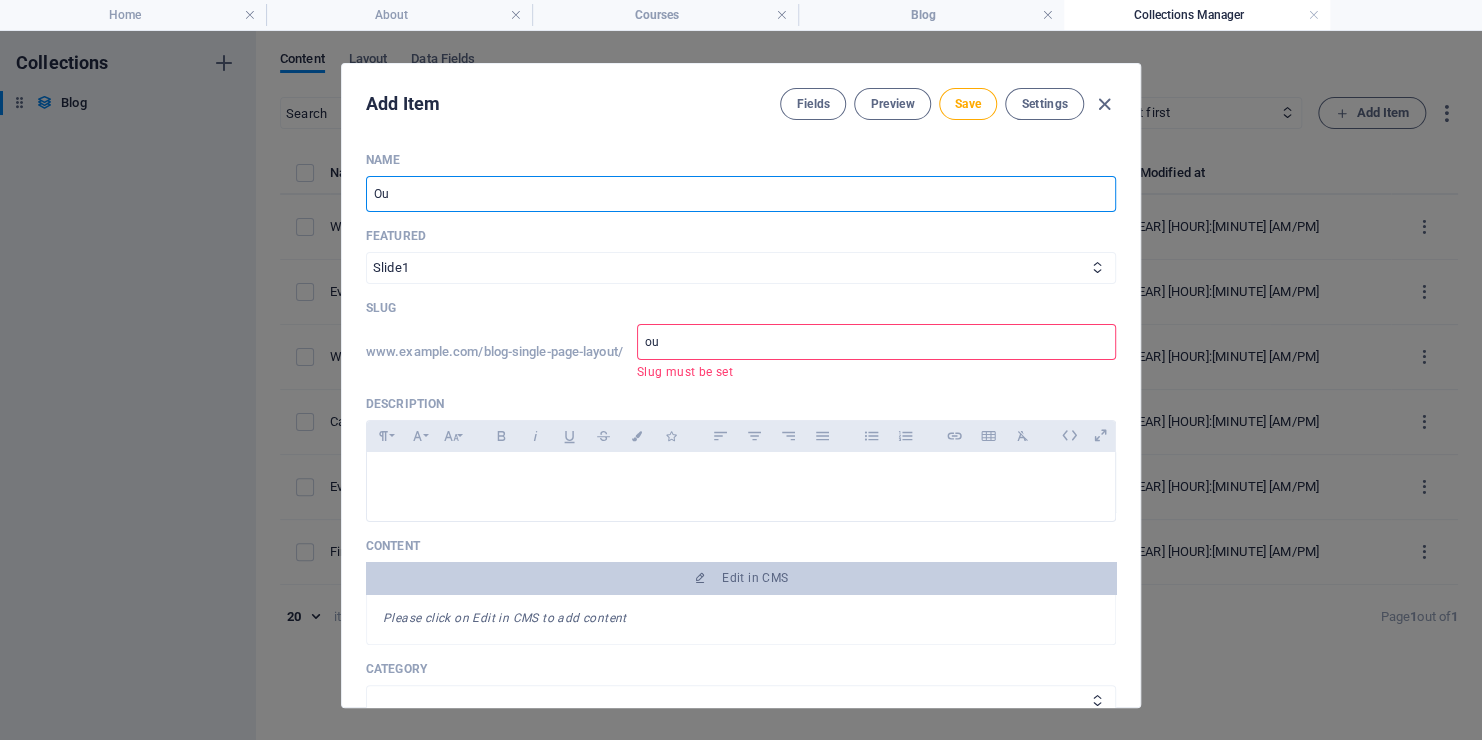 type on "O" 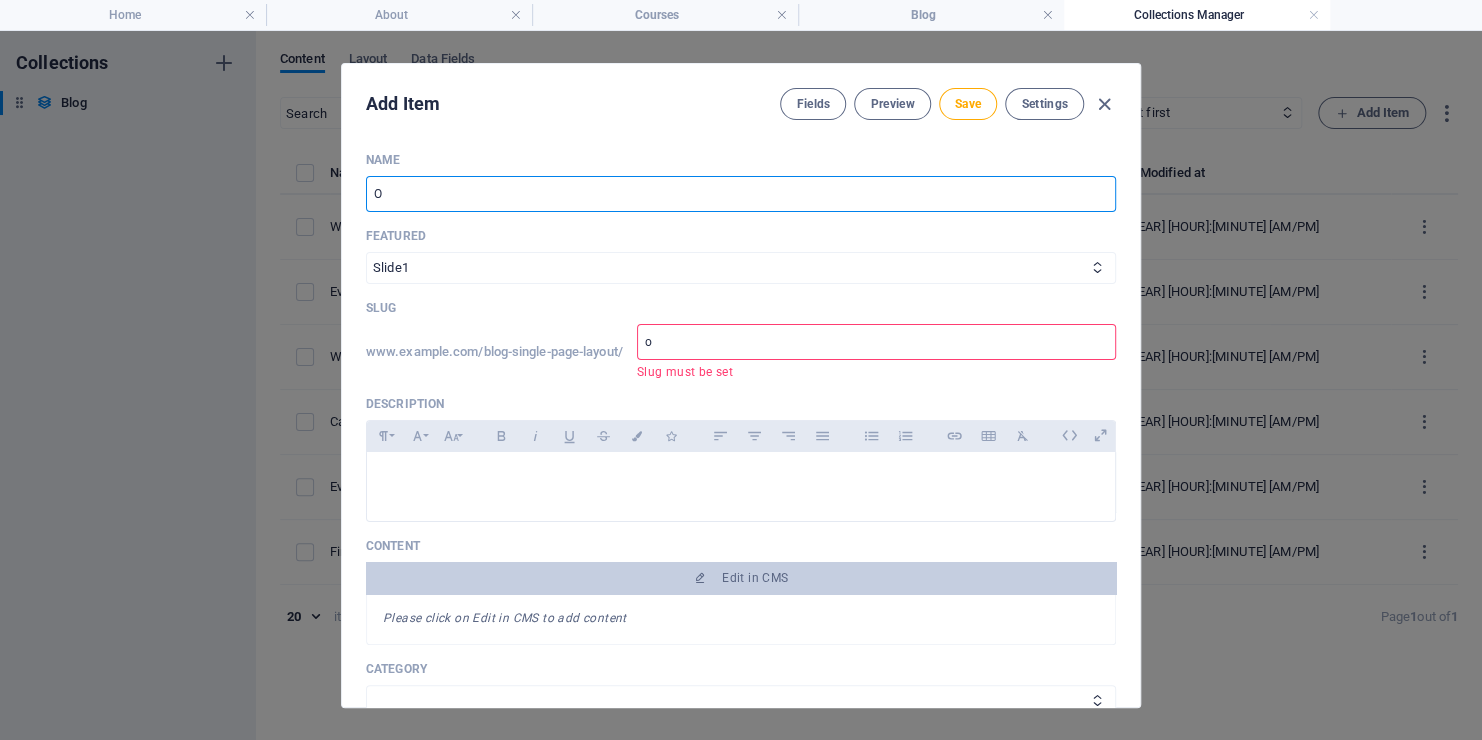 type on "OU" 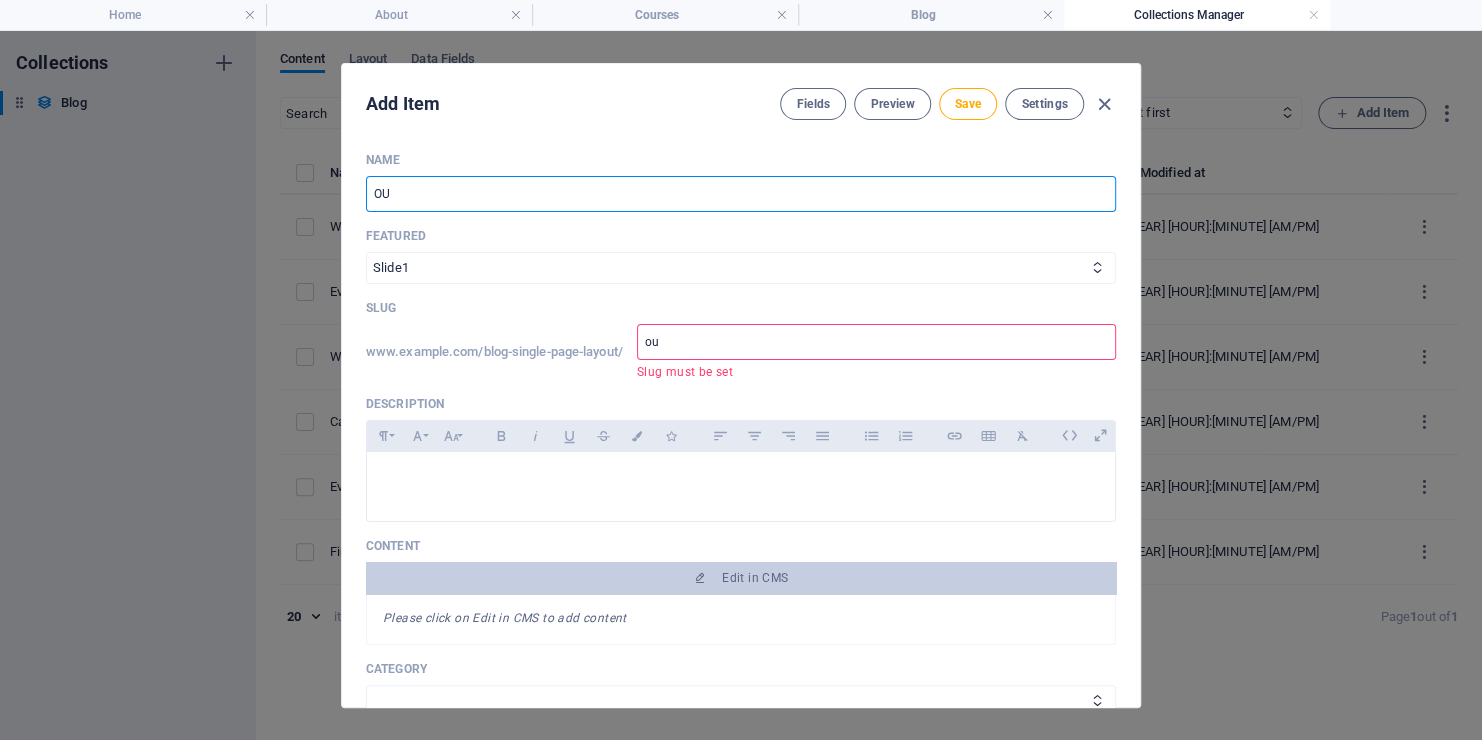 type on "OUr" 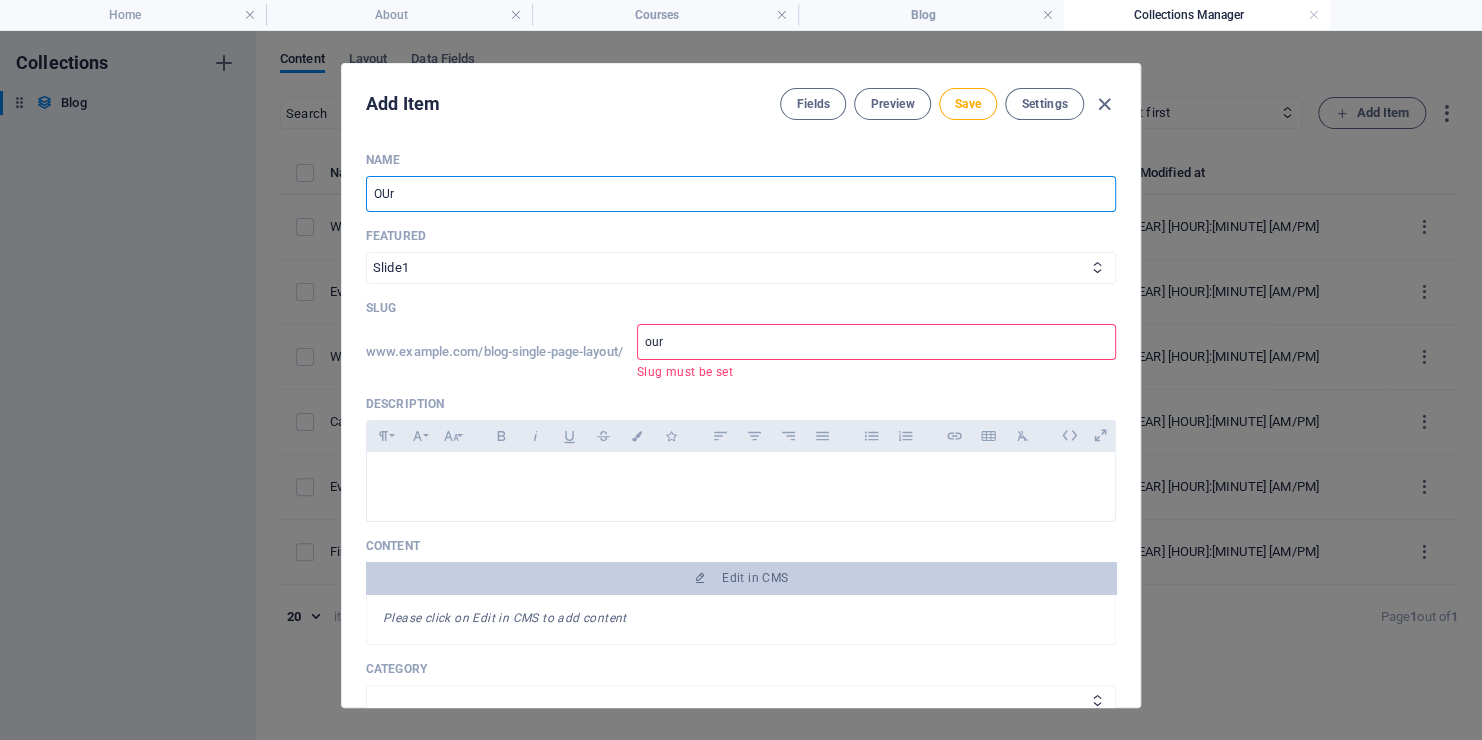type on "OUr I" 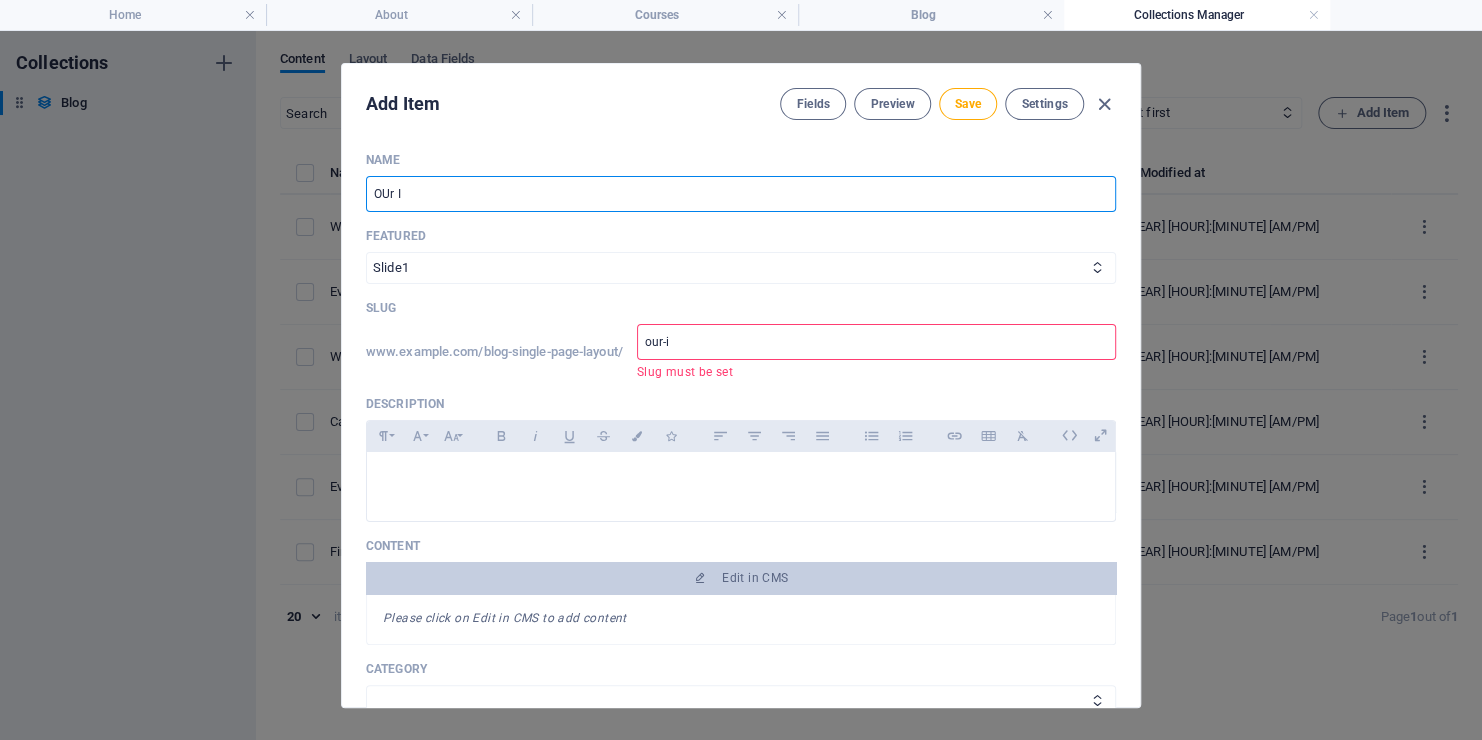 type on "OUr IN" 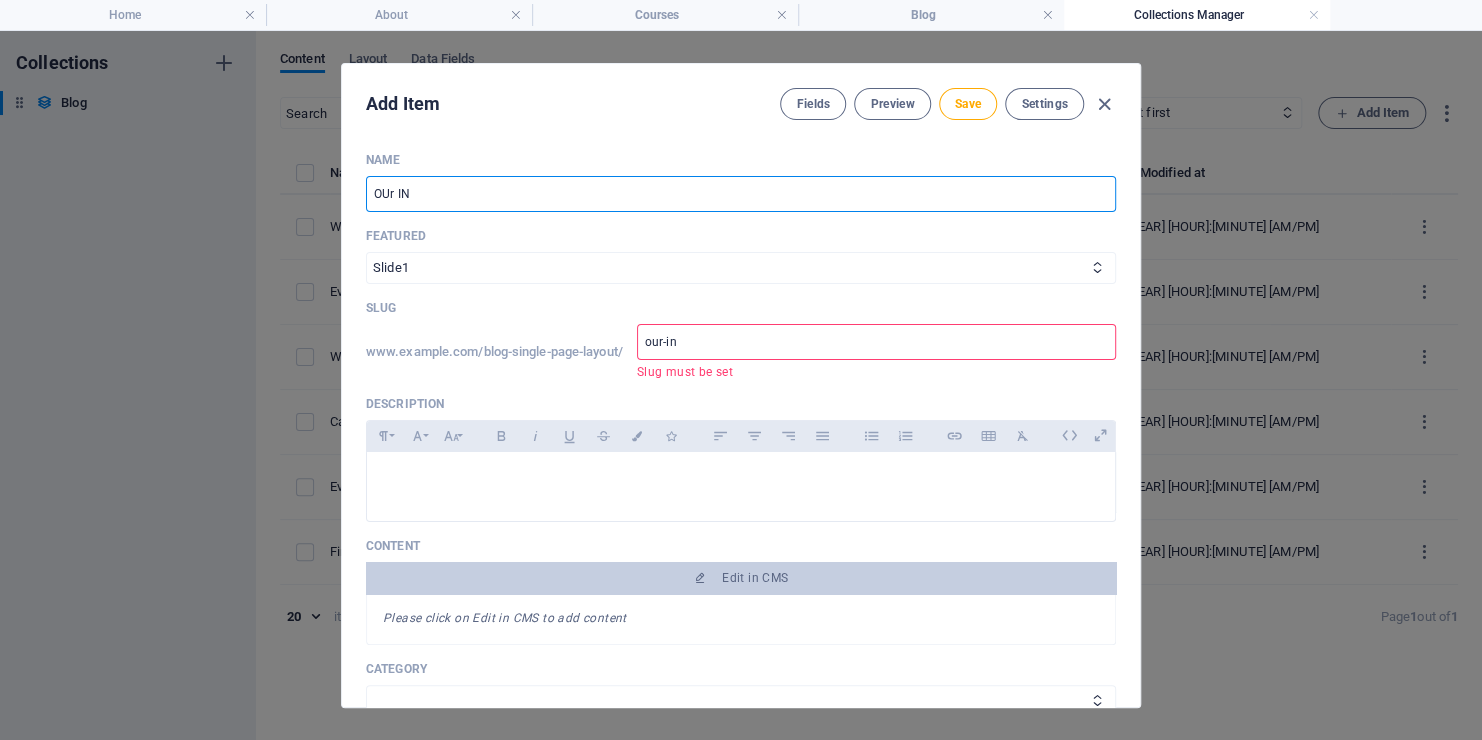 type on "OUr INH" 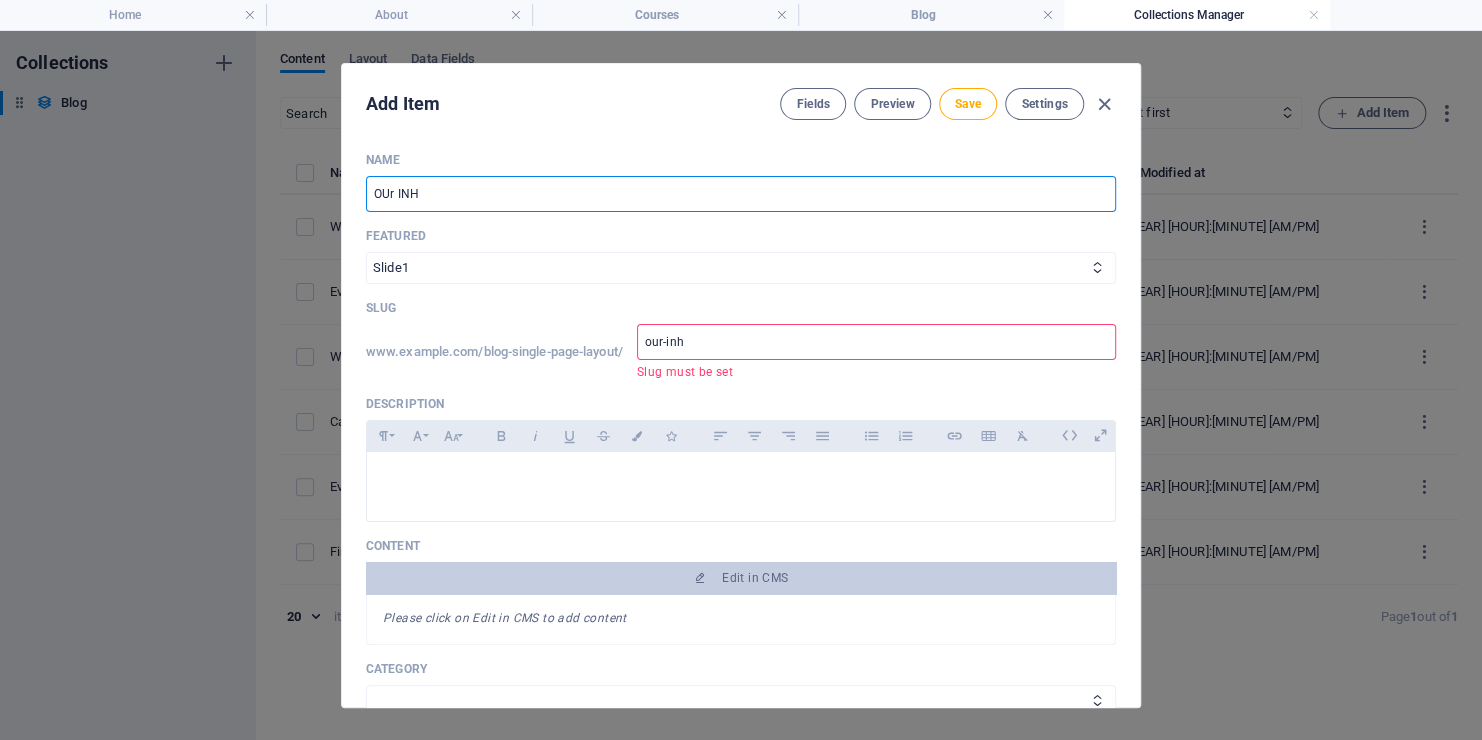type on "OUr INHO" 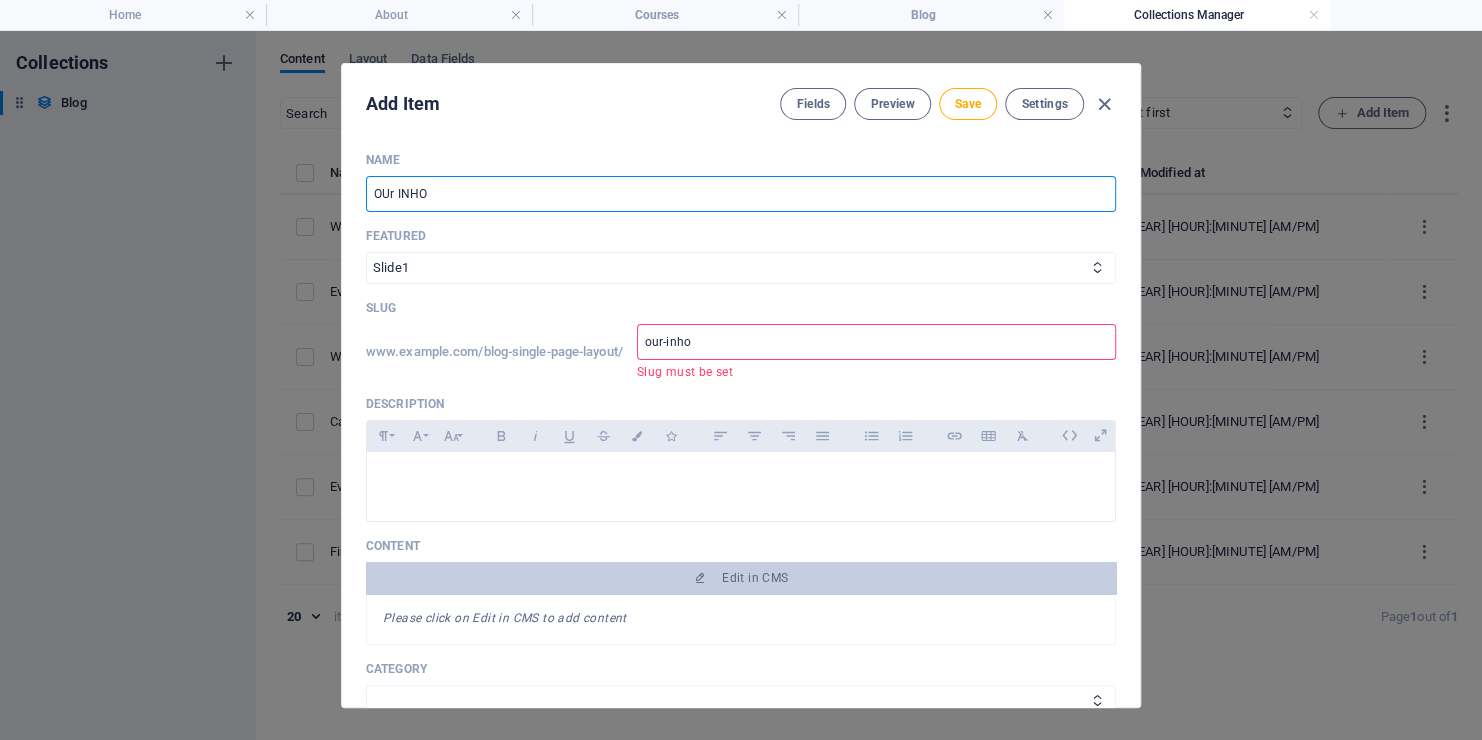 type on "OUr INHOU" 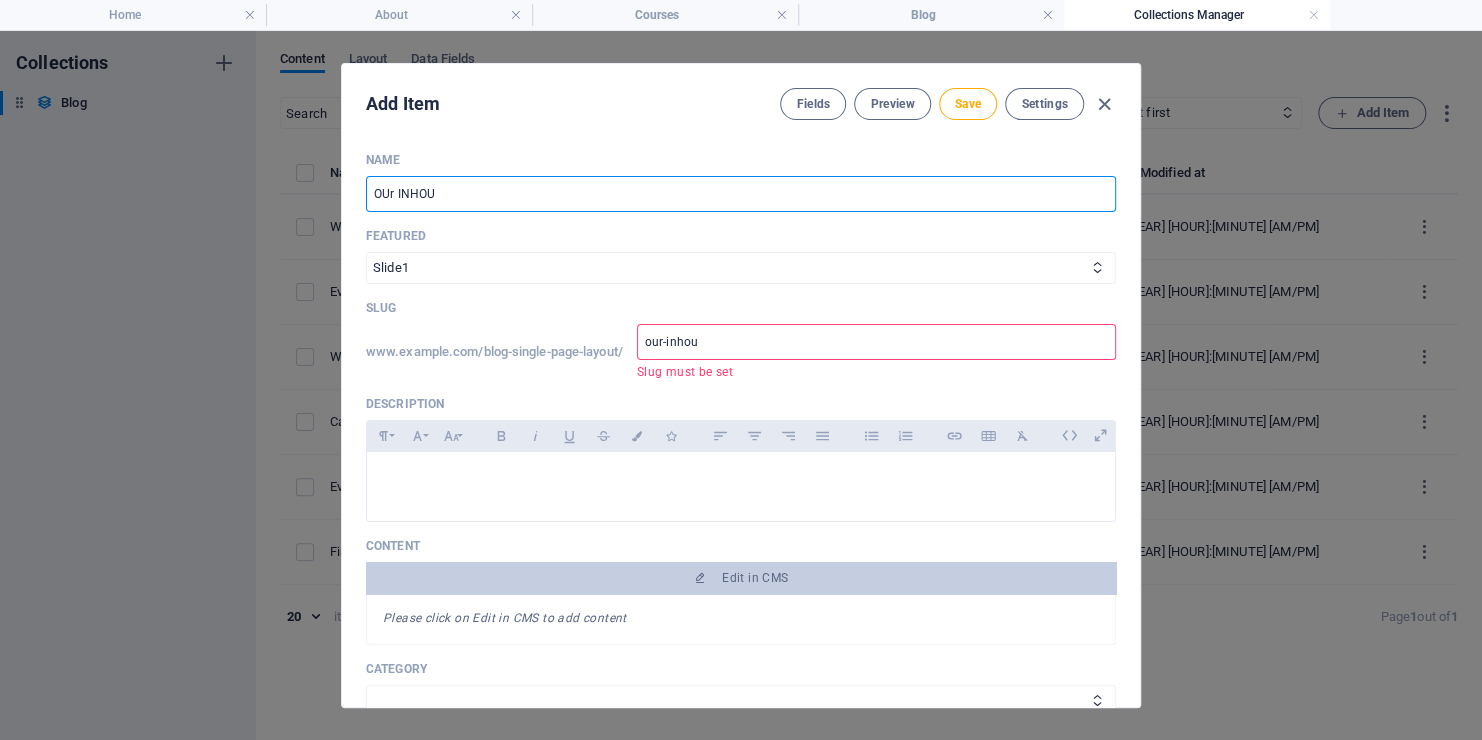 type on "OUr INHOUS" 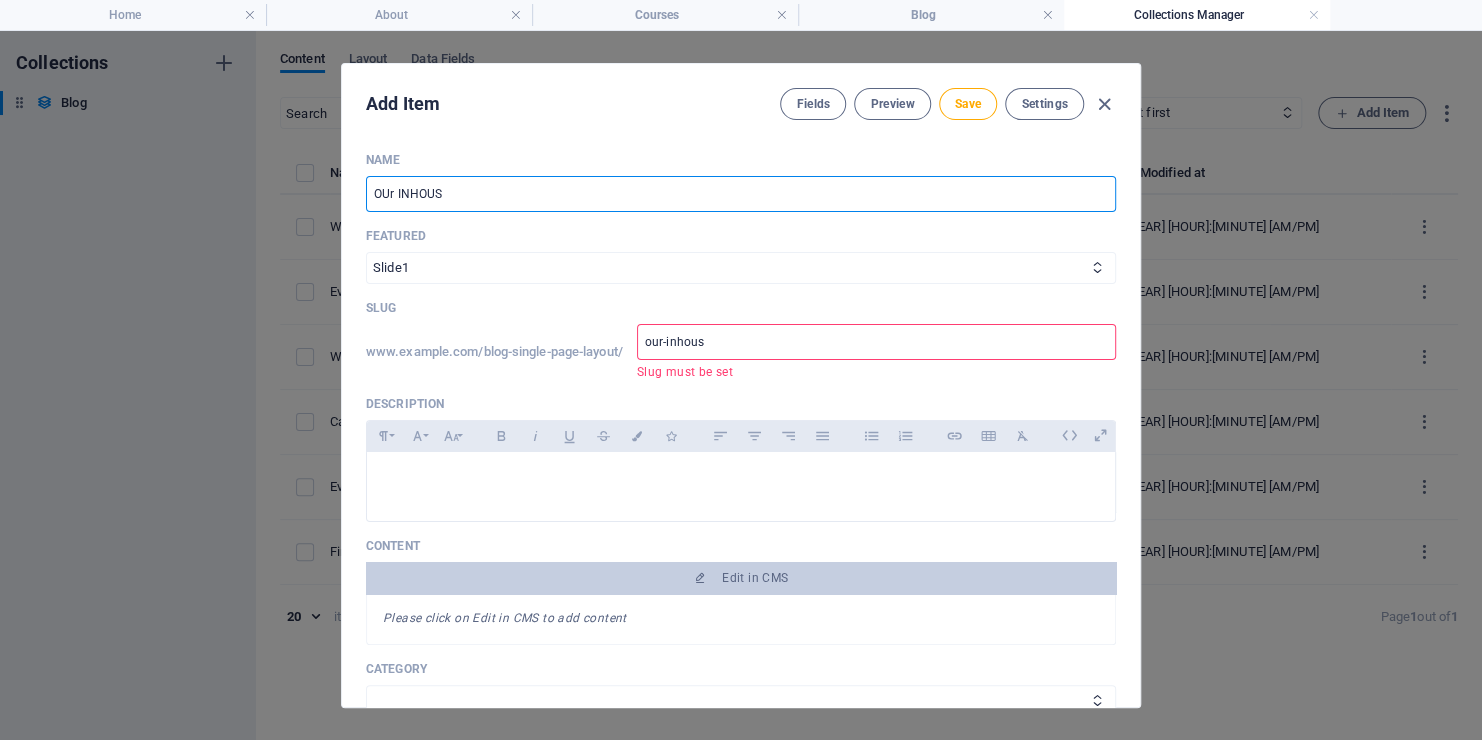 type on "OUr INHOUSE" 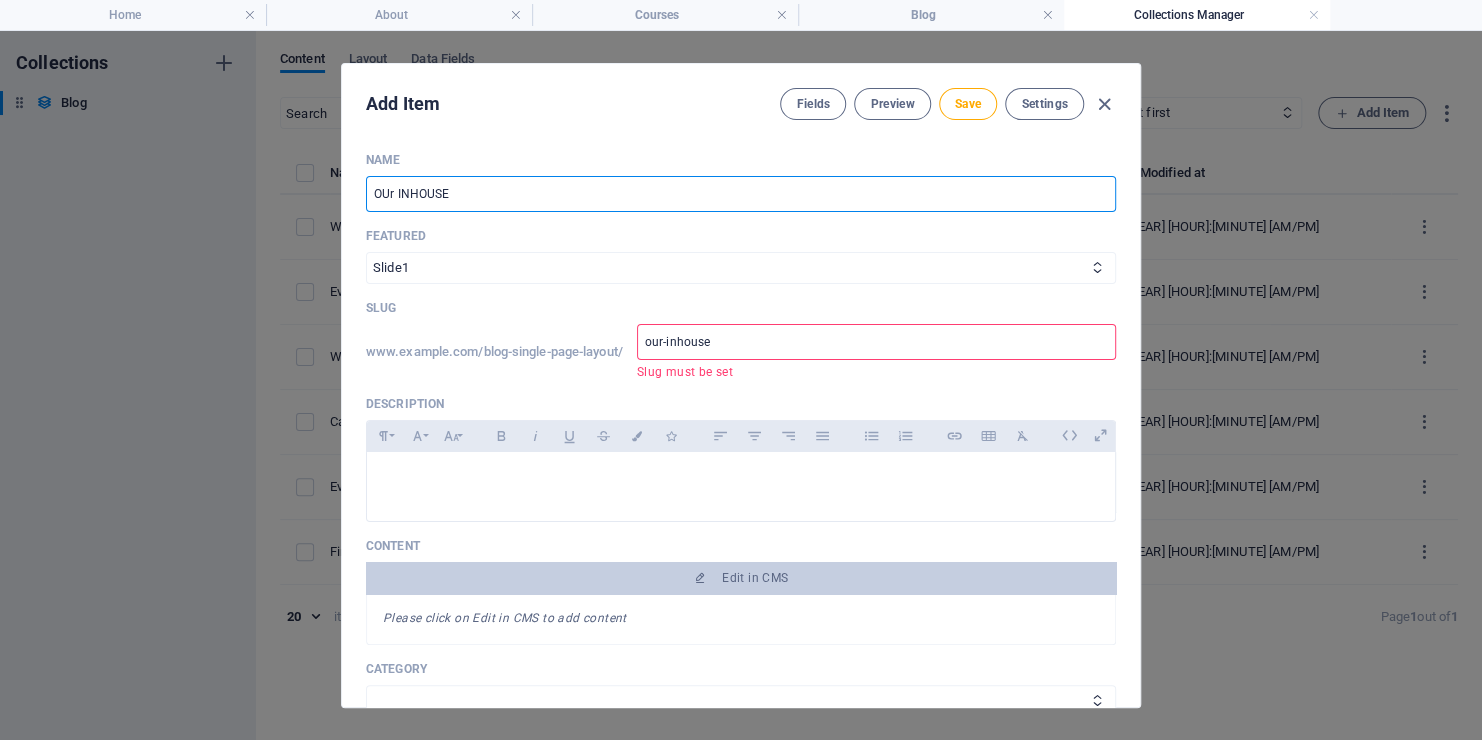type on "OUr INHOUSE F" 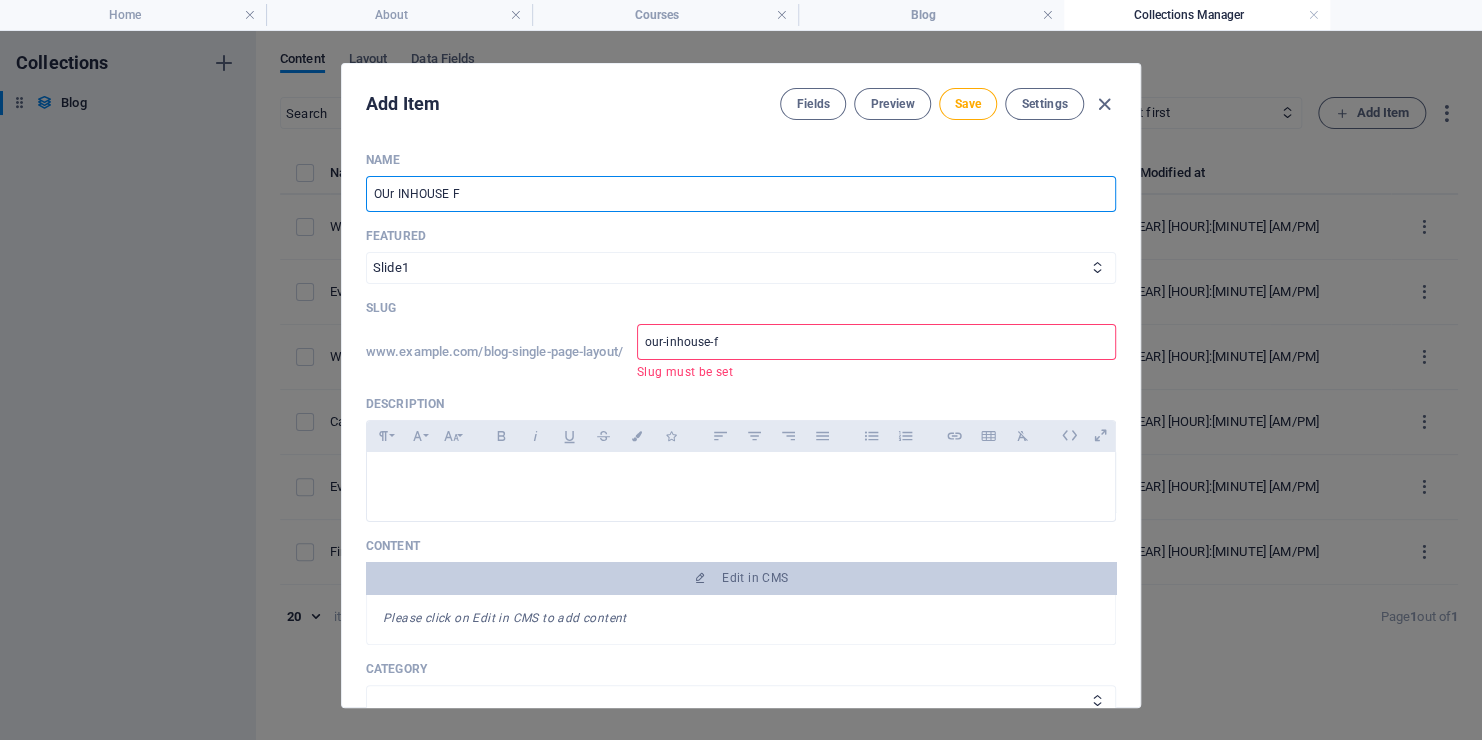 type on "OUr INHOUSE FR" 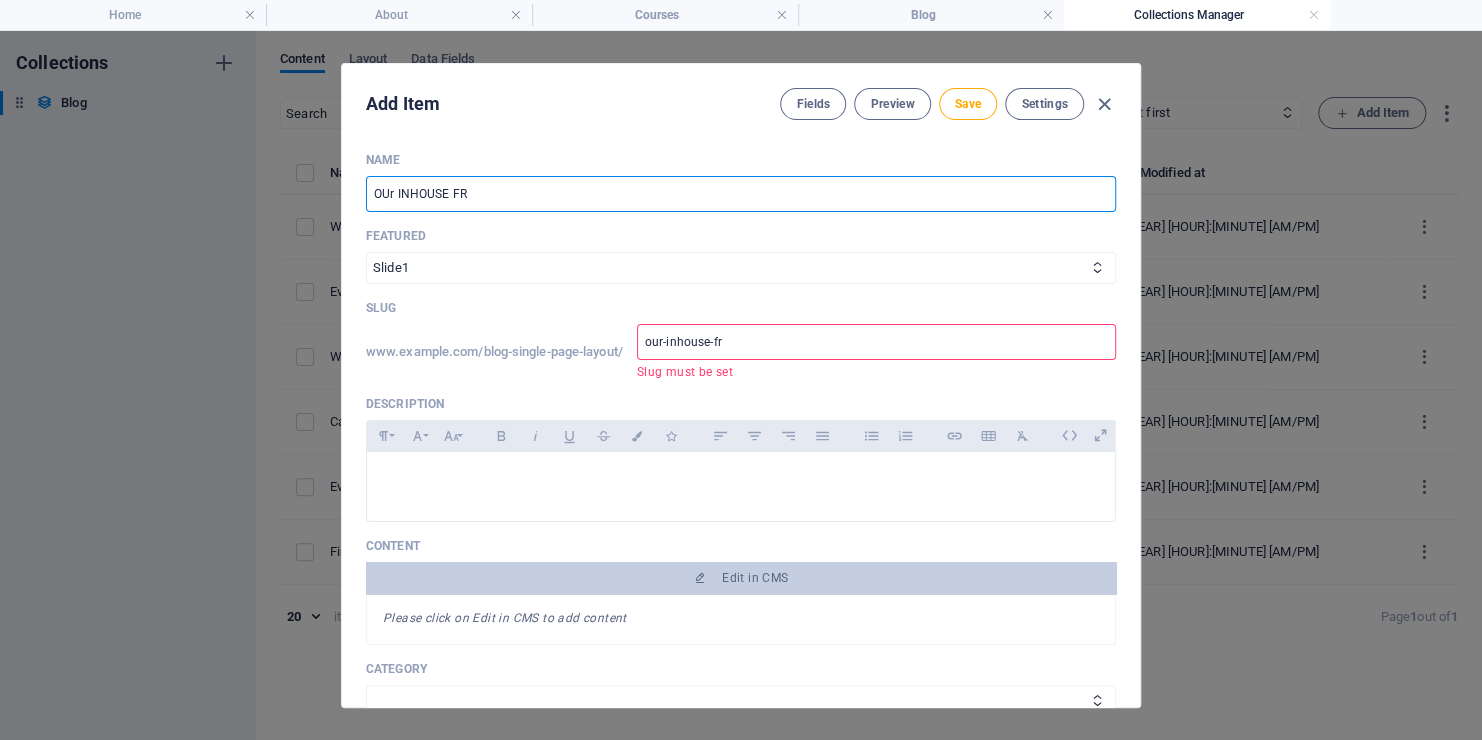 type on "OUr INHOUSE FRA" 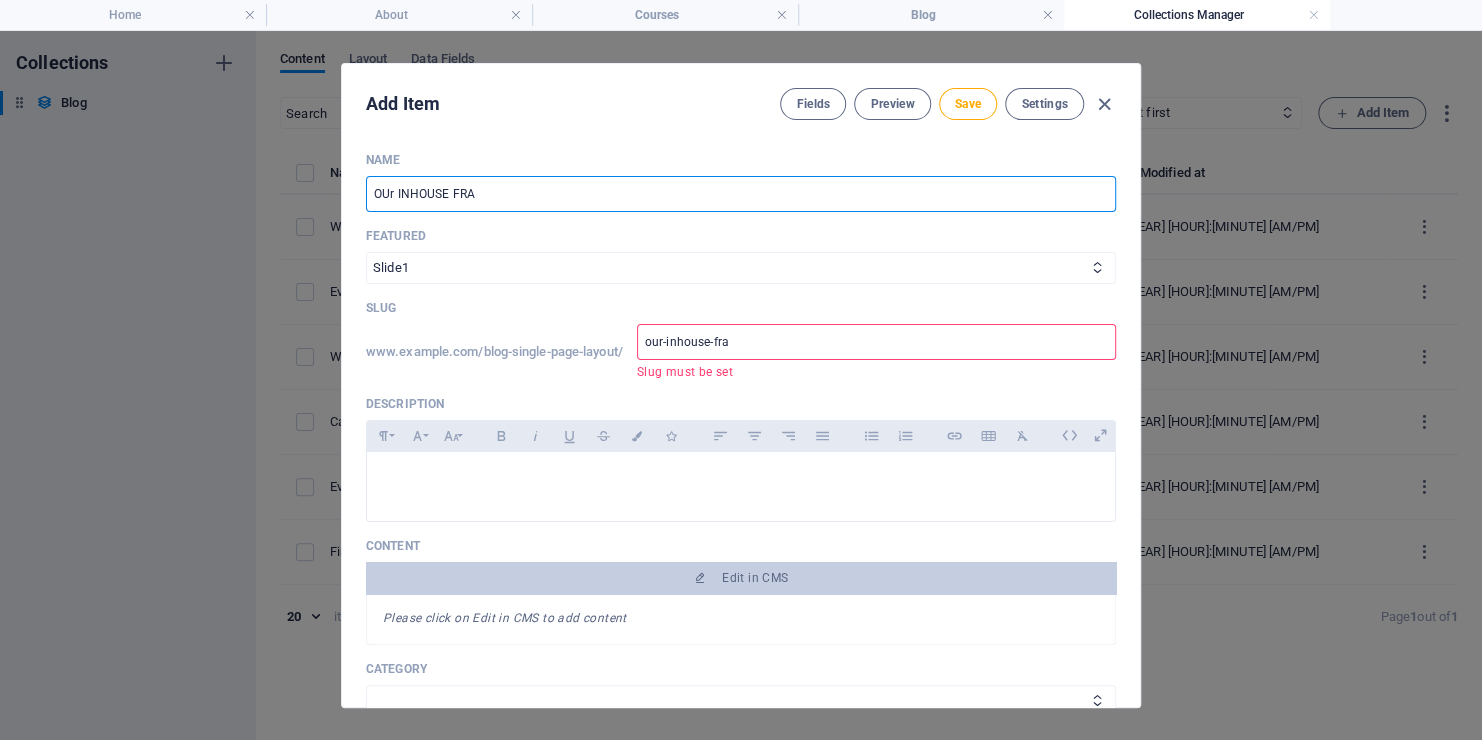 type on "OUr INHOUSE FRAN" 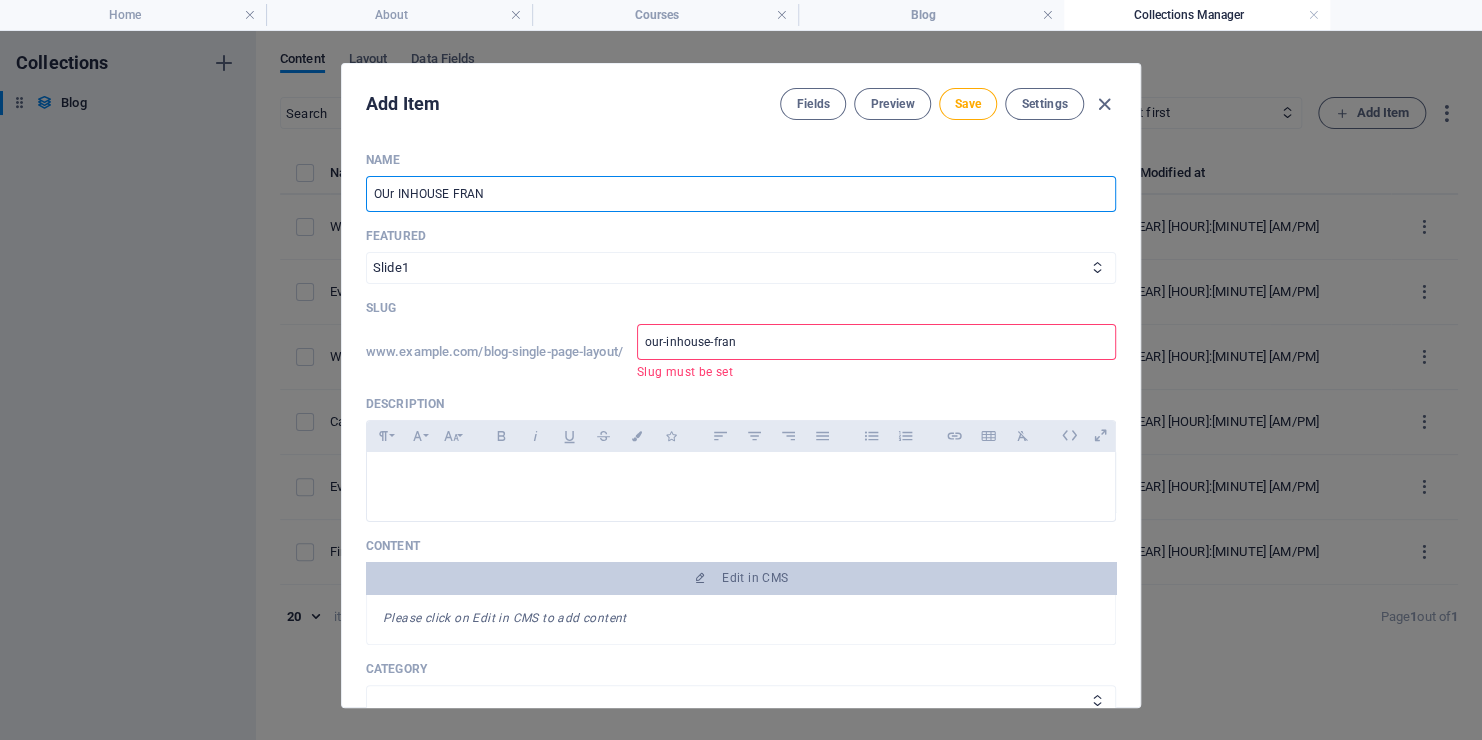 type on "OUr INHOUSE FRA" 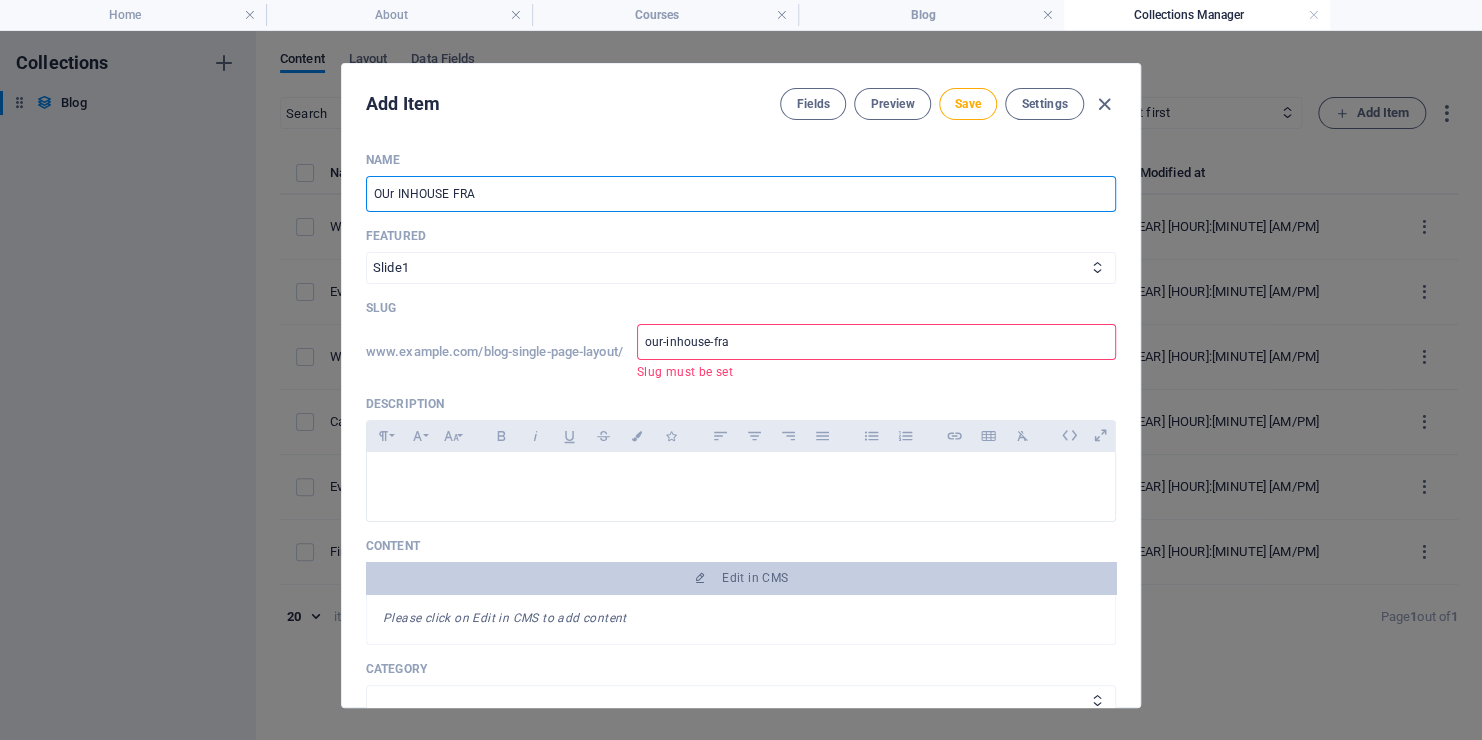 type on "OUr INHOUSE FR" 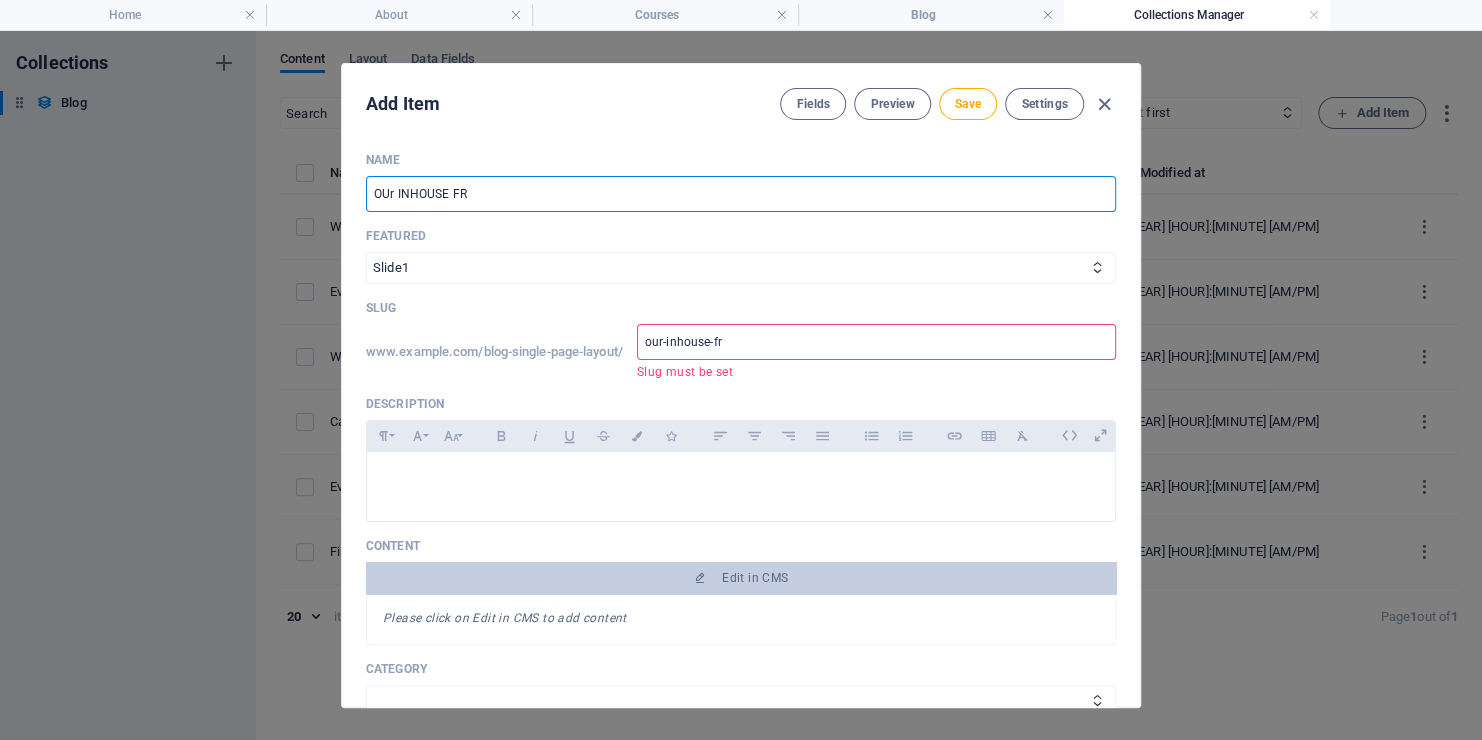 type on "OUr INHOUSE F" 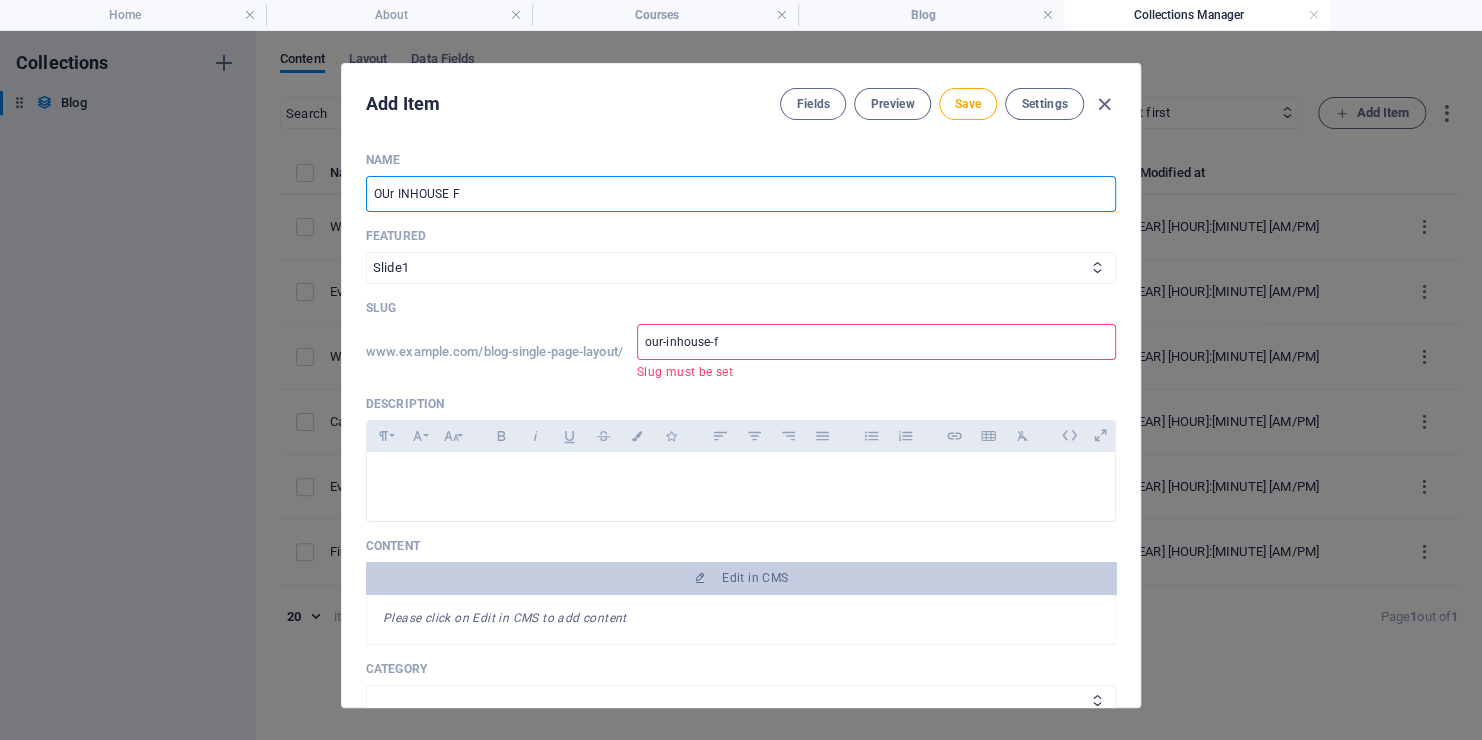 type on "OUr INHOUSE" 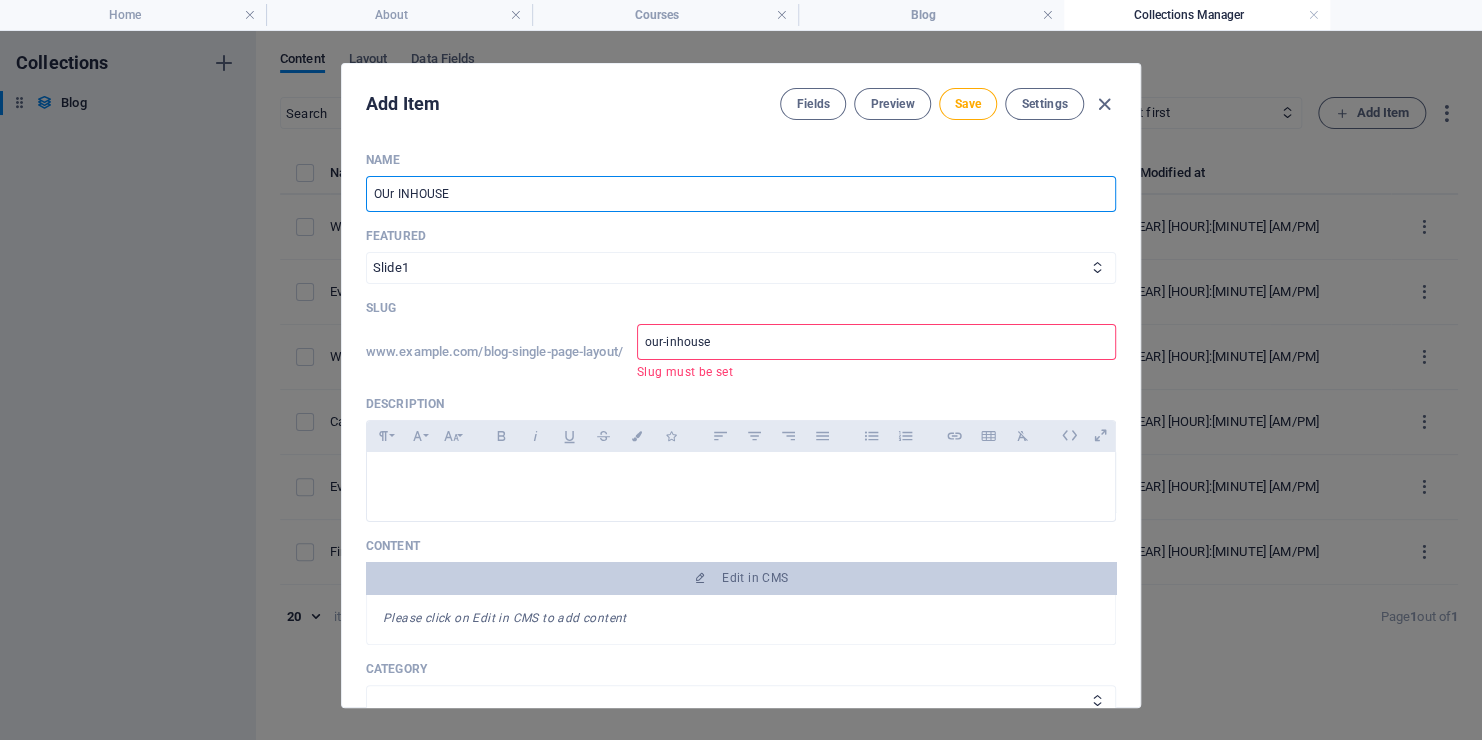 type on "OUr INHOUSE F" 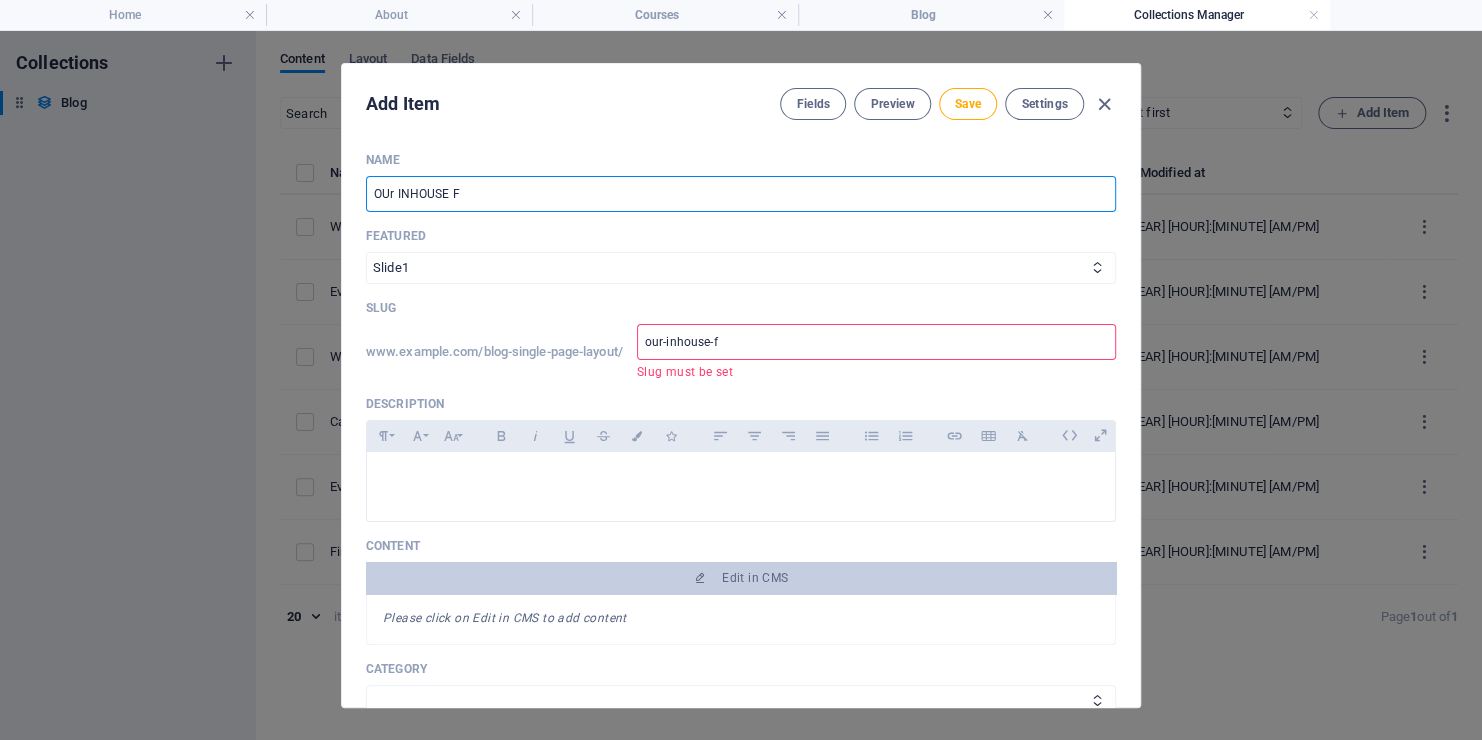 type on "OUr INHOUSE FR" 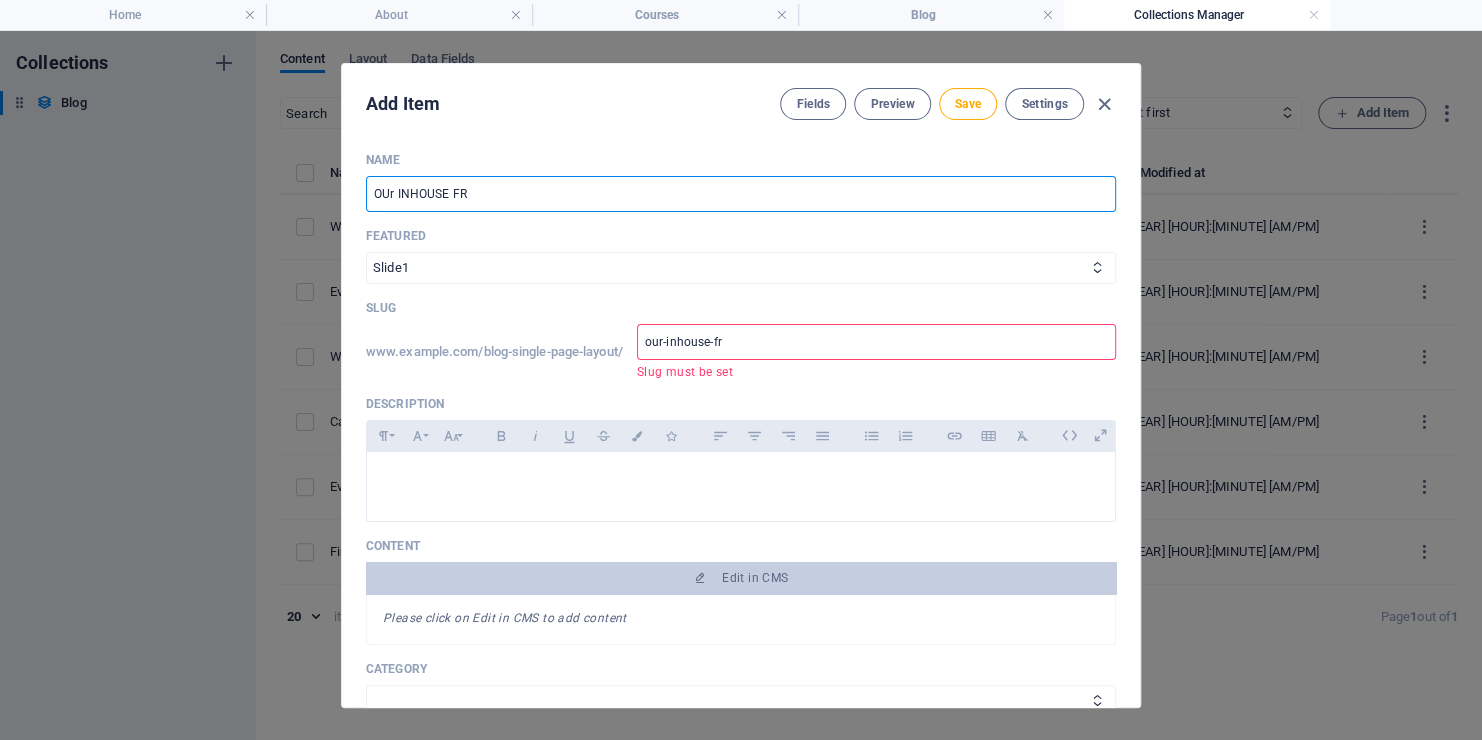 type on "OUr INHOUSE FRA" 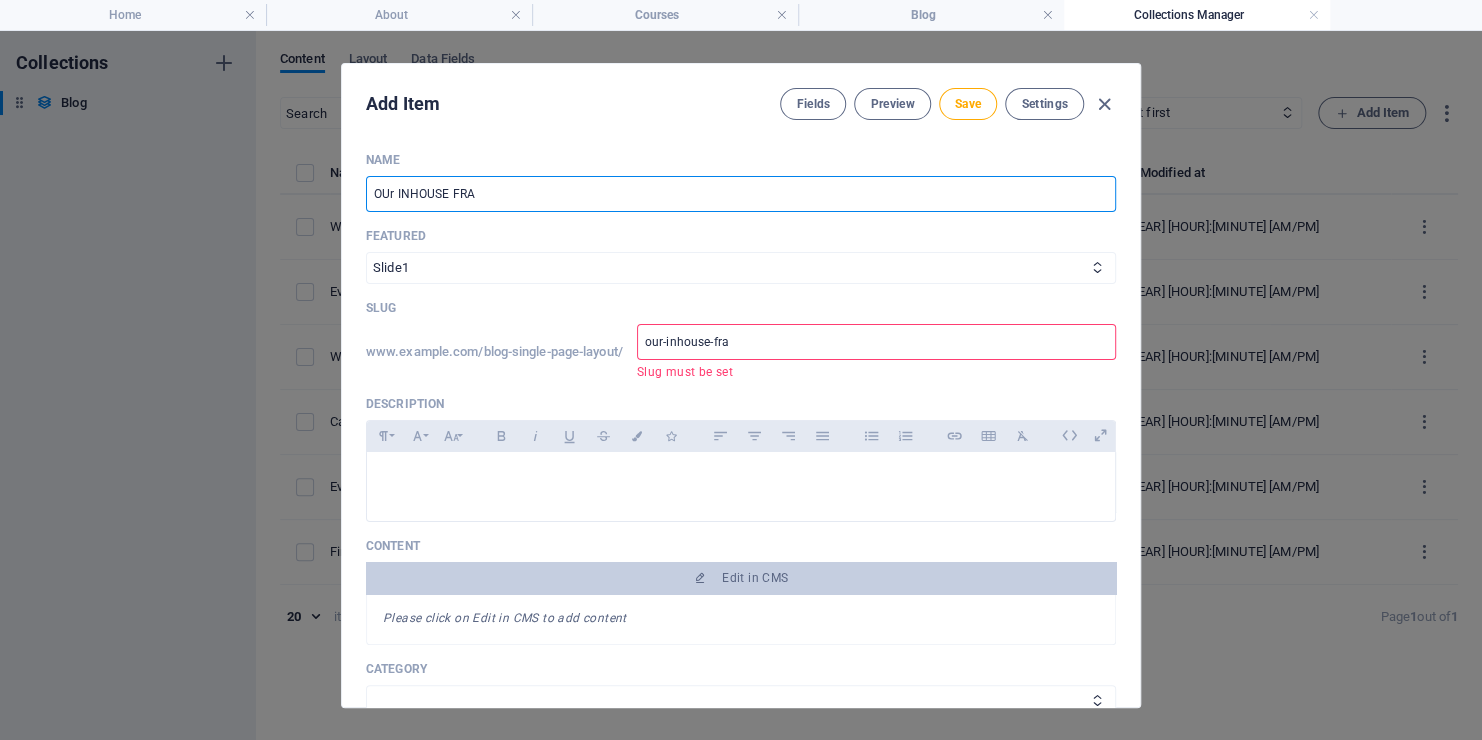 type on "OUr INHOUSE FRAM" 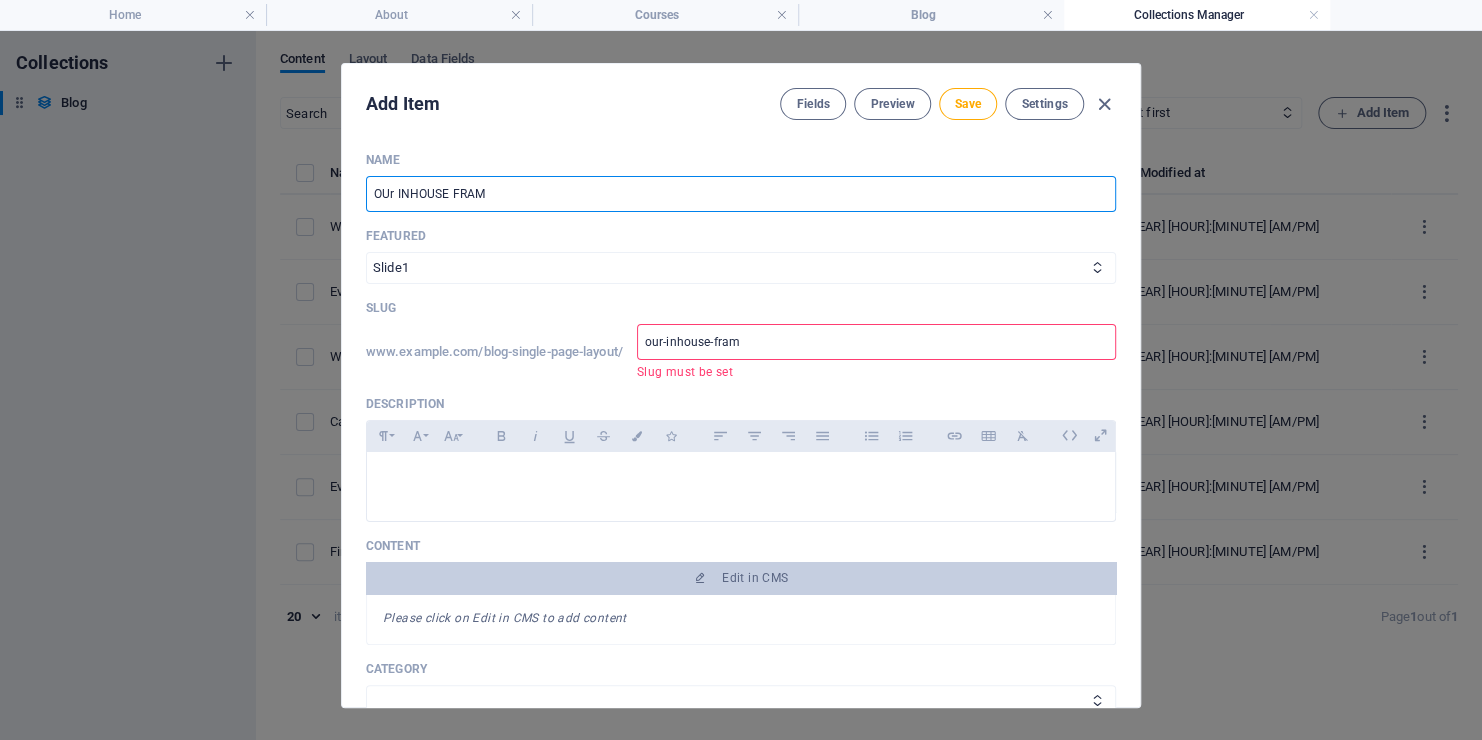 type on "OUr INHOUSE FRAME" 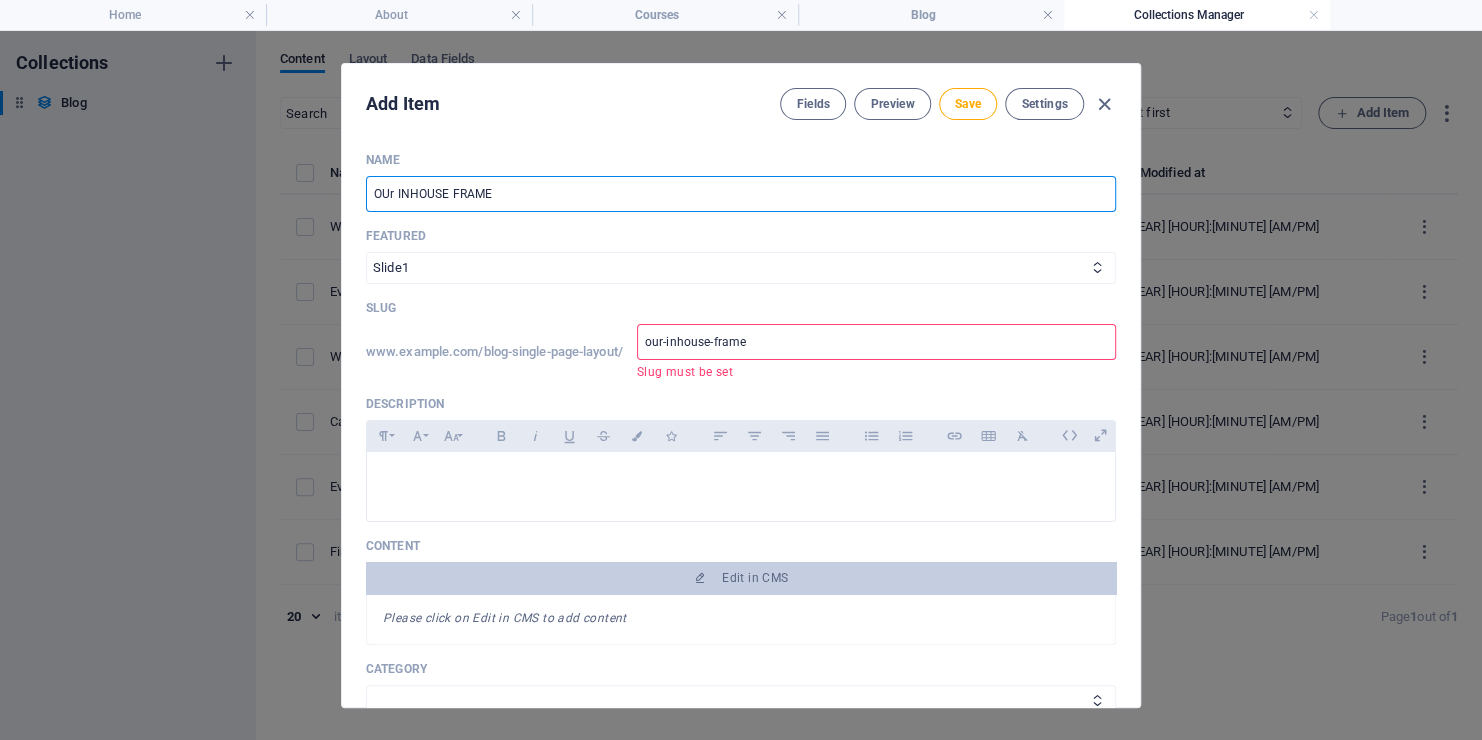 type on "OUr INHOUSE FRAMEW" 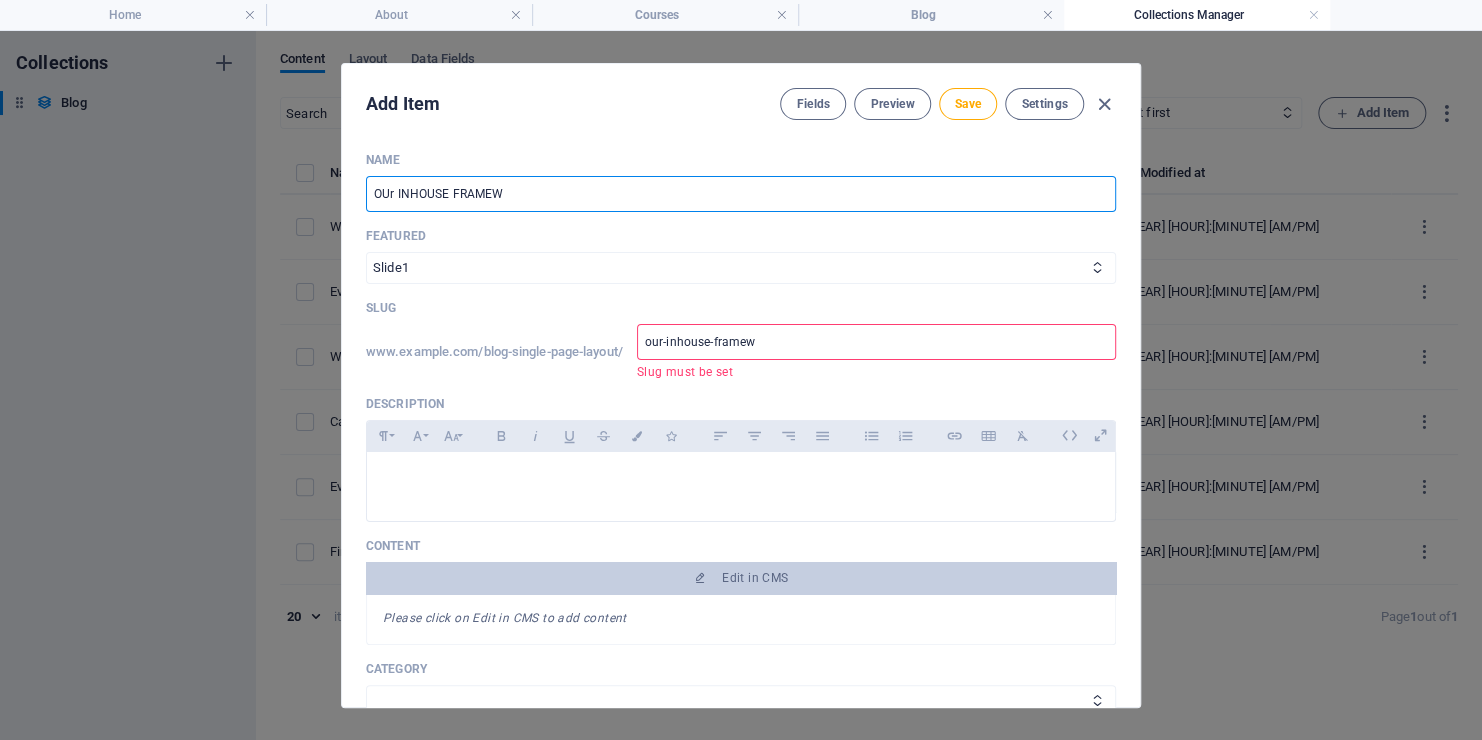 type on "OUr INHOUSE FRAMEWO" 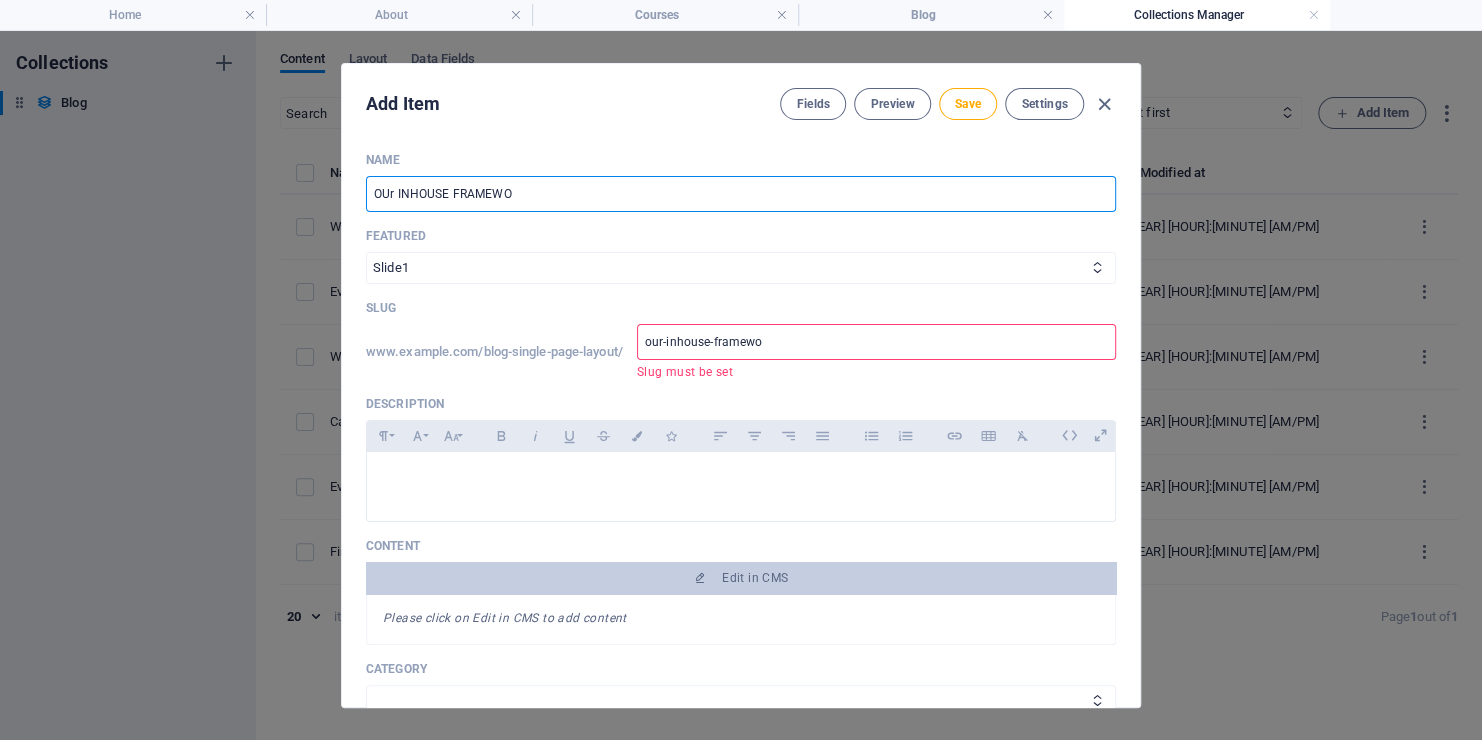 type on "OUr INHOUSE FRAMEWOR" 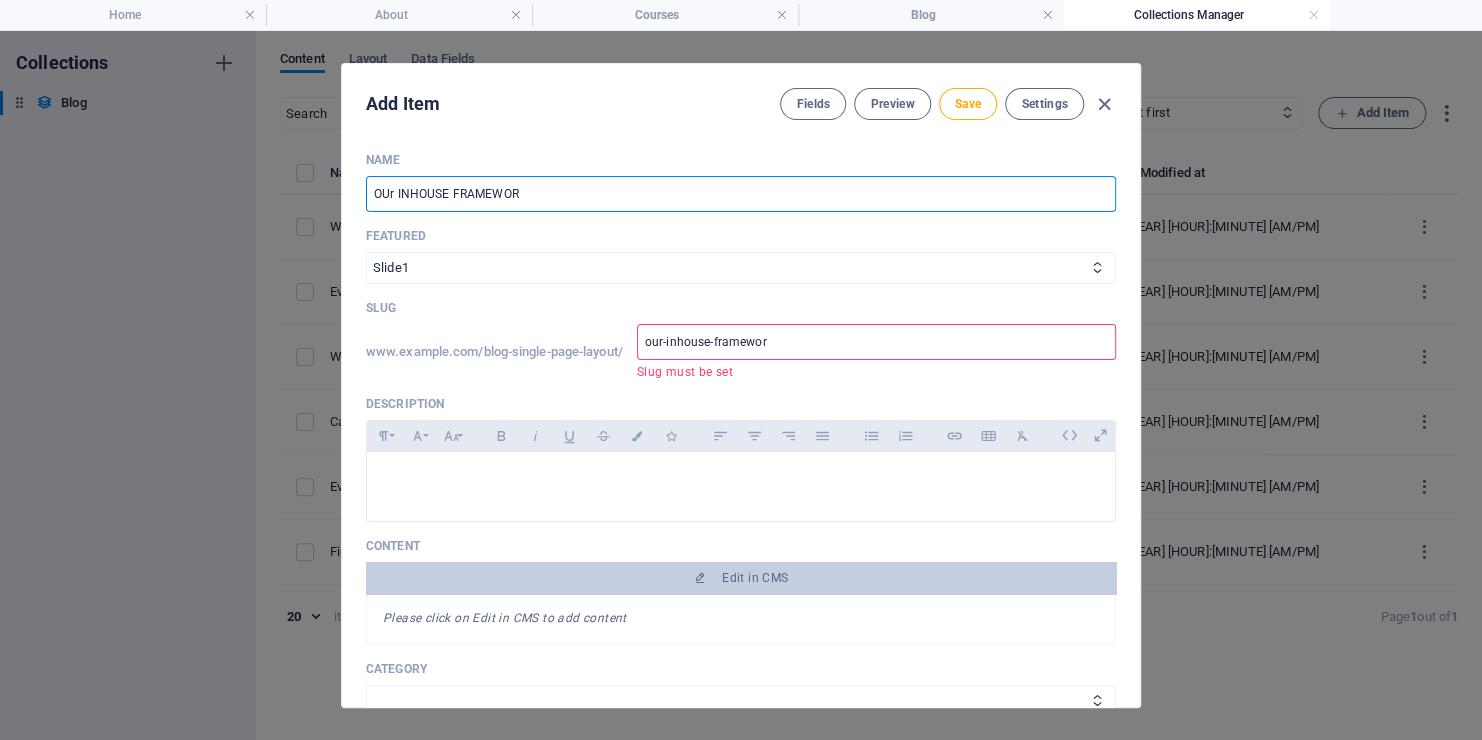 type on "OUr INHOUSE FRAMEWORK" 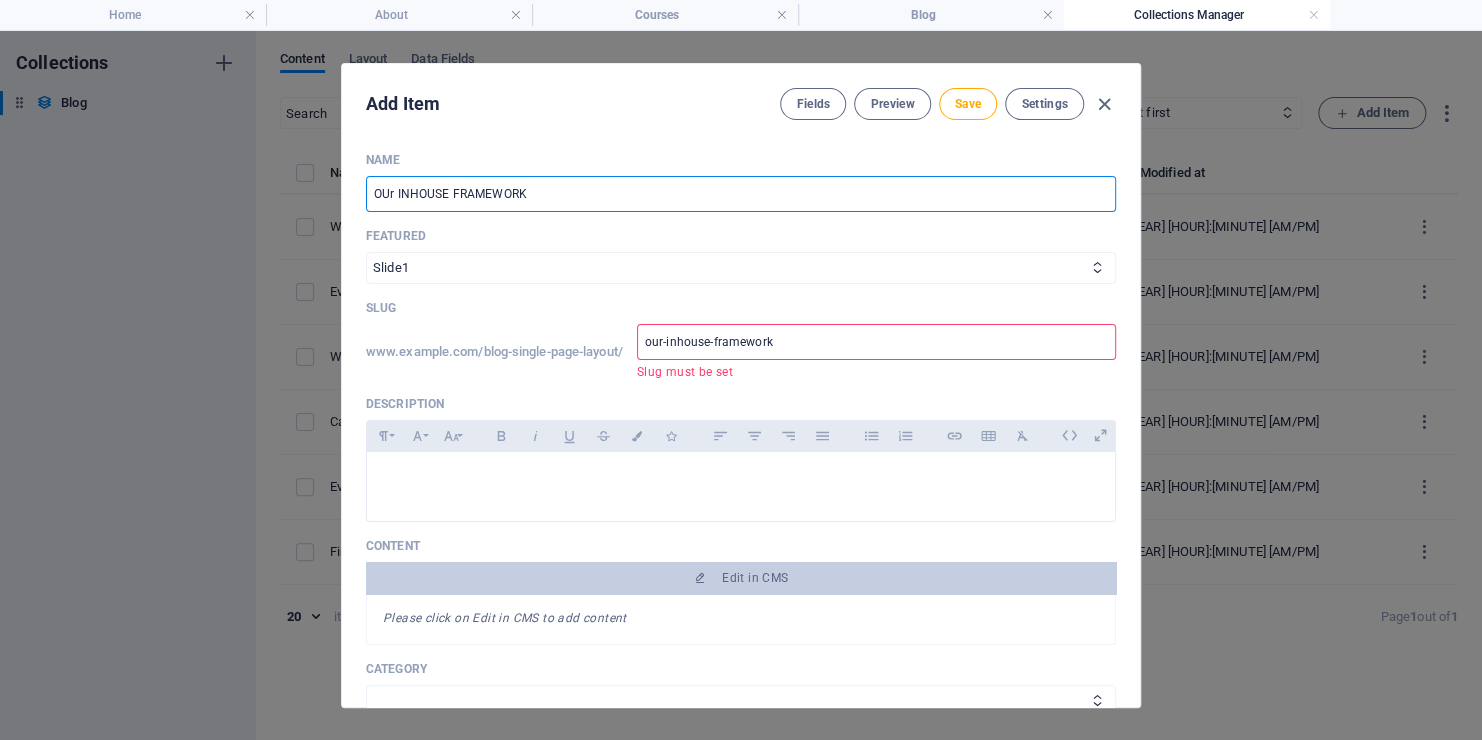 type on "OU INHOUSE FRAMEWORK" 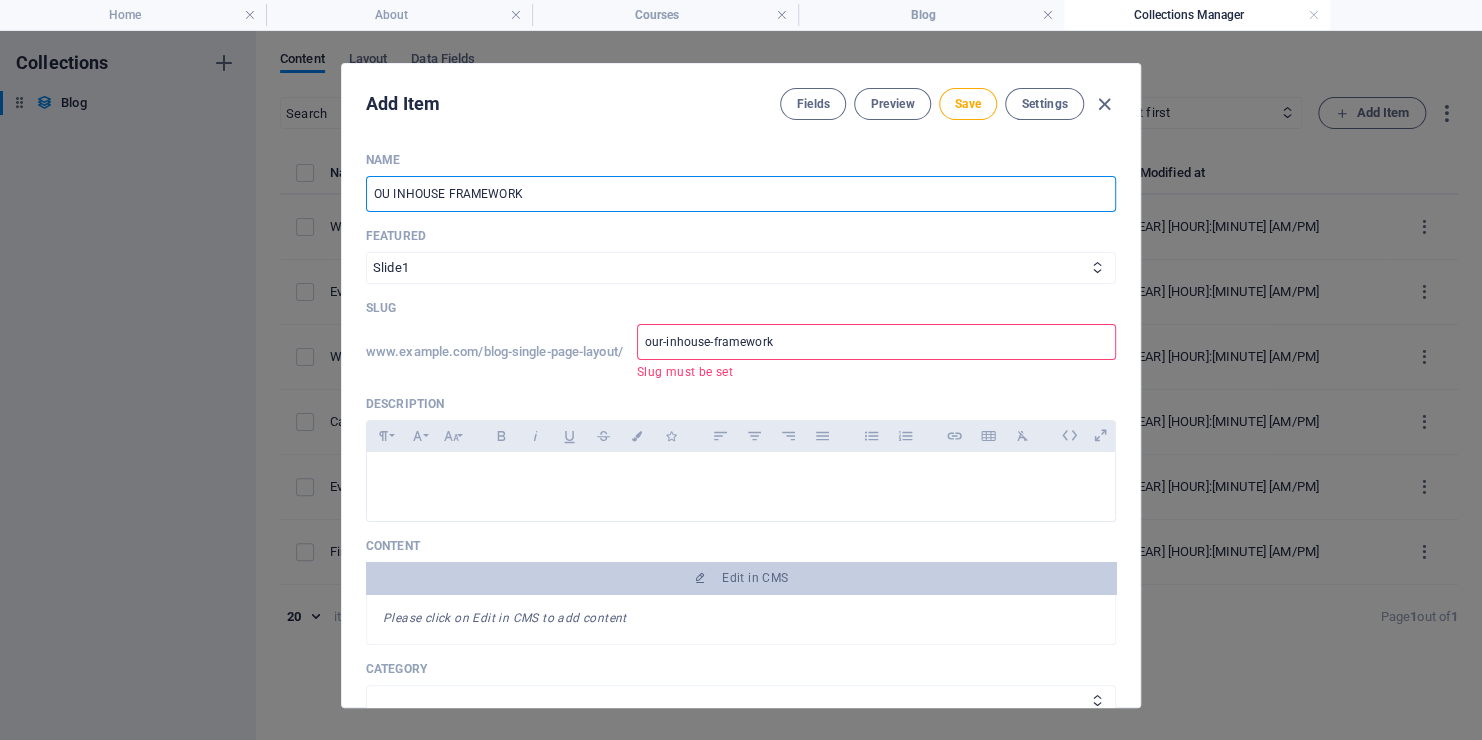 type on "ou-inhouse-framework" 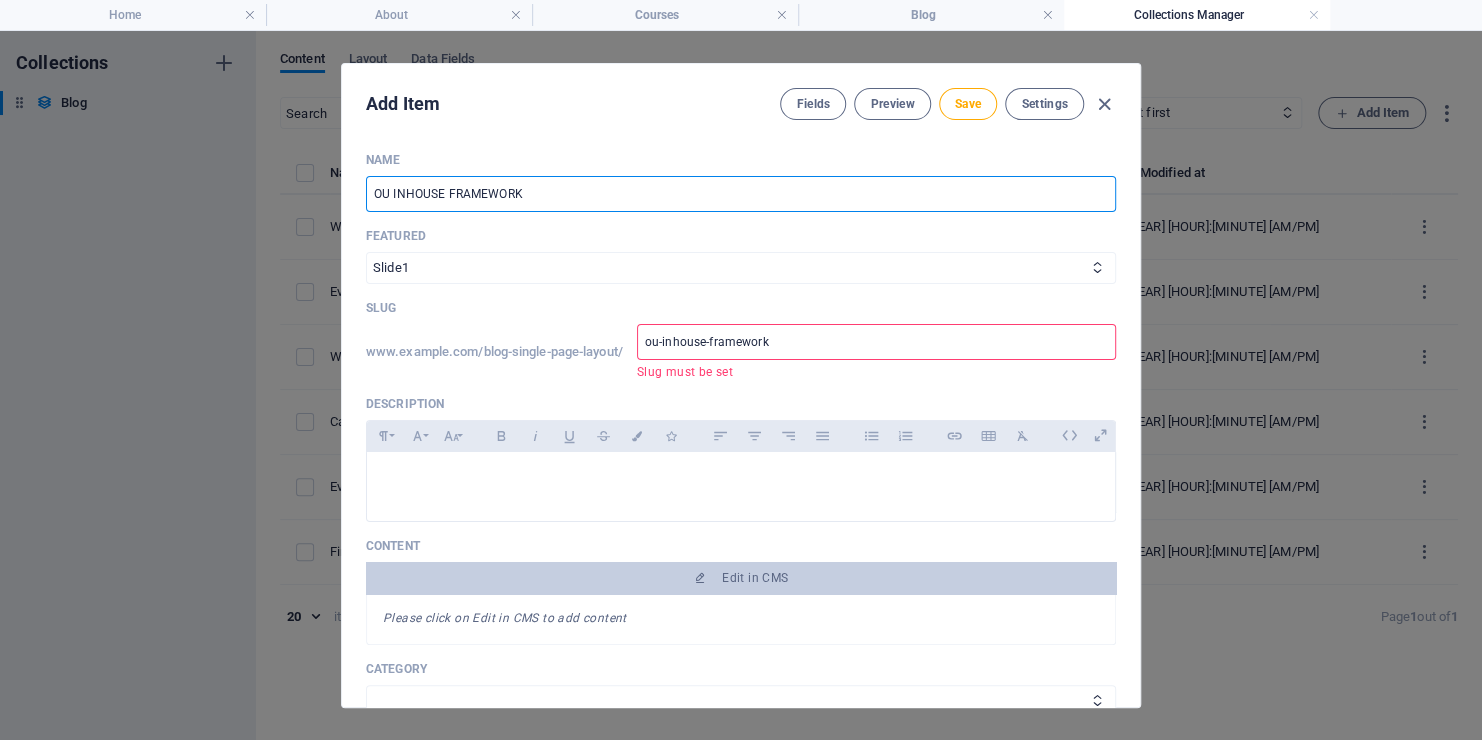 type on "OUR INHOUSE FRAMEWORK" 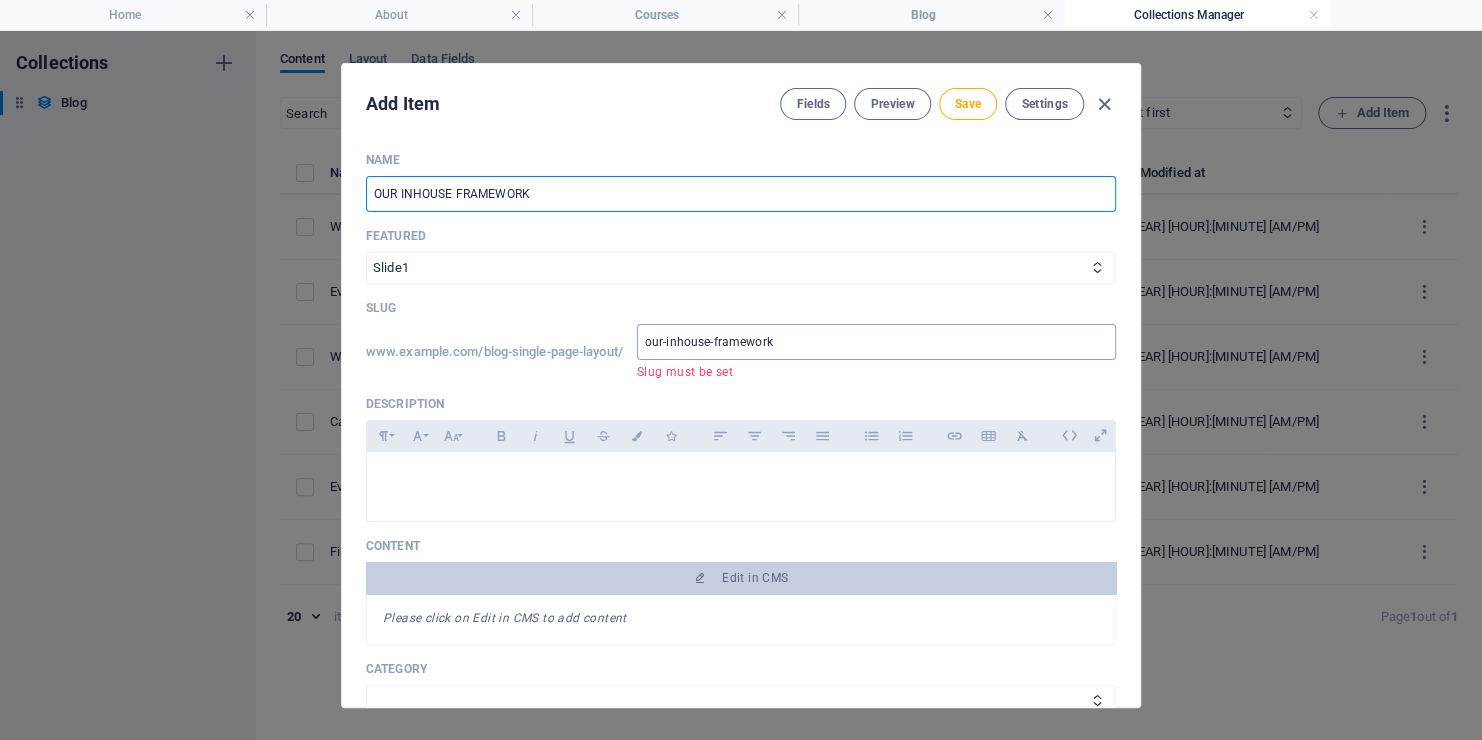 type on "OUR INHOUSE FRAMEWORK" 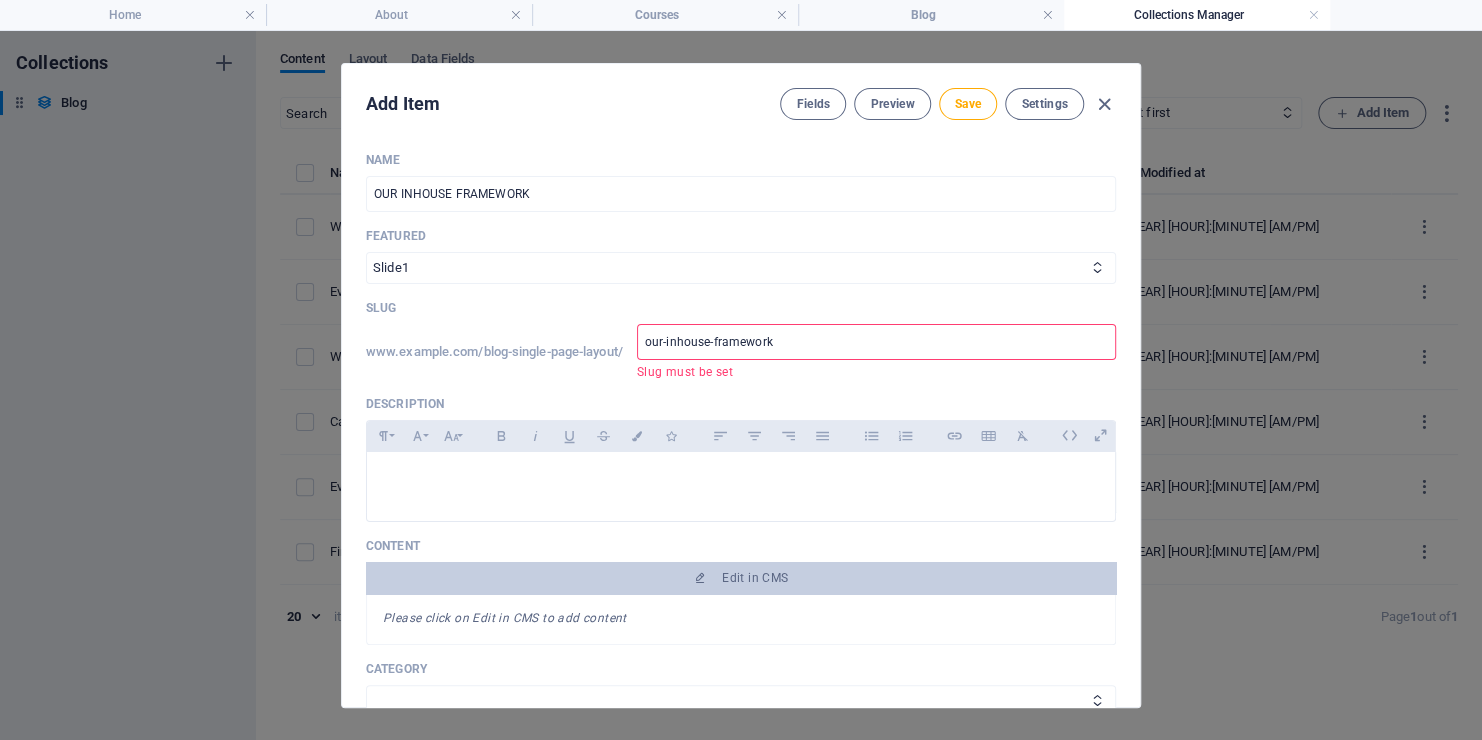 click on "our-inhouse-framework" at bounding box center (876, 342) 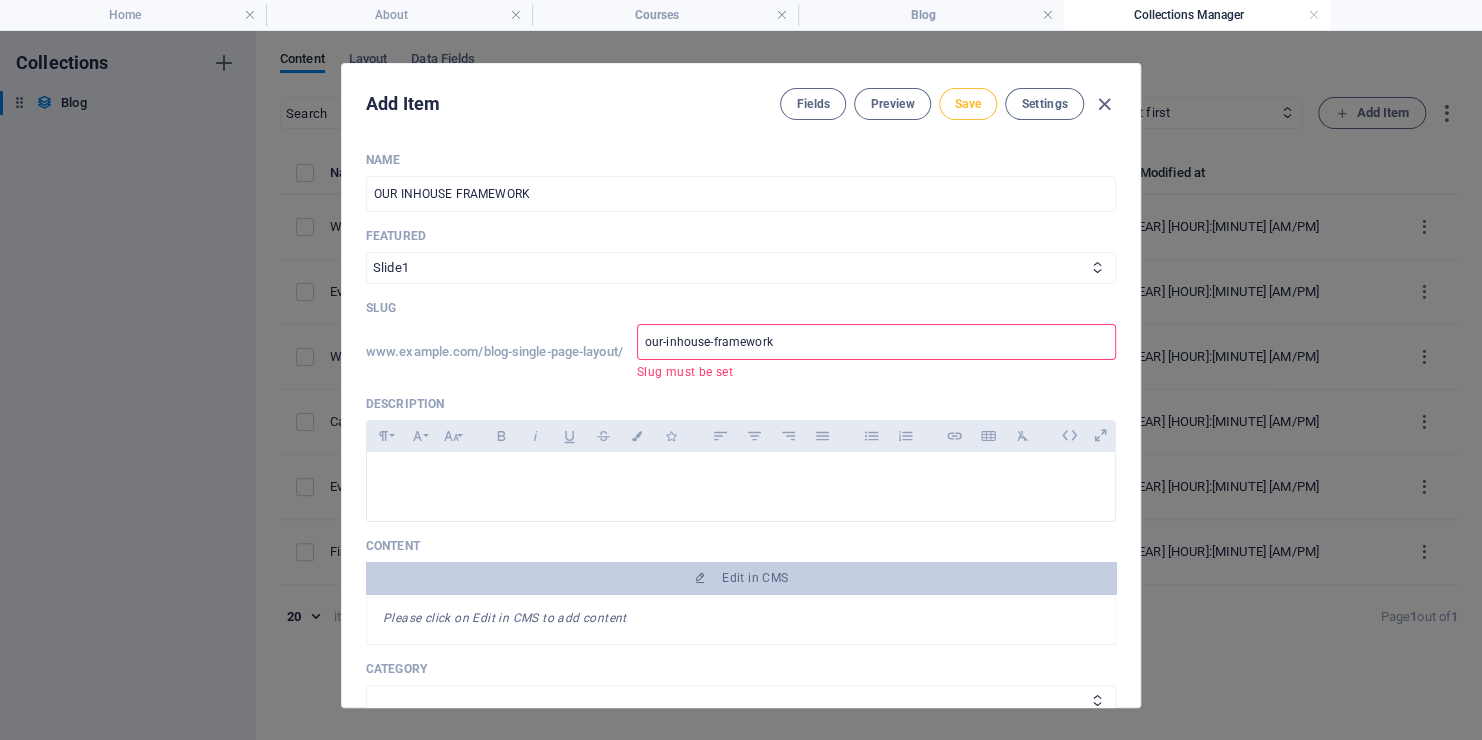 click on "Save" at bounding box center (968, 104) 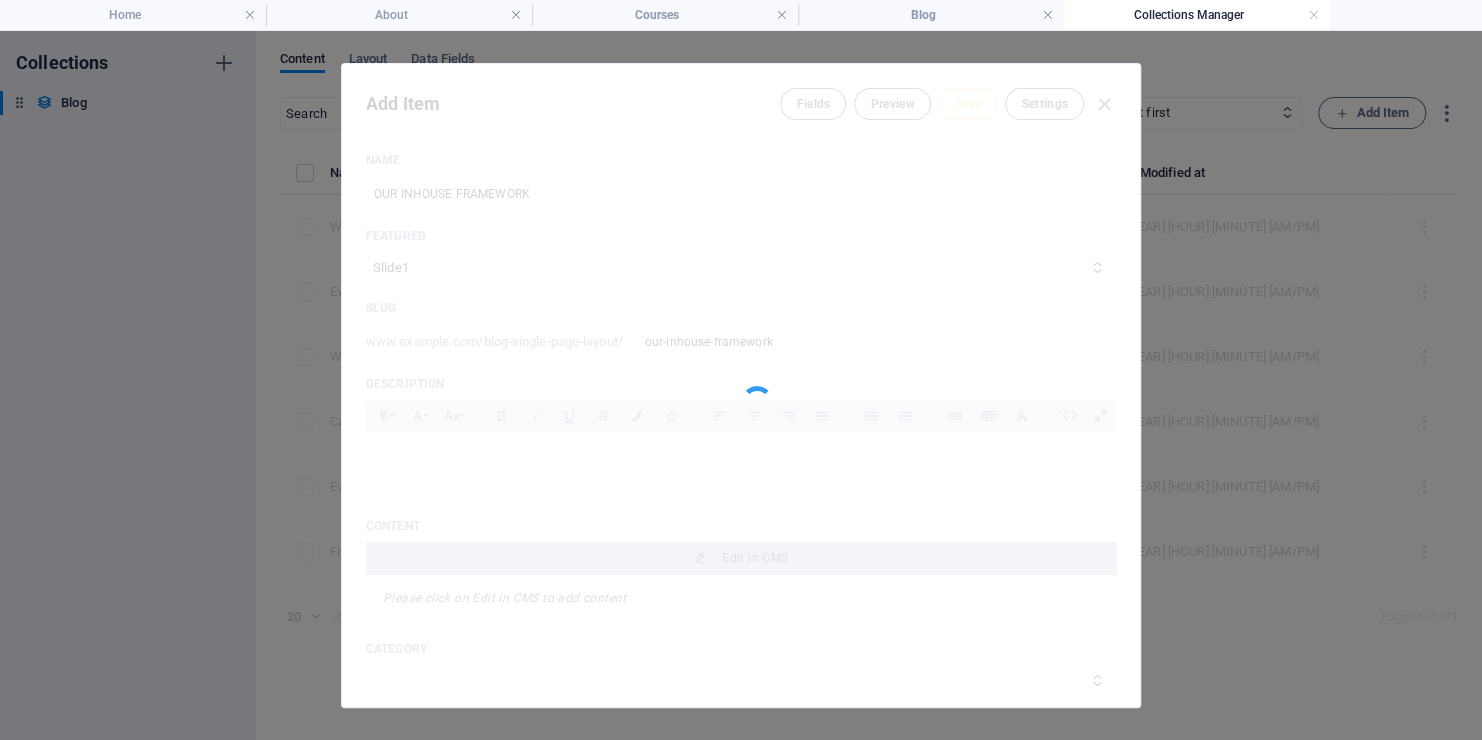 type on "our-inhouse-framework" 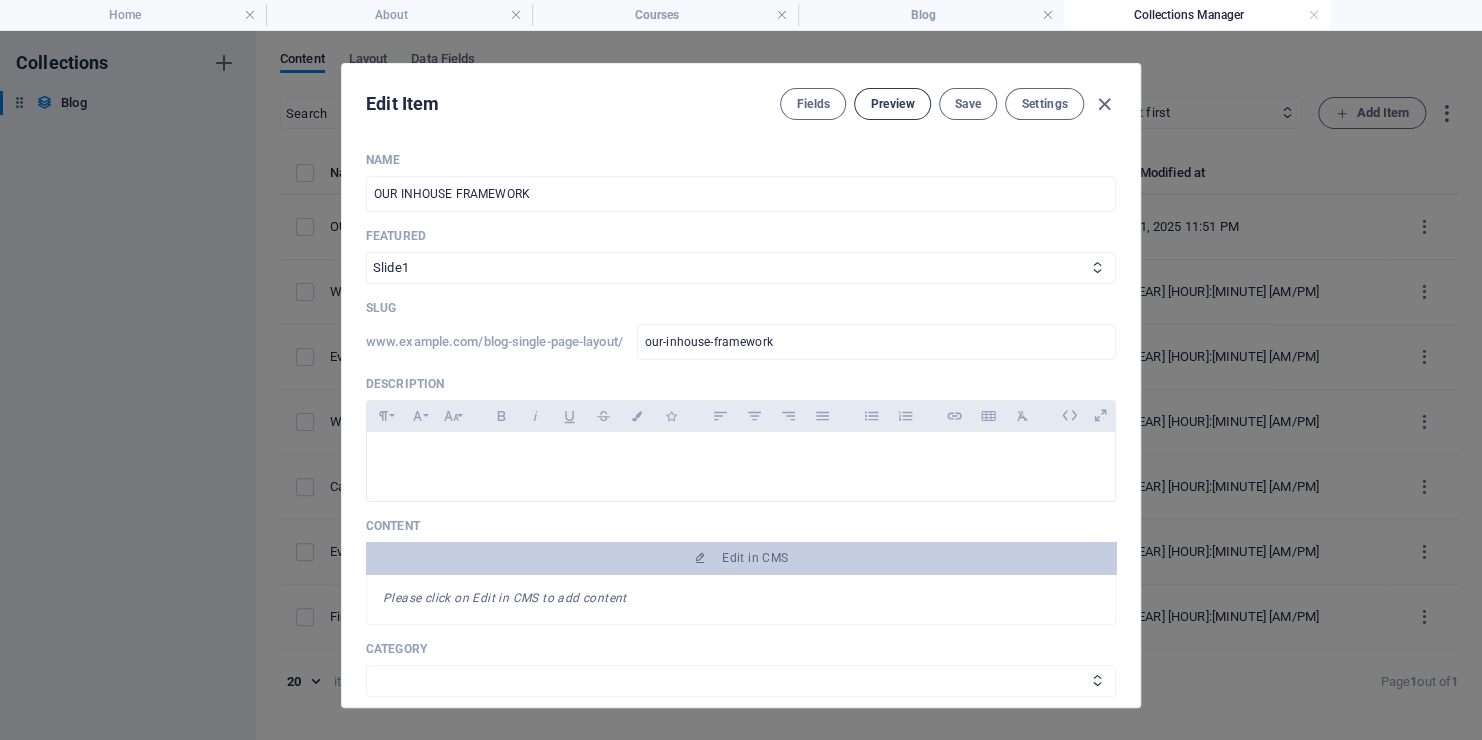 click on "Preview" at bounding box center (892, 104) 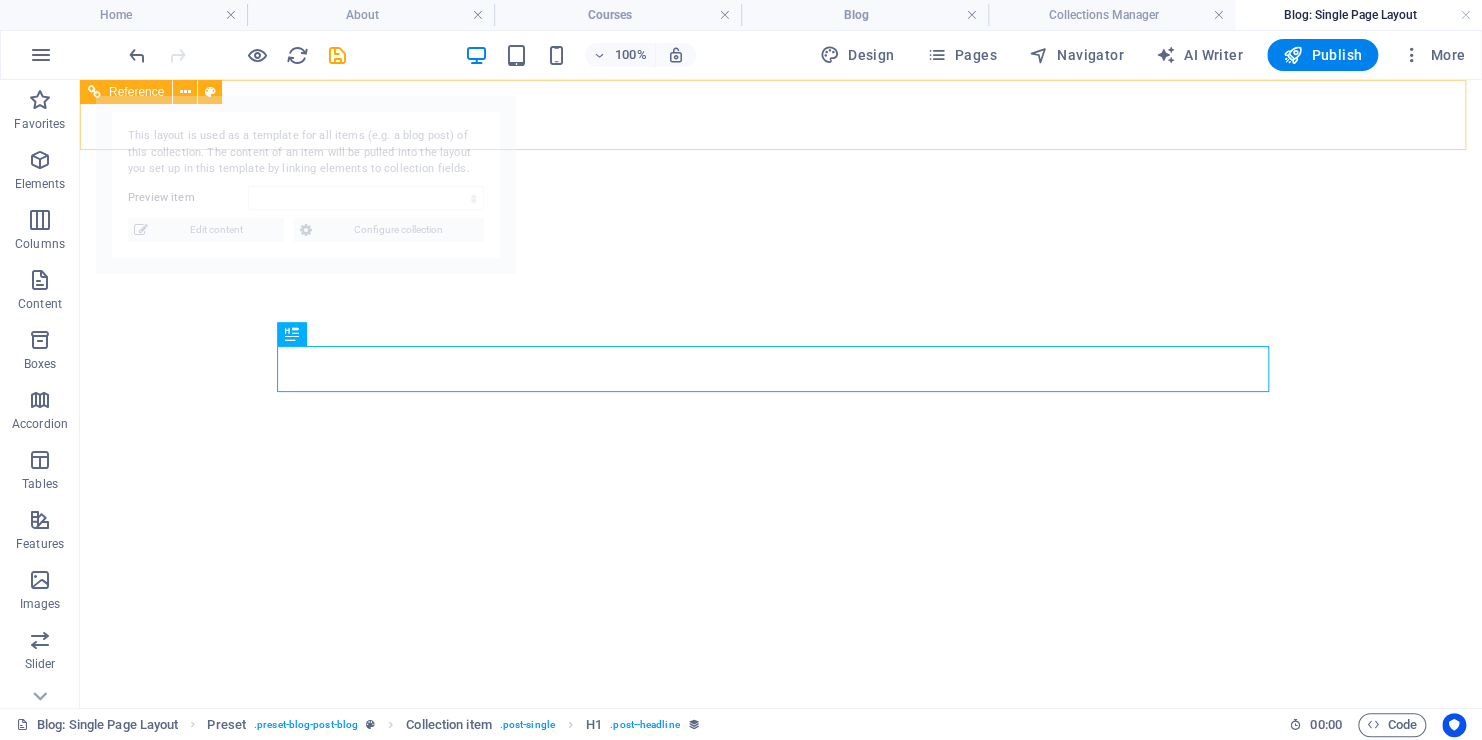 select on "688d05b151644810200fb905" 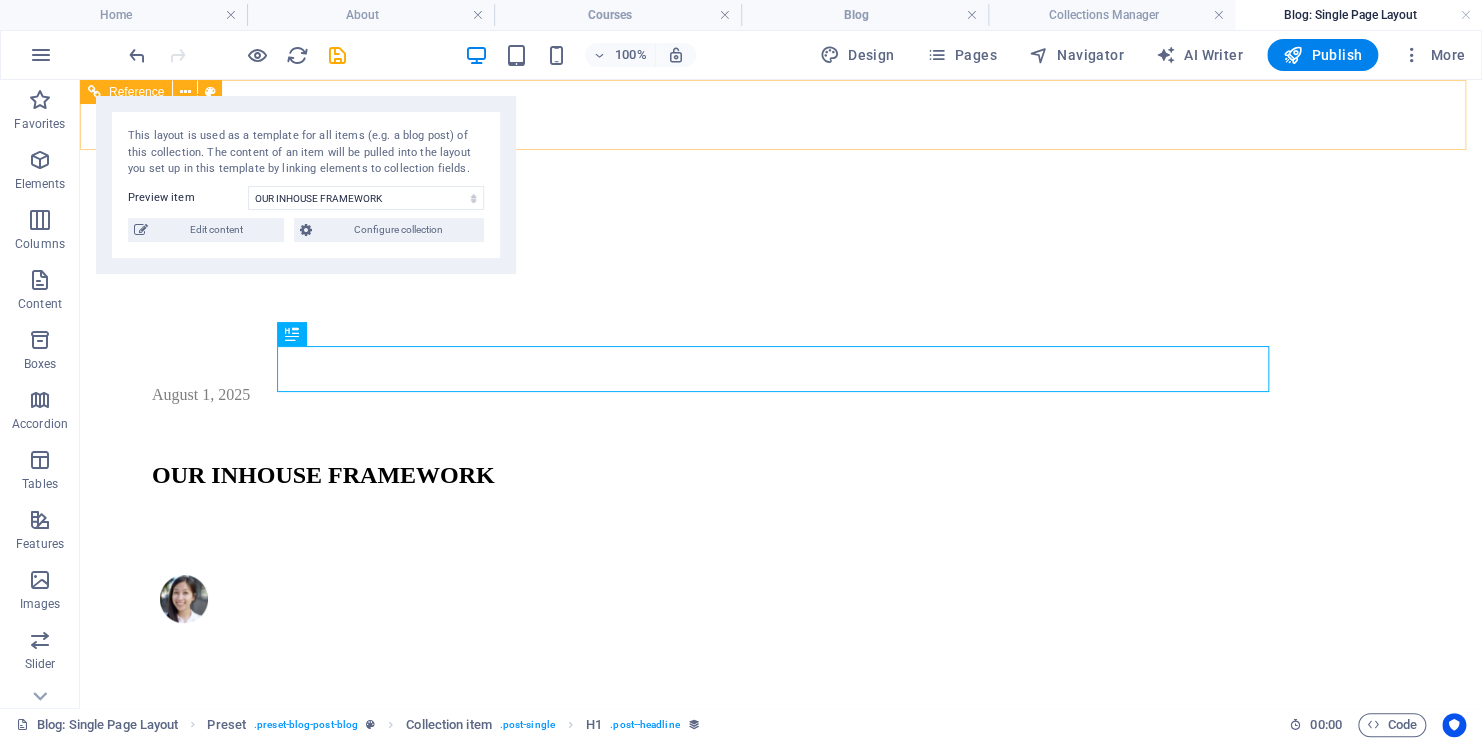 scroll, scrollTop: 0, scrollLeft: 0, axis: both 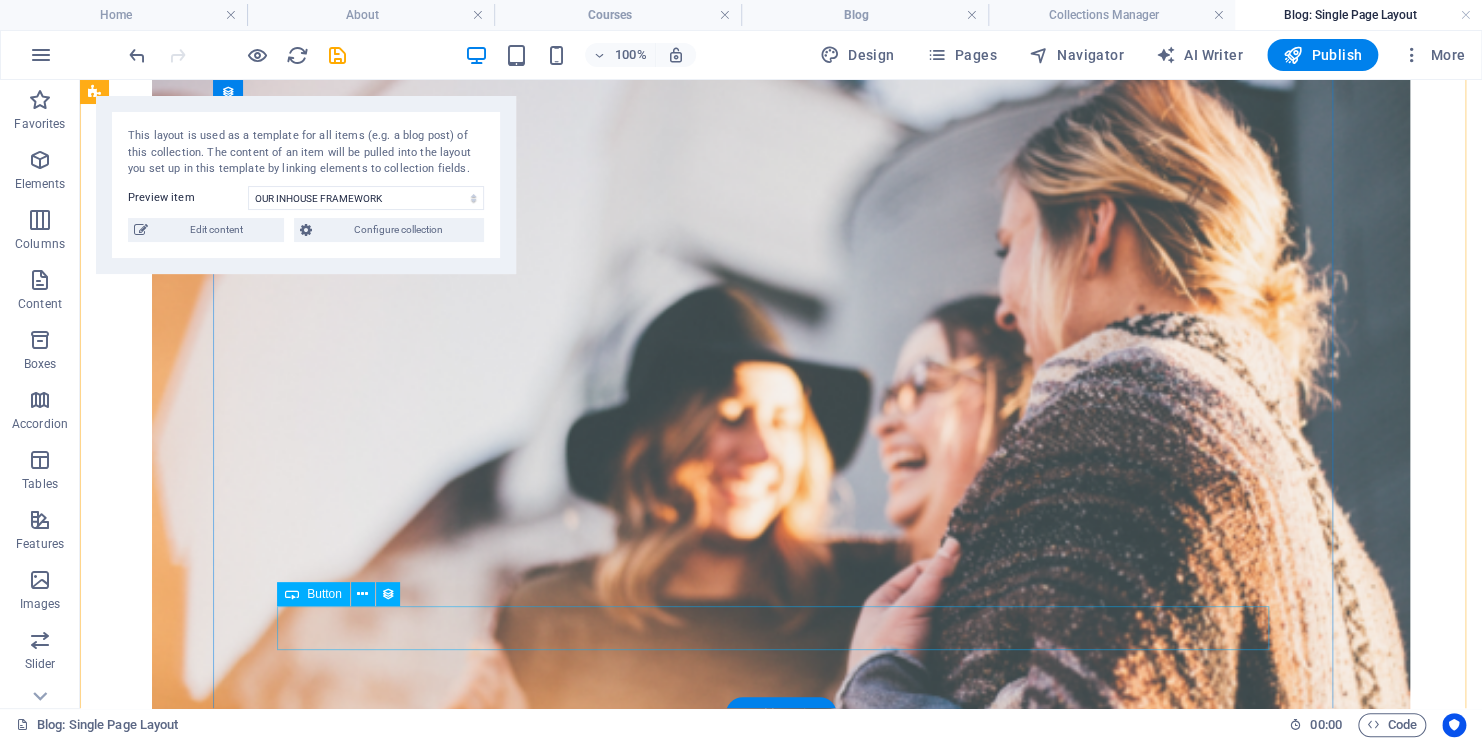 click on "Back to blog" at bounding box center (781, 932) 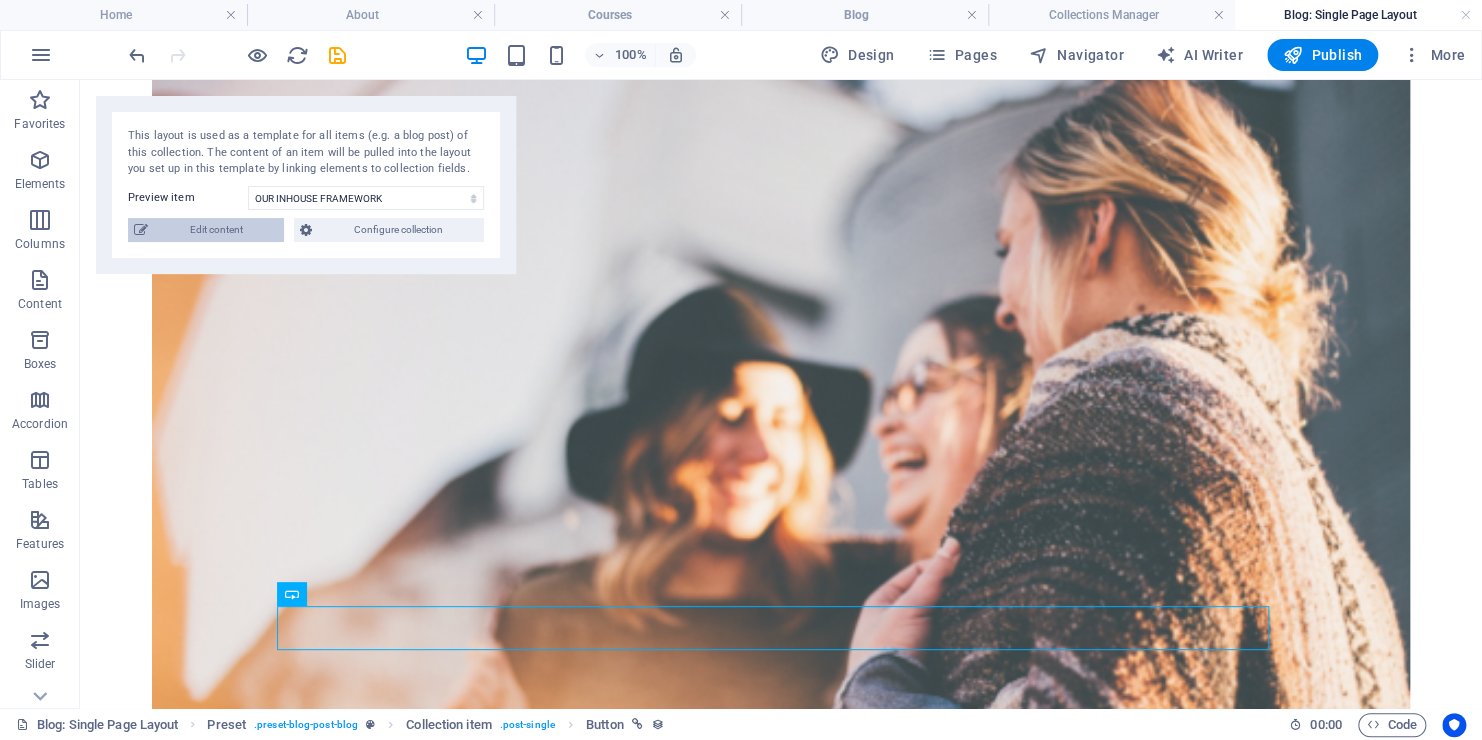 click on "Edit content" at bounding box center (216, 230) 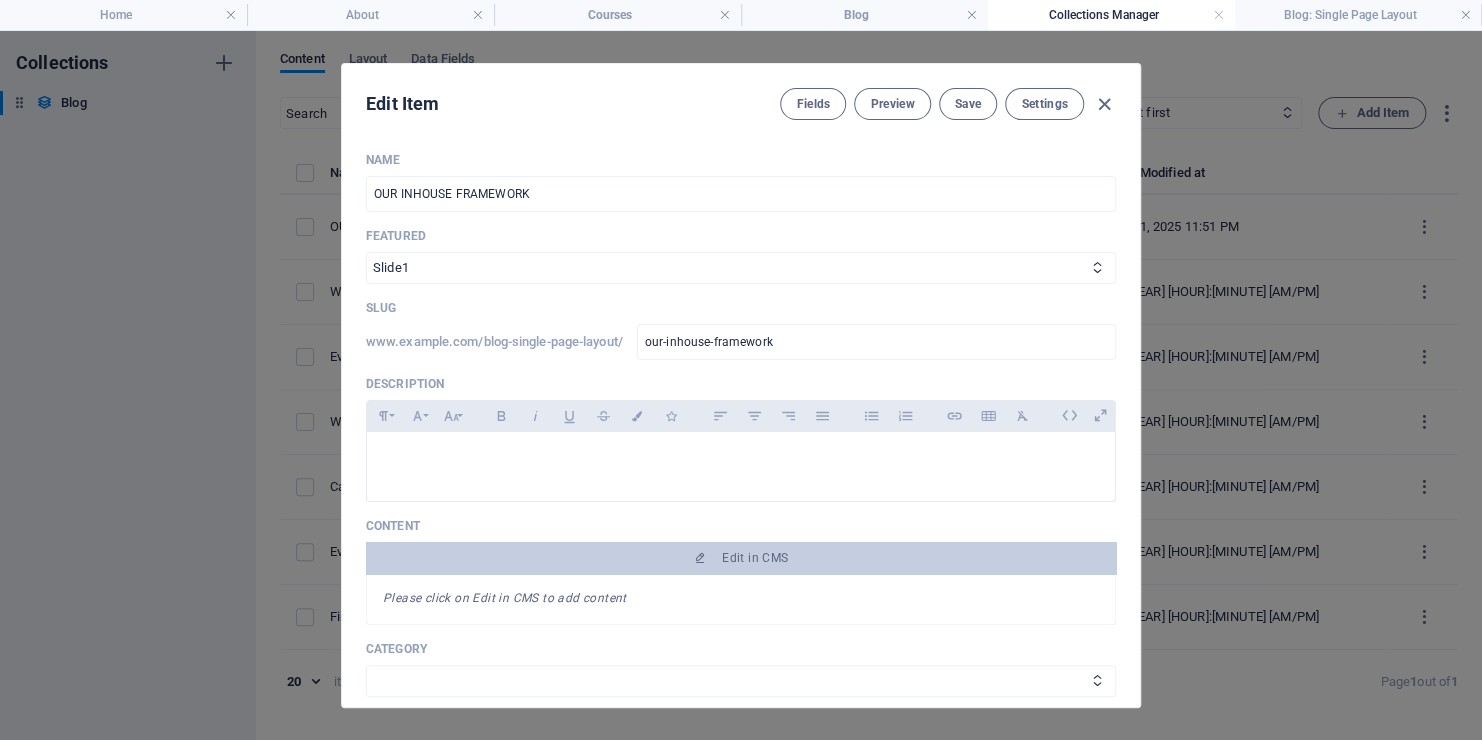 scroll, scrollTop: 0, scrollLeft: 0, axis: both 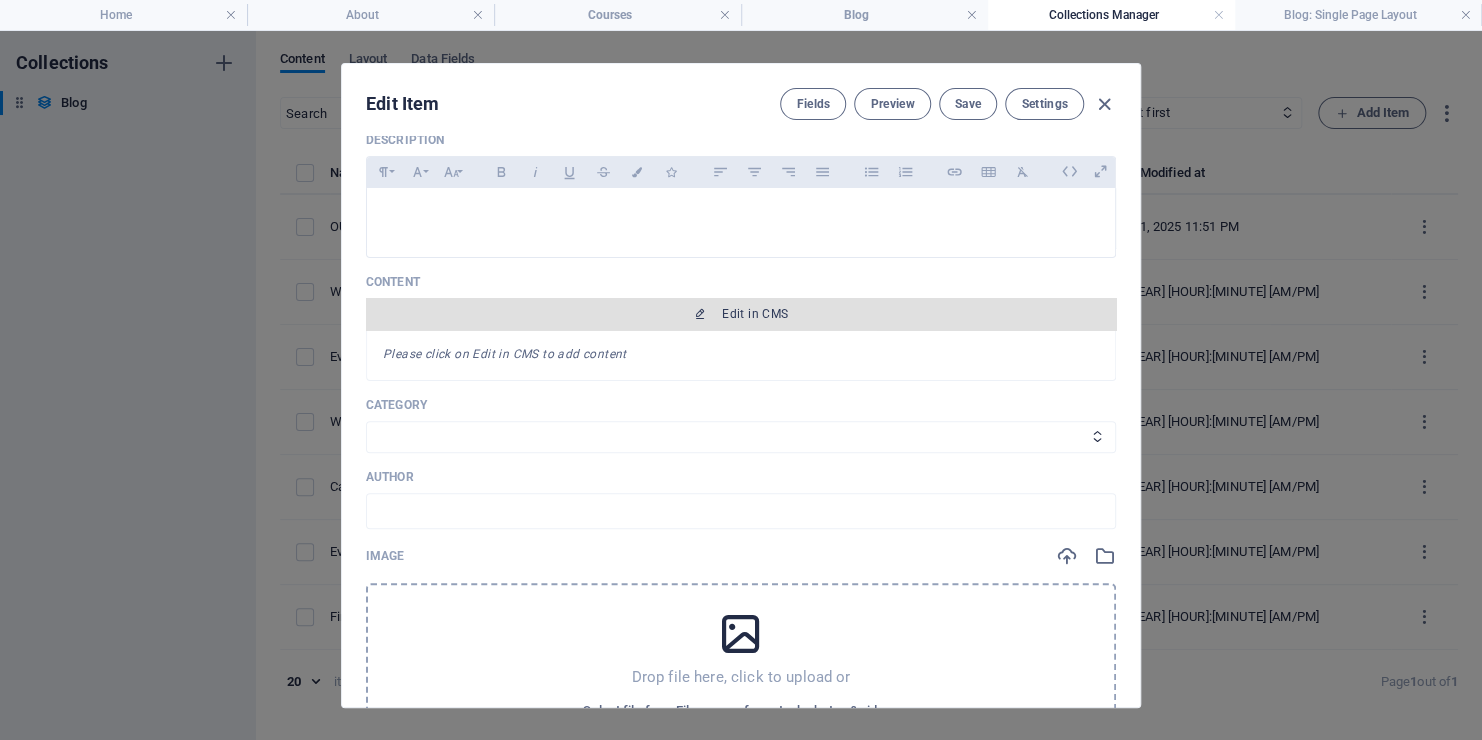 click on "Edit in CMS" at bounding box center [755, 314] 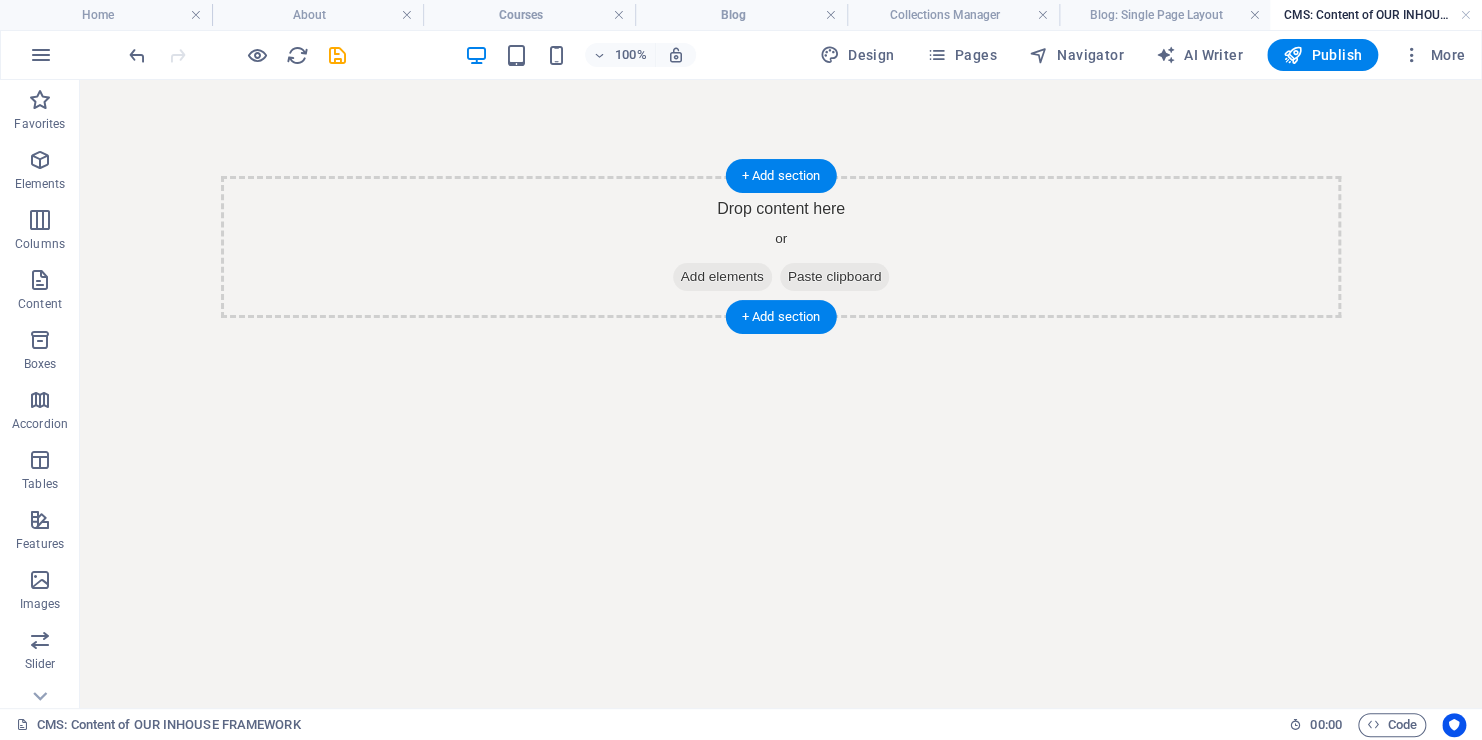 scroll, scrollTop: 0, scrollLeft: 0, axis: both 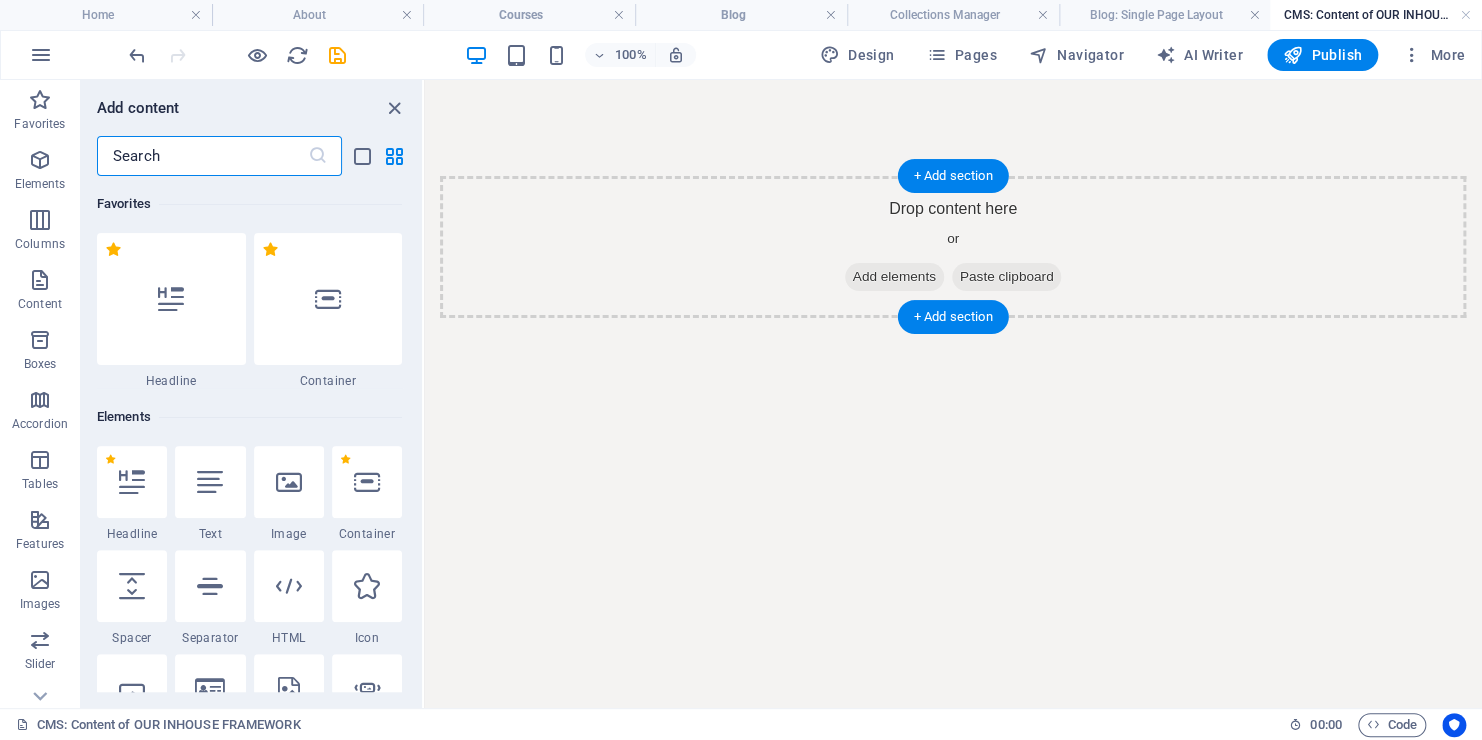 click on "Paste clipboard" at bounding box center (1007, 277) 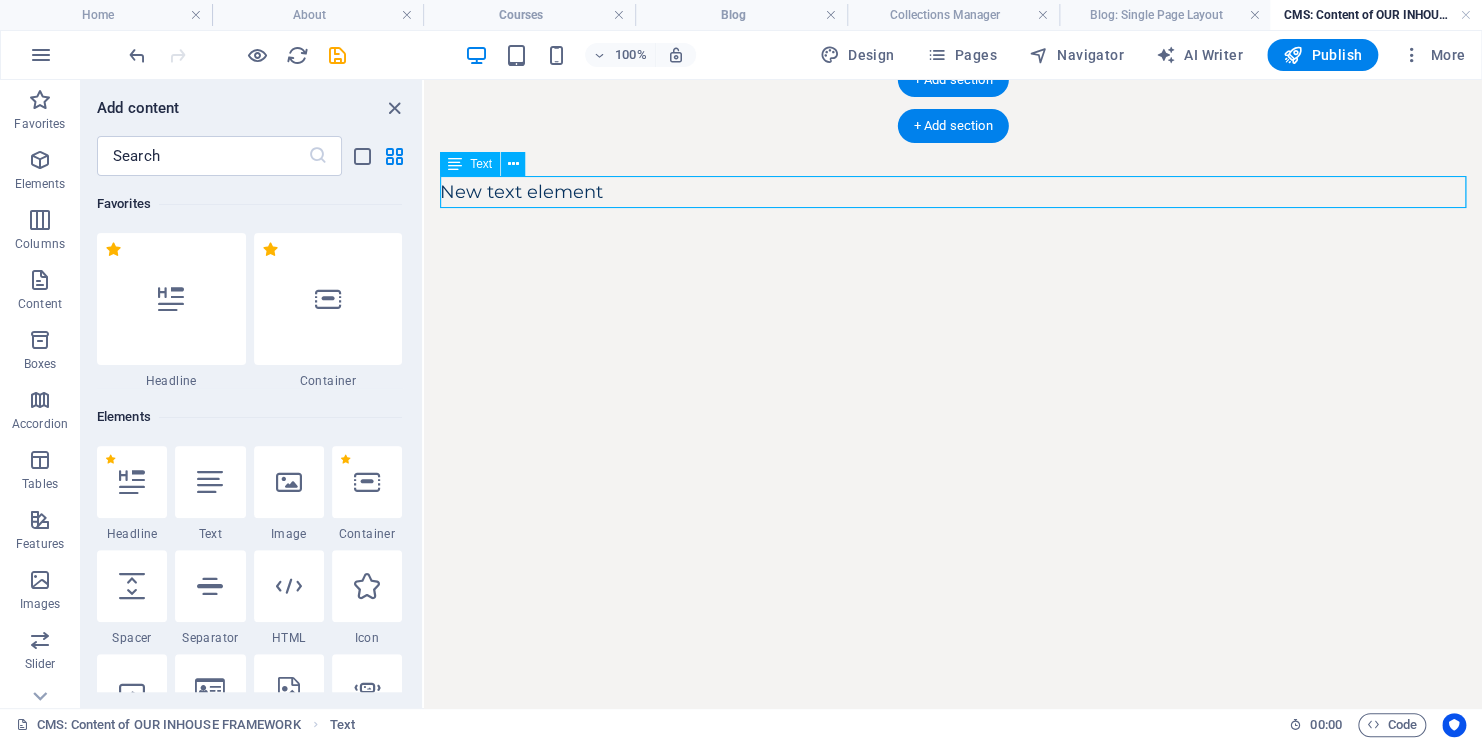 click on "New text element" at bounding box center [953, 192] 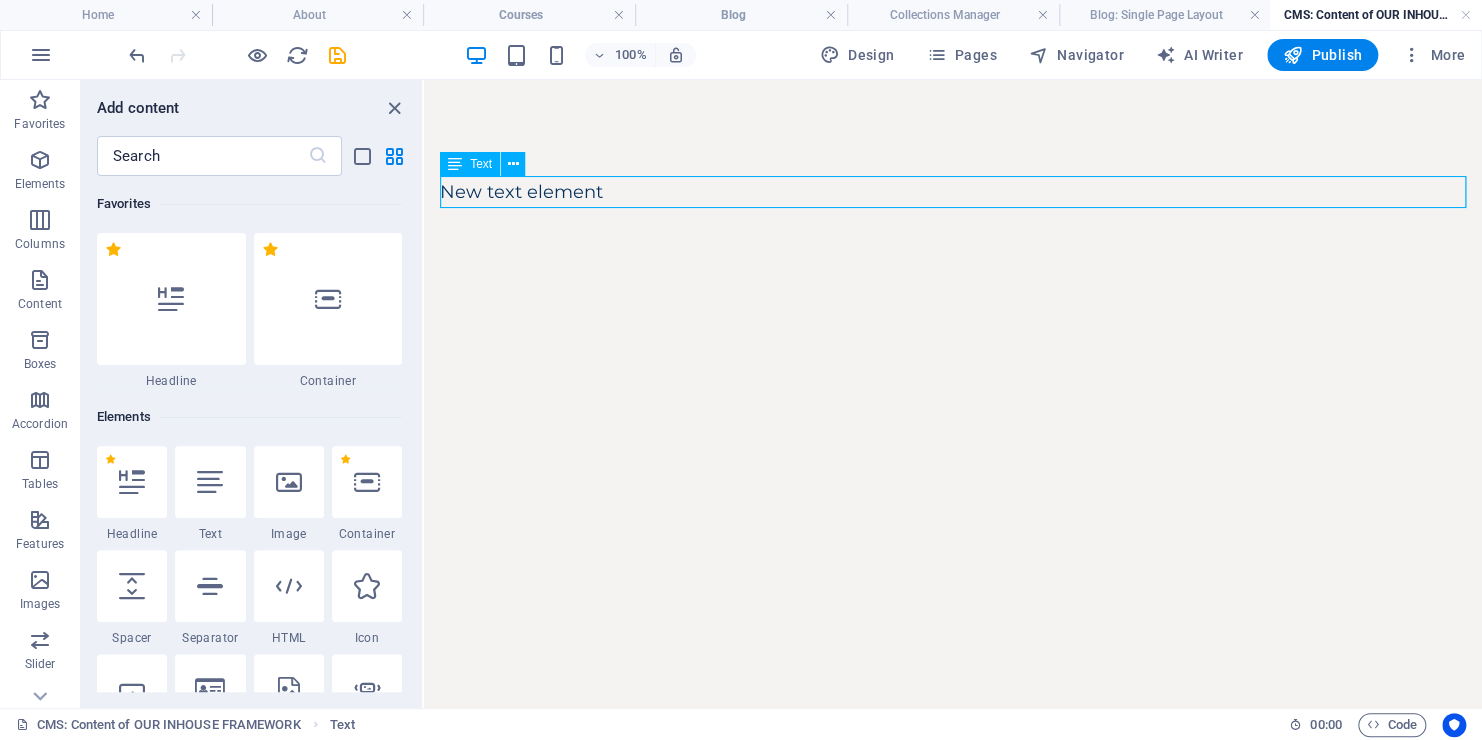 click on "New text element" at bounding box center (953, 192) 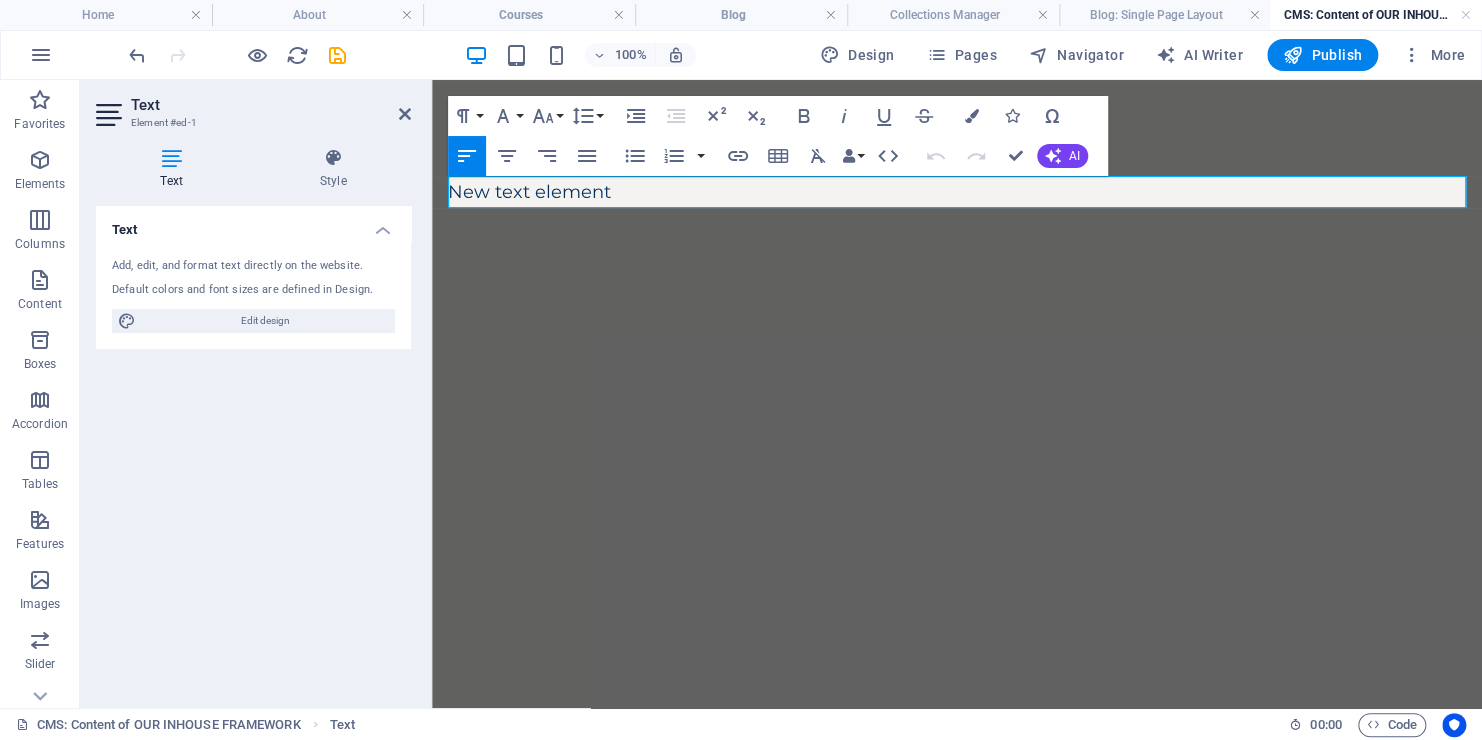 click at bounding box center [171, 158] 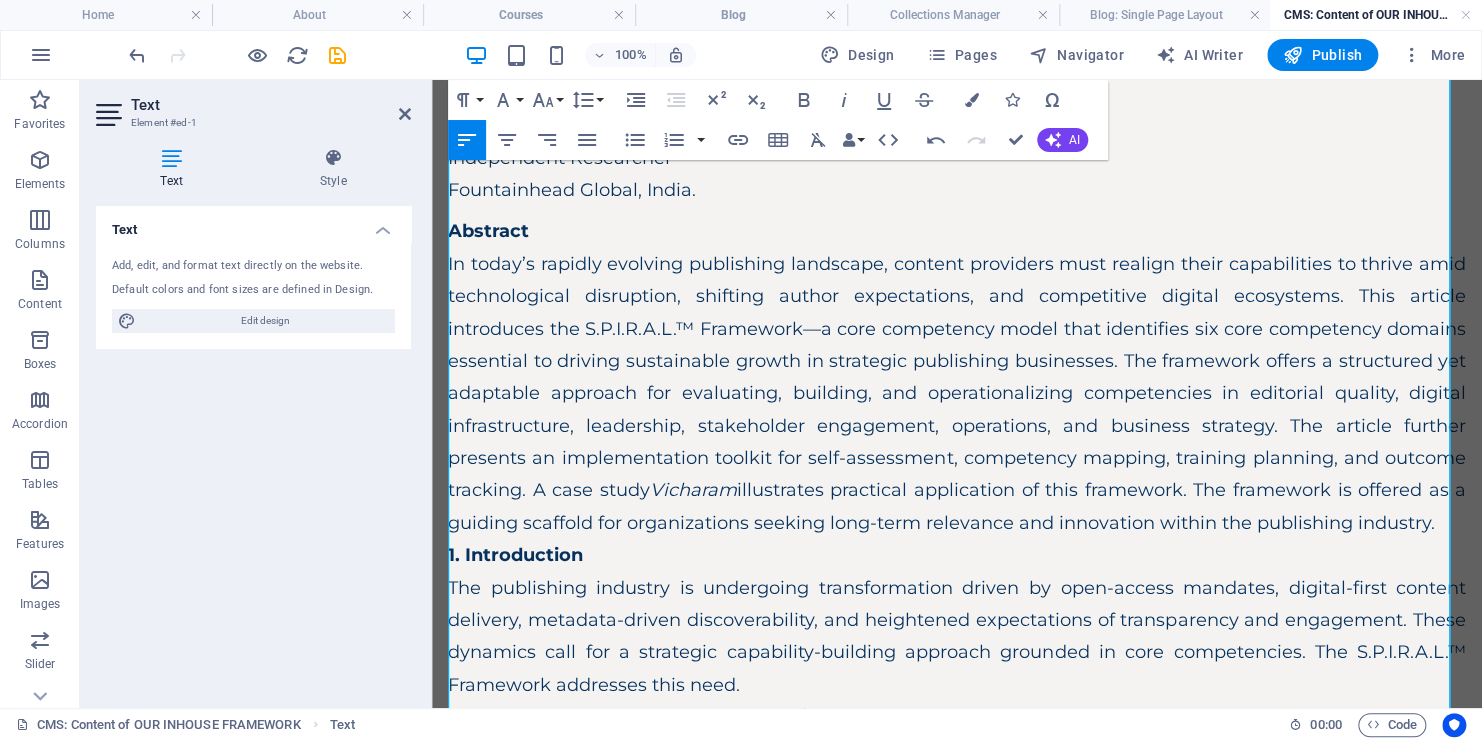scroll, scrollTop: 0, scrollLeft: 0, axis: both 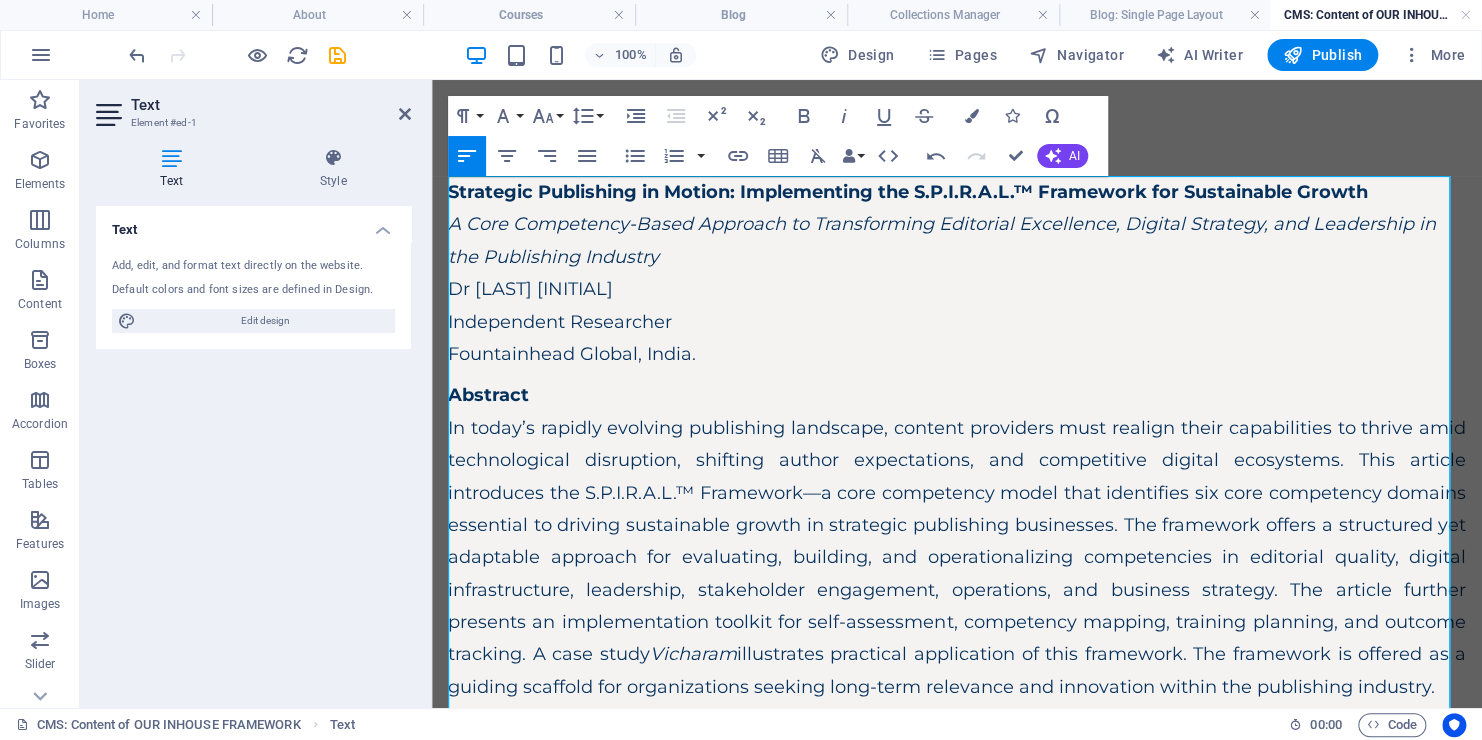 click on "Strategic Publishing in Motion: Implementing the S.P.I.R.A.L.™ Framework for Sustainable Growth A Core Competency-Based Approach to Transforming Editorial Excellence, Digital Strategy, and Leadership in the Publishing Industry Dr SenthilKumar A Independent Researcher Fountainhead Global, India. Abstract Vicharam  illustrates practical application of this framework. The framework is offered as a guiding scaffold for organizations seeking long-term relevance and innovation within the publishing industry. 1. Introduction The publishing industry is undergoing transformation driven by open-access mandates, digital-first content delivery, metadata-driven discoverability, and heightened expectations of transparency and engagement. These dynamics call for a strategic capability-building approach grounded in core competencies. The S.P.I.R.A.L.™ Framework addresses this need. 2. The S.P.I.R.A.L.™ Framework Overview S.P.I.R.A.L. stands for: S trategy & Business Acumen P ublishing Excellence (Editorial) I R A L" at bounding box center (957, 2369) 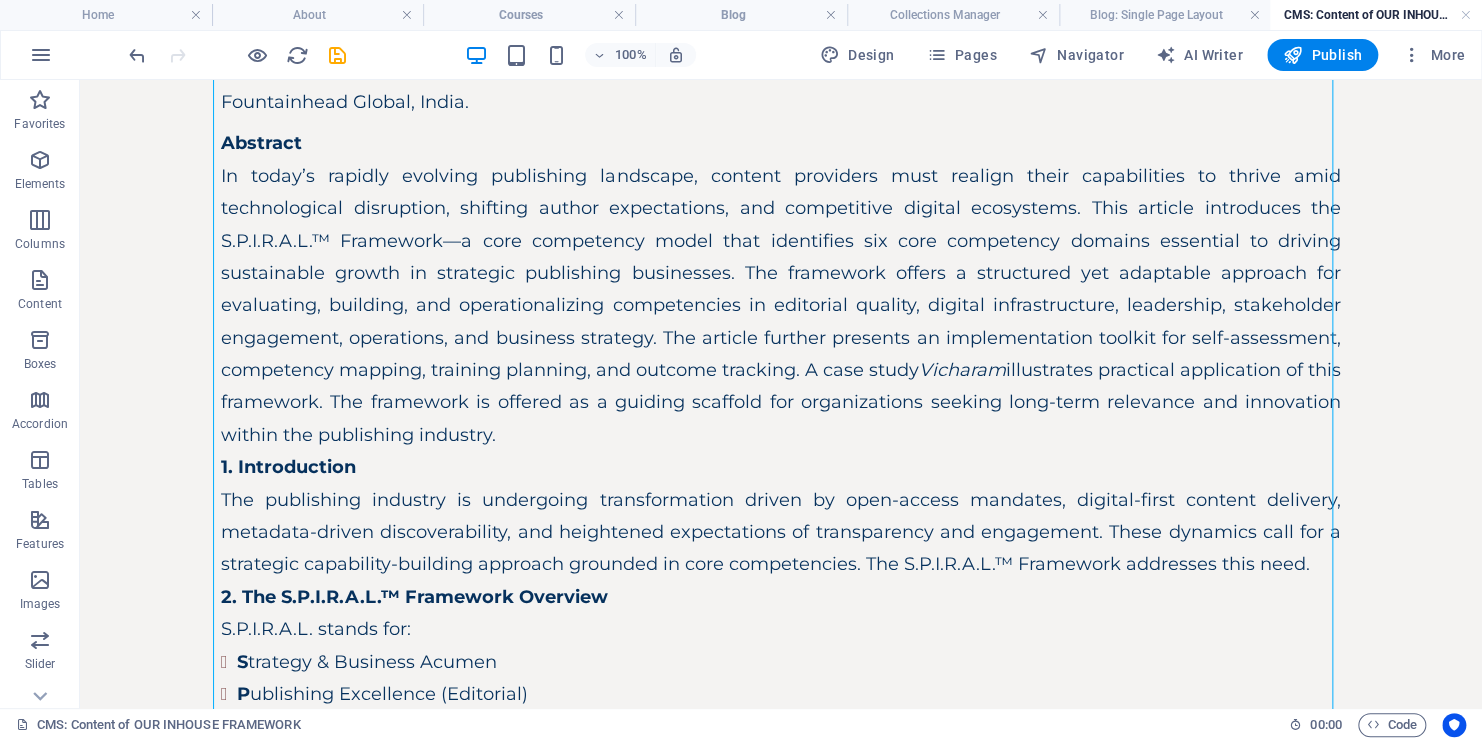scroll, scrollTop: 0, scrollLeft: 0, axis: both 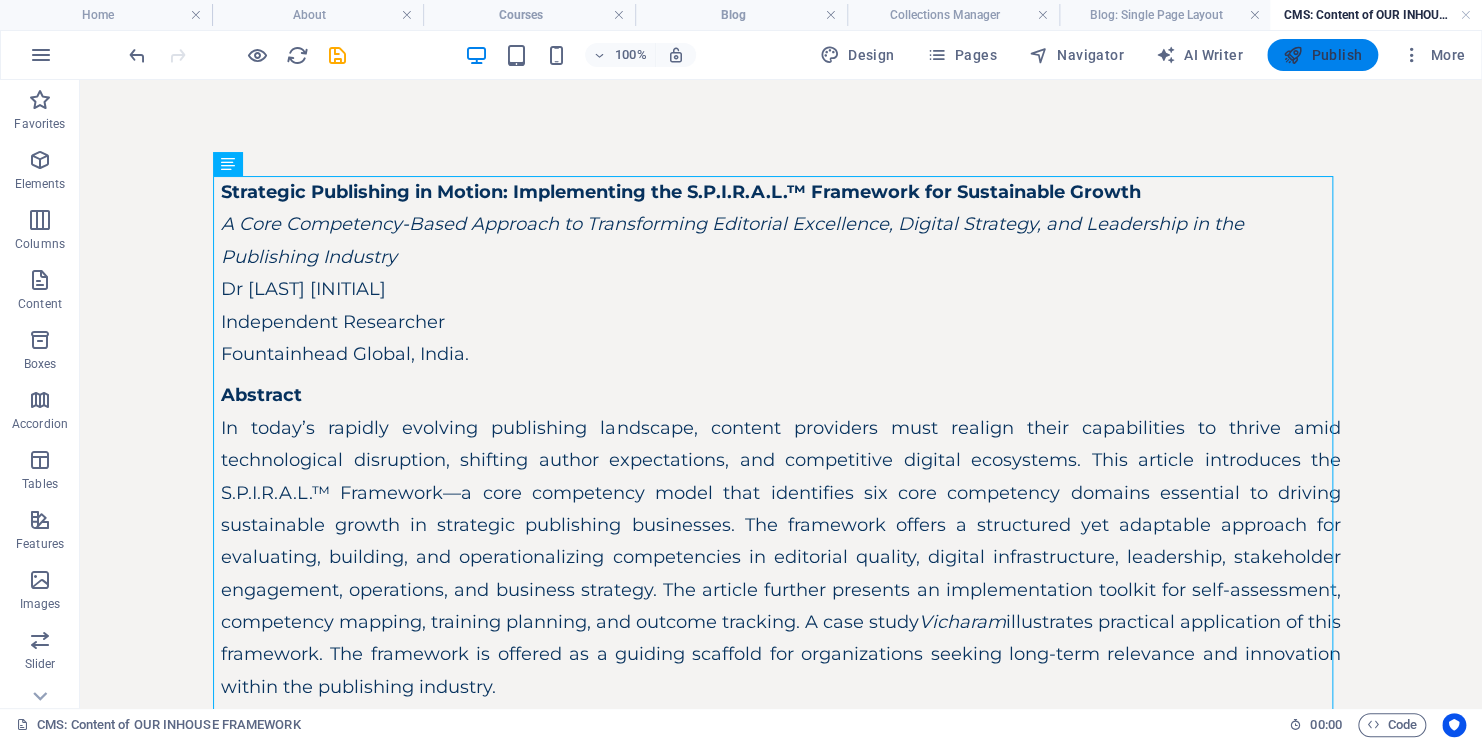 click on "Publish" at bounding box center (1322, 55) 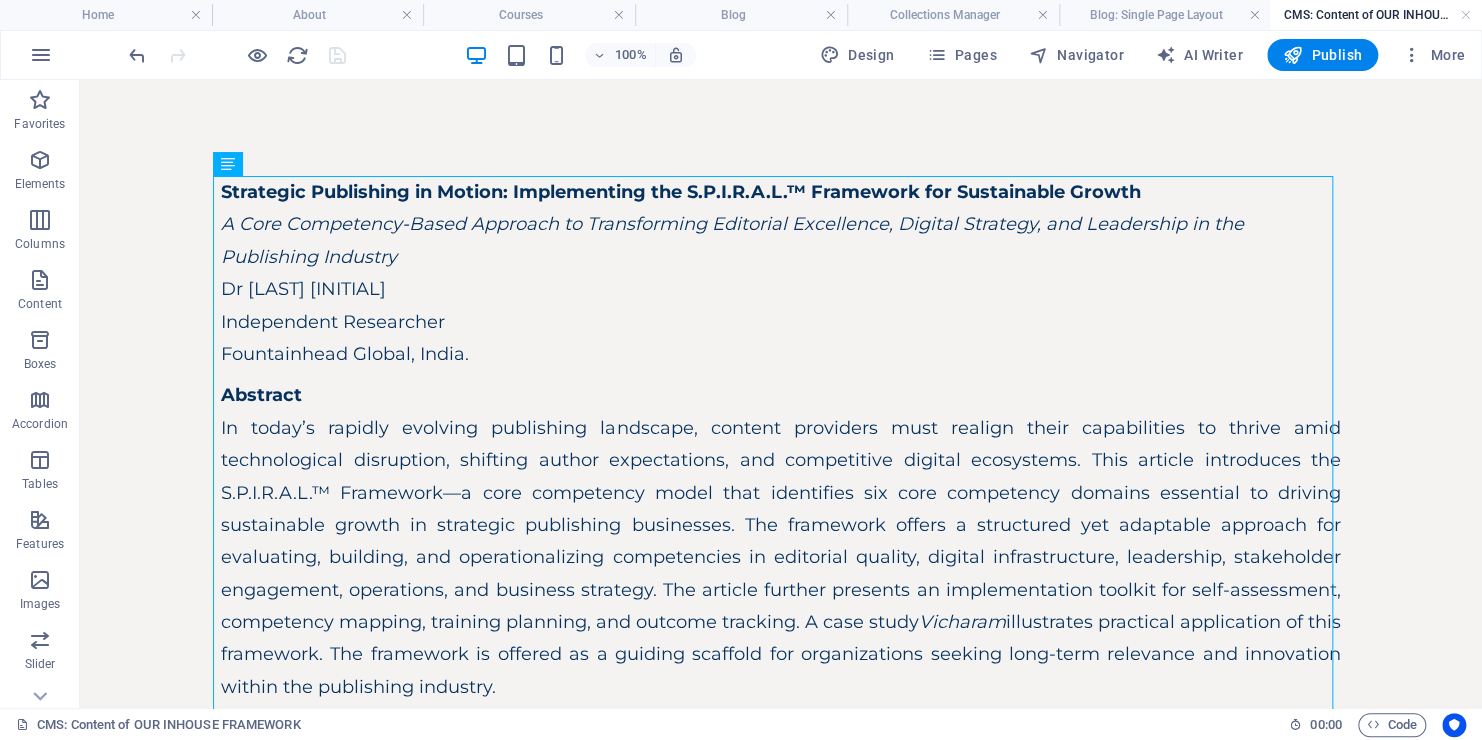 click on "Skip to main content
Strategic Publishing in Motion: Implementing the S.P.I.R.A.L.™ Framework for Sustainable Growth A Core Competency-Based Approach to Transforming Editorial Excellence, Digital Strategy, and Leadership in the Publishing Industry Dr SenthilKumar A Independent Researcher Fountainhead Global, India. Abstract Vicharam  illustrates practical application of this framework. The framework is offered as a guiding scaffold for organizations seeking long-term relevance and innovation within the publishing industry. 1. Introduction The publishing industry is undergoing transformation driven by open-access mandates, digital-first content delivery, metadata-driven discoverability, and heightened expectations of transparency and engagement. These dynamics call for a strategic capability-building approach grounded in core competencies. The S.P.I.R.A.L.™ Framework addresses this need. 2. The S.P.I.R.A.L.™ Framework Overview S.P.I.R.A.L. stands for: S trategy & Business Acumen P I R eader Engagement" at bounding box center [781, 2268] 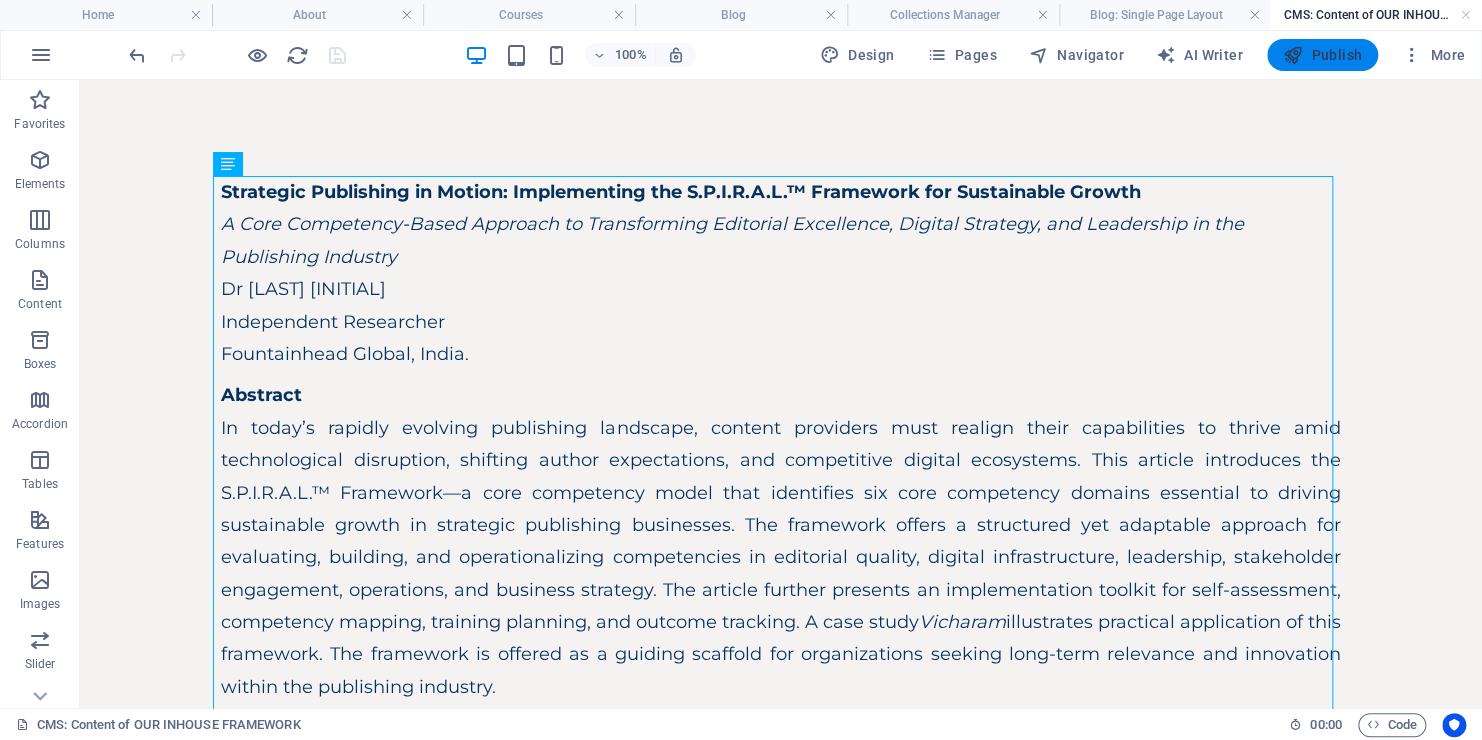 click on "Publish" at bounding box center (1322, 55) 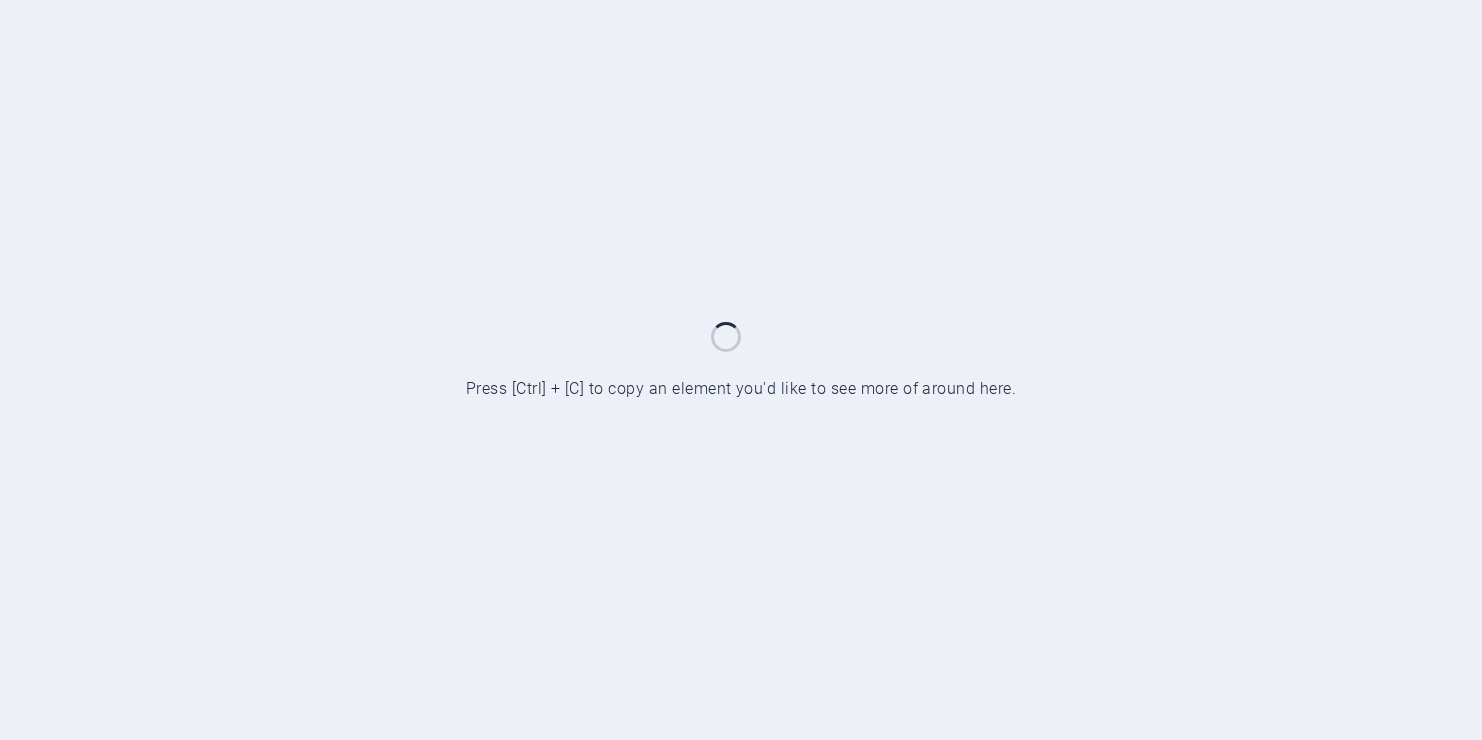 scroll, scrollTop: 0, scrollLeft: 0, axis: both 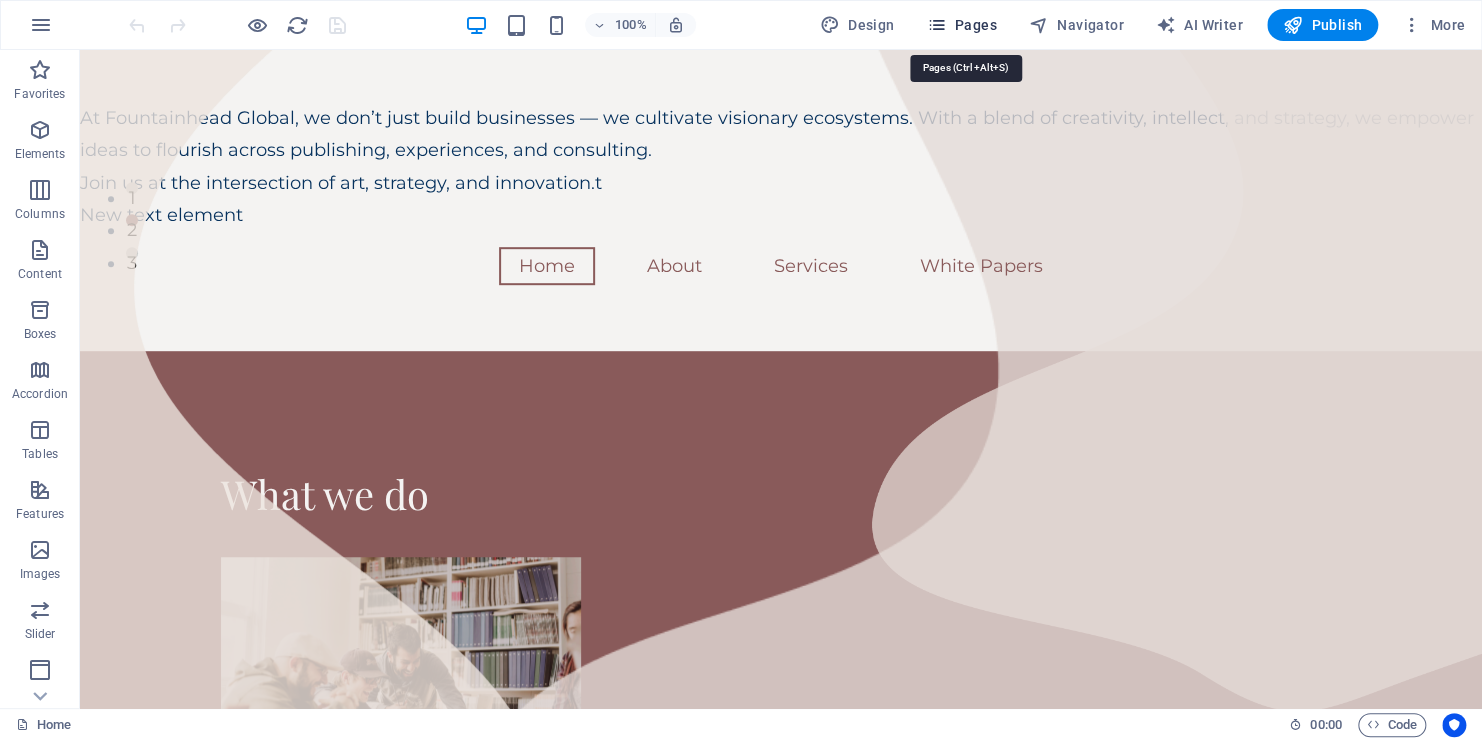 click on "Pages" at bounding box center [961, 25] 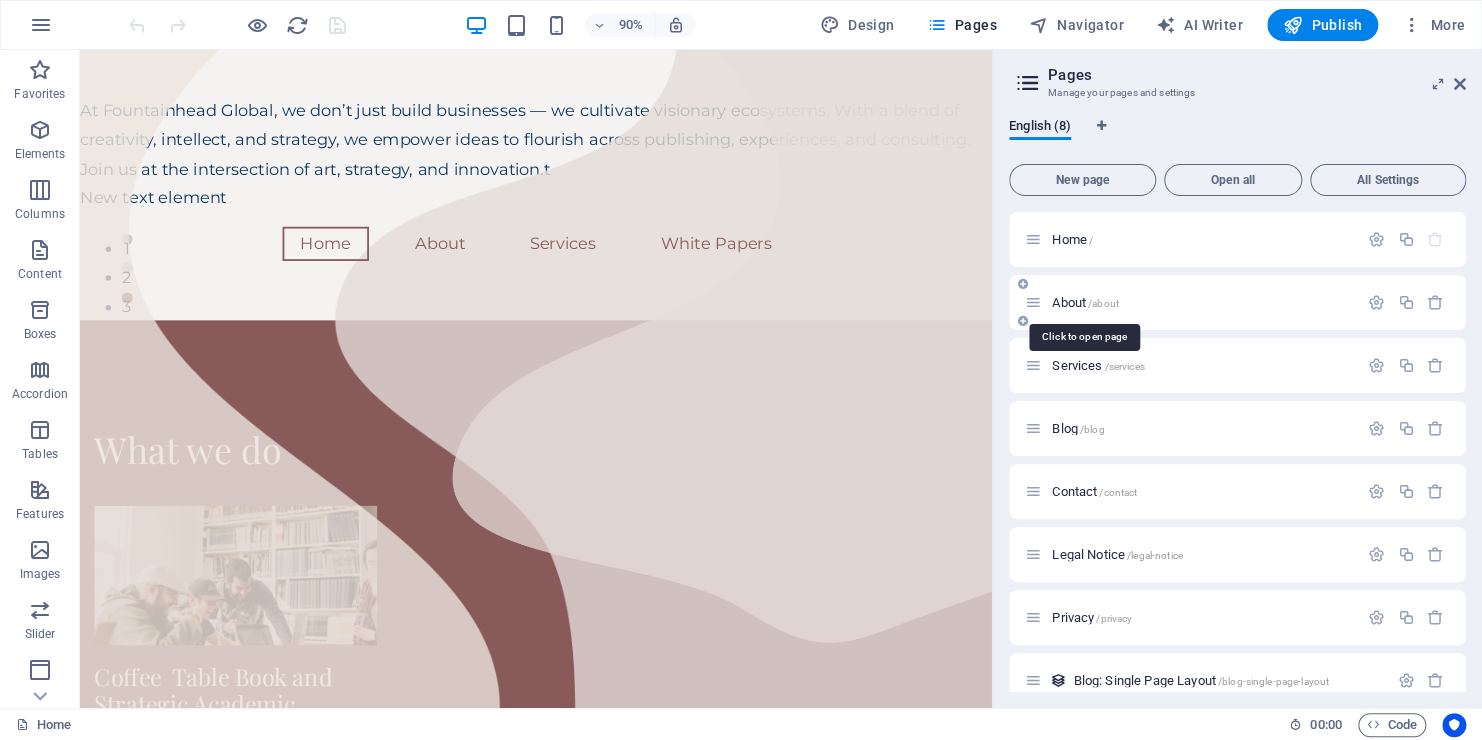 click on "About /about" at bounding box center (1085, 302) 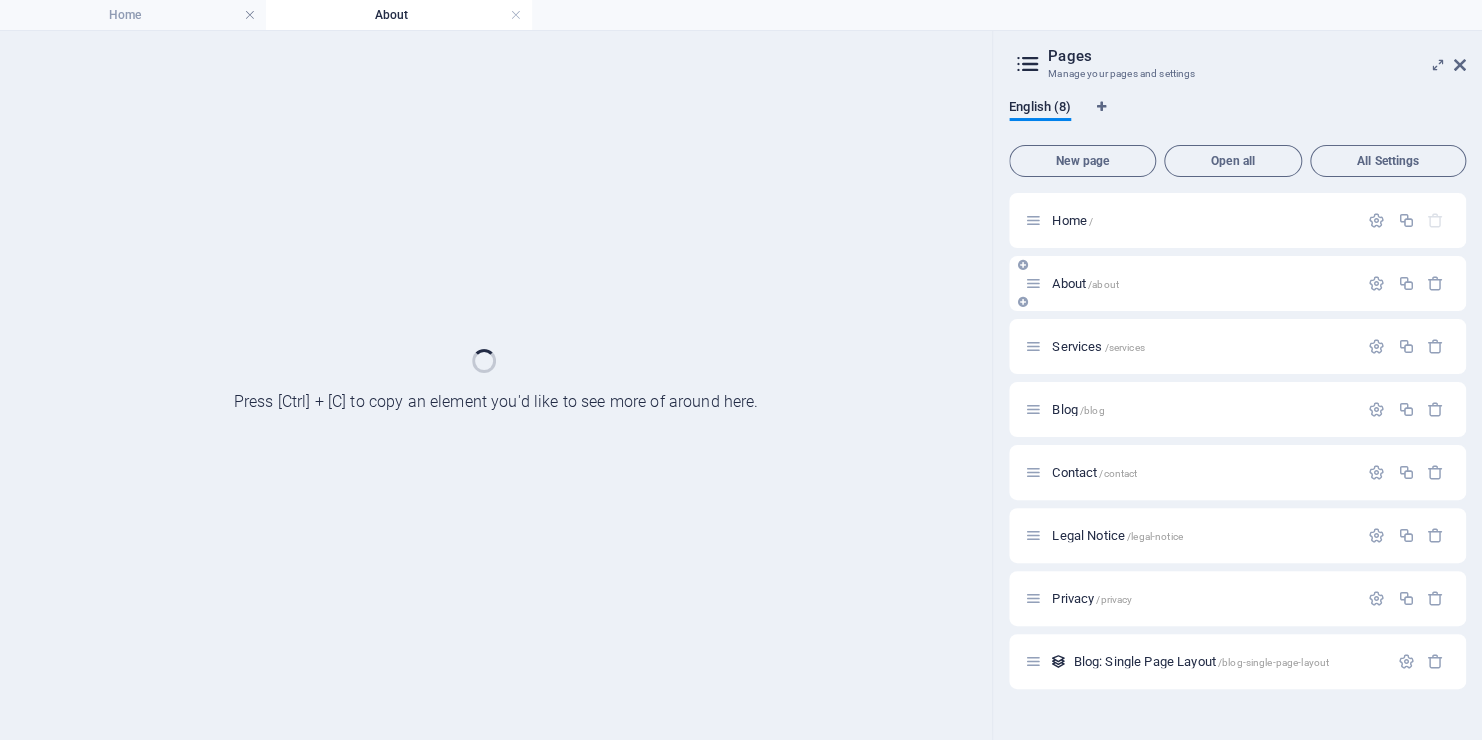 scroll, scrollTop: 0, scrollLeft: 0, axis: both 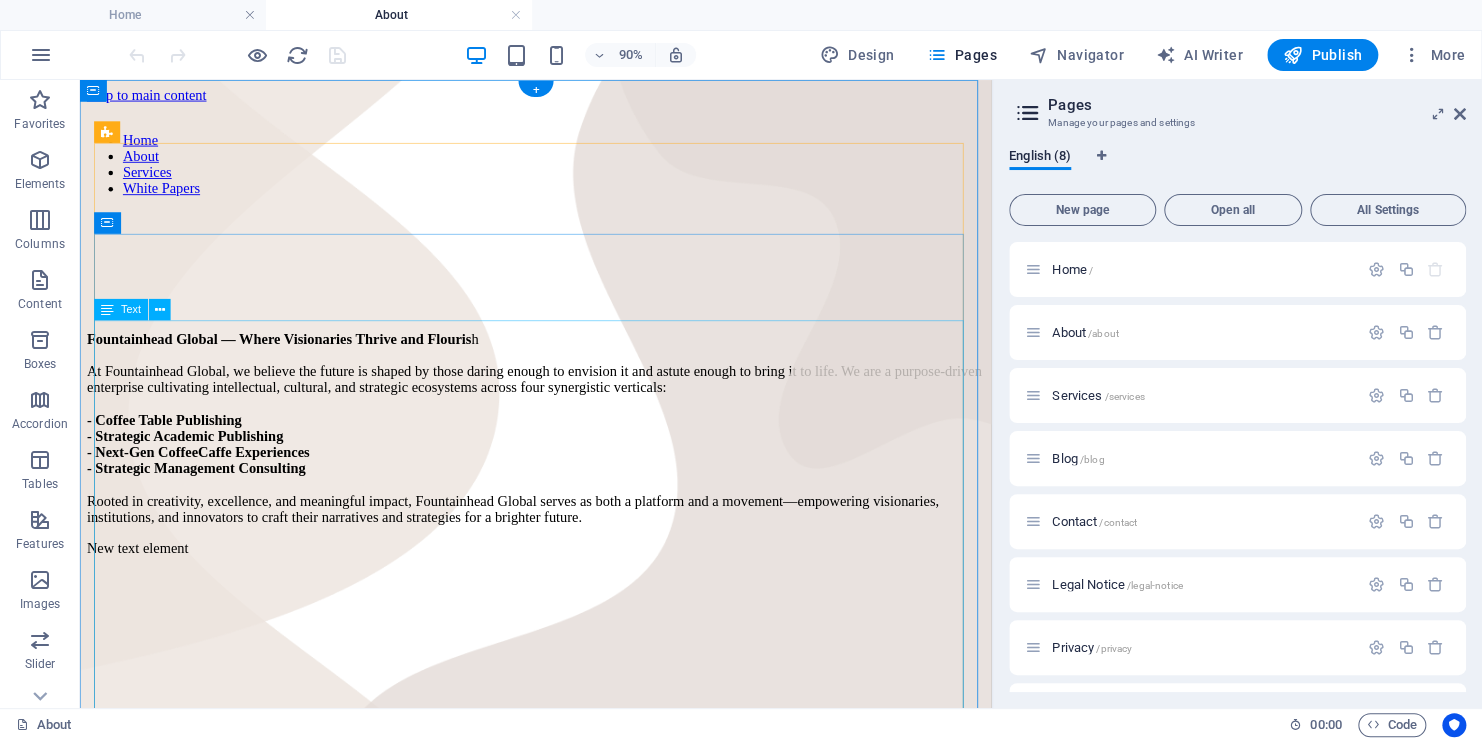 click on "Fountainhead Global — Where Visionaries Thrive and Flouris h At Fountainhead Global, we believe the future is shaped by those daring enough to envision it and astute enough to bring it to life. We are a purpose-driven enterprise cultivating intellectual, cultural, and strategic ecosystems across four synergistic verticals: - Coffee Table Publishing - Strategic Academic Publishing - Next-Gen CoffeeCaffe Experiences - Strategic Management Consulting Rooted in creativity, excellence, and meaningful impact, Fountainhead Global serves as both a platform and a movement—empowering visionaries, institutions, and innovators to craft their narratives and strategies for a brighter future." at bounding box center (586, 467) 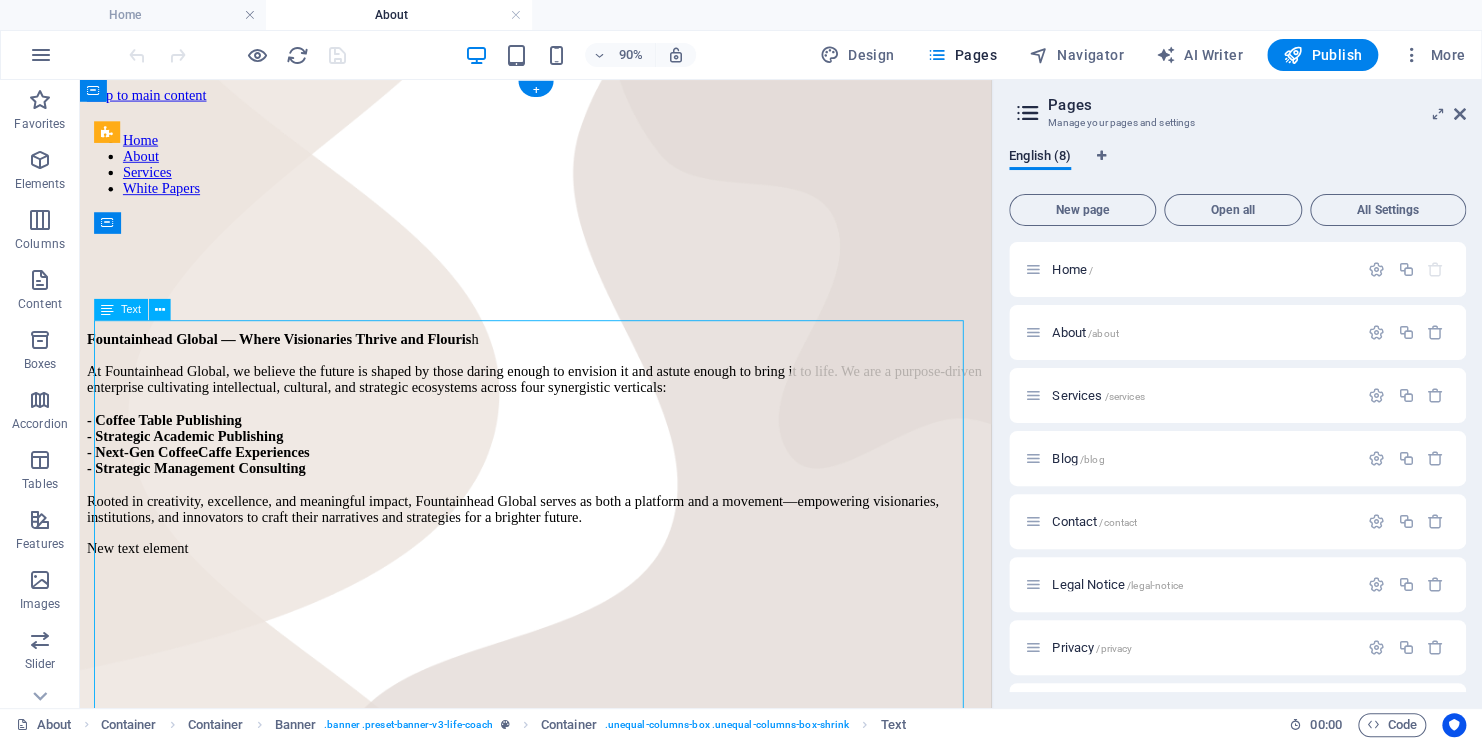 click on "Fountainhead Global — Where Visionaries Thrive and Flouris h At Fountainhead Global, we believe the future is shaped by those daring enough to envision it and astute enough to bring it to life. We are a purpose-driven enterprise cultivating intellectual, cultural, and strategic ecosystems across four synergistic verticals: - Coffee Table Publishing - Strategic Academic Publishing - Next-Gen CoffeeCaffe Experiences - Strategic Management Consulting Rooted in creativity, excellence, and meaningful impact, Fountainhead Global serves as both a platform and a movement—empowering visionaries, institutions, and innovators to craft their narratives and strategies for a brighter future." at bounding box center (586, 467) 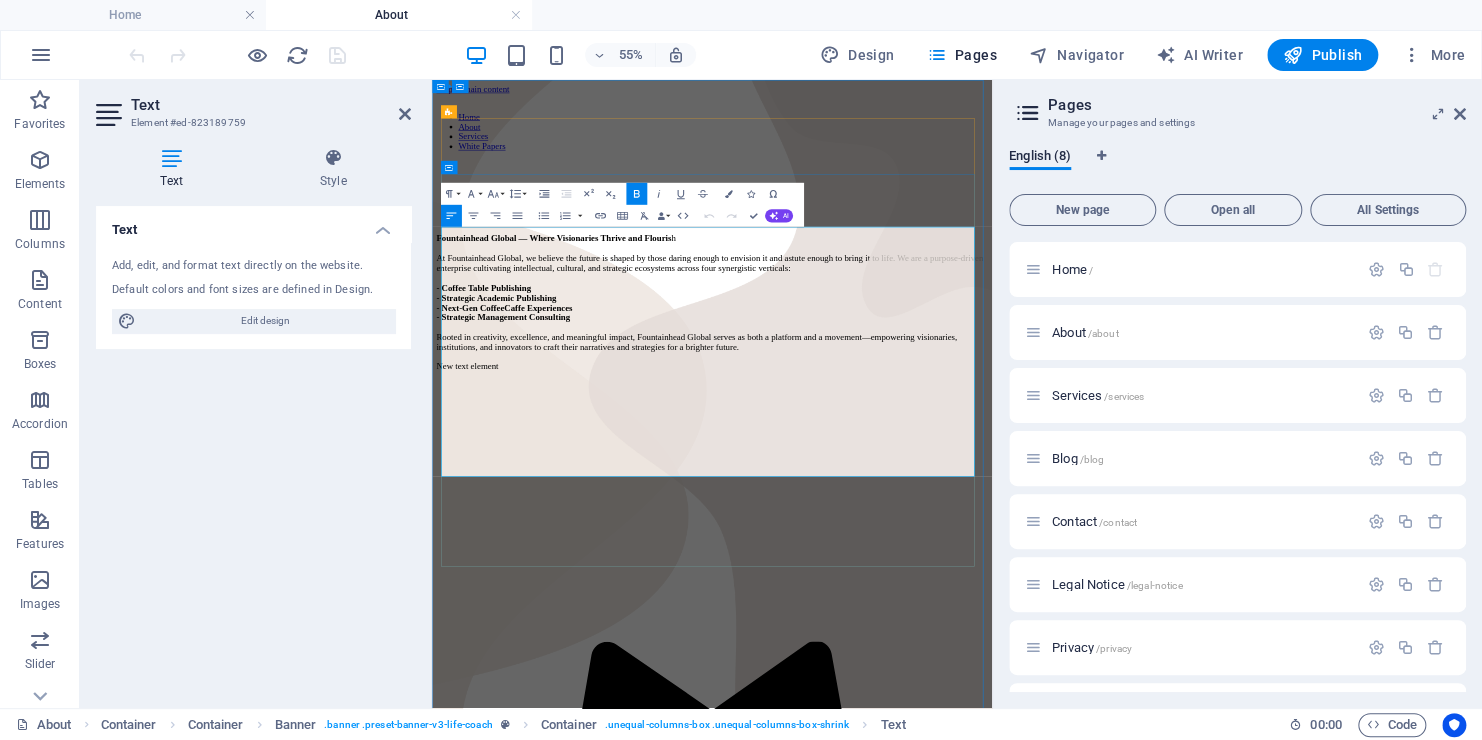 click on "Fountainhead Global — Where Visionaries Thrive and Flouris" at bounding box center [653, 367] 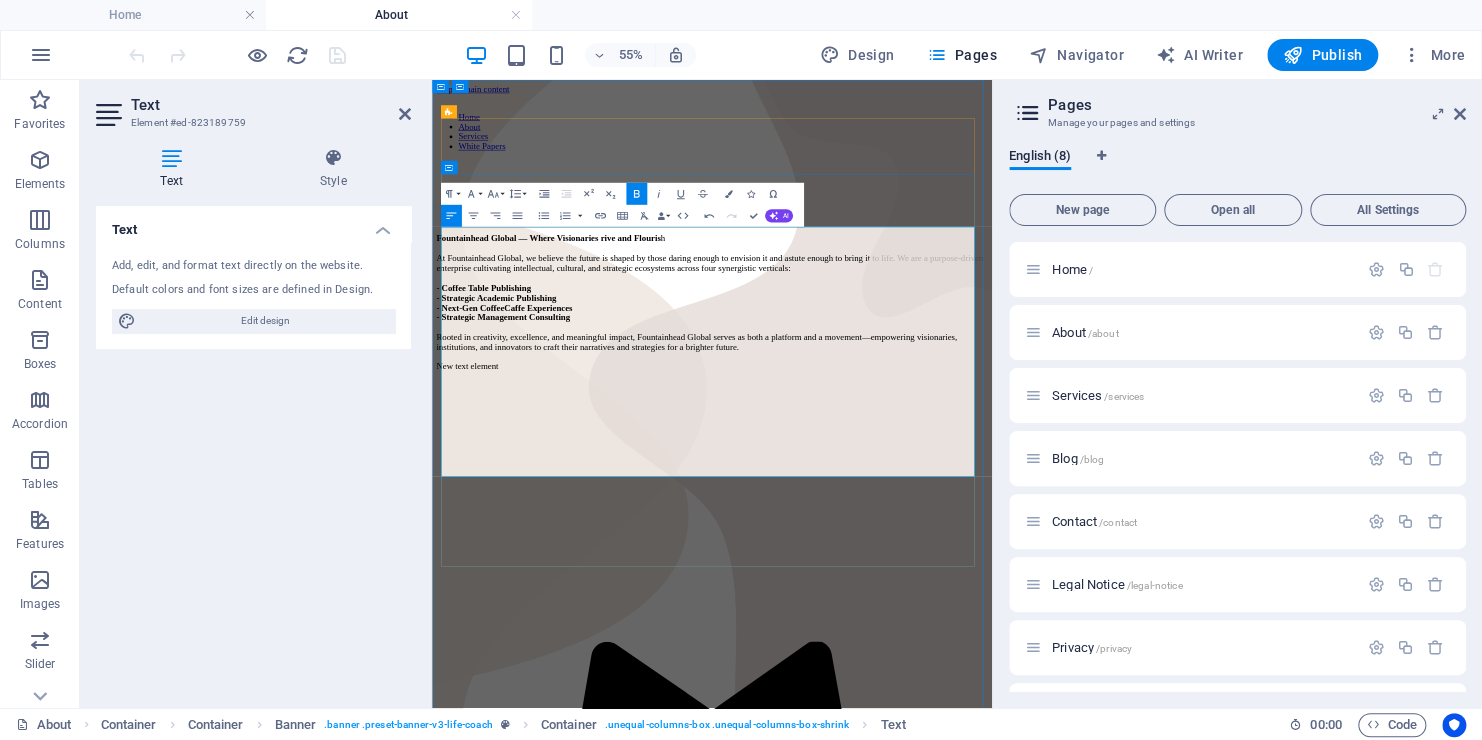 type 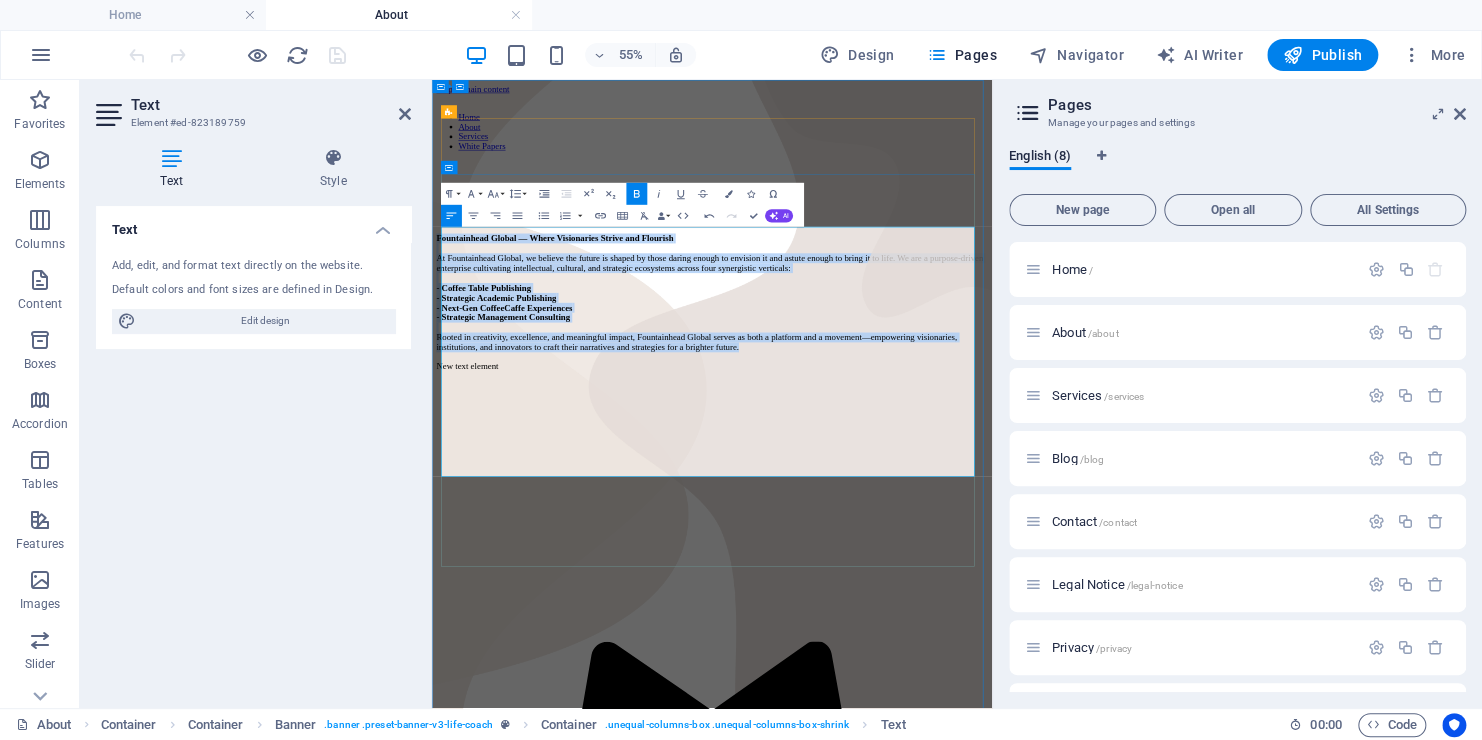drag, startPoint x: 638, startPoint y: 776, endPoint x: 448, endPoint y: 367, distance: 450.9778 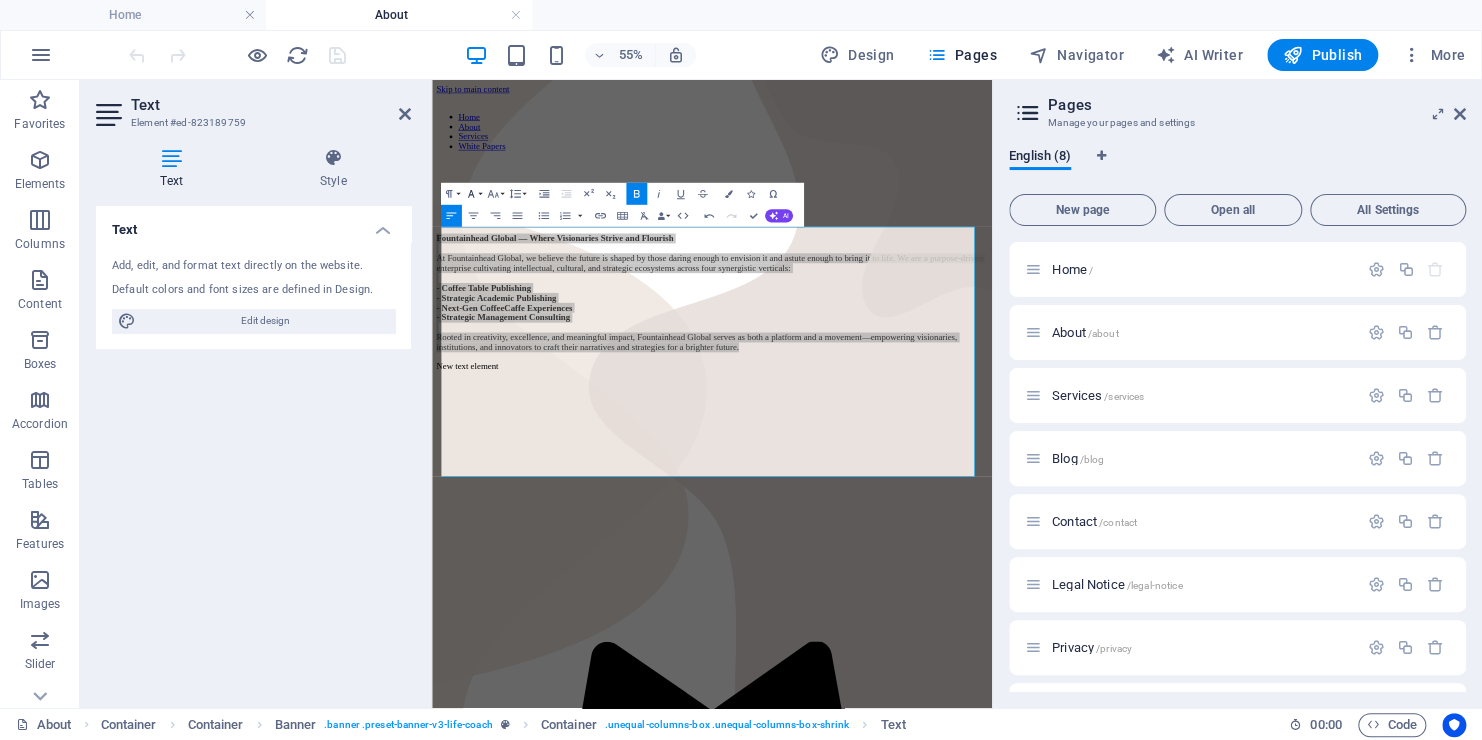 click on "Font Family" at bounding box center [473, 194] 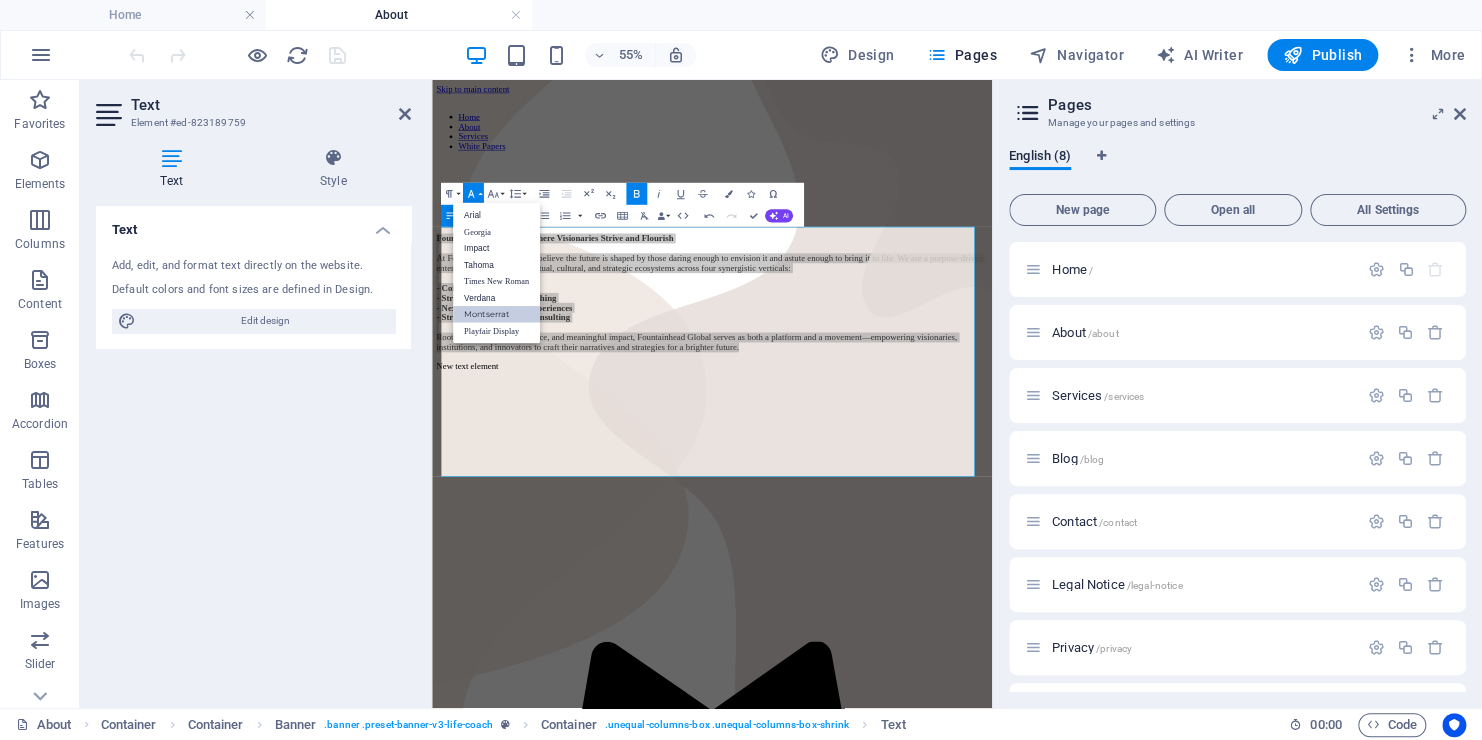 scroll, scrollTop: 0, scrollLeft: 0, axis: both 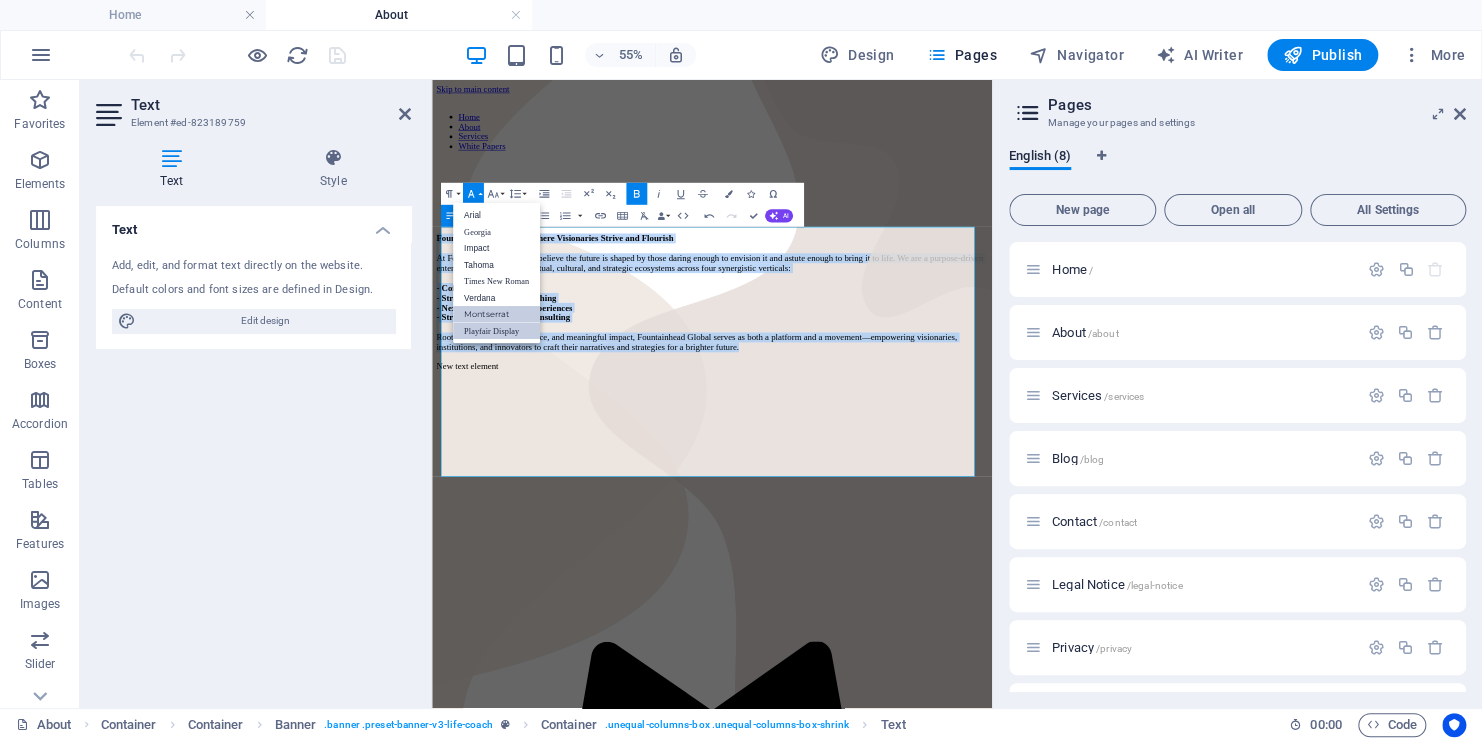 click on "Playfair Display" at bounding box center (496, 331) 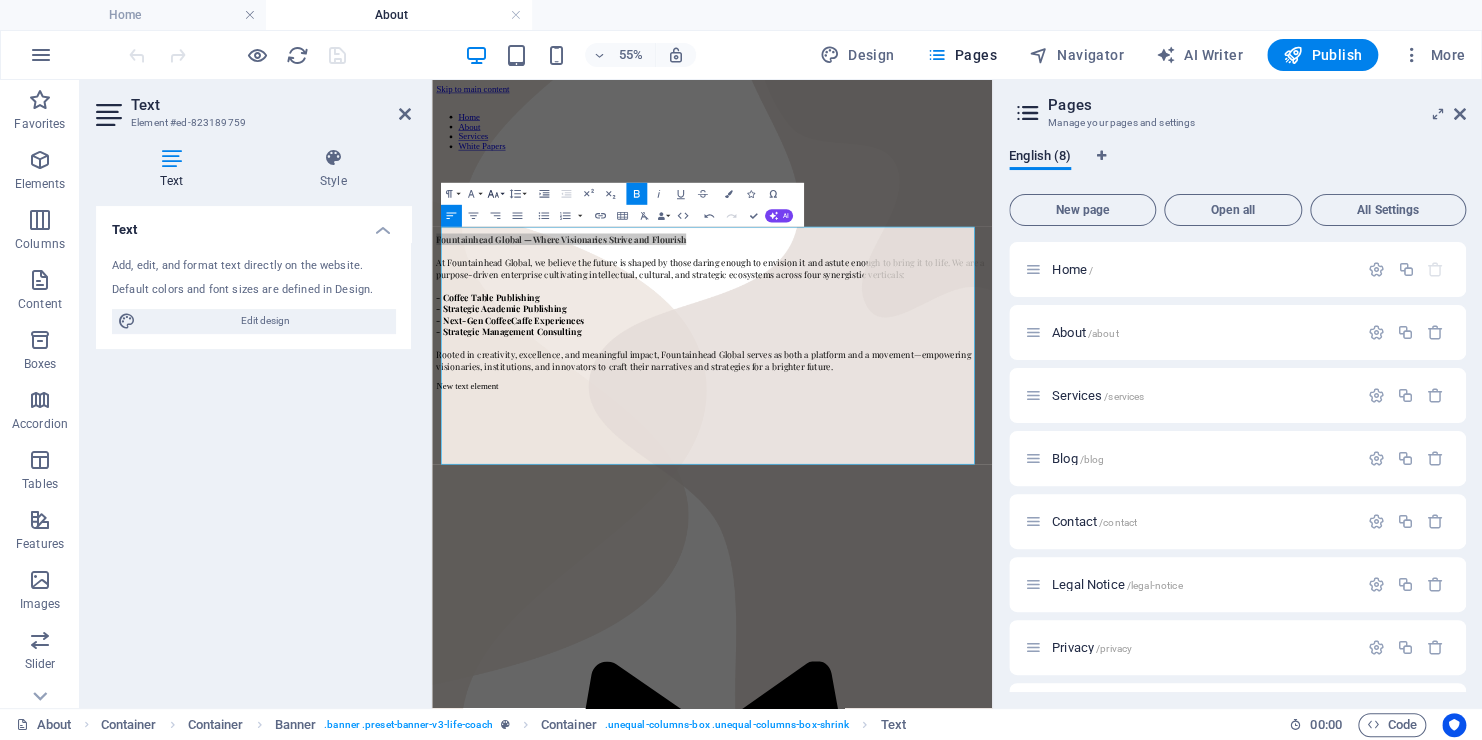 click on "Font Size" at bounding box center (495, 194) 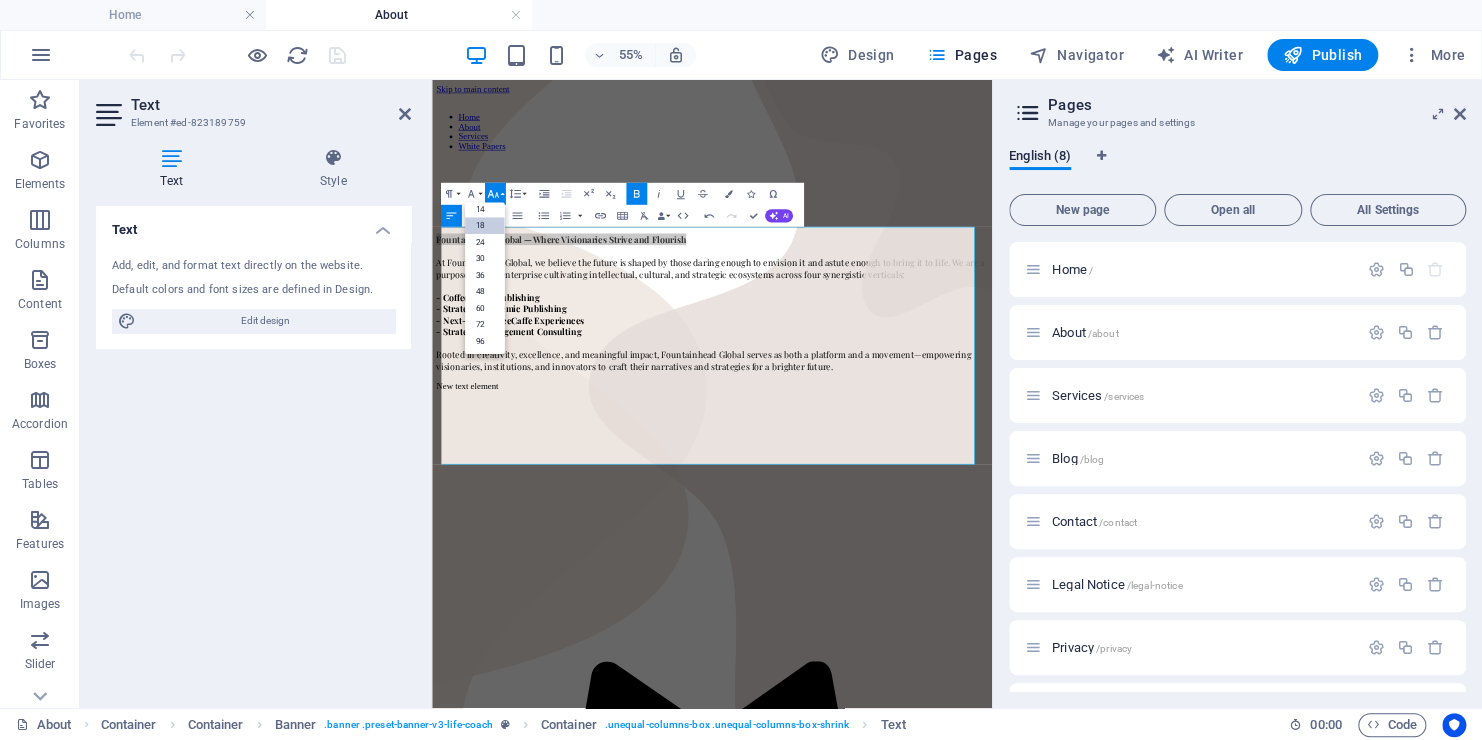 scroll, scrollTop: 160, scrollLeft: 0, axis: vertical 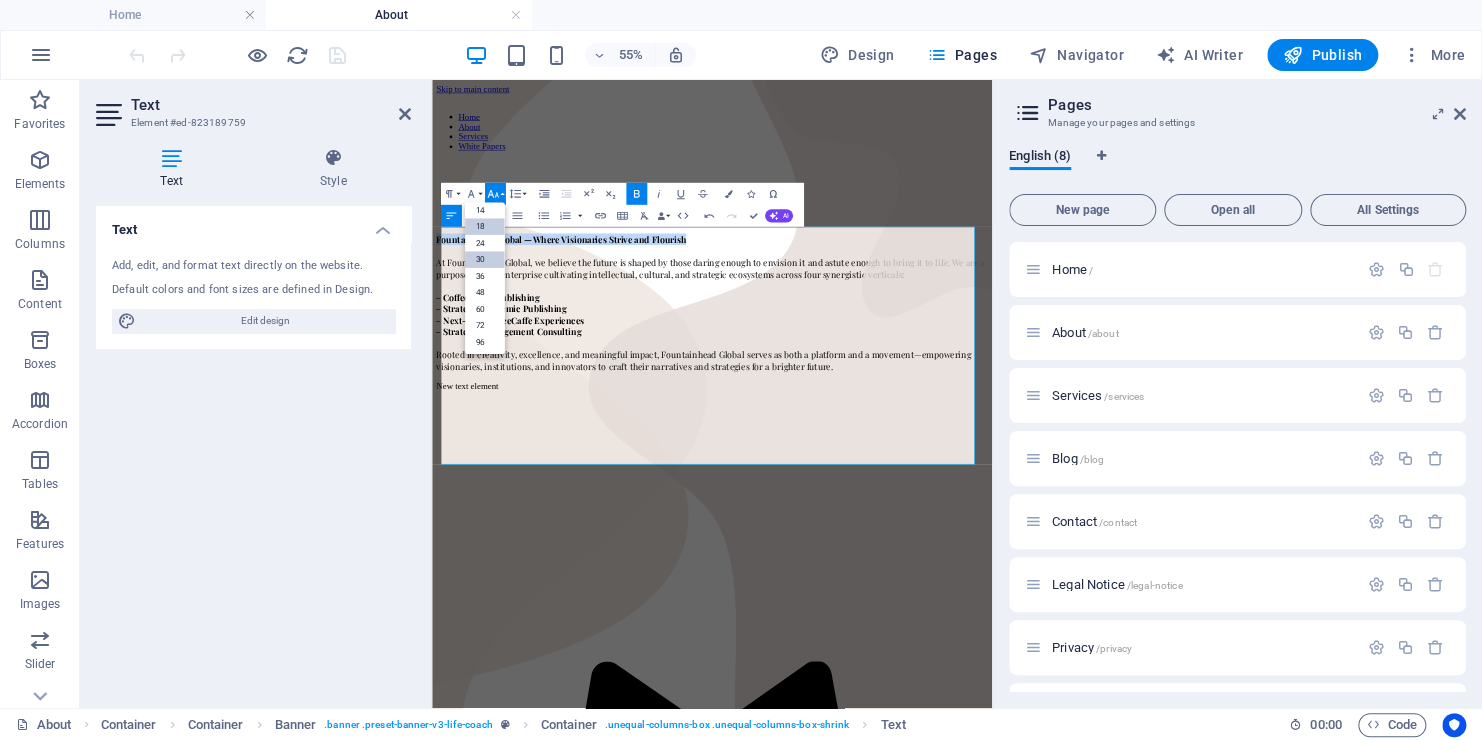 click on "30" at bounding box center (485, 259) 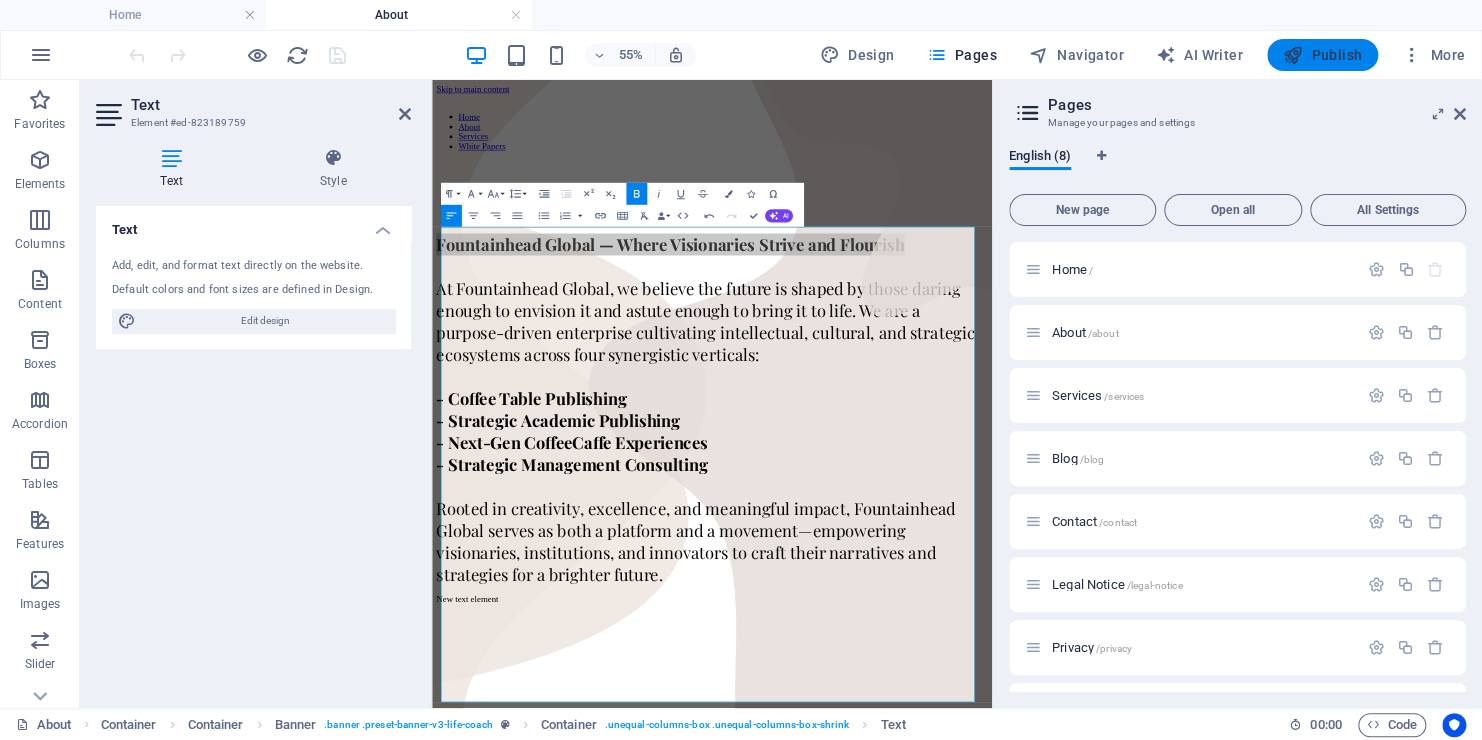 click on "Publish" at bounding box center (1322, 55) 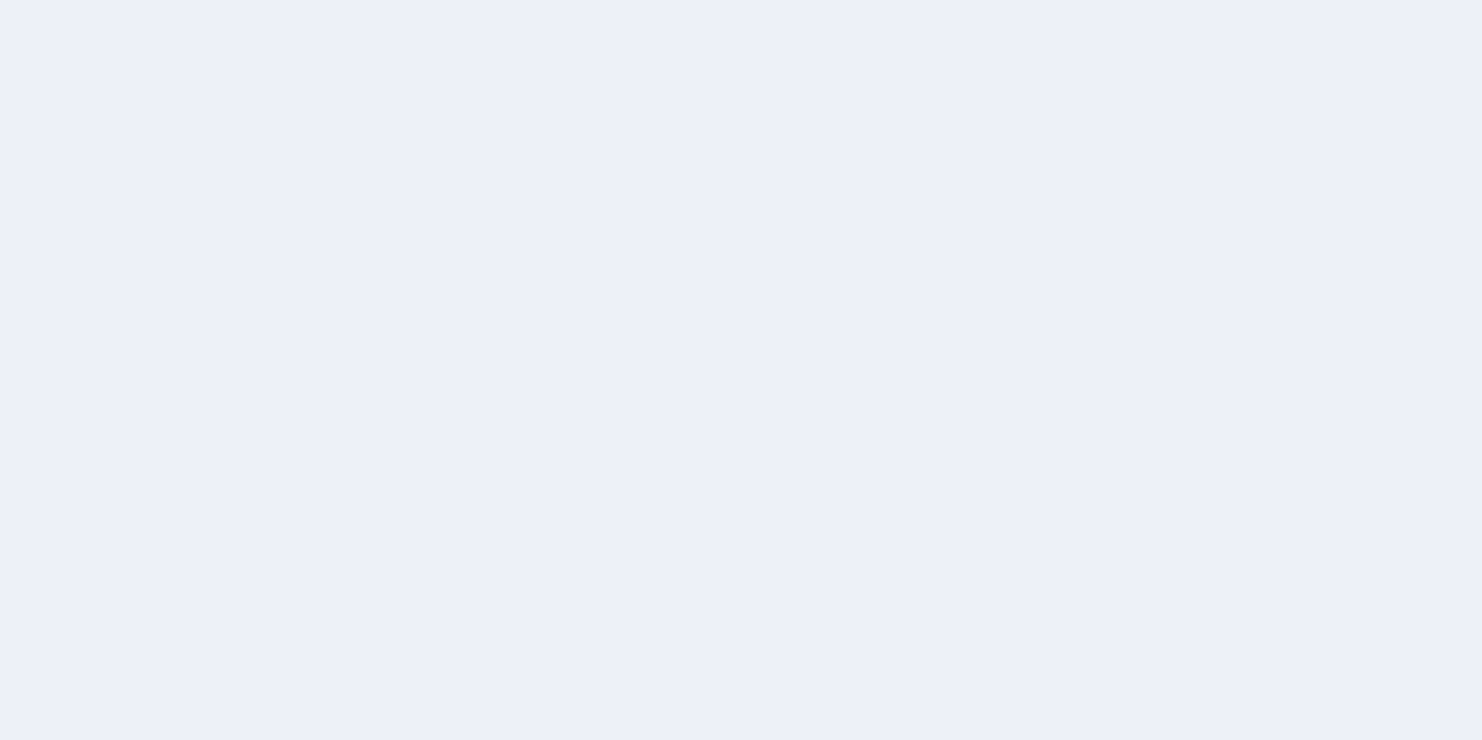 scroll, scrollTop: 0, scrollLeft: 0, axis: both 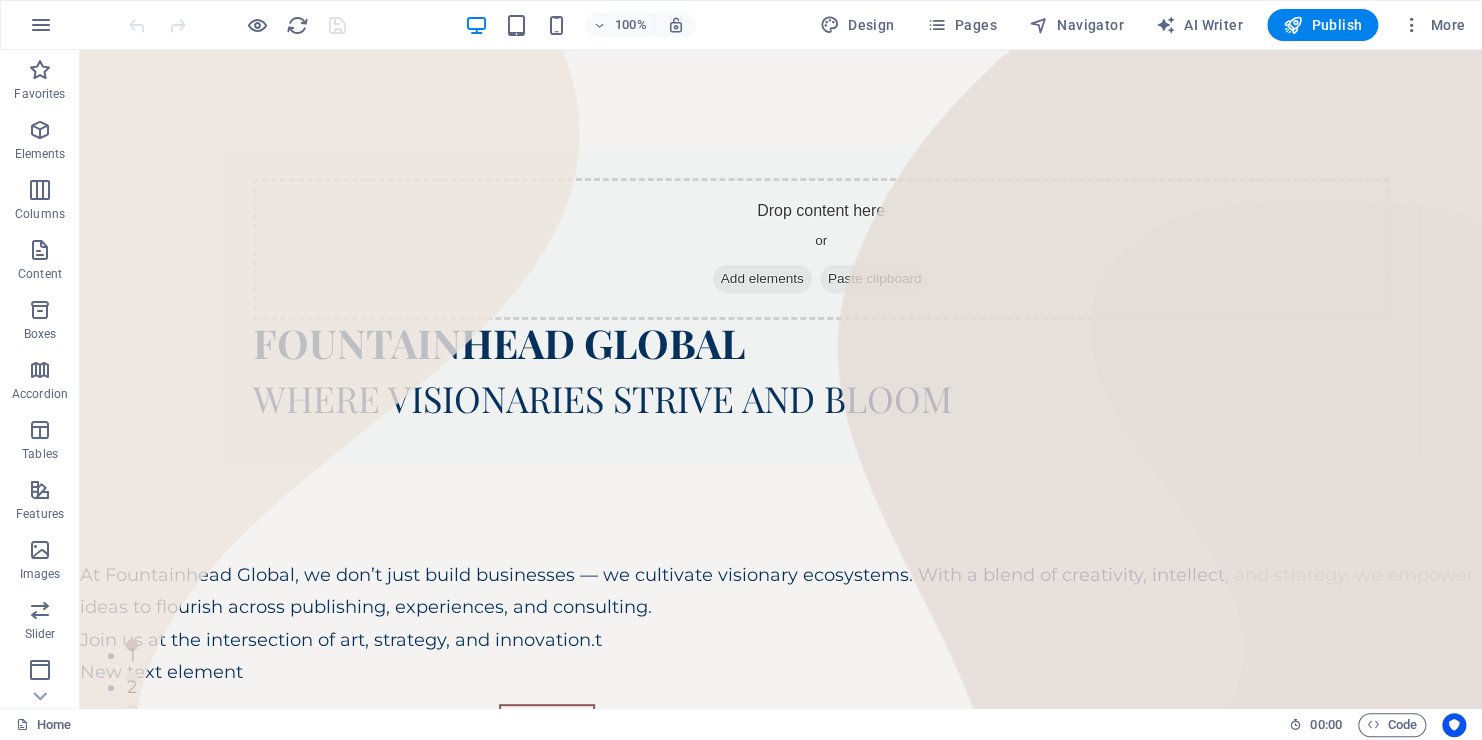 drag, startPoint x: 1473, startPoint y: 123, endPoint x: 1549, endPoint y: 58, distance: 100.005 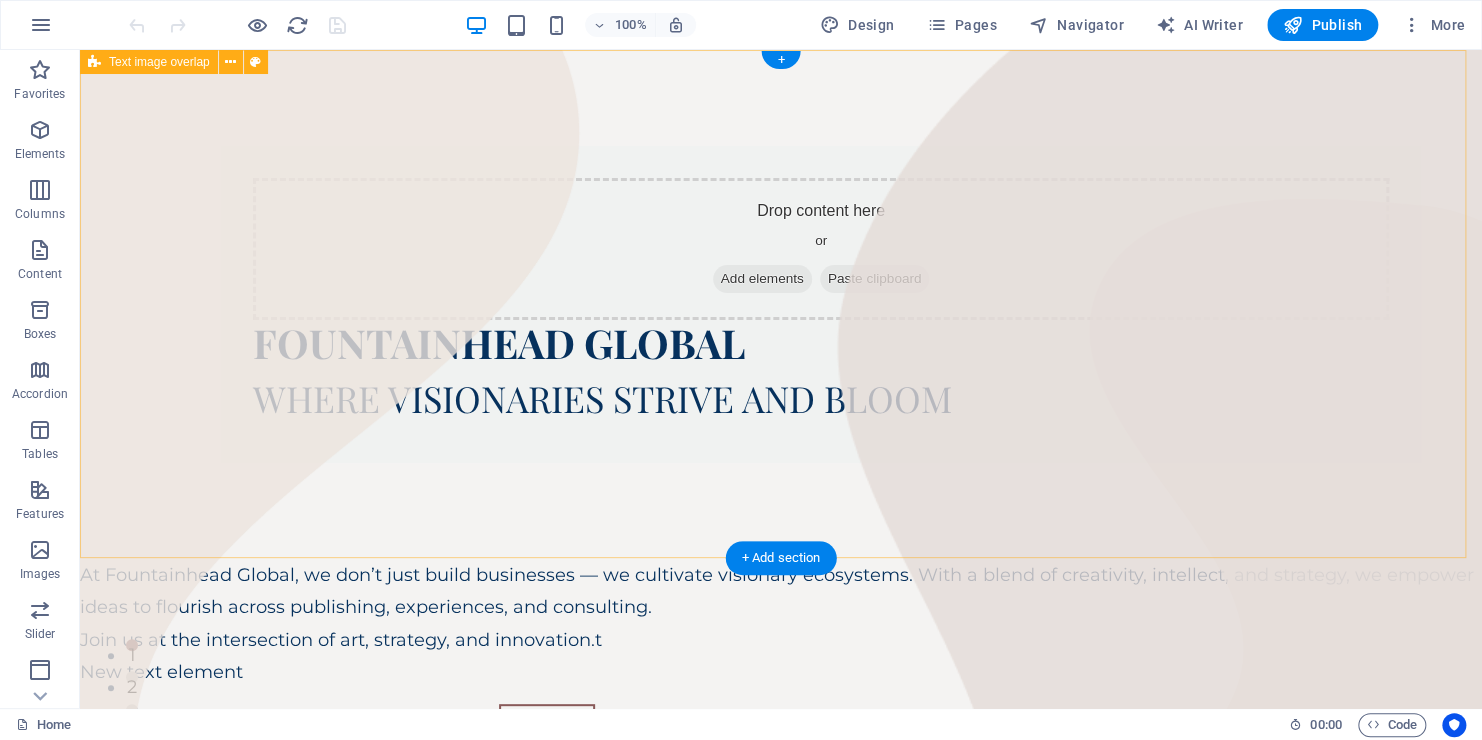 click on "Drop content here or  Add elements  Paste clipboard FOUNTAINHEAD GLOBAL WHERE VISIONARIES STRIVE AND BLOOM" at bounding box center [781, 304] 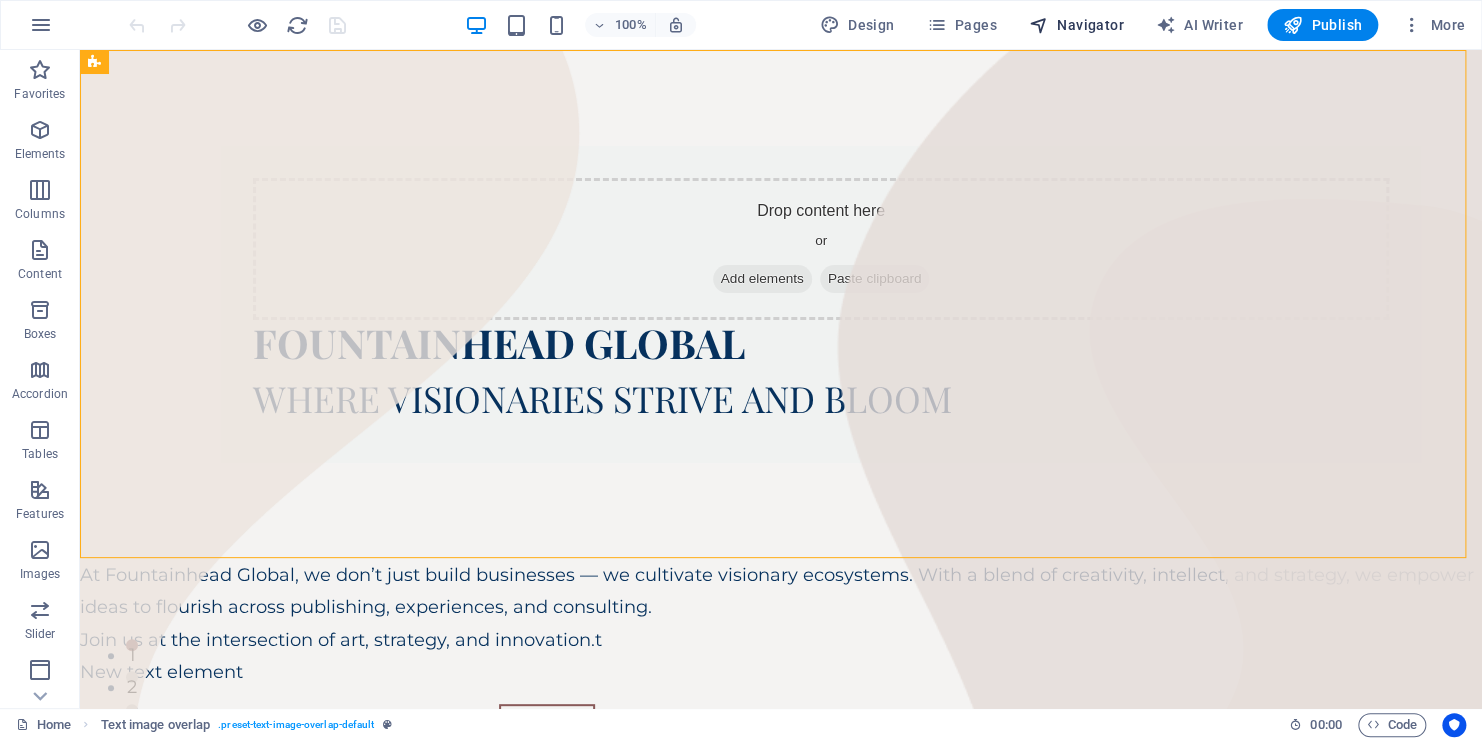 click on "Navigator" at bounding box center (1076, 25) 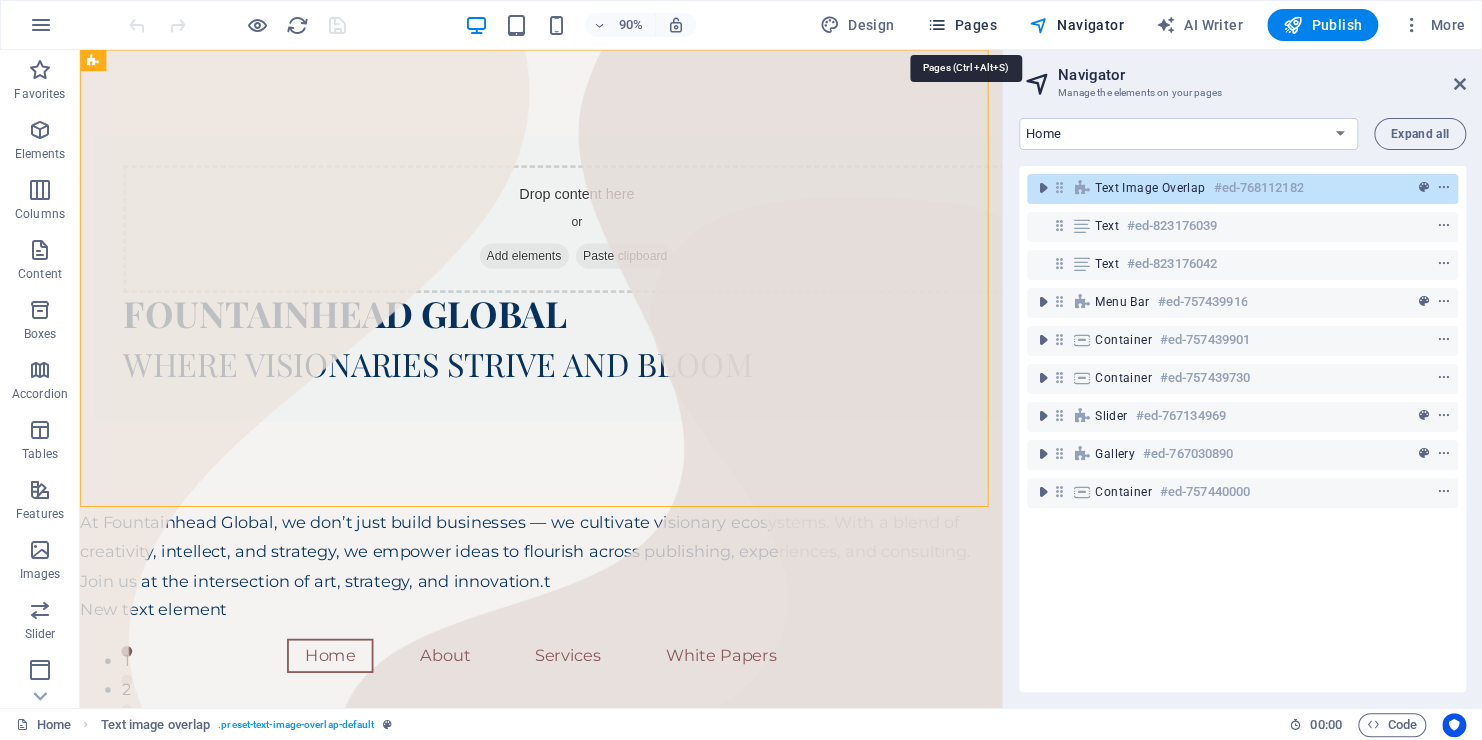 click on "Pages" at bounding box center (961, 25) 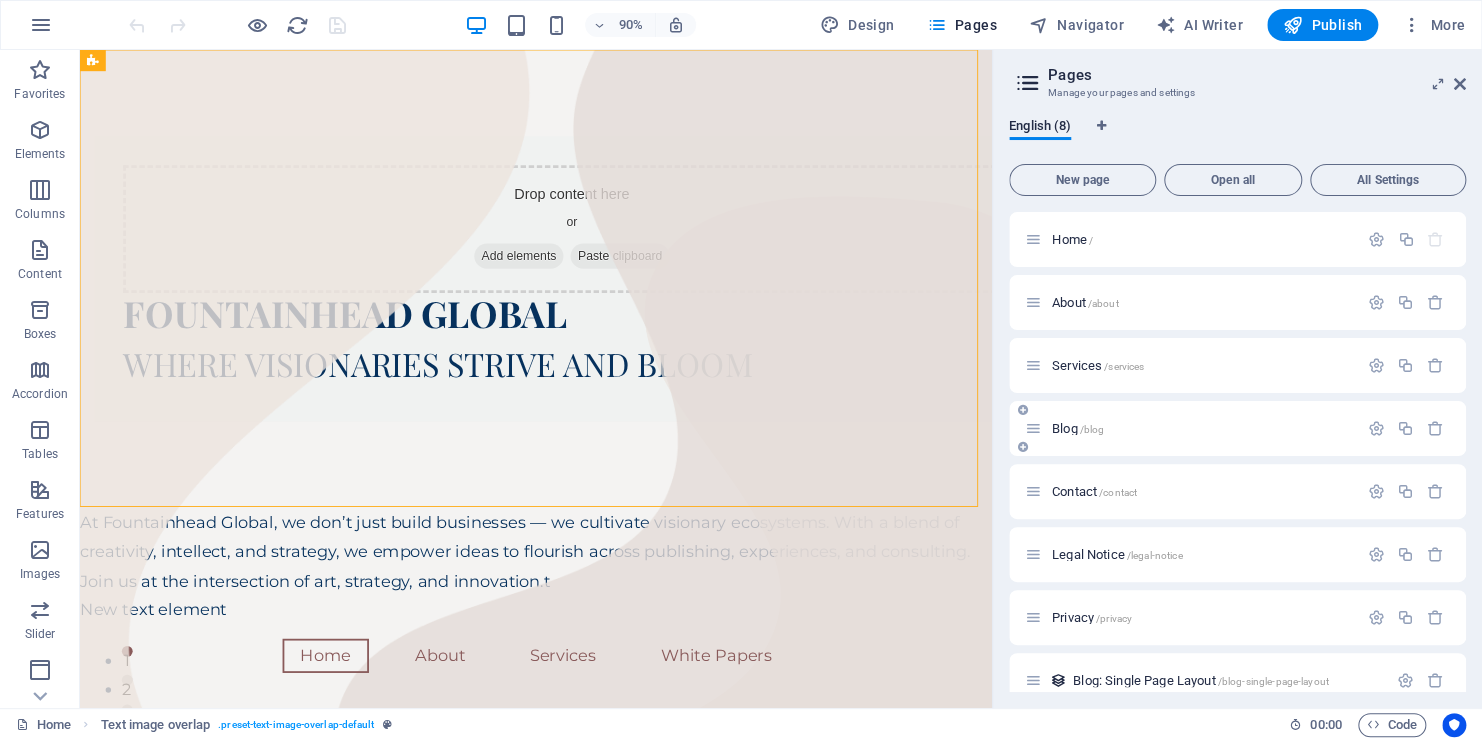click on "Blog /blog" at bounding box center [1191, 428] 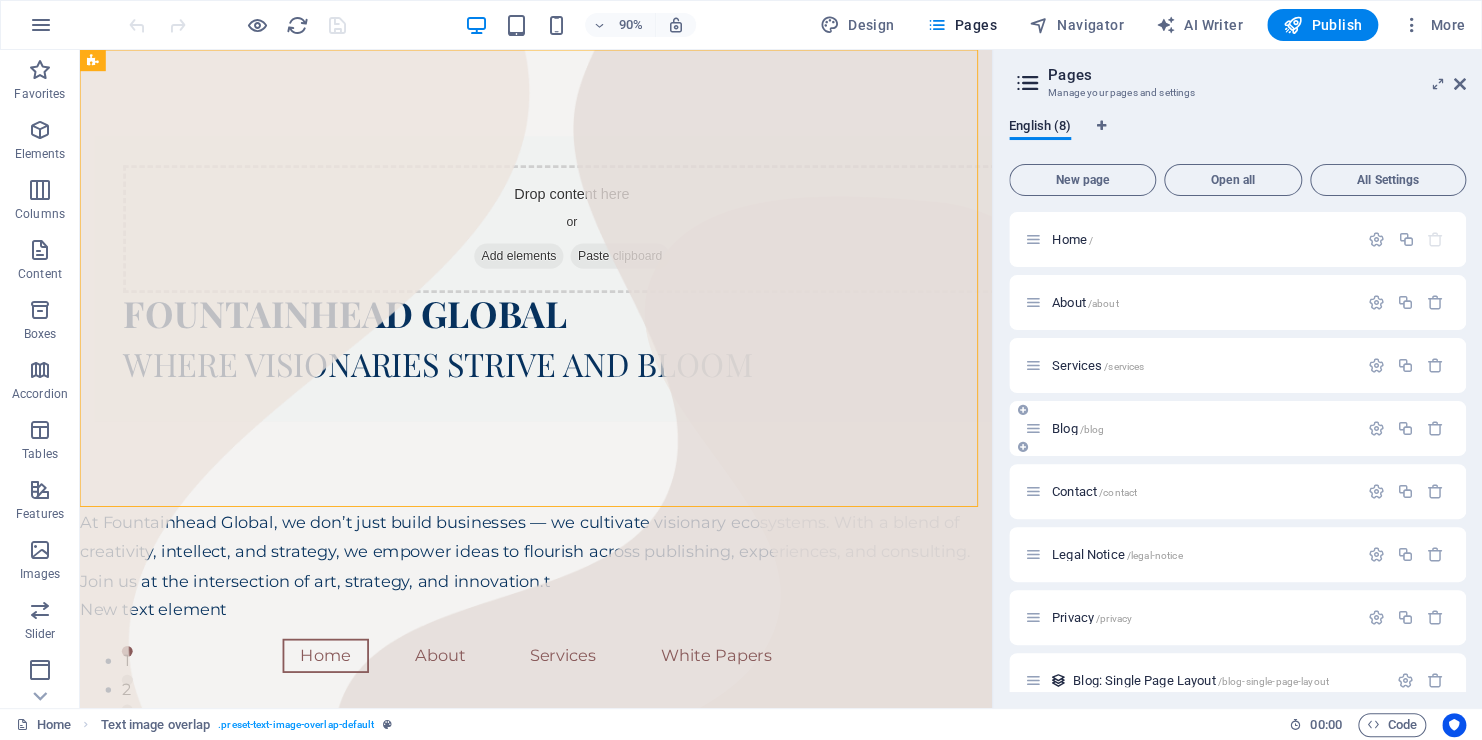 click on "Blog /blog" at bounding box center [1078, 428] 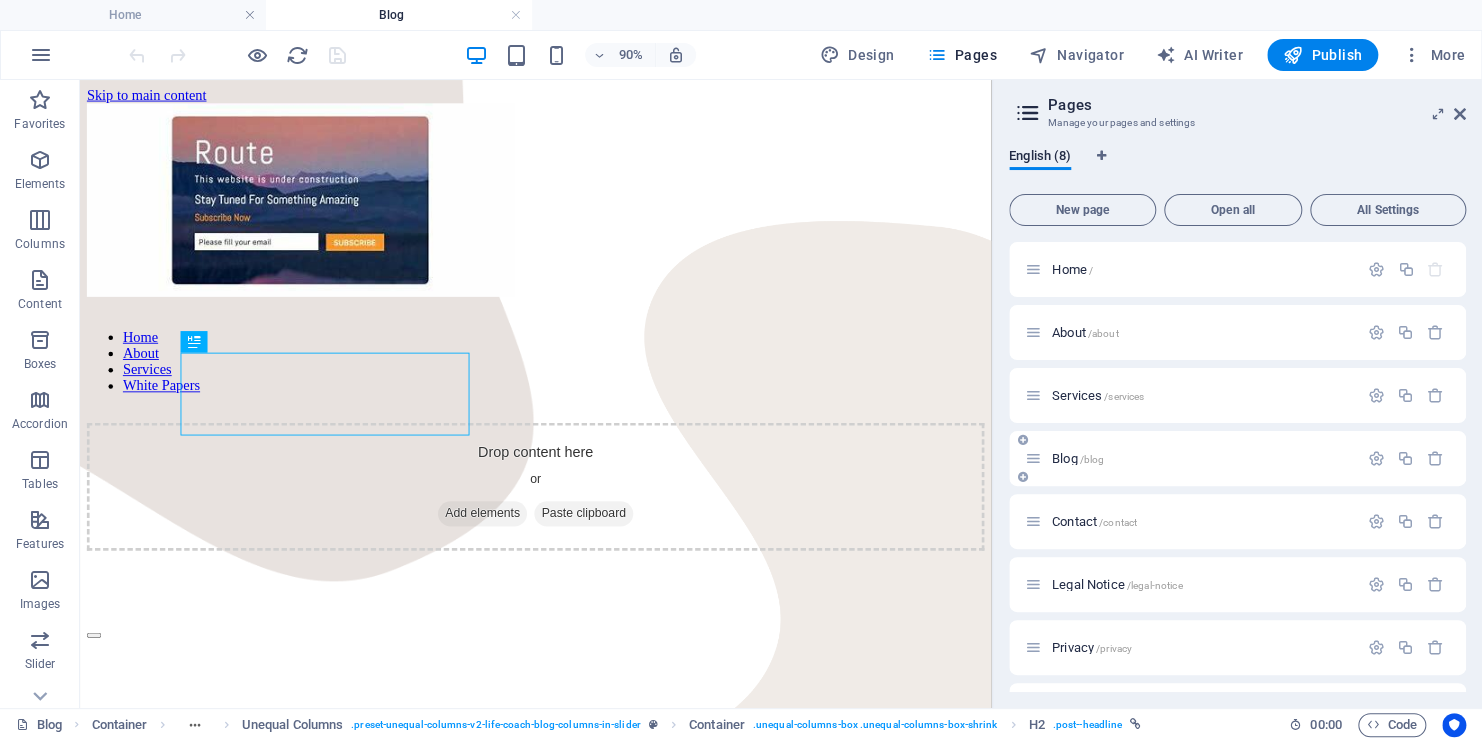 scroll, scrollTop: 516, scrollLeft: 0, axis: vertical 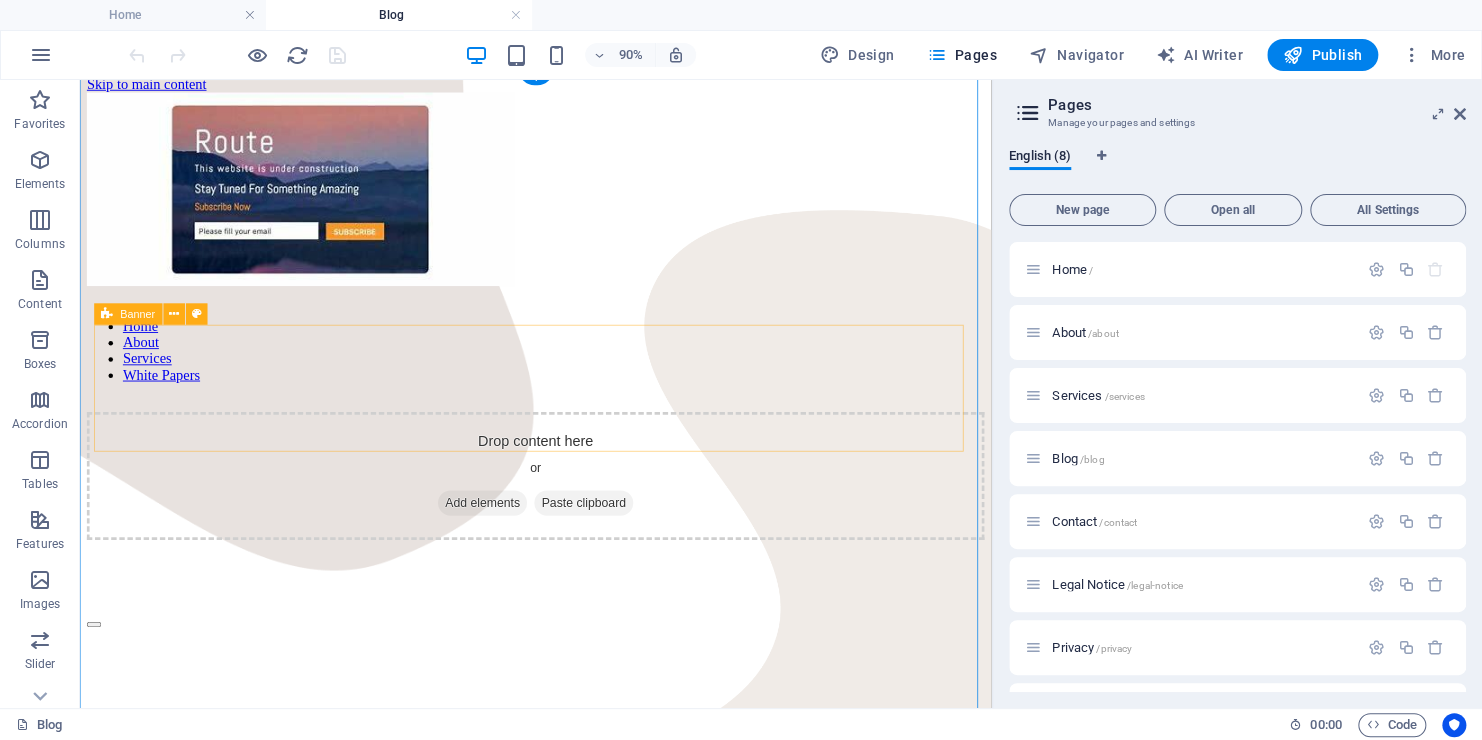 click on "Drop content here or  Add elements  Paste clipboard" at bounding box center [586, 520] 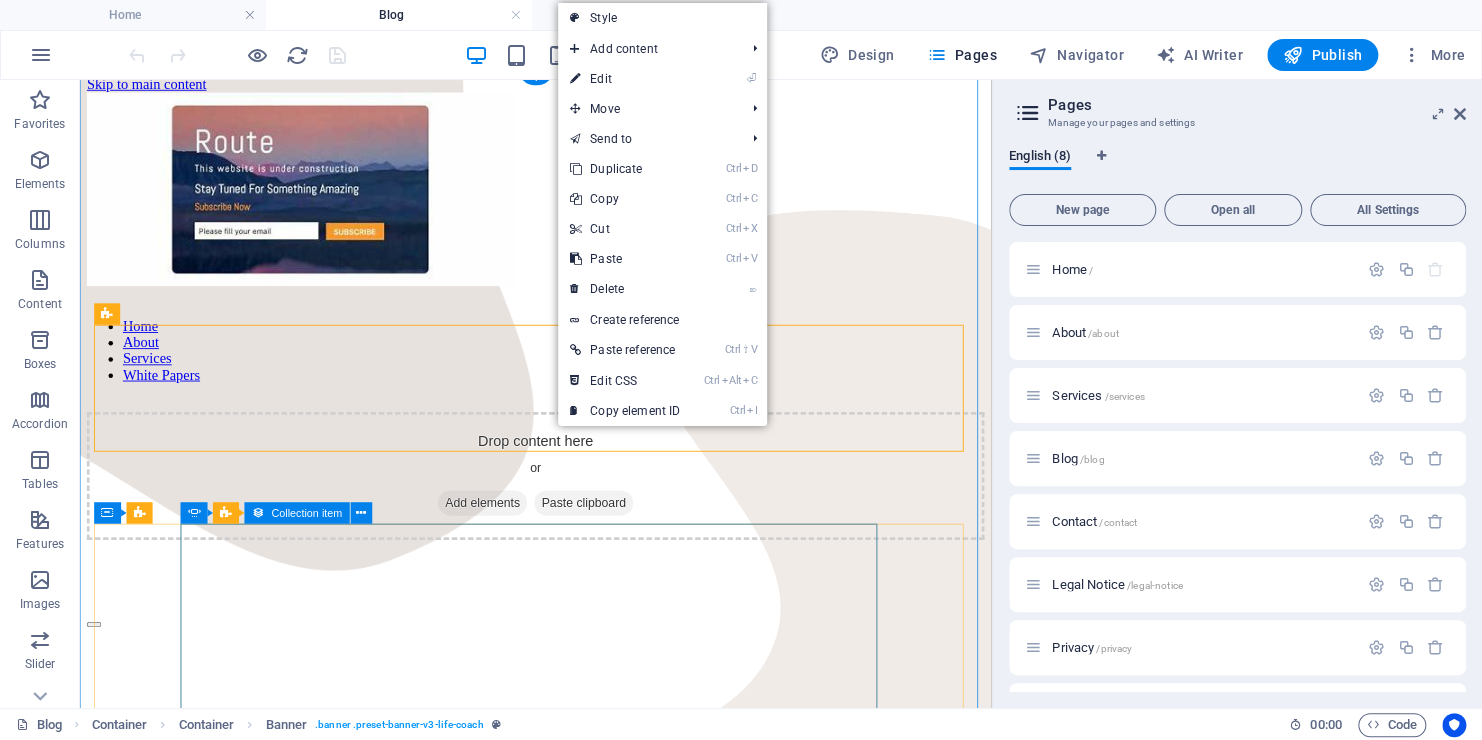 click on "Add elements and assign them to collection fields or  Add elements  Paste clipboard" at bounding box center [-299, 1804] 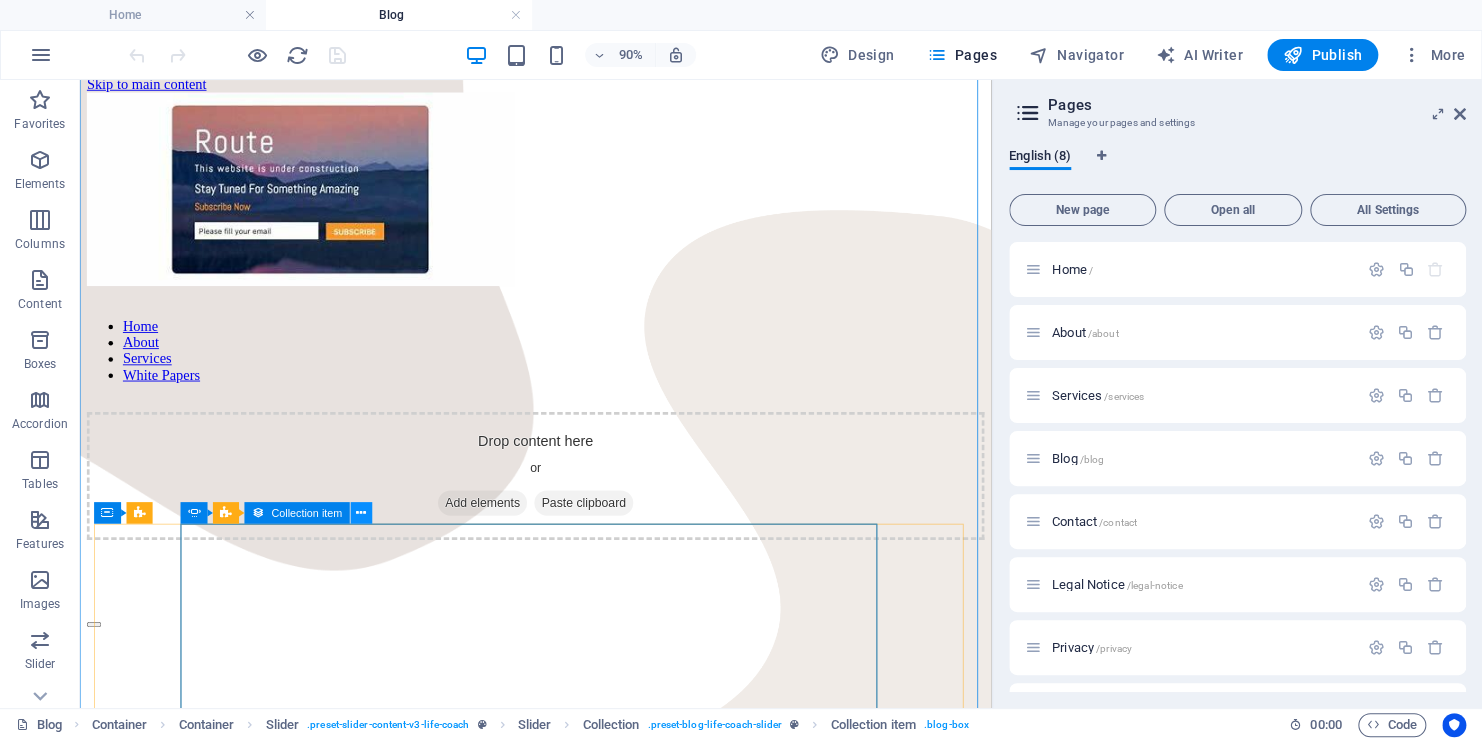 click at bounding box center (361, 512) 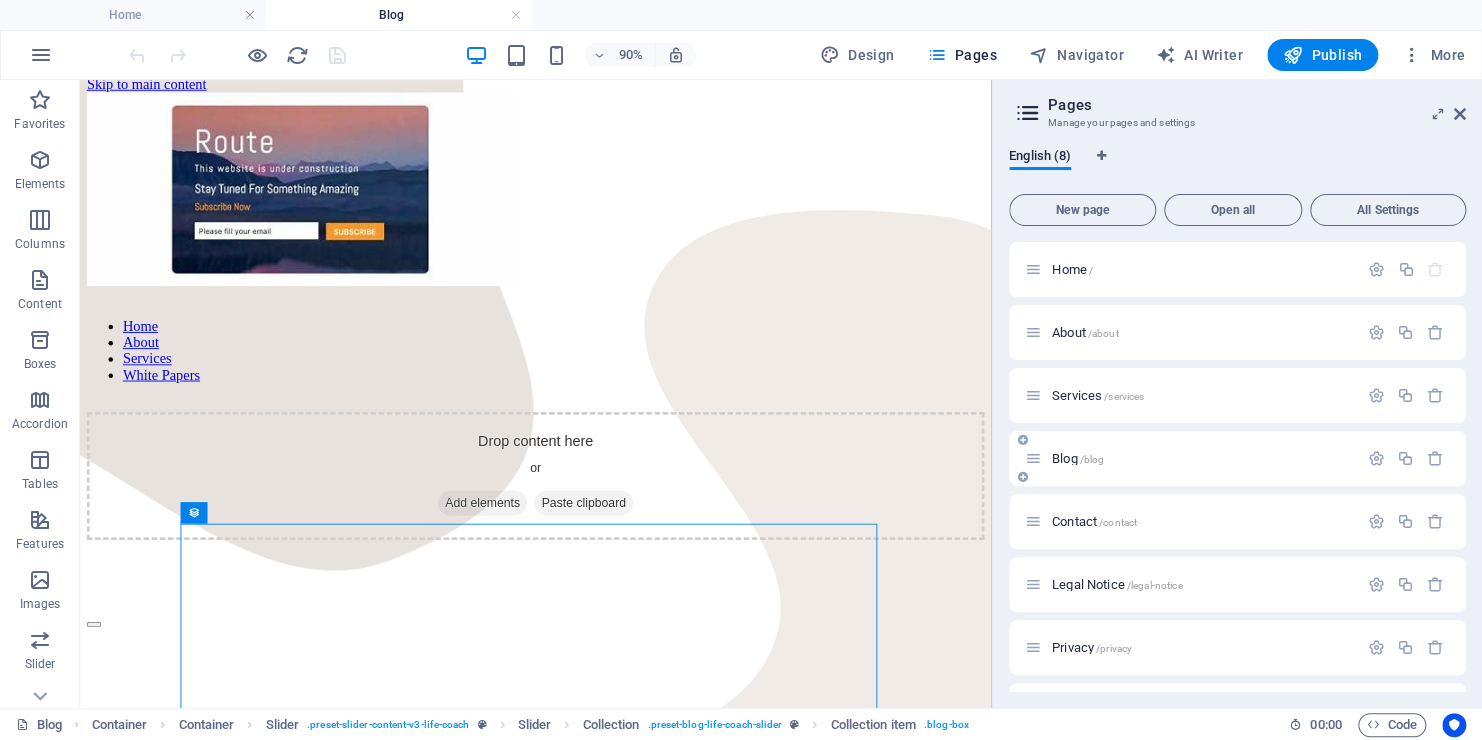 click on "Blog /blog" at bounding box center [1078, 458] 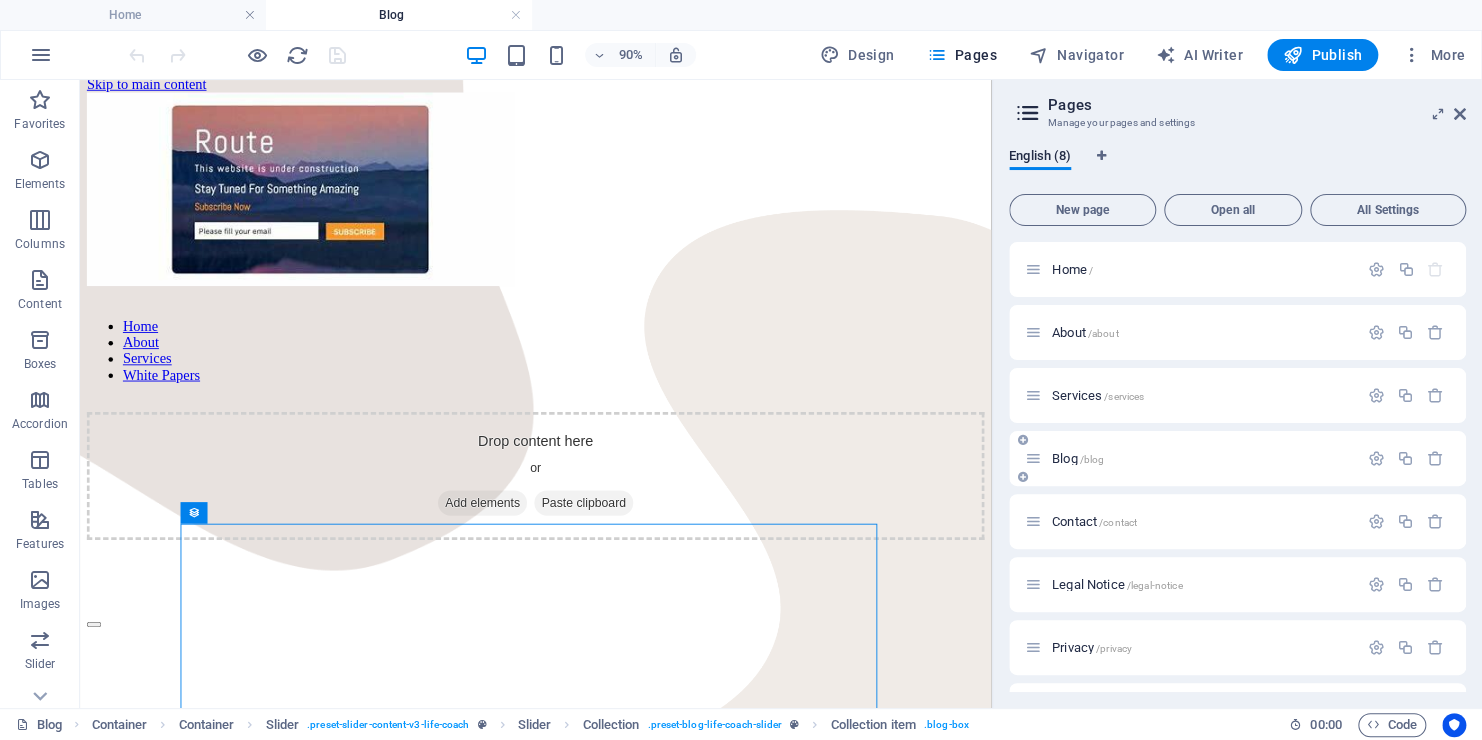 click at bounding box center (1033, 458) 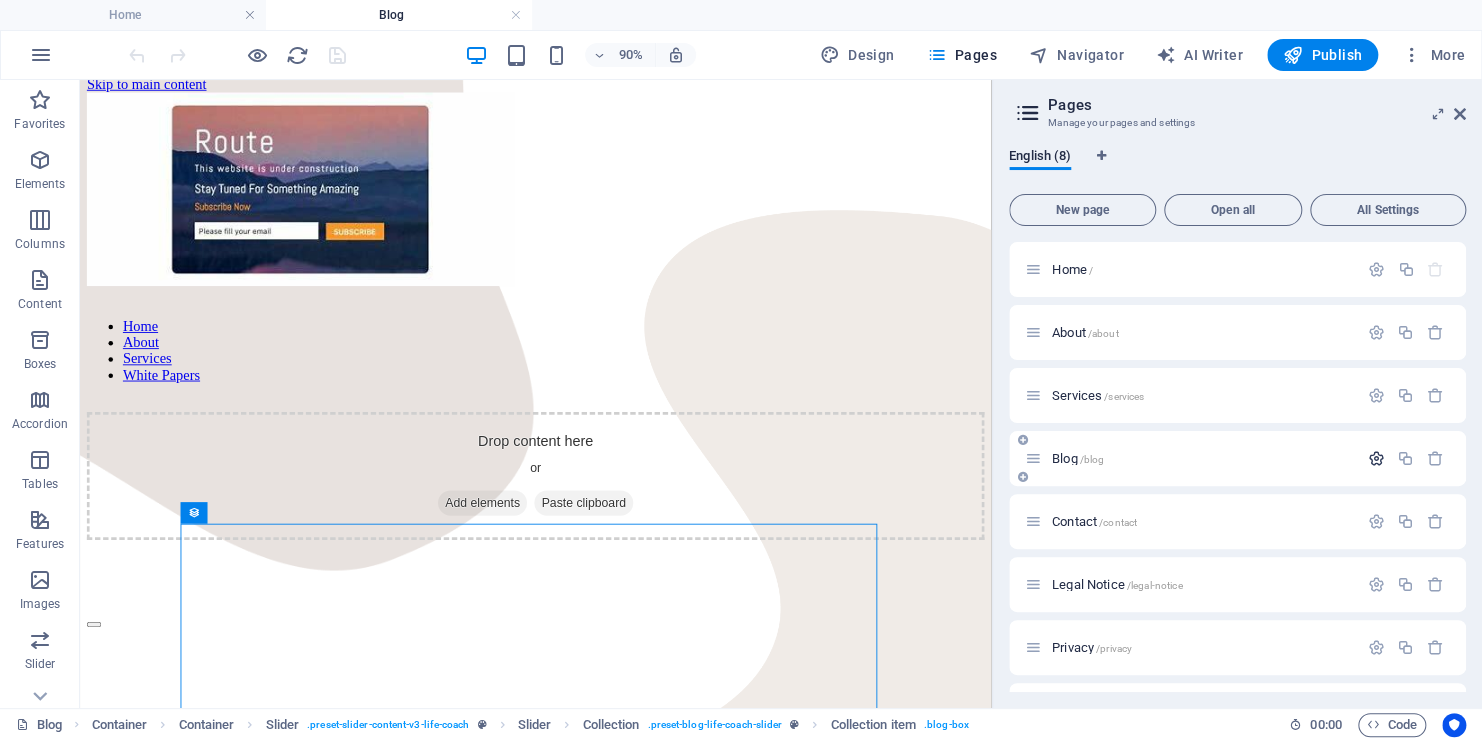 click at bounding box center [1376, 458] 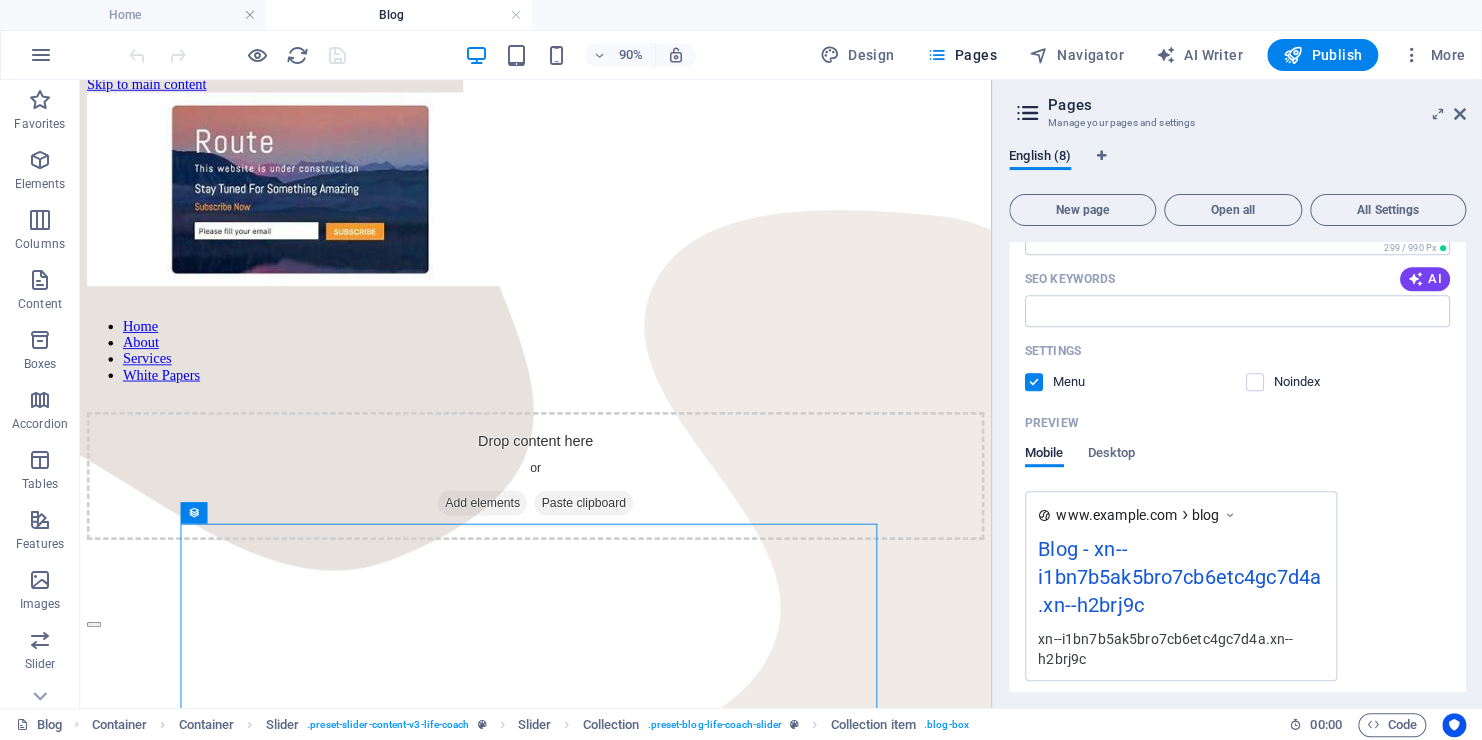 scroll, scrollTop: 0, scrollLeft: 0, axis: both 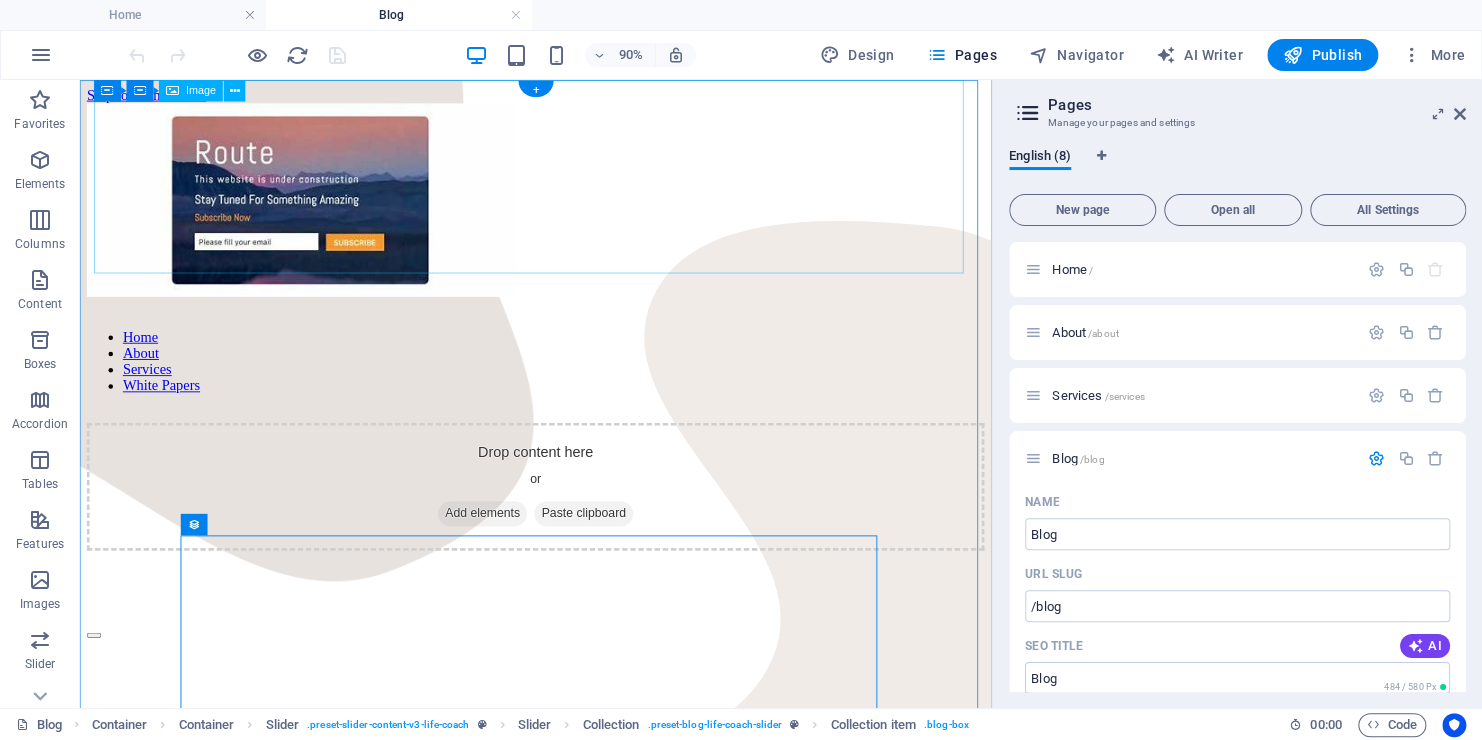 click at bounding box center (586, 215) 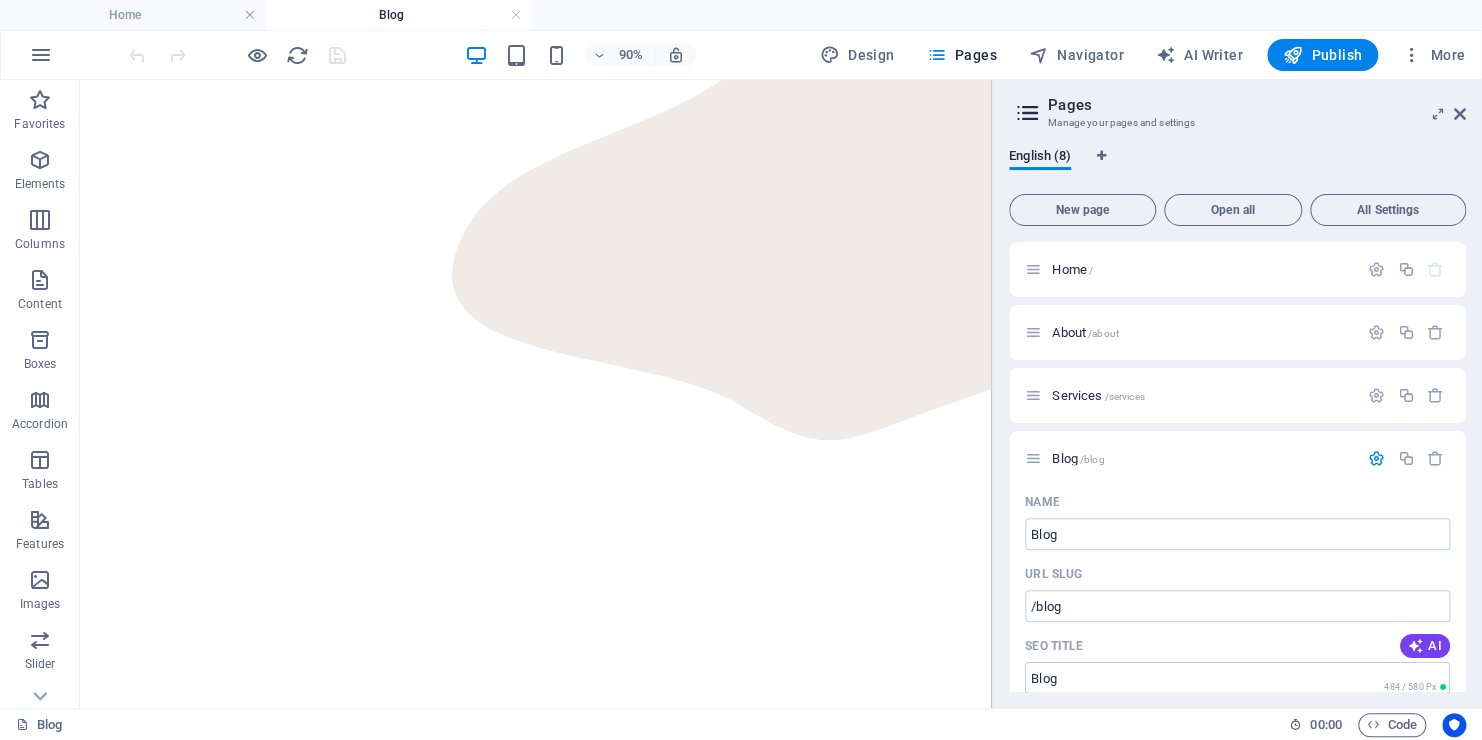 scroll, scrollTop: 710, scrollLeft: 0, axis: vertical 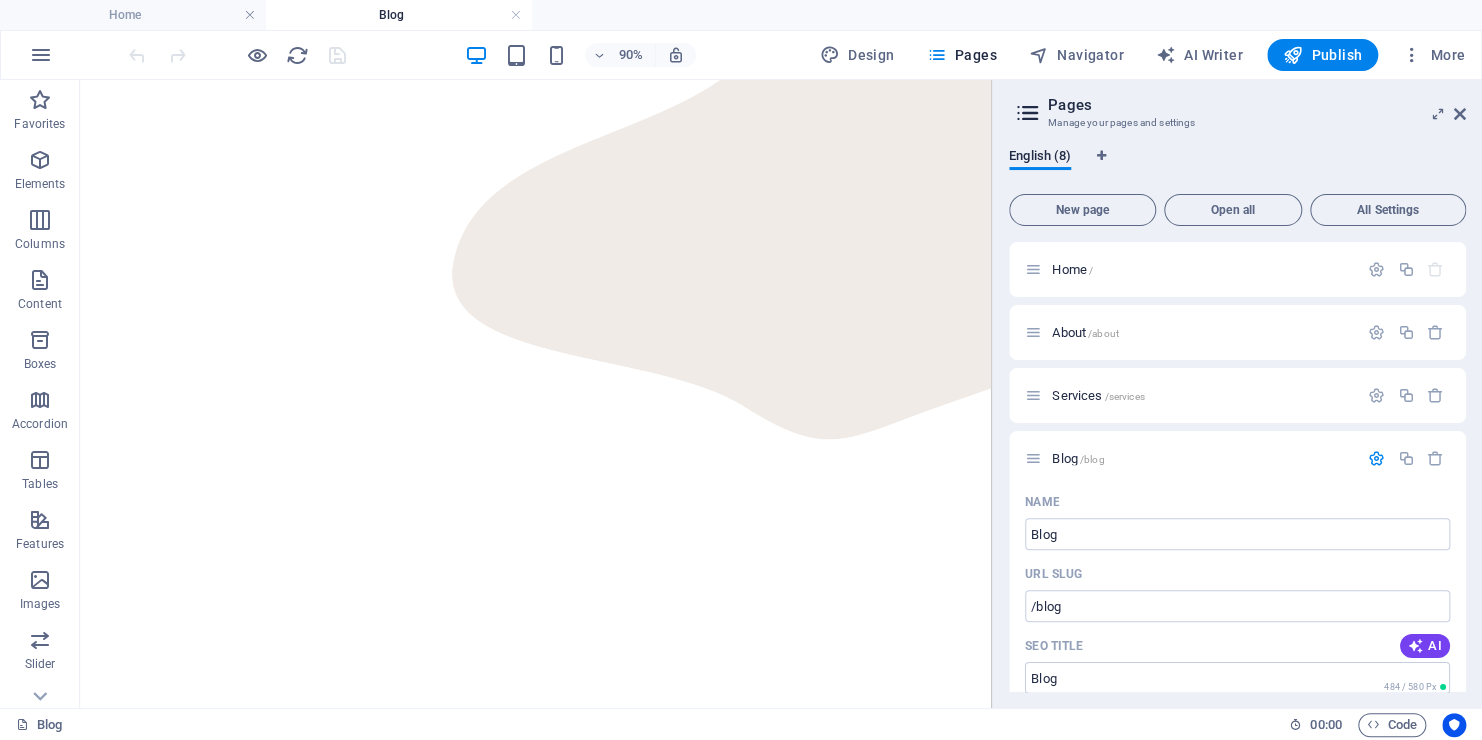 drag, startPoint x: 1082, startPoint y: 161, endPoint x: 1071, endPoint y: 354, distance: 193.31322 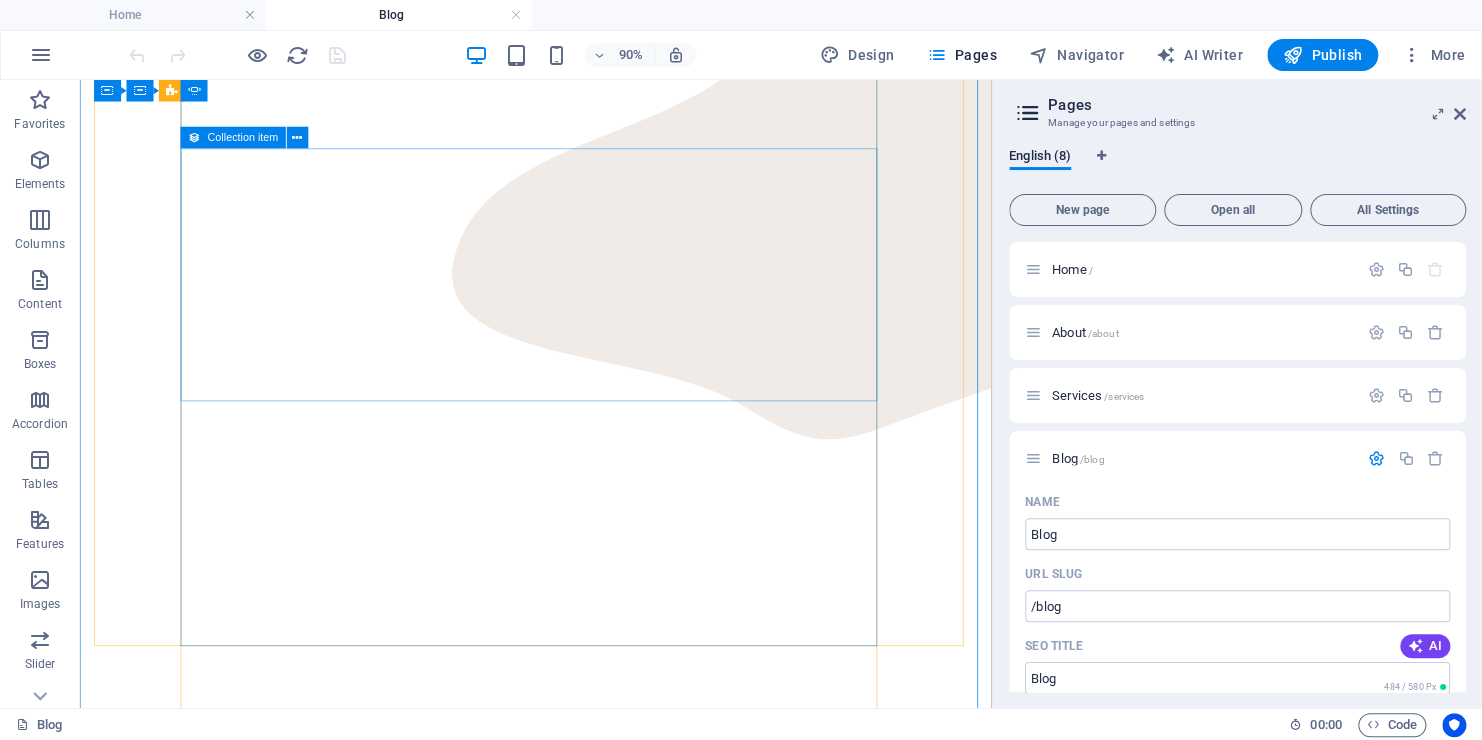 click on "Add elements and assign them to collection fields or  Add elements  Paste clipboard" at bounding box center (-299, 1408) 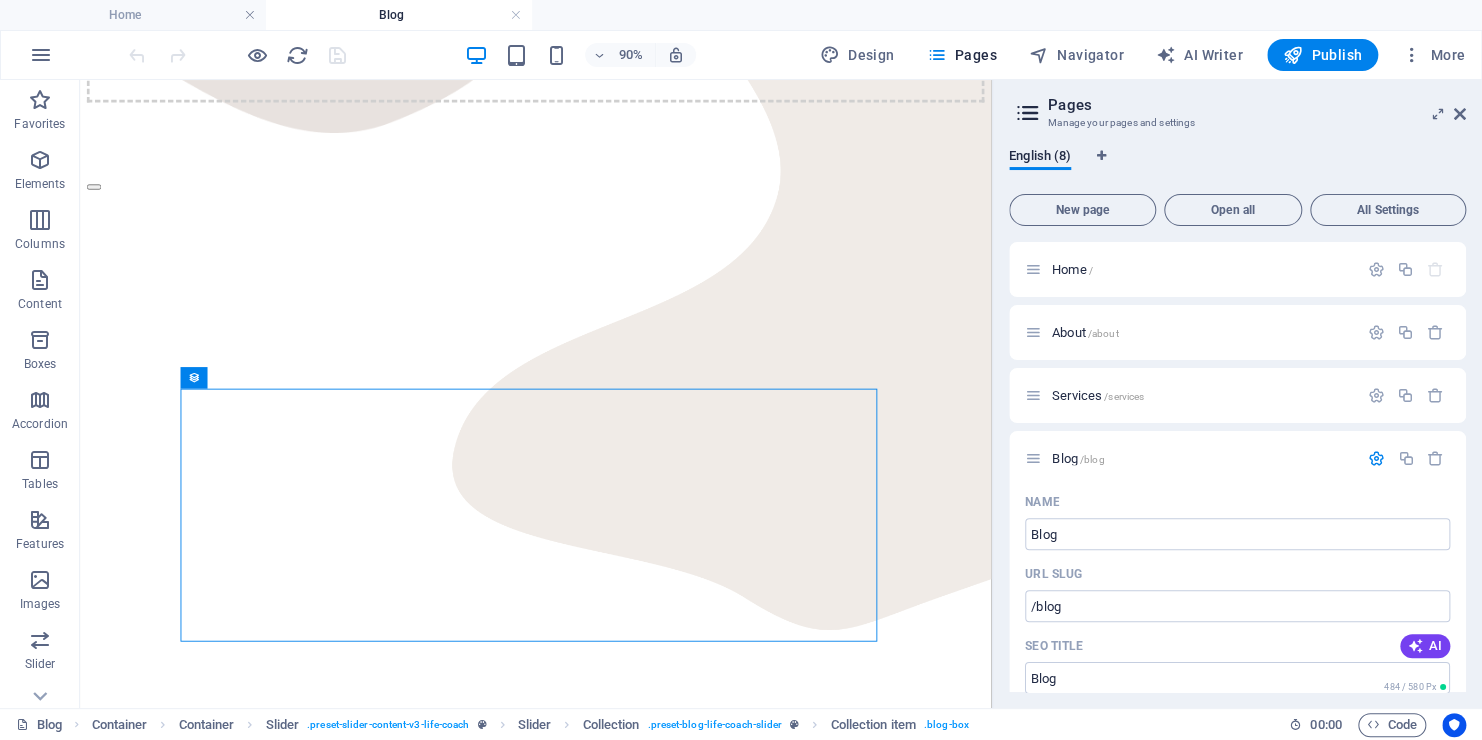 scroll, scrollTop: 507, scrollLeft: 0, axis: vertical 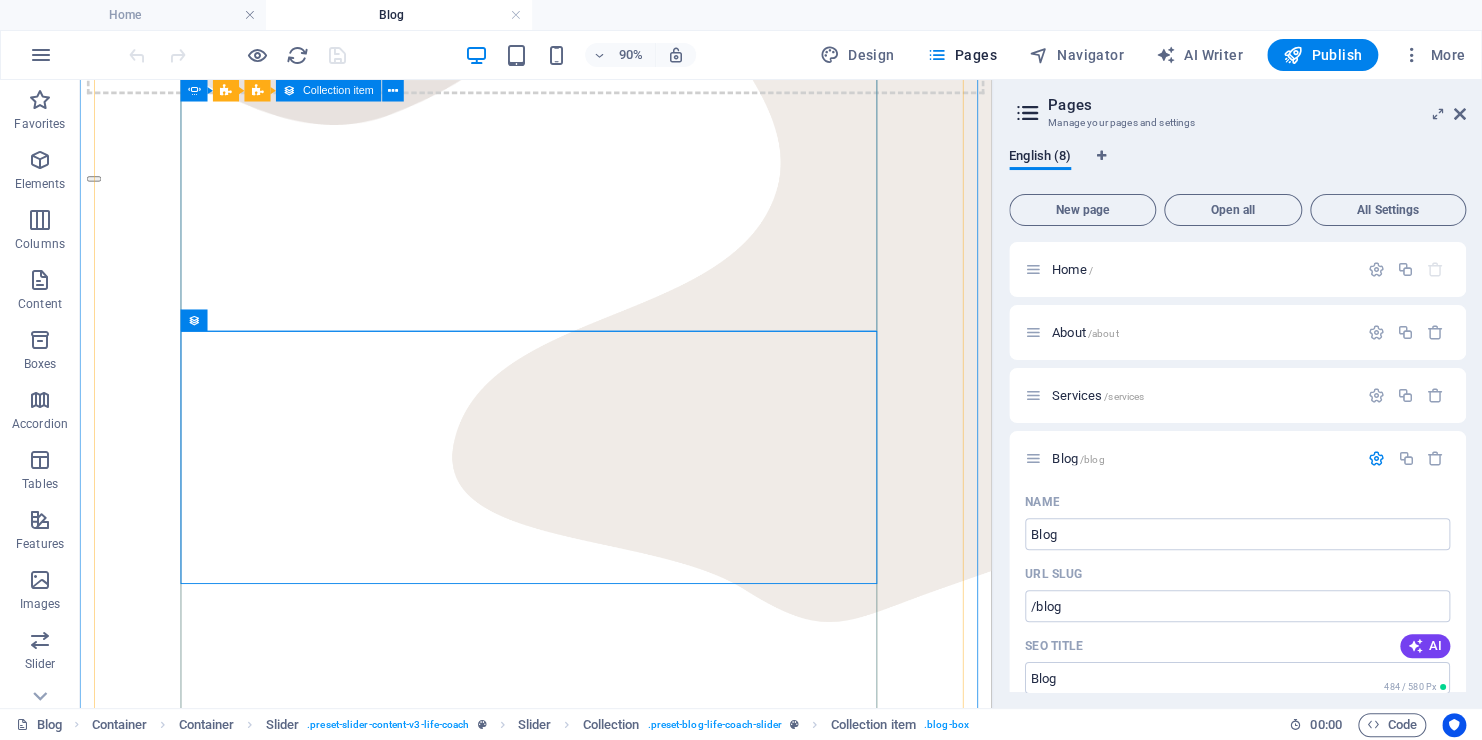 click on "Add elements and assign them to collection fields or  Add elements  Paste clipboard" at bounding box center (-299, 1309) 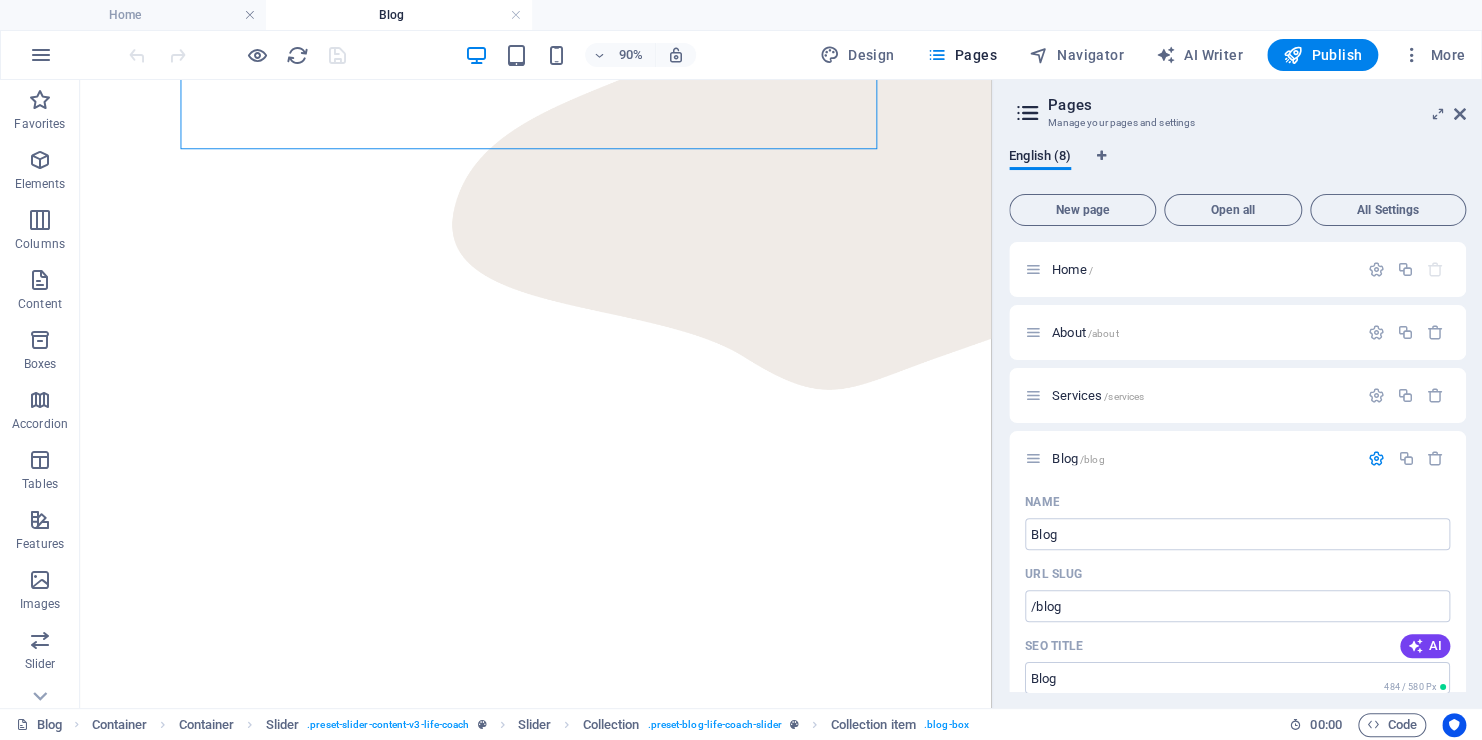 scroll, scrollTop: 788, scrollLeft: 0, axis: vertical 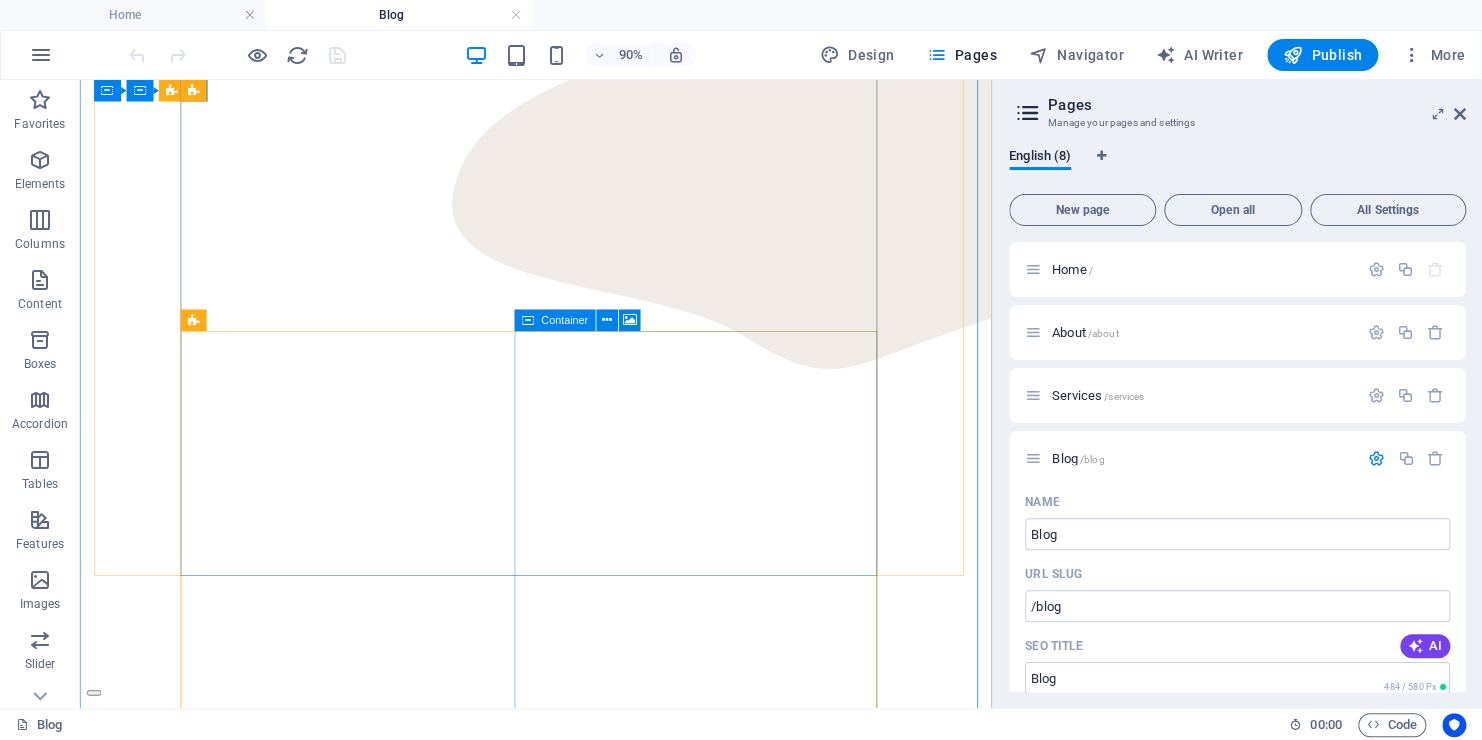 click on "Drop content here or  Add elements  Paste clipboard" at bounding box center (-299, 2405) 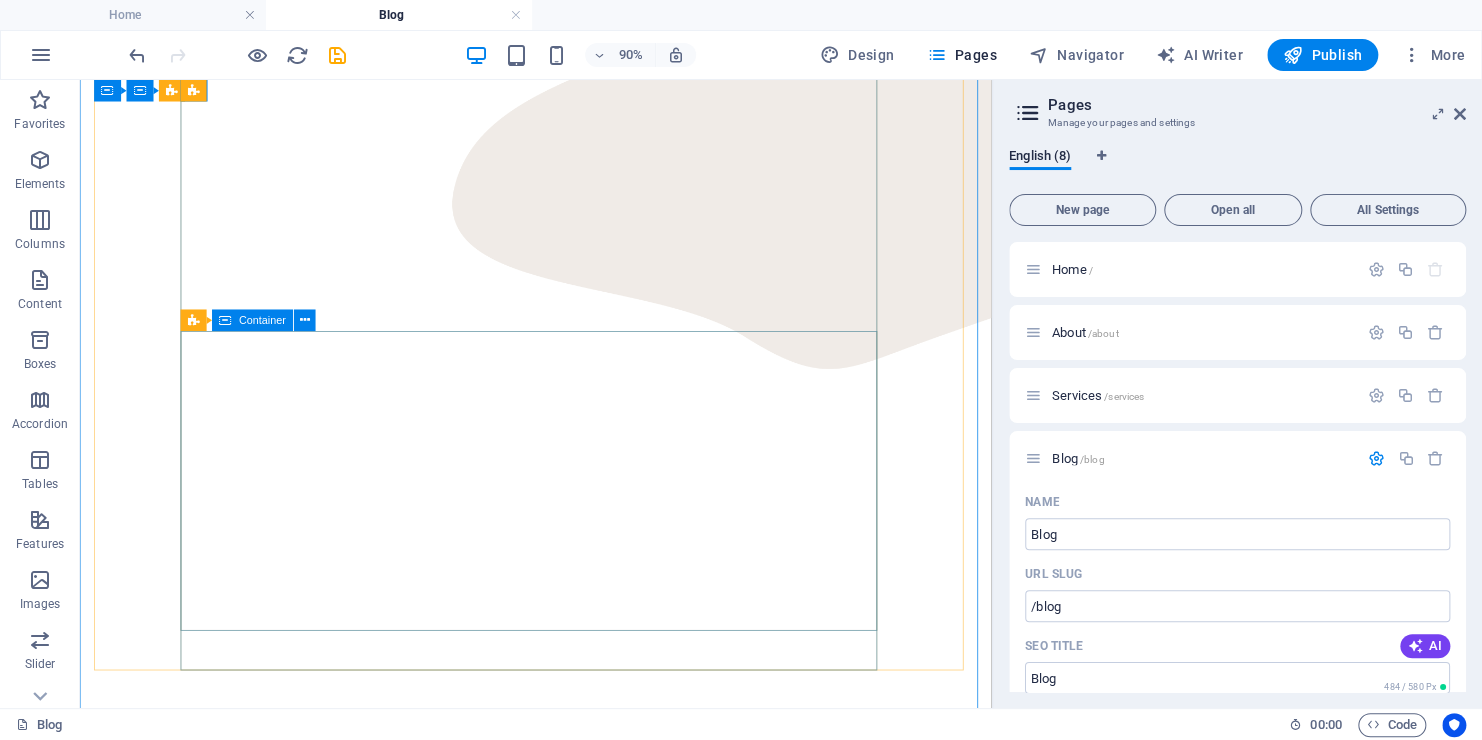 click on "[DATE] [CATEGORY] Find a Job that Makes You Happy [FIRST] [LAST] Life COACH There are many variations of passages of Lorem Ipsum available, but the majority have suffered alteration in some form, by injected humour, or randomised words which don't look even slightly believable. If you are... Read more  " at bounding box center [-299, 2309] 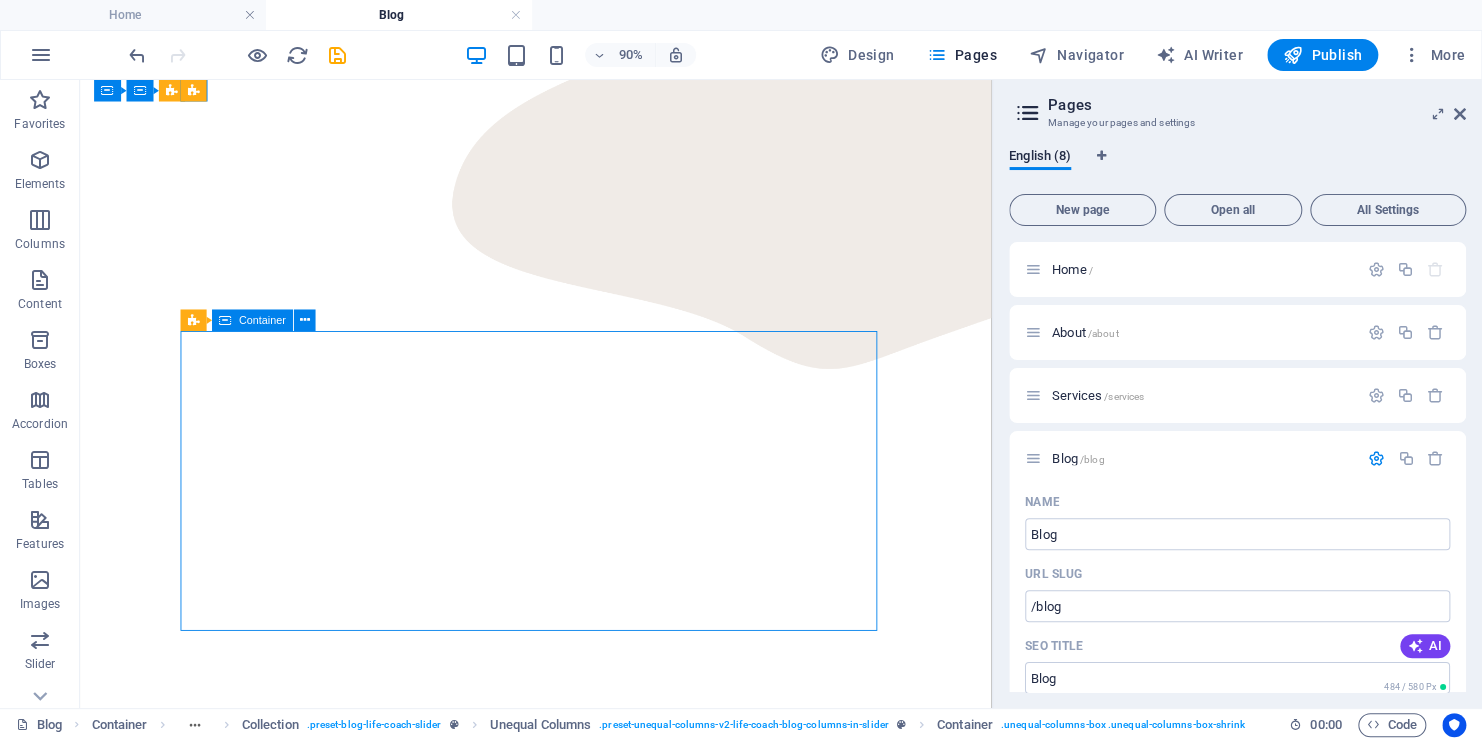 click on "[DATE] [CATEGORY] Find a Job that Makes You Happy [FIRST] [LAST] Life COACH There are many variations of passages of Lorem Ipsum available, but the majority have suffered alteration in some form, by injected humour, or randomised words which don't look even slightly believable. If you are... Read more  " at bounding box center (-299, 2309) 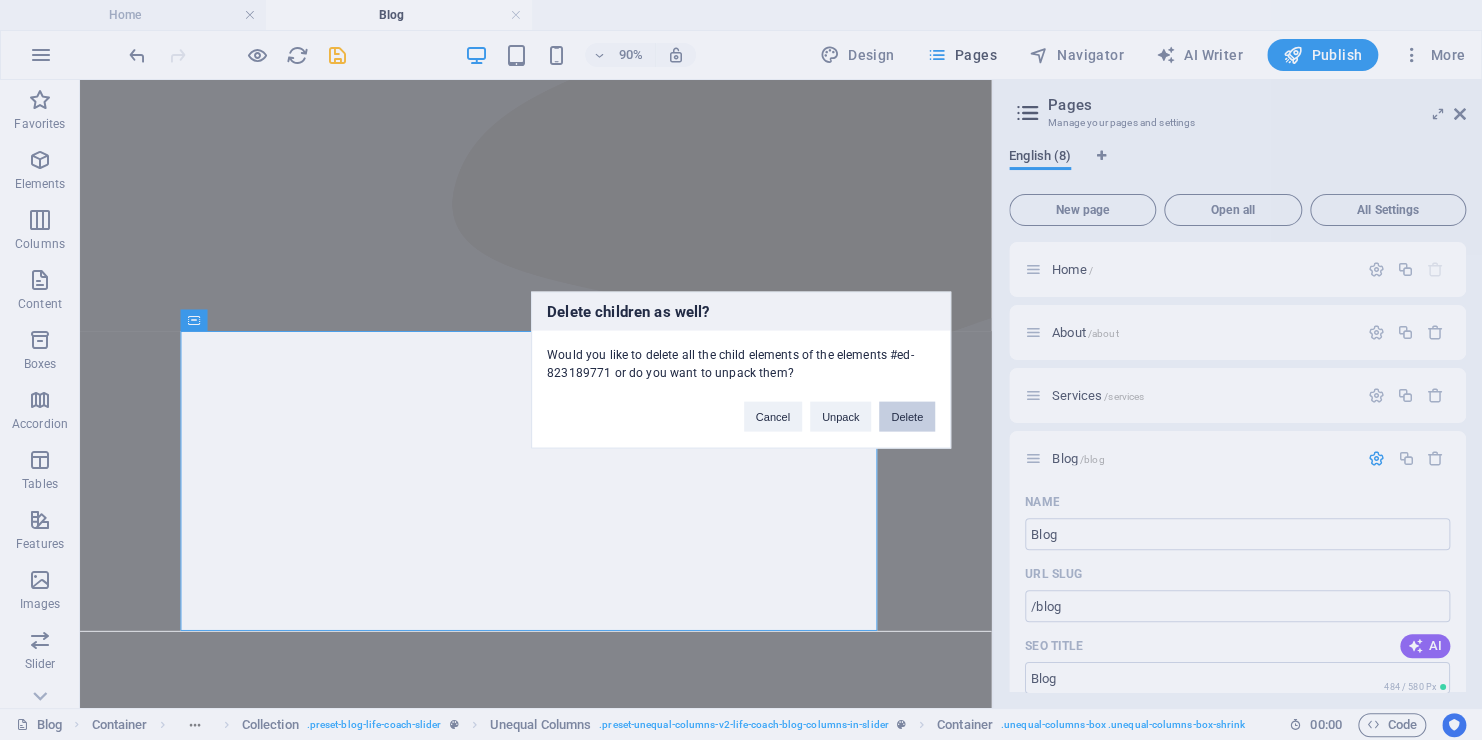 click on "Delete" at bounding box center [907, 417] 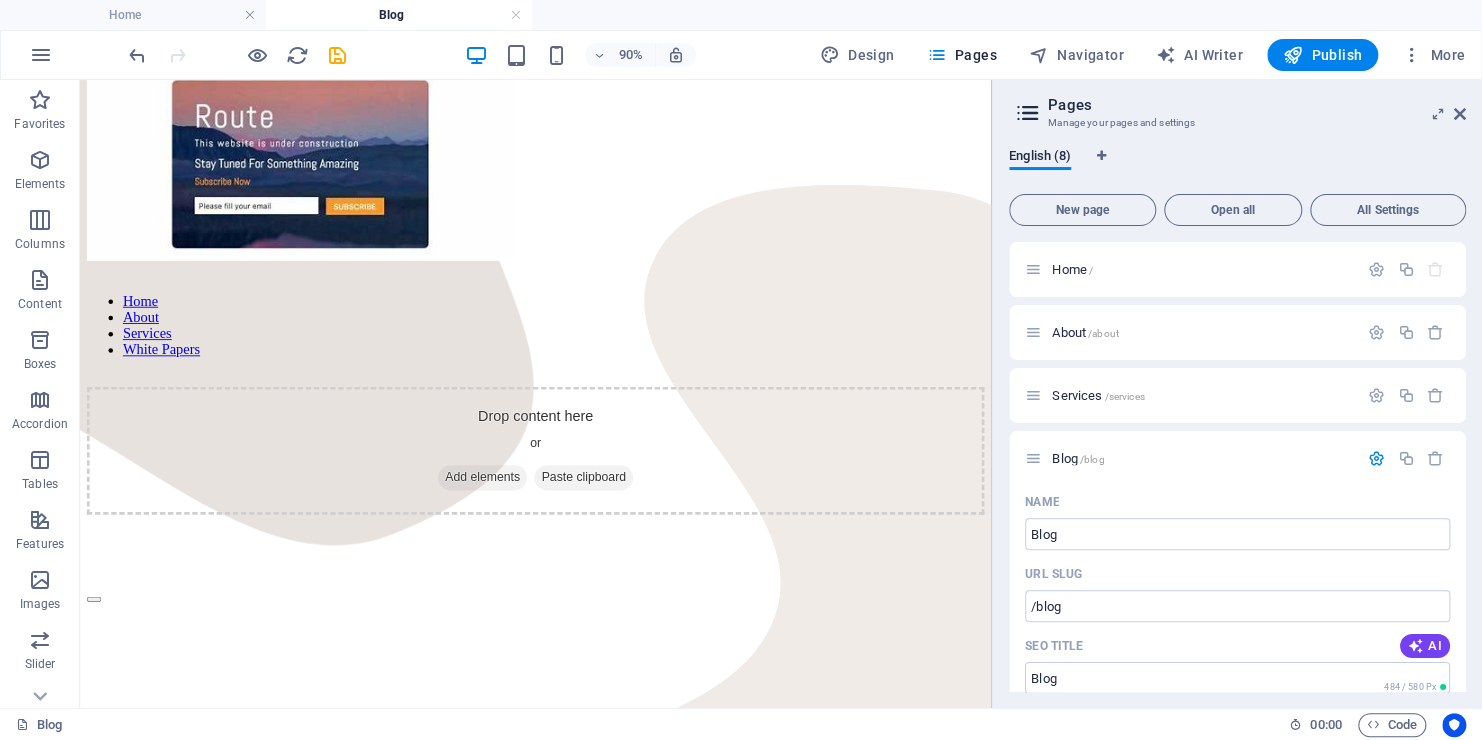 scroll, scrollTop: 76, scrollLeft: 0, axis: vertical 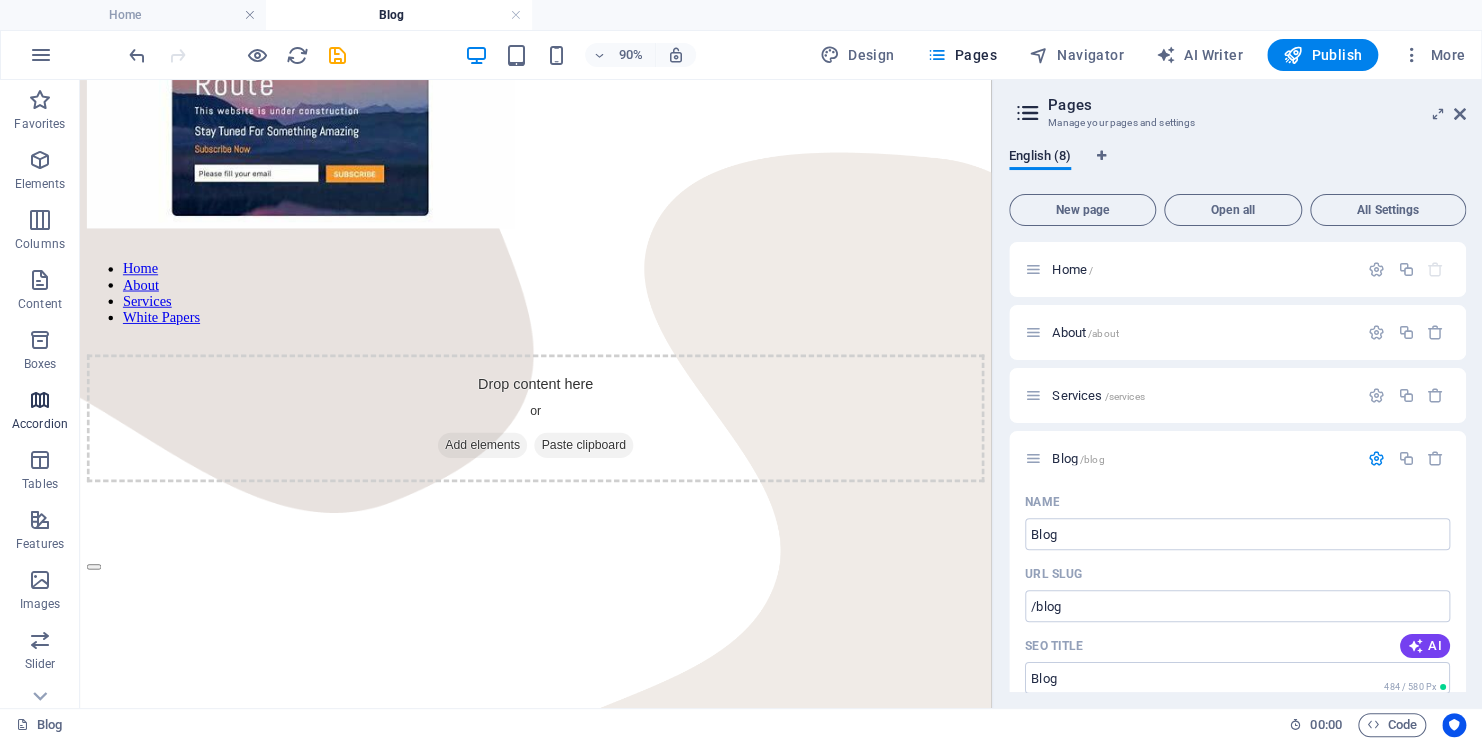 click at bounding box center (40, 400) 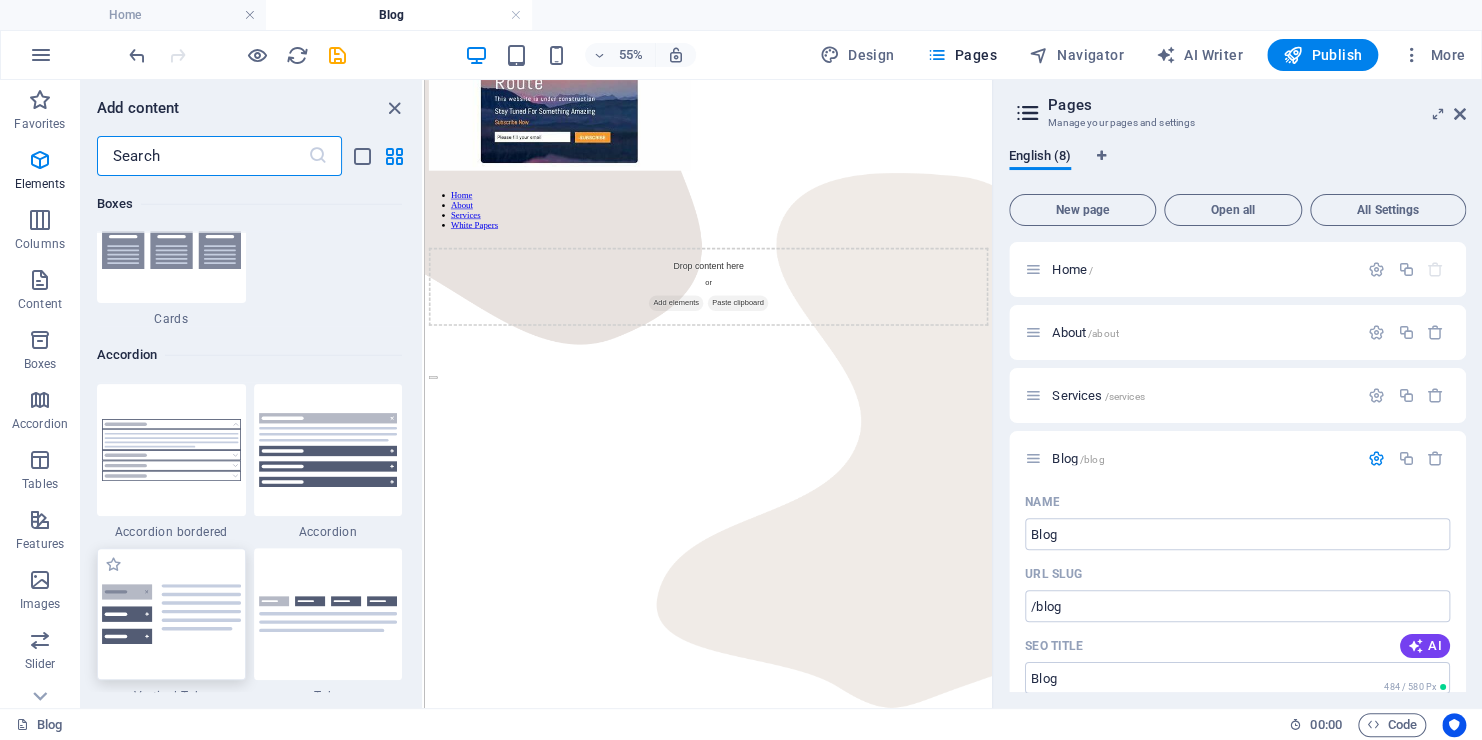 scroll, scrollTop: 6384, scrollLeft: 0, axis: vertical 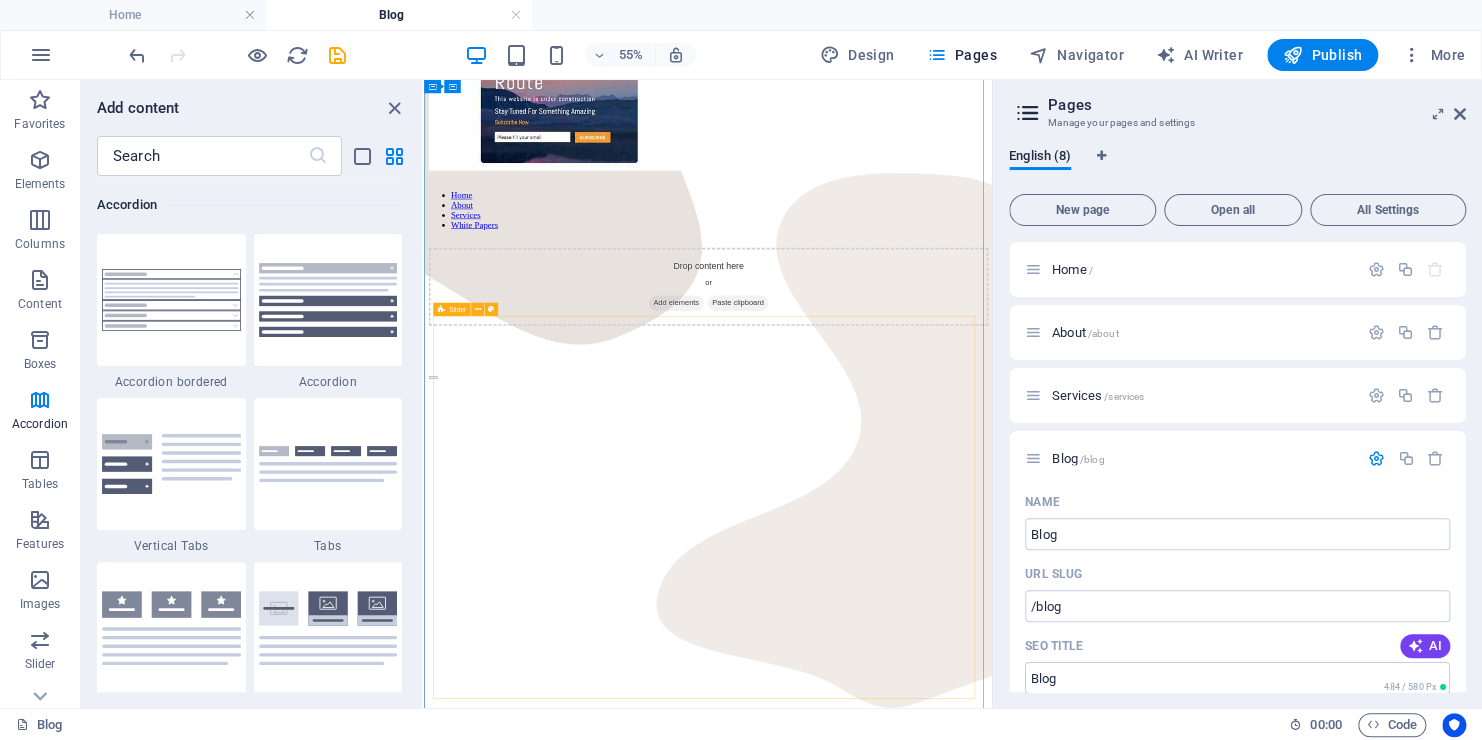 click on "[DATE] [CATEGORY] Can a Life Coach Change Your Life? [FIRST] [LAST] Life COACH There are many variations of passages of Lorem Ipsum available, but the majority have suffered alteration in some form, by injected humour, or randomised words which don't look even slightly believable. If you are... Read more    Previous Next  Add elements and assign them to collection fields or  Add elements  Paste clipboard Add elements and assign them to collection fields or  Add elements  Paste clipboard Drop content here or  Add elements  Paste clipboard  Previous Next  [DATE] [CATEGORY] Everyday Health and Wellbeing Habits [FIRST] [LAST] Life COACH There are many variations of passages of Lorem Ipsum available, but the majority have suffered alteration in some form, by injected humour, or randomised words which don't look even slightly believable. If you are... Read more    Previous Next  [DATE] [CATEGORY] Can a Life Coach Change Your Life? [FIRST] [LAST] Life COACH Read more    Previous or" at bounding box center (940, 1020) 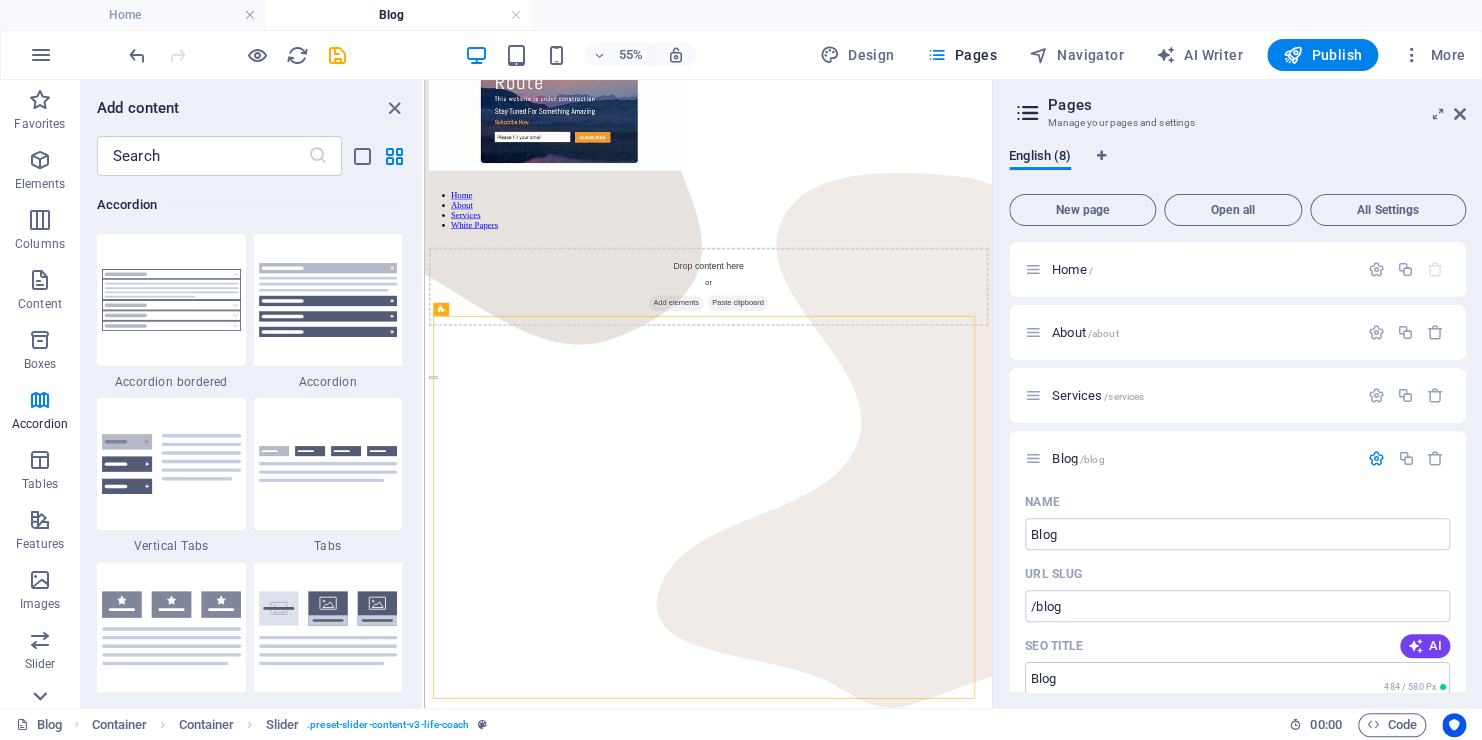 click 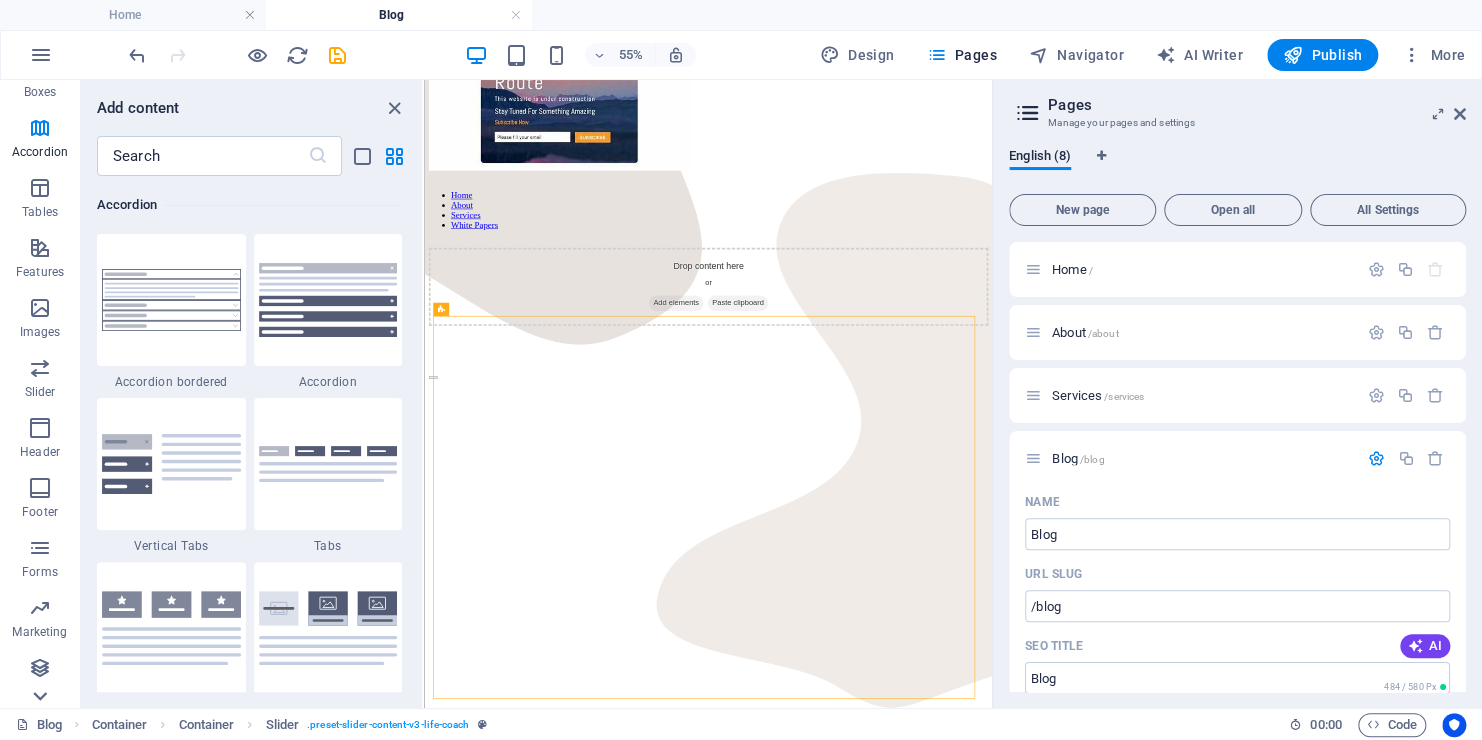 click on "Favorites Elements Columns Content Boxes Accordion Tables Features Images Slider Header Footer Forms Marketing Collections" at bounding box center (40, 394) 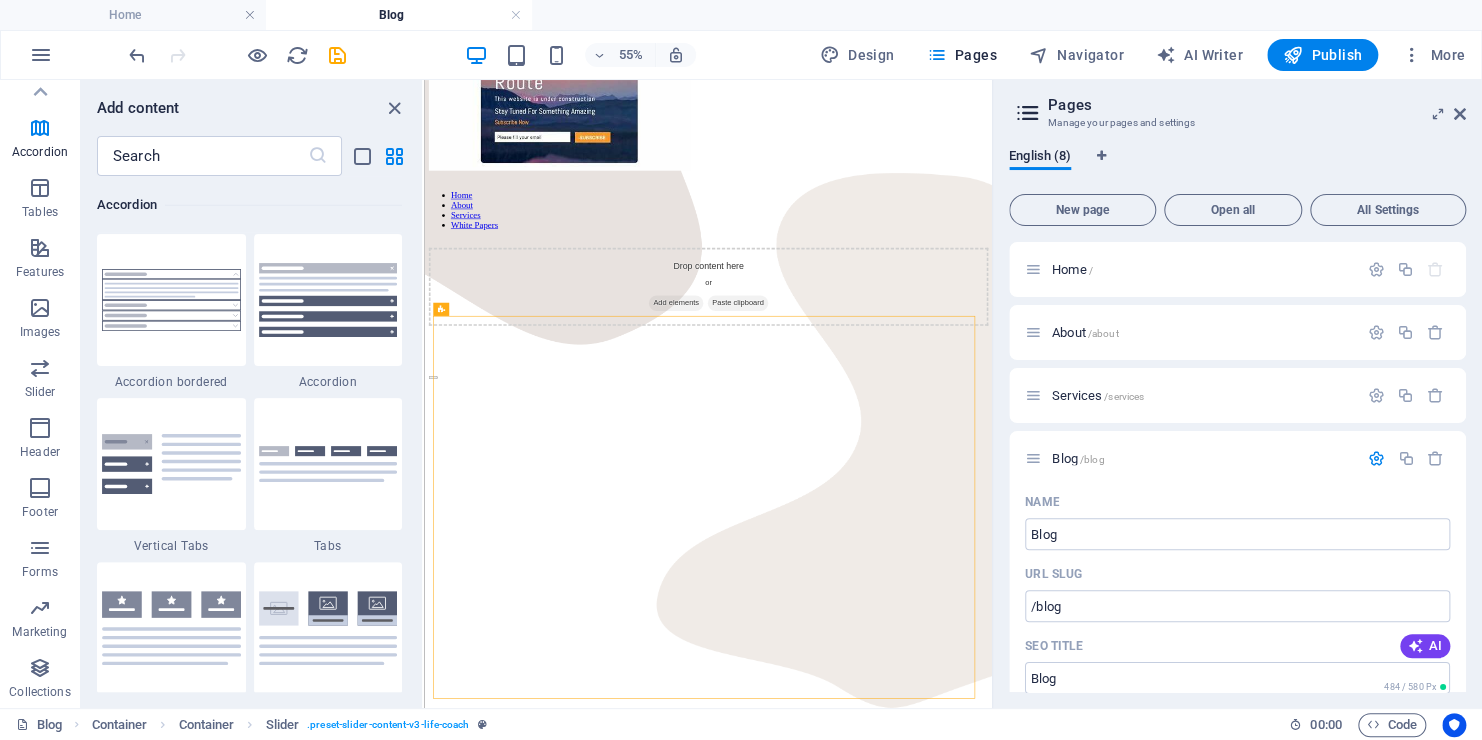click on "Collections" at bounding box center [39, 692] 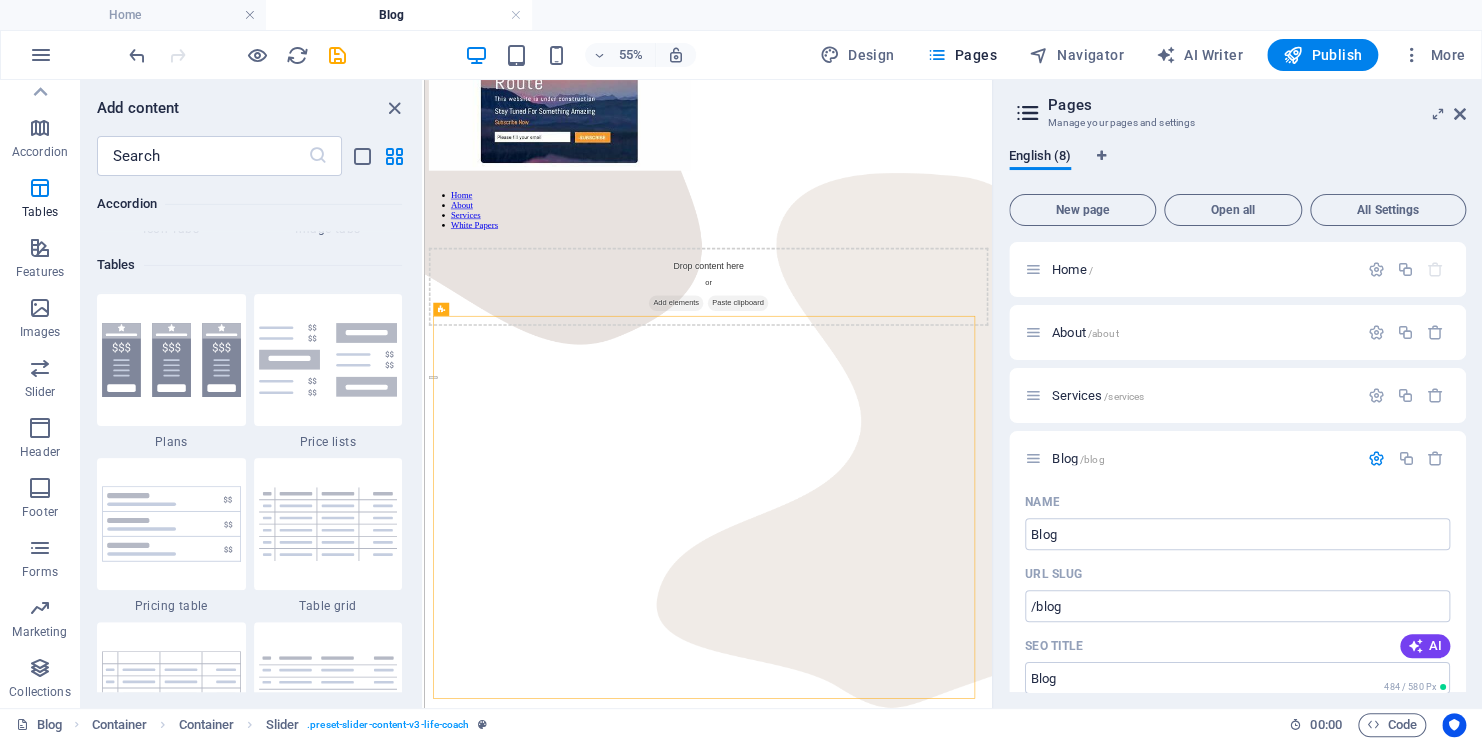 scroll, scrollTop: 18305, scrollLeft: 0, axis: vertical 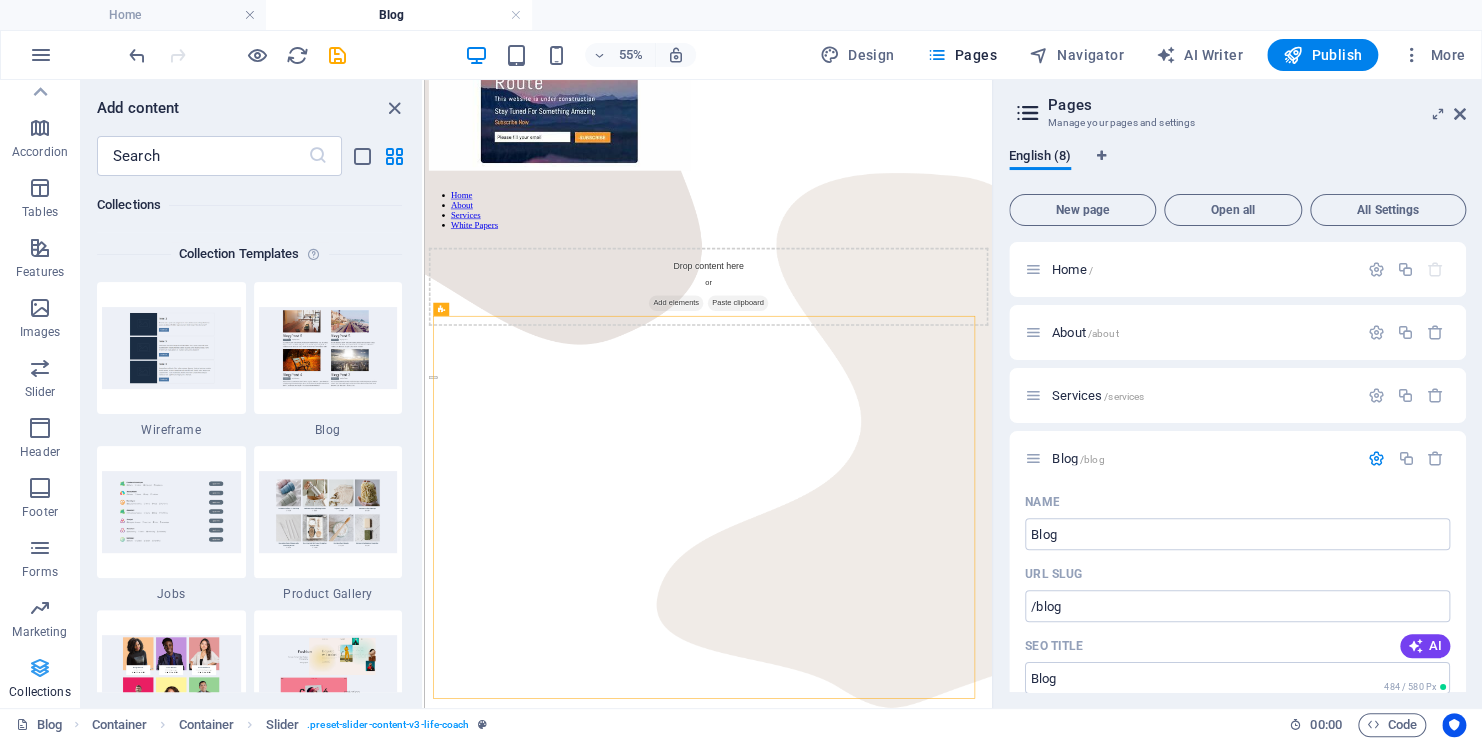 click on "Collections" at bounding box center [39, 692] 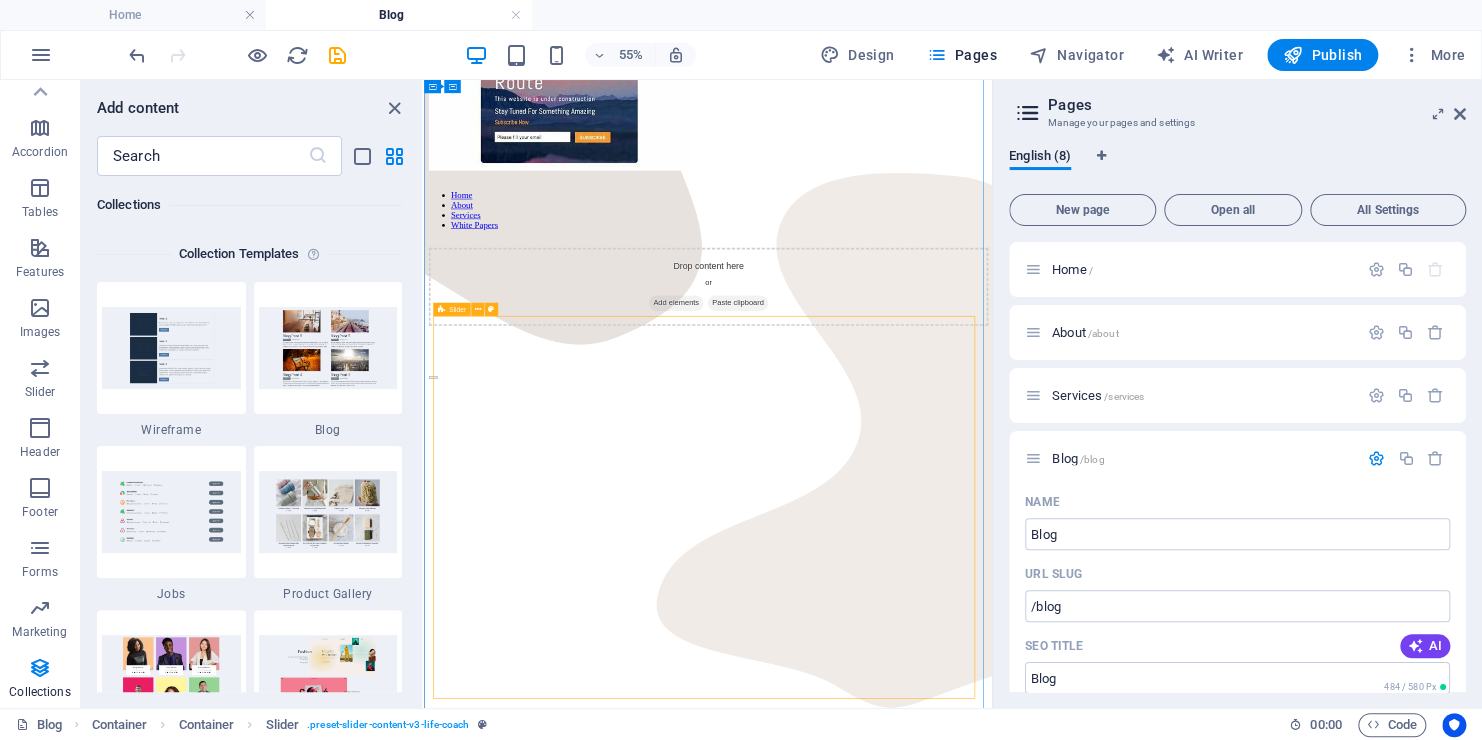 click on "[DATE] [CATEGORY] Can a Life Coach Change Your Life? [FIRST] [LAST] Life COACH There are many variations of passages of Lorem Ipsum available, but the majority have suffered alteration in some form, by injected humour, or randomised words which don't look even slightly believable. If you are... Read more    Previous Next  Add elements and assign them to collection fields or  Add elements  Paste clipboard Add elements and assign them to collection fields or  Add elements  Paste clipboard Drop content here or  Add elements  Paste clipboard  Previous Next  [DATE] [CATEGORY] Everyday Health and Wellbeing Habits [FIRST] [LAST] Life COACH There are many variations of passages of Lorem Ipsum available, but the majority have suffered alteration in some form, by injected humour, or randomised words which don't look even slightly believable. If you are... Read more    Previous Next  [DATE] [CATEGORY] Can a Life Coach Change Your Life? [FIRST] [LAST] Life COACH Read more    Previous or" at bounding box center (940, 1020) 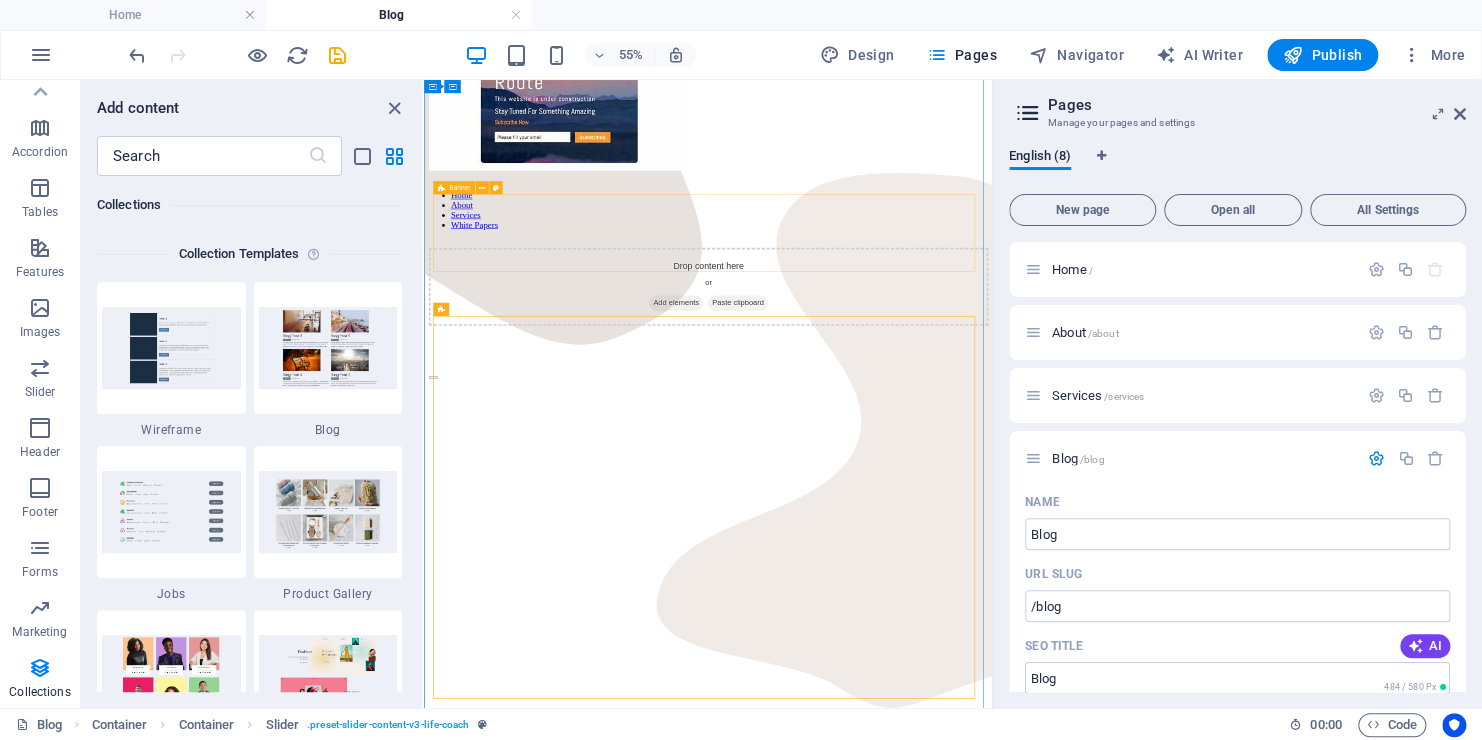 click on "Drop content here or  Add elements  Paste clipboard" at bounding box center (940, 456) 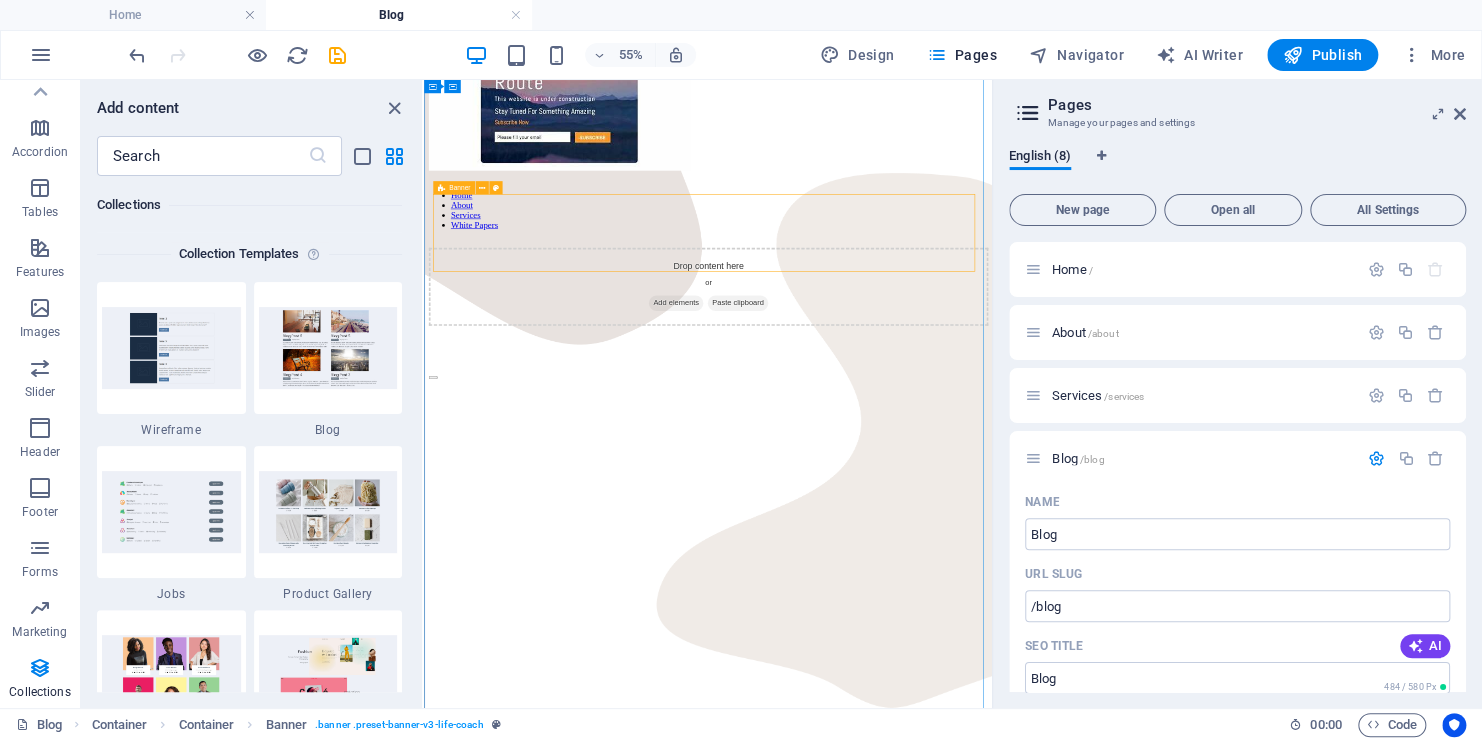 drag, startPoint x: 488, startPoint y: 763, endPoint x: 828, endPoint y: 370, distance: 519.6624 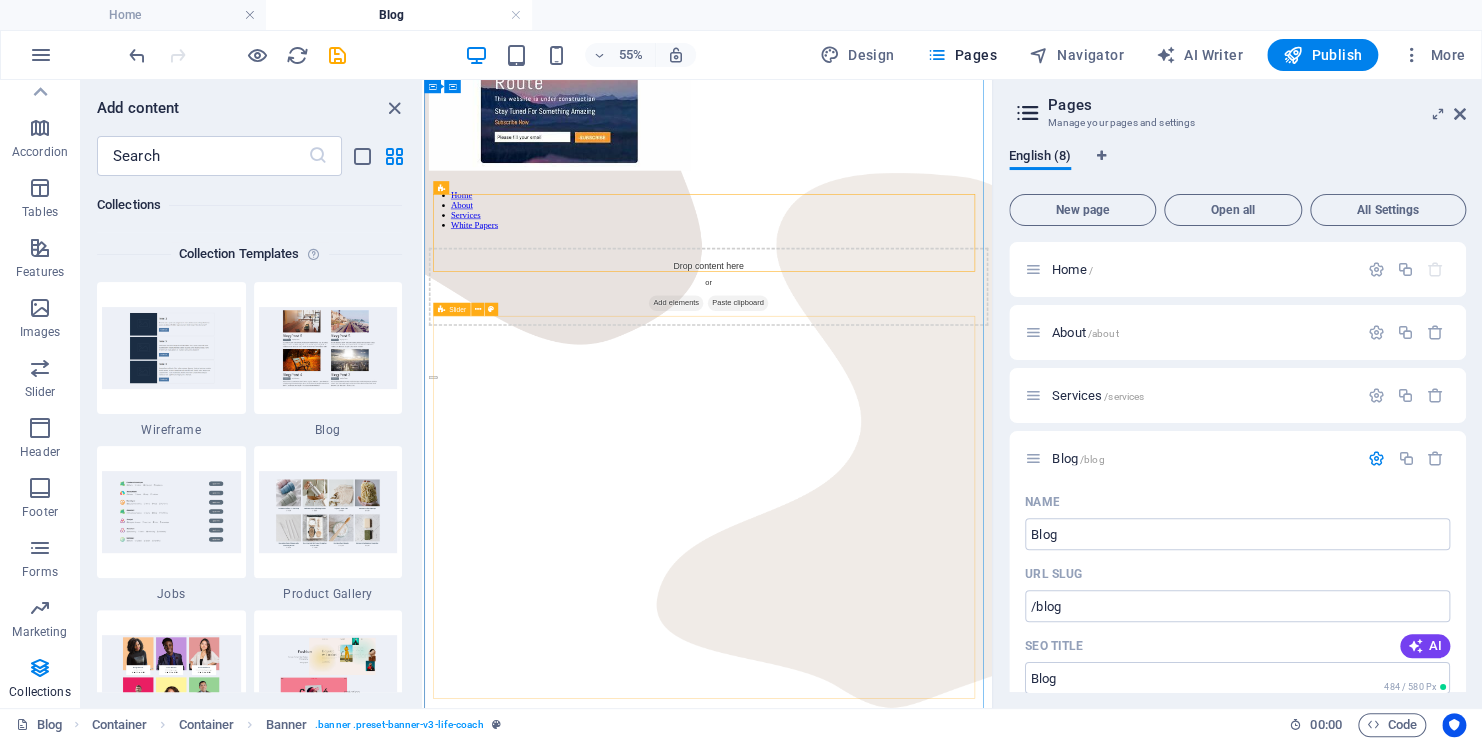 drag, startPoint x: 459, startPoint y: 745, endPoint x: 483, endPoint y: 648, distance: 99.92497 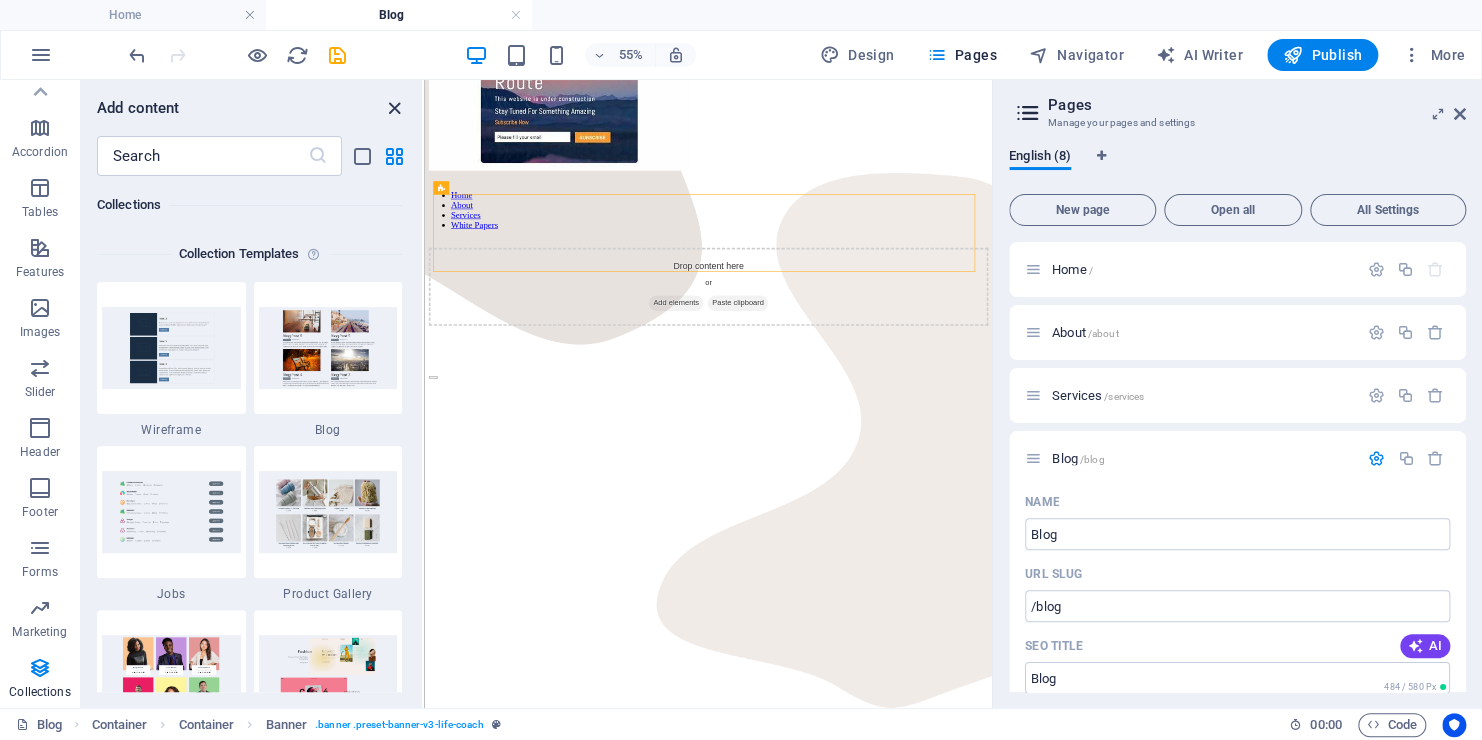 click at bounding box center [394, 108] 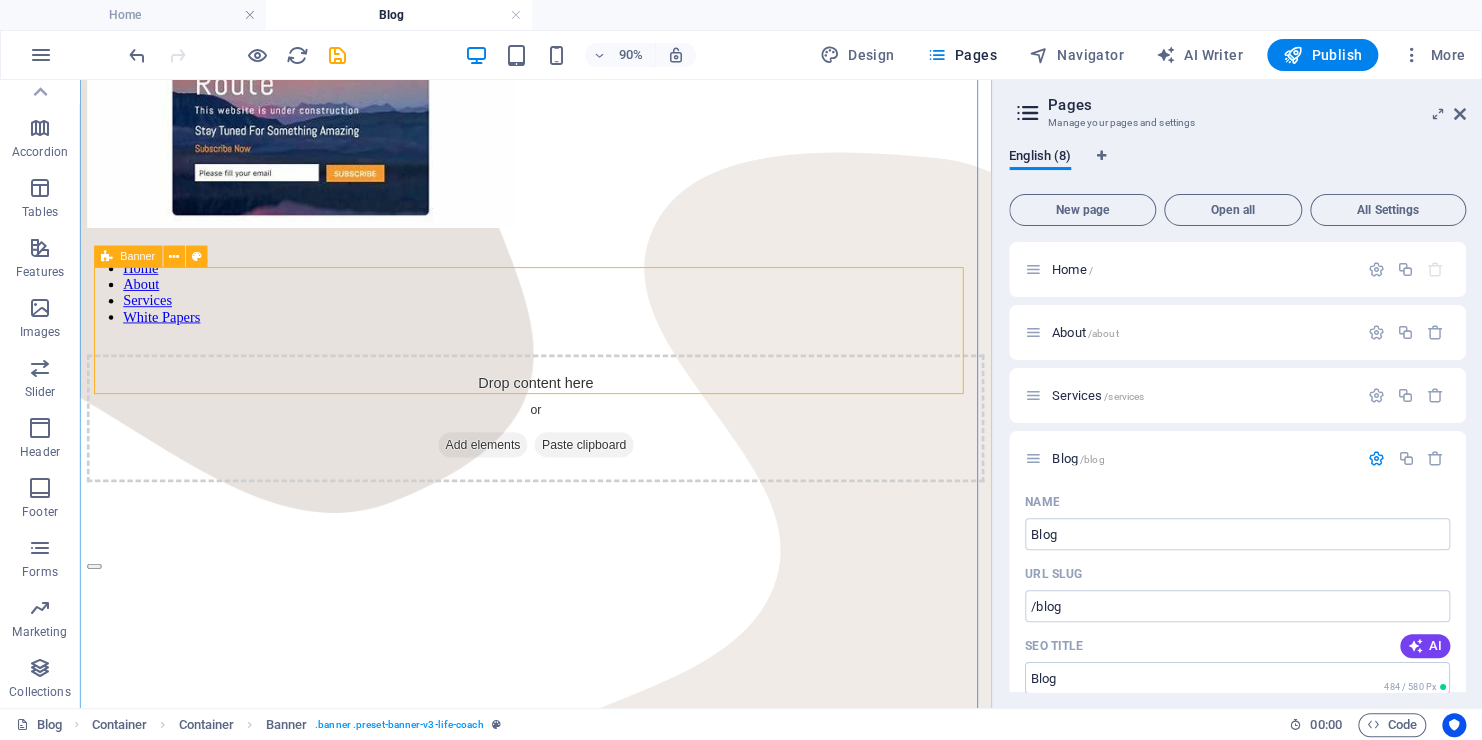 click on "Drop content here or  Add elements  Paste clipboard" at bounding box center (586, 456) 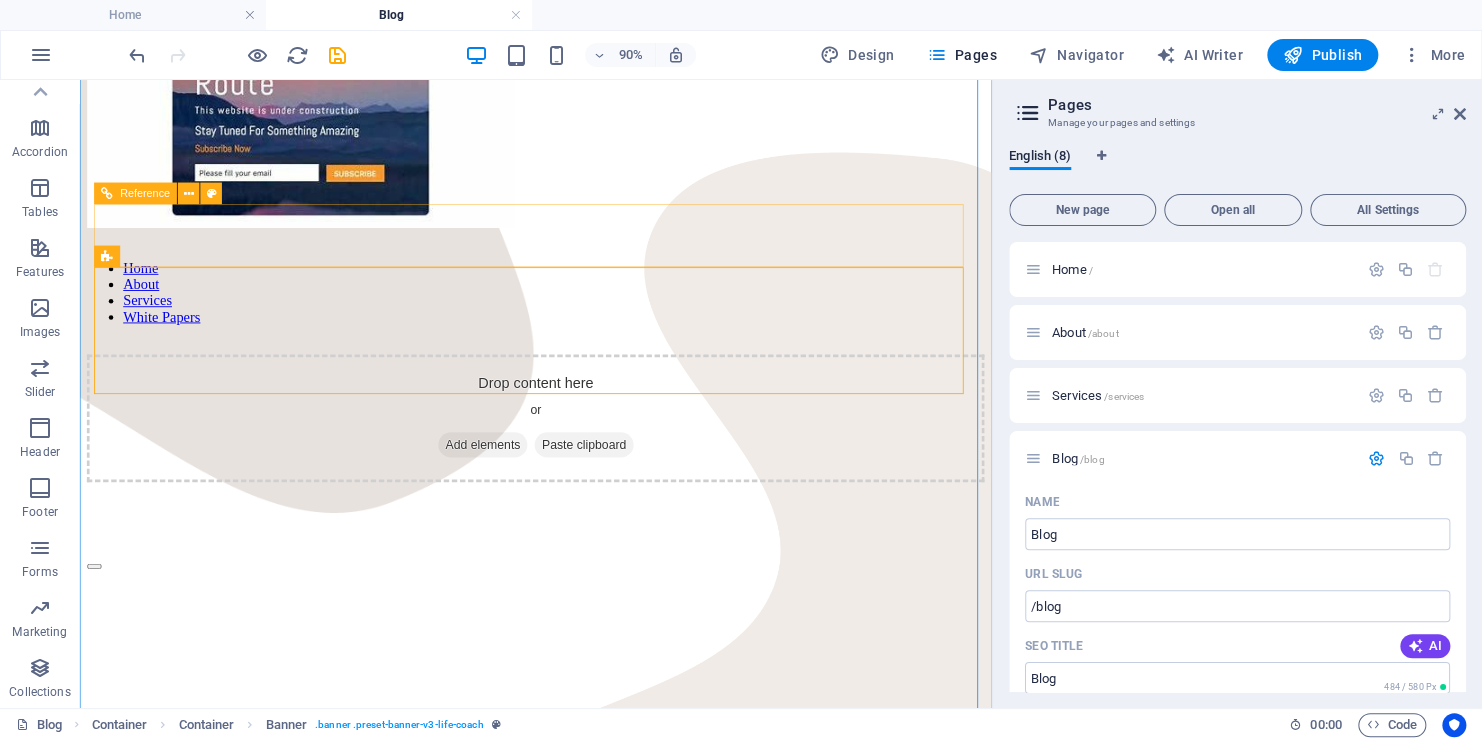 click on "Home About Services White Papers" at bounding box center [586, 317] 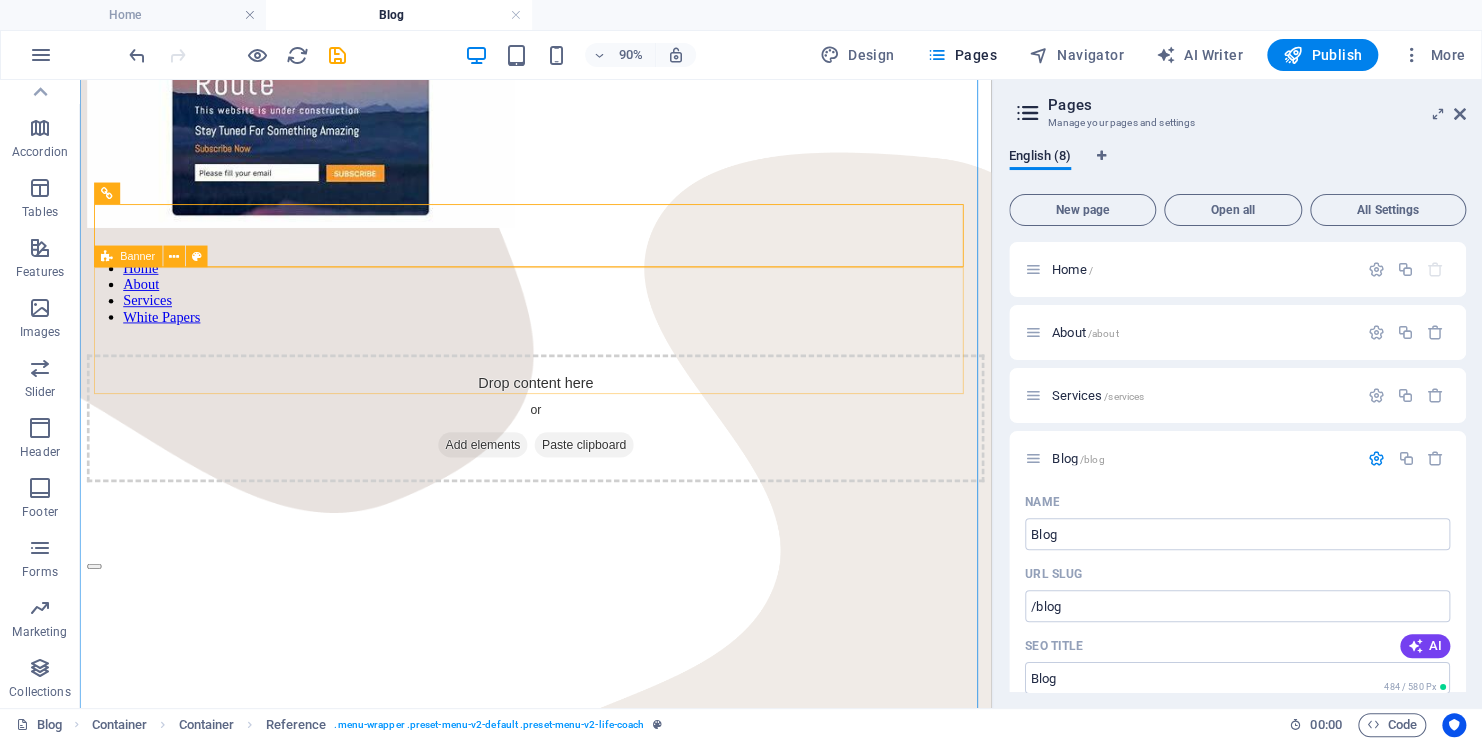 click on "Drop content here or  Add elements  Paste clipboard" at bounding box center [586, 456] 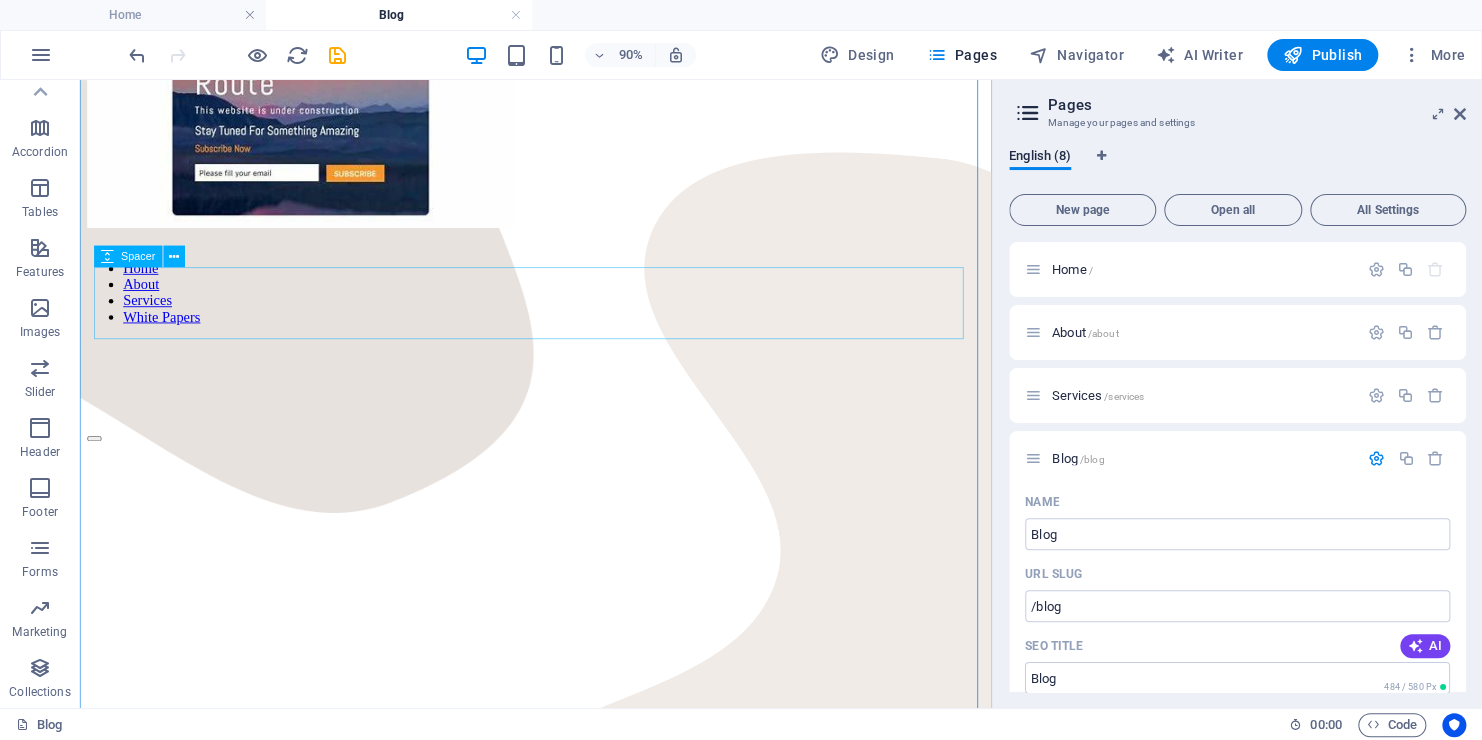 click at bounding box center (586, 425) 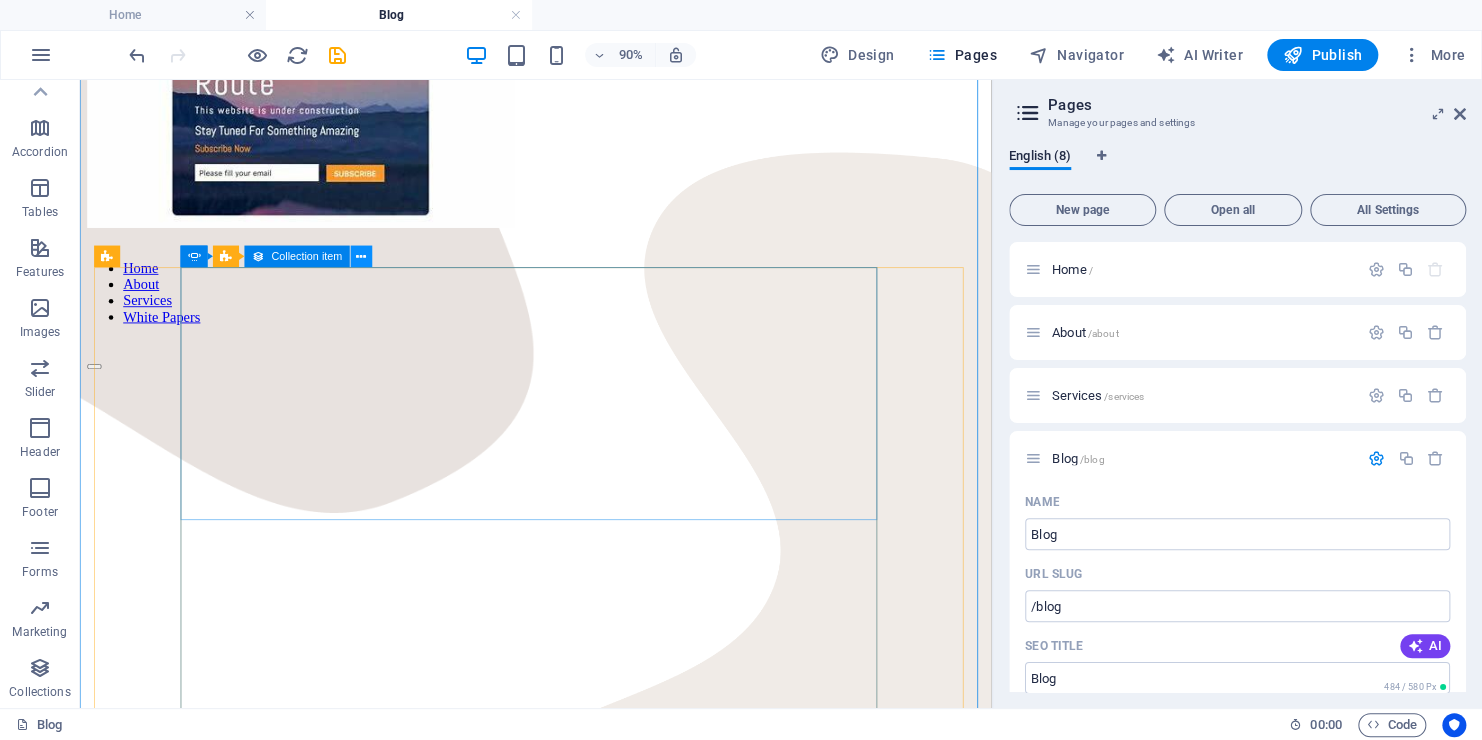 click at bounding box center [361, 256] 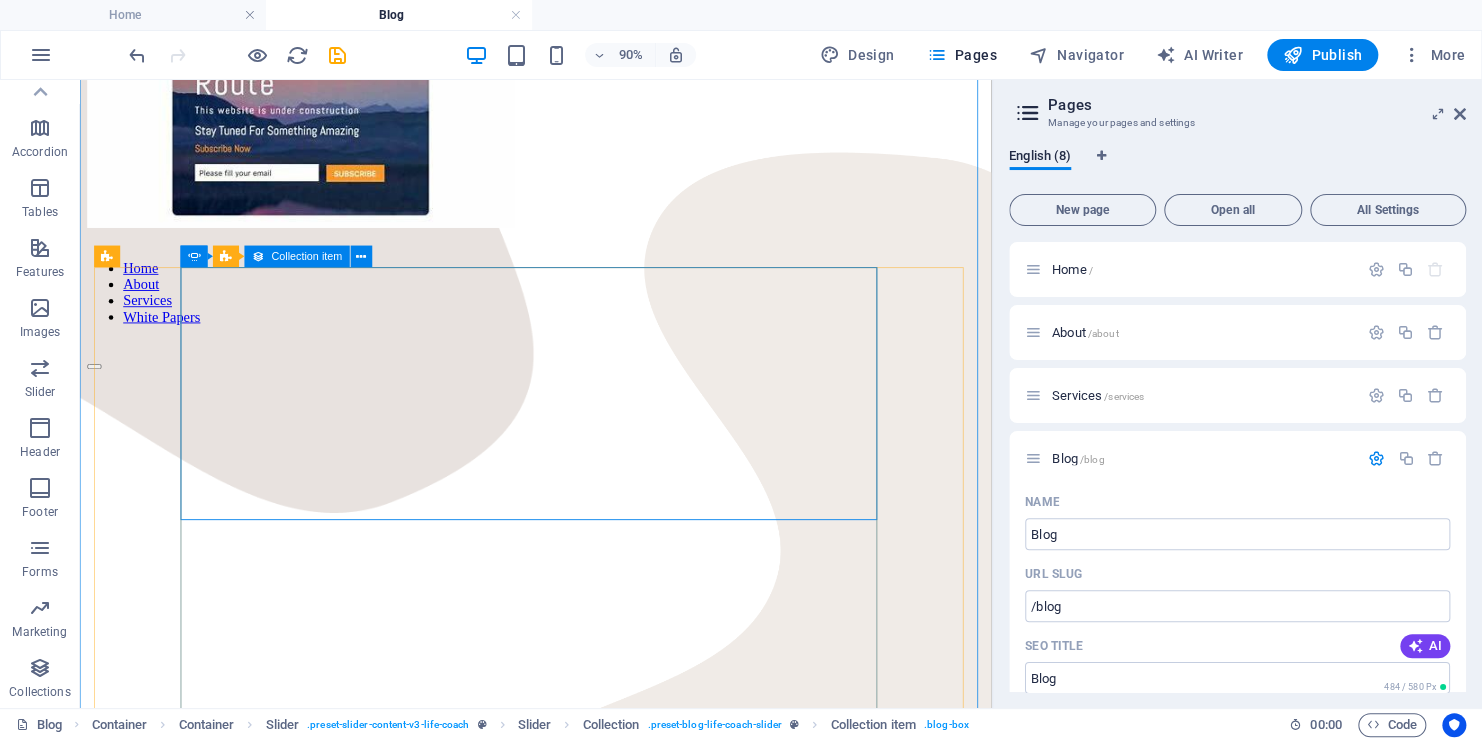 click on "Paste clipboard" at bounding box center (-245, 2205) 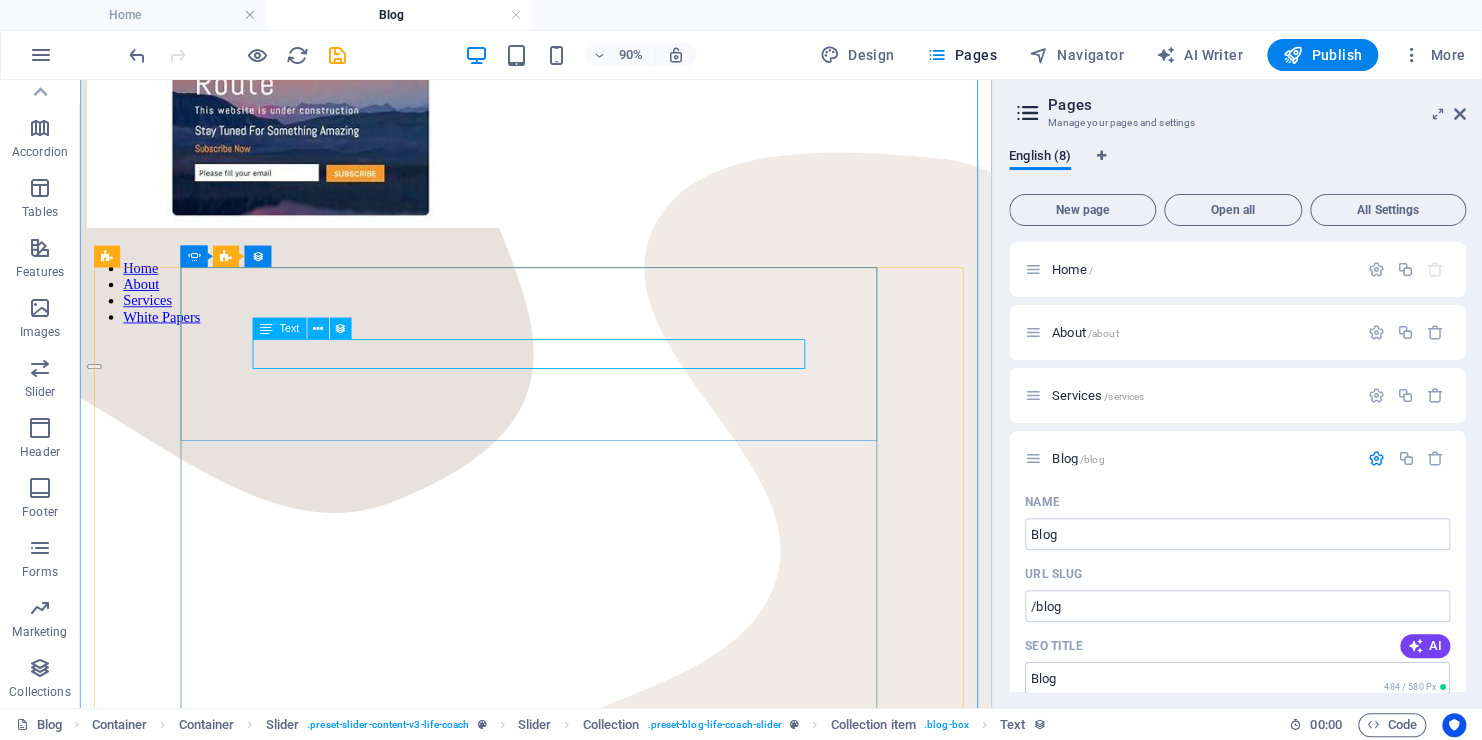 click on "New text element" at bounding box center [-299, 2129] 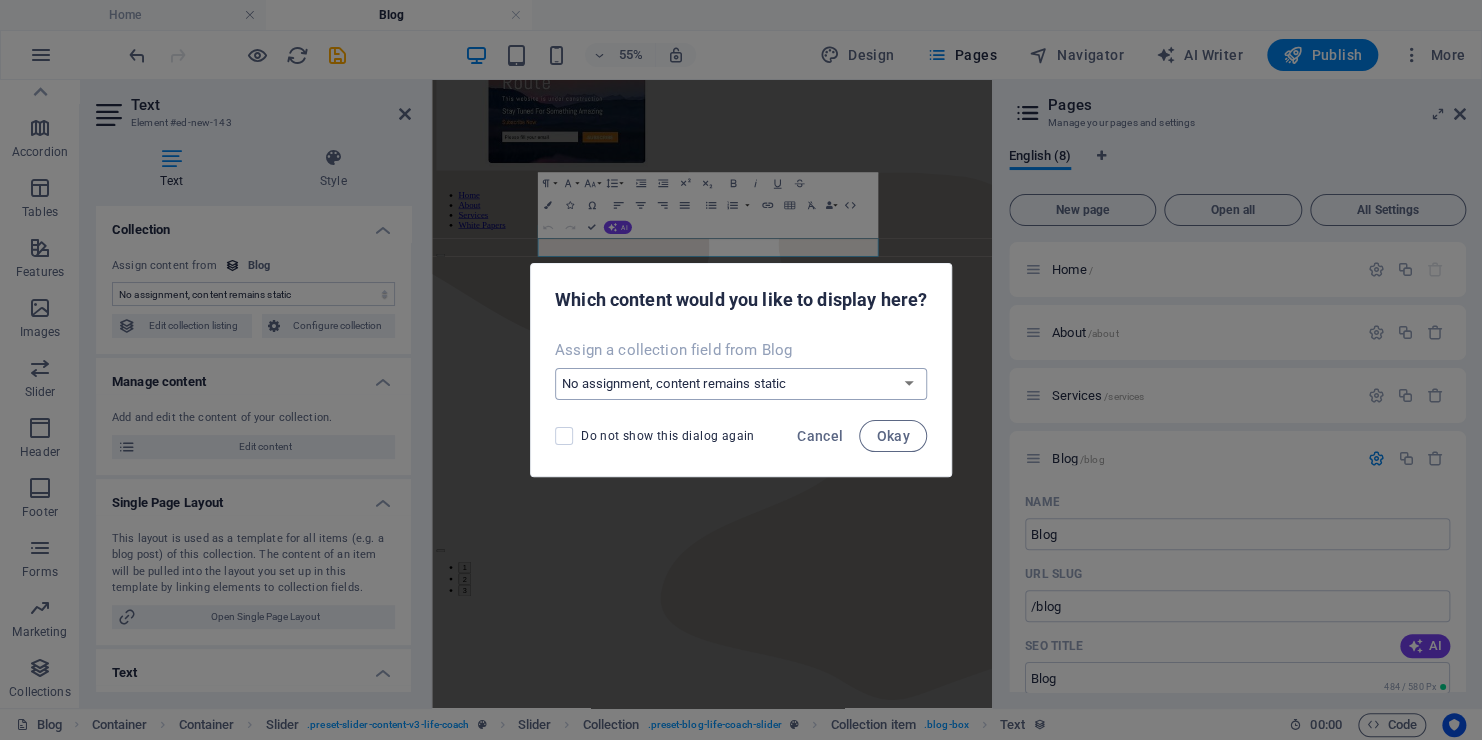 click on "No assignment, content remains static Create a new field Created at (Date) Updated at (Date) Name (Plain Text) Featured (Choice) Slug (Plain Text) Description (Rich Text) Content (CMS) Category (Choice) Author (Plain Text) Image (File) Publishing Date (Date) Status (Choice) Author name (Plain Text) Author title (Plain Text) Author image (File)" at bounding box center [741, 384] 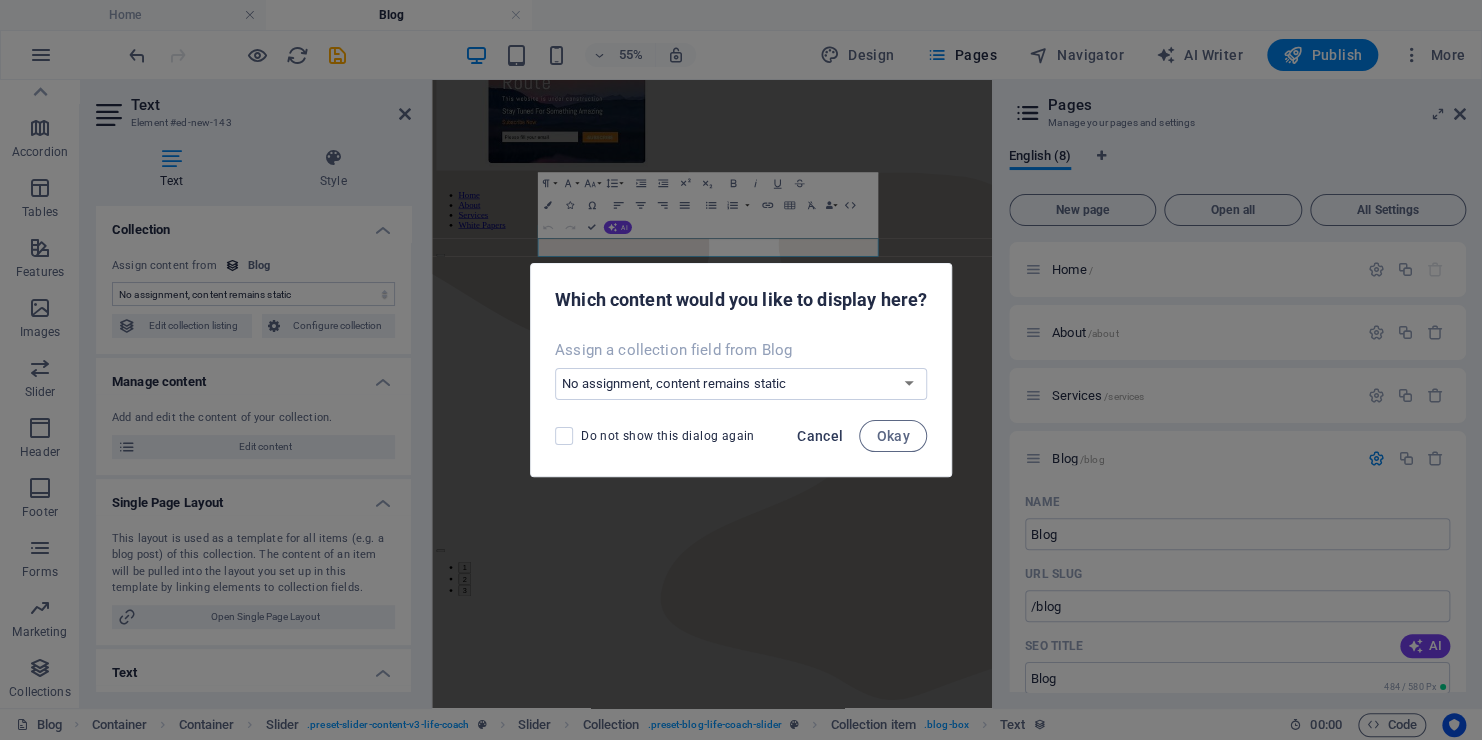 click on "Cancel" at bounding box center (820, 436) 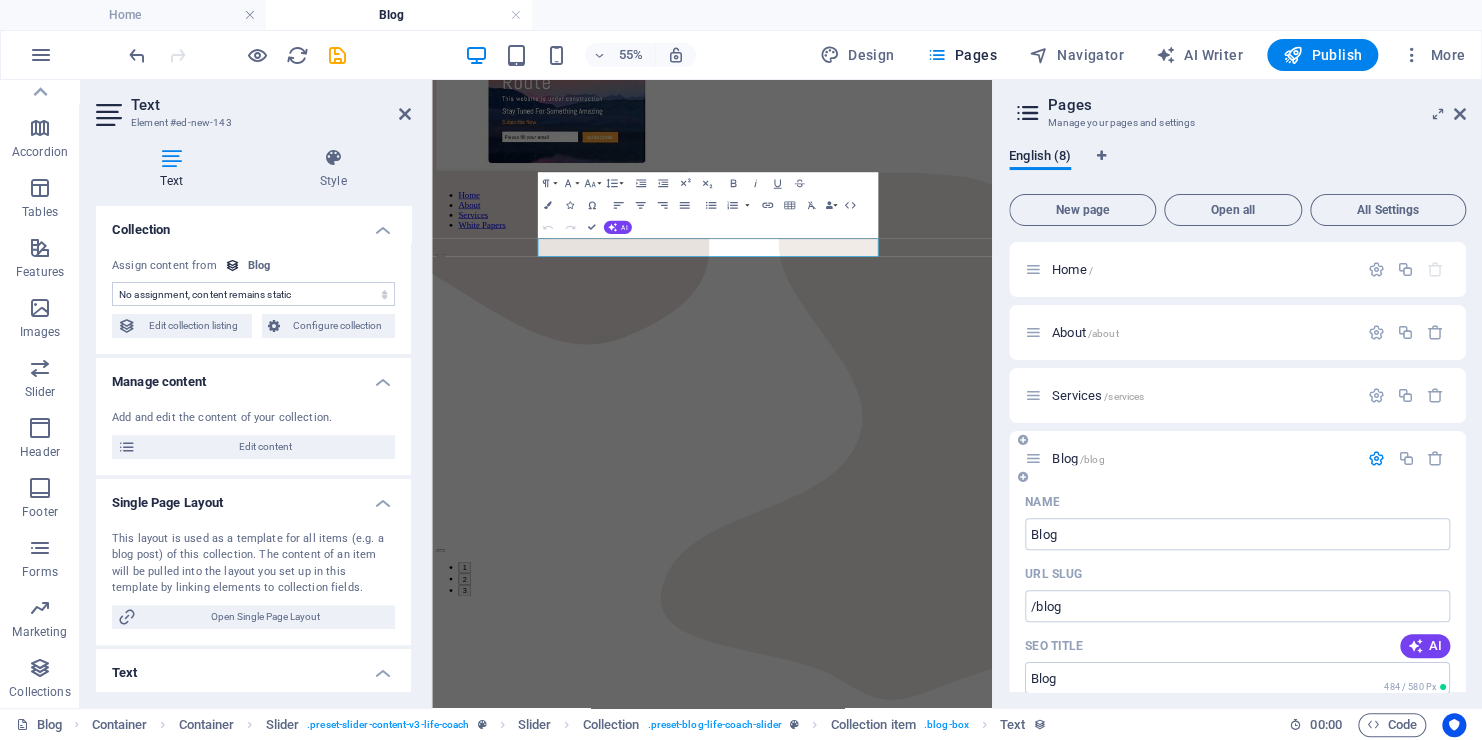 click on "Blog /blog" at bounding box center [1078, 458] 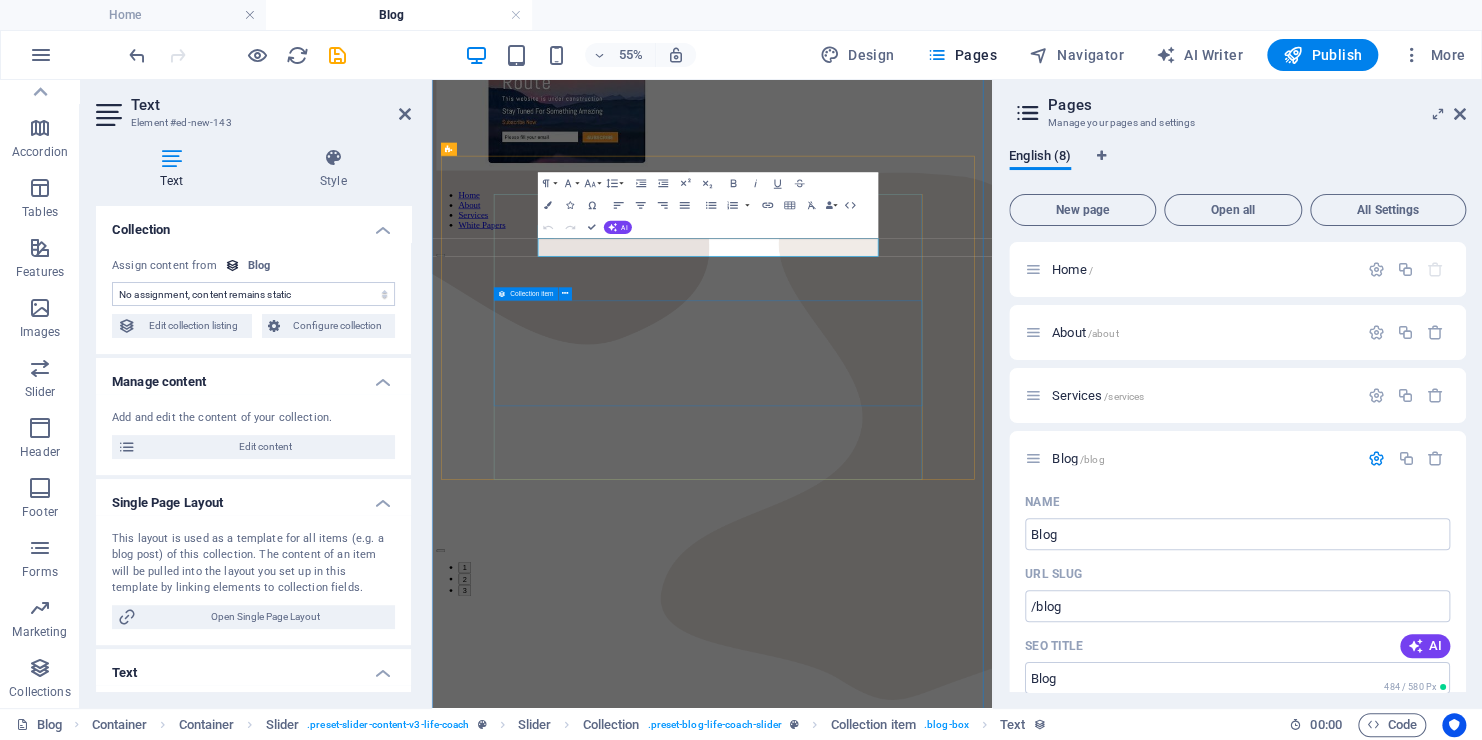 click on "New text element" at bounding box center (50, 2342) 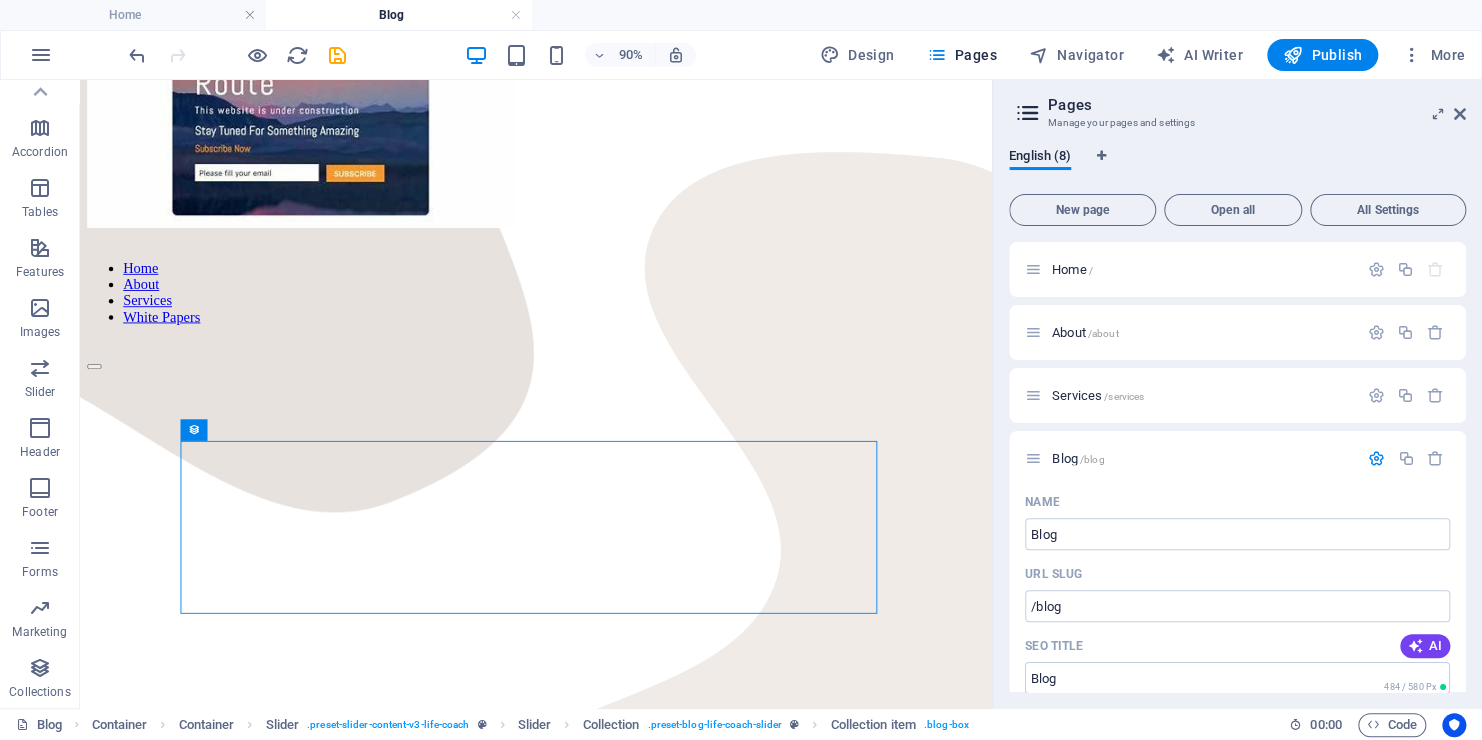 drag, startPoint x: 1461, startPoint y: 315, endPoint x: 1462, endPoint y: 440, distance: 125.004 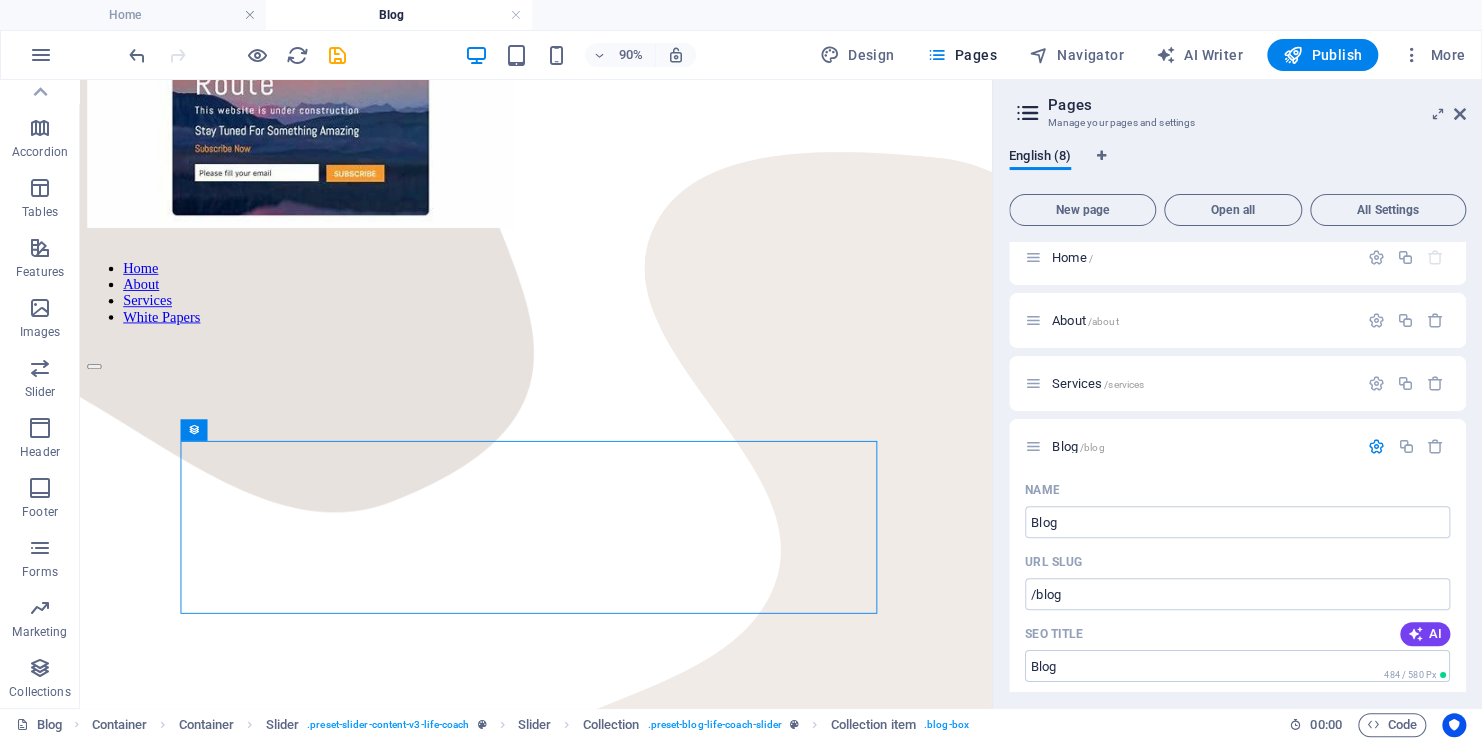 scroll, scrollTop: 0, scrollLeft: 0, axis: both 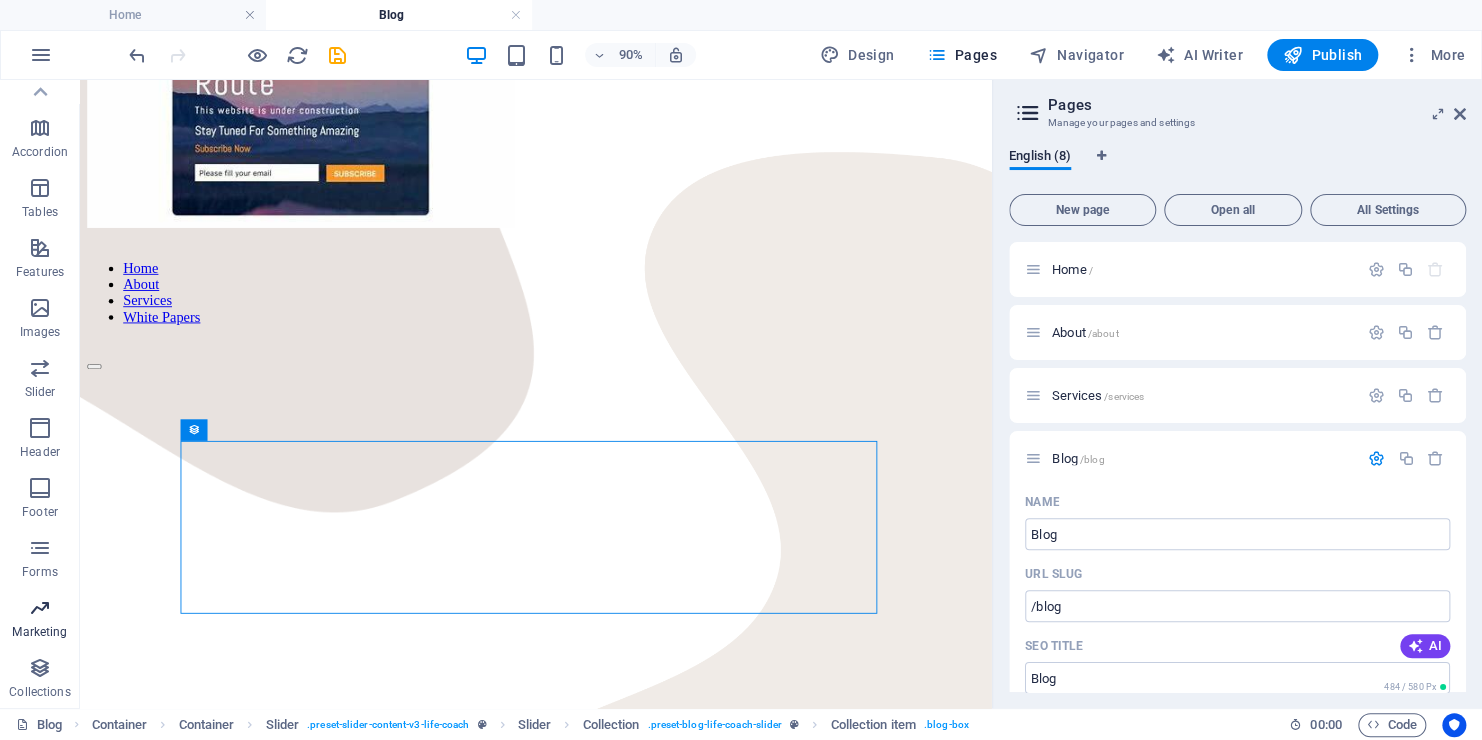 click at bounding box center [40, 608] 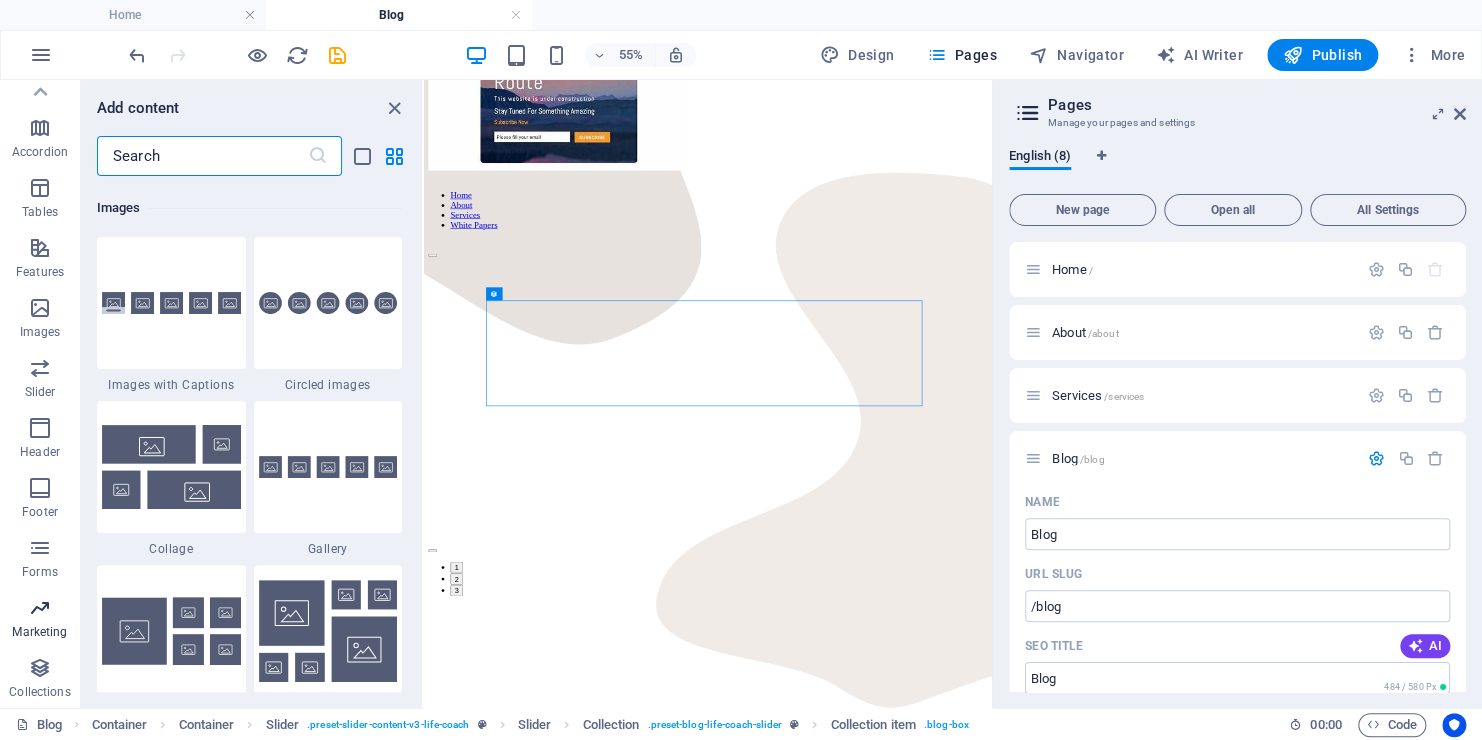 scroll, scrollTop: 16288, scrollLeft: 0, axis: vertical 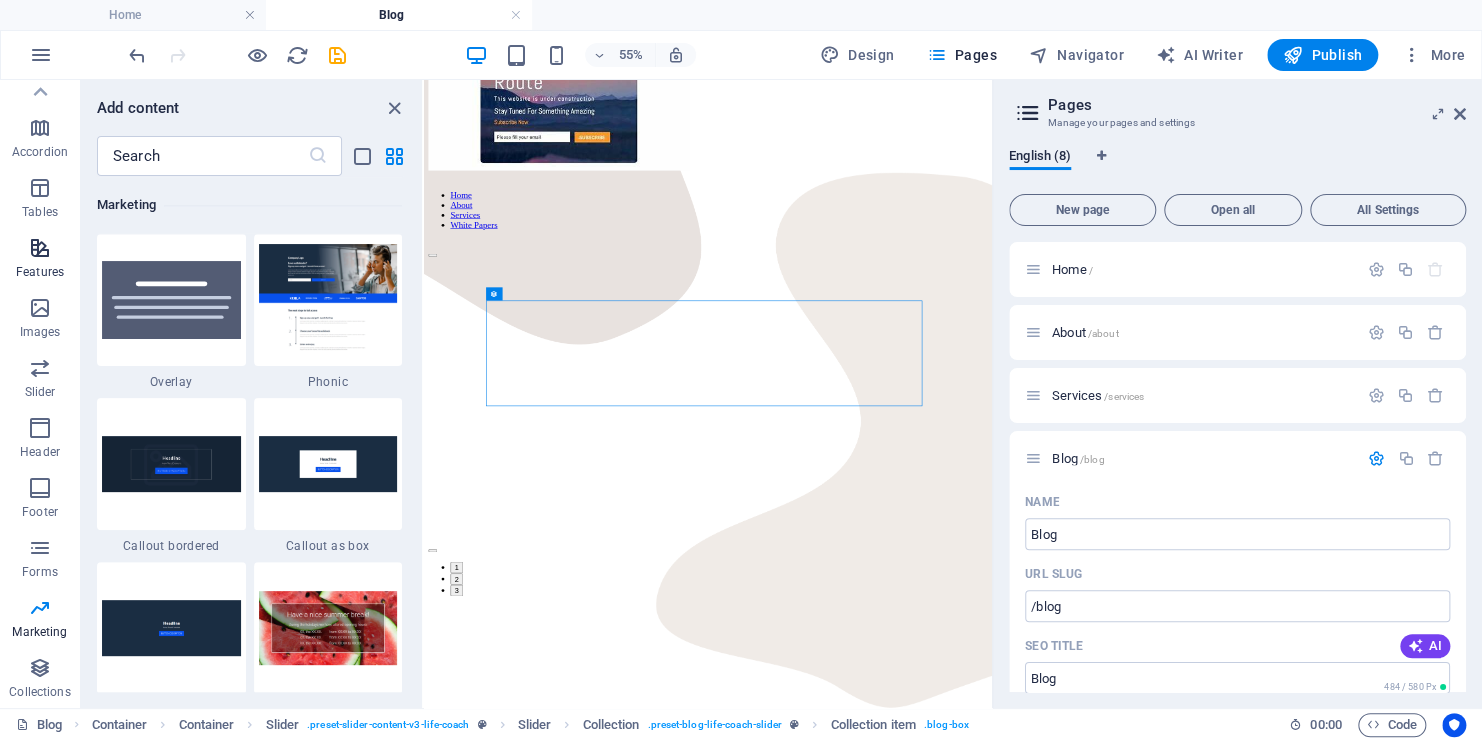 click at bounding box center (40, 248) 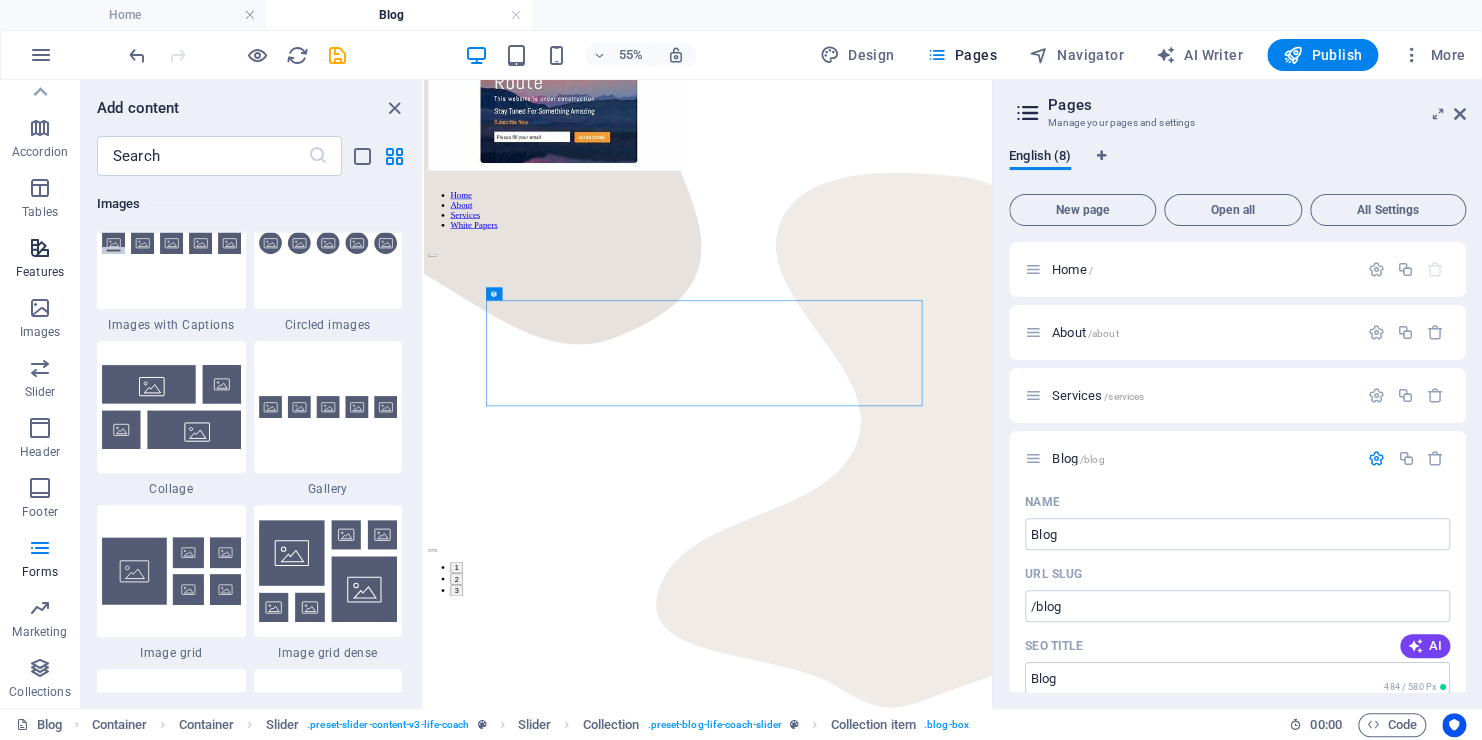 scroll, scrollTop: 7795, scrollLeft: 0, axis: vertical 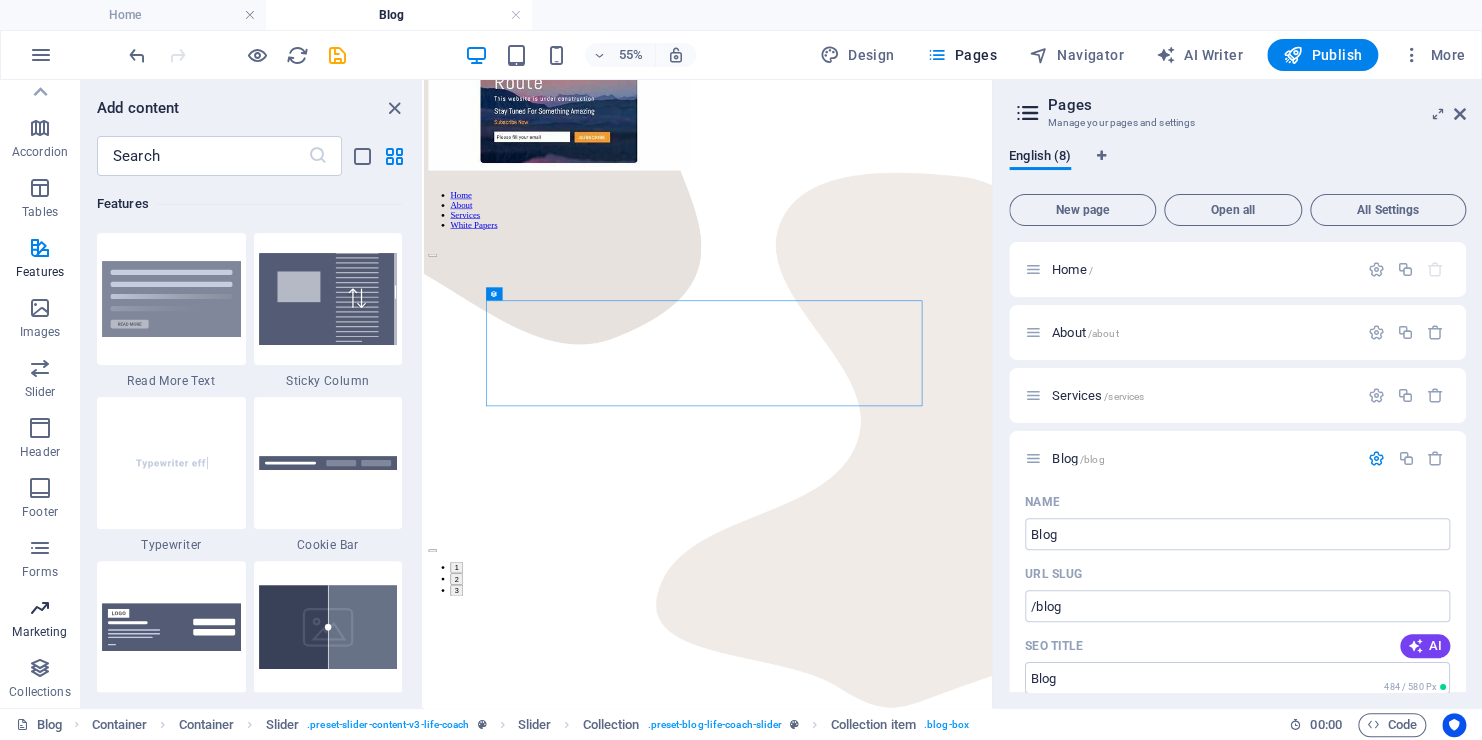 click on "Marketing" at bounding box center (39, 632) 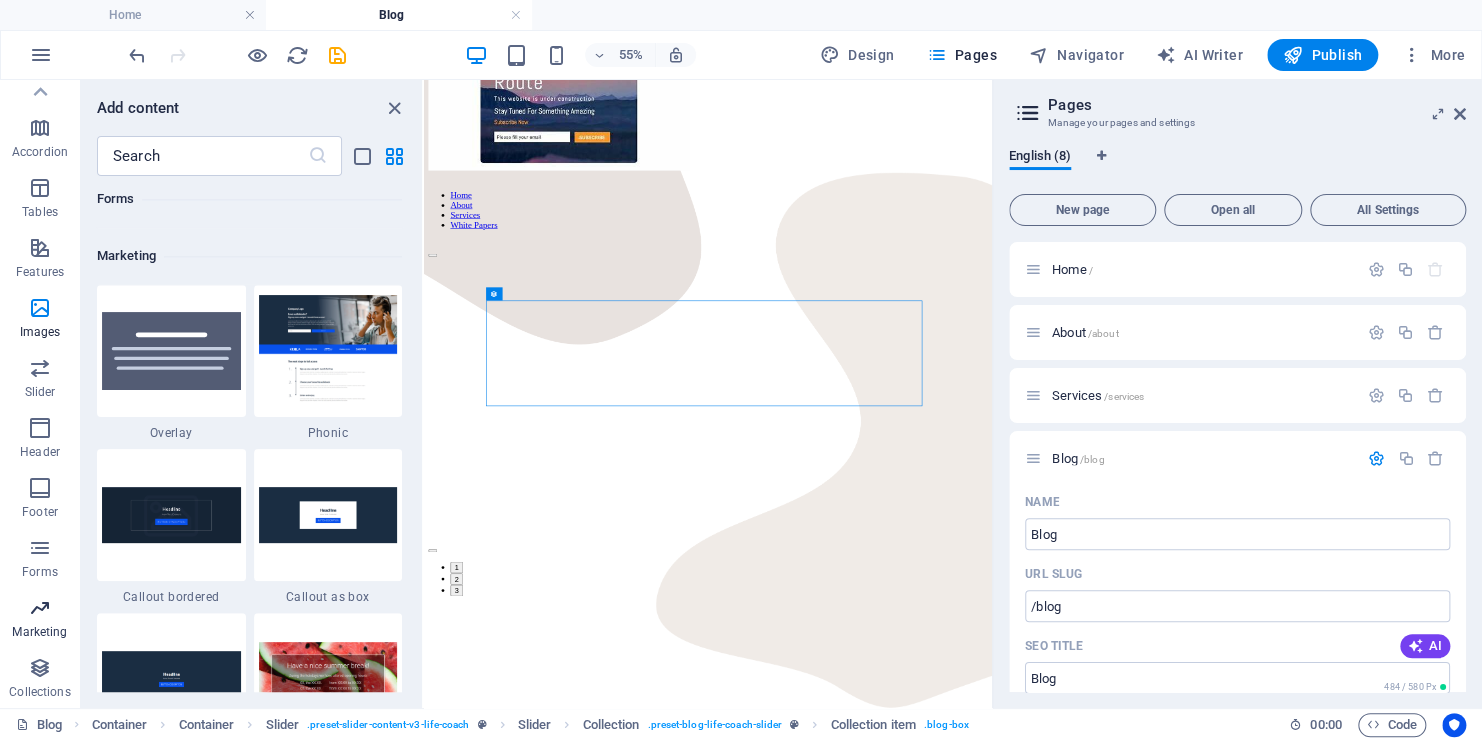 scroll, scrollTop: 16289, scrollLeft: 0, axis: vertical 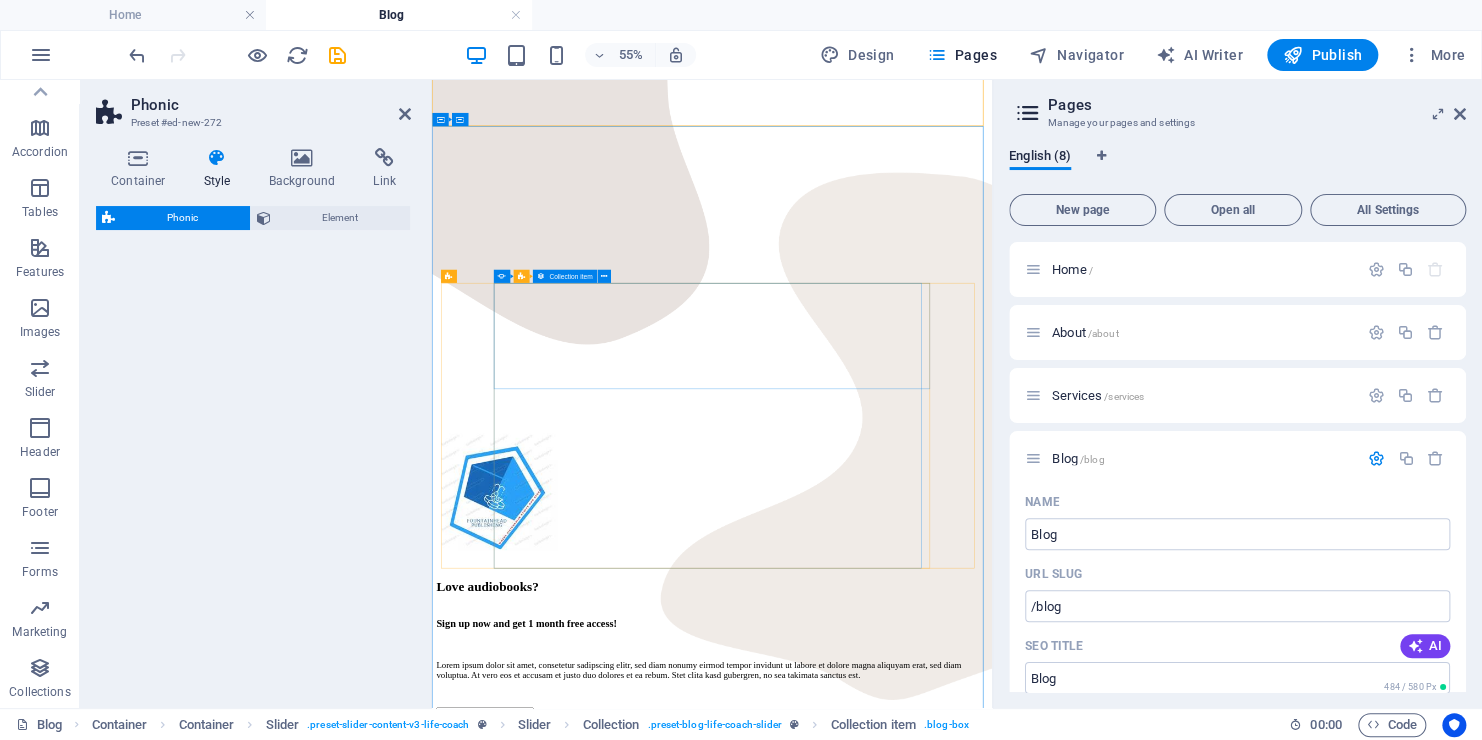 select on "%" 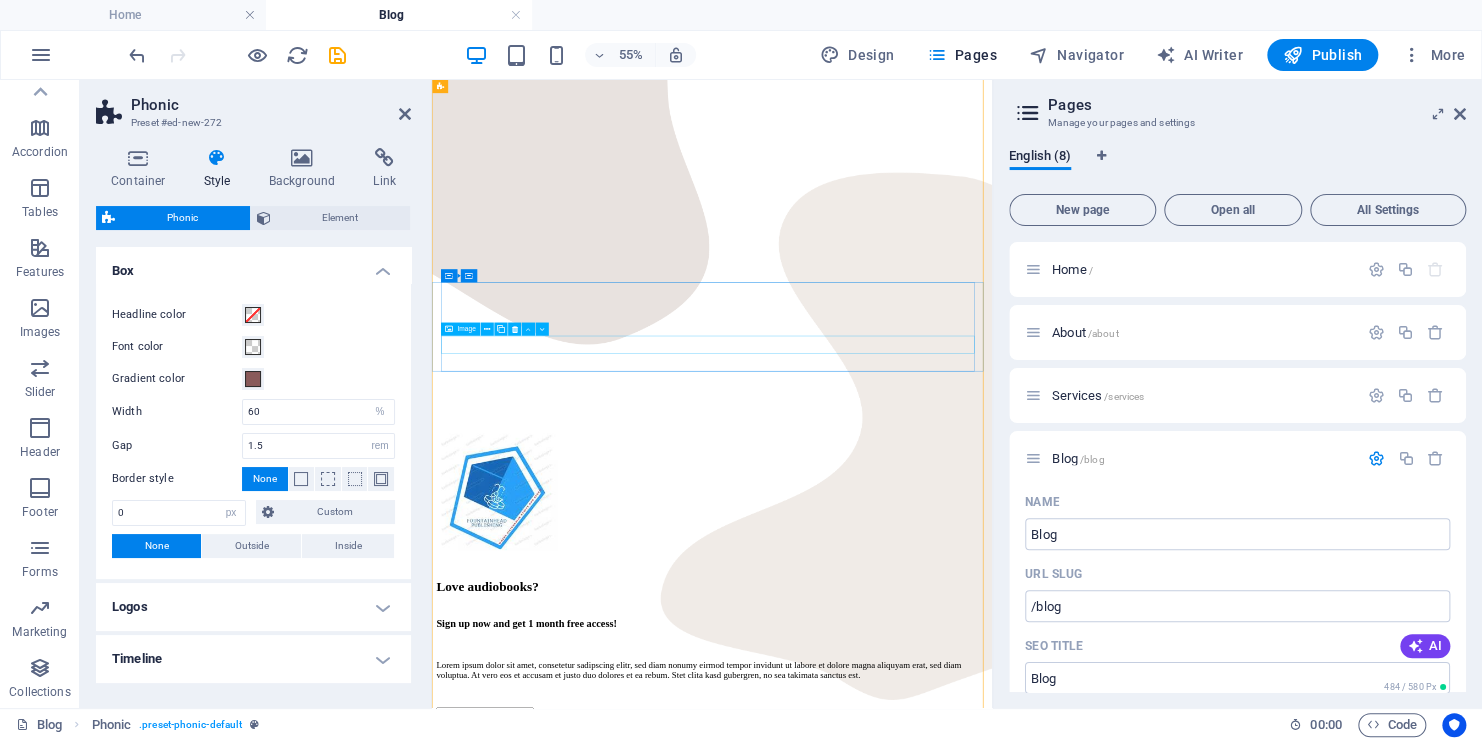 scroll, scrollTop: 316, scrollLeft: 0, axis: vertical 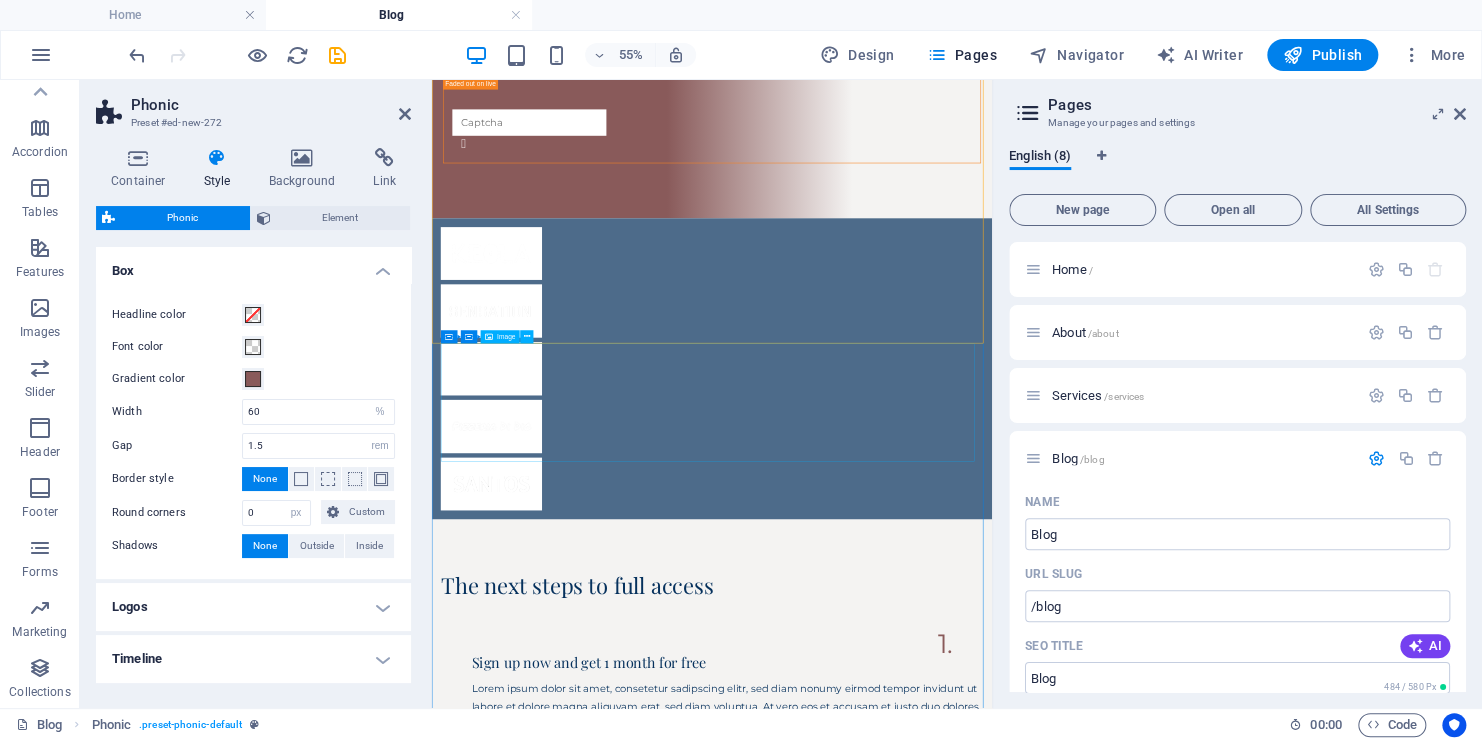click at bounding box center (941, 2096) 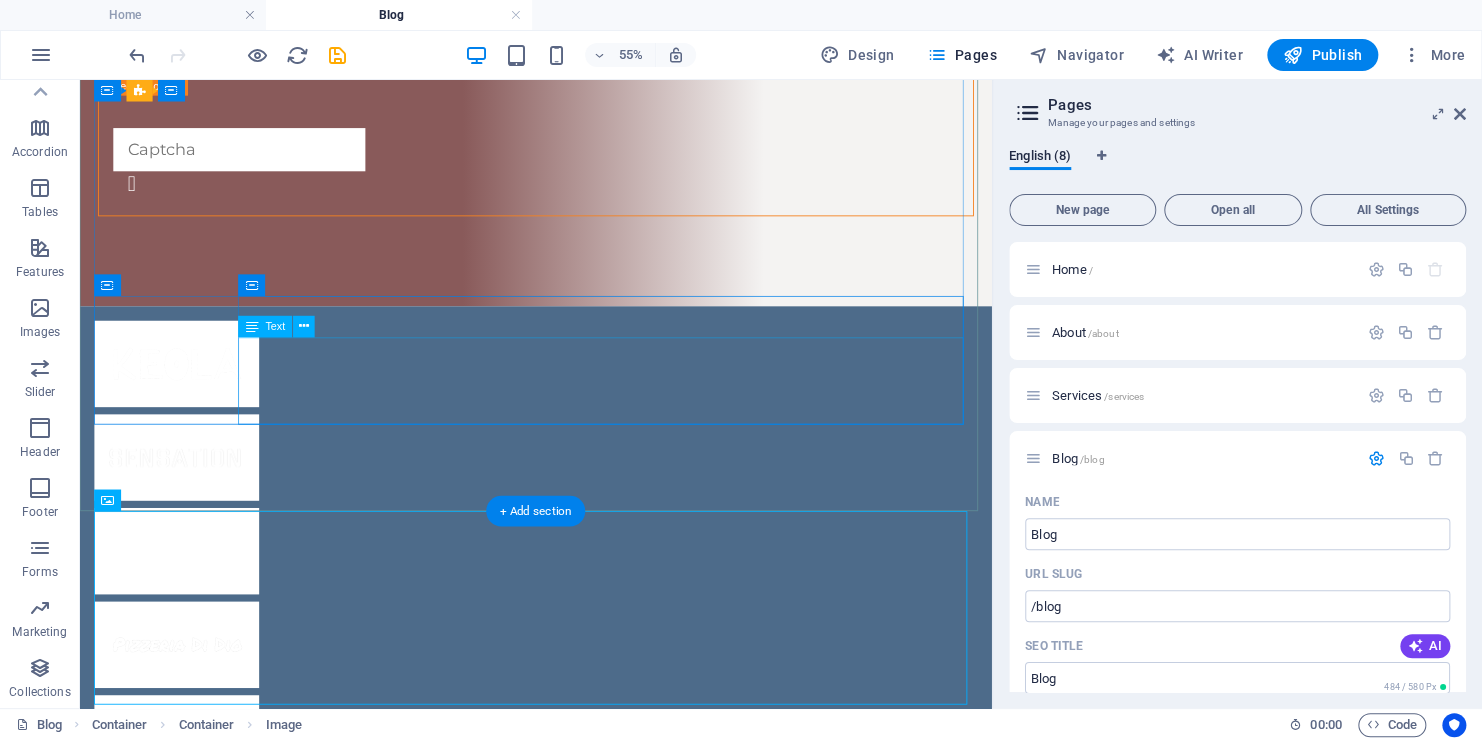 scroll, scrollTop: 1539, scrollLeft: 0, axis: vertical 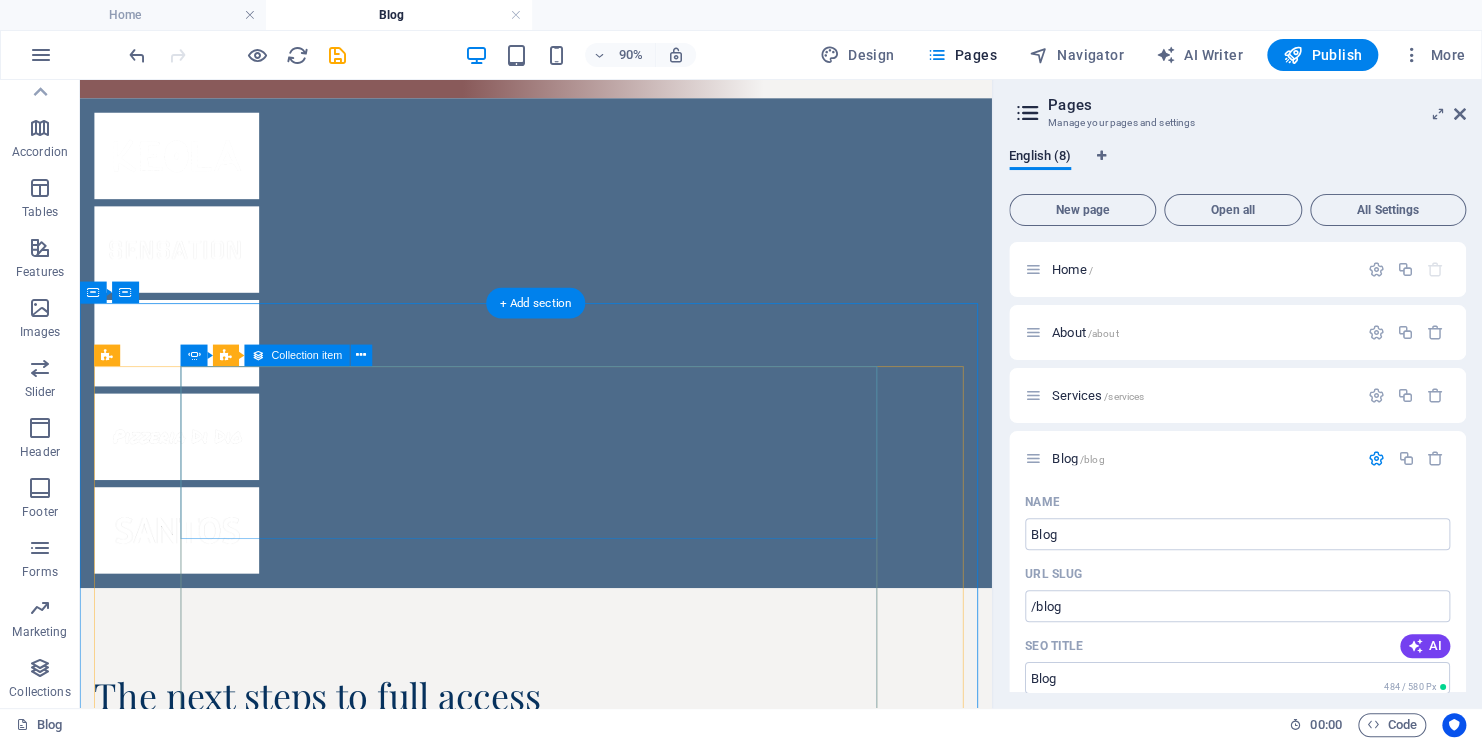 click on "New text element" at bounding box center (-227, 3784) 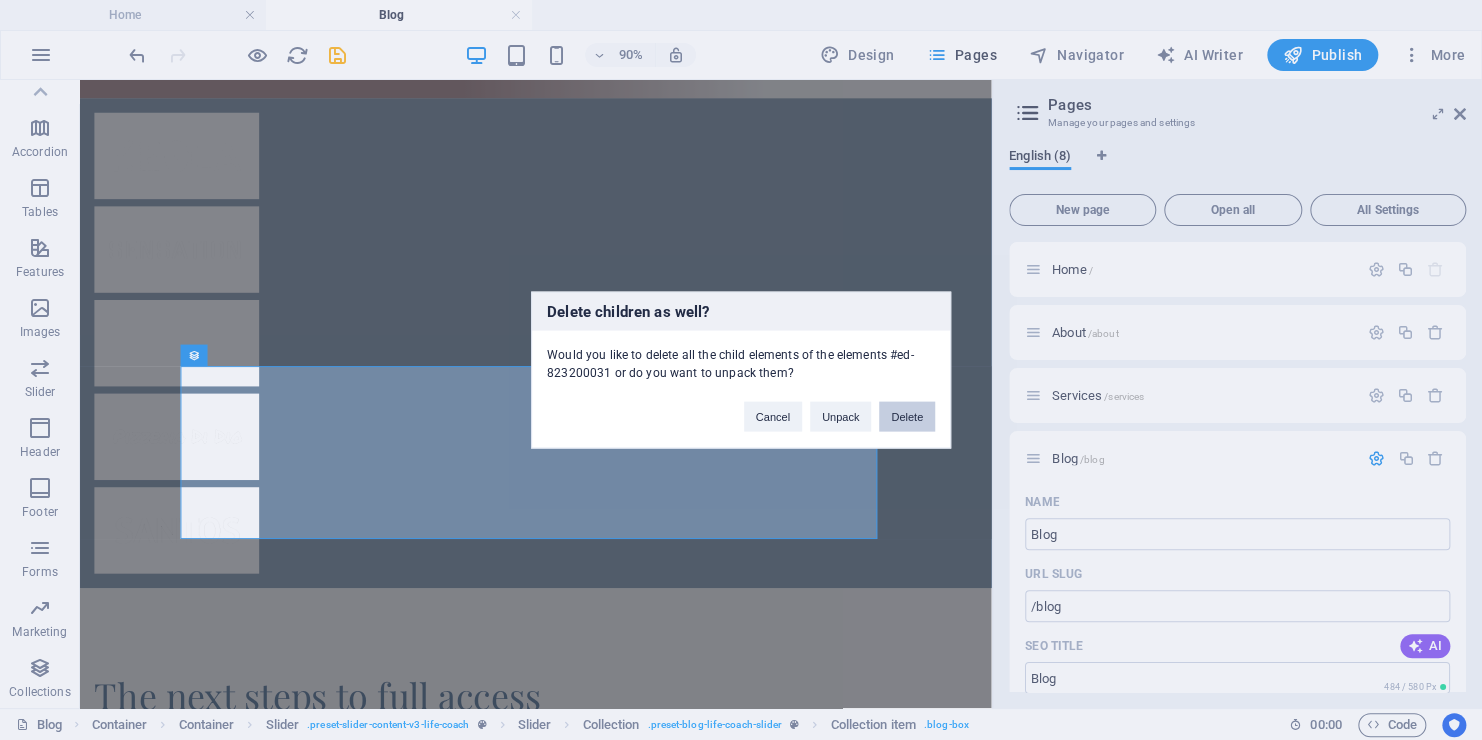 click on "Delete" at bounding box center (907, 417) 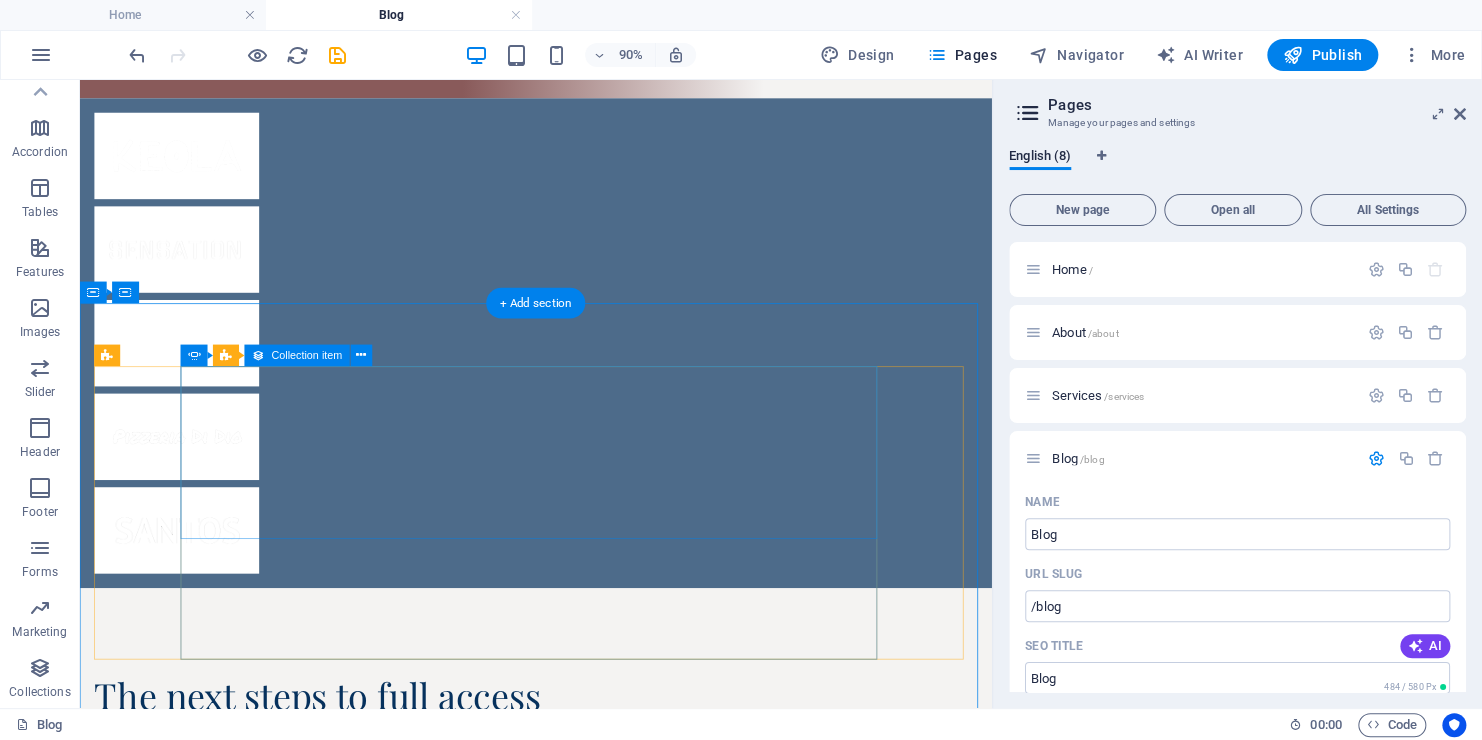 click on "New text element" at bounding box center [-227, 3784] 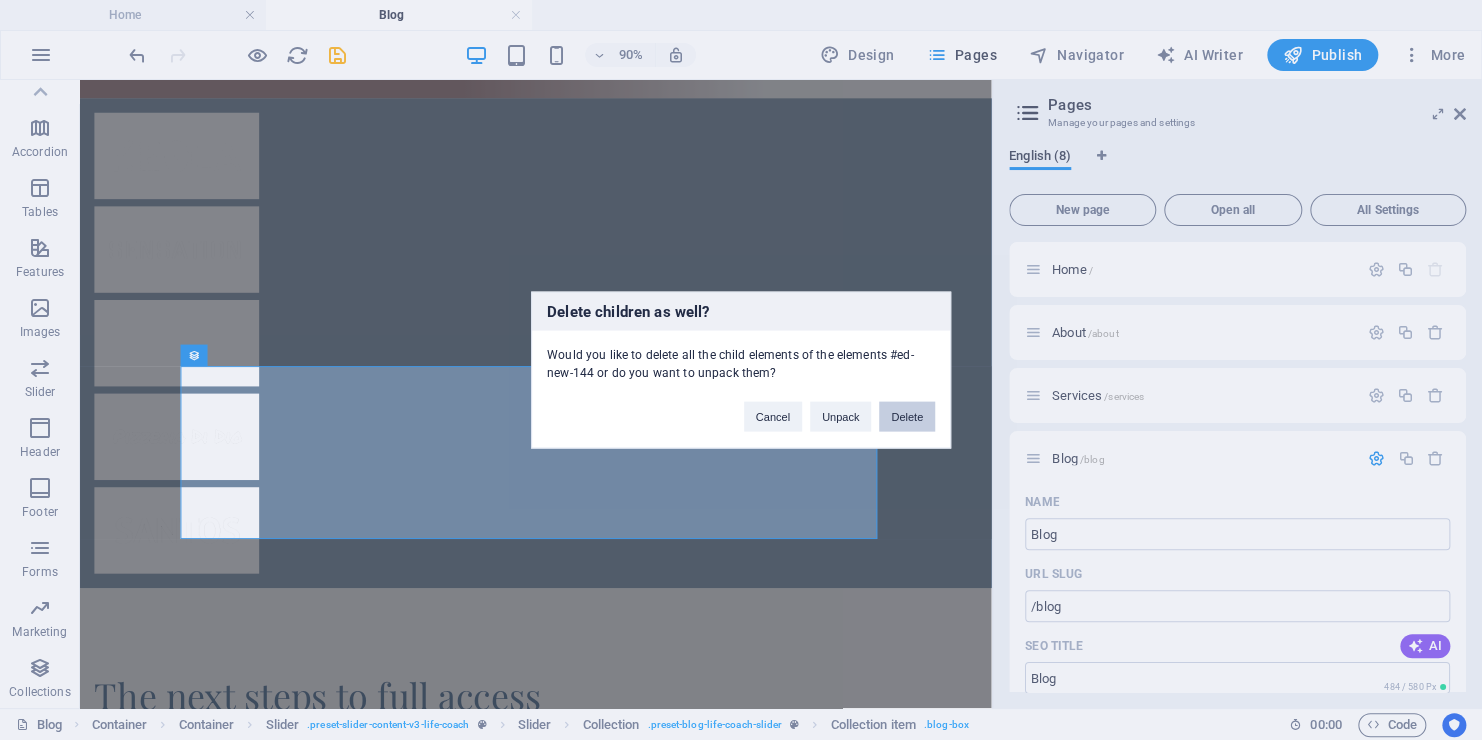 click on "Delete" at bounding box center [907, 417] 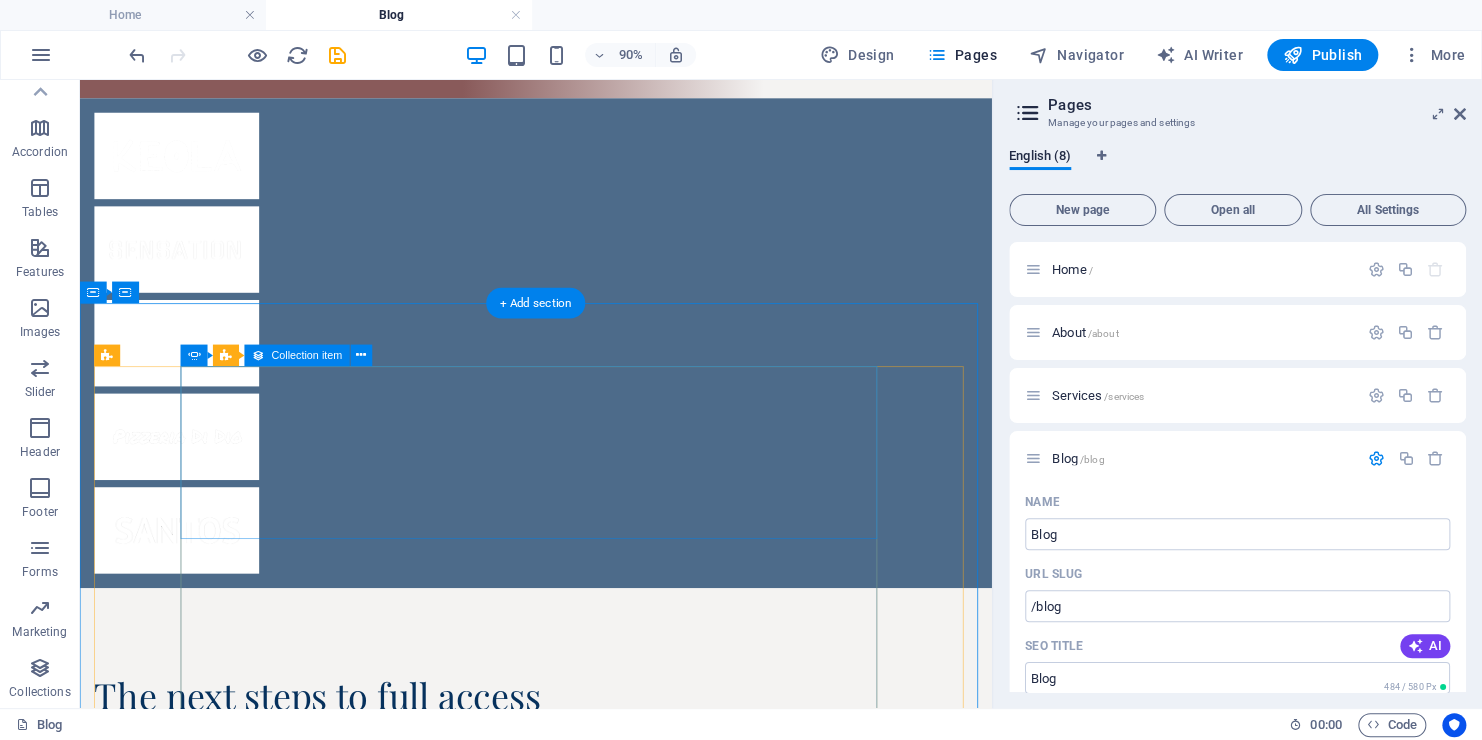 click on "New text element" at bounding box center [-227, 3784] 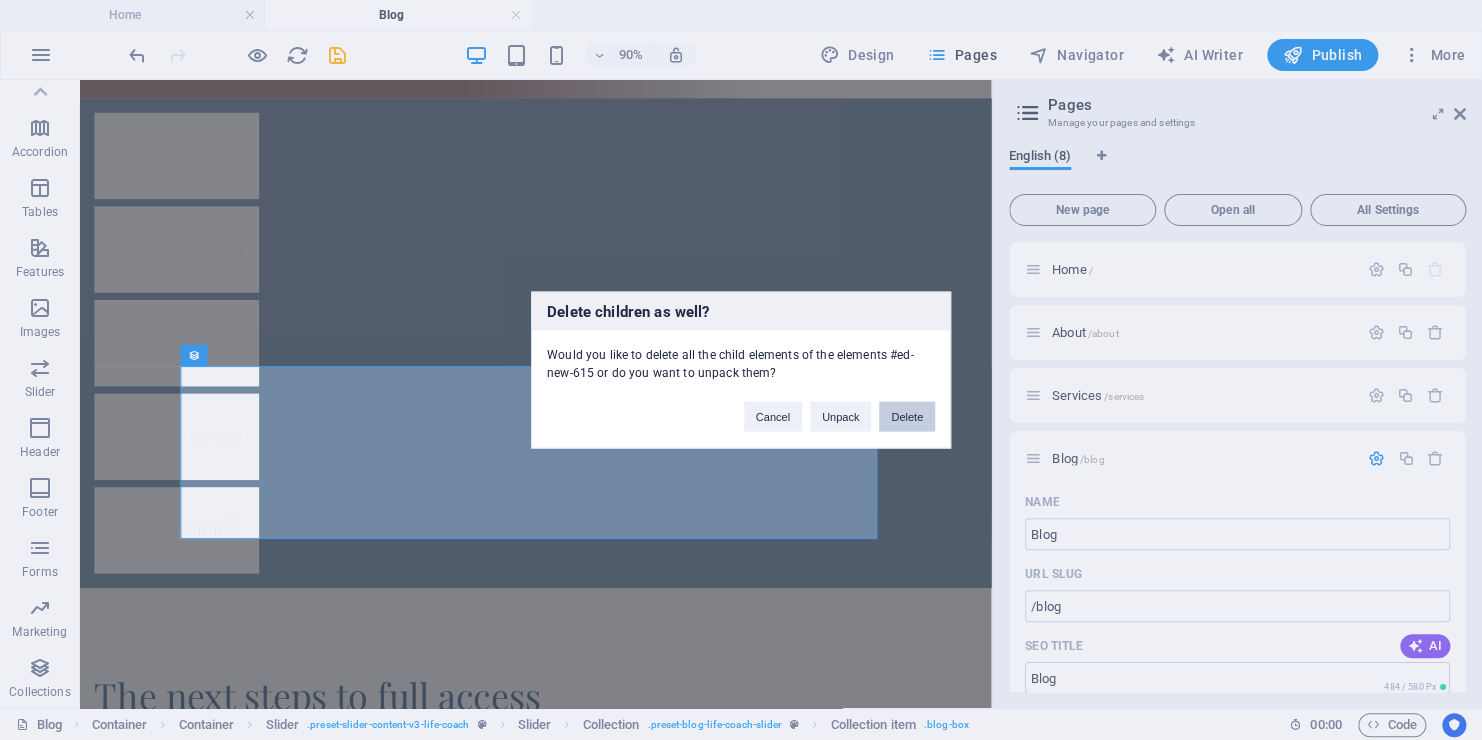 click on "Delete" at bounding box center (907, 417) 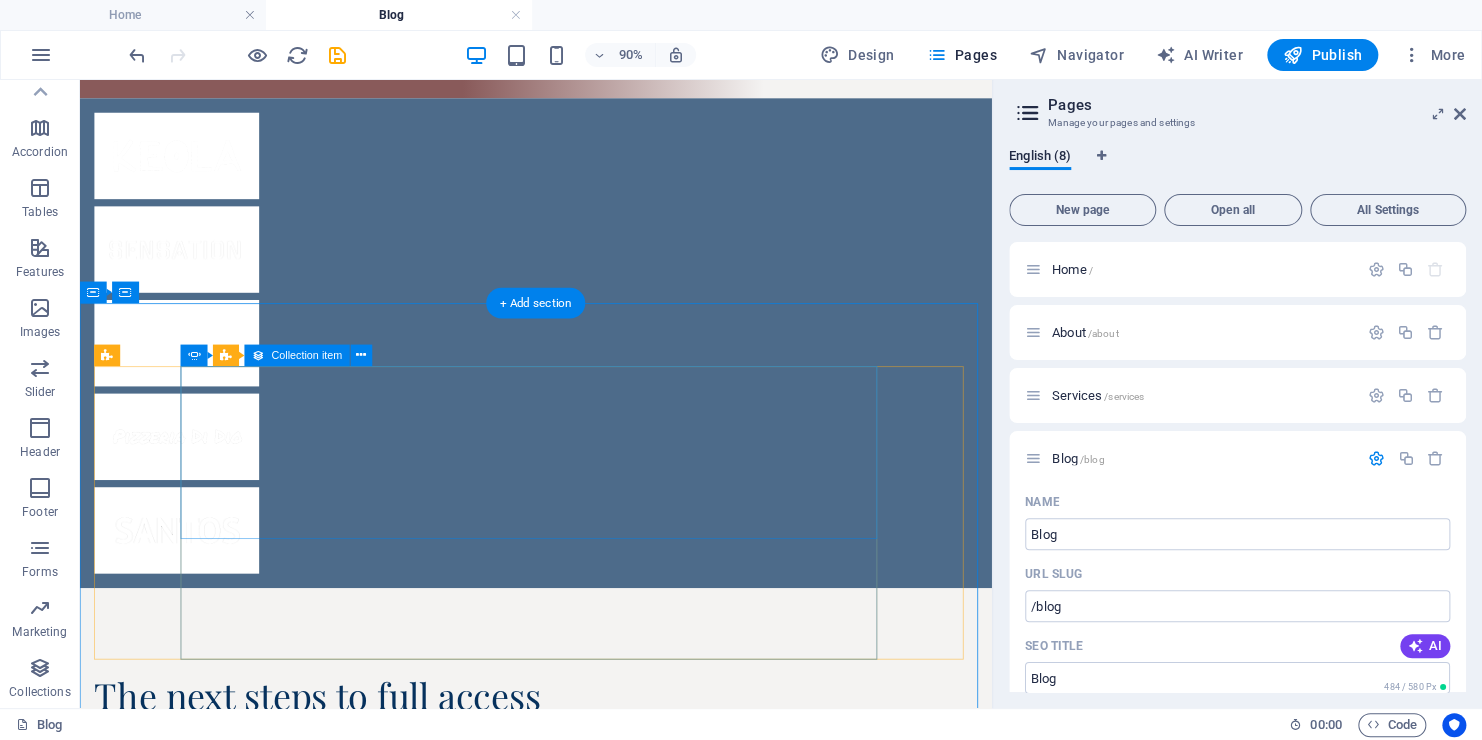 click on "New text element" at bounding box center (-227, 3784) 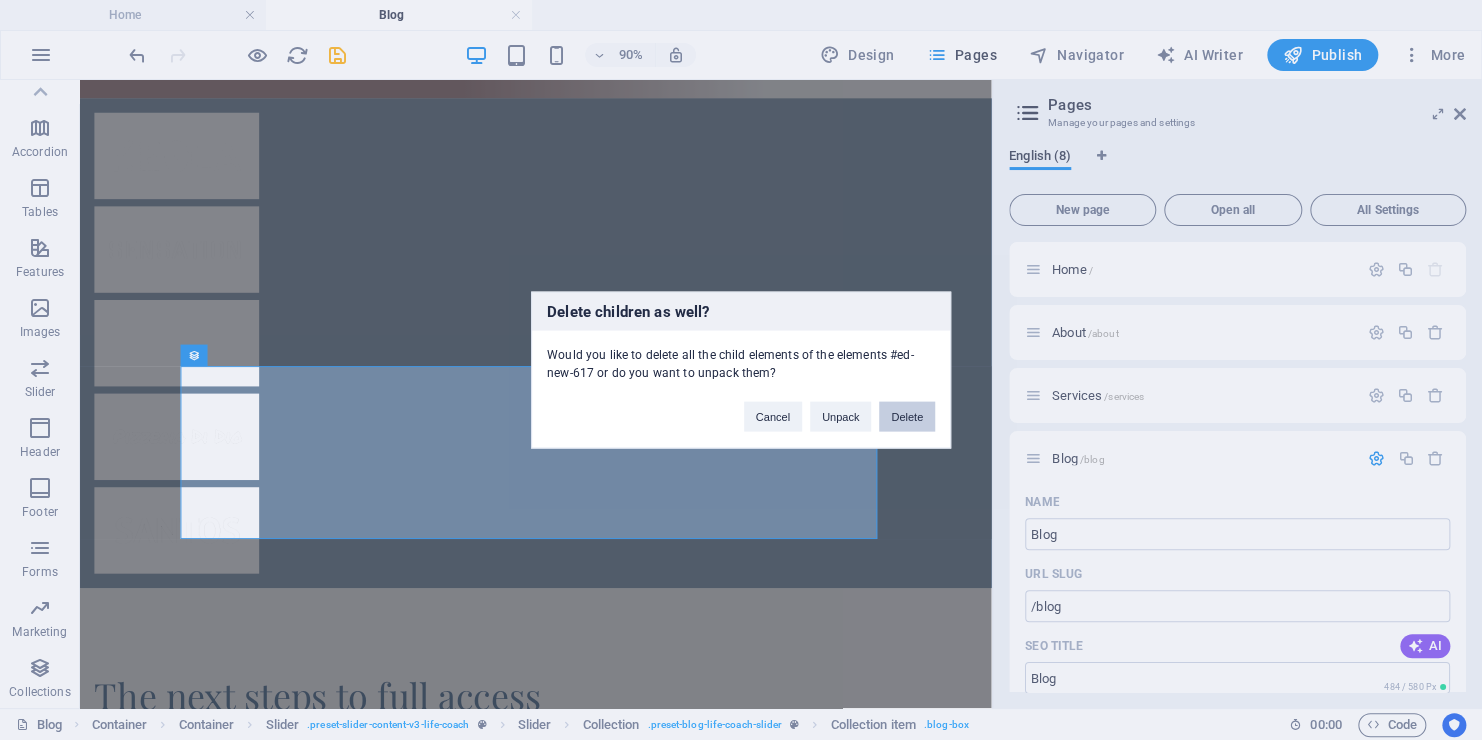 click on "Delete" at bounding box center (907, 417) 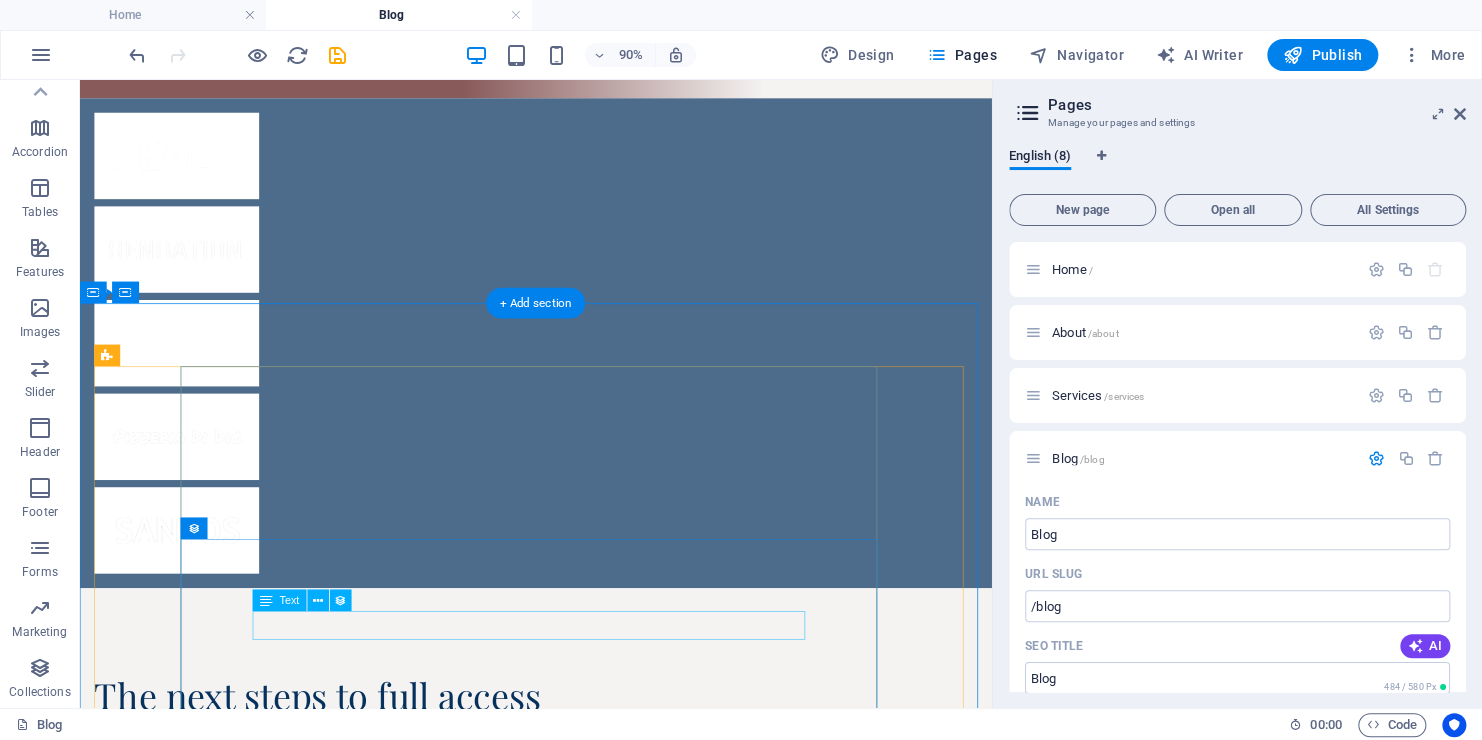 click on "New text element" at bounding box center (-227, 3976) 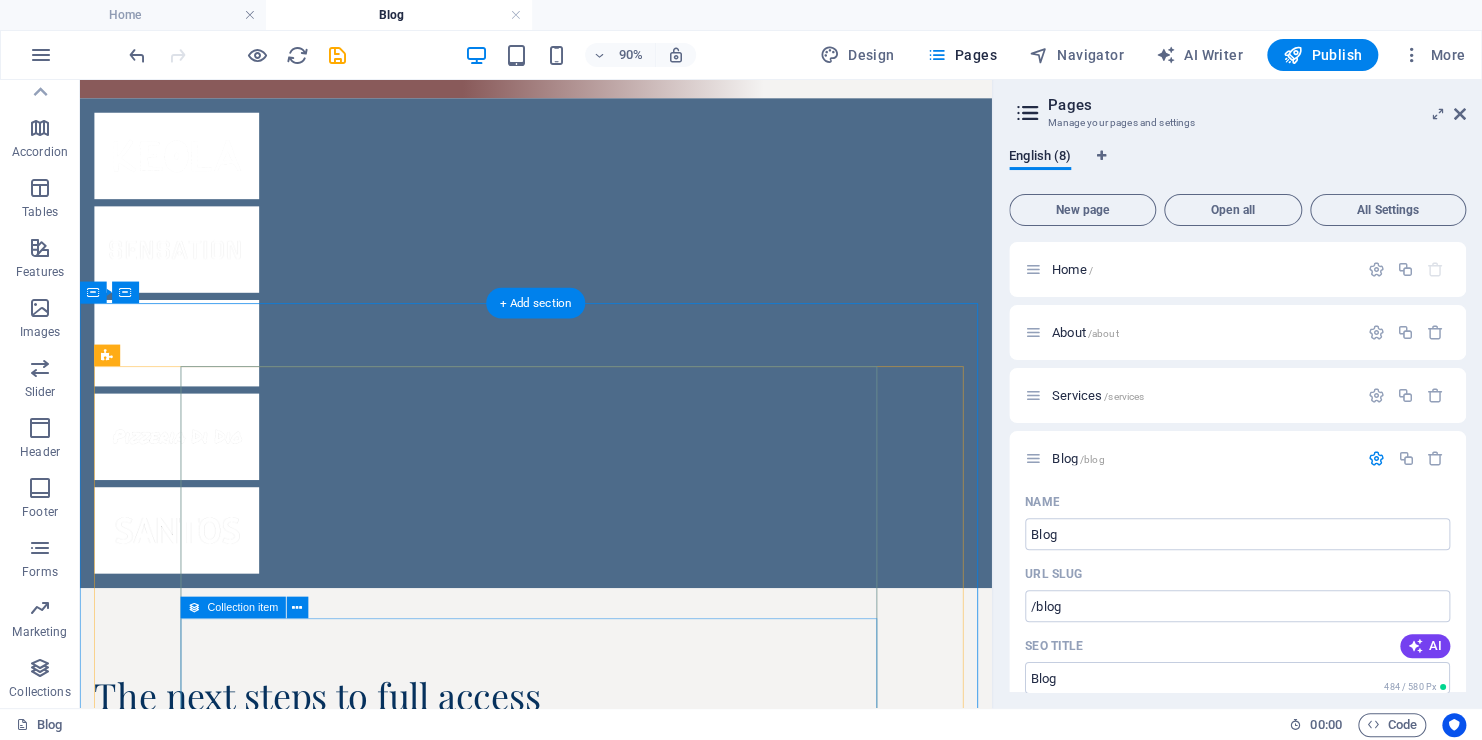 scroll, scrollTop: 1756, scrollLeft: 0, axis: vertical 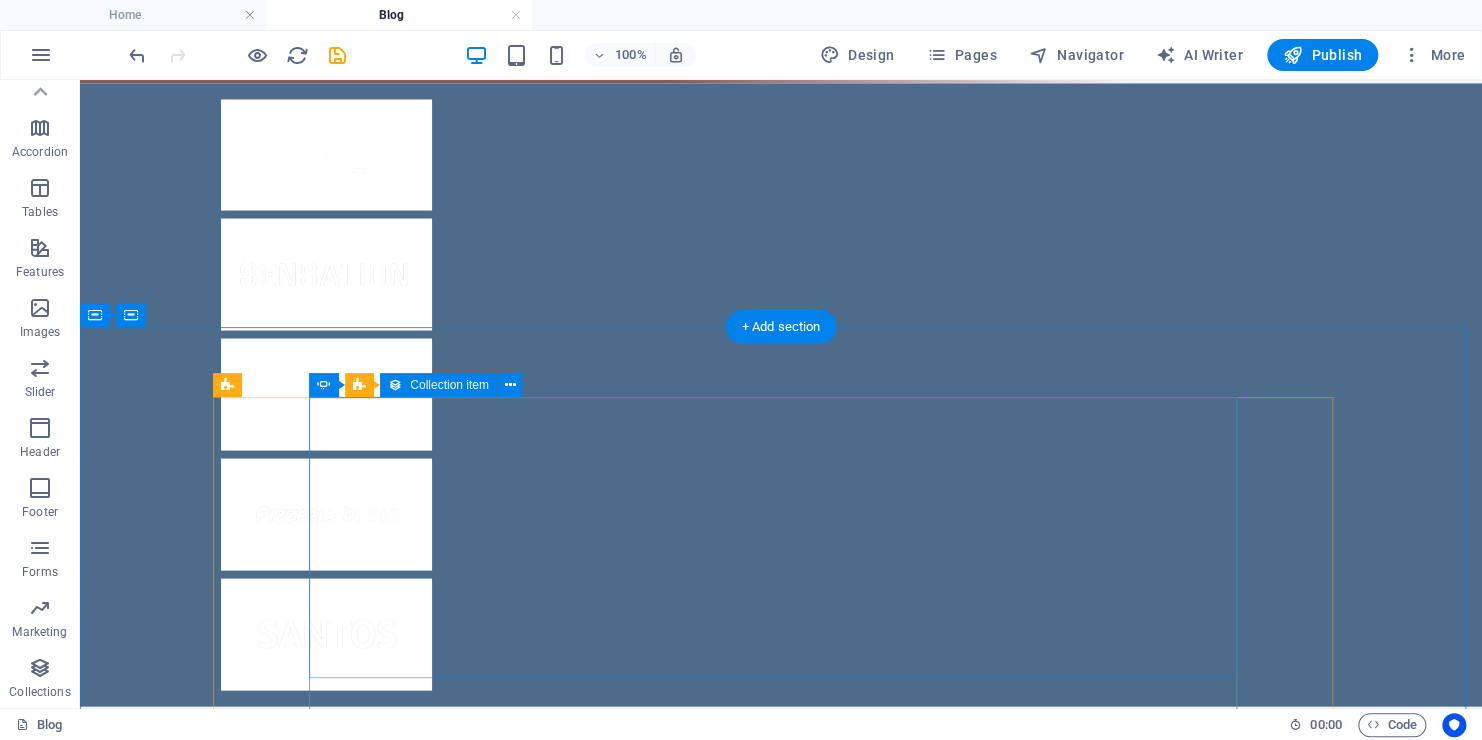 click on "Add elements and assign them to collection fields or  Add elements  Paste clipboard" at bounding box center (-179, 3862) 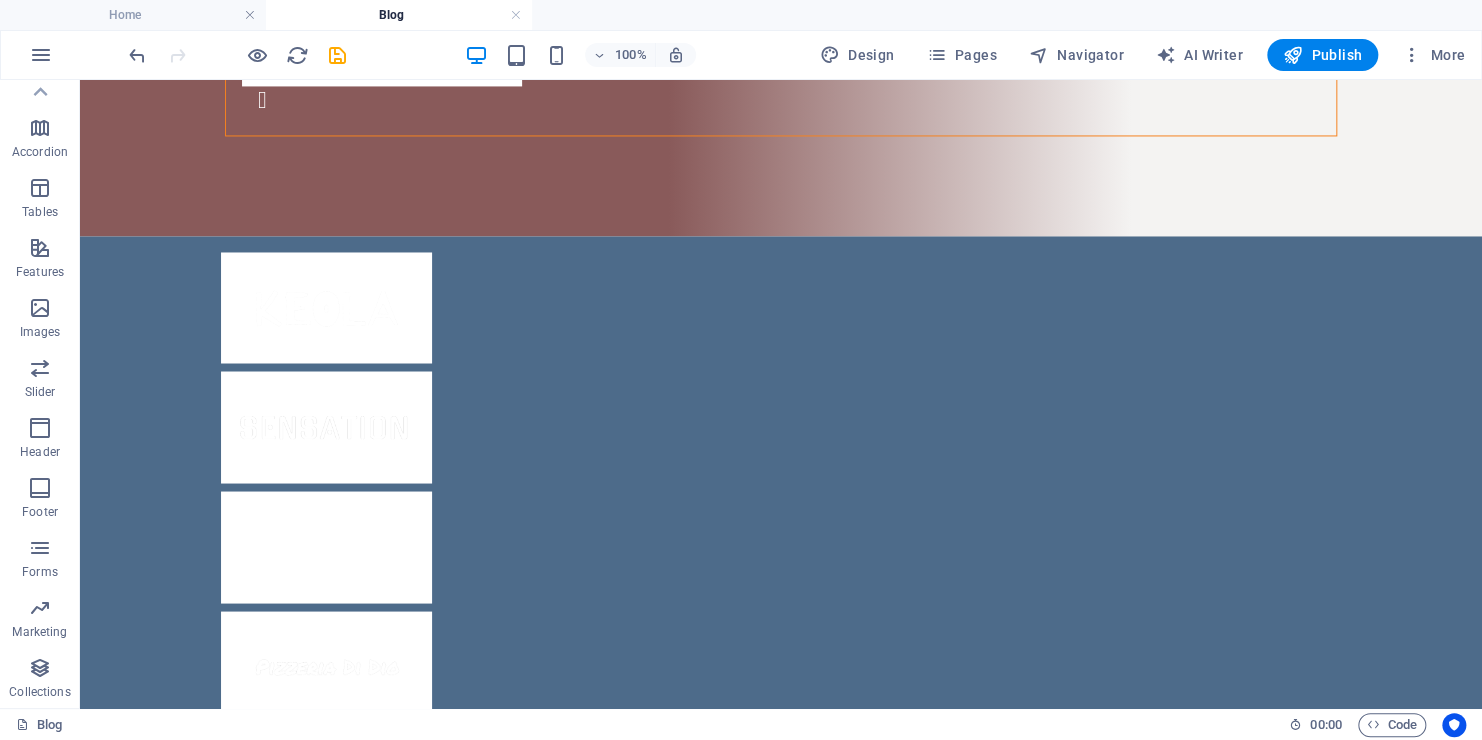 scroll, scrollTop: 1513, scrollLeft: 0, axis: vertical 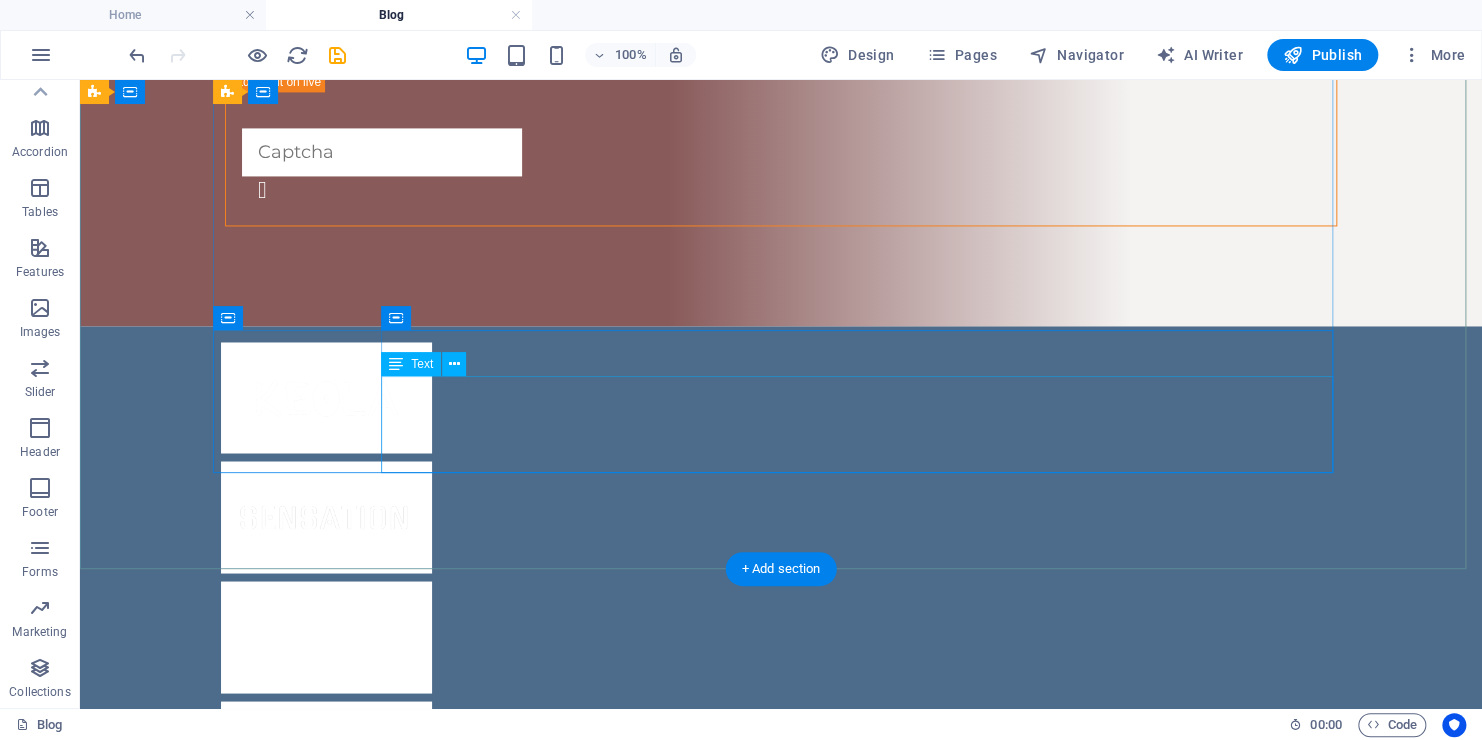 click on "Lorem ipsum dolor sit amet, consetetur sadipscing elitr, sed diam nonumy eirmod tempor invidunt ut labore et dolore magna aliquyam erat, sed diam voluptua. At vero eos et accusam et justo duo dolores et ea rebum." at bounding box center [809, 1834] 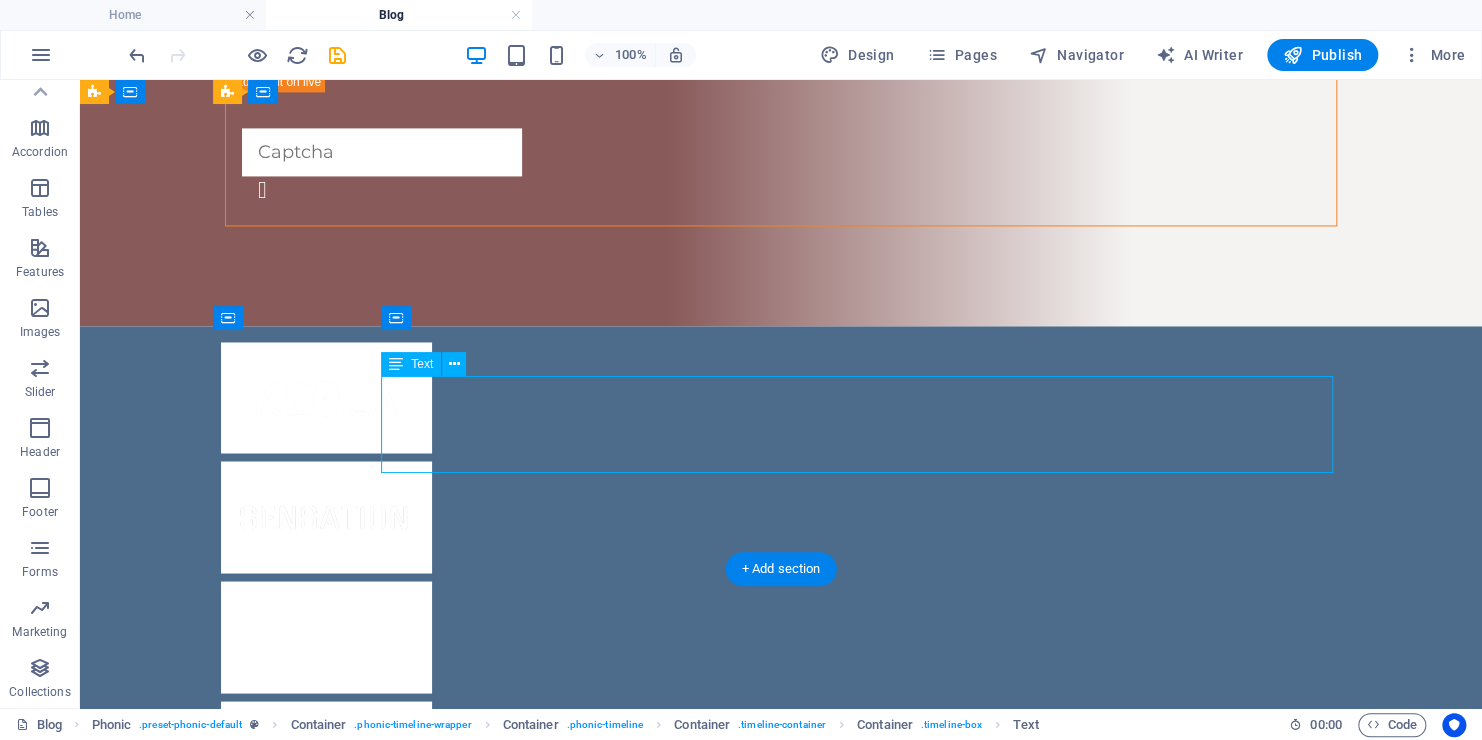 click on "Lorem ipsum dolor sit amet, consetetur sadipscing elitr, sed diam nonumy eirmod tempor invidunt ut labore et dolore magna aliquyam erat, sed diam voluptua. At vero eos et accusam et justo duo dolores et ea rebum." at bounding box center (809, 1834) 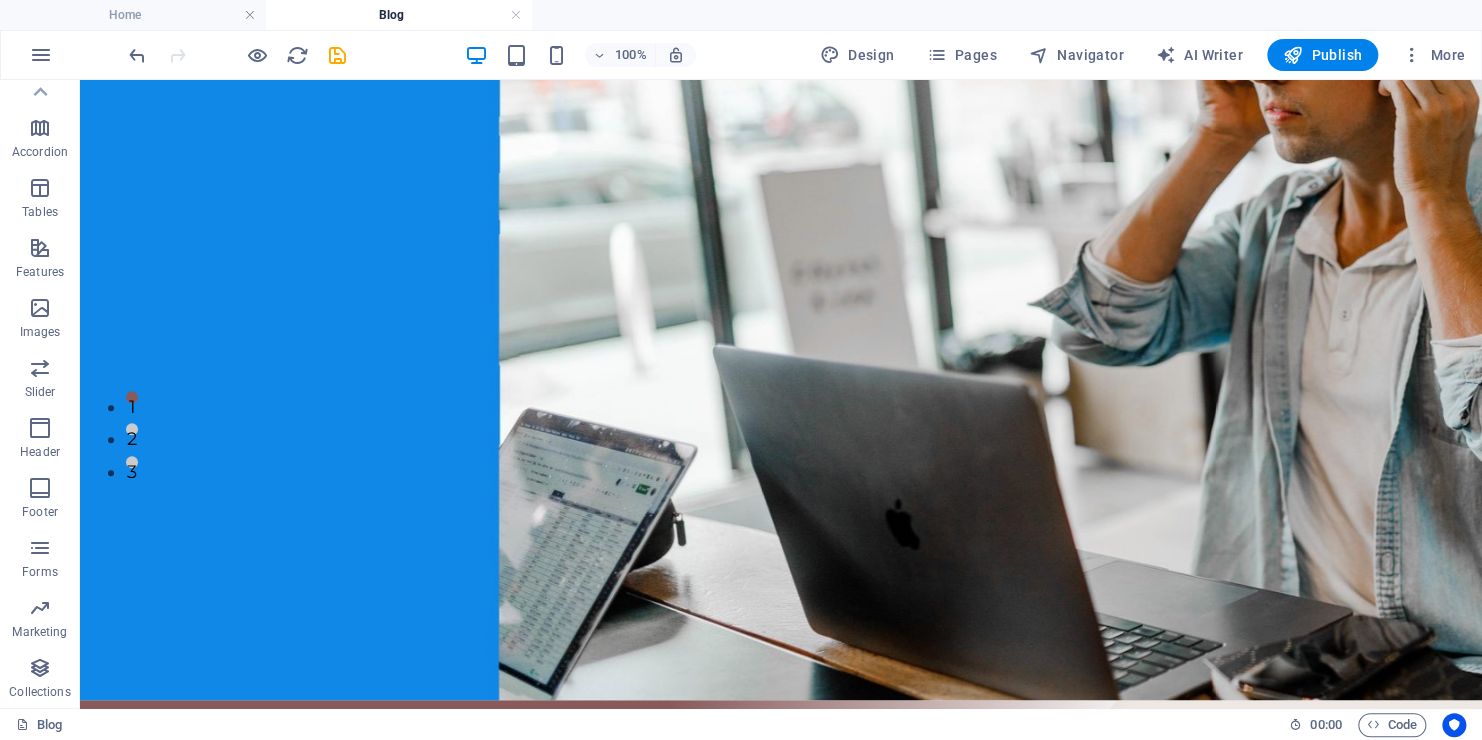 scroll, scrollTop: 0, scrollLeft: 0, axis: both 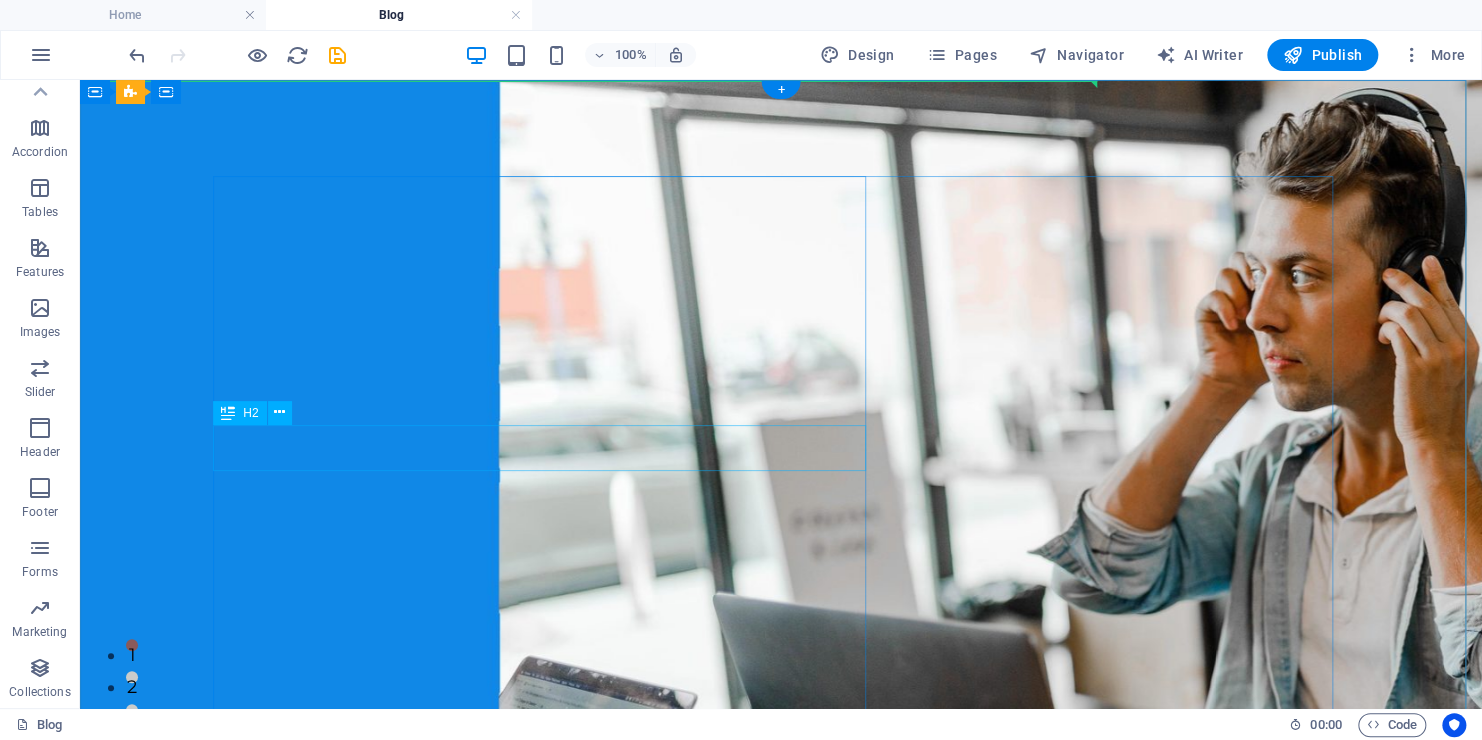 click on "Love audiobooks?" at bounding box center (781, 1316) 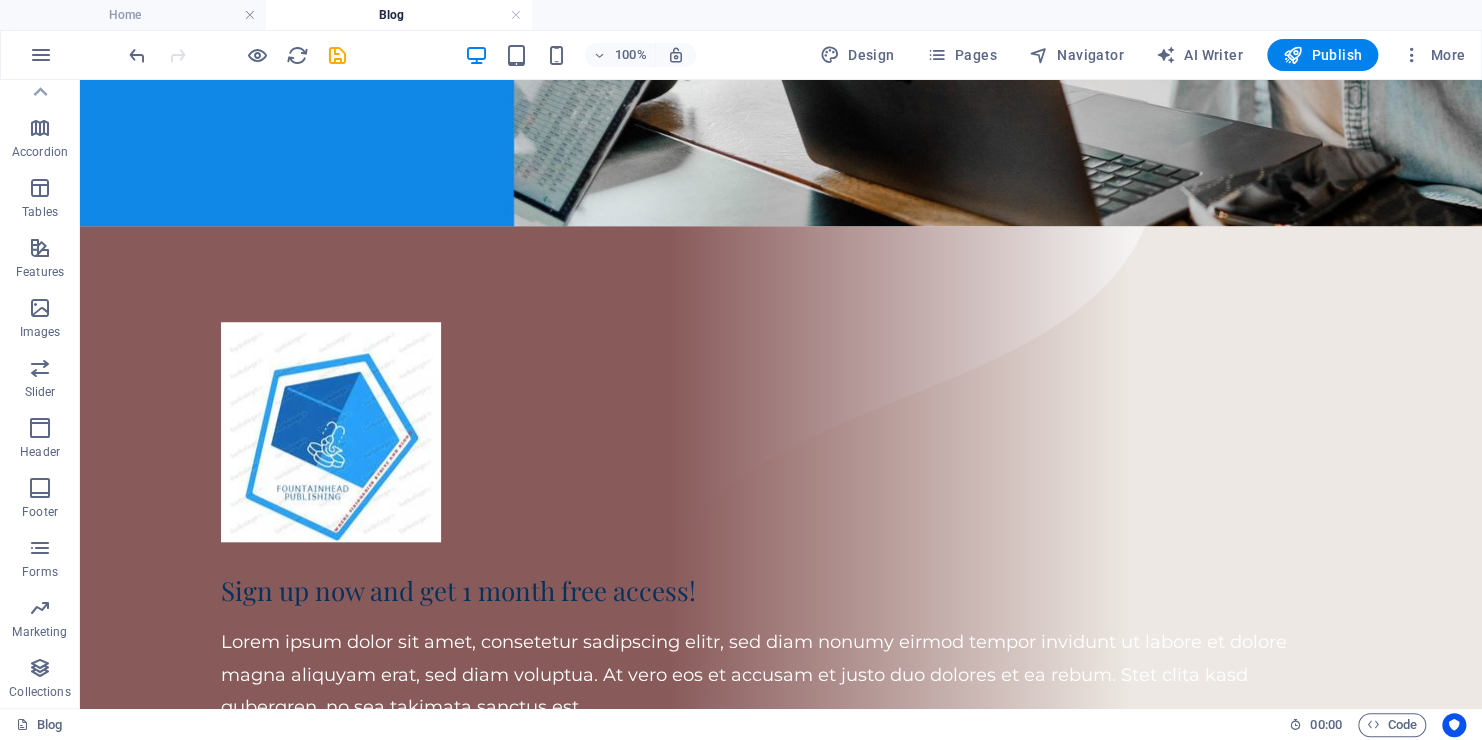scroll, scrollTop: 0, scrollLeft: 0, axis: both 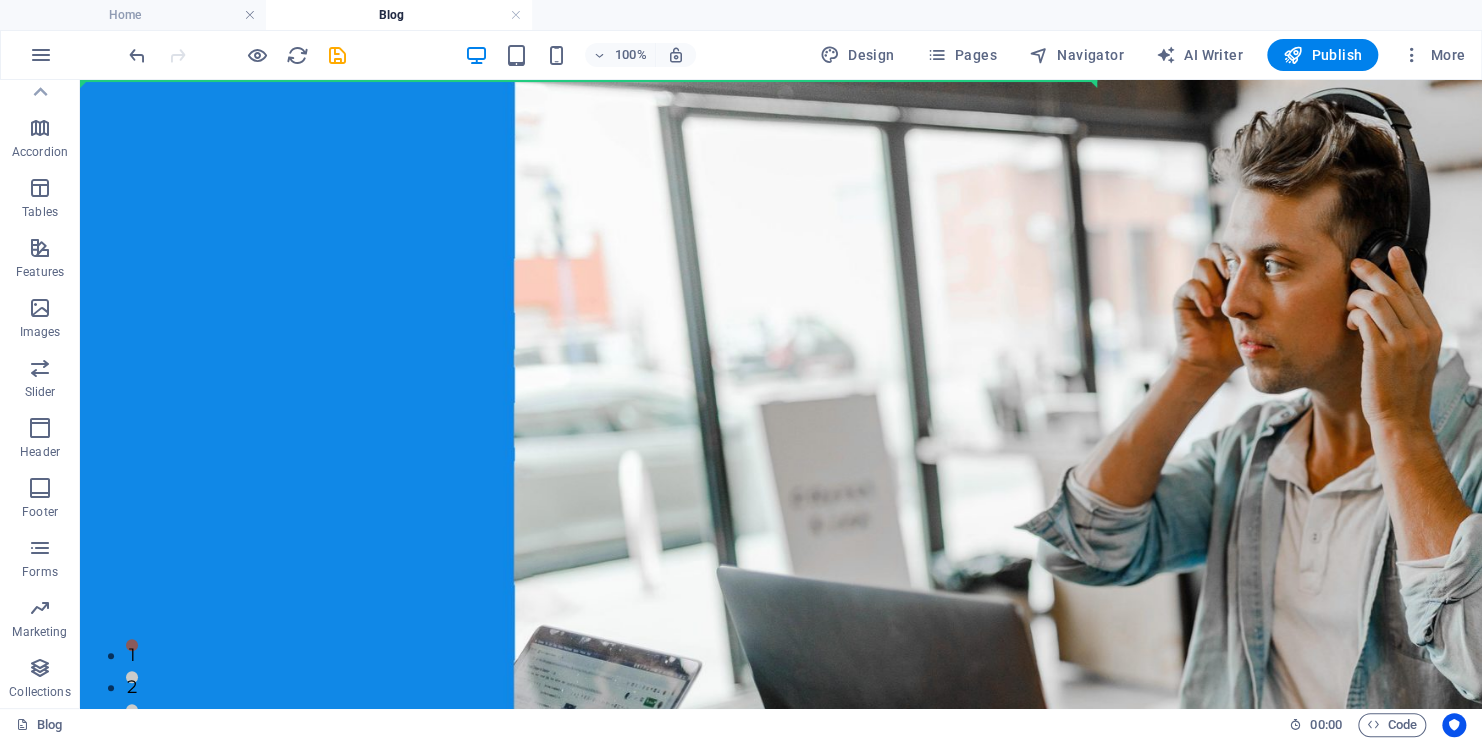 drag, startPoint x: 1471, startPoint y: 142, endPoint x: 1541, endPoint y: 136, distance: 70.256676 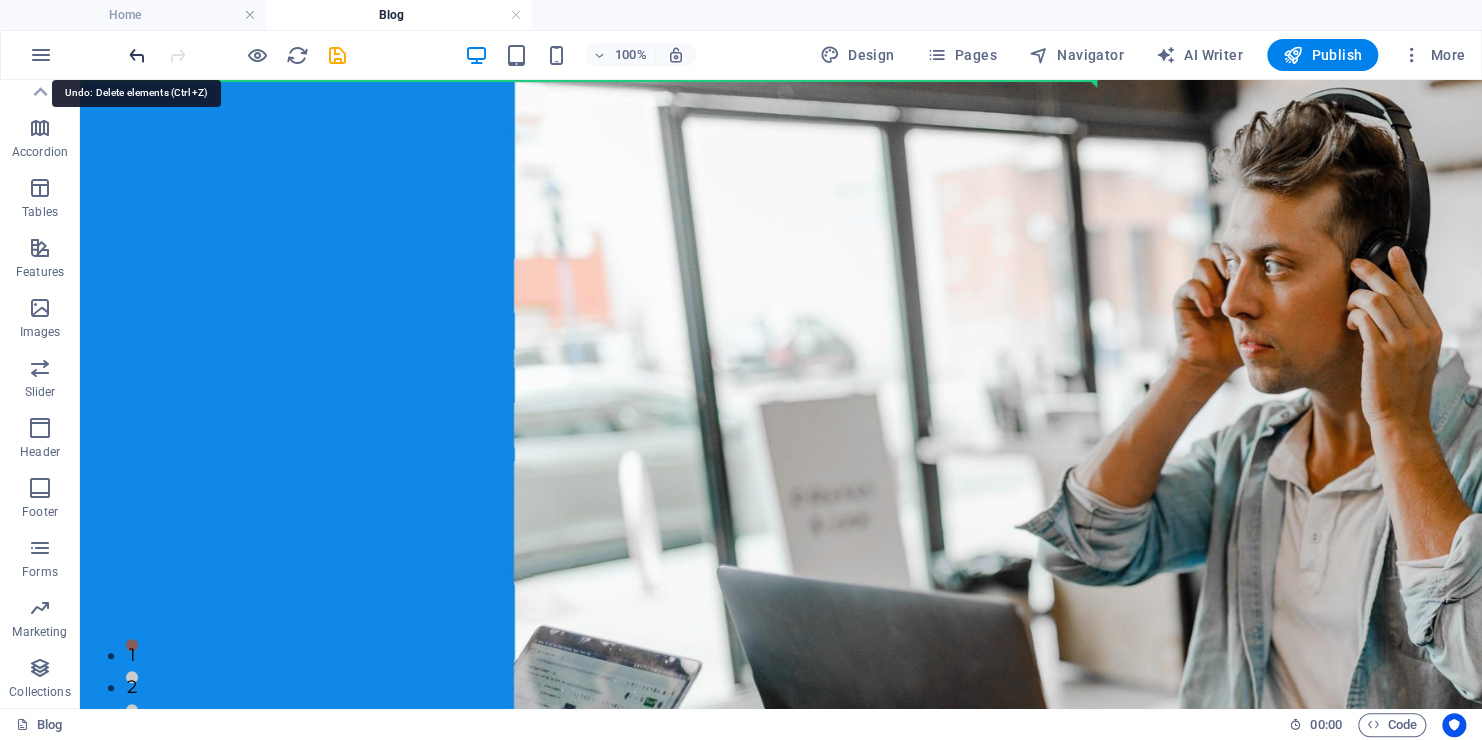 click at bounding box center (137, 55) 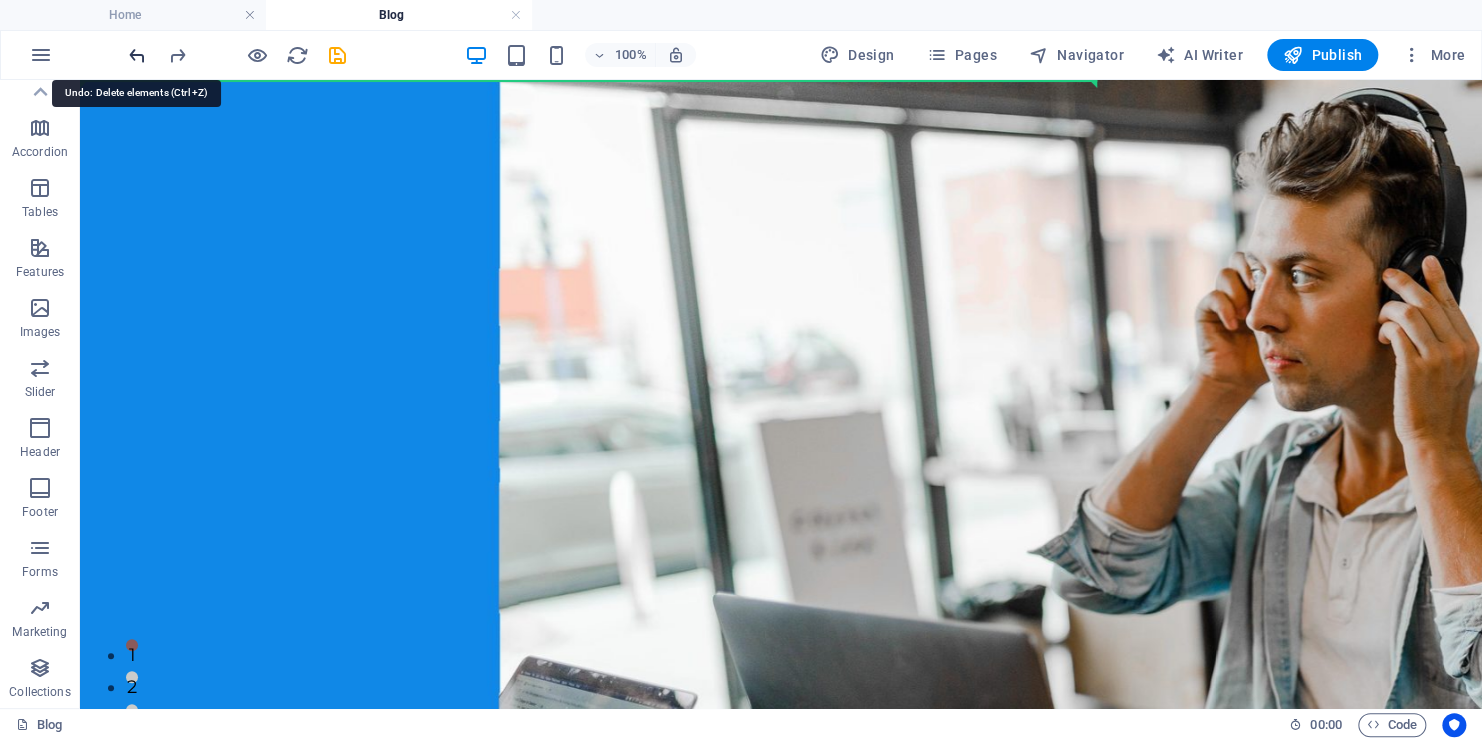 click at bounding box center (137, 55) 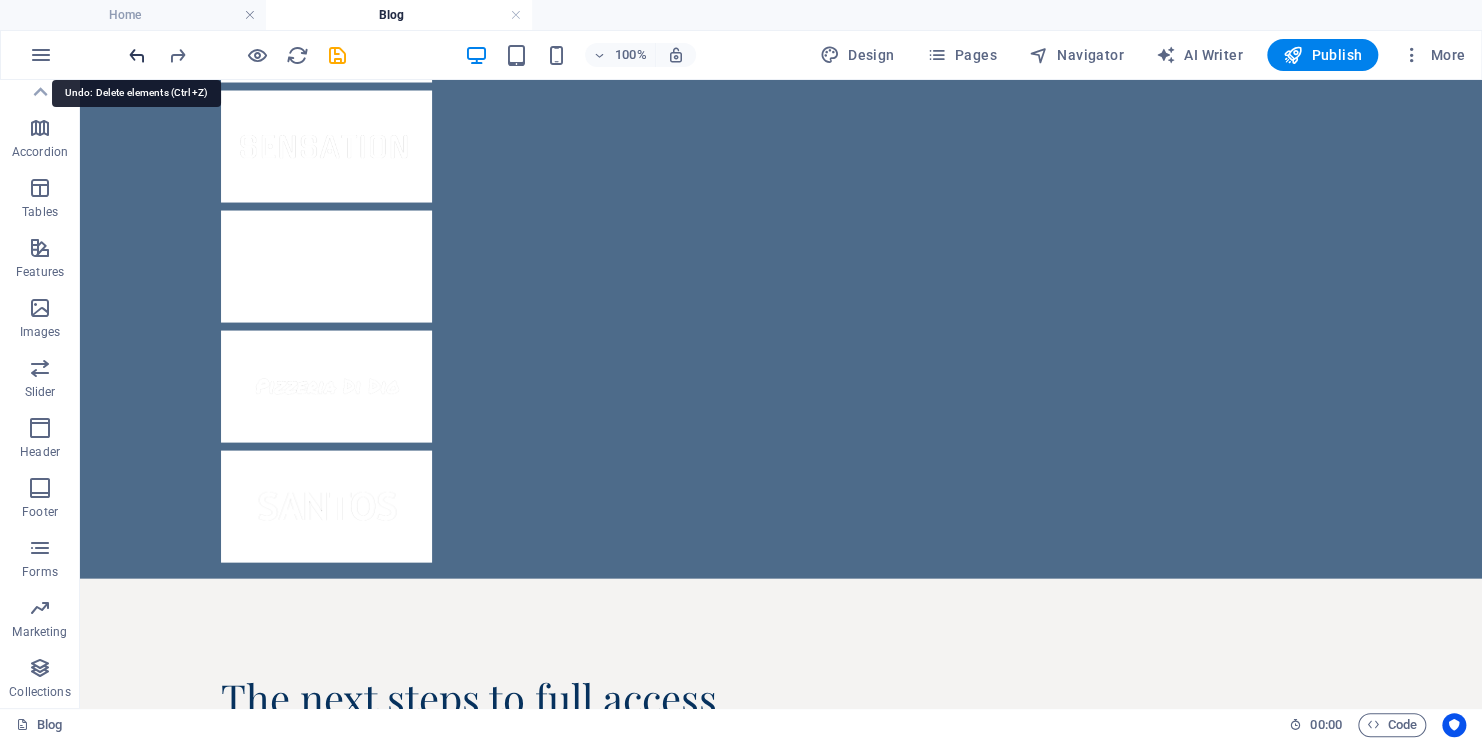 scroll, scrollTop: 1899, scrollLeft: 0, axis: vertical 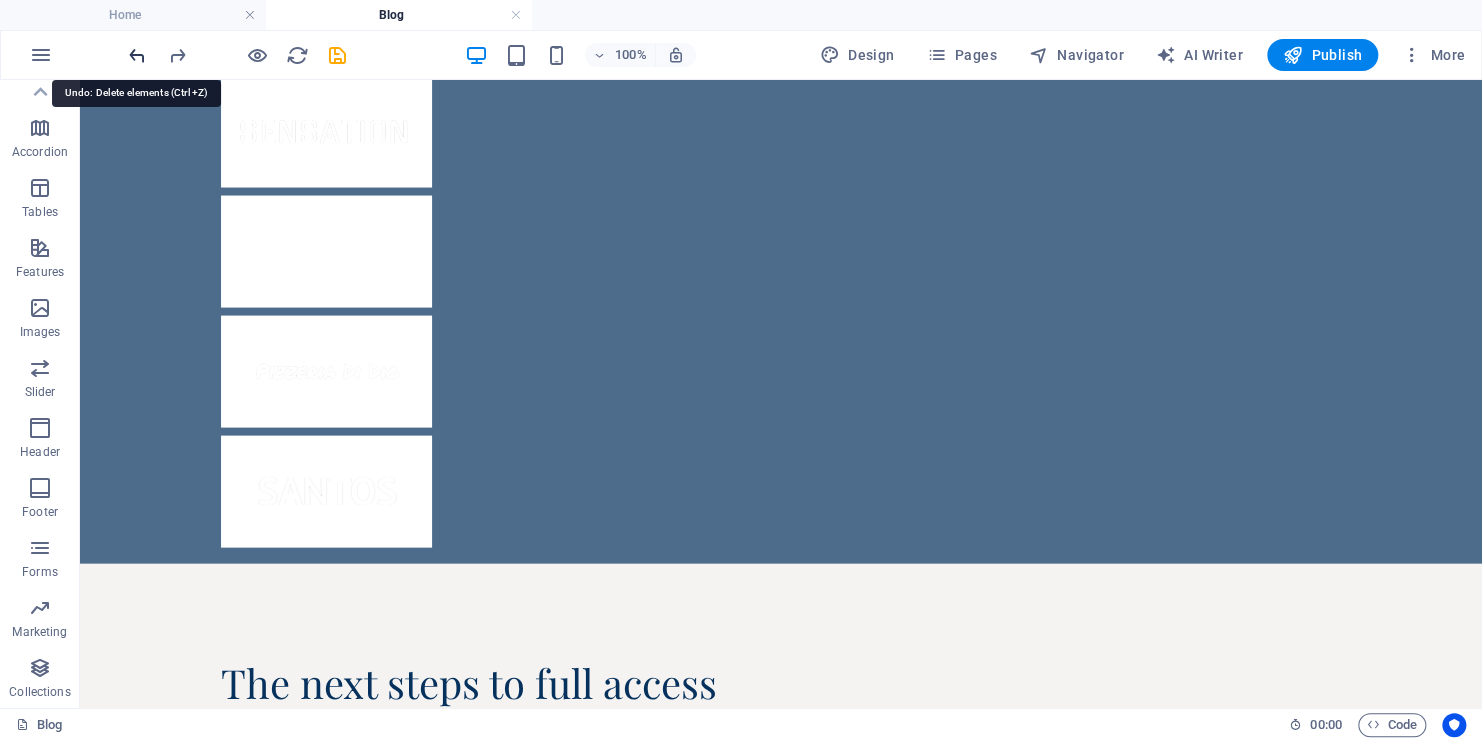 click at bounding box center [137, 55] 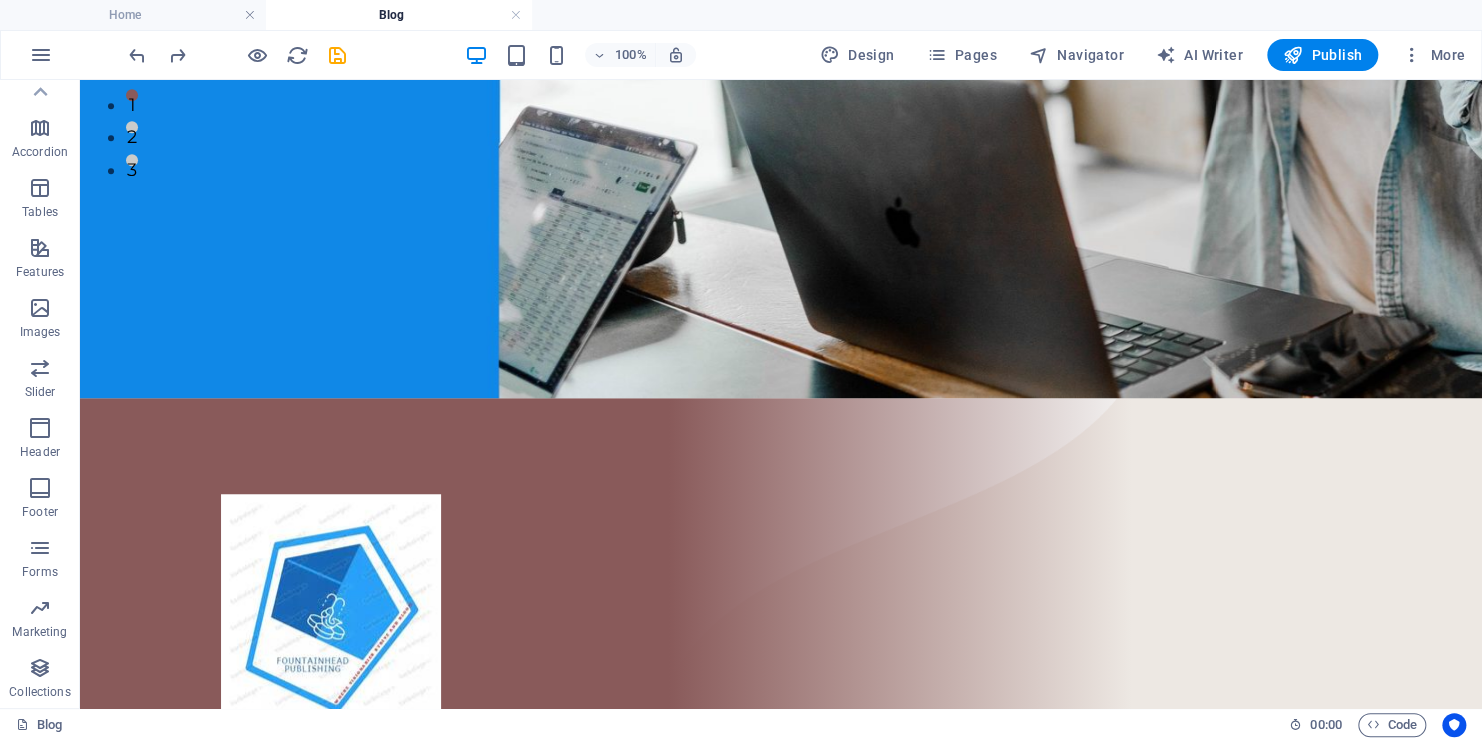 scroll, scrollTop: 0, scrollLeft: 0, axis: both 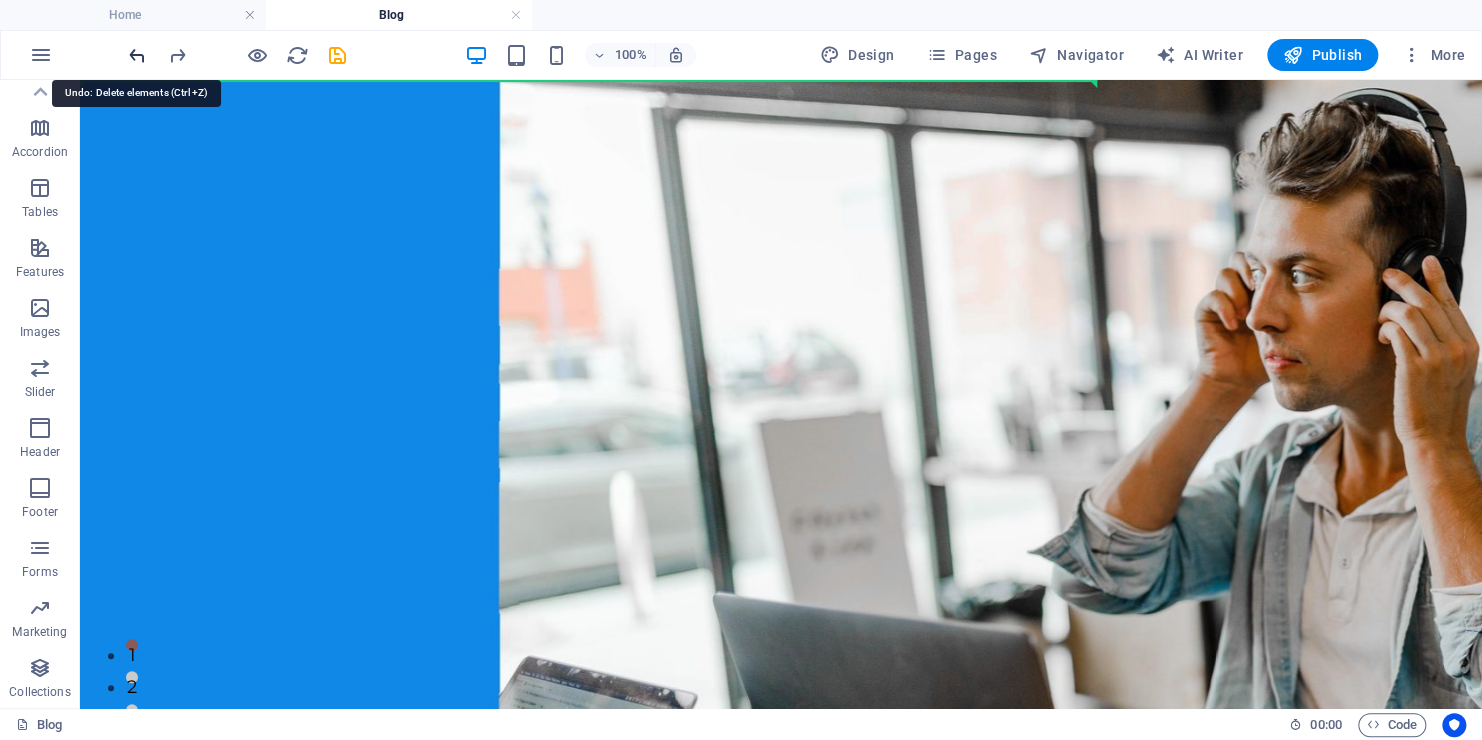 click at bounding box center (137, 55) 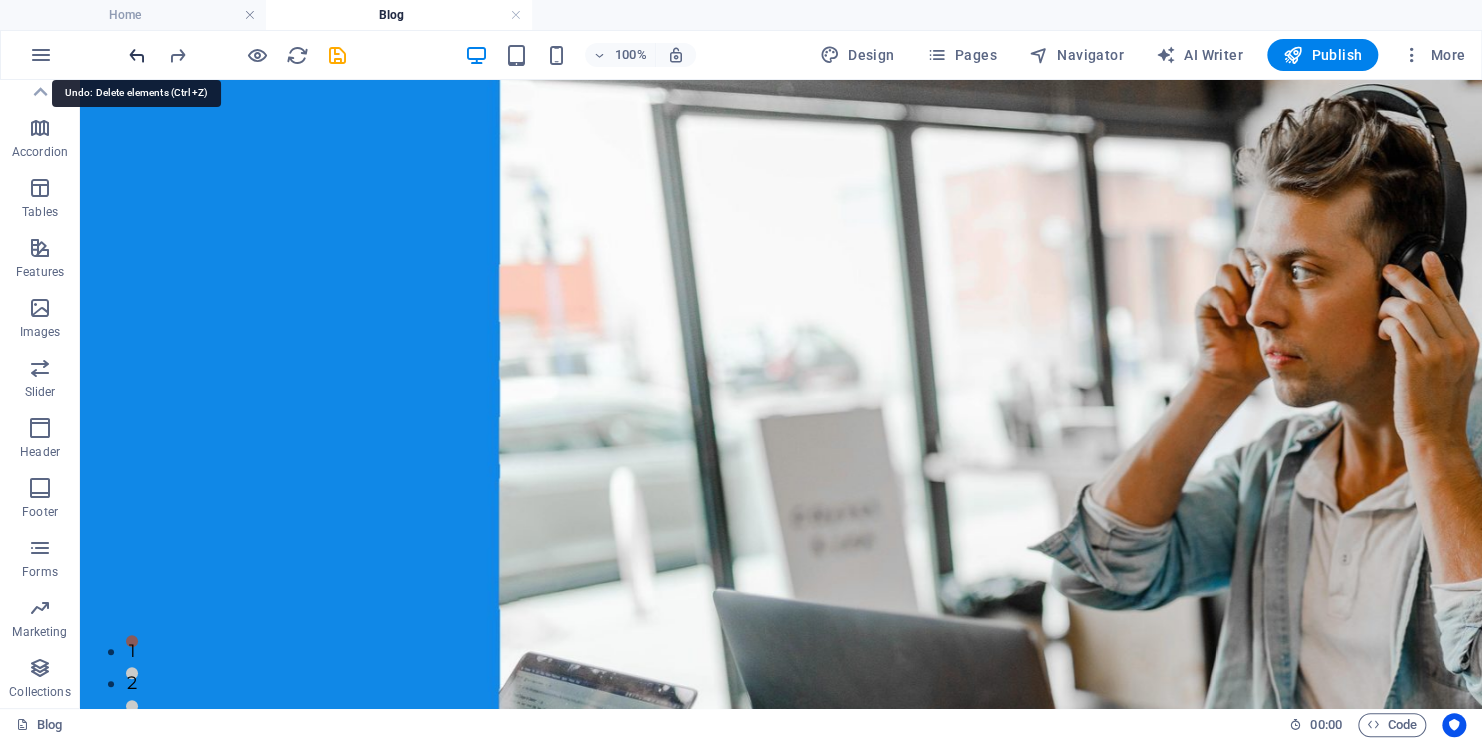 scroll, scrollTop: 1855, scrollLeft: 0, axis: vertical 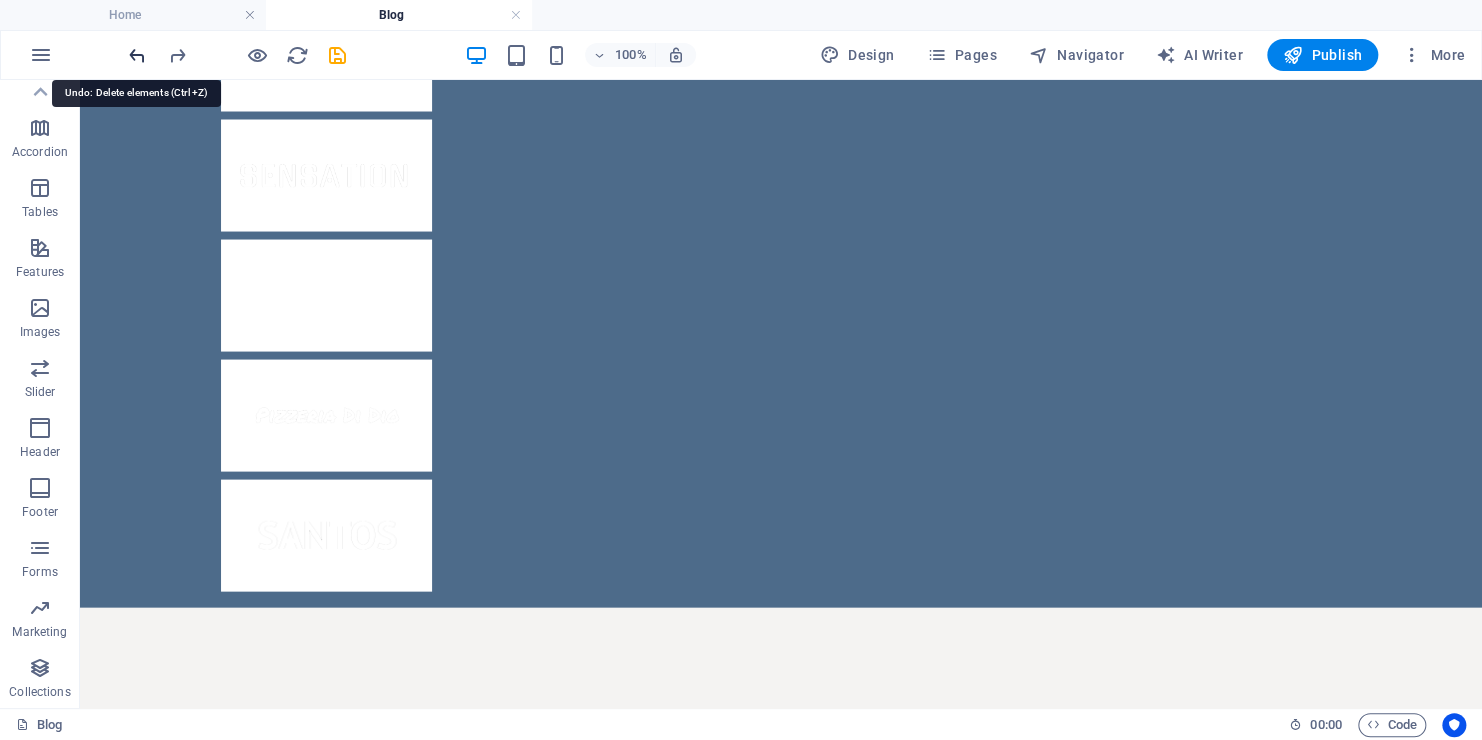 click at bounding box center (137, 55) 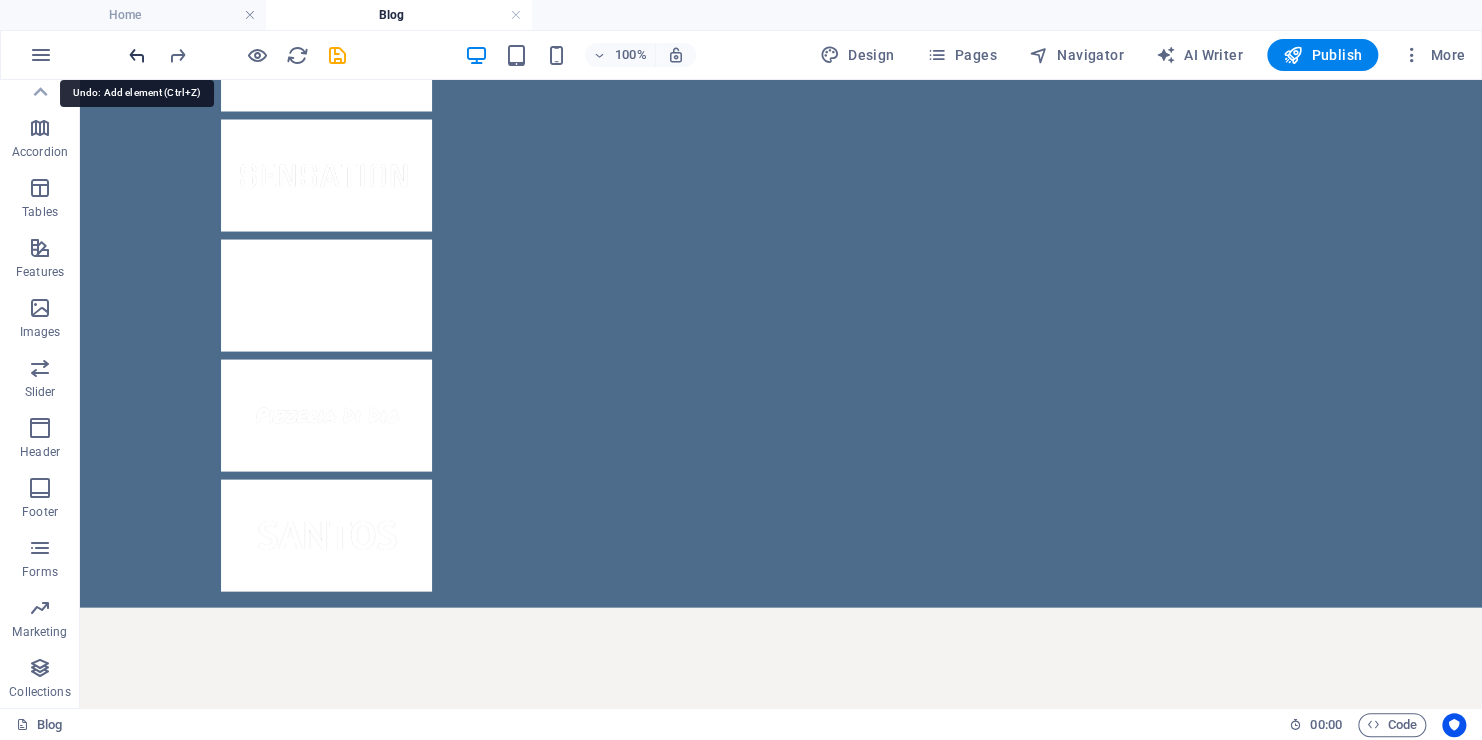 click at bounding box center (137, 55) 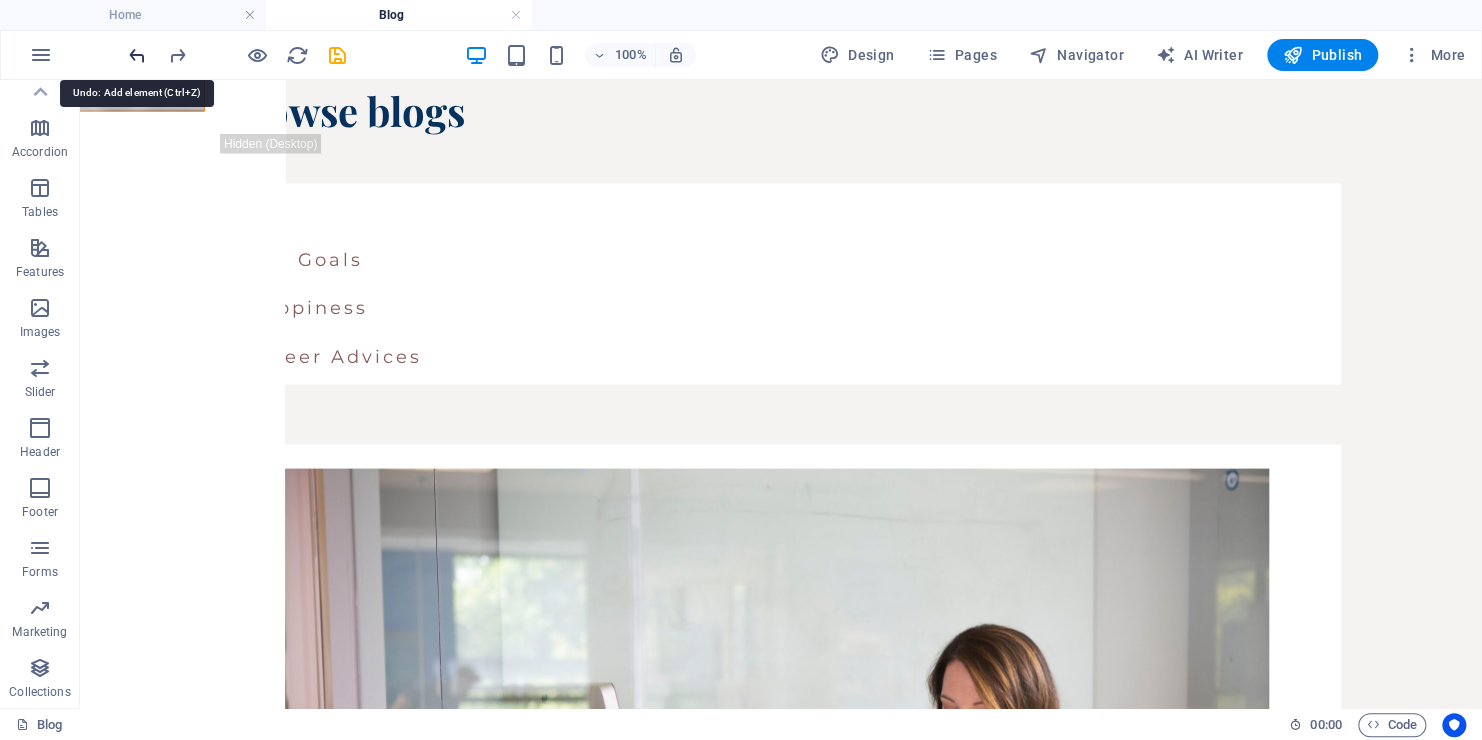 scroll, scrollTop: 0, scrollLeft: 0, axis: both 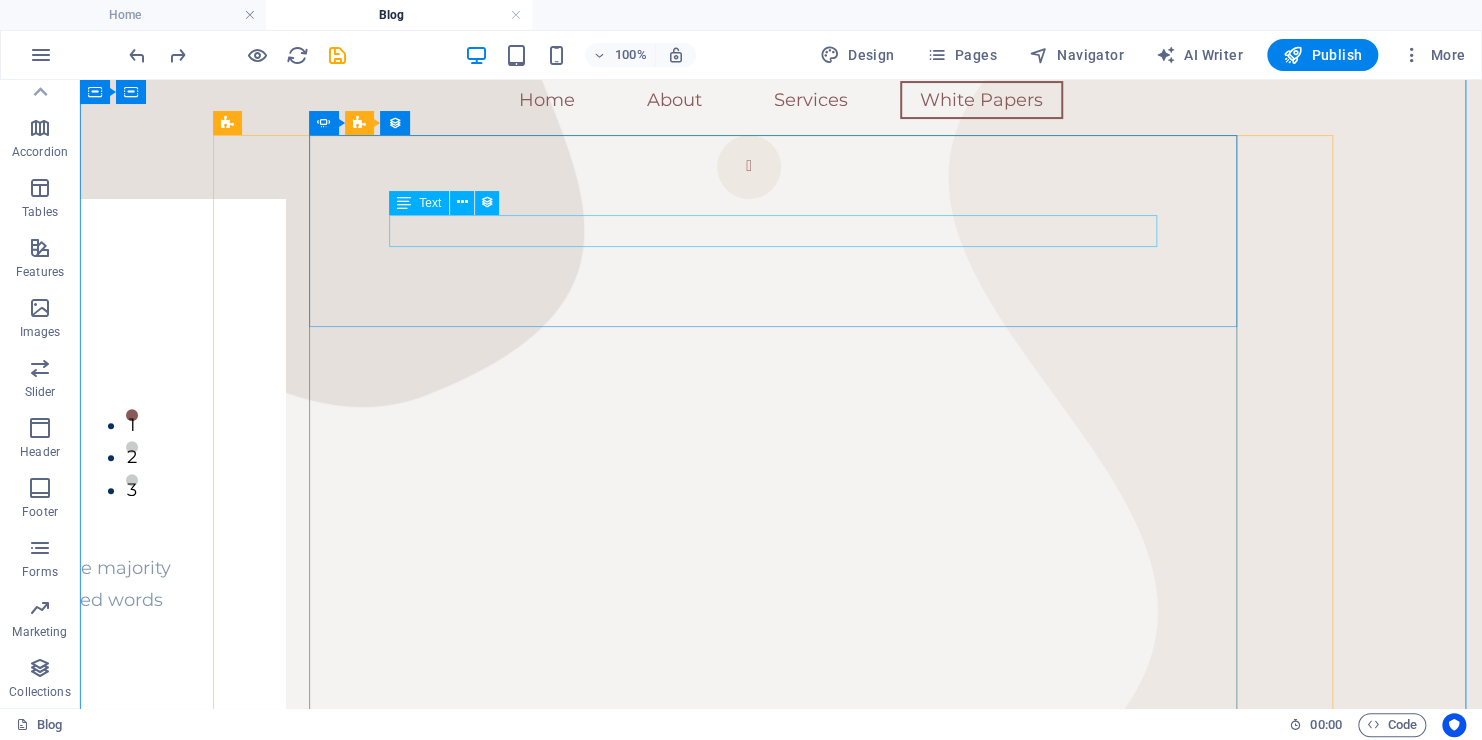 click on "New text element" at bounding box center [-179, 2001] 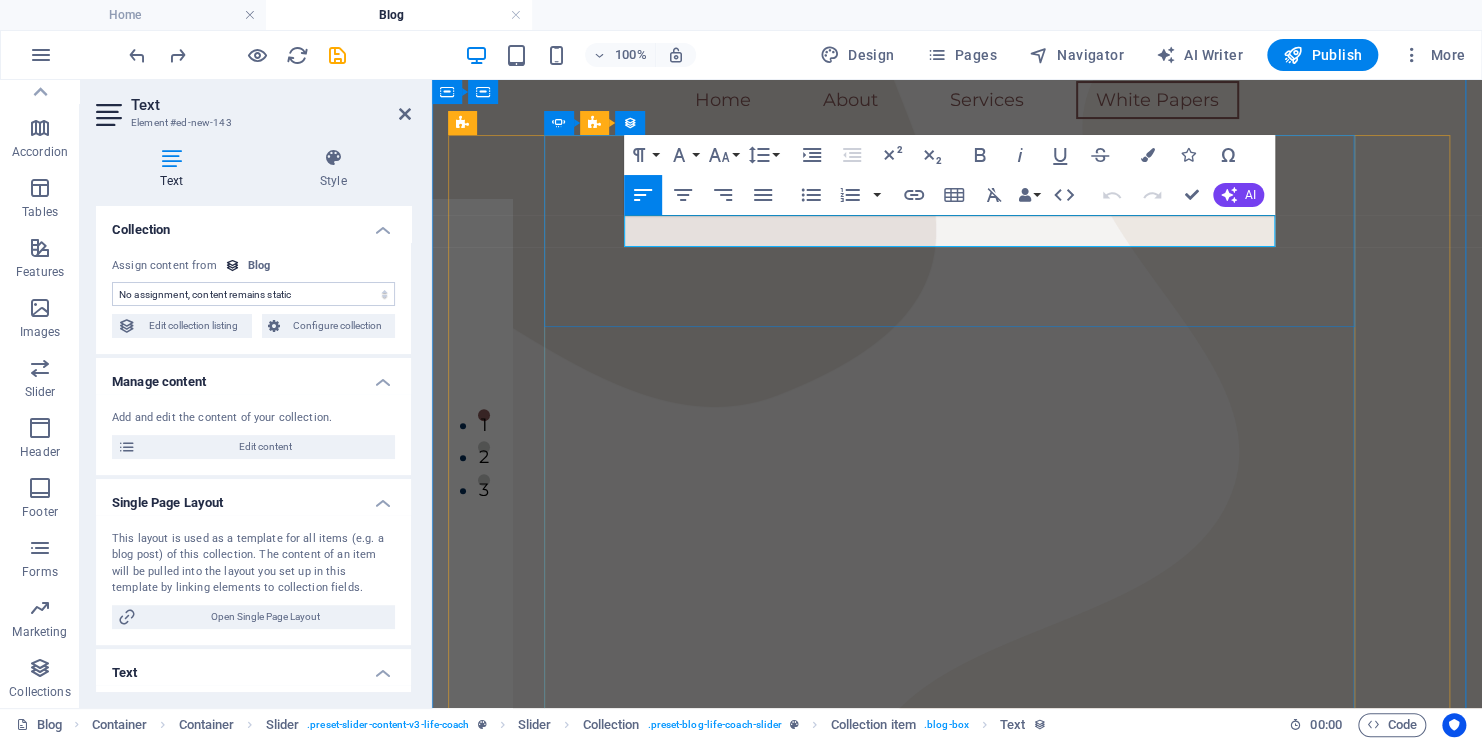 drag, startPoint x: 788, startPoint y: 233, endPoint x: 783, endPoint y: 243, distance: 11.18034 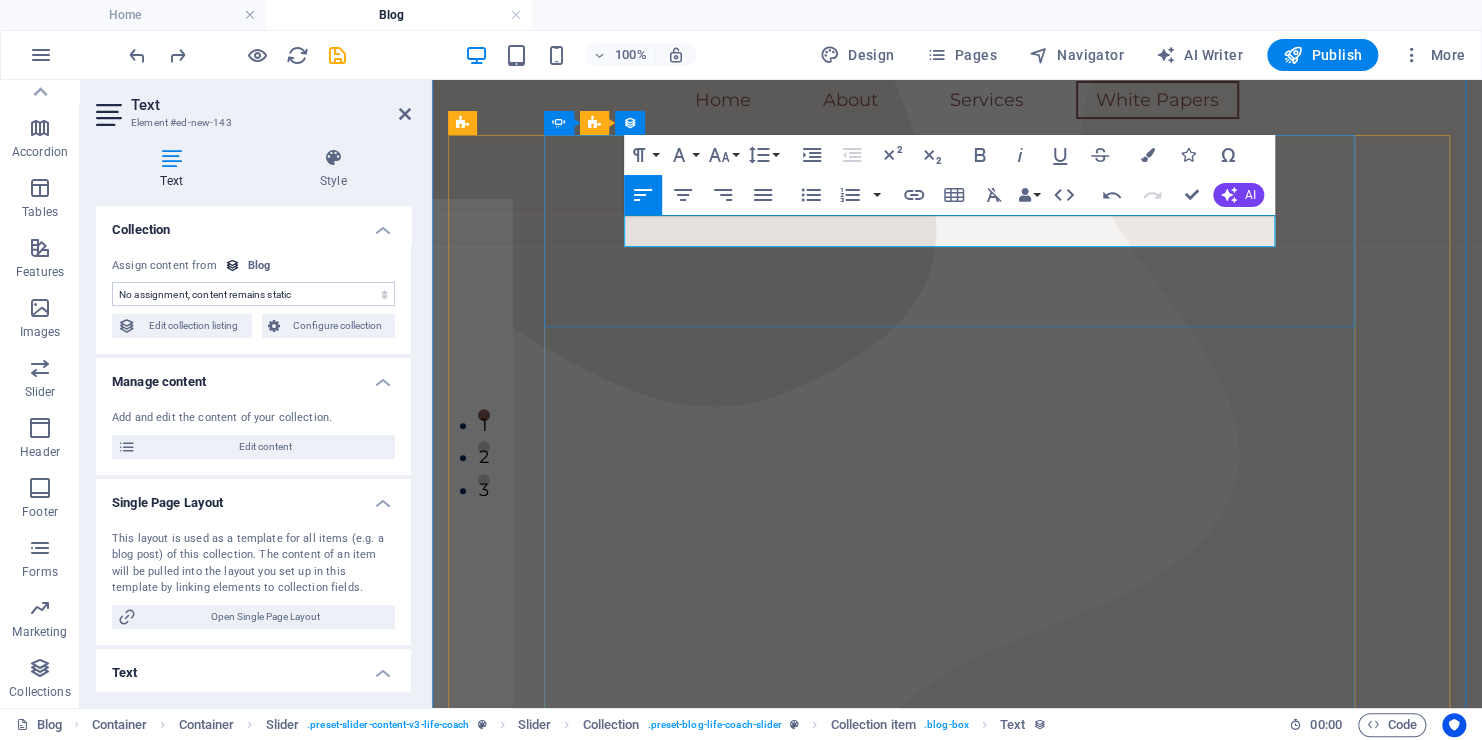click at bounding box center [106, 1956] 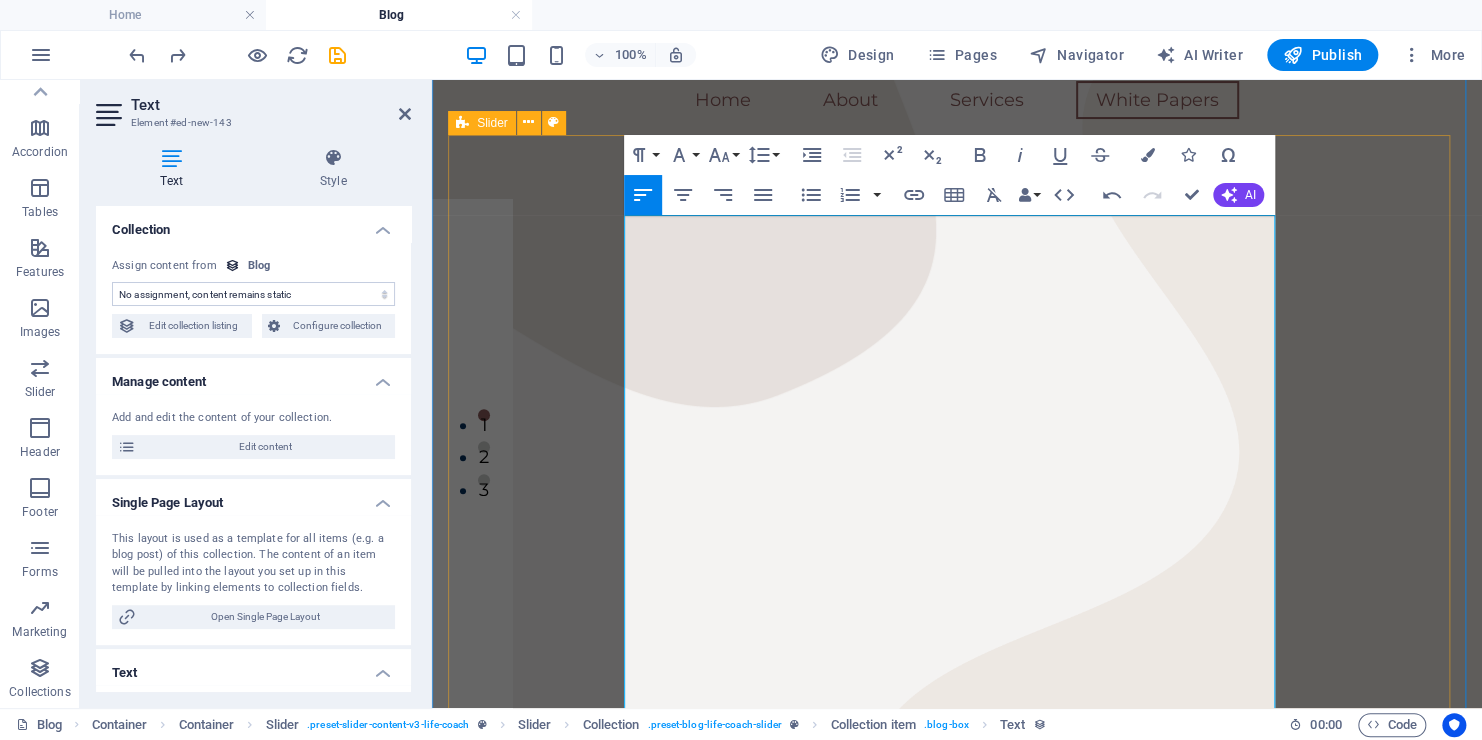 click on "[DATE] [CATEGORY] Can a Life Coach Change Your Life? [FIRST] [LAST] Life COACH There are many variations of passages of Lorem Ipsum available, but the majority have suffered alteration in some form, by injected humour, or randomised words which don't look even slightly believable. If you are... Read more    Previous Next  Strategic Publishing in Motion: Implementing the S.P.I.R.A.L.™ Framework for Sustainable Growth A Core Competency-Based Approach to Transforming Editorial Excellence, Digital Strategy, and Leadership in the Publishing Industry Dr [LAST] [LAST] A Independent Researcher Fountainhead Global, [COUNTRY]. Abstract Vicharam  illustrates practical application of this framework. The framework is offered as a guiding scaffold for organizations seeking long-term relevance and innovation within the publishing industry. 1. Introduction 2. The S.P.I.R.A.L.™ Framework Overview S.P.I.R.A.L. stands for: S trategy & Business Acumen P ublishing Excellence (Editorial) I nnovation & Leadership R A L" at bounding box center [957, 843] 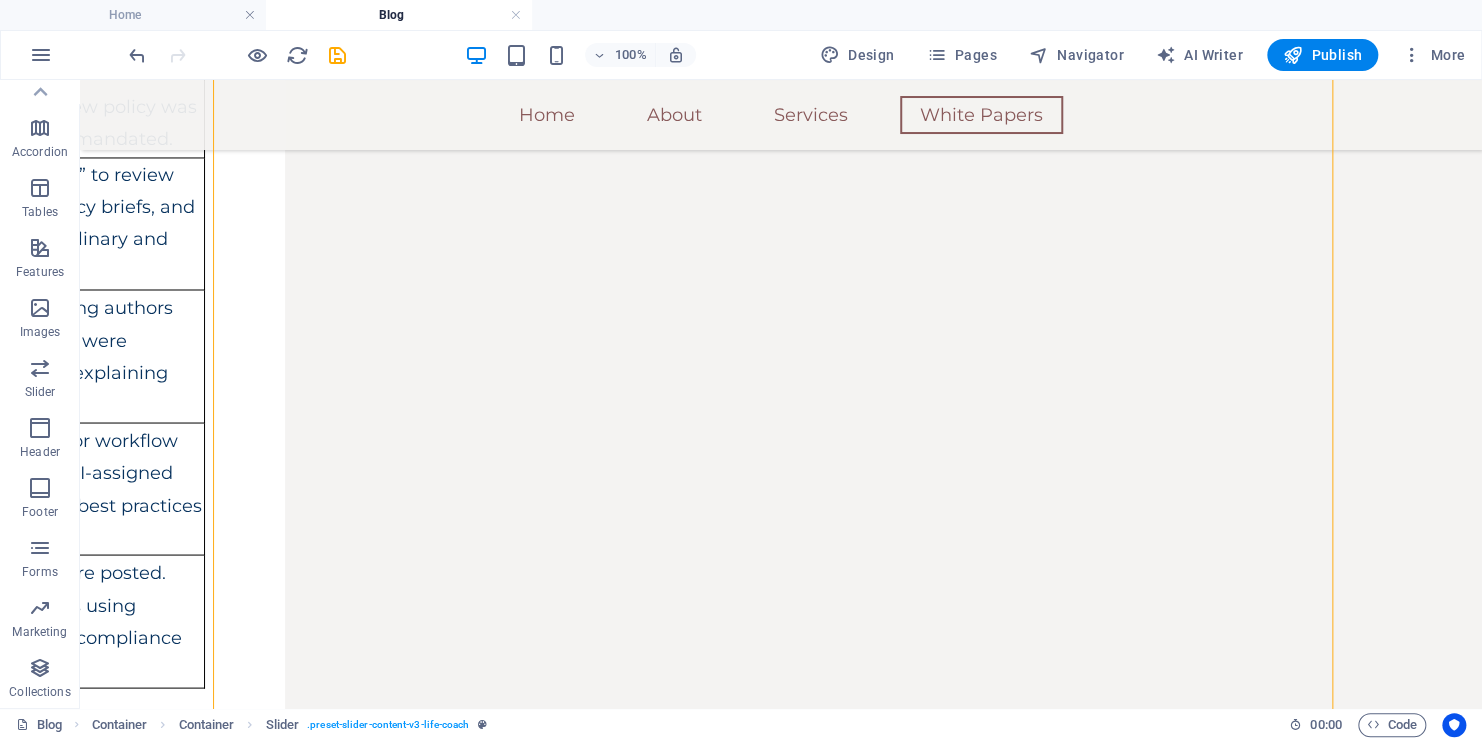 scroll, scrollTop: 5369, scrollLeft: 0, axis: vertical 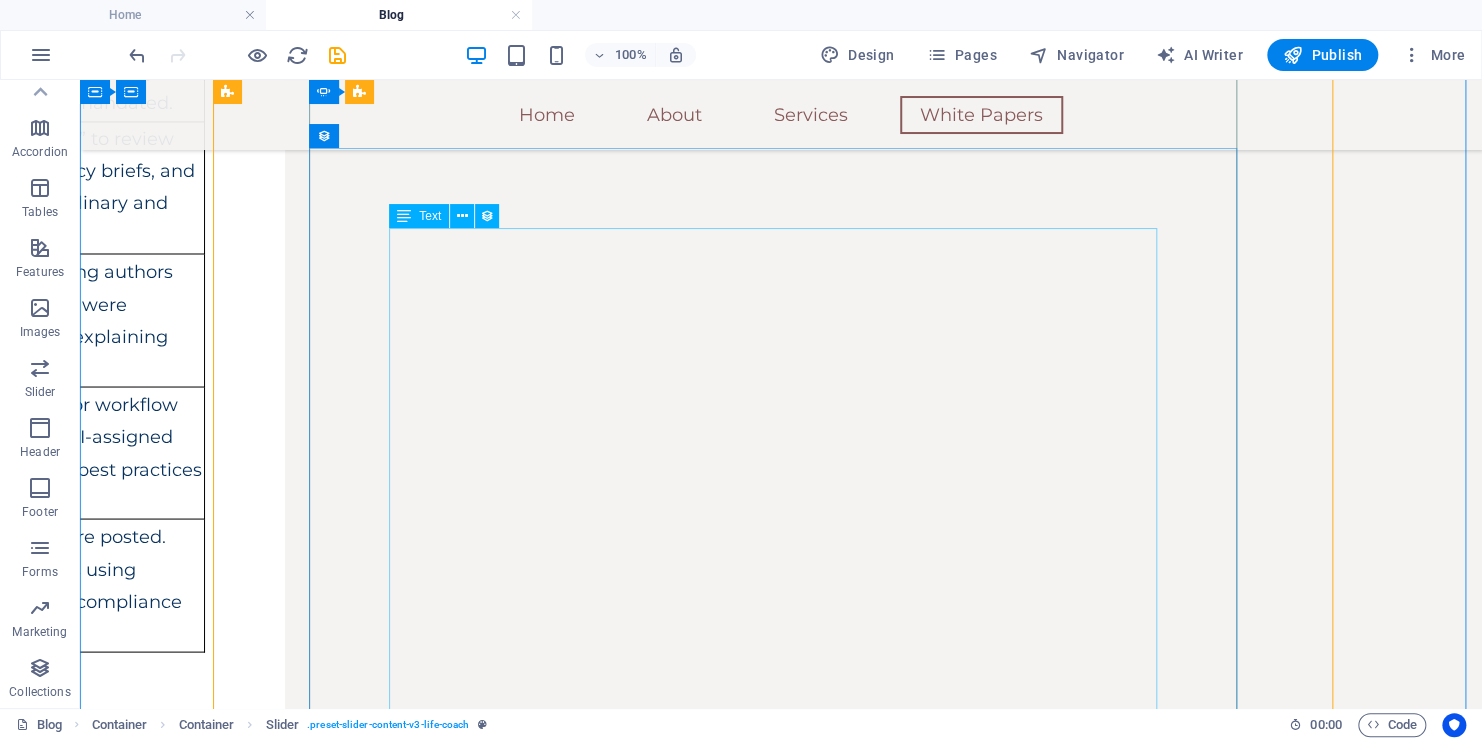 click on "Dr [LAST] [LAST] A Independent Researcher Fountainhead Global, [COUNTRY]." at bounding box center [-179, 4688] 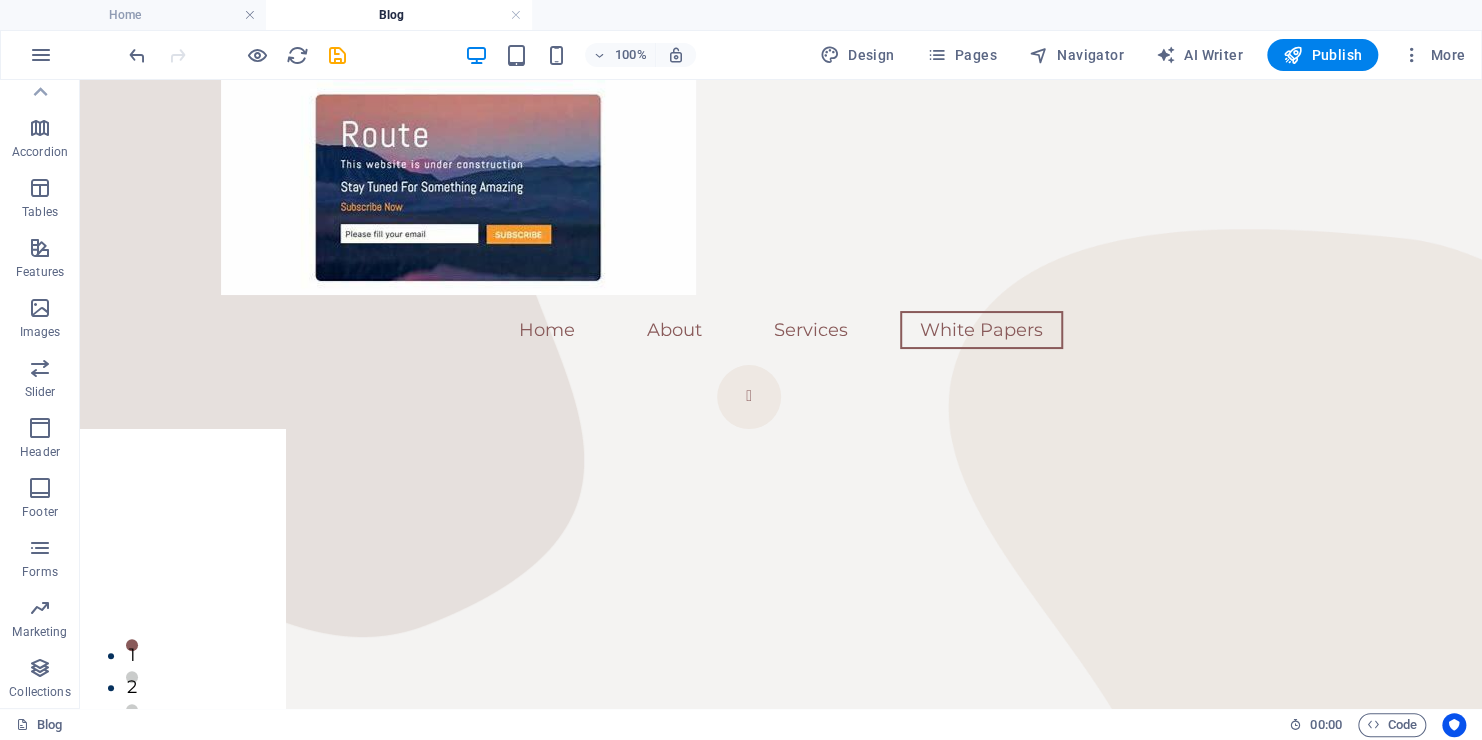 scroll, scrollTop: 84, scrollLeft: 0, axis: vertical 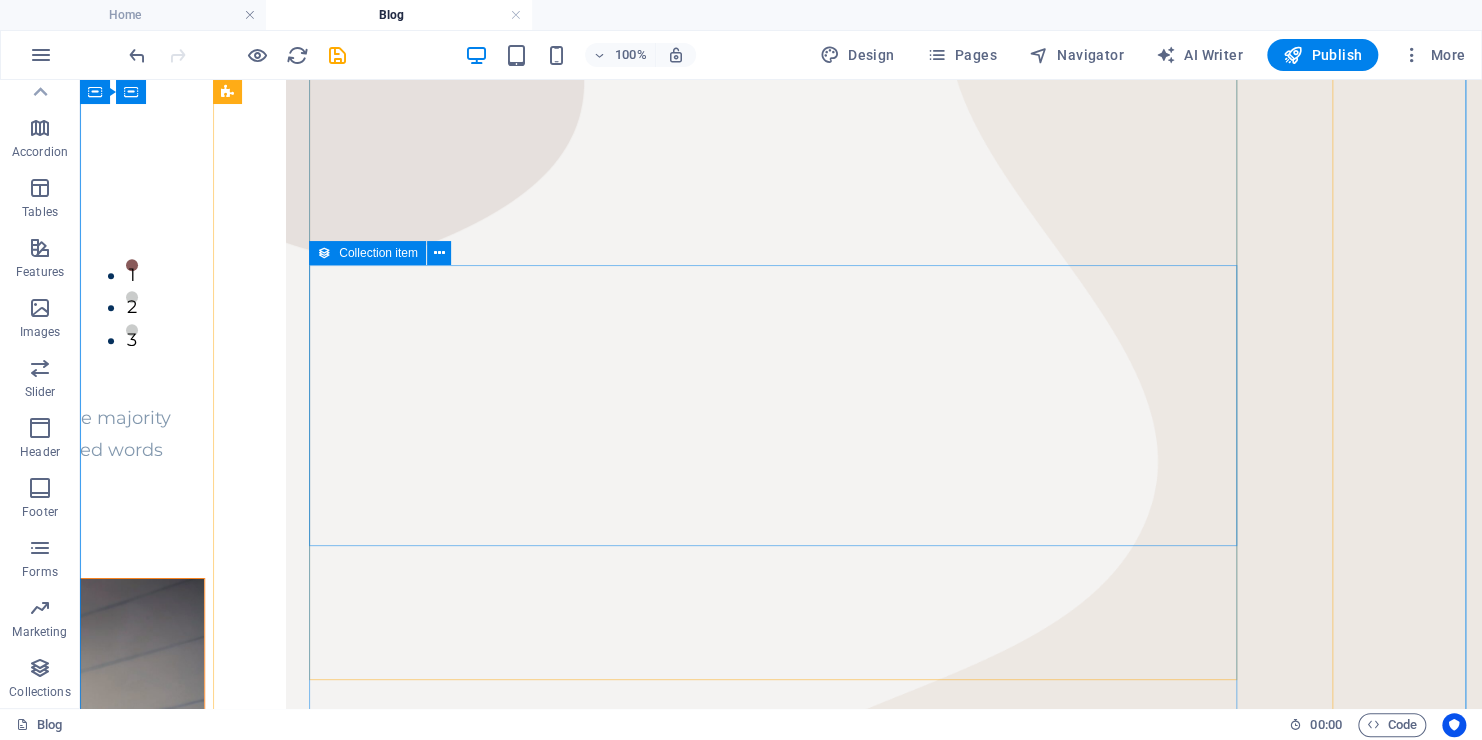 click on "Add elements and assign them to collection fields or  Add elements  Paste clipboard" at bounding box center [-179, 2178] 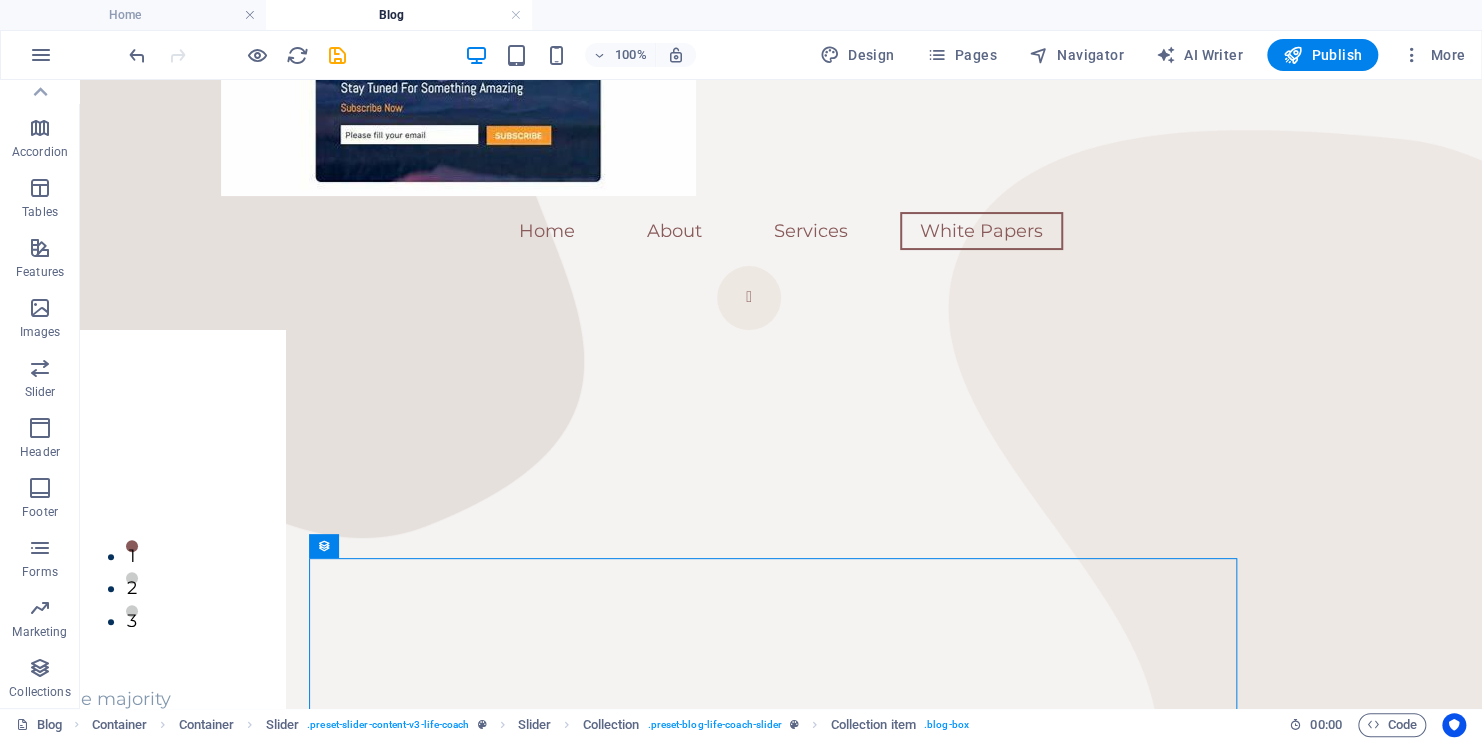 scroll, scrollTop: 88, scrollLeft: 0, axis: vertical 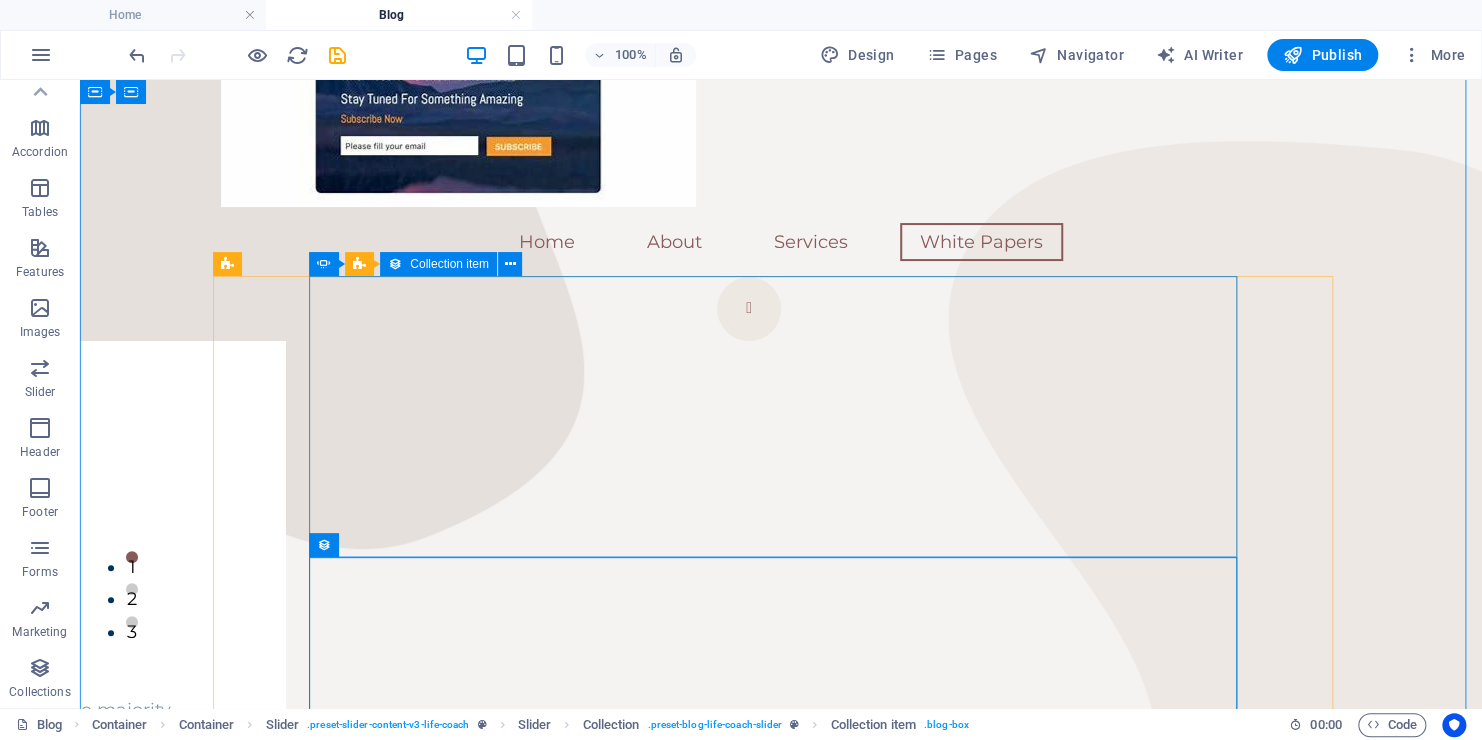 click on "Add elements" at bounding box center (-238, 2228) 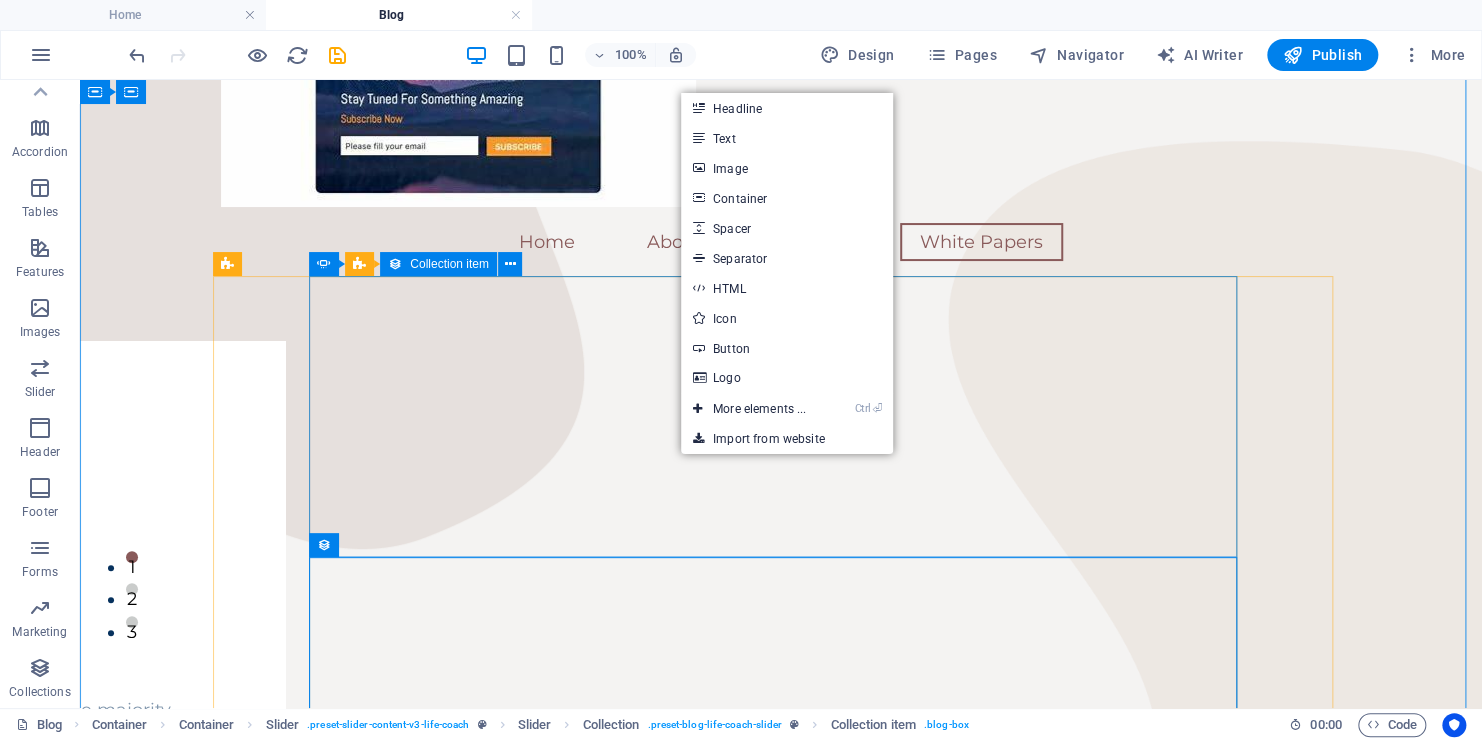 click on "Paste clipboard" at bounding box center [-125, 2228] 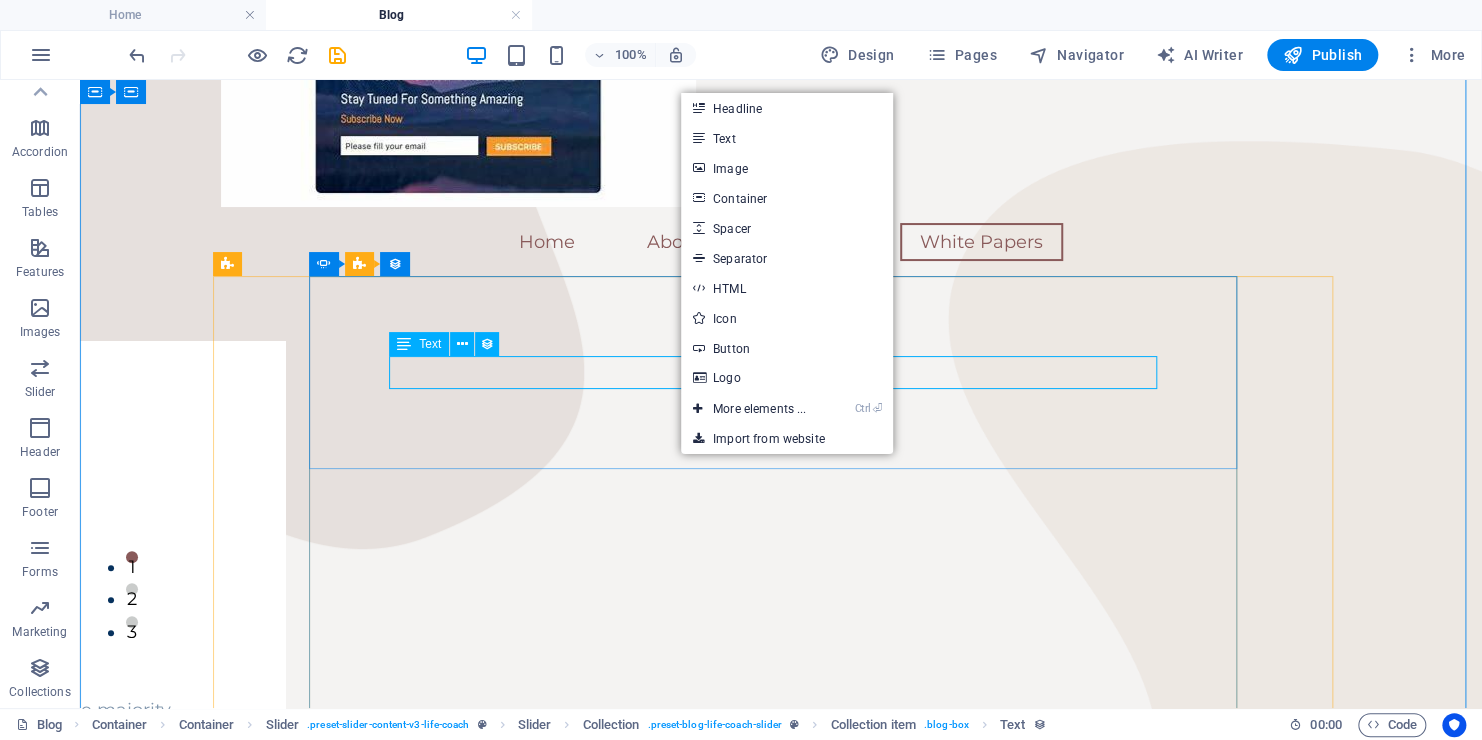 click on "New text element" at bounding box center (-179, 2143) 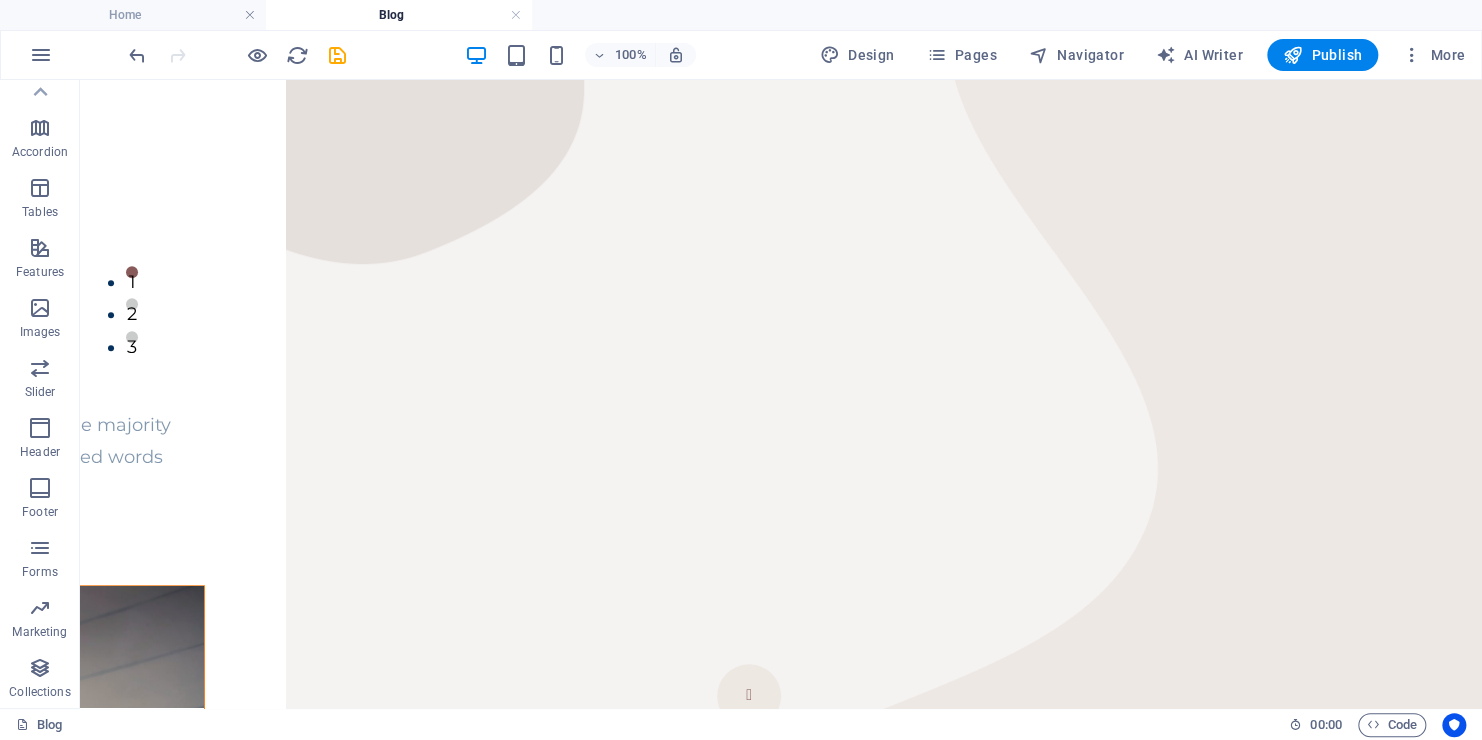 scroll, scrollTop: 368, scrollLeft: 0, axis: vertical 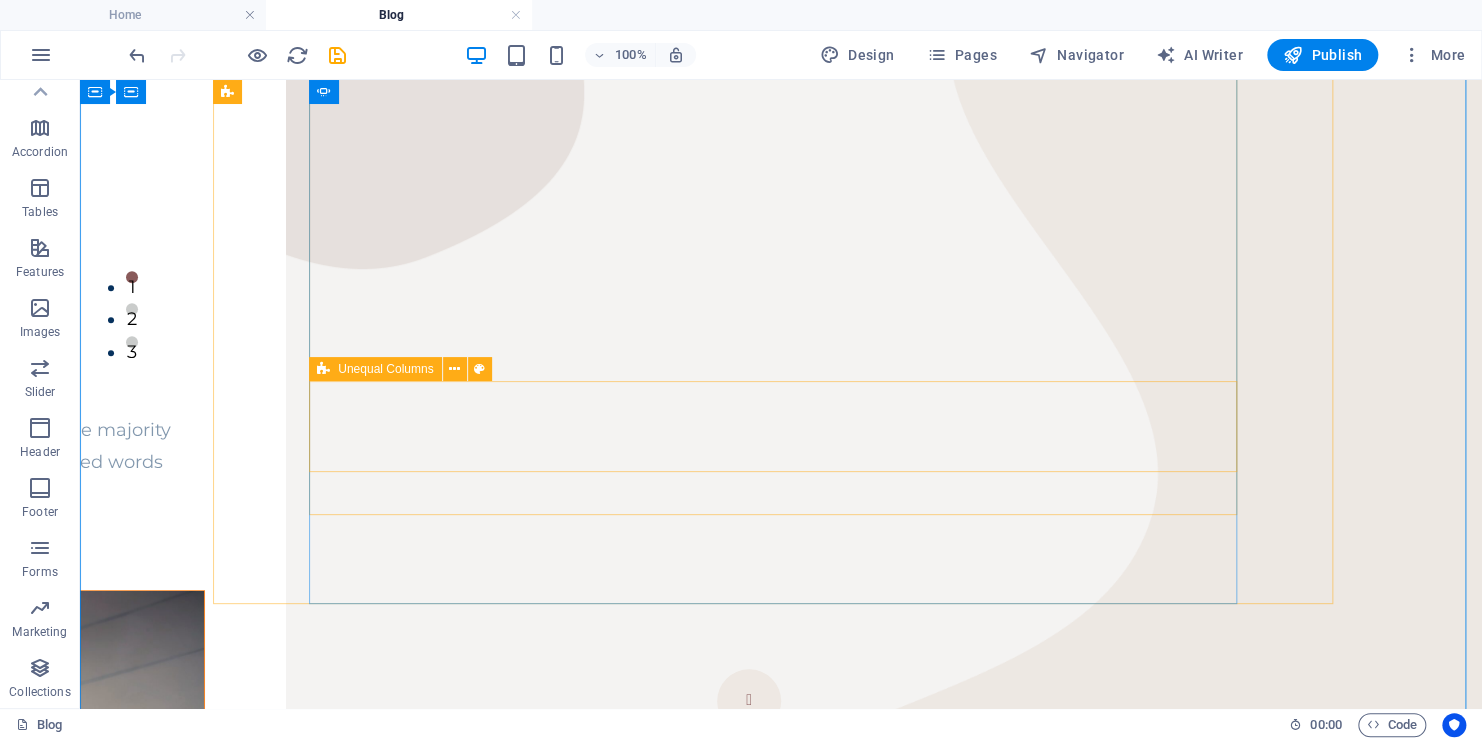 click on "Drop content here or  Add elements  Paste clipboard" at bounding box center (-179, 2198) 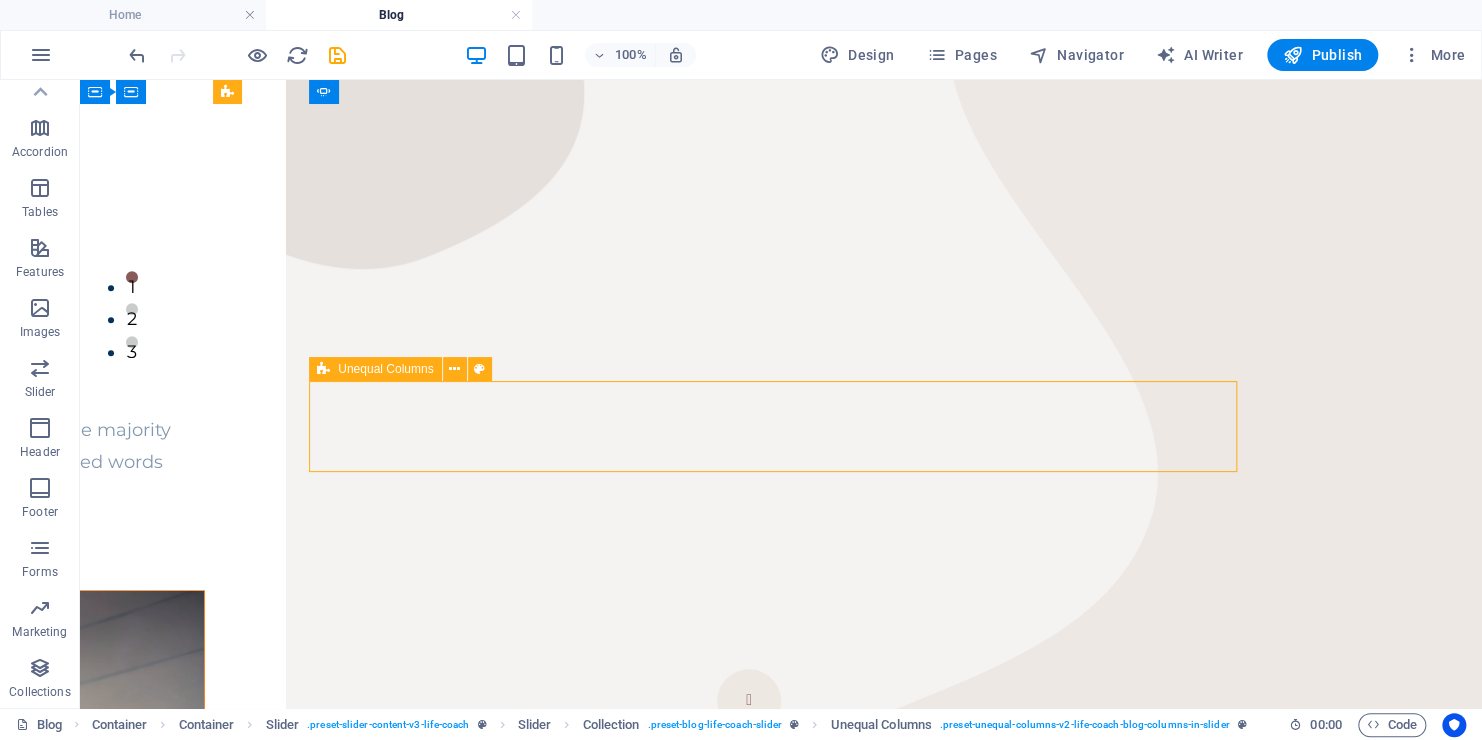 click on "Drop content here or  Add elements  Paste clipboard" at bounding box center [-179, 2198] 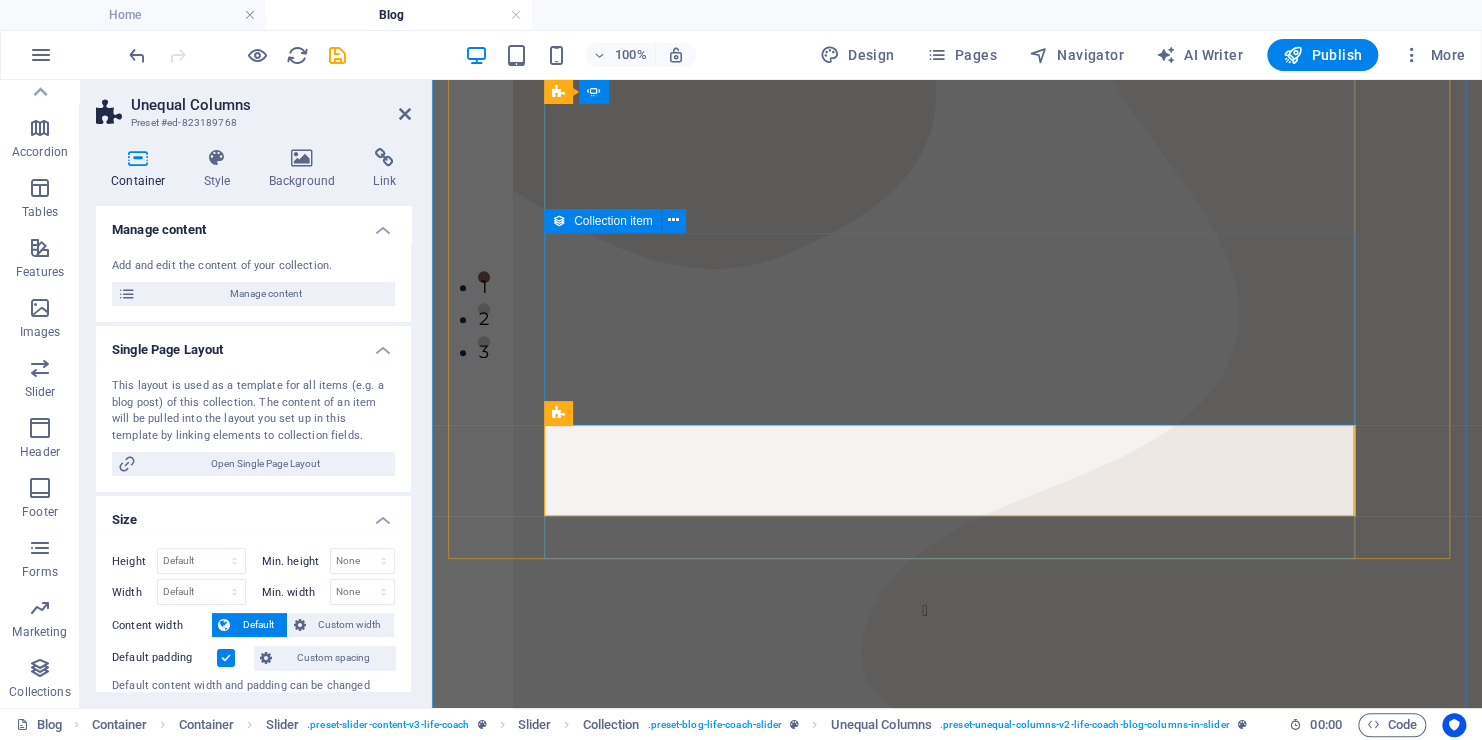 scroll, scrollTop: 324, scrollLeft: 0, axis: vertical 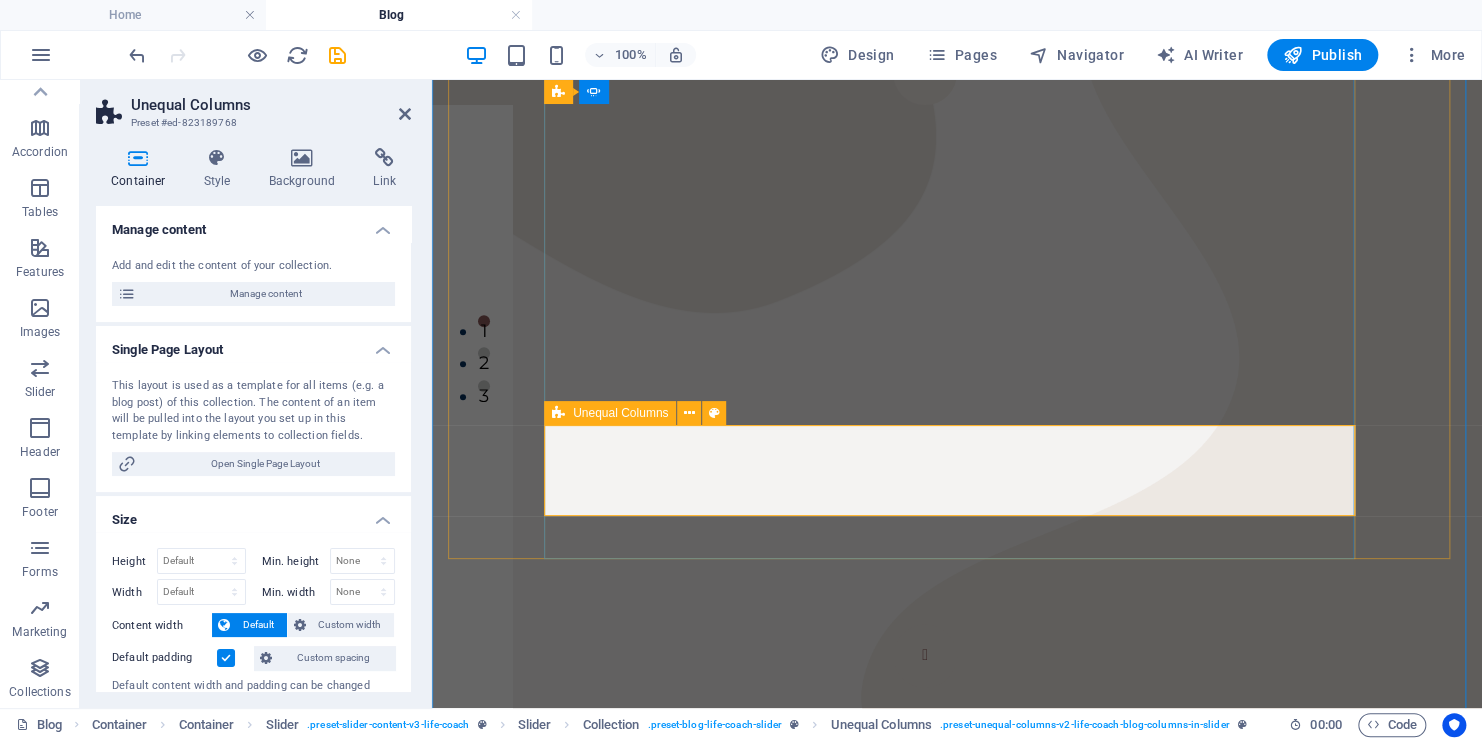 click on "Paste clipboard" at bounding box center [160, 2226] 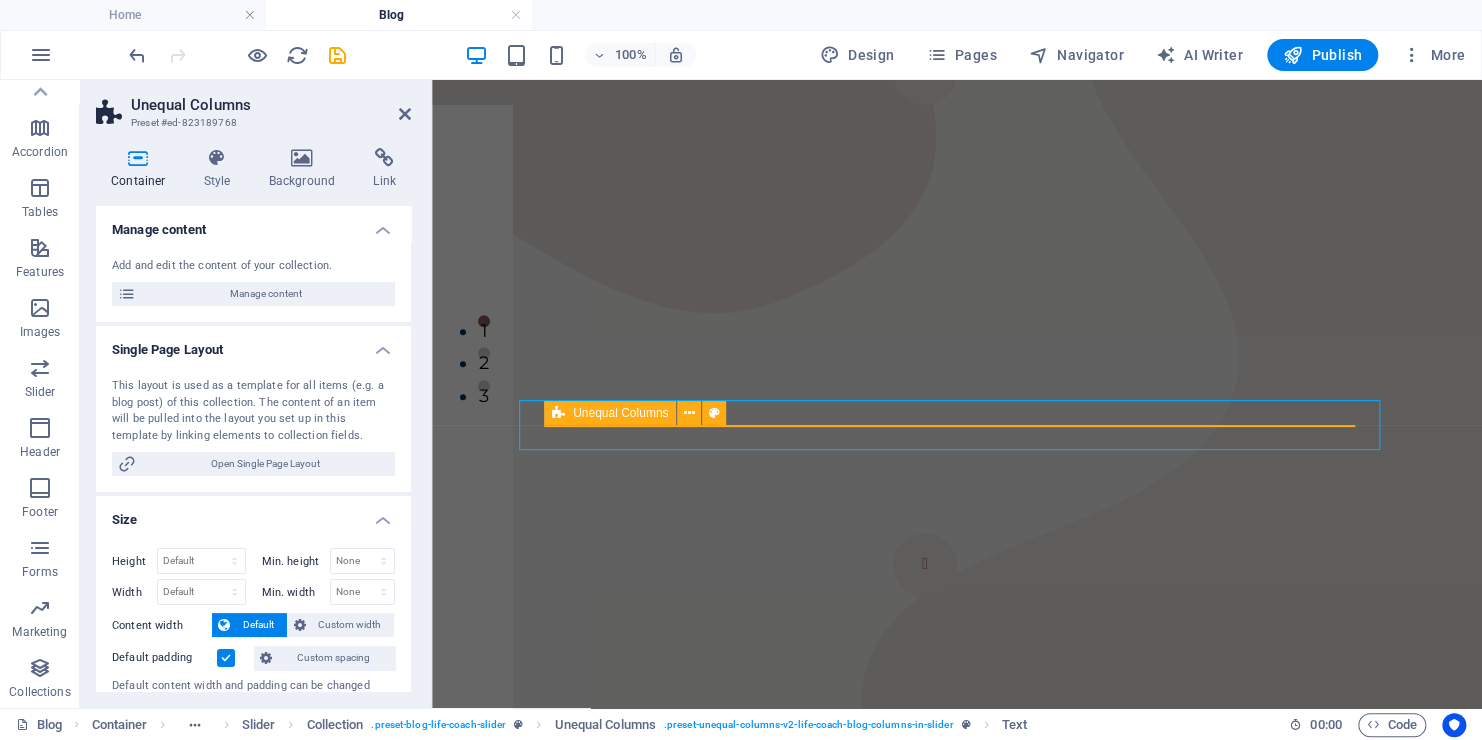 scroll, scrollTop: 0, scrollLeft: 0, axis: both 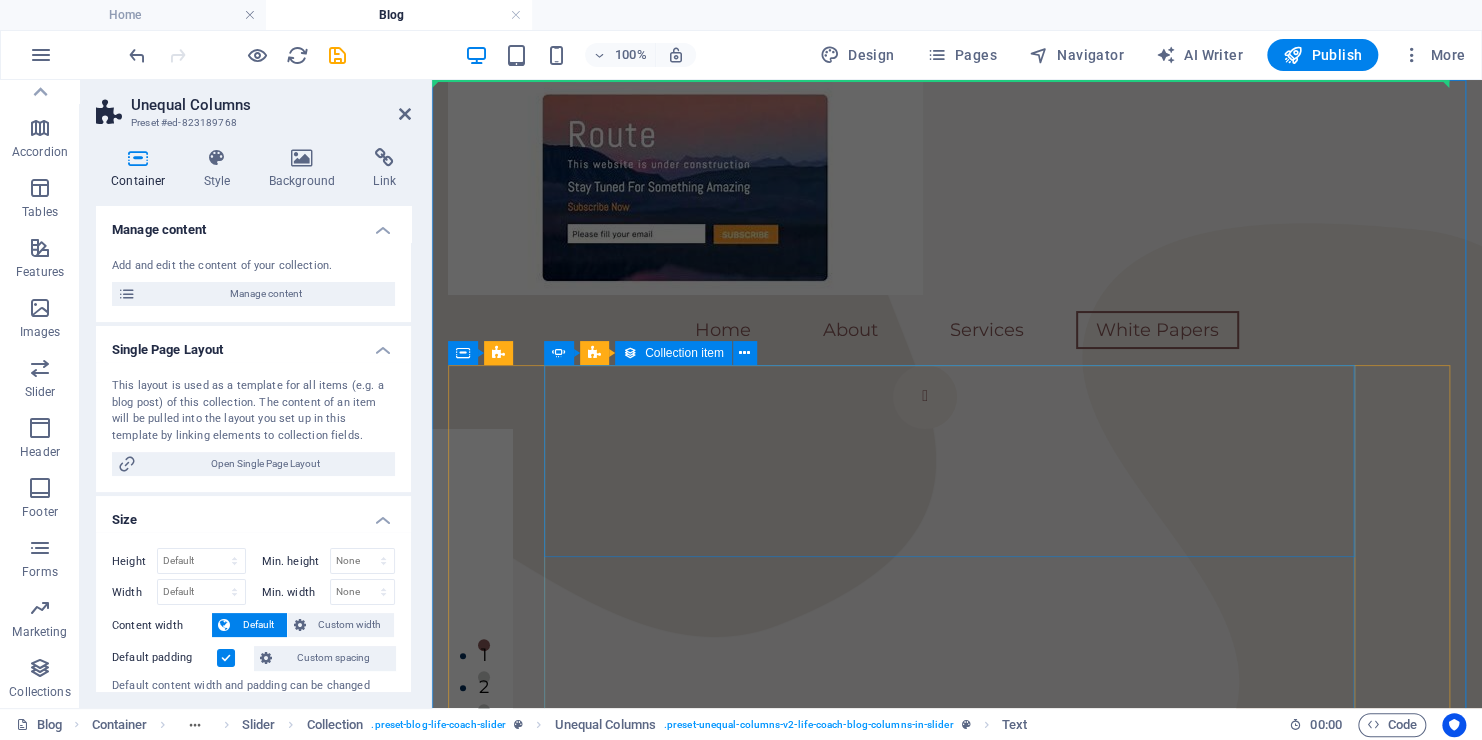 click on "New text element" at bounding box center [106, 2282] 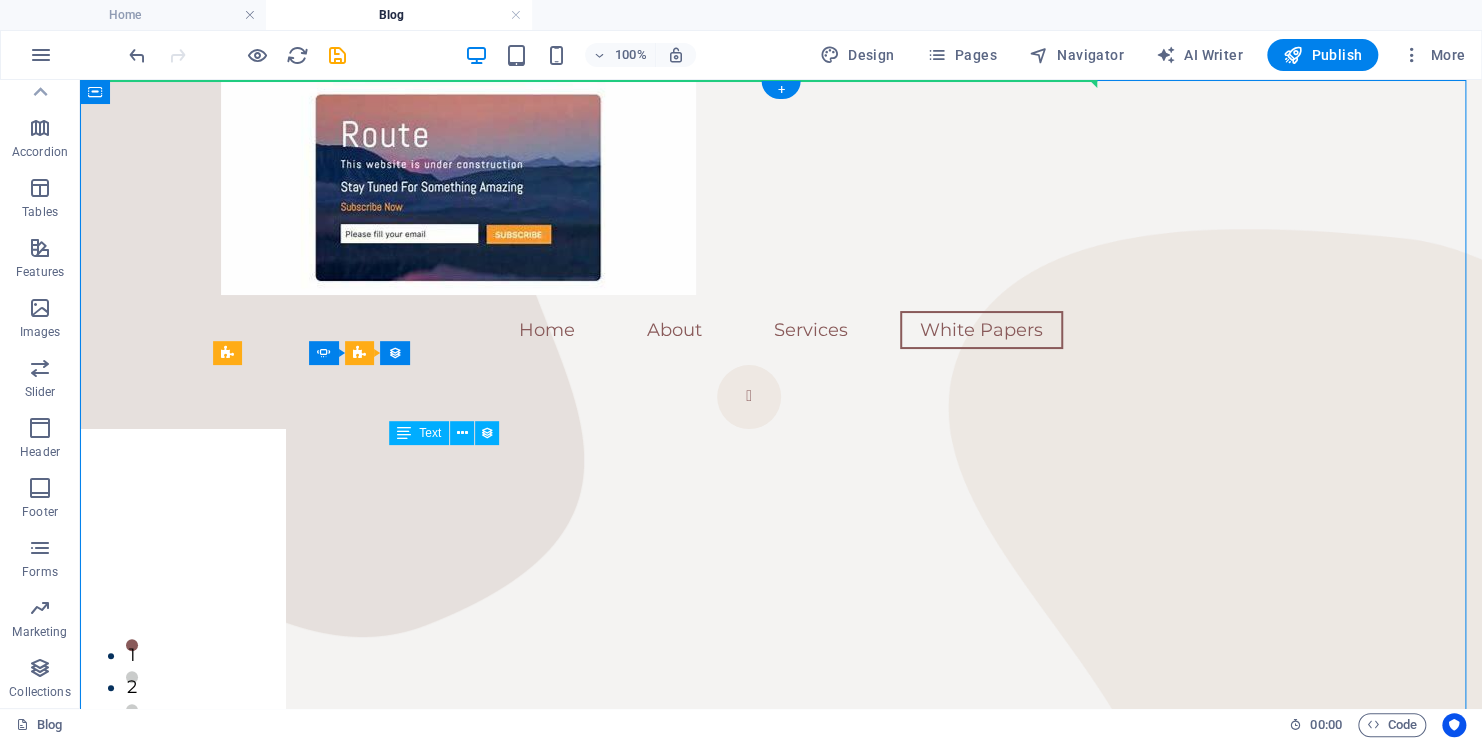 click on "New text element" at bounding box center (-179, 2327) 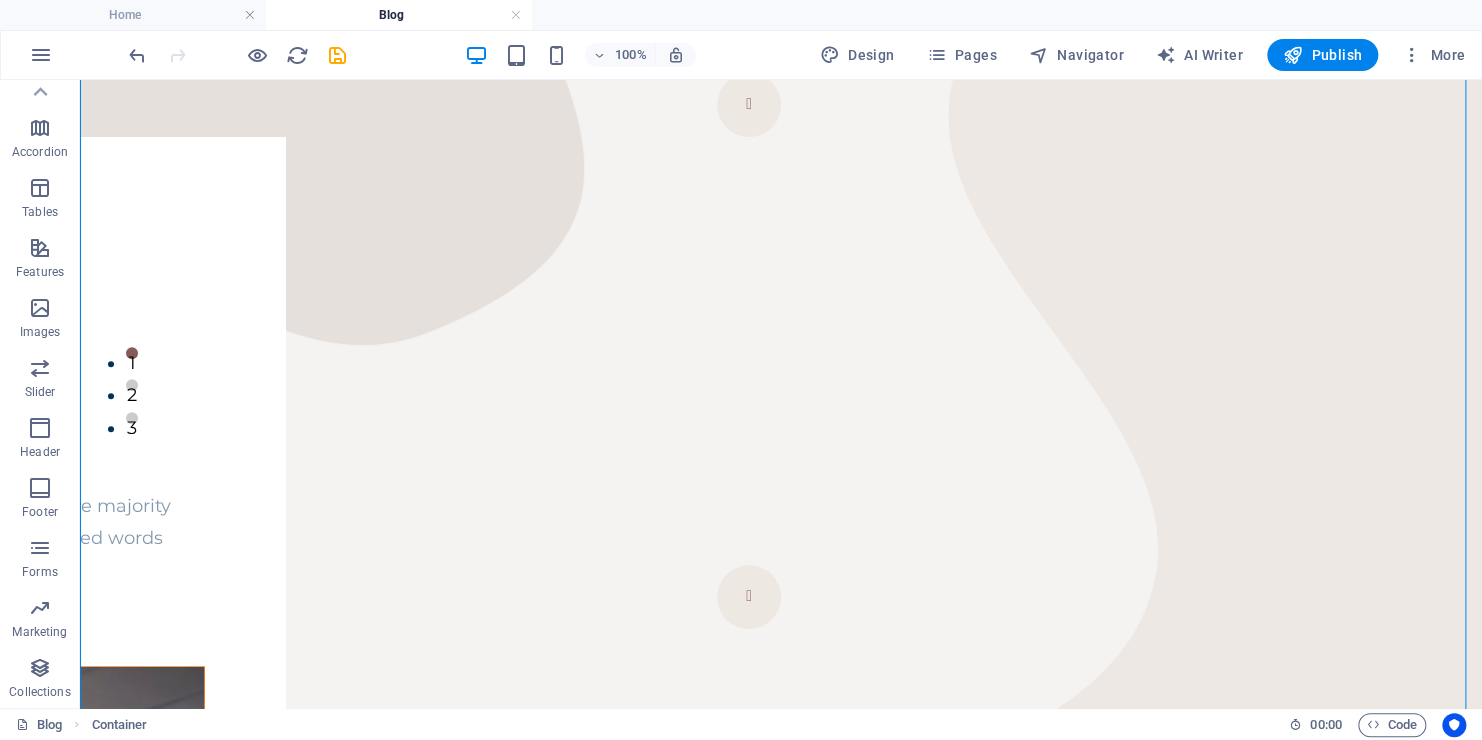 scroll, scrollTop: 146, scrollLeft: 0, axis: vertical 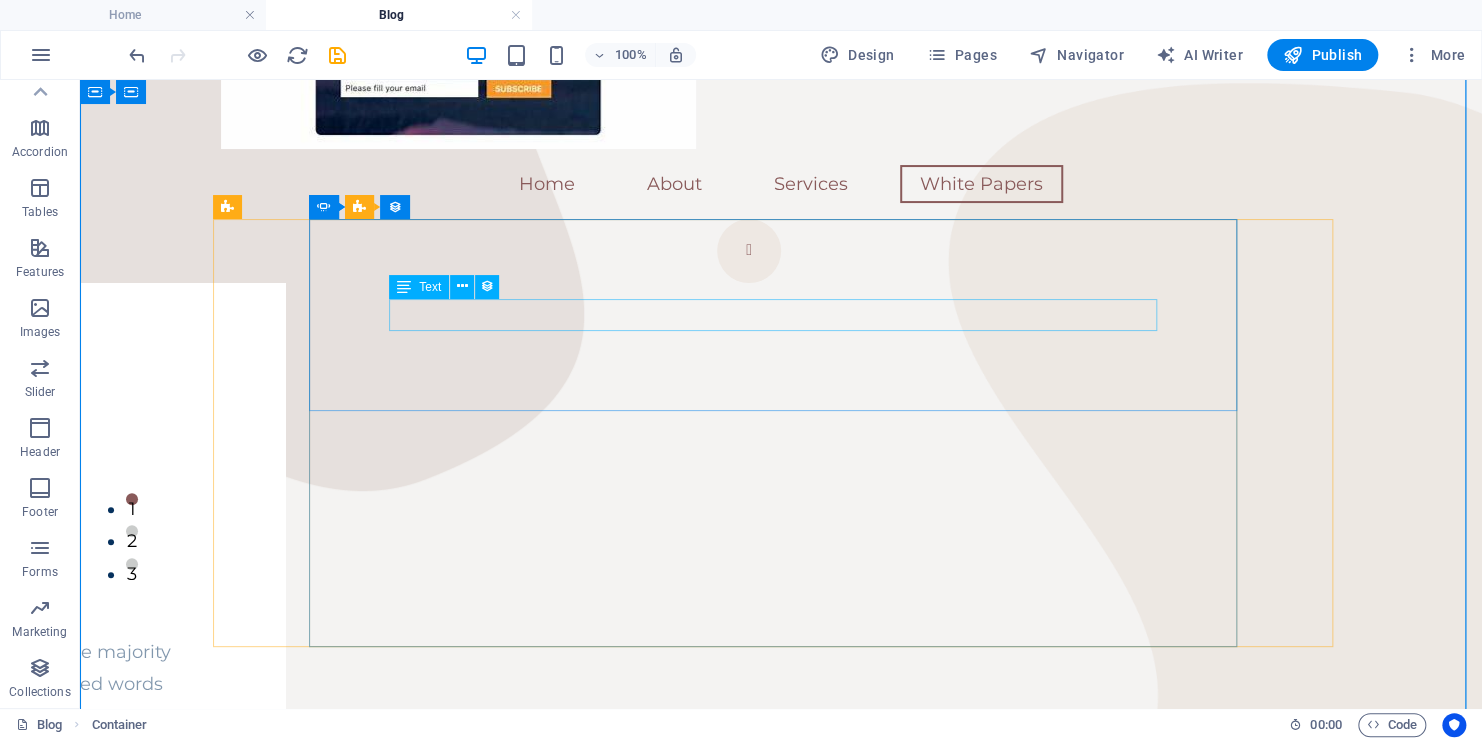 click on "New text element" at bounding box center [-179, 2181] 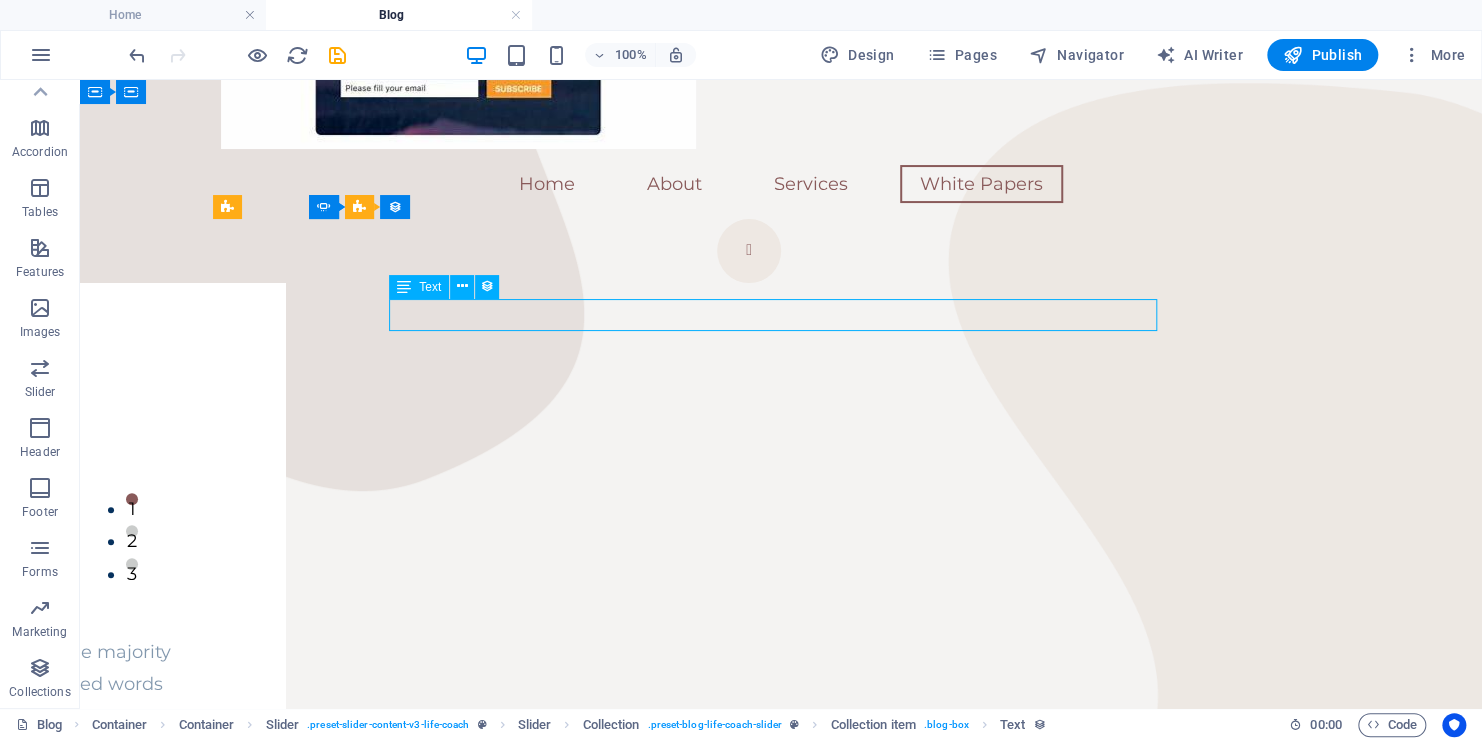 click on "New text element" at bounding box center [-179, 2181] 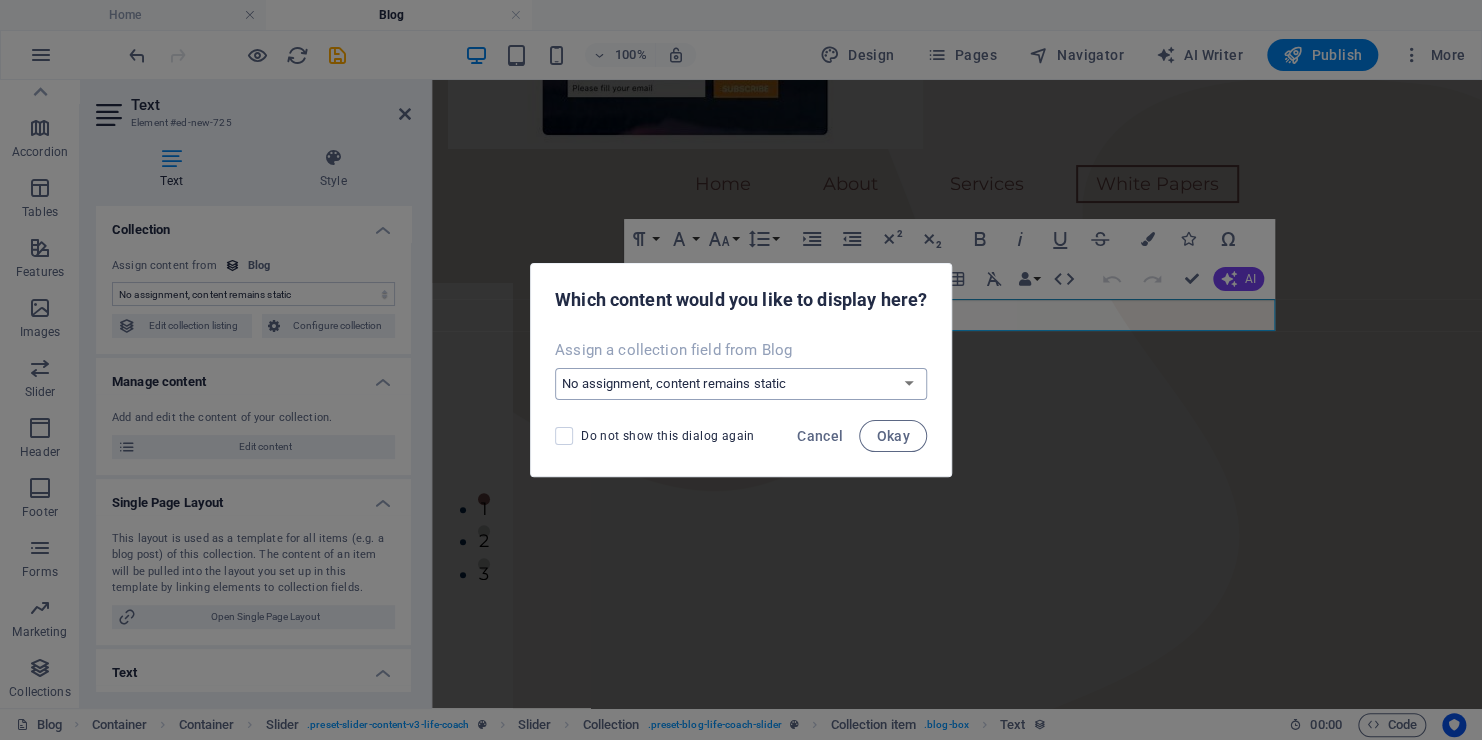 click on "No assignment, content remains static Create a new field Created at (Date) Updated at (Date) Name (Plain Text) Featured (Choice) Slug (Plain Text) Description (Rich Text) Content (CMS) Category (Choice) Author (Plain Text) Image (File) Publishing Date (Date) Status (Choice) Author name (Plain Text) Author title (Plain Text) Author image (File)" at bounding box center (741, 384) 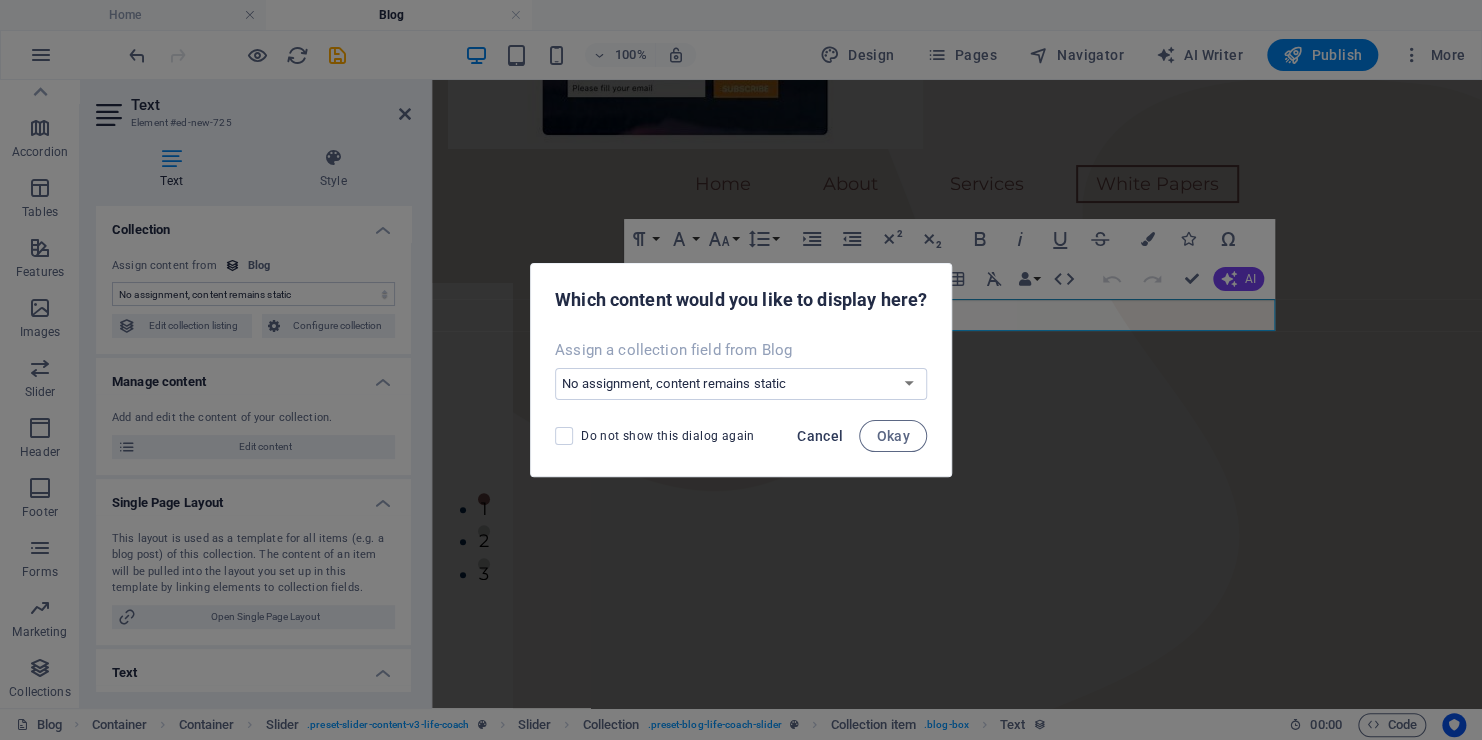 click on "Cancel" at bounding box center [820, 436] 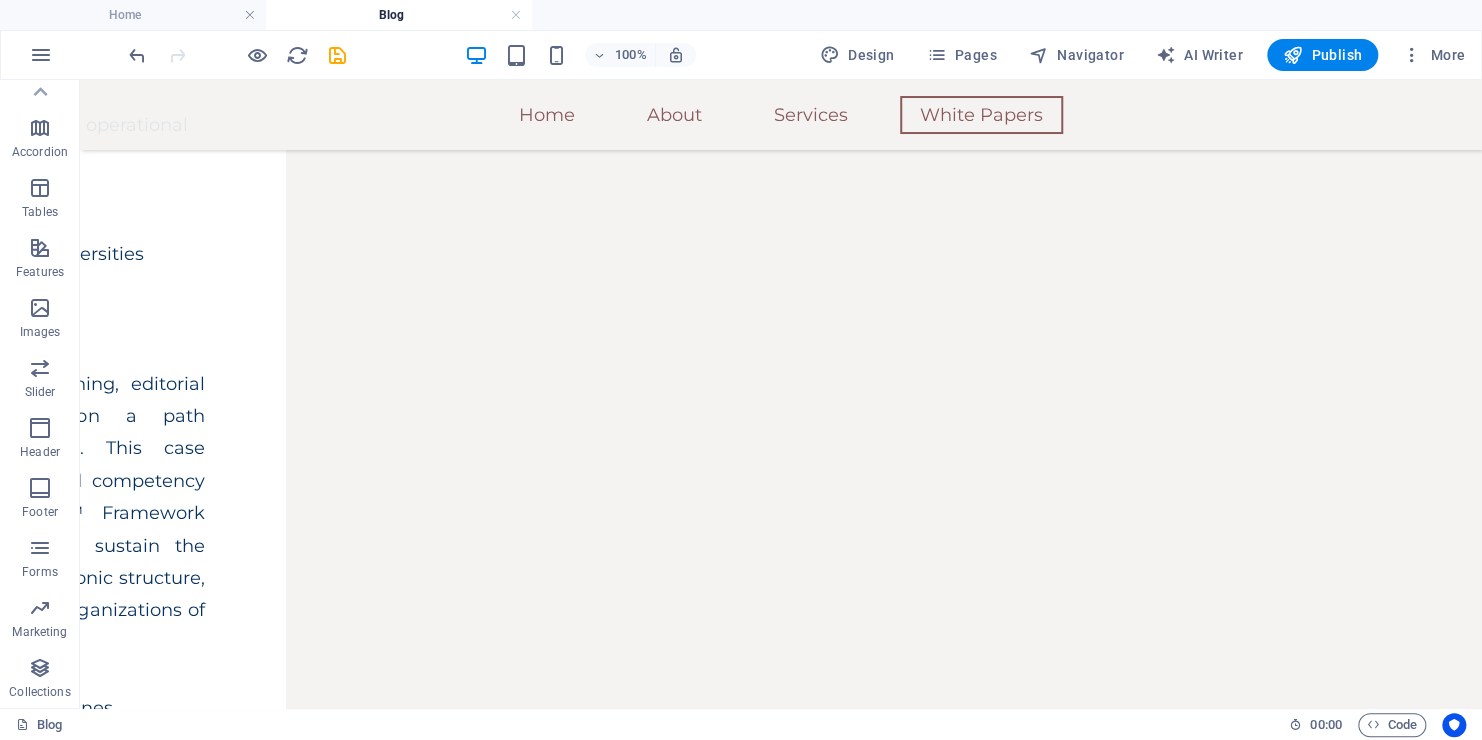 scroll, scrollTop: 5632, scrollLeft: 0, axis: vertical 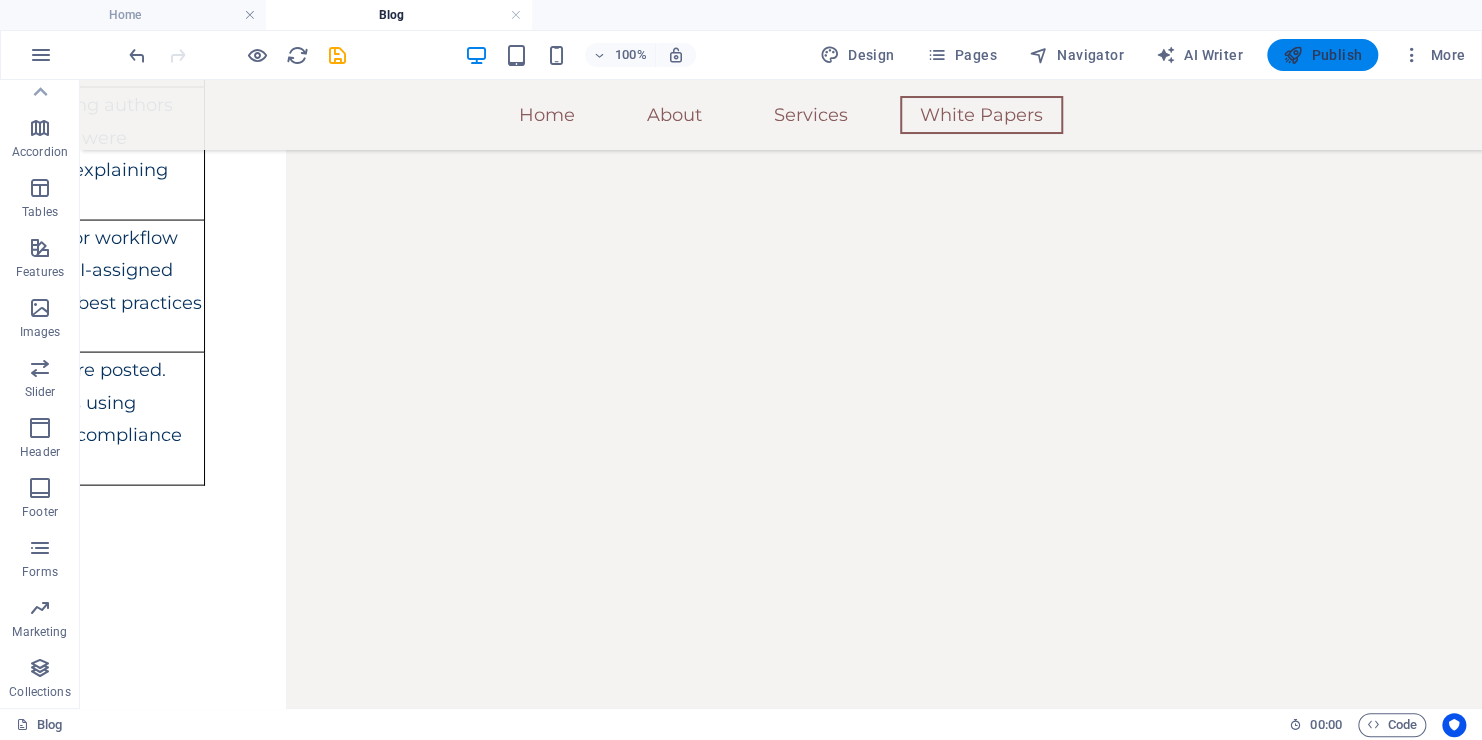 click on "Publish" at bounding box center (1322, 55) 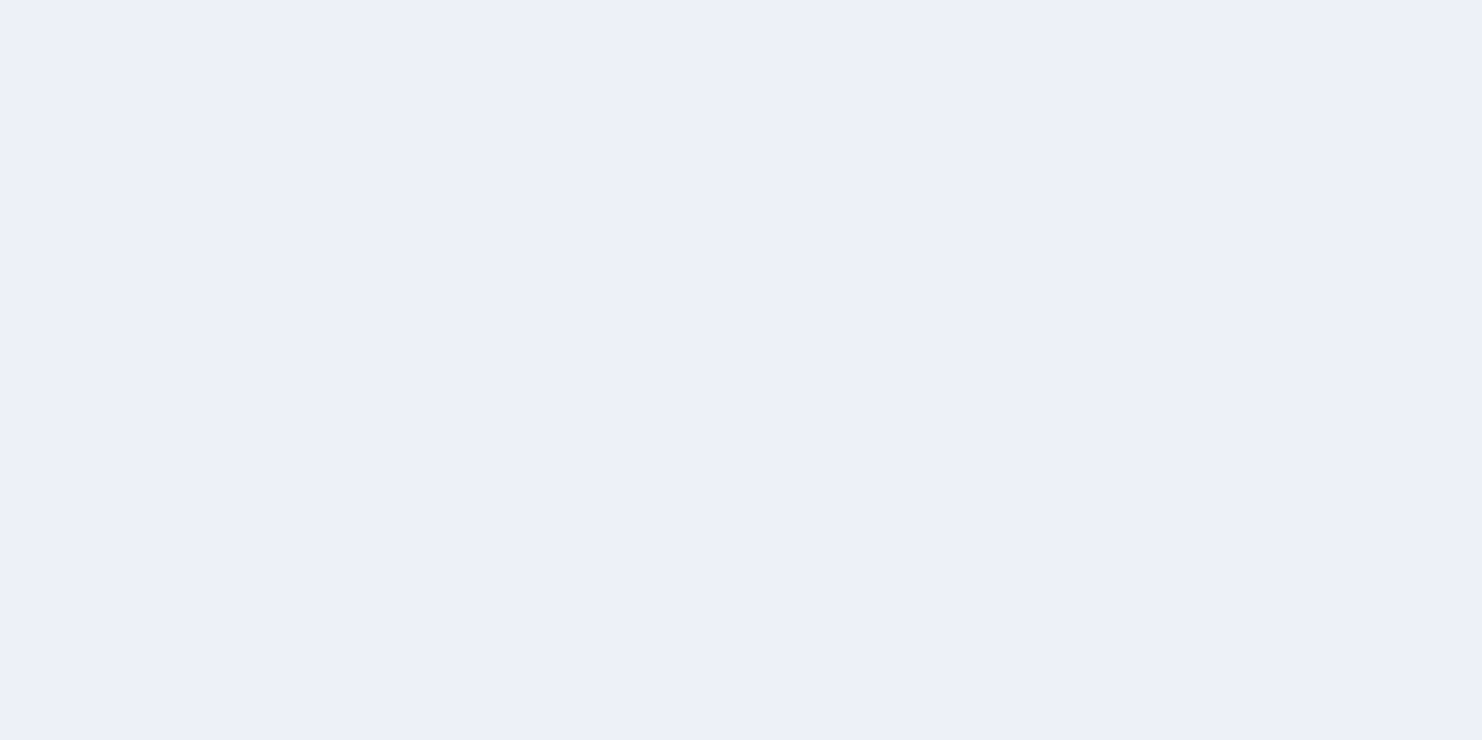 scroll, scrollTop: 0, scrollLeft: 0, axis: both 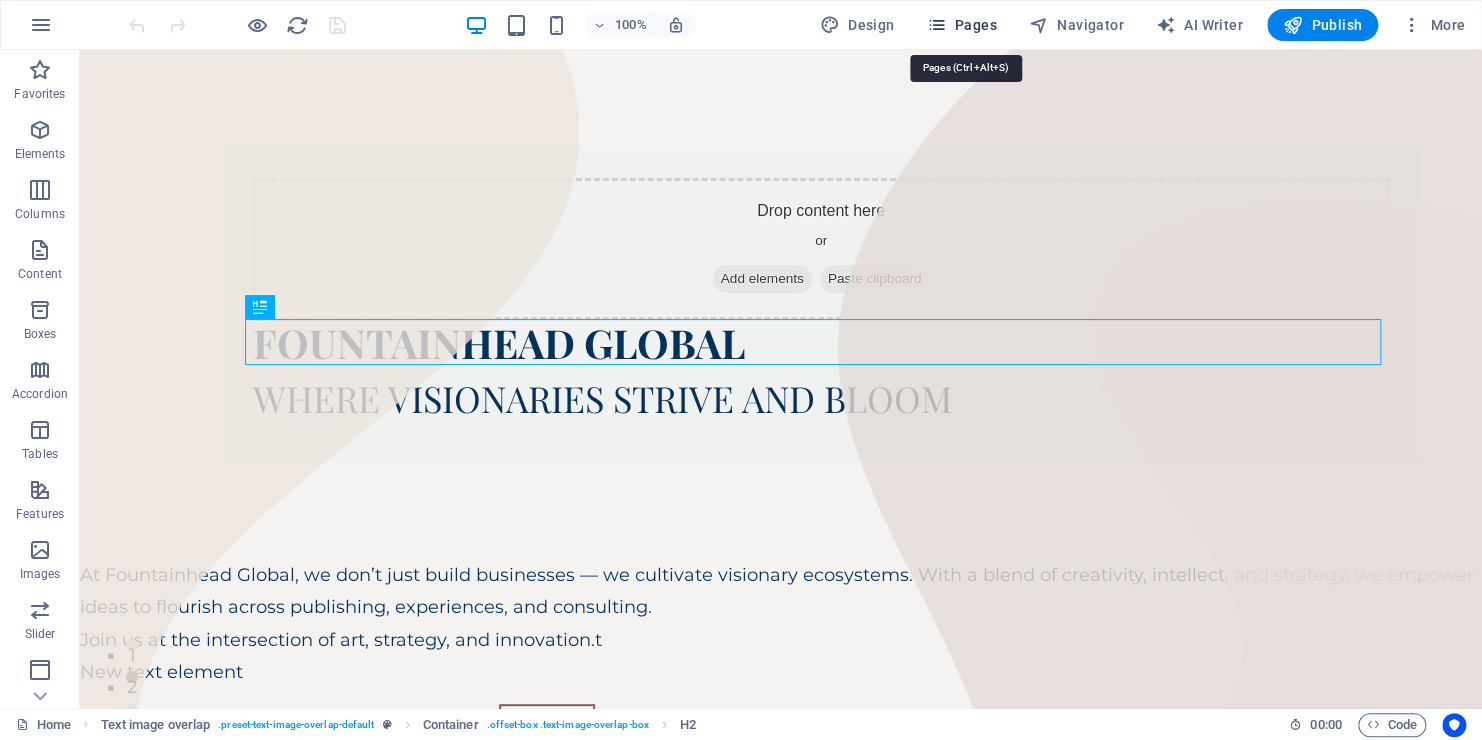 click on "Pages" at bounding box center [961, 25] 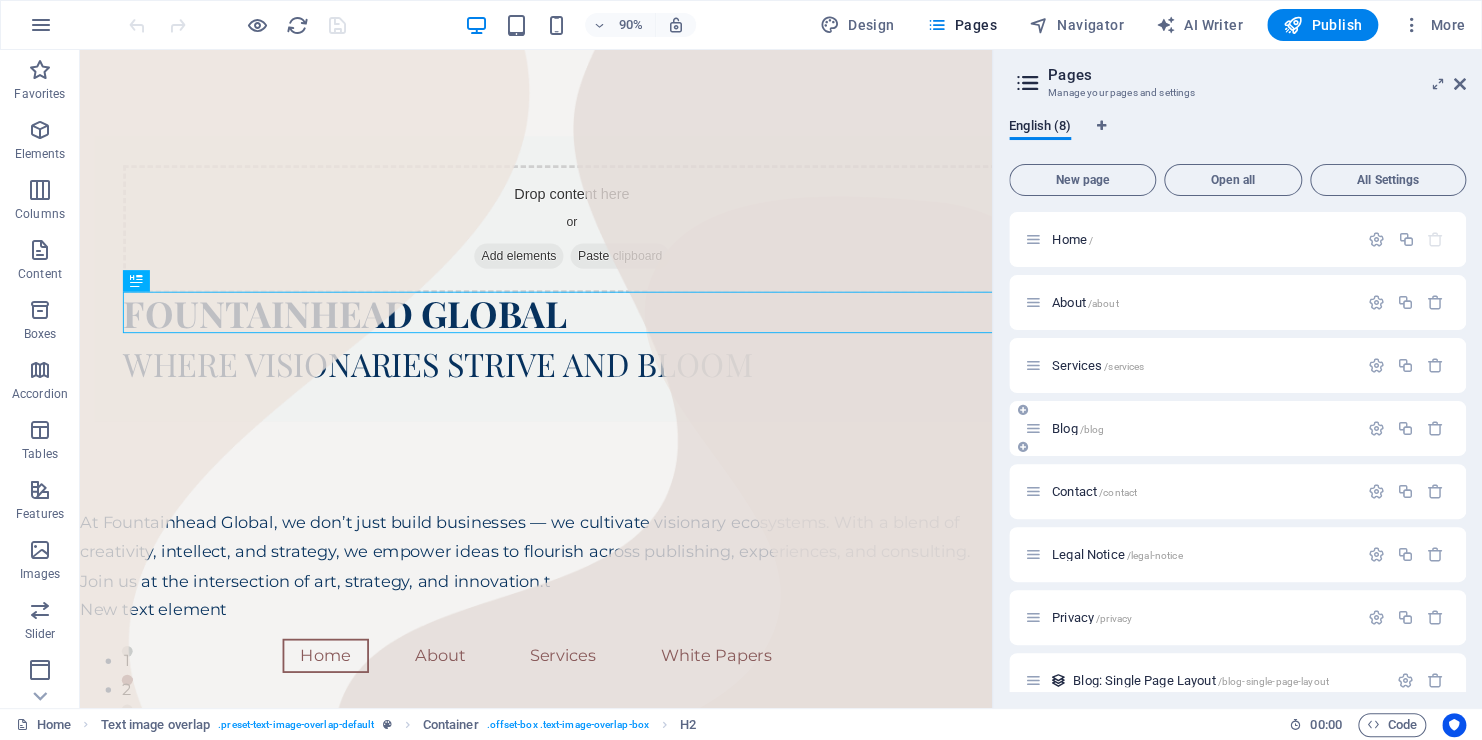 click on "Blog /blog" at bounding box center (1191, 428) 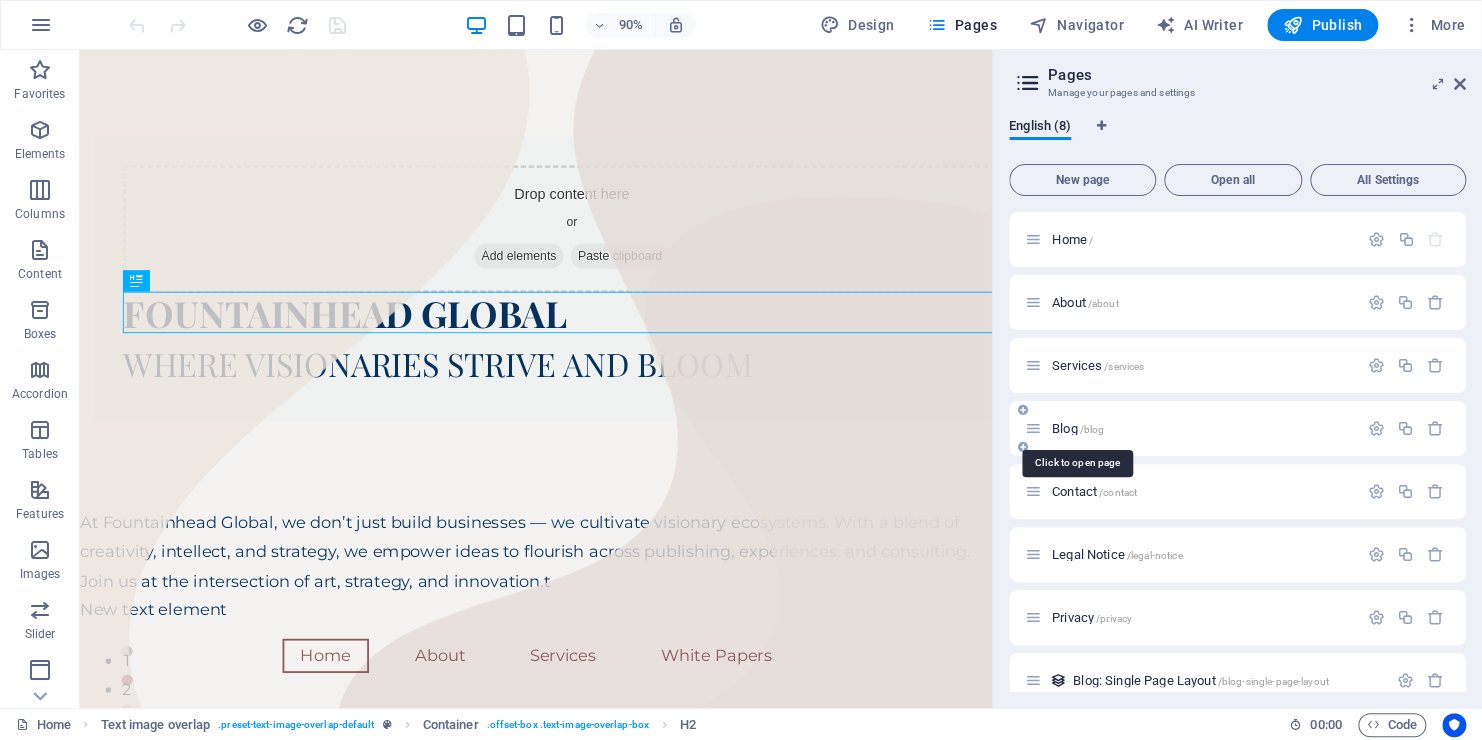 click on "Blog /blog" at bounding box center [1078, 428] 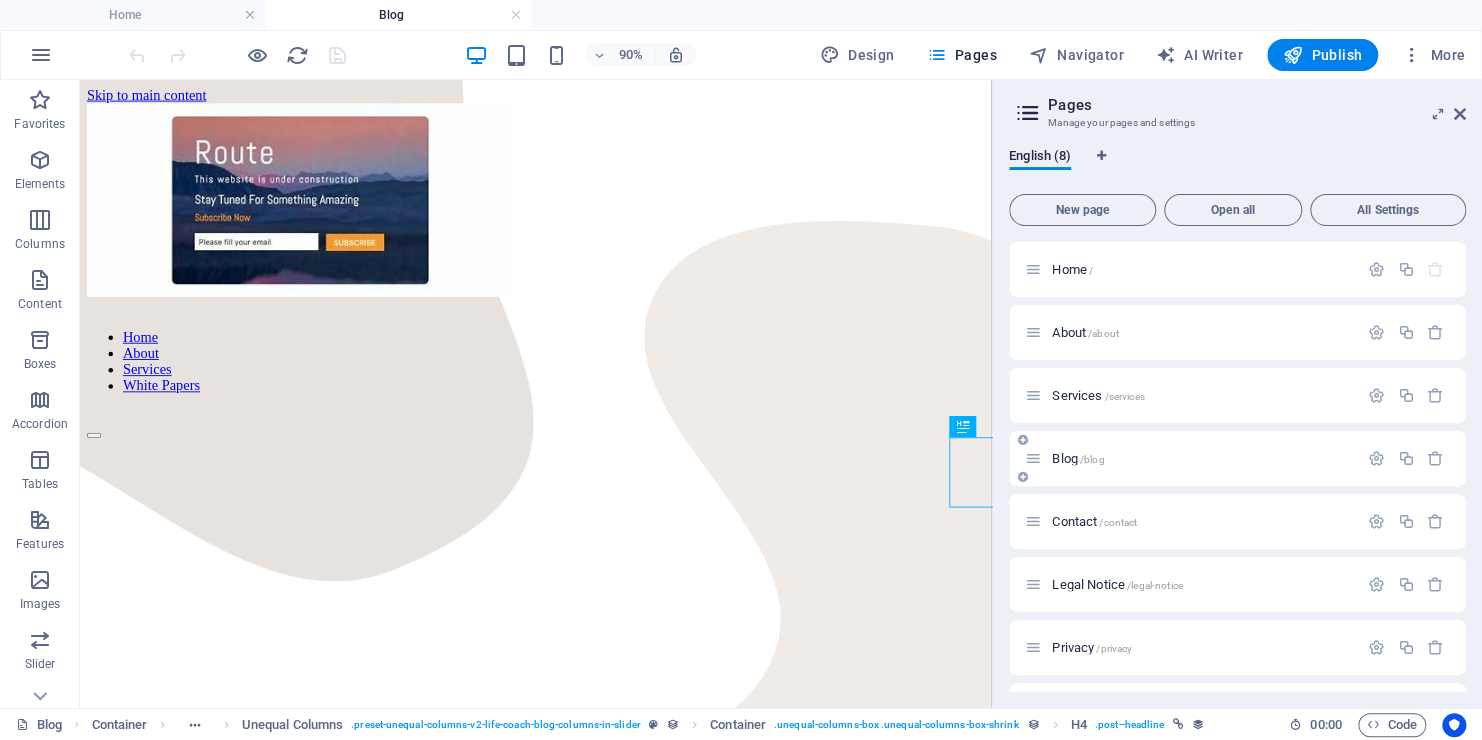 scroll, scrollTop: 0, scrollLeft: 0, axis: both 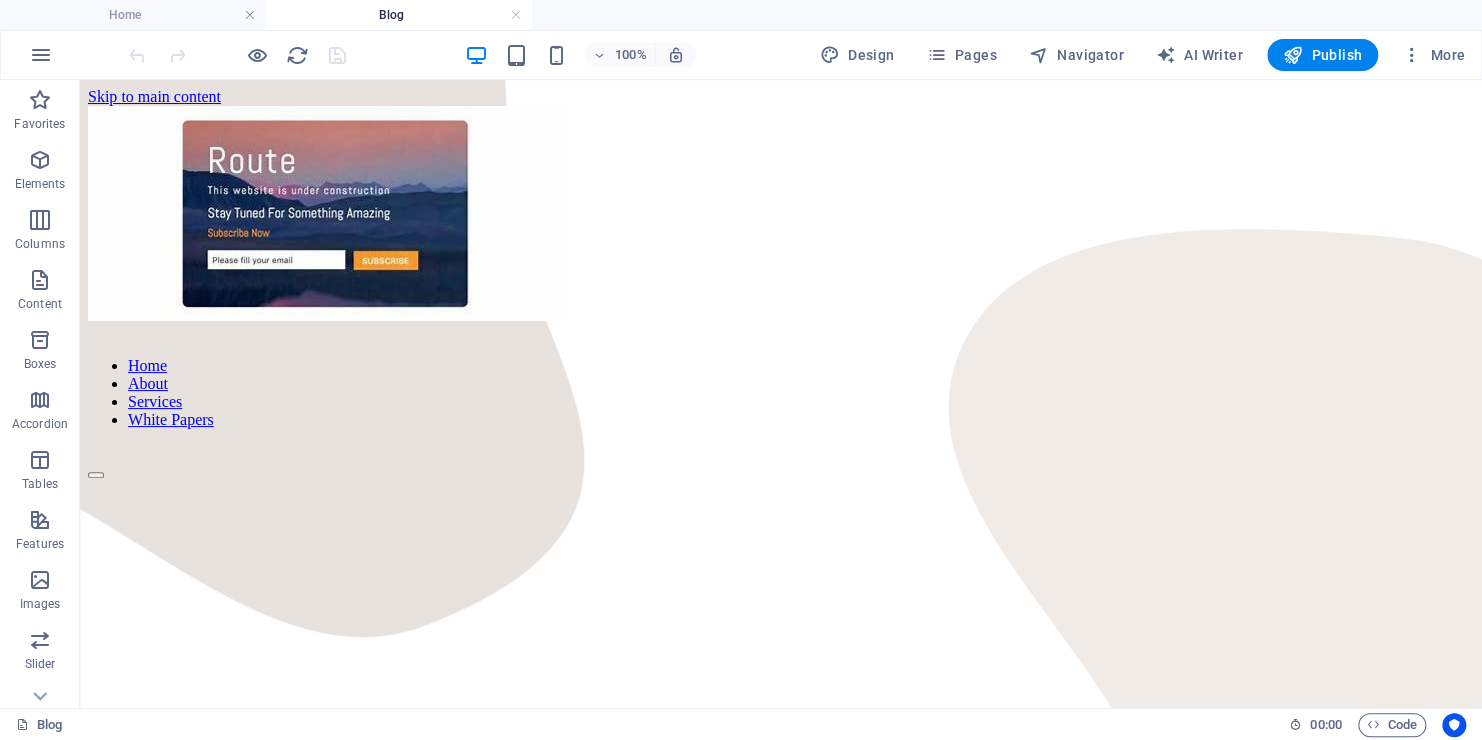 drag, startPoint x: 1473, startPoint y: 161, endPoint x: 1514, endPoint y: 137, distance: 47.507893 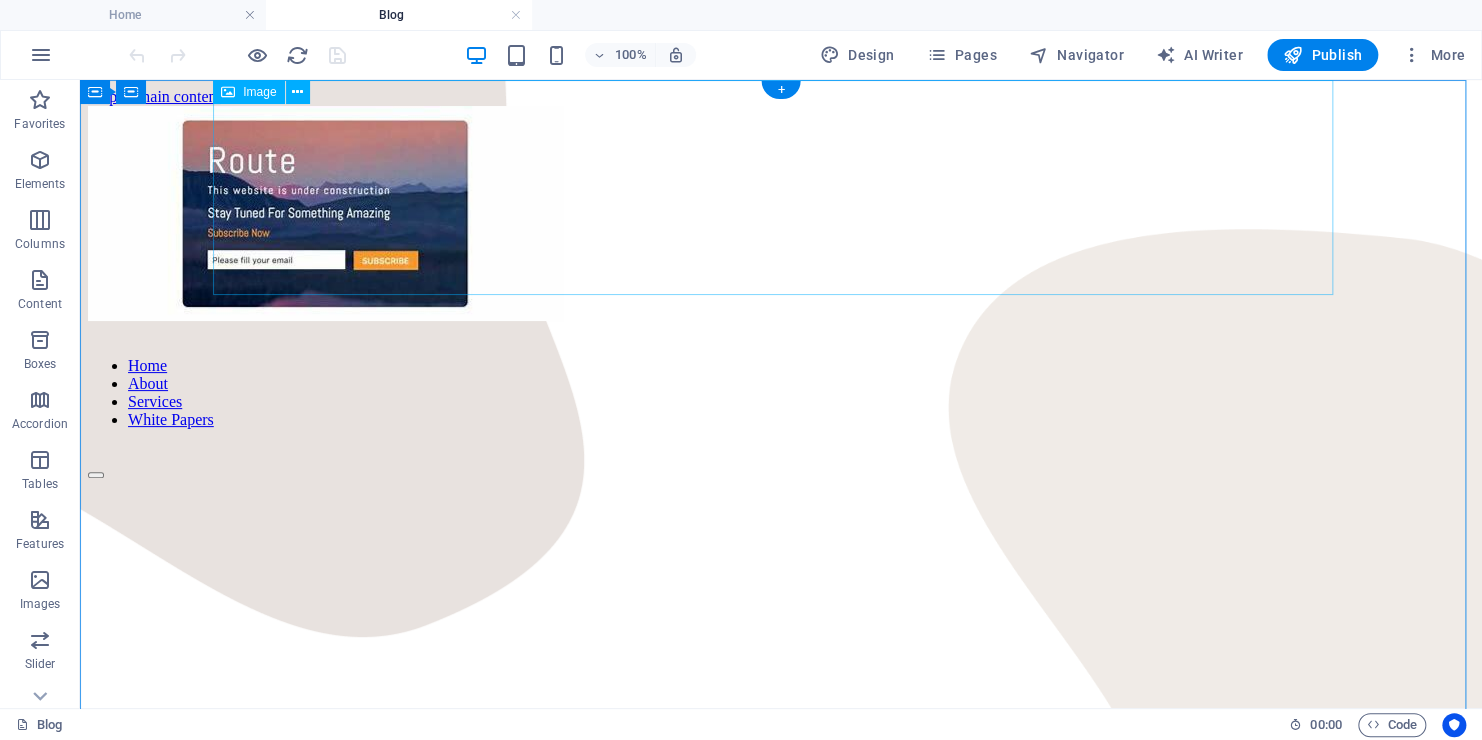 click at bounding box center [781, 215] 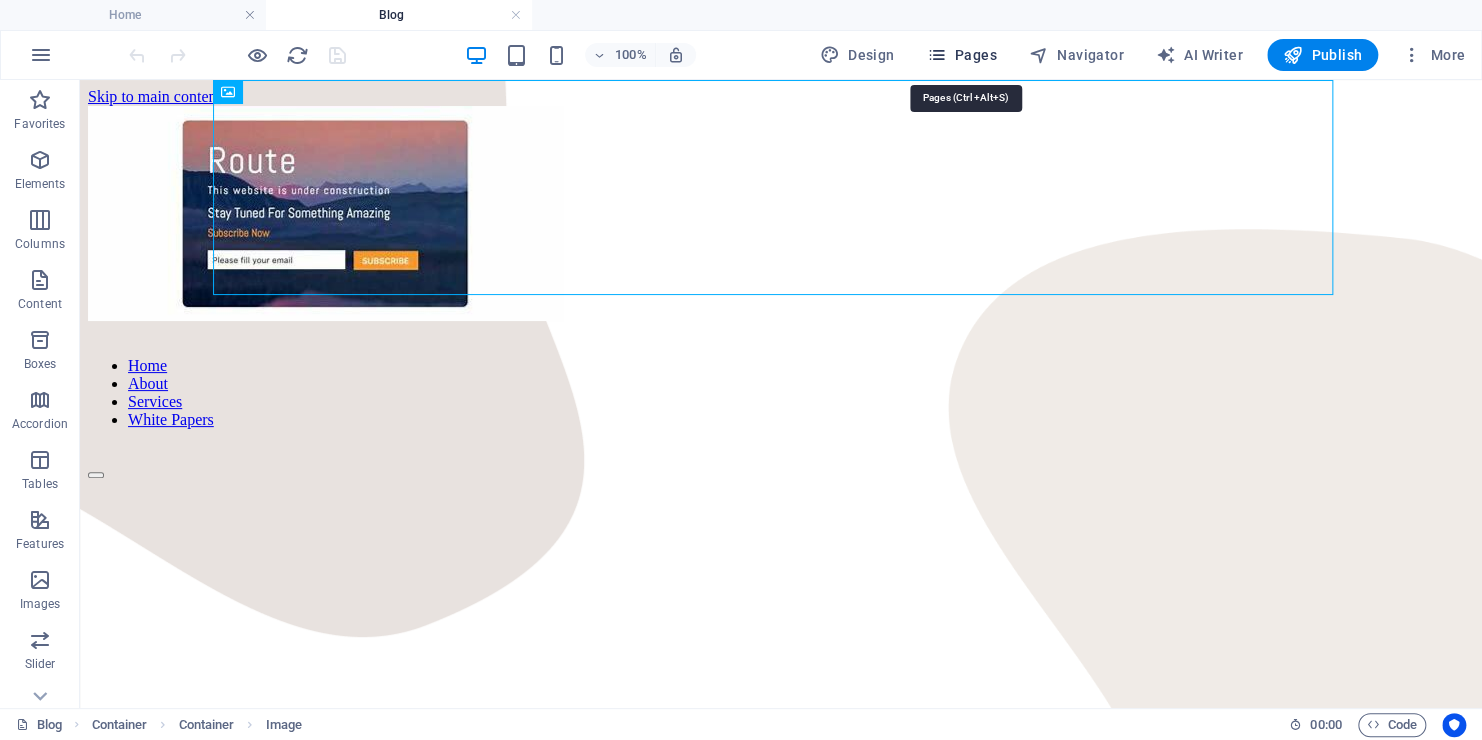 click on "Pages" at bounding box center [961, 55] 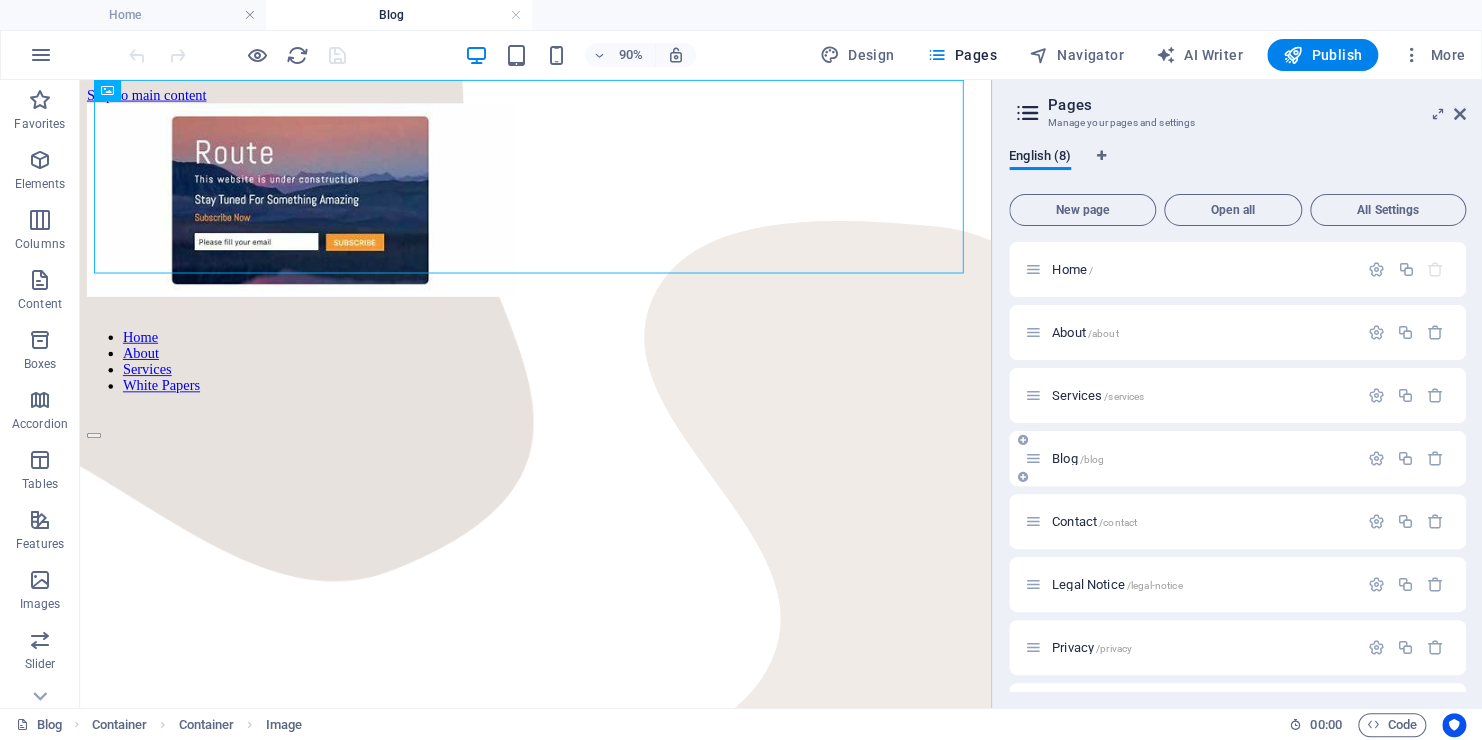 click on "Blog /blog" at bounding box center [1237, 458] 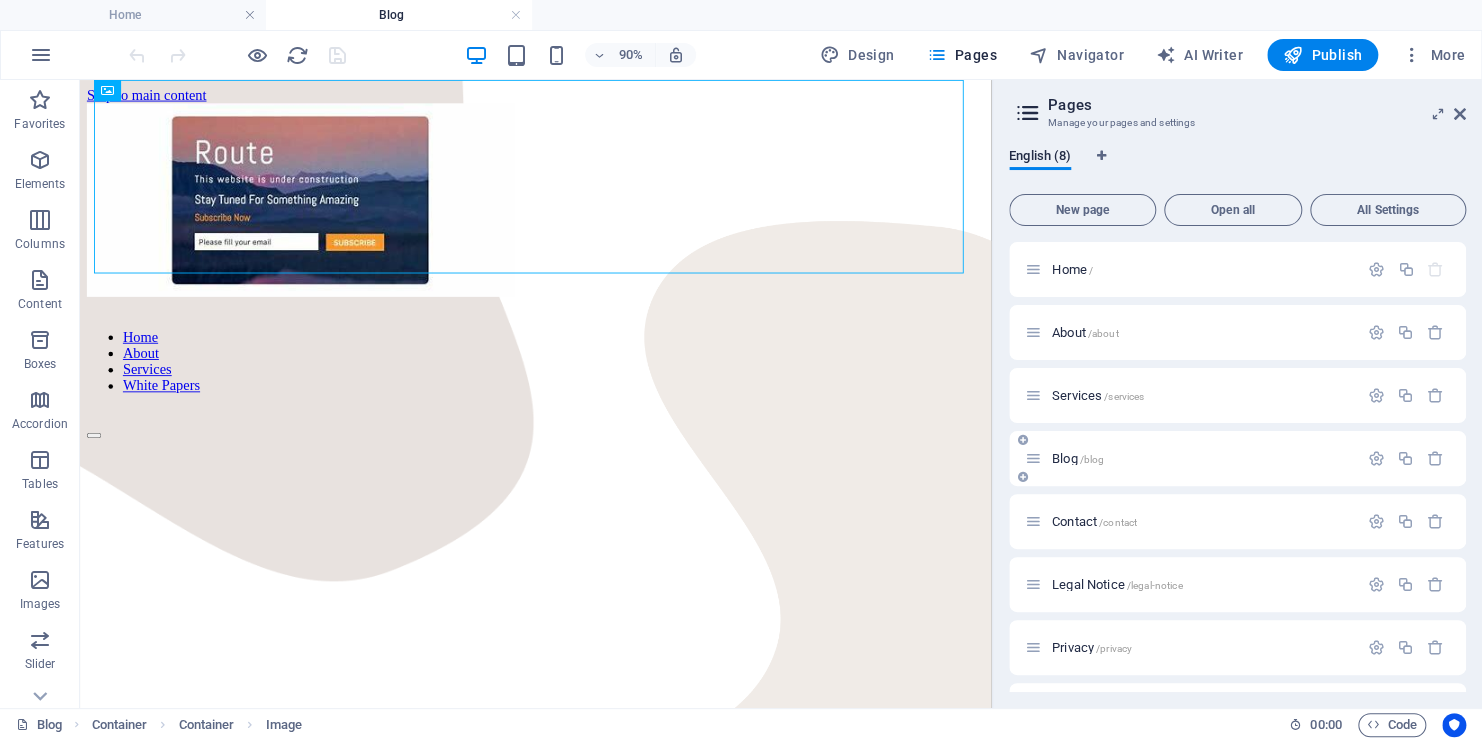 click on "Blog /blog" at bounding box center [1078, 458] 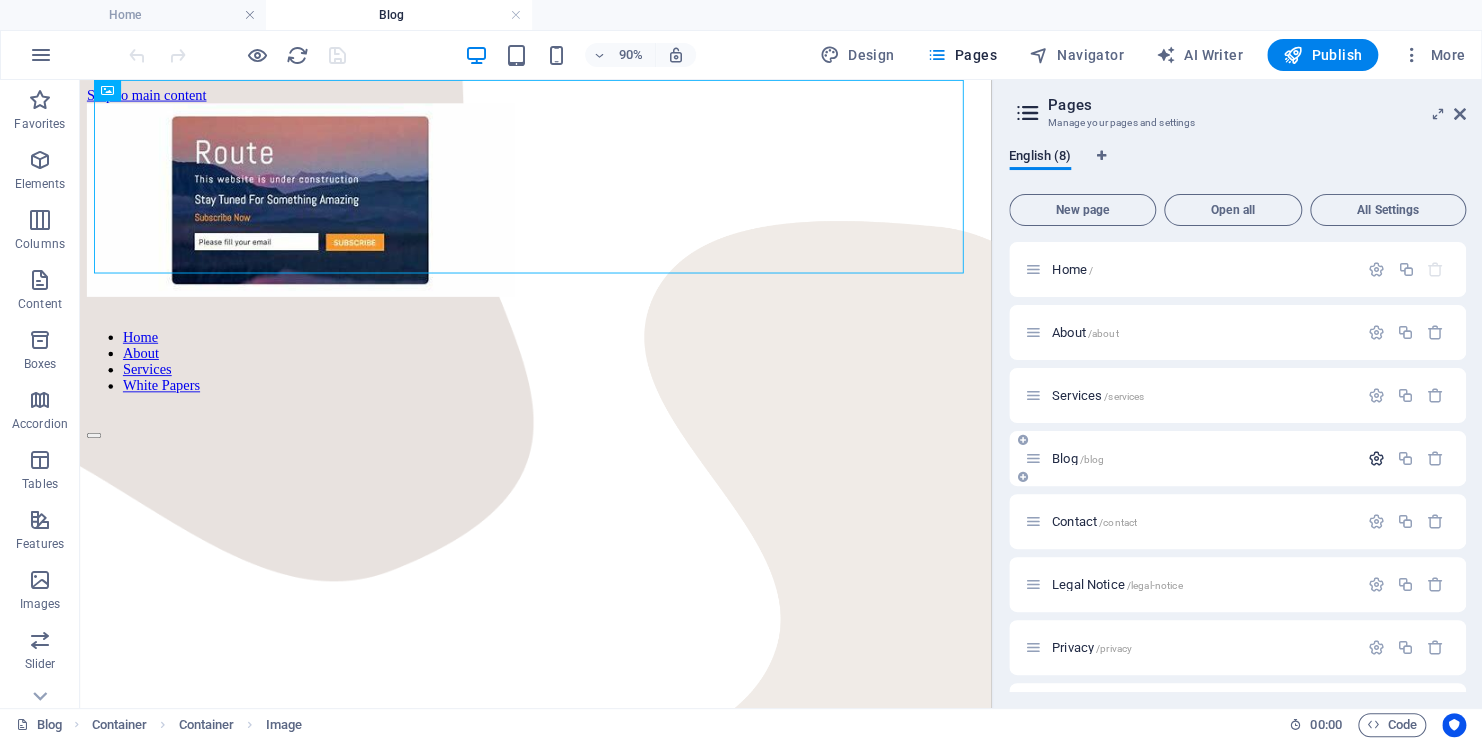 click at bounding box center (1376, 458) 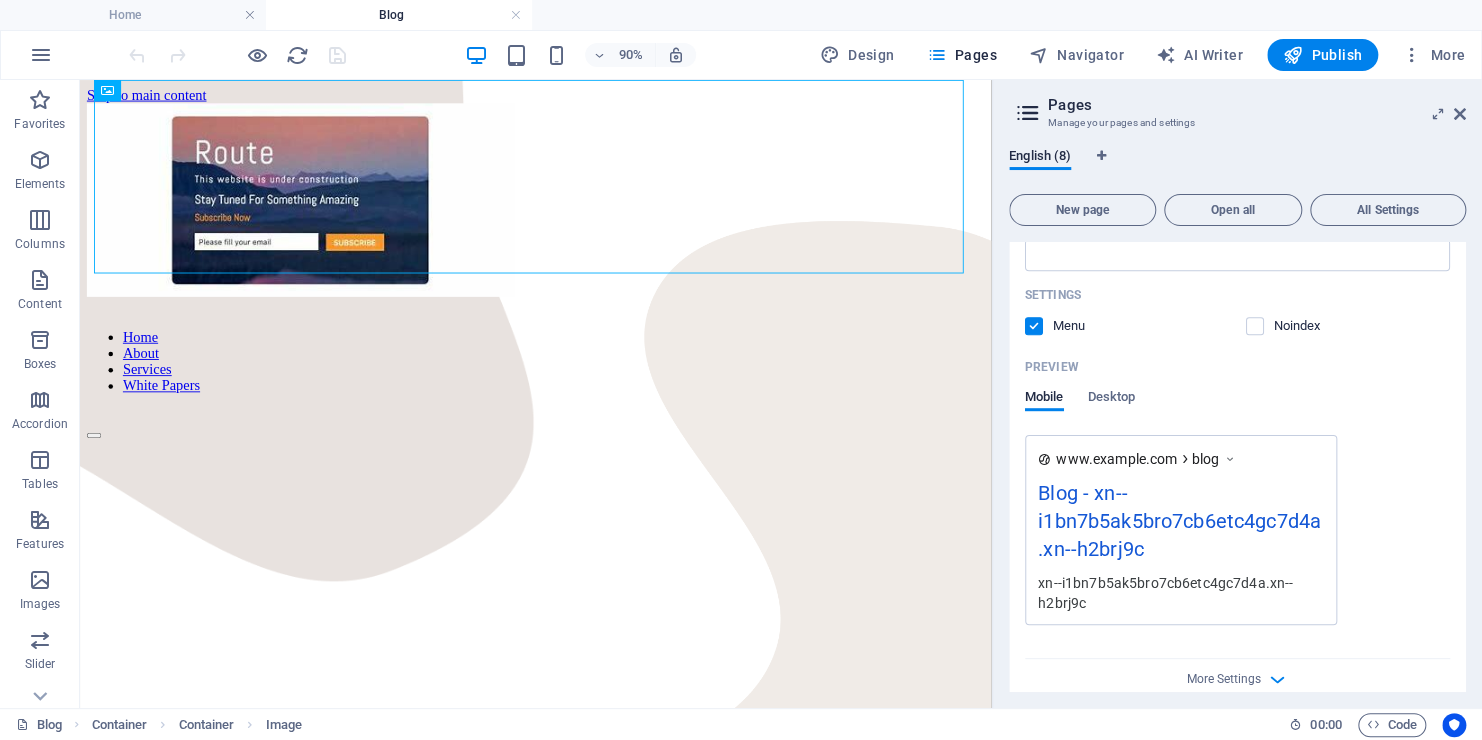 scroll, scrollTop: 615, scrollLeft: 0, axis: vertical 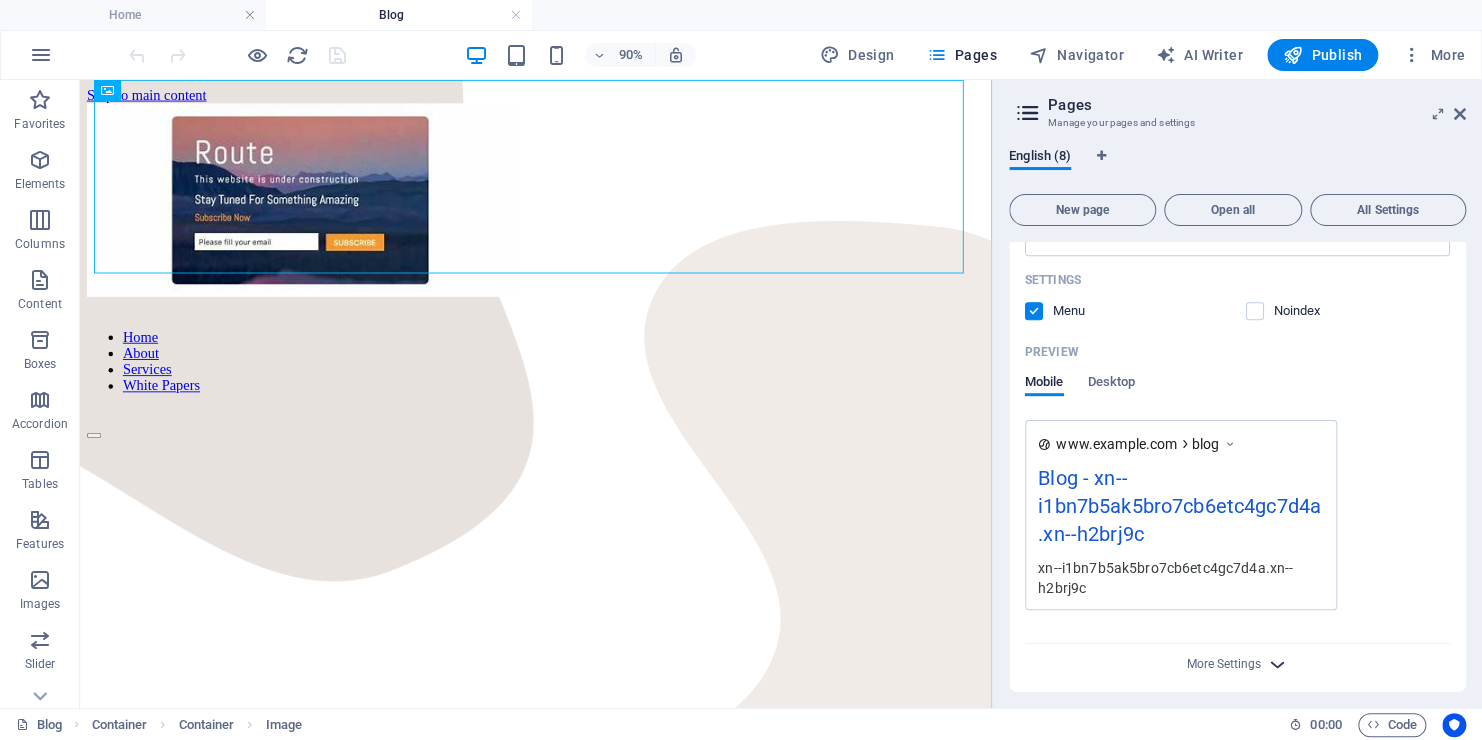click at bounding box center [1277, 664] 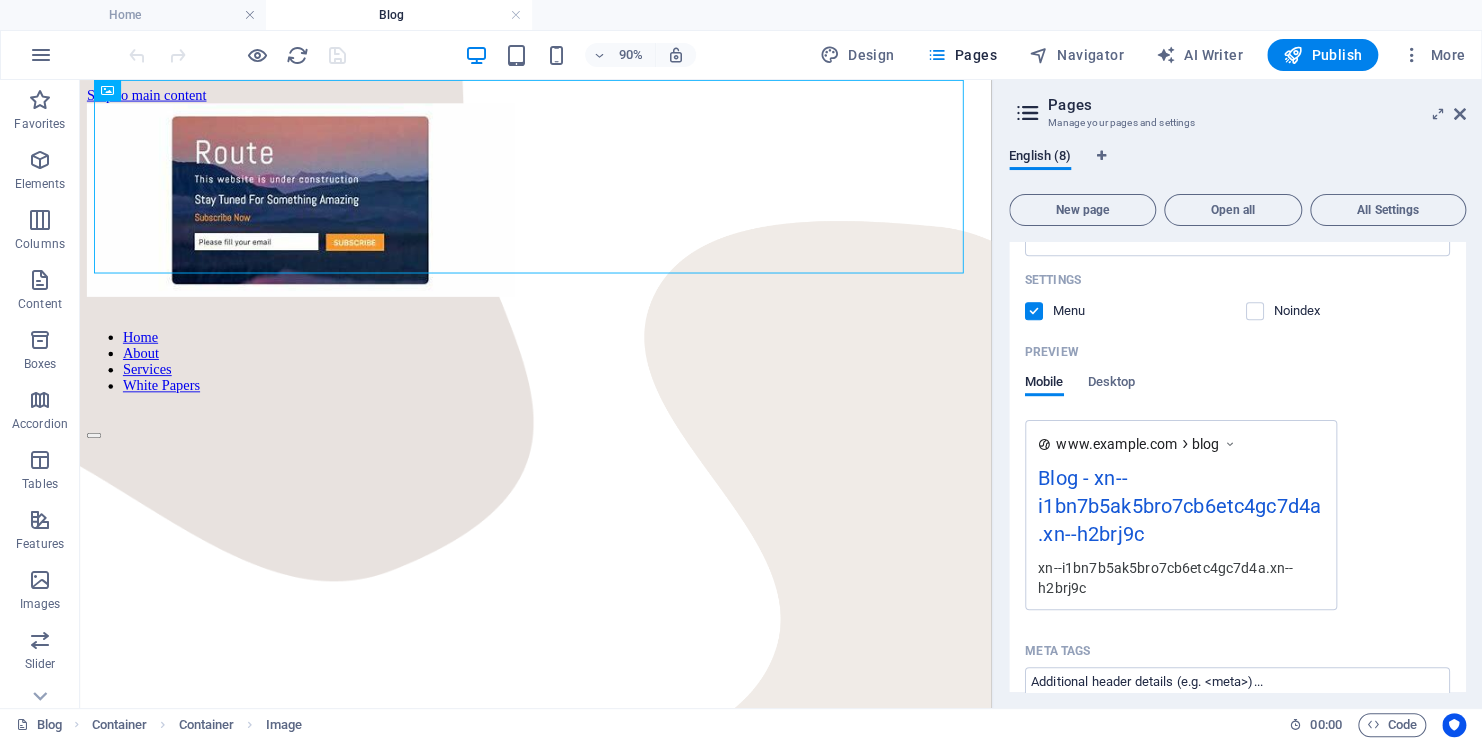 drag, startPoint x: 1461, startPoint y: 484, endPoint x: 1462, endPoint y: 611, distance: 127.00394 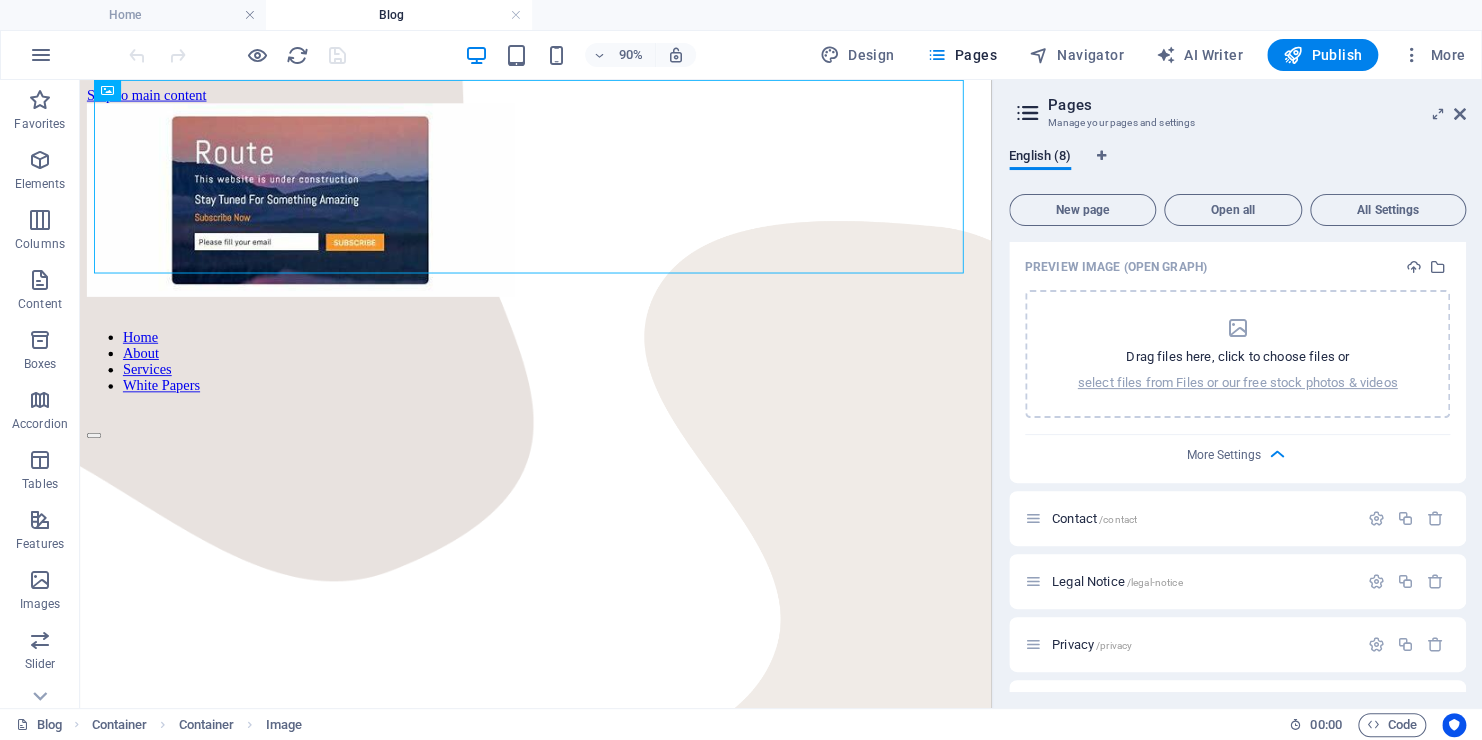 scroll, scrollTop: 1161, scrollLeft: 0, axis: vertical 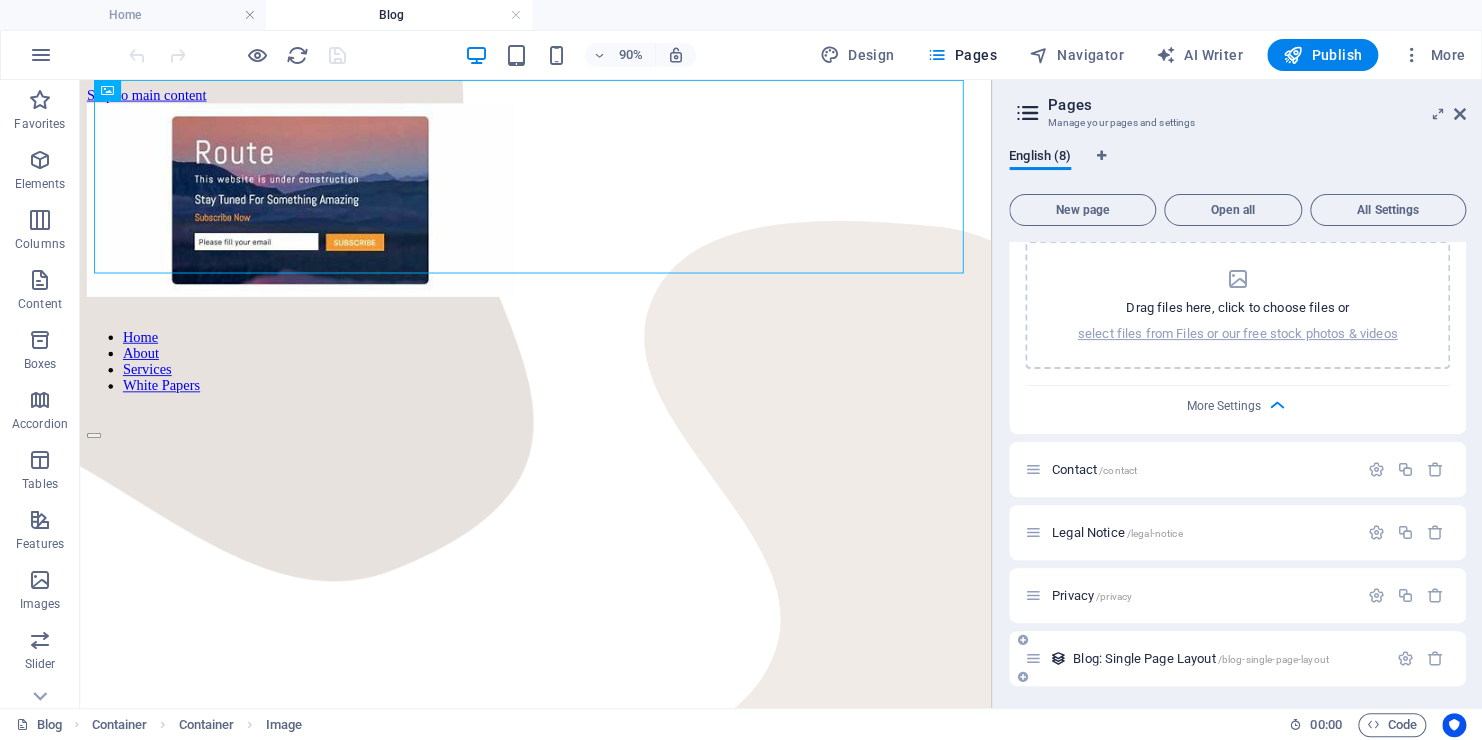 click on "Blog: Single Page Layout /blog-single-page-layout" at bounding box center [1201, 658] 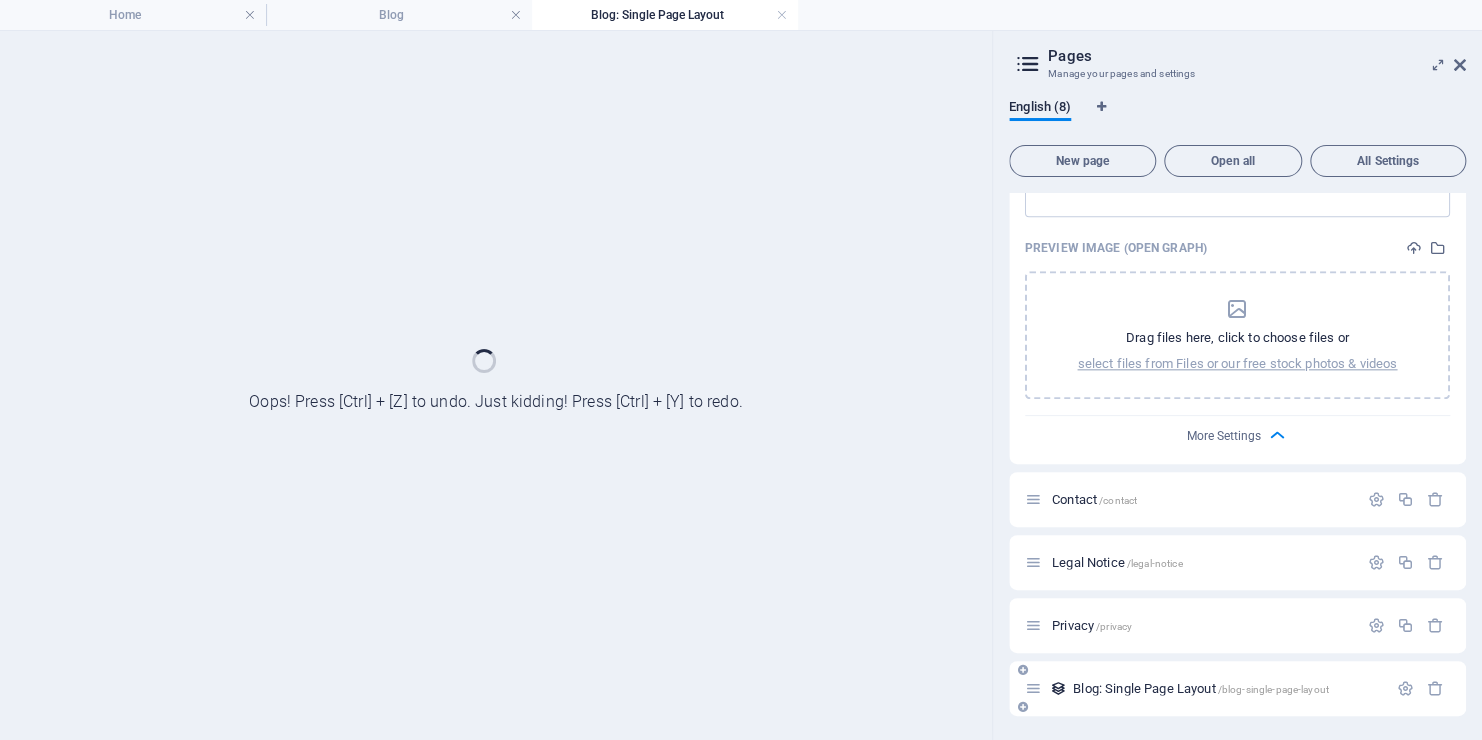 scroll, scrollTop: 1080, scrollLeft: 0, axis: vertical 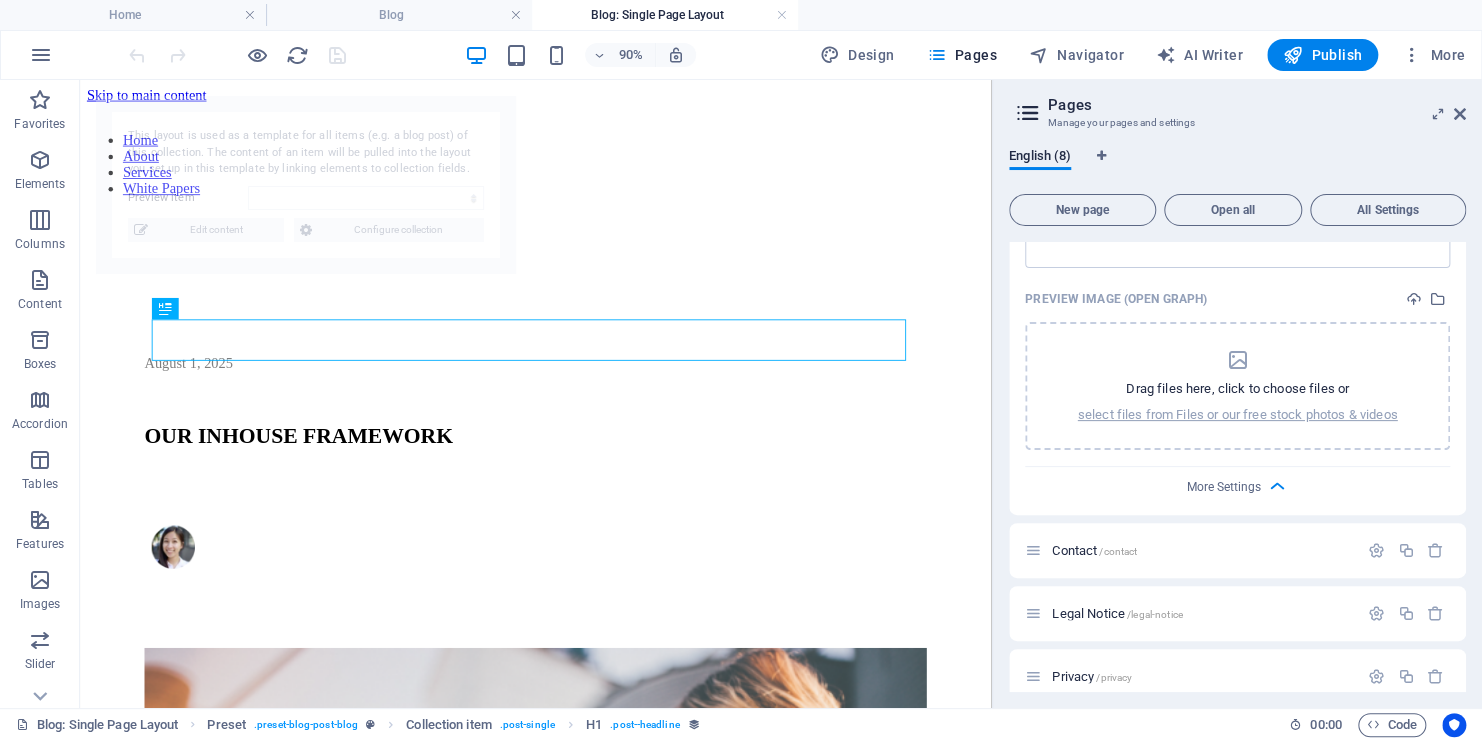 select on "688d05b151644810200fb905" 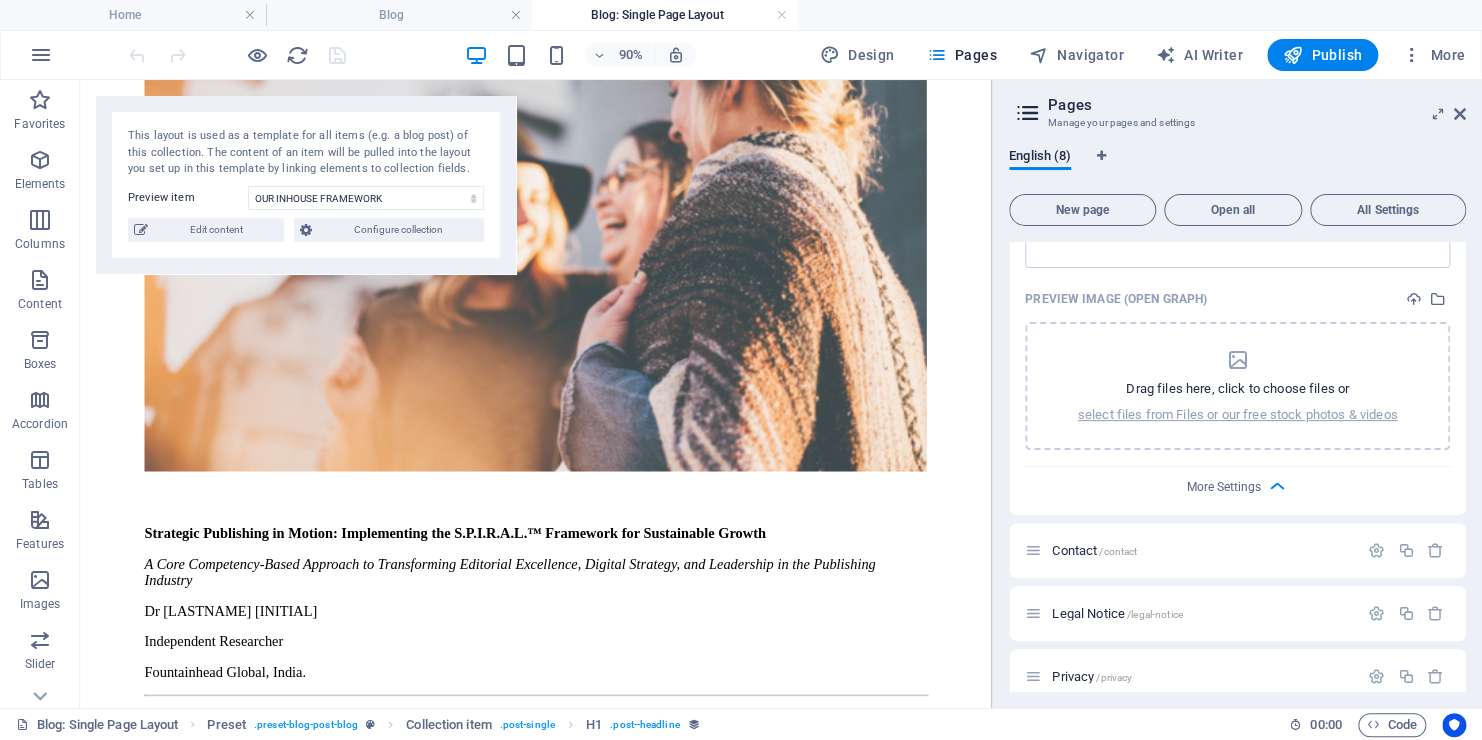 scroll, scrollTop: 757, scrollLeft: 0, axis: vertical 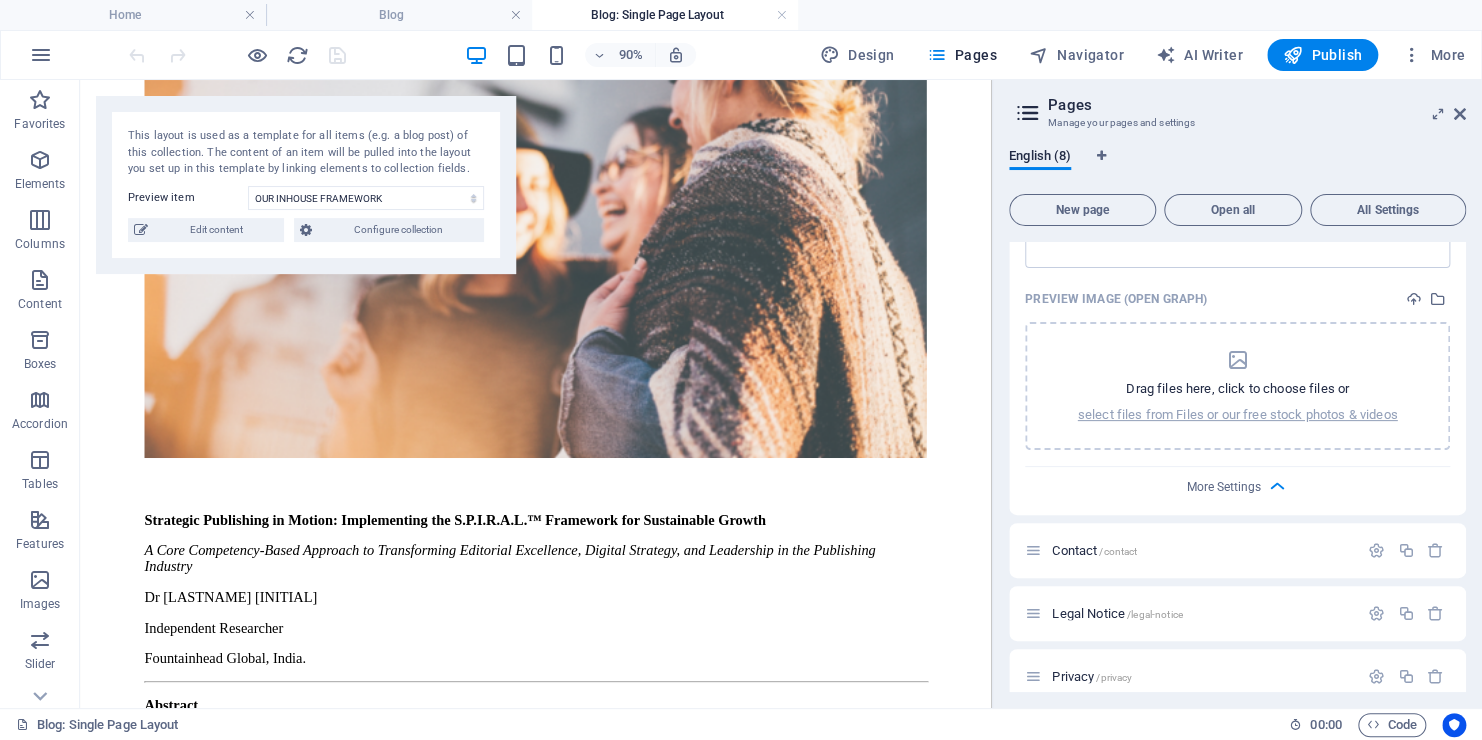 drag, startPoint x: 1085, startPoint y: 145, endPoint x: 1073, endPoint y: 291, distance: 146.49232 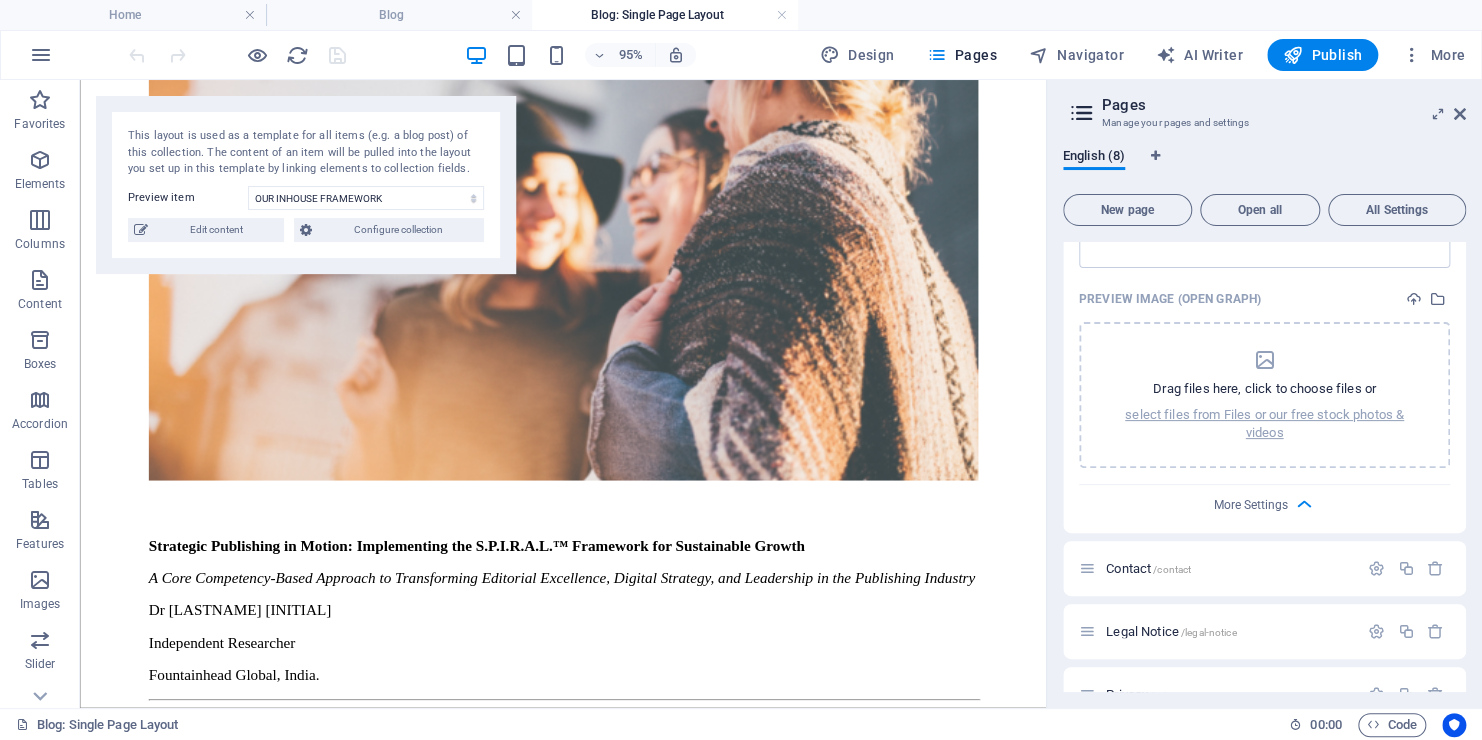 drag, startPoint x: 993, startPoint y: 185, endPoint x: 1042, endPoint y: 264, distance: 92.96236 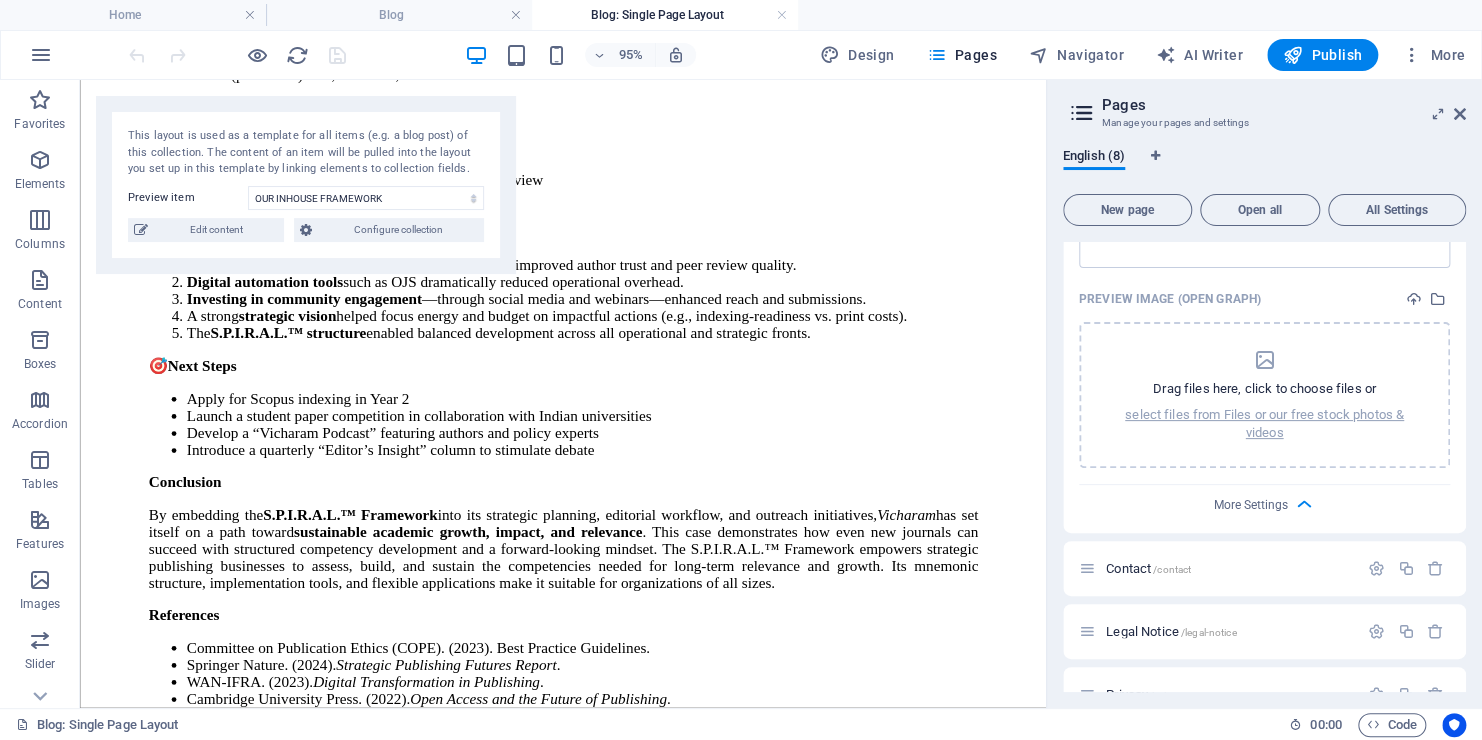 scroll, scrollTop: 4487, scrollLeft: 0, axis: vertical 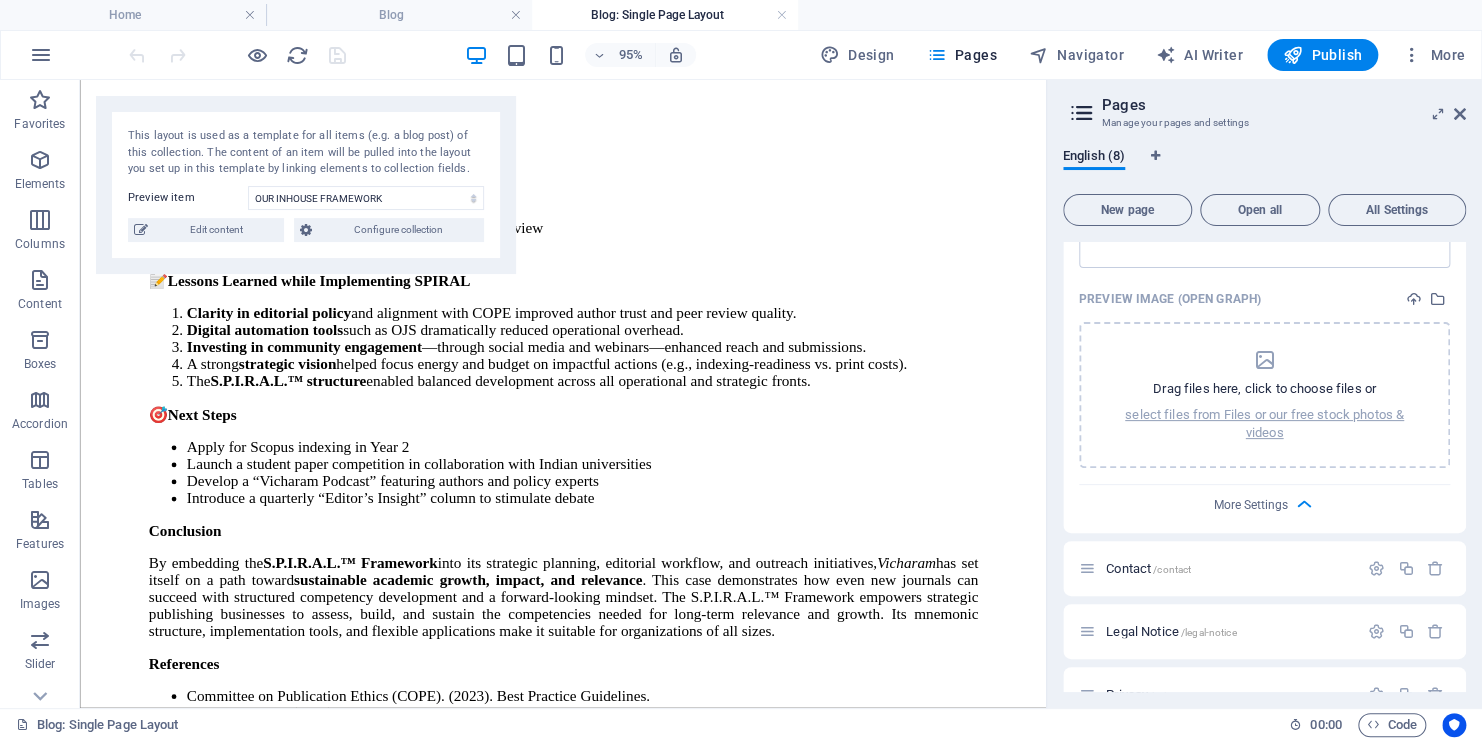 click on "Preview item" at bounding box center (188, 198) 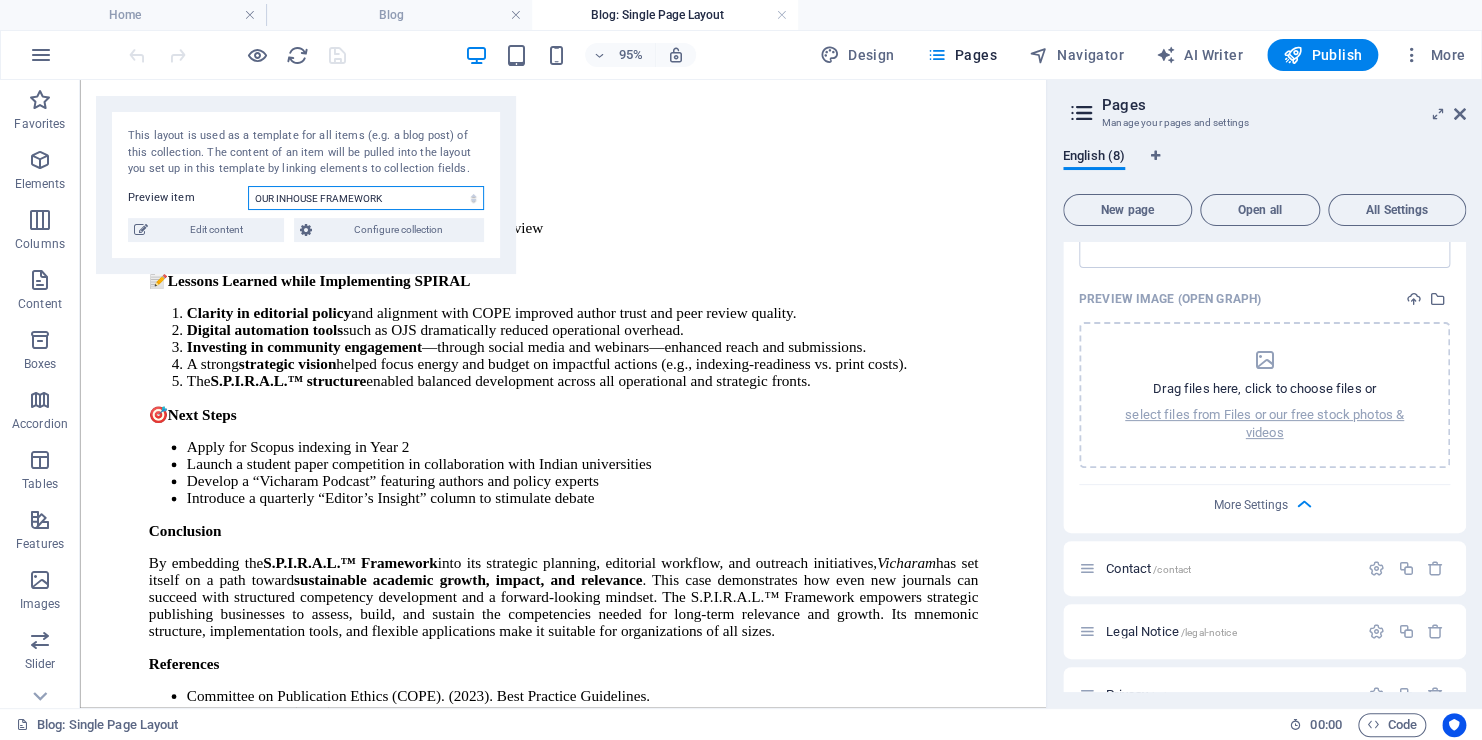 click on "OUR INHOUSE FRAMEWORK When Your Positive  Attitude Turns Poisonous Everything you need to know about Career What Challenge Will You Take on This Year? Can a Life Coach Change Your Life? Everyday Health and Wellbeing Habits Find a Job that Makes You Happy" at bounding box center (366, 198) 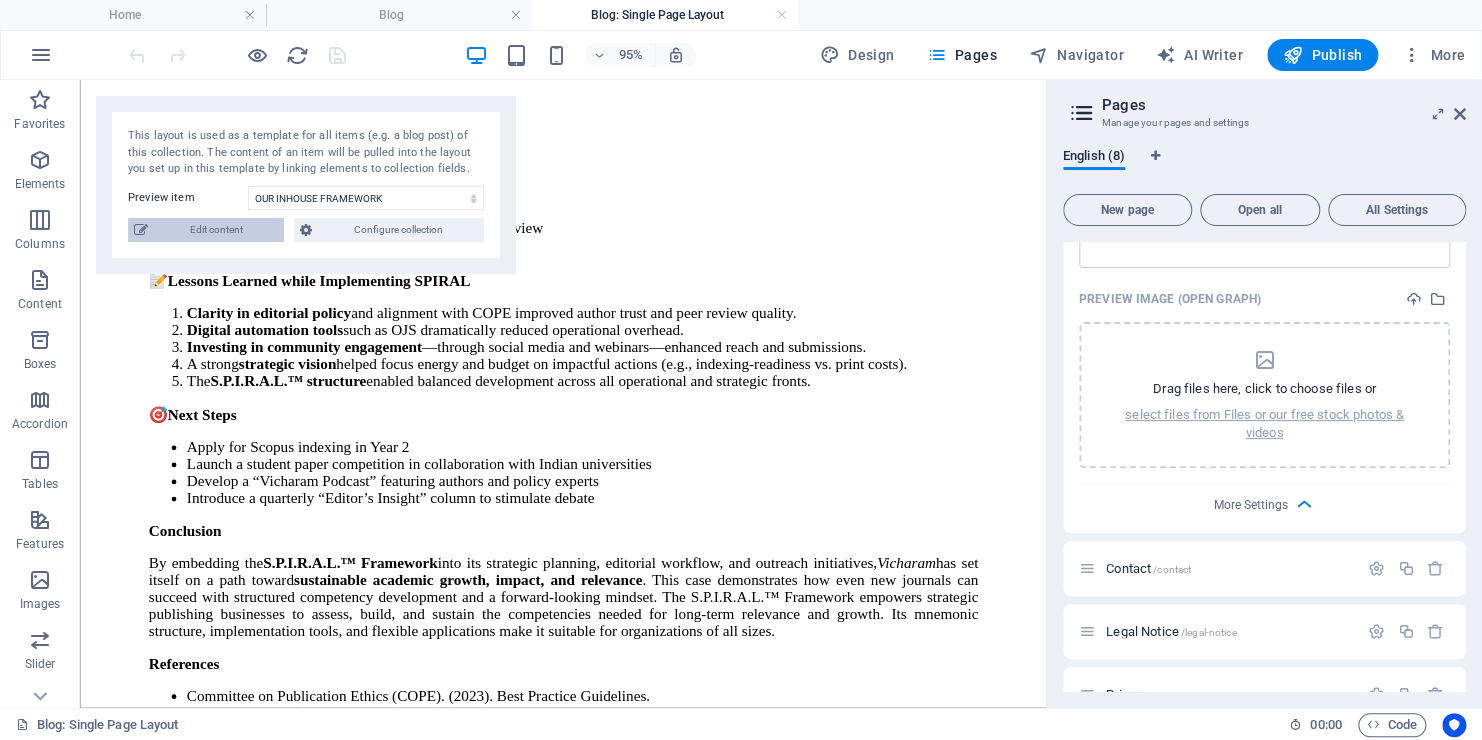 click on "Edit content" at bounding box center [216, 230] 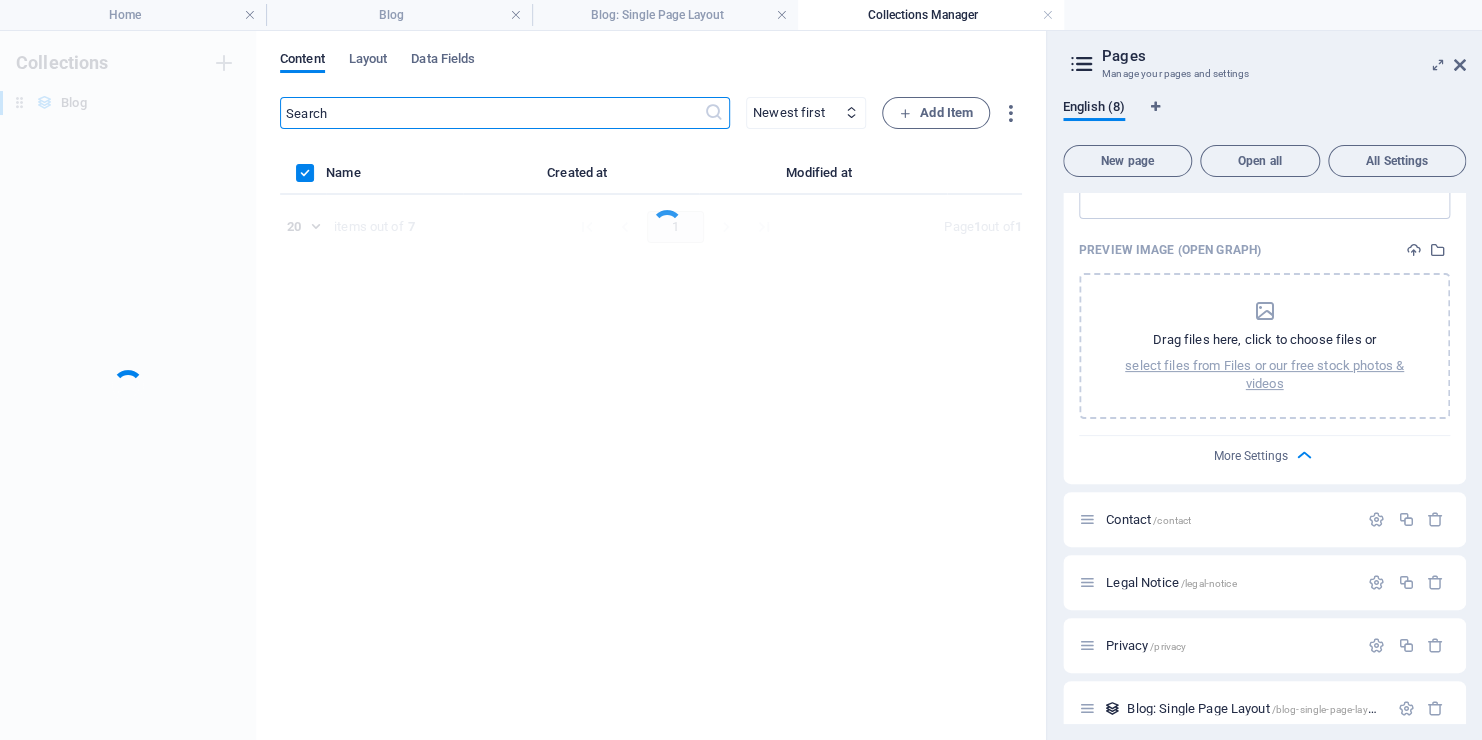 scroll, scrollTop: 0, scrollLeft: 0, axis: both 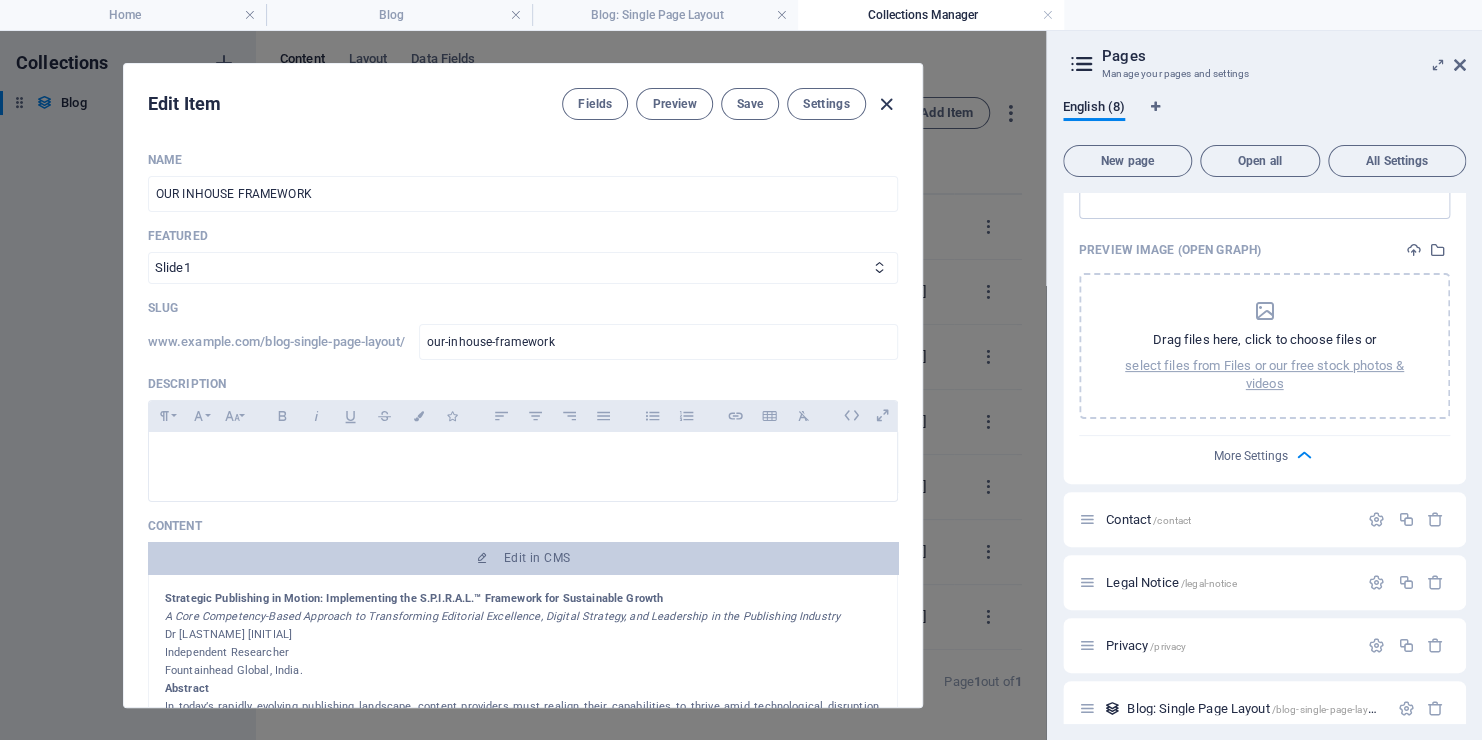 click at bounding box center (885, 104) 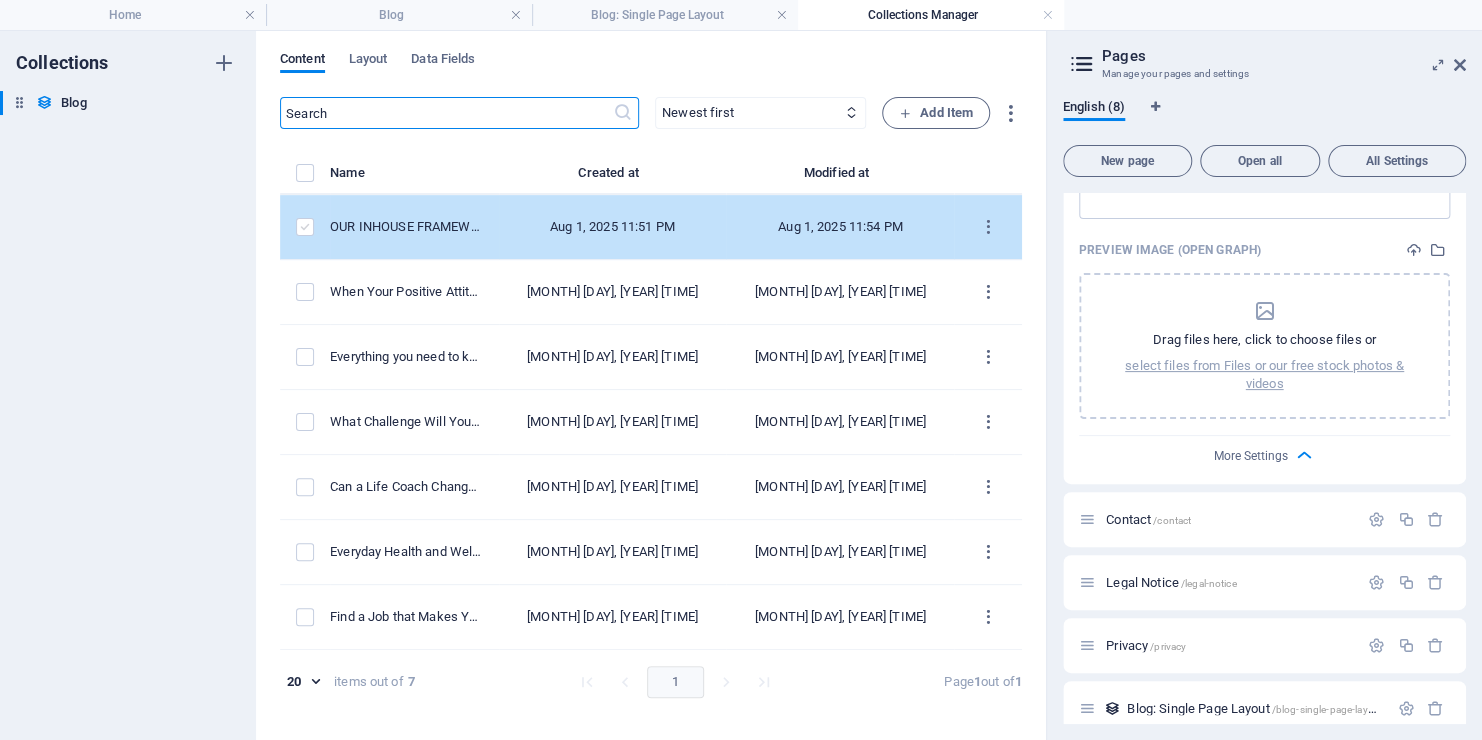 click at bounding box center [305, 227] 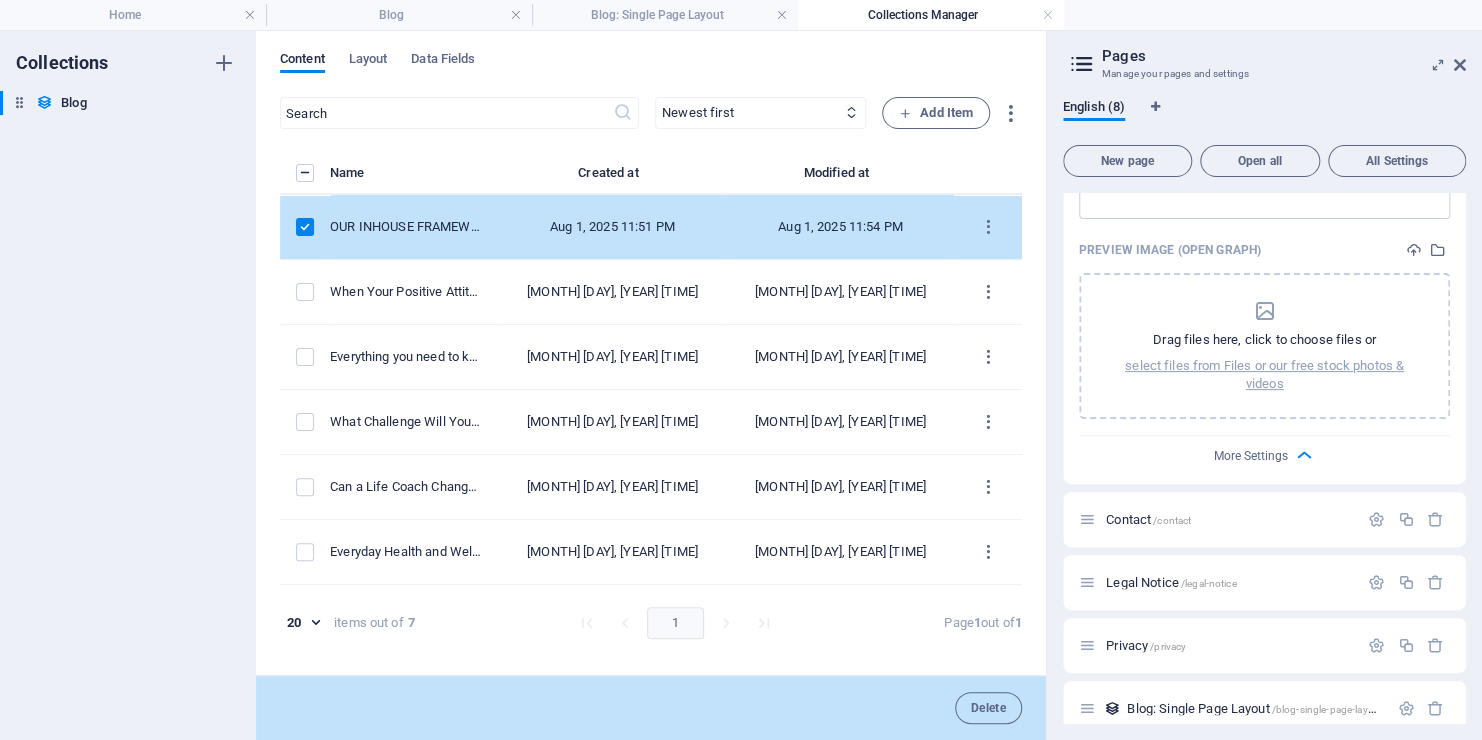 click at bounding box center [305, 227] 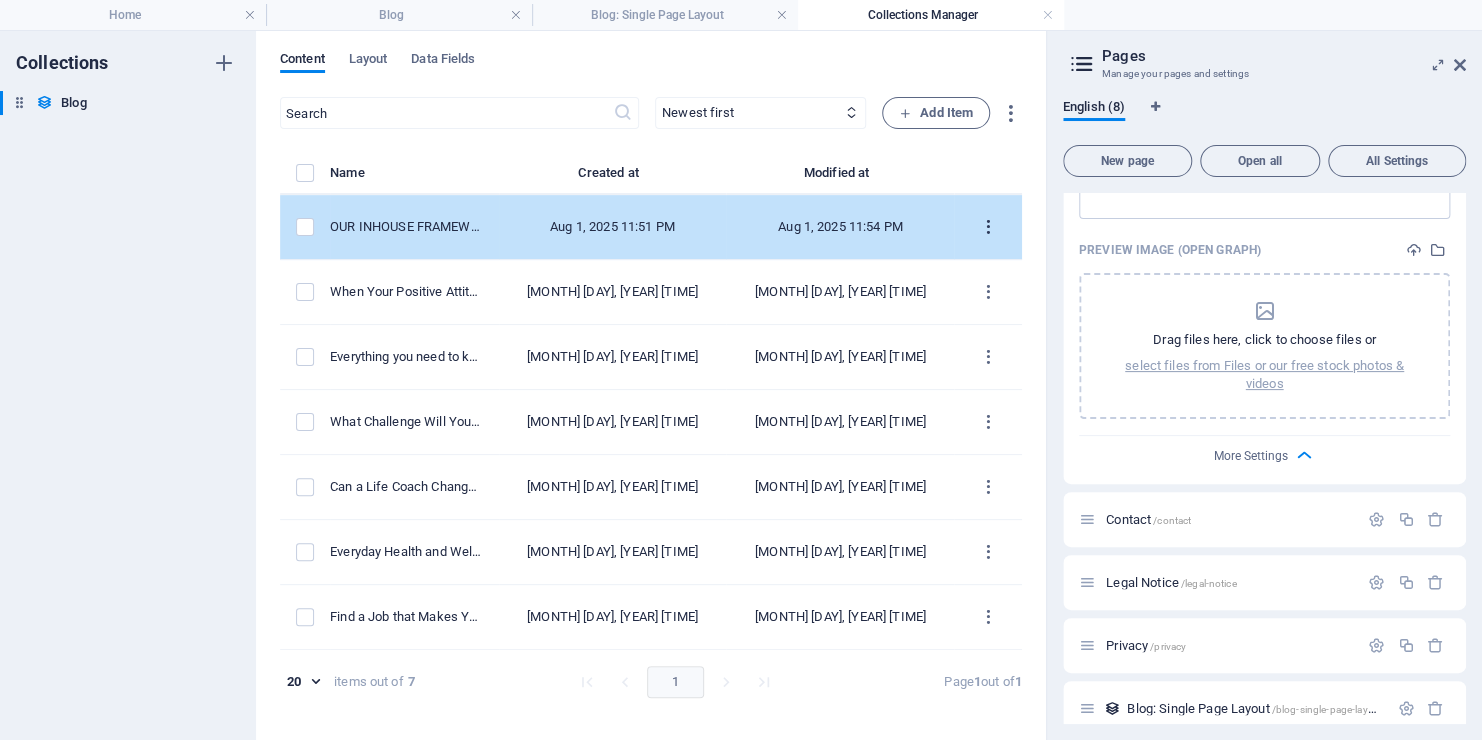 click at bounding box center [987, 227] 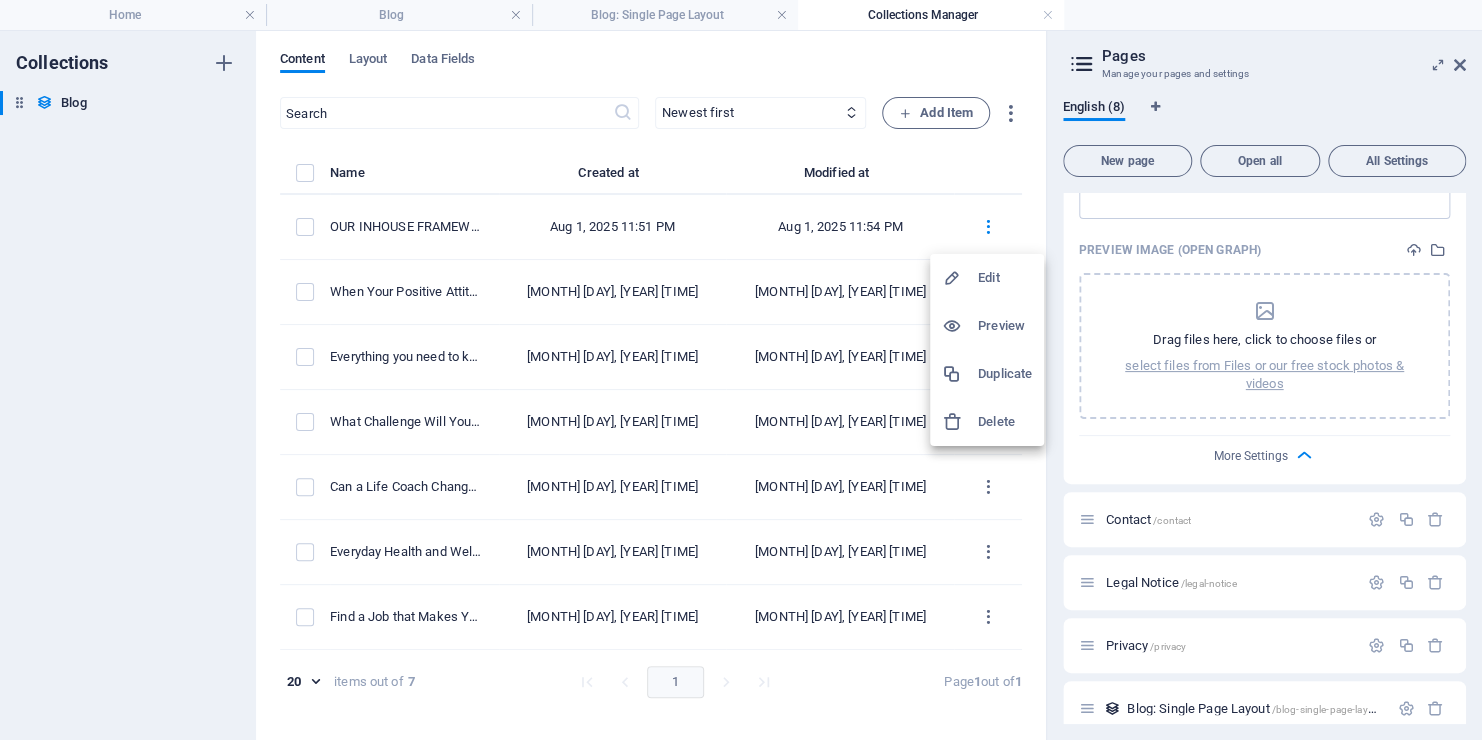 click on "Preview" at bounding box center [1005, 326] 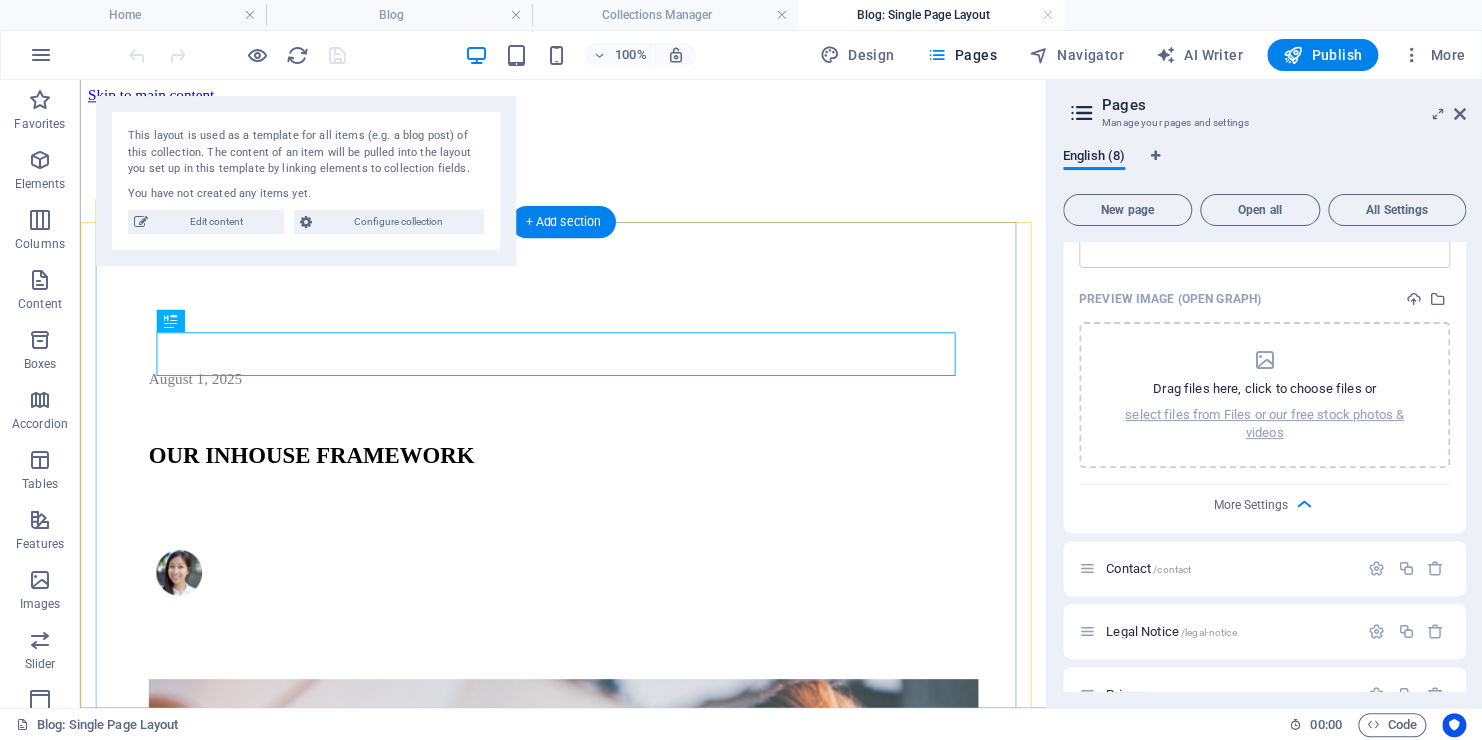 scroll, scrollTop: 0, scrollLeft: 0, axis: both 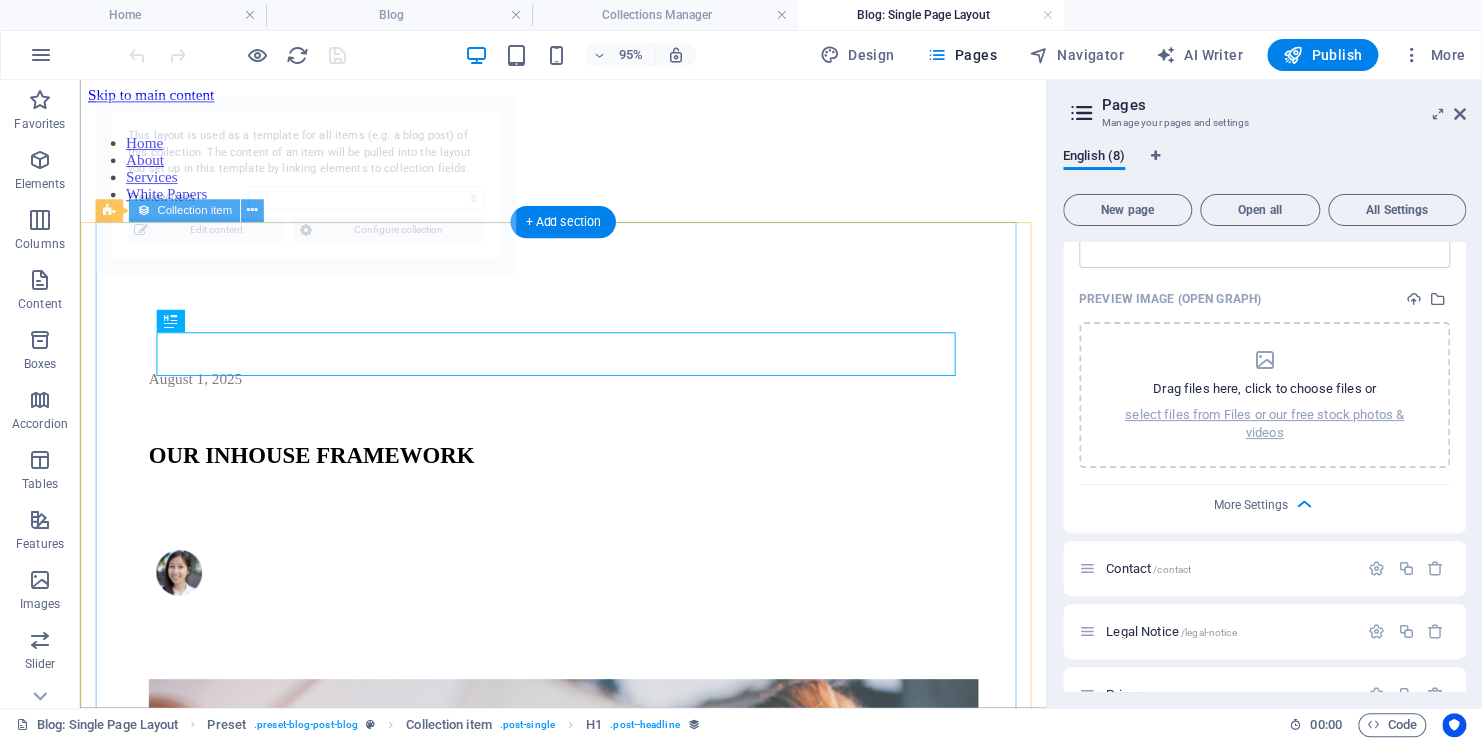 select on "688d05b151644810200fb905" 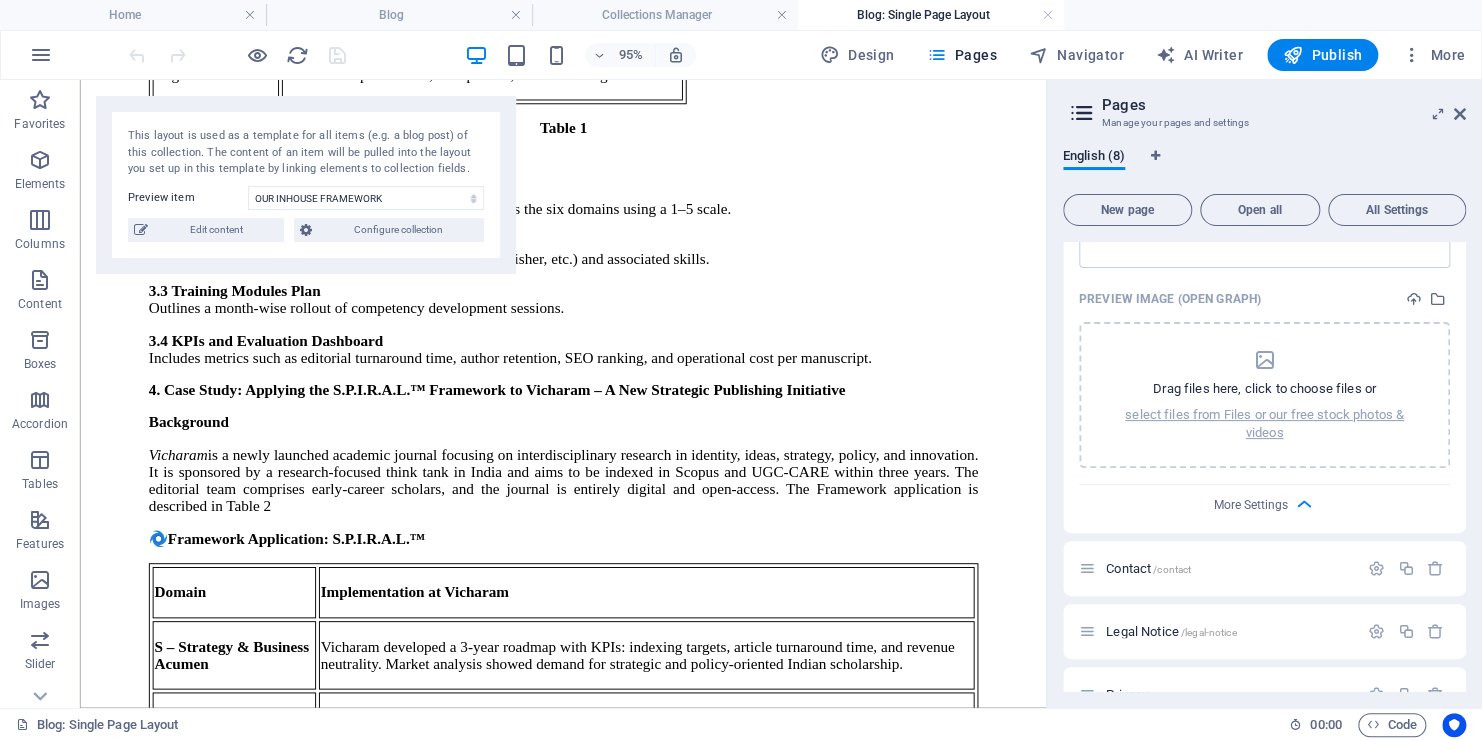 scroll, scrollTop: 0, scrollLeft: 0, axis: both 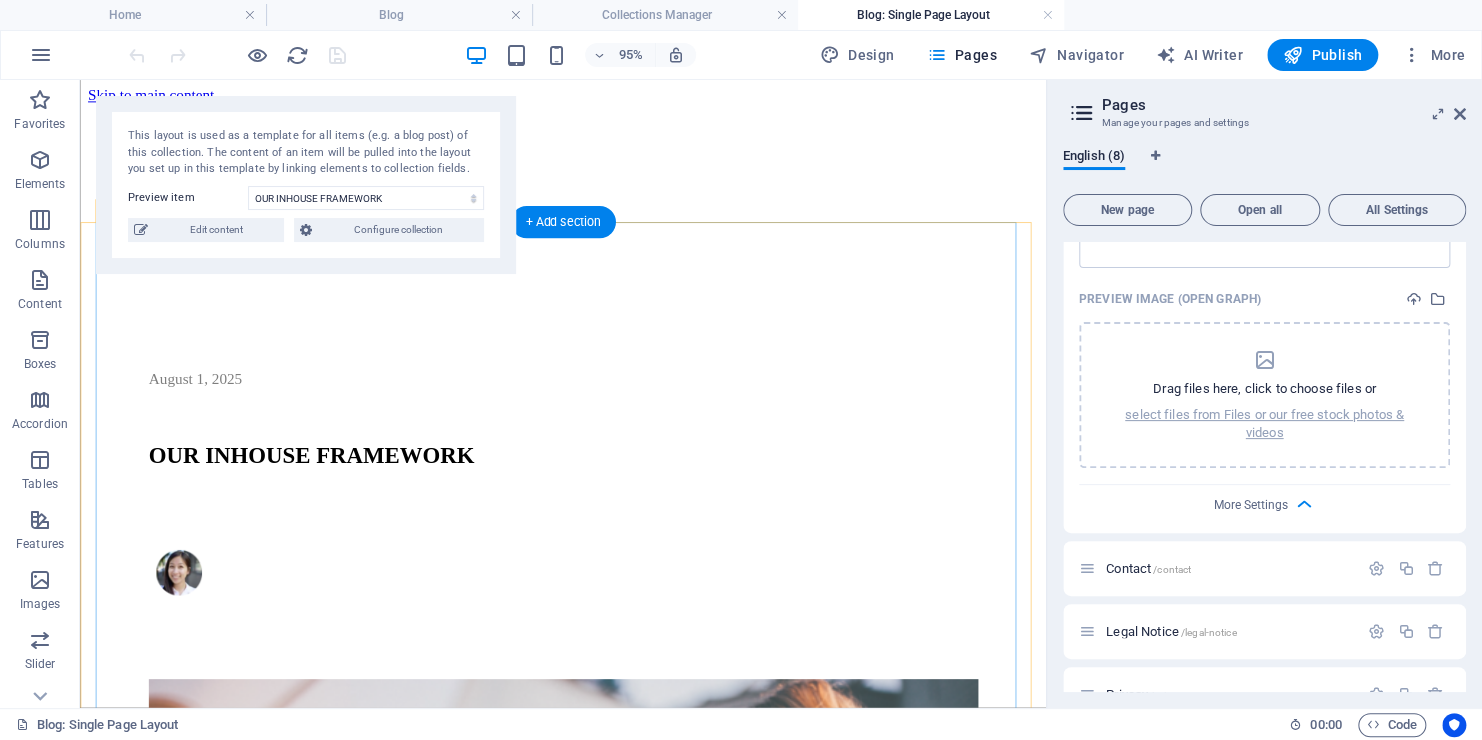 click on "August 1, 2025   OUR INHOUSE FRAMEWORK       Strategic Publishing in Motion: Implementing the S.P.I.R.A.L.™ Framework for Sustainable Growth A Core Competency-Based Approach to Transforming Editorial Excellence, Digital Strategy, and Leadership in the Publishing Industry Dr SenthilKumar A Independent Researcher Fountainhead Global, India. Abstract Vicharam  illustrates practical application of this framework. The framework is offered as a guiding scaffold for organizations seeking long-term relevance and innovation within the publishing industry. 1. Introduction The publishing industry is undergoing transformation driven by open-access mandates, digital-first content delivery, metadata-driven discoverability, and heightened expectations of transparency and engagement. These dynamics call for a strategic capability-building approach grounded in core competencies. The S.P.I.R.A.L.™ Framework addresses this need. 2. The S.P.I.R.A.L.™ Framework Overview S.P.I.R.A.L. stands for: S P I R eader Engagement" at bounding box center (588, 2877) 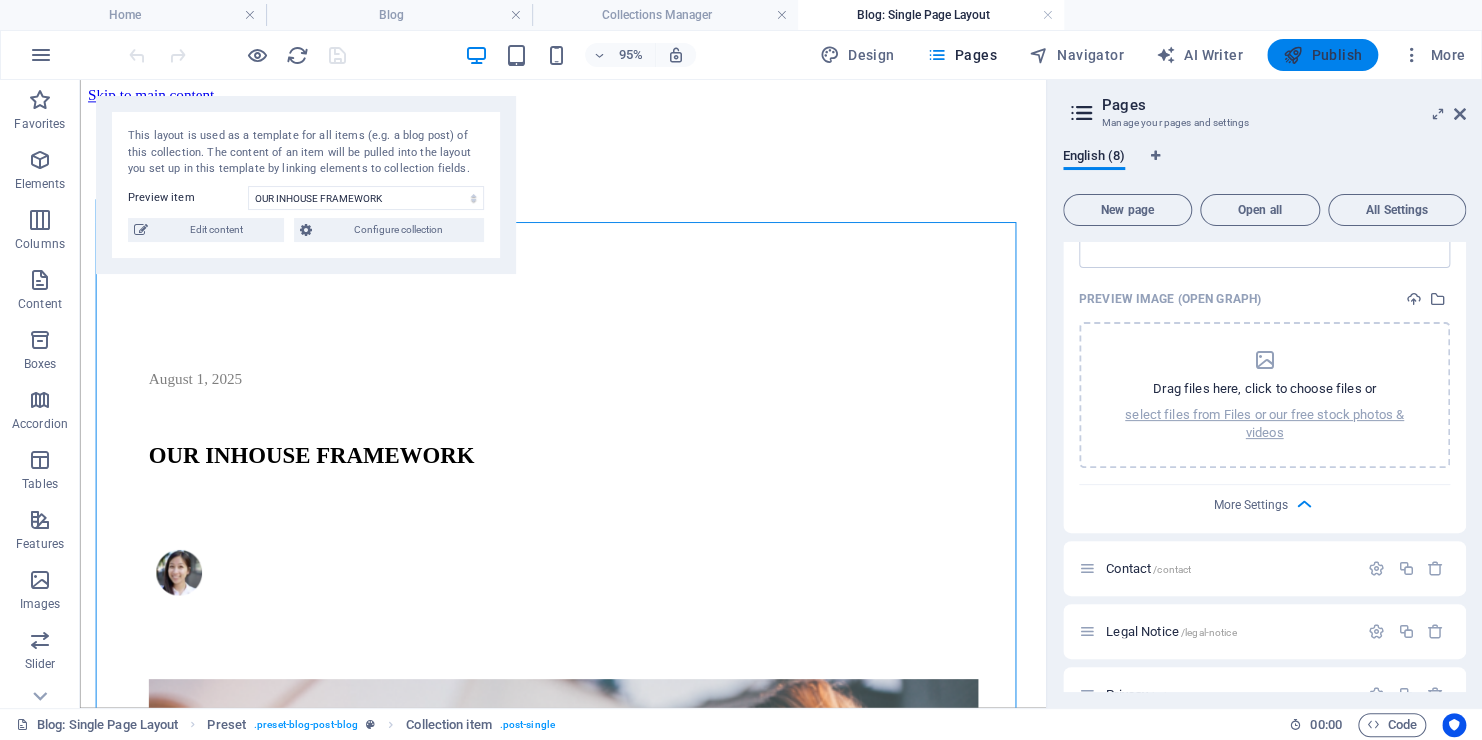 click on "Publish" at bounding box center (1322, 55) 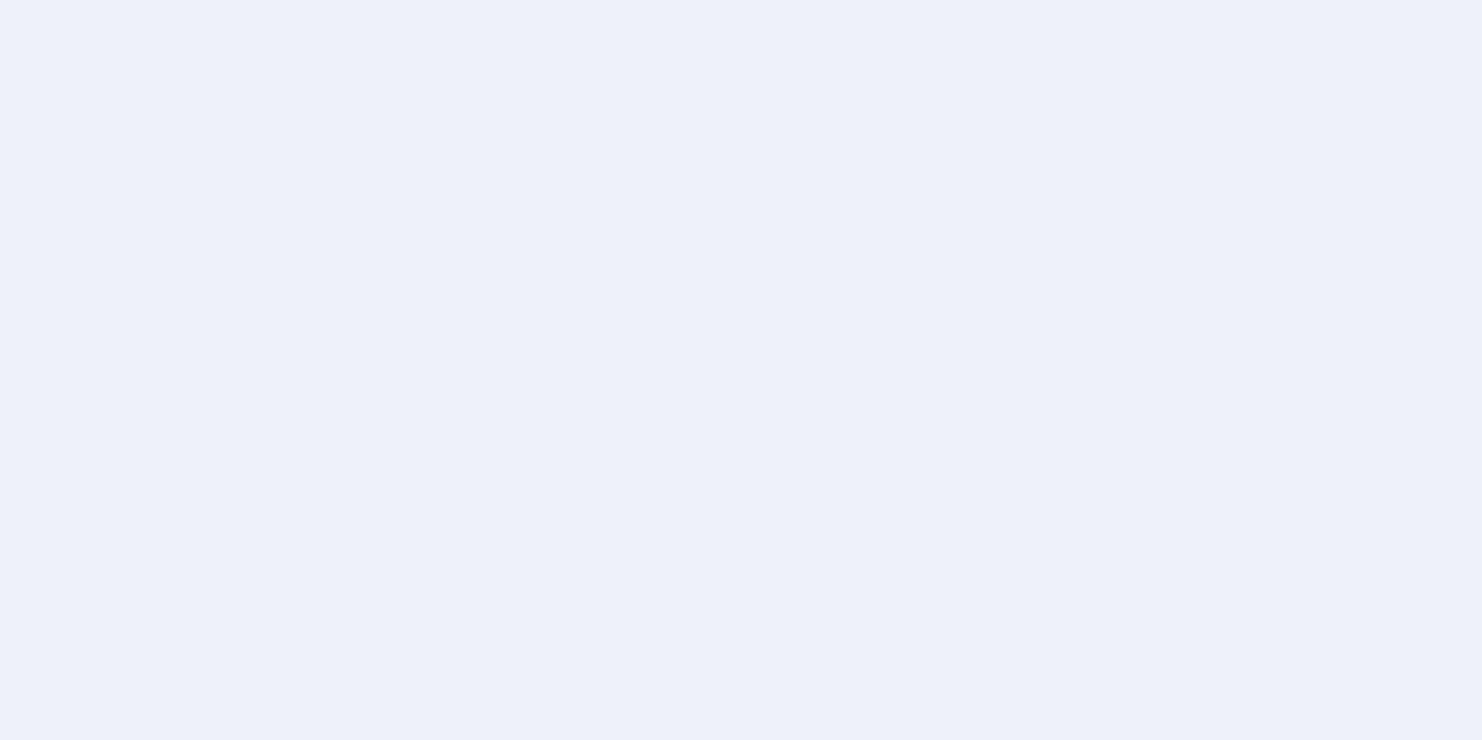 scroll, scrollTop: 0, scrollLeft: 0, axis: both 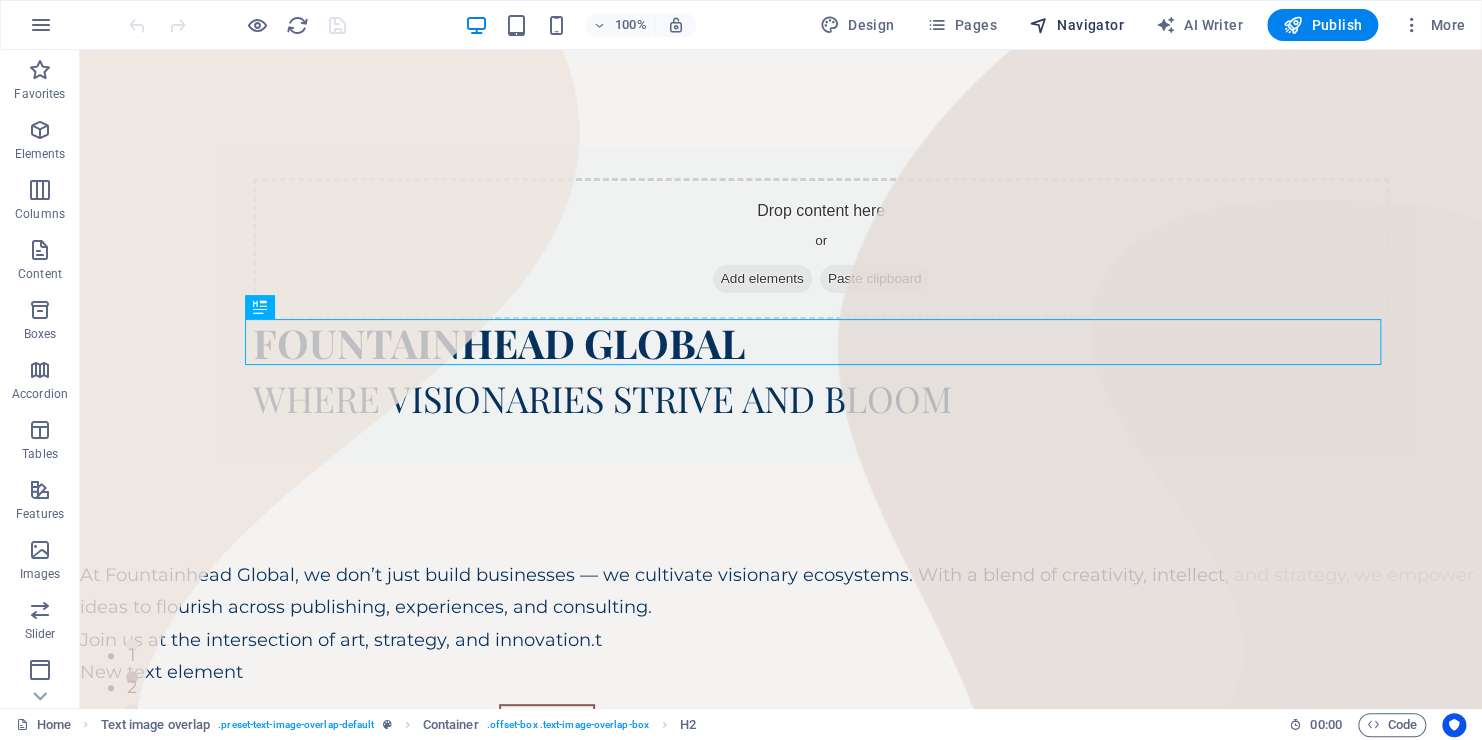 click on "Navigator" at bounding box center [1076, 25] 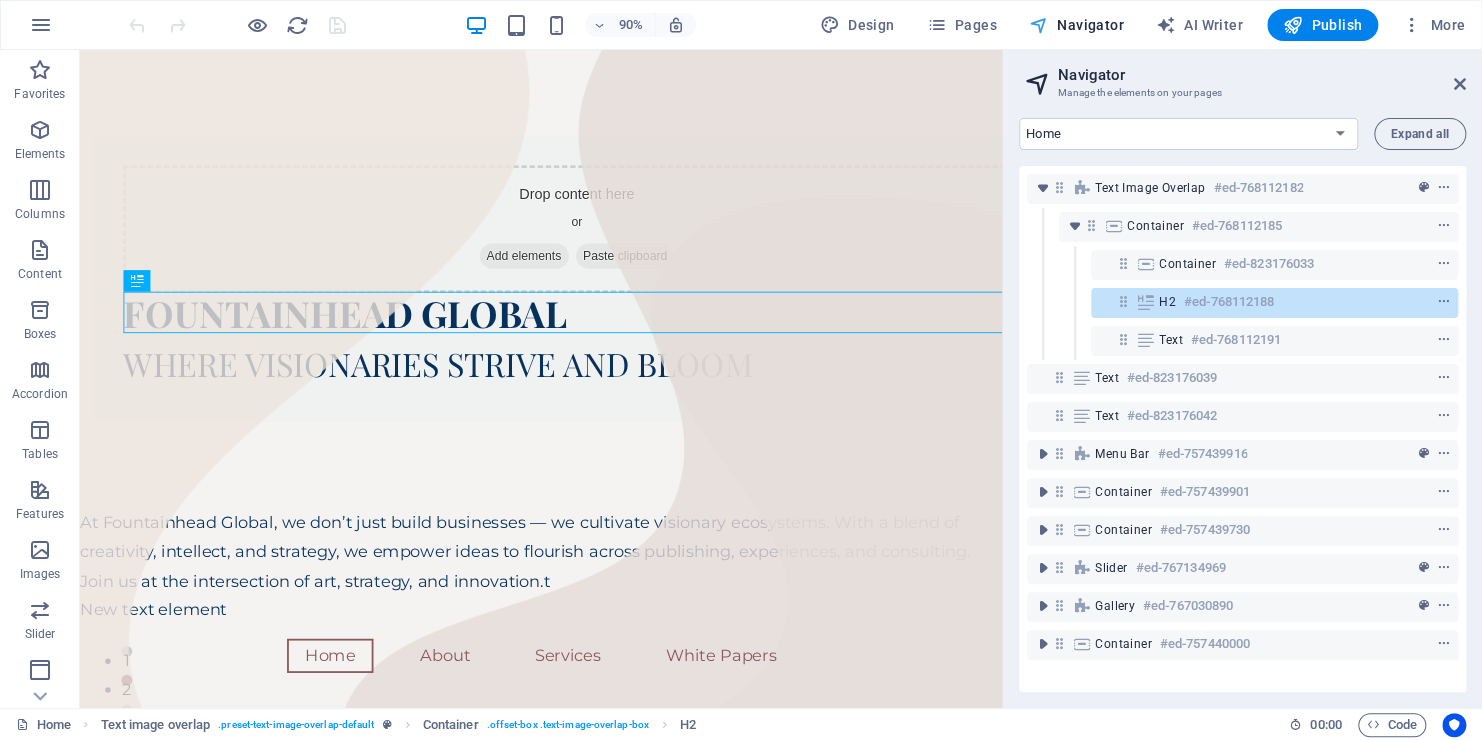 click on "Navigator" at bounding box center [1076, 25] 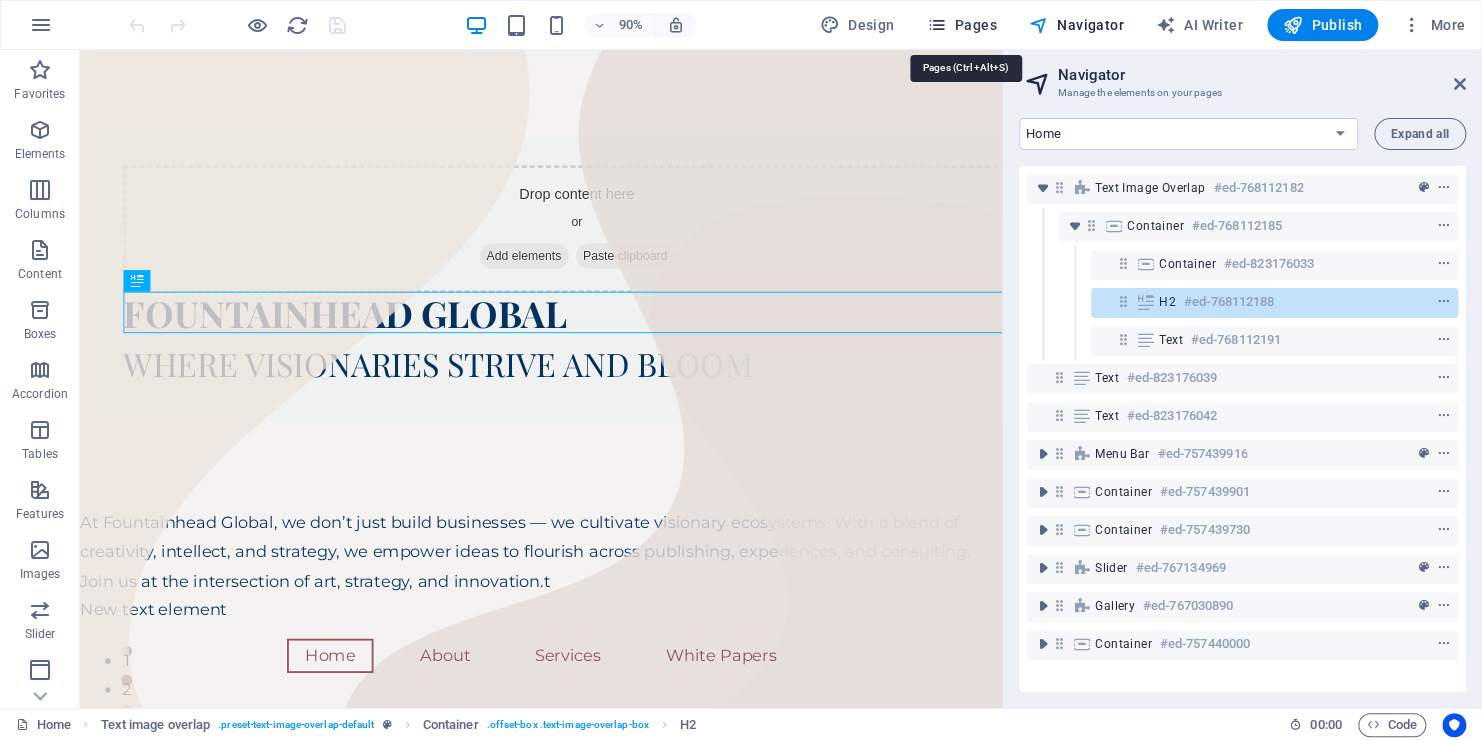 click on "Pages" at bounding box center (961, 25) 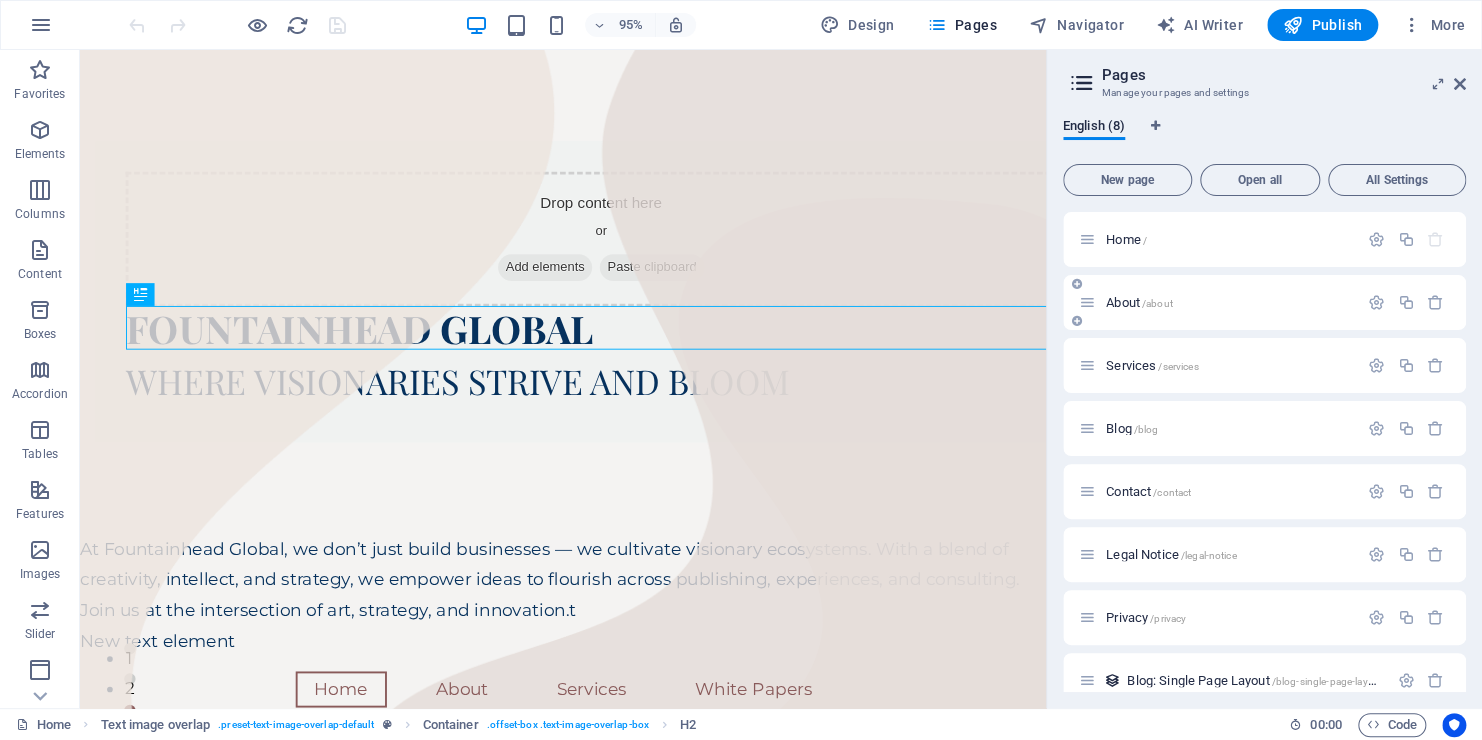 click on "About /about" at bounding box center [1264, 302] 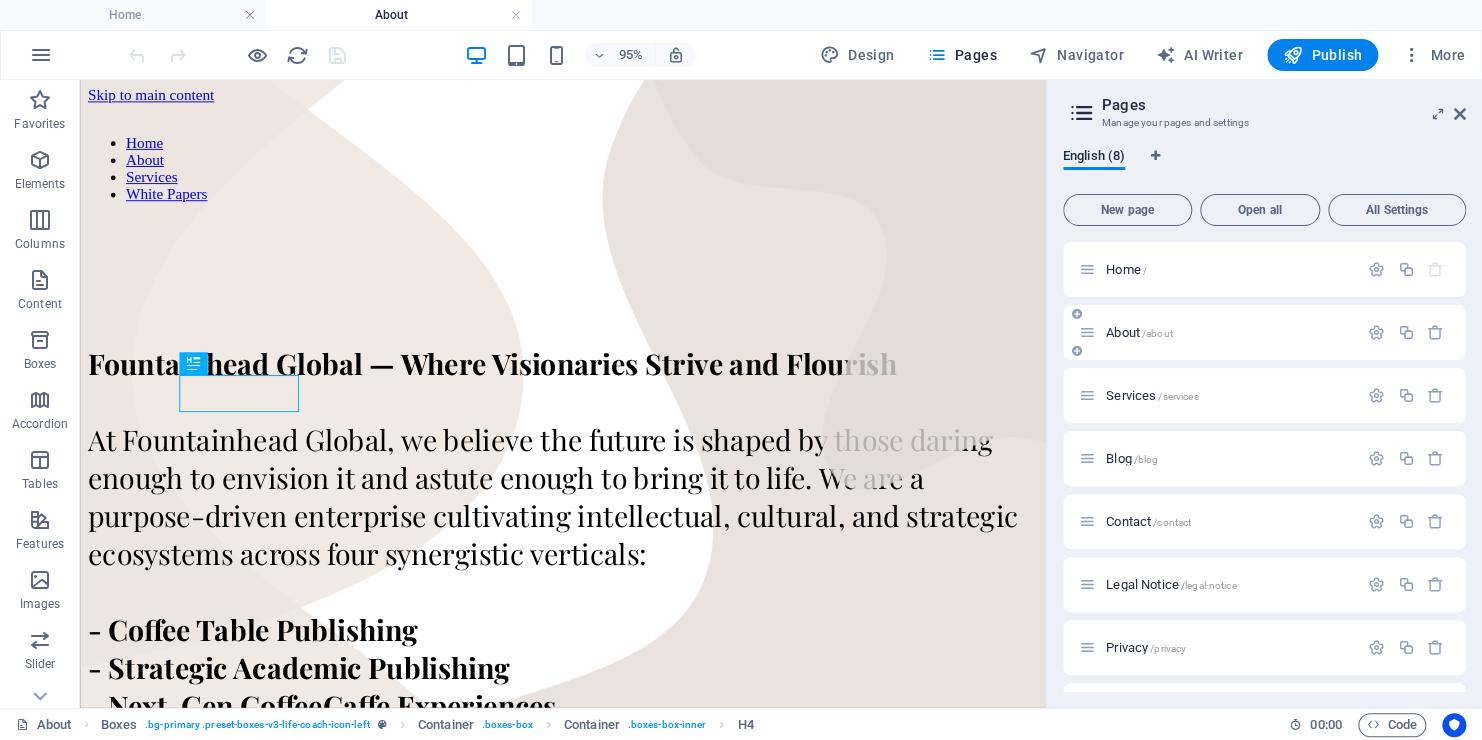 scroll, scrollTop: 1440, scrollLeft: 0, axis: vertical 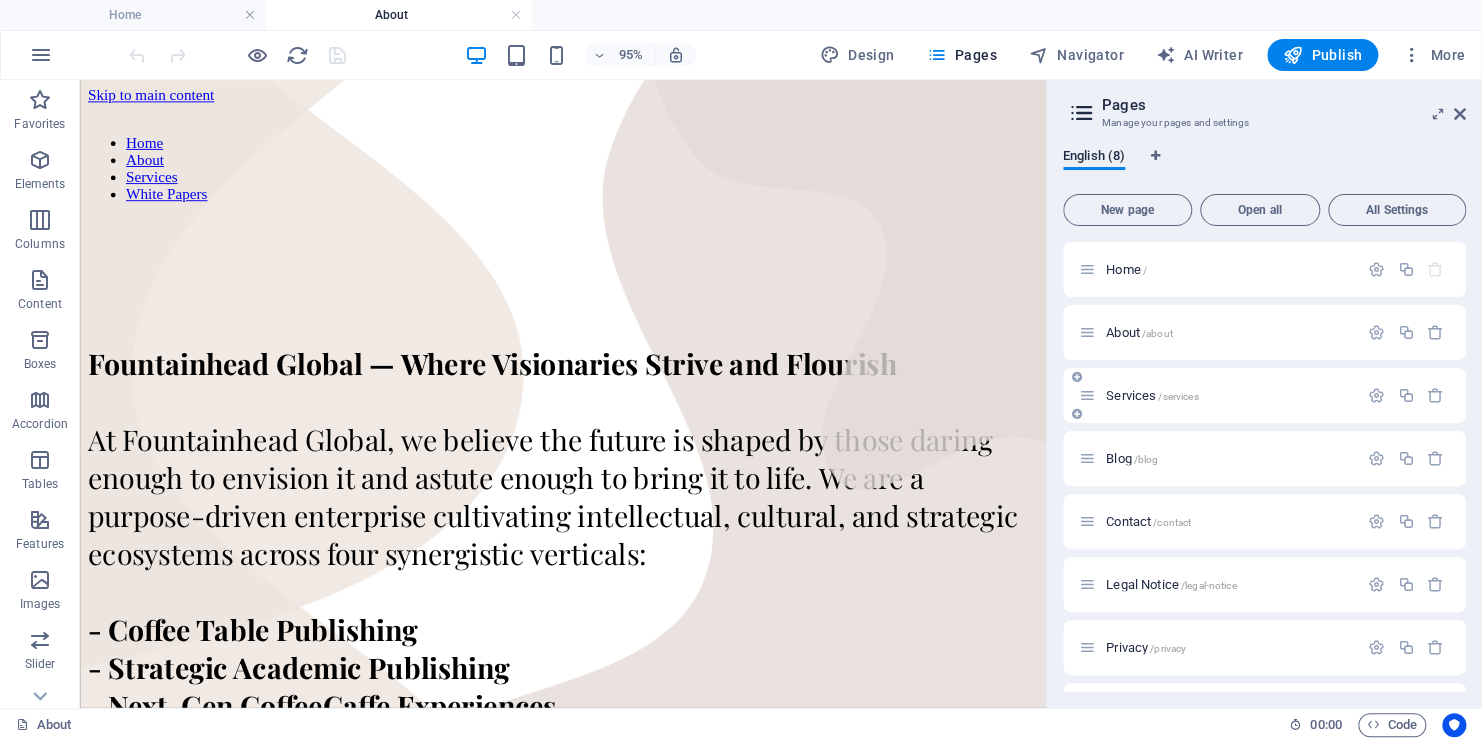 click on "Services /services" at bounding box center (1264, 395) 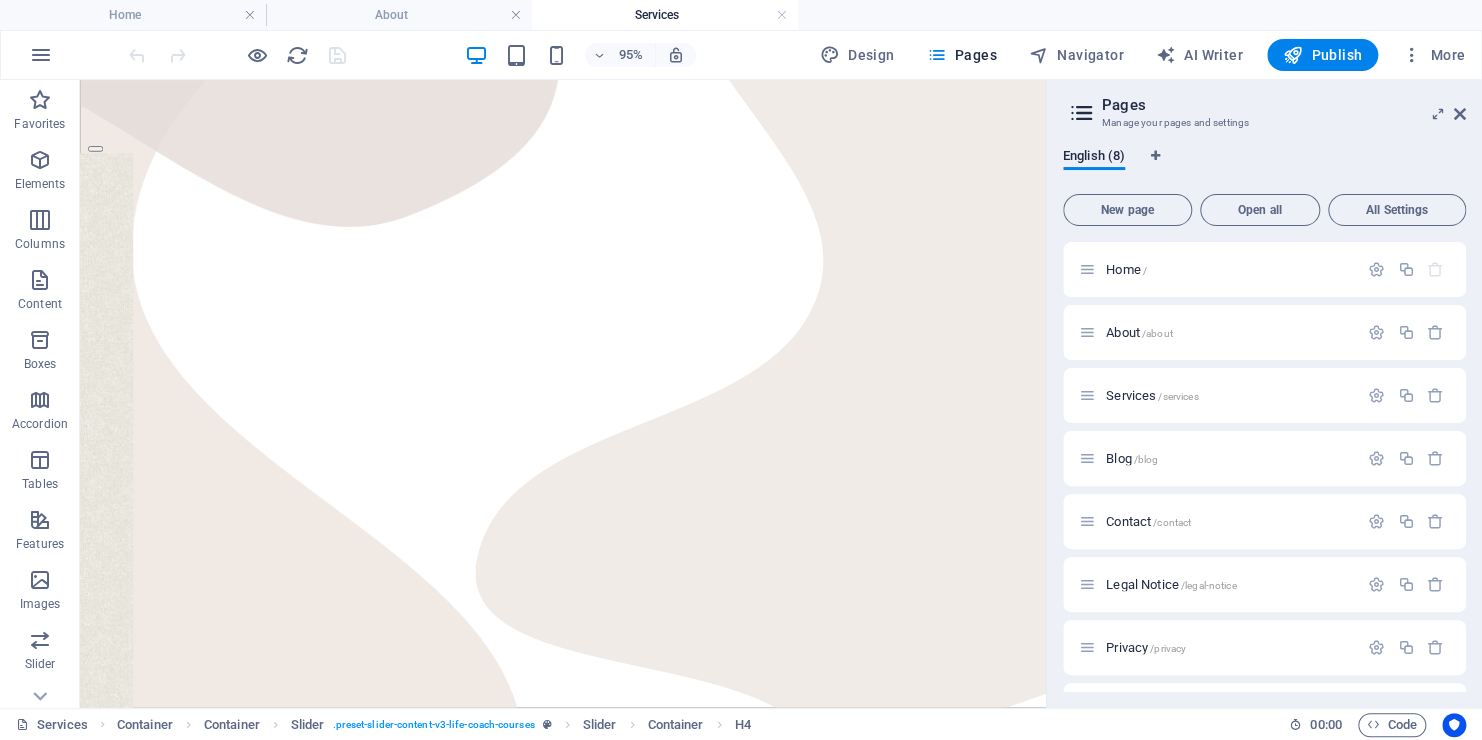 scroll, scrollTop: 0, scrollLeft: 0, axis: both 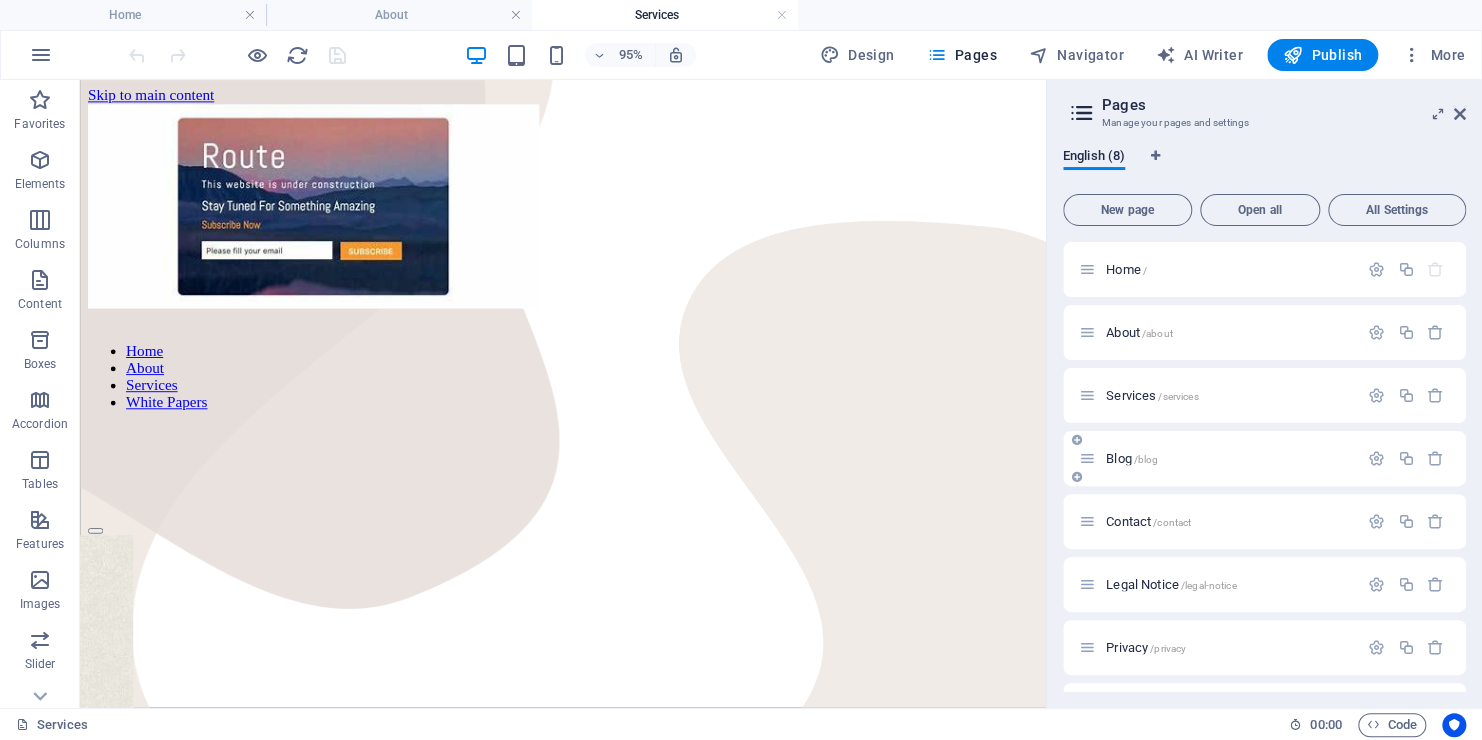 click on "Blog /blog" at bounding box center (1132, 458) 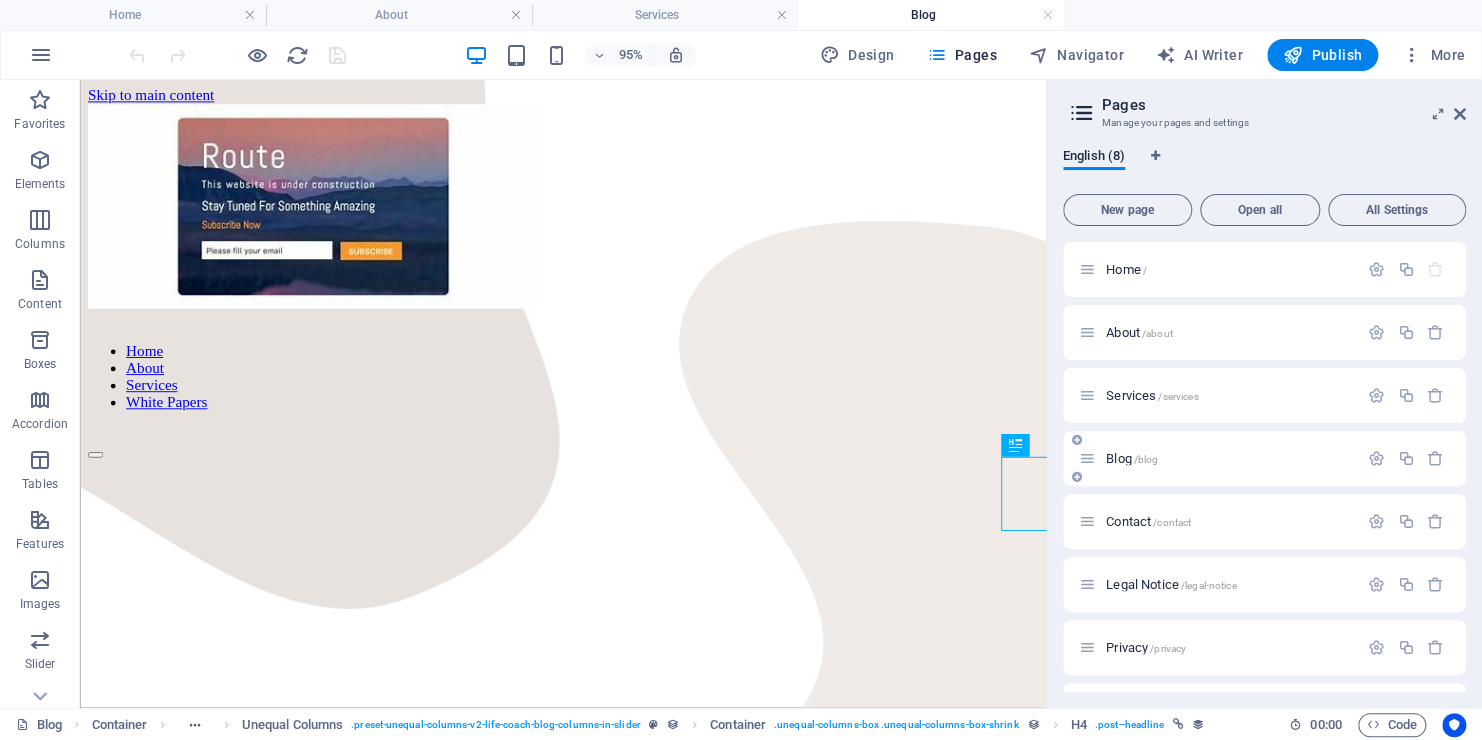 scroll, scrollTop: 0, scrollLeft: 0, axis: both 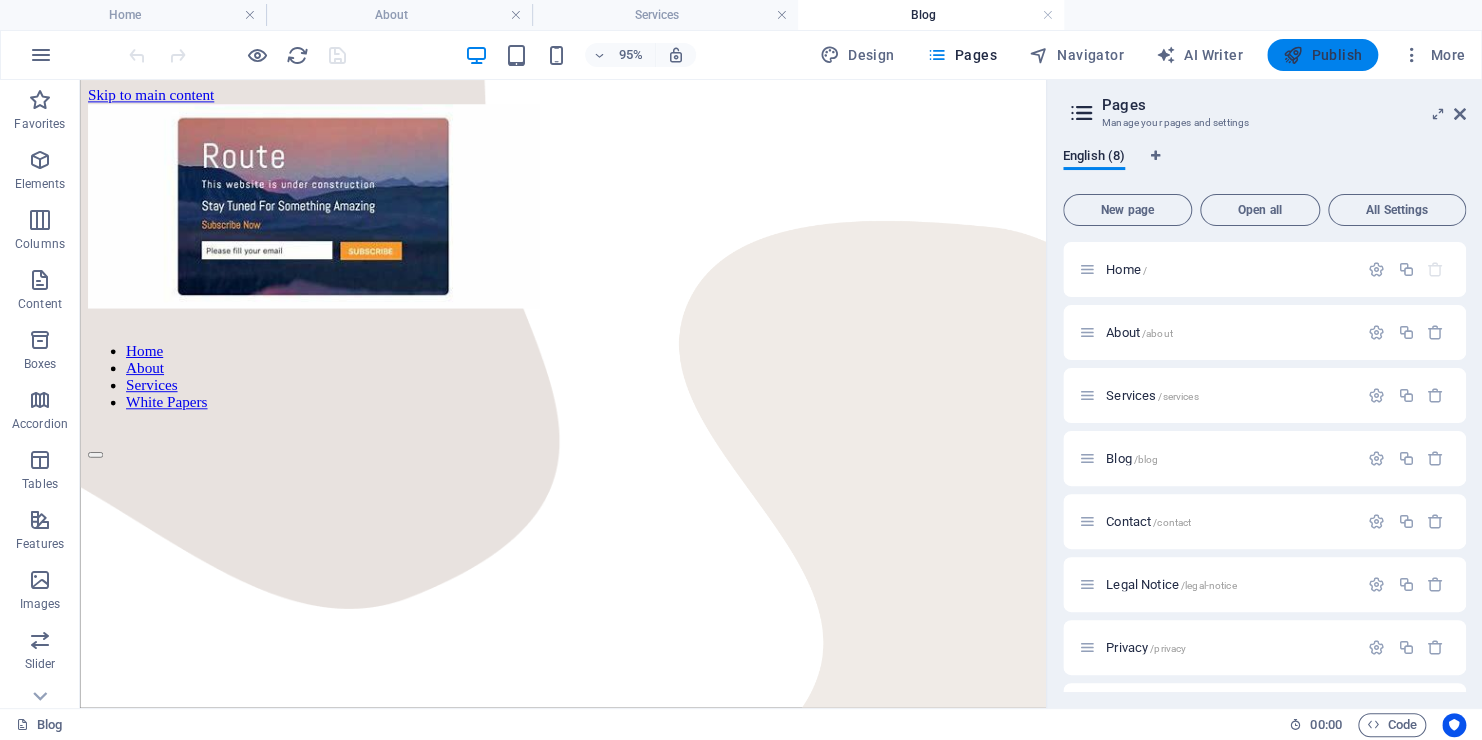 click on "Publish" at bounding box center [1322, 55] 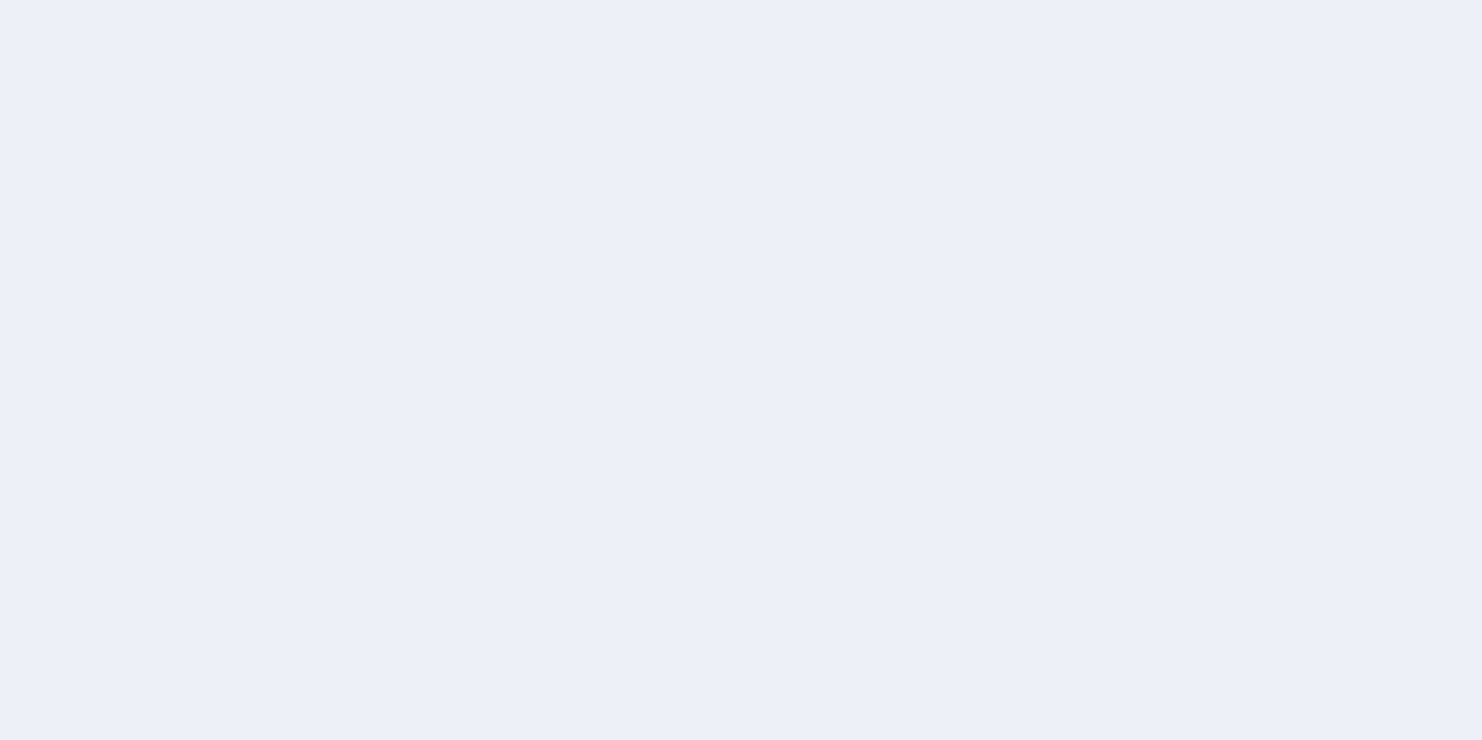 scroll, scrollTop: 0, scrollLeft: 0, axis: both 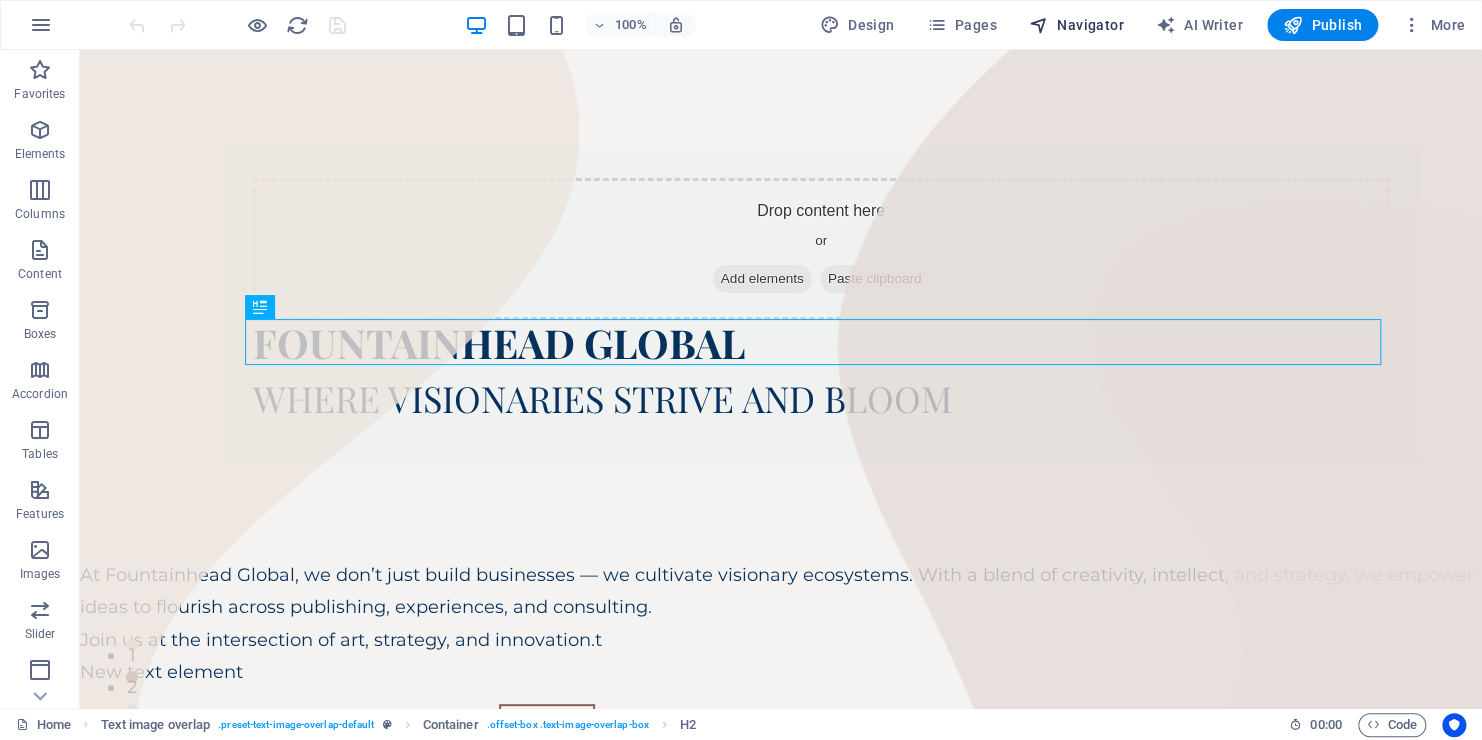 click on "Navigator" at bounding box center (1076, 25) 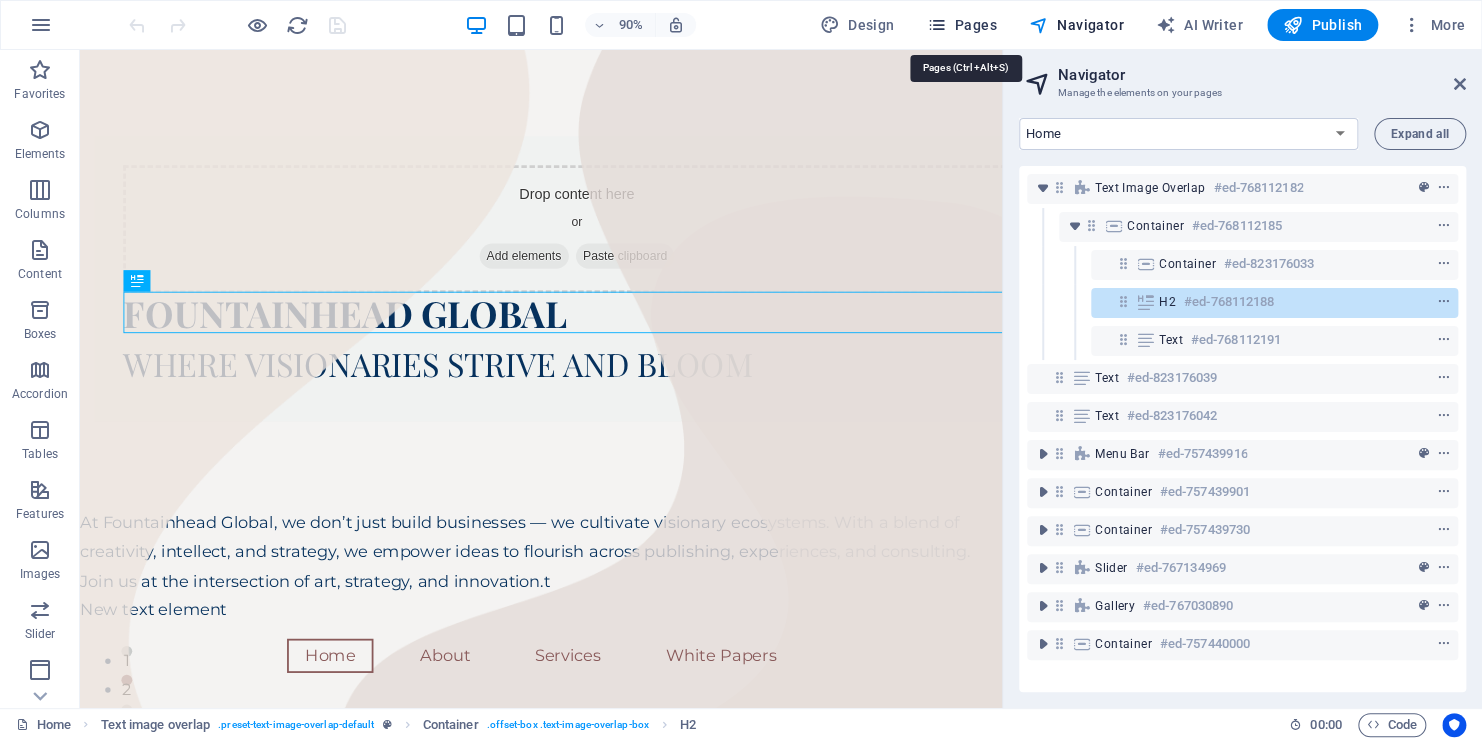 click on "Pages" at bounding box center (961, 25) 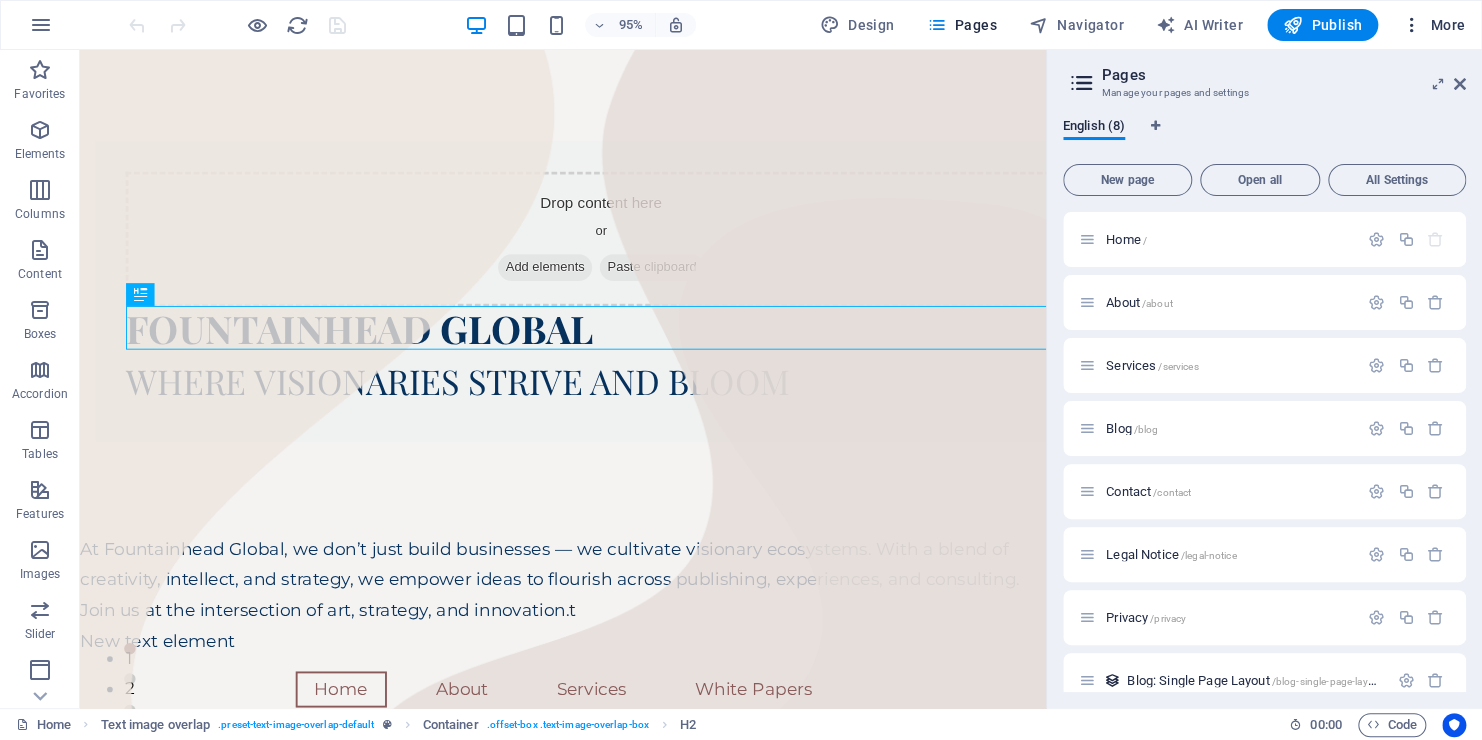 click on "More" at bounding box center [1433, 25] 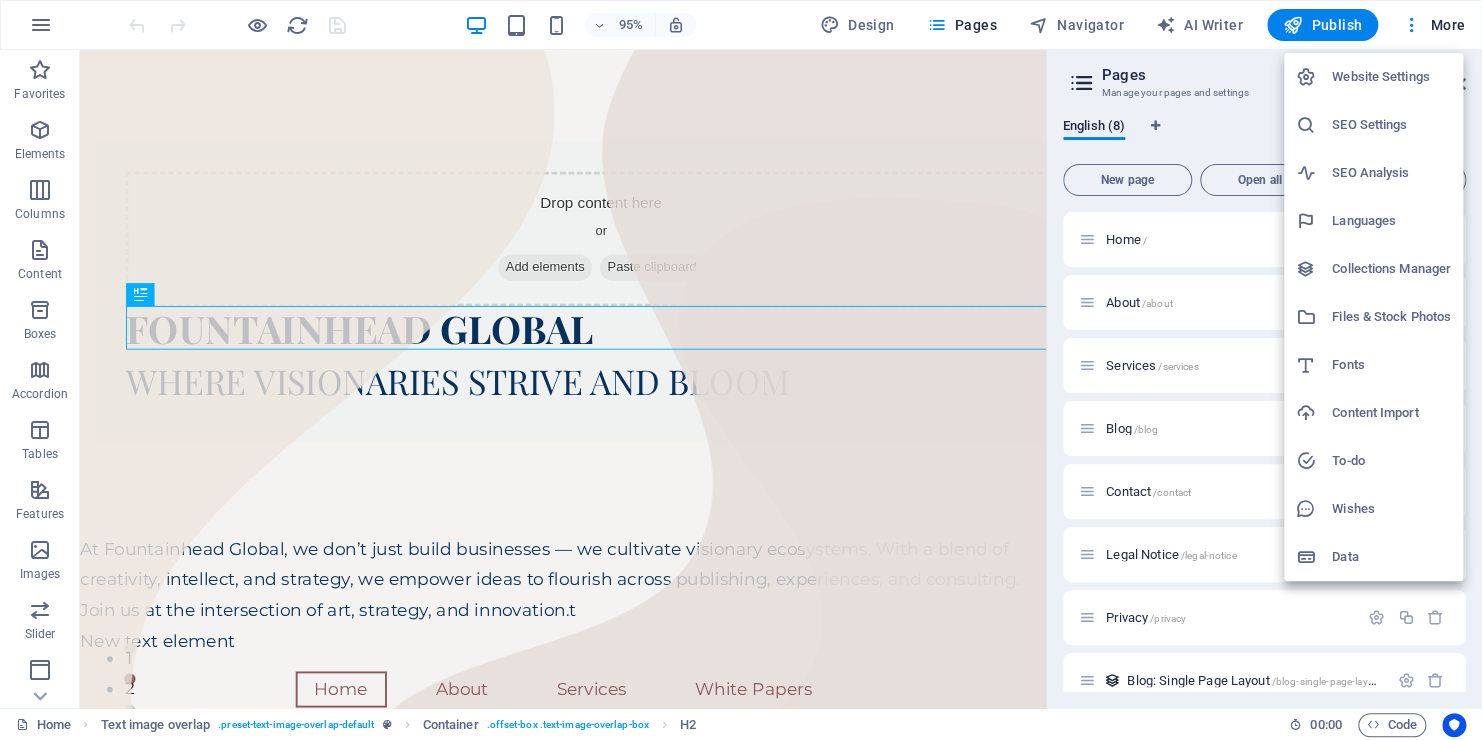 click on "Website Settings" at bounding box center [1391, 77] 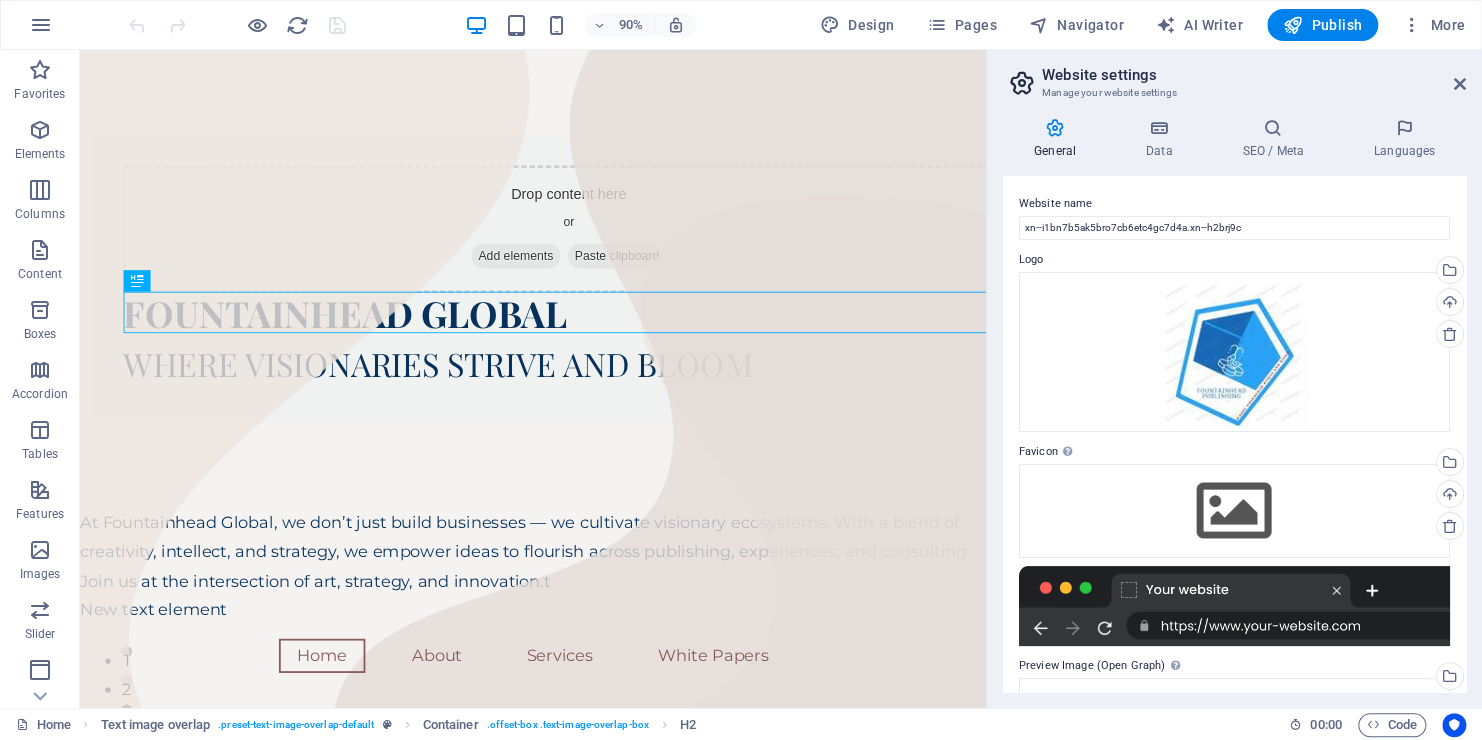 drag, startPoint x: 1459, startPoint y: 363, endPoint x: 1471, endPoint y: 528, distance: 165.43579 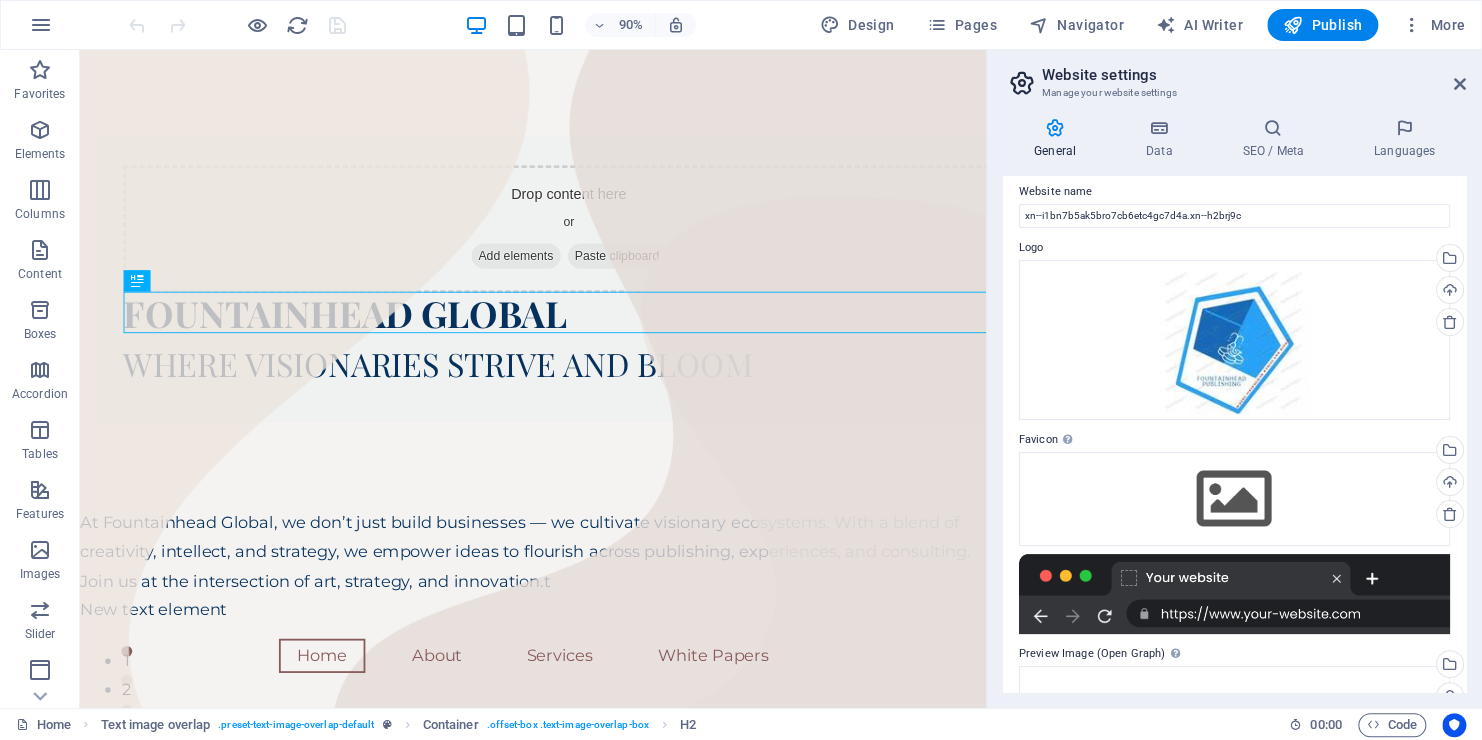 scroll, scrollTop: 0, scrollLeft: 0, axis: both 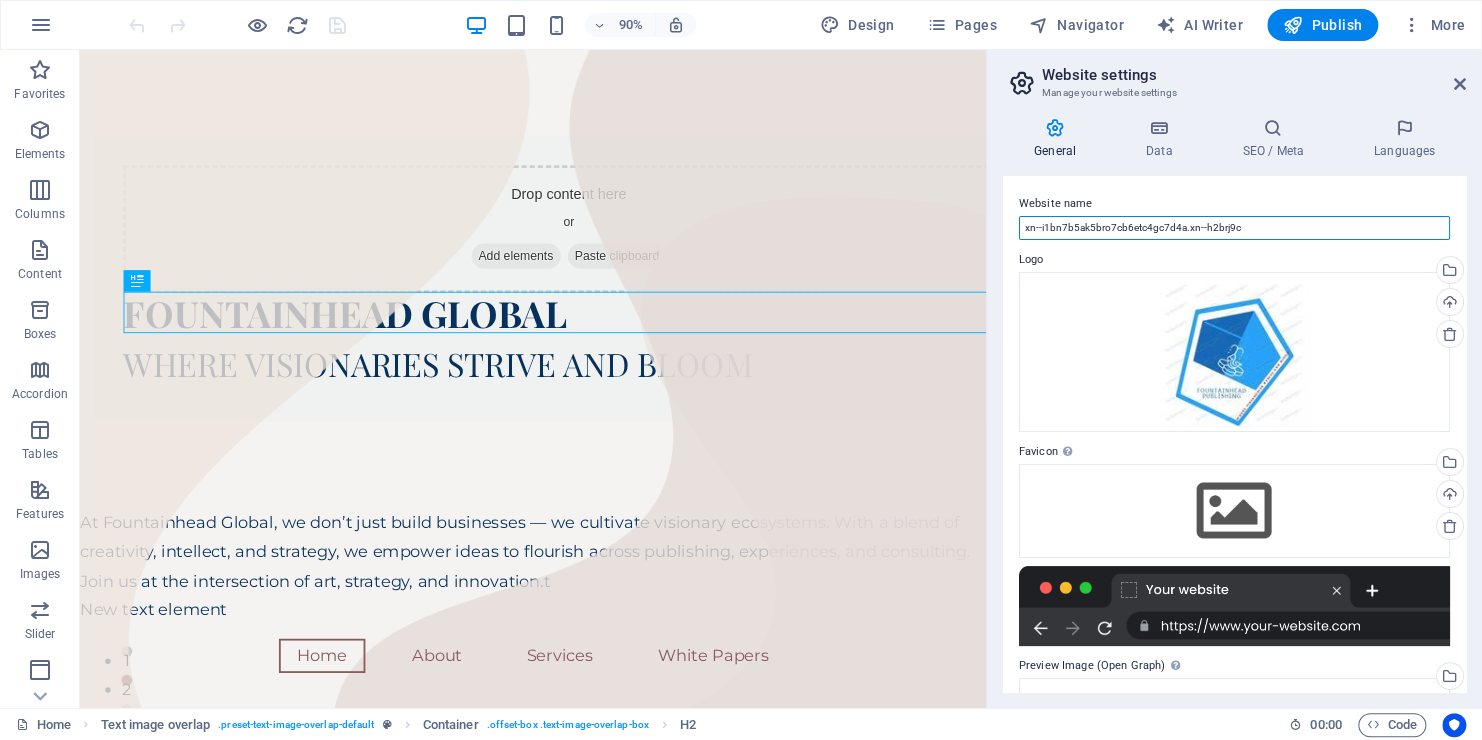 drag, startPoint x: 1257, startPoint y: 227, endPoint x: 1010, endPoint y: 236, distance: 247.16391 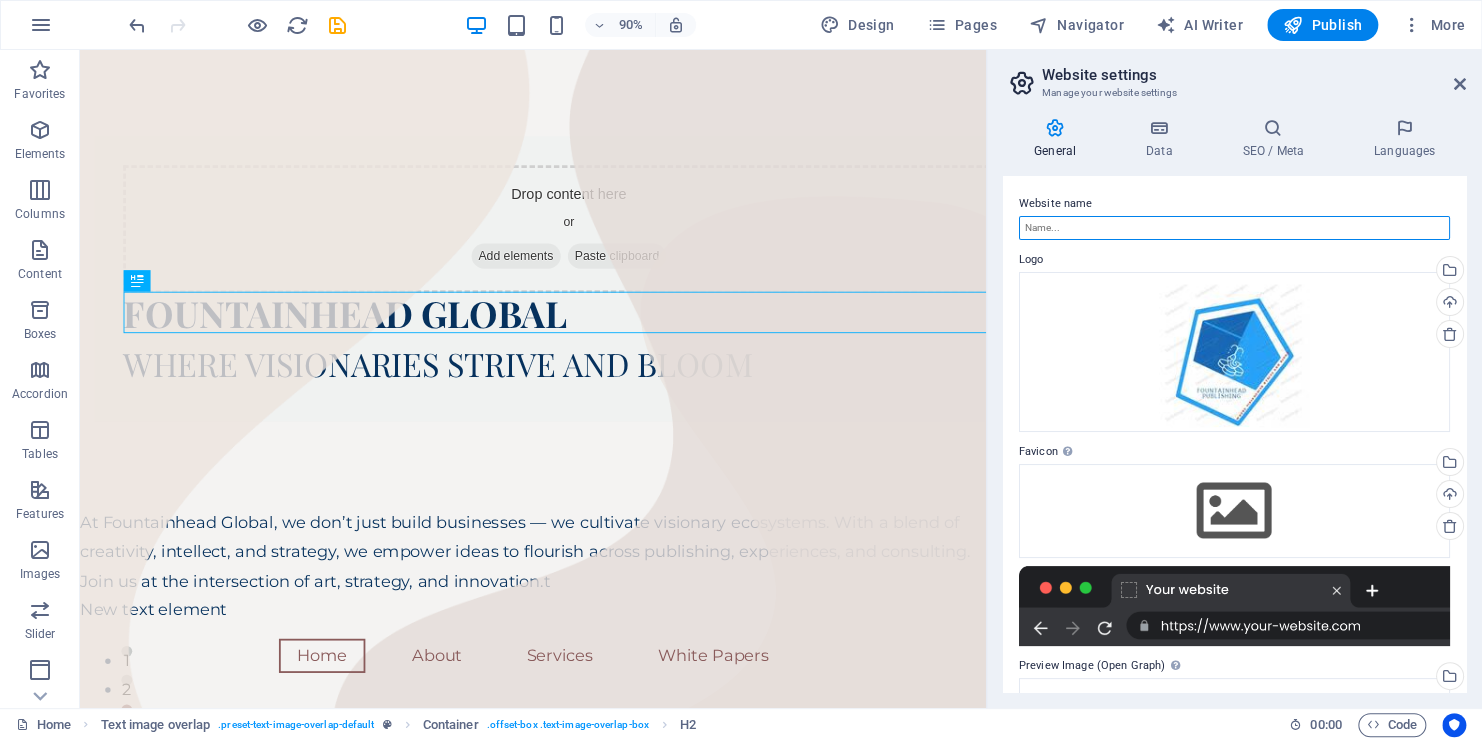 click on "Website name" at bounding box center [1234, 228] 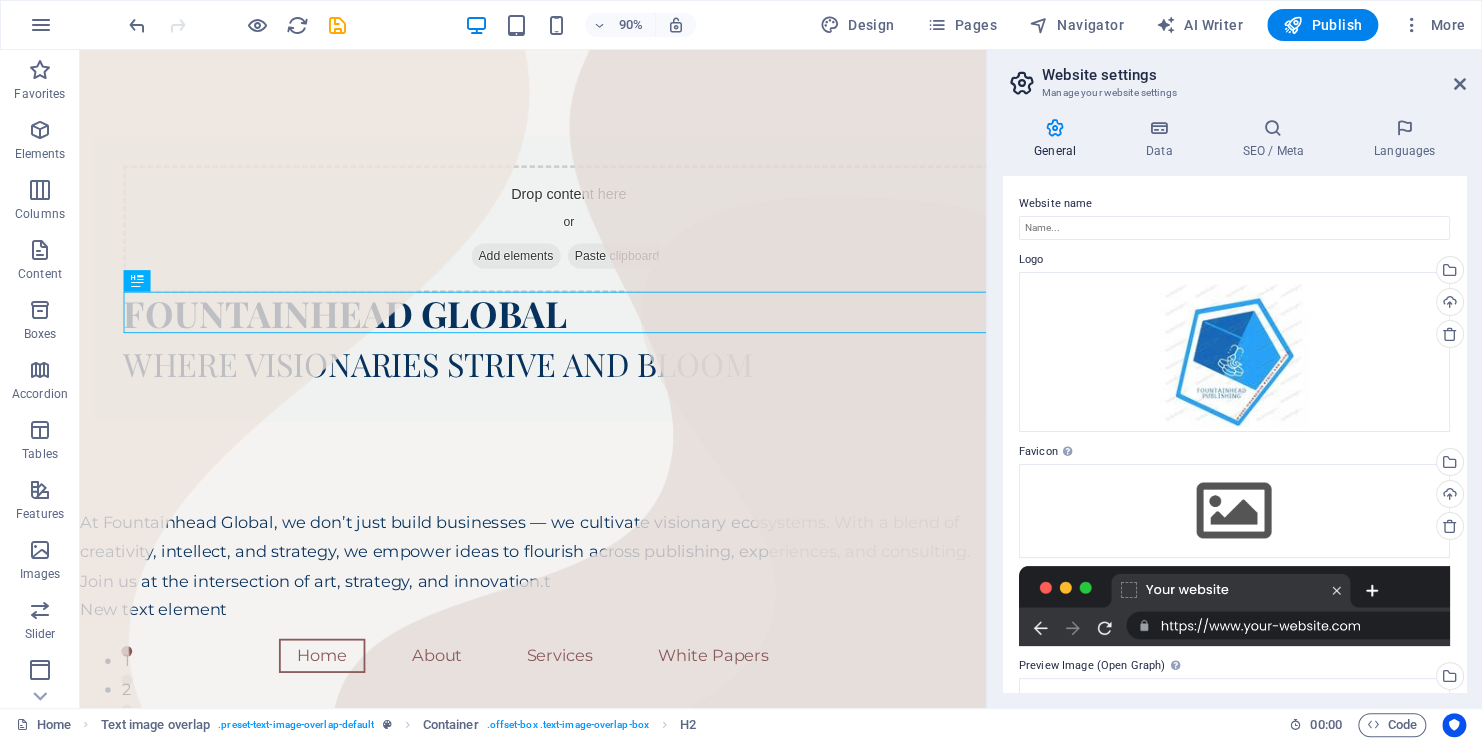 click at bounding box center [1055, 128] 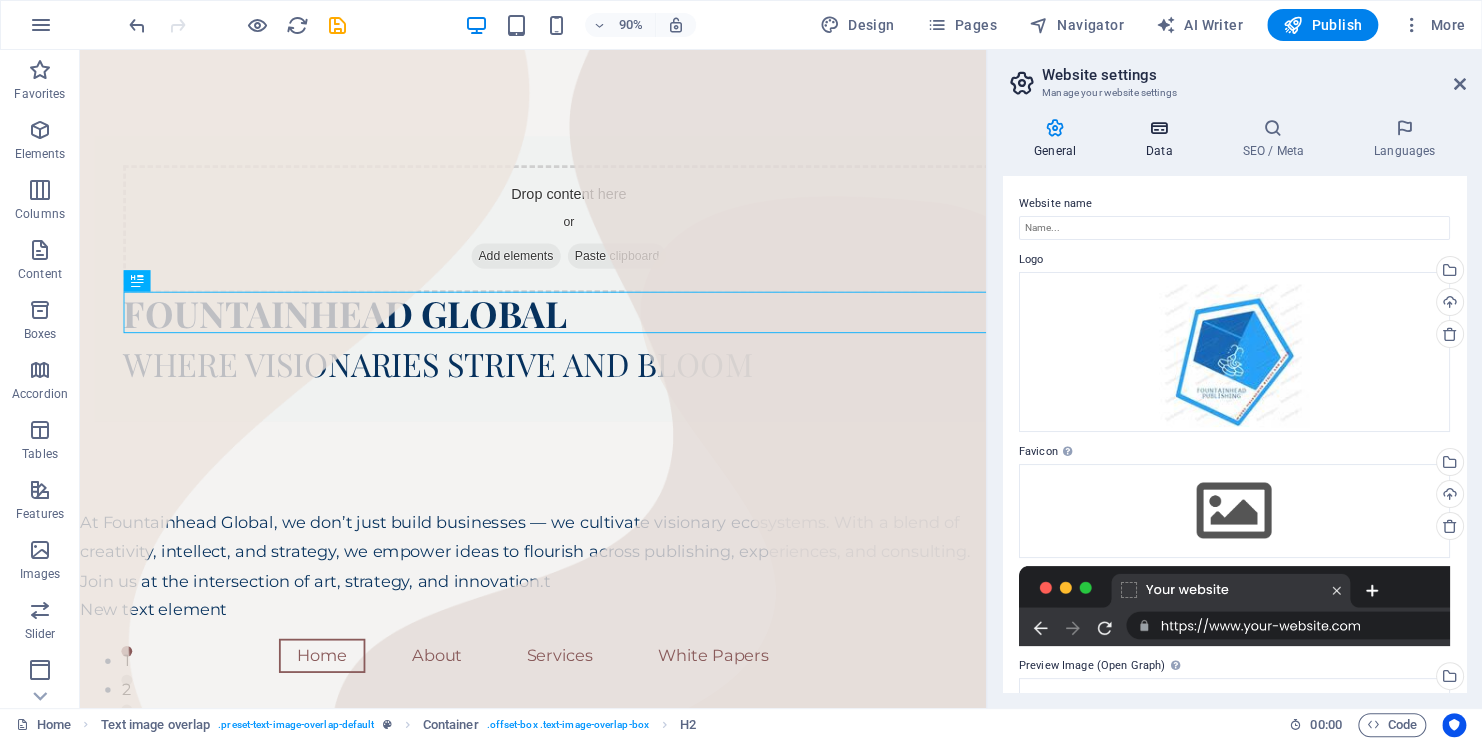 click on "Data" at bounding box center (1163, 139) 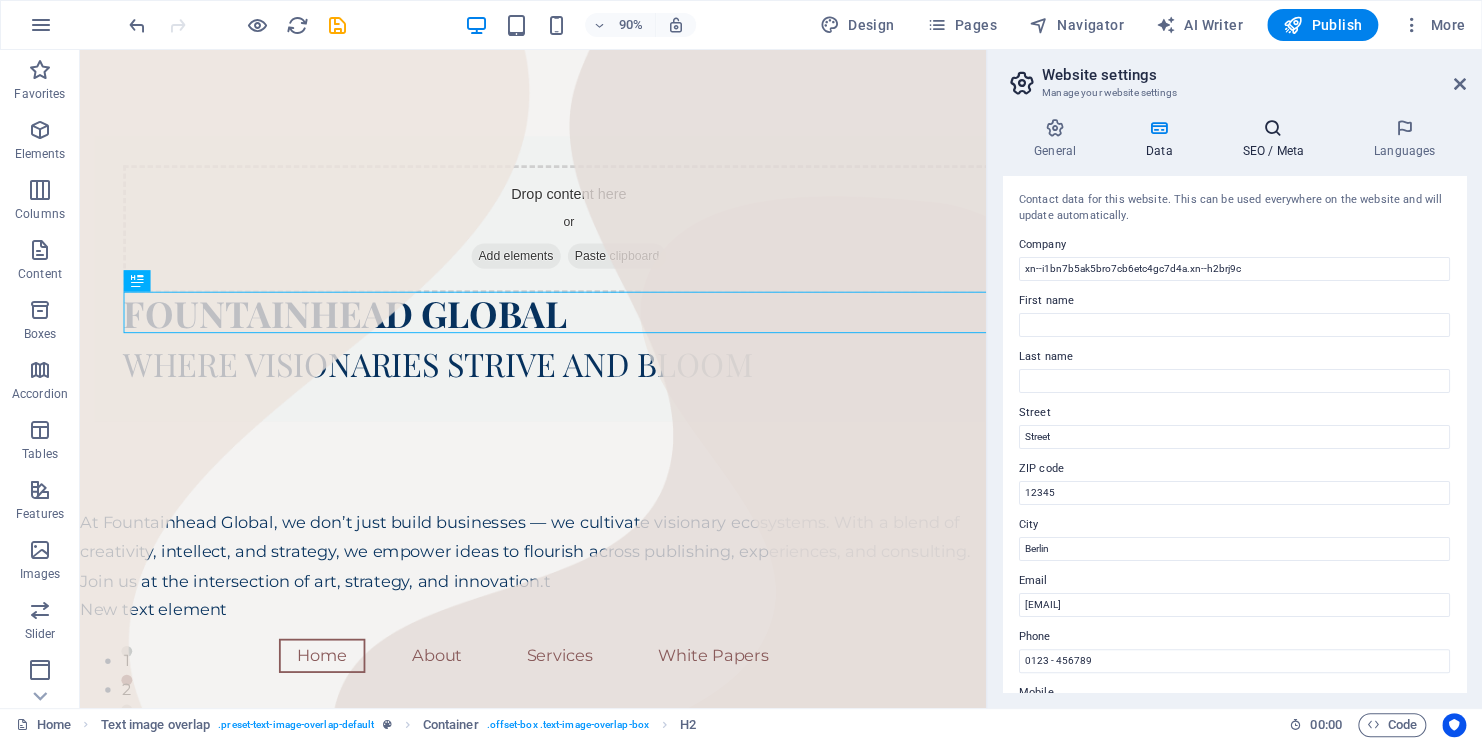 click at bounding box center (1272, 128) 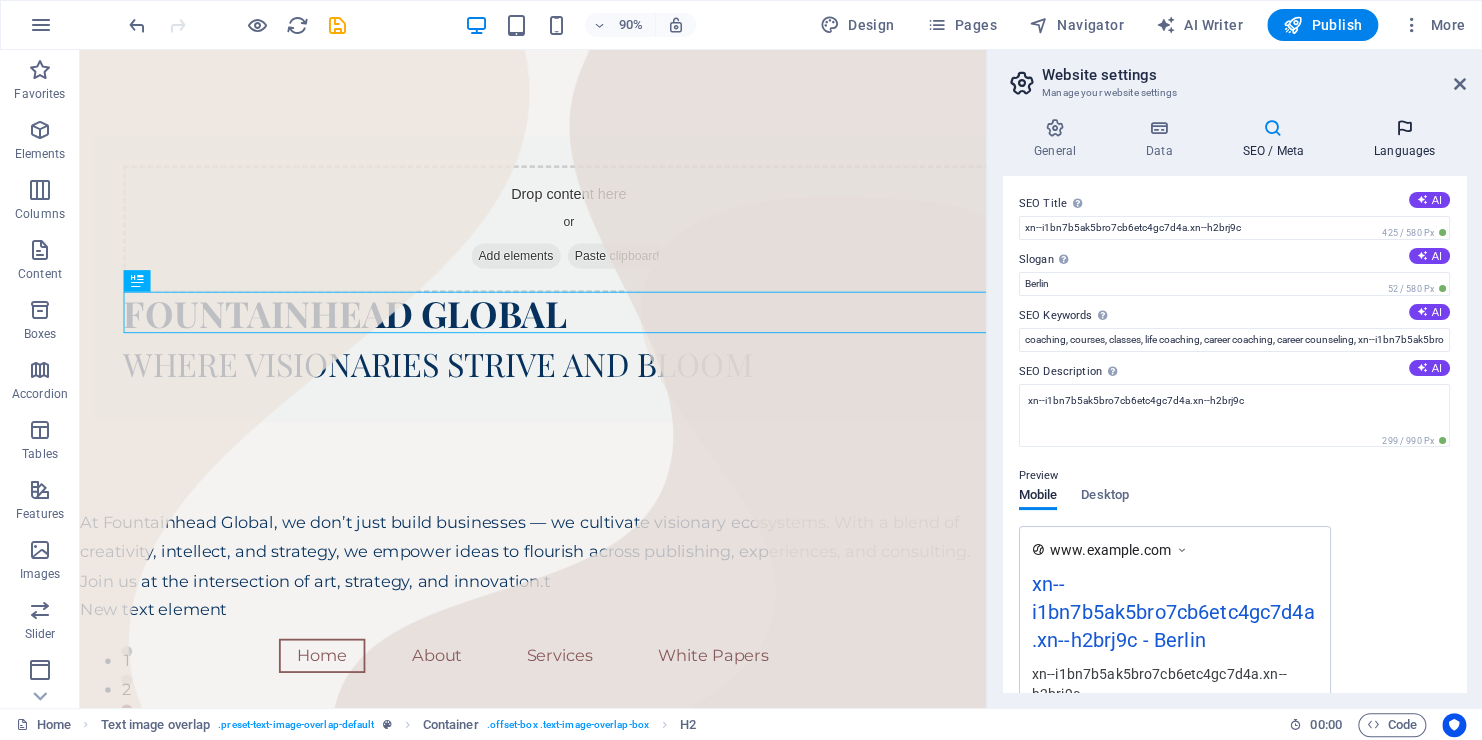 click at bounding box center (1404, 128) 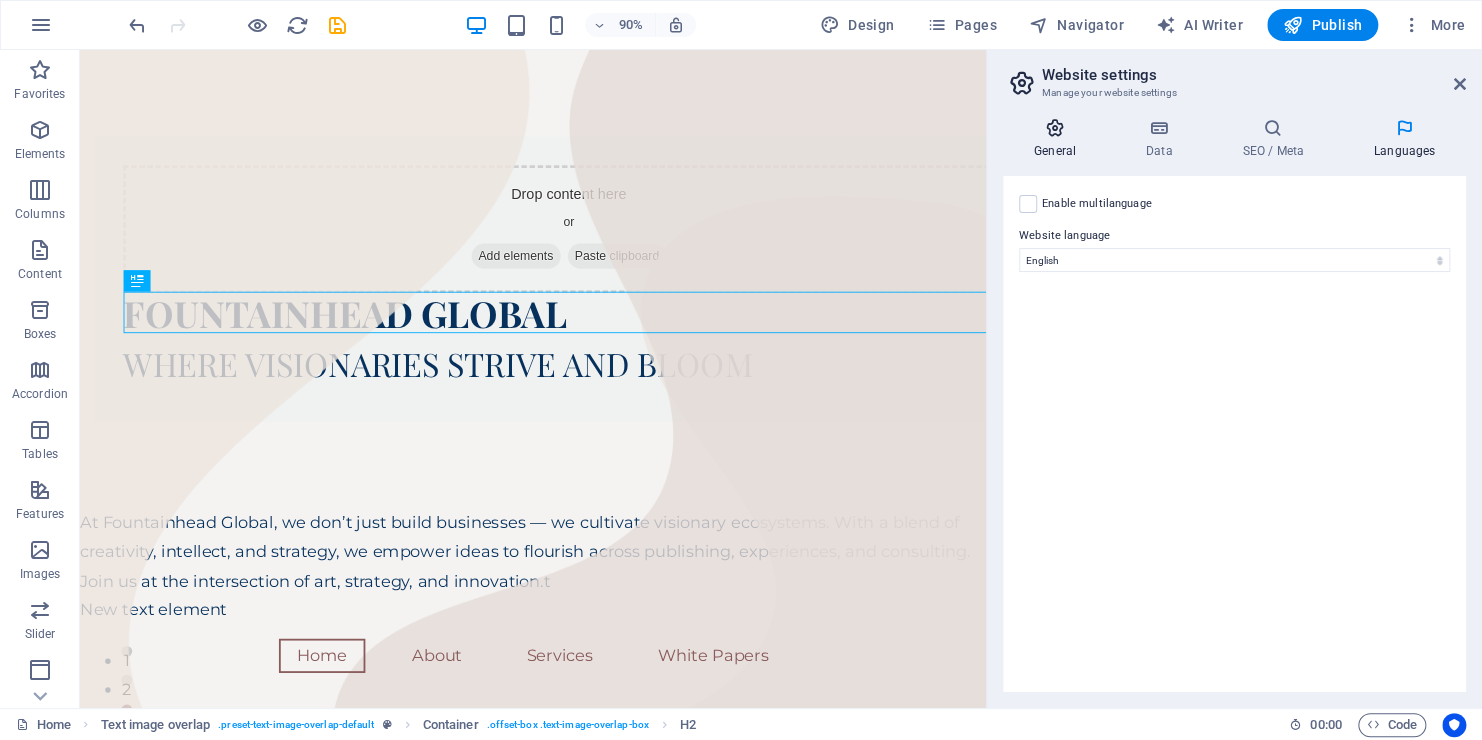 click at bounding box center (1055, 128) 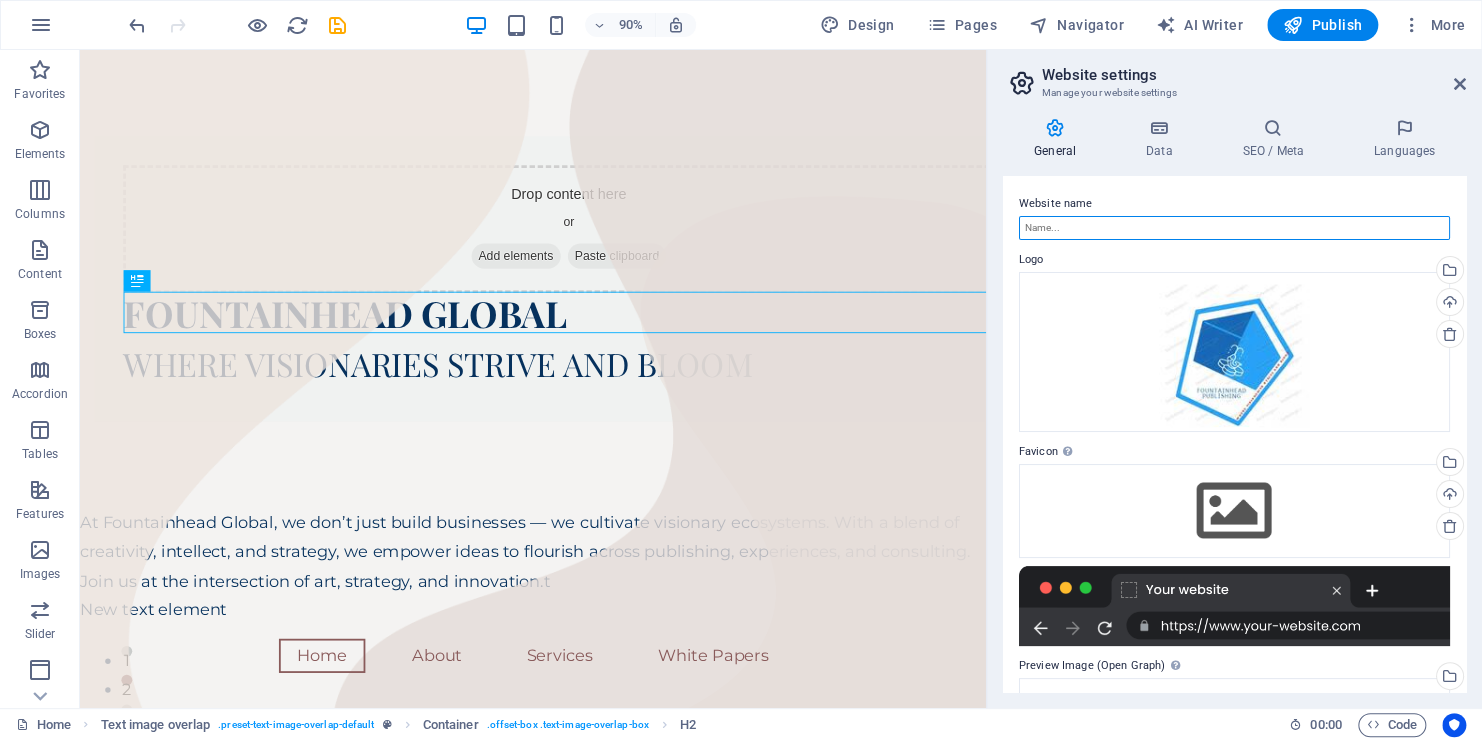 click on "Website name" at bounding box center (1234, 228) 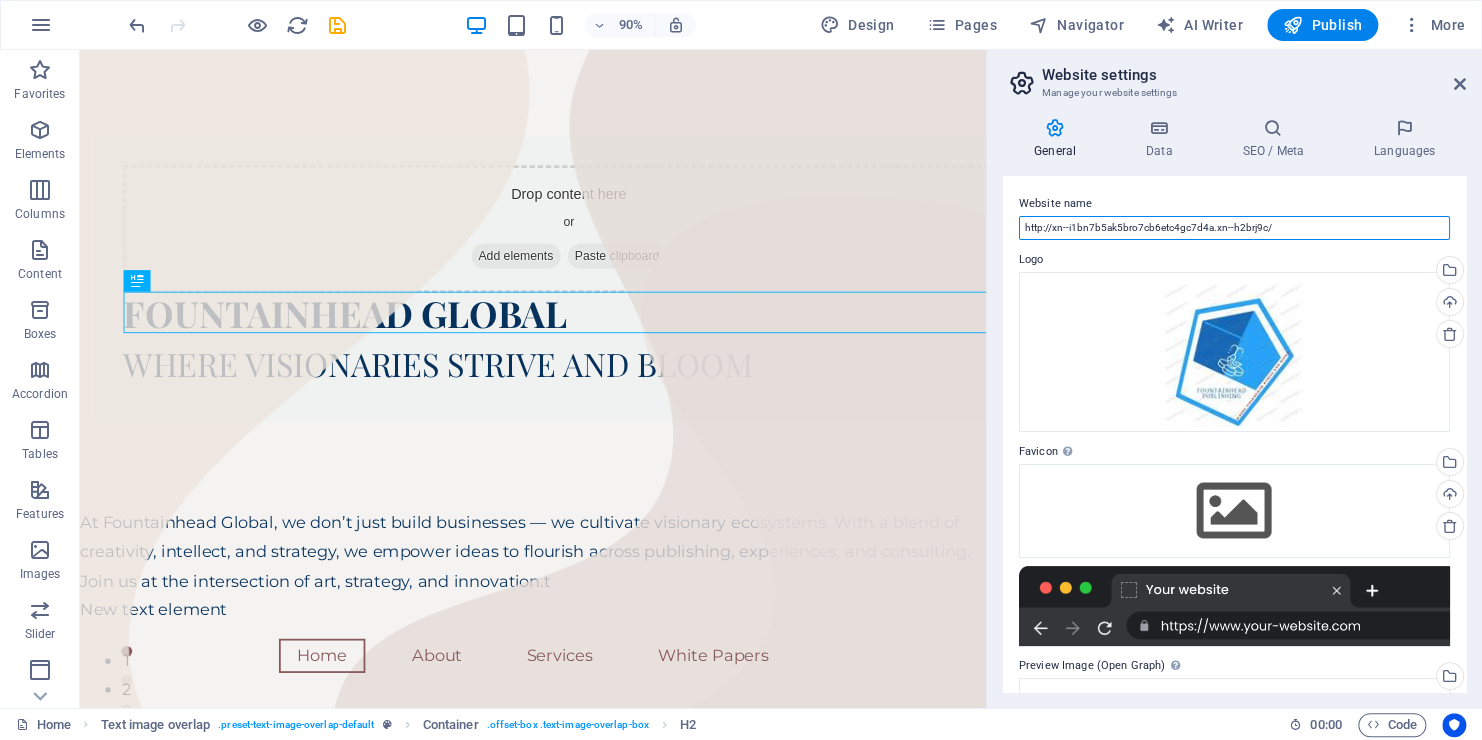 click on "http://xn--i1bn7b5ak5bro7cb6etc4gc7d4a.xn--h2brj9c/" at bounding box center [1234, 228] 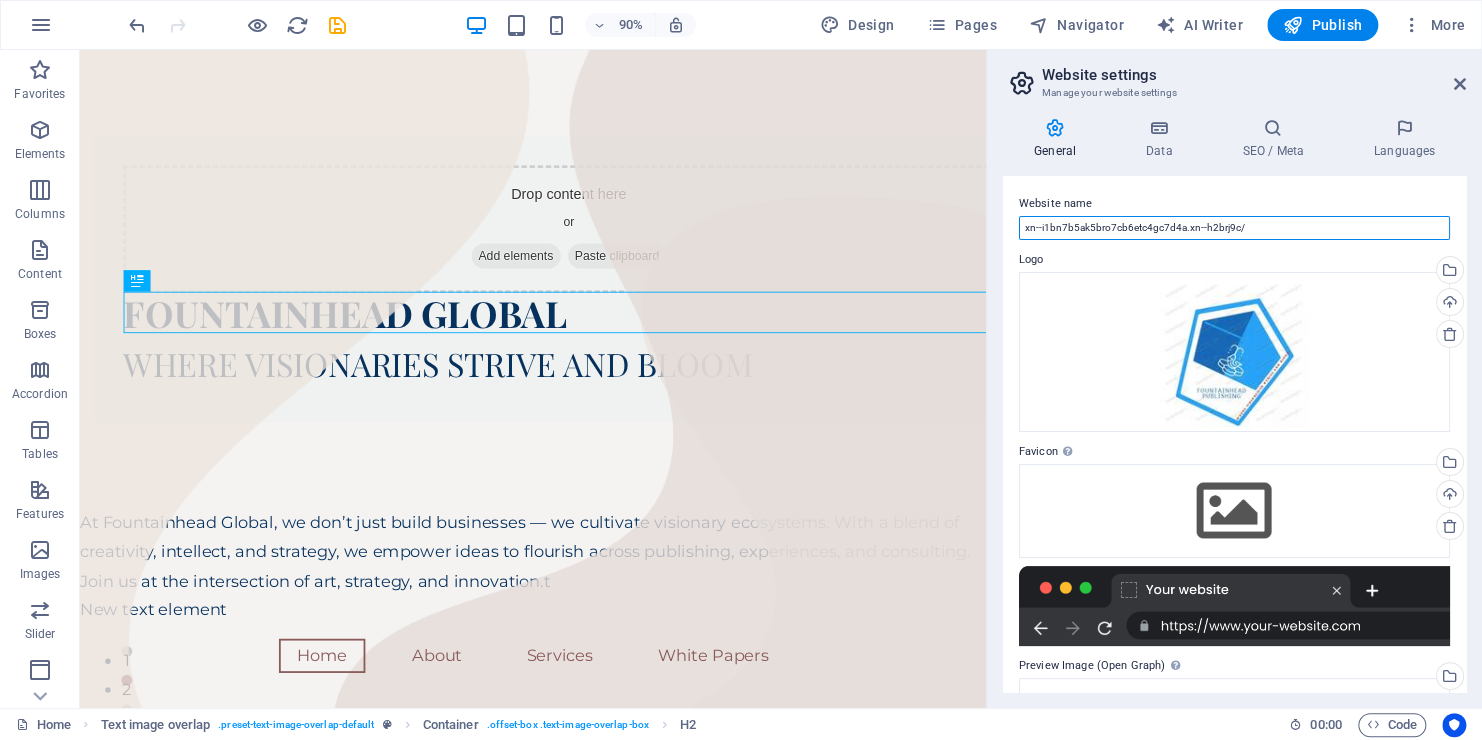 click on "xn--i1bn7b5ak5bro7cb6etc4gc7d4a.xn--h2brj9c/" at bounding box center (1234, 228) 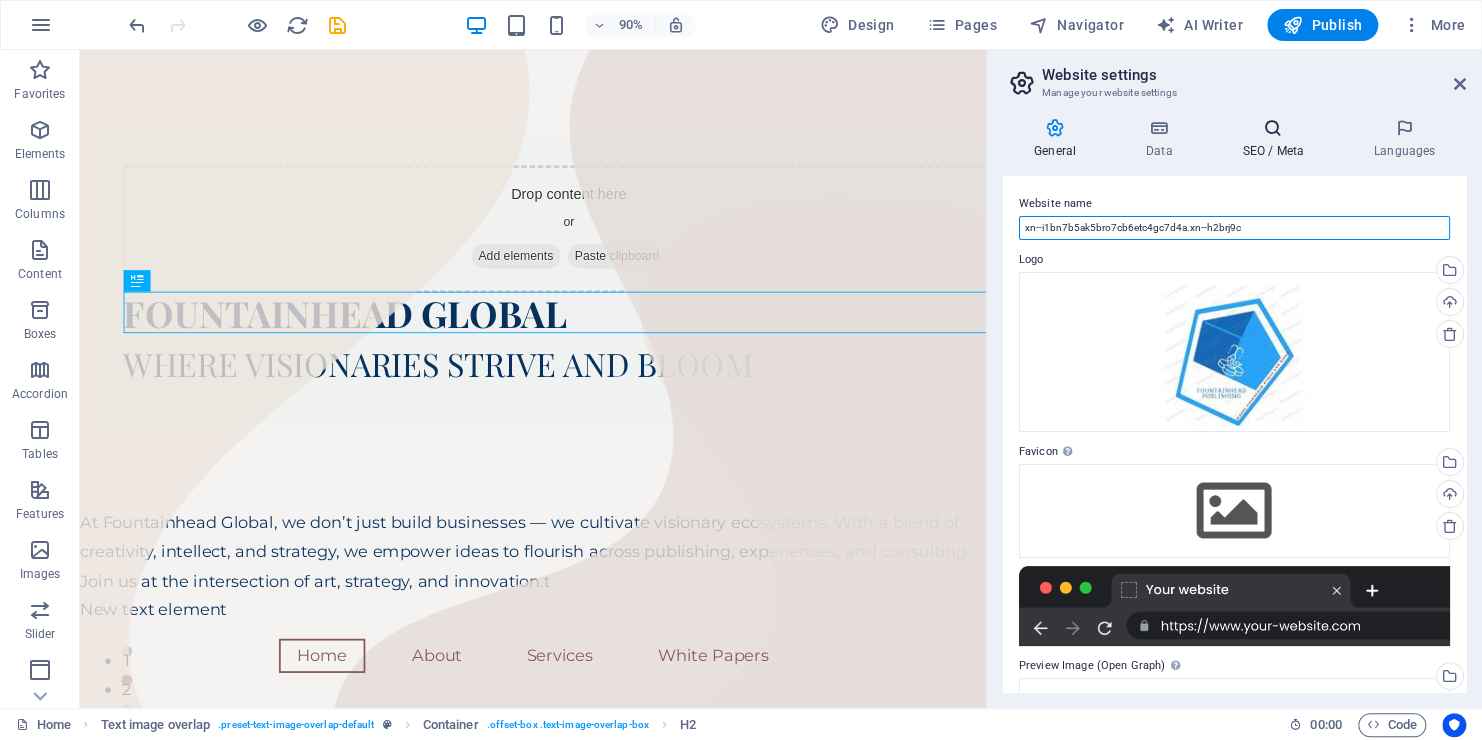 type on "xn--i1bn7b5ak5bro7cb6etc4gc7d4a.xn--h2brj9c" 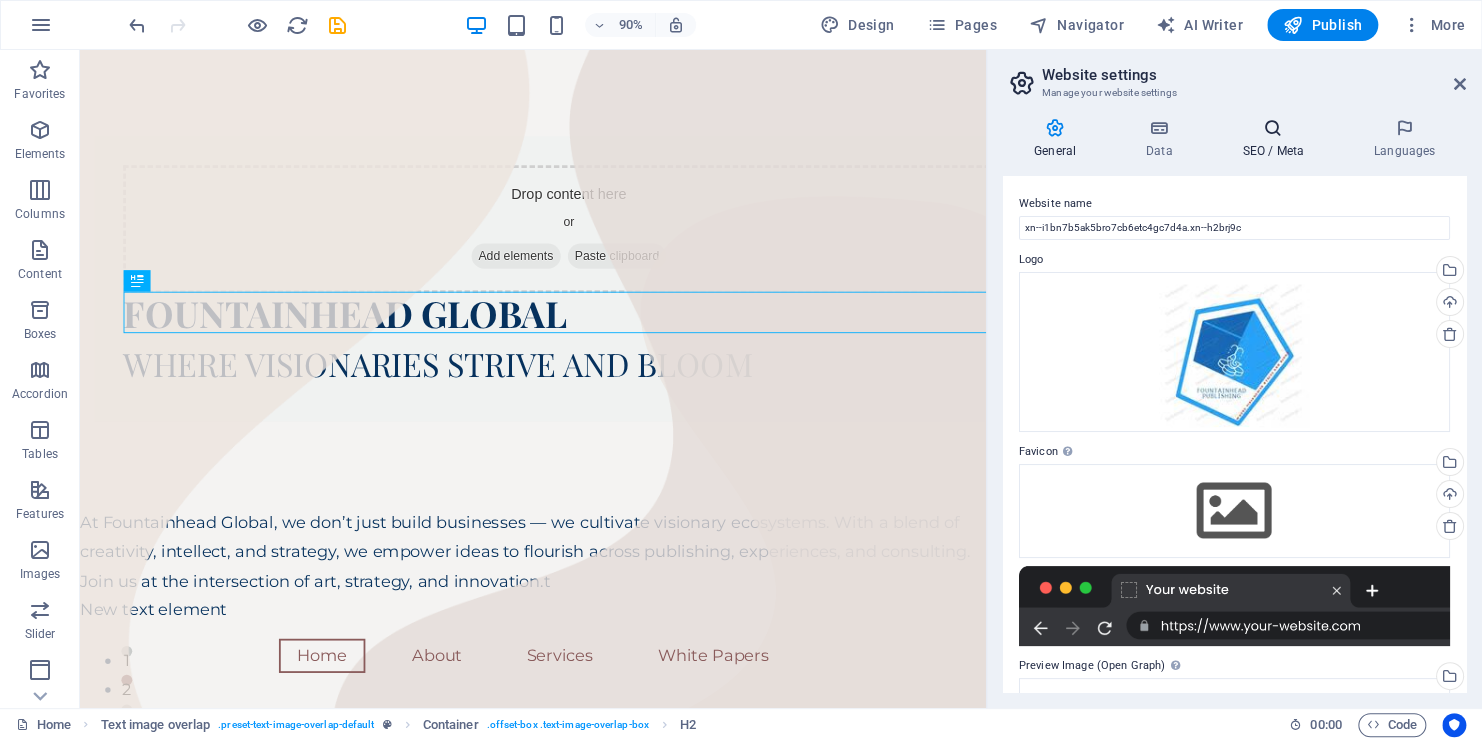 click at bounding box center (1272, 128) 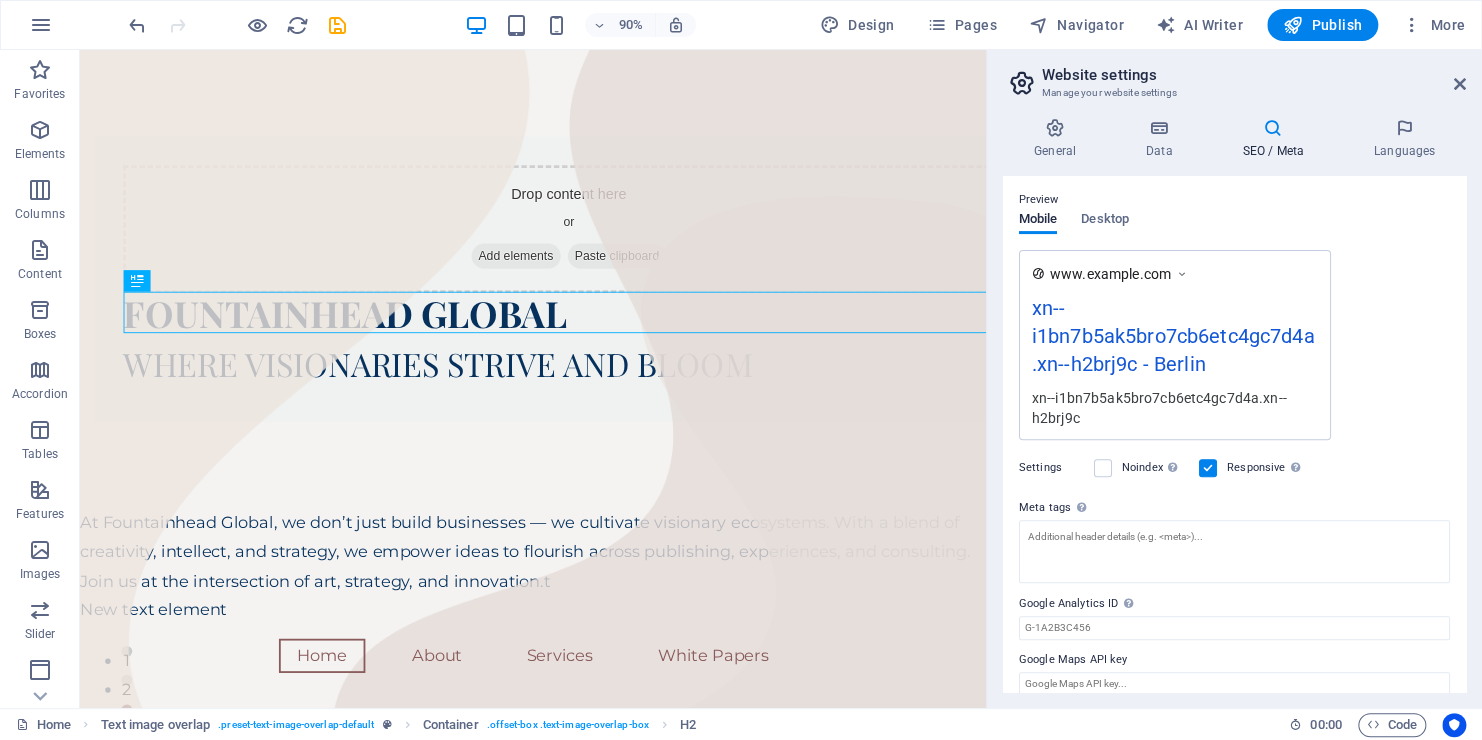 scroll, scrollTop: 294, scrollLeft: 0, axis: vertical 